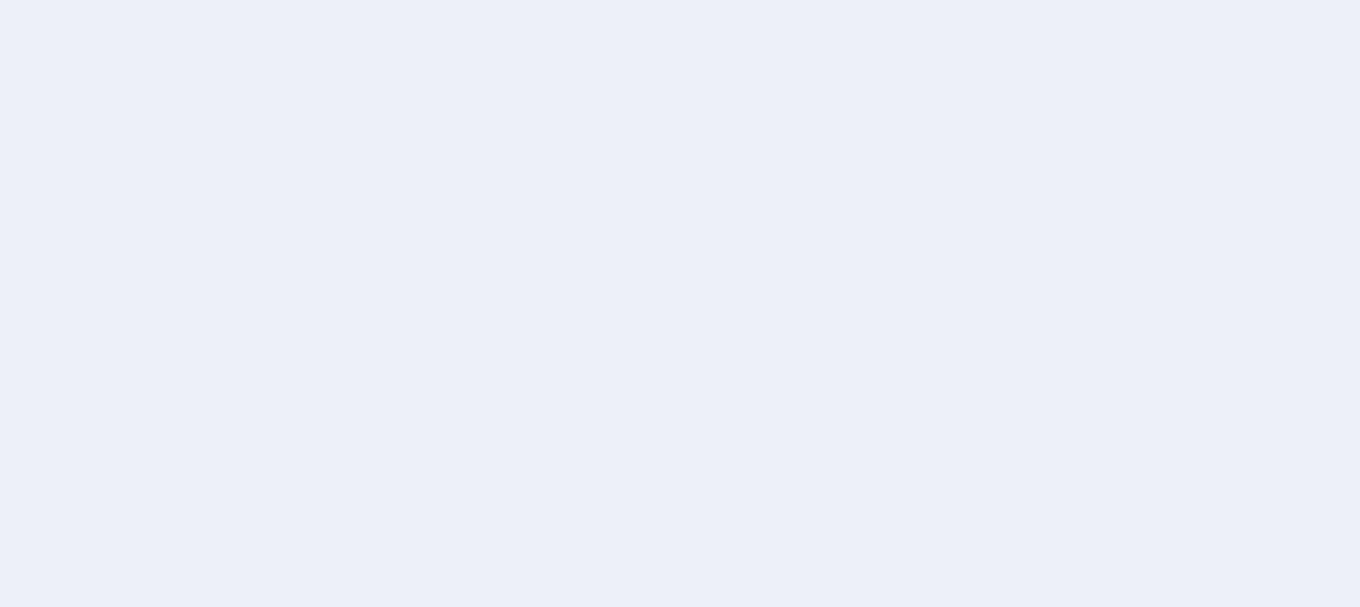 scroll, scrollTop: 0, scrollLeft: 0, axis: both 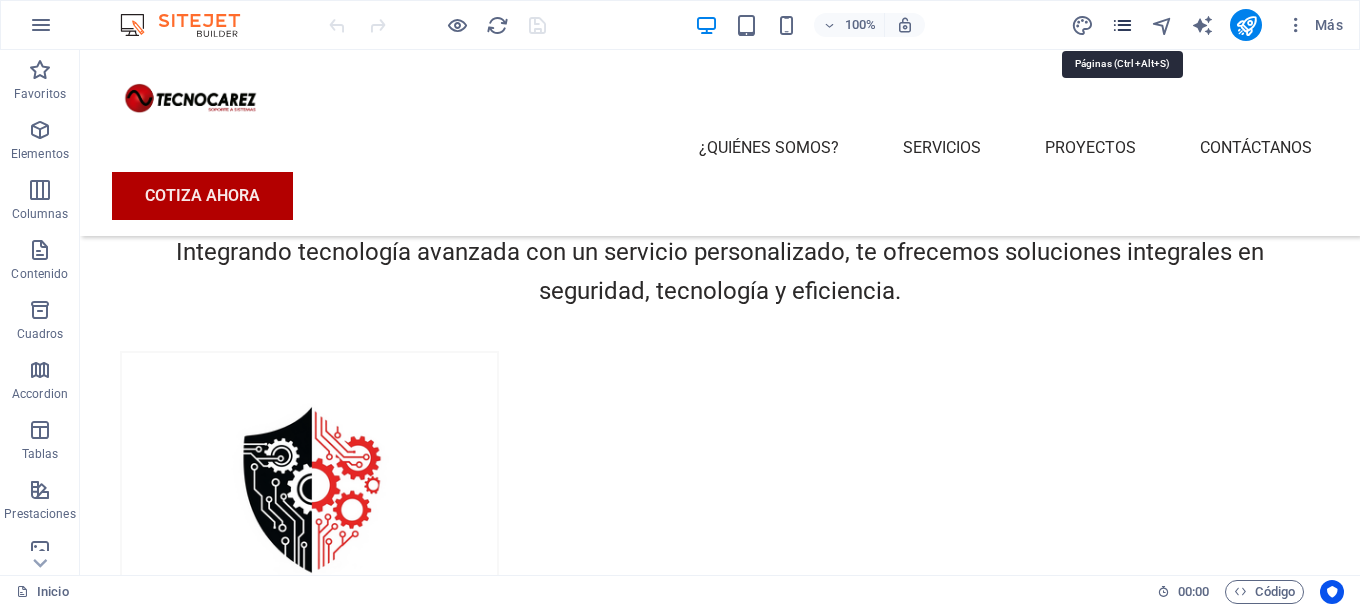 click at bounding box center (1122, 25) 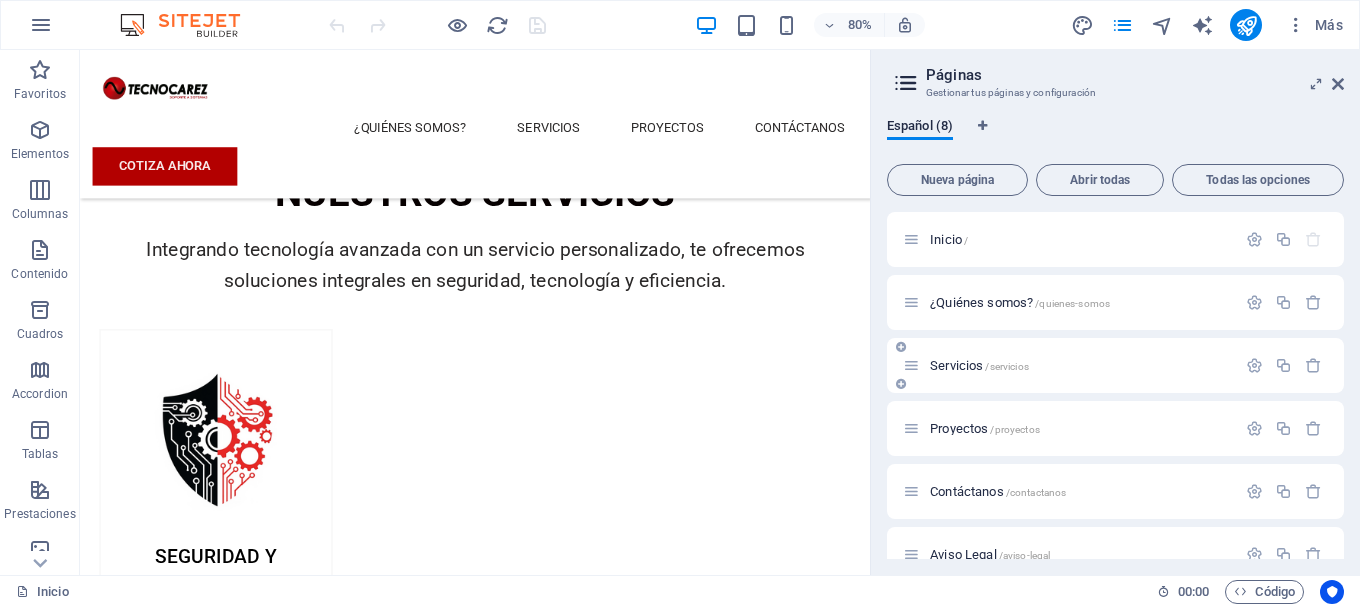 click on "Servicios /servicios" at bounding box center (1080, 365) 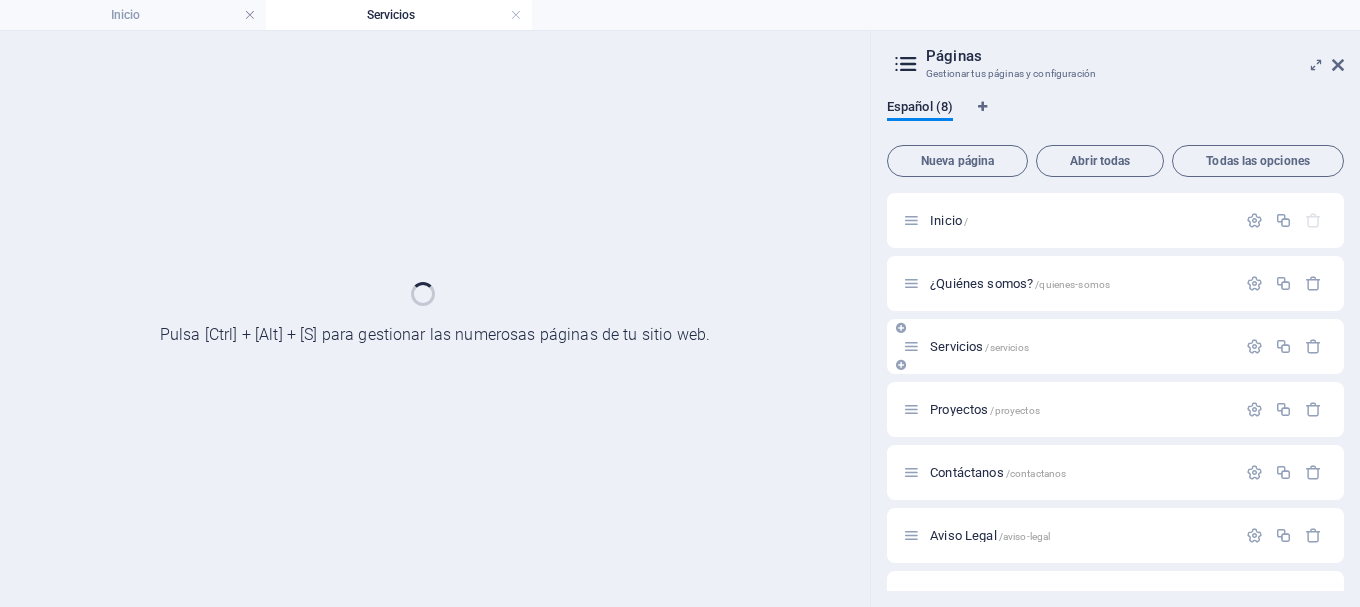 scroll, scrollTop: 0, scrollLeft: 0, axis: both 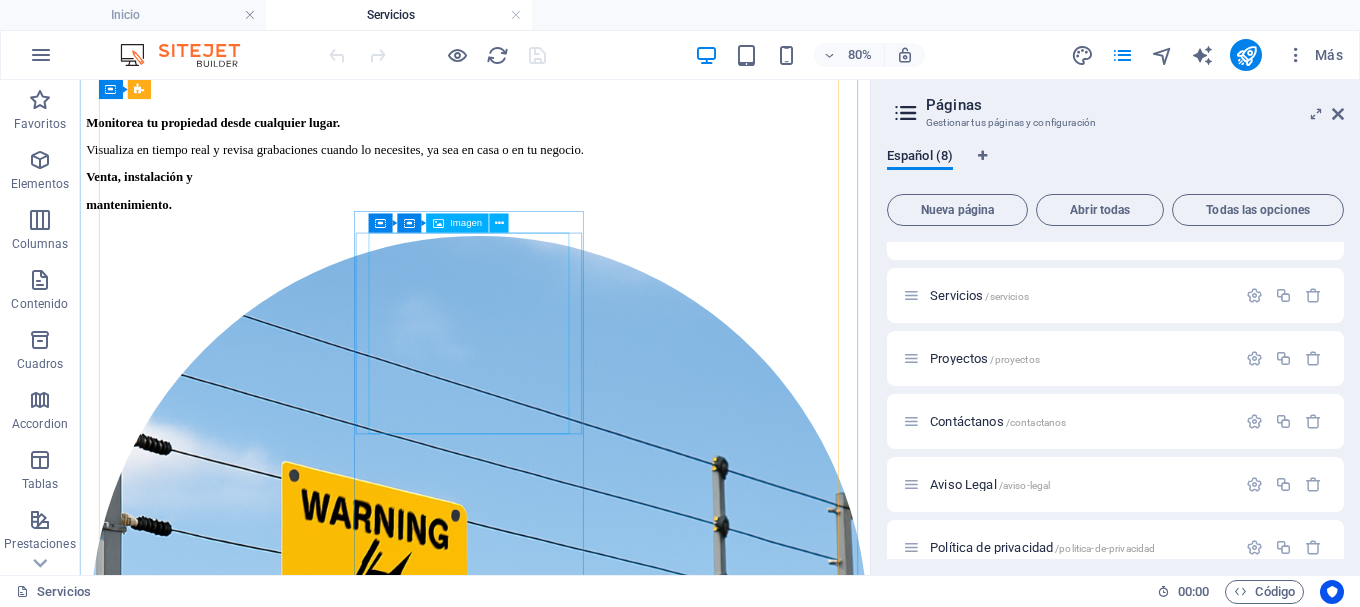 click at bounding box center (574, 3161) 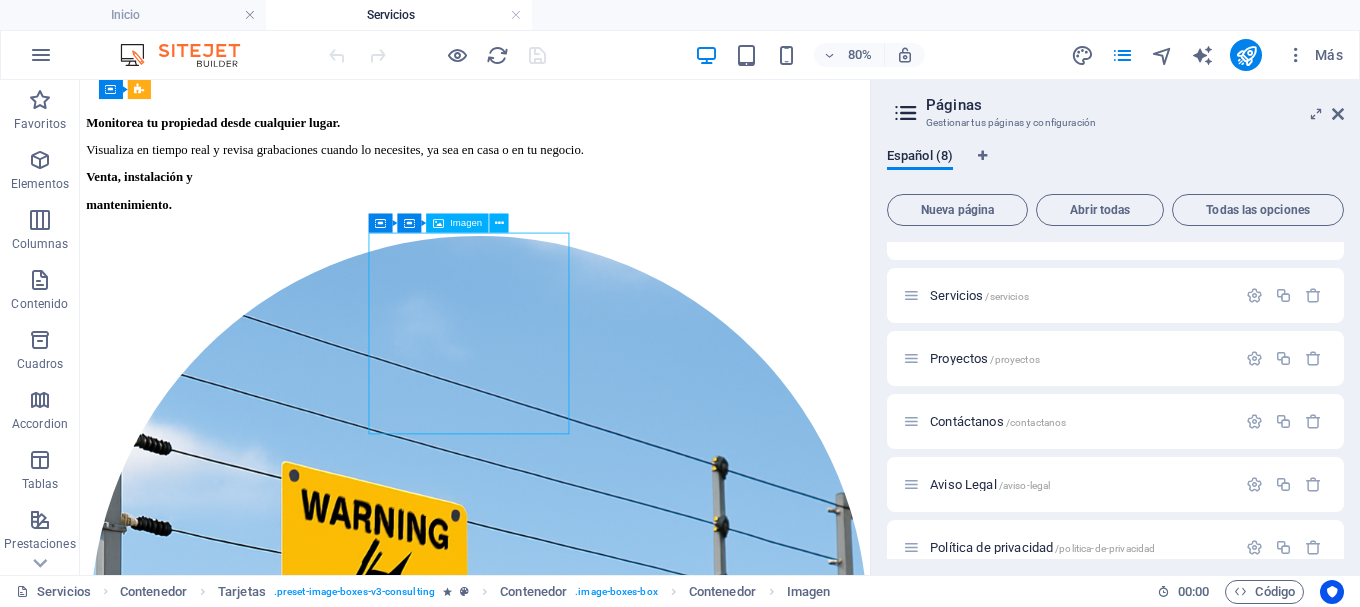 click at bounding box center (574, 3161) 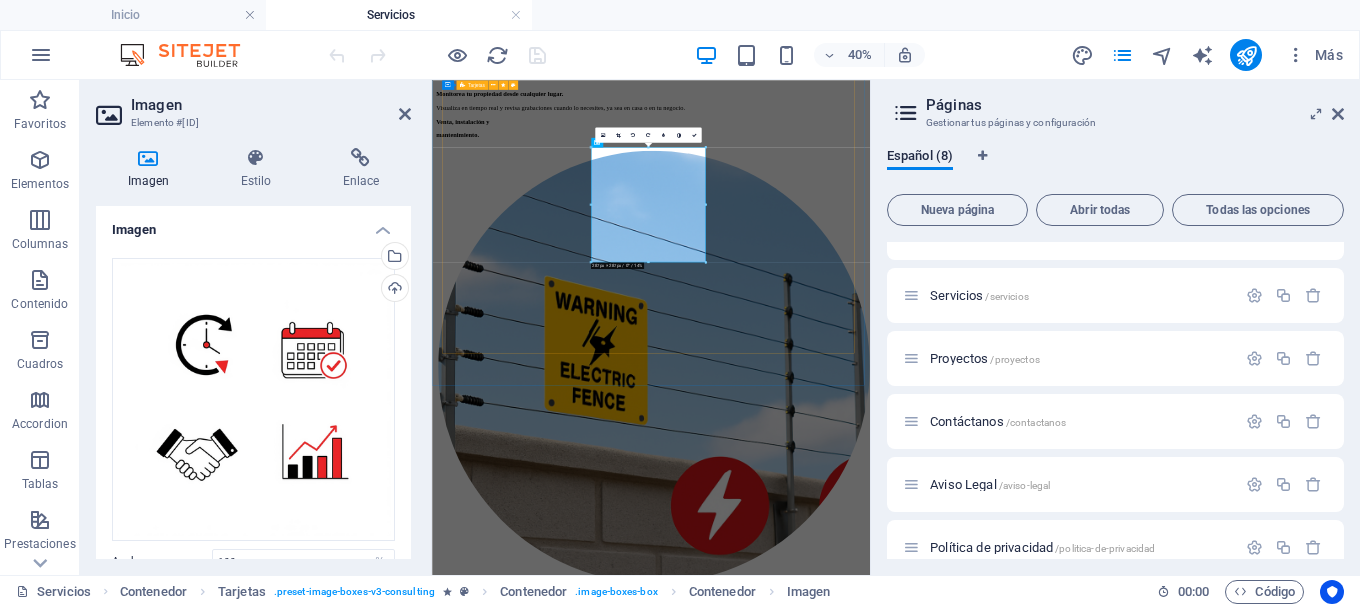 scroll, scrollTop: 988, scrollLeft: 0, axis: vertical 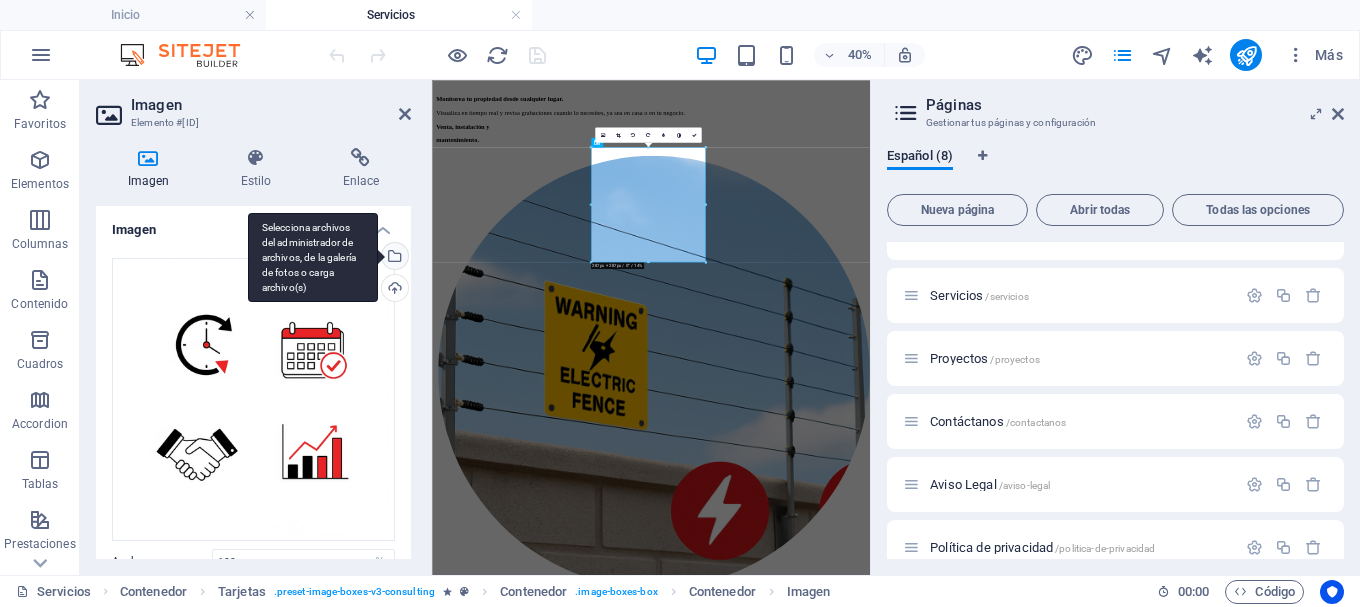 click on "Selecciona archivos del administrador de archivos, de la galería de fotos o carga archivo(s)" at bounding box center (393, 258) 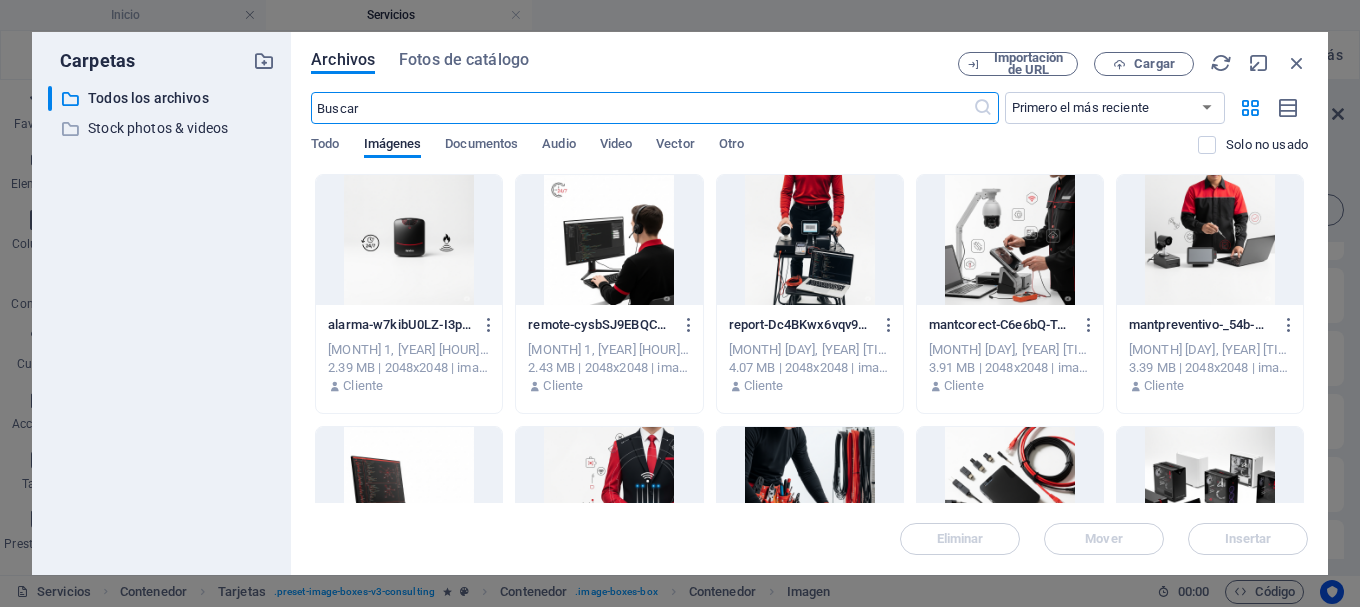 scroll, scrollTop: 2701, scrollLeft: 0, axis: vertical 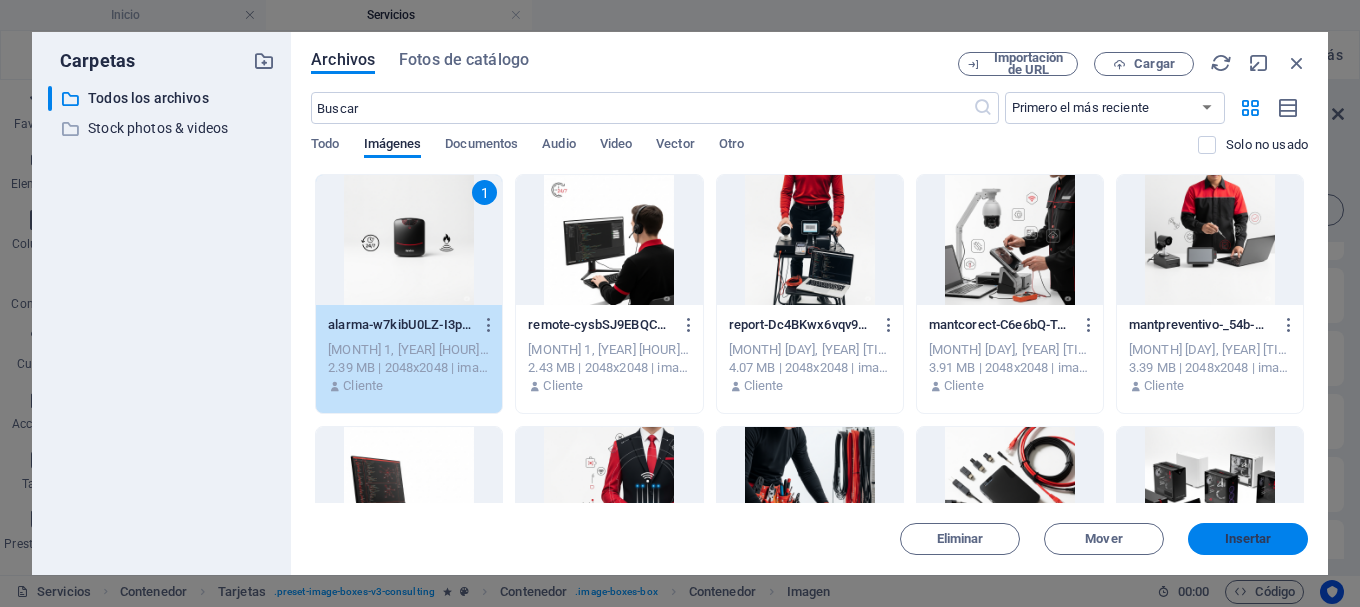 click on "Insertar" at bounding box center [1248, 539] 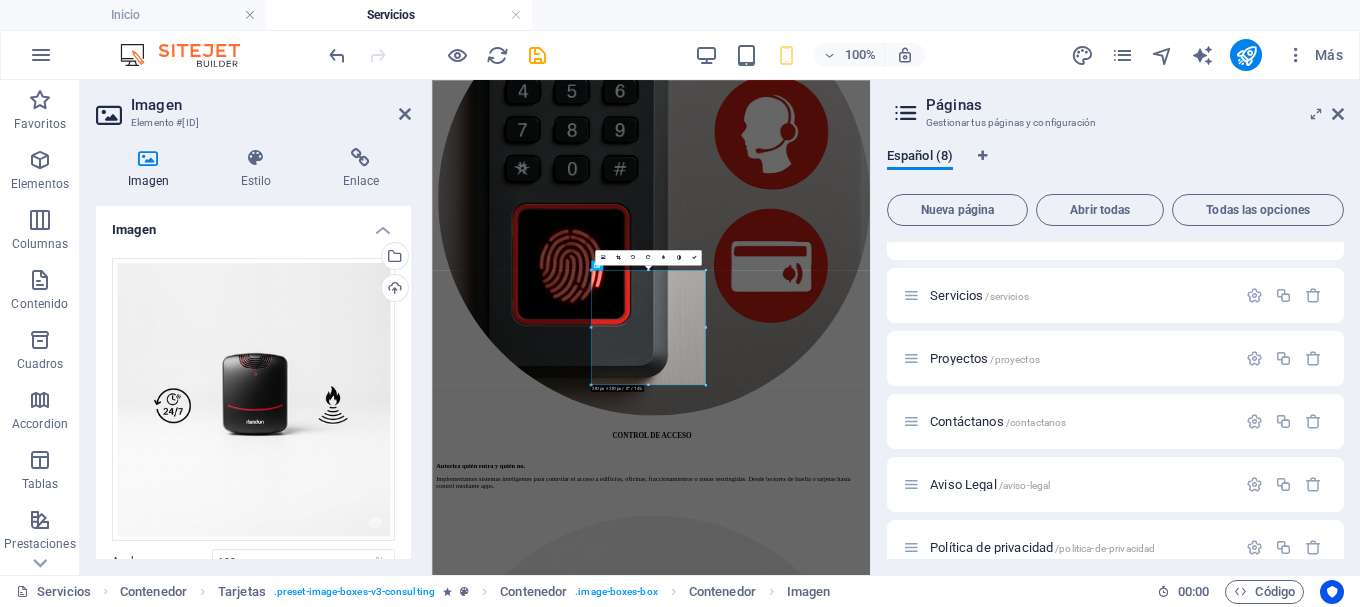 scroll, scrollTop: 680, scrollLeft: 0, axis: vertical 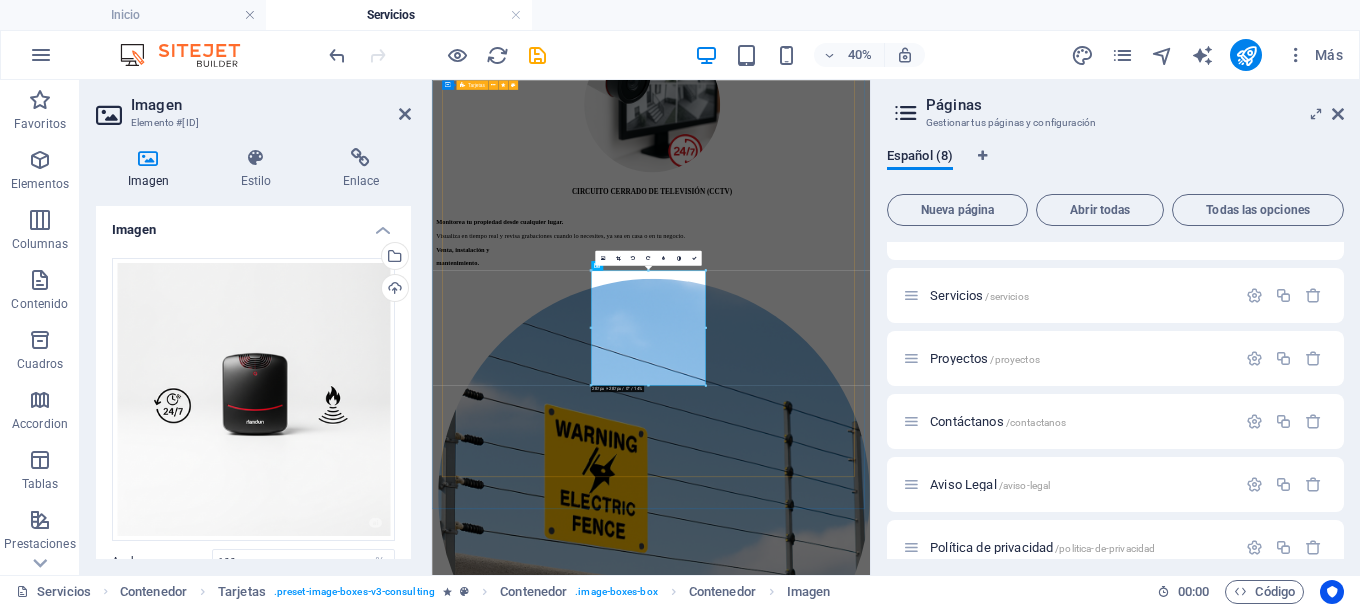 click on "CIRCUITO CERRADO DE TELEVISIÓN (CCTV) Monitorea tu propiedad desde cualquier lugar.  Visualiza en tiempo real y revisa grabaciones cuando lo necesites, ya sea en casa o en tu negocio. Venta, instalación y mantenimiento. CERCADO ELÉCTRICO Protección disuasiva, eficaz y visible. Diseñamos e instalamos cercas eléctricas que actúan como la primera línea de defensa.  CONTROL DE ACCESO Autoriza quién entra y quién no. Implementamos sistemas inteligentes para controlar el acceso a edificios, oficinas, fraccionamientos o zonas restringidas. Desde lectores de huella o tarjetas hasta control mediante apps. ALARMAS INTELIGENTES Detección inmediata. Nuestras alarmas inteligentes detectan movimiento o humo, y te notifican al instante. Con opción de  integración con cámaras, cercas y control de acceso." at bounding box center (979, 2189) 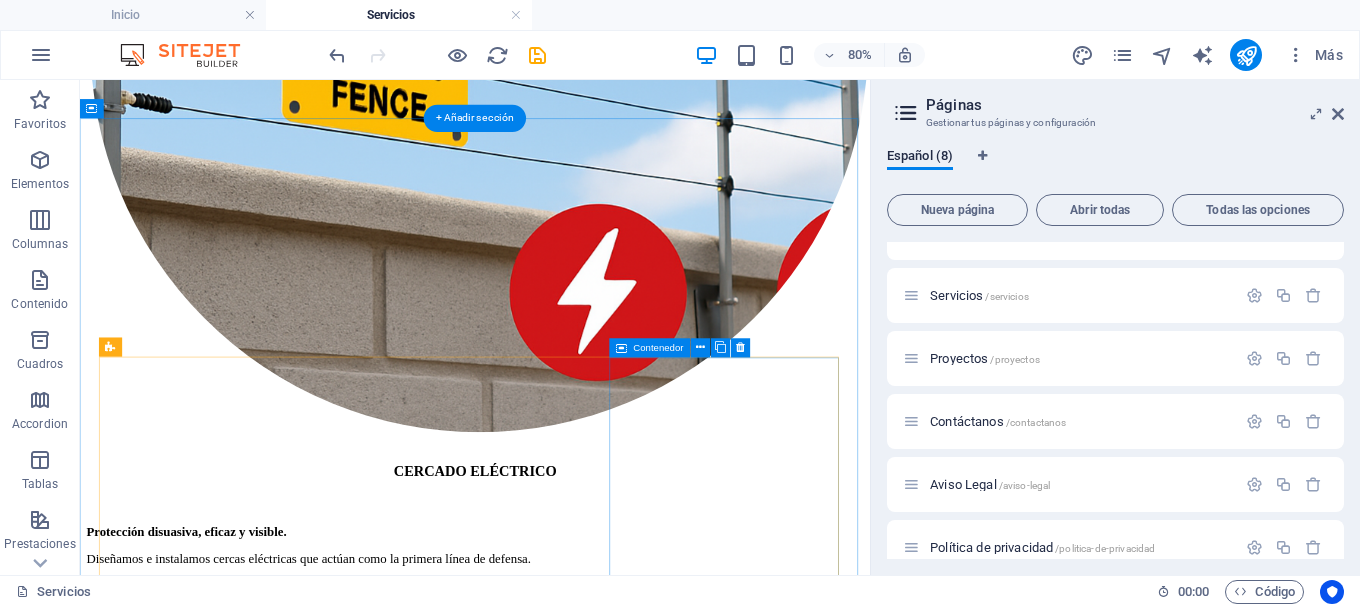 scroll, scrollTop: 1929, scrollLeft: 0, axis: vertical 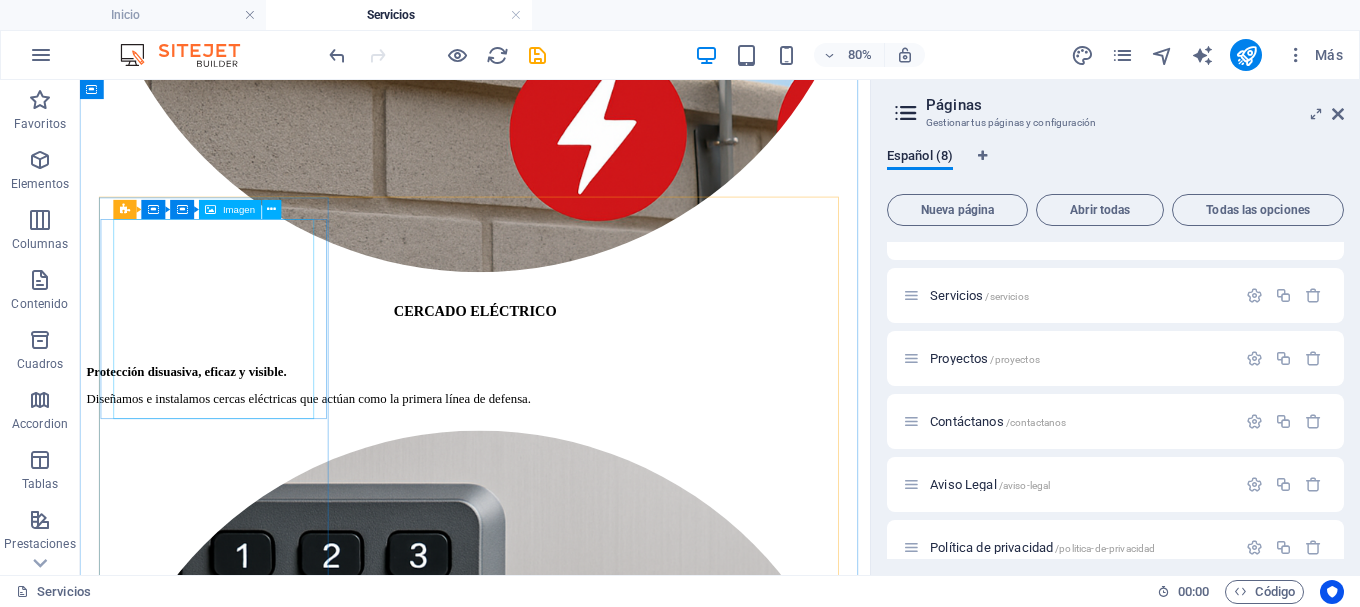 click at bounding box center [574, 3685] 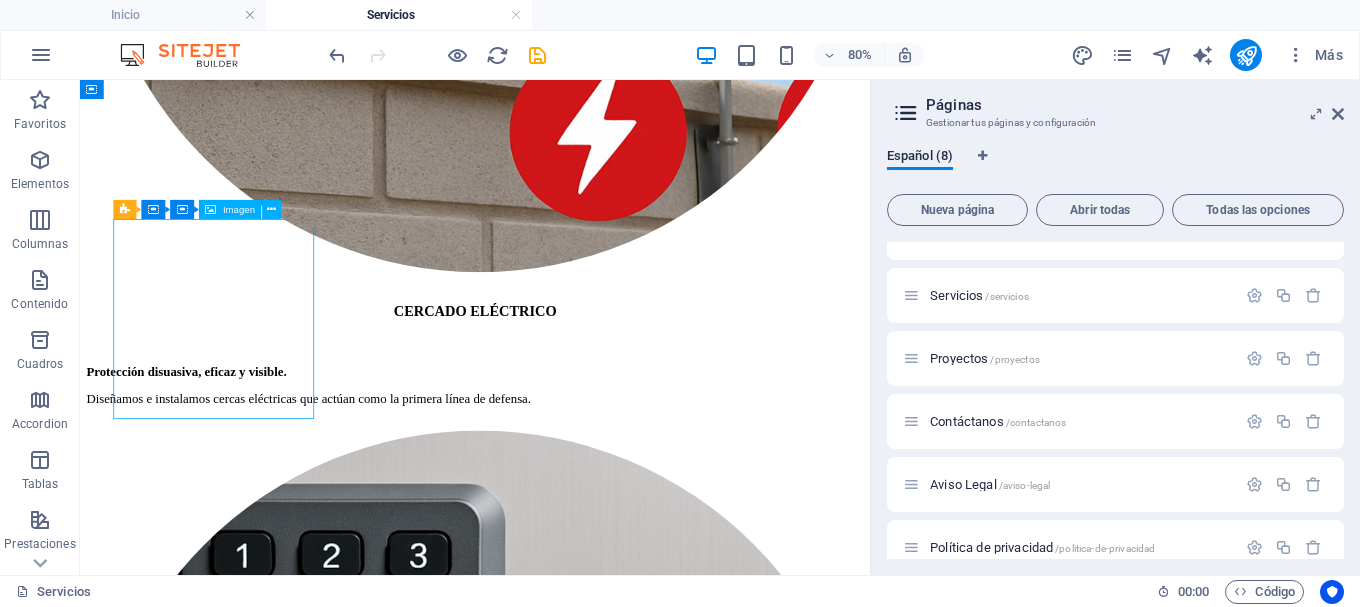 click at bounding box center (574, 3685) 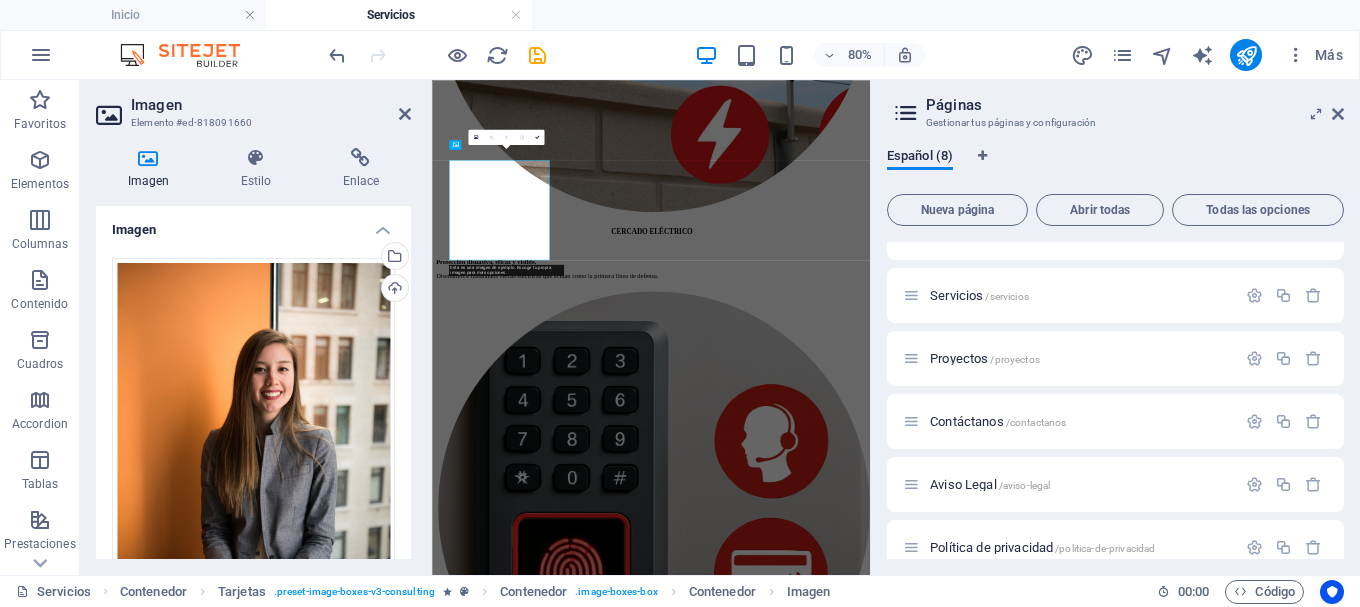 scroll, scrollTop: 1903, scrollLeft: 0, axis: vertical 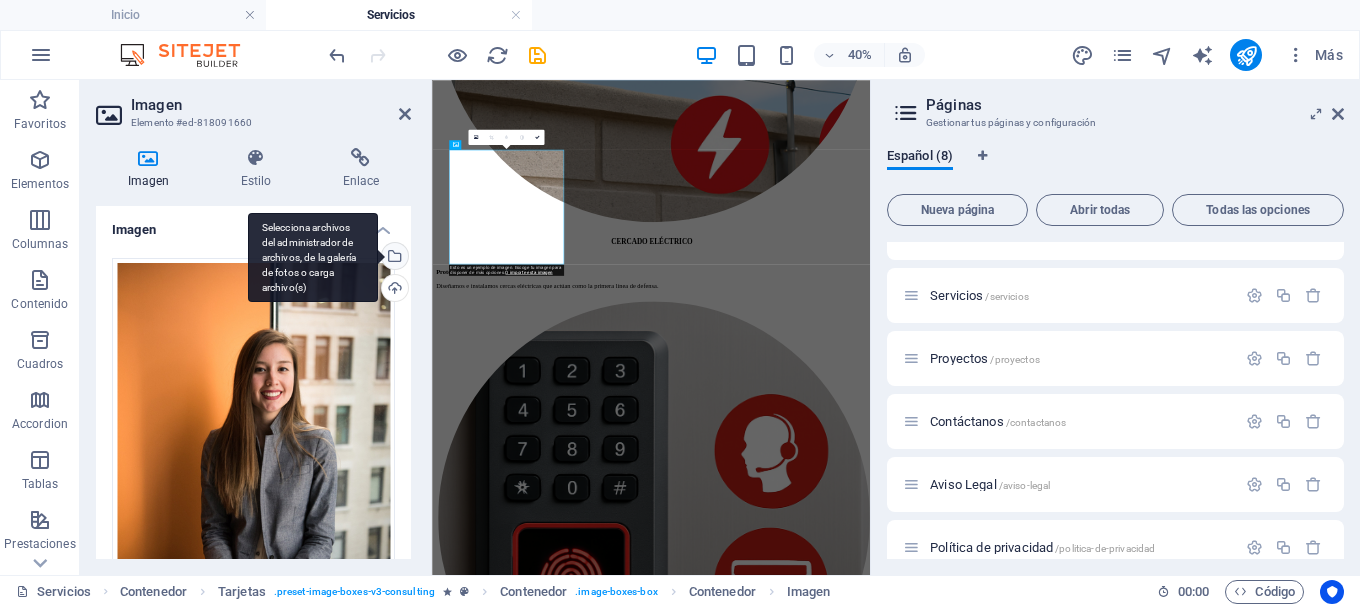 click on "Selecciona archivos del administrador de archivos, de la galería de fotos o carga archivo(s)" at bounding box center [393, 258] 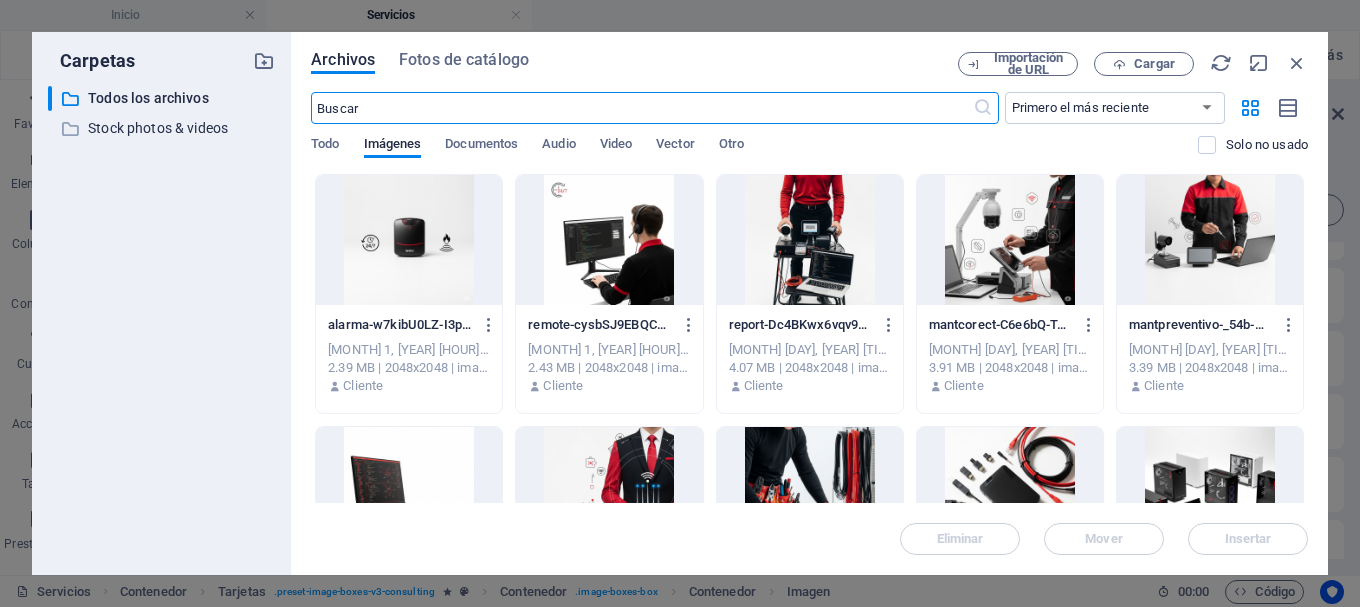 scroll, scrollTop: 3636, scrollLeft: 0, axis: vertical 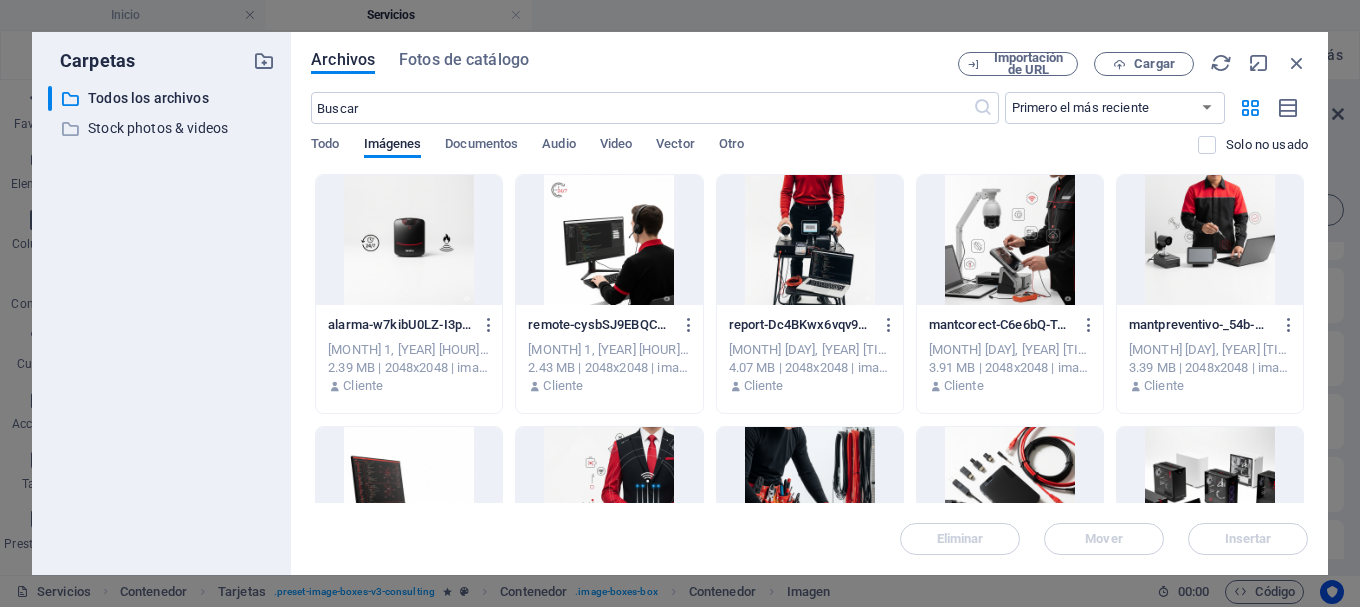 click at bounding box center (1210, 240) 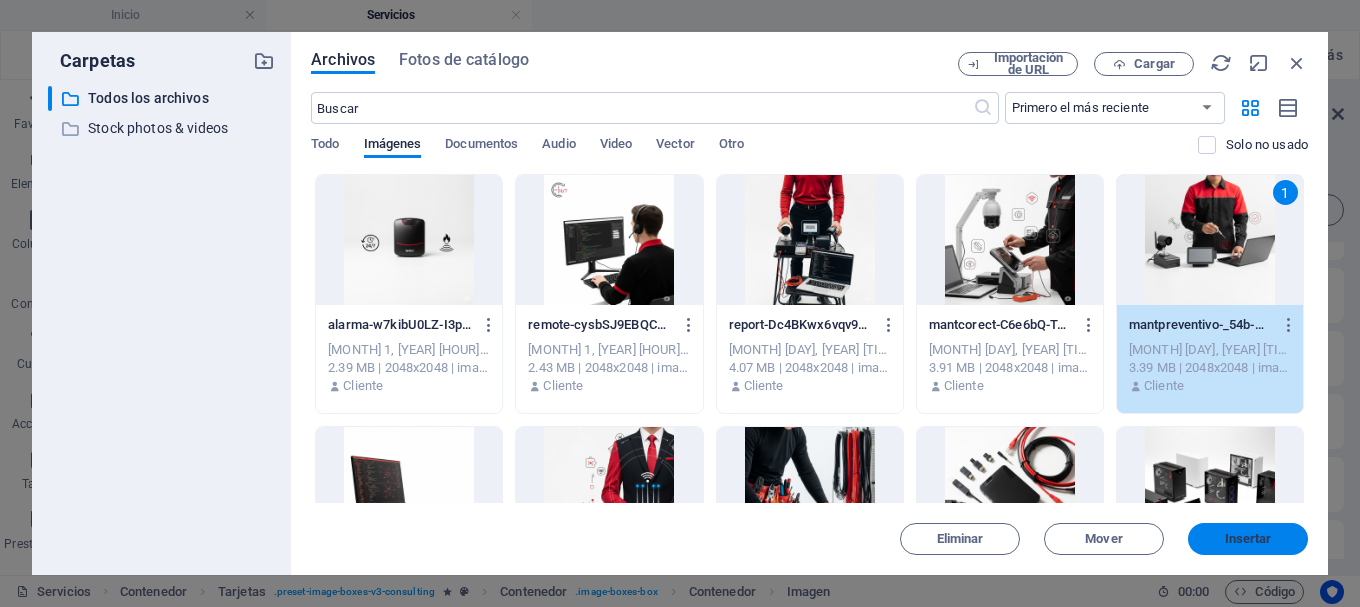 click on "Insertar" at bounding box center [1248, 539] 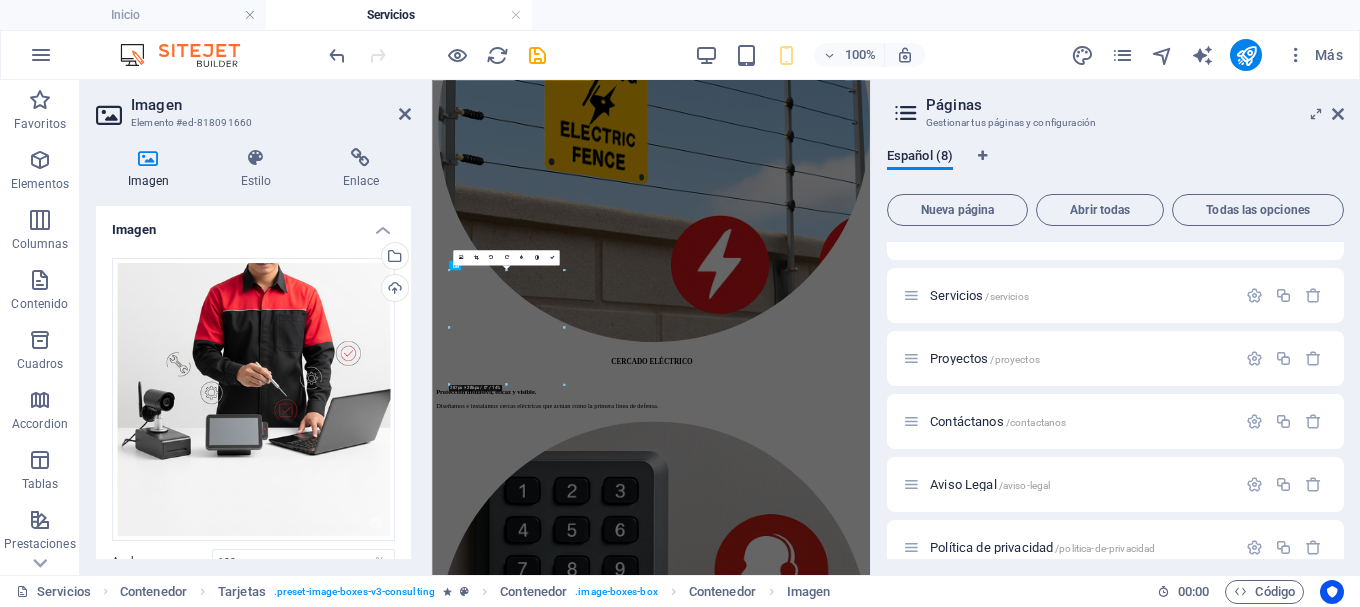 scroll, scrollTop: 1601, scrollLeft: 0, axis: vertical 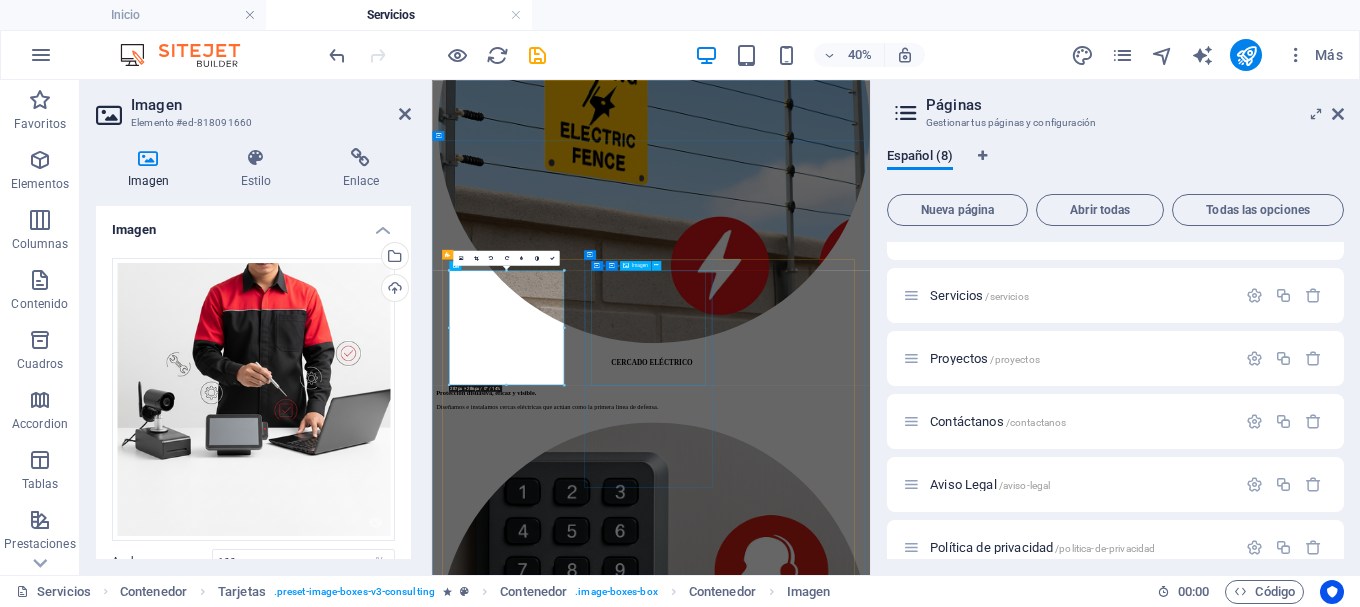 click at bounding box center [979, 5648] 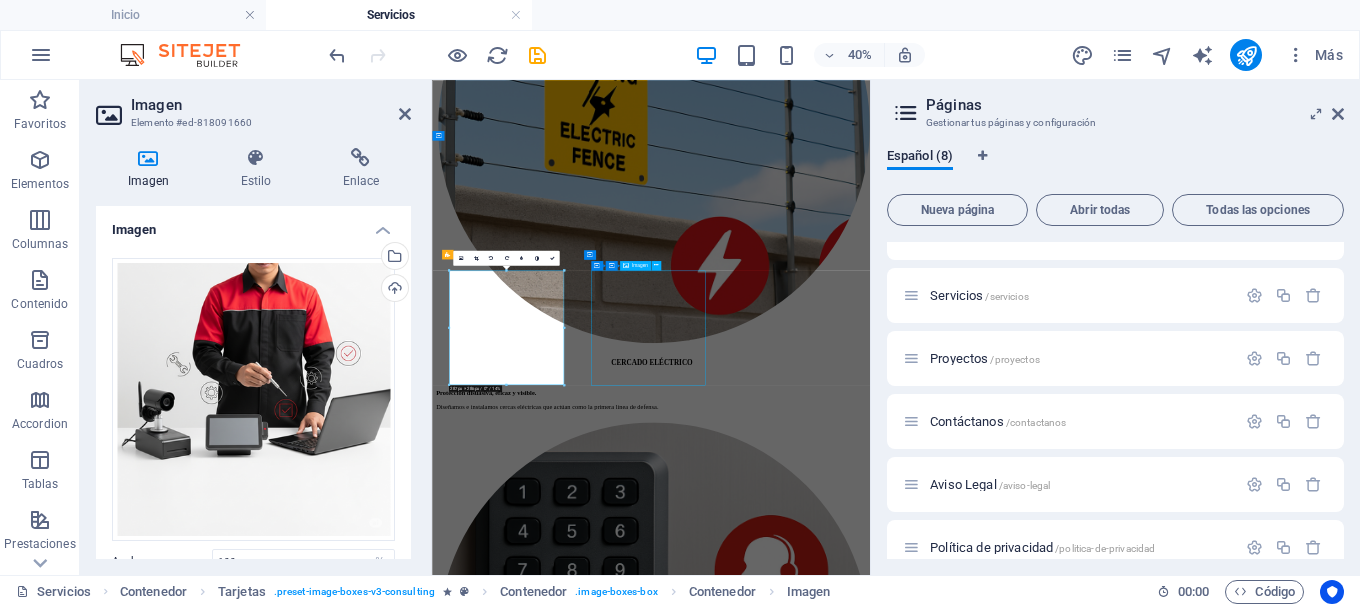 click at bounding box center (979, 5648) 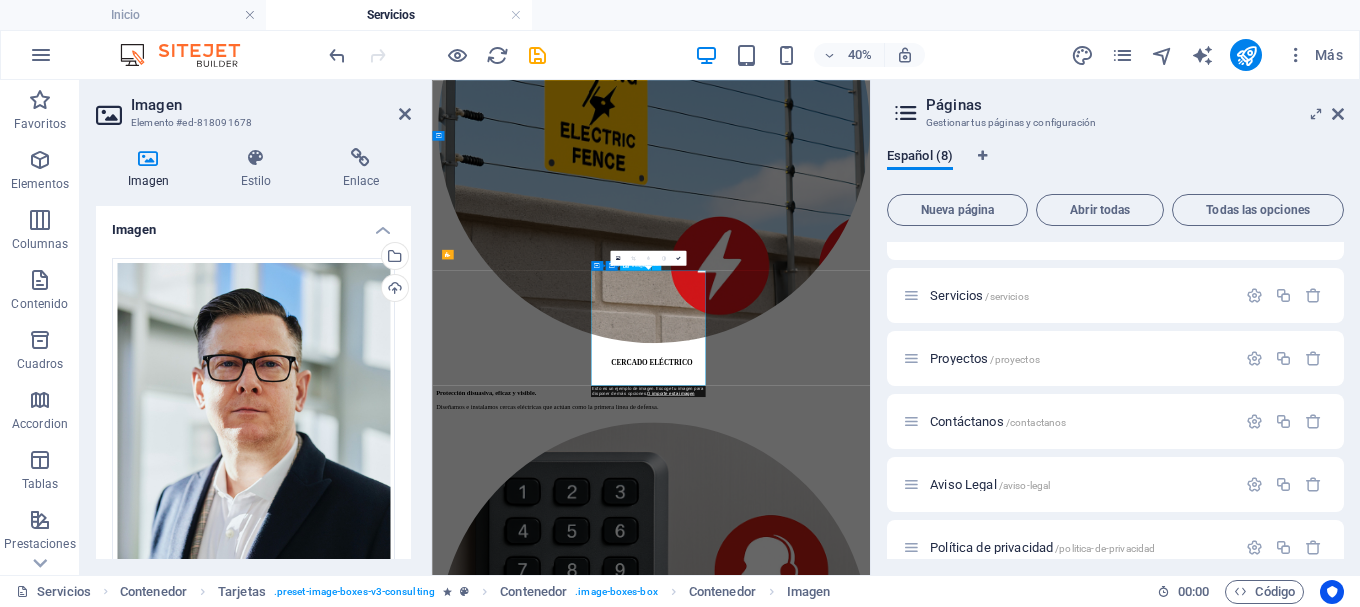 click at bounding box center (979, 5647) 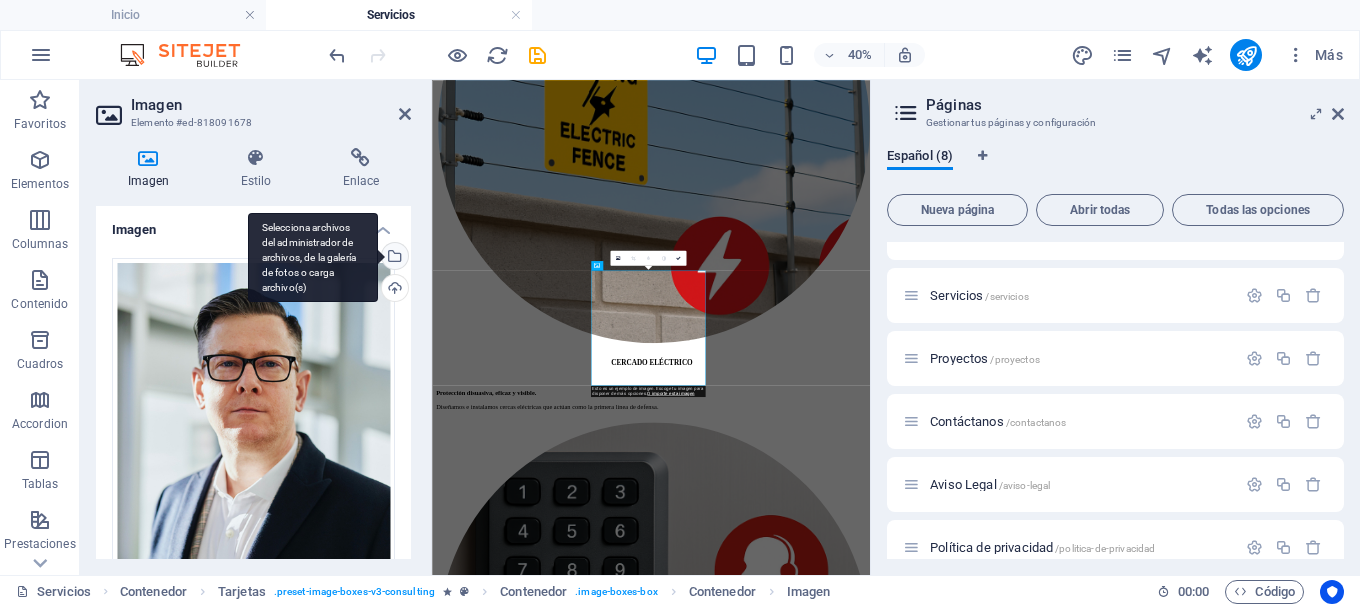 click on "Selecciona archivos del administrador de archivos, de la galería de fotos o carga archivo(s)" at bounding box center (313, 258) 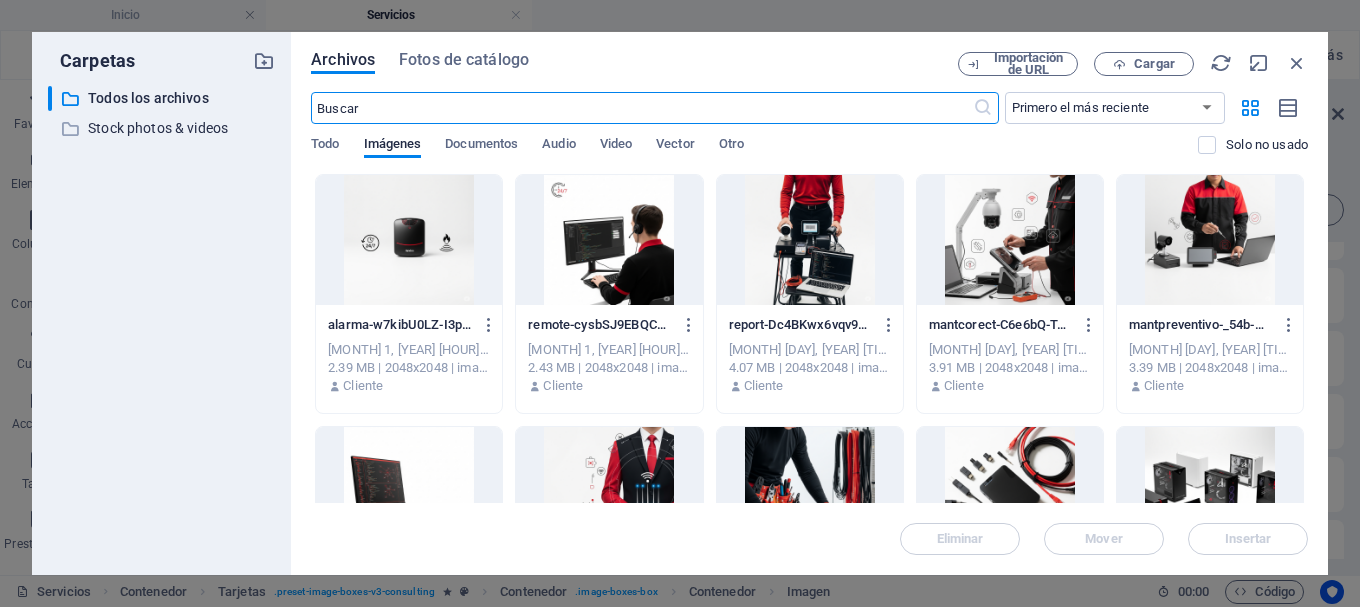 scroll, scrollTop: 4576, scrollLeft: 0, axis: vertical 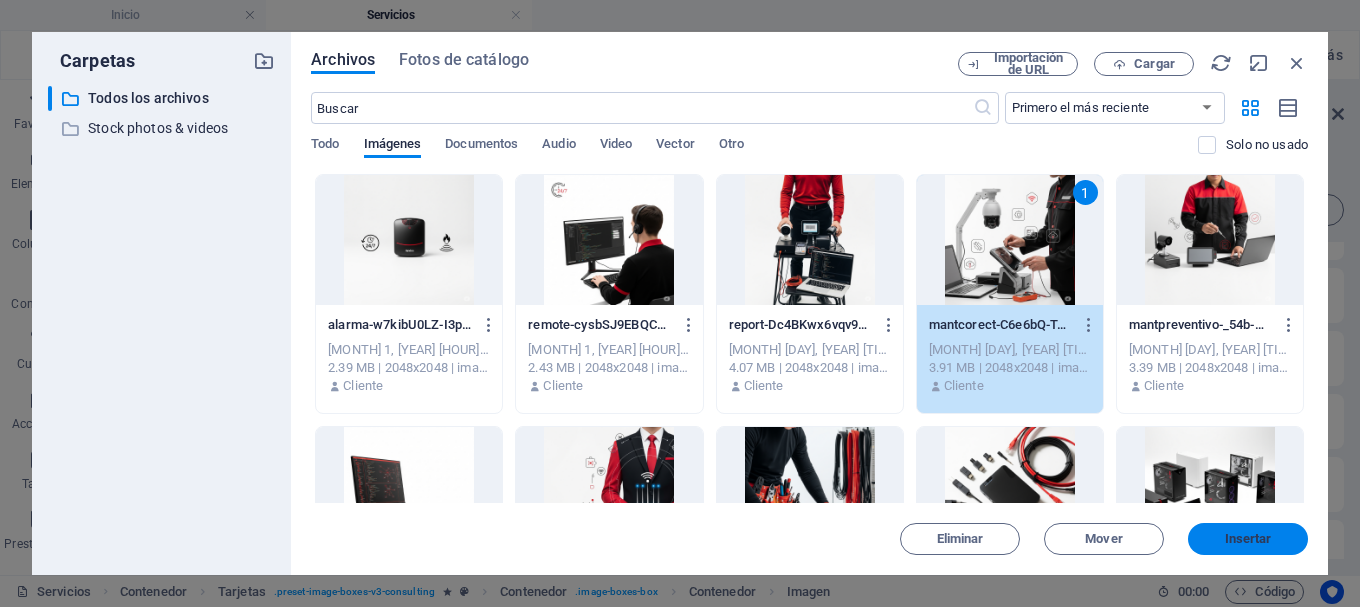 click on "Insertar" at bounding box center (1248, 539) 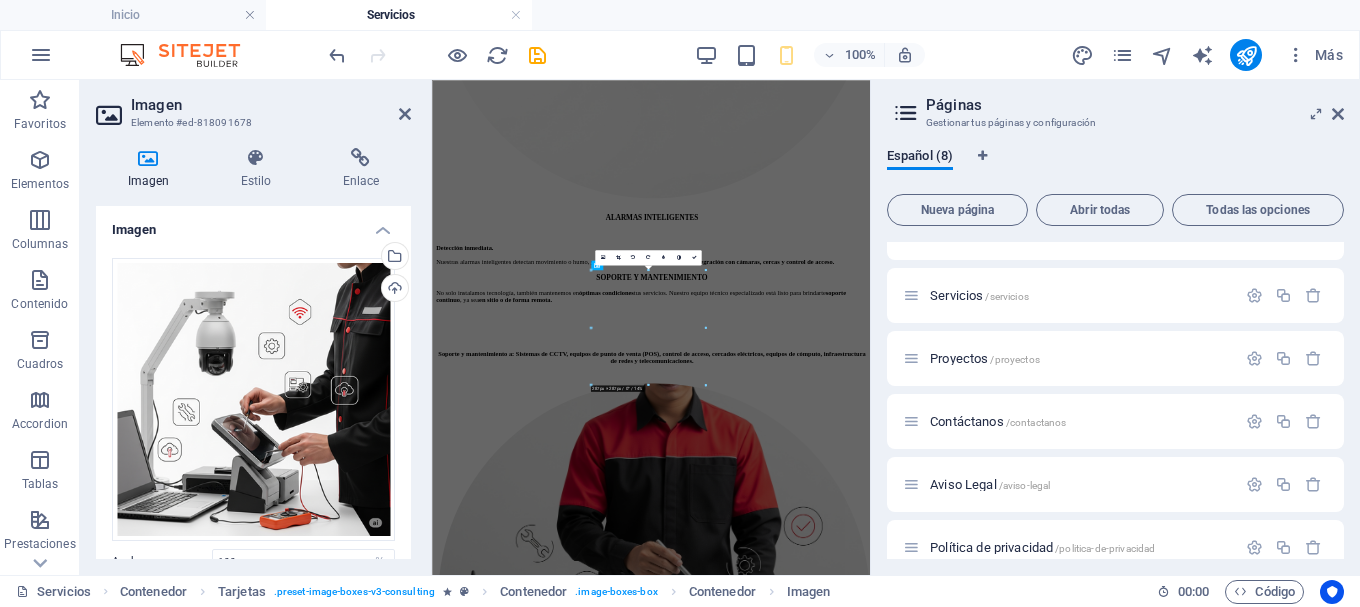 scroll, scrollTop: 1601, scrollLeft: 0, axis: vertical 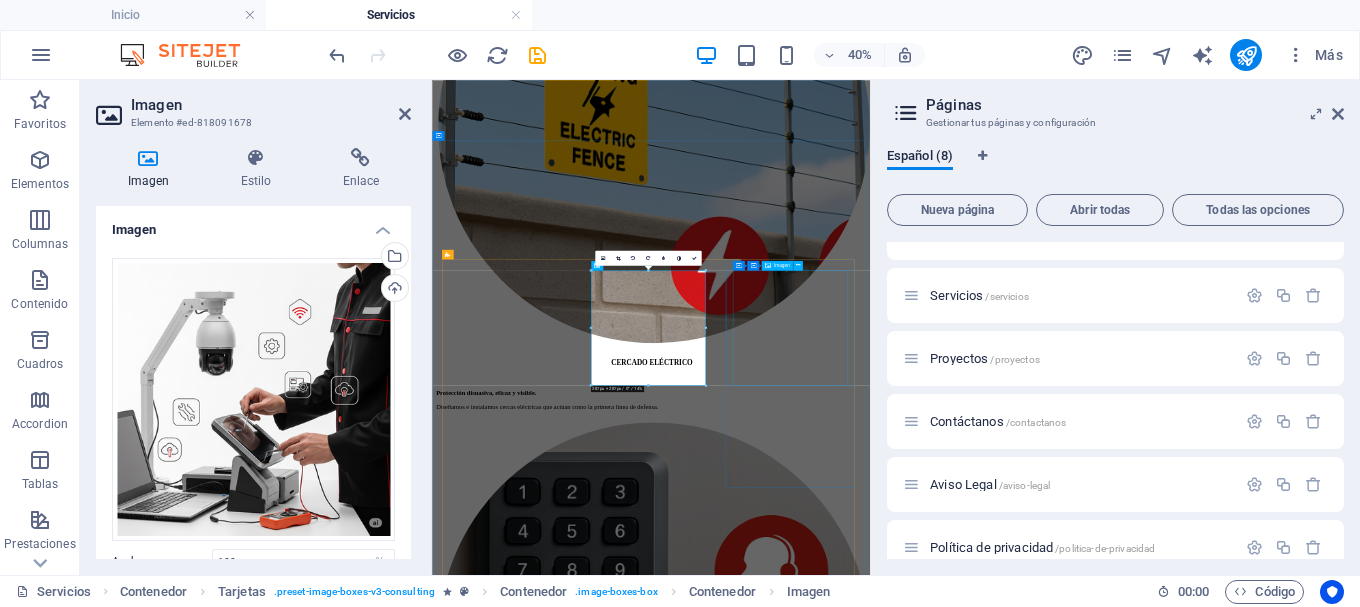 click at bounding box center (979, 6928) 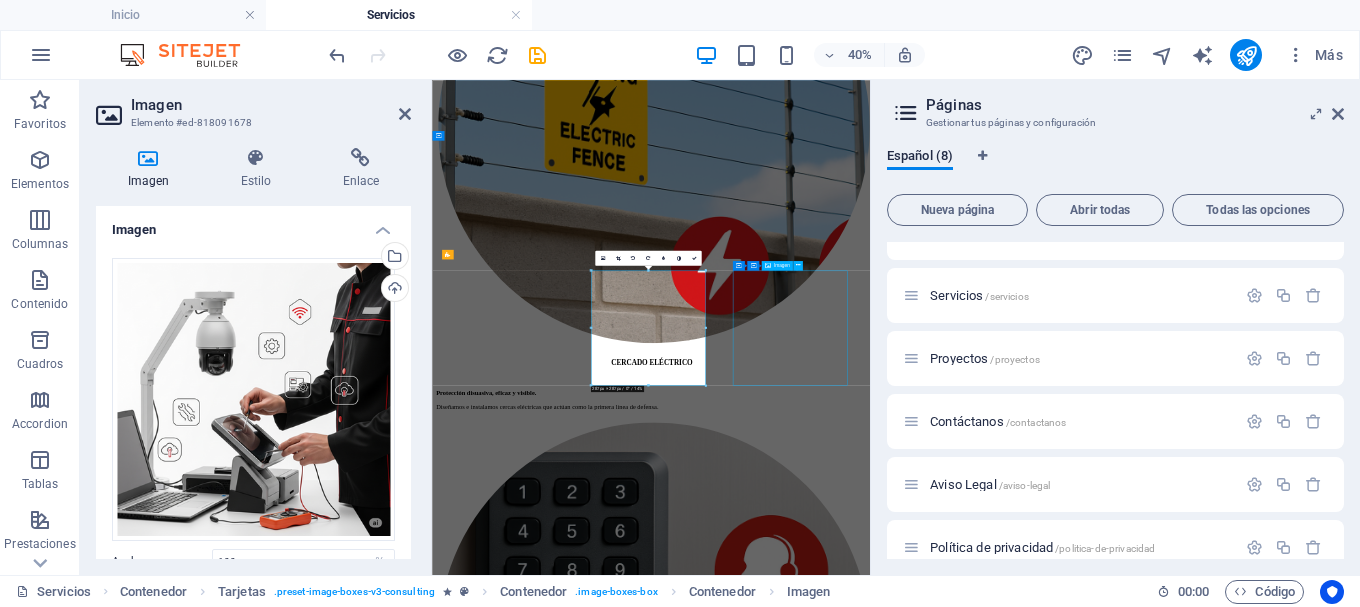click at bounding box center (979, 6928) 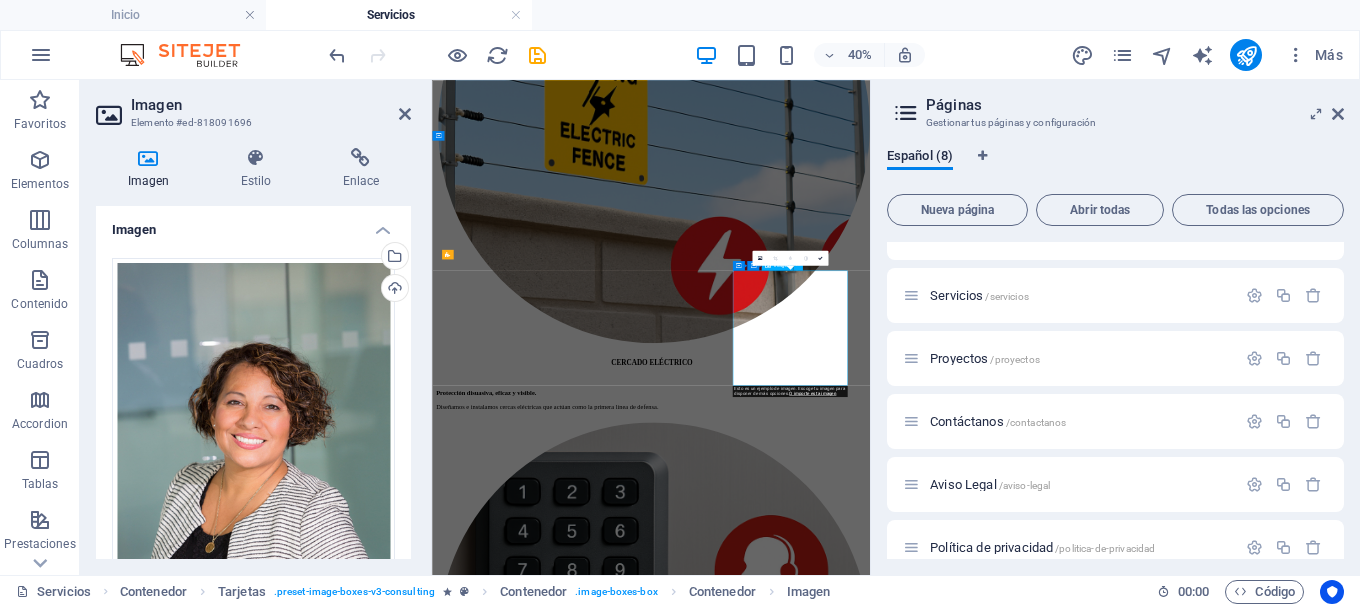 click at bounding box center (979, 6927) 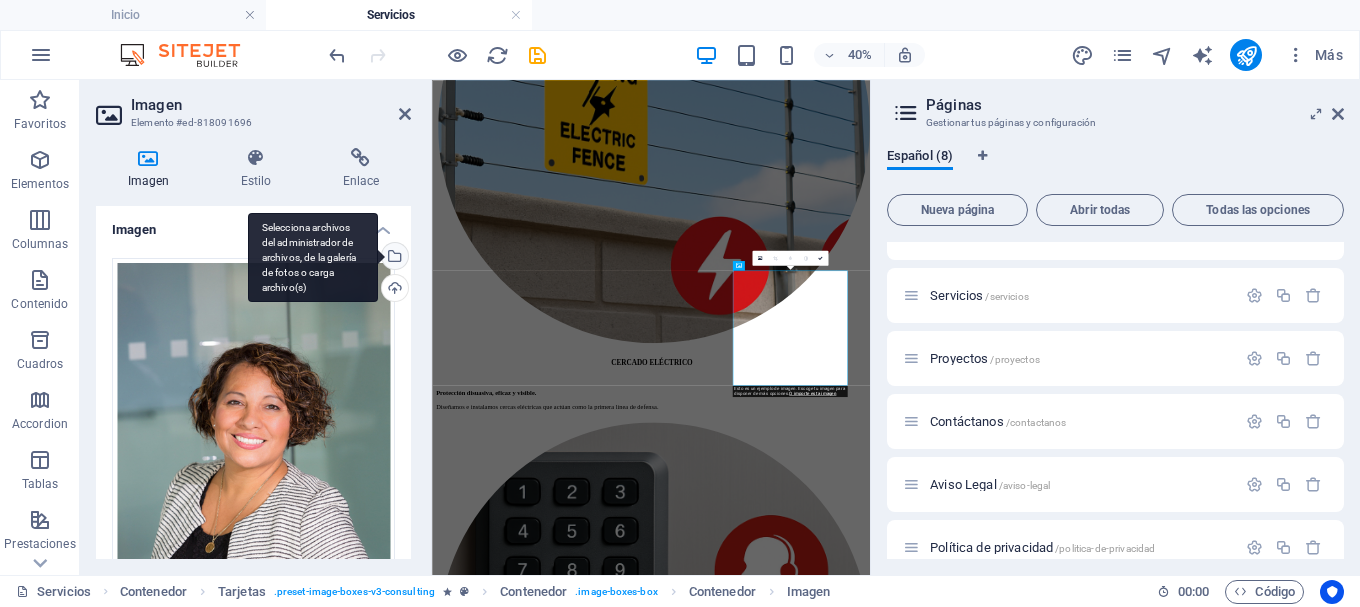 click on "Selecciona archivos del administrador de archivos, de la galería de fotos o carga archivo(s)" at bounding box center (393, 258) 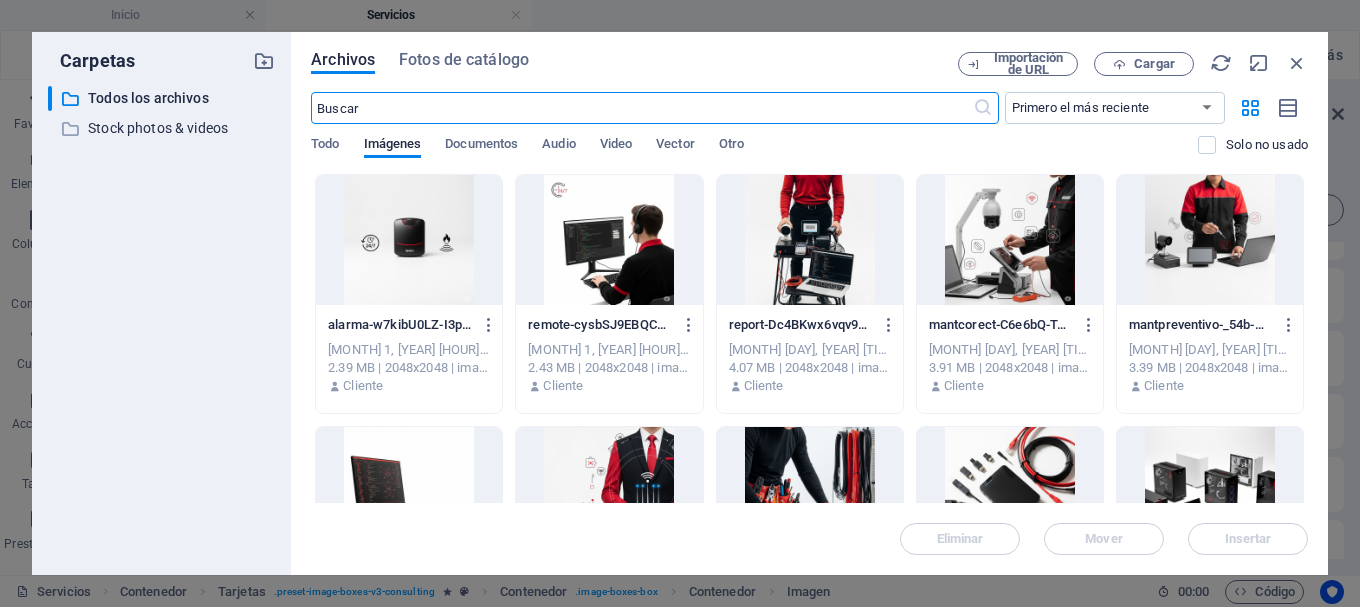 scroll, scrollTop: 5338, scrollLeft: 0, axis: vertical 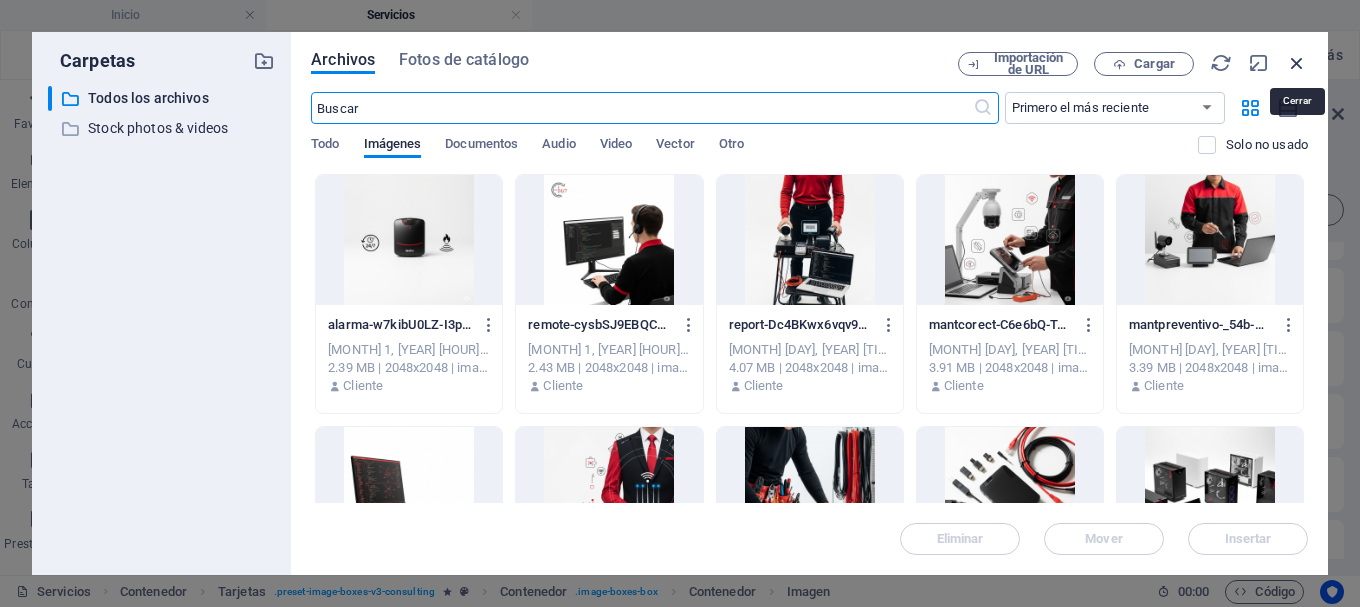 click at bounding box center [1297, 63] 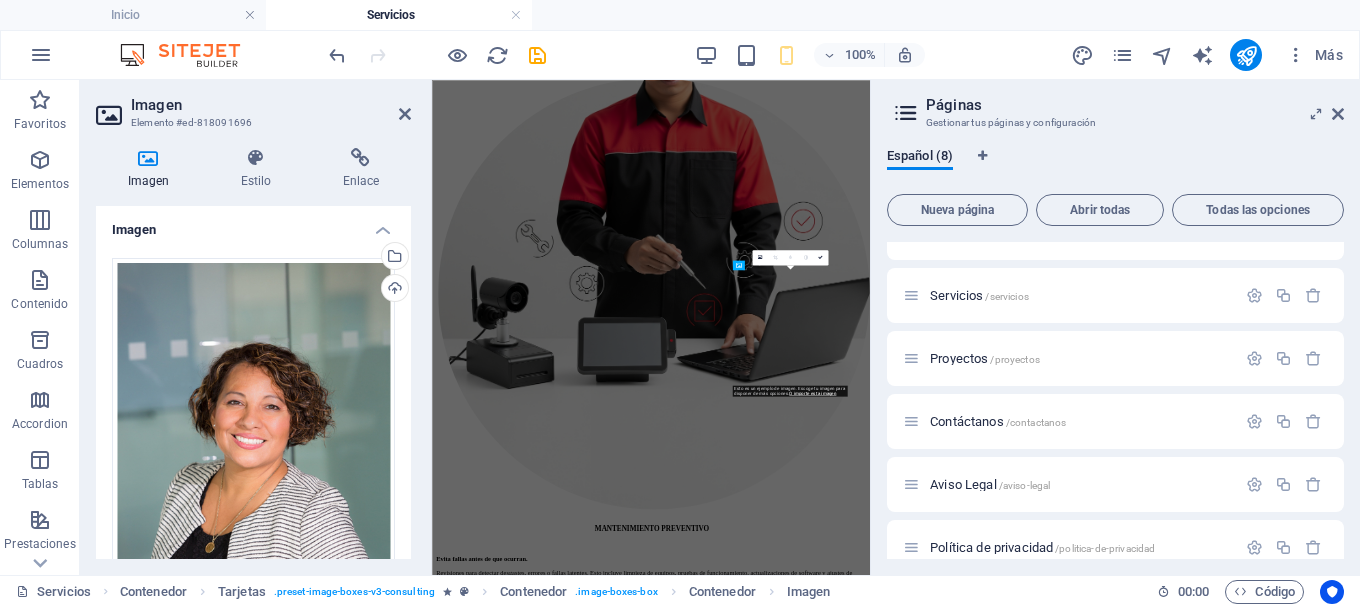 scroll, scrollTop: 1601, scrollLeft: 0, axis: vertical 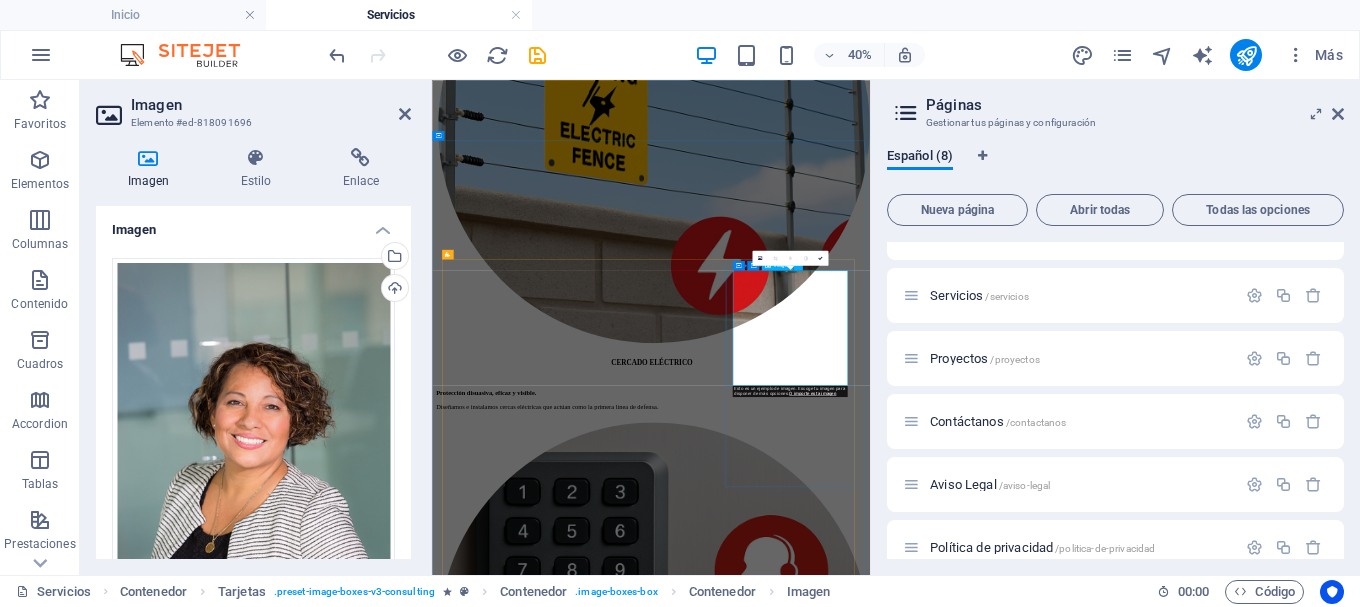 click at bounding box center [979, 6927] 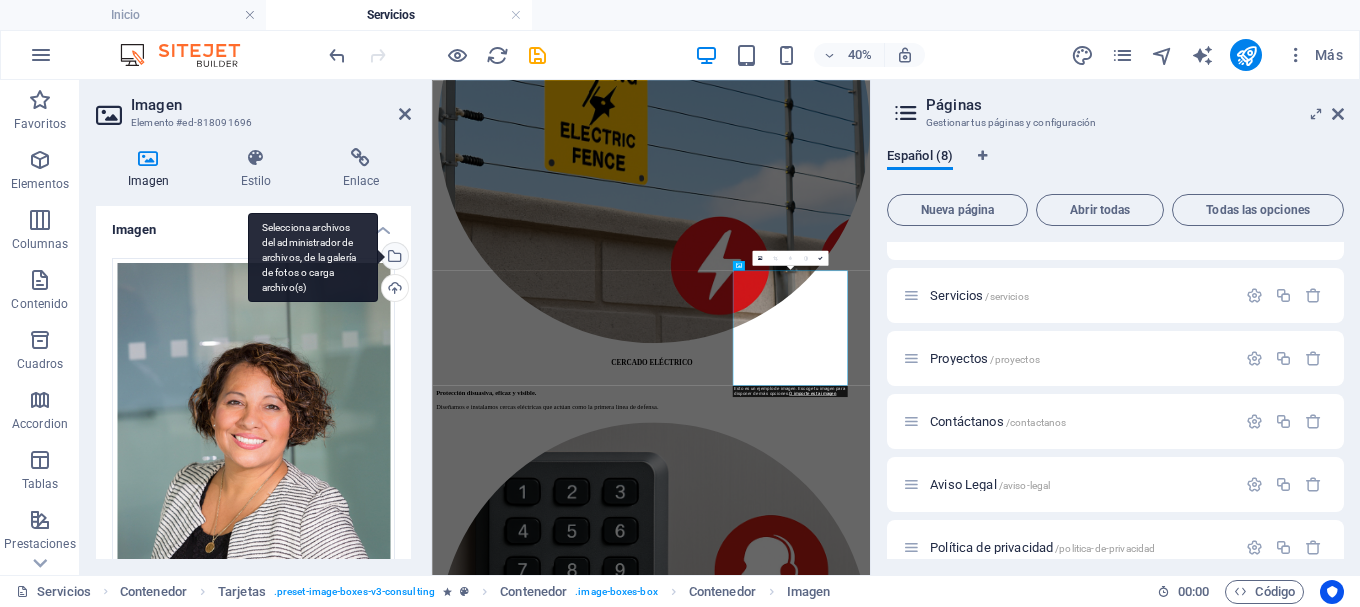 click on "Selecciona archivos del administrador de archivos, de la galería de fotos o carga archivo(s)" at bounding box center (313, 258) 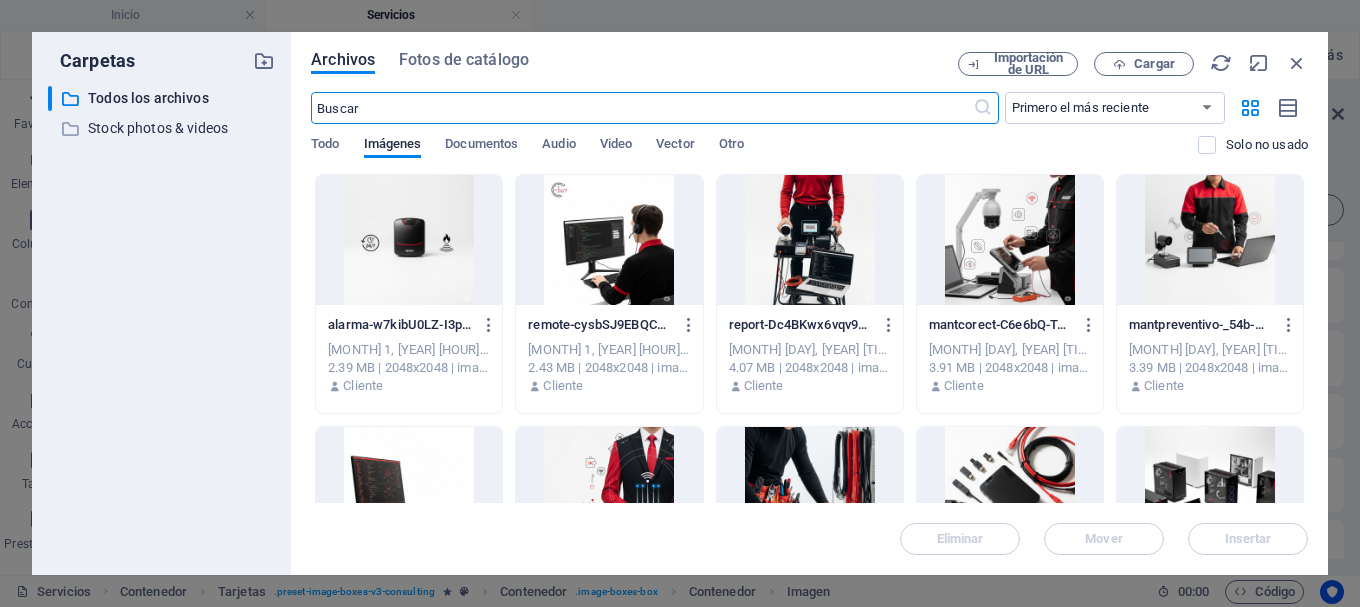 scroll, scrollTop: 5338, scrollLeft: 0, axis: vertical 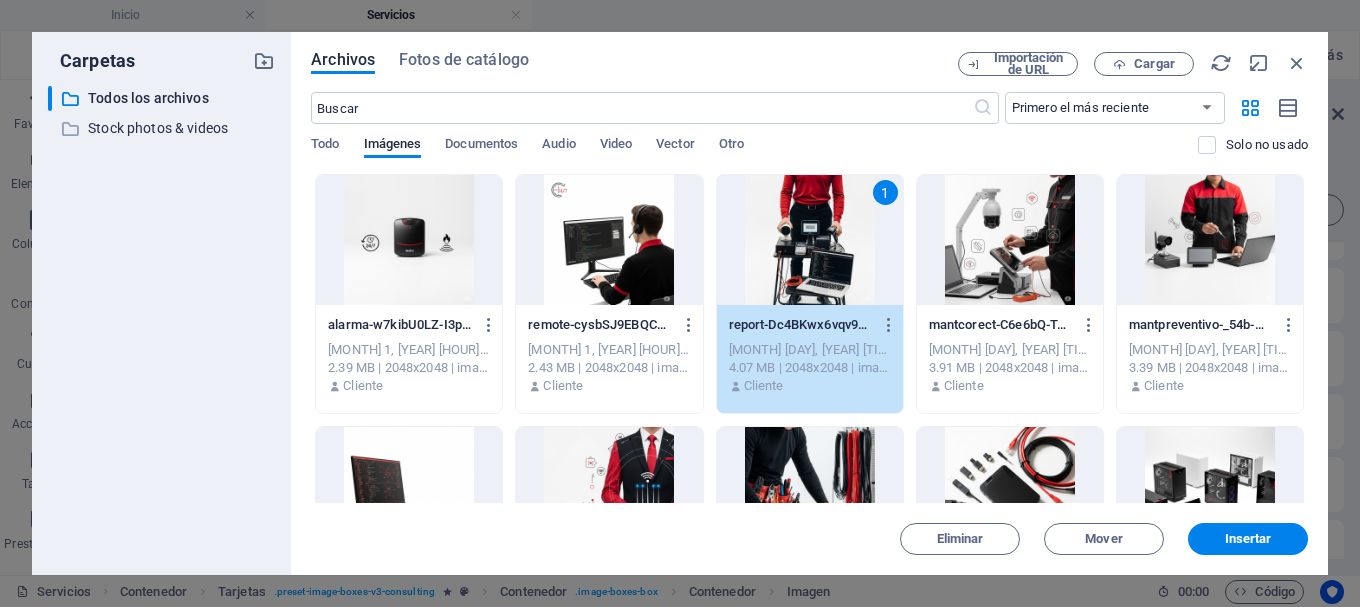 click on "Eliminar Mover Insertar" at bounding box center [809, 529] 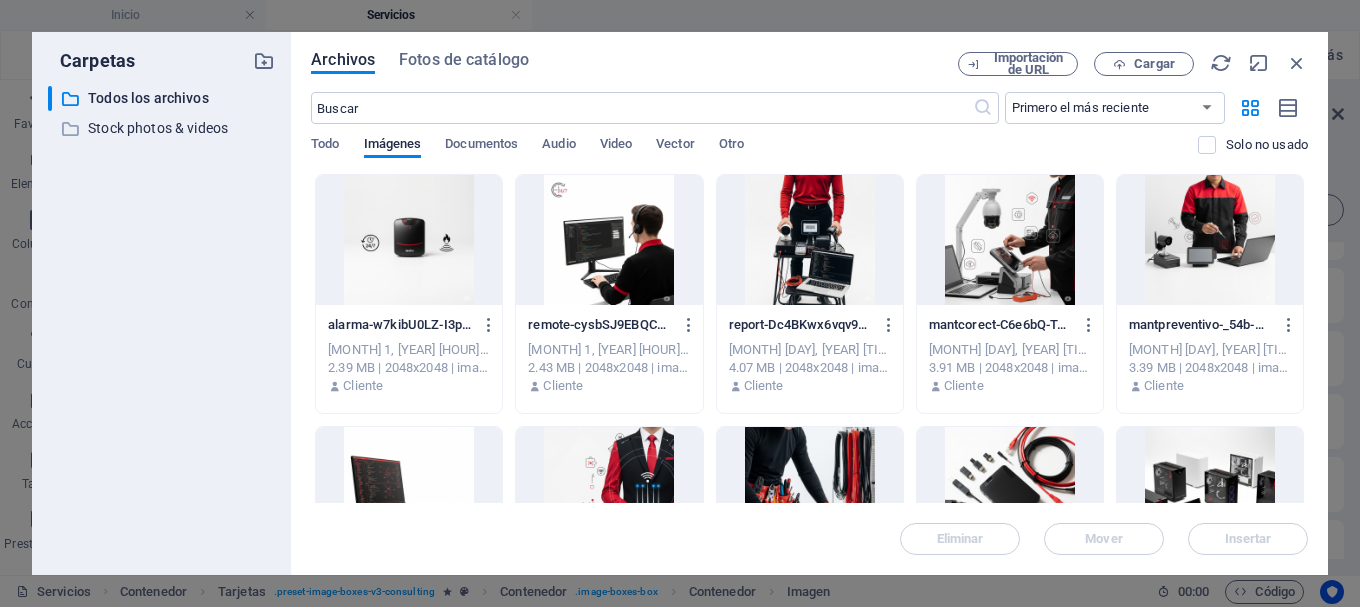 click at bounding box center [810, 240] 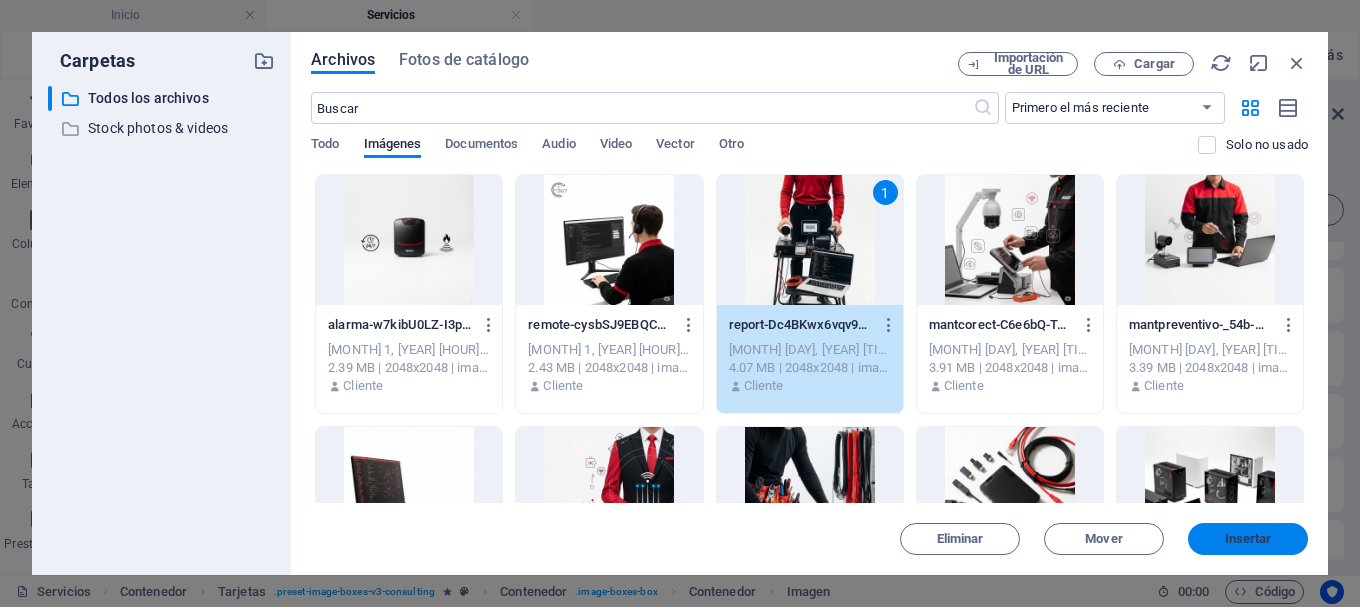 click on "Insertar" at bounding box center (1248, 539) 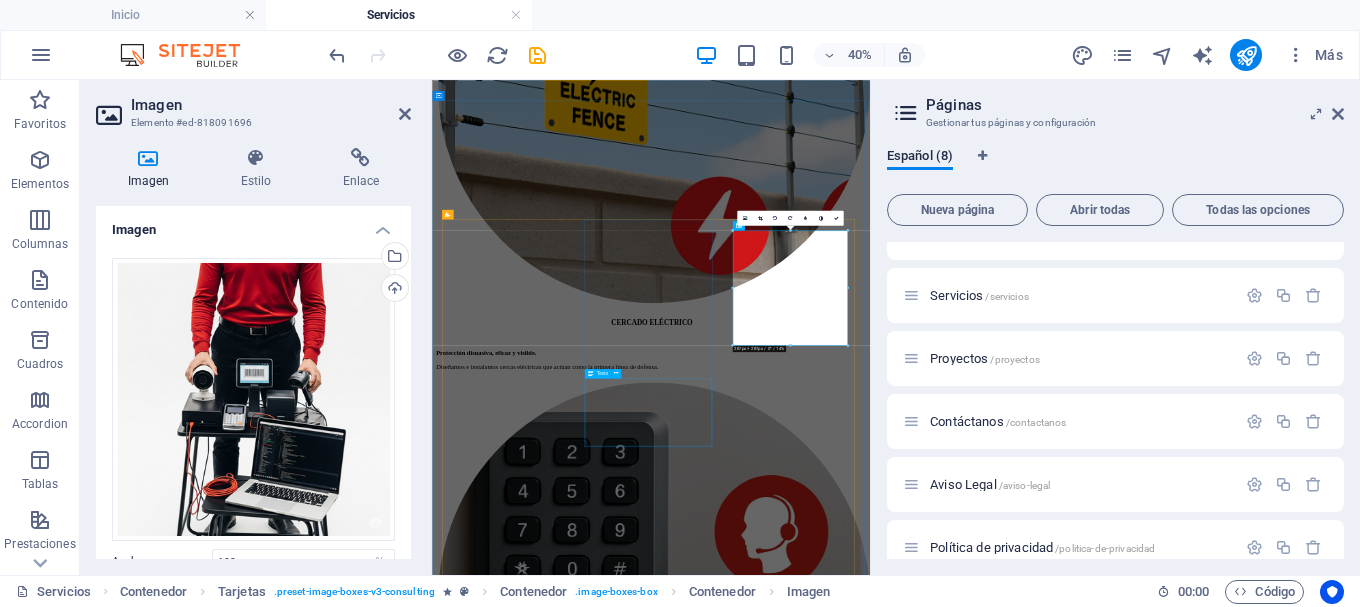 scroll, scrollTop: 1801, scrollLeft: 0, axis: vertical 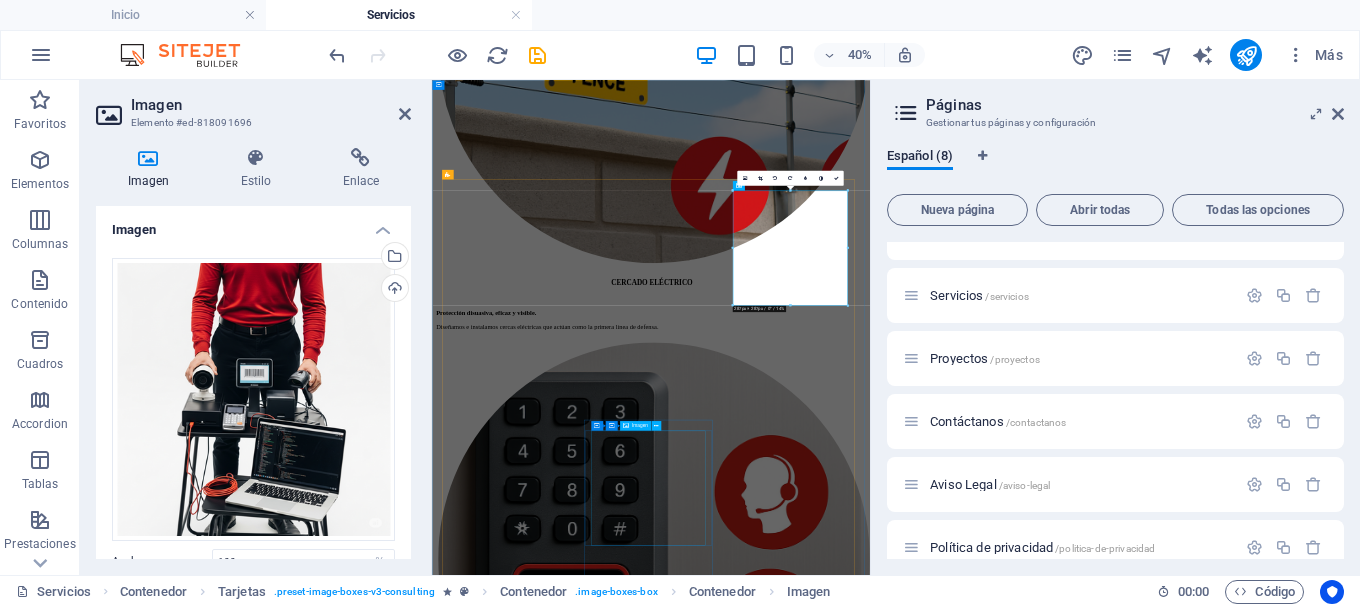 click at bounding box center [979, 8025] 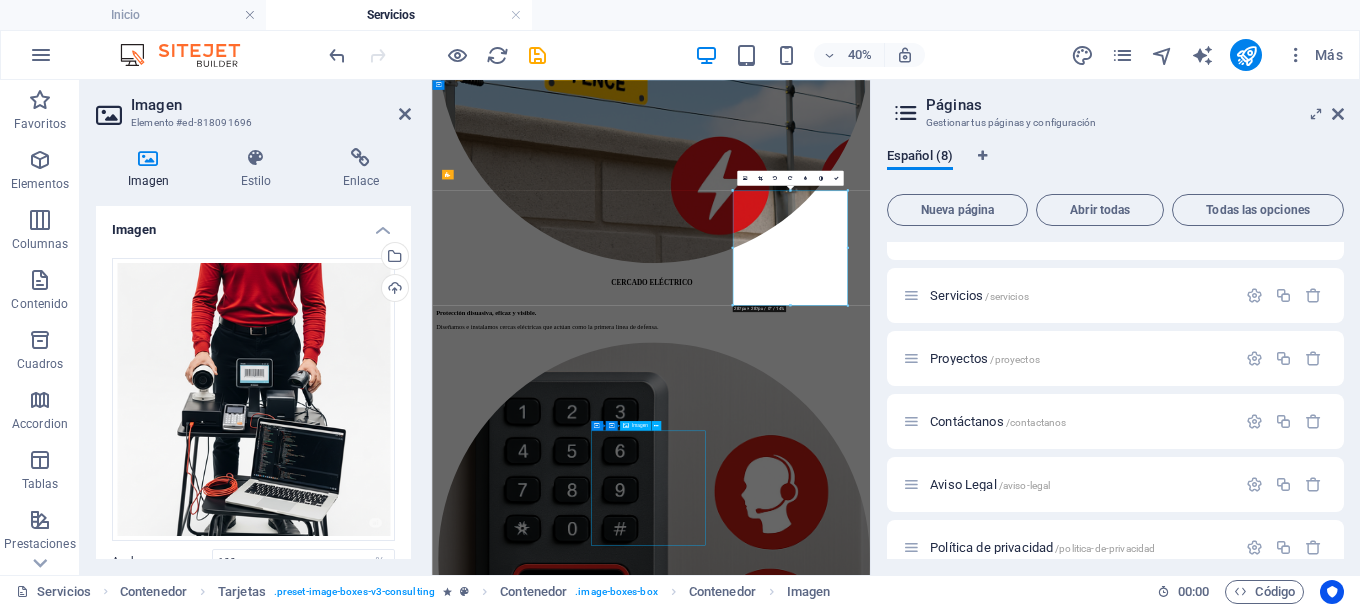 click at bounding box center [979, 8025] 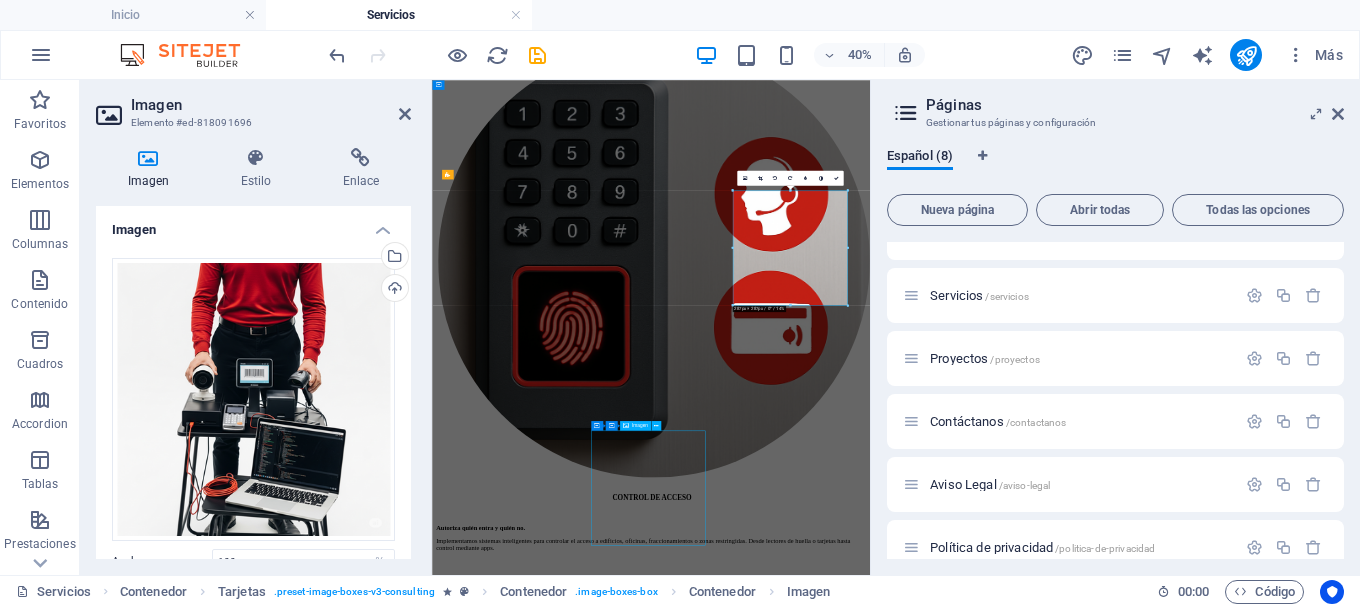 select on "%" 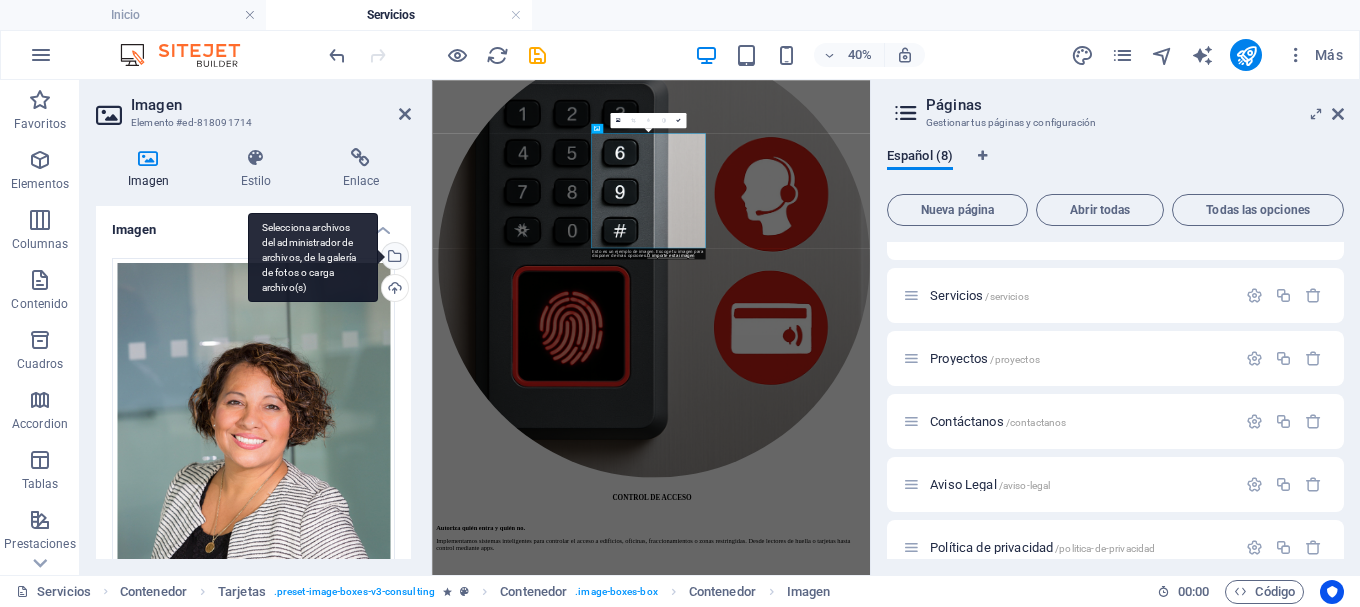 click on "Selecciona archivos del administrador de archivos, de la galería de fotos o carga archivo(s)" at bounding box center (393, 258) 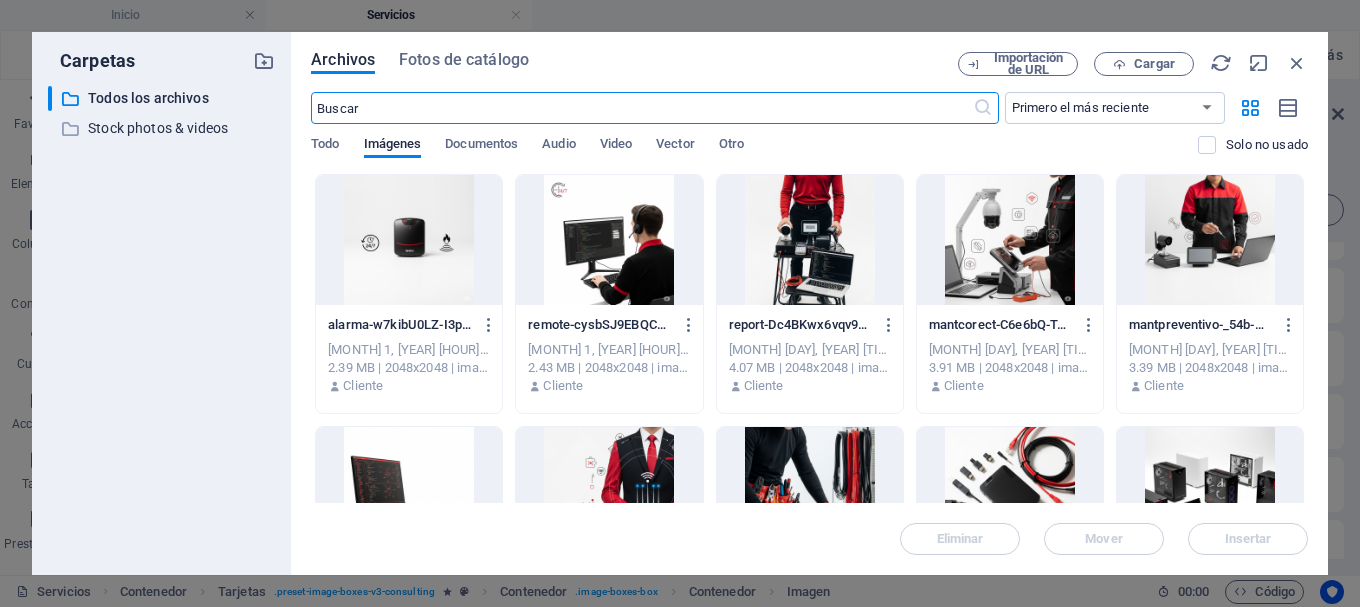 scroll, scrollTop: 6201, scrollLeft: 0, axis: vertical 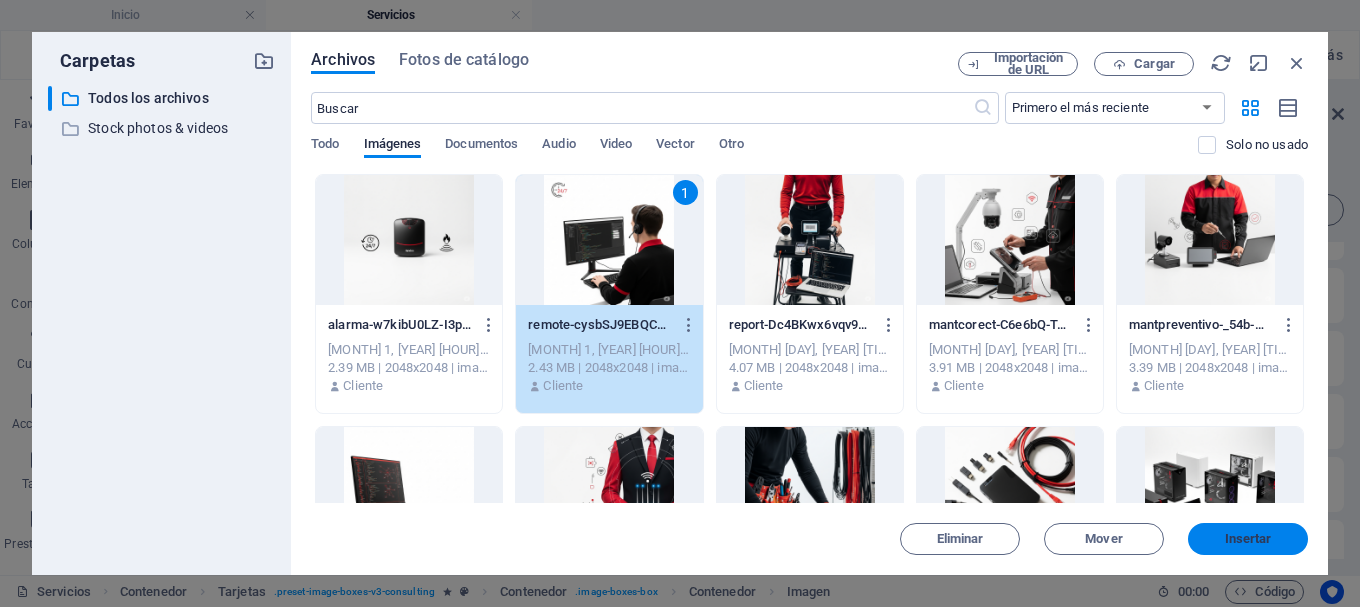 click on "Insertar" at bounding box center (1248, 539) 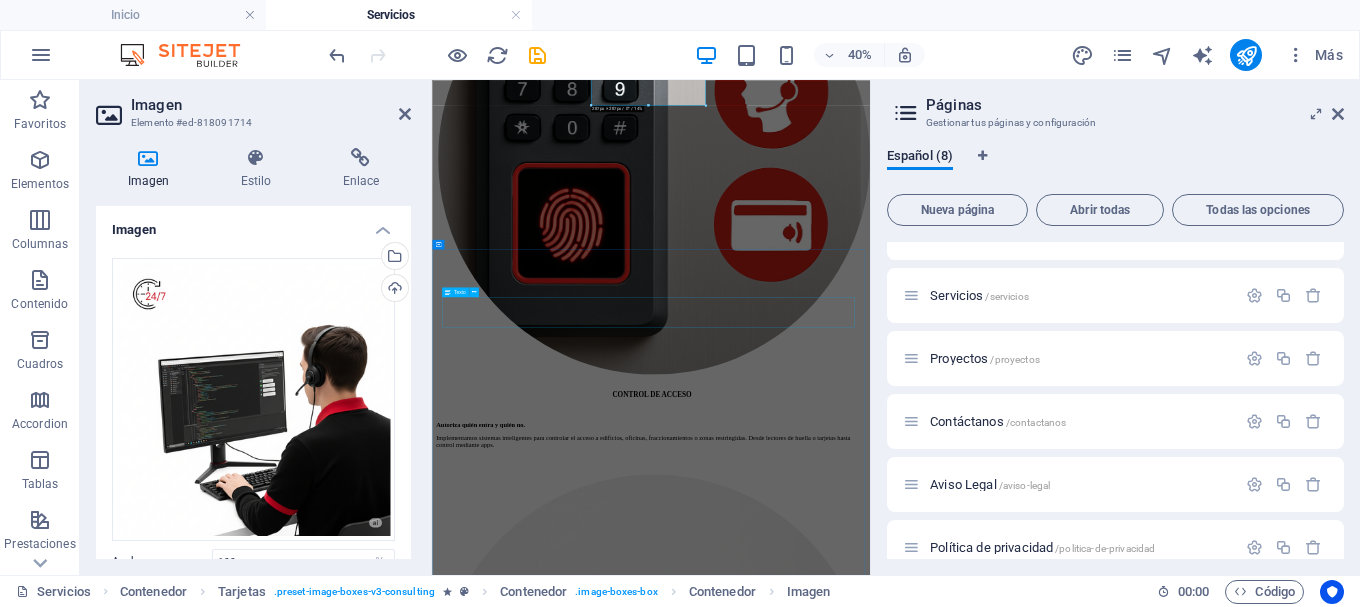 scroll, scrollTop: 2902, scrollLeft: 0, axis: vertical 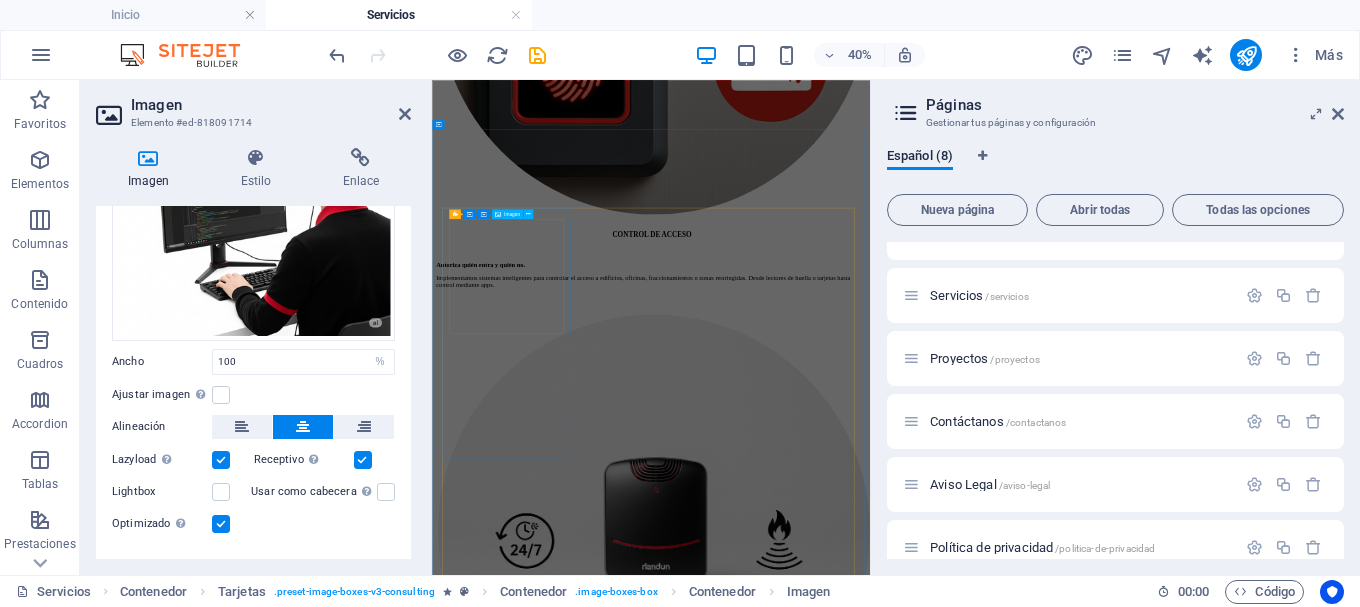 click at bounding box center (979, 8066) 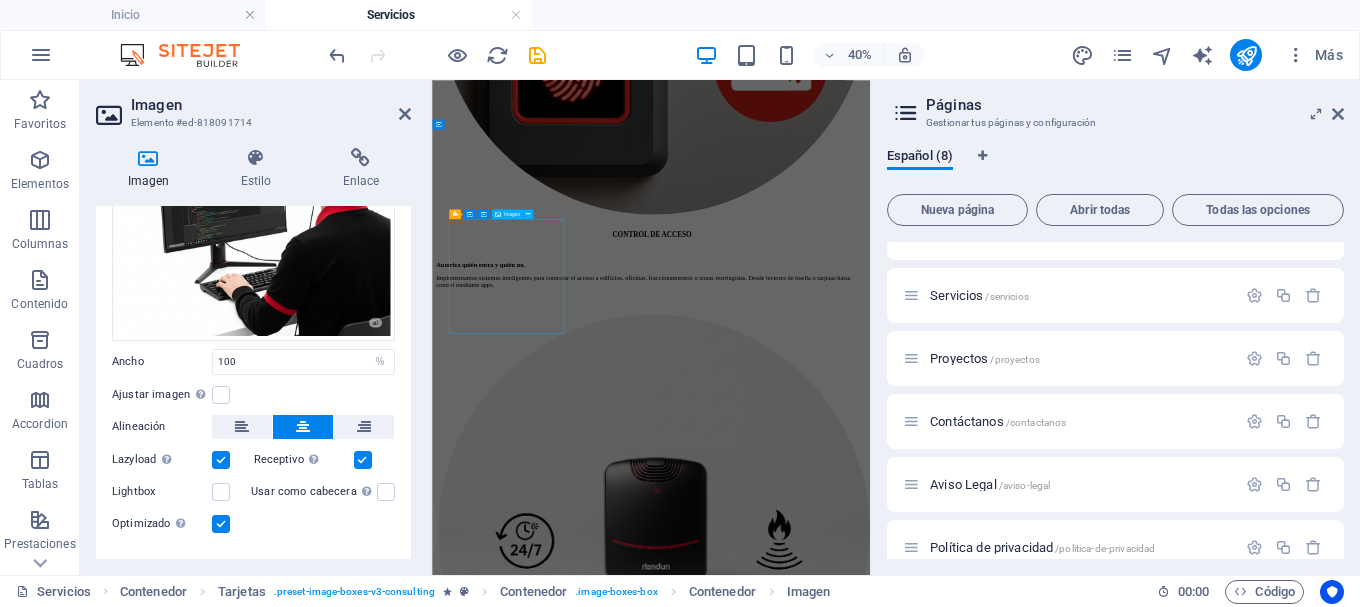 click at bounding box center [979, 8066] 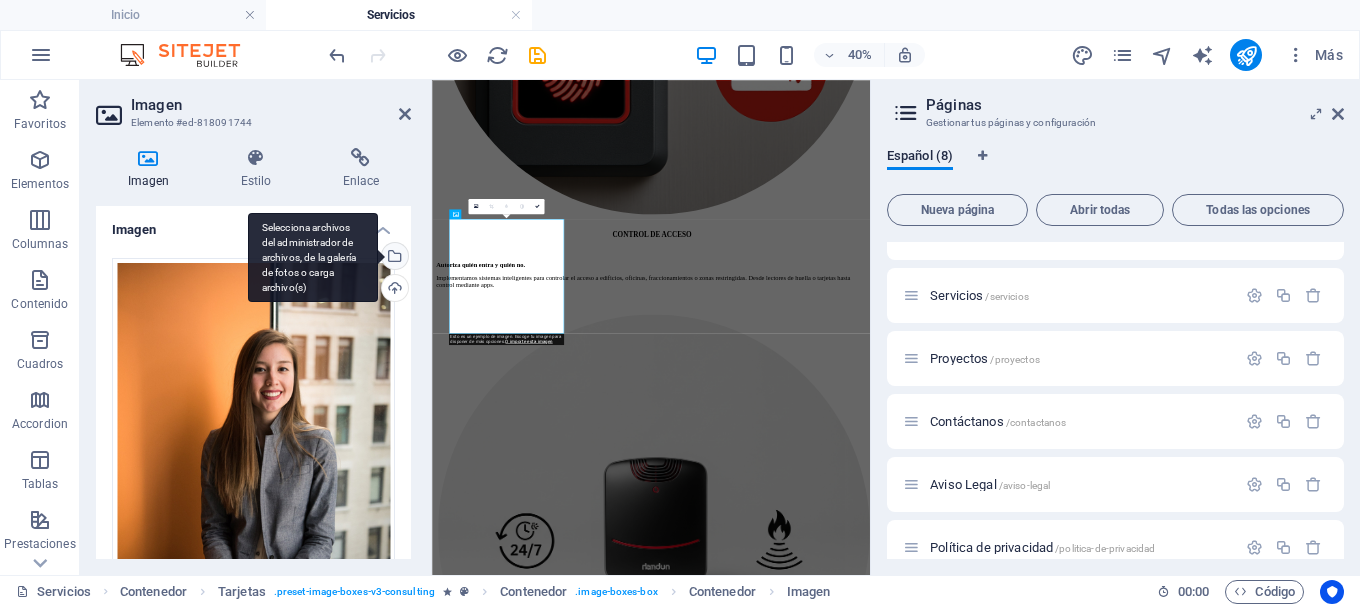click on "Selecciona archivos del administrador de archivos, de la galería de fotos o carga archivo(s)" at bounding box center (313, 258) 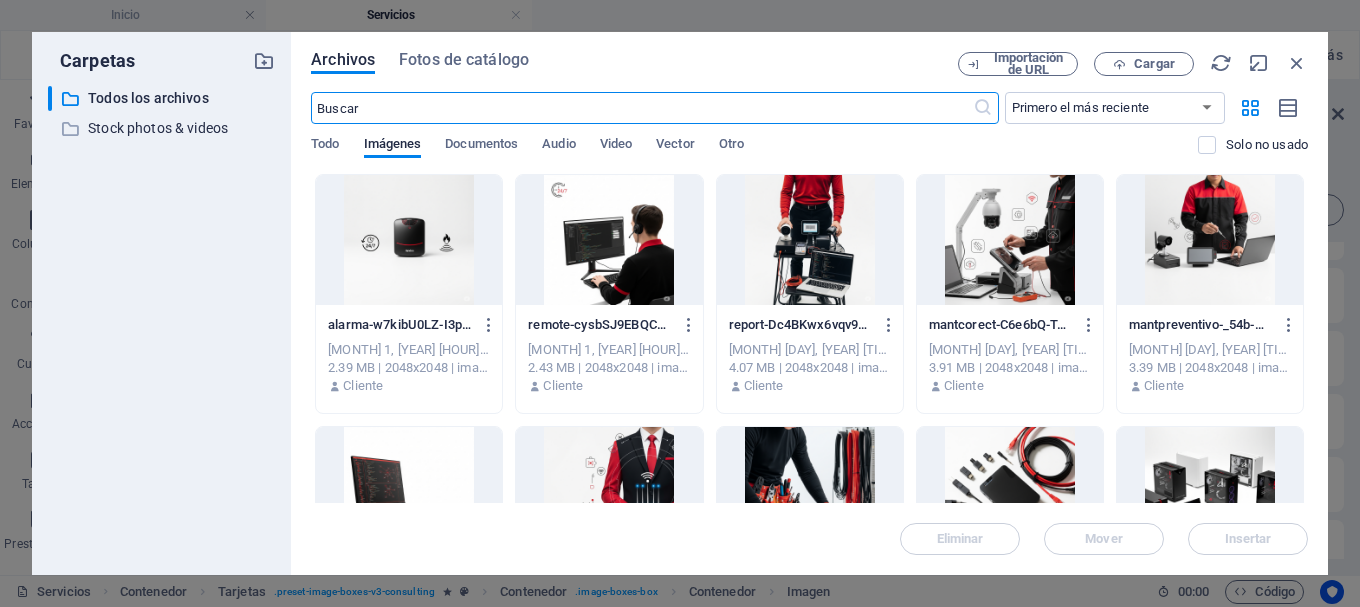 scroll, scrollTop: 7319, scrollLeft: 0, axis: vertical 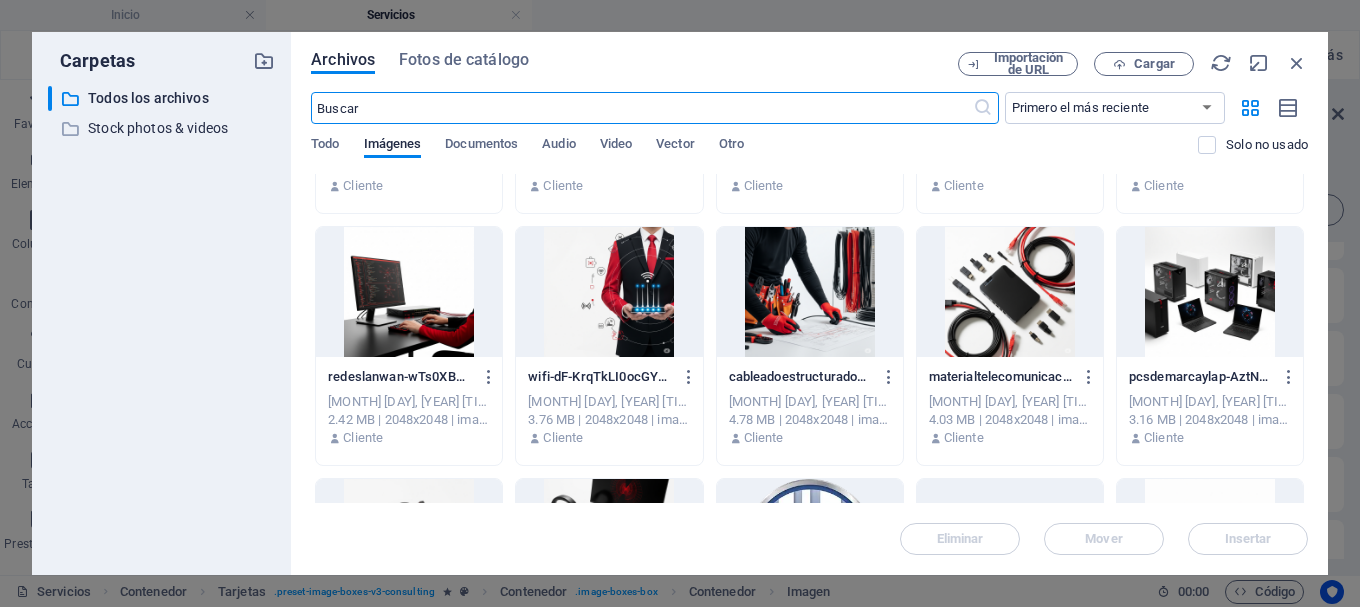 click at bounding box center [609, 292] 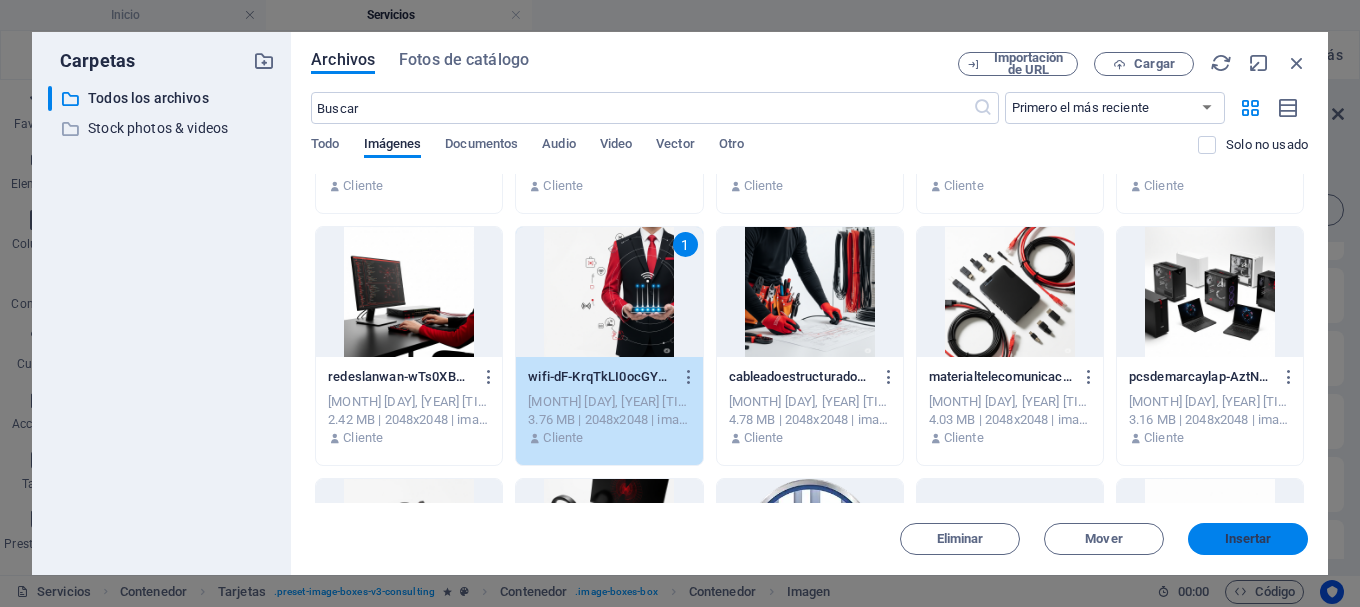 click on "Insertar" at bounding box center [1248, 539] 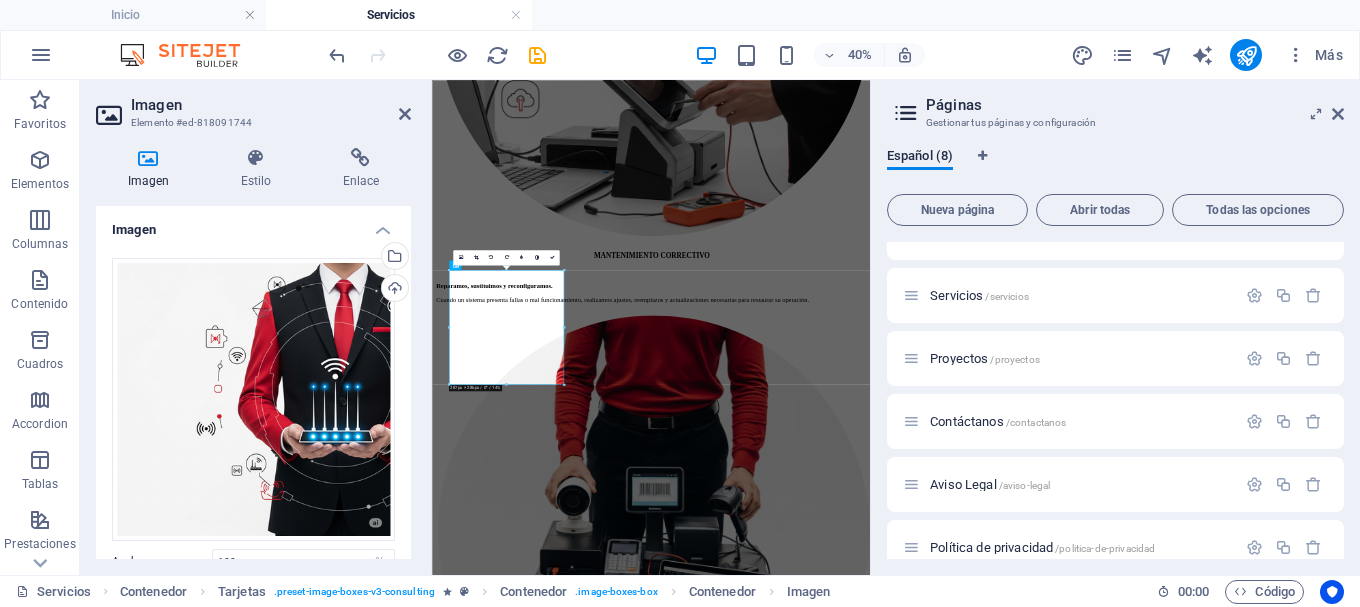 scroll, scrollTop: 3074, scrollLeft: 0, axis: vertical 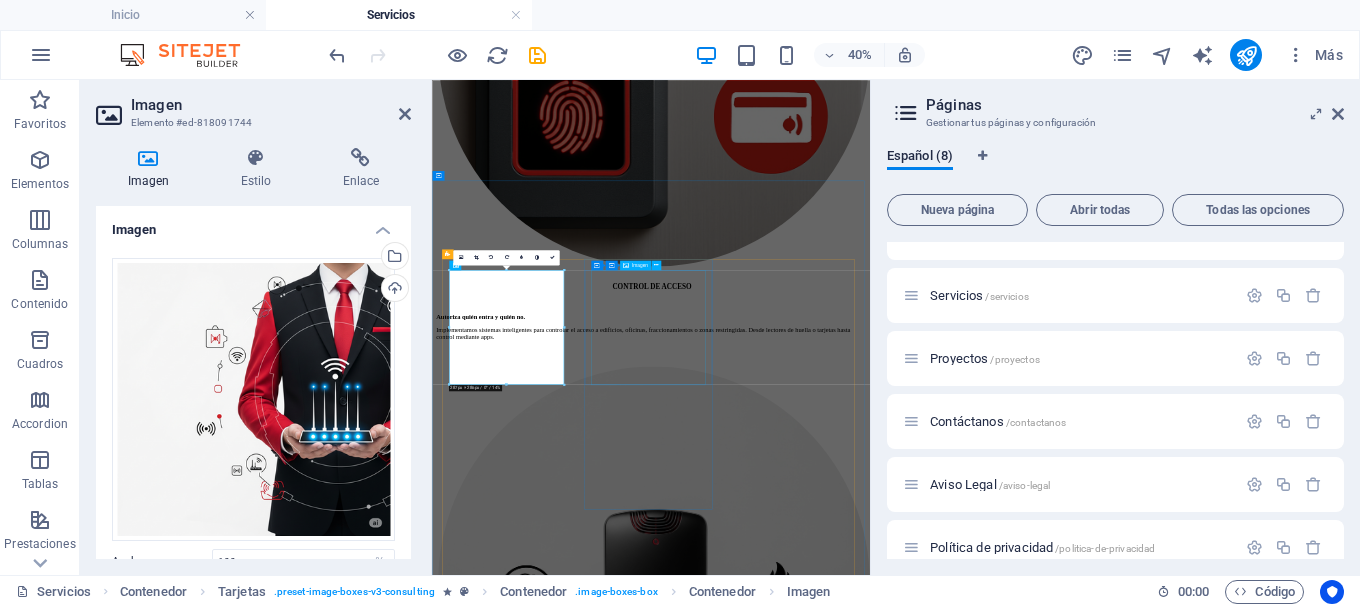 click at bounding box center [979, 9473] 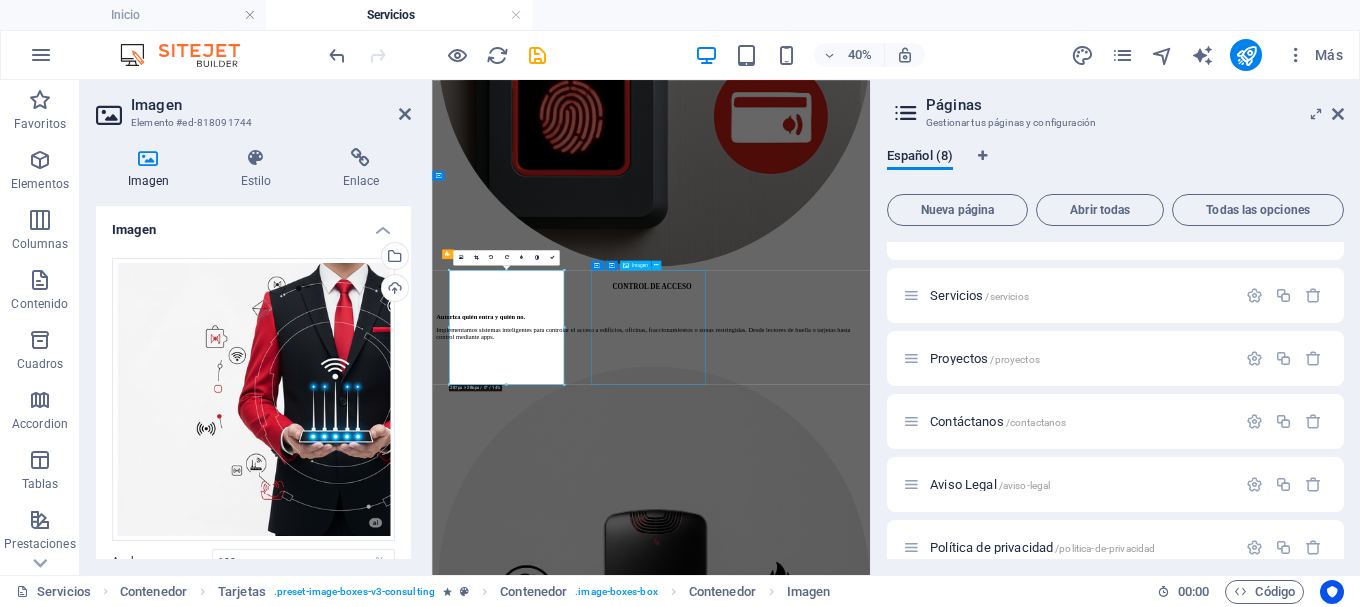 click at bounding box center [979, 9473] 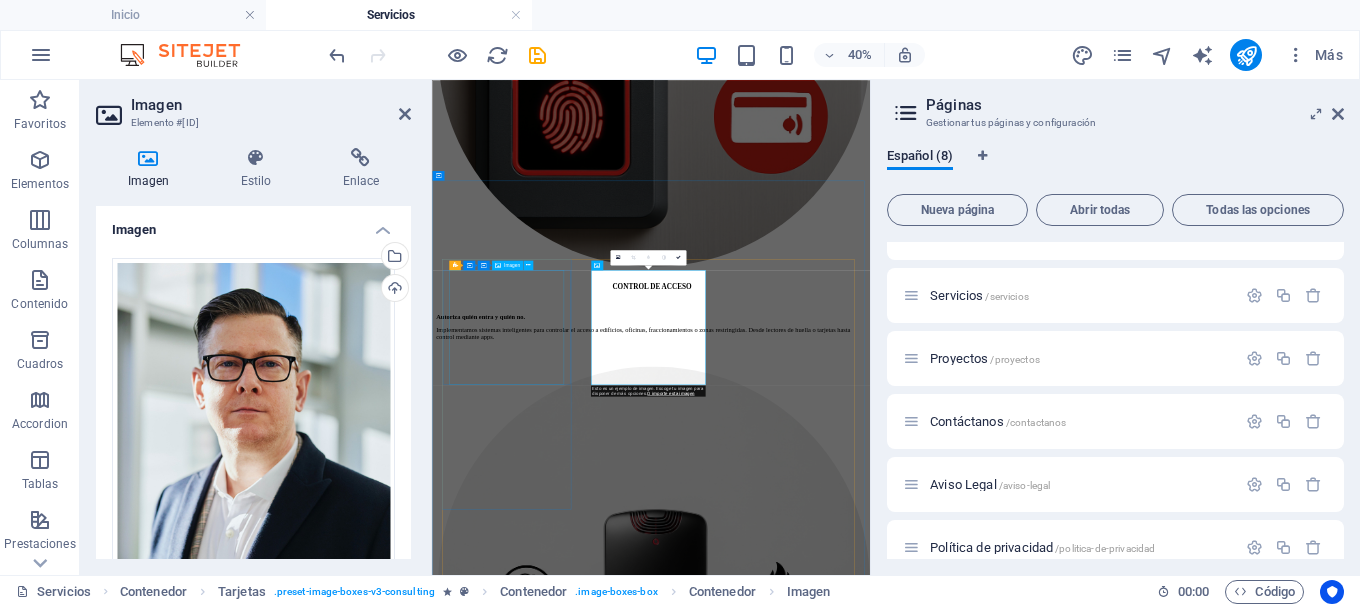 click at bounding box center [979, 8194] 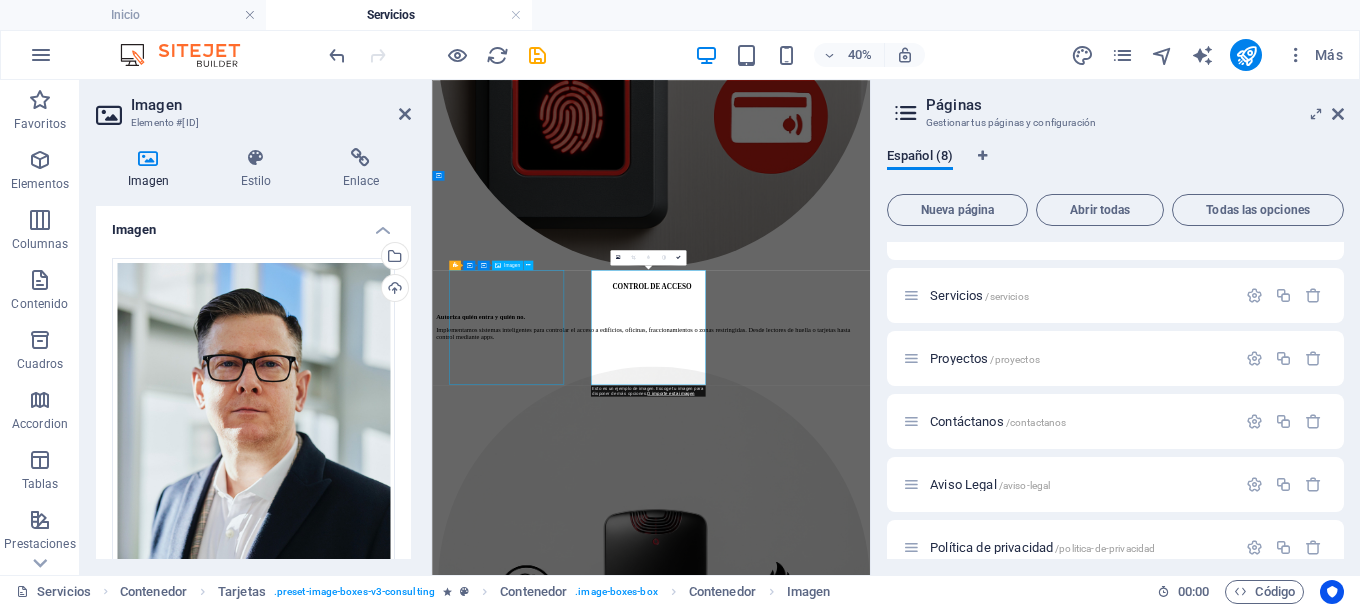 click at bounding box center (979, 8194) 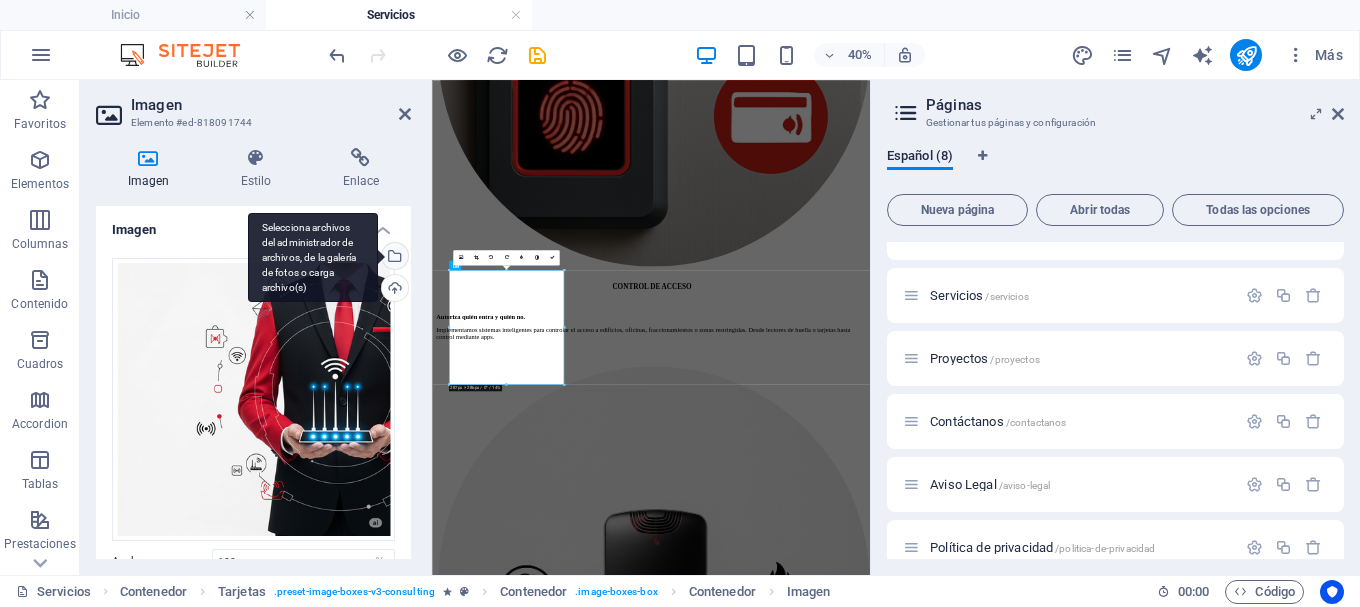 click on "Selecciona archivos del administrador de archivos, de la galería de fotos o carga archivo(s)" at bounding box center (393, 258) 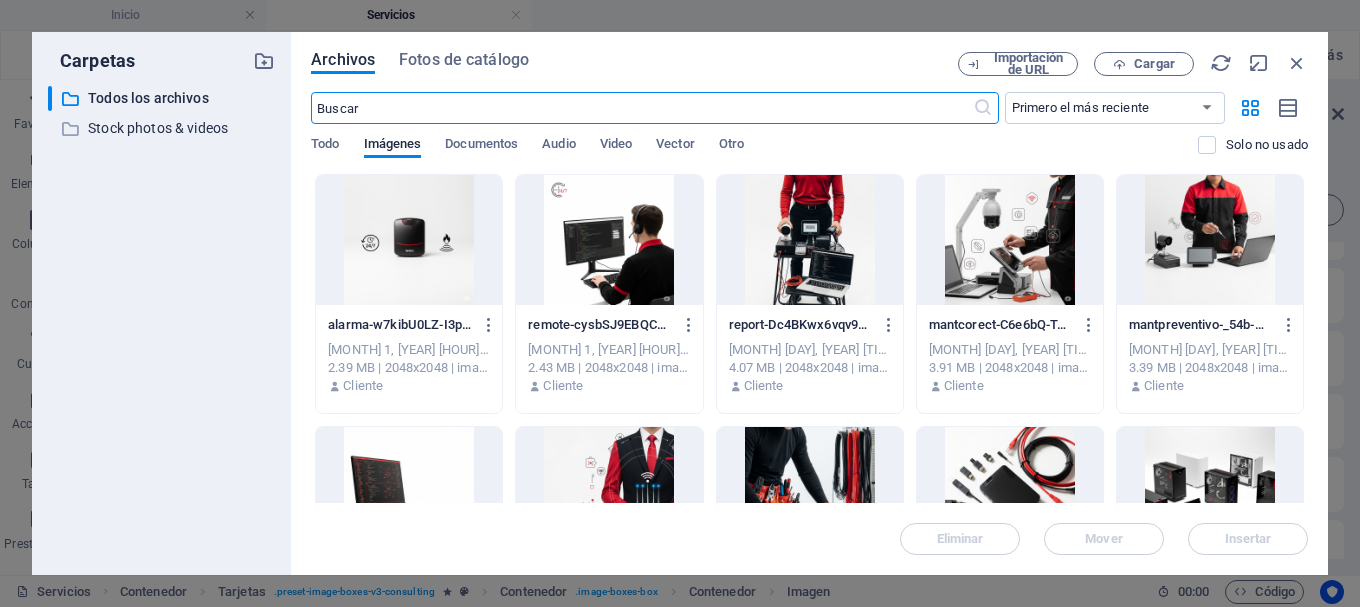 scroll, scrollTop: 7319, scrollLeft: 0, axis: vertical 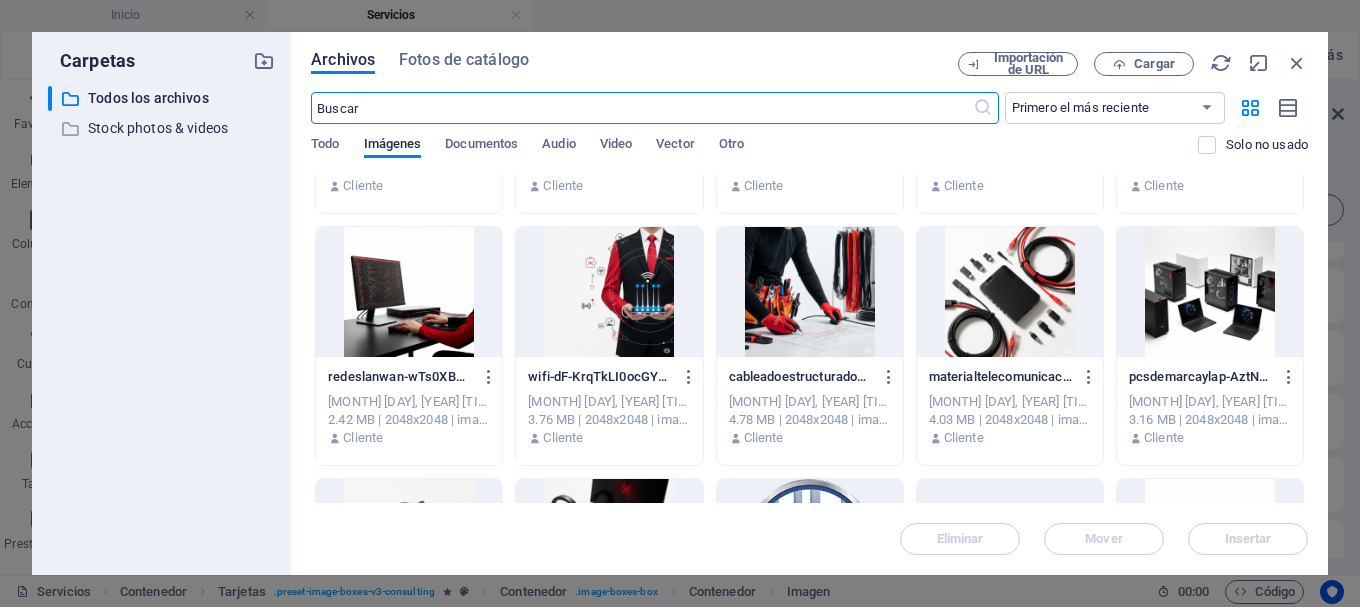 click at bounding box center [409, 292] 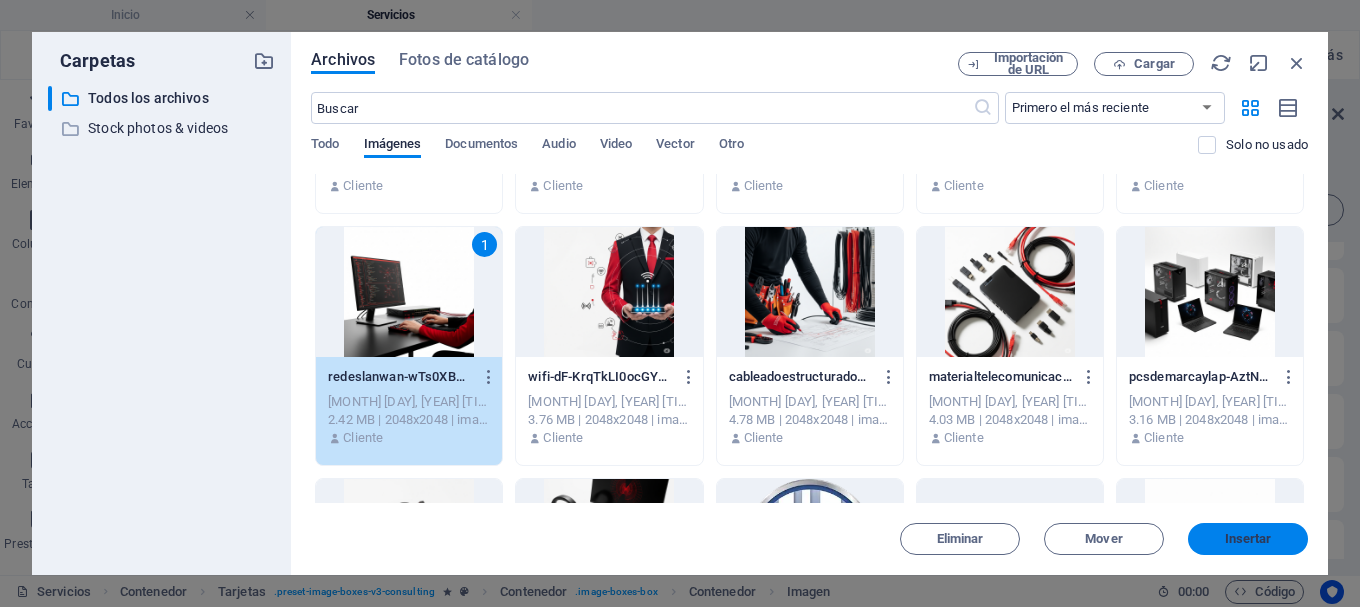 click on "Insertar" at bounding box center (1248, 539) 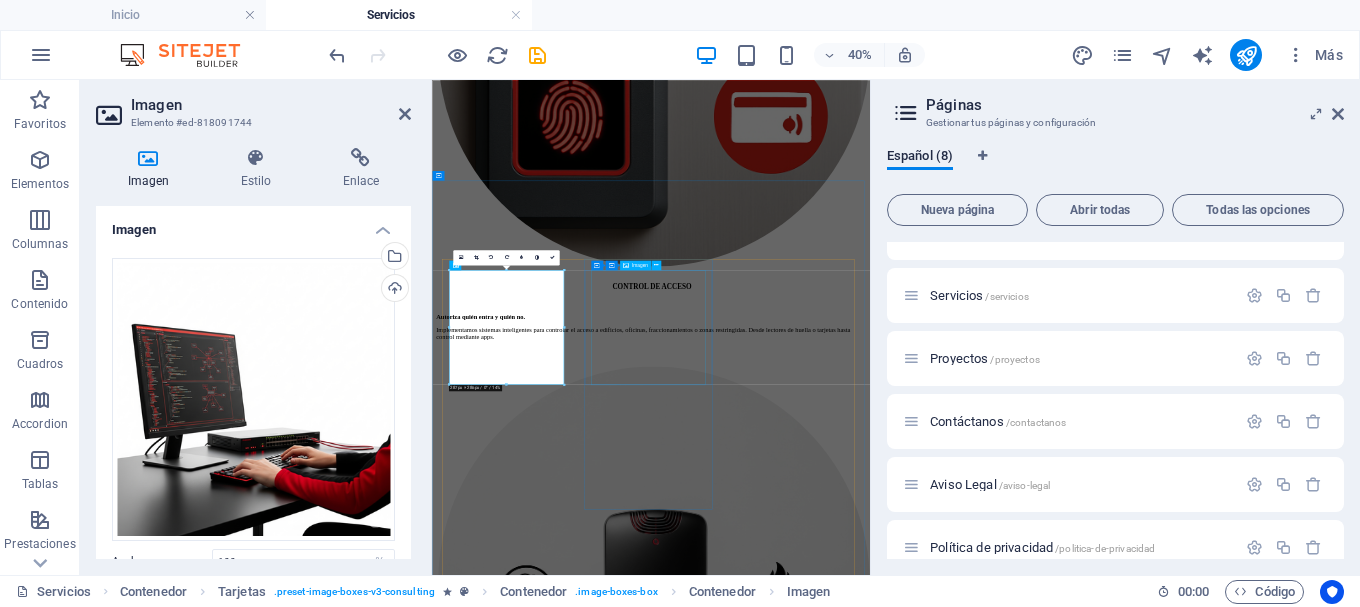 click at bounding box center (979, 9472) 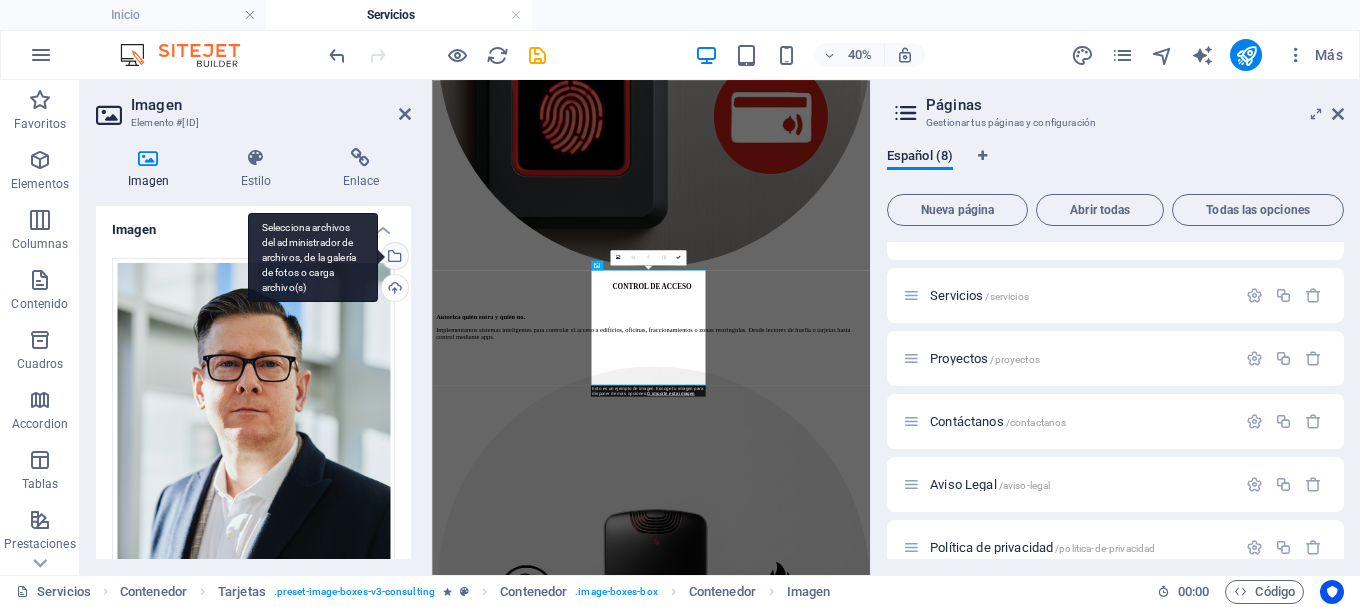 click on "Selecciona archivos del administrador de archivos, de la galería de fotos o carga archivo(s)" at bounding box center (393, 258) 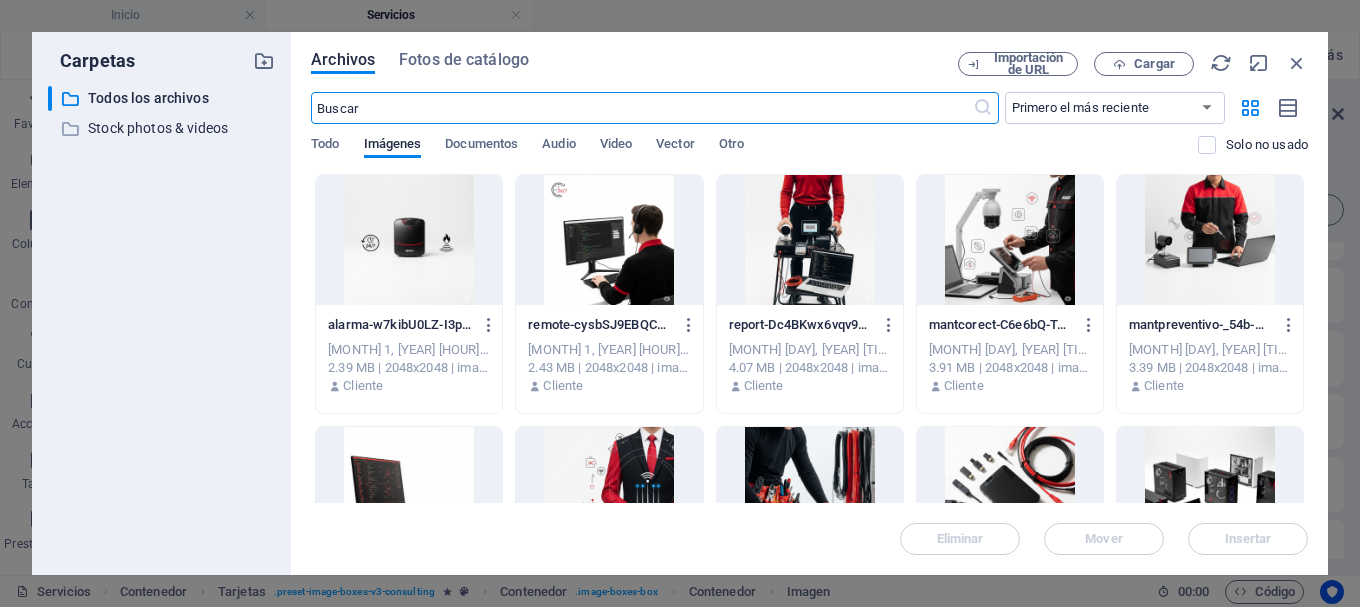 scroll, scrollTop: 8425, scrollLeft: 0, axis: vertical 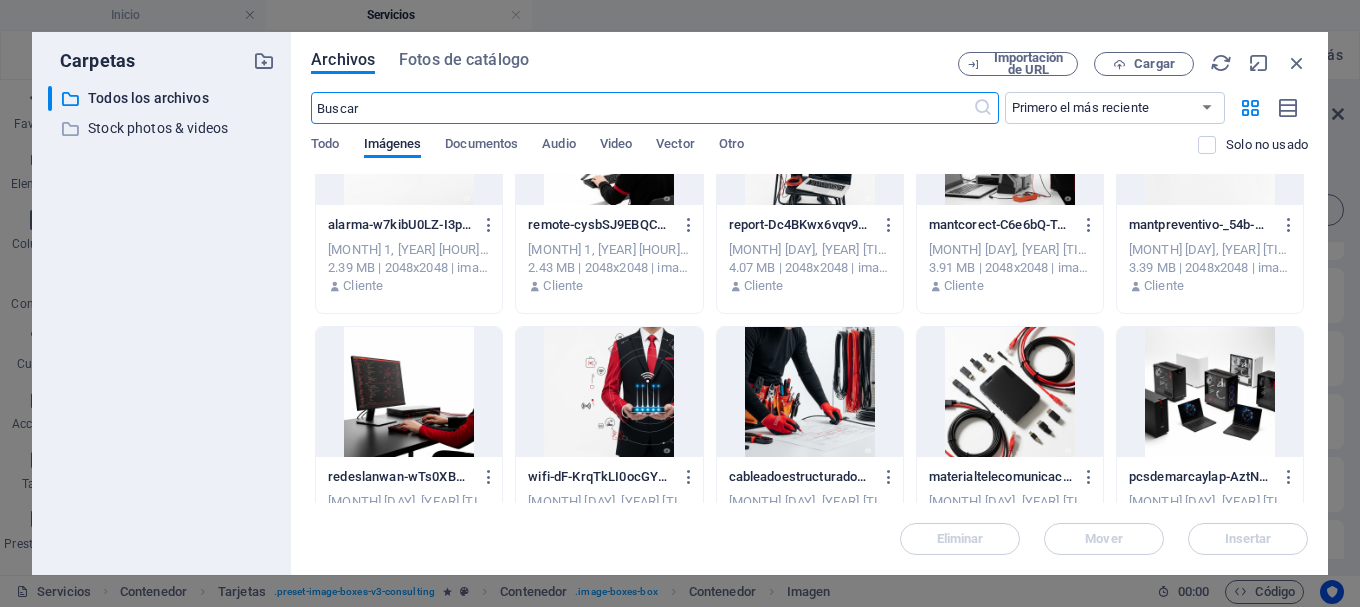 click at bounding box center (609, 392) 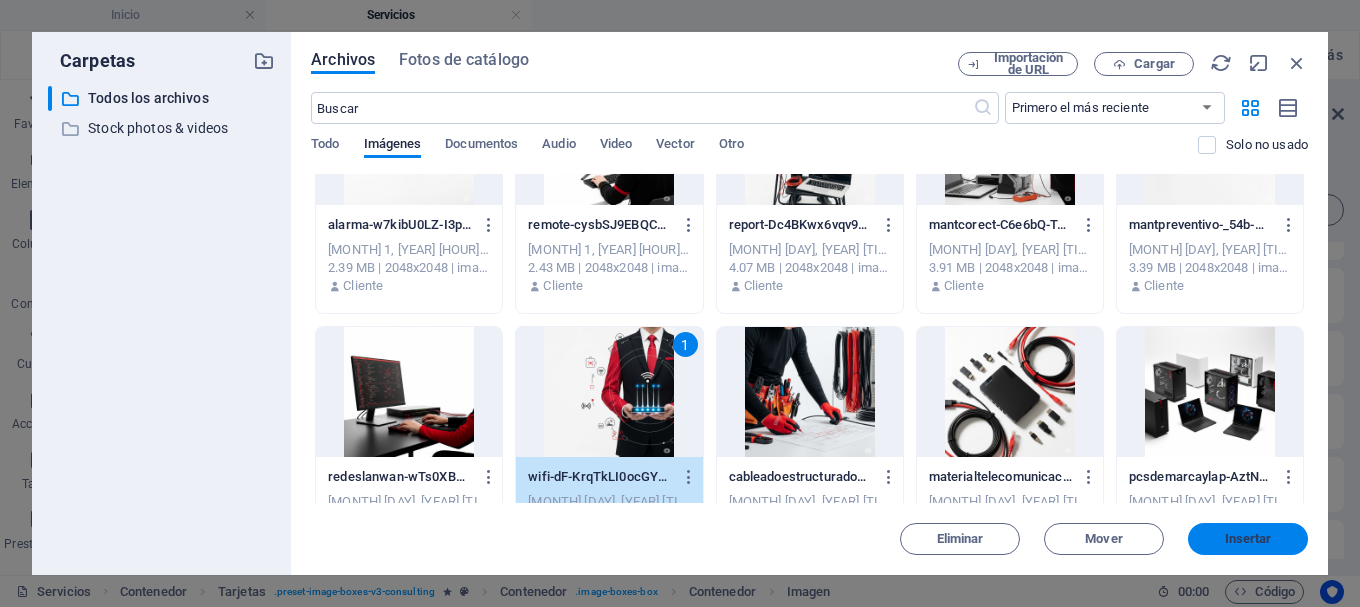 click on "Insertar" at bounding box center [1248, 539] 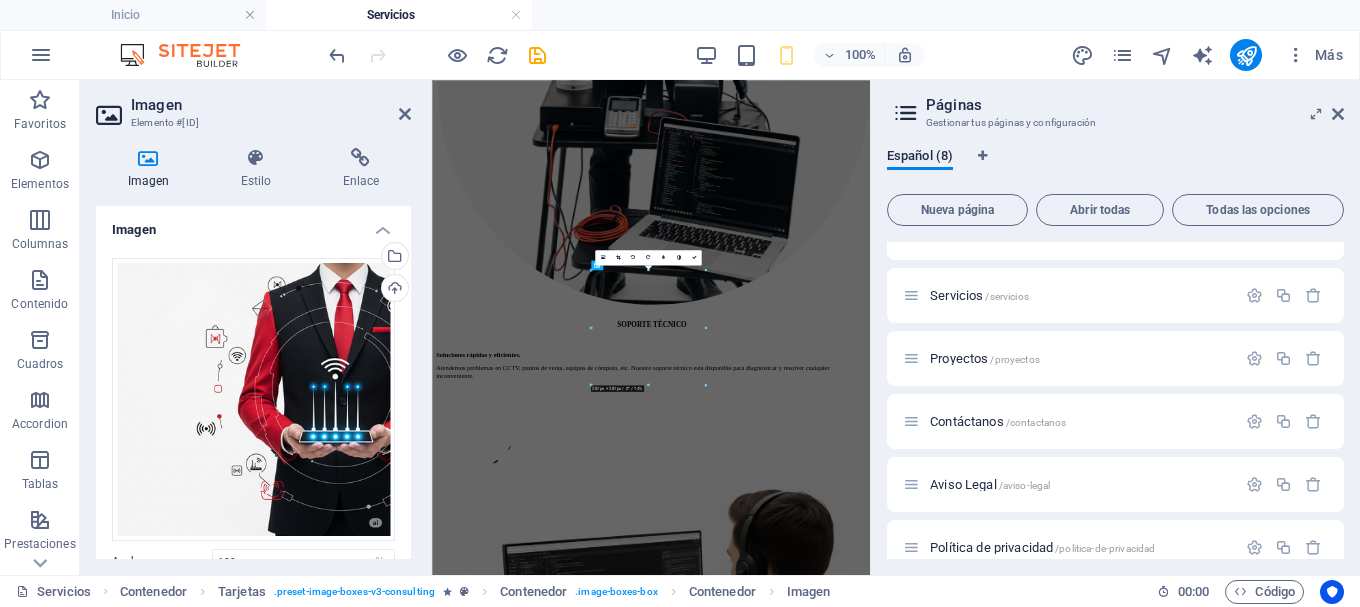 scroll, scrollTop: 3074, scrollLeft: 0, axis: vertical 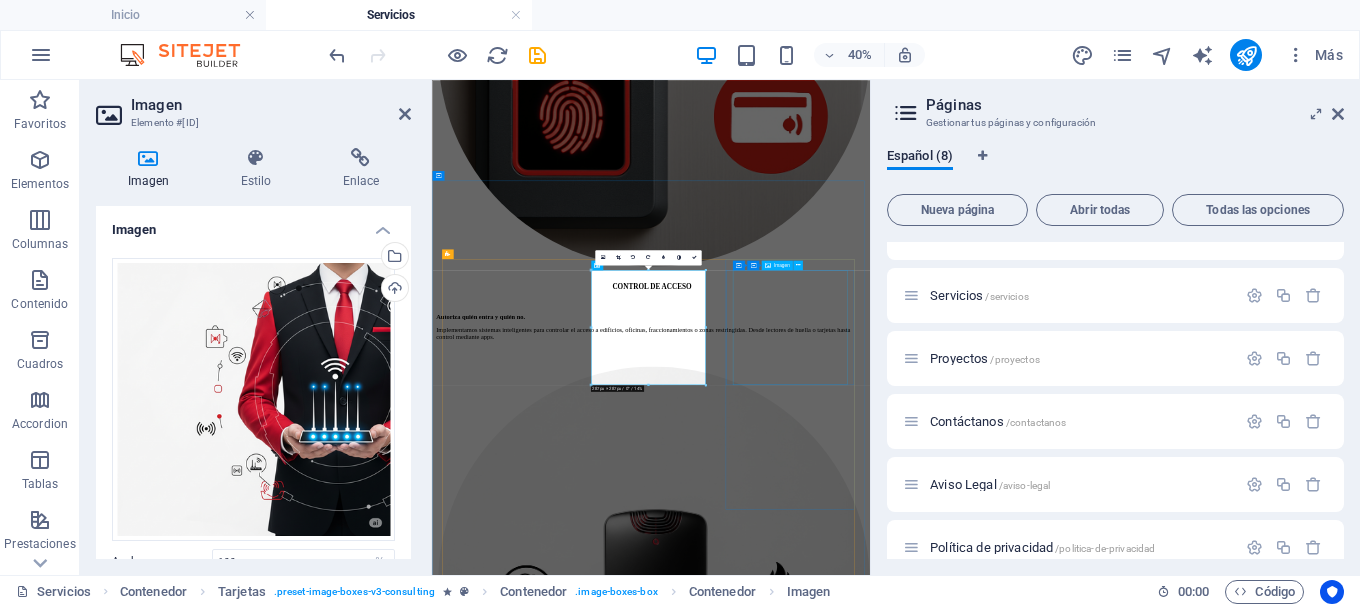 click at bounding box center [979, 10755] 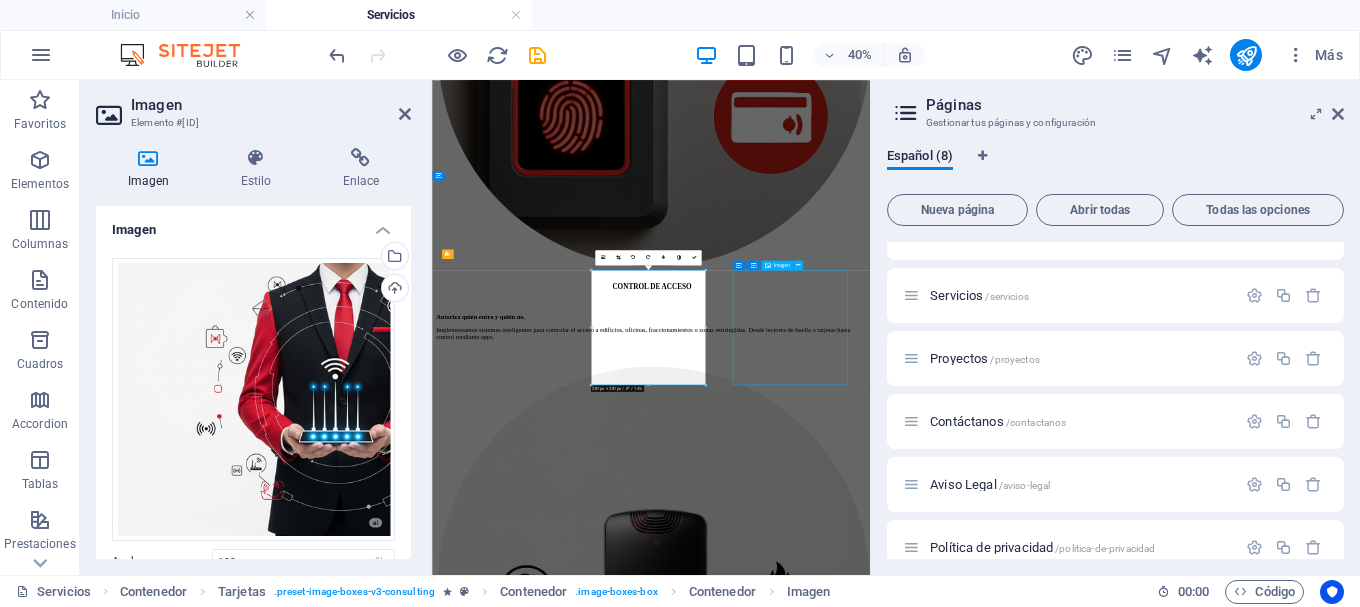 click at bounding box center (979, 10755) 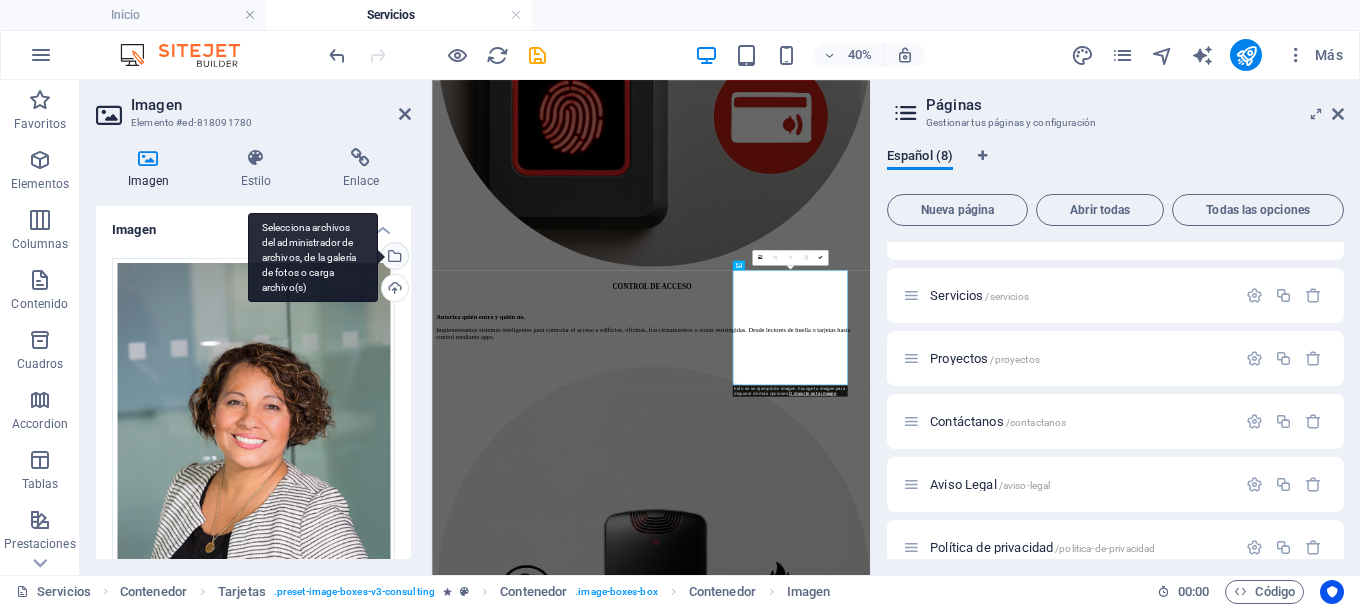 click on "Selecciona archivos del administrador de archivos, de la galería de fotos o carga archivo(s)" at bounding box center [393, 258] 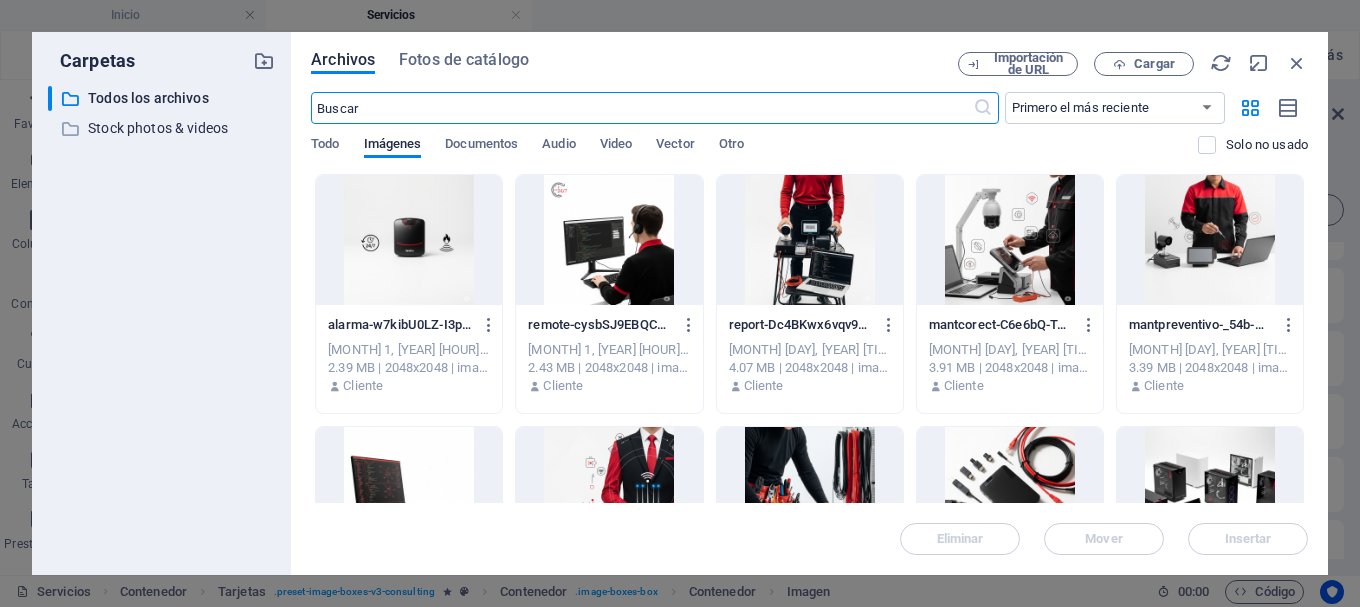 scroll, scrollTop: 9420, scrollLeft: 0, axis: vertical 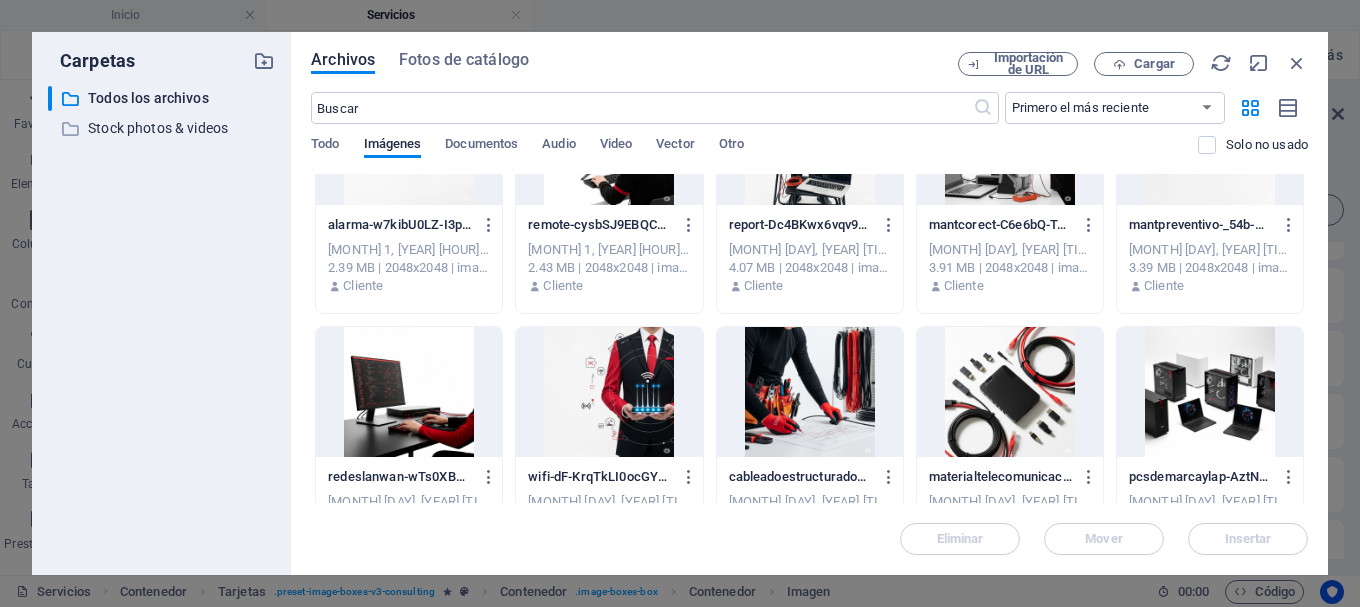click at bounding box center (810, 392) 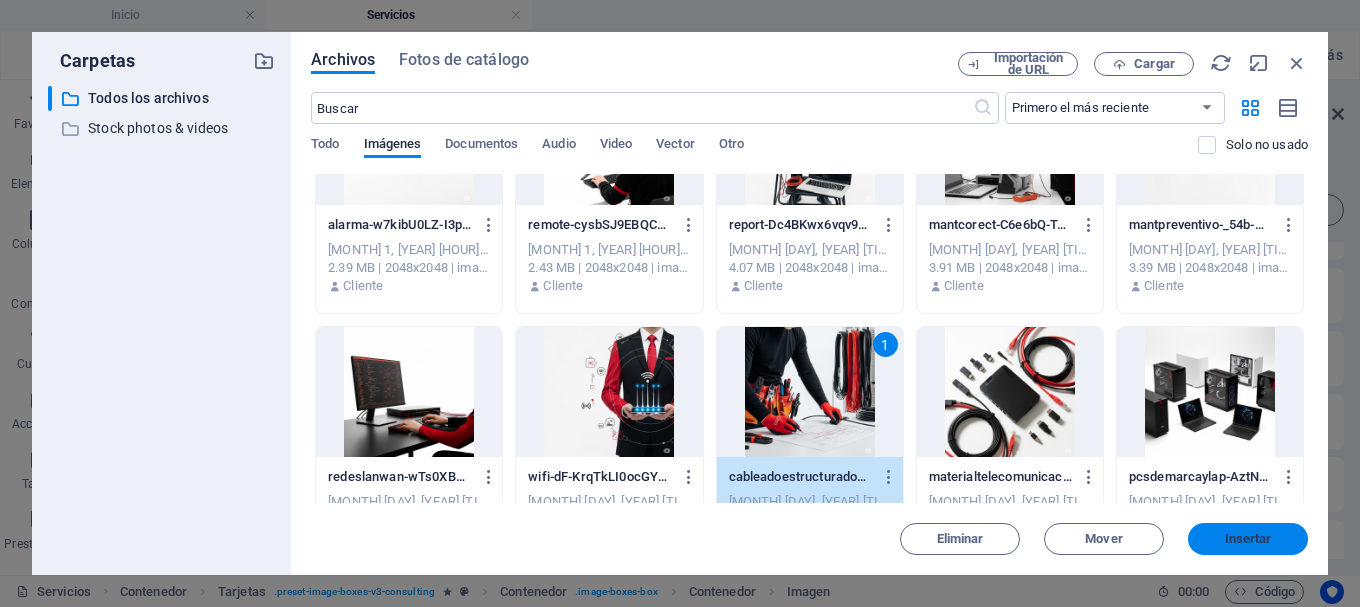 click on "Insertar" at bounding box center (1248, 539) 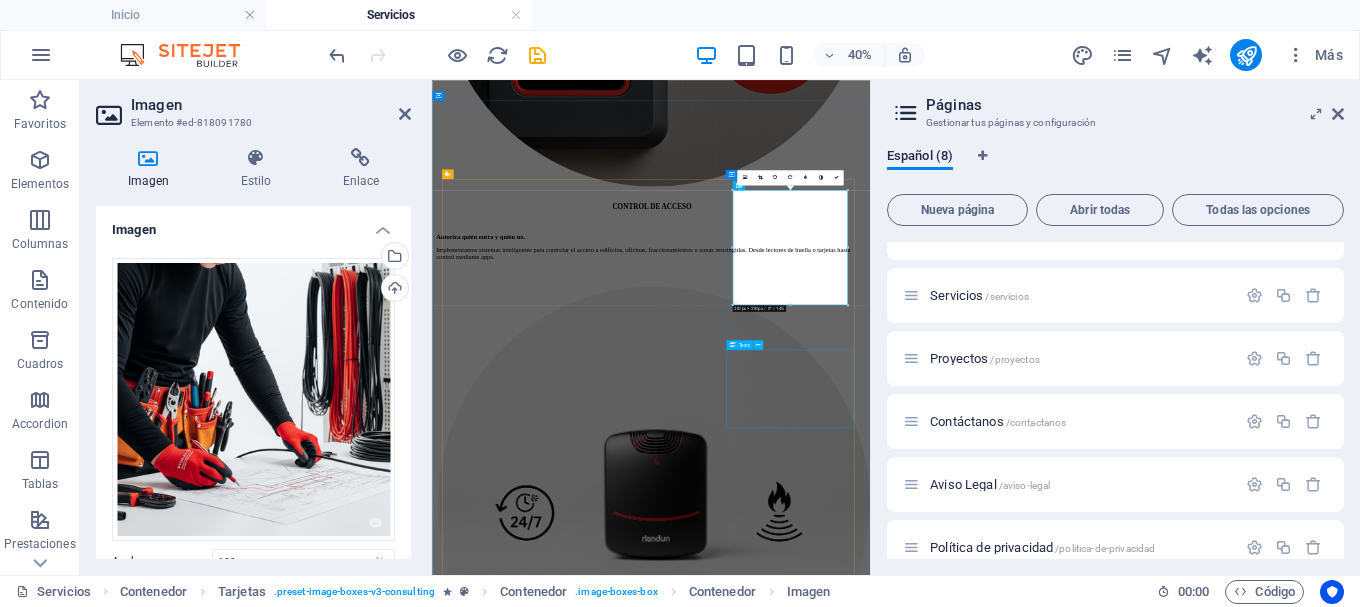 scroll, scrollTop: 3374, scrollLeft: 0, axis: vertical 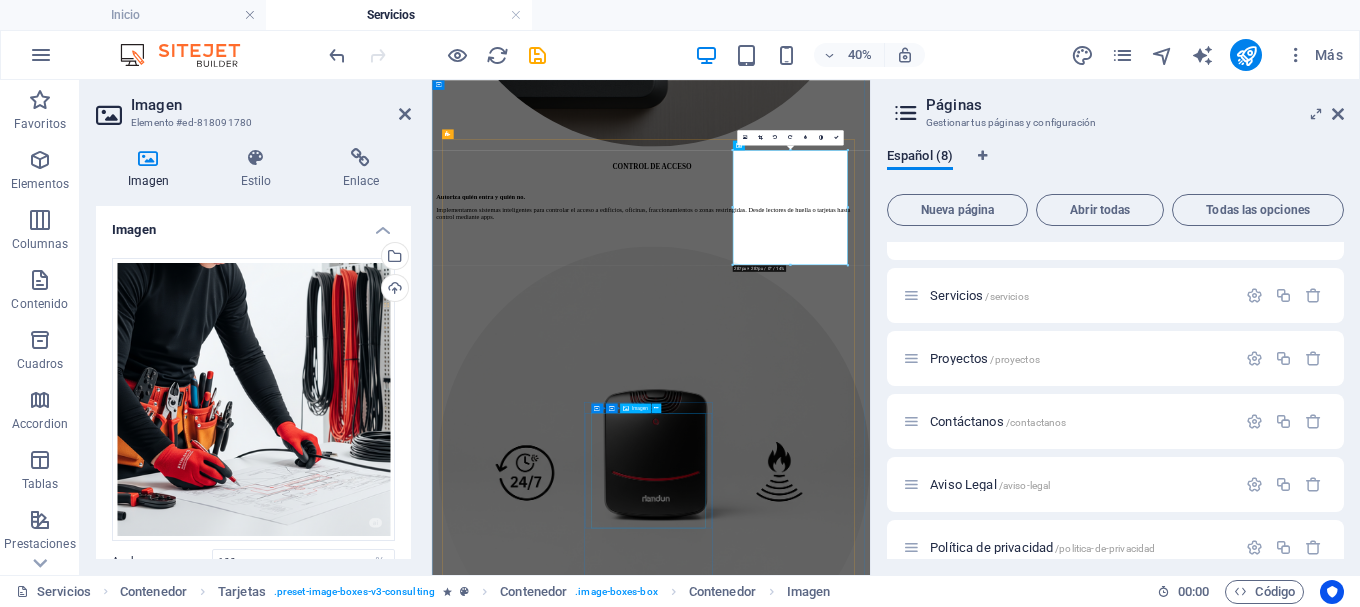 click at bounding box center [979, 11737] 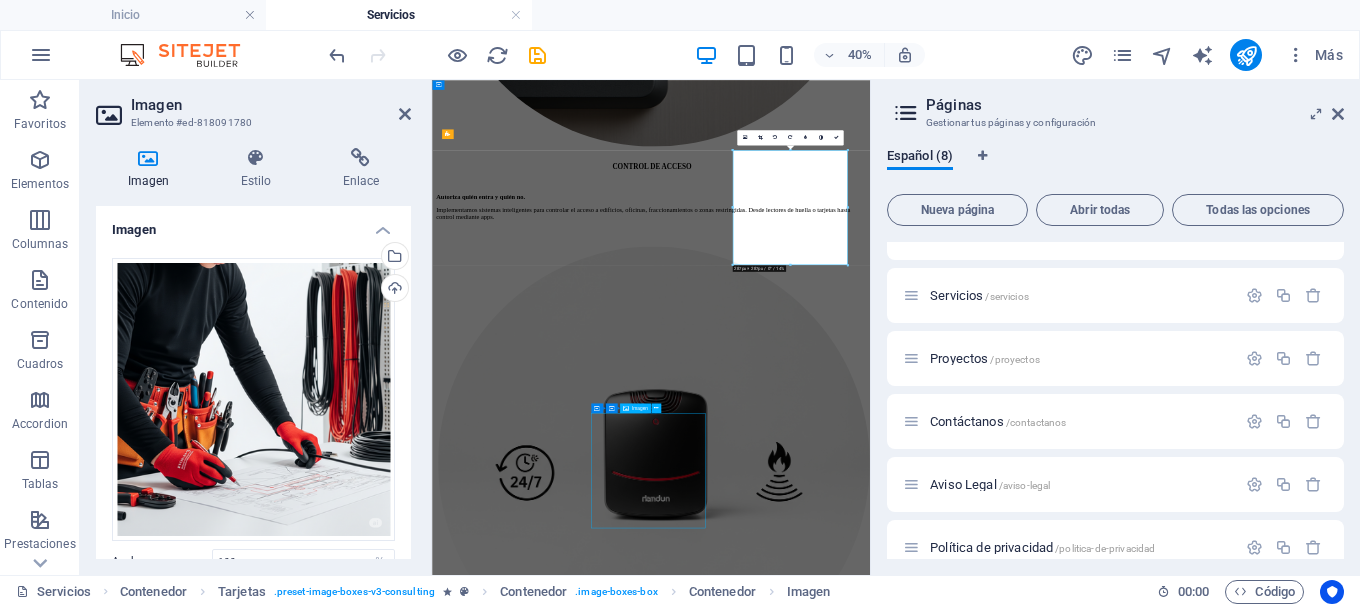 scroll, scrollTop: 4124, scrollLeft: 0, axis: vertical 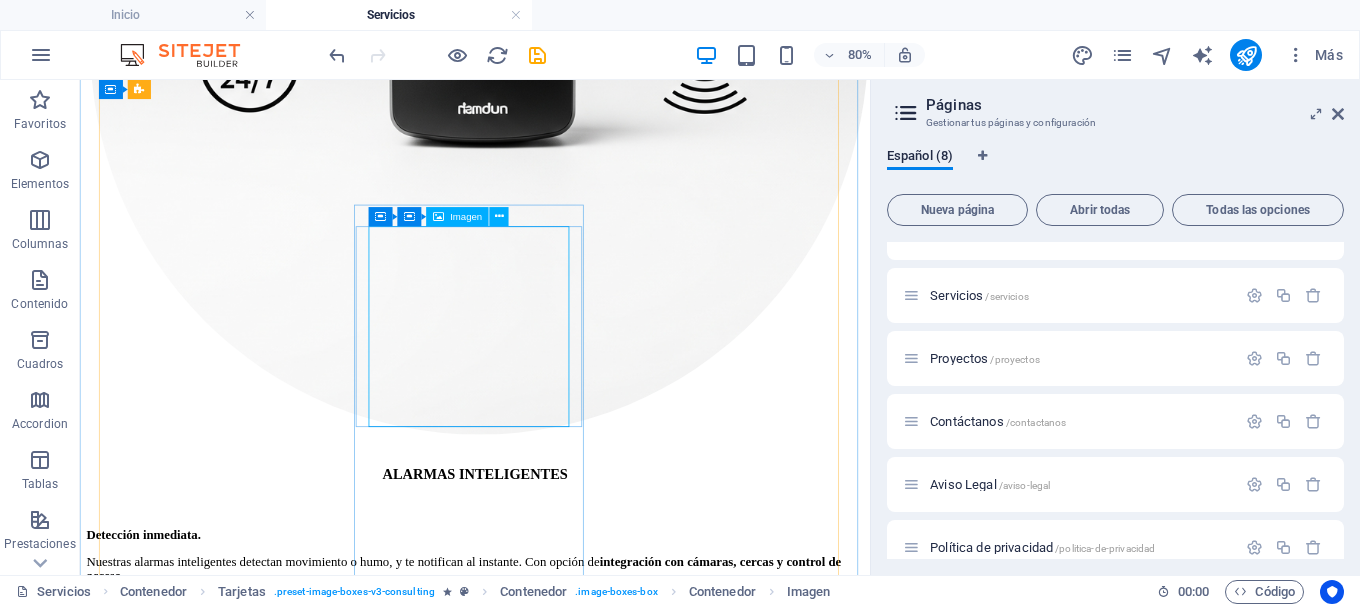 click at bounding box center [574, 9897] 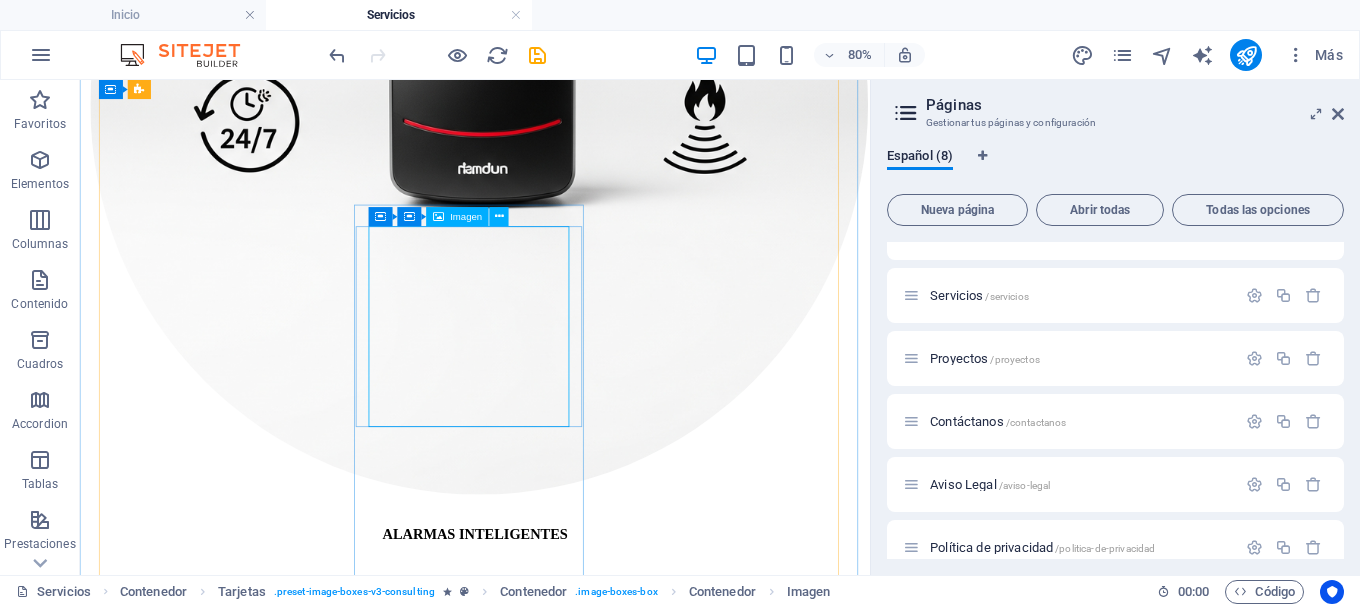 select on "%" 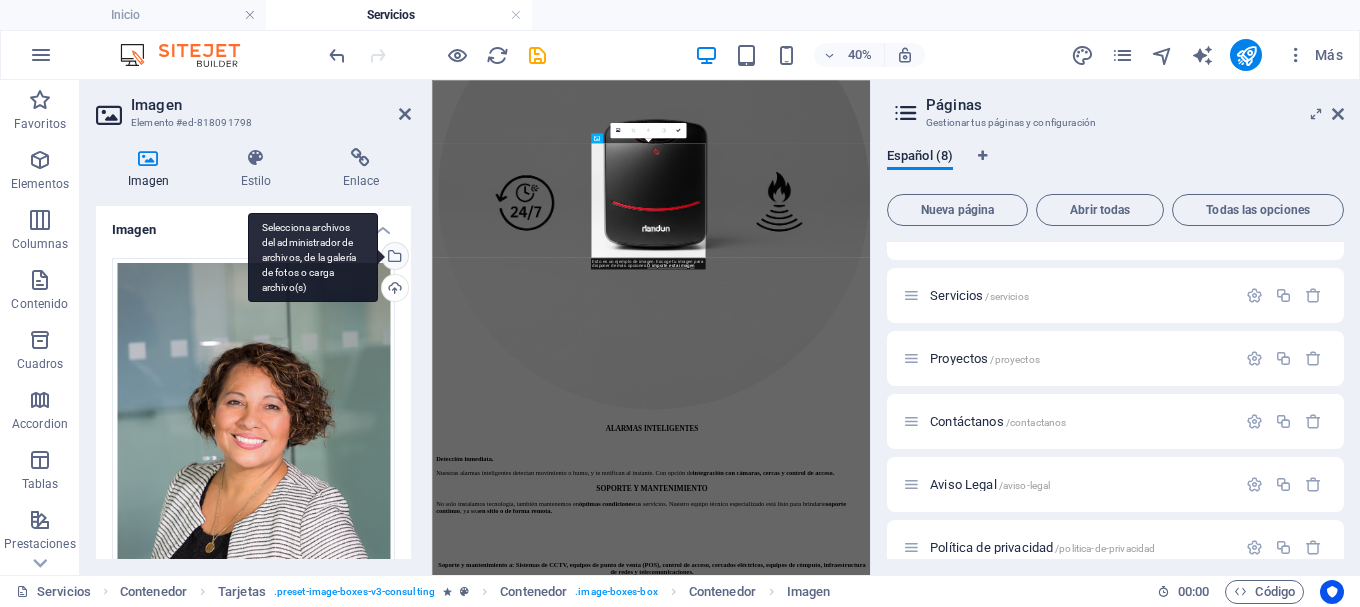 click on "Selecciona archivos del administrador de archivos, de la galería de fotos o carga archivo(s)" at bounding box center [313, 258] 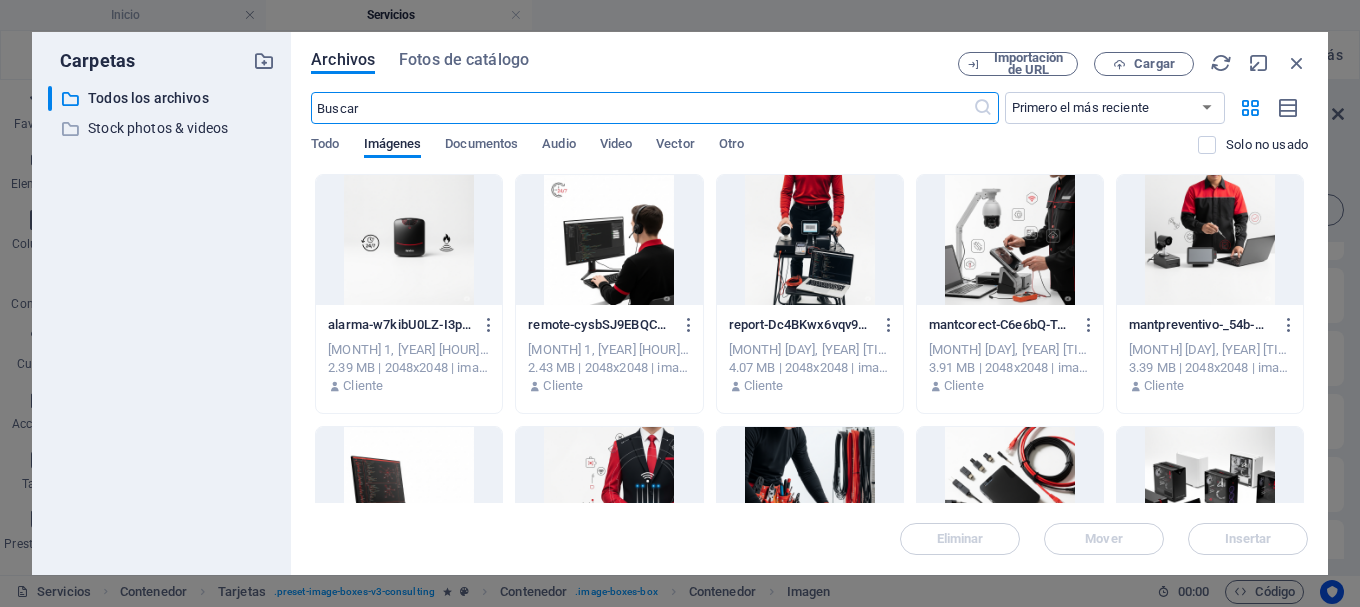 scroll, scrollTop: 10604, scrollLeft: 0, axis: vertical 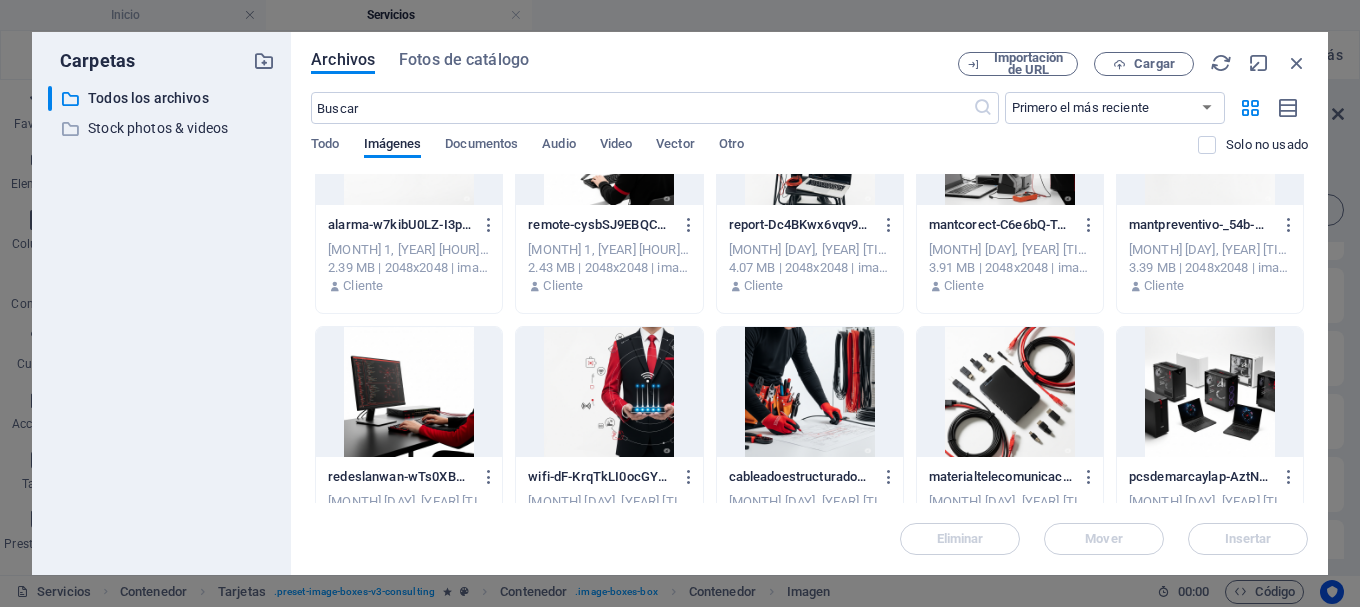 click at bounding box center [1010, 392] 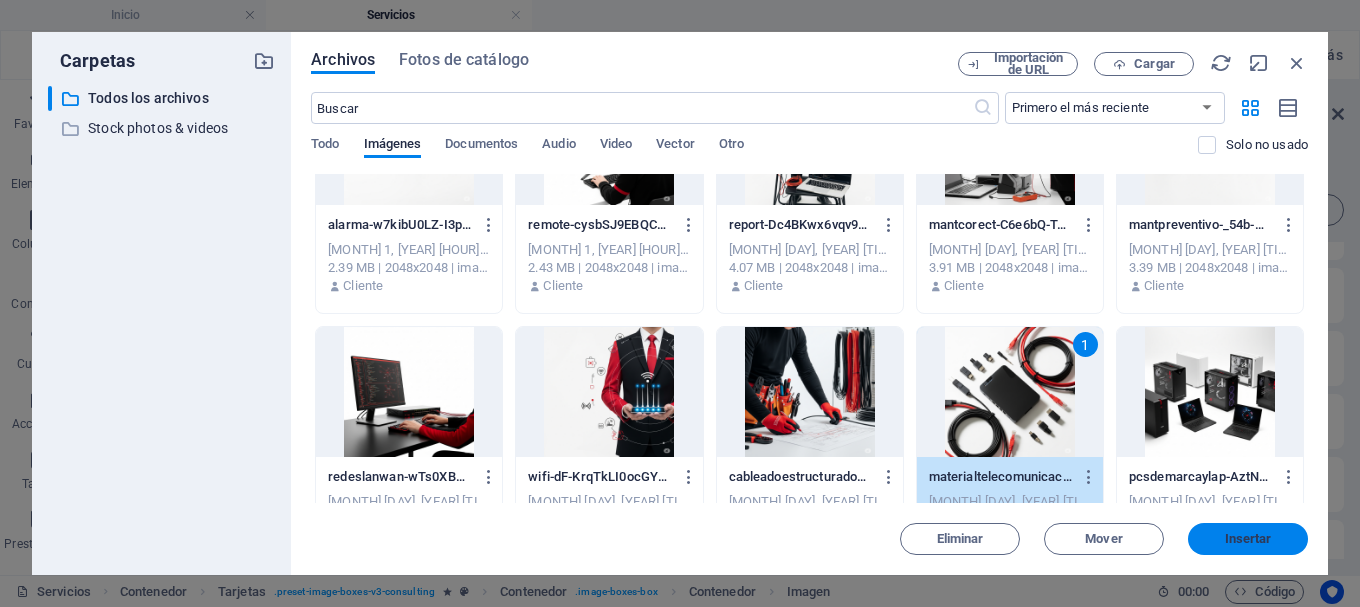 click on "Insertar" at bounding box center [1248, 539] 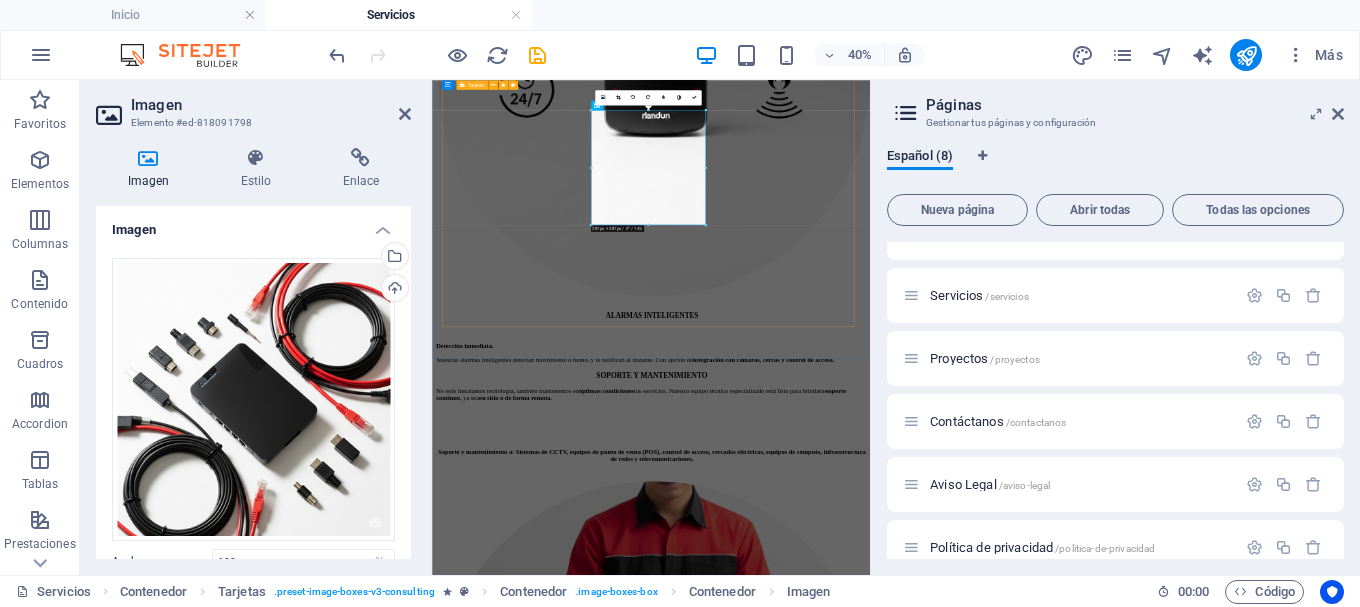 scroll, scrollTop: 4431, scrollLeft: 0, axis: vertical 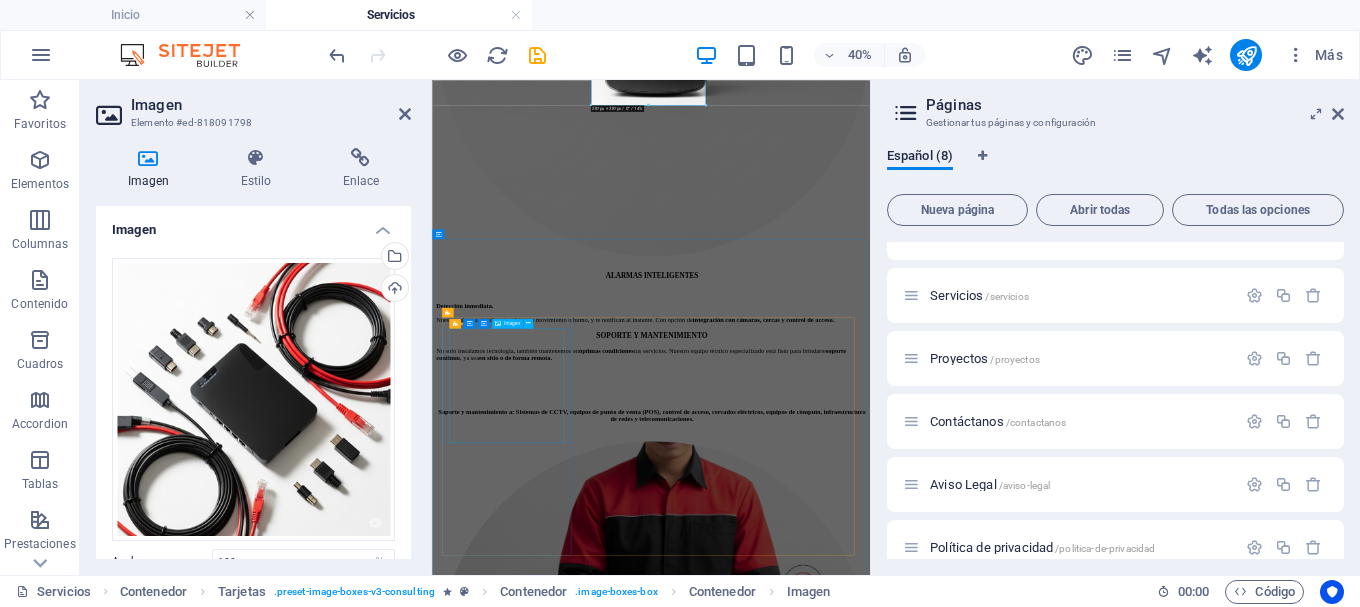 click at bounding box center (979, 12106) 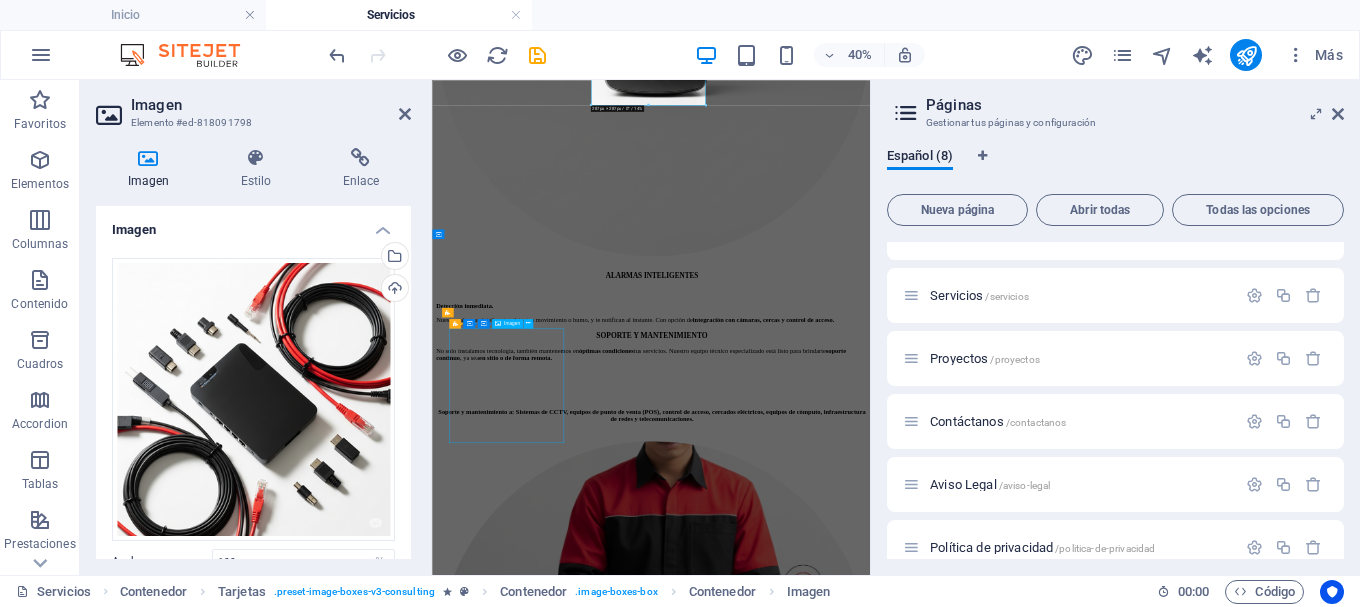 click at bounding box center [979, 12106] 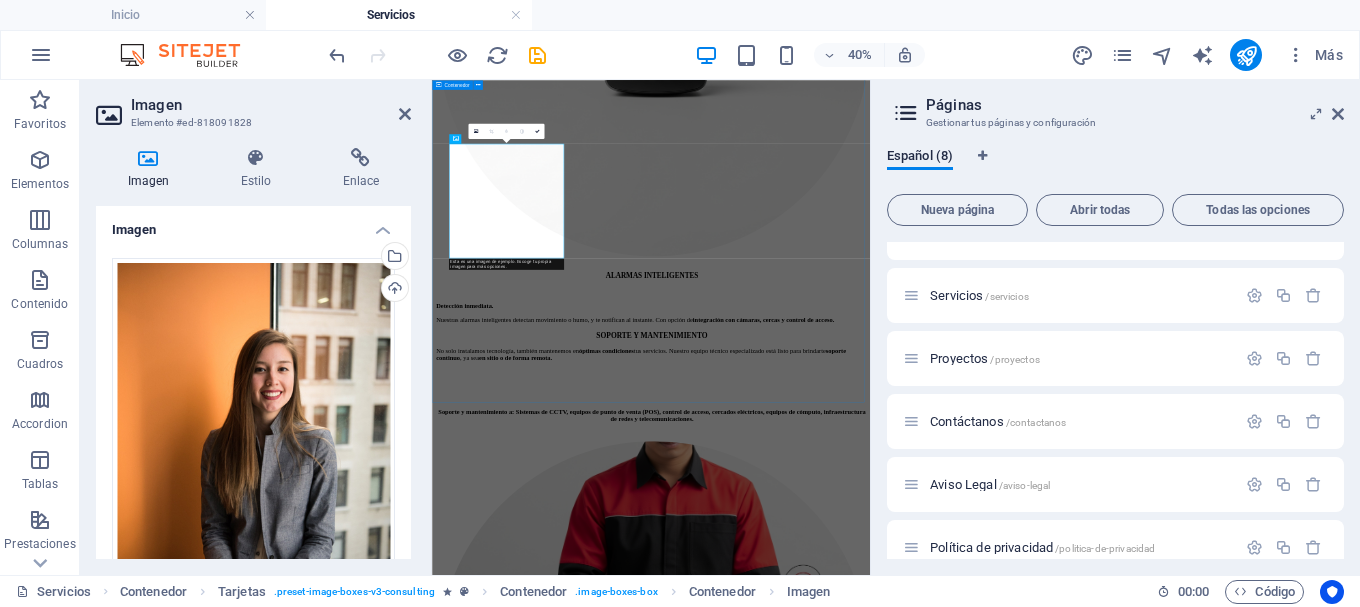 scroll, scrollTop: 4893, scrollLeft: 0, axis: vertical 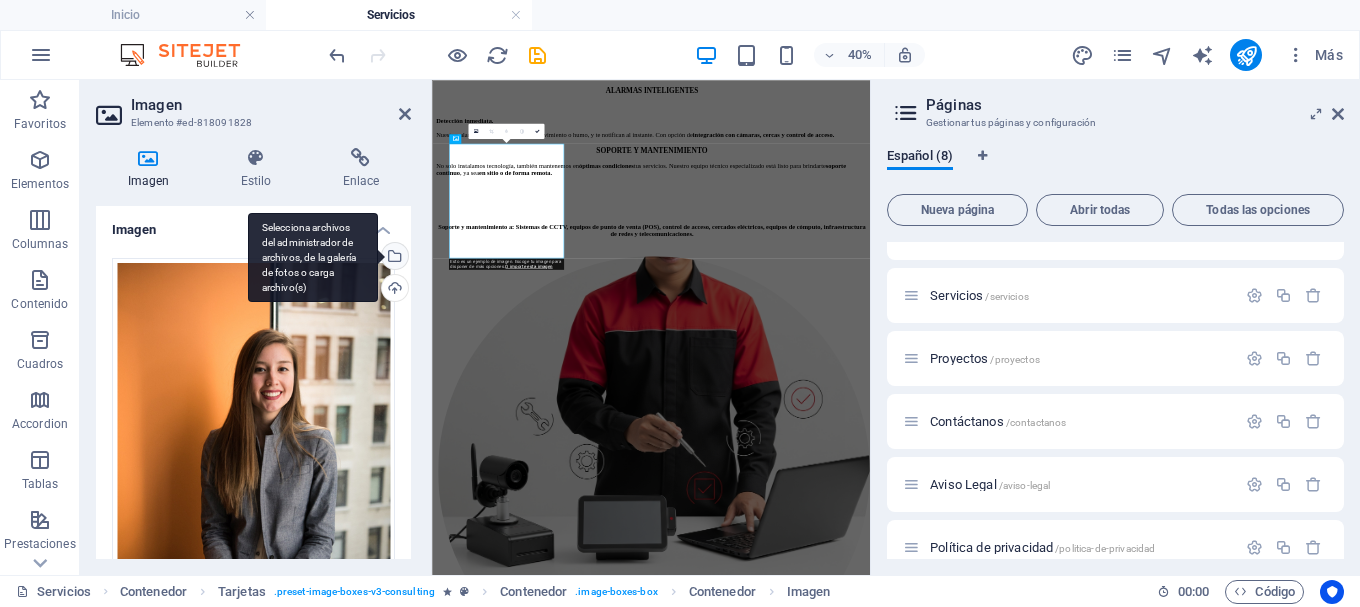 click on "Selecciona archivos del administrador de archivos, de la galería de fotos o carga archivo(s)" at bounding box center [393, 258] 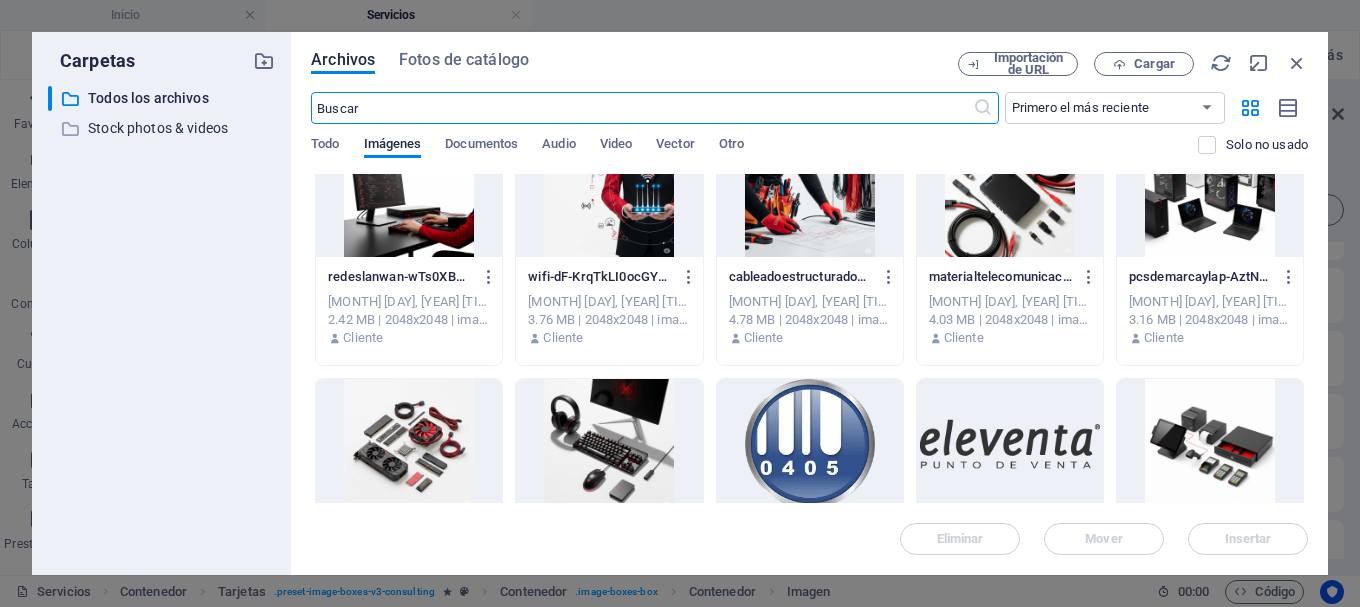 scroll, scrollTop: 200, scrollLeft: 0, axis: vertical 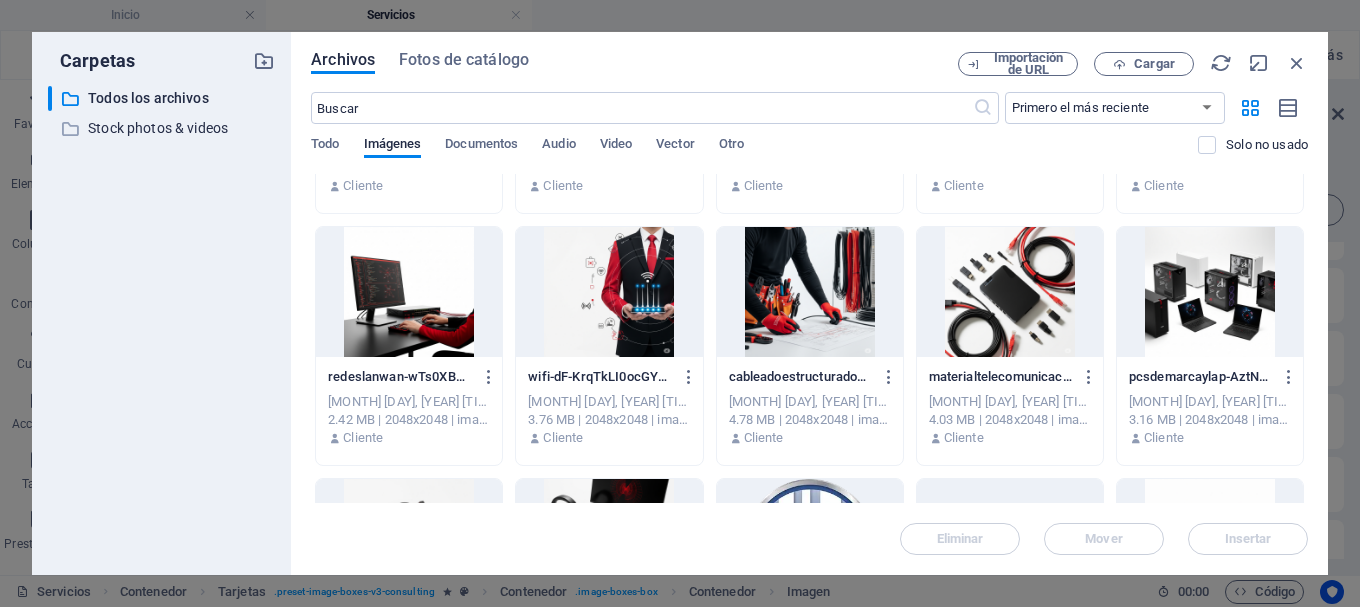 click at bounding box center [1210, 292] 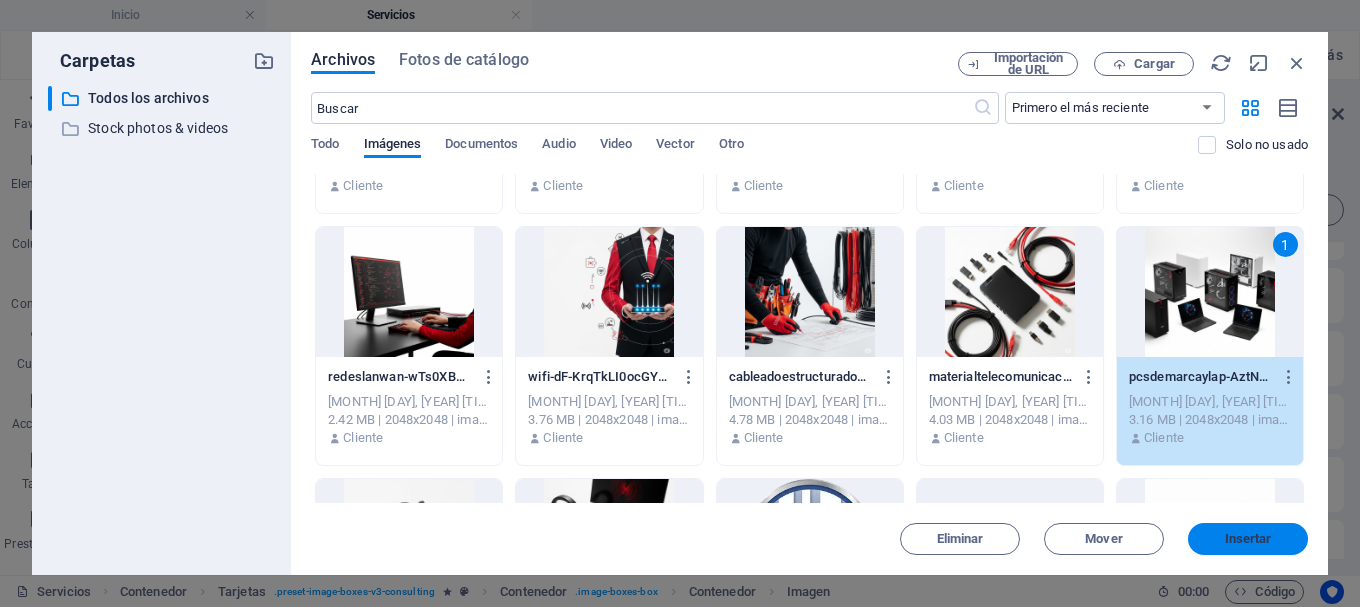 click on "Insertar" at bounding box center [1248, 539] 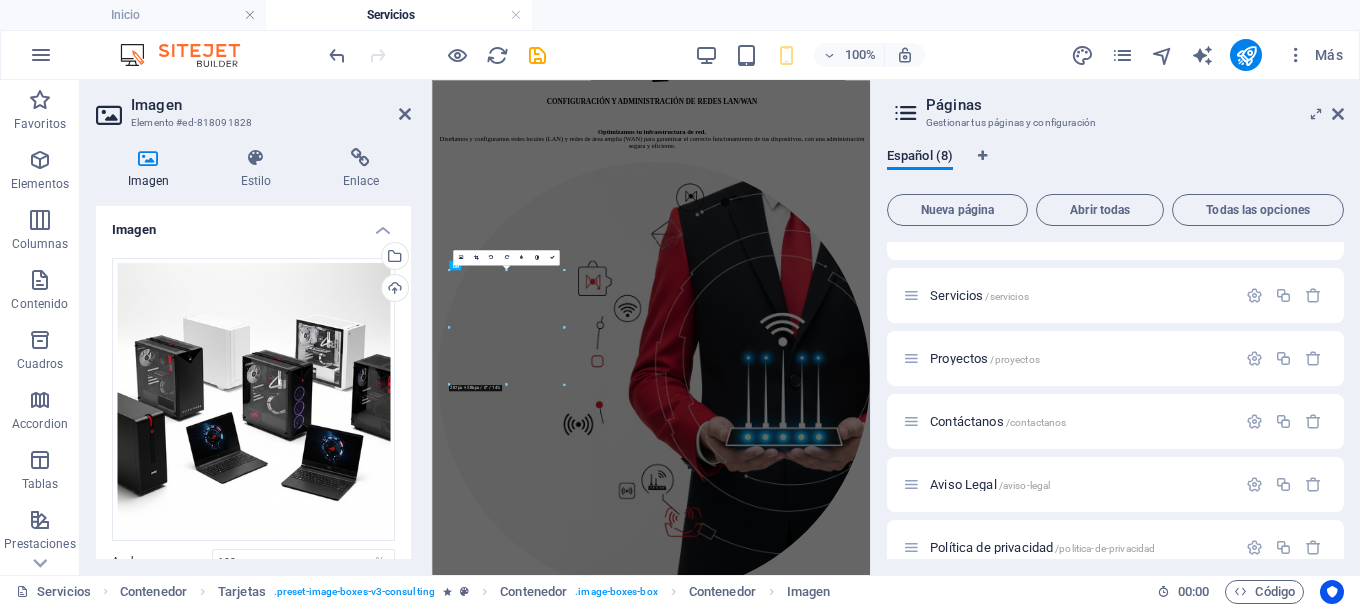 scroll, scrollTop: 4576, scrollLeft: 0, axis: vertical 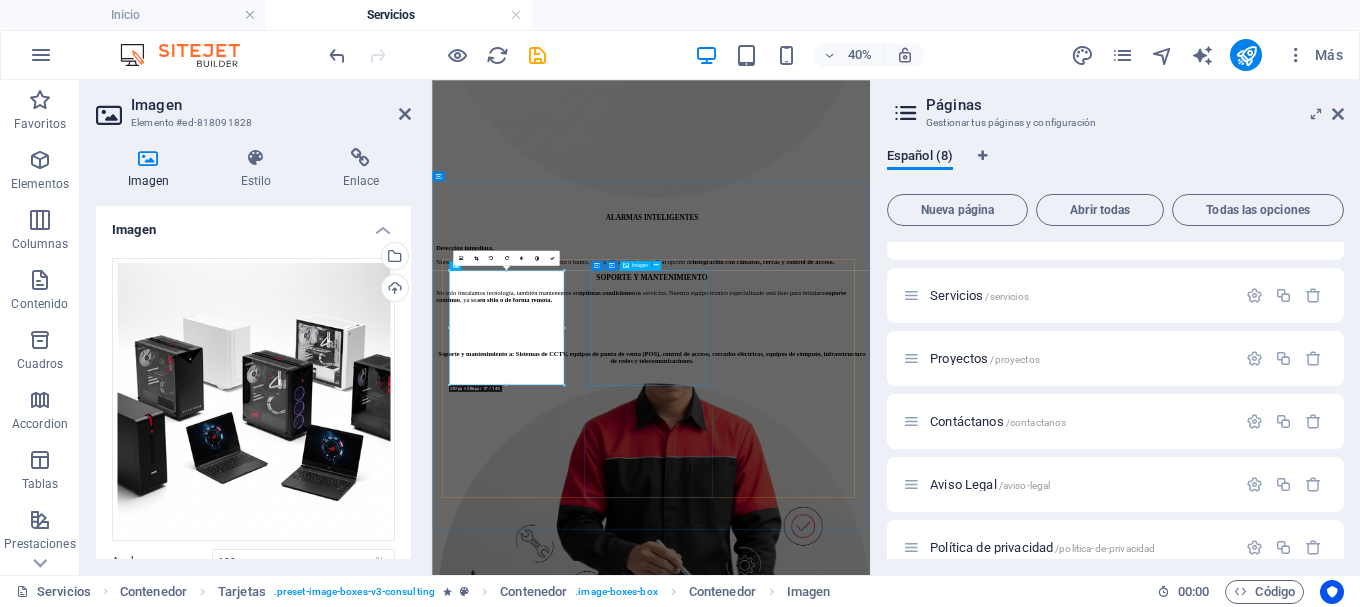 click at bounding box center [979, 13240] 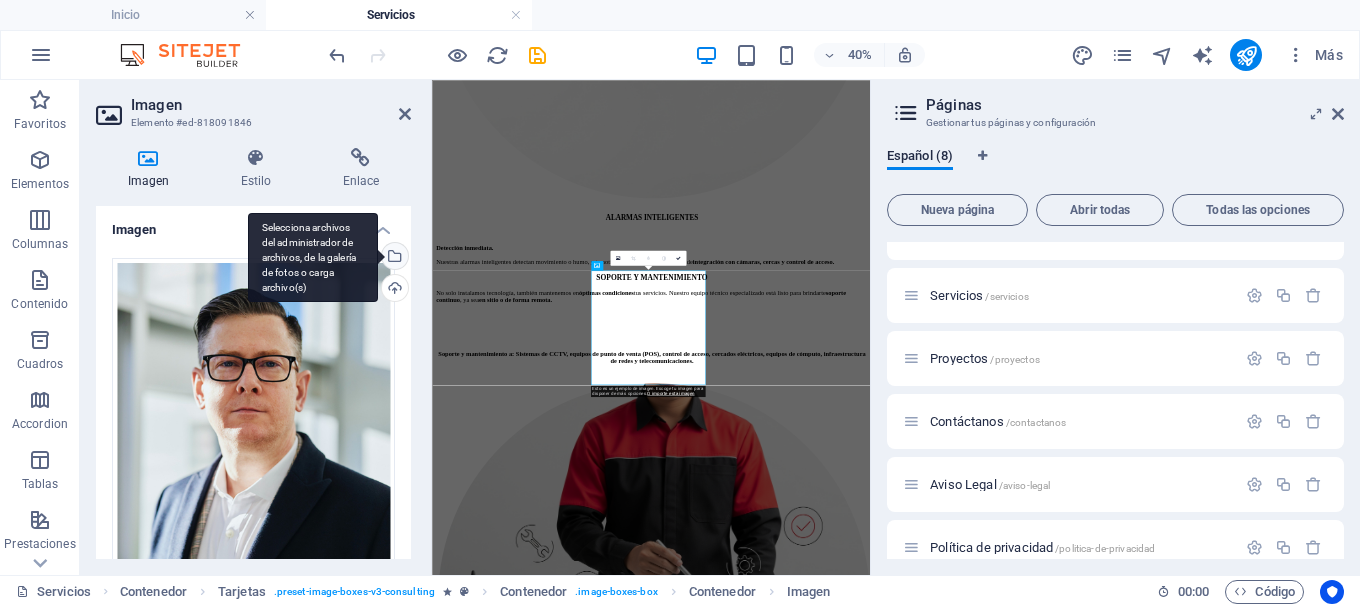 click on "Selecciona archivos del administrador de archivos, de la galería de fotos o carga archivo(s)" at bounding box center [393, 258] 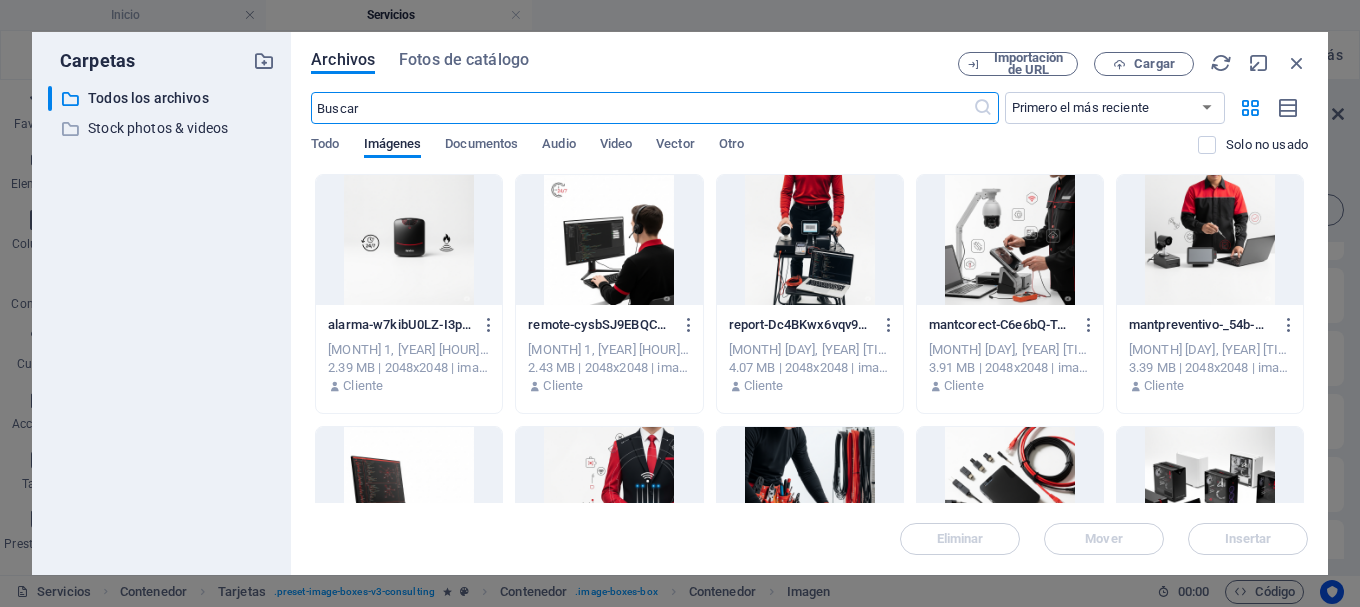 scroll, scrollTop: 12799, scrollLeft: 0, axis: vertical 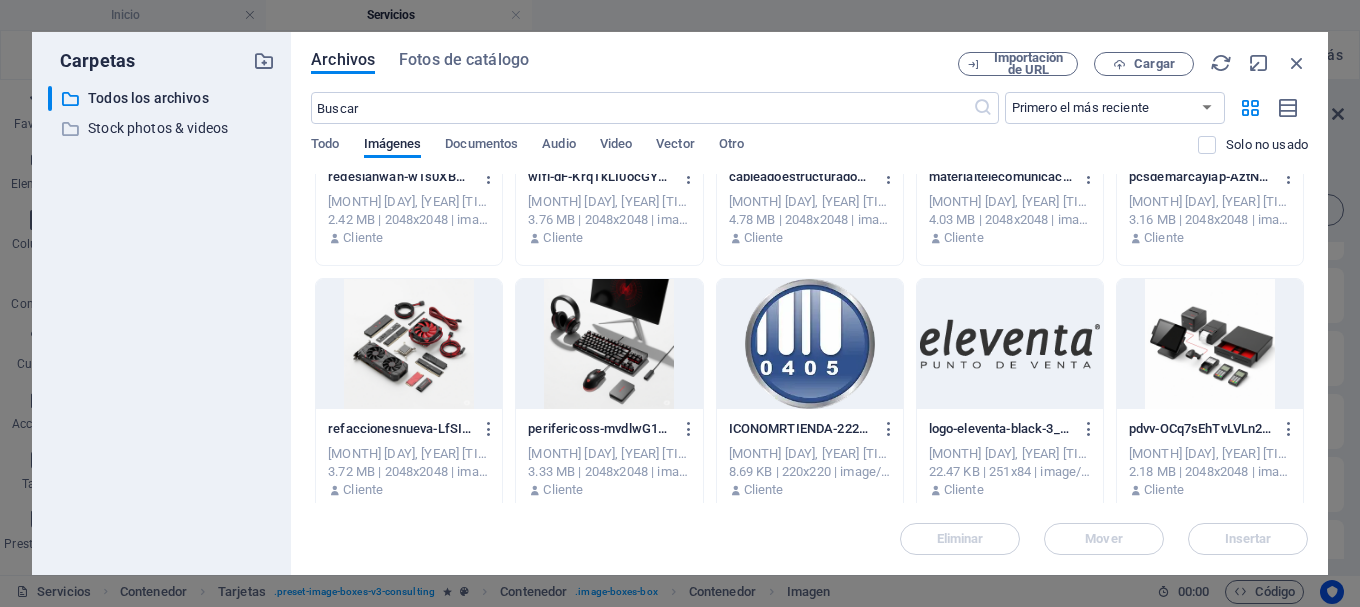 click at bounding box center [409, 344] 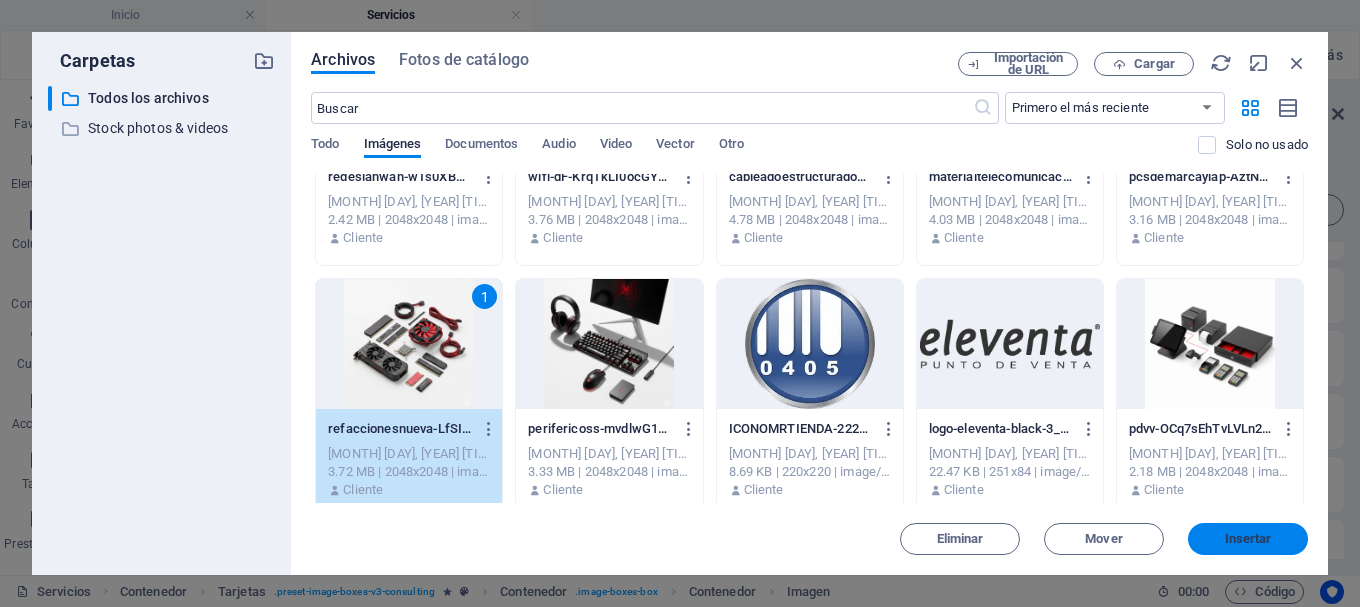 click on "Insertar" at bounding box center [1248, 539] 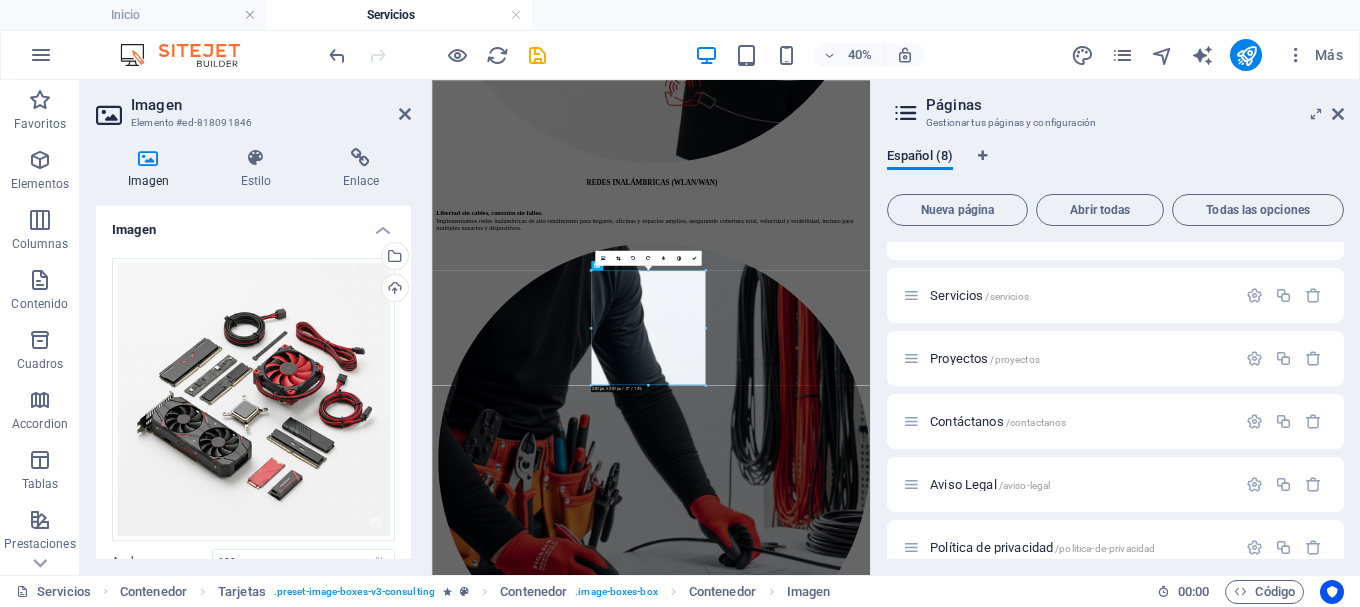 scroll, scrollTop: 4576, scrollLeft: 0, axis: vertical 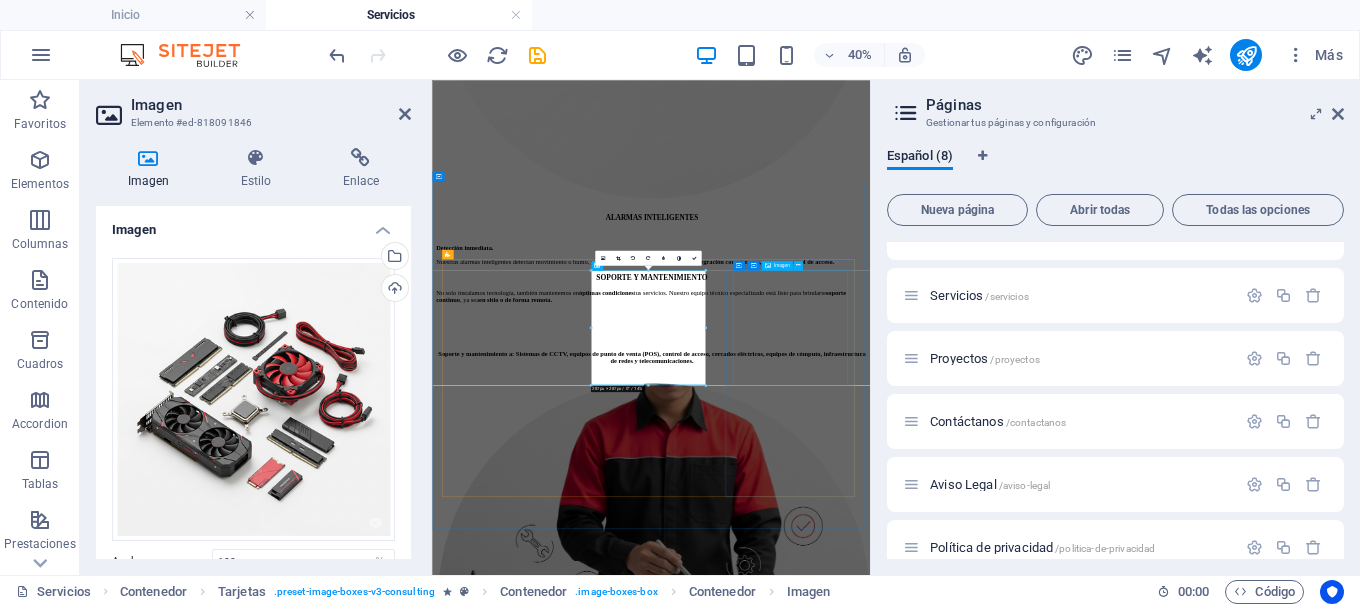 click at bounding box center [979, 14503] 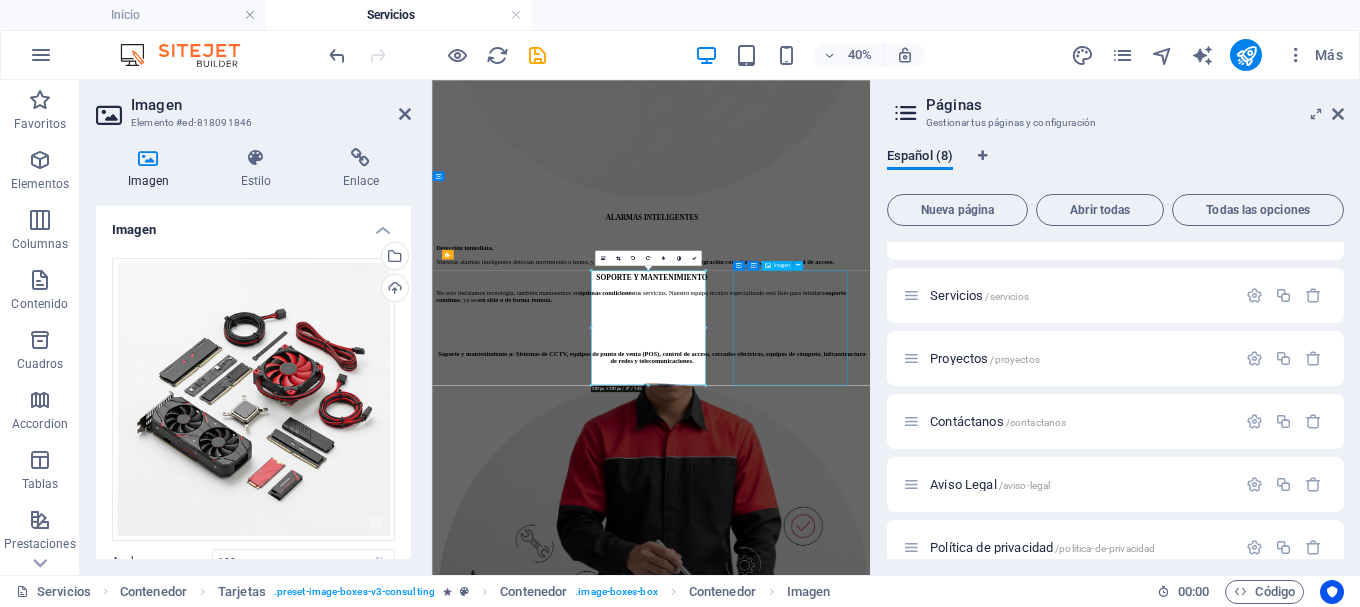 click at bounding box center (979, 14503) 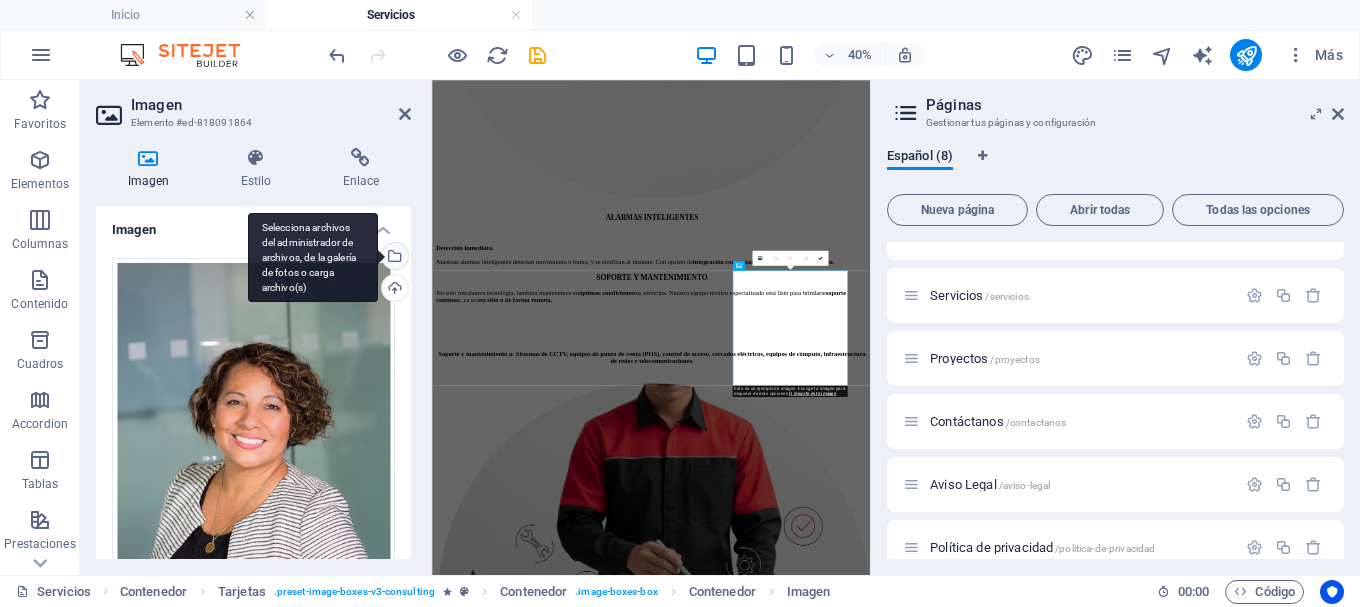 click on "Selecciona archivos del administrador de archivos, de la galería de fotos o carga archivo(s)" at bounding box center [313, 258] 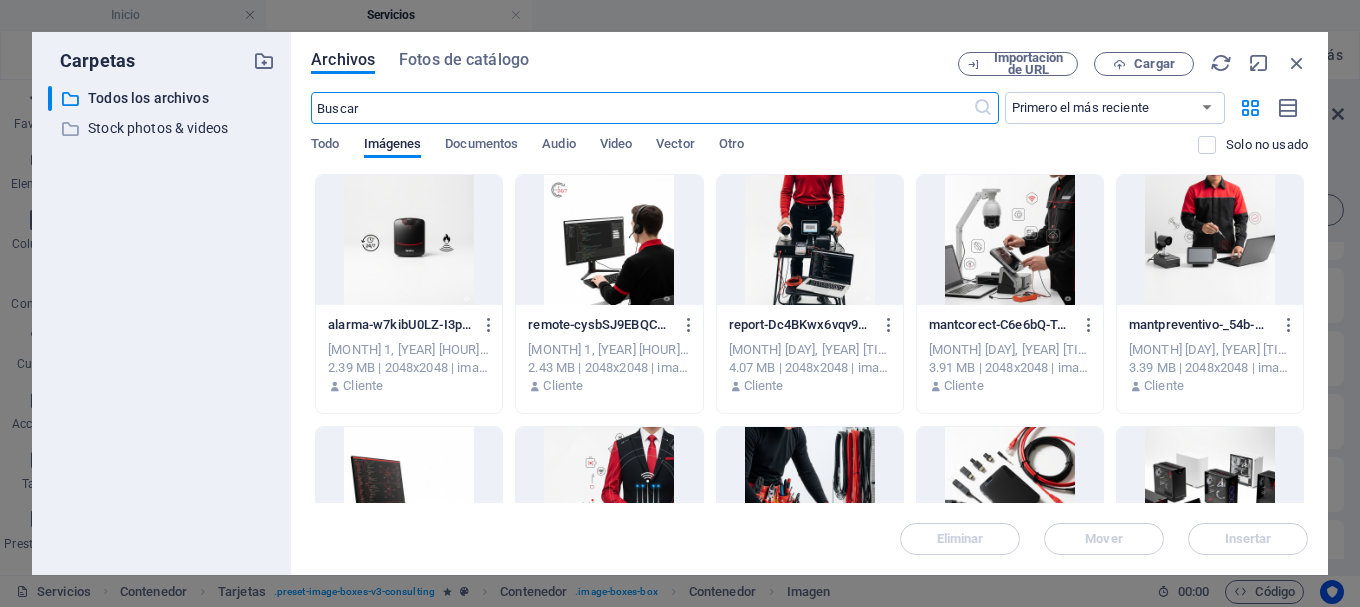 scroll, scrollTop: 13660, scrollLeft: 0, axis: vertical 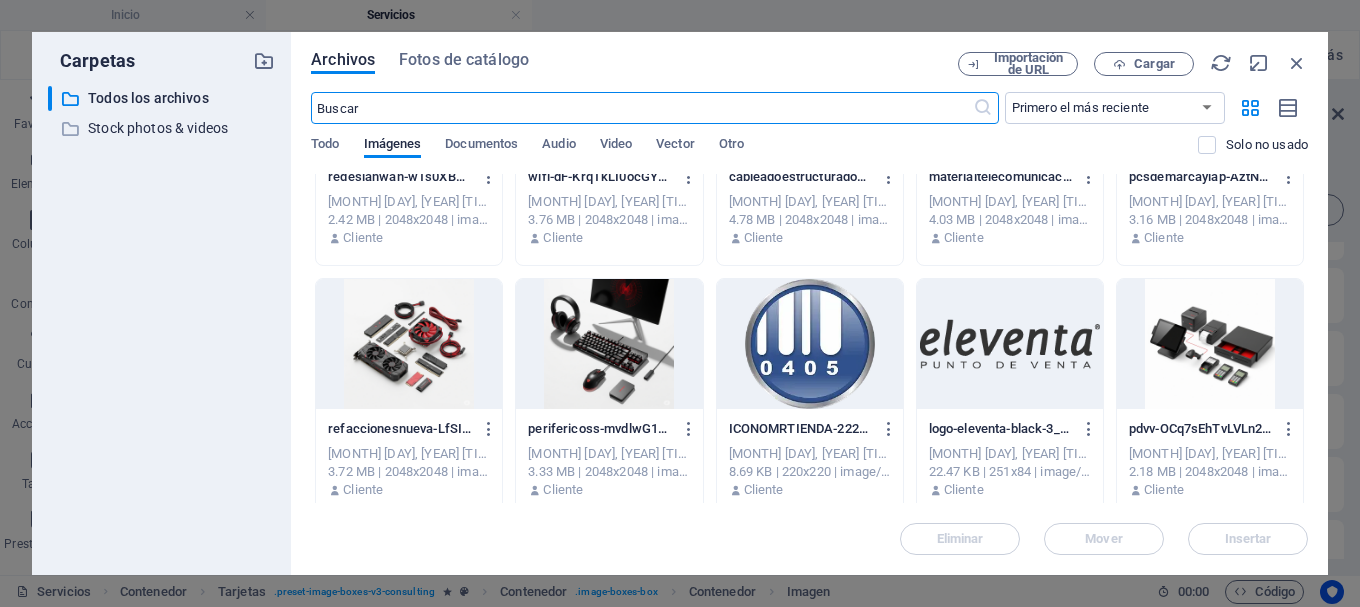 click at bounding box center [609, 344] 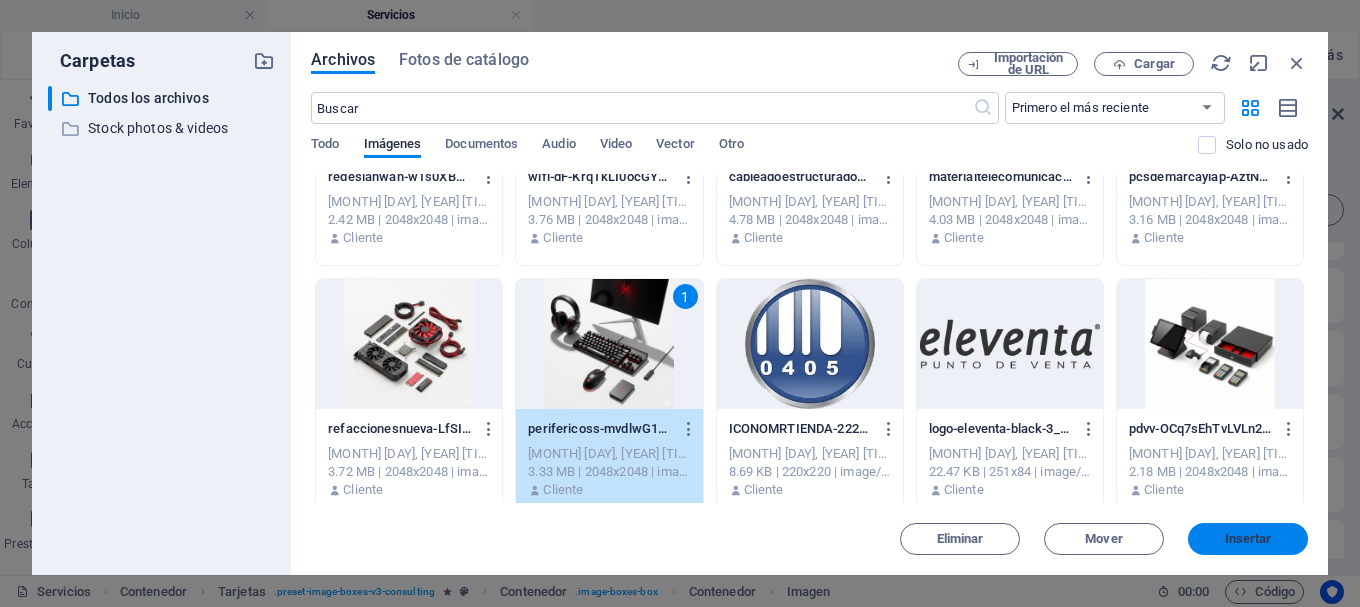 click on "Insertar" at bounding box center (1248, 539) 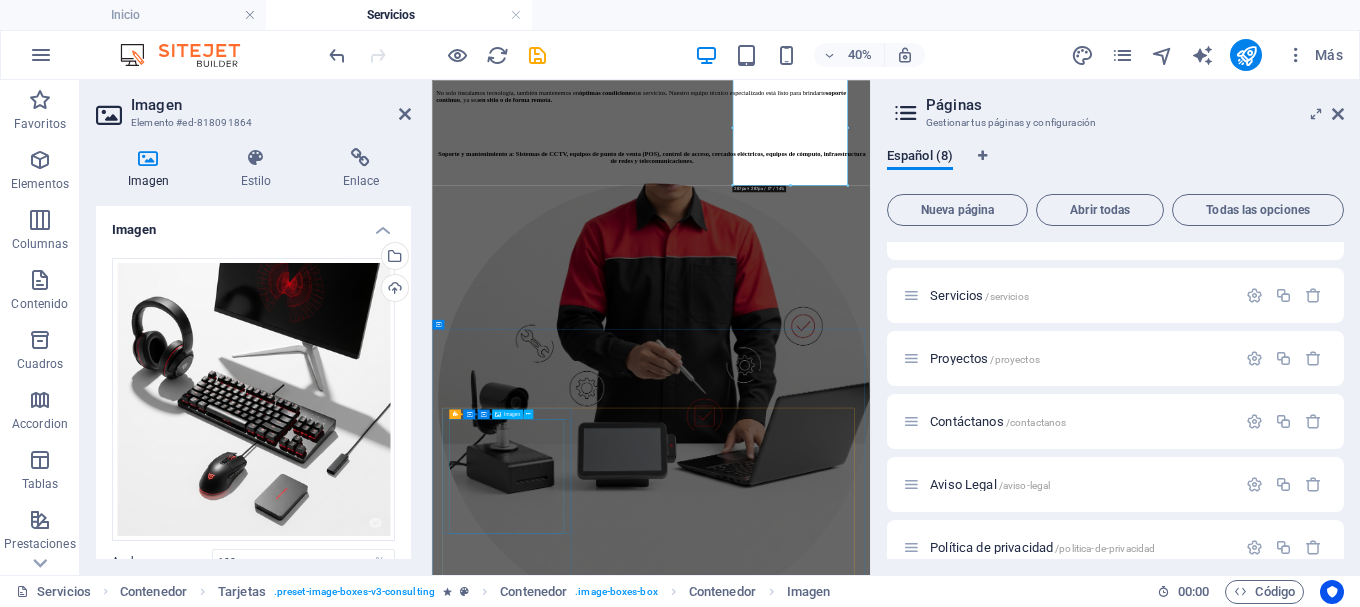 scroll, scrollTop: 5176, scrollLeft: 0, axis: vertical 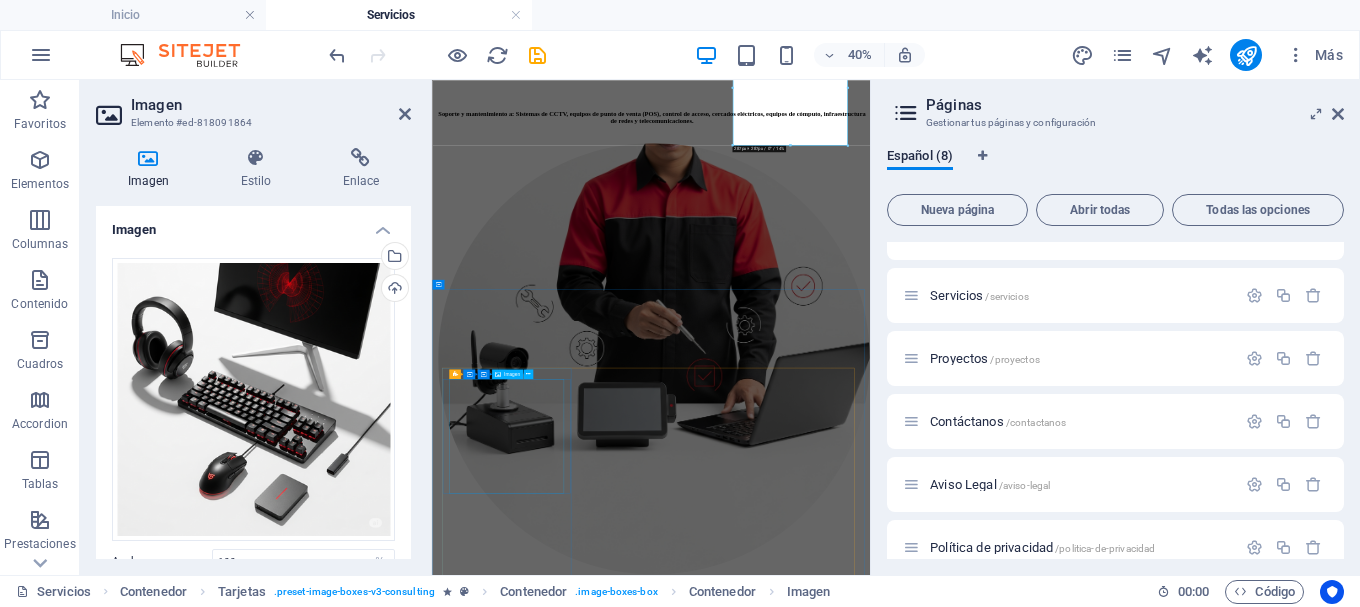 click at bounding box center [979, 15311] 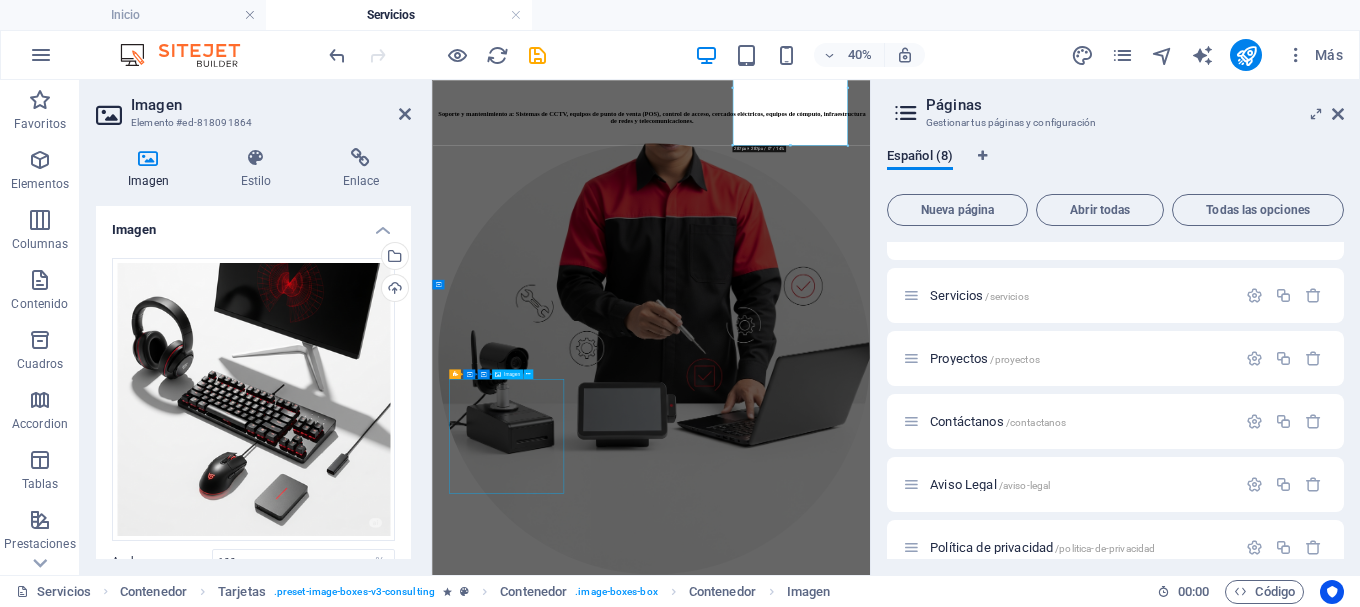 scroll, scrollTop: 5954, scrollLeft: 0, axis: vertical 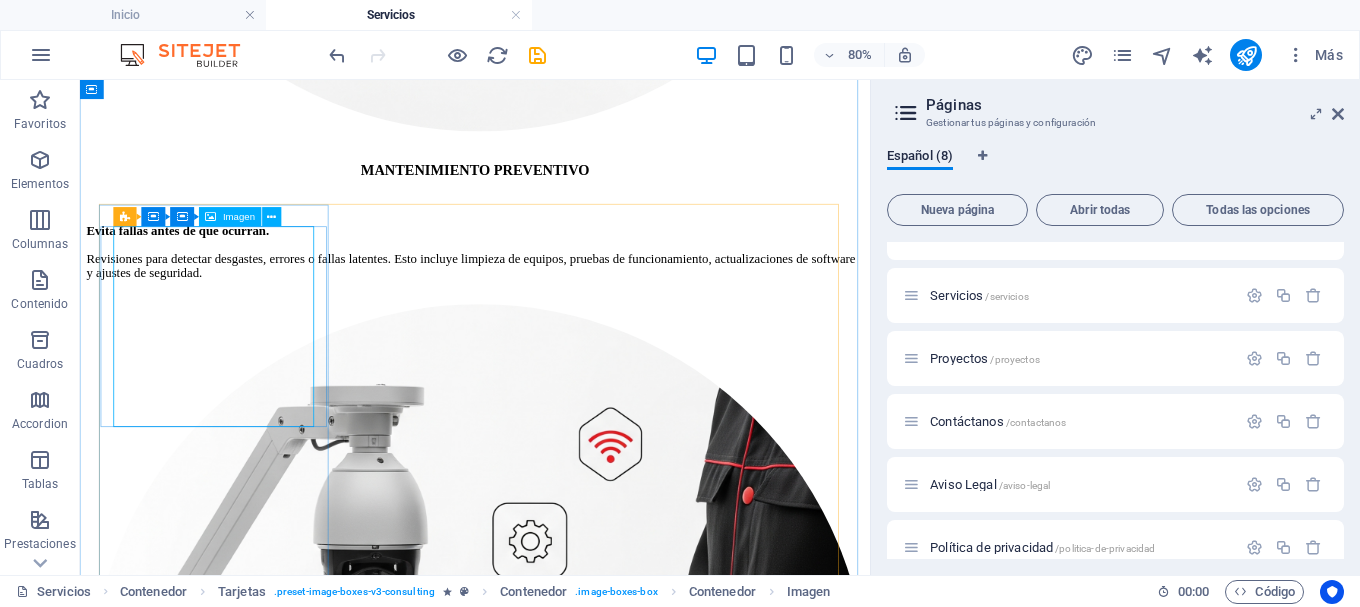 click at bounding box center [574, 13033] 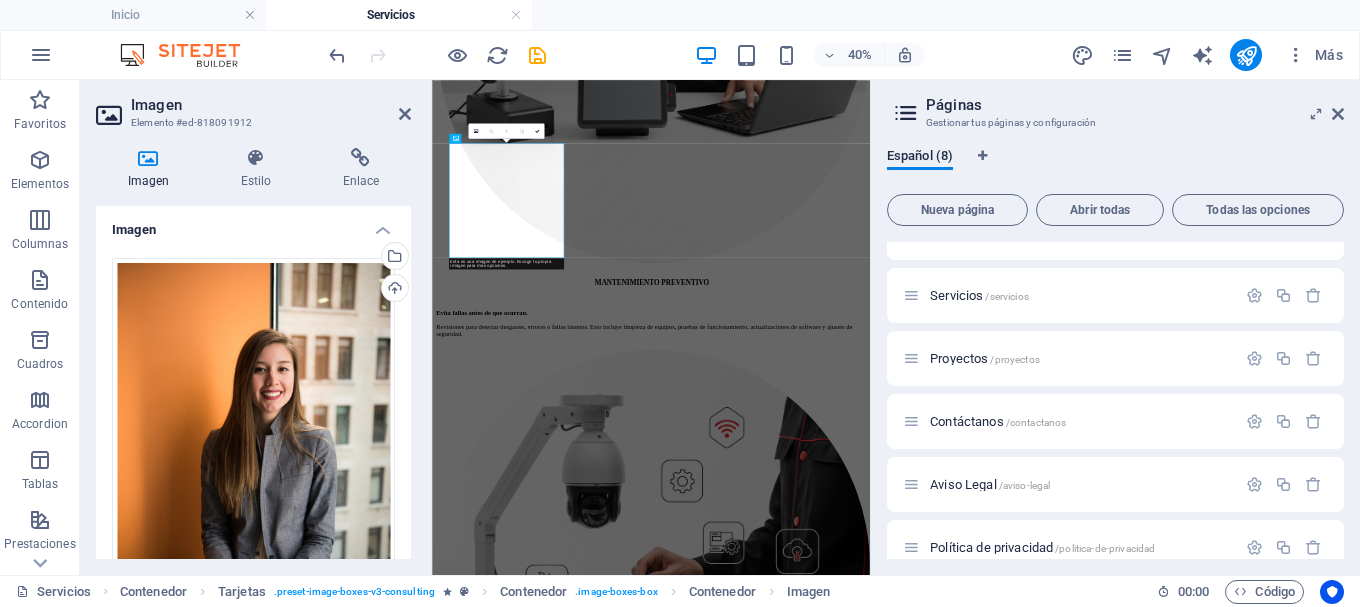 scroll, scrollTop: 5765, scrollLeft: 0, axis: vertical 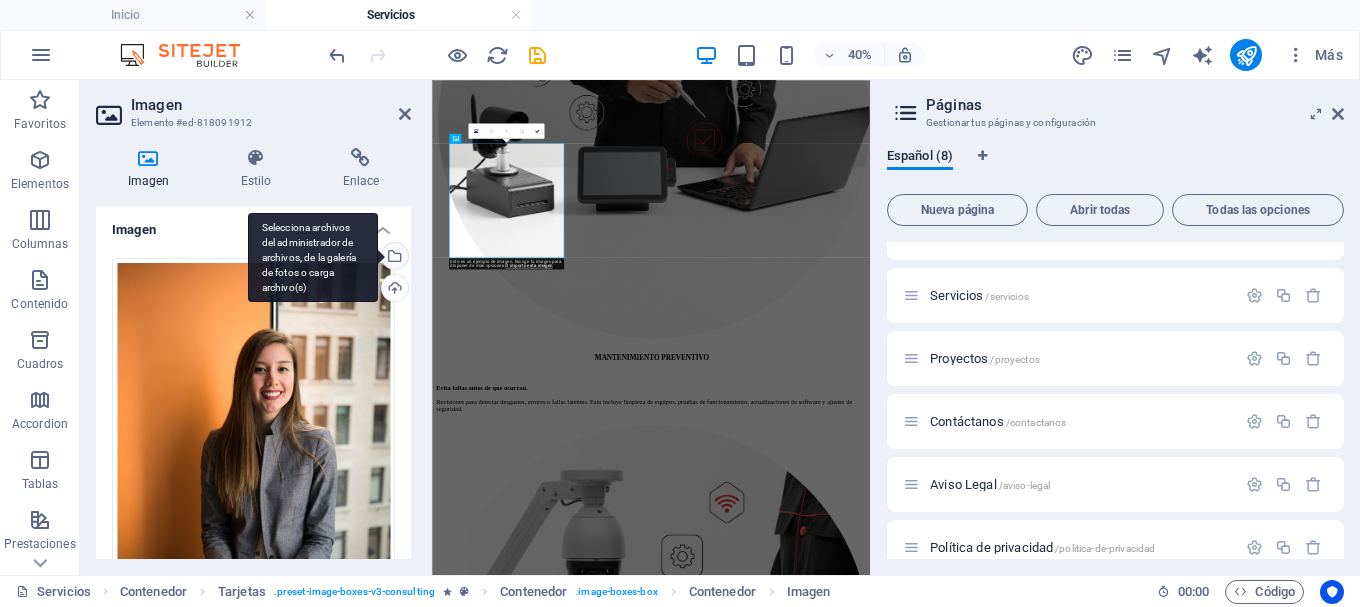 click on "Selecciona archivos del administrador de archivos, de la galería de fotos o carga archivo(s)" at bounding box center (393, 258) 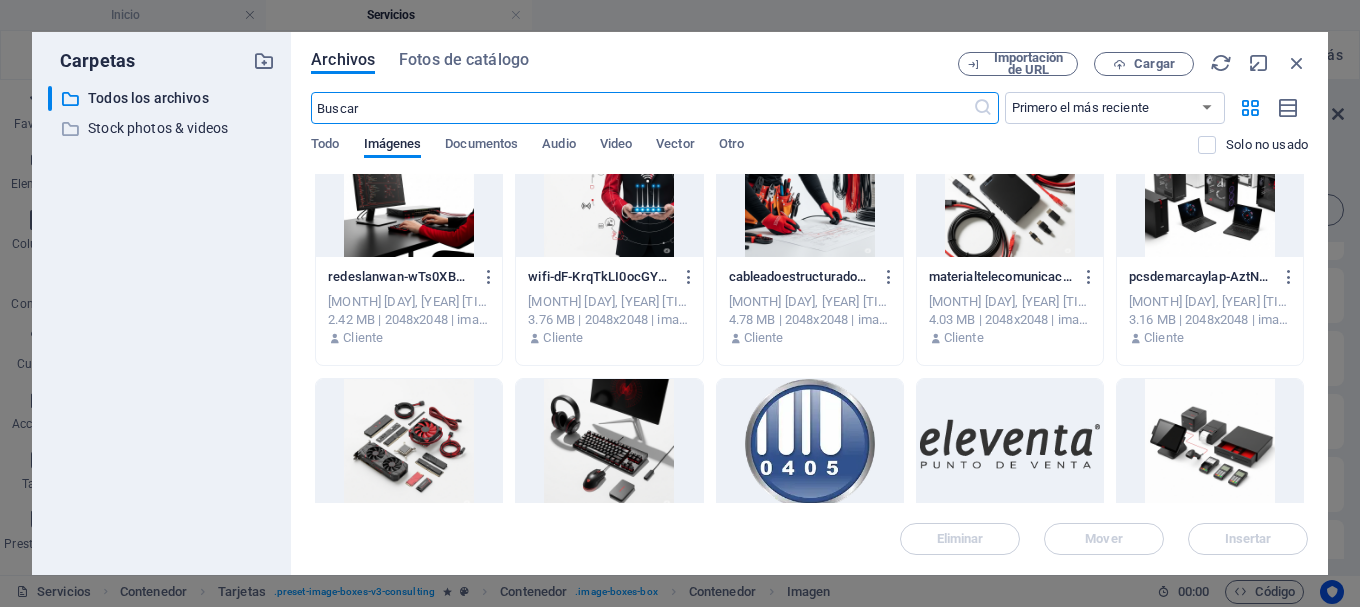scroll, scrollTop: 400, scrollLeft: 0, axis: vertical 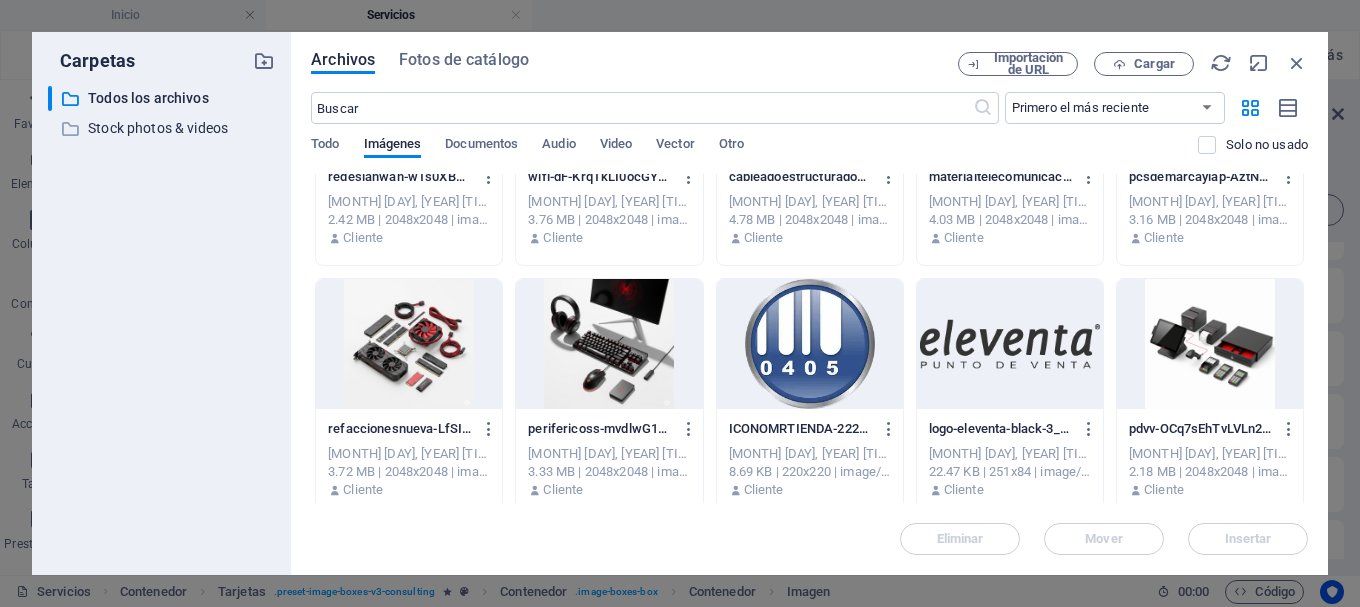 click at bounding box center (810, 344) 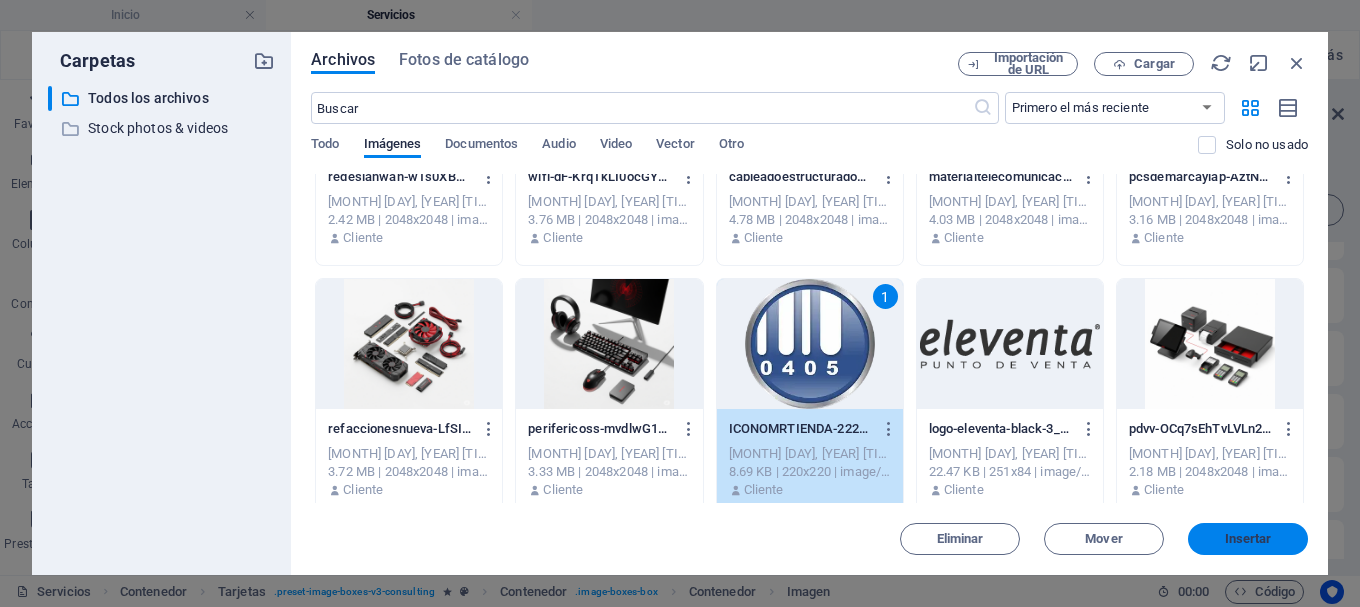 click on "Insertar" at bounding box center (1248, 539) 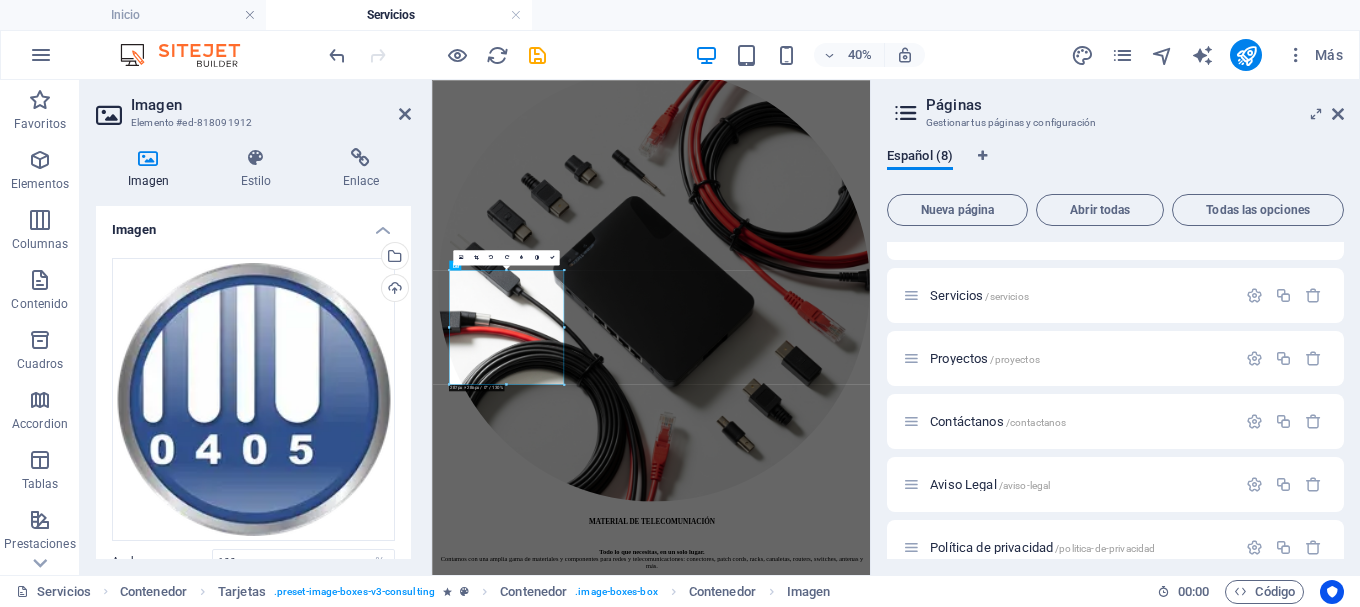 scroll, scrollTop: 5448, scrollLeft: 0, axis: vertical 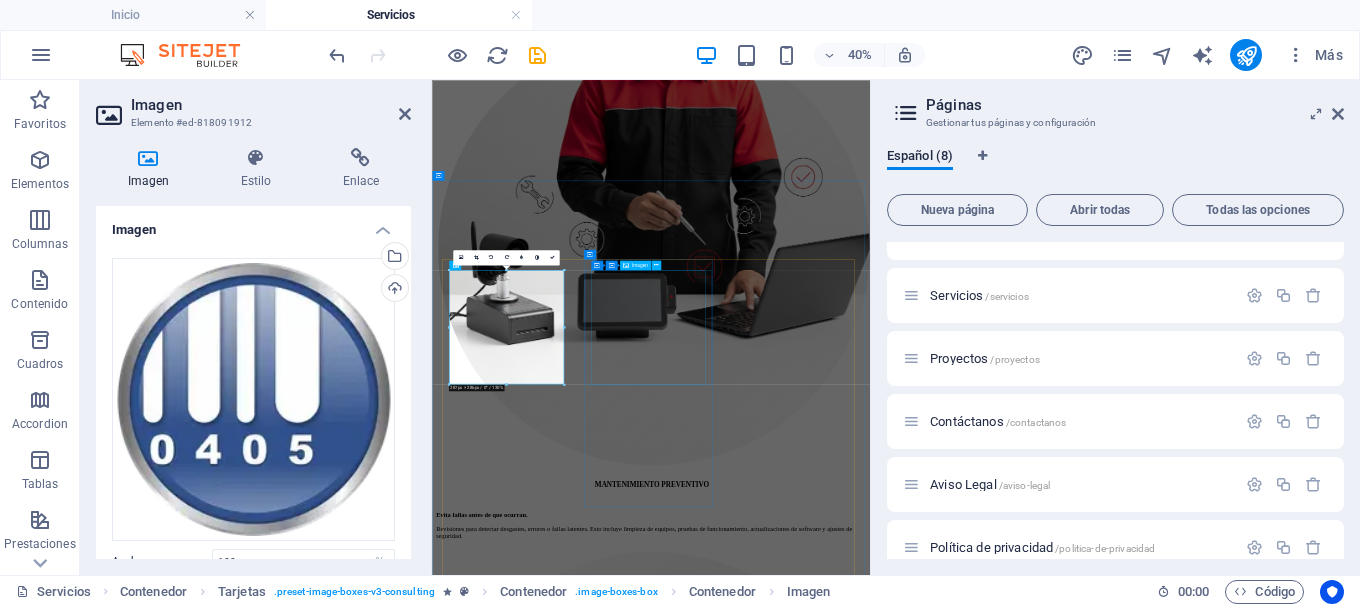 click at bounding box center (979, 16296) 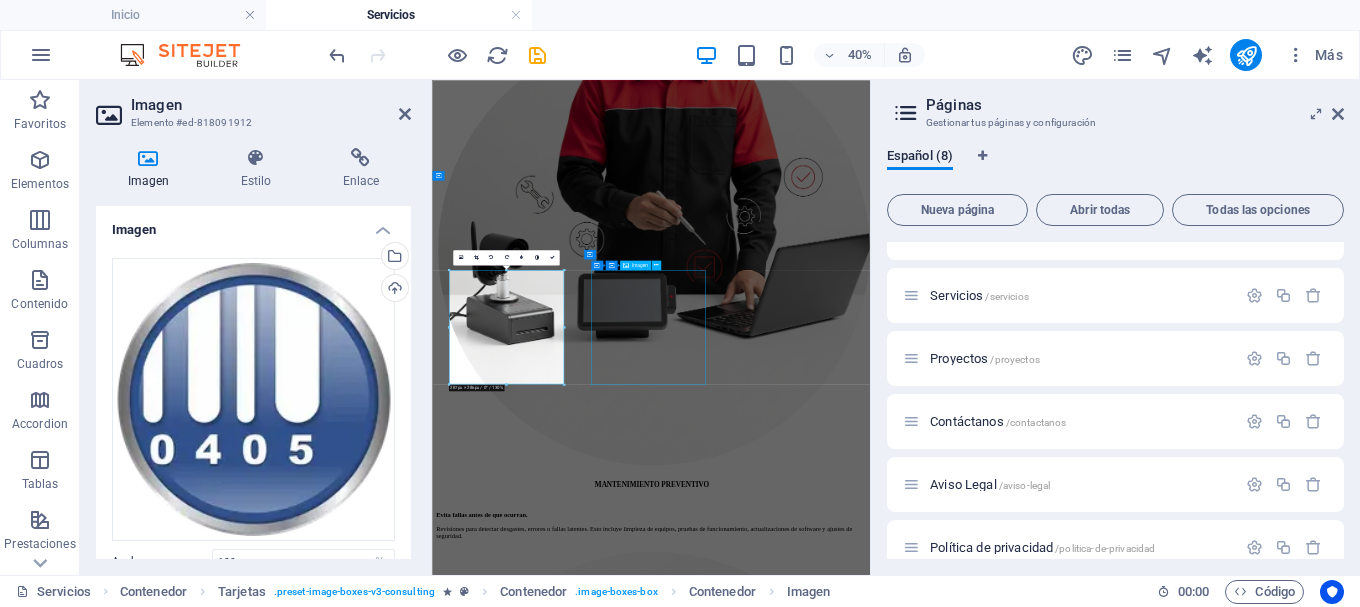 click at bounding box center [979, 16296] 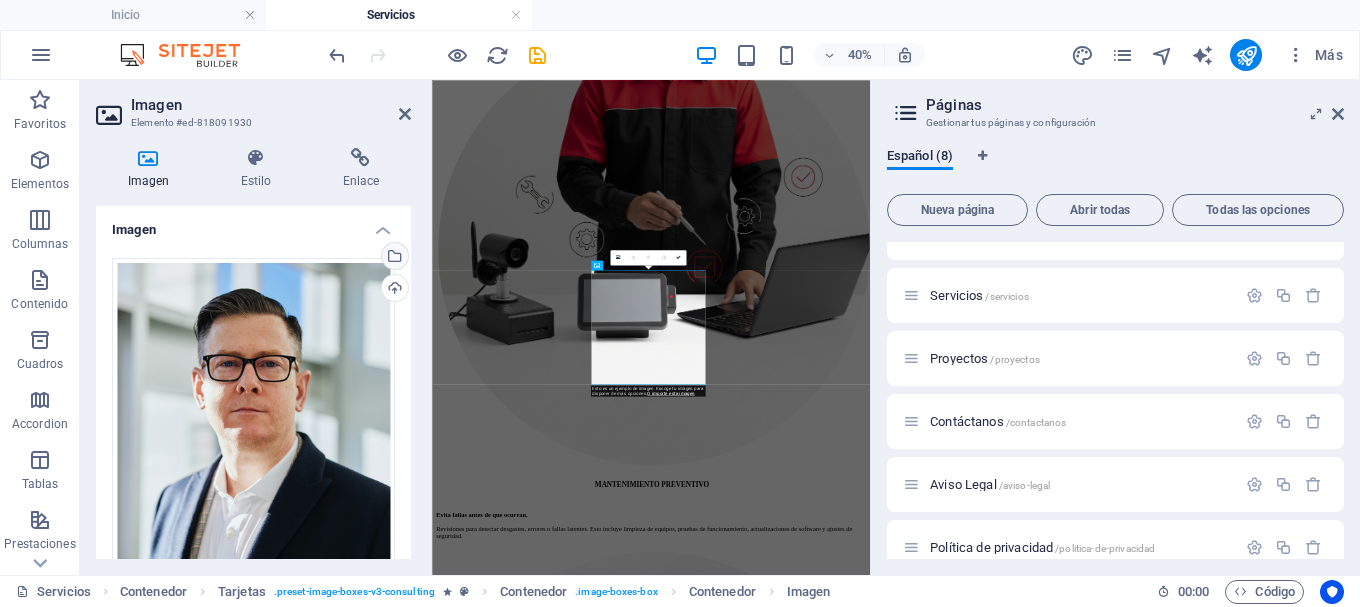 click on "Selecciona archivos del administrador de archivos, de la galería de fotos o carga archivo(s)" at bounding box center [395, 256] 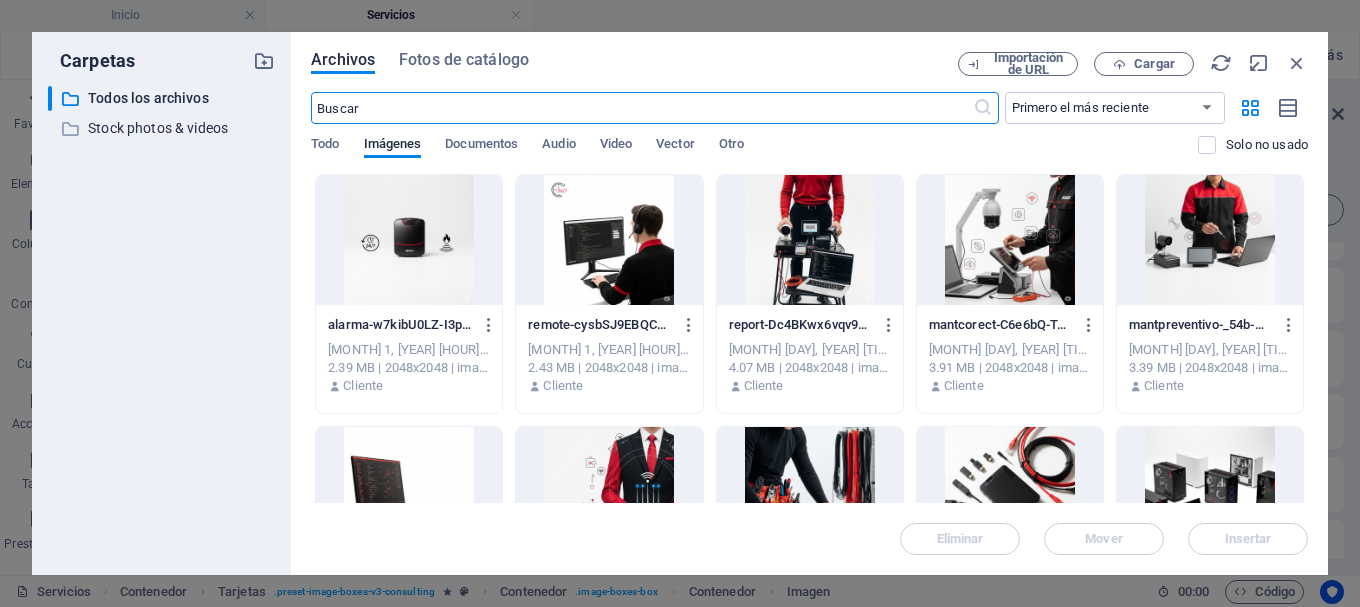 scroll, scrollTop: 15407, scrollLeft: 0, axis: vertical 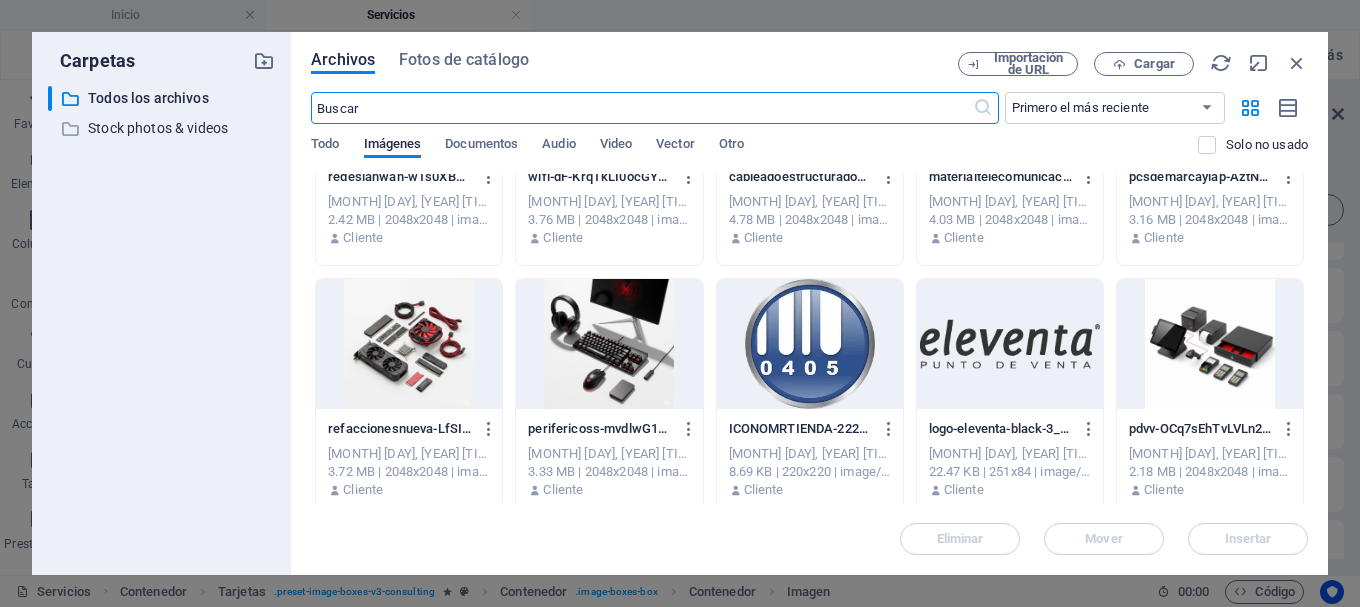 click at bounding box center [1010, 344] 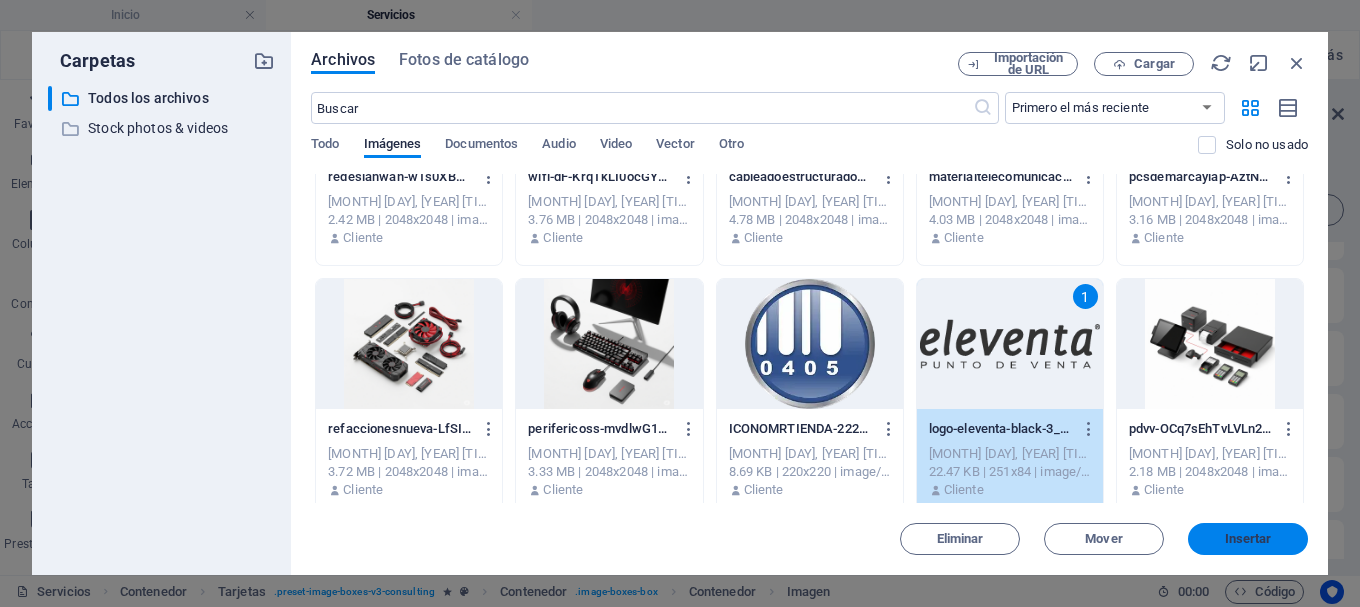 click on "Insertar" at bounding box center [1248, 539] 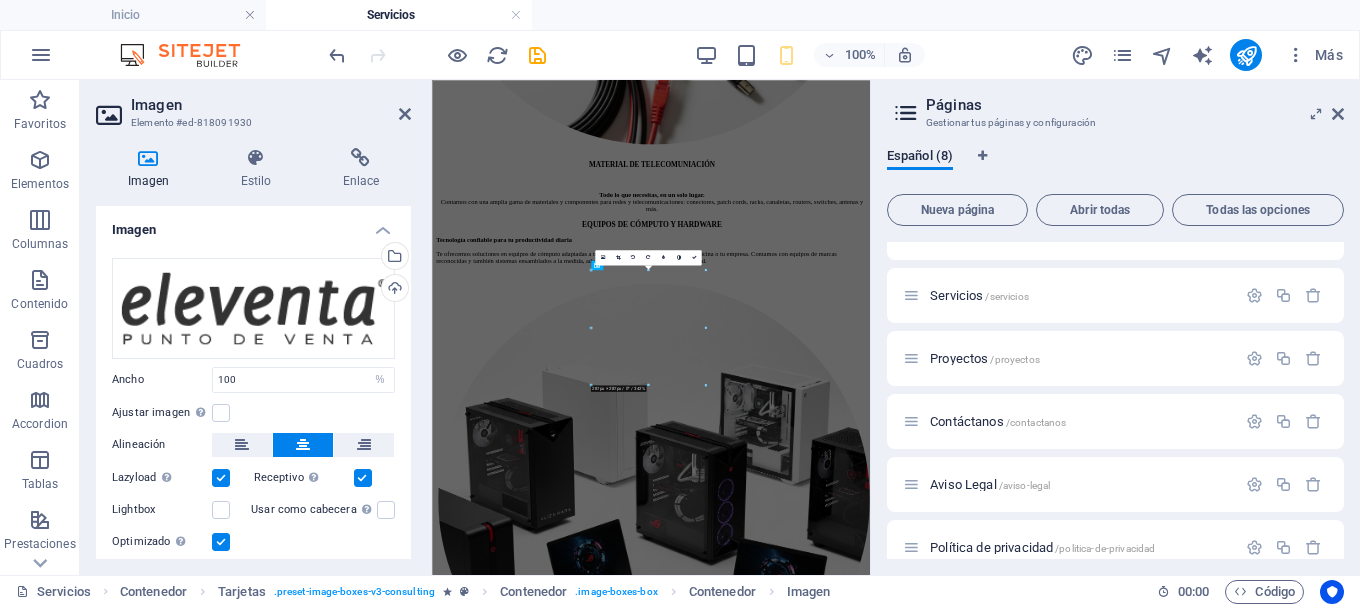 scroll, scrollTop: 5448, scrollLeft: 0, axis: vertical 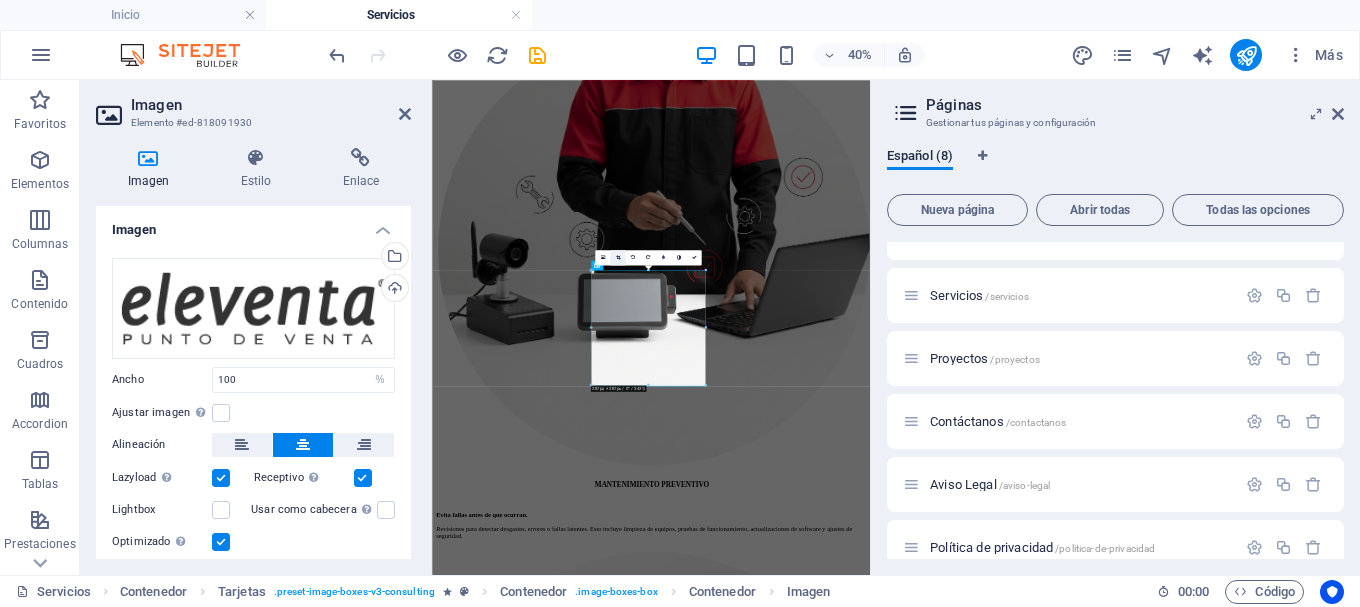 click at bounding box center [617, 257] 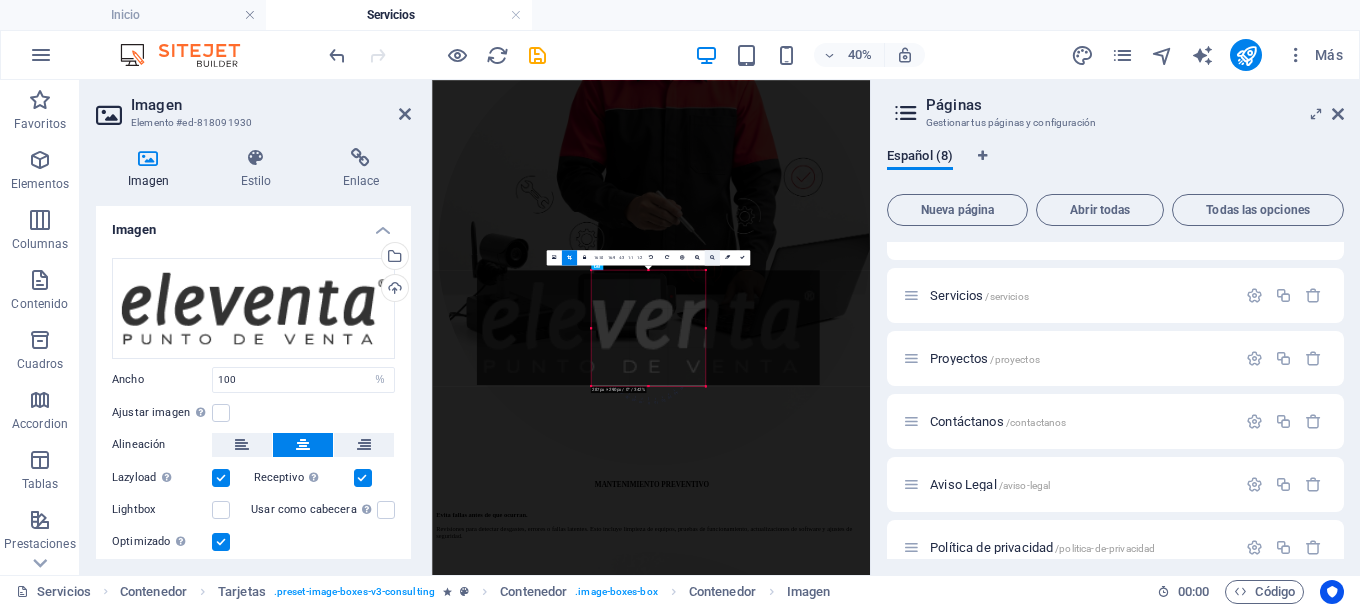 click at bounding box center (712, 257) 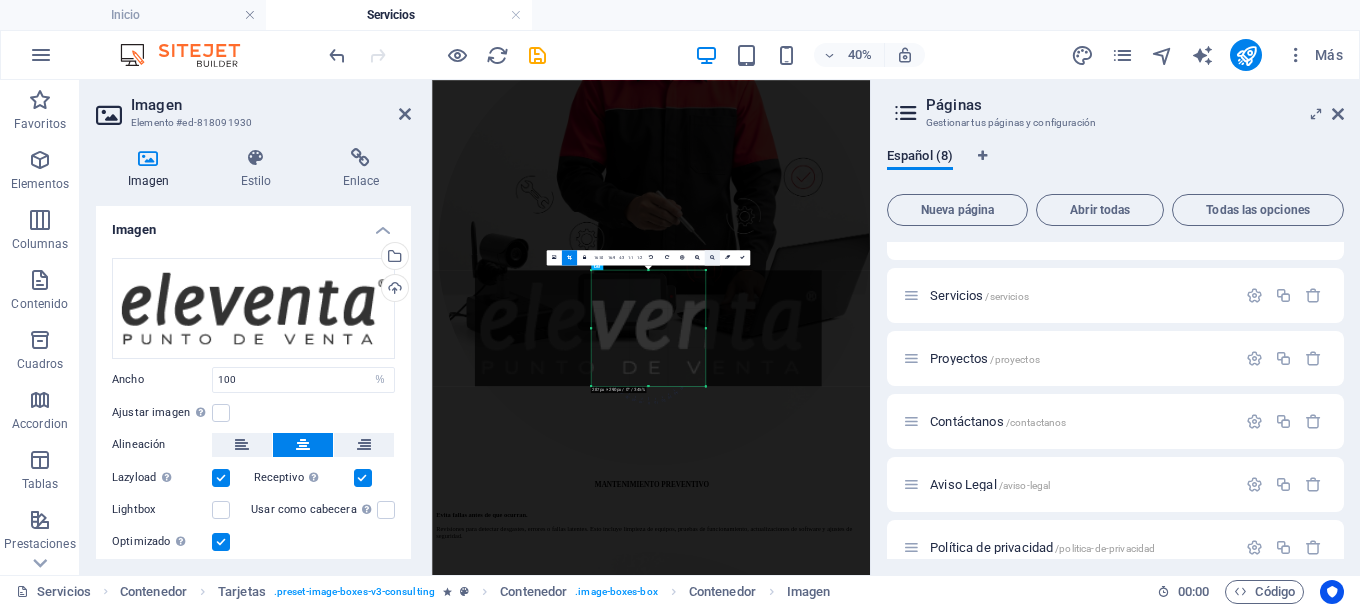 click at bounding box center (712, 257) 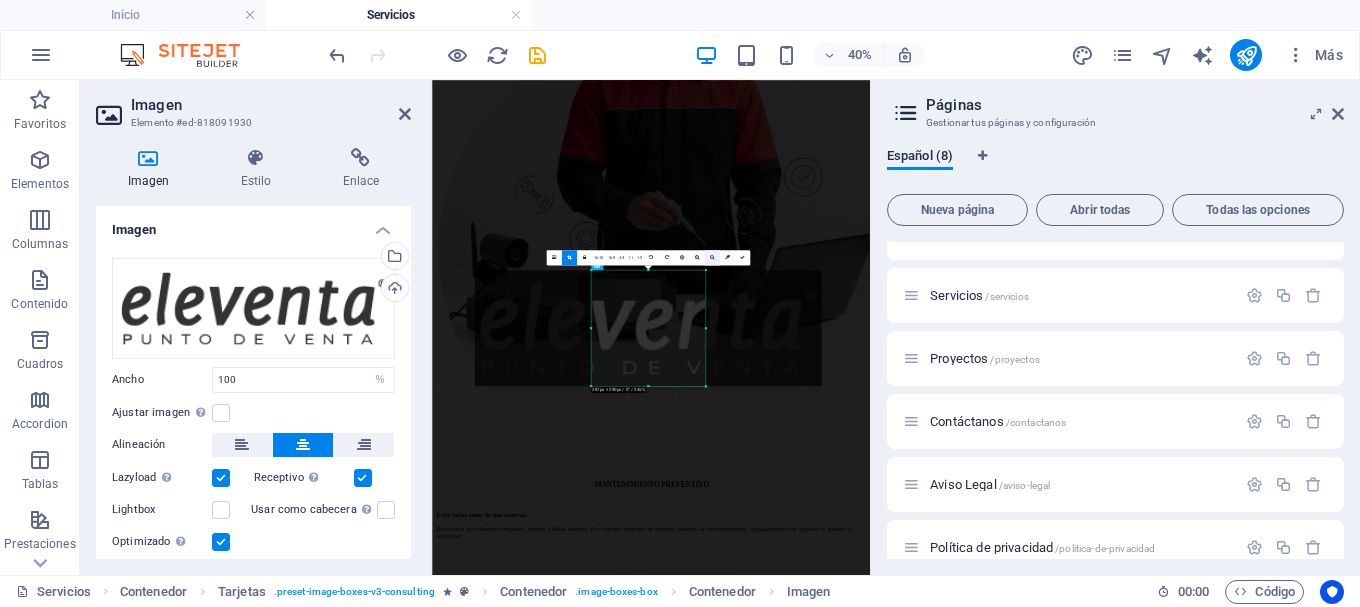 click at bounding box center (712, 257) 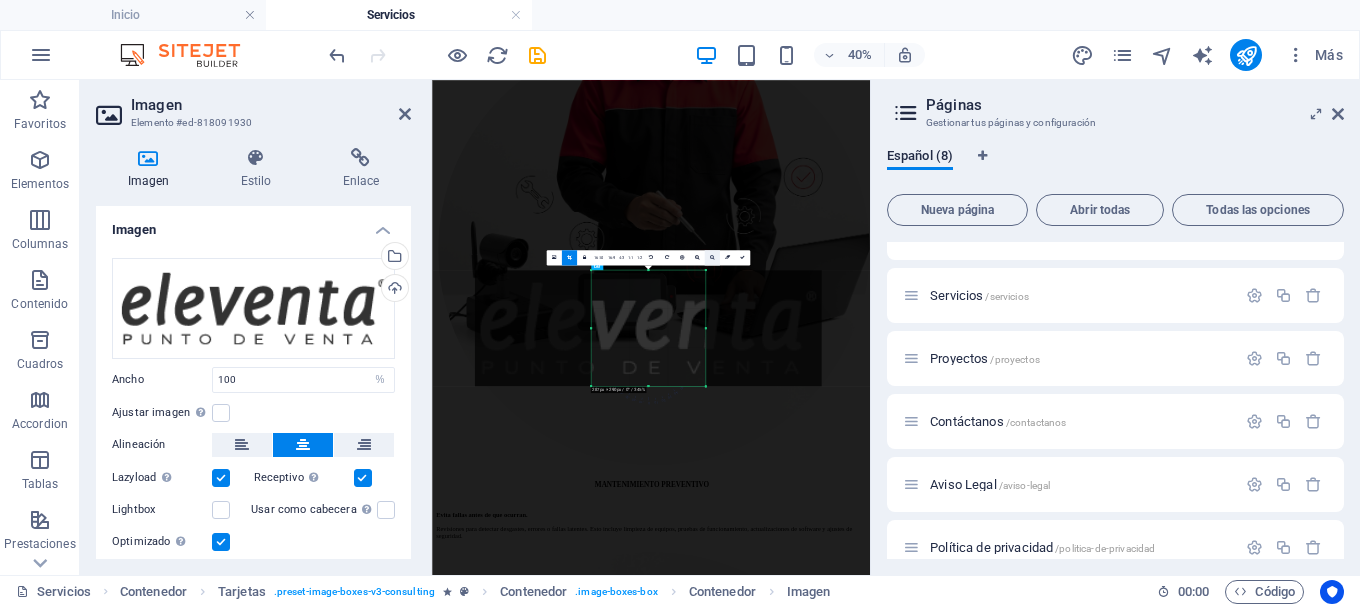 click at bounding box center [712, 257] 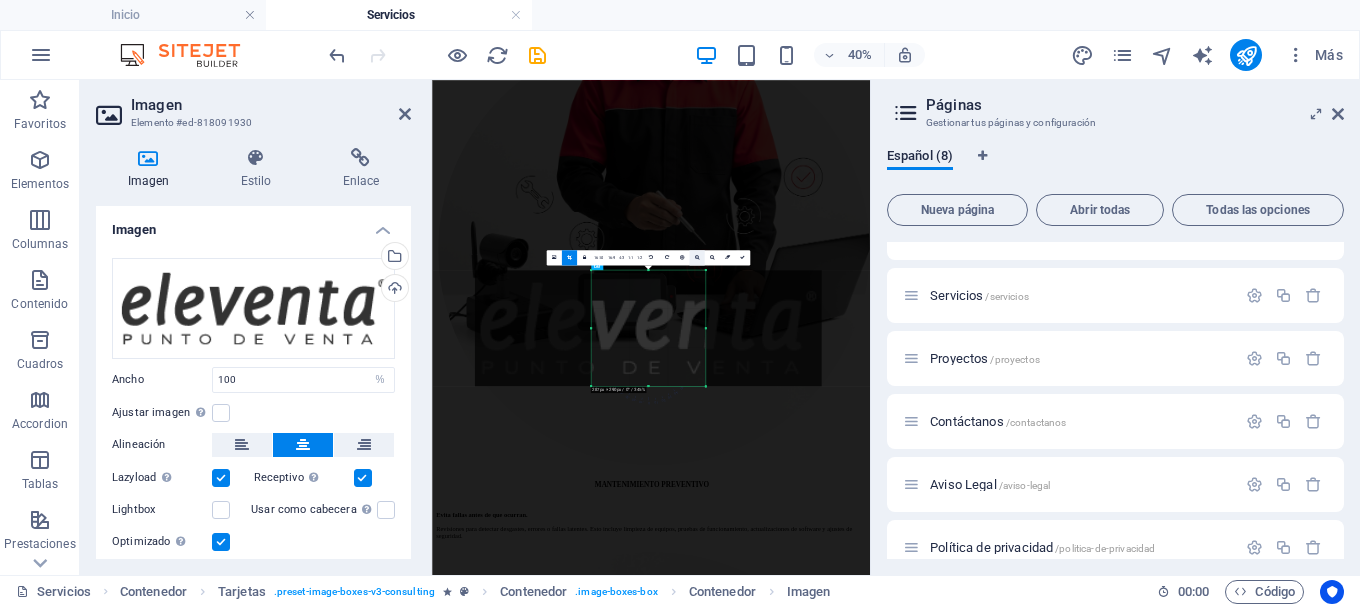 click at bounding box center (696, 257) 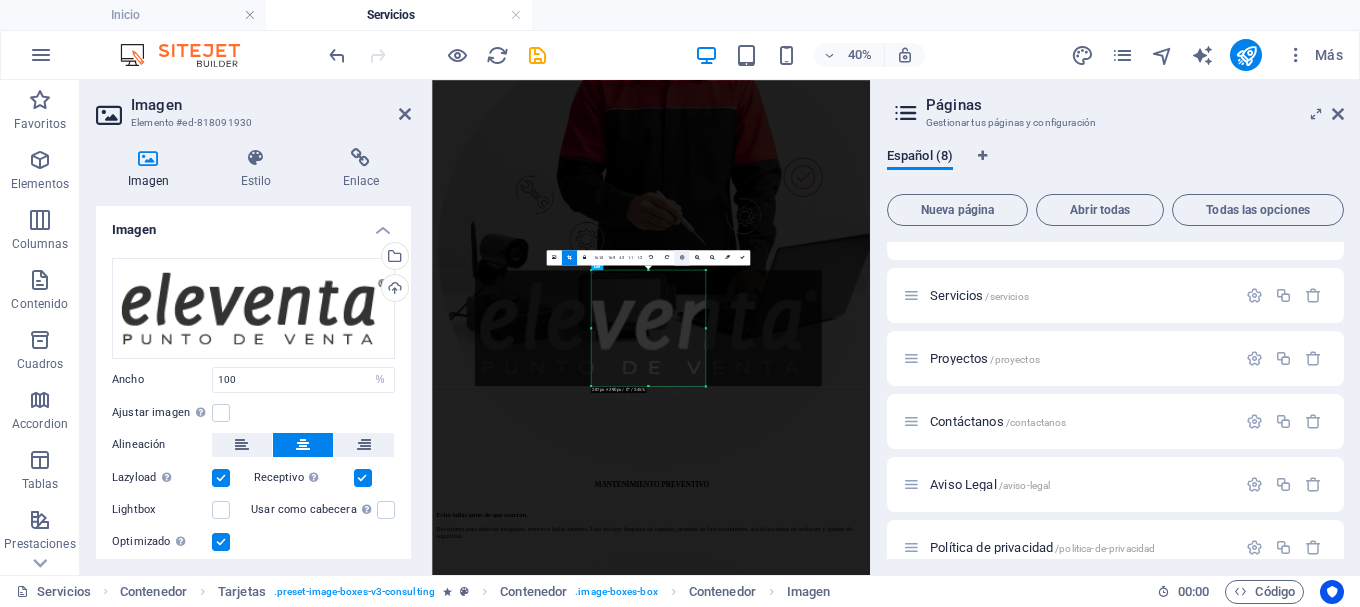 click at bounding box center [681, 257] 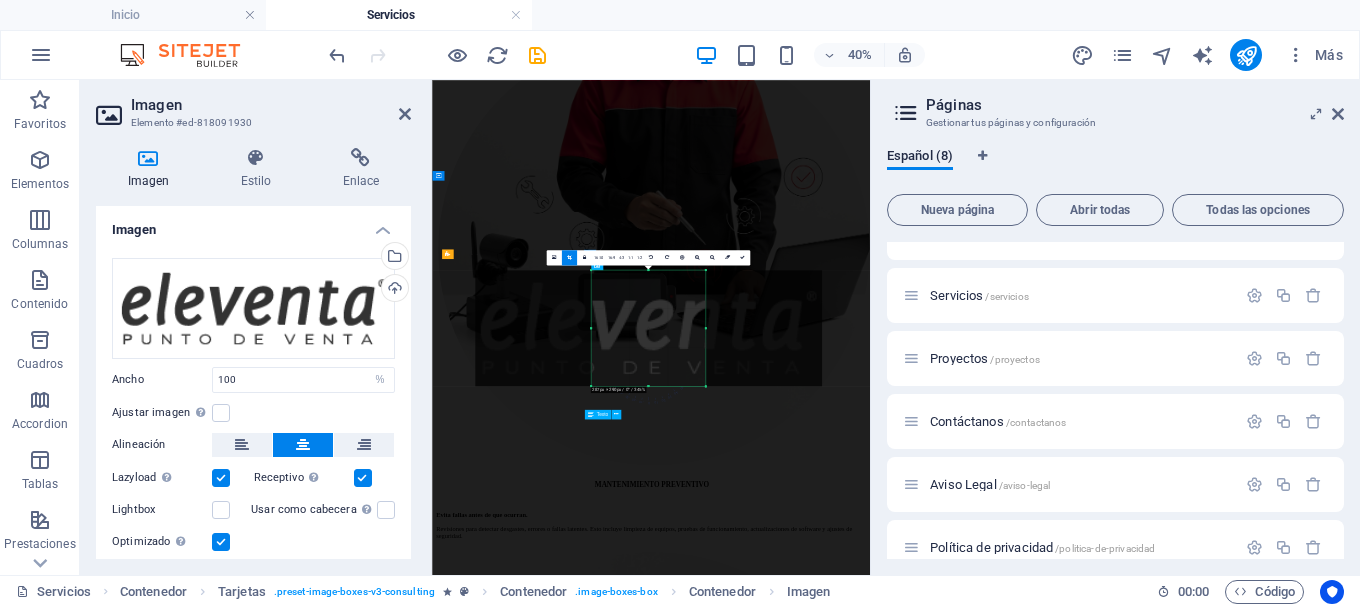click on "Tu negocio en orden desde el primer día. Especializado en ventas rápidas y control de caja. e leventa es una solución accesible, confiable y diseñada para crecer junto con tu negocio. Compatible con lectores, impresoras y cajones de dinero." at bounding box center [979, 16989] 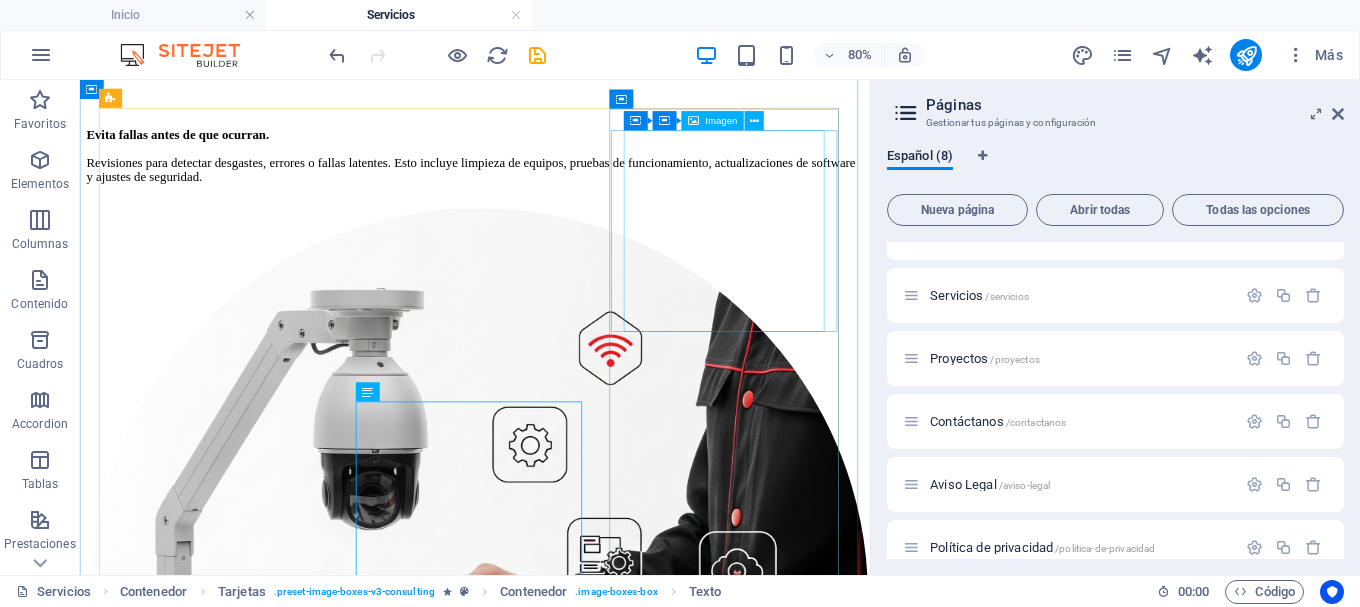 scroll, scrollTop: 5874, scrollLeft: 0, axis: vertical 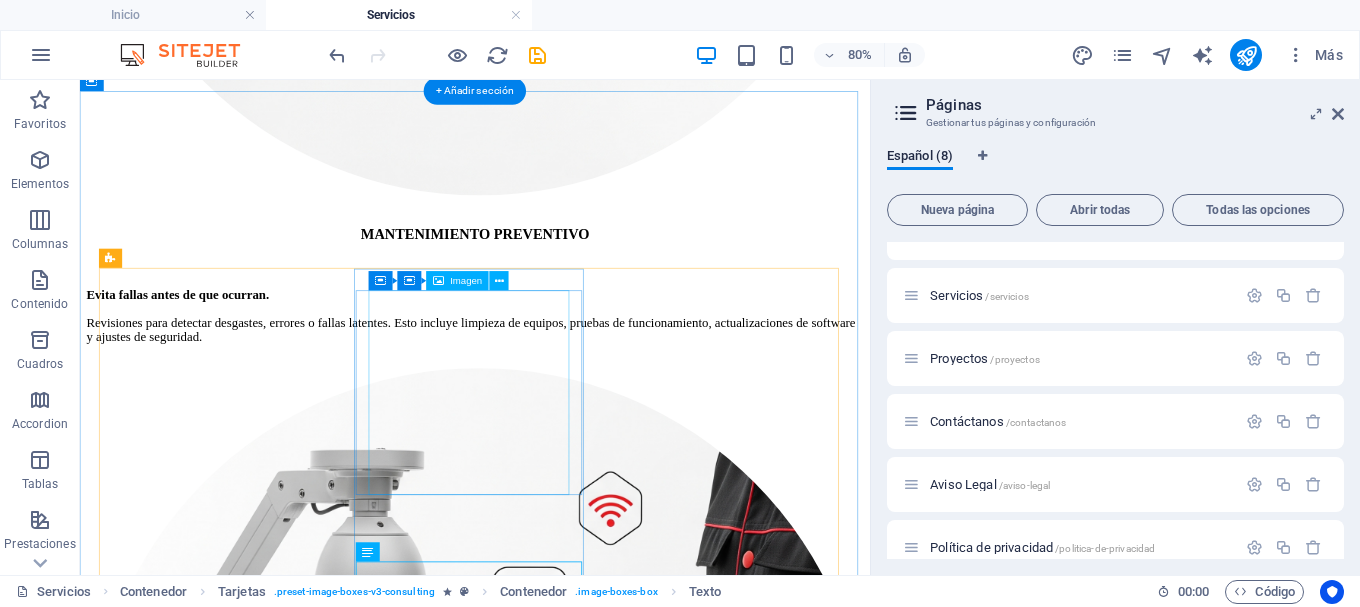click at bounding box center (574, 13923) 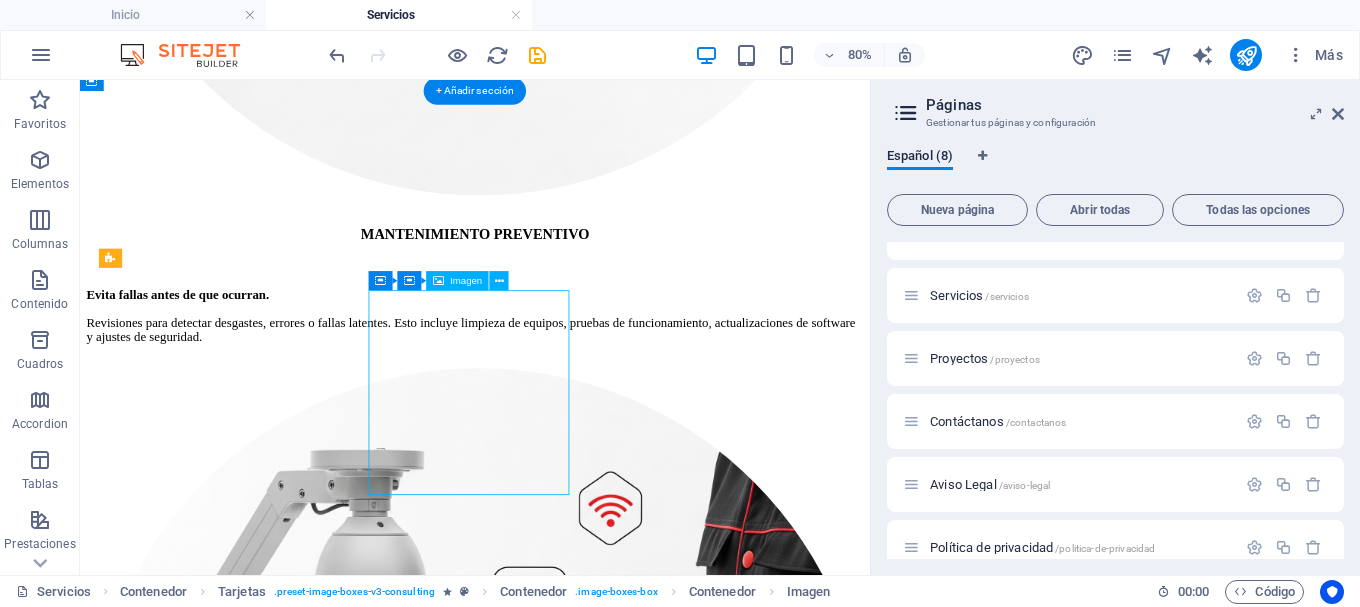 click at bounding box center [574, 13923] 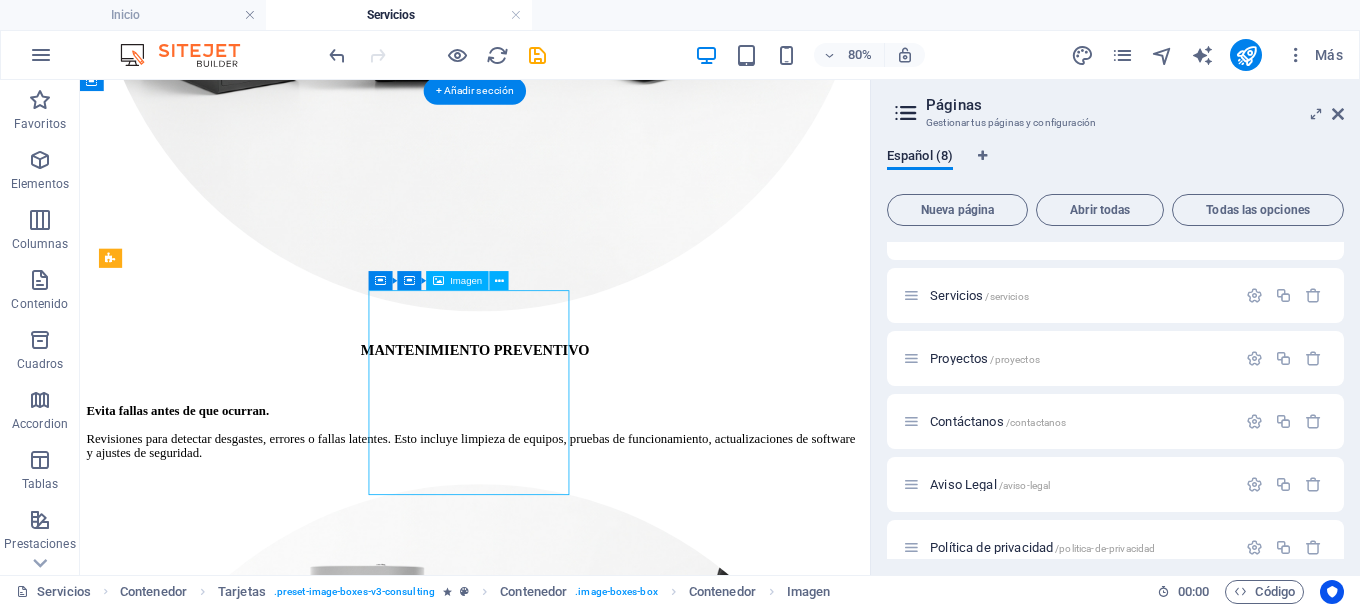 select on "px" 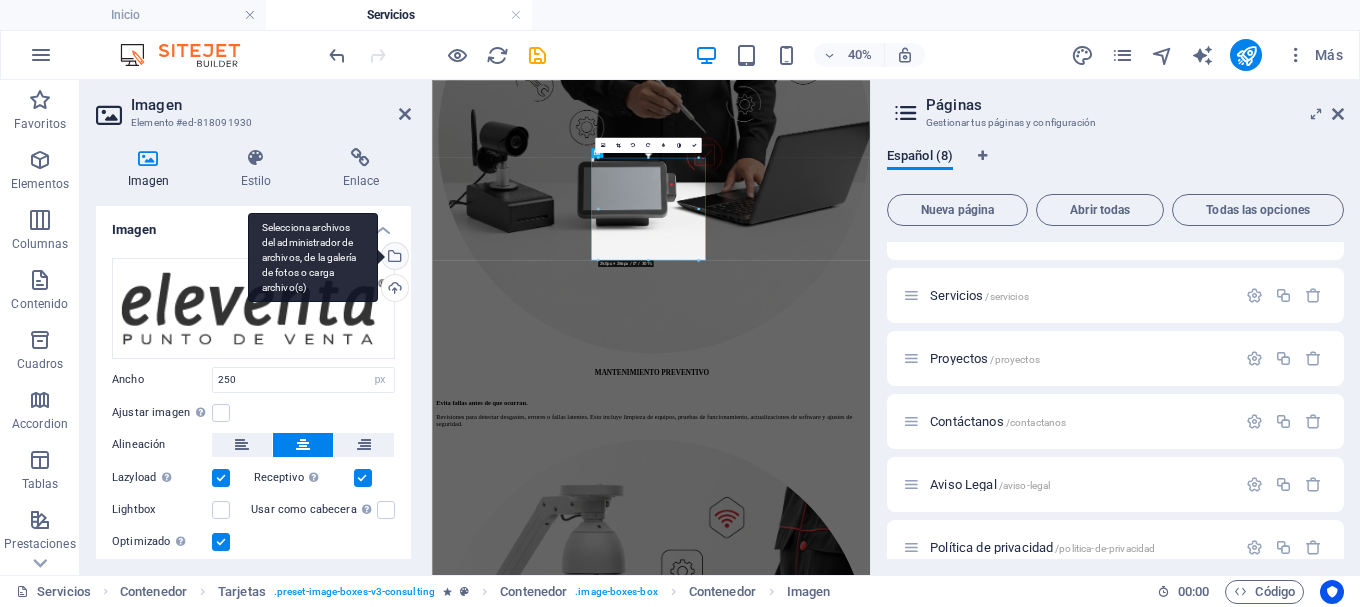 click on "Selecciona archivos del administrador de archivos, de la galería de fotos o carga archivo(s)" at bounding box center (393, 258) 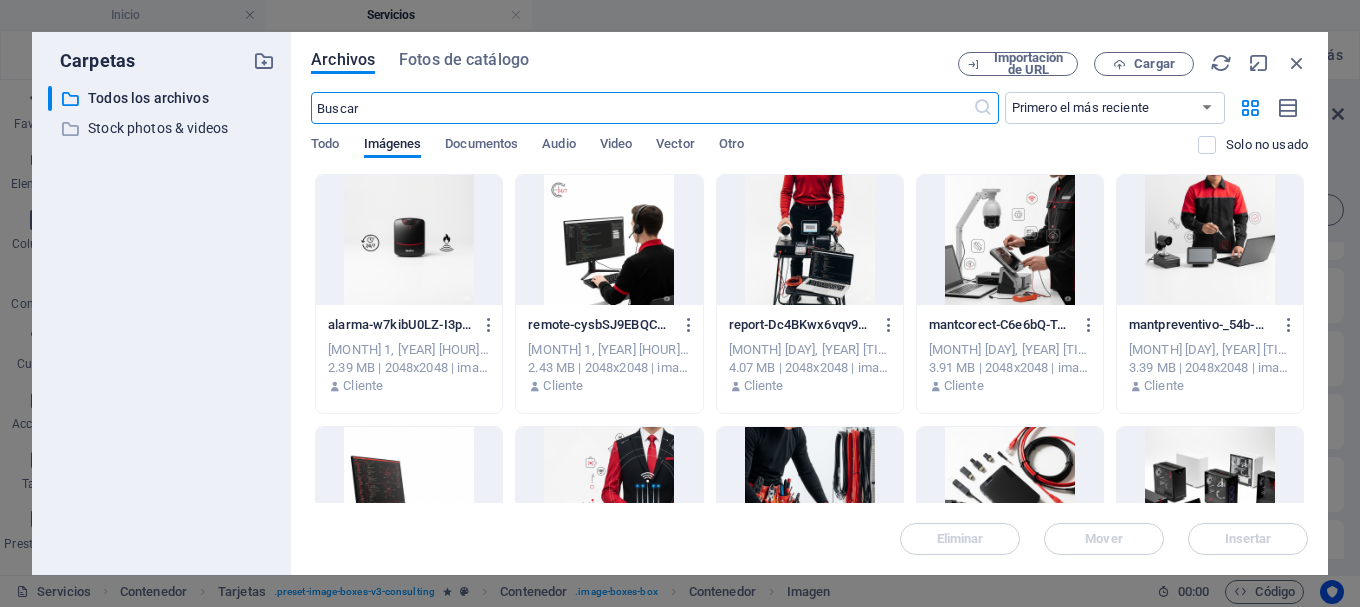 scroll, scrollTop: 15407, scrollLeft: 0, axis: vertical 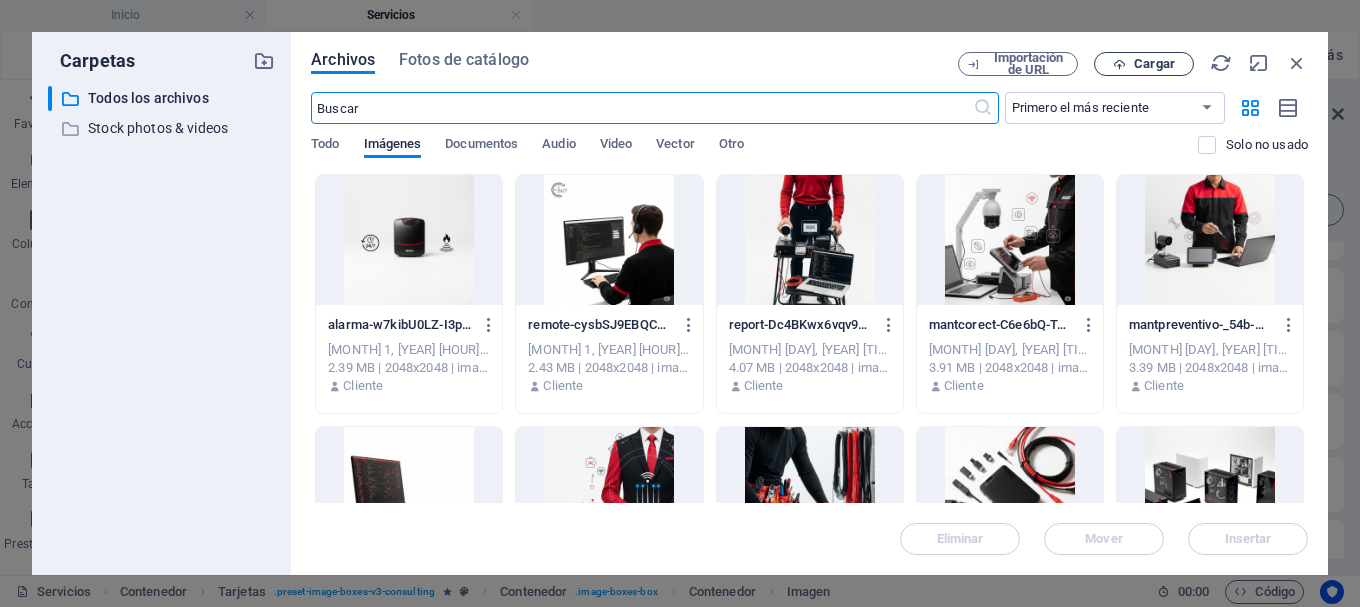 click on "Cargar" at bounding box center [1144, 64] 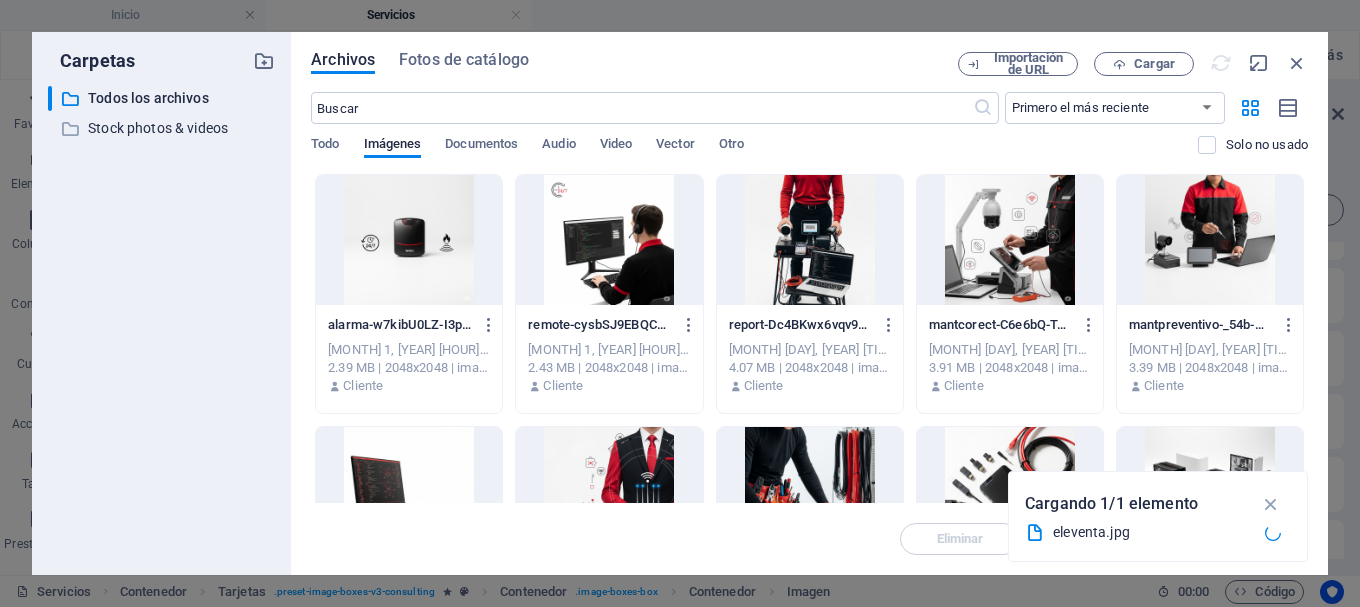 scroll, scrollTop: 5431, scrollLeft: 0, axis: vertical 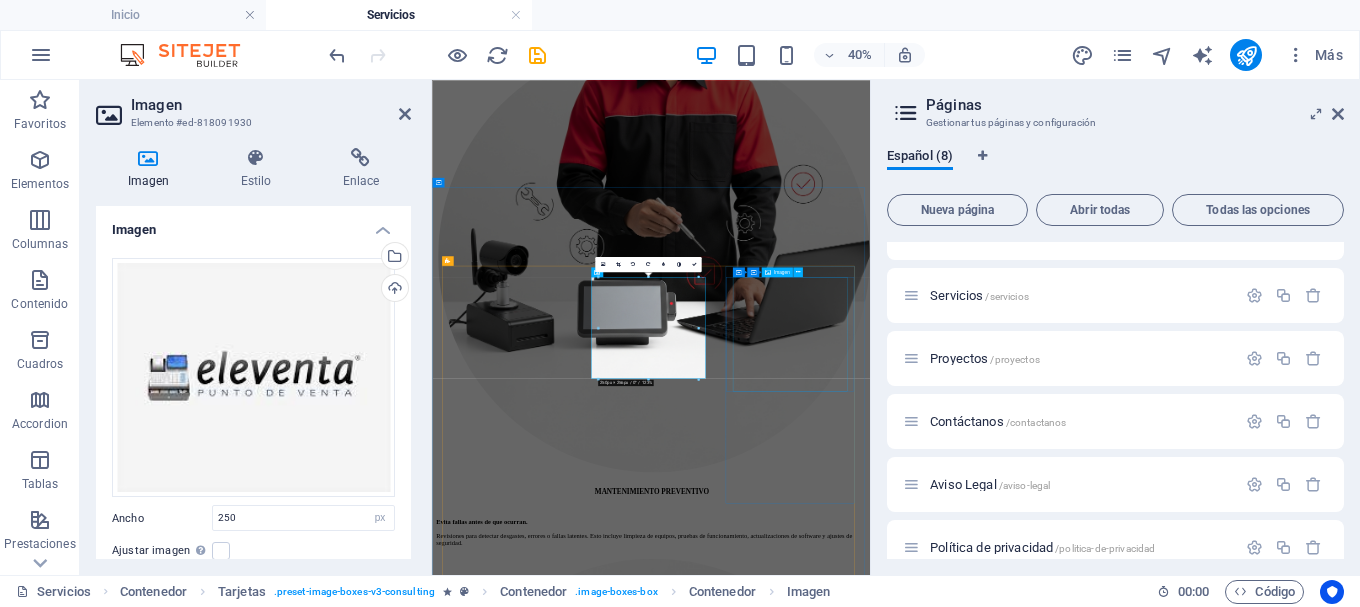 click at bounding box center [979, 16768] 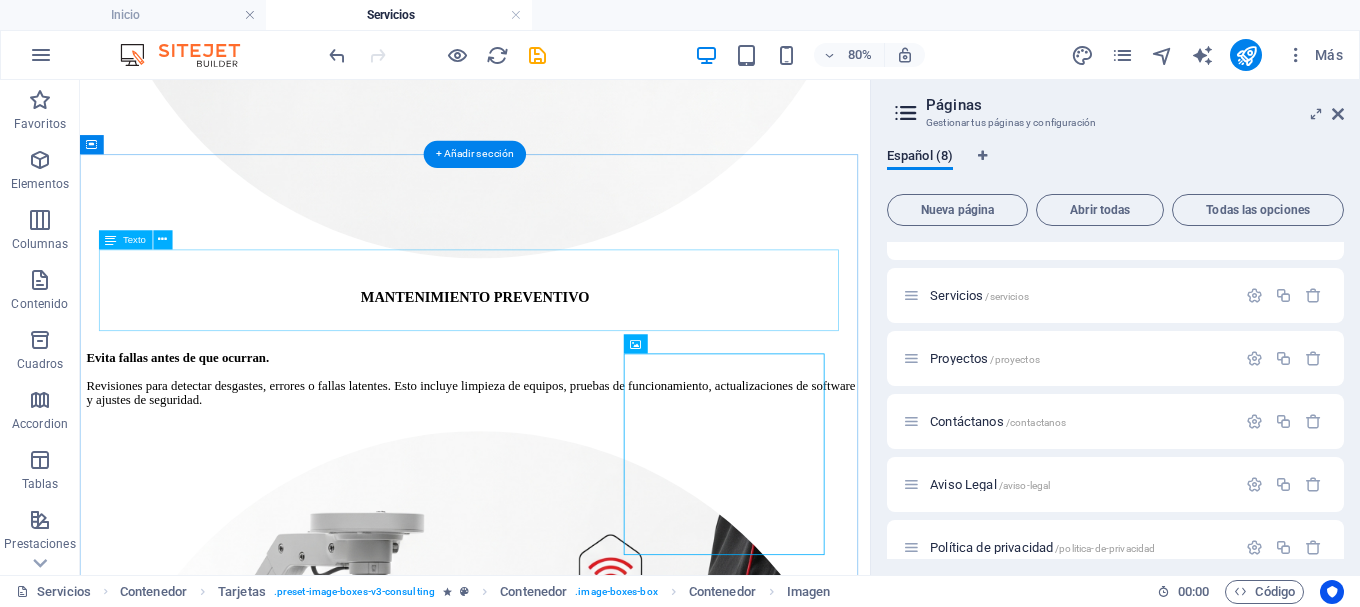 scroll, scrollTop: 5895, scrollLeft: 0, axis: vertical 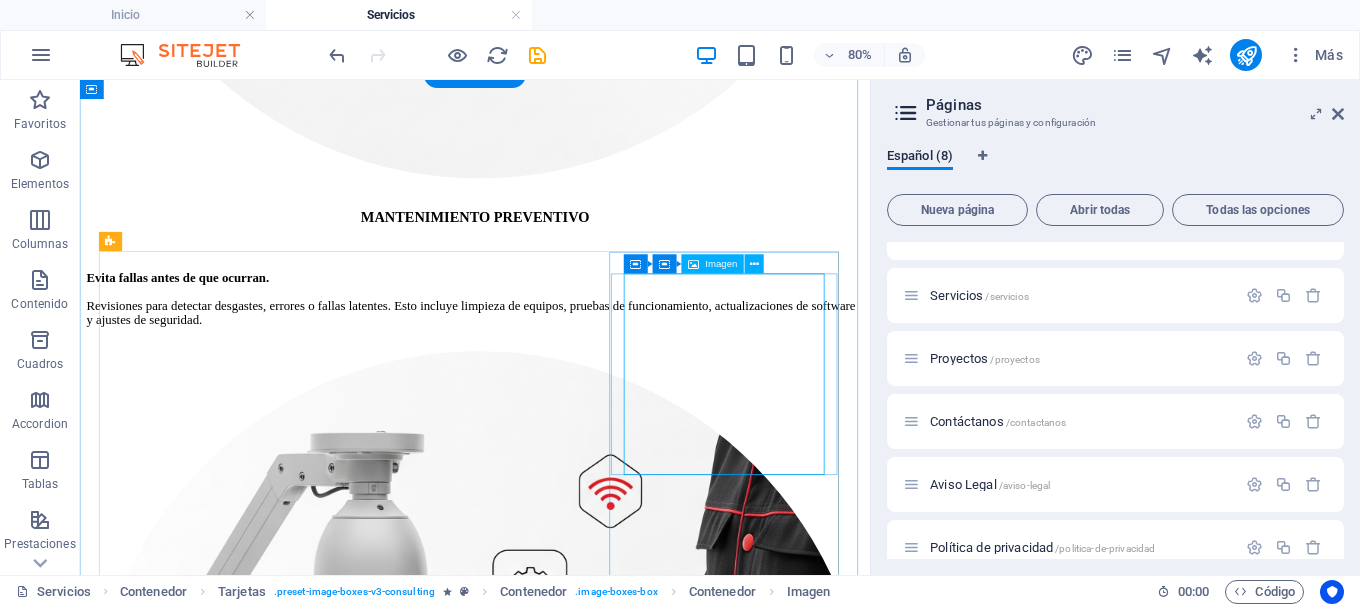 click at bounding box center (574, 14716) 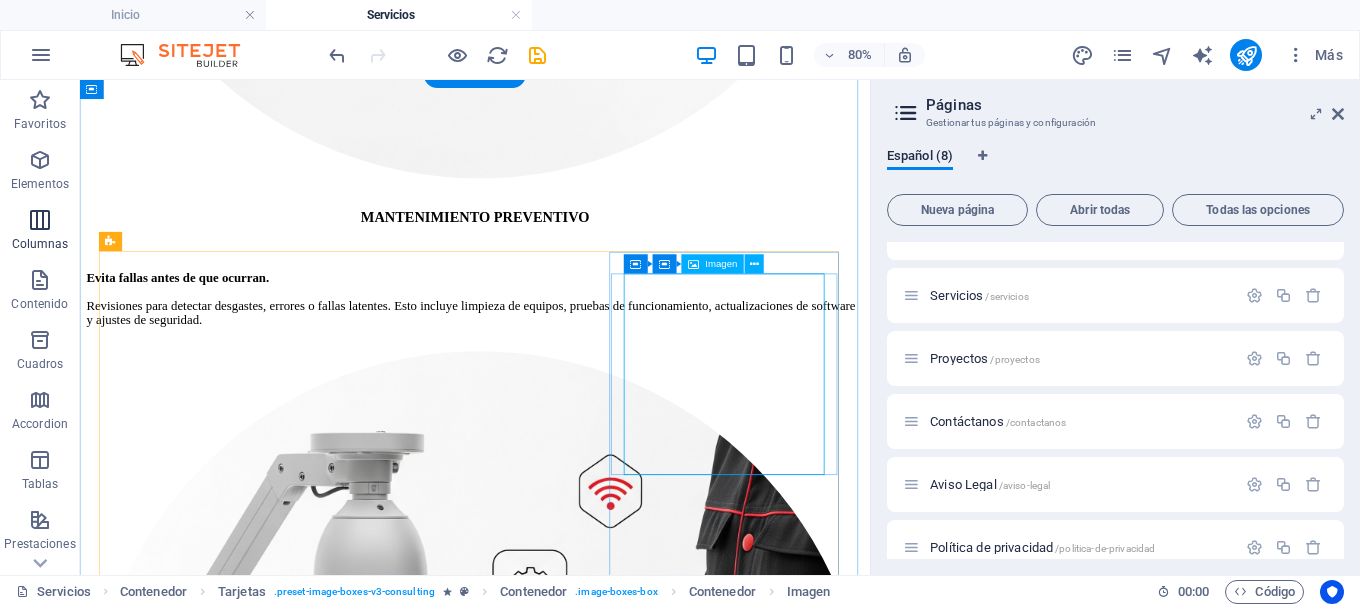 scroll, scrollTop: 5706, scrollLeft: 0, axis: vertical 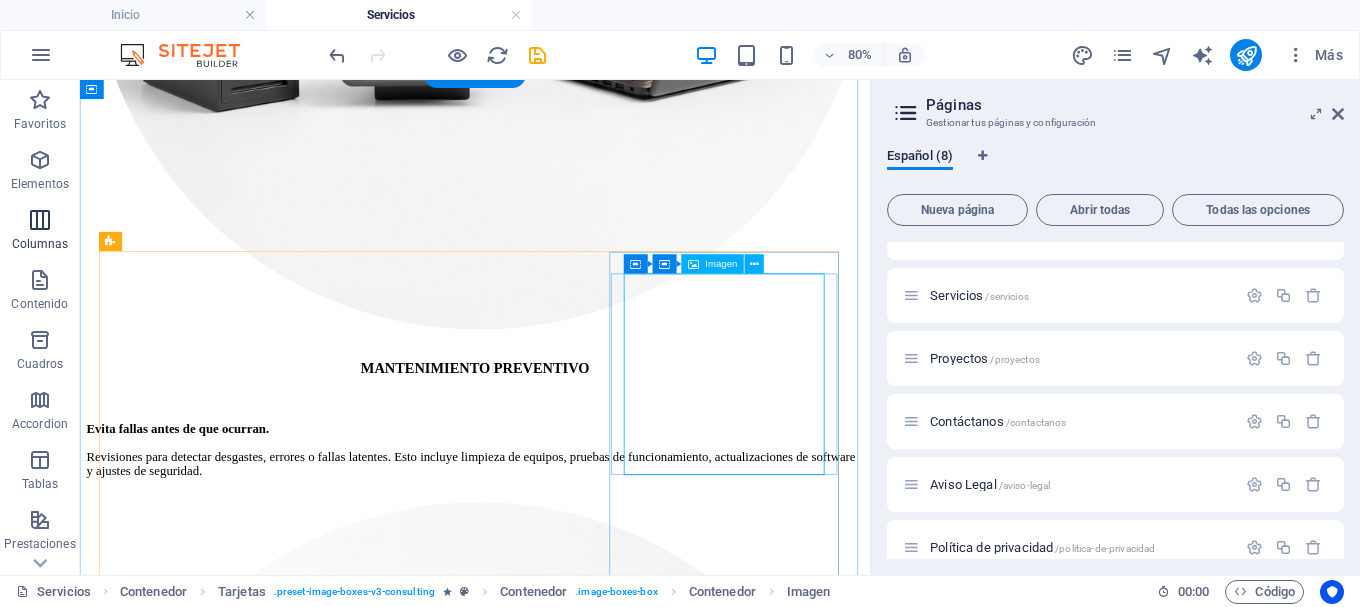 select on "%" 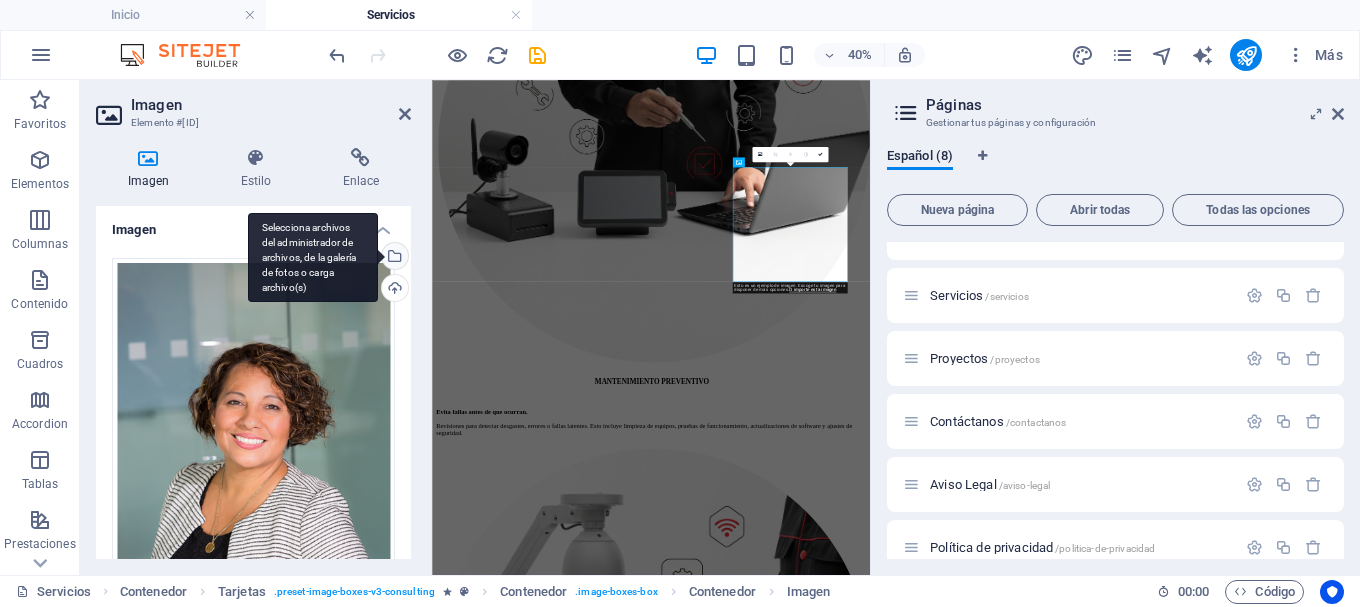 click on "Selecciona archivos del administrador de archivos, de la galería de fotos o carga archivo(s)" at bounding box center [393, 258] 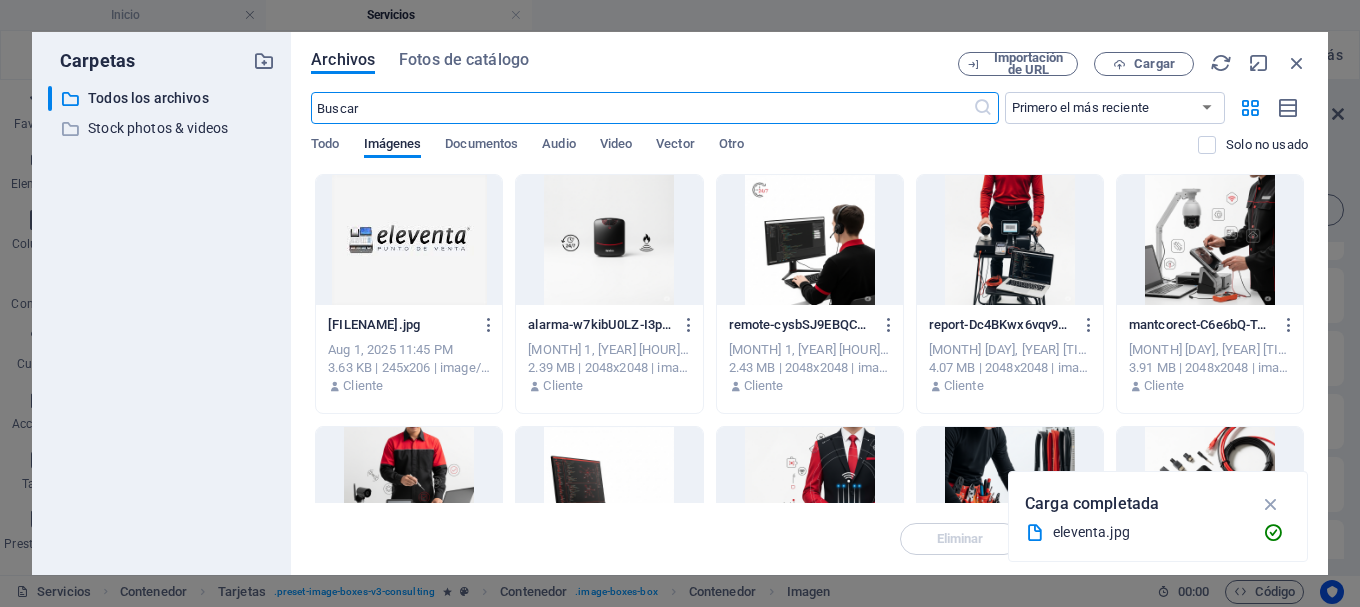 scroll, scrollTop: 16552, scrollLeft: 0, axis: vertical 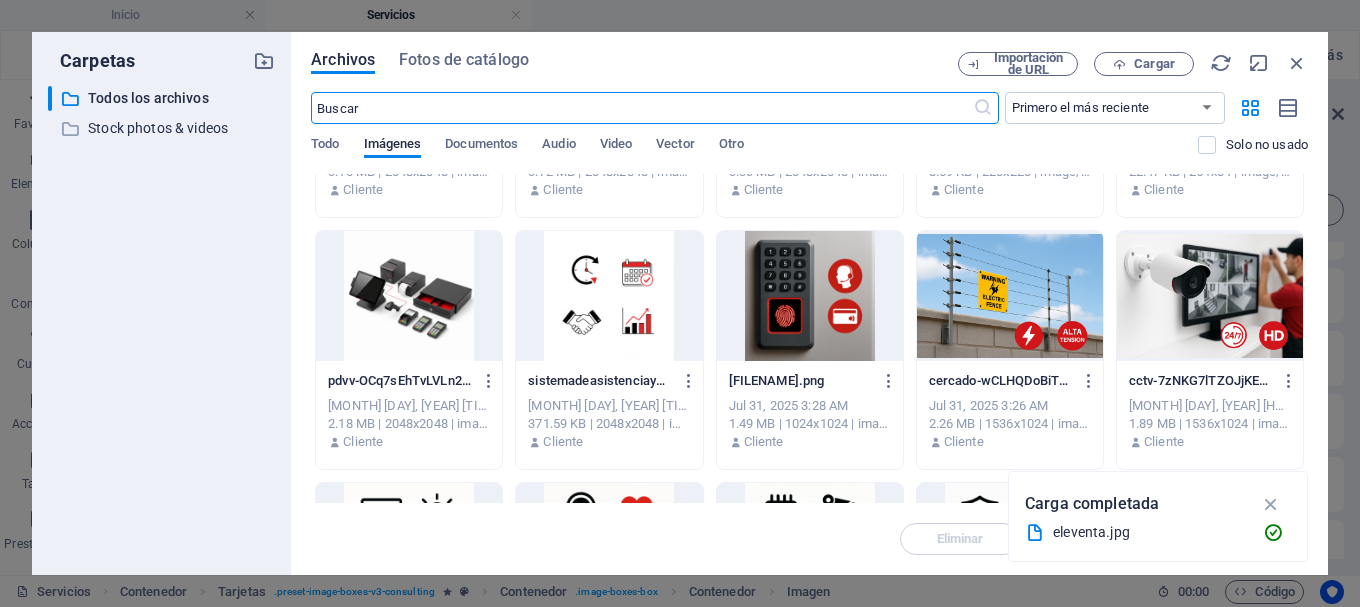 click at bounding box center [409, 296] 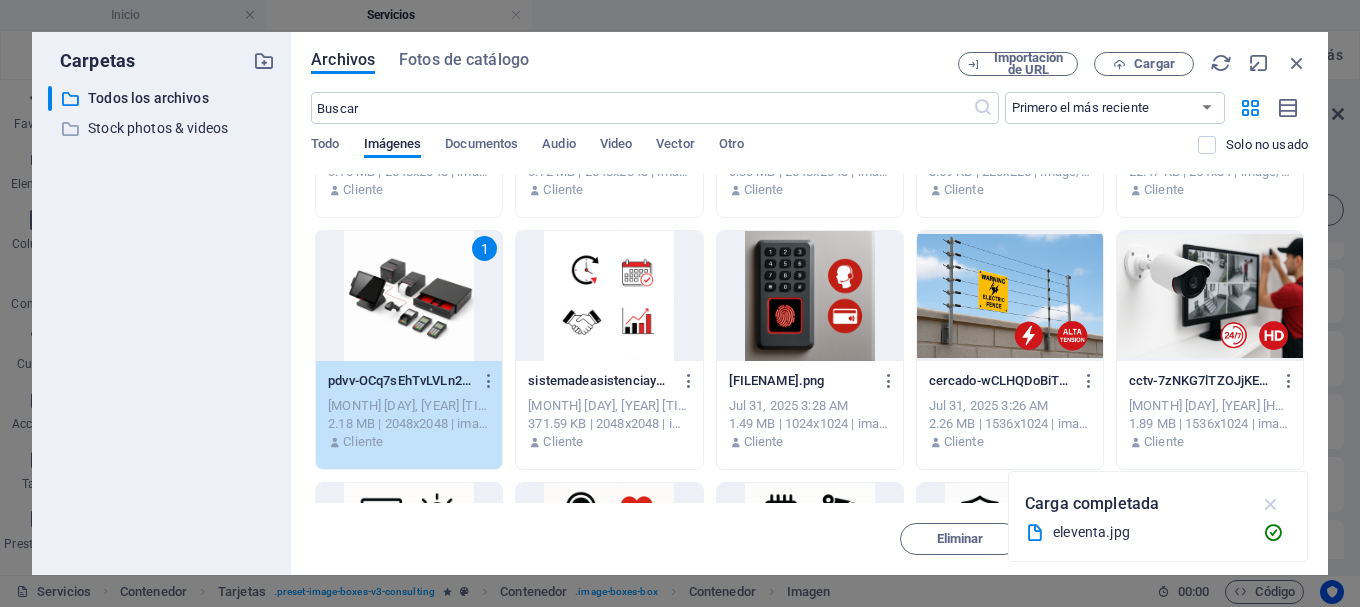 click at bounding box center [1271, 504] 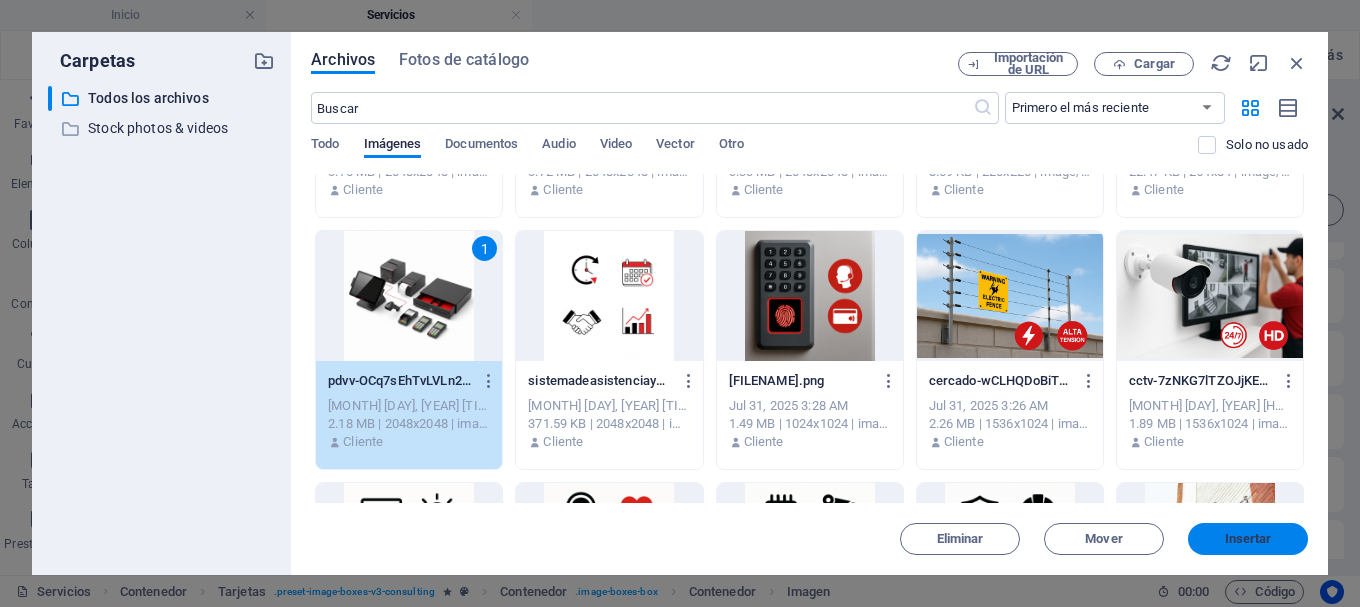 click on "Insertar" at bounding box center [1248, 539] 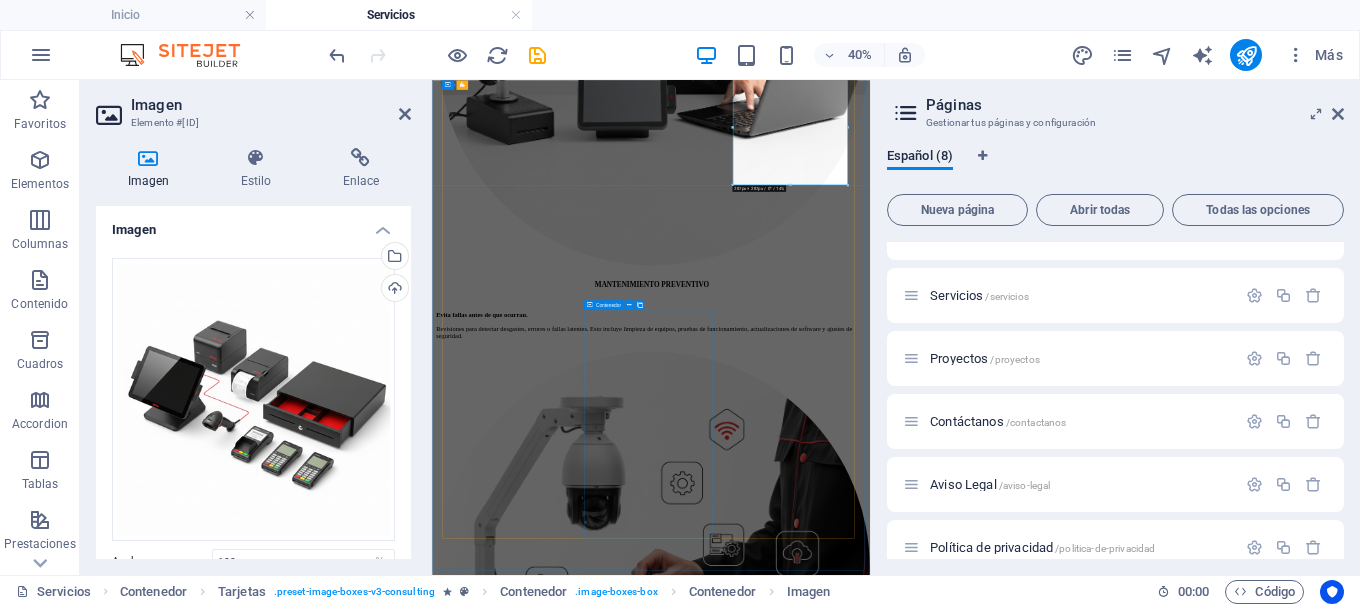 scroll, scrollTop: 6148, scrollLeft: 0, axis: vertical 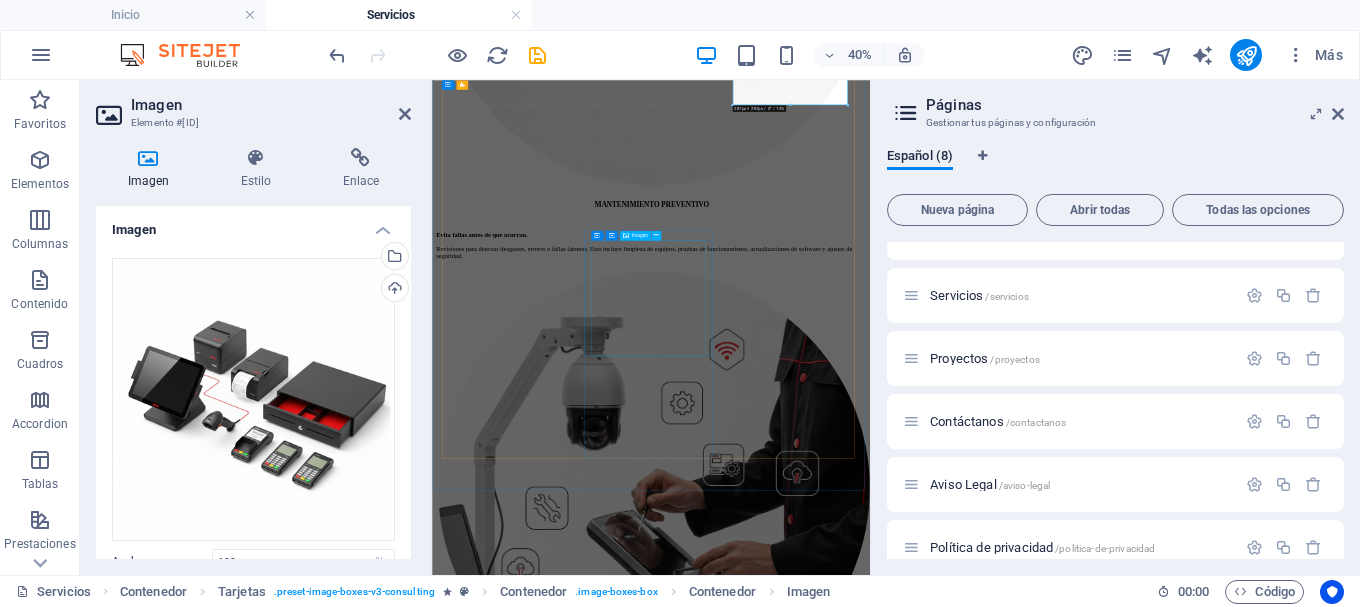 click at bounding box center (979, 17333) 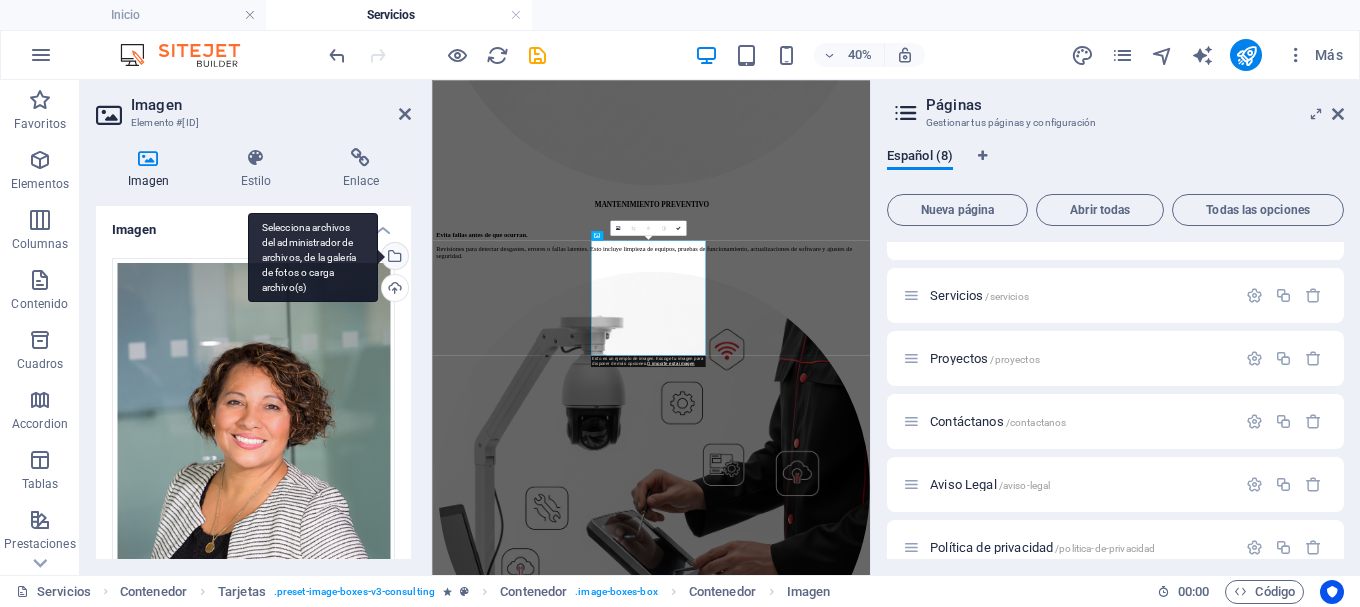 click on "Selecciona archivos del administrador de archivos, de la galería de fotos o carga archivo(s)" at bounding box center [313, 258] 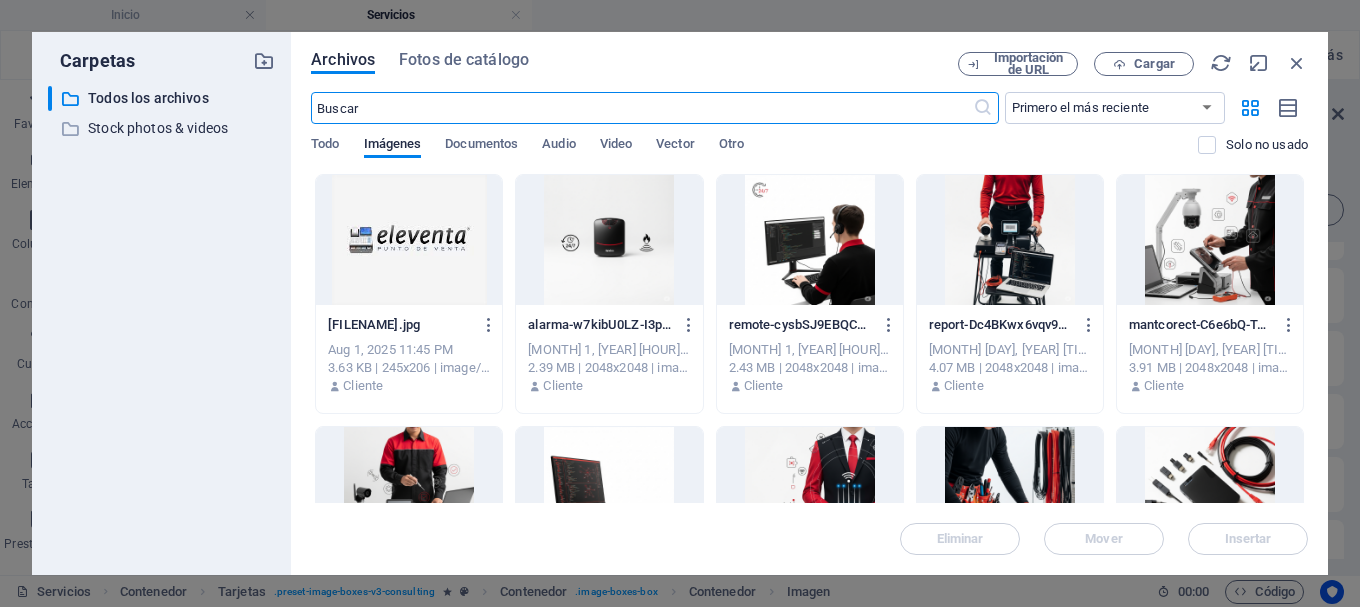 scroll, scrollTop: 17605, scrollLeft: 0, axis: vertical 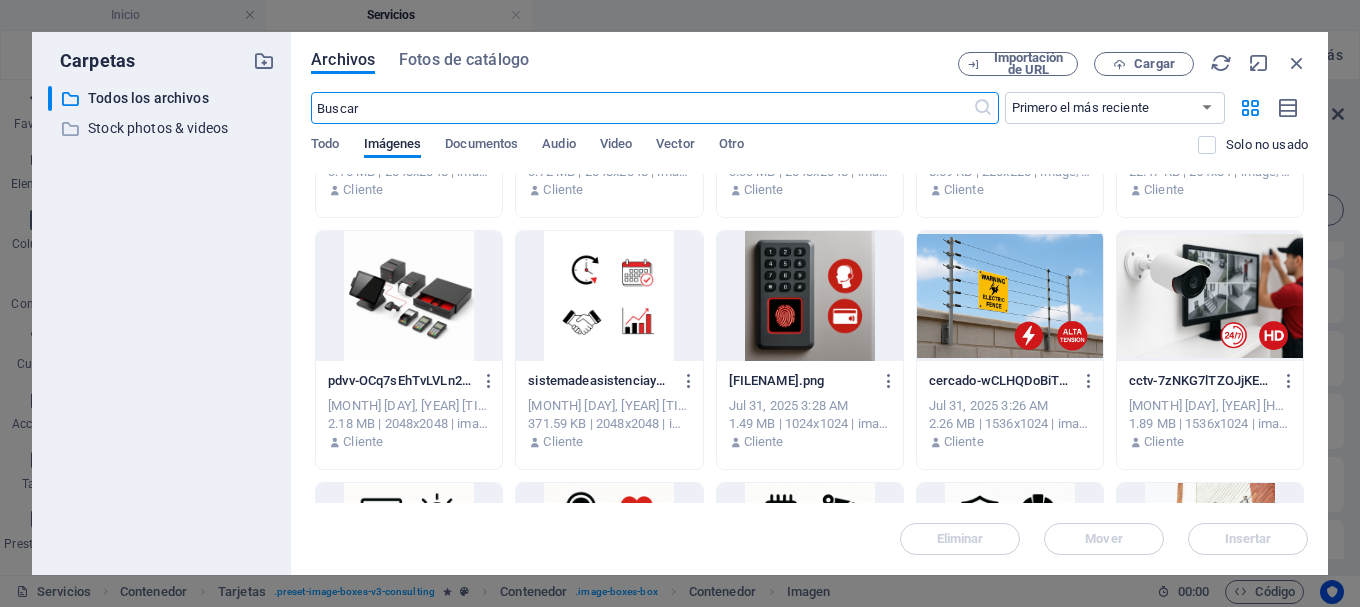 click at bounding box center (609, 296) 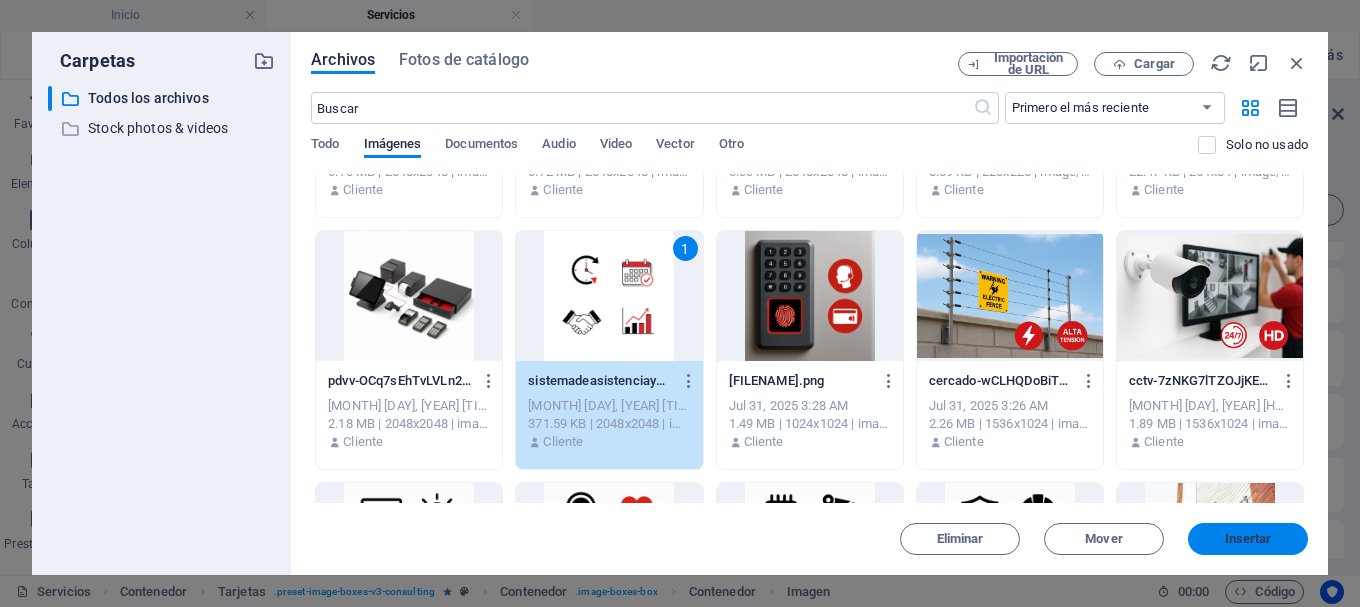 click on "Insertar" at bounding box center [1248, 539] 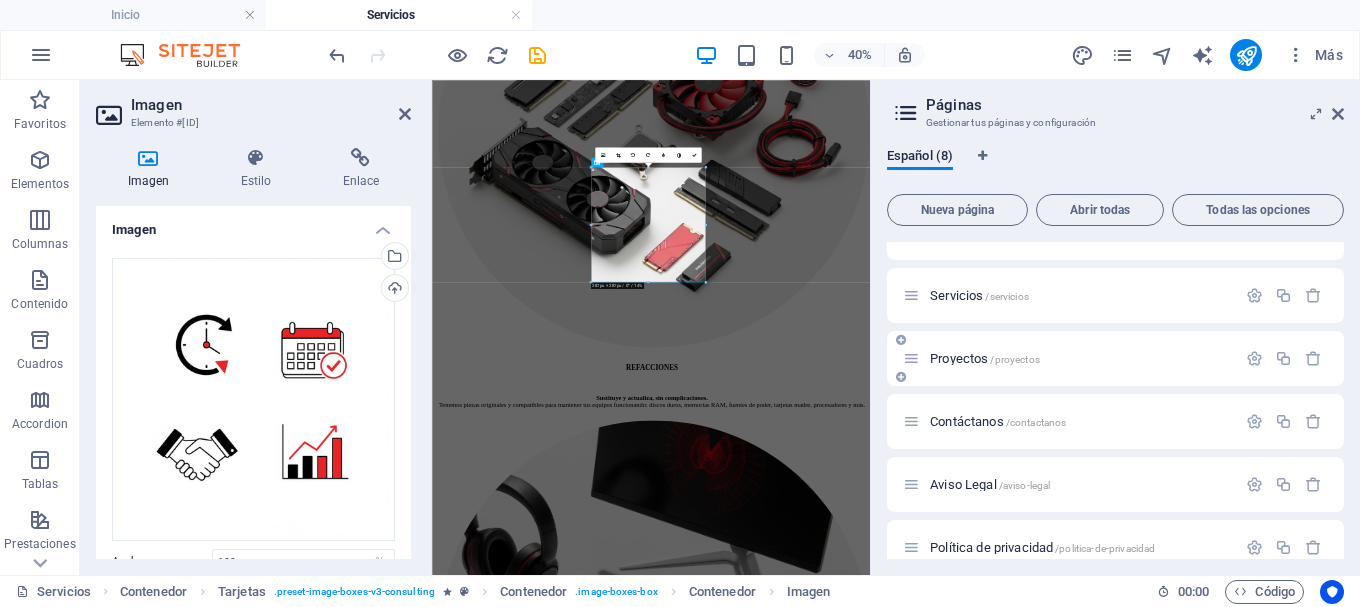 scroll, scrollTop: 6331, scrollLeft: 0, axis: vertical 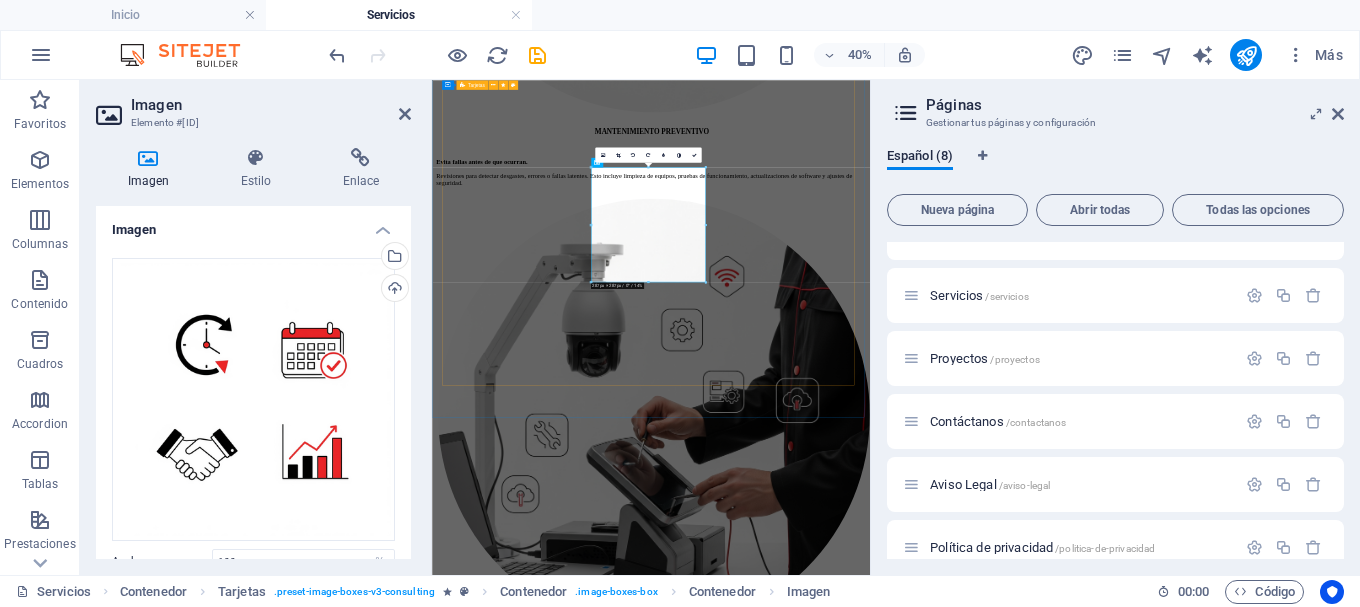 click on "SOFTWARE MR. TIENDA Gestión sencilla para comercios. Controla inventarios, ventas, clientes, proveedores y reportes desde una interfaz fácil de usar. Ideal para tiendas de abarrotes, papelerías, ferreterías y más. SOFTWARE ELEVENTA Tu negocio en orden desde el primer día. Especializado en ventas rápidas y control de caja. e leventa es una solución accesible, confiable y diseñada para crecer junto con tu negocio. Compatible con lectores, impresoras y cajones de dinero. EQUIPOS PARA PUNTO DE VENTA Hardware confiable para operaciones sin interrupciones. Ofrecemos kits completos que incluyen terminal, monitor, lector de código de barras, impresora térmica, cajón de dinero y más. También vendemos piezas por separado. SISTEMA DE ASISTENCIA Y PUNTUALIDAD Instalamos relojes checadores con huella, reconocimiento facial o tarjetas RFID, integrados a plataformas de control de horarios, asistencia y generación de reportes para nómina." at bounding box center [979, 15712] 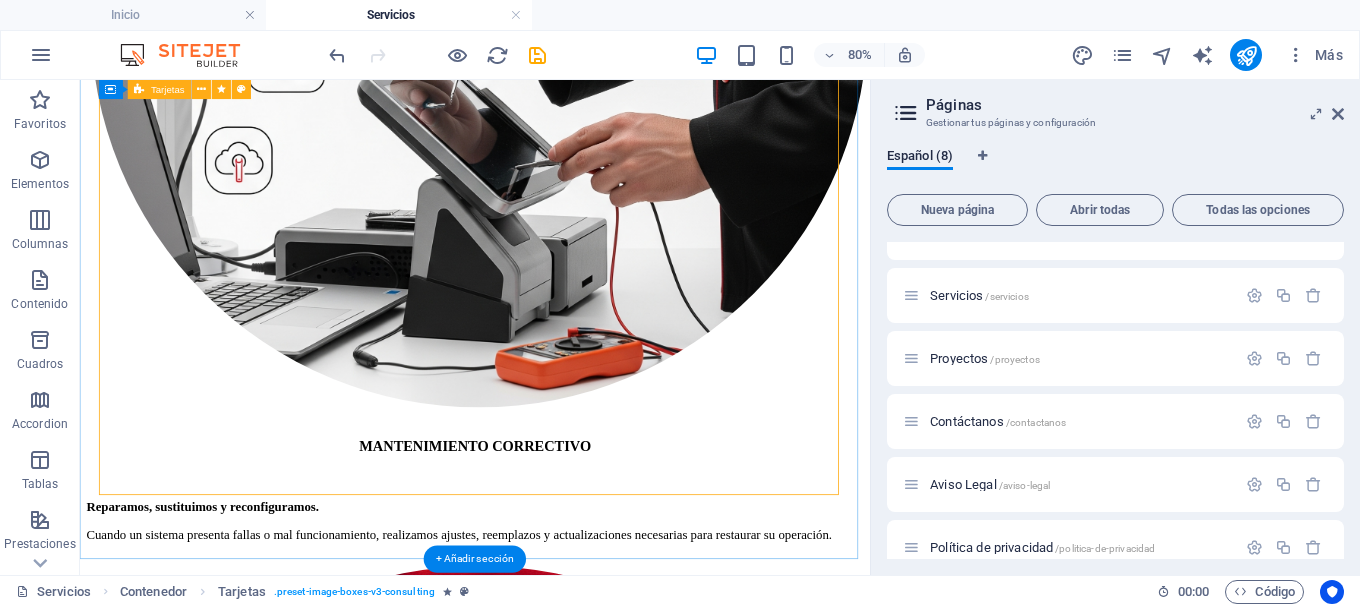 scroll, scrollTop: 6898, scrollLeft: 0, axis: vertical 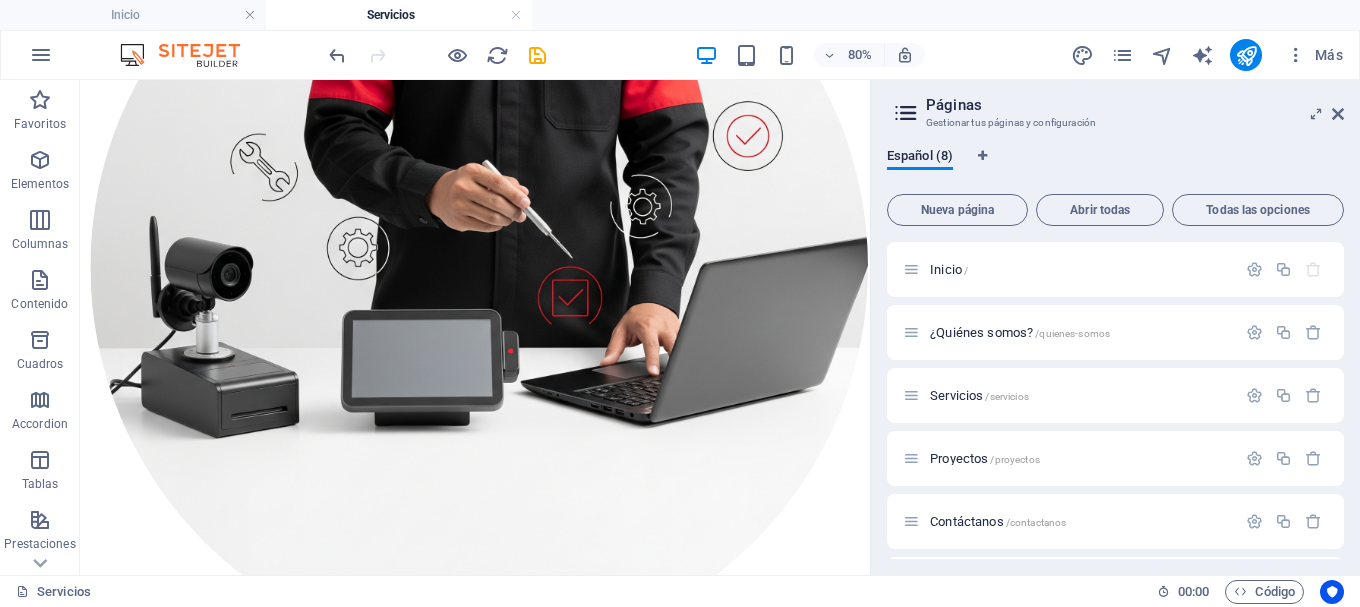 click on "80% Más" at bounding box center [838, 55] 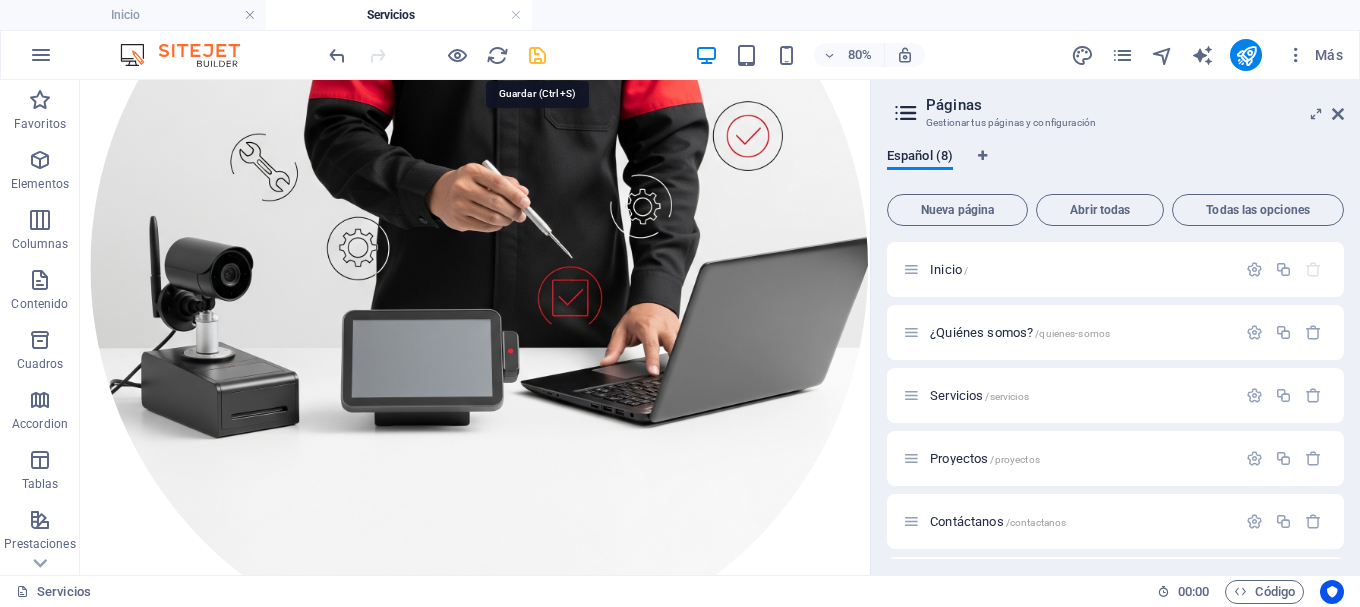 click at bounding box center (537, 55) 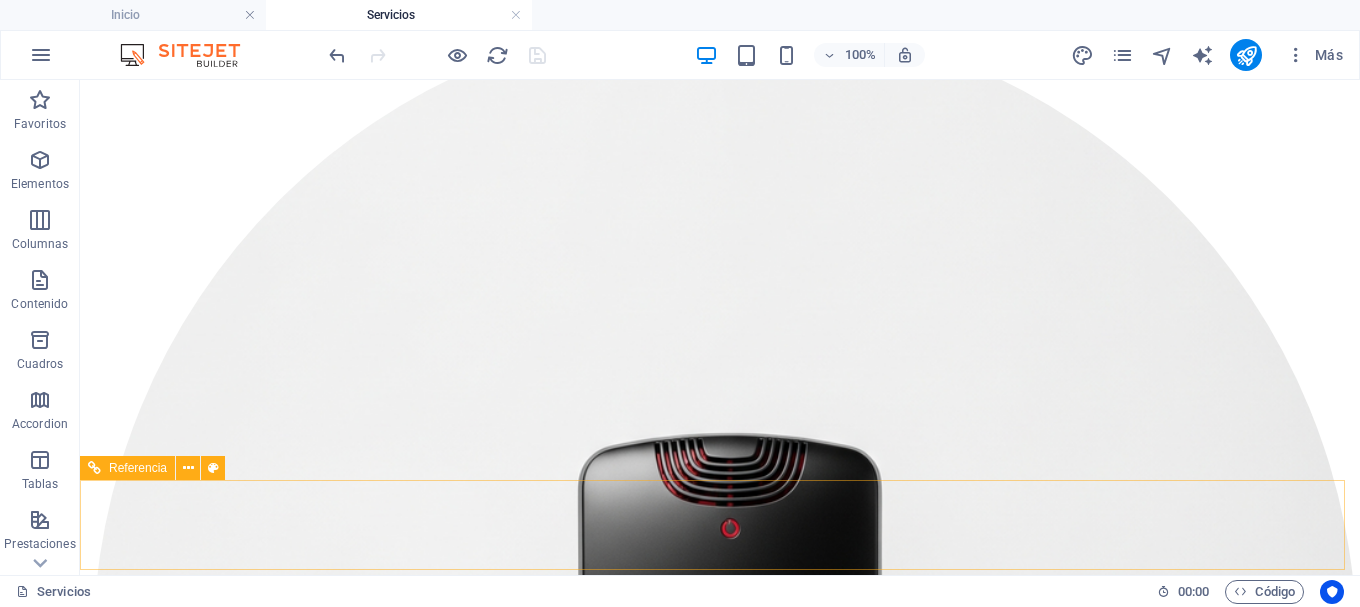 scroll, scrollTop: 4106, scrollLeft: 0, axis: vertical 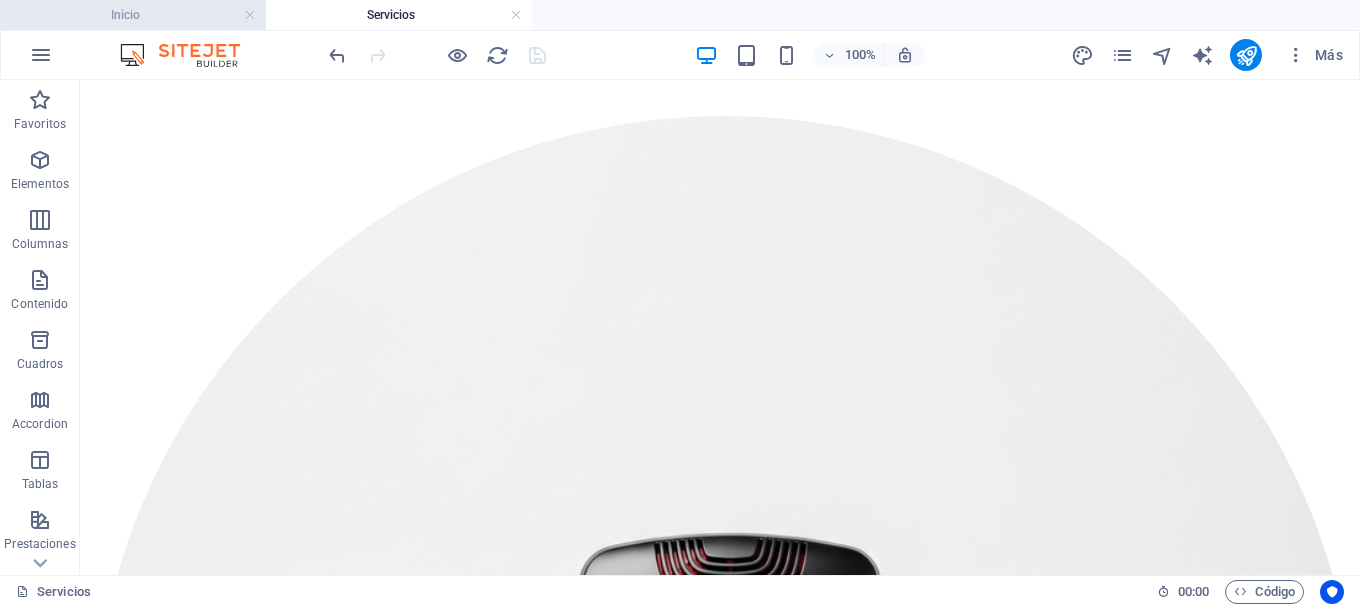 click on "Inicio" at bounding box center (133, 15) 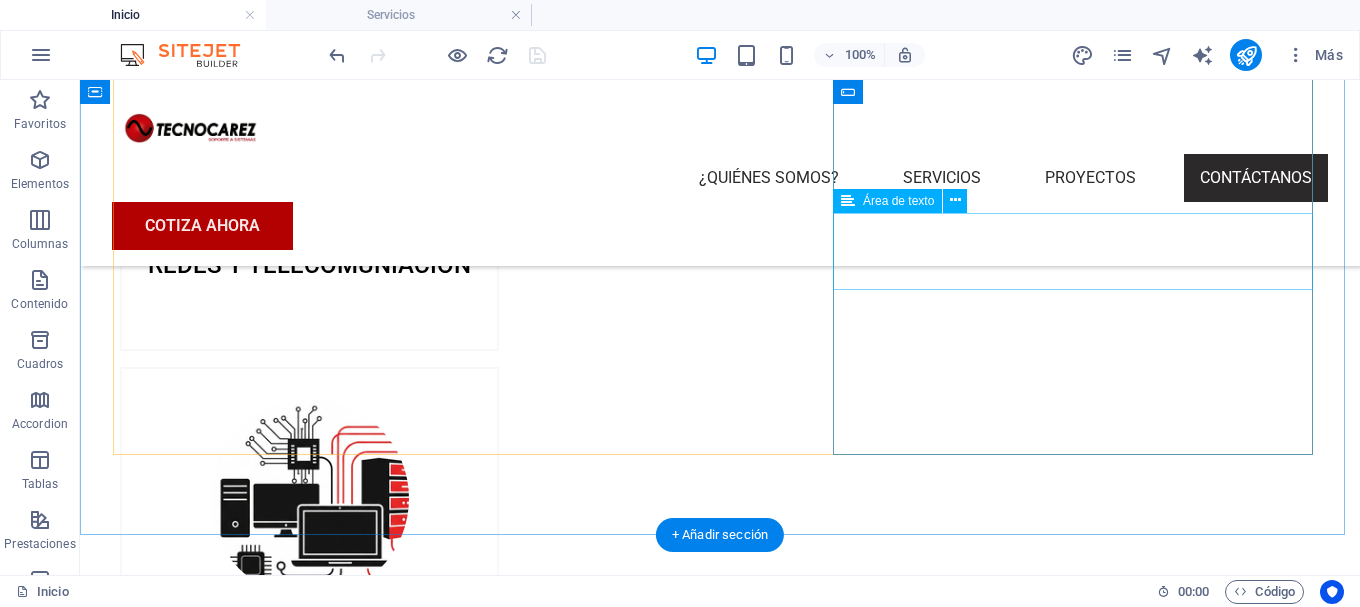 scroll, scrollTop: 2966, scrollLeft: 0, axis: vertical 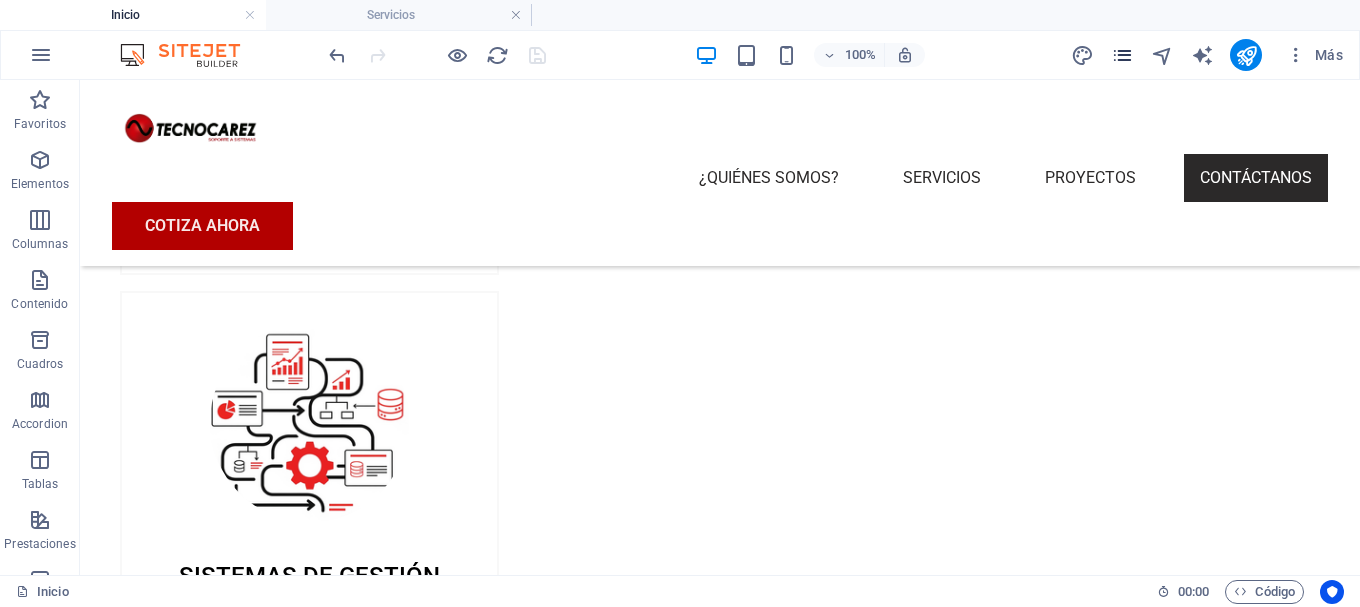 click at bounding box center (1122, 55) 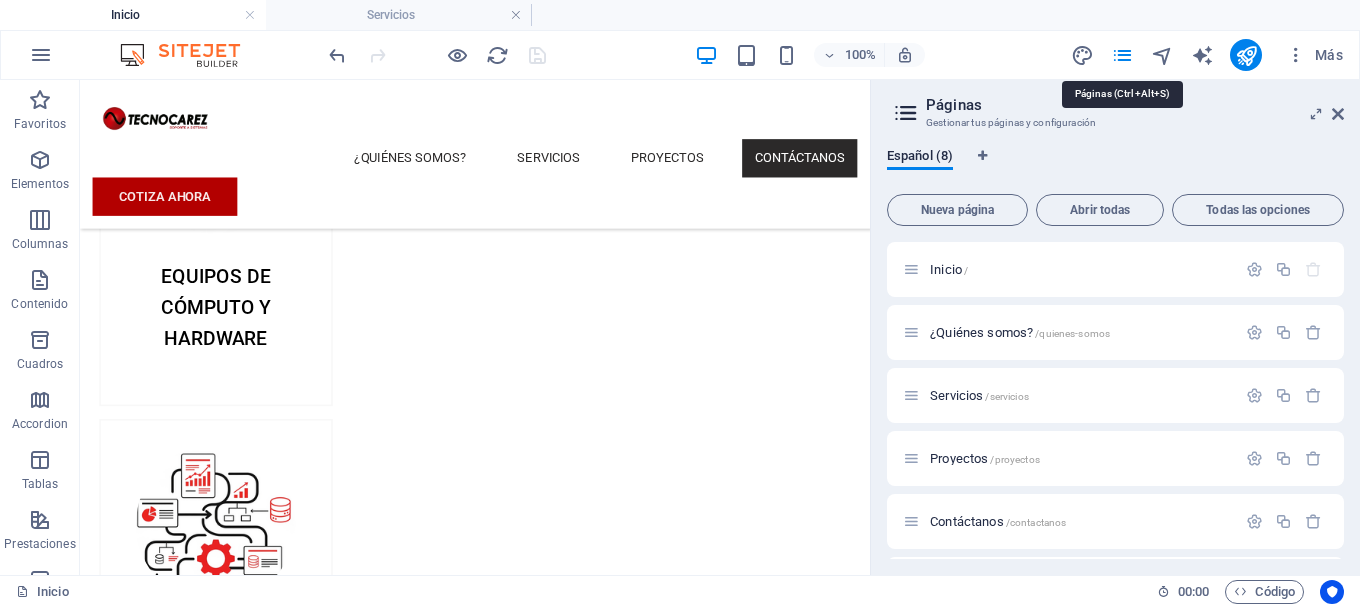 scroll, scrollTop: 2856, scrollLeft: 0, axis: vertical 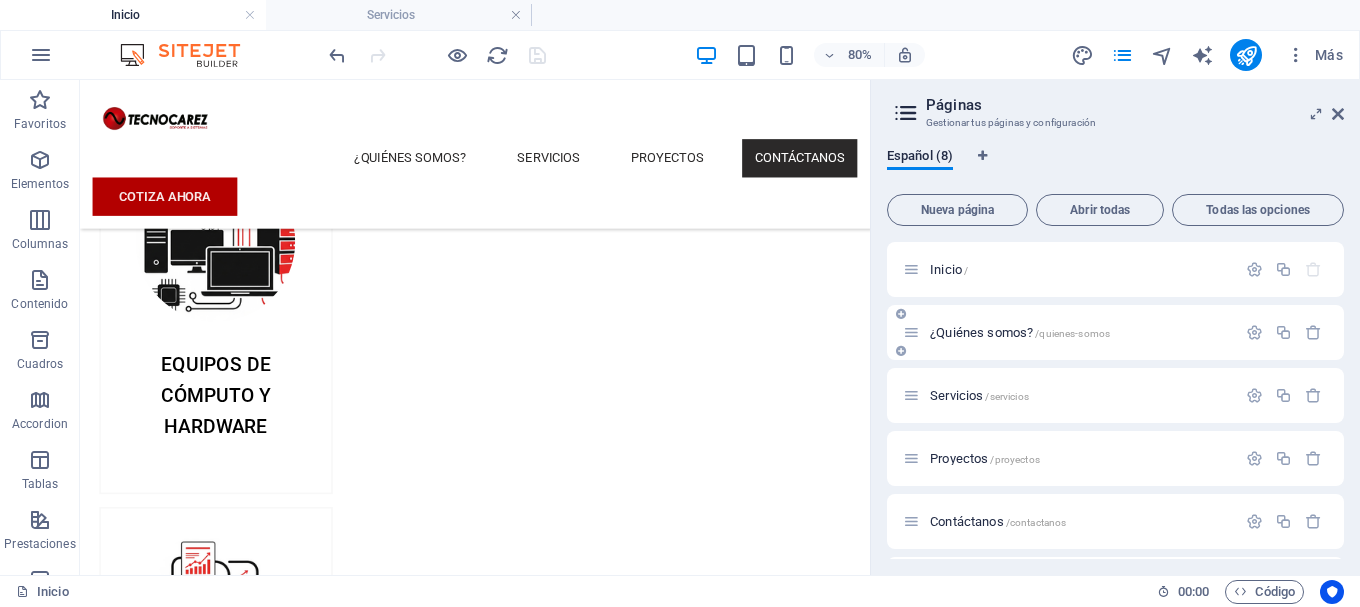 click on "¿Quiénes somos? /quienes-somos" at bounding box center (1069, 332) 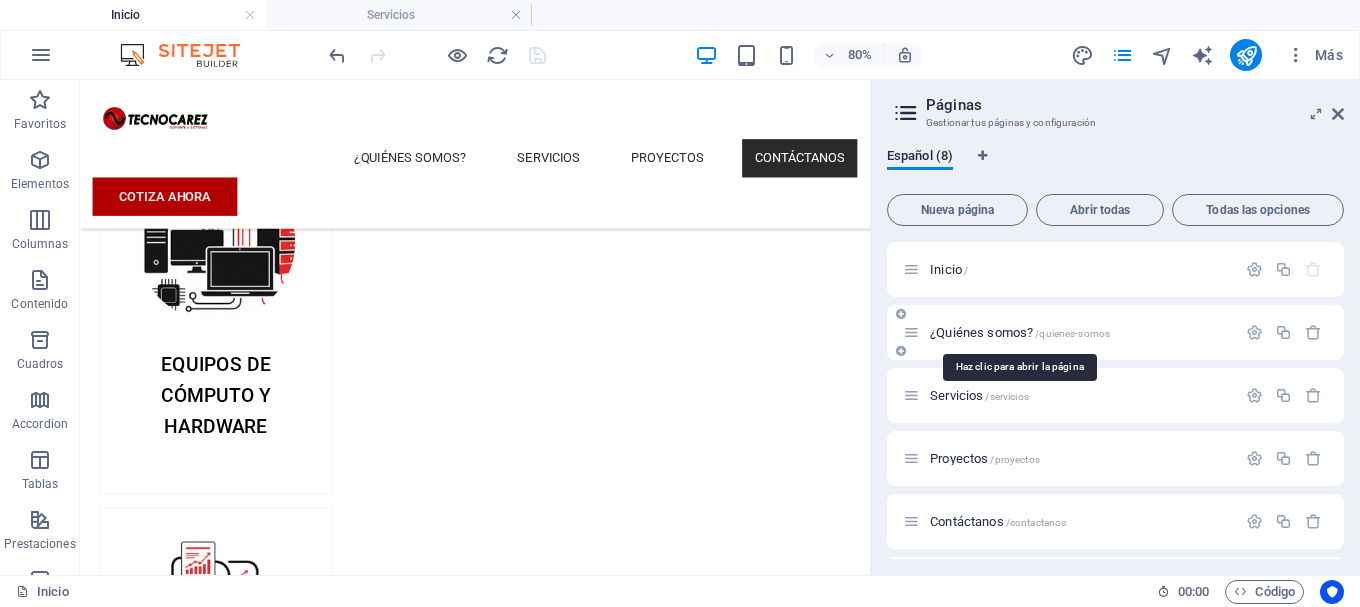 click on "¿Quiénes somos? /quienes-somos" at bounding box center (1020, 332) 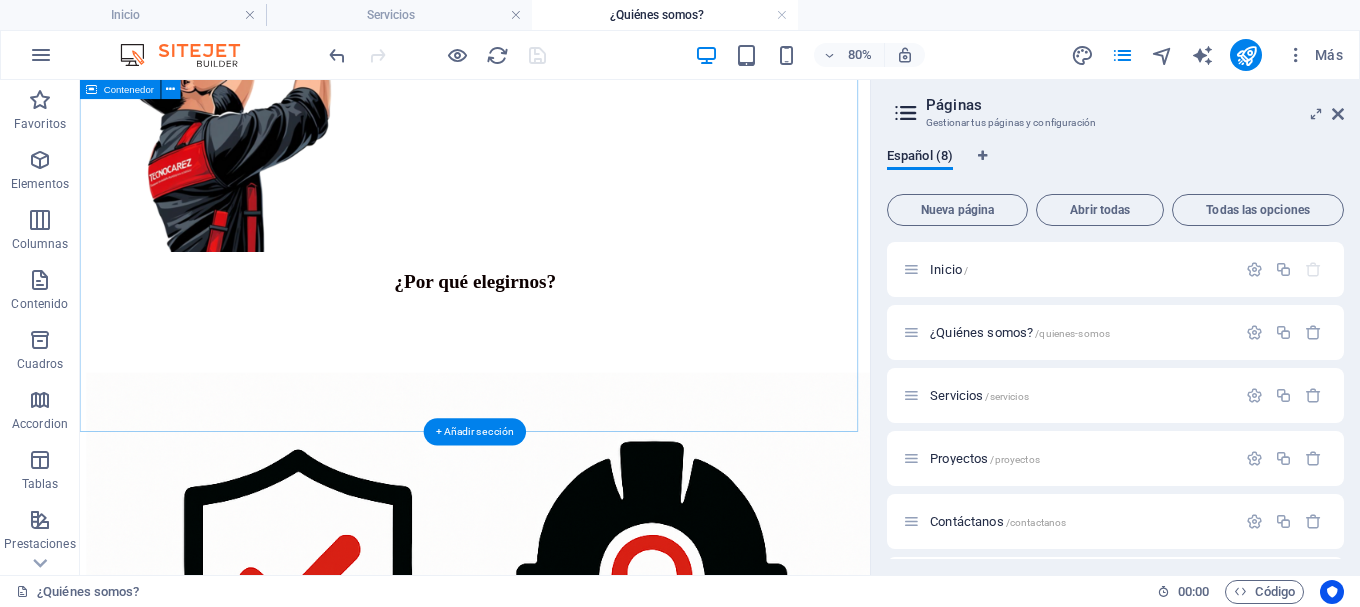 scroll, scrollTop: 2142, scrollLeft: 0, axis: vertical 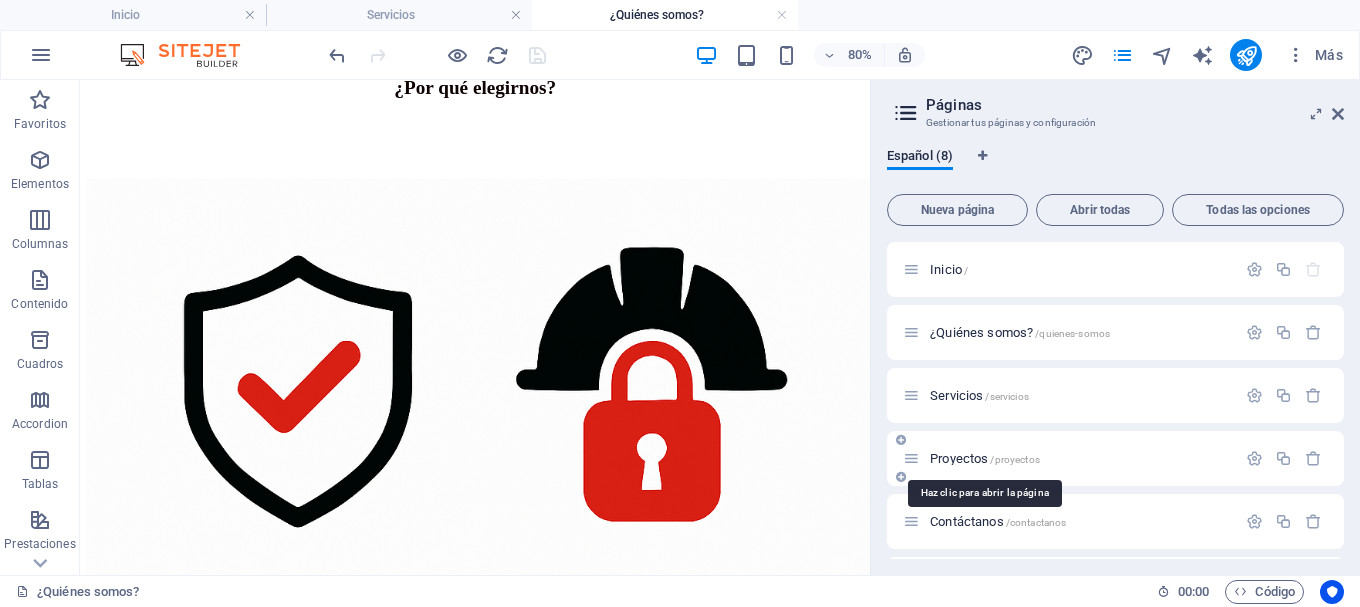 click on "/proyectos" at bounding box center (1014, 459) 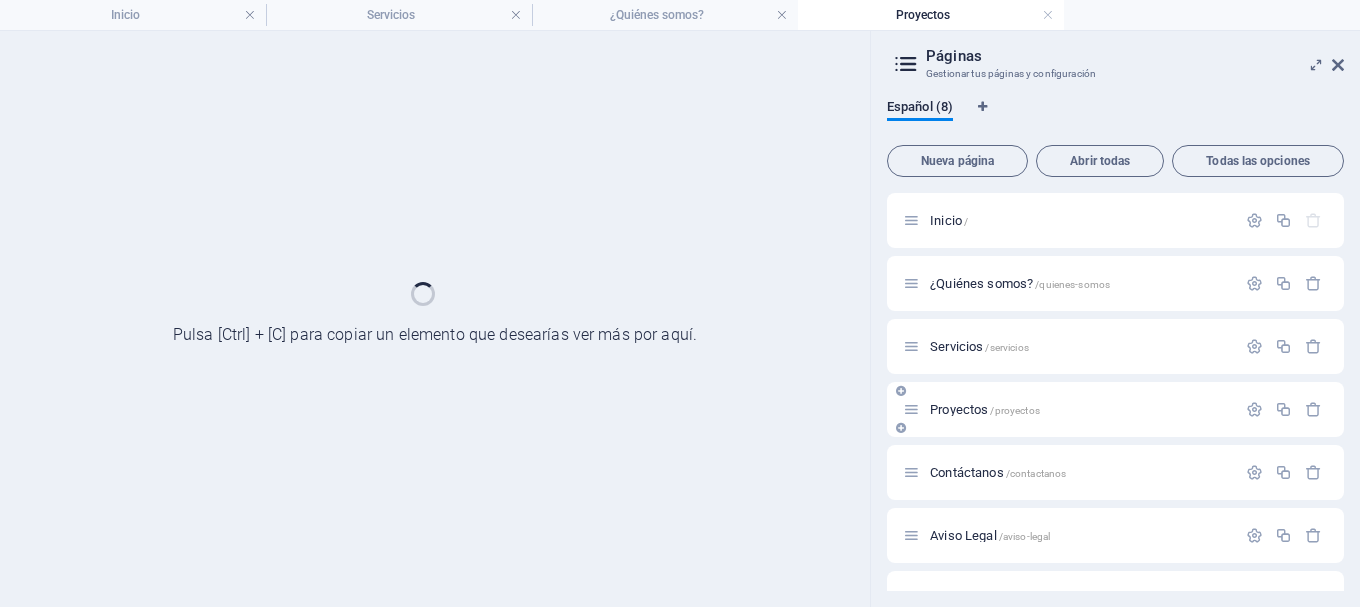 scroll, scrollTop: 0, scrollLeft: 0, axis: both 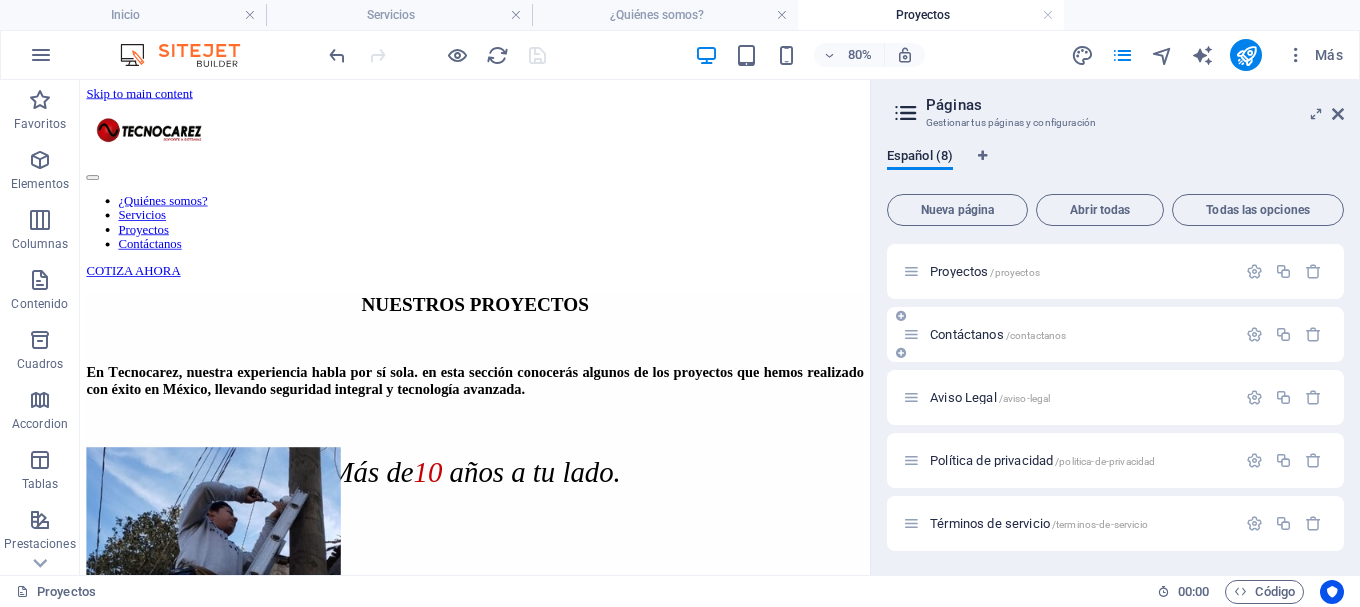 click on "Contáctanos /contactanos" at bounding box center (998, 334) 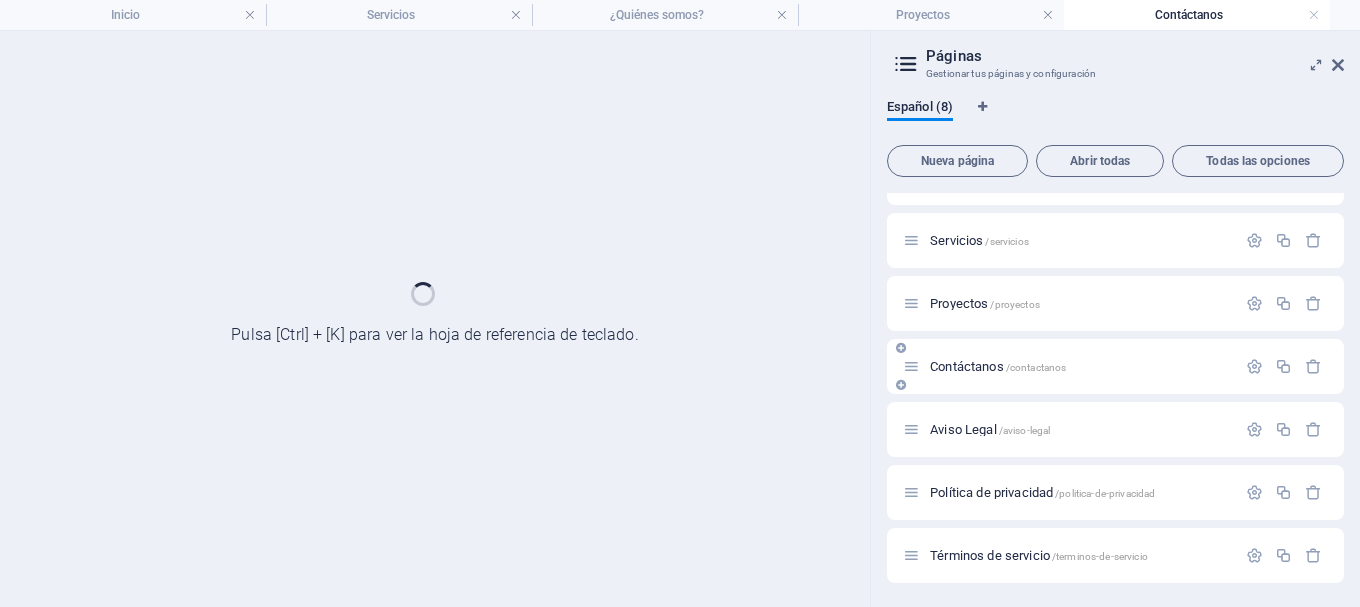 scroll, scrollTop: 106, scrollLeft: 0, axis: vertical 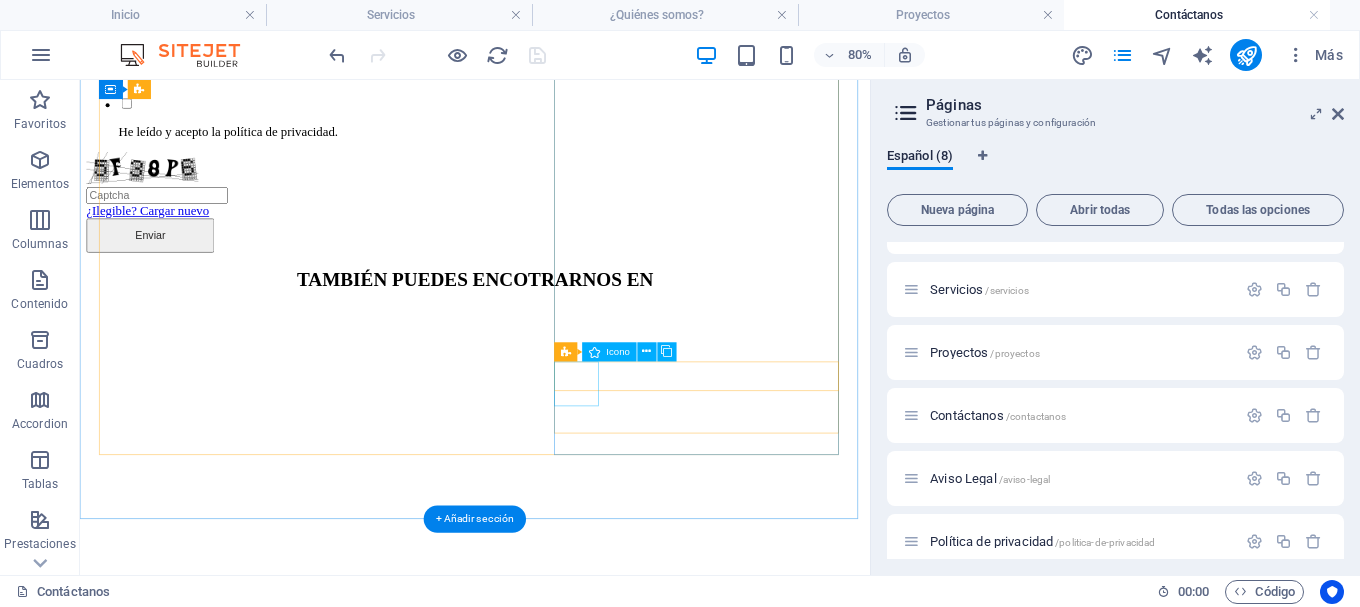 click at bounding box center [328, 2198] 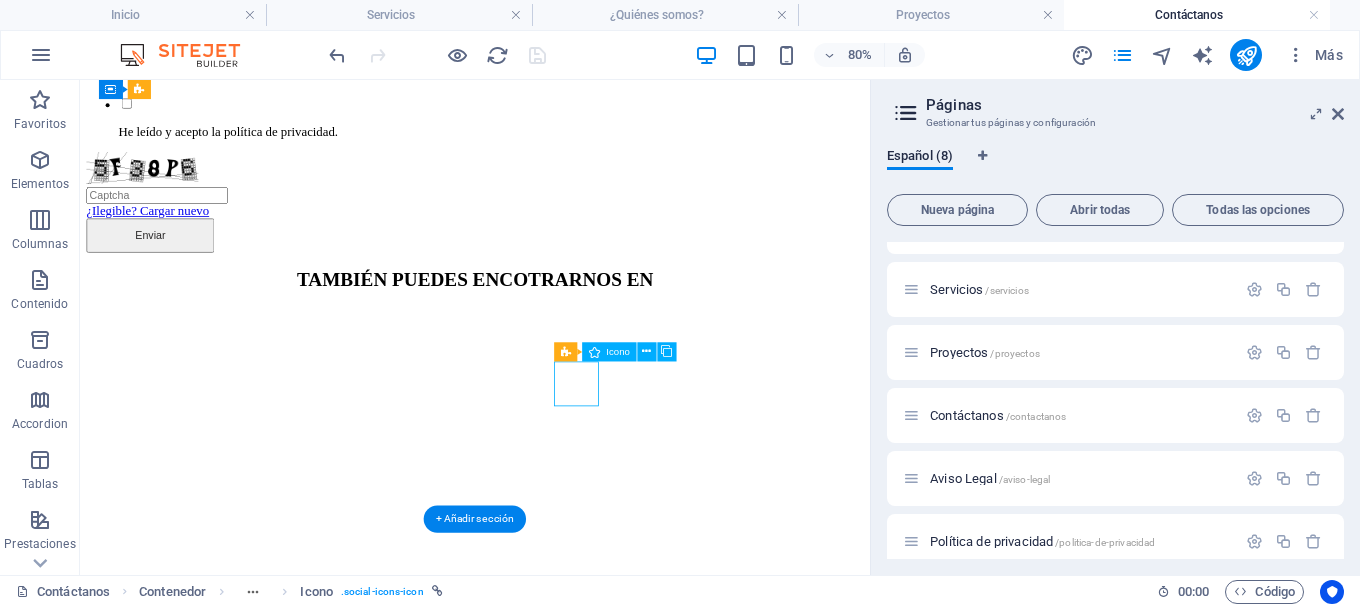 click at bounding box center [328, 2198] 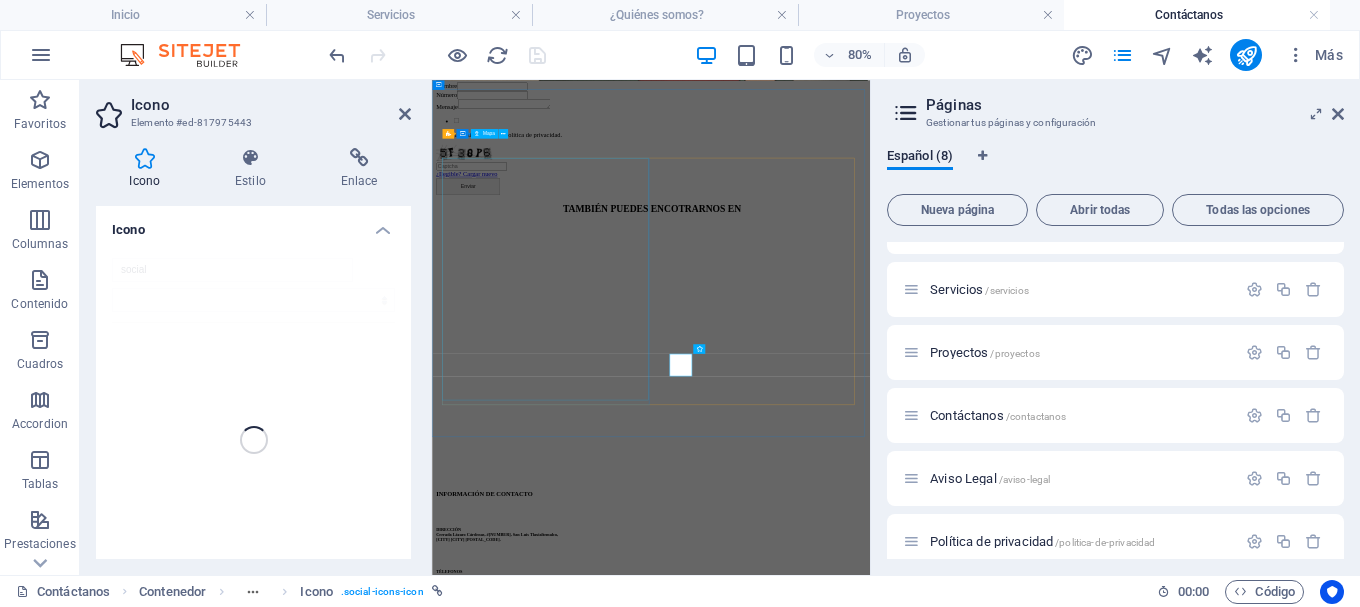 scroll, scrollTop: 868, scrollLeft: 0, axis: vertical 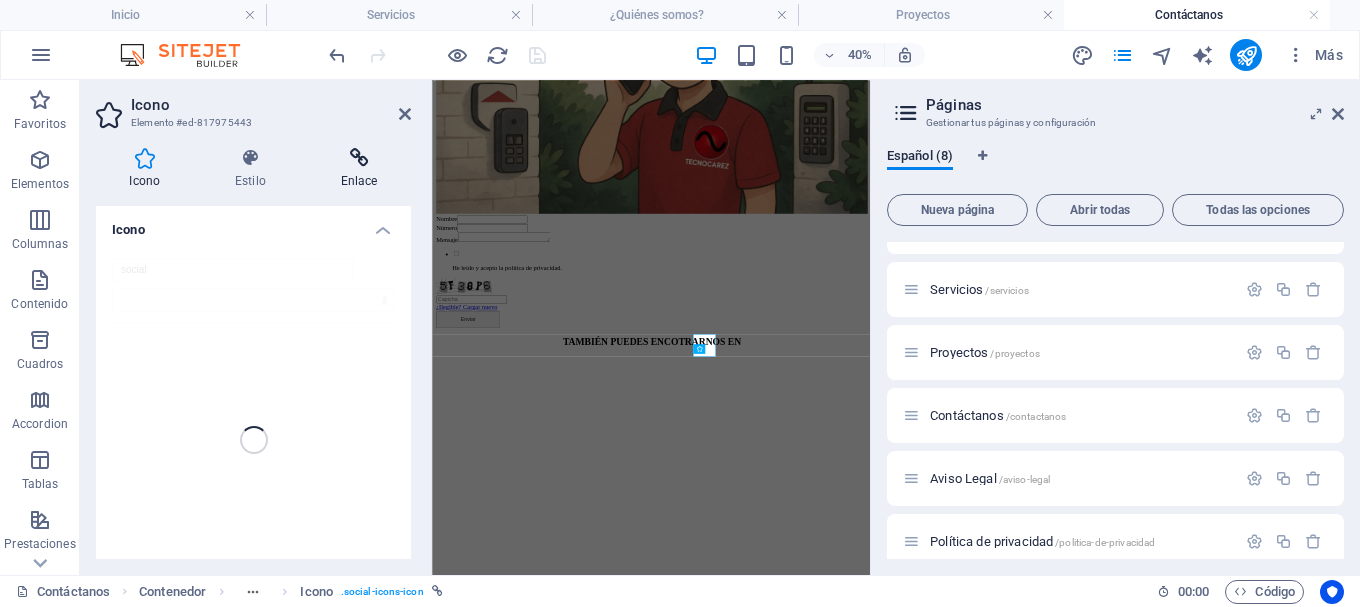 click at bounding box center (359, 158) 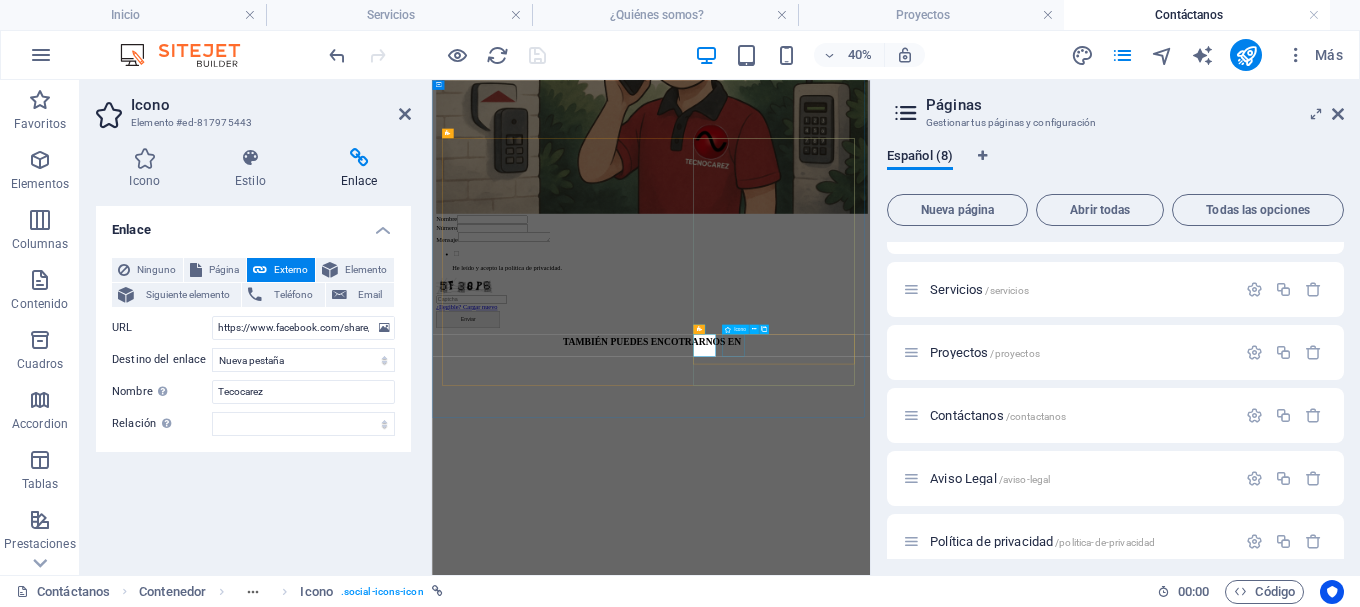 click at bounding box center [680, 3364] 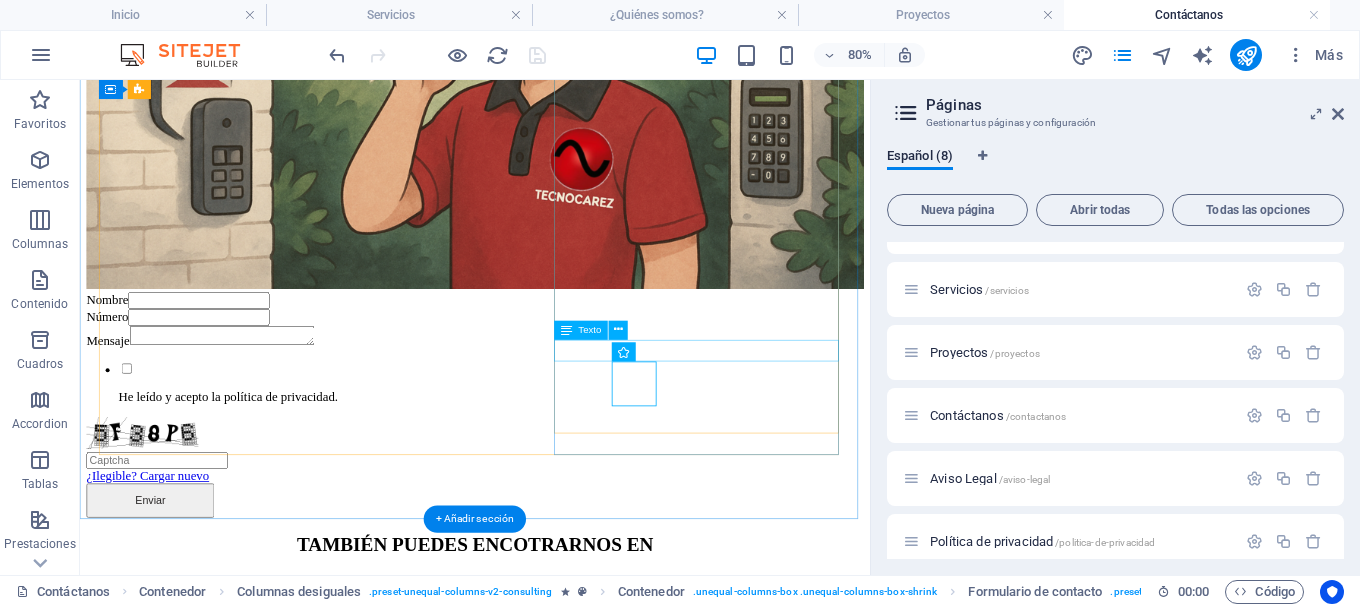 scroll, scrollTop: 1200, scrollLeft: 0, axis: vertical 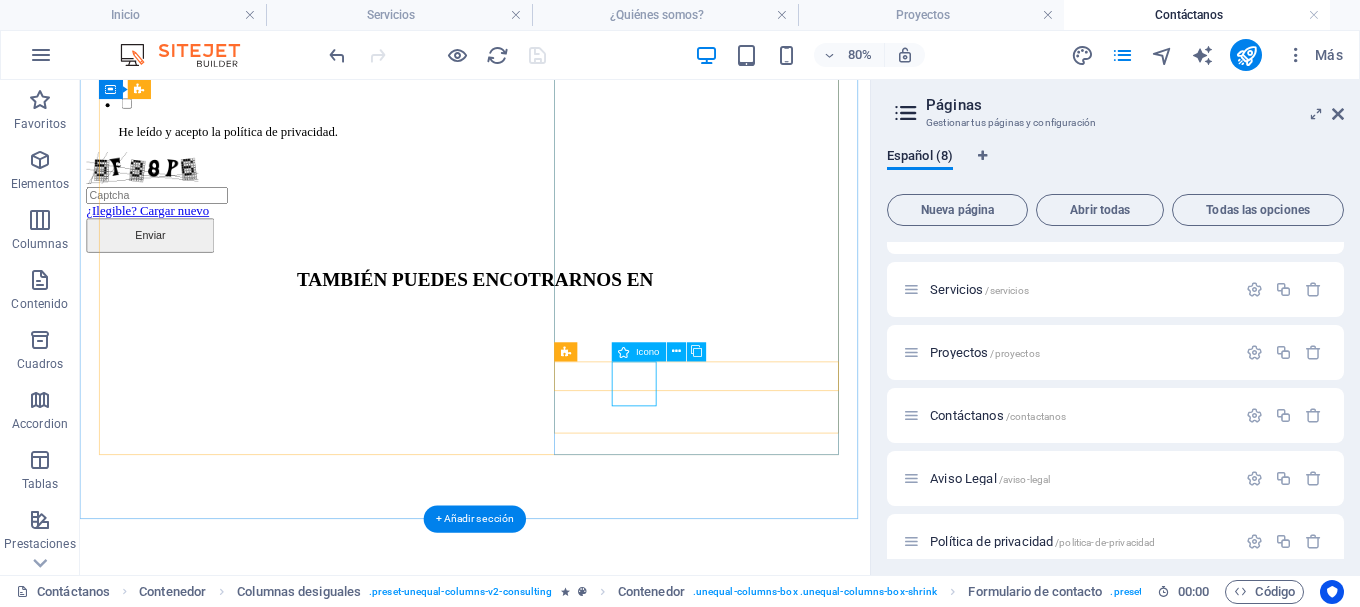 click at bounding box center (328, 2959) 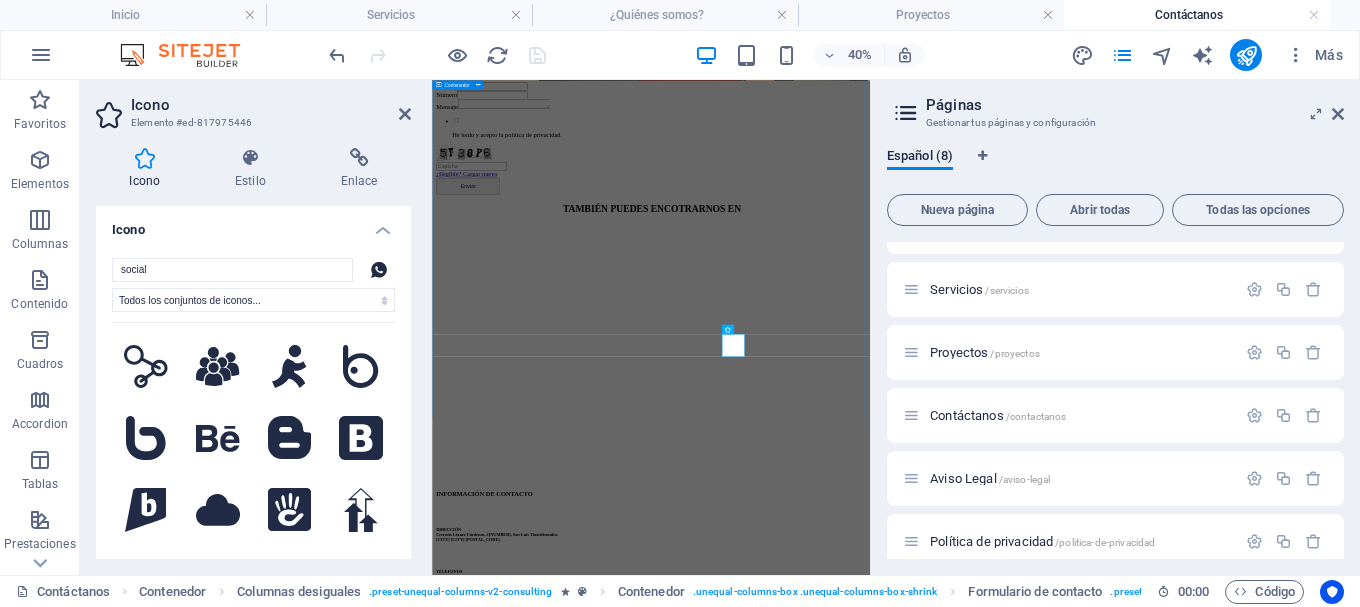 scroll, scrollTop: 868, scrollLeft: 0, axis: vertical 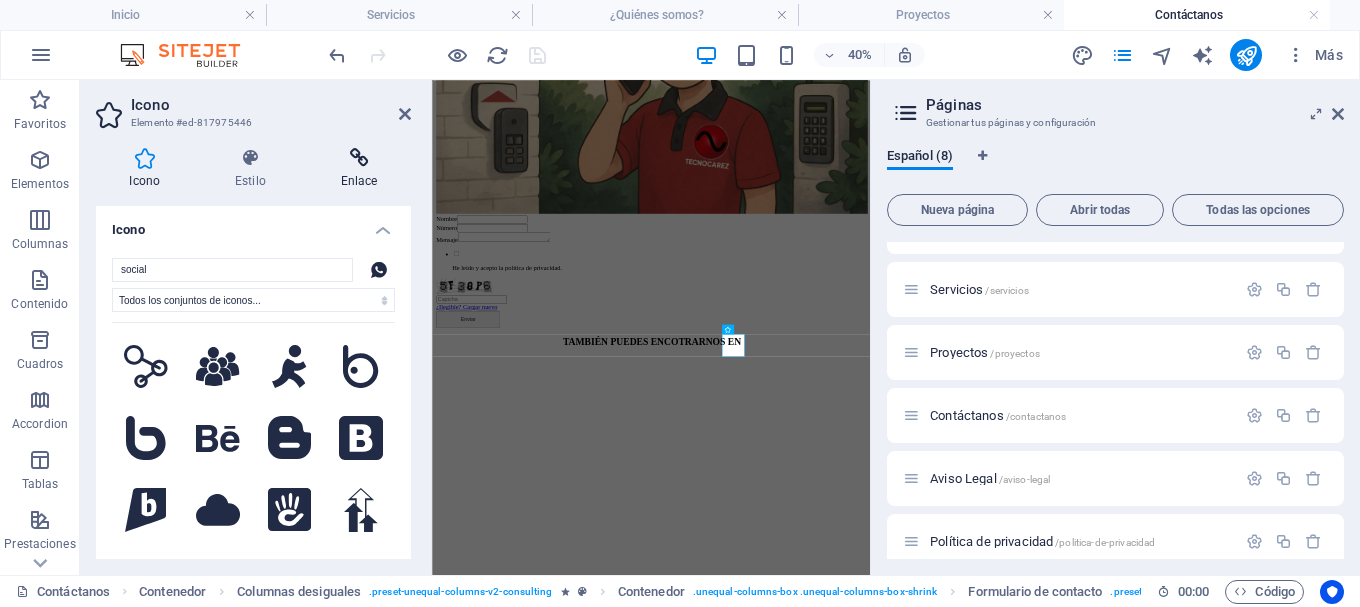 click on "Enlace" at bounding box center (359, 169) 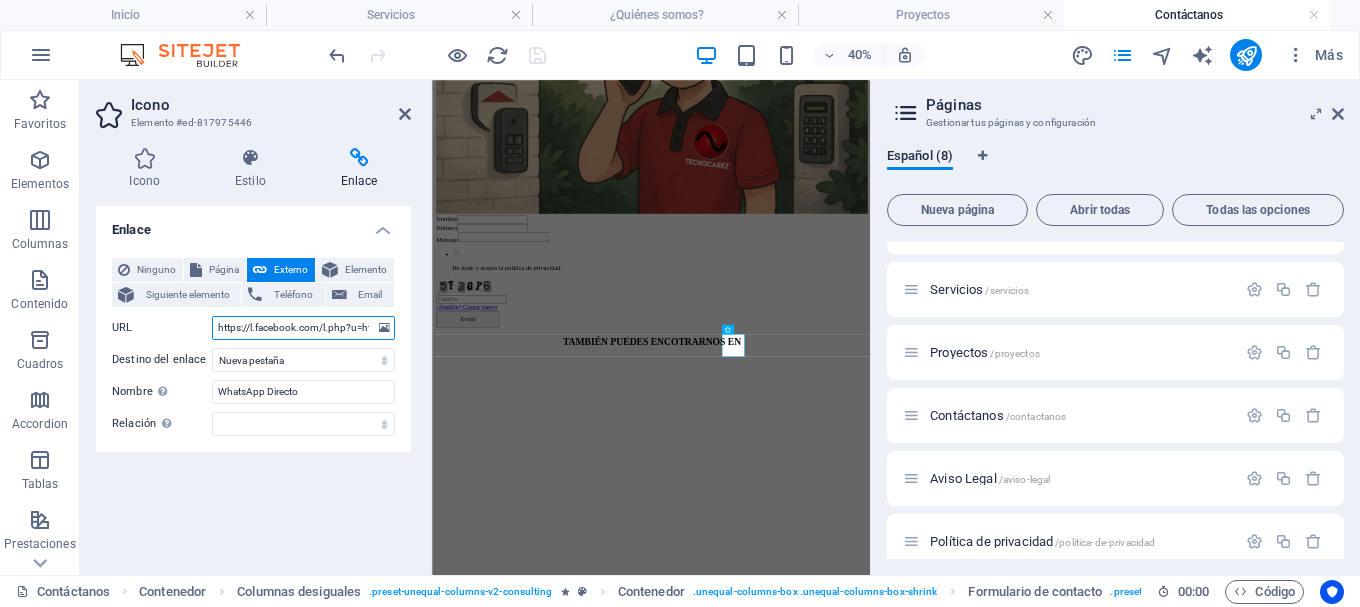 click on "https://l.facebook.com/l.php?u=https%3A%2F%2Fwa.me%2Fmessage%2F62YLGER5TYAKA1%3Ffbclid%3DIwZXh0bgNhZW0CMTAAYnJpZBExbXhqZGNpN0dpbkpzZmMxMQEeBDk7ldMs1gVm9Ny8GBPbPApcOOrdkgU_mD2HiQXhHEy0uy08gtSyh6IDztM_aem_vMqlVTNZRuBo4OsYDxxQOA&h=AT3KUJzTZeBmiNbIg6AlnUpIwcsLV_ip7yuAhjsJq0Sw1DbKEkZPEJZ5VN38BbeXggeAo8ZfirI8AyiEQma3SOQI6iZBxJLyFEMGhh0R49kn9XnK8mbKI8GYybjAJJc4r7N8xyJkuZ1KQ5CvtOCoF7_bzqnYsd5kzQ&__tn__=-UK-R&c[0]=AT0s5odxr4CHbsnrSI2DkhrCJ7vwFhdu4eApMu4tgKDS6HNPqSekR40mxgacydszJsMJtCpgrs0lKgizS0KIlyzzrFCKoG3DoCg7Yqwrn9AHtb5n12pLO9N7qYmQ4OkYel2Wr33_TKQfF2-TSBBtLyasA7v0Q_bVq3Zc8UdCplM34pcLlGe1eWaonsXs2neE6bilQfQ30xkHyJQDo0fowjj80ha5qg" at bounding box center (303, 328) 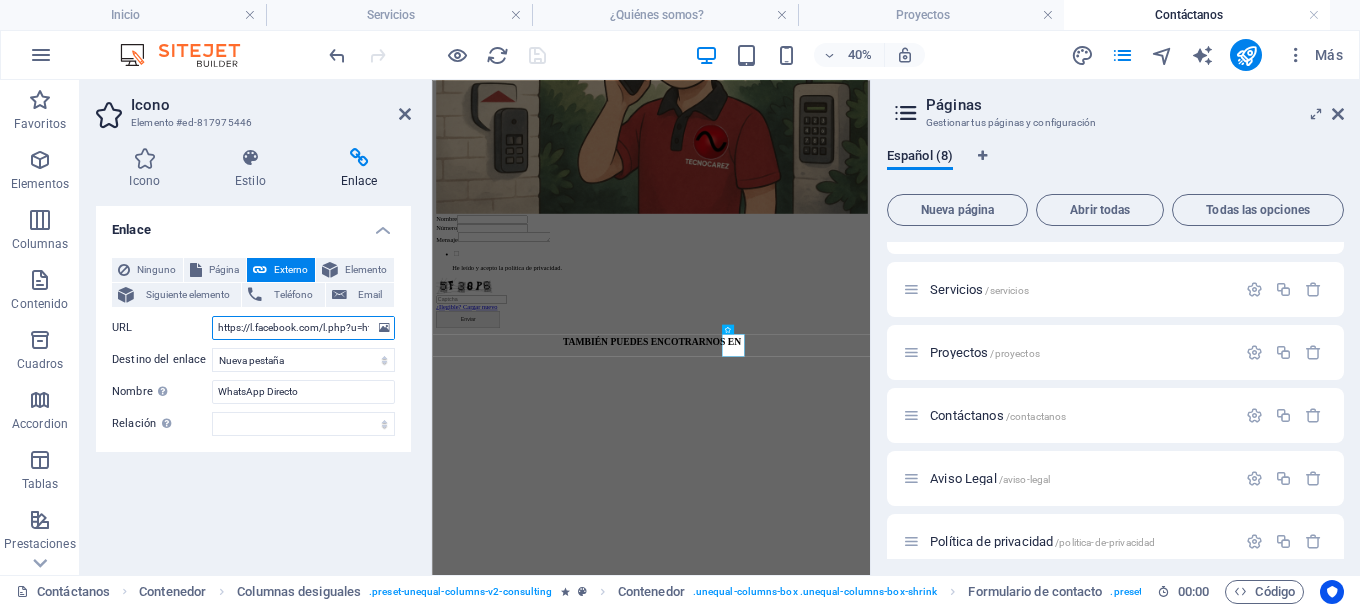 paste on "wa.me/message/62YLGER5TYAKA1" 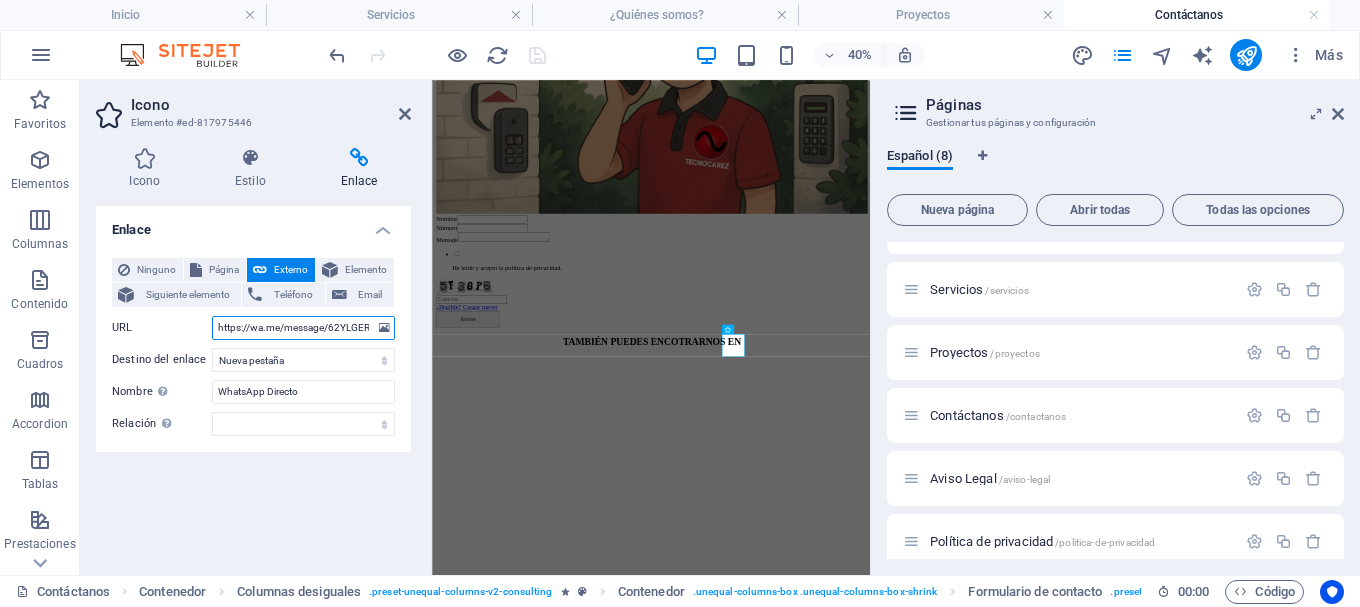 scroll, scrollTop: 0, scrollLeft: 43, axis: horizontal 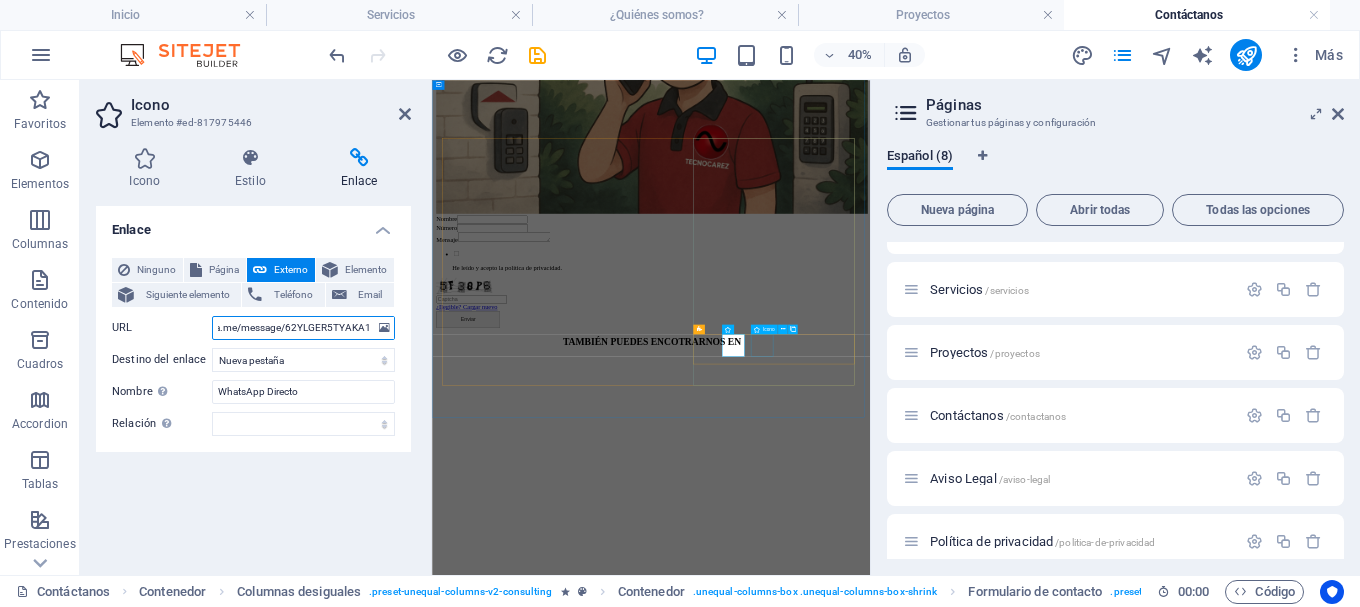 type on "https://wa.me/message/[ID]" 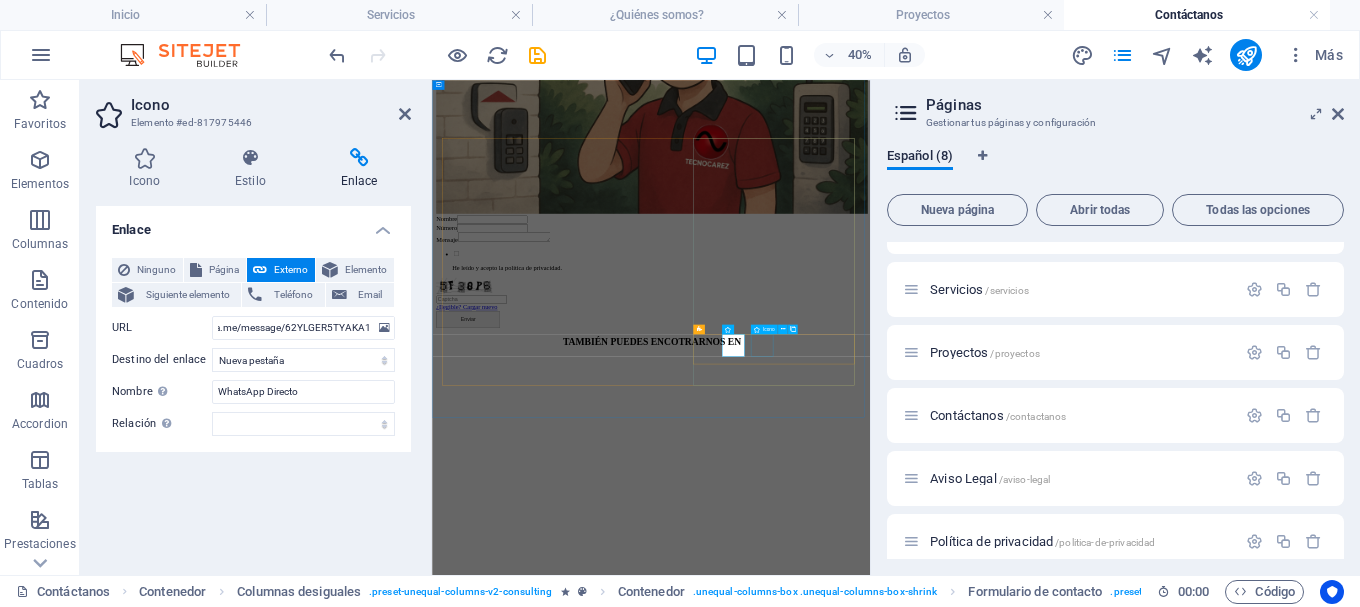 scroll, scrollTop: 0, scrollLeft: 0, axis: both 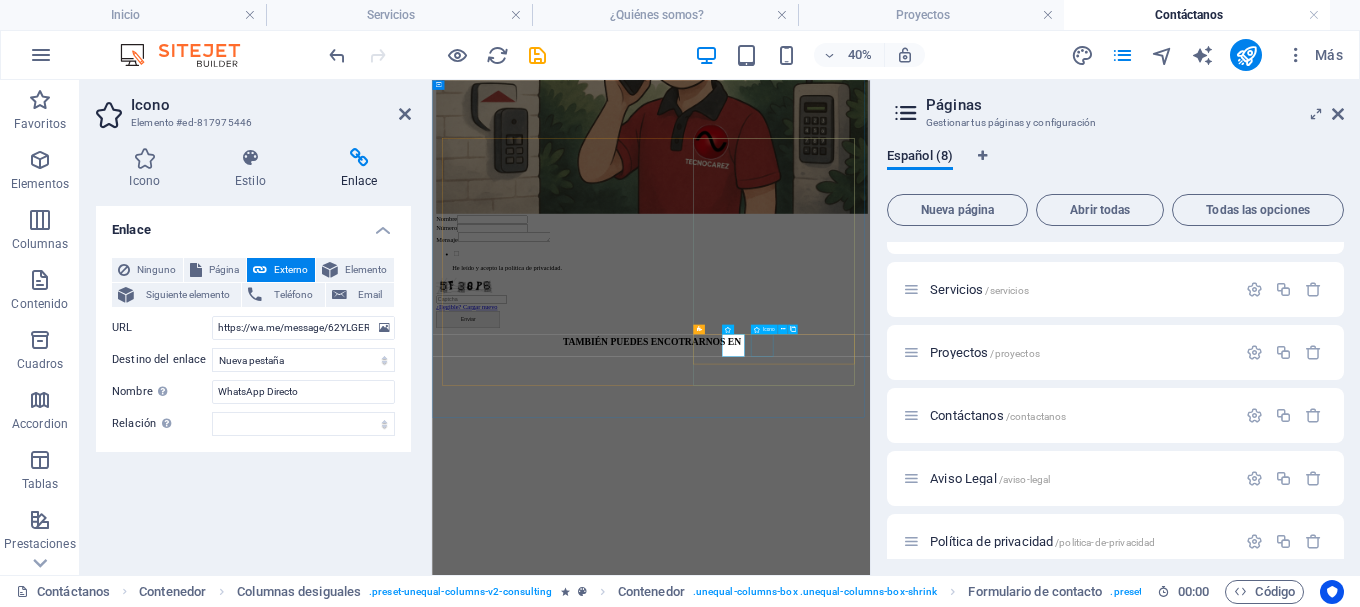 click at bounding box center (680, 3884) 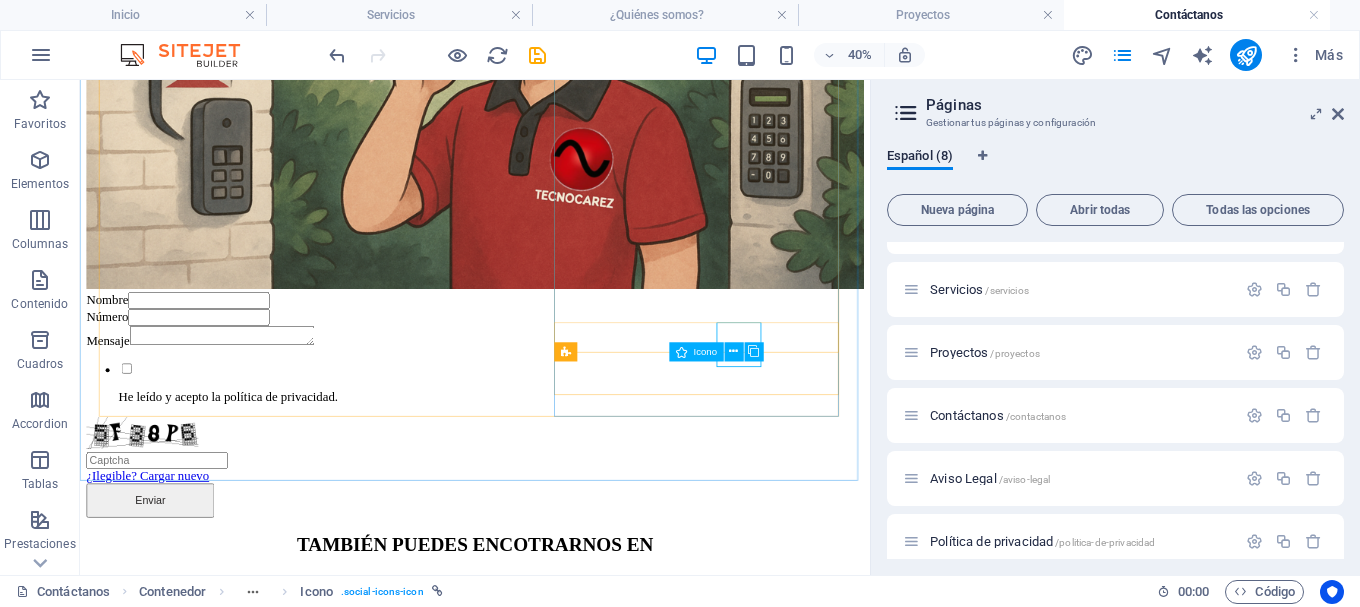 scroll, scrollTop: 1200, scrollLeft: 0, axis: vertical 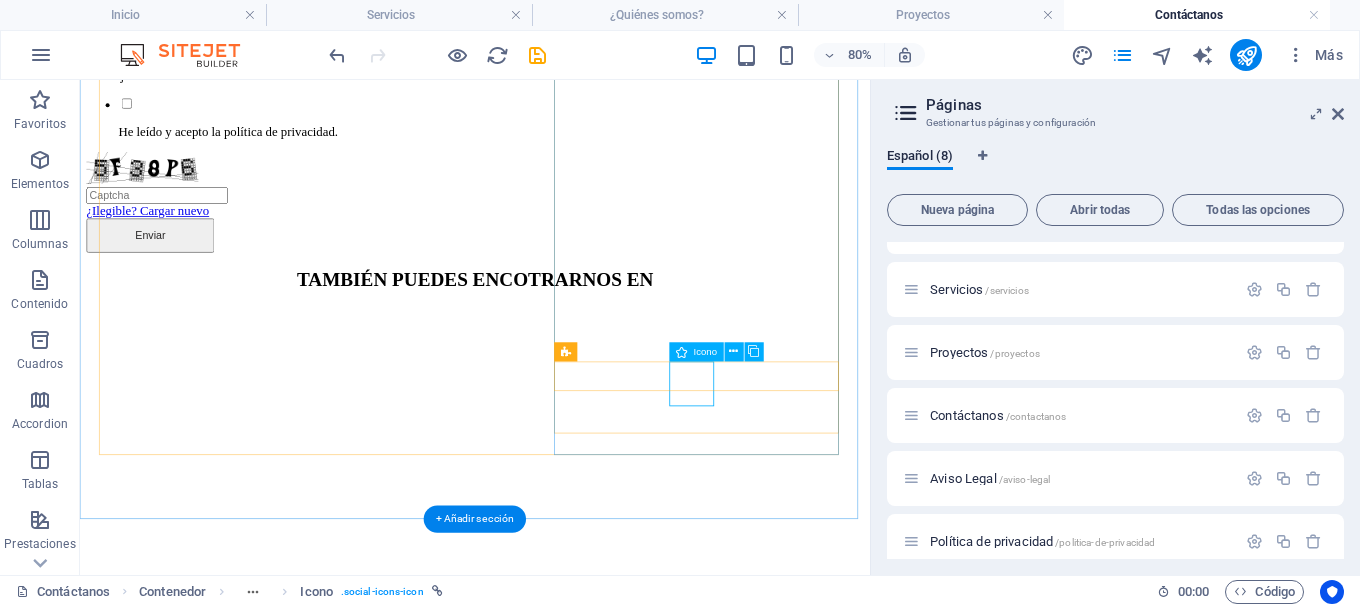 click at bounding box center (328, 3480) 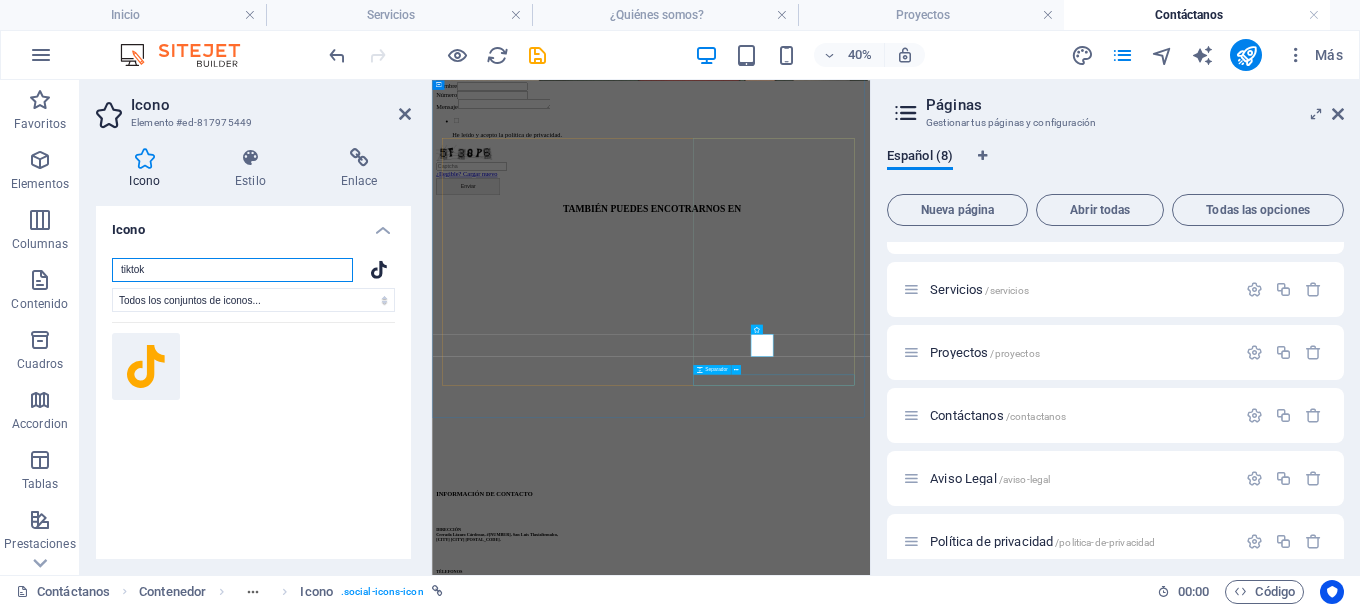 scroll, scrollTop: 868, scrollLeft: 0, axis: vertical 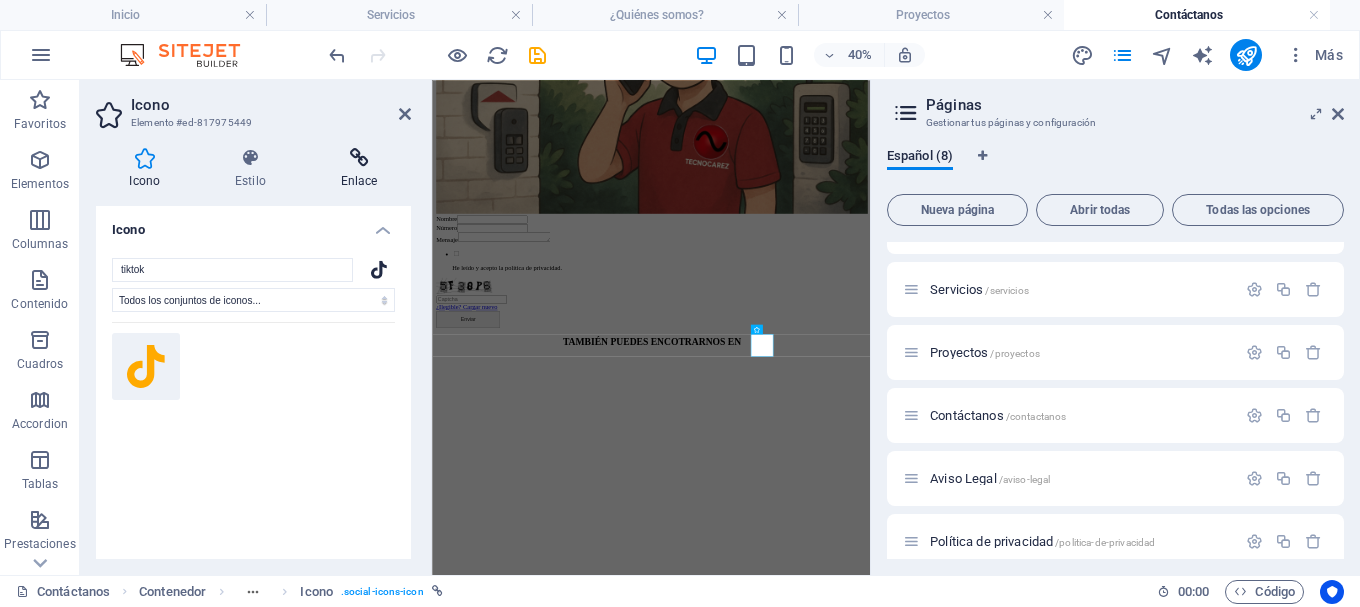 click at bounding box center [359, 158] 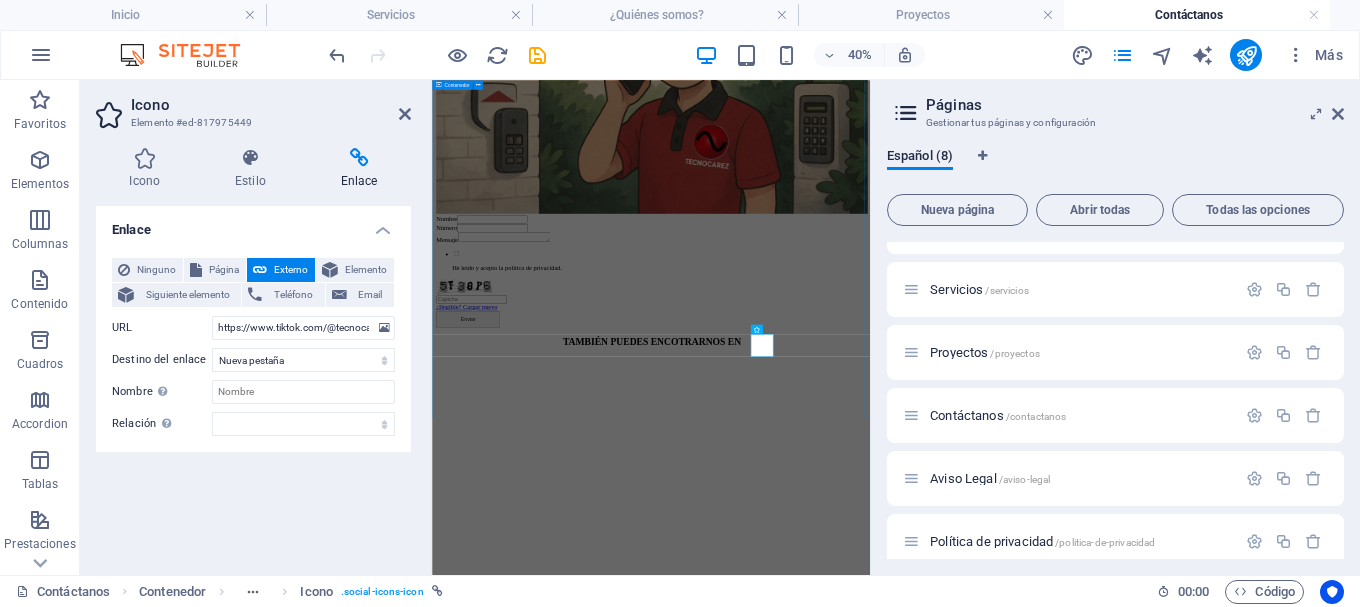 click on "TAMBIÉN PUEDES ENCOTRARNOS EN  INFORMACIÓN DE CONTACTO DIRECCIÓN Cerrada Lázaro Cárdenas, #5, San Luis Tlaxialtemalco, Xochimilco Ciudad de México C.P: 16610. TÉLEFONOS 55 1224 2491 55 7222 3215 CORREO ELECTRÓNICO admin@tecnocarez.com HORARIO DE ATENCIÓN Lunes a viernes de 9:00 a.m.-18:00 p.m. SÍGUENOS EN REDES SOCIALES" at bounding box center [979, 1466] 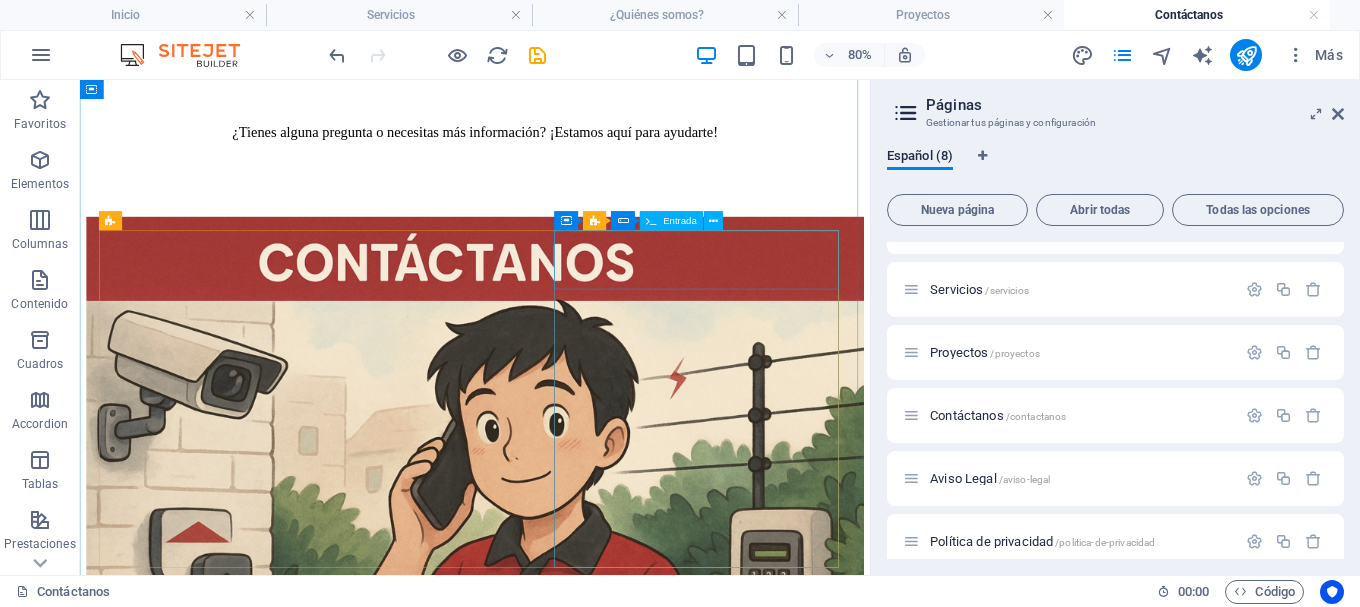 scroll, scrollTop: 400, scrollLeft: 0, axis: vertical 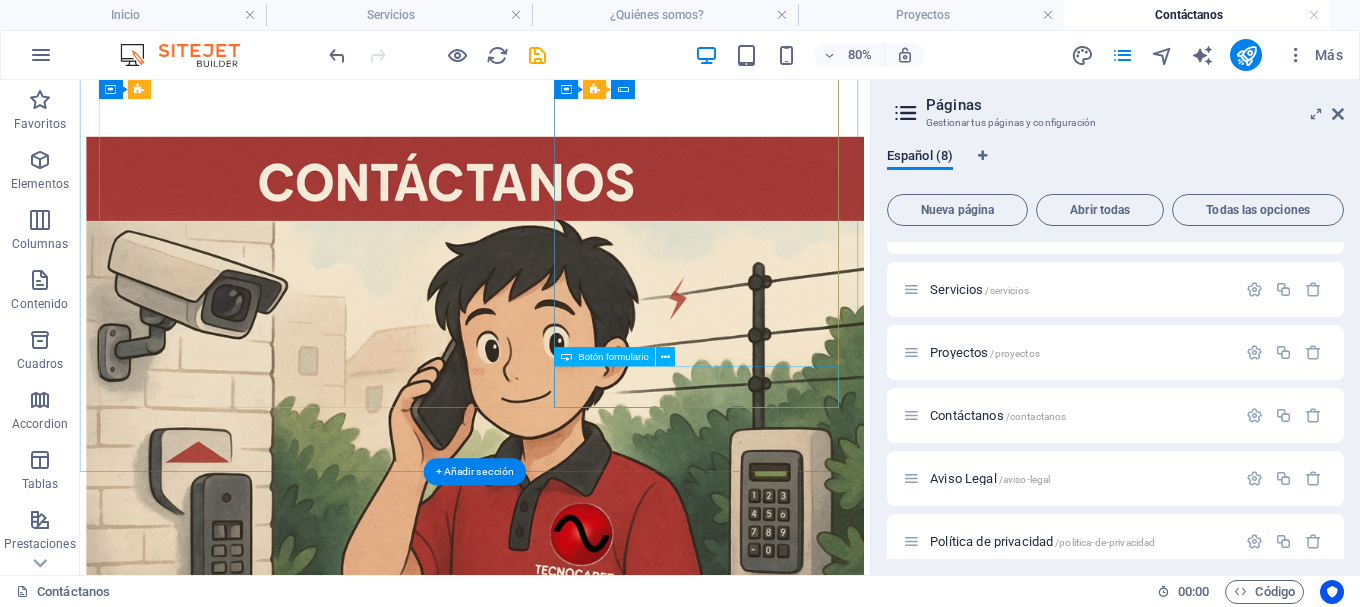 click on "Enviar" at bounding box center (574, 1074) 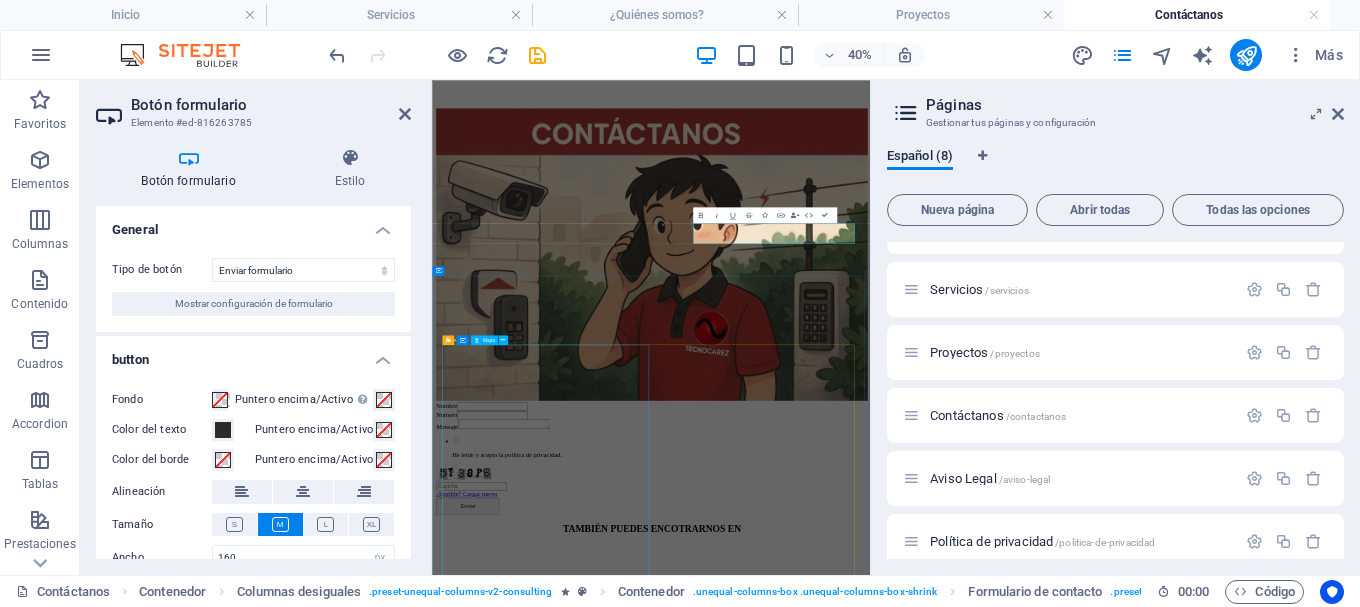 scroll, scrollTop: 352, scrollLeft: 0, axis: vertical 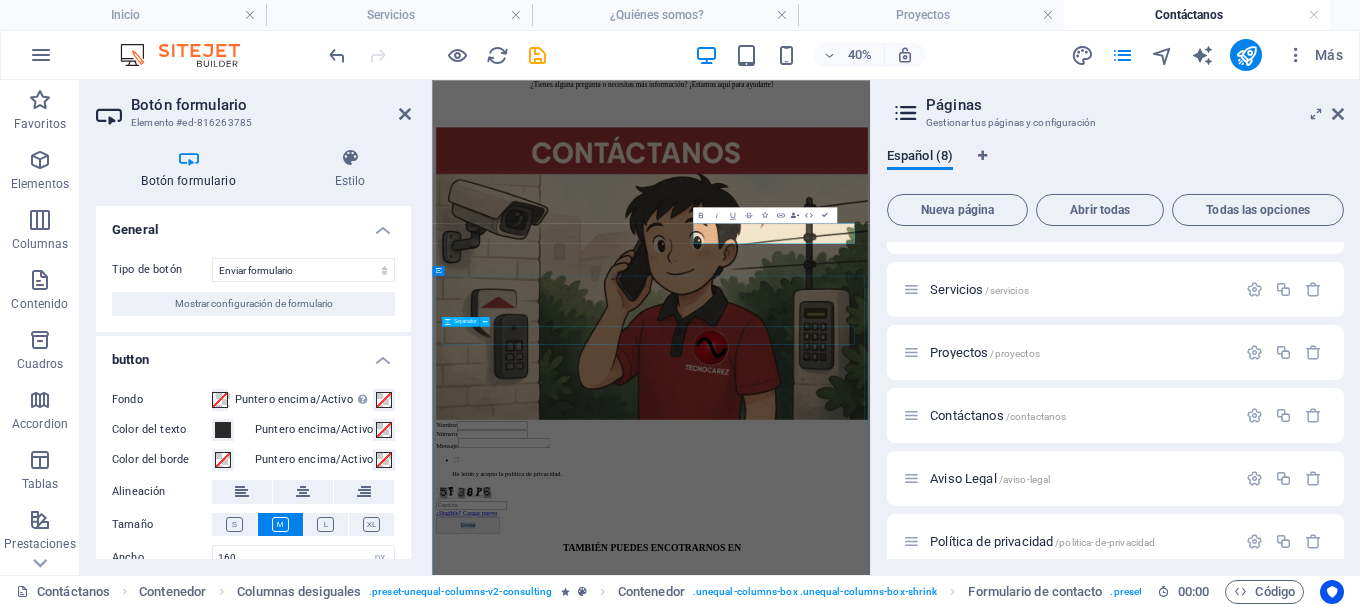 click at bounding box center [979, 1305] 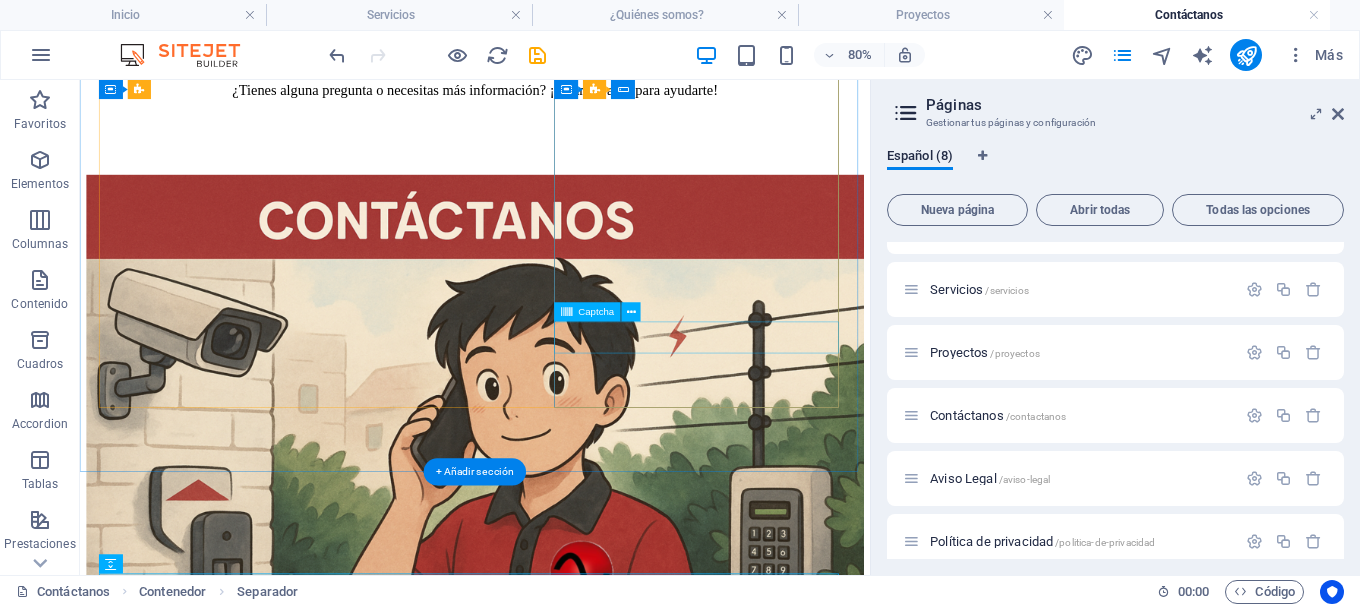 scroll, scrollTop: 400, scrollLeft: 0, axis: vertical 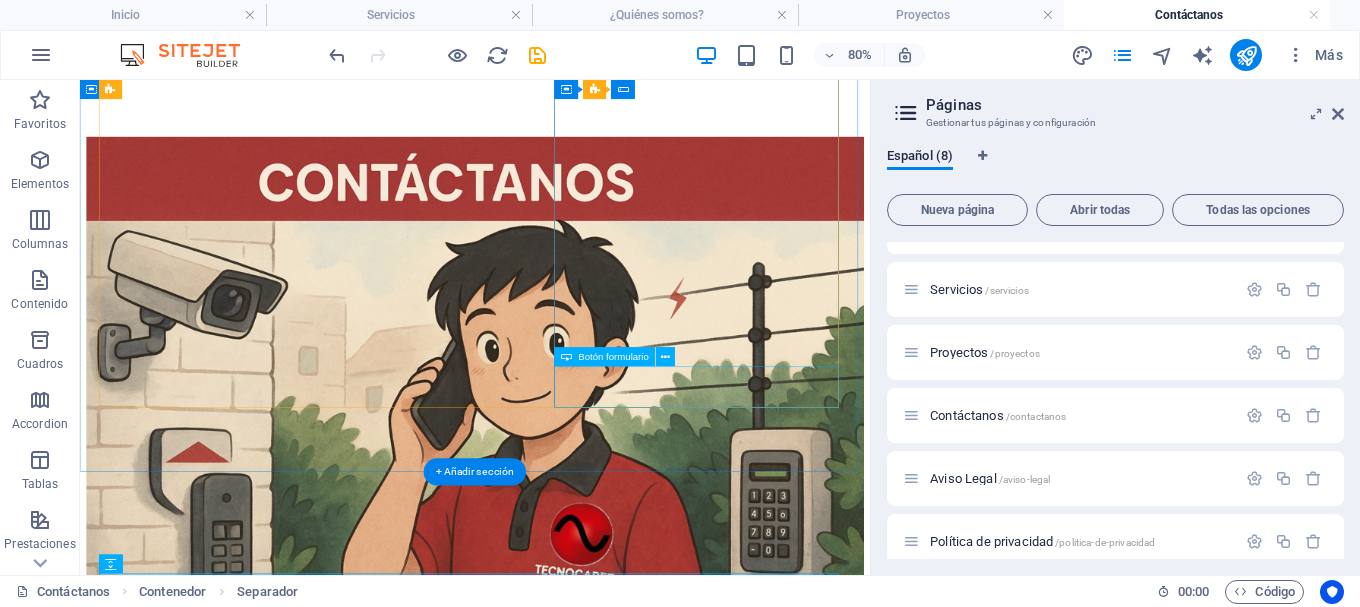 click on "Enviar" at bounding box center (574, 1074) 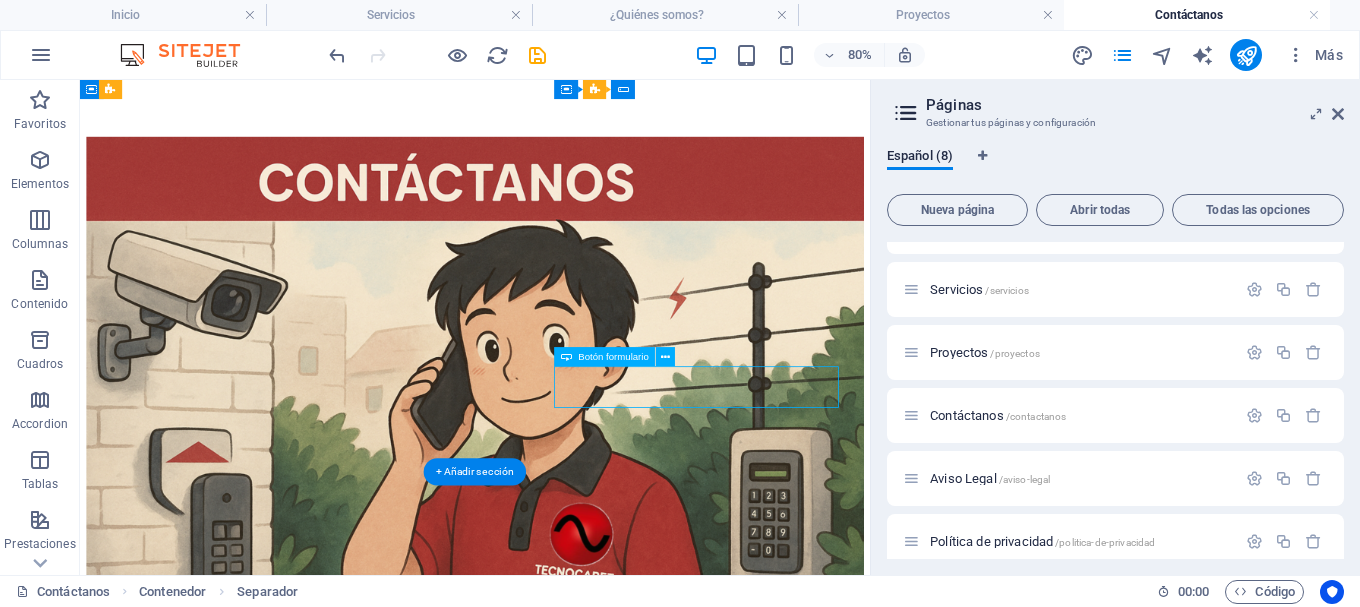 click on "Enviar" at bounding box center (574, 1074) 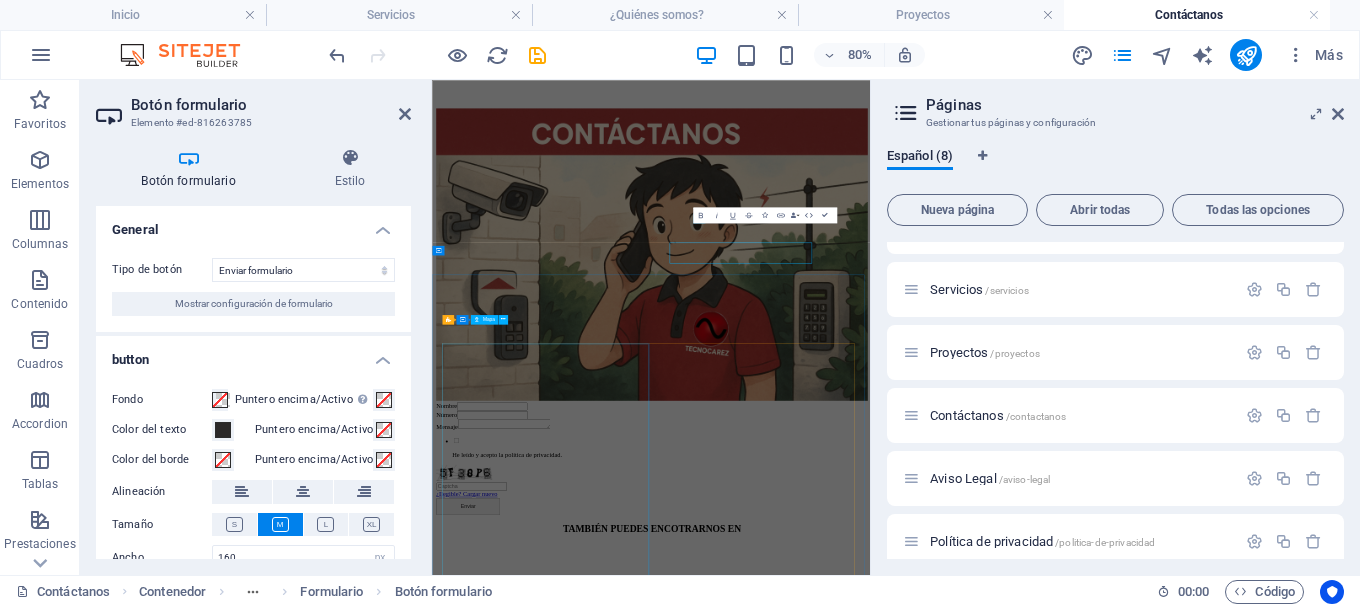 scroll, scrollTop: 352, scrollLeft: 0, axis: vertical 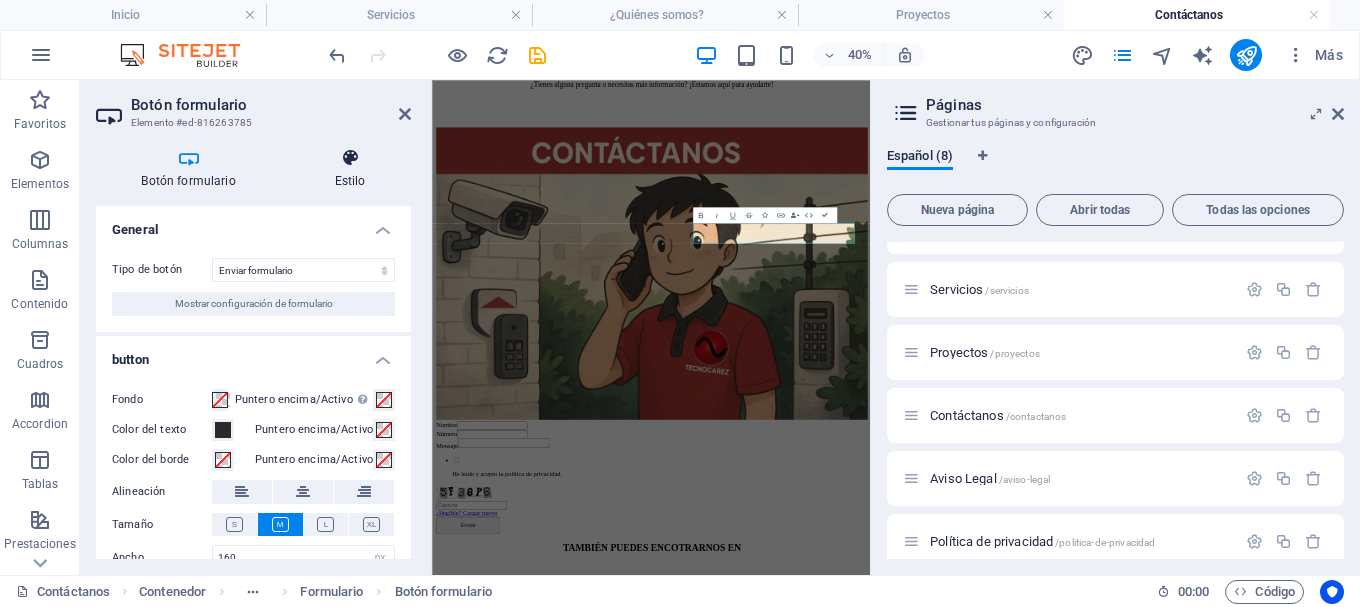click on "Estilo" at bounding box center [350, 169] 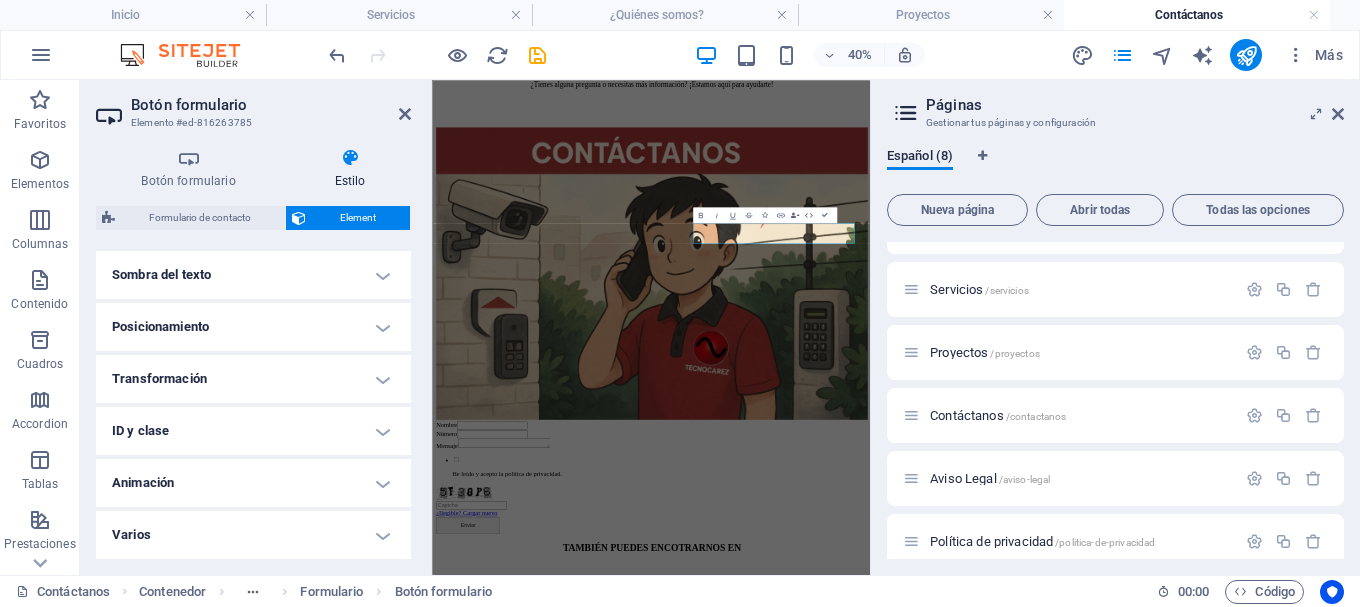 scroll, scrollTop: 450, scrollLeft: 0, axis: vertical 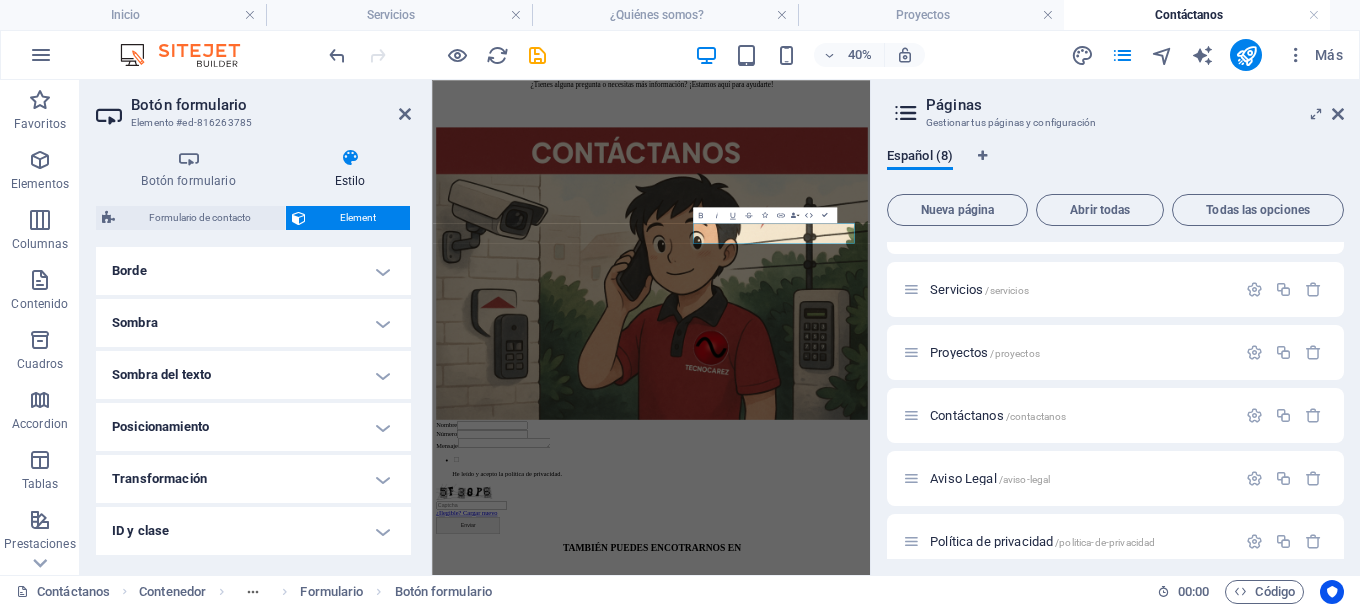 click on "Sombra del texto" at bounding box center (253, 375) 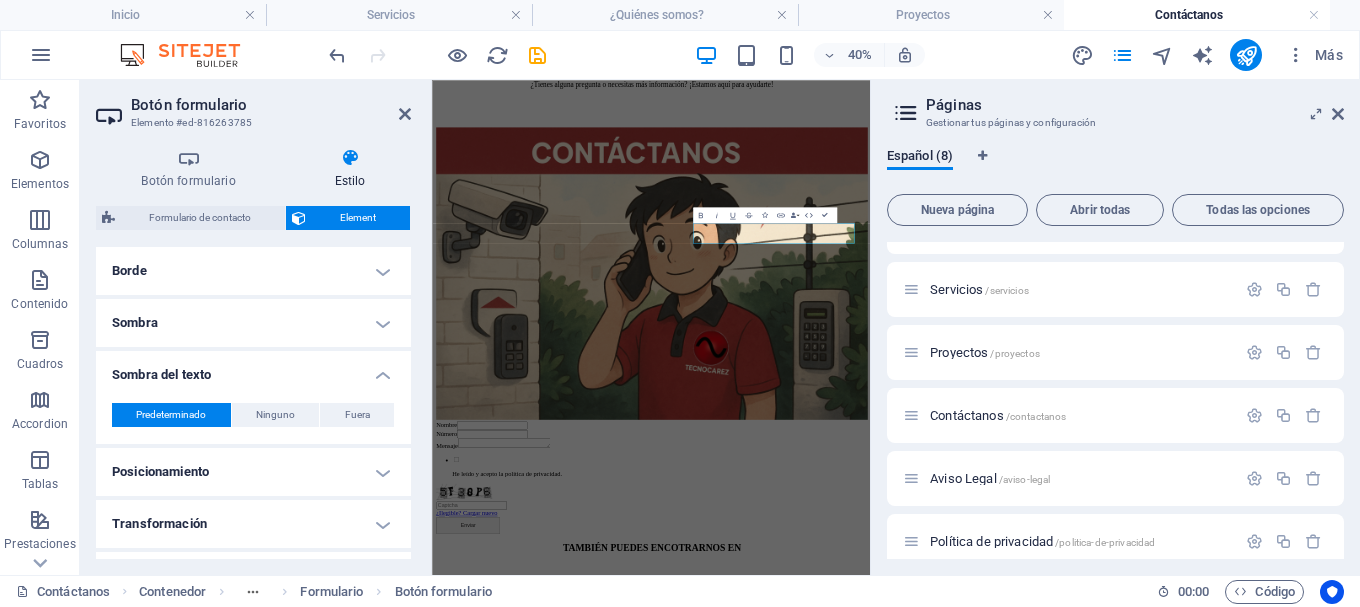 click on "Sombra" at bounding box center (253, 323) 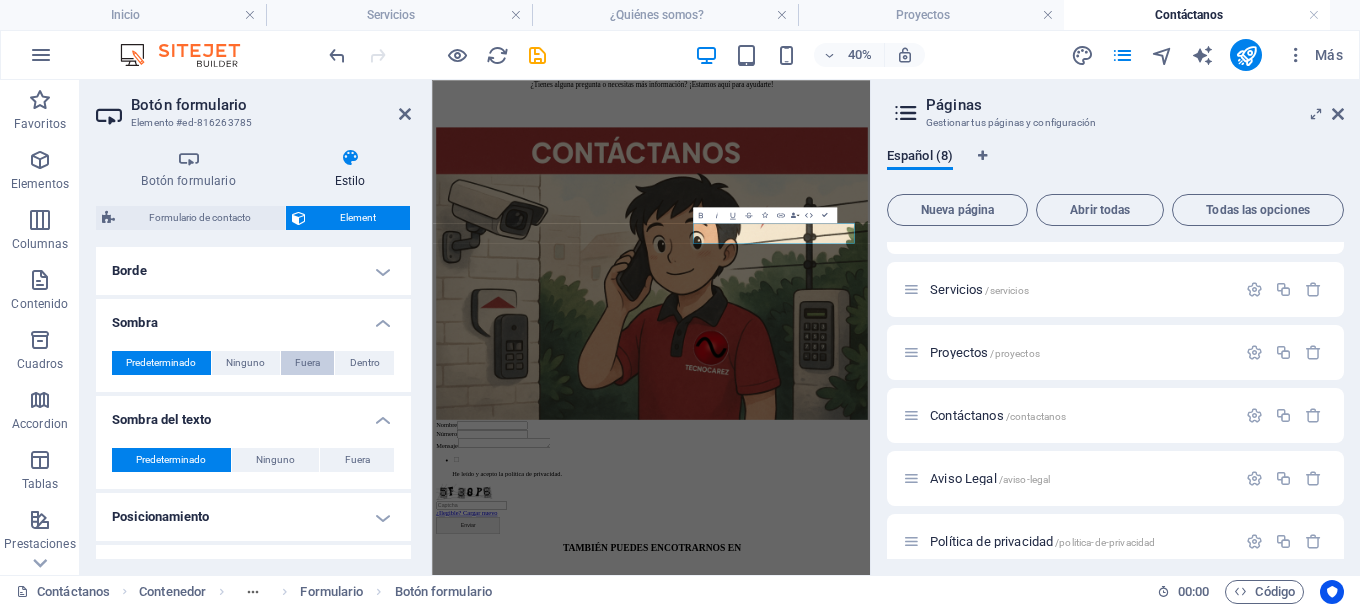 scroll, scrollTop: 150, scrollLeft: 0, axis: vertical 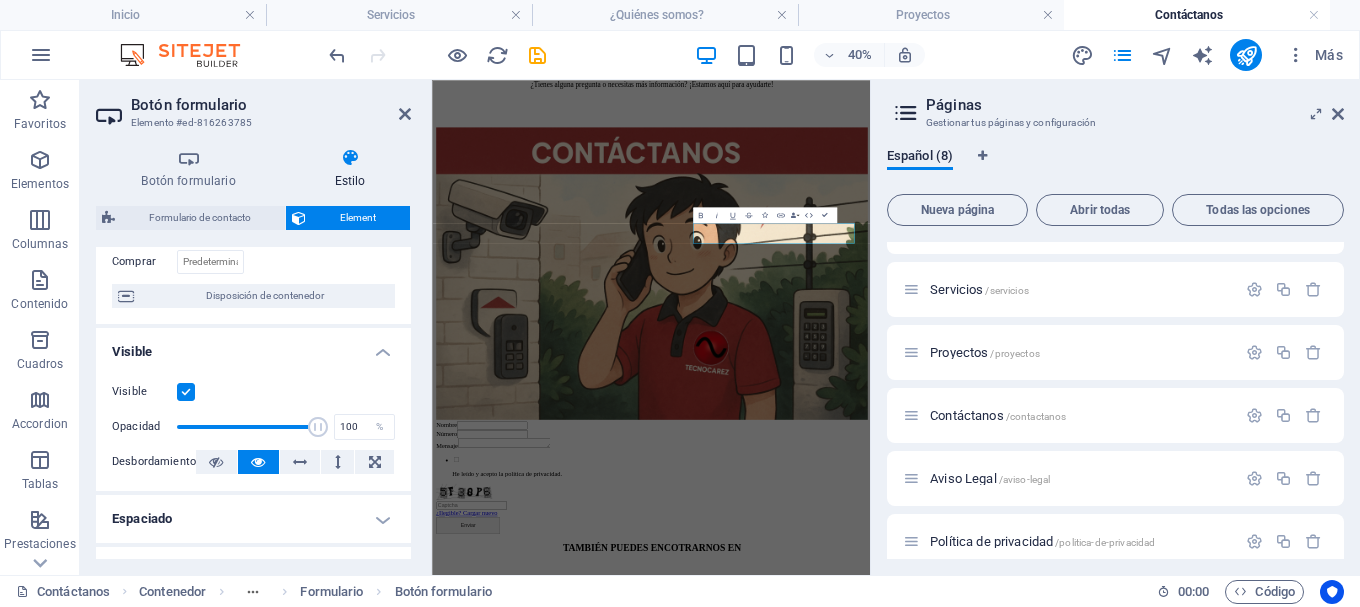 click on "Espaciado" at bounding box center [253, 519] 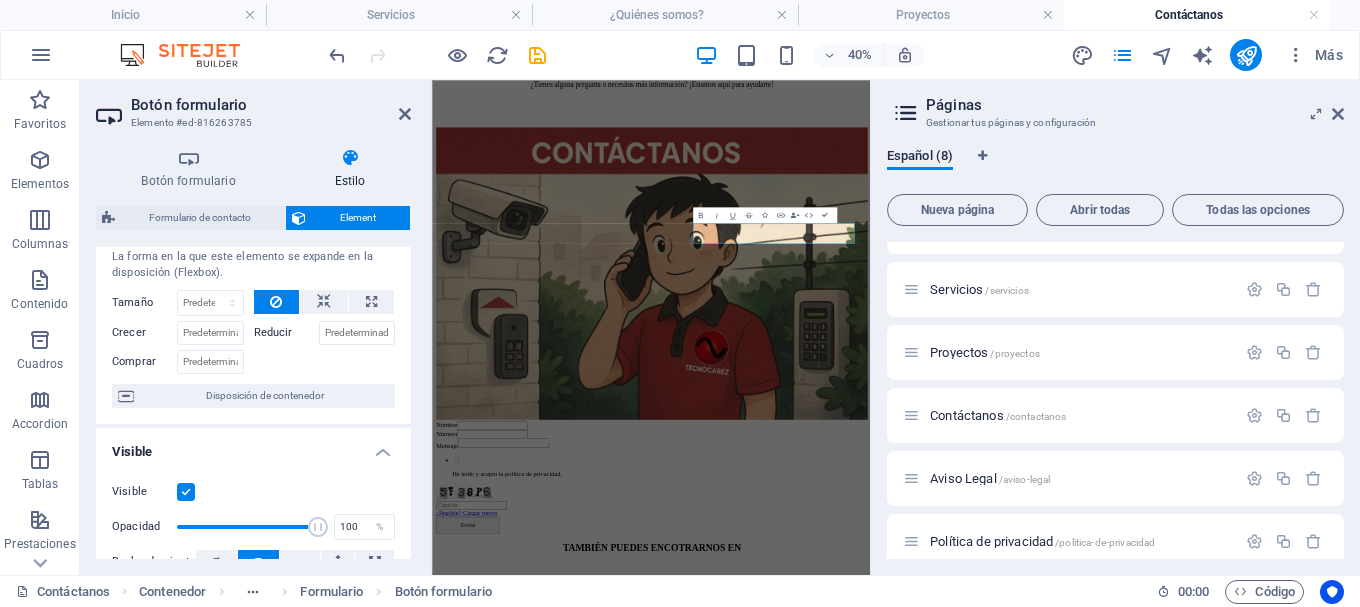 scroll, scrollTop: 0, scrollLeft: 0, axis: both 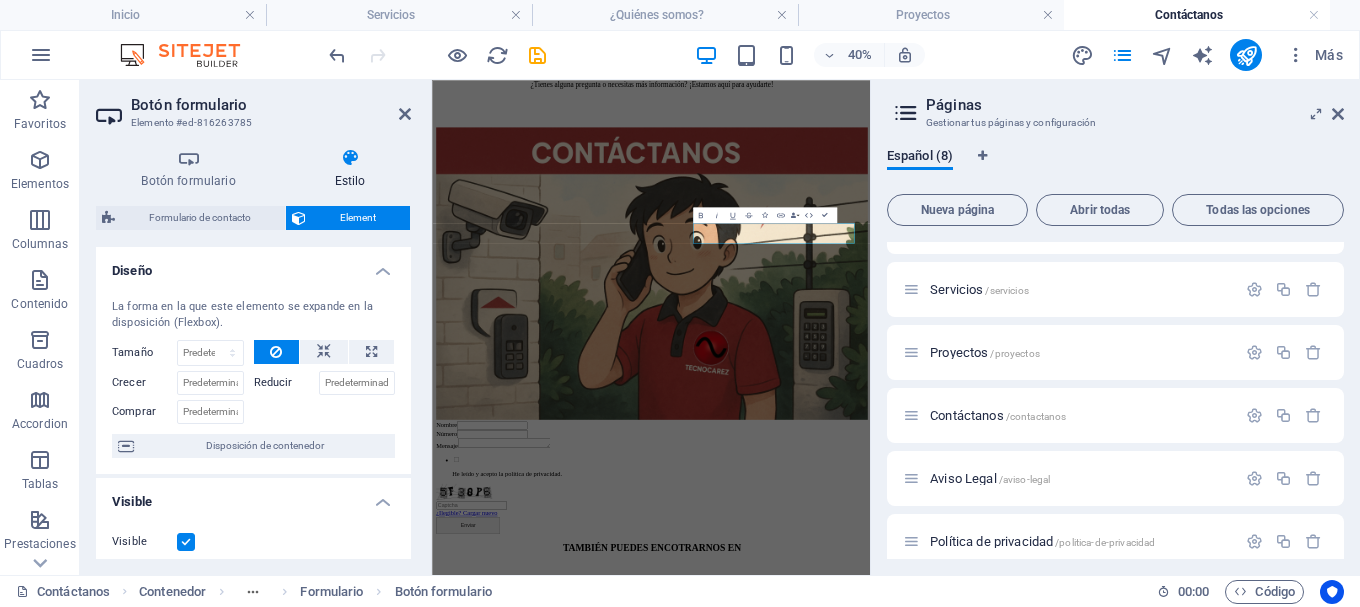 click on "Estilo" at bounding box center [350, 169] 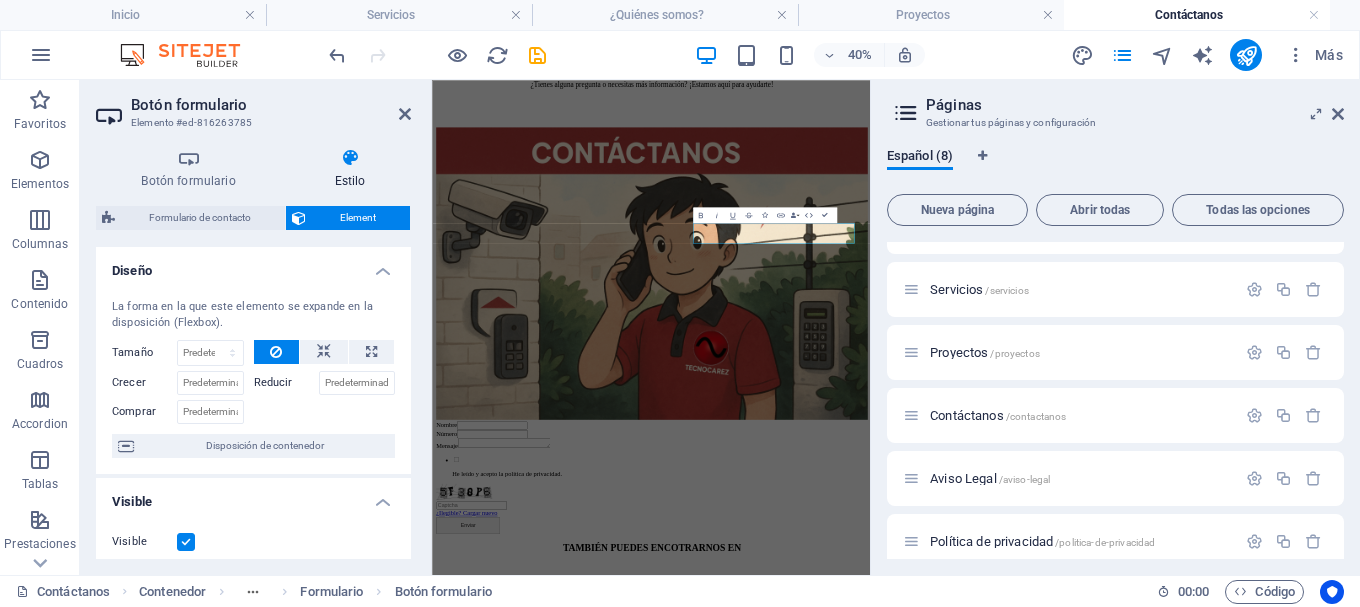 click on "Estilo" at bounding box center [350, 169] 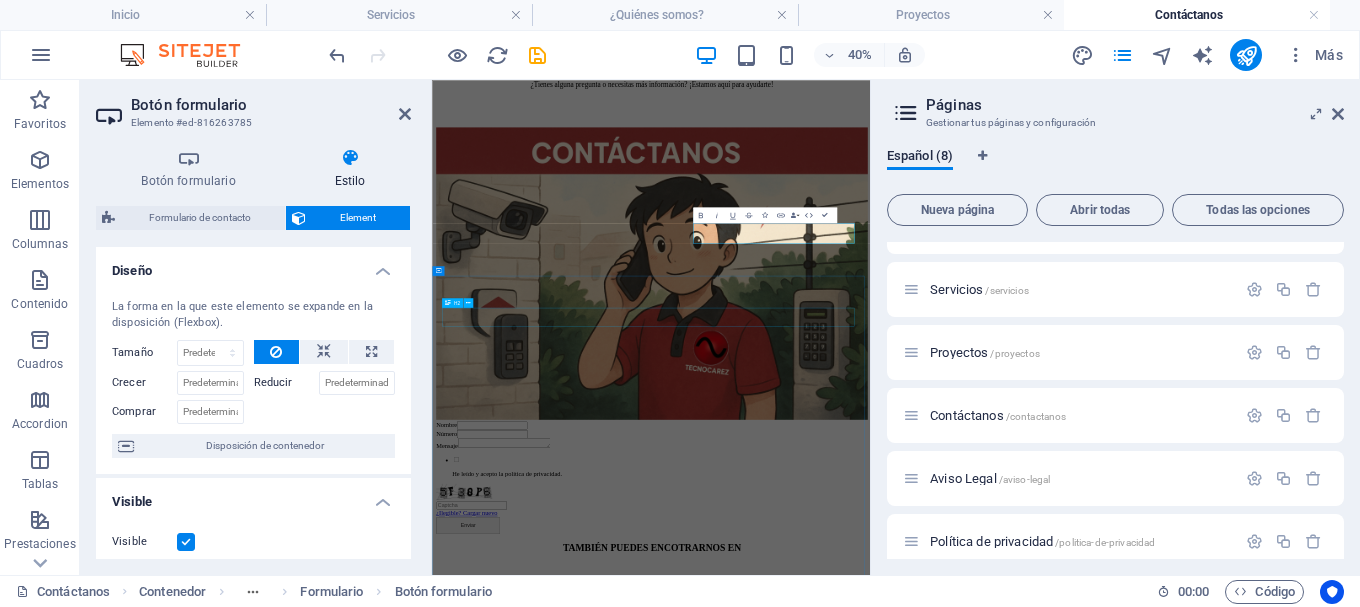 click on "TAMBIÉN PUEDES ENCOTRARNOS EN" at bounding box center (979, 1249) 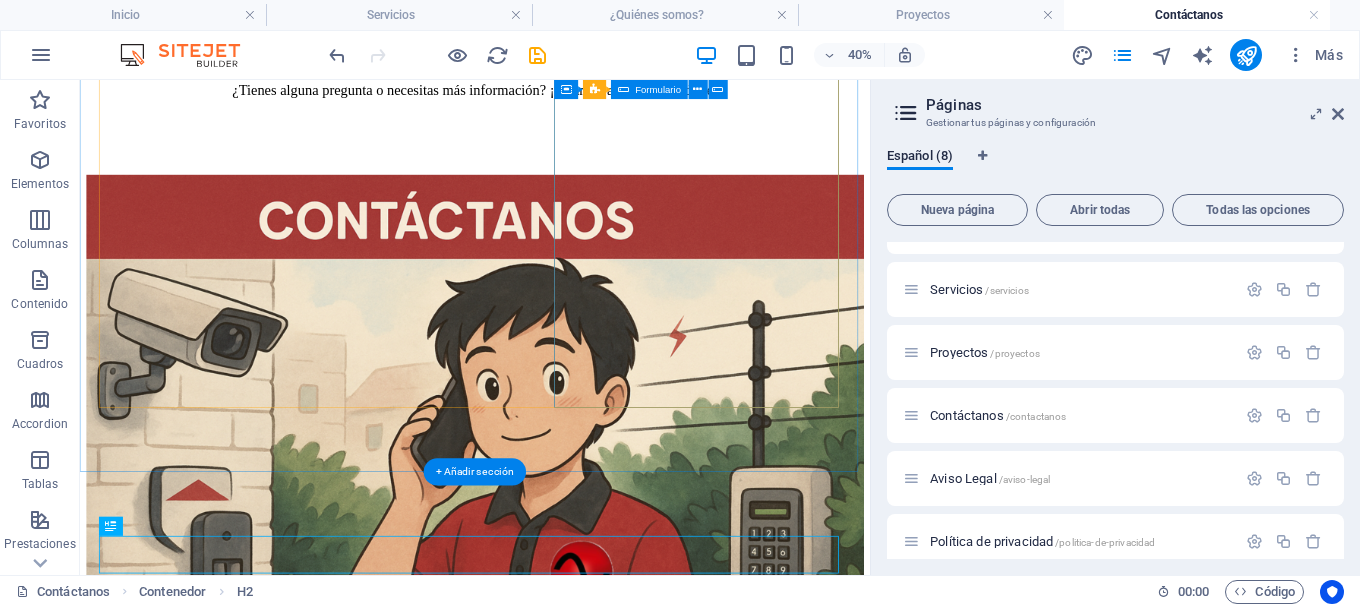 scroll, scrollTop: 400, scrollLeft: 0, axis: vertical 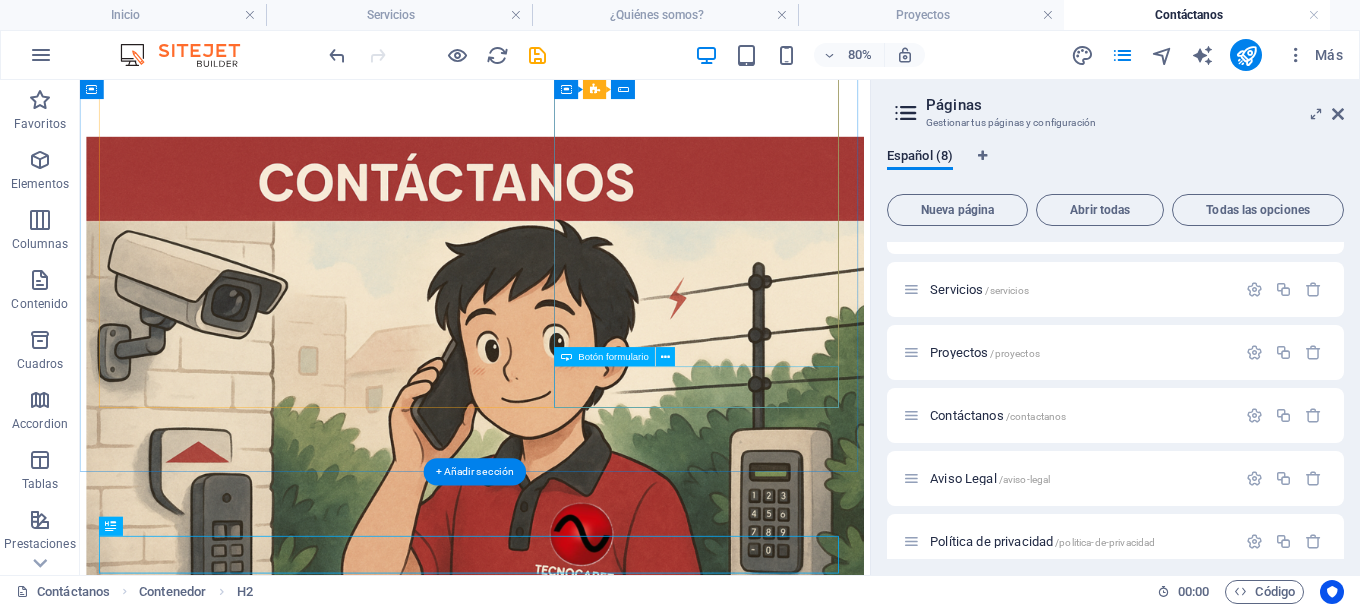 click on "Enviar" at bounding box center [574, 1074] 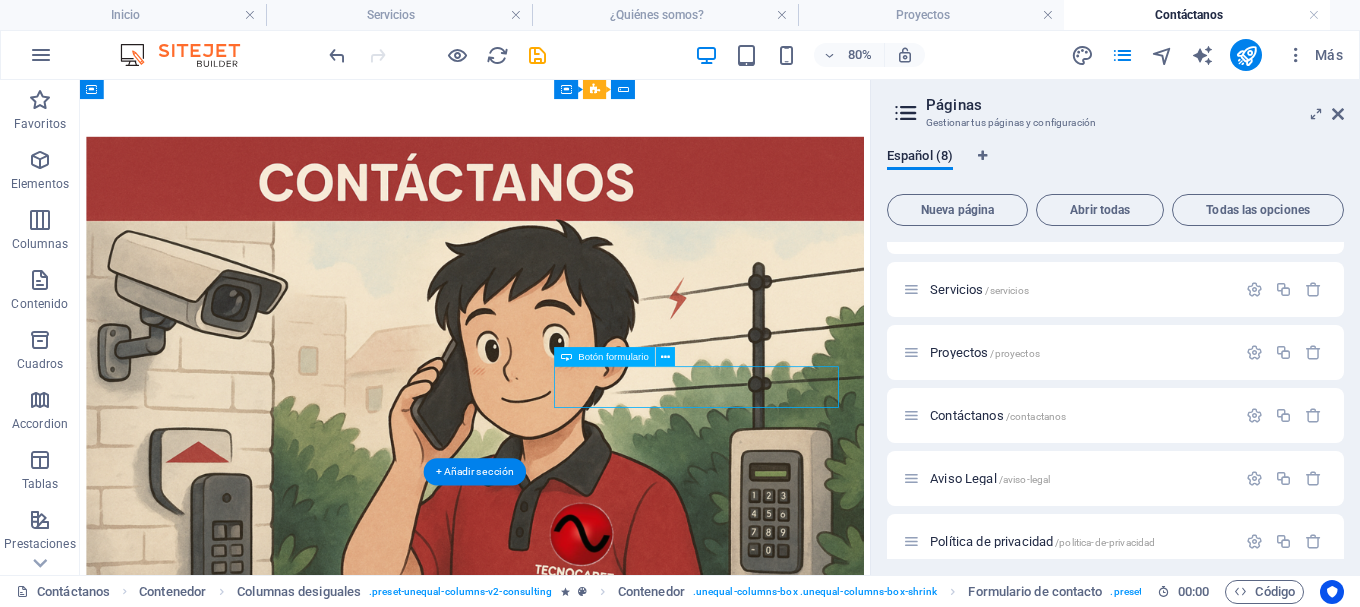 click on "Enviar" at bounding box center [574, 1074] 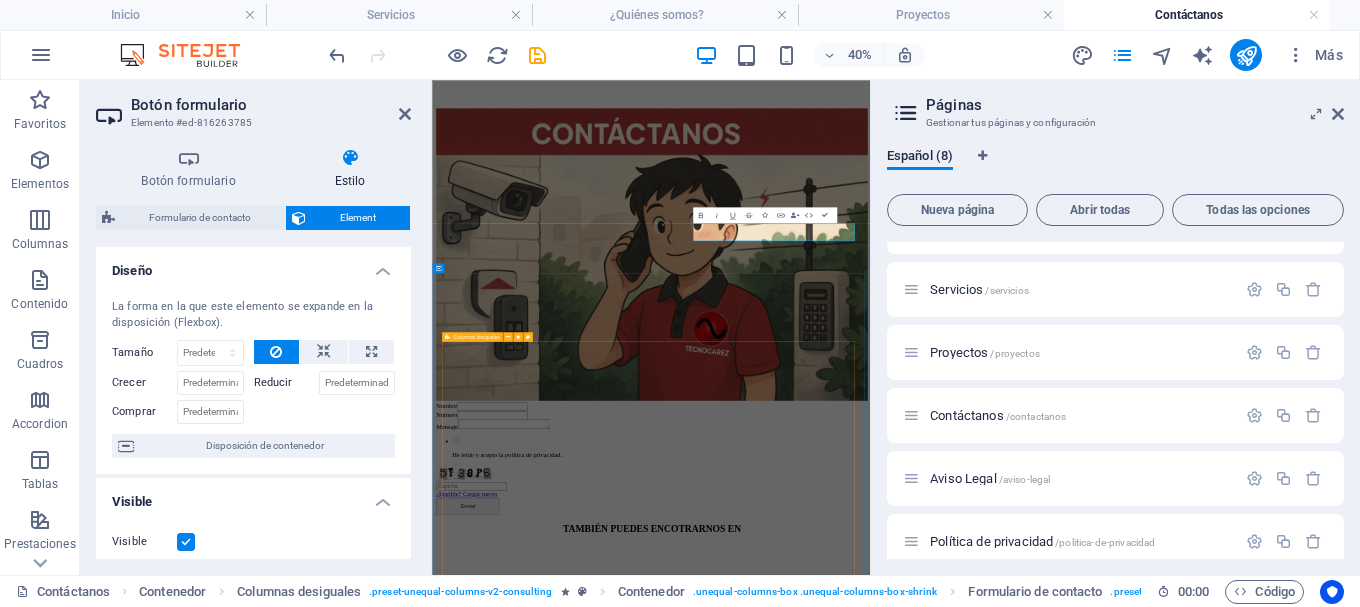 scroll, scrollTop: 352, scrollLeft: 0, axis: vertical 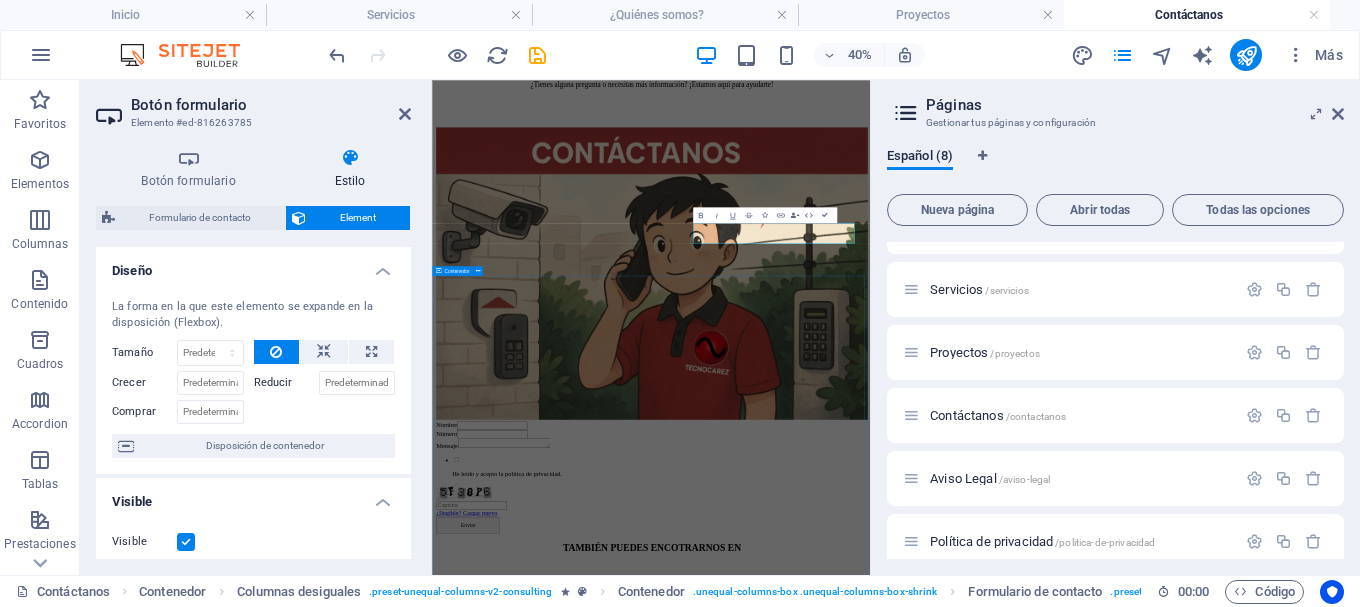 click on "TAMBIÉN PUEDES ENCOTRARNOS EN  INFORMACIÓN DE CONTACTO DIRECCIÓN Cerrada Lázaro Cárdenas, #5, San Luis Tlaxialtemalco, Xochimilco Ciudad de México C.P: 16610. TÉLEFONOS 55 1224 2491 55 7222 3215 CORREO ELECTRÓNICO admin@tecnocarez.com HORARIO DE ATENCIÓN Lunes a viernes de 9:00 a.m.-18:00 p.m. SÍGUENOS EN REDES SOCIALES" at bounding box center [979, 1982] 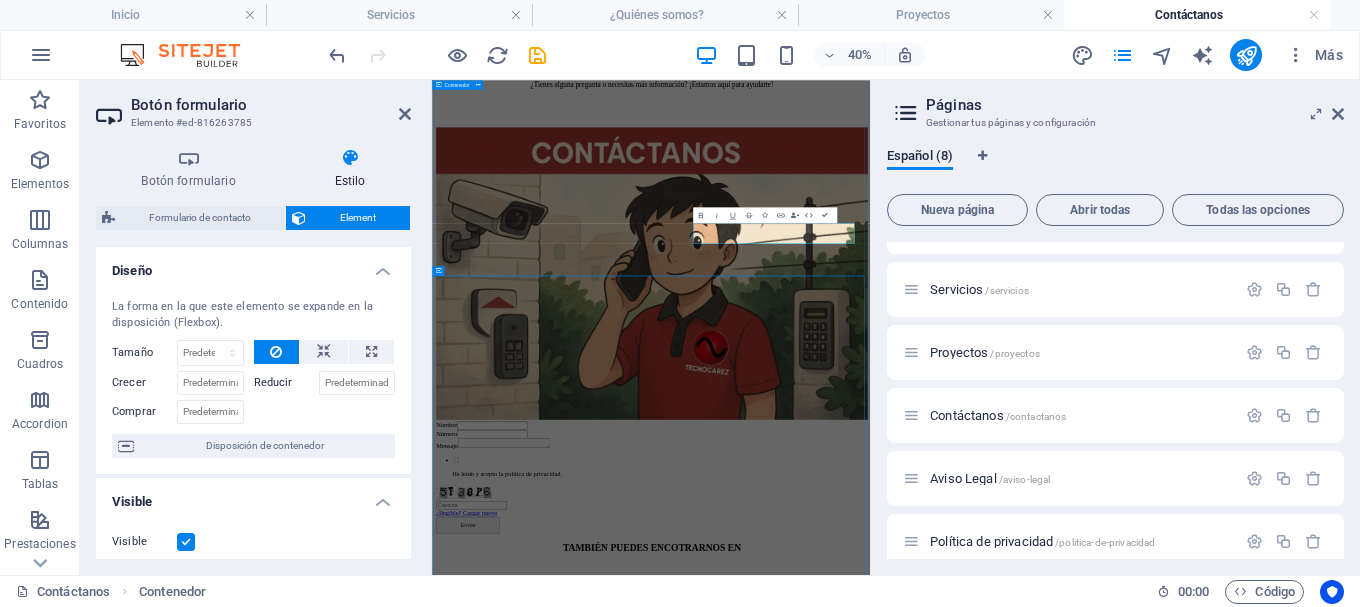 scroll, scrollTop: 400, scrollLeft: 0, axis: vertical 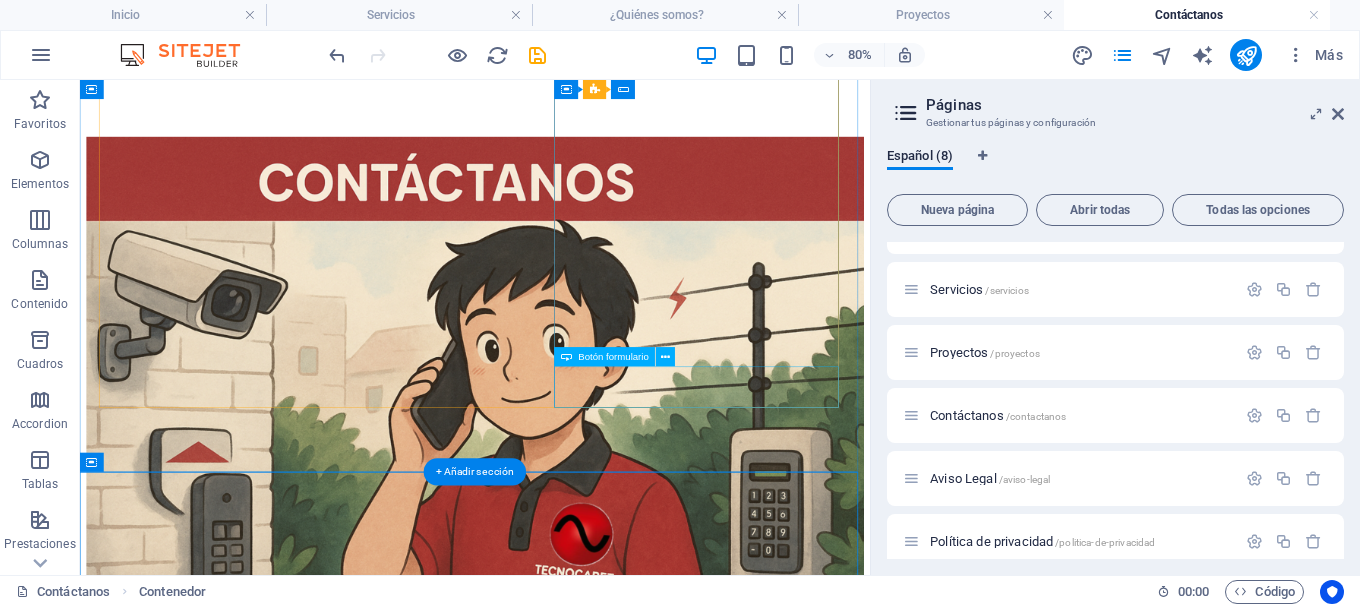 click on "Enviar" at bounding box center [574, 1074] 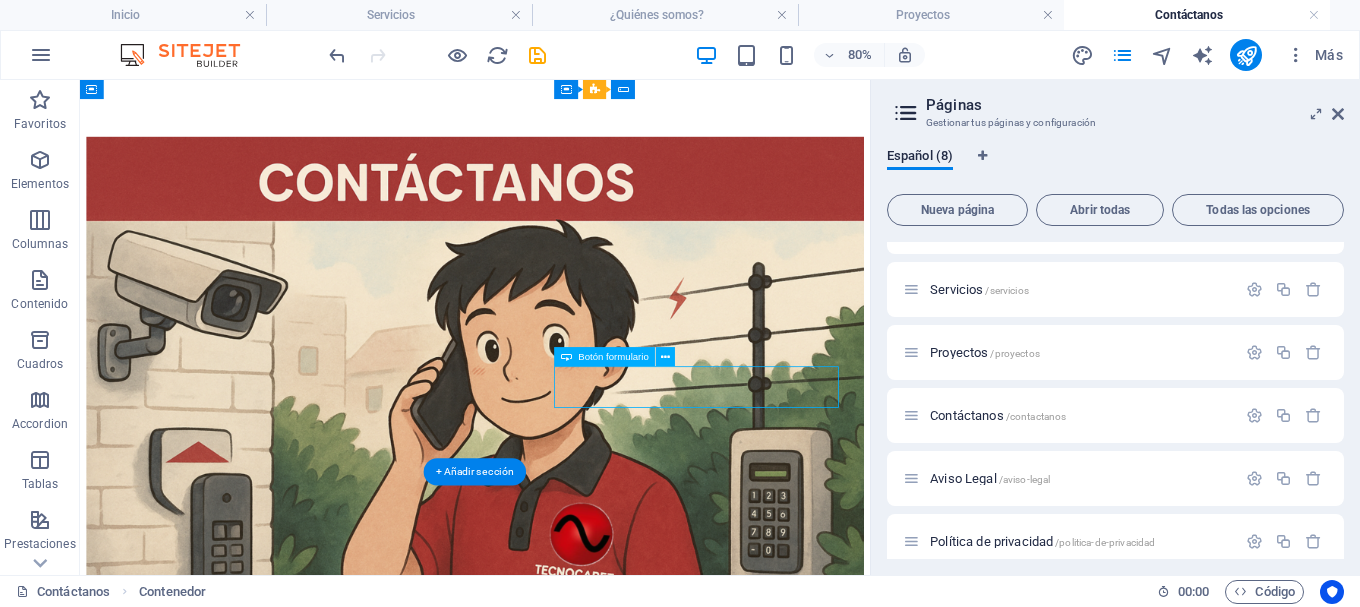 click on "Enviar" at bounding box center [574, 1074] 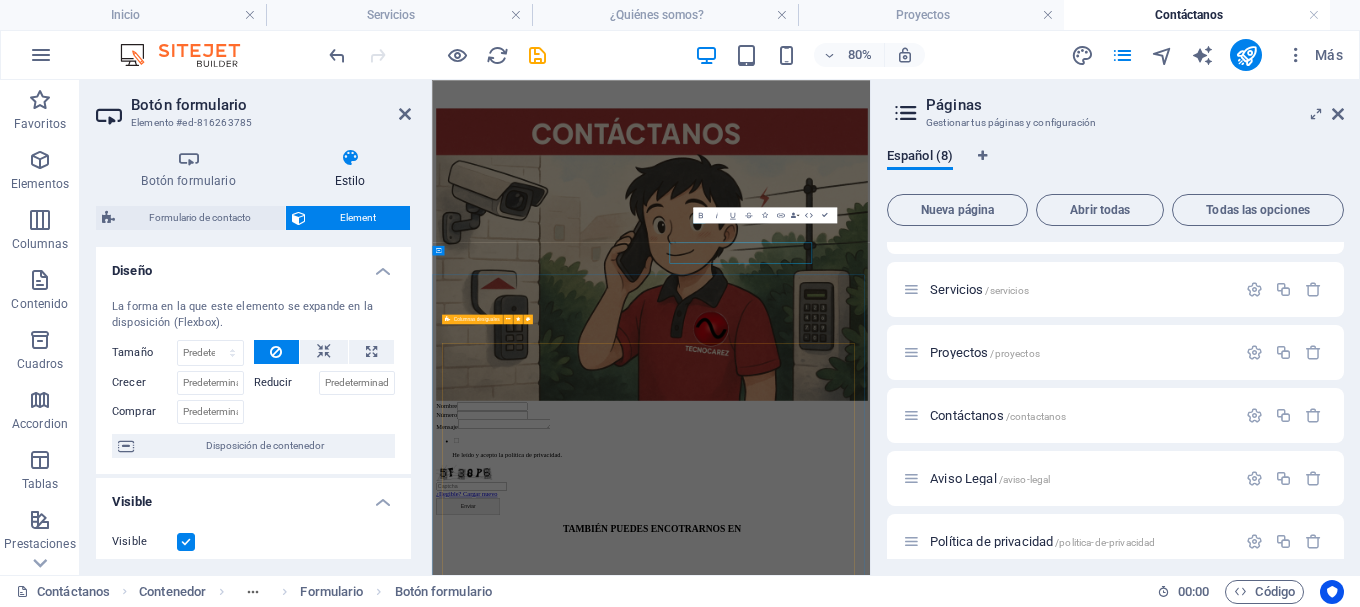 scroll, scrollTop: 352, scrollLeft: 0, axis: vertical 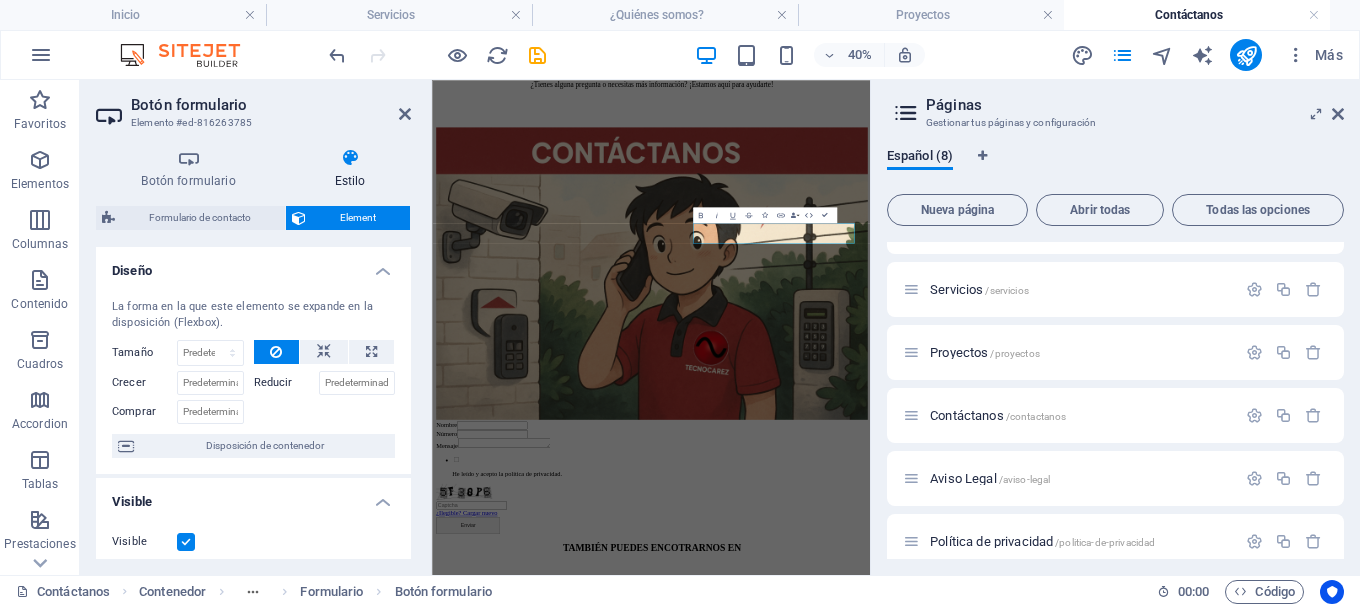 click on "Páginas" at bounding box center [1135, 105] 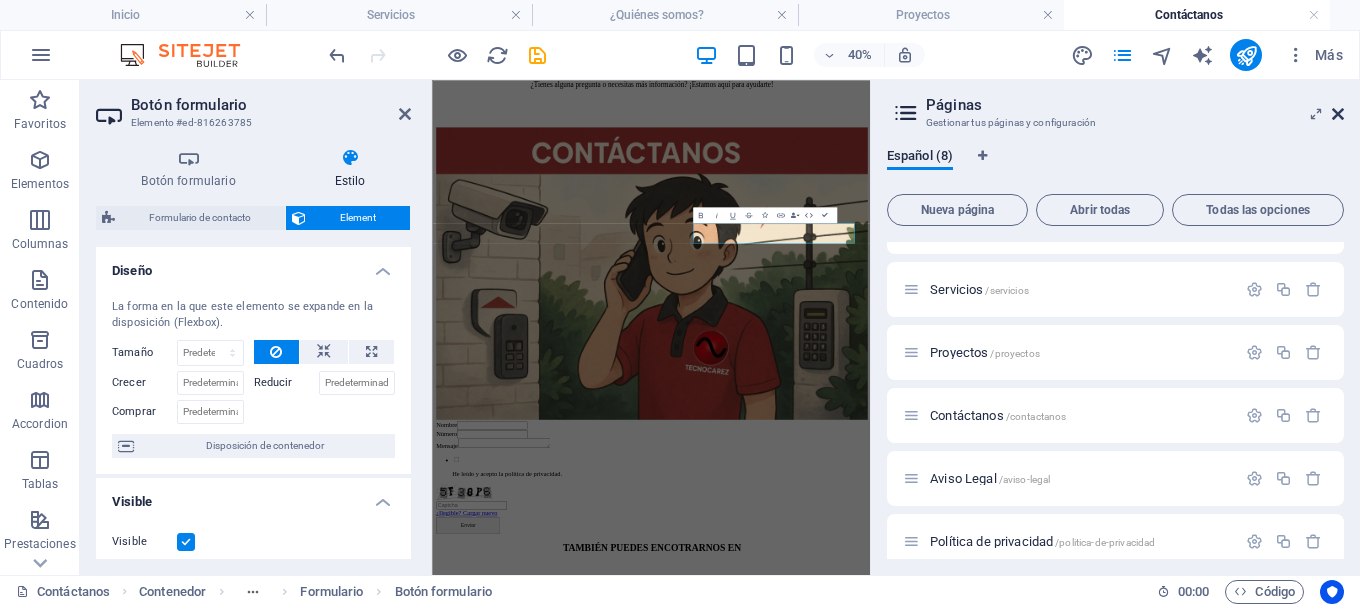 drag, startPoint x: 1337, startPoint y: 111, endPoint x: 958, endPoint y: 35, distance: 386.54495 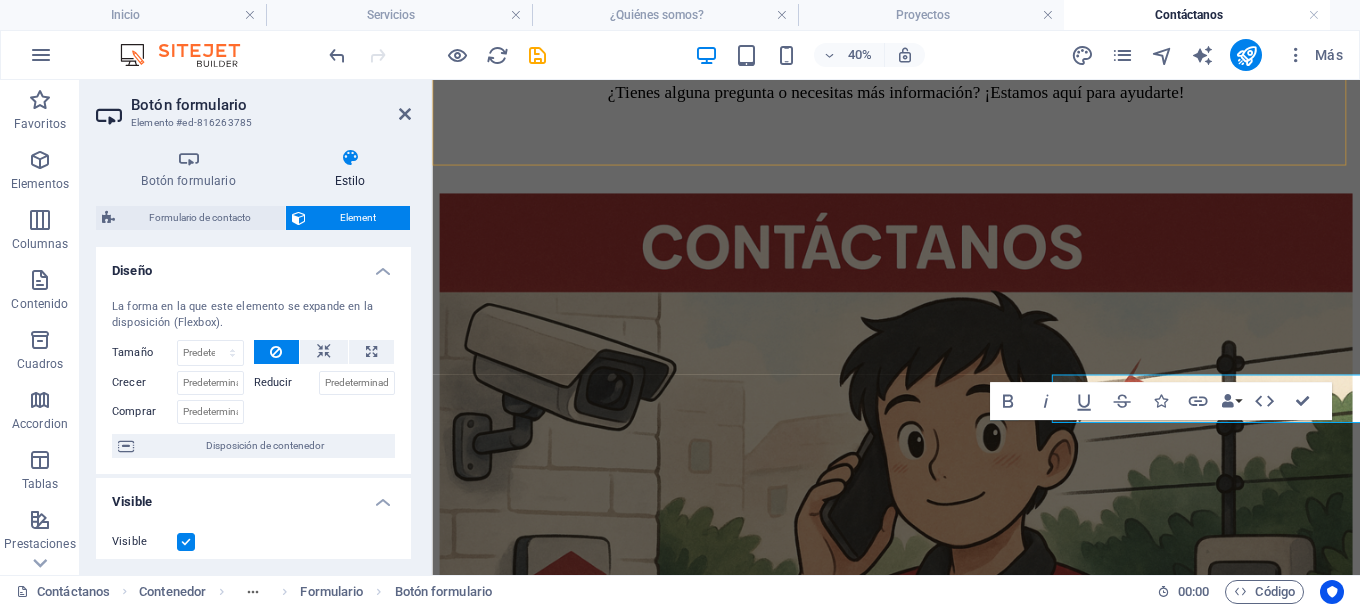 scroll, scrollTop: 400, scrollLeft: 0, axis: vertical 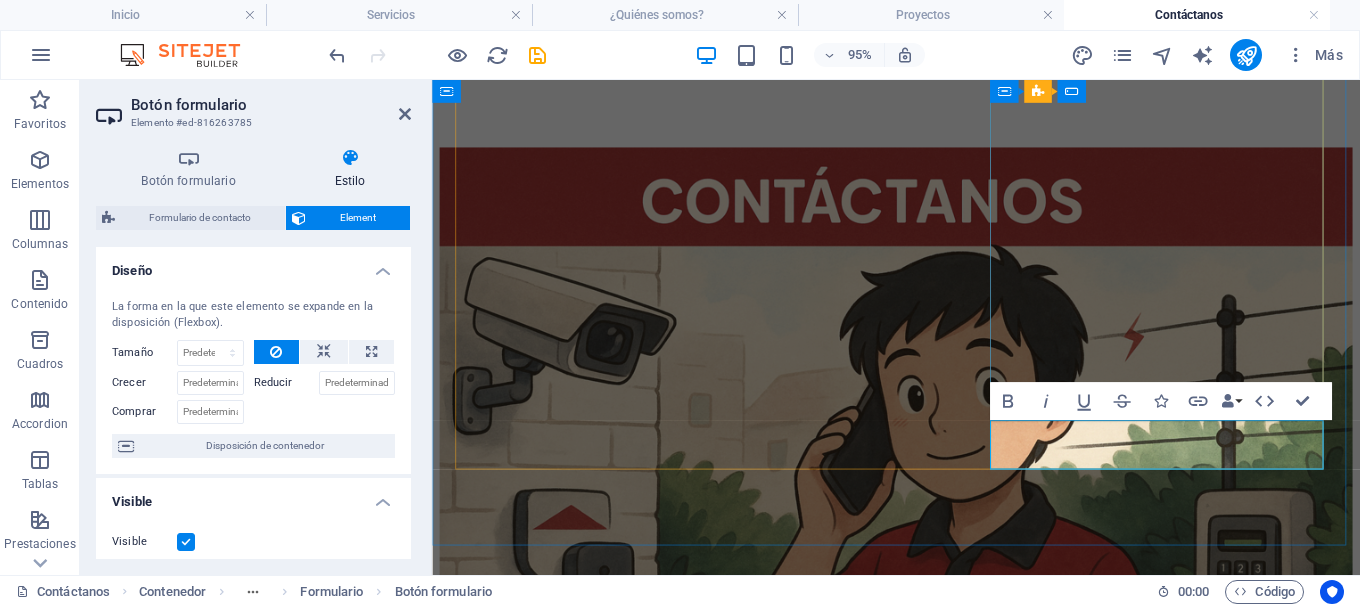 drag, startPoint x: 1162, startPoint y: 467, endPoint x: 1214, endPoint y: 463, distance: 52.153618 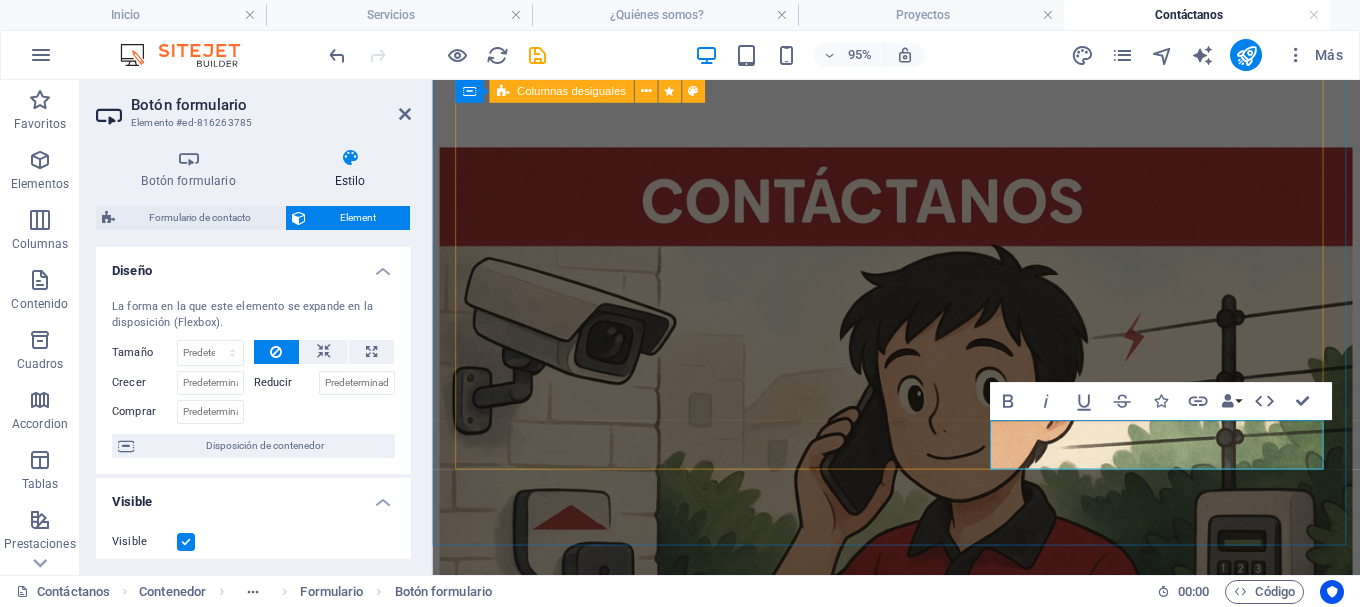 click on "Nombre Número Mensaje He leído y acepto la política de privacidad. ¿Ilegible? Cargar nuevo Enviar" at bounding box center [920, 619] 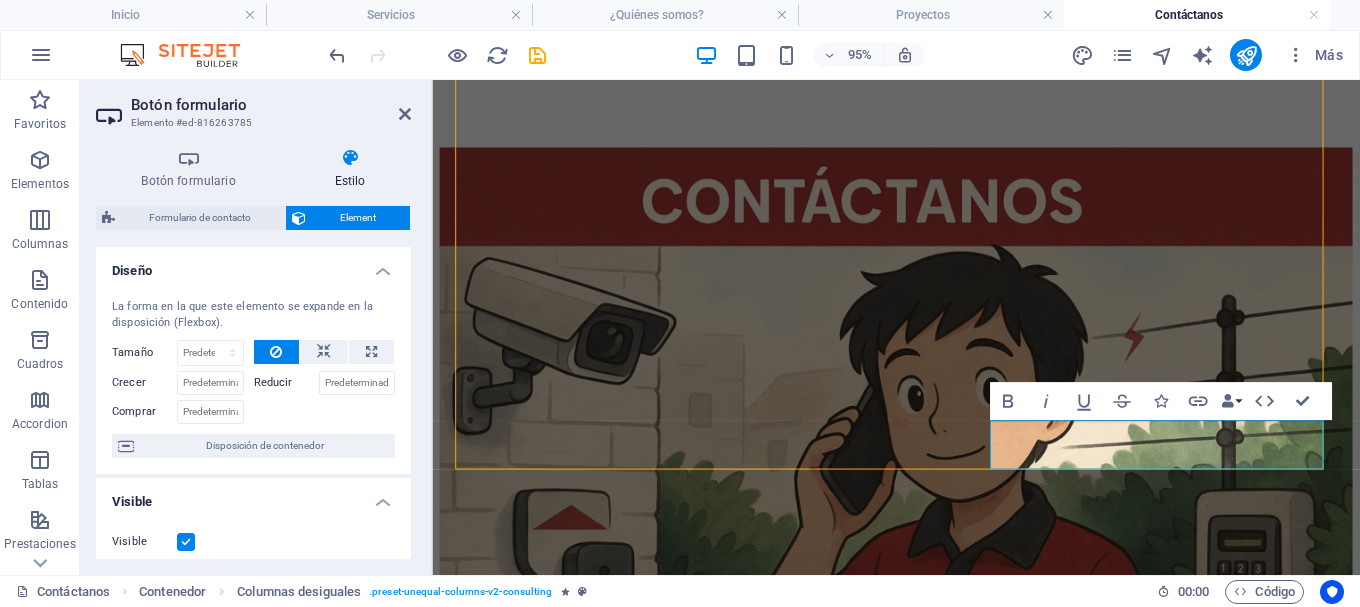 scroll, scrollTop: 352, scrollLeft: 0, axis: vertical 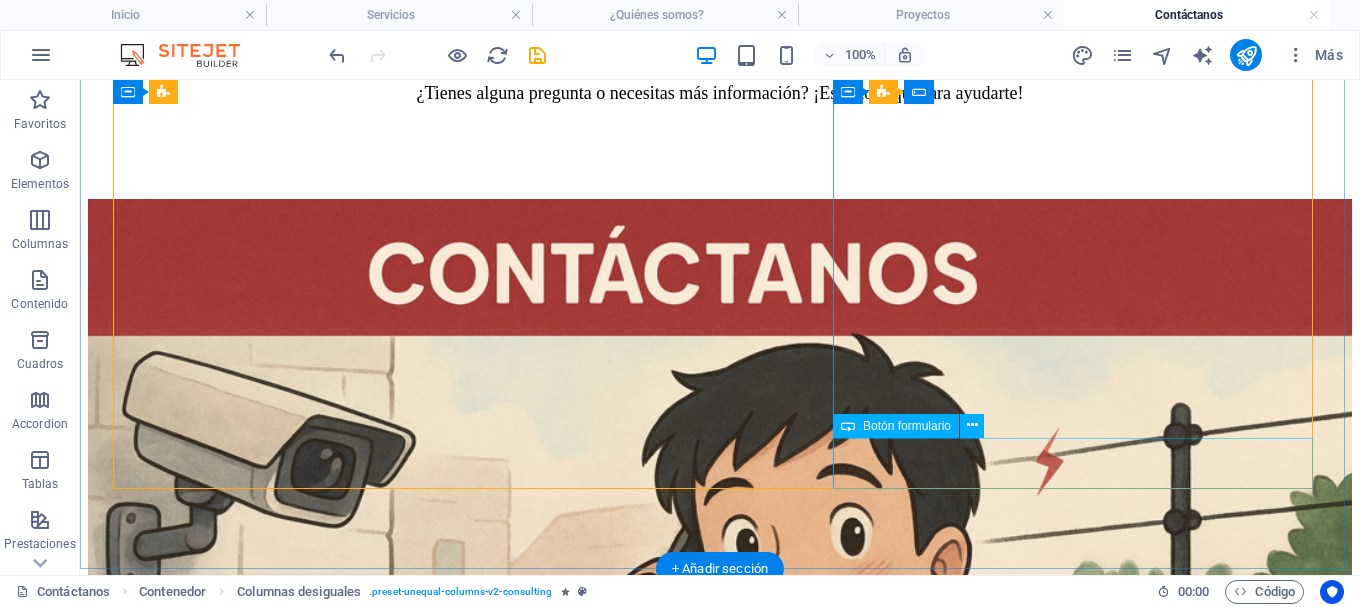 click on "Enviar" at bounding box center [720, 1320] 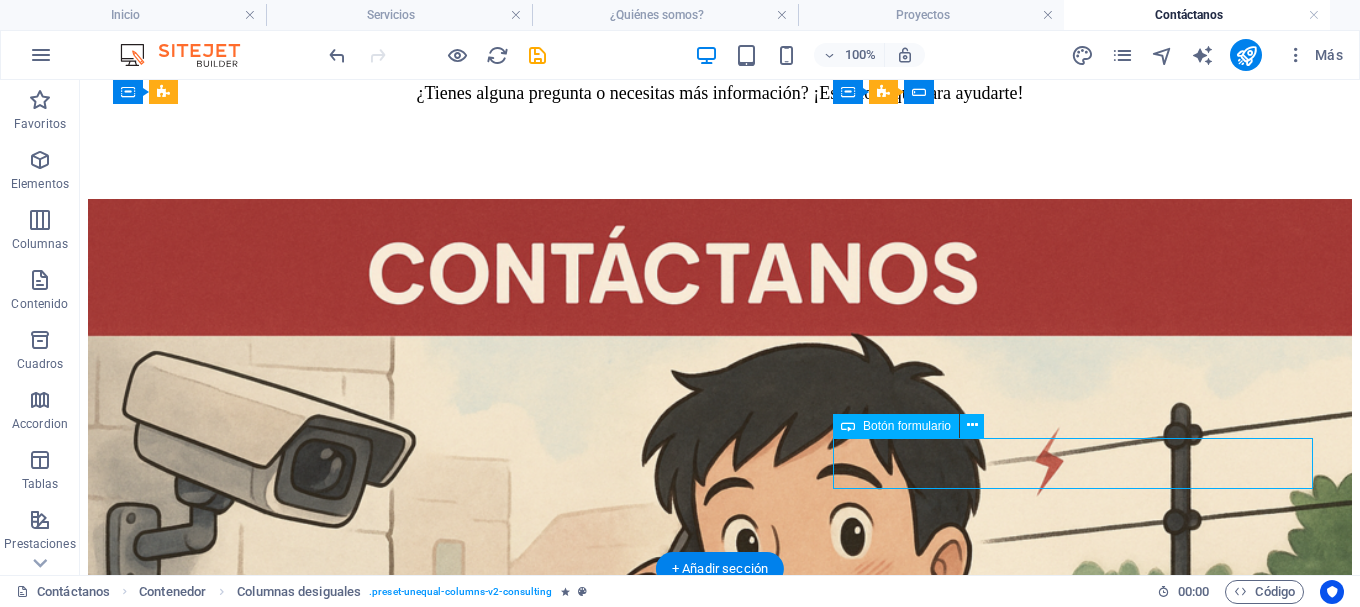 click on "Enviar" at bounding box center (720, 1320) 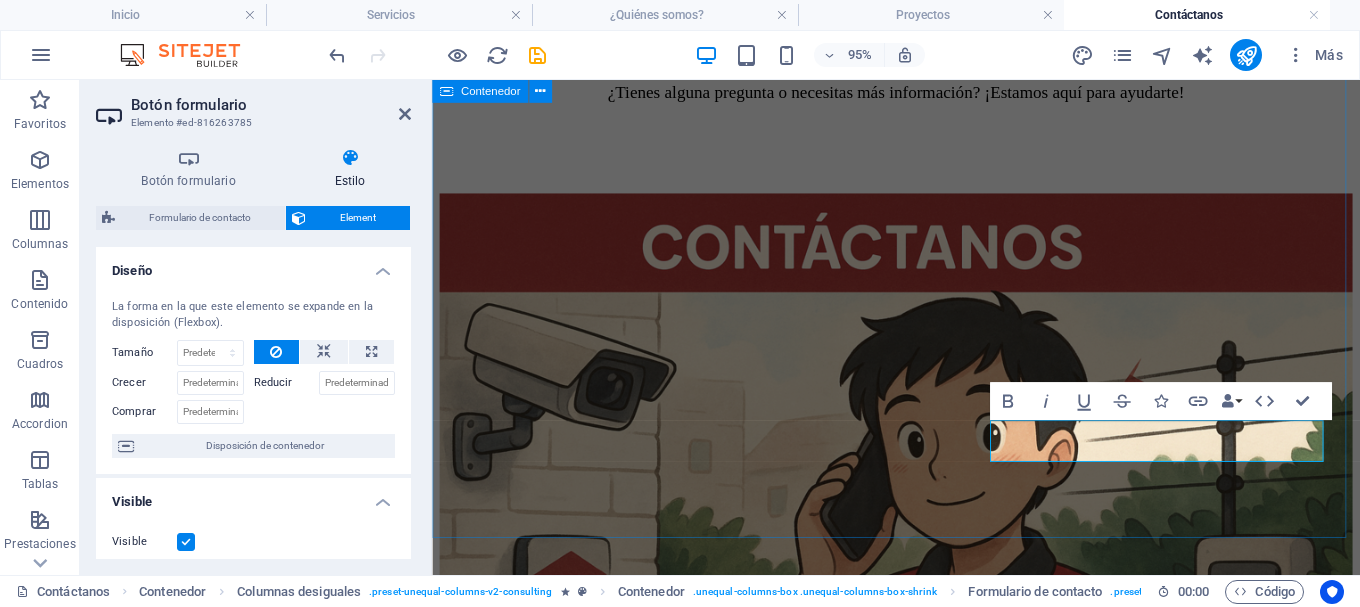 scroll, scrollTop: 400, scrollLeft: 0, axis: vertical 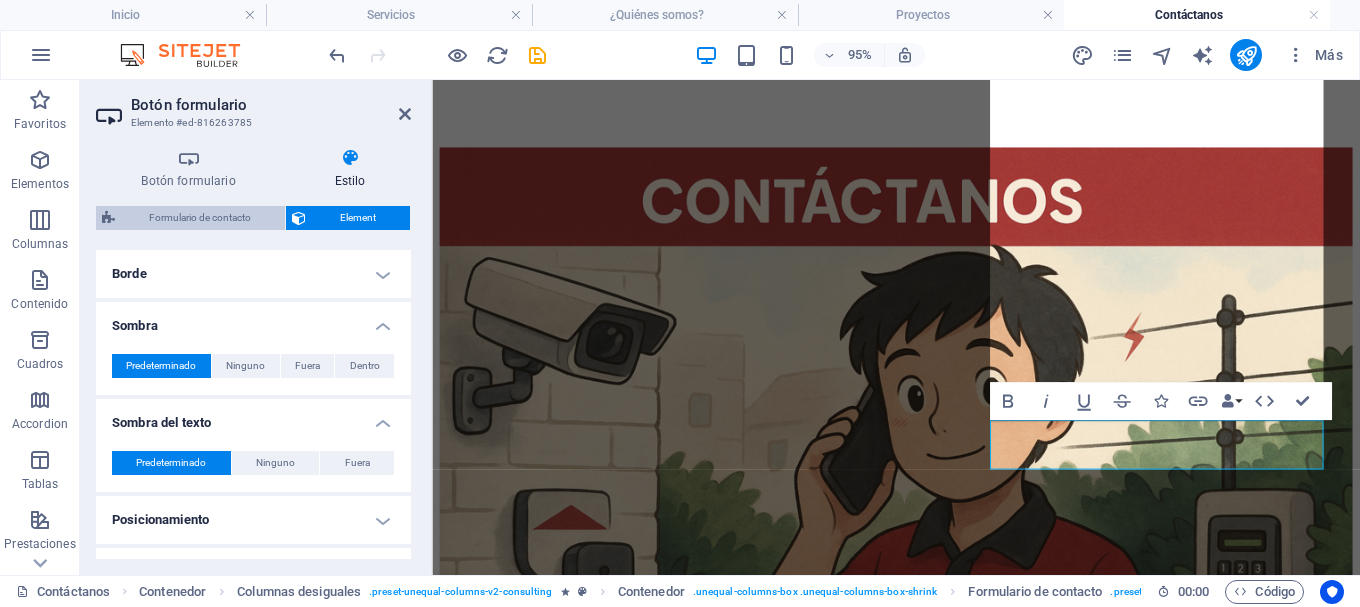 click on "Formulario de contacto" at bounding box center (200, 218) 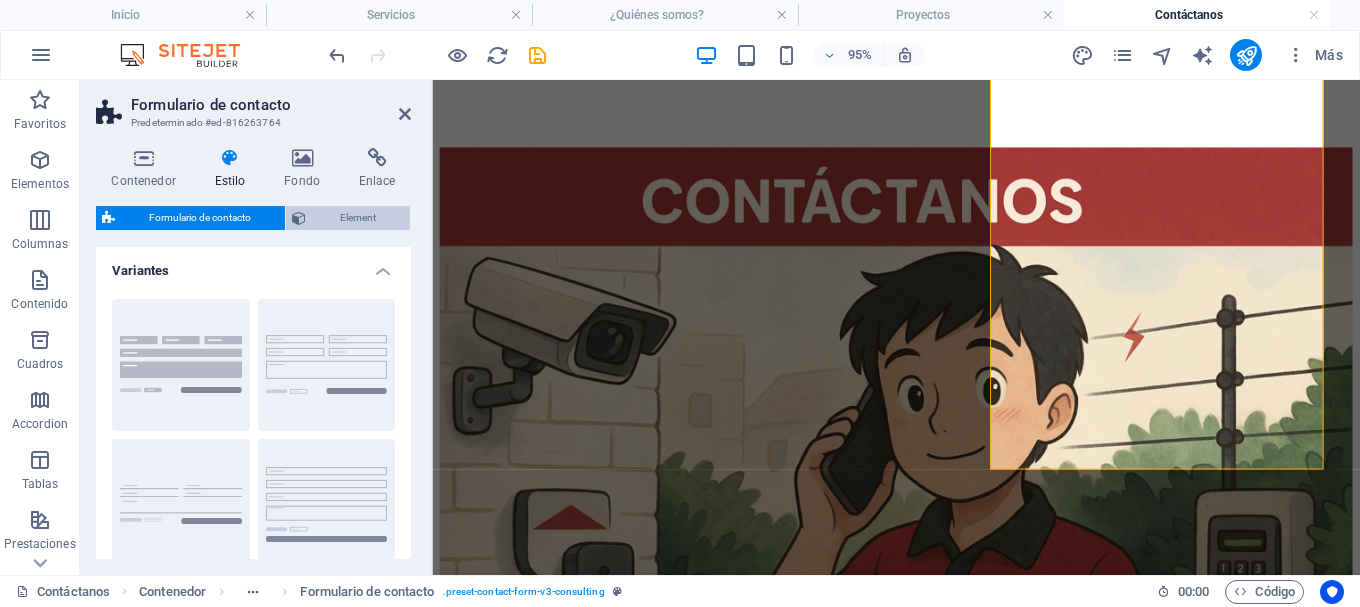 click on "Element" at bounding box center [358, 218] 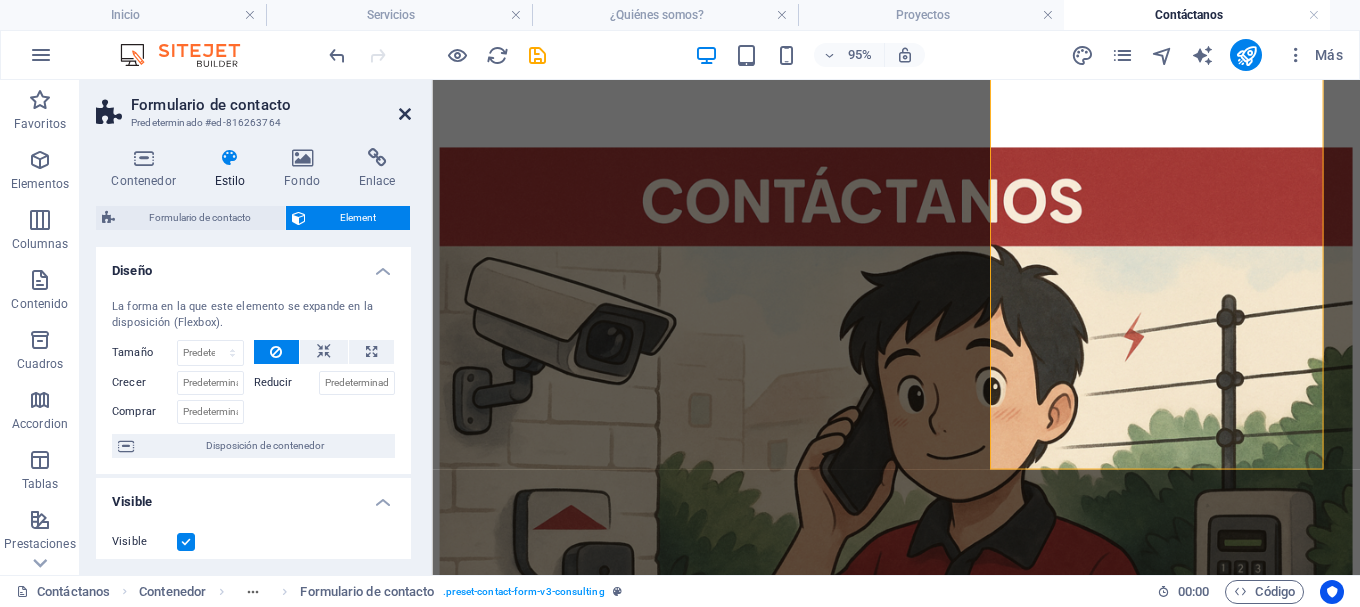 click at bounding box center (405, 114) 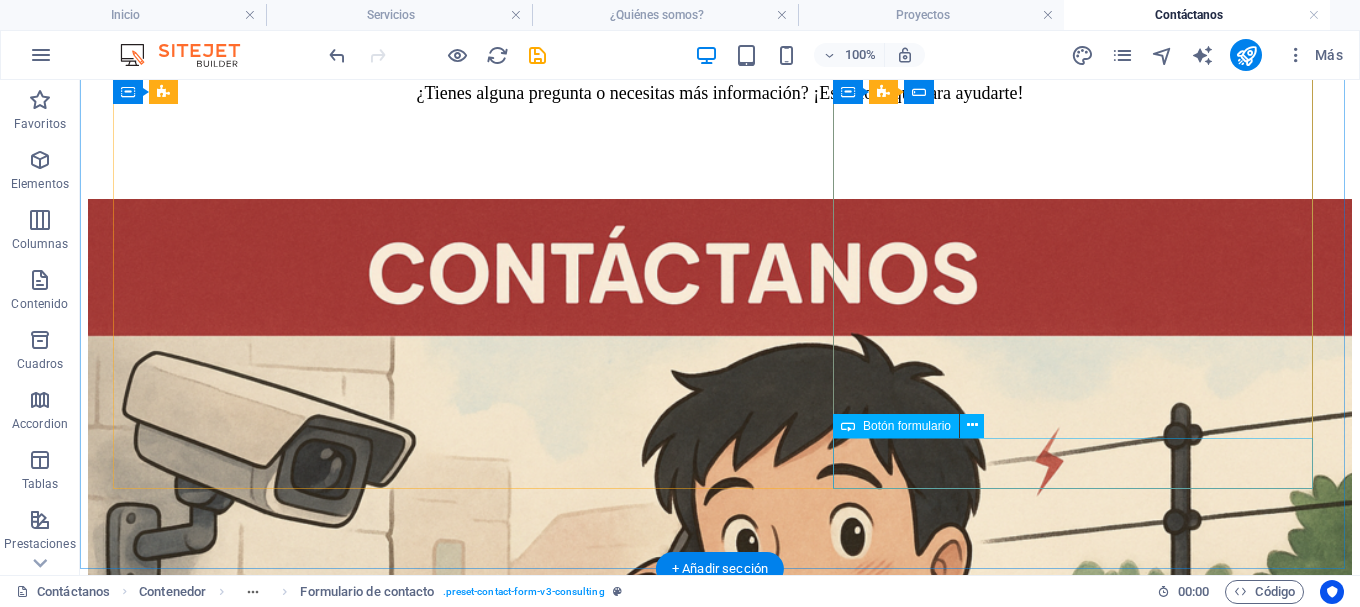 click on "Enviar" at bounding box center (720, 1320) 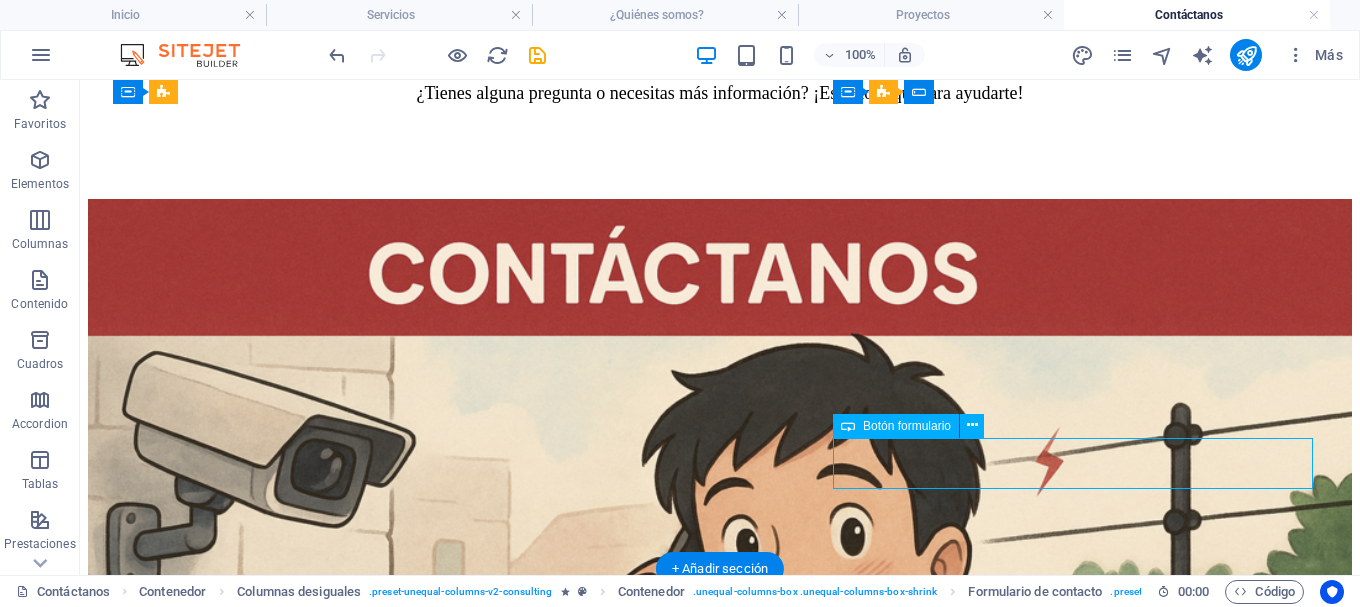 click on "Enviar" at bounding box center [720, 1320] 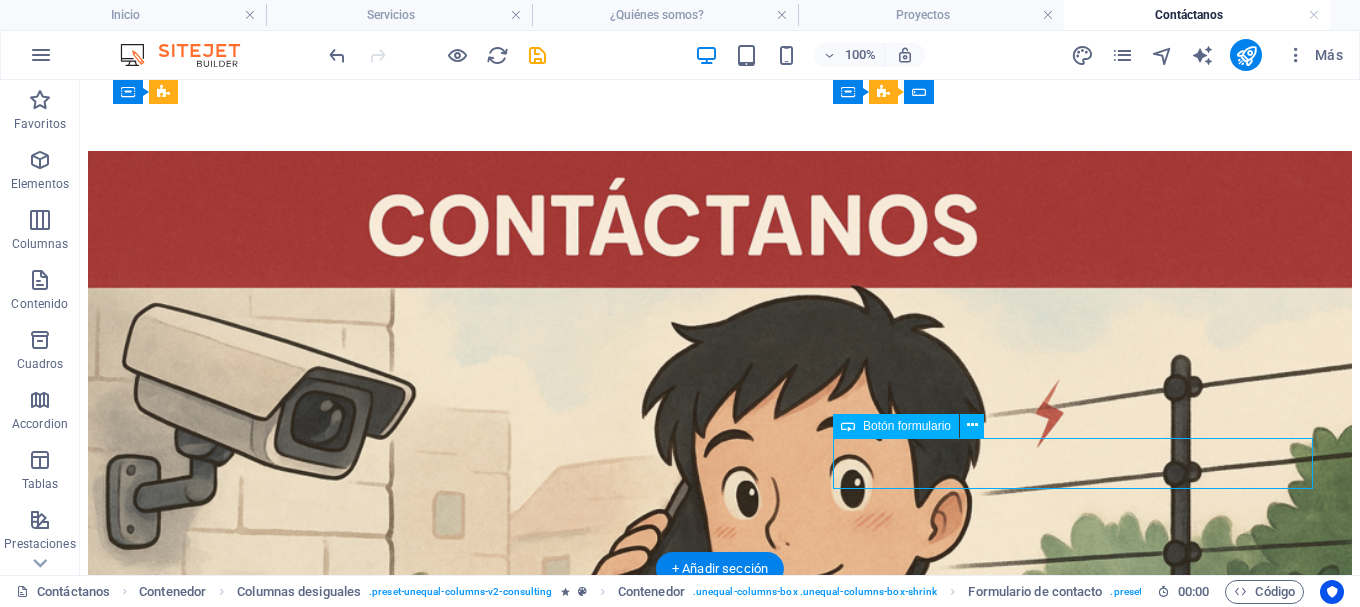 select on "px" 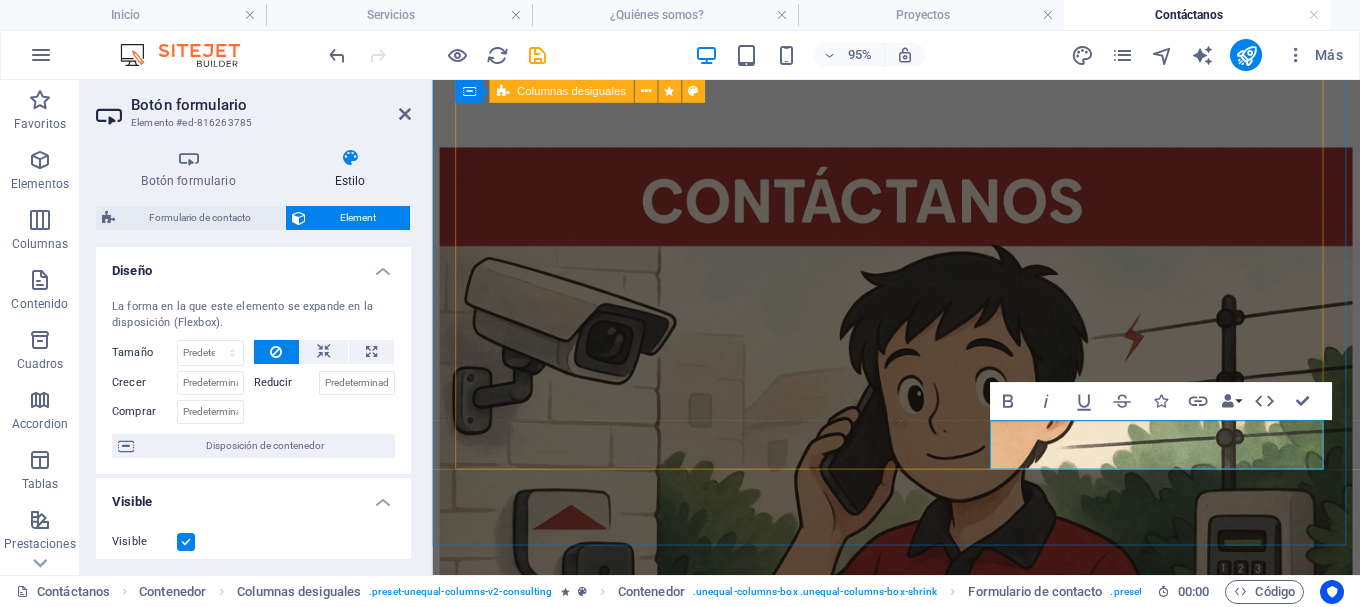 click on "Nombre Número Mensaje He leído y acepto la política de privacidad. ¿Ilegible? Cargar nuevo Enviar" at bounding box center [920, 619] 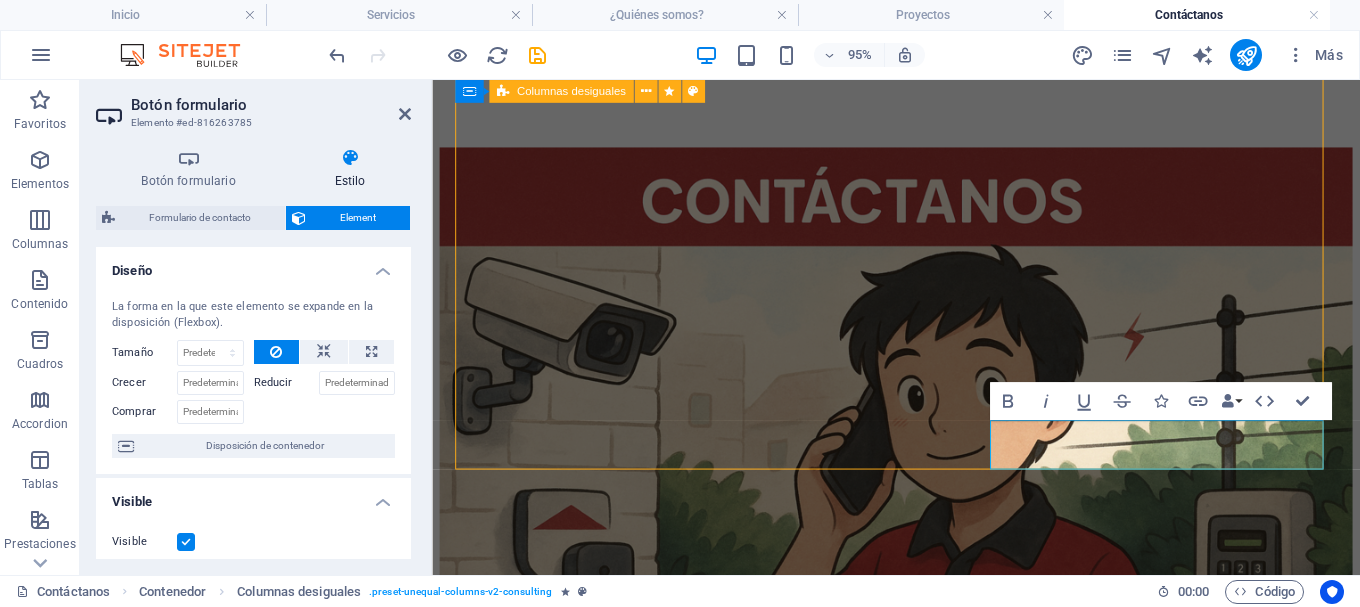 scroll, scrollTop: 352, scrollLeft: 0, axis: vertical 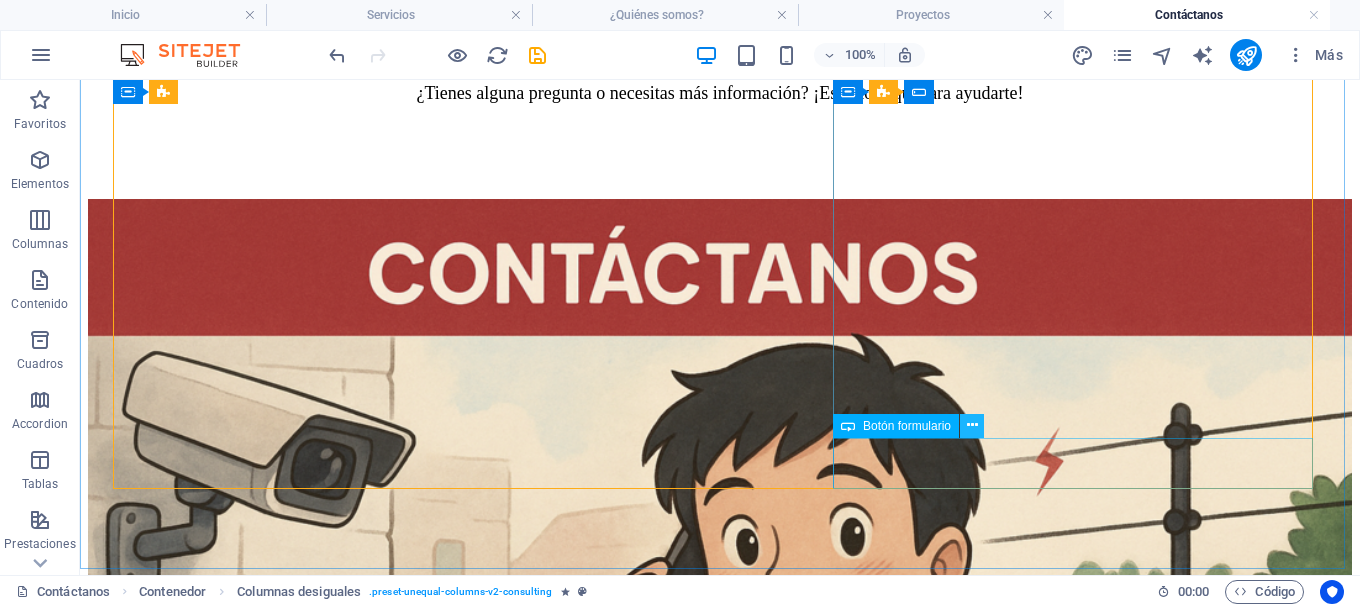 click at bounding box center [972, 425] 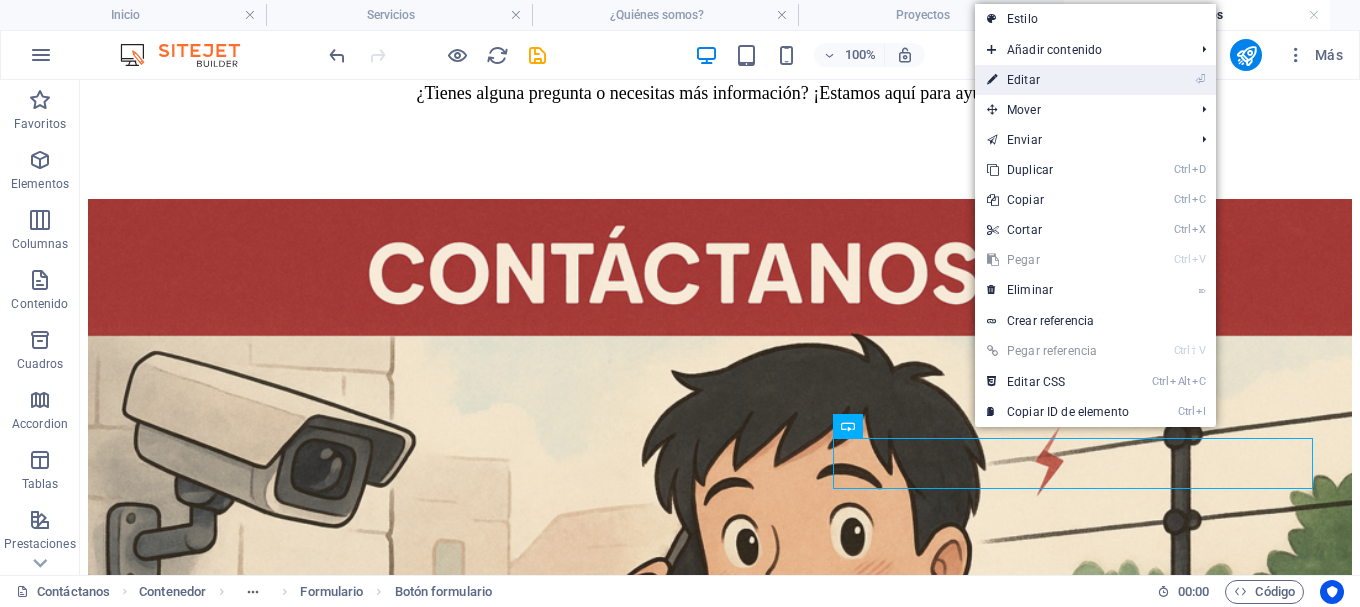 click on "⏎  Editar" at bounding box center [1058, 80] 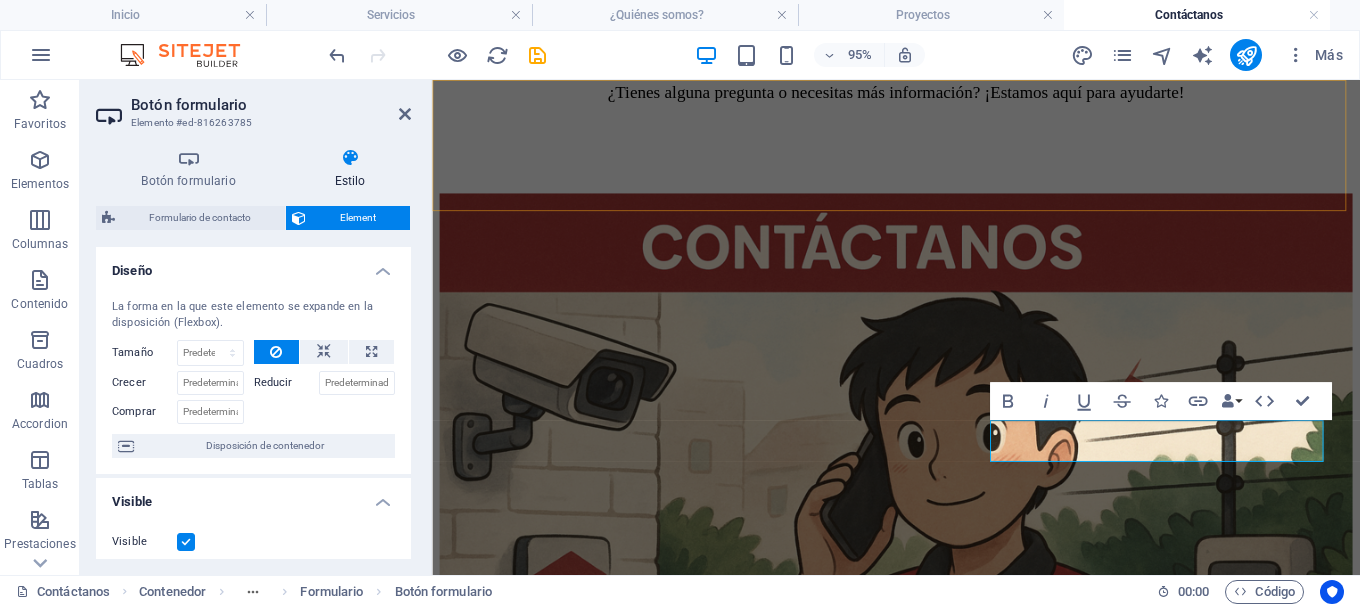 scroll, scrollTop: 400, scrollLeft: 0, axis: vertical 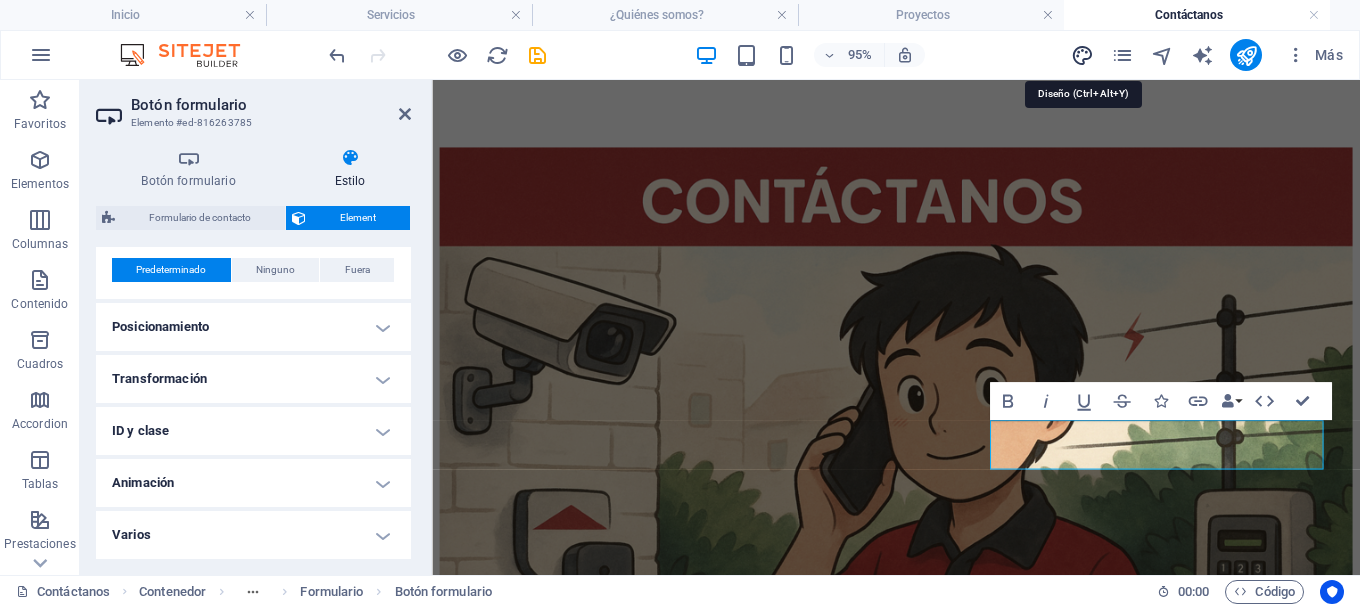 click at bounding box center [1082, 55] 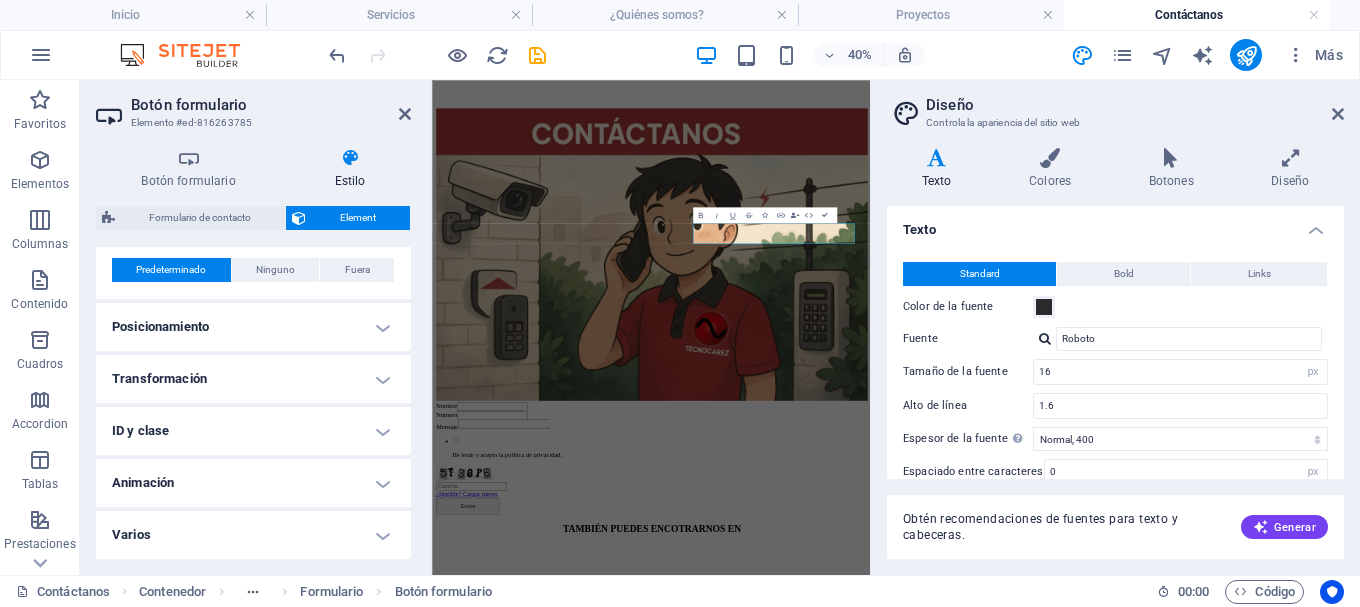 scroll, scrollTop: 352, scrollLeft: 0, axis: vertical 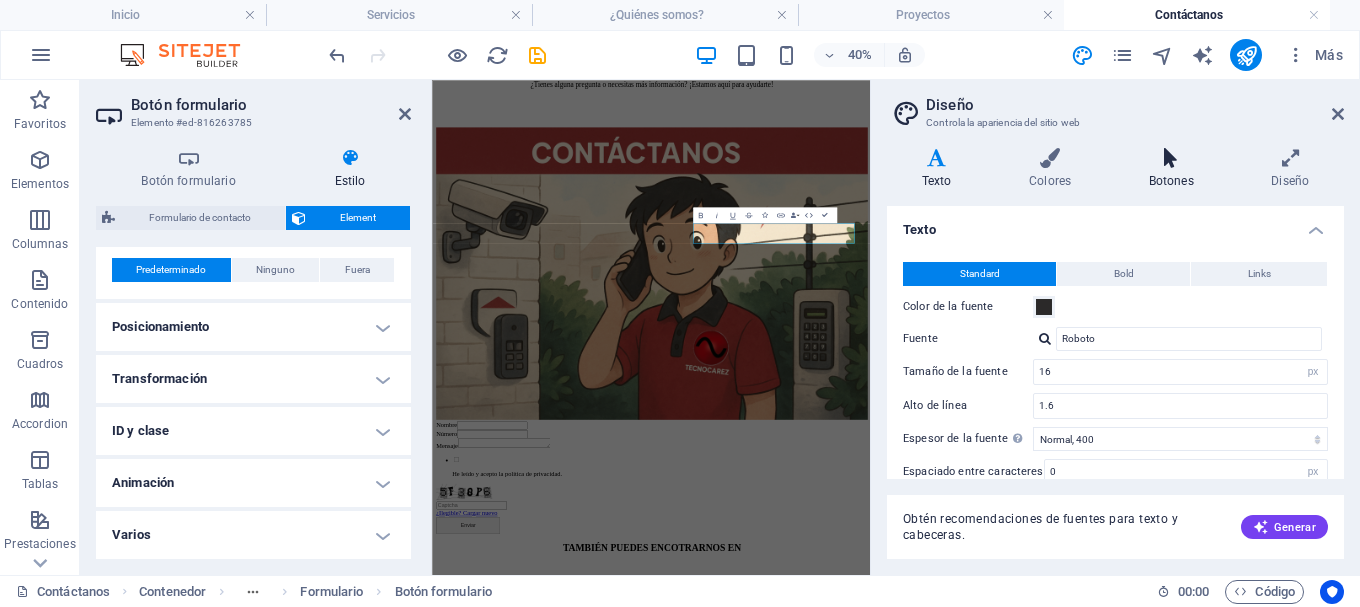 click at bounding box center (1171, 158) 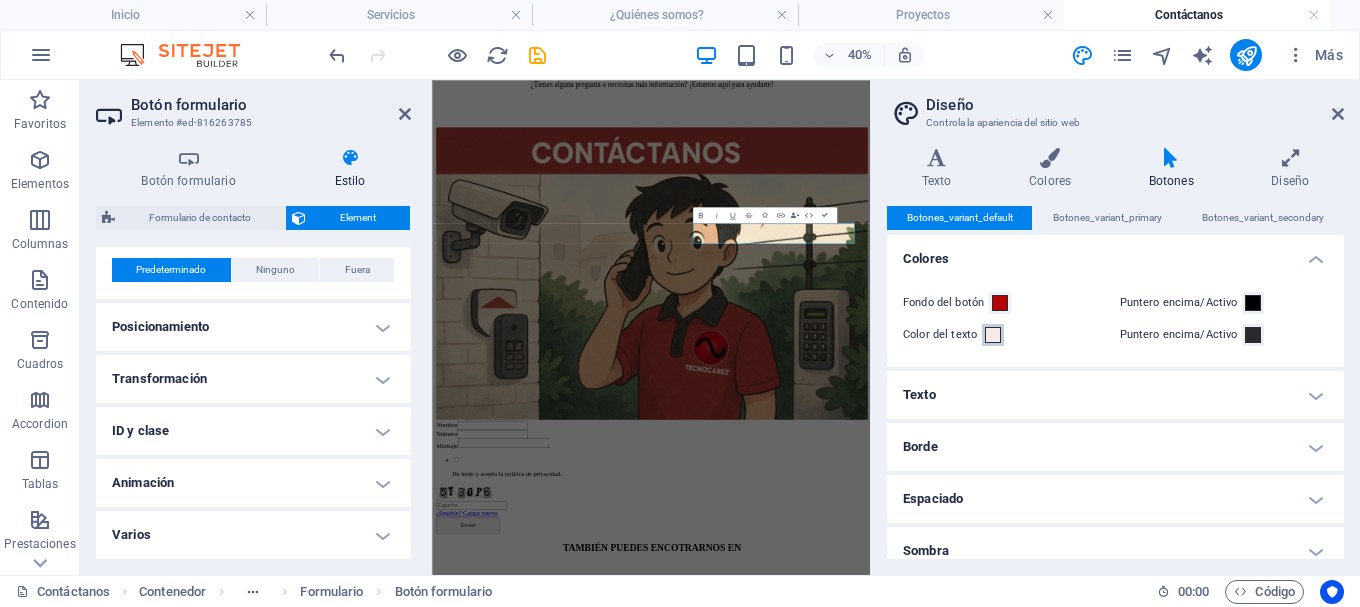 click at bounding box center [993, 335] 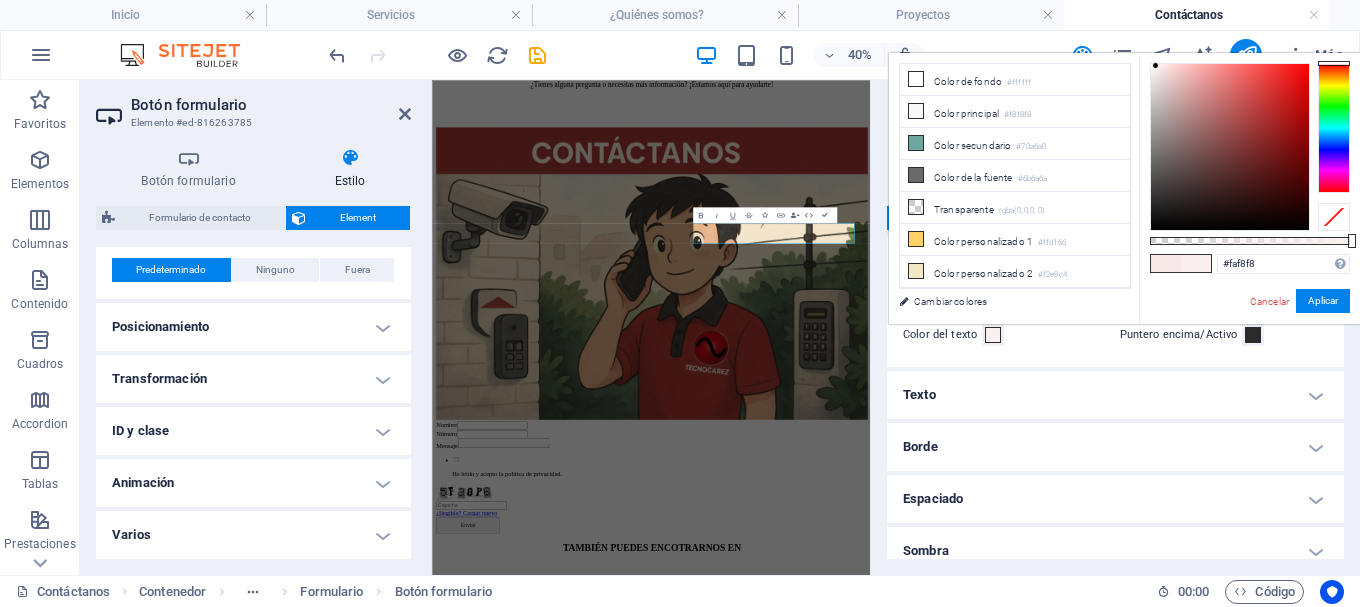 type on "#fafafa" 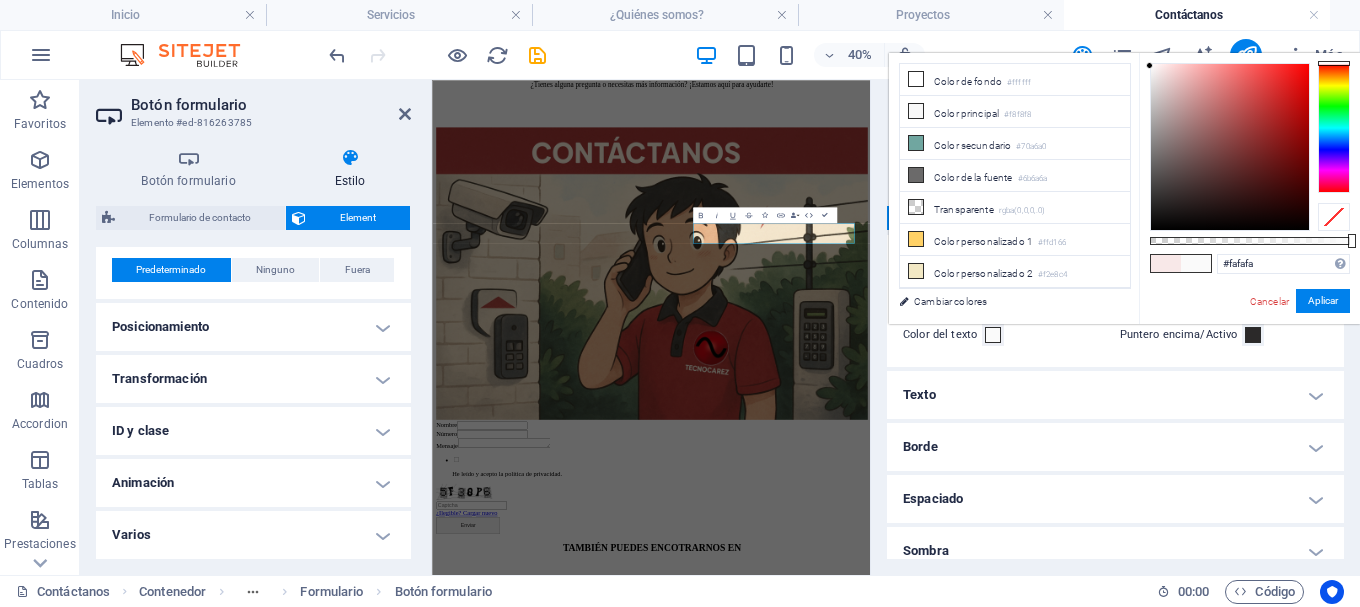 click at bounding box center [1149, 65] 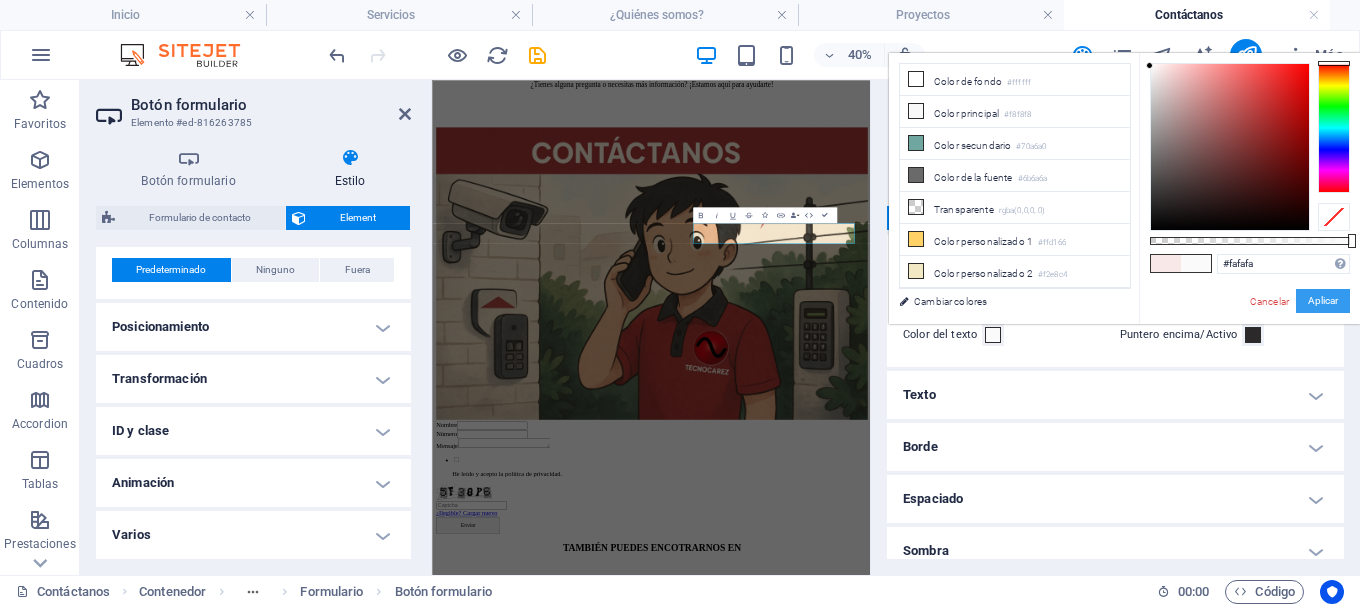 click on "Aplicar" at bounding box center [1323, 301] 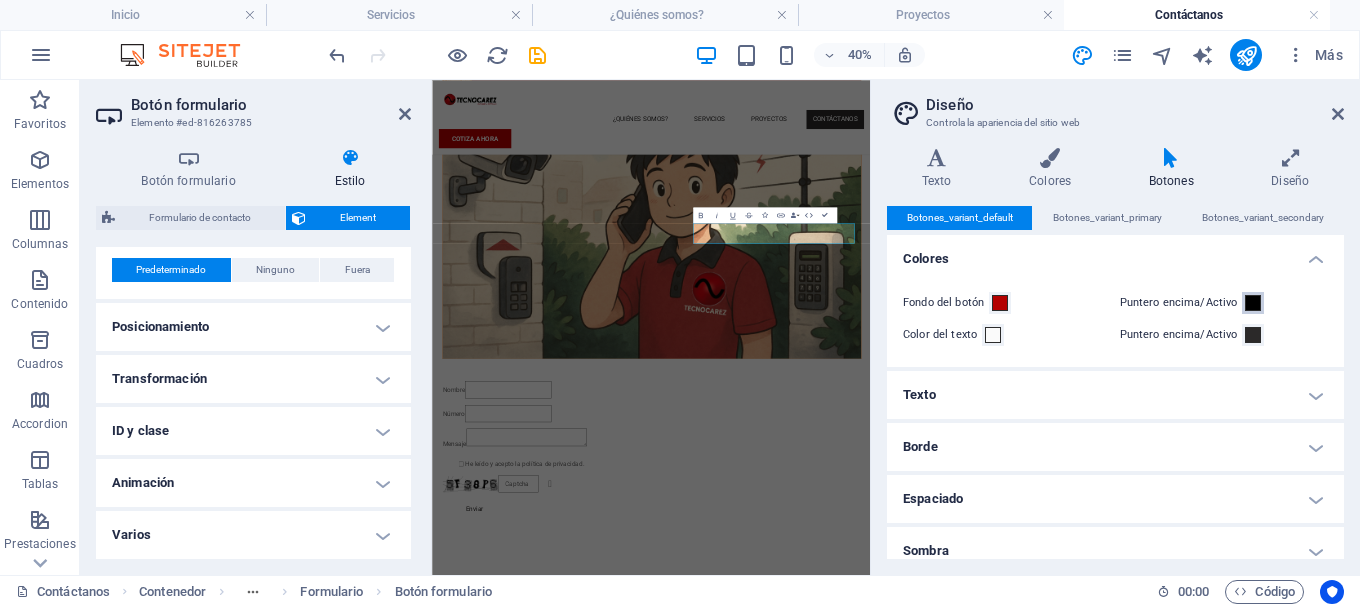 click at bounding box center [1253, 303] 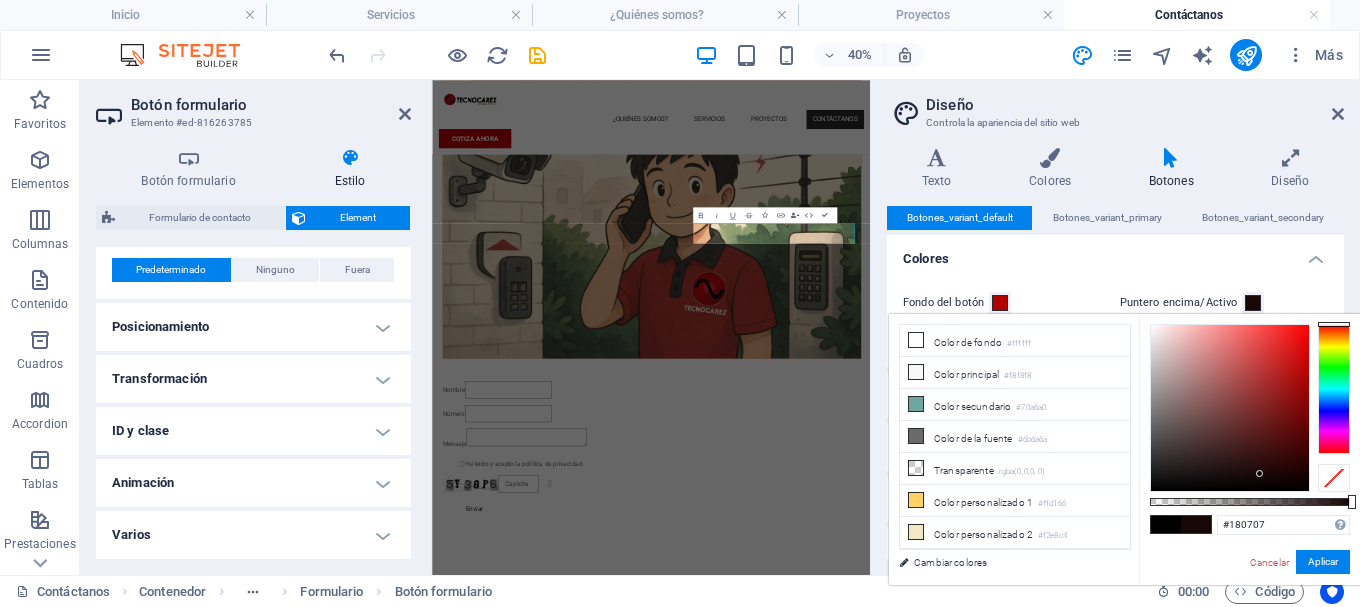 click at bounding box center [1230, 408] 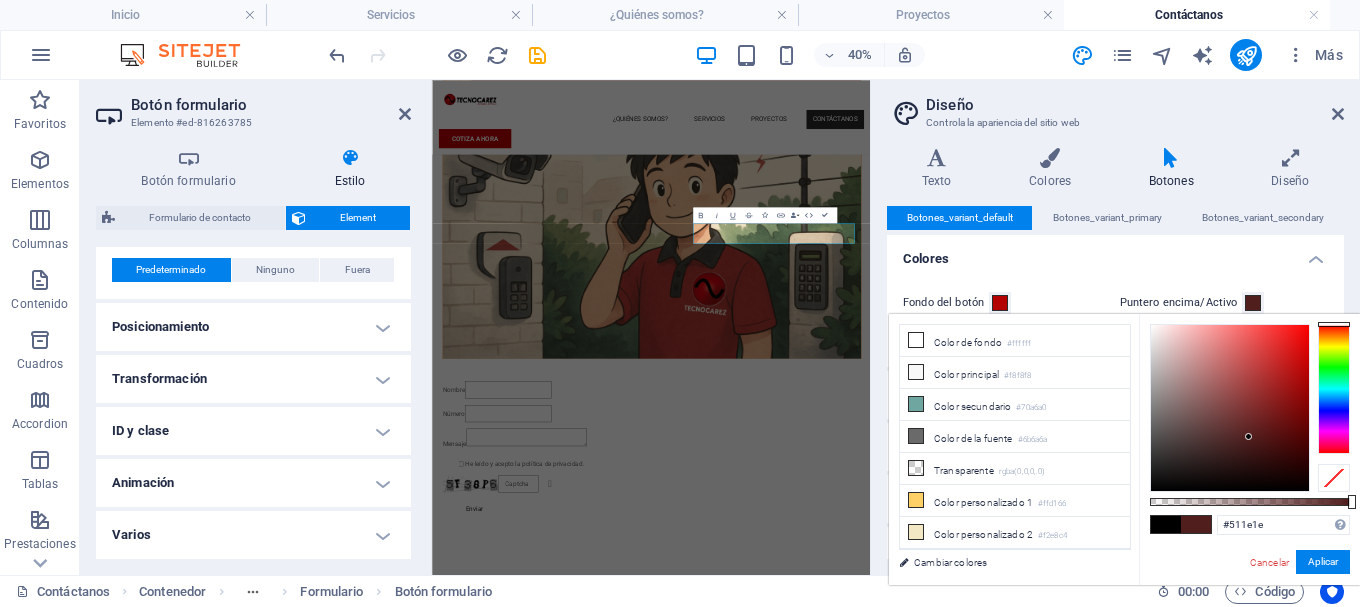 click at bounding box center (1230, 408) 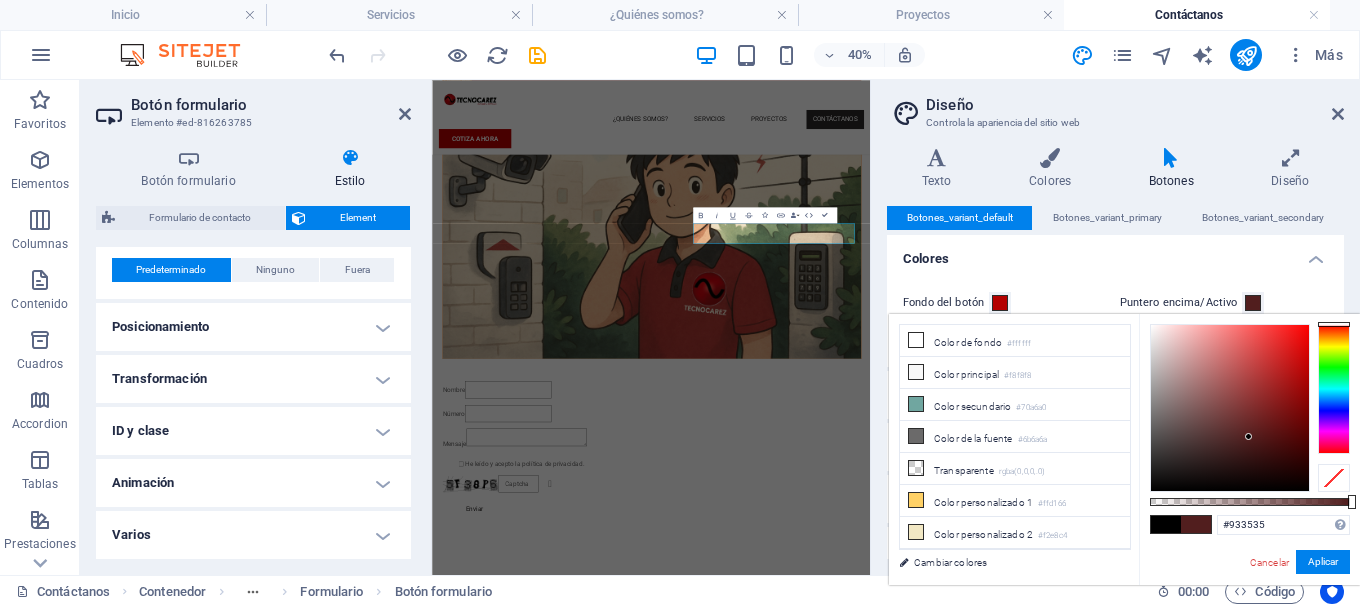 click at bounding box center [1230, 408] 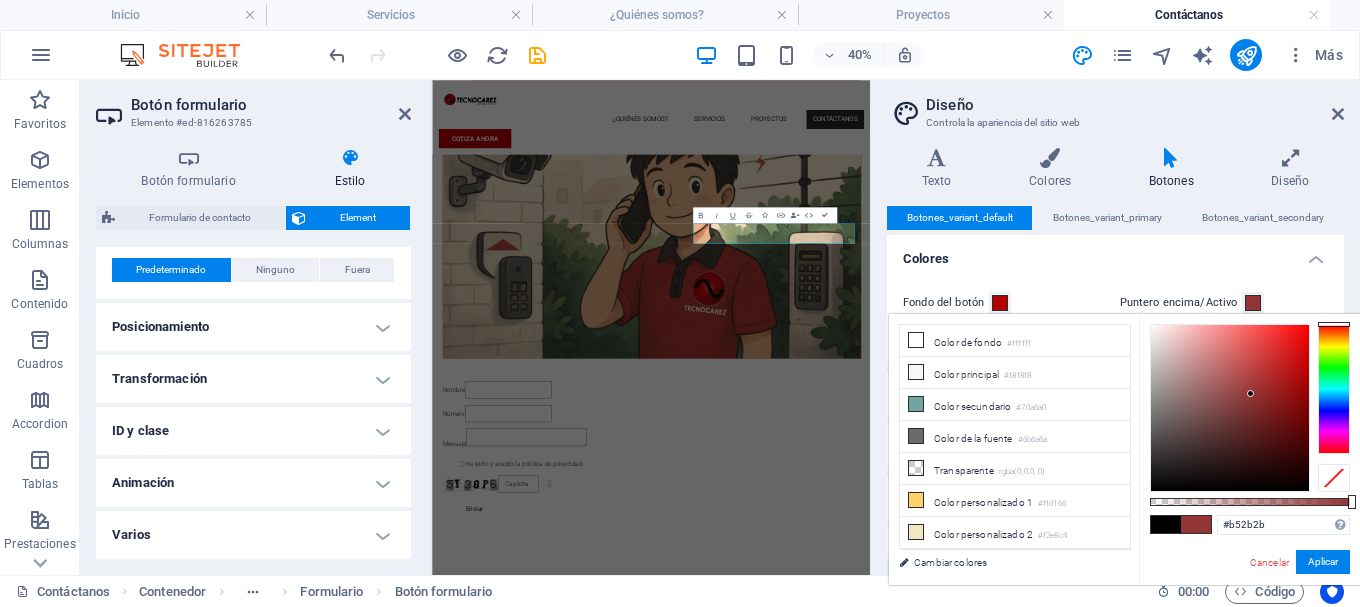 click at bounding box center (1230, 408) 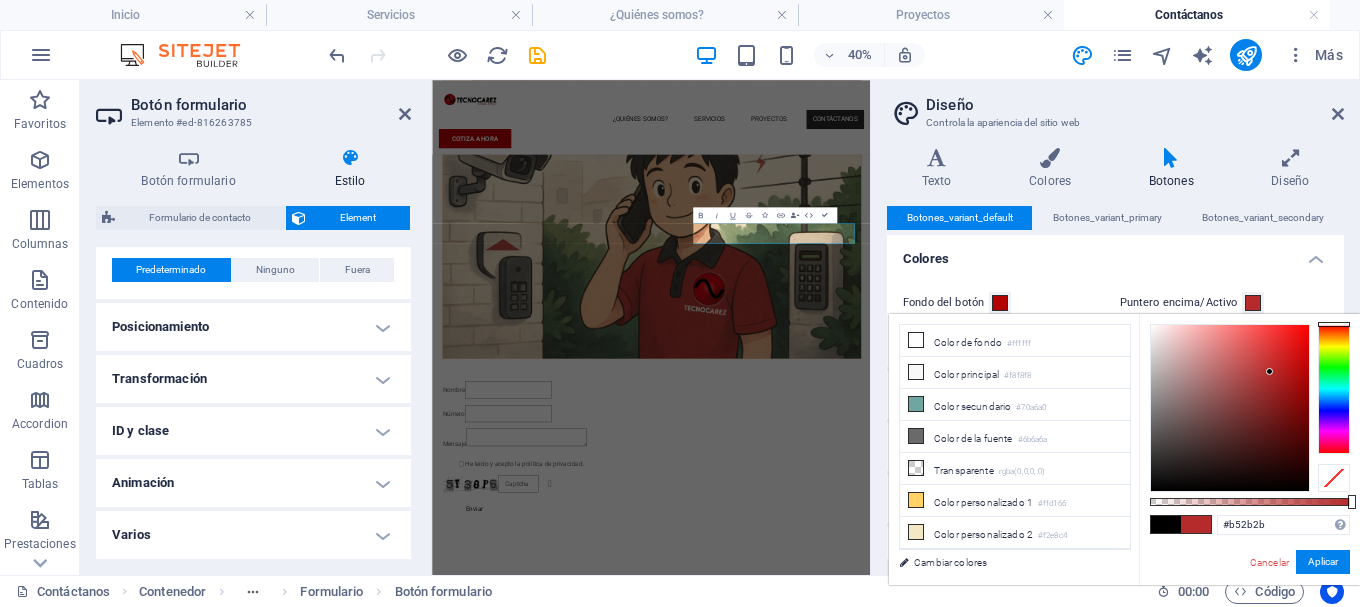 type on "#8b0f0f" 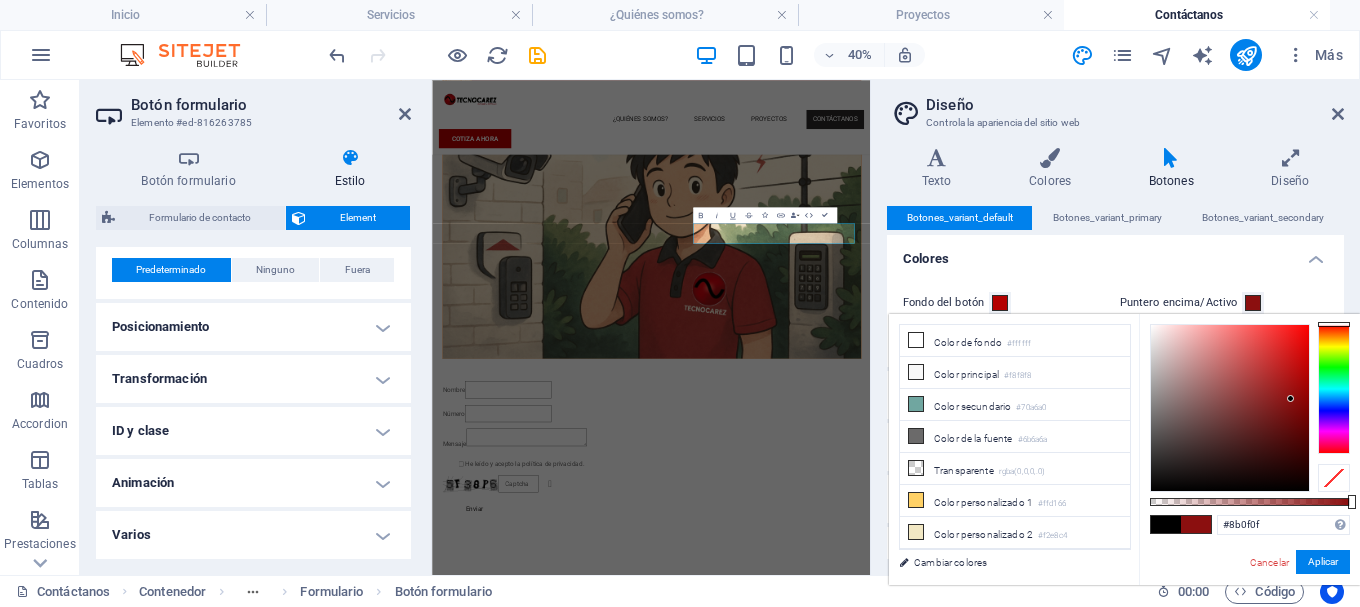 click at bounding box center (1230, 408) 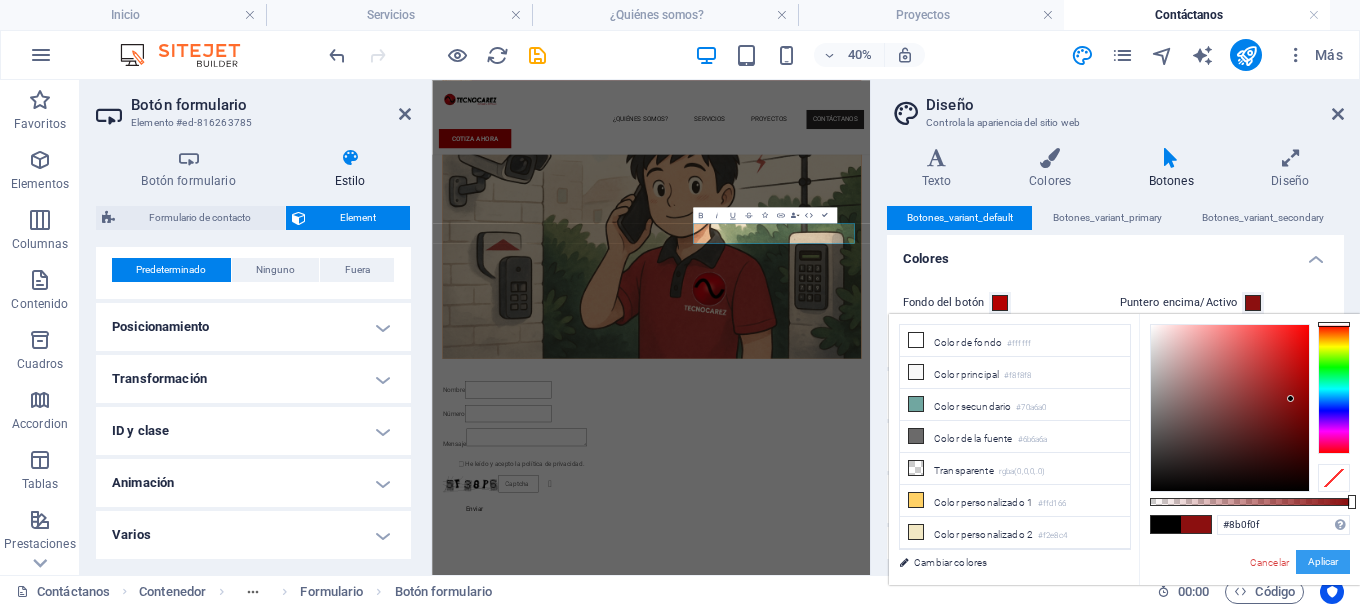 click on "Aplicar" at bounding box center [1323, 562] 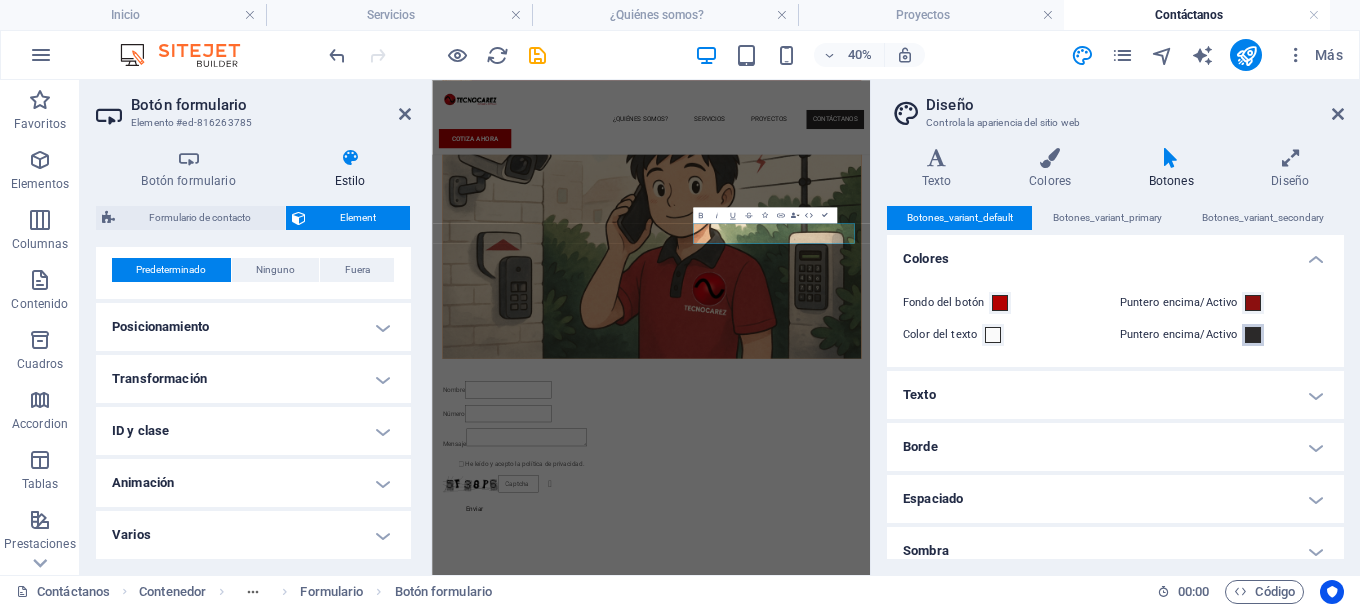click at bounding box center [1253, 335] 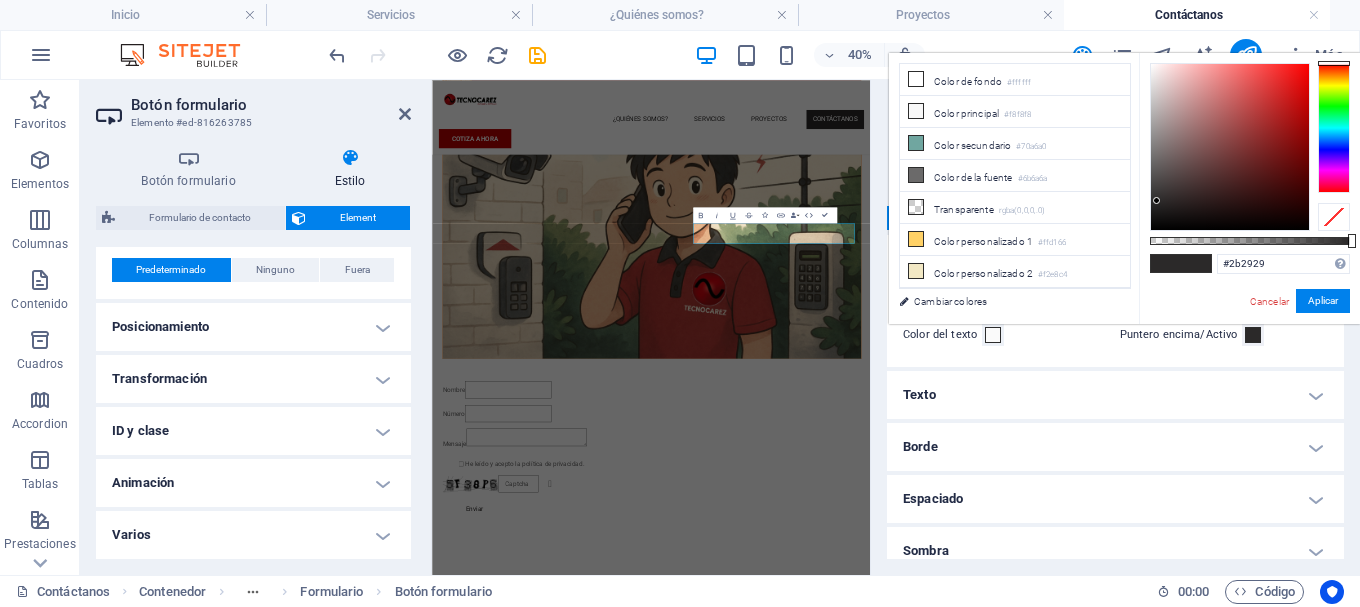 type on "#830c0c" 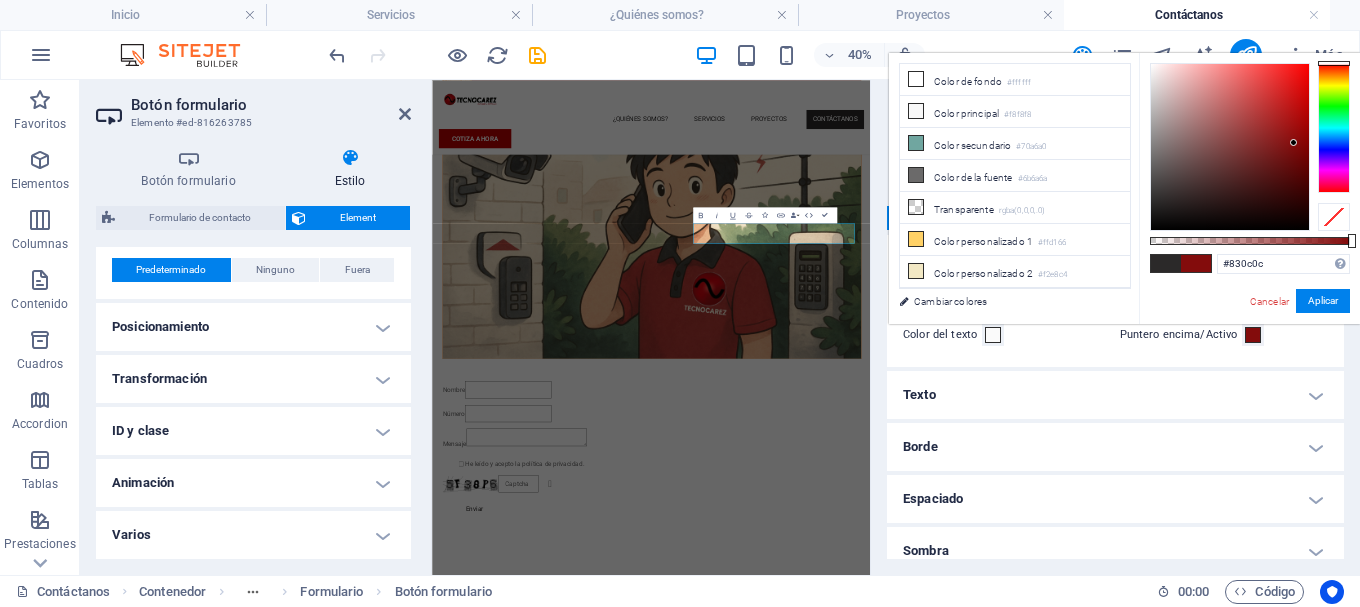 click at bounding box center (1230, 147) 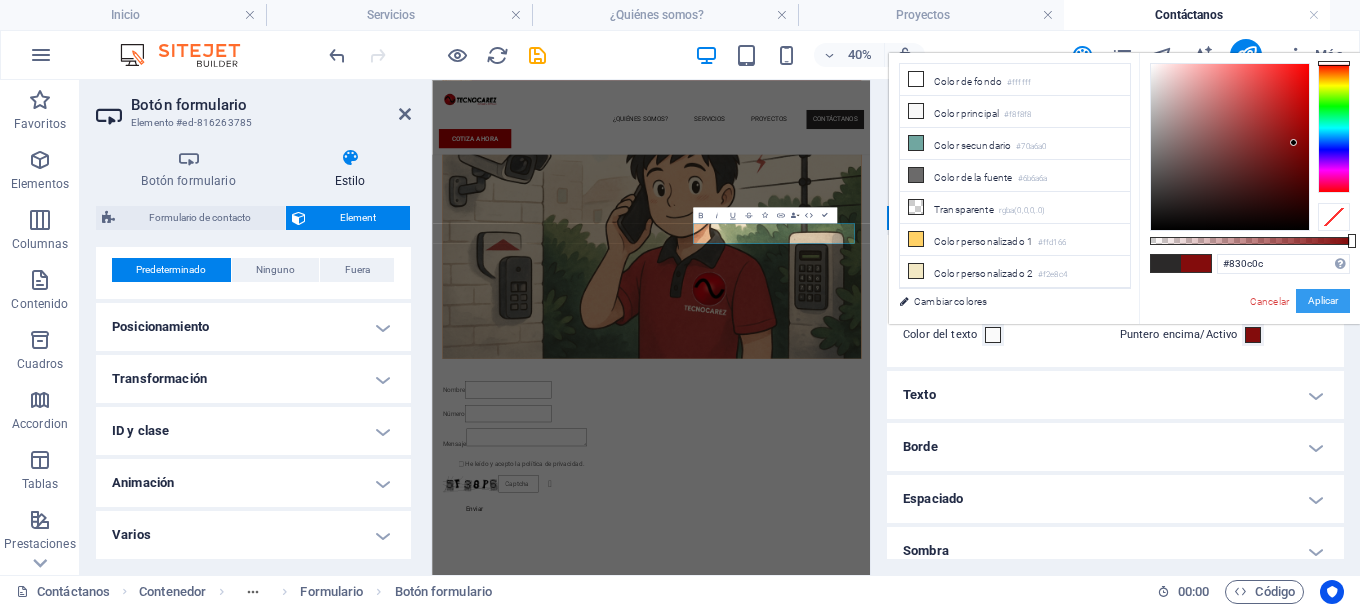 click on "Aplicar" at bounding box center (1323, 301) 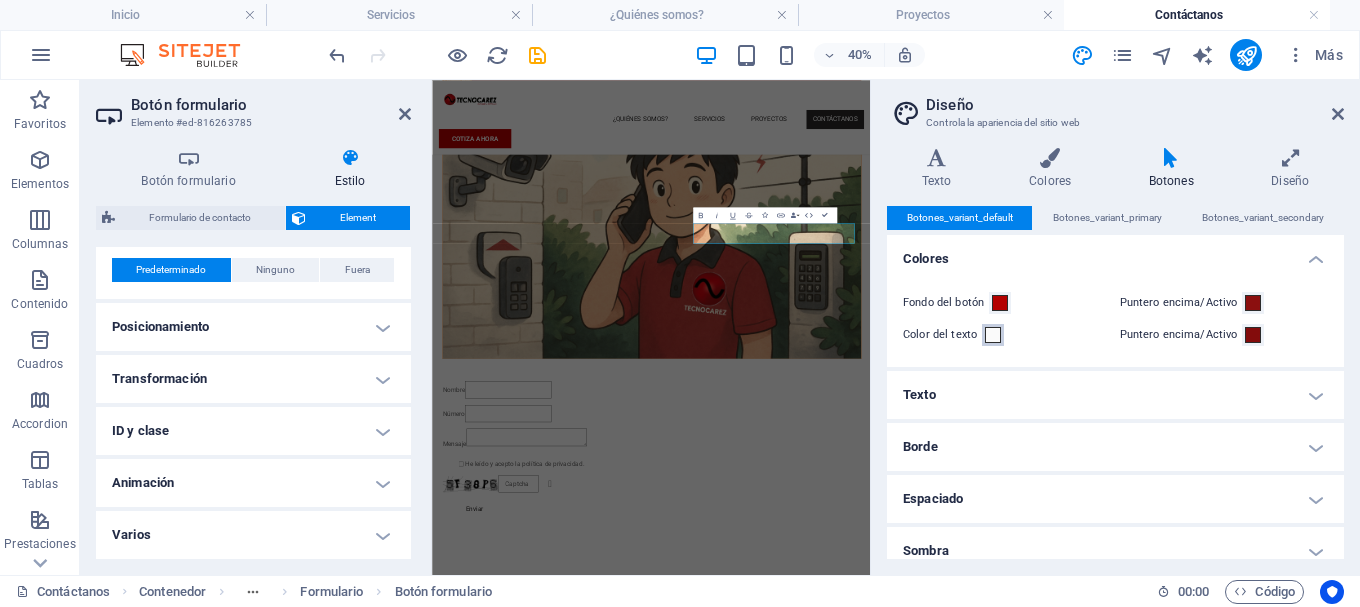 click at bounding box center (993, 335) 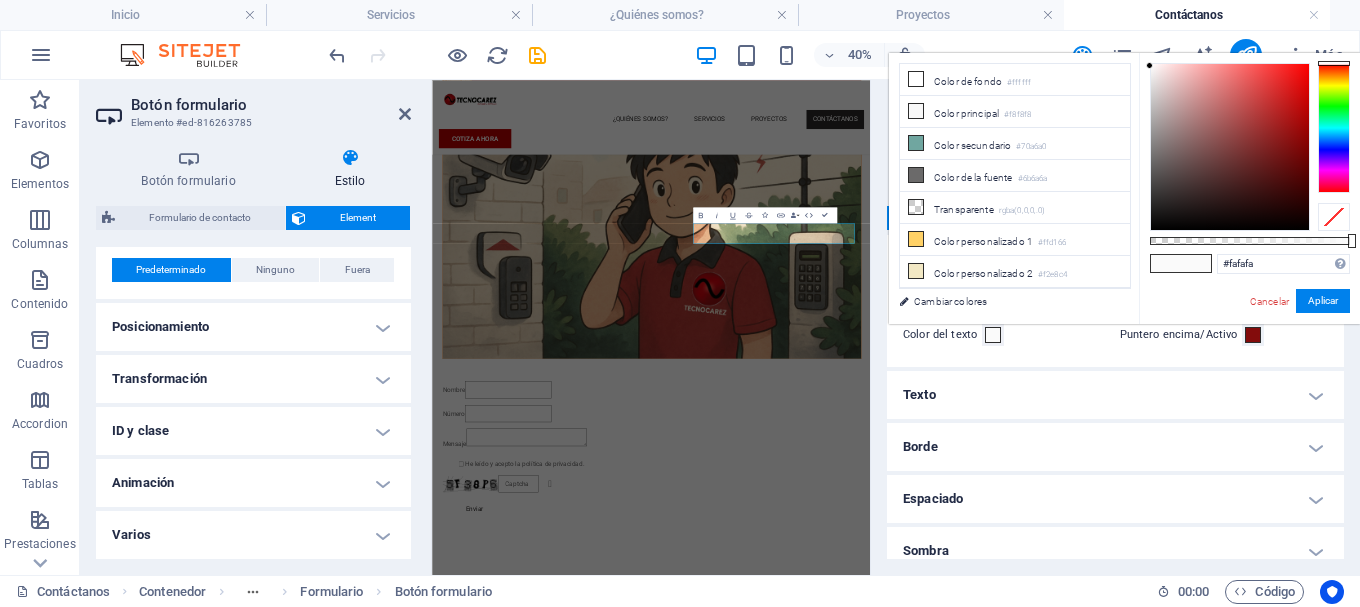 click on "Texto" at bounding box center [1115, 395] 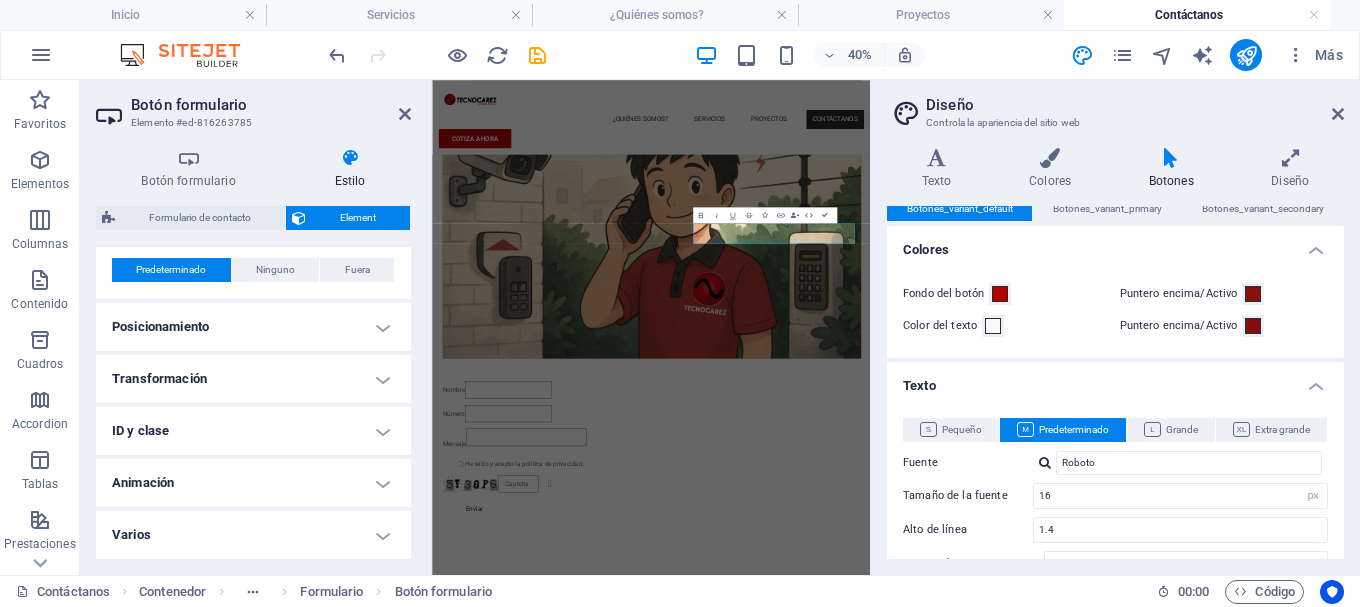 scroll, scrollTop: 0, scrollLeft: 0, axis: both 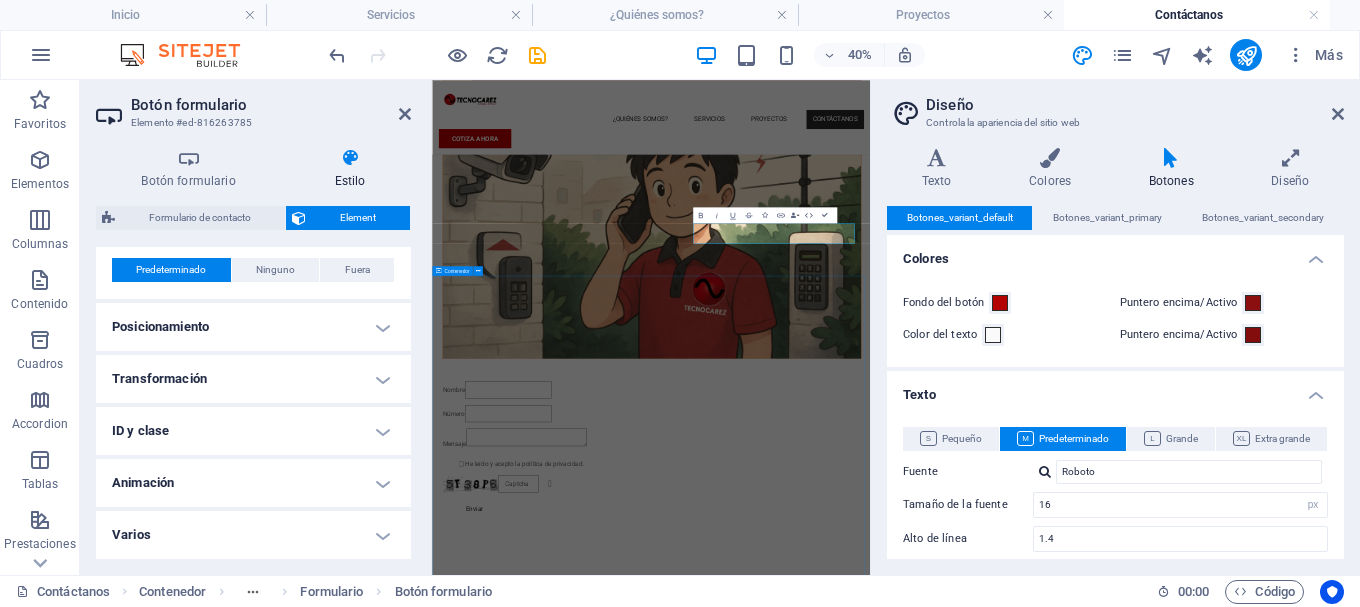 click on "TAMBIÉN PUEDES ENCOTRARNOS EN  INFORMACIÓN DE CONTACTO DIRECCIÓN Cerrada Lázaro Cárdenas, #5, San Luis Tlaxialtemalco, Xochimilco Ciudad de México C.P: 16610. TÉLEFONOS 55 1224 2491 55 7222 3215 CORREO ELECTRÓNICO admin@tecnocarez.com HORARIO DE ATENCIÓN Lunes a viernes de 9:00 a.m.-18:00 p.m. SÍGUENOS EN REDES SOCIALES" at bounding box center (979, 2010) 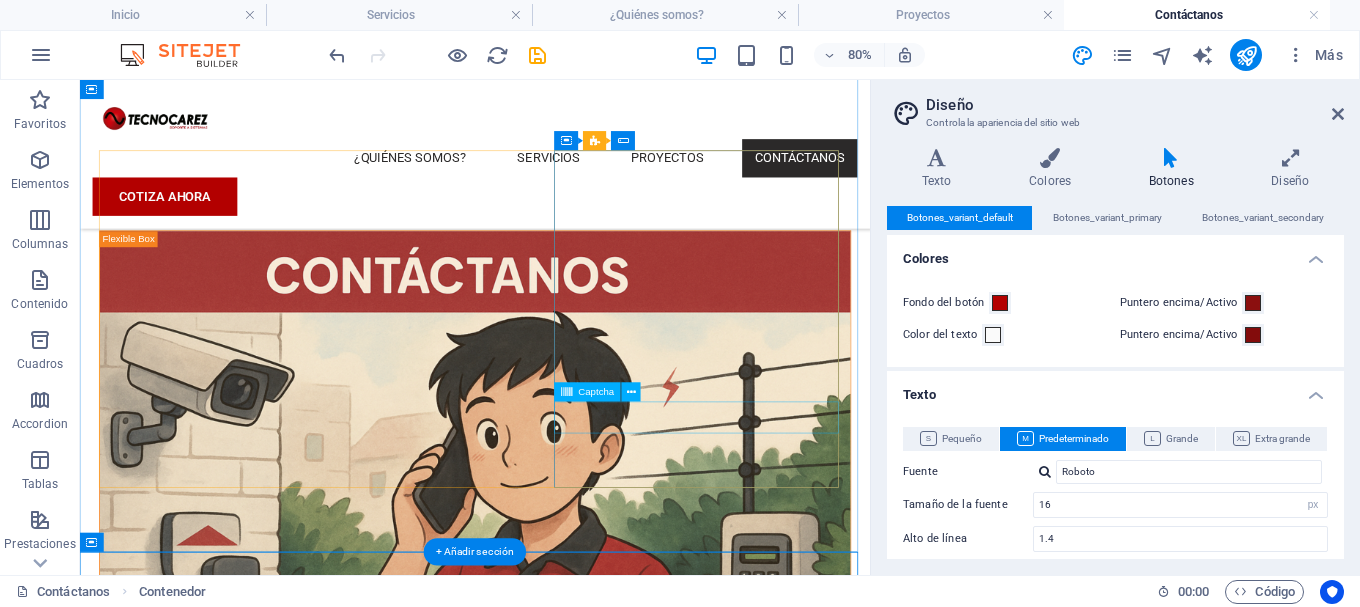 scroll, scrollTop: 0, scrollLeft: 0, axis: both 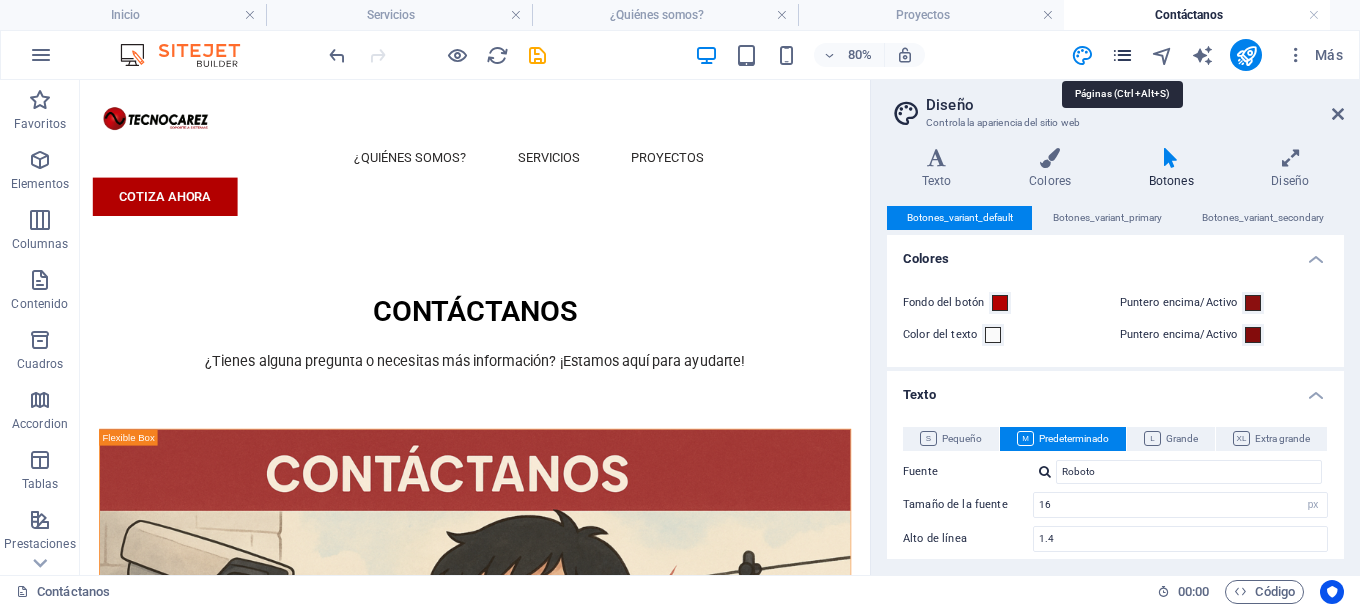 click at bounding box center [1122, 55] 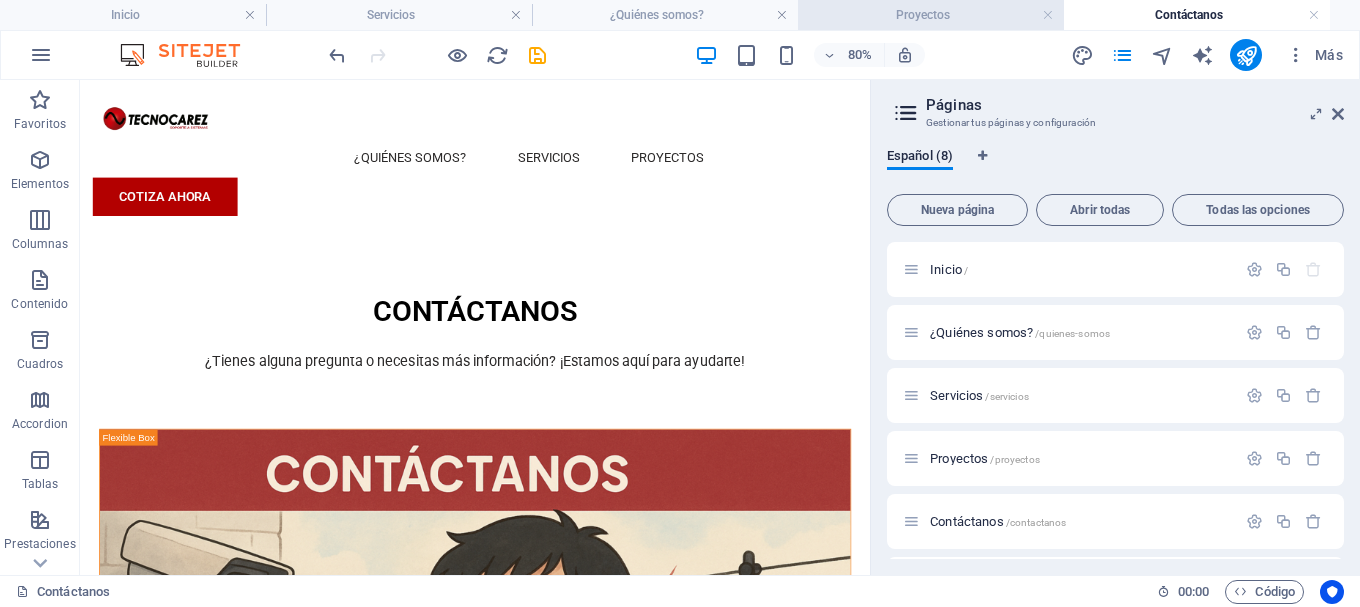 click on "Proyectos" at bounding box center (931, 15) 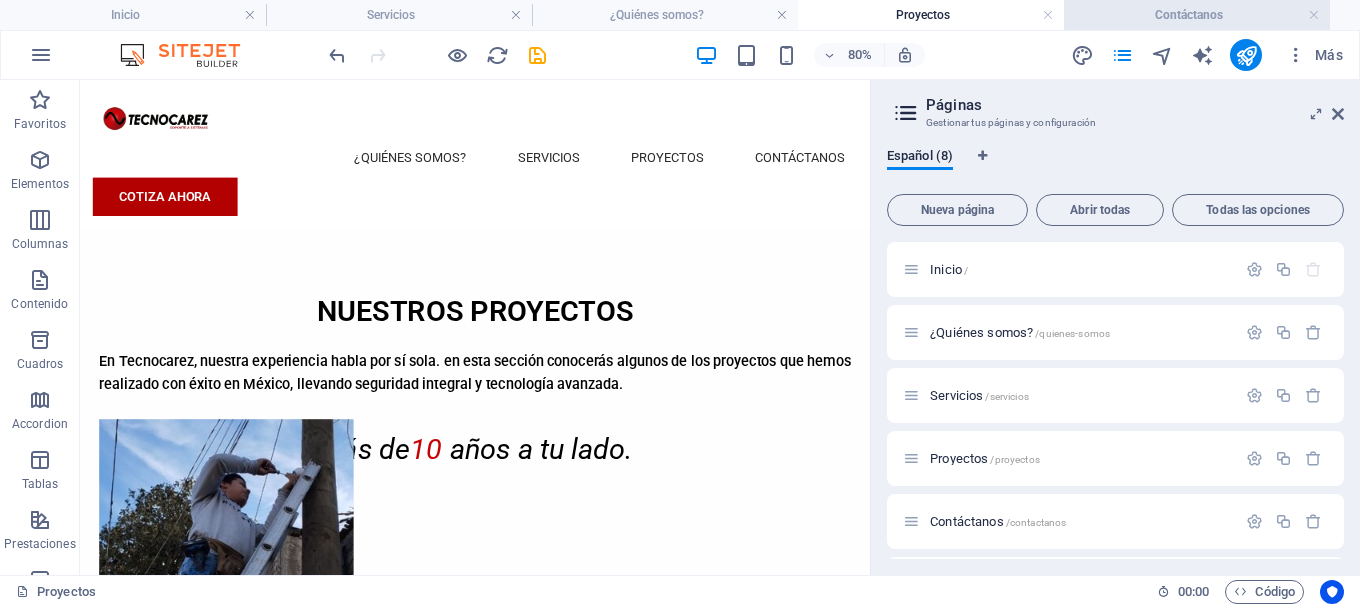 click on "Contáctanos" at bounding box center (1197, 15) 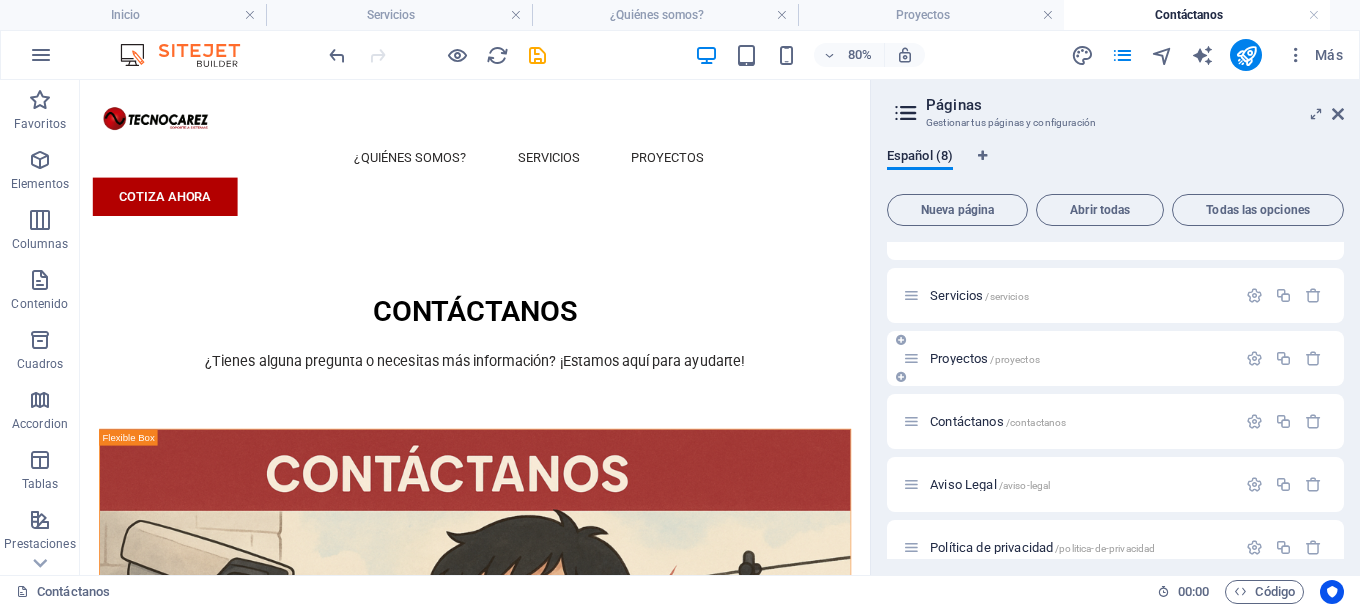 scroll, scrollTop: 187, scrollLeft: 0, axis: vertical 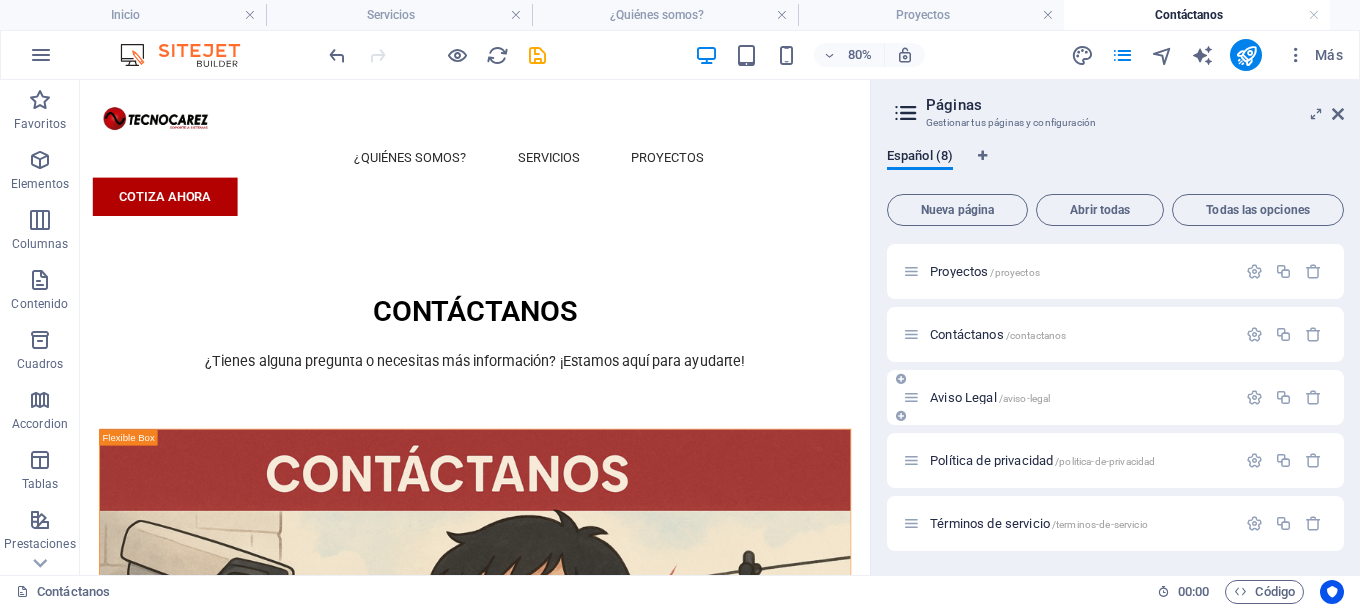 click on "Aviso Legal  /aviso-legal" at bounding box center (990, 397) 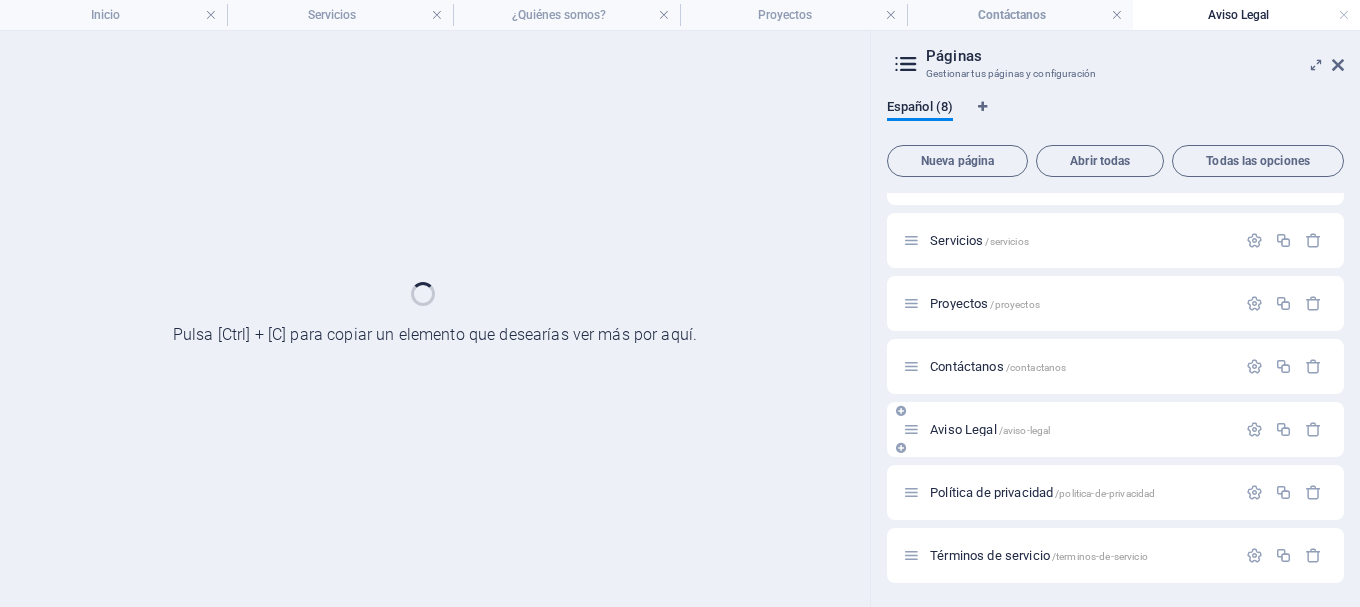 scroll, scrollTop: 106, scrollLeft: 0, axis: vertical 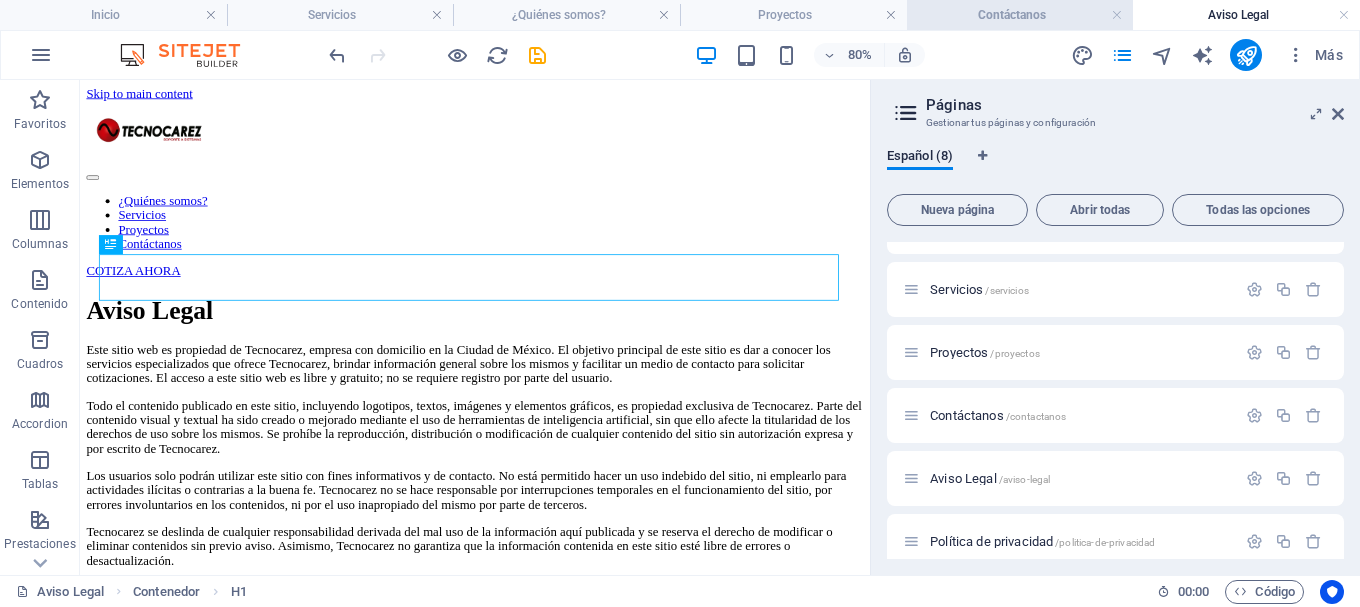 click on "Contáctanos" at bounding box center [1020, 15] 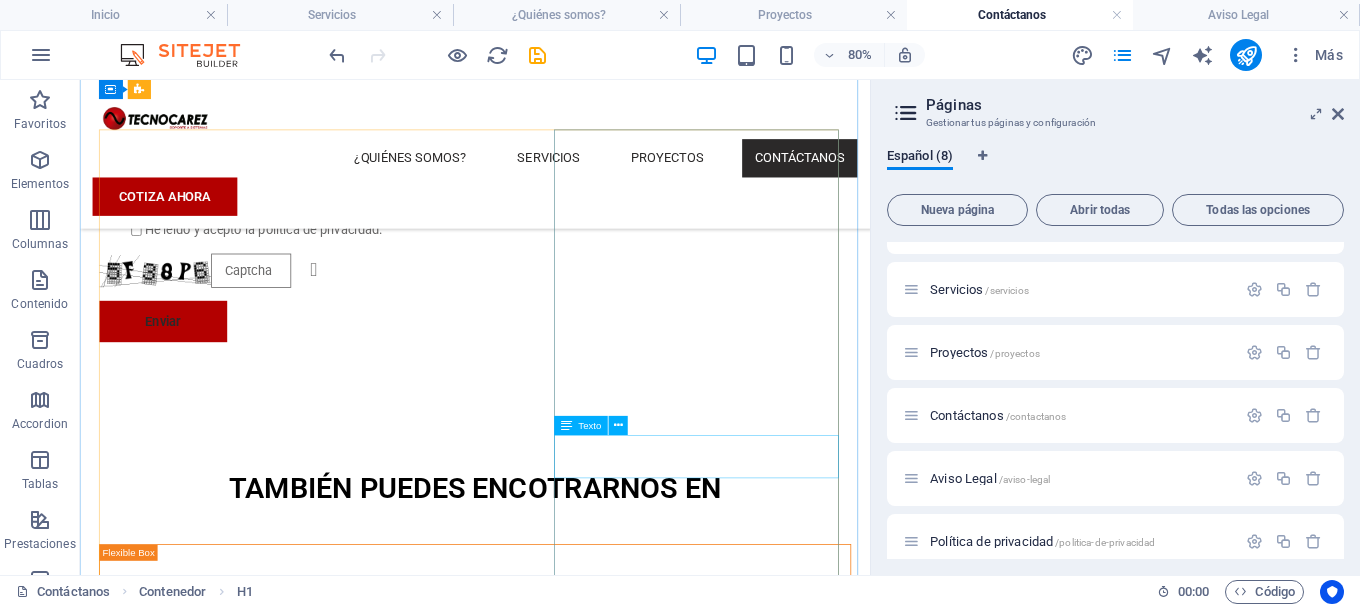 scroll, scrollTop: 800, scrollLeft: 0, axis: vertical 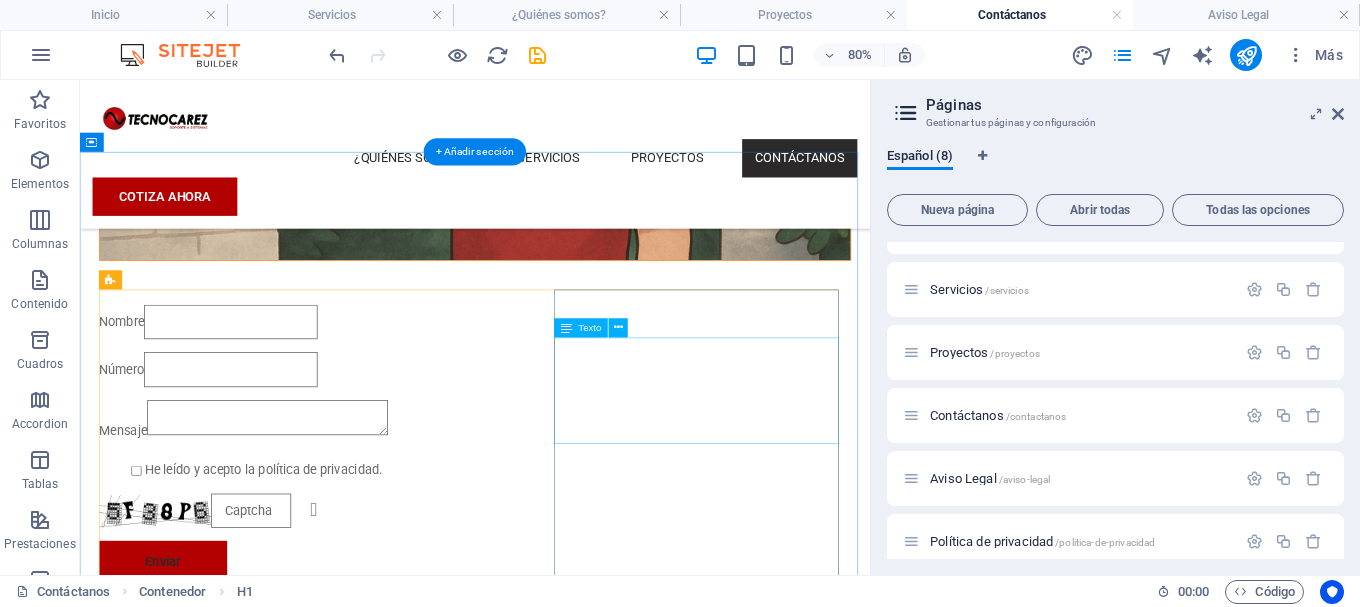 click on "DIRECCIÓN Cerrada Lázaro Cárdenas, #5, San Luis Tlaxialtemalco, Xochimilco Ciudad de México C.P: 16610." at bounding box center (574, 1736) 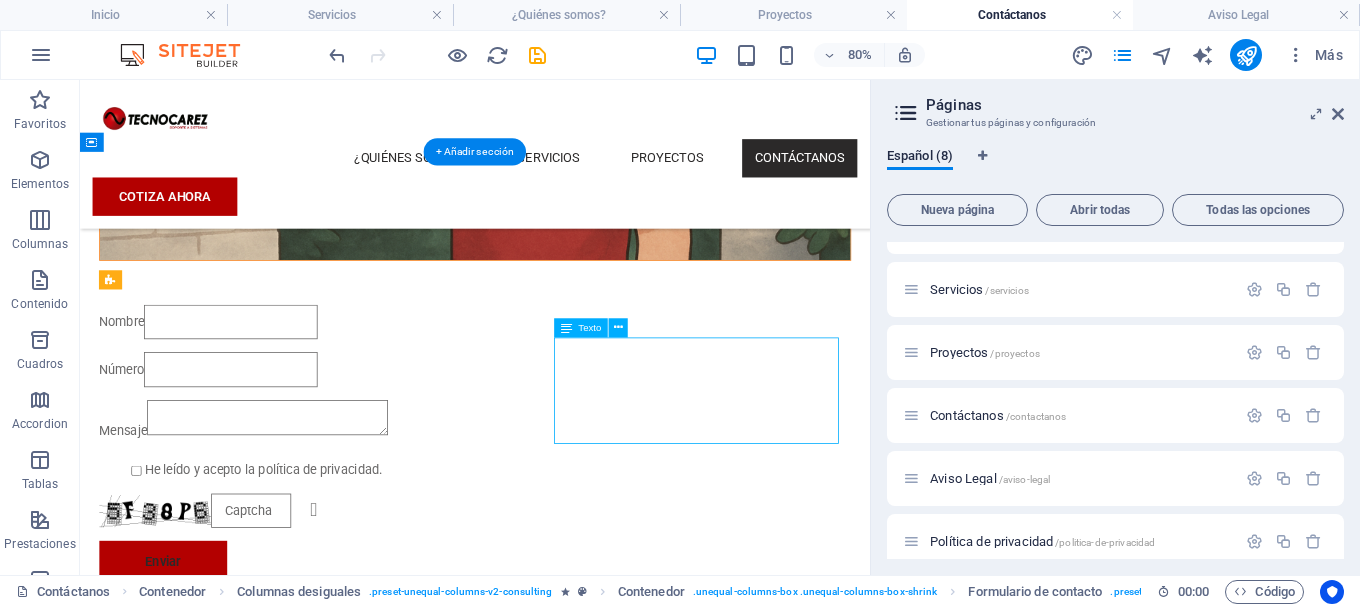 click on "DIRECCIÓN Cerrada Lázaro Cárdenas, #5, San Luis Tlaxialtemalco, Xochimilco Ciudad de México C.P: 16610." at bounding box center [574, 1736] 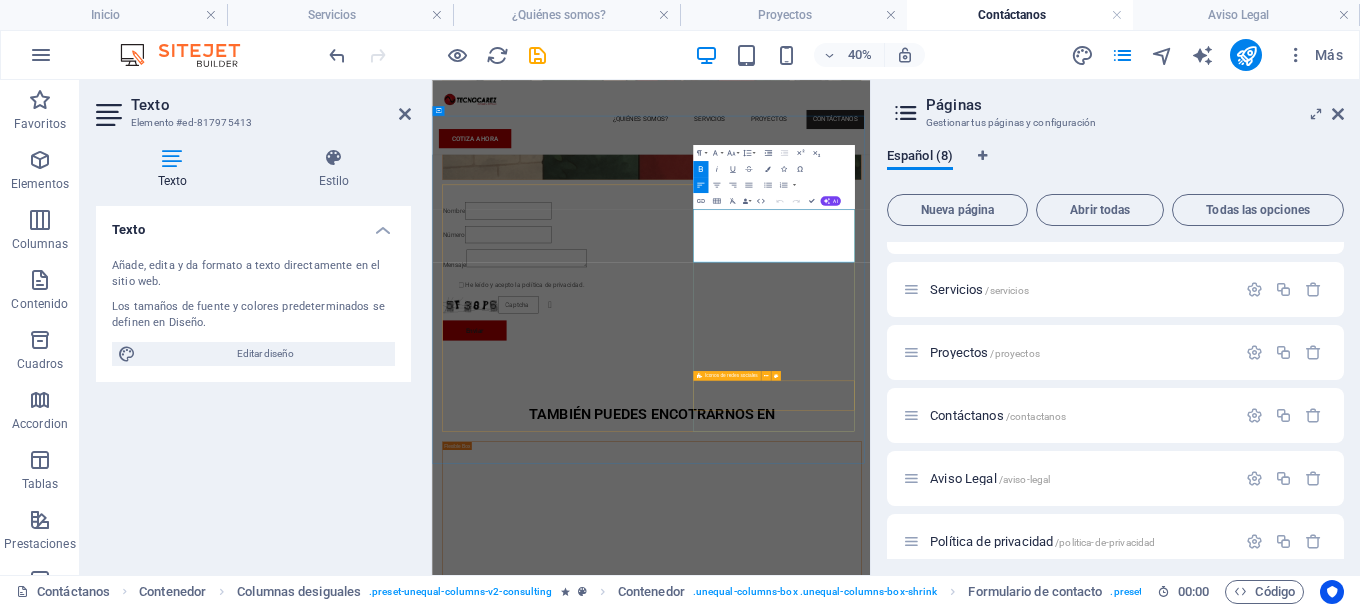 scroll, scrollTop: 752, scrollLeft: 0, axis: vertical 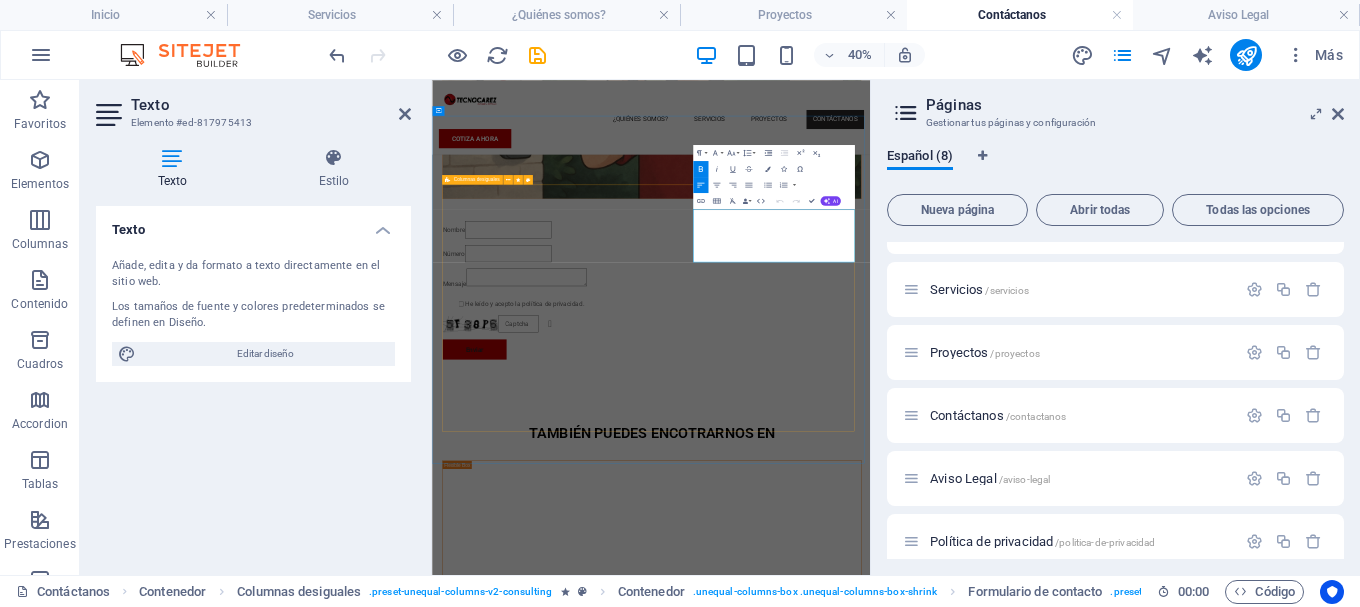 drag, startPoint x: 1452, startPoint y: 497, endPoint x: 1069, endPoint y: 445, distance: 386.51392 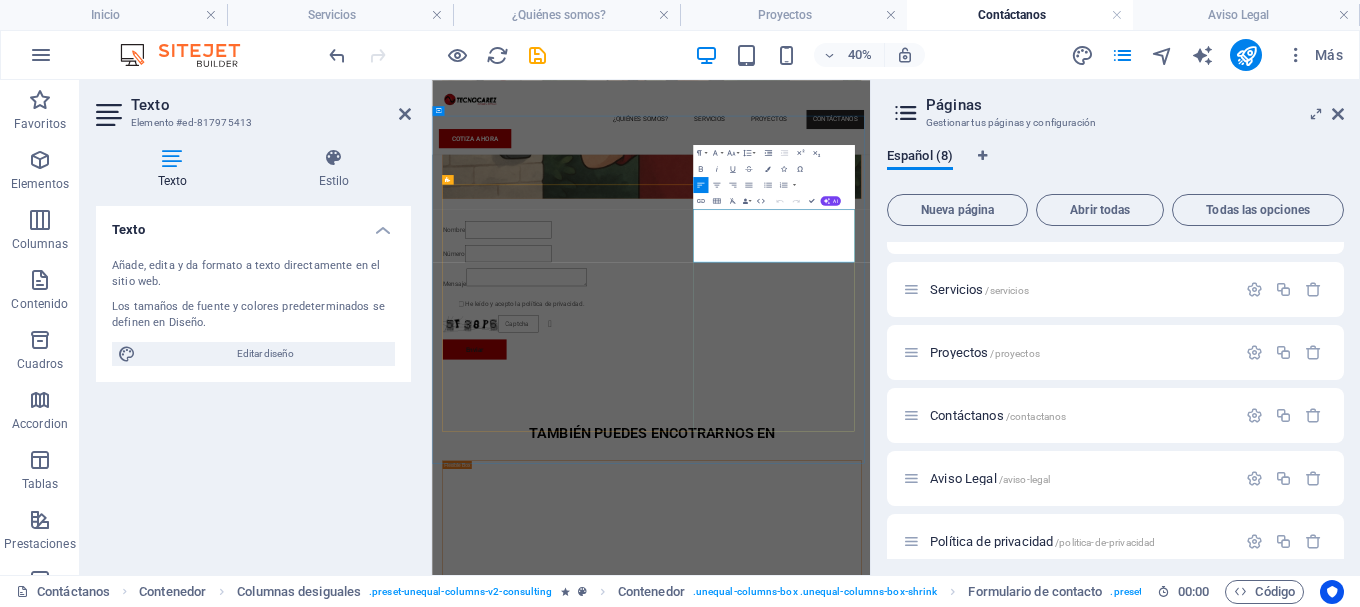 copy on "Cerrada Lázaro Cárdenas, #5, San Luis Tlaxialtemalco, Xochimilco Ciudad de México C.P: 16610." 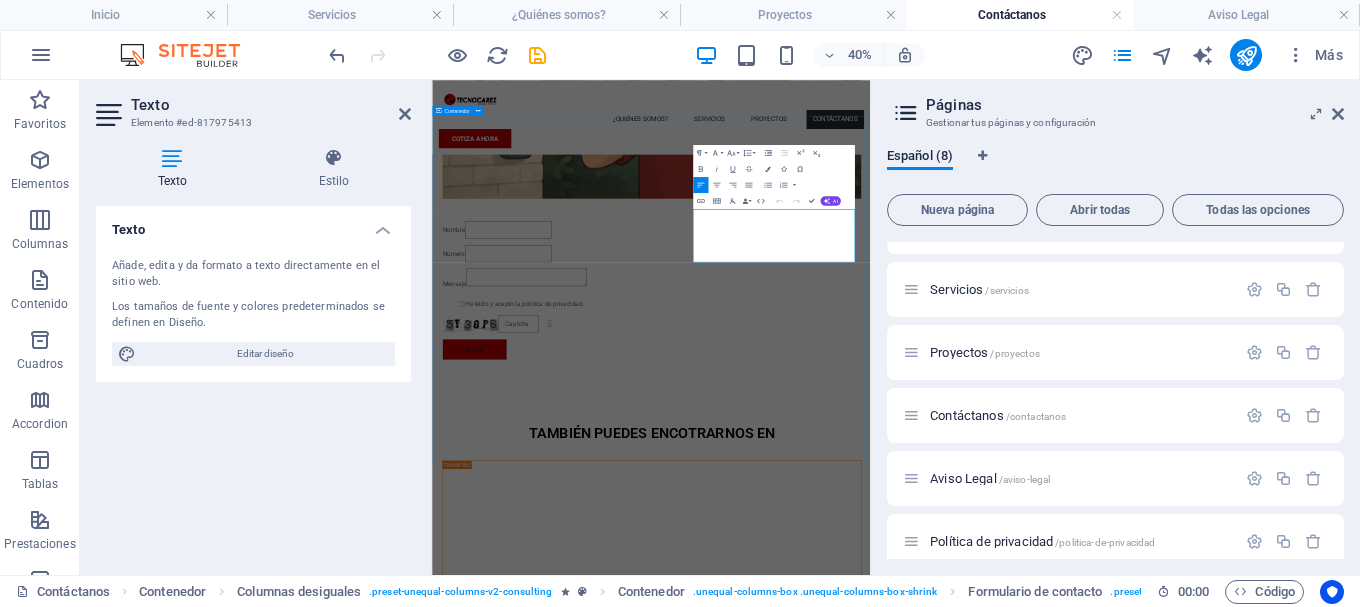 click on "TAMBIÉN PUEDES ENCOTRARNOS EN  INFORMACIÓN DE CONTACTO DIRECCIÓN Cerrada Lázaro Cárdenas, #5, San Luis Tlaxialtemalco, Xochimilco Ciudad de México C.P: 16610. TÉLEFONOS 55 1224 2491 55 7222 3215 CORREO ELECTRÓNICO admin@tecnocarez.com HORARIO DE ATENCIÓN Lunes a viernes de 9:00 a.m.-18:00 p.m. SÍGUENOS EN REDES SOCIALES" at bounding box center (979, 1612) 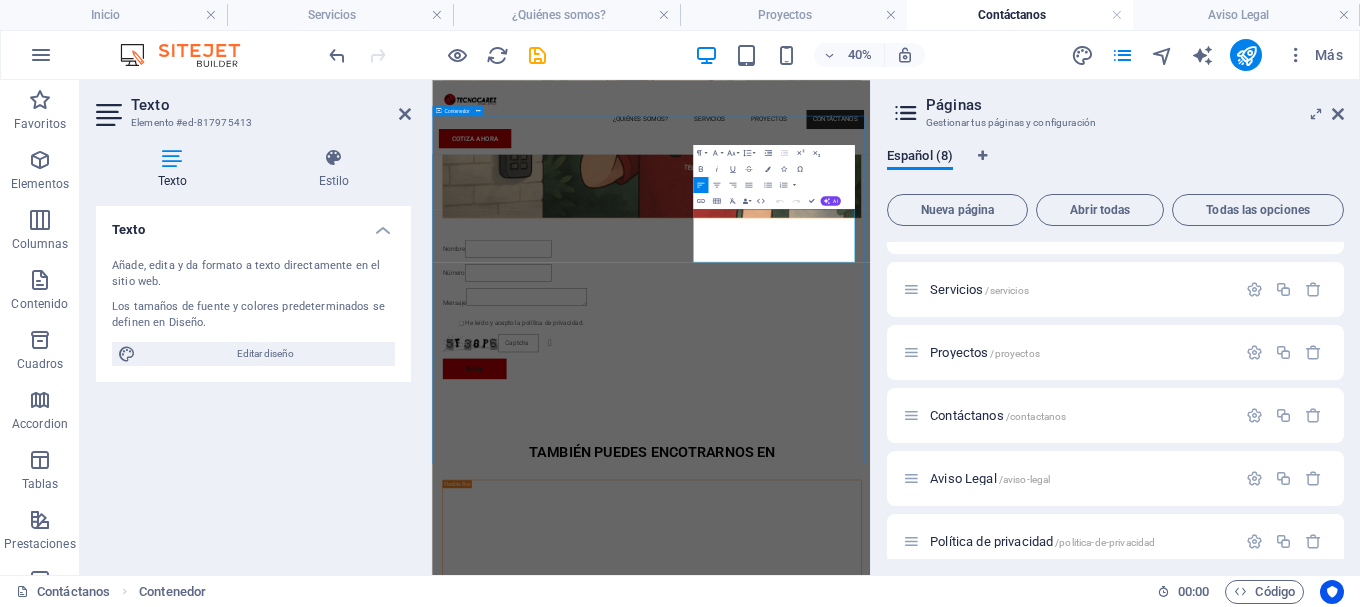 scroll, scrollTop: 800, scrollLeft: 0, axis: vertical 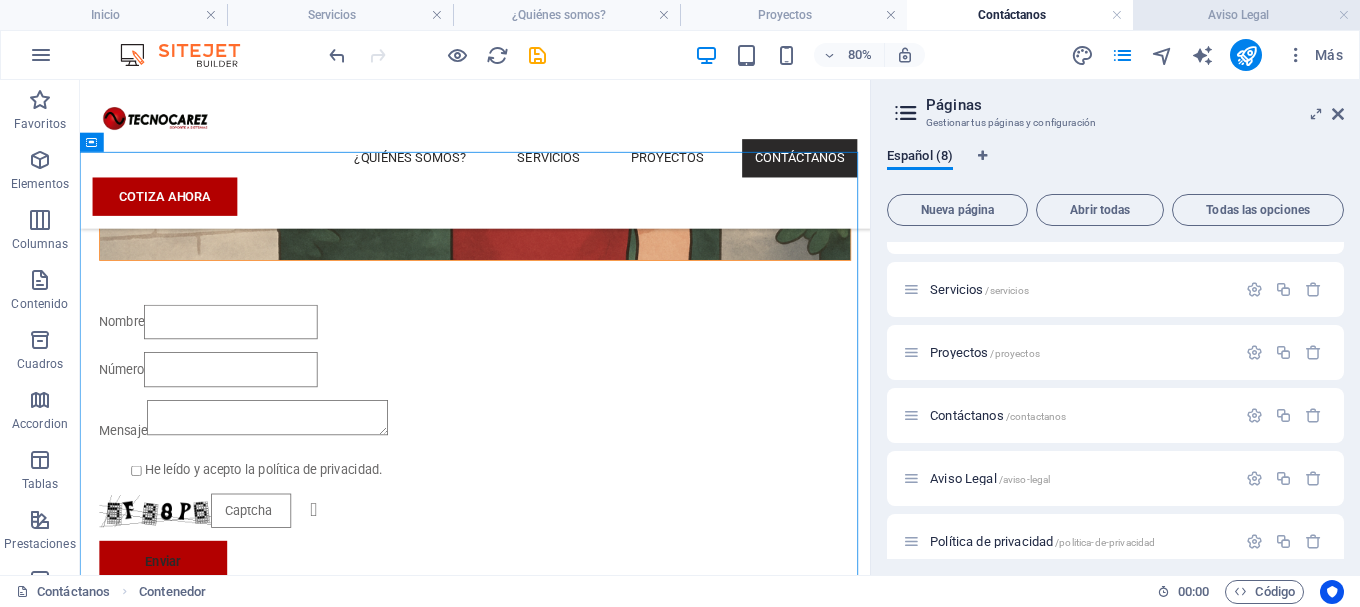 click on "Aviso Legal" at bounding box center [1246, 15] 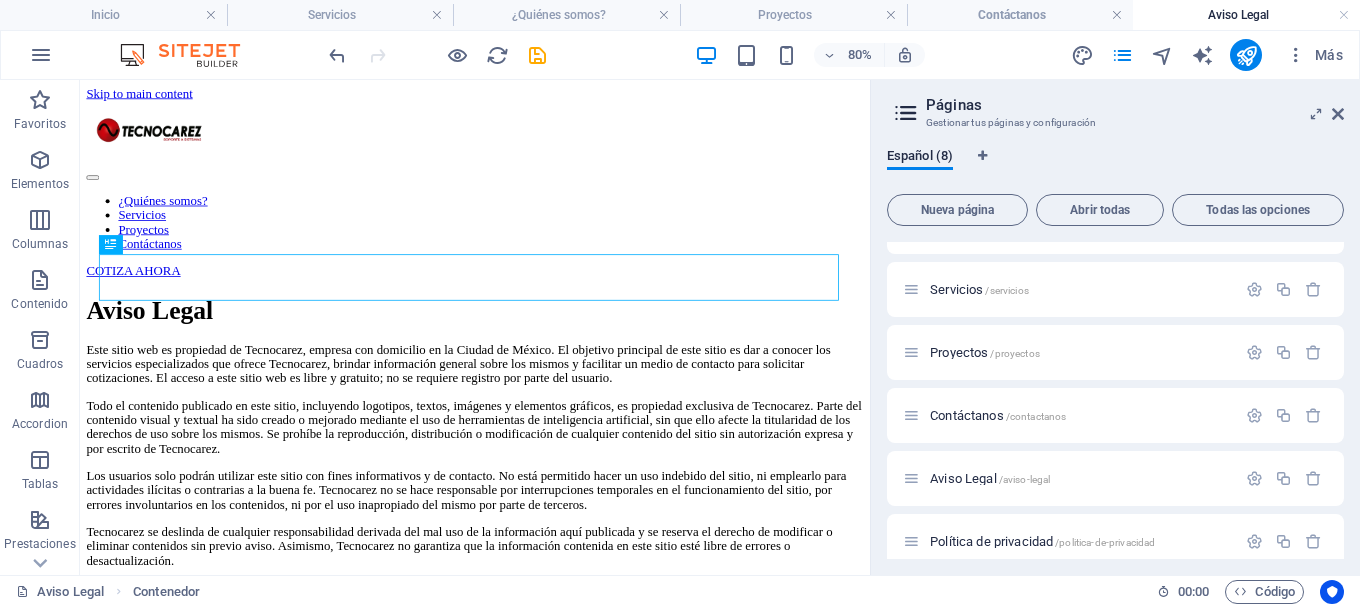 scroll, scrollTop: 0, scrollLeft: 0, axis: both 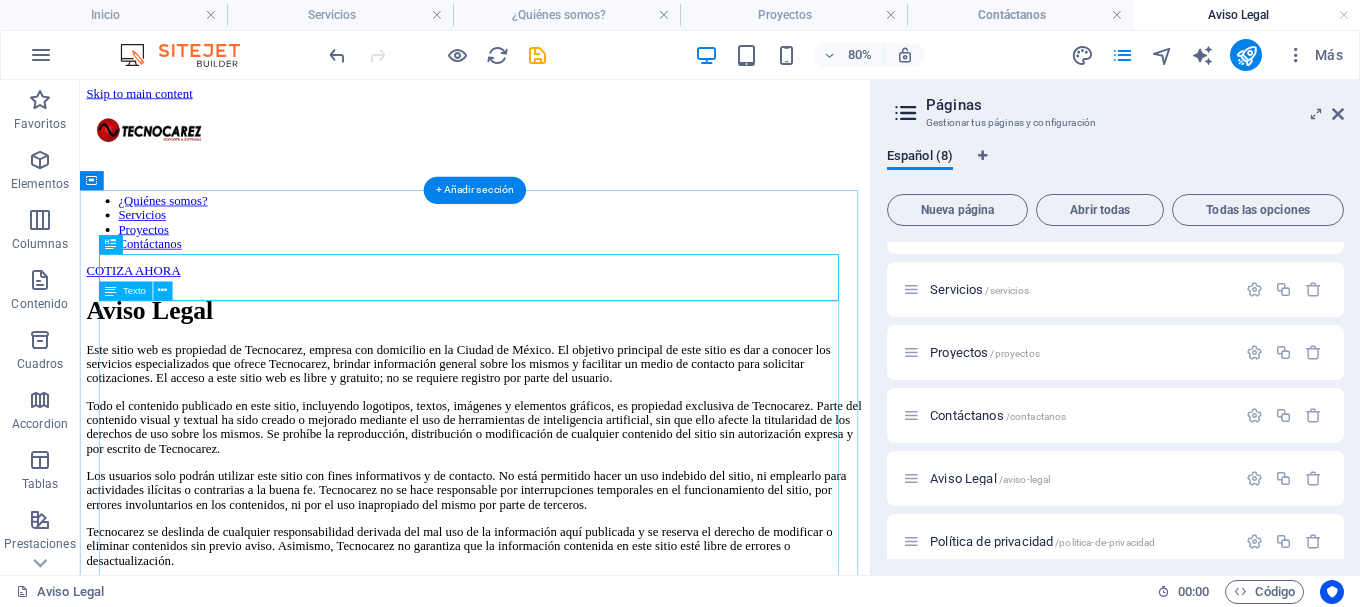 click on "Este sitio web es propiedad de Tecnocarez, empresa con domicilio en la Ciudad de México. El objetivo principal de este sitio es dar a conocer los servicios especializados que ofrece Tecnocarez, brindar información general sobre los mismos y facilitar un medio de contacto para solicitar cotizaciones. El acceso a este sitio web es libre y gratuito; no se requiere registro por parte del usuario. Todo el contenido publicado en este sitio, incluyendo logotipos, textos, imágenes y elementos gráficos, es propiedad exclusiva de Tecnocarez. Parte del contenido visual y textual ha sido creado o mejorado mediante el uso de herramientas de inteligencia artificial, sin que ello afecte la titularidad de los derechos de uso sobre los mismos. Se prohíbe la reproducción, distribución o modificación de cualquier contenido del sitio sin autorización expresa y por escrito de Tecnocarez. Datos fiscales: [Información pendiente de completar]. Fecha de última actualización: [Fecha pendiente de completar]." at bounding box center [574, 618] 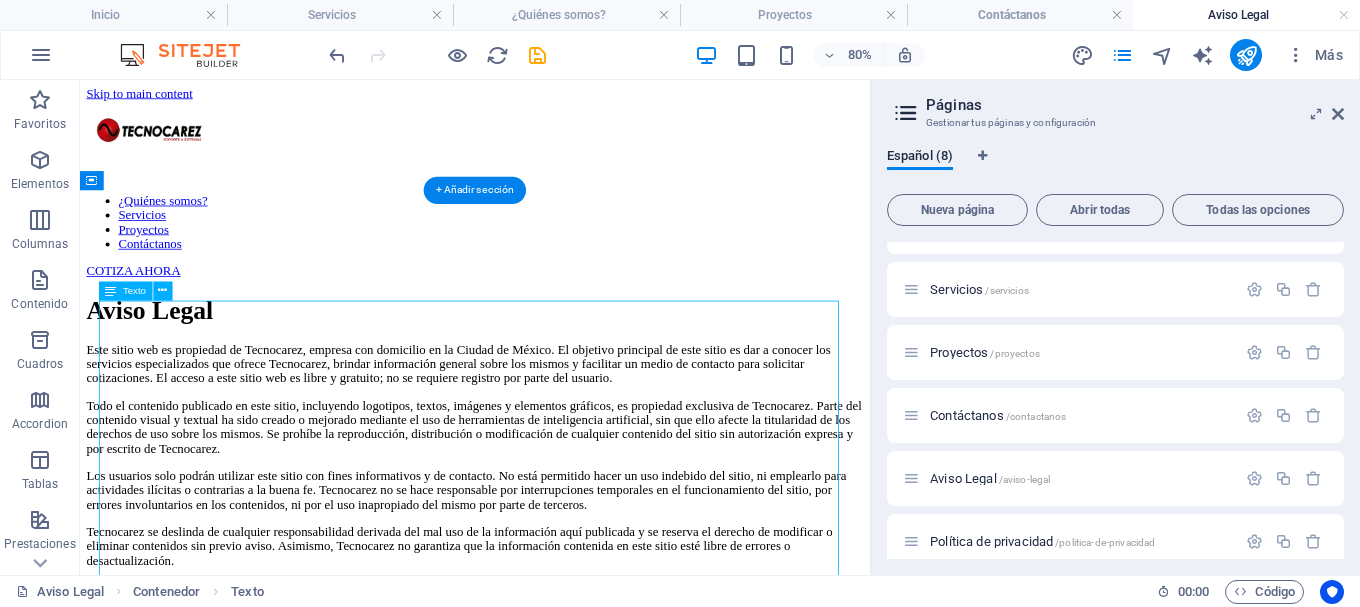 click on "Este sitio web es propiedad de Tecnocarez, empresa con domicilio en la Ciudad de México. El objetivo principal de este sitio es dar a conocer los servicios especializados que ofrece Tecnocarez, brindar información general sobre los mismos y facilitar un medio de contacto para solicitar cotizaciones. El acceso a este sitio web es libre y gratuito; no se requiere registro por parte del usuario. Todo el contenido publicado en este sitio, incluyendo logotipos, textos, imágenes y elementos gráficos, es propiedad exclusiva de Tecnocarez. Parte del contenido visual y textual ha sido creado o mejorado mediante el uso de herramientas de inteligencia artificial, sin que ello afecte la titularidad de los derechos de uso sobre los mismos. Se prohíbe la reproducción, distribución o modificación de cualquier contenido del sitio sin autorización expresa y por escrito de Tecnocarez. Datos fiscales: [Información pendiente de completar]. Fecha de última actualización: [Fecha pendiente de completar]." at bounding box center (574, 618) 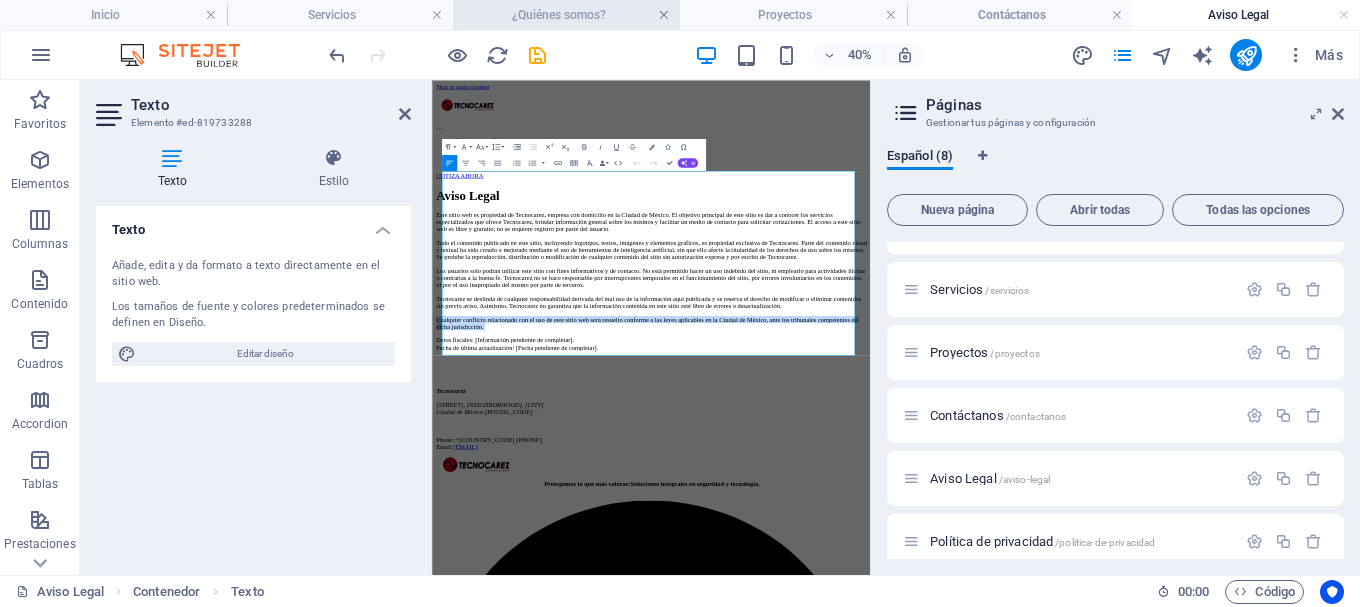 click at bounding box center (664, 15) 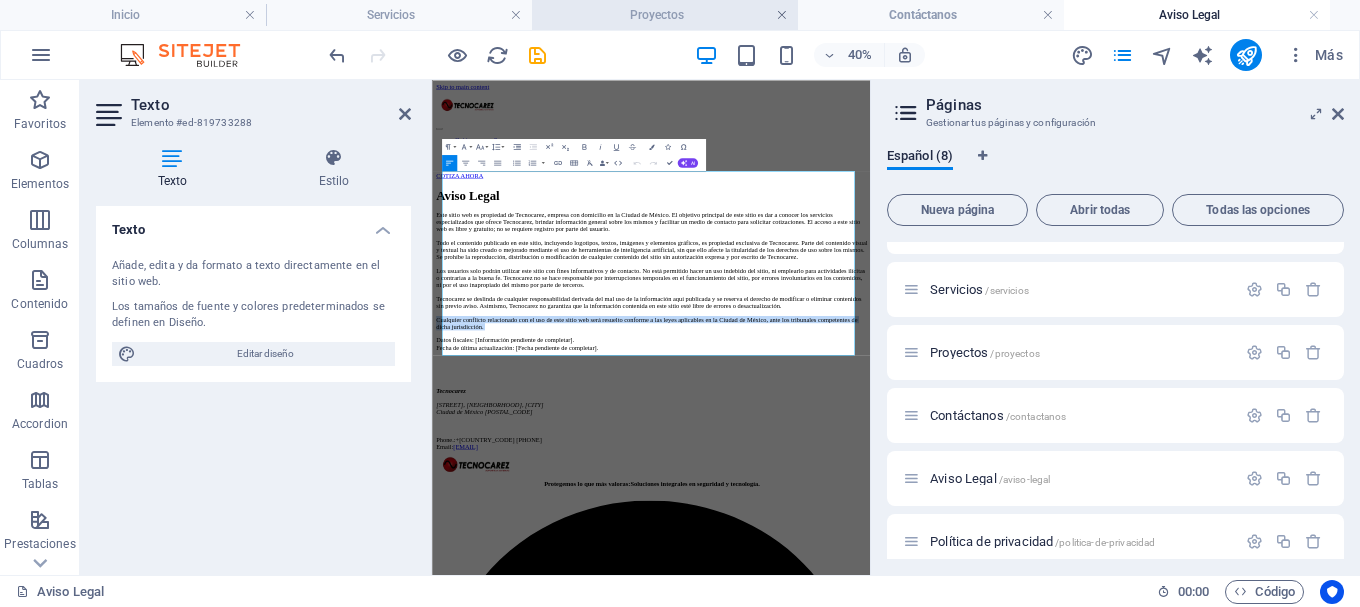 click at bounding box center (782, 15) 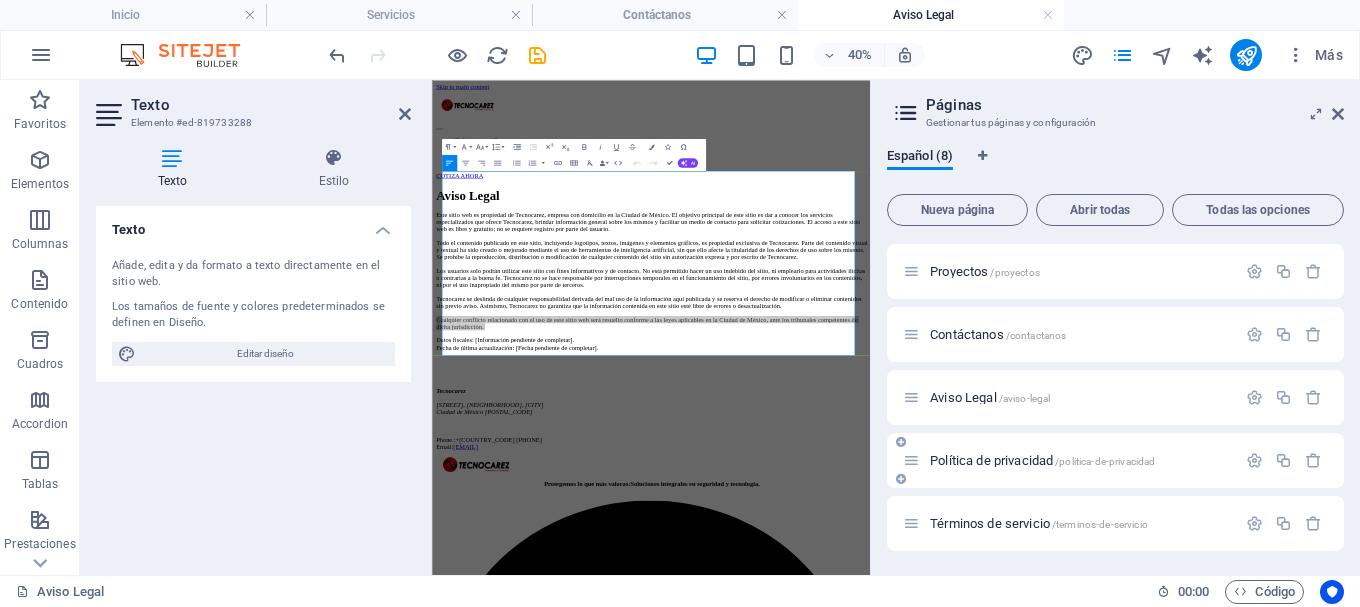 click on "Política de privacidad /politica-de-privacidad" at bounding box center [1042, 460] 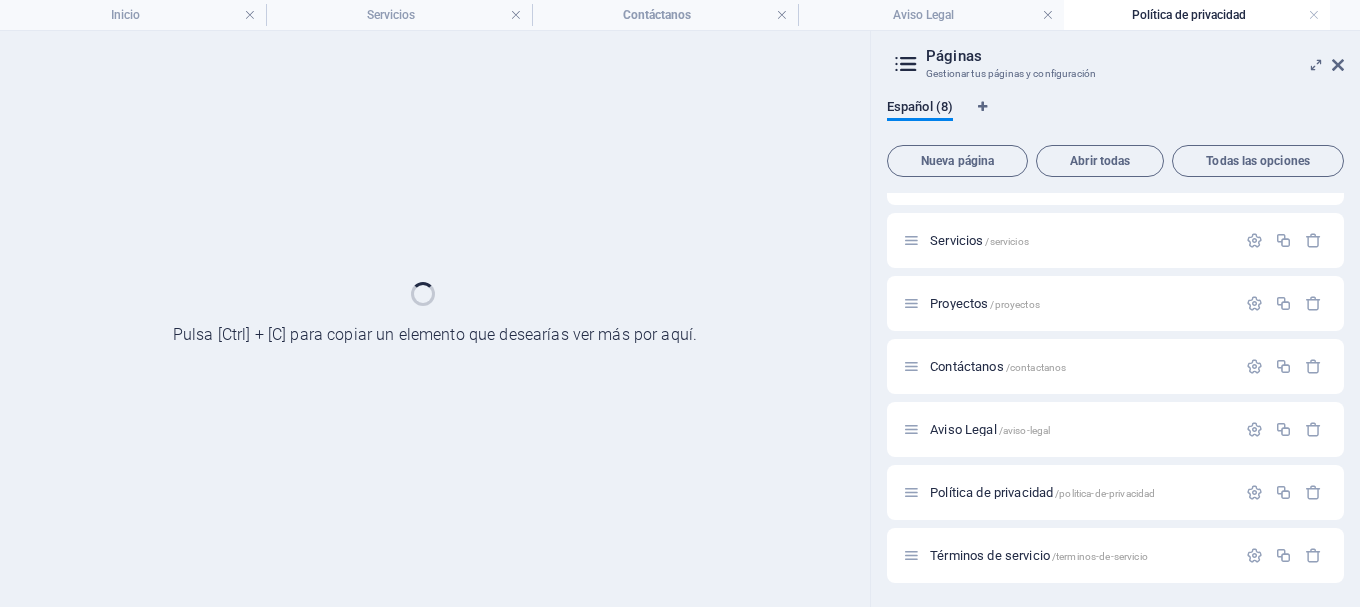 scroll, scrollTop: 106, scrollLeft: 0, axis: vertical 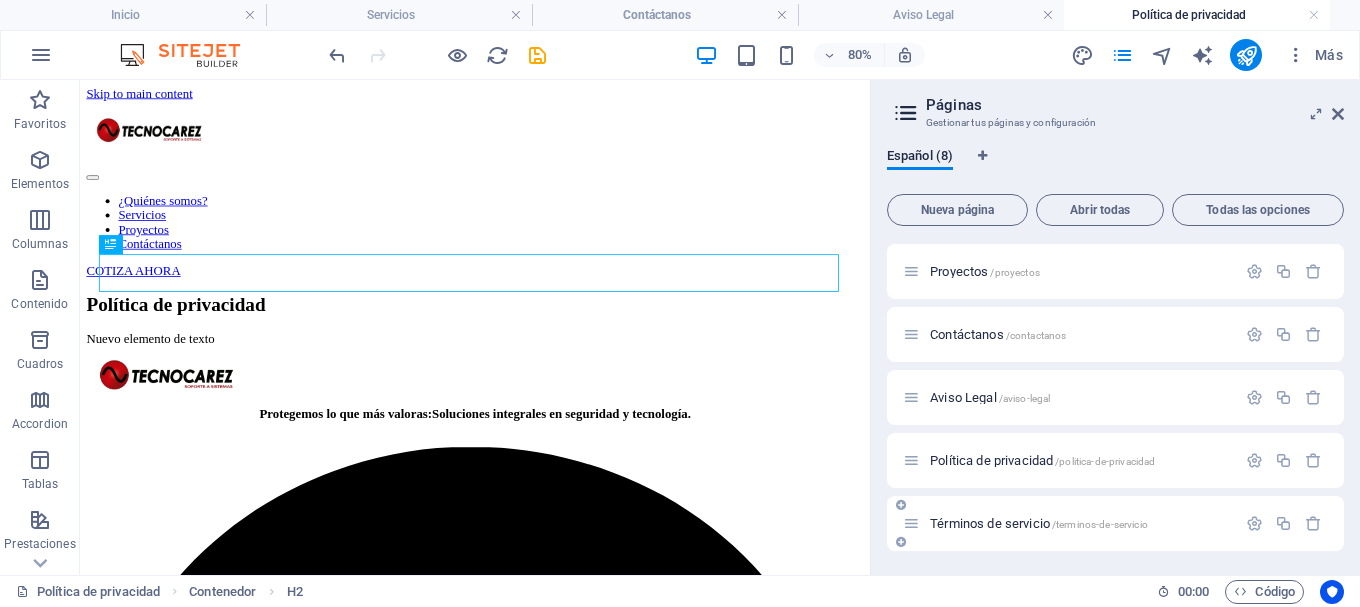 click on "Términos de servicio  /terminos-de-servicio" at bounding box center [1039, 523] 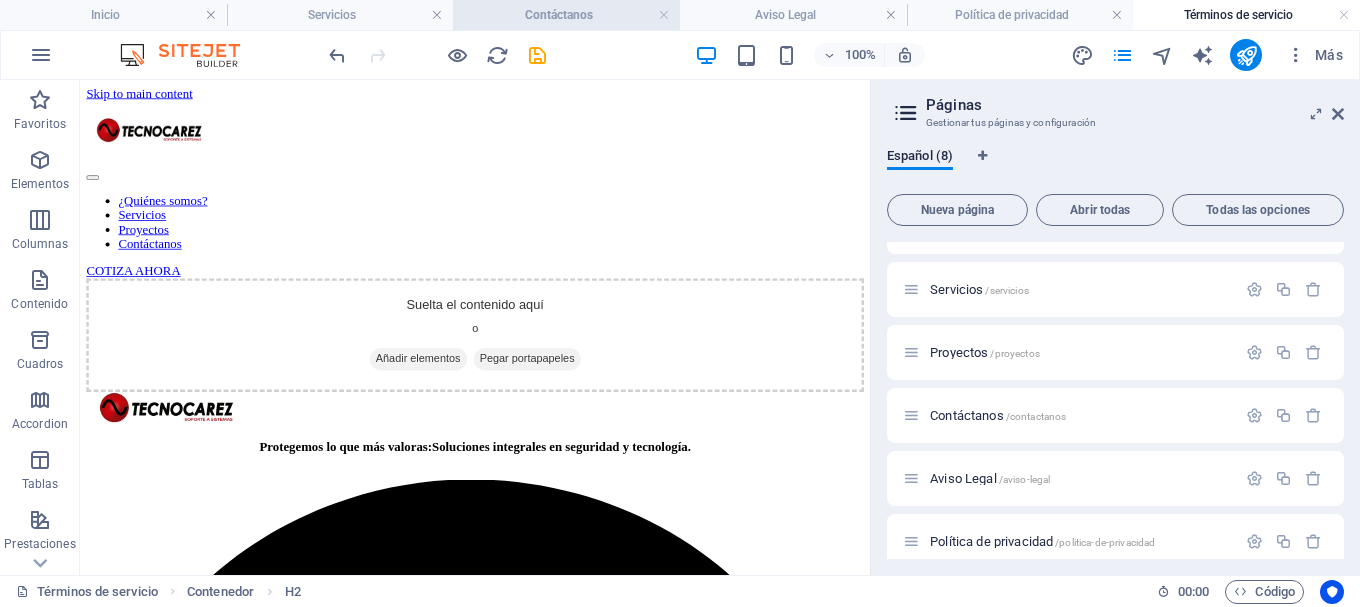 scroll, scrollTop: 0, scrollLeft: 0, axis: both 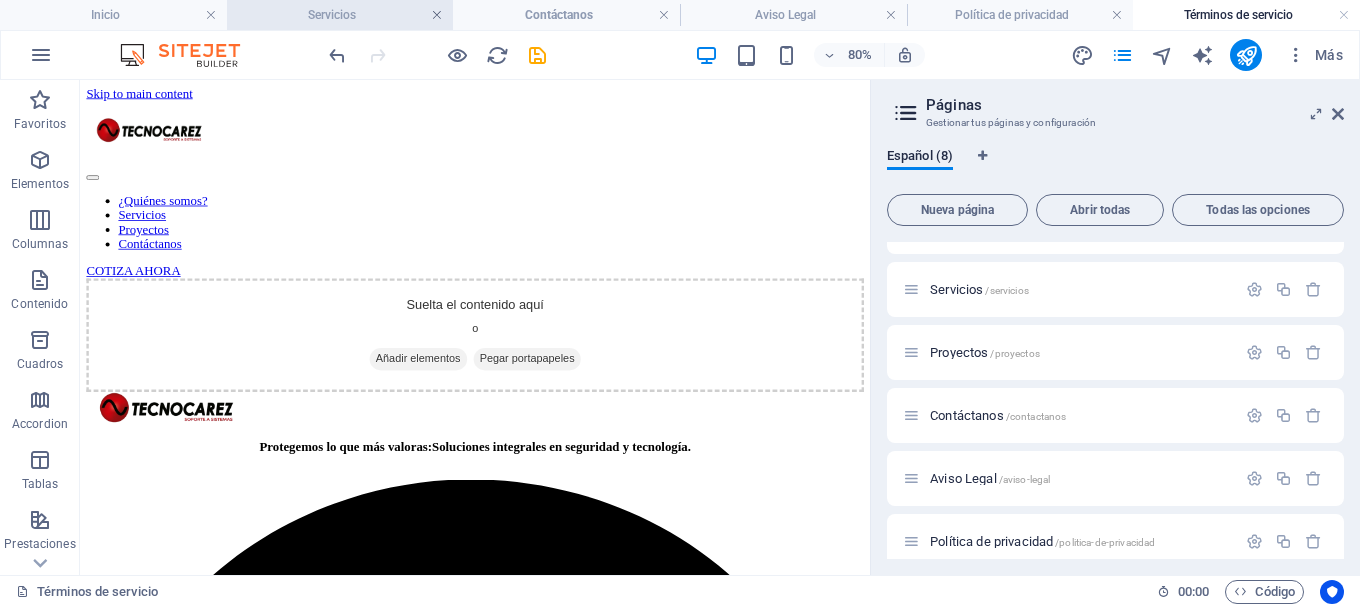 click at bounding box center (437, 15) 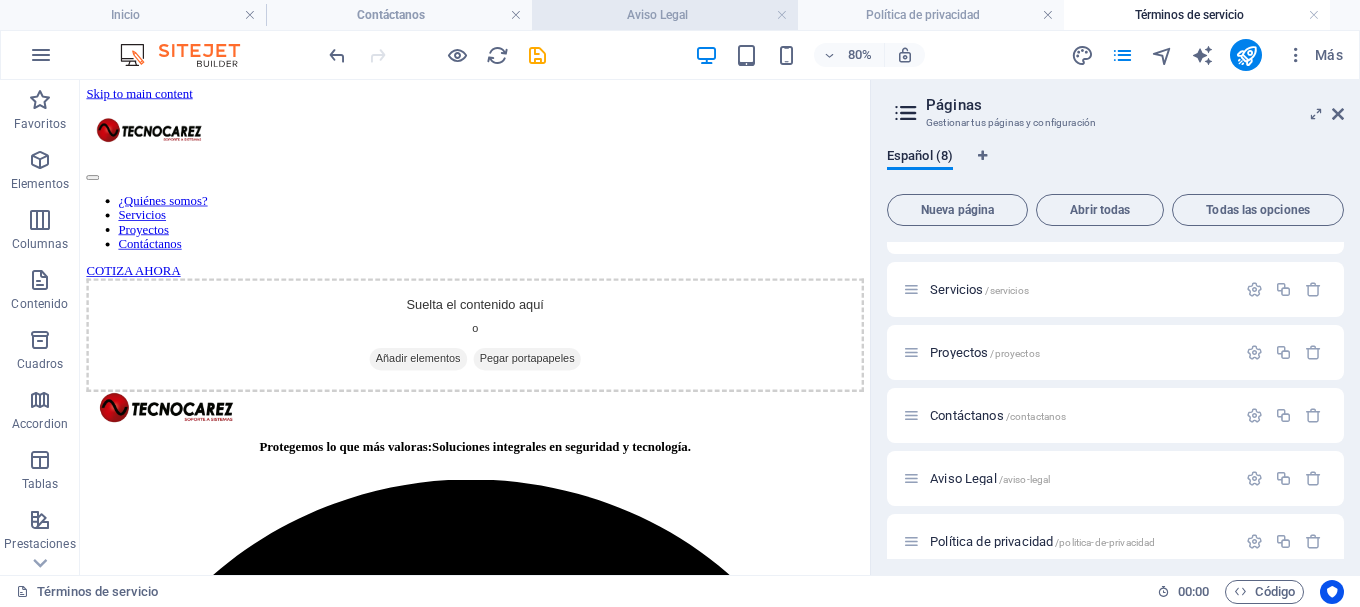 click on "Aviso Legal" at bounding box center (665, 15) 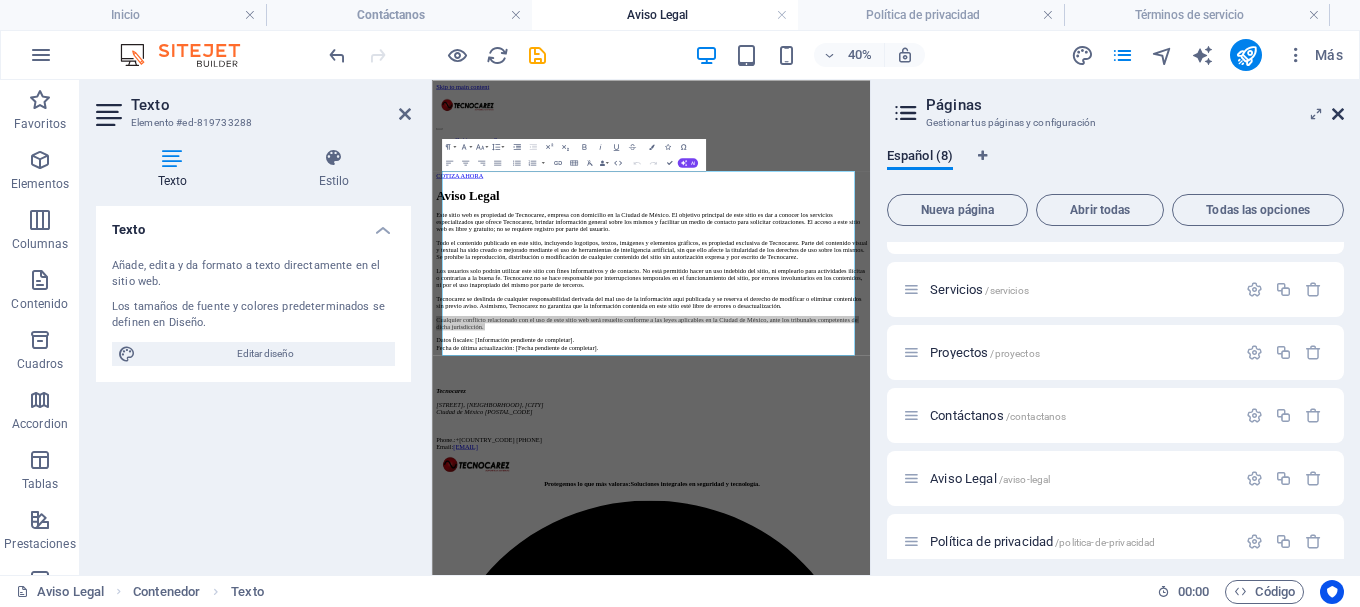 click at bounding box center (1338, 114) 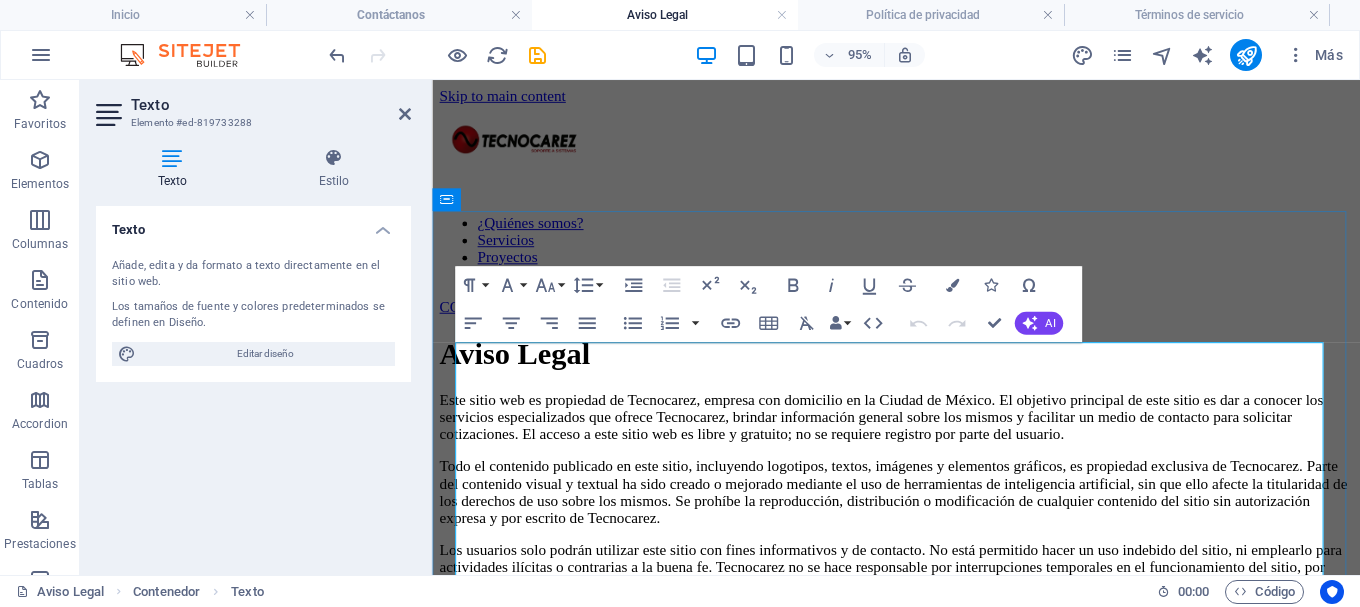 click on "Este sitio web es propiedad de Tecnocarez, empresa con domicilio en la Ciudad de México. El objetivo principal de este sitio es dar a conocer los servicios especializados que ofrece Tecnocarez, brindar información general sobre los mismos y facilitar un medio de contacto para solicitar cotizaciones. El acceso a este sitio web es libre y gratuito; no se requiere registro por parte del usuario." at bounding box center (920, 435) 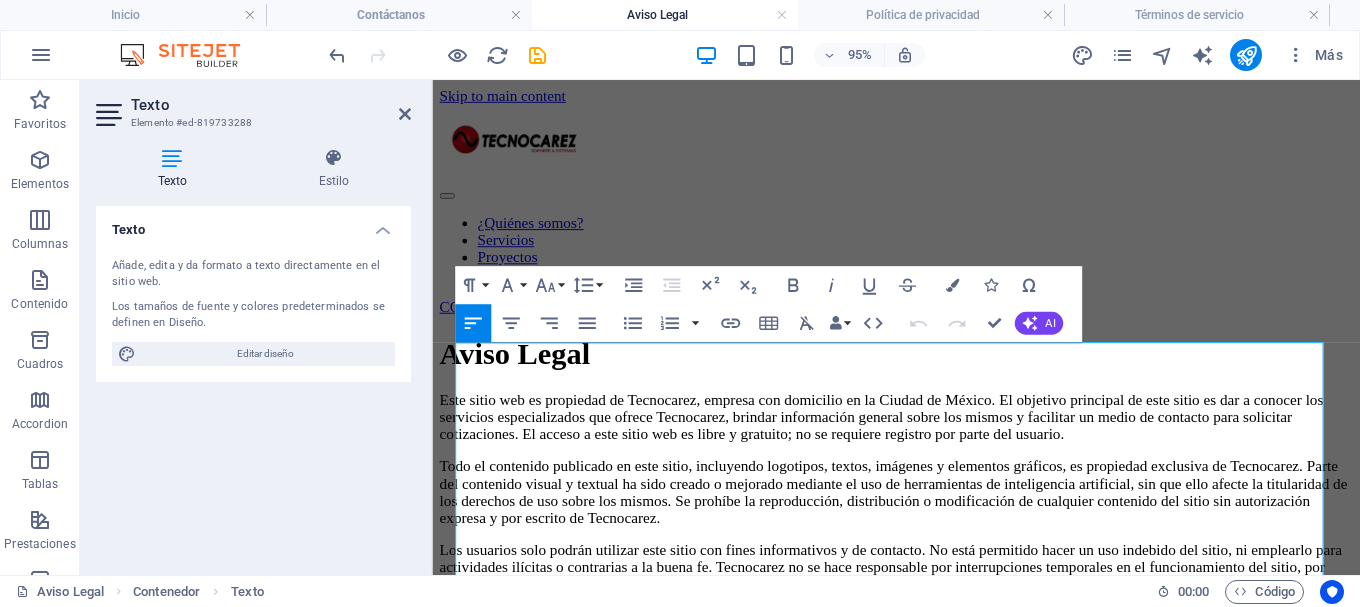 type 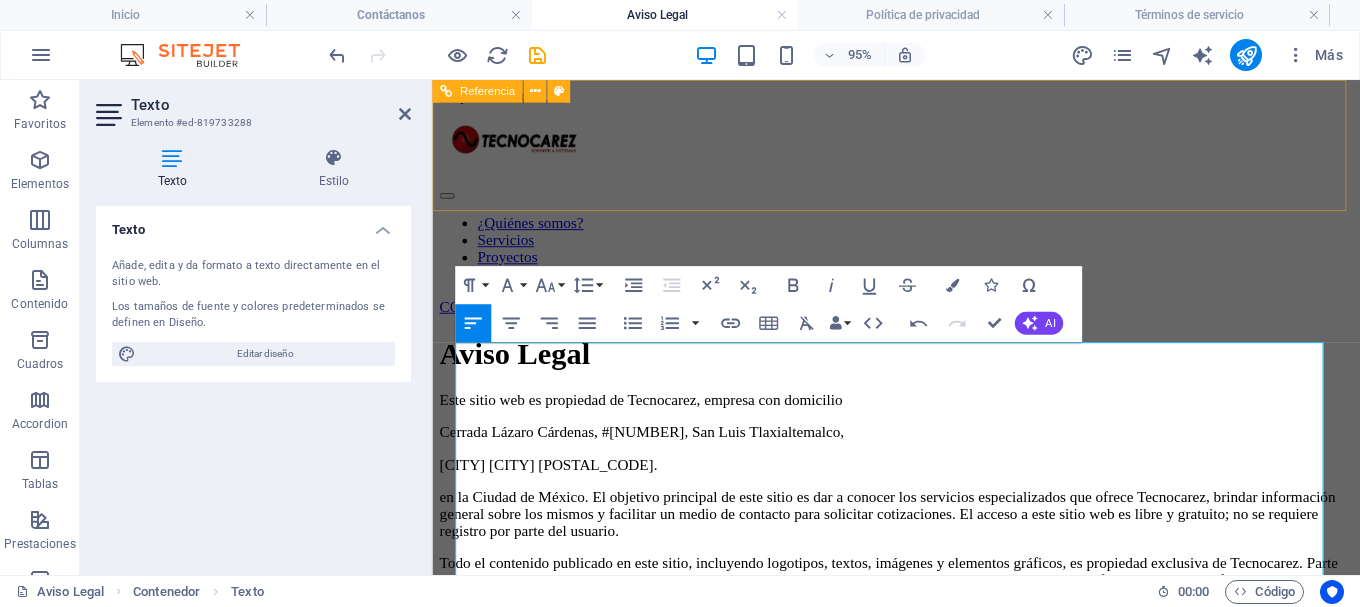 scroll, scrollTop: 1292, scrollLeft: 3, axis: both 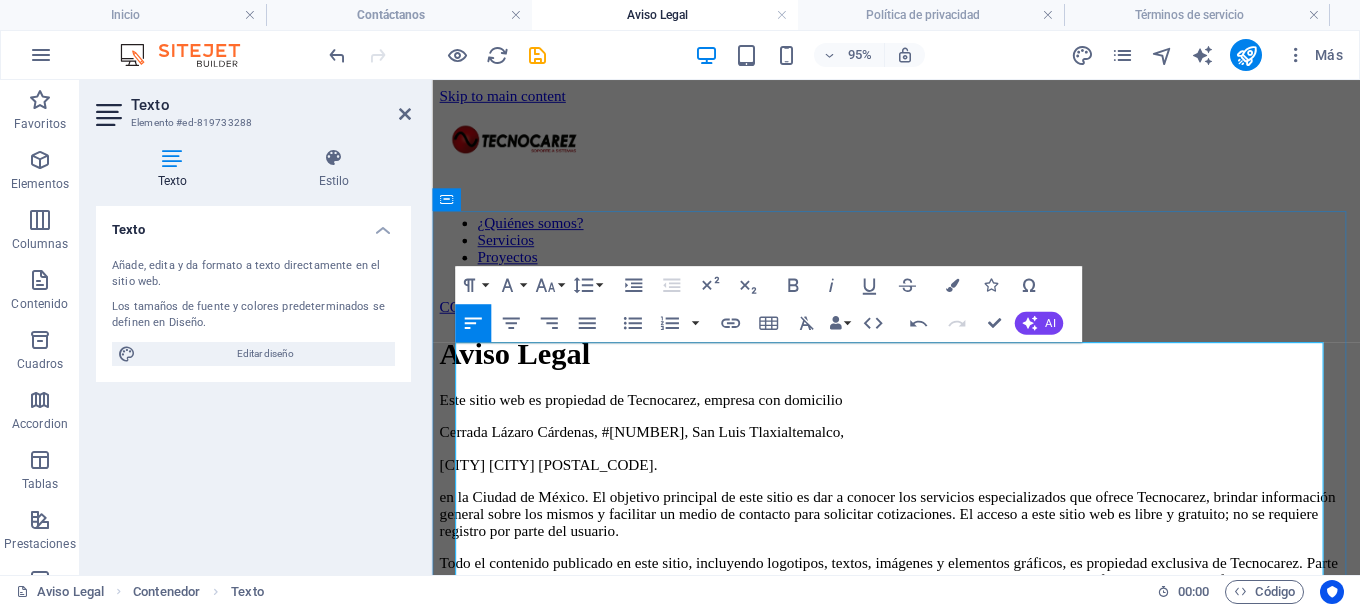 click on "Cerrada Lázaro Cárdenas, #5, San Luis Tlaxialtemalco," at bounding box center [920, 451] 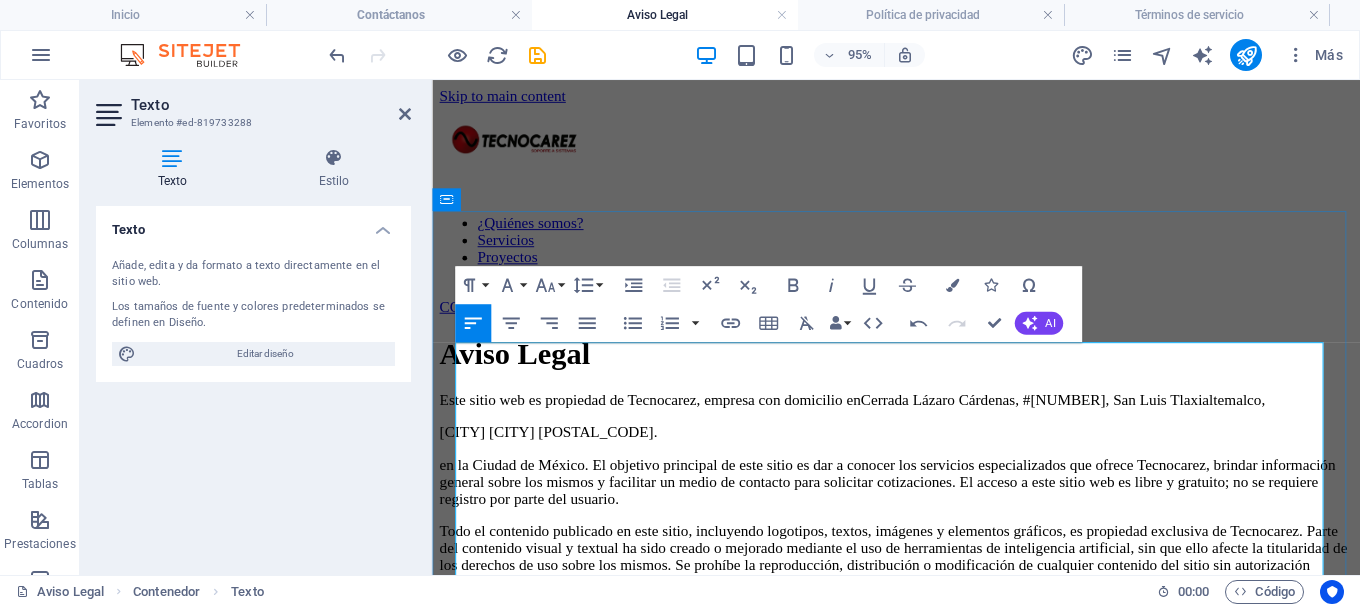 click on "Este sitio web es propiedad de Tecnocarez, empresa con domicilio en  Cerrada Lázaro Cárdenas, #5, San Luis Tlaxialtemalco," at bounding box center [920, 417] 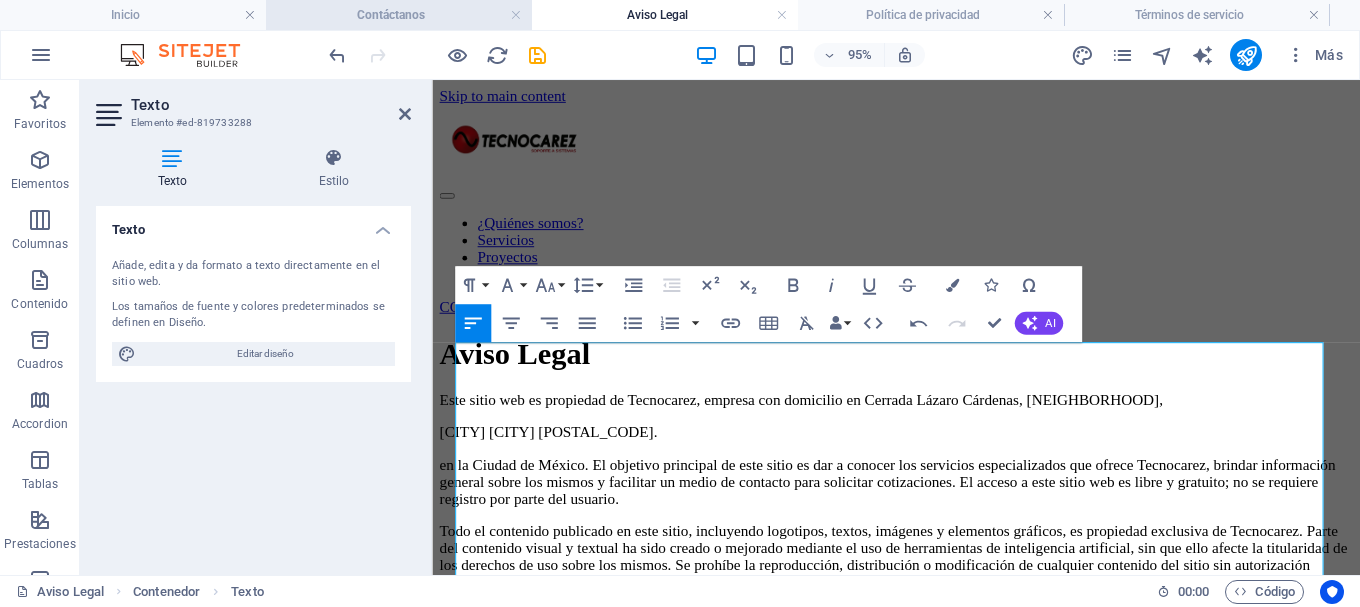 click on "Contáctanos" at bounding box center [399, 15] 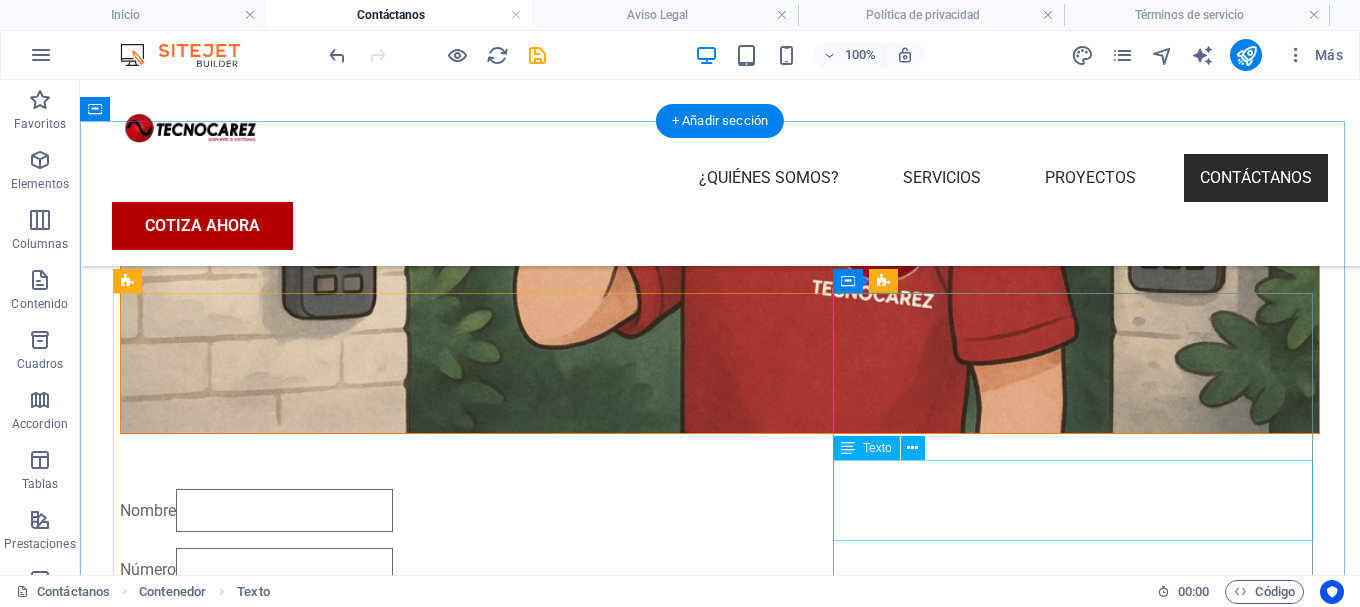 scroll, scrollTop: 900, scrollLeft: 0, axis: vertical 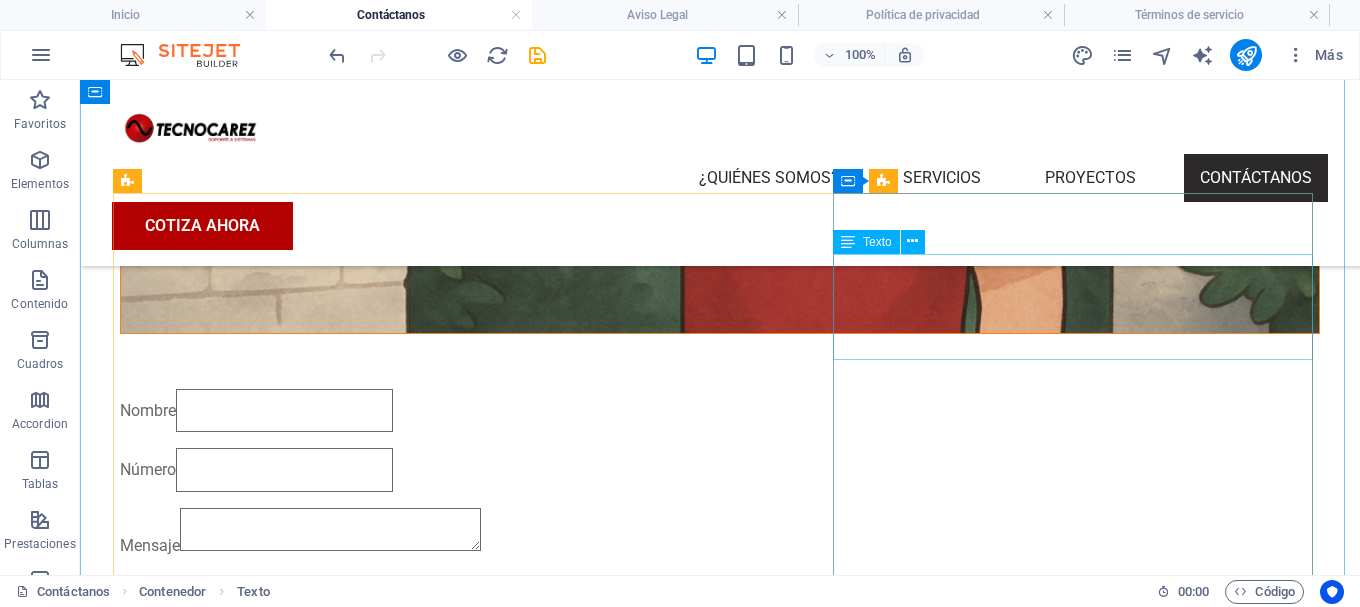 click on "DIRECCIÓN Cerrada Lázaro Cárdenas, #5, San Luis Tlaxialtemalco, Xochimilco Ciudad de México C.P: 16610." at bounding box center (720, 1764) 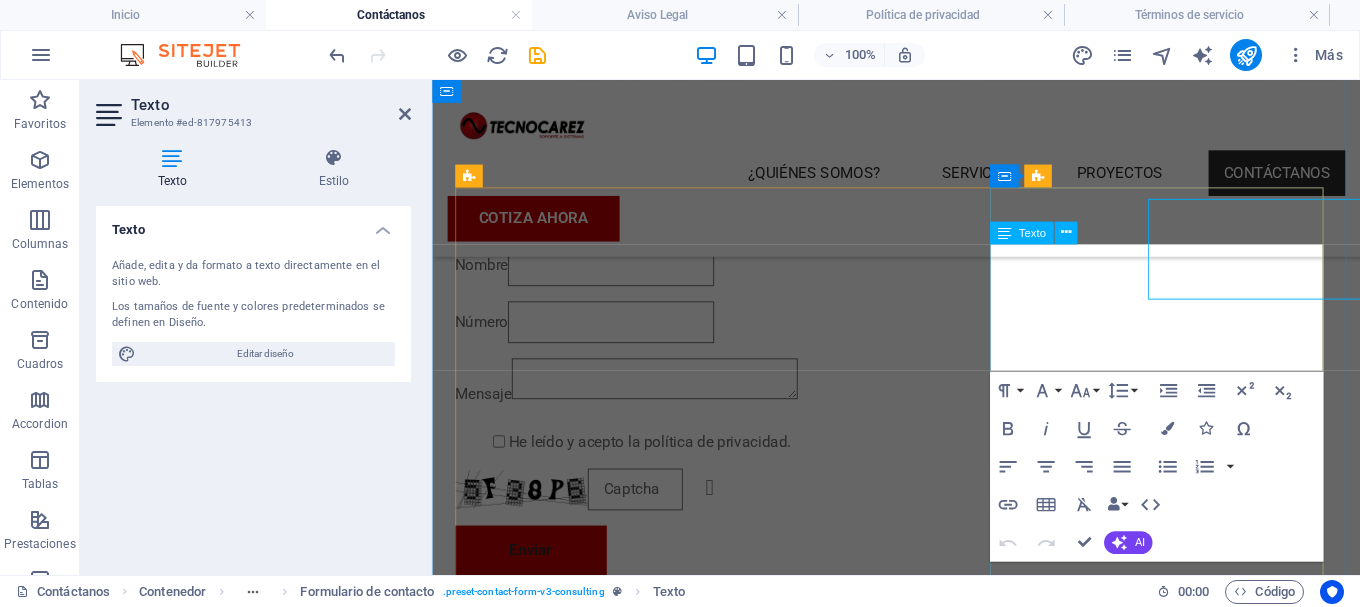 scroll, scrollTop: 949, scrollLeft: 0, axis: vertical 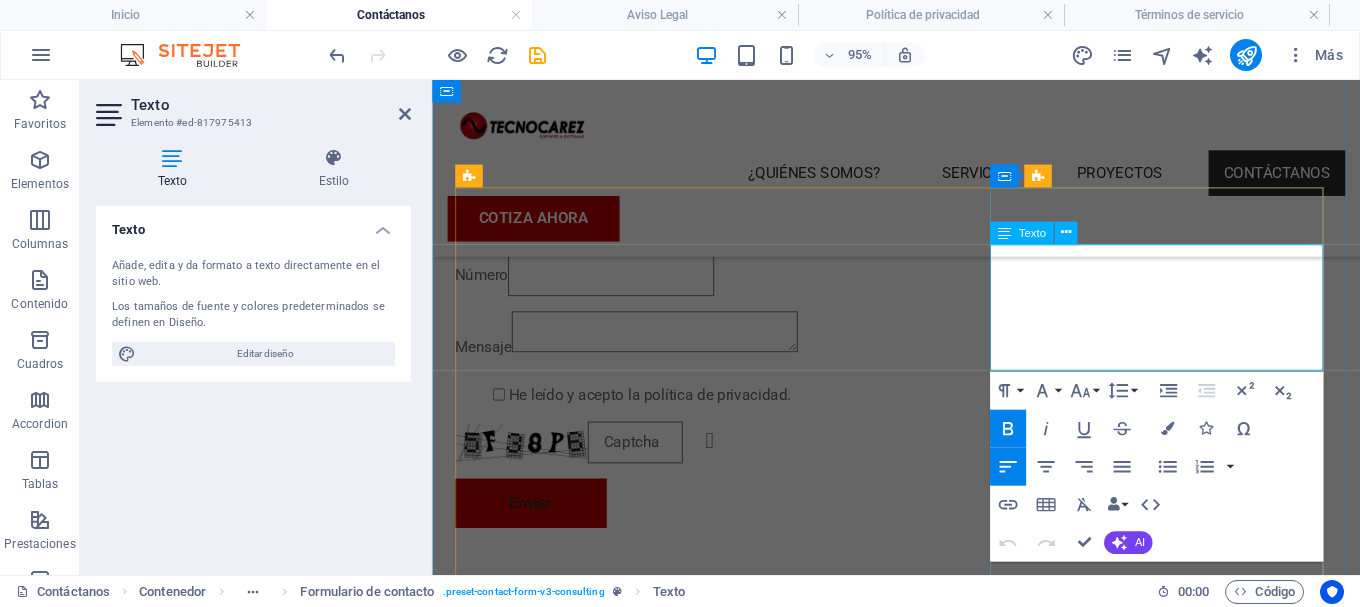 click on "Cerrada Lázaro Cárdenas, #5, San Luis Tlaxialtemalco, Xochimilco Ciudad de México C.P: 16610." at bounding box center (709, 1580) 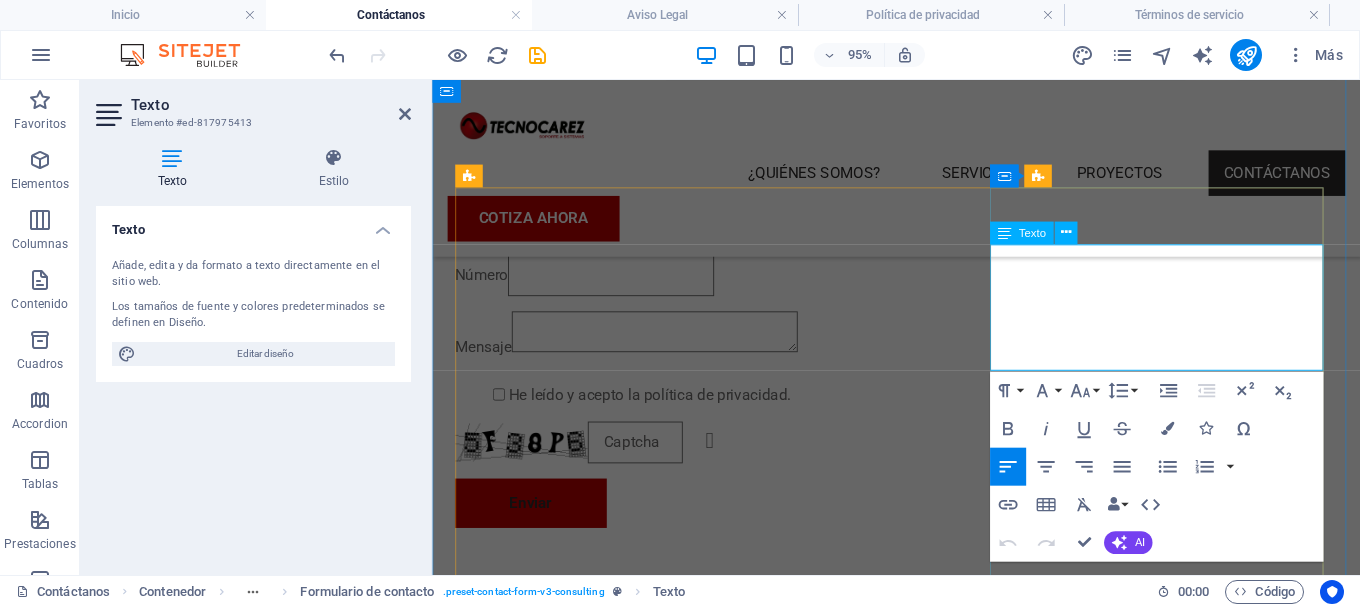 click on "Cerrada Lázaro Cárdenas, #5, San Luis Tlaxialtemalco, Xochimilco Ciudad de México C.P: 16610." at bounding box center [709, 1580] 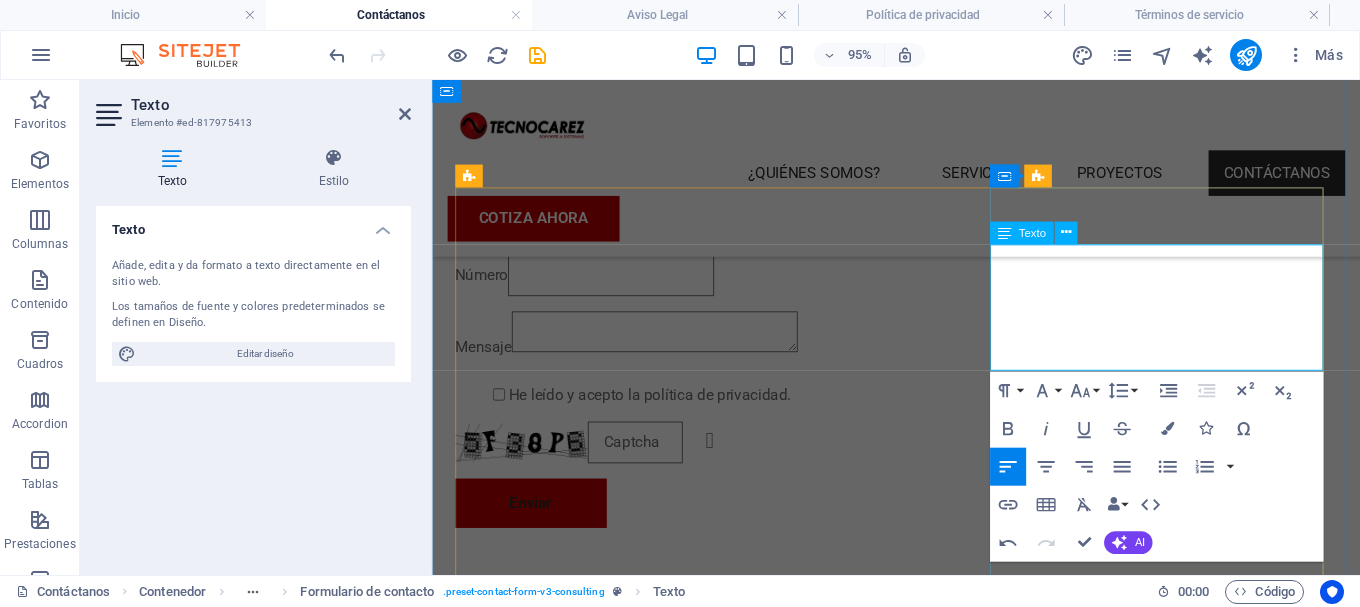 type 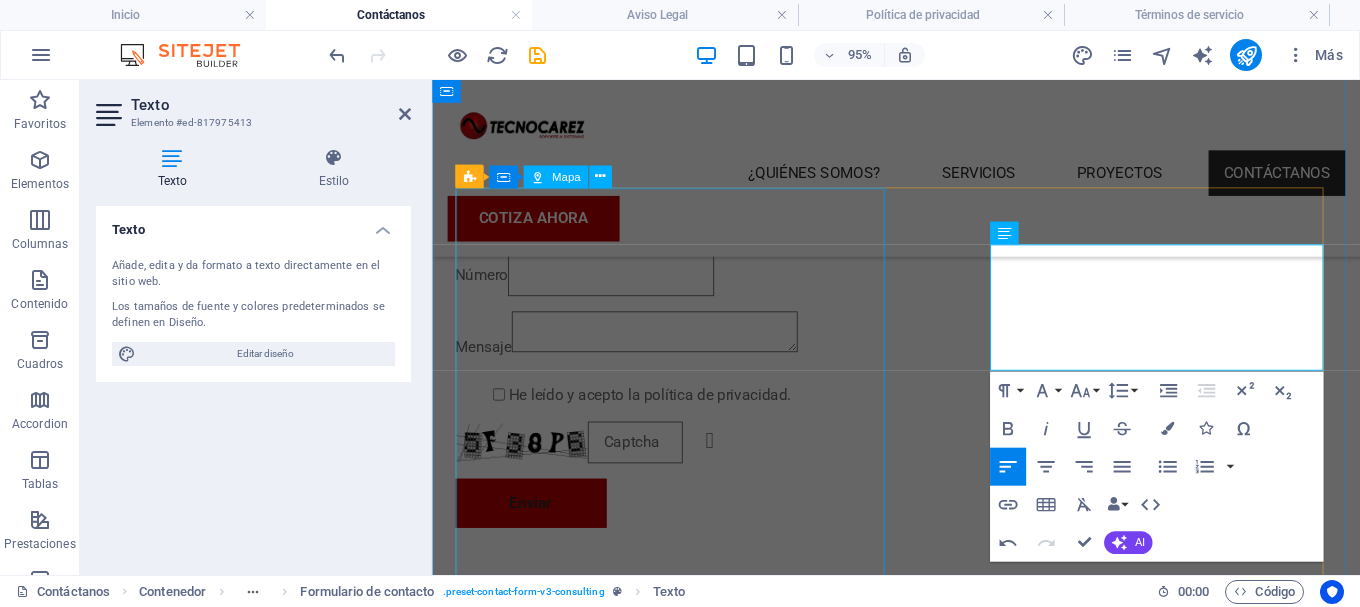 click at bounding box center (920, 1107) 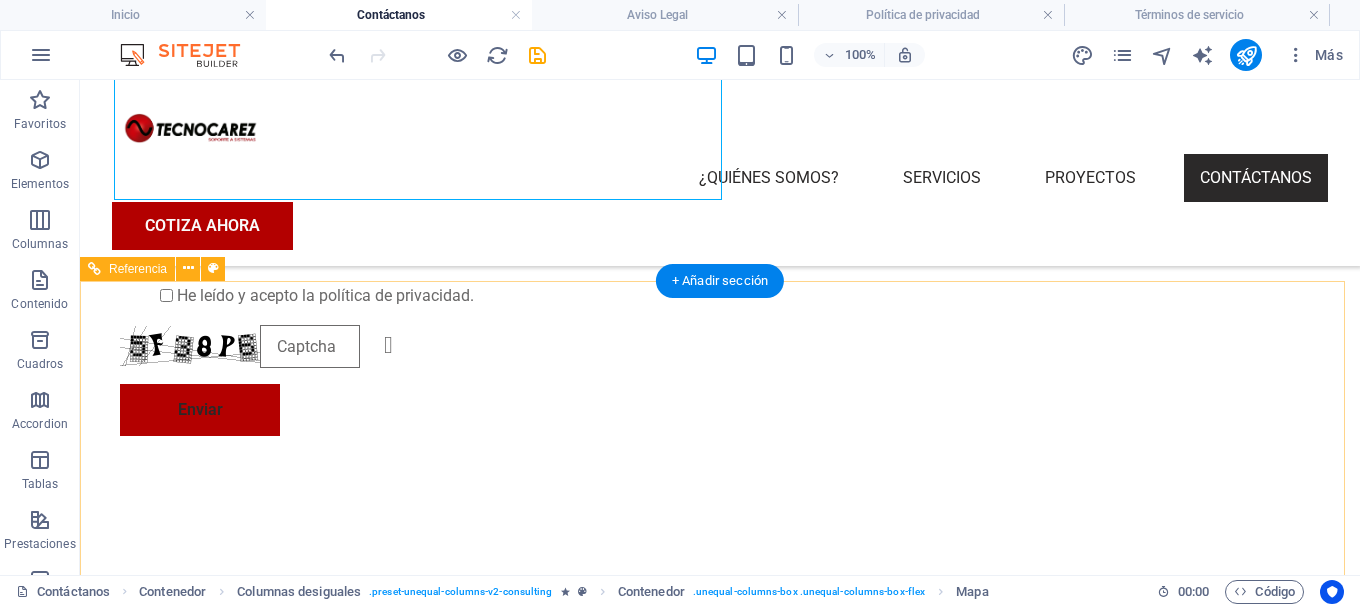 scroll, scrollTop: 1575, scrollLeft: 0, axis: vertical 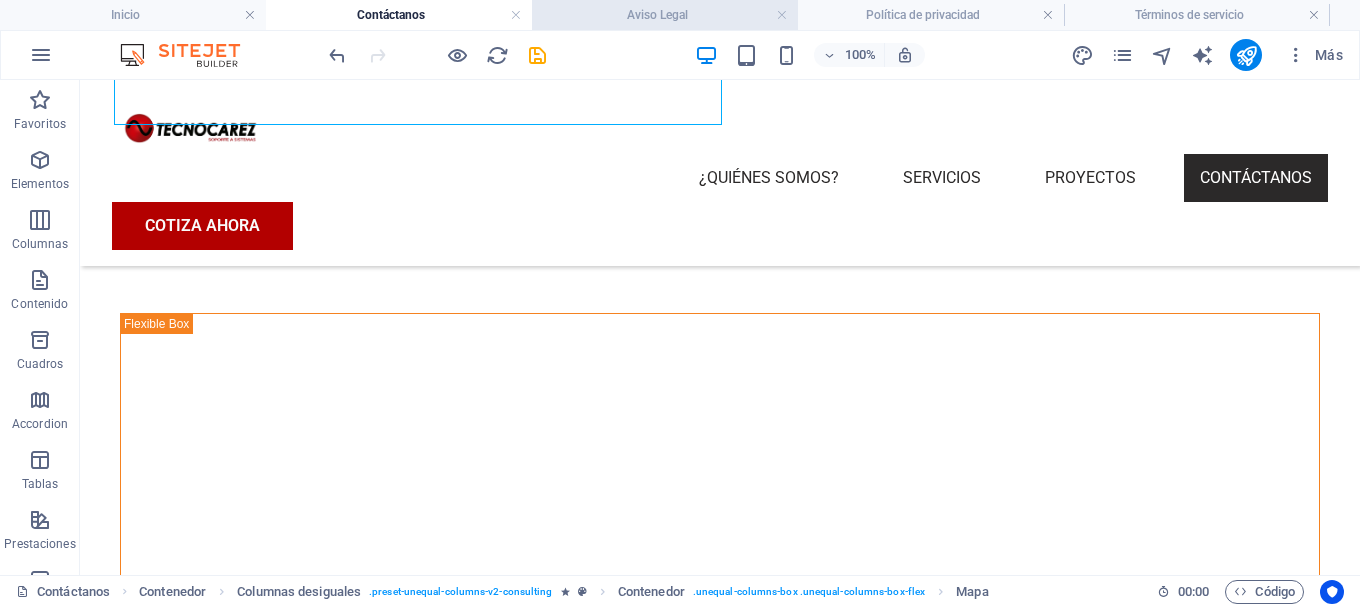 click on "Aviso Legal" at bounding box center (665, 15) 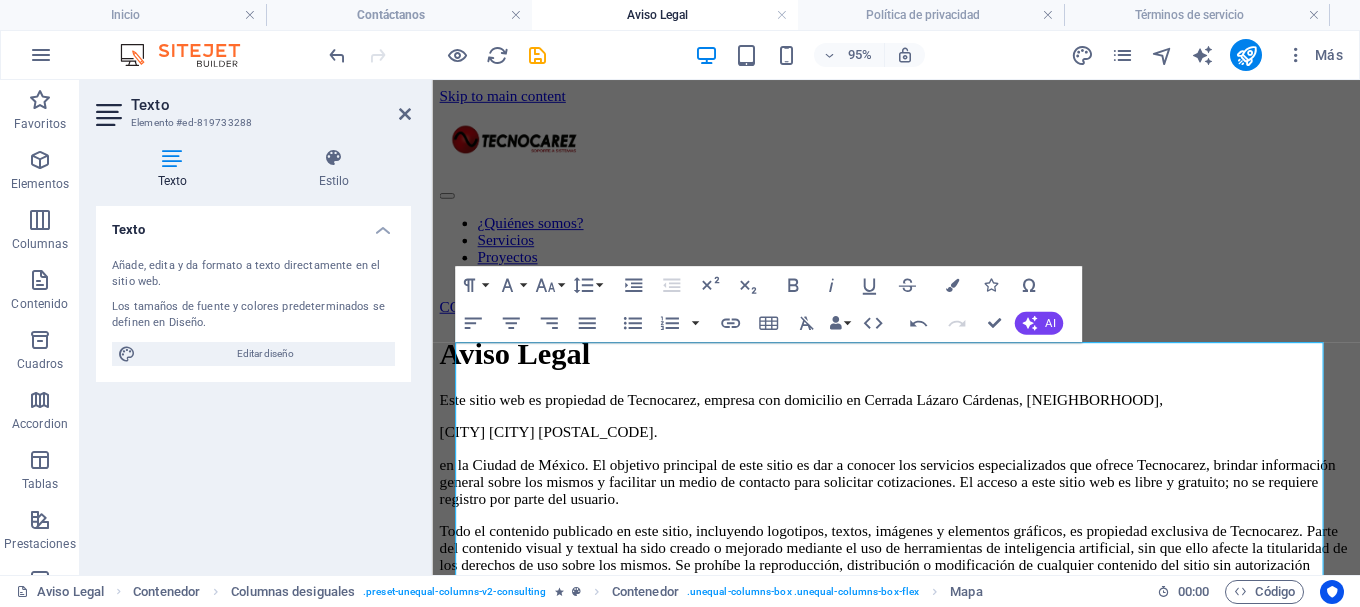 scroll, scrollTop: 0, scrollLeft: 0, axis: both 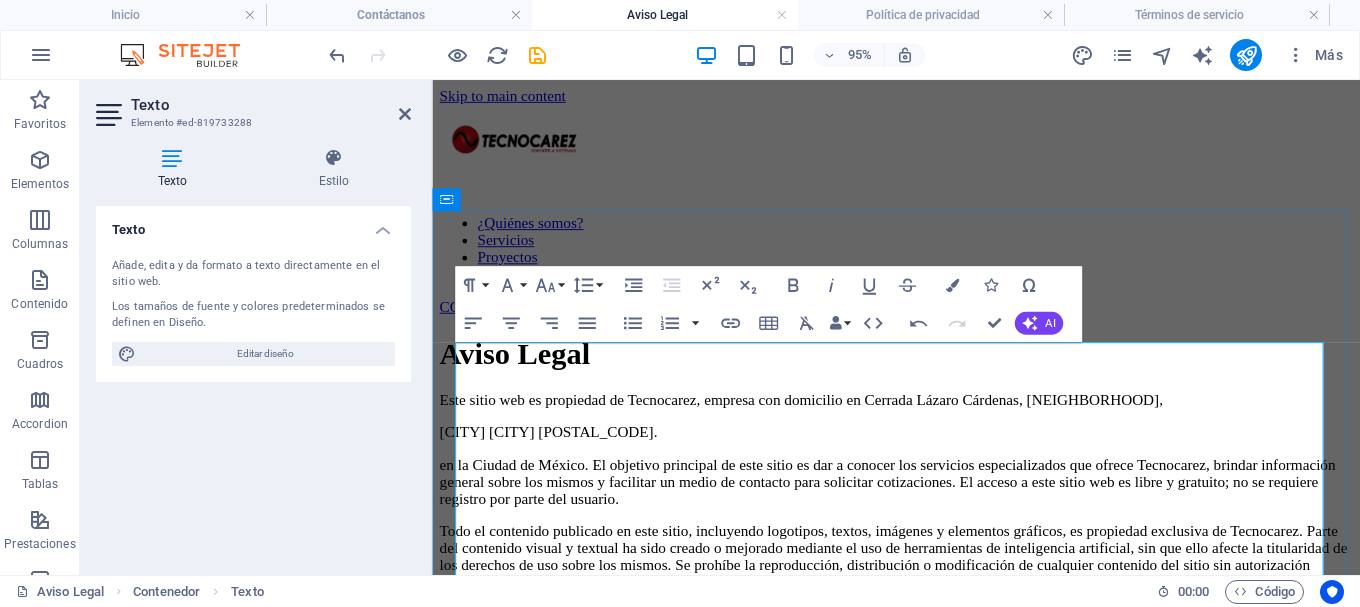 click on "Xochimilco Ciudad de México C.P: 16610." at bounding box center [920, 451] 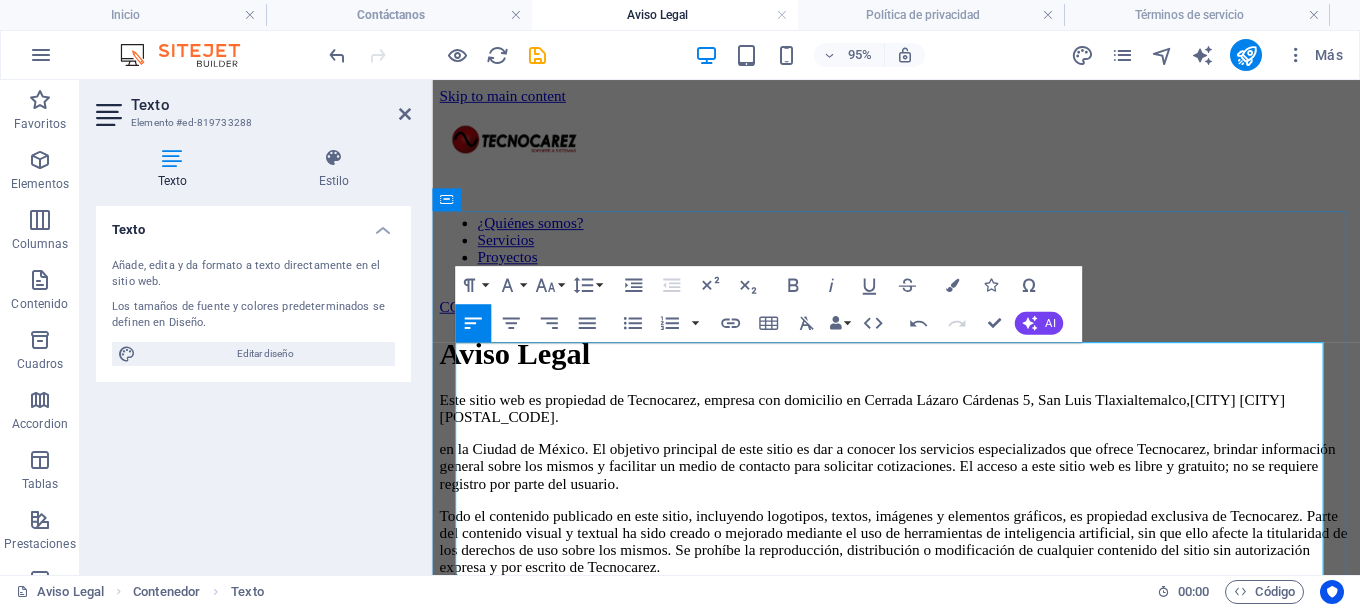 click on "en la Ciudad de México. El objetivo principal de este sitio es dar a conocer los servicios especializados que ofrece Tecnocarez, brindar información general sobre los mismos y facilitar un medio de contacto para solicitar cotizaciones. El acceso a este sitio web es libre y gratuito; no se requiere registro por parte del usuario." at bounding box center (920, 487) 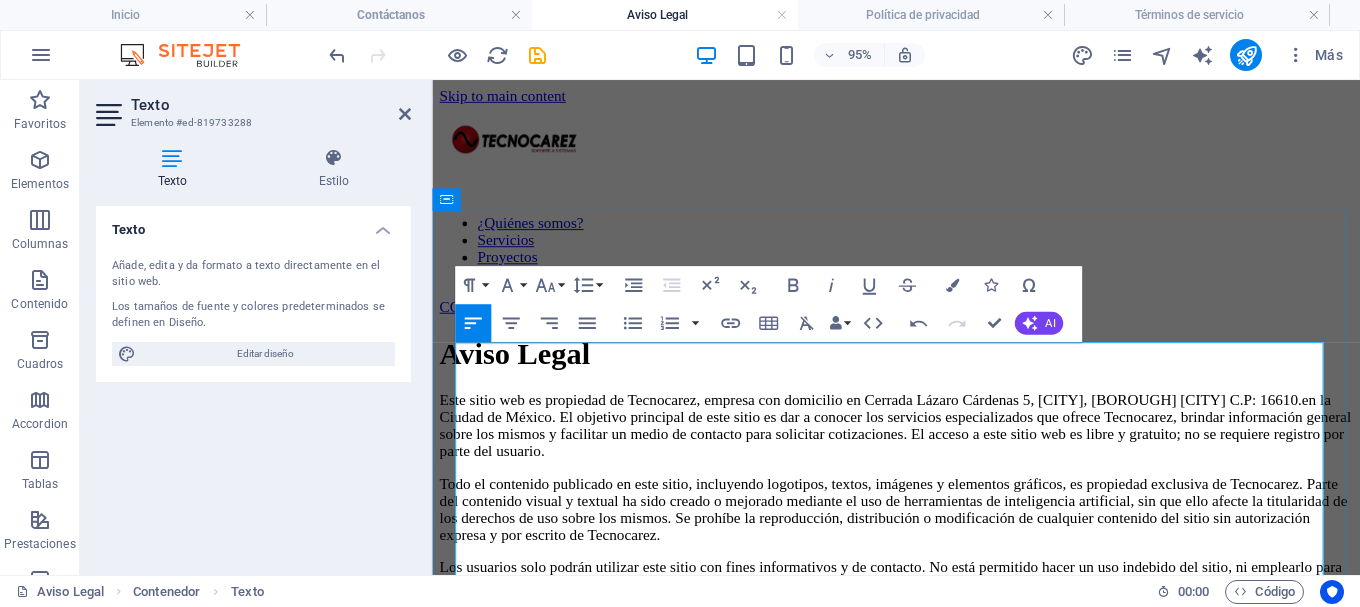 click on "Este sitio web es propiedad de Tecnocarez, empresa con domicilio en Cerrada Lázaro Cárdenas 5, San Luis Tlaxialtemalco, Xochimilco Ciudad de México C.P: 16610.en la Ciudad de México. El objetivo principal de este sitio es dar a conocer los servicios especializados que ofrece Tecnocarez, brindar información general sobre los mismos y facilitar un medio de contacto para solicitar cotizaciones. El acceso a este sitio web es libre y gratuito; no se requiere registro por parte del usuario." at bounding box center (920, 444) 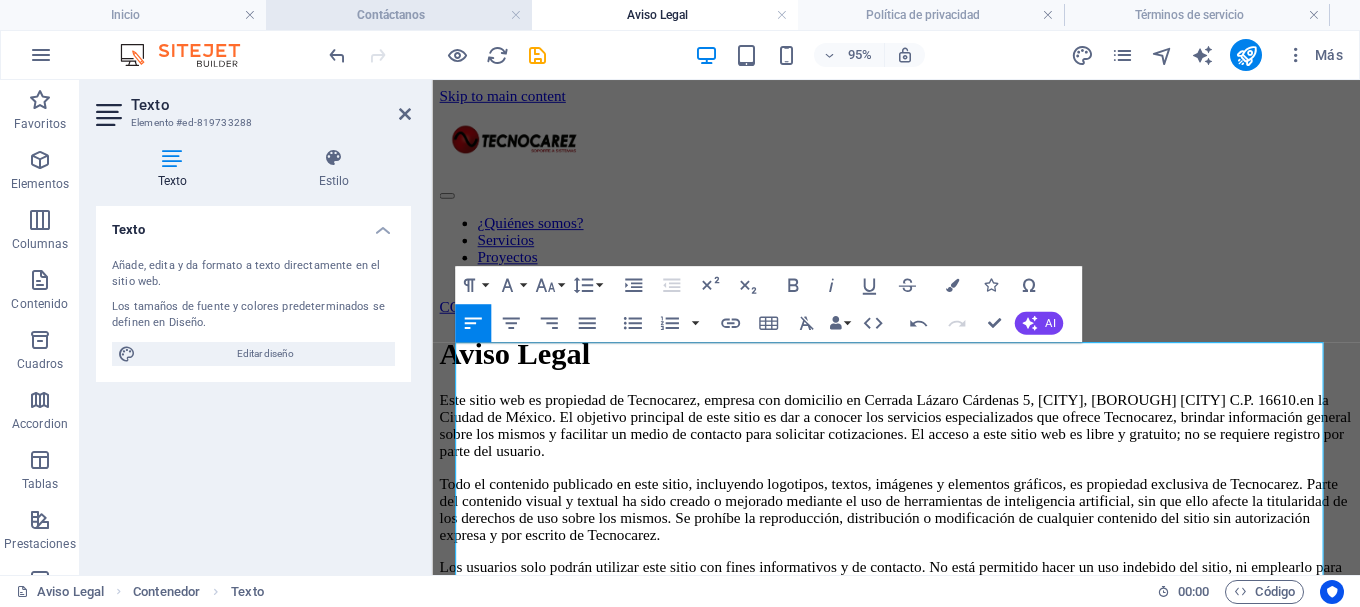 click on "Contáctanos" at bounding box center [399, 15] 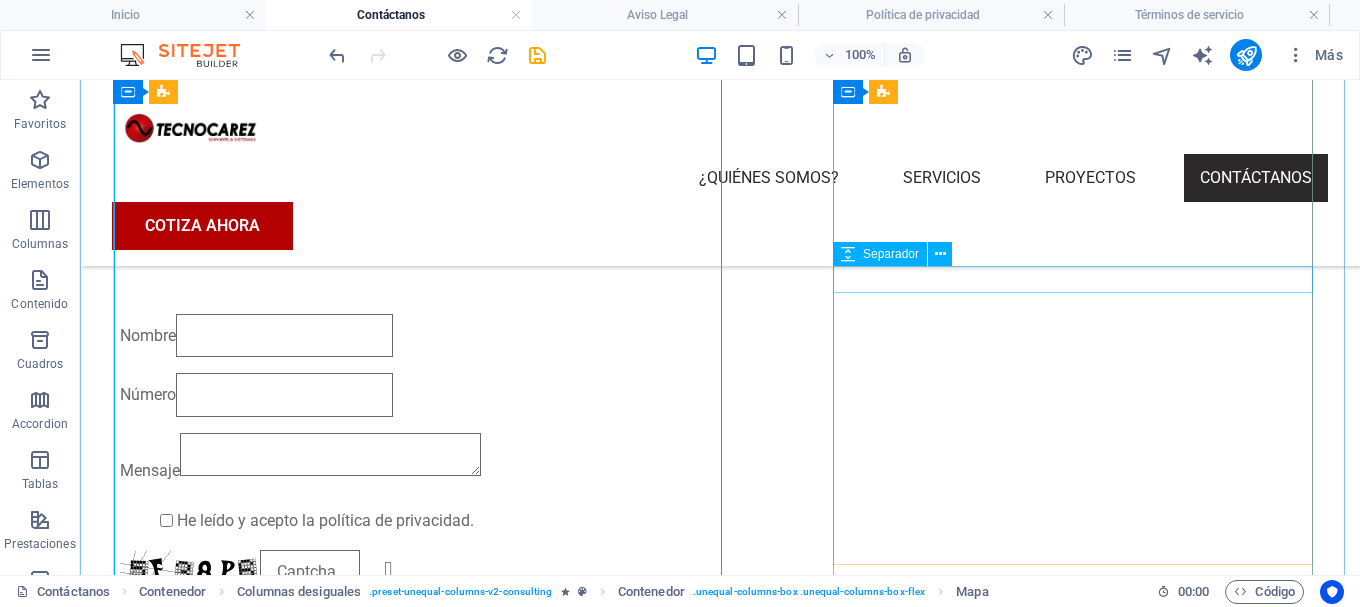 scroll, scrollTop: 775, scrollLeft: 0, axis: vertical 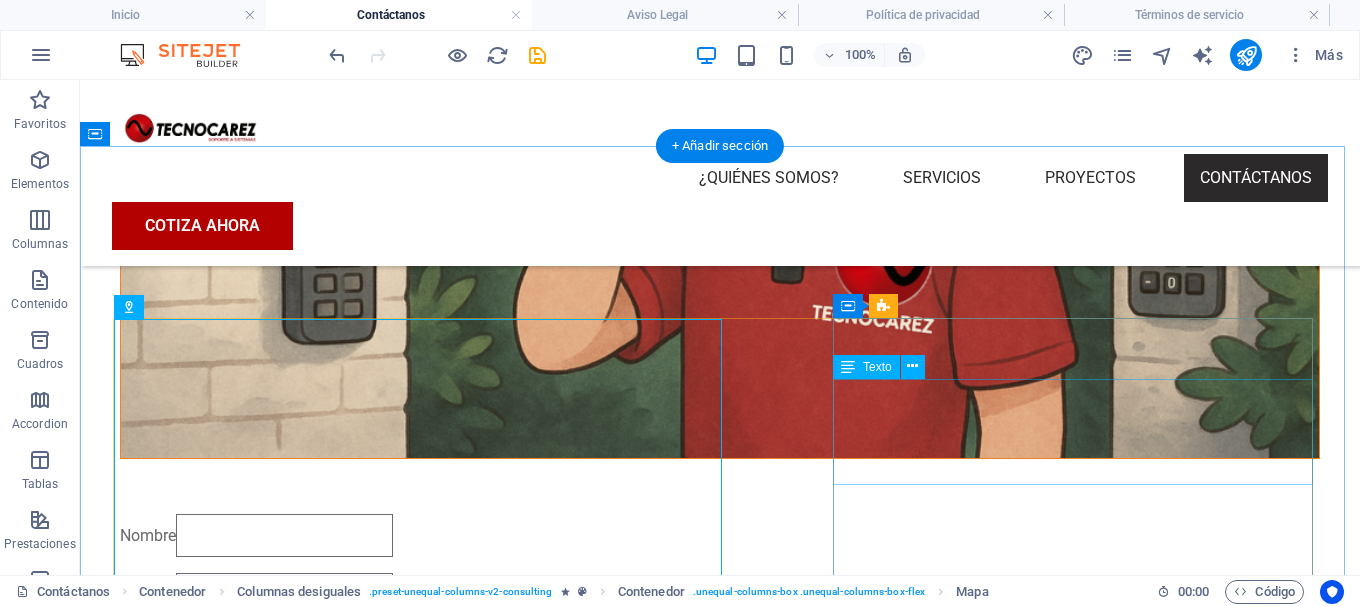 click on "DIRECCIÓN Cerrada Lázaro Cárdenas 5, San Luis Tlaxialtemalco, Xochimilco Ciudad de México C.P: 16610." at bounding box center (720, 1889) 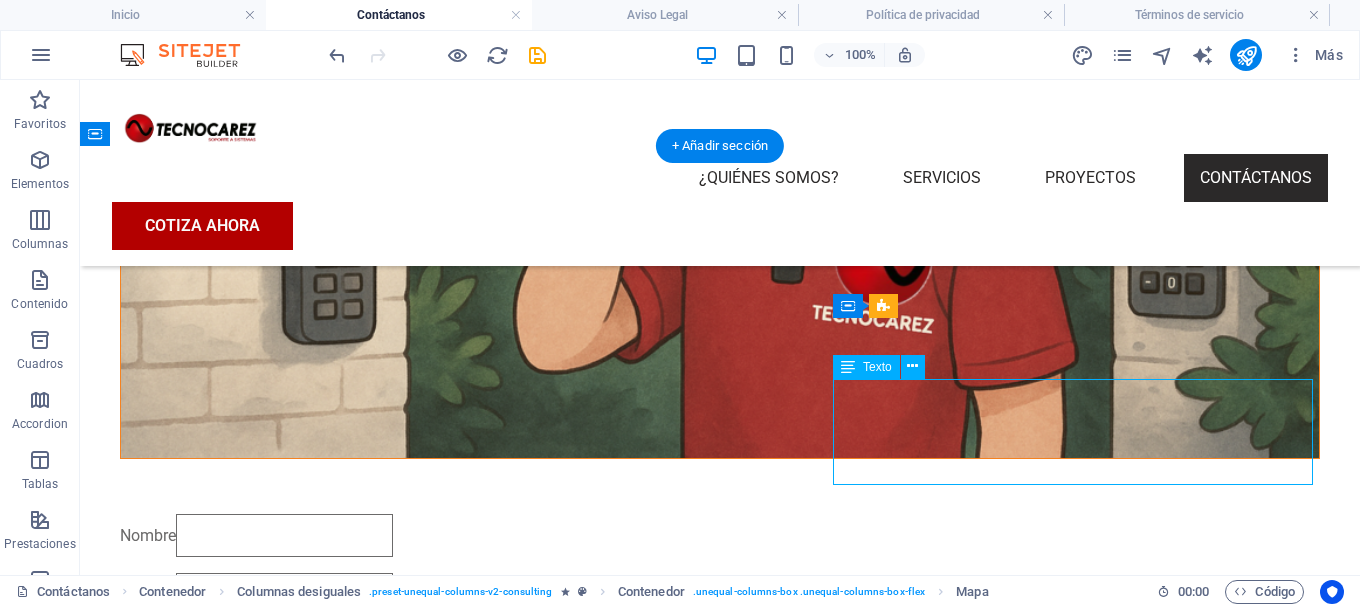 click on "DIRECCIÓN Cerrada Lázaro Cárdenas 5, San Luis Tlaxialtemalco, Xochimilco Ciudad de México C.P: 16610." at bounding box center (720, 1889) 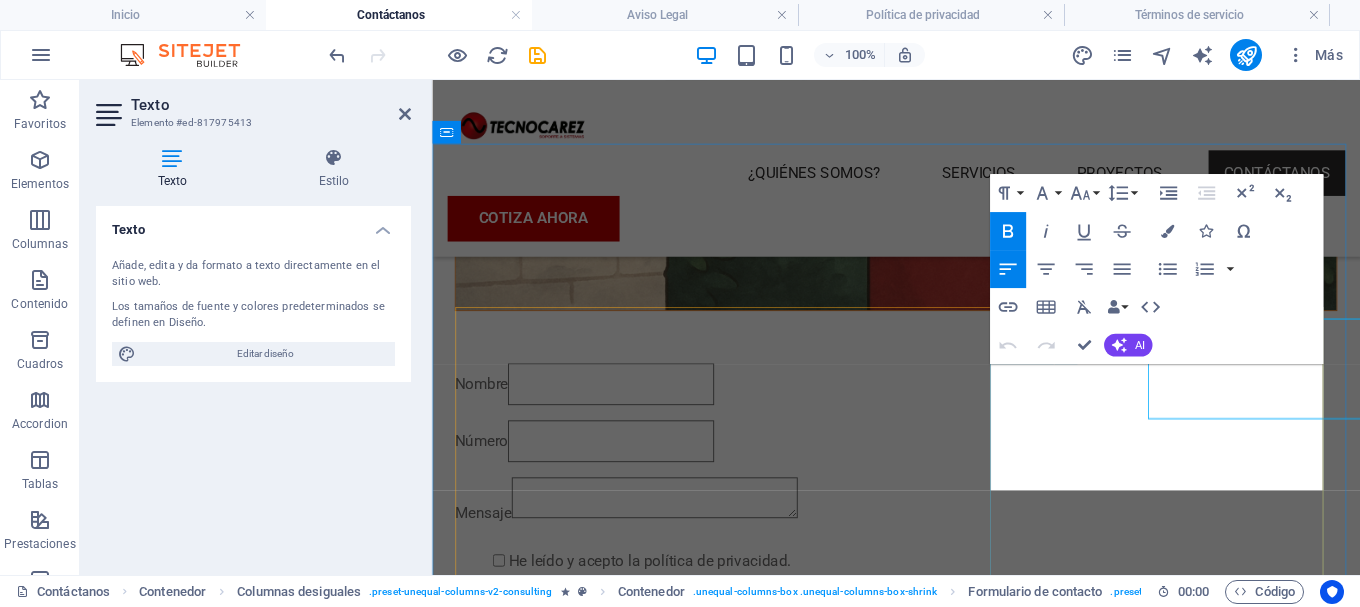 scroll, scrollTop: 823, scrollLeft: 0, axis: vertical 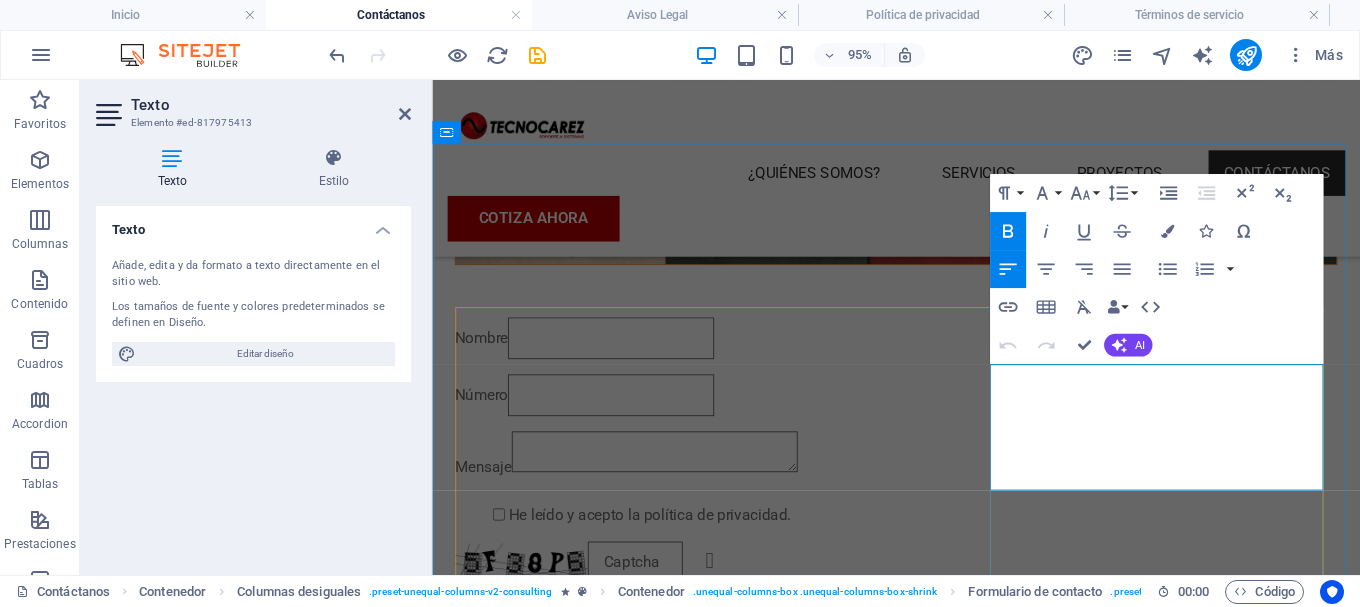 click on "Cerrada Lázaro Cárdenas 5, San Luis Tlaxialtemalco, Xochimilco Ciudad de México C.P: 16610." at bounding box center (634, 1706) 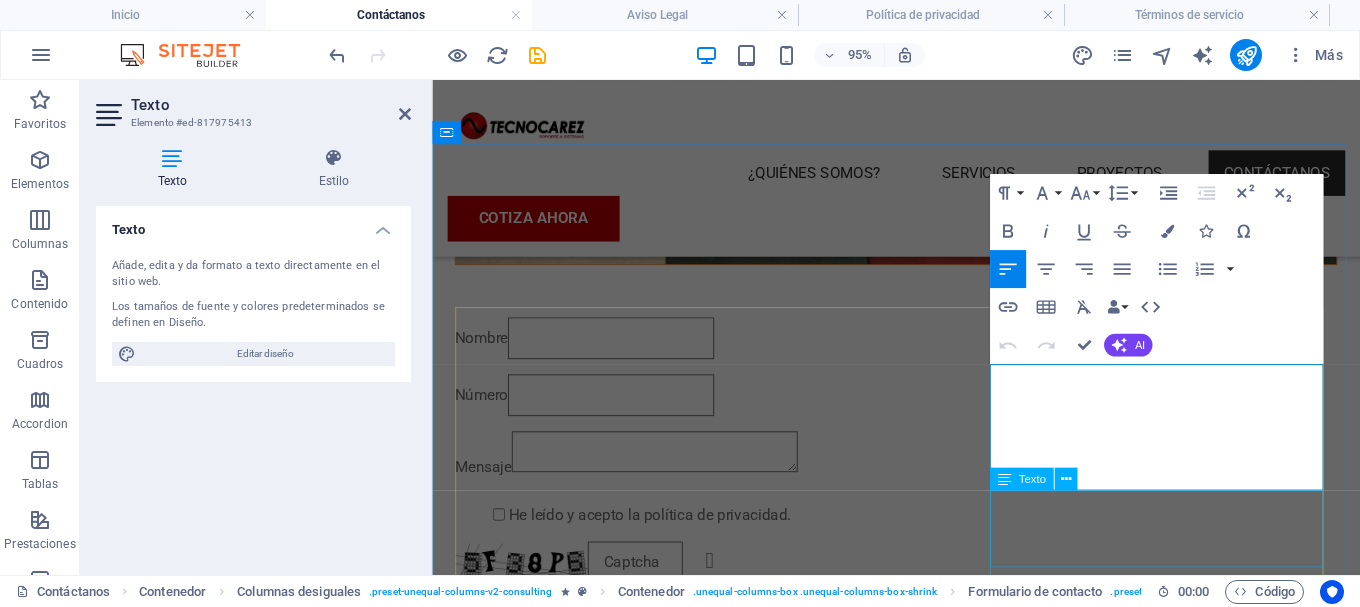type 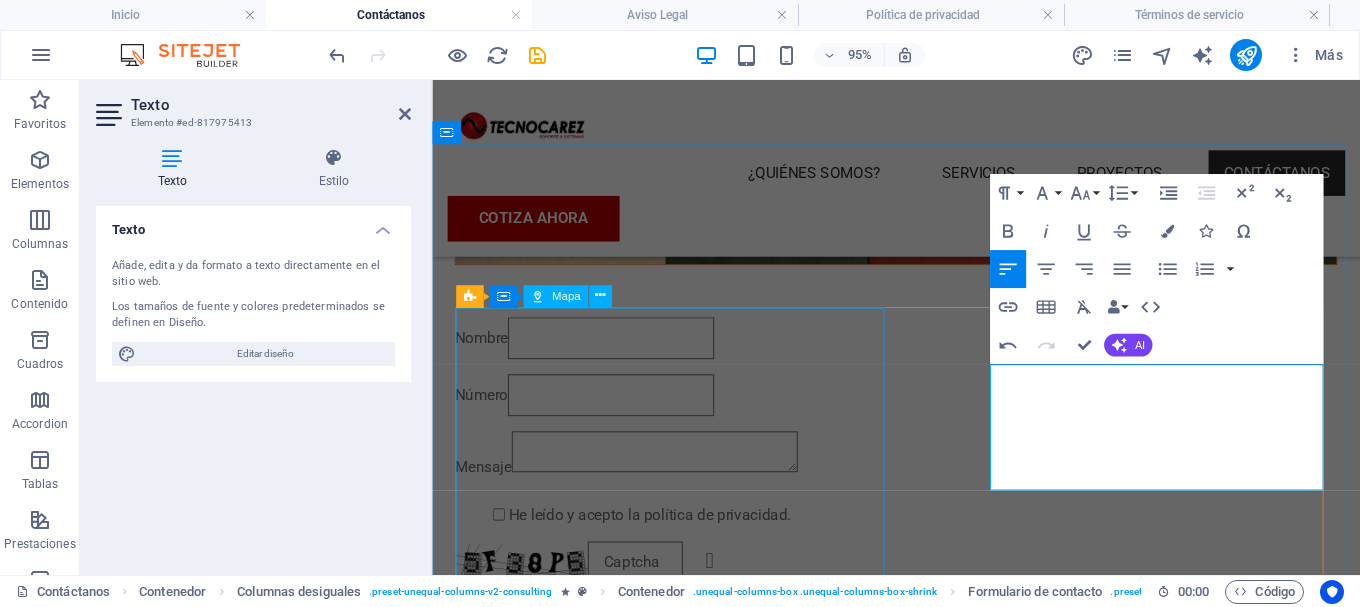 click at bounding box center (920, 1233) 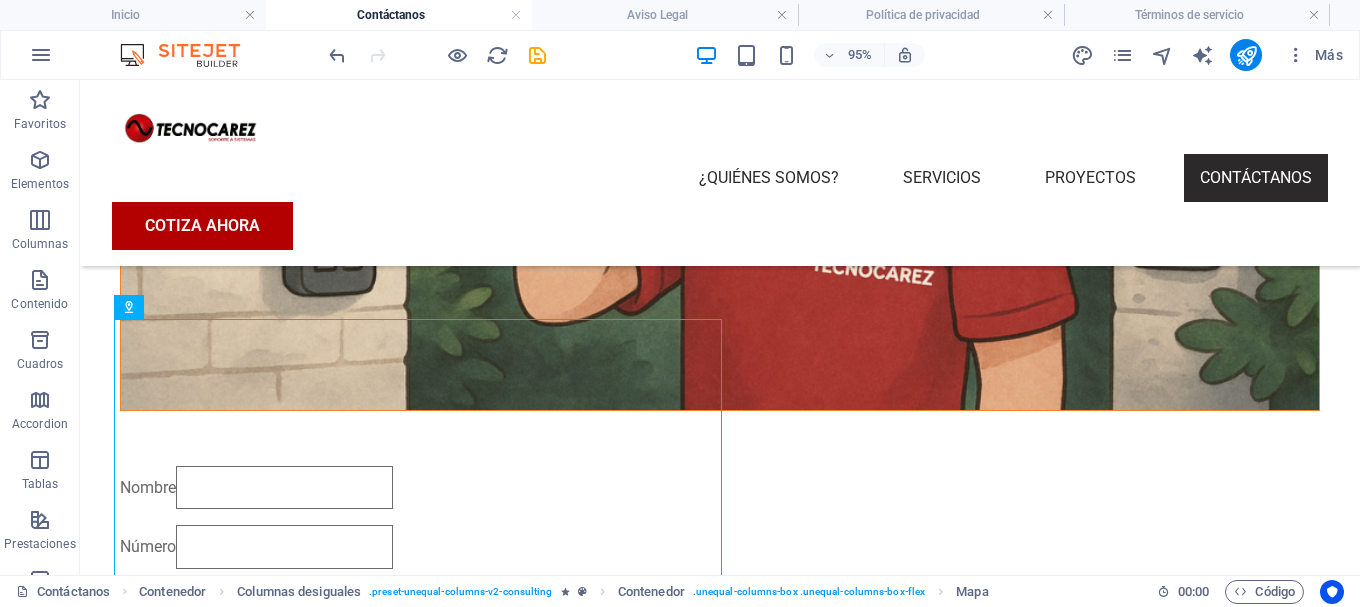 scroll, scrollTop: 775, scrollLeft: 0, axis: vertical 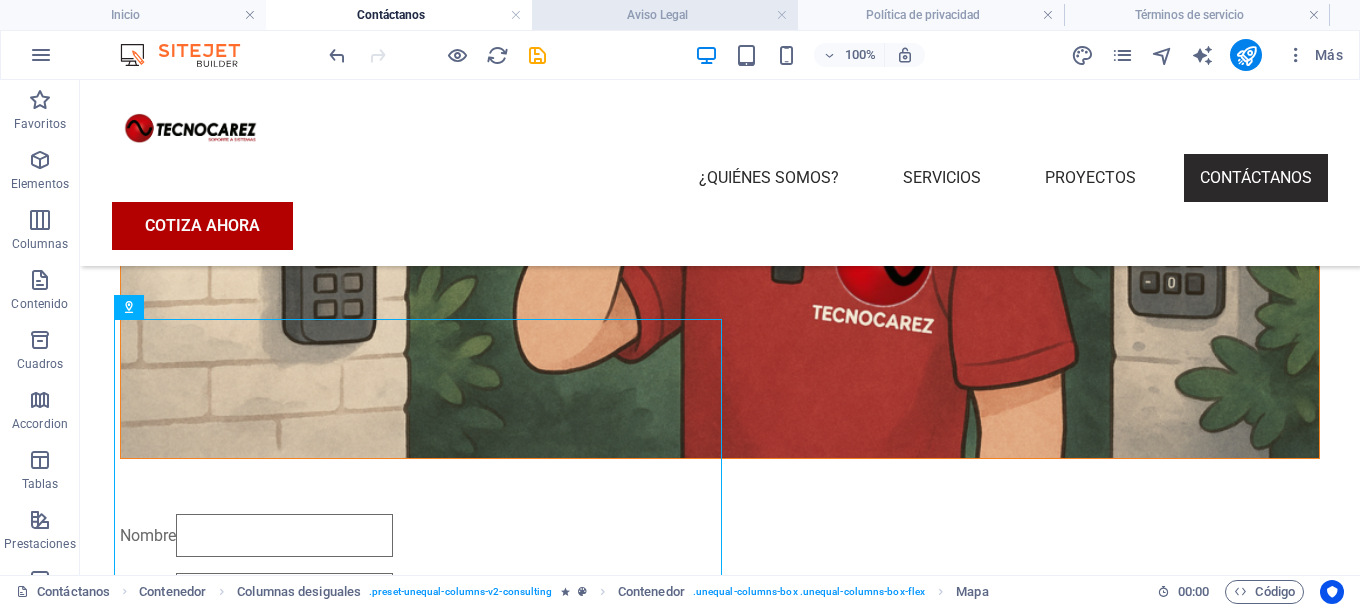 click on "Aviso Legal" at bounding box center [665, 15] 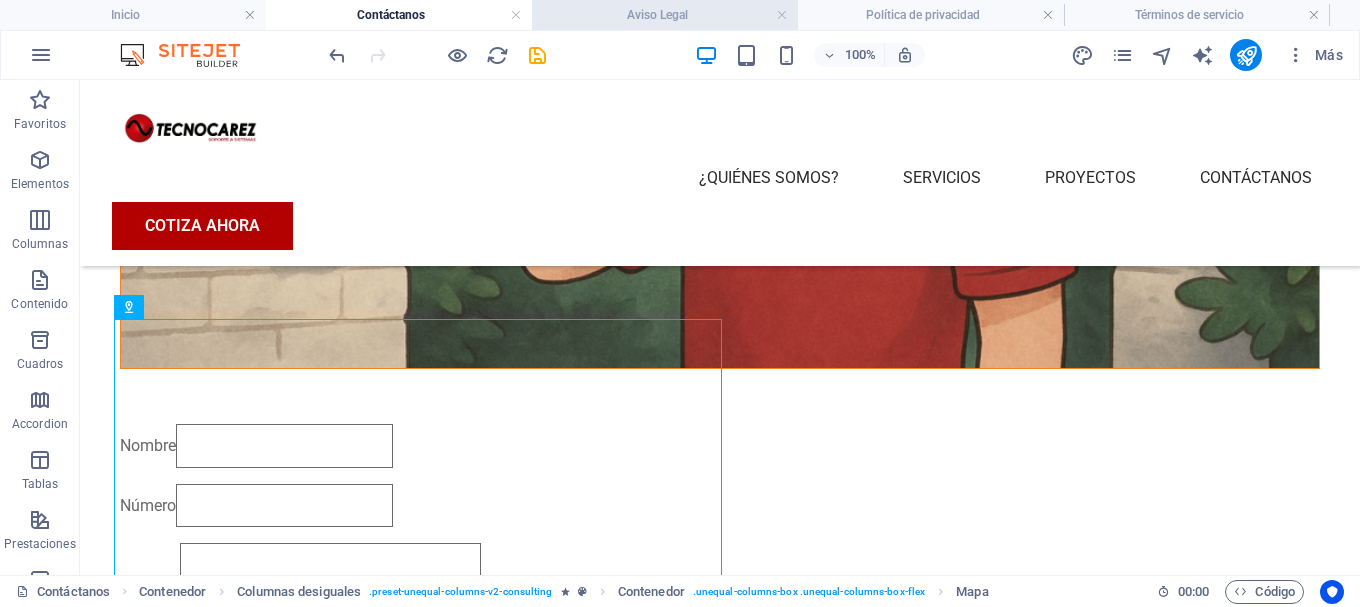 scroll, scrollTop: 0, scrollLeft: 0, axis: both 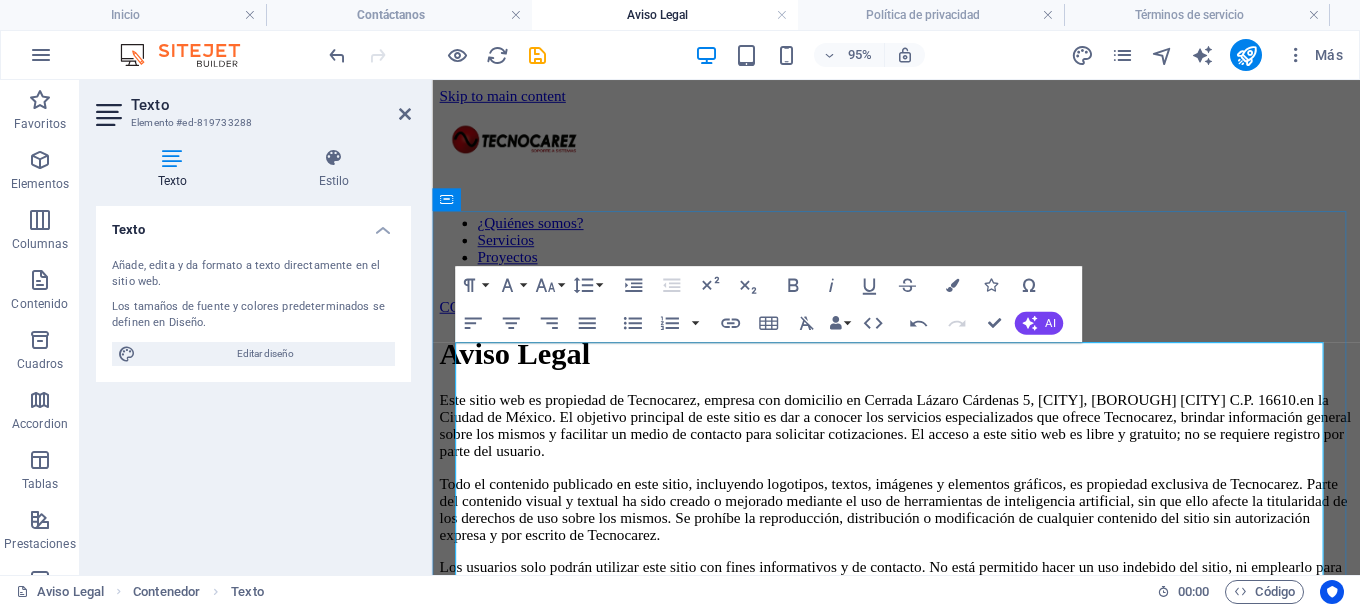 click on "Este sitio web es propiedad de Tecnocarez, empresa con domicilio en Cerrada Lázaro Cárdenas 5, San Luis Tlaxialtemalco, Xochimilco Ciudad de México C.P. 16610.en la Ciudad de México. El objetivo principal de este sitio es dar a conocer los servicios especializados que ofrece Tecnocarez, brindar información general sobre los mismos y facilitar un medio de contacto para solicitar cotizaciones. El acceso a este sitio web es libre y gratuito; no se requiere registro por parte del usuario." at bounding box center [920, 444] 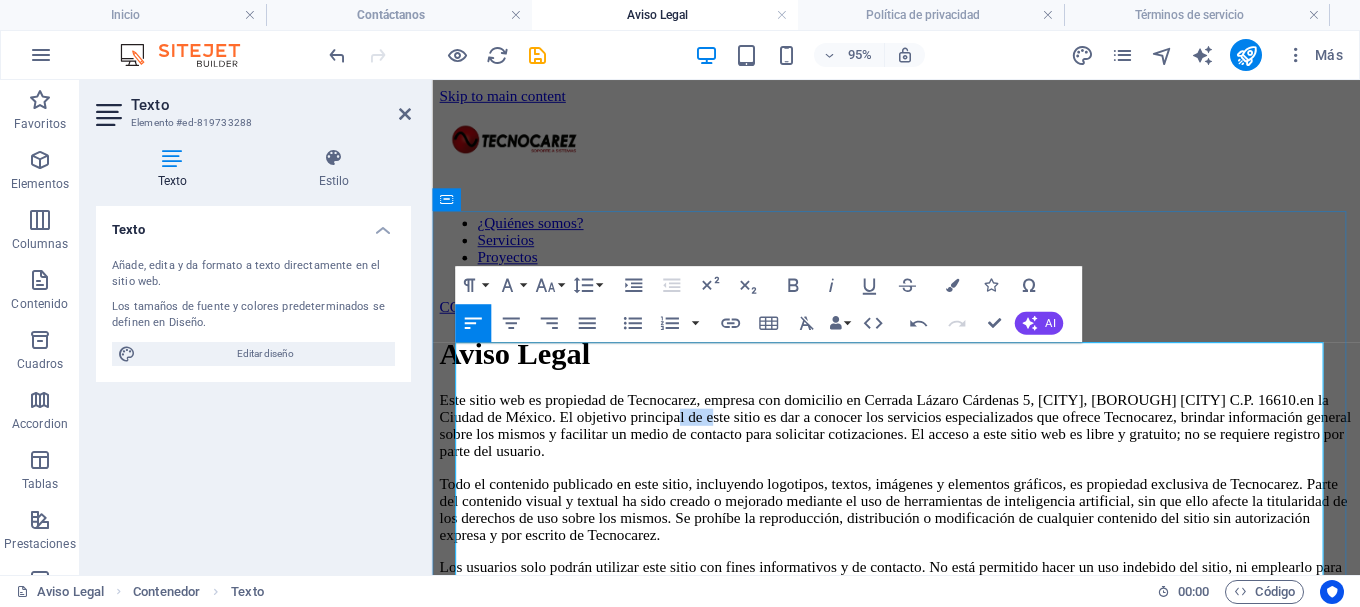 click on "Este sitio web es propiedad de Tecnocarez, empresa con domicilio en Cerrada Lázaro Cárdenas 5, San Luis Tlaxialtemalco, Xochimilco Ciudad de México C.P. 16610.en la Ciudad de México. El objetivo principal de este sitio es dar a conocer los servicios especializados que ofrece Tecnocarez, brindar información general sobre los mismos y facilitar un medio de contacto para solicitar cotizaciones. El acceso a este sitio web es libre y gratuito; no se requiere registro por parte del usuario." at bounding box center [920, 444] 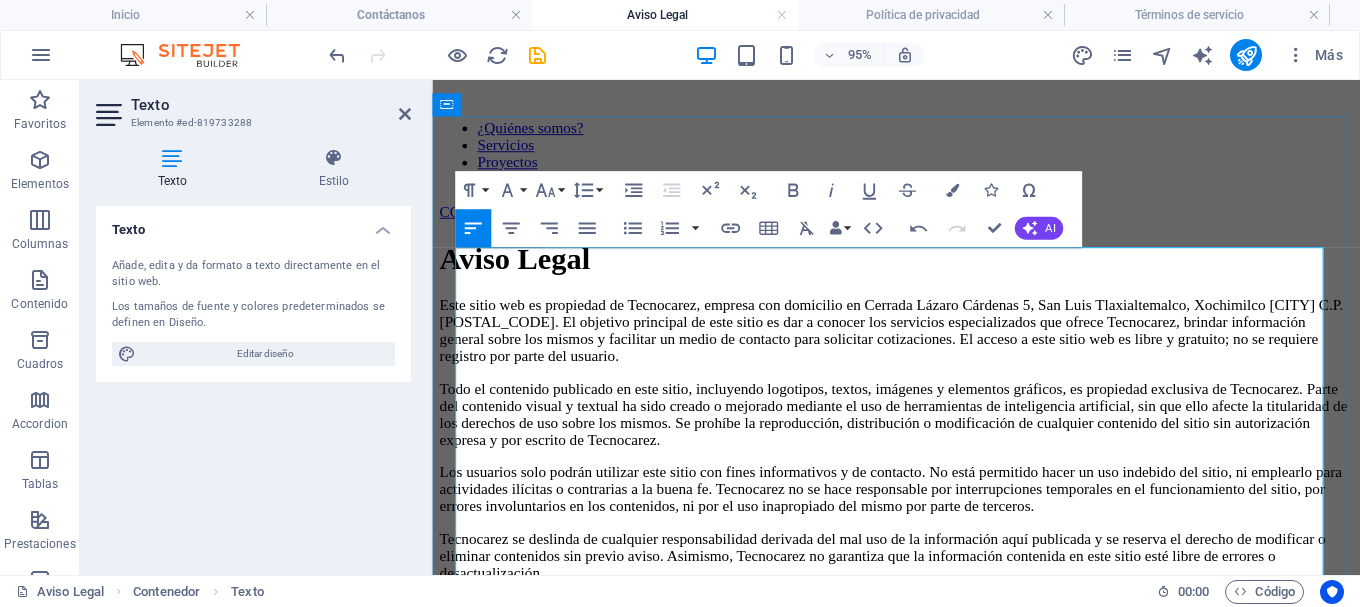 scroll, scrollTop: 200, scrollLeft: 0, axis: vertical 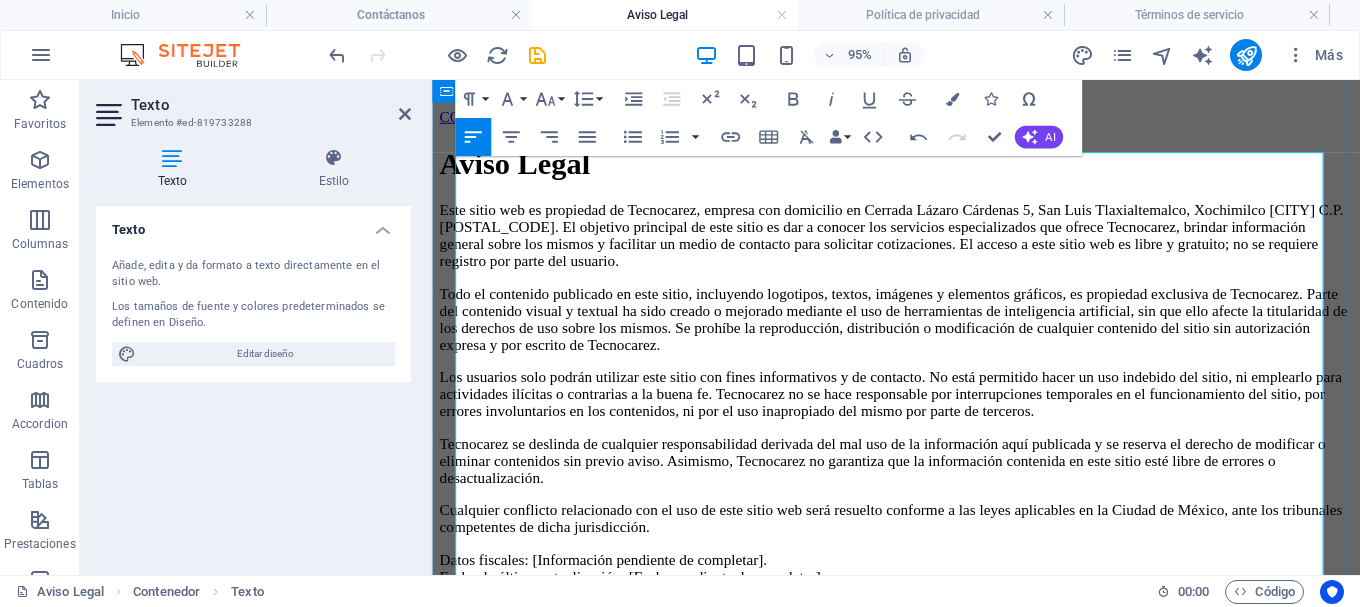 click on "Todo el contenido publicado en este sitio, incluyendo logotipos, textos, imágenes y elementos gráficos, es propiedad exclusiva de Tecnocarez. Parte del contenido visual y textual ha sido creado o mejorado mediante el uso de herramientas de inteligencia artificial, sin que ello afecte la titularidad de los derechos de uso sobre los mismos. Se prohíbe la reproducción, distribución o modificación de cualquier contenido del sitio sin autorización expresa y por escrito de Tecnocarez." at bounding box center (920, 332) 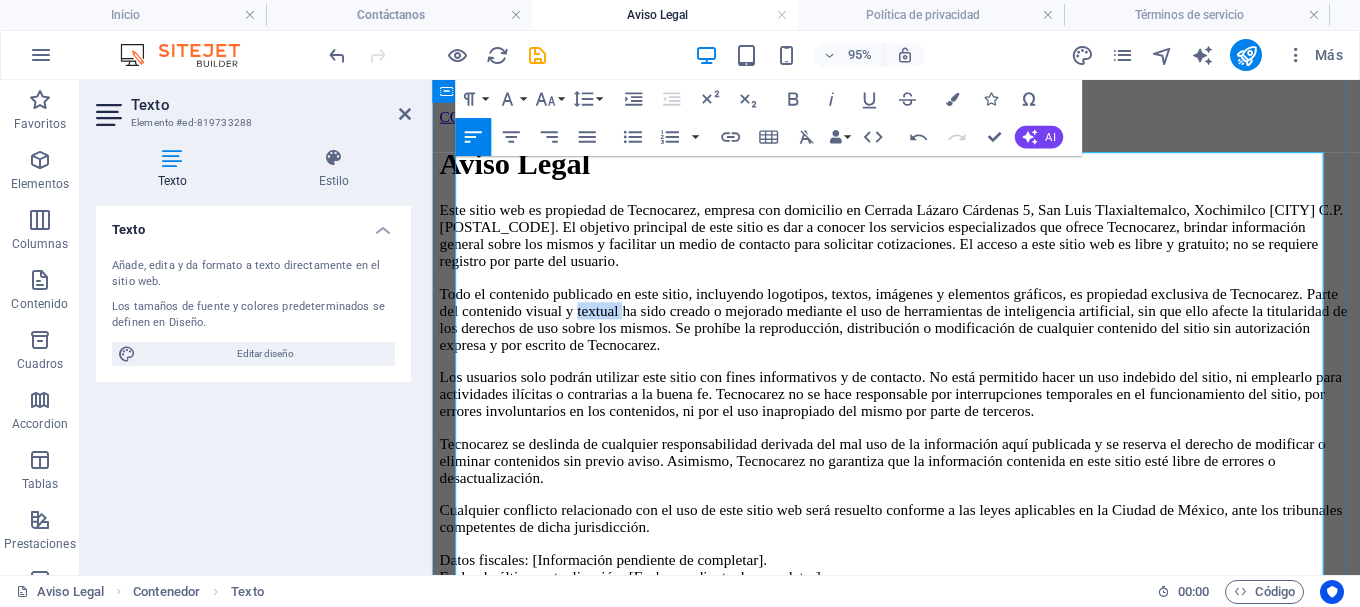 click on "Todo el contenido publicado en este sitio, incluyendo logotipos, textos, imágenes y elementos gráficos, es propiedad exclusiva de Tecnocarez. Parte del contenido visual y textual ha sido creado o mejorado mediante el uso de herramientas de inteligencia artificial, sin que ello afecte la titularidad de los derechos de uso sobre los mismos. Se prohíbe la reproducción, distribución o modificación de cualquier contenido del sitio sin autorización expresa y por escrito de Tecnocarez." at bounding box center (920, 332) 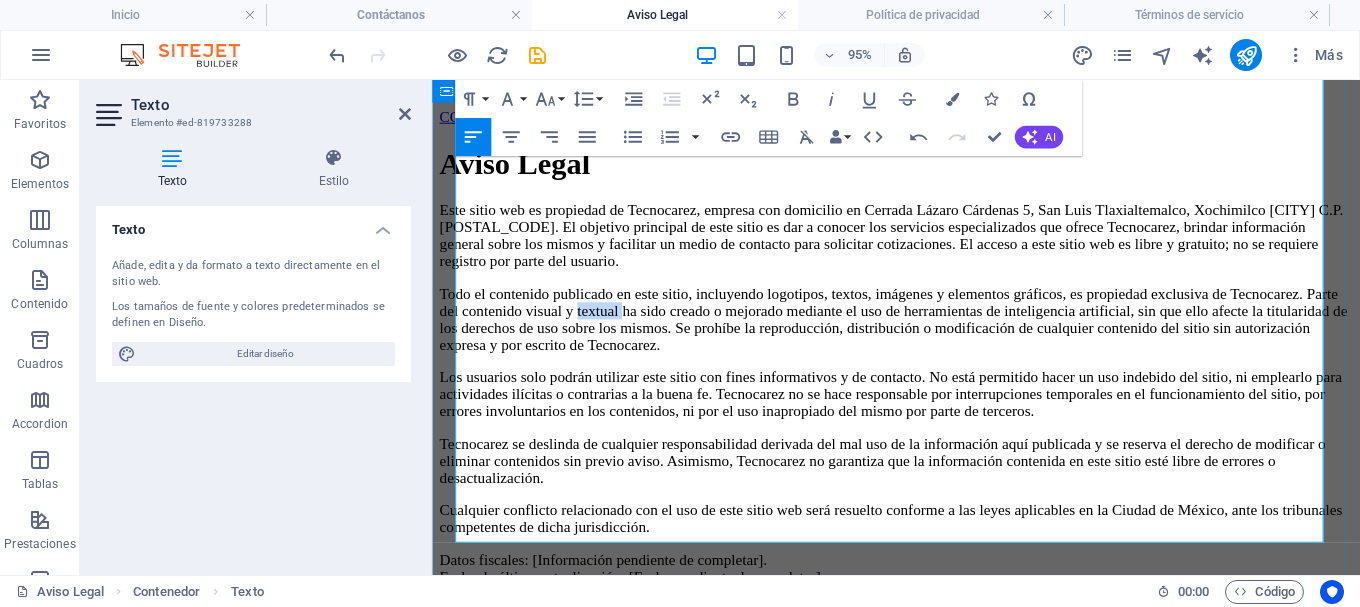 scroll, scrollTop: 400, scrollLeft: 0, axis: vertical 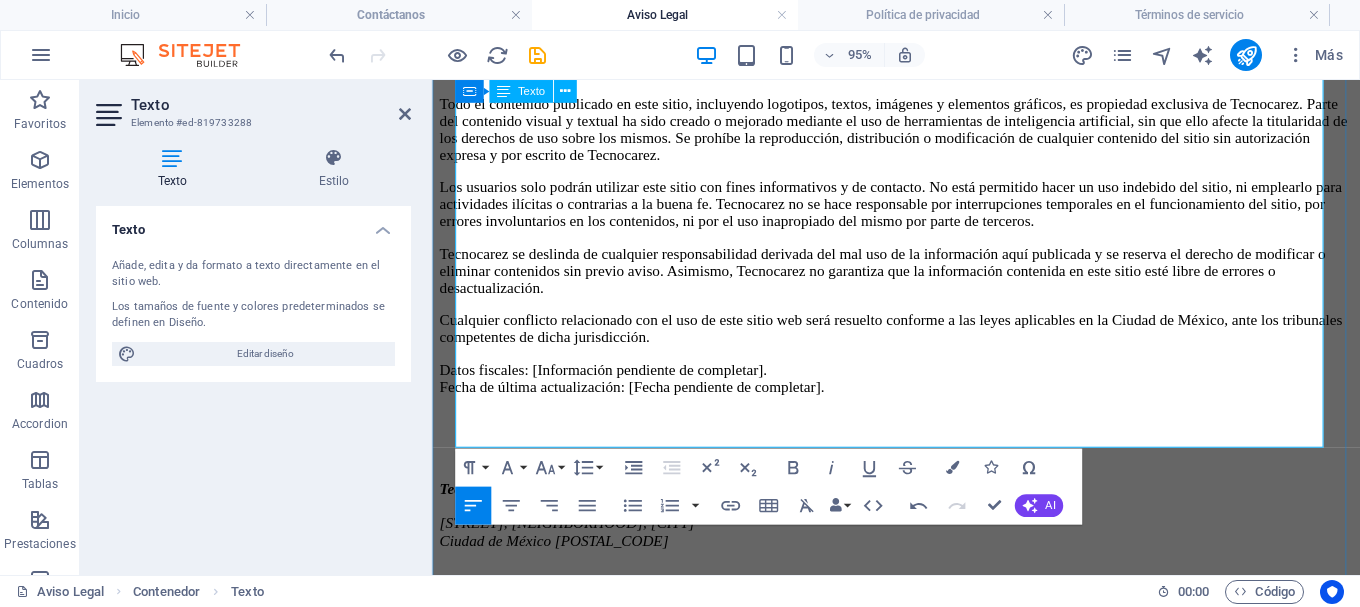 click on "Datos fiscales: [Información pendiente de completar]. Fecha de última actualización: [Fecha pendiente de completar]." at bounding box center (920, 394) 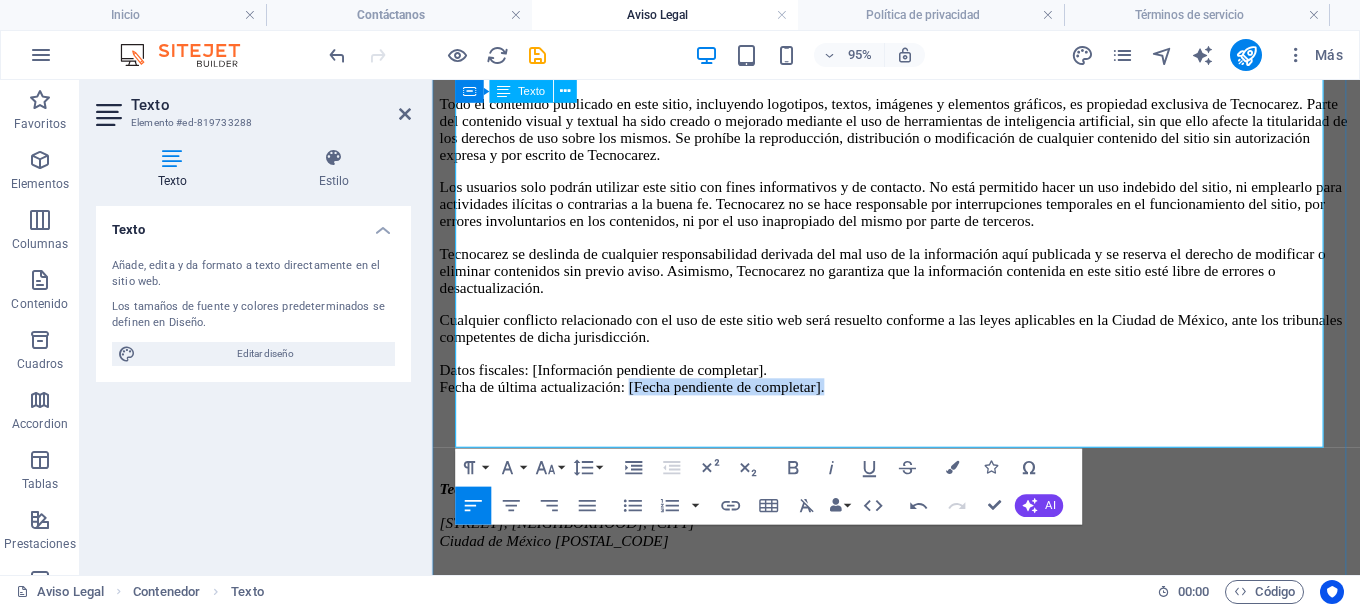 drag, startPoint x: 920, startPoint y: 437, endPoint x: 676, endPoint y: 431, distance: 244.07376 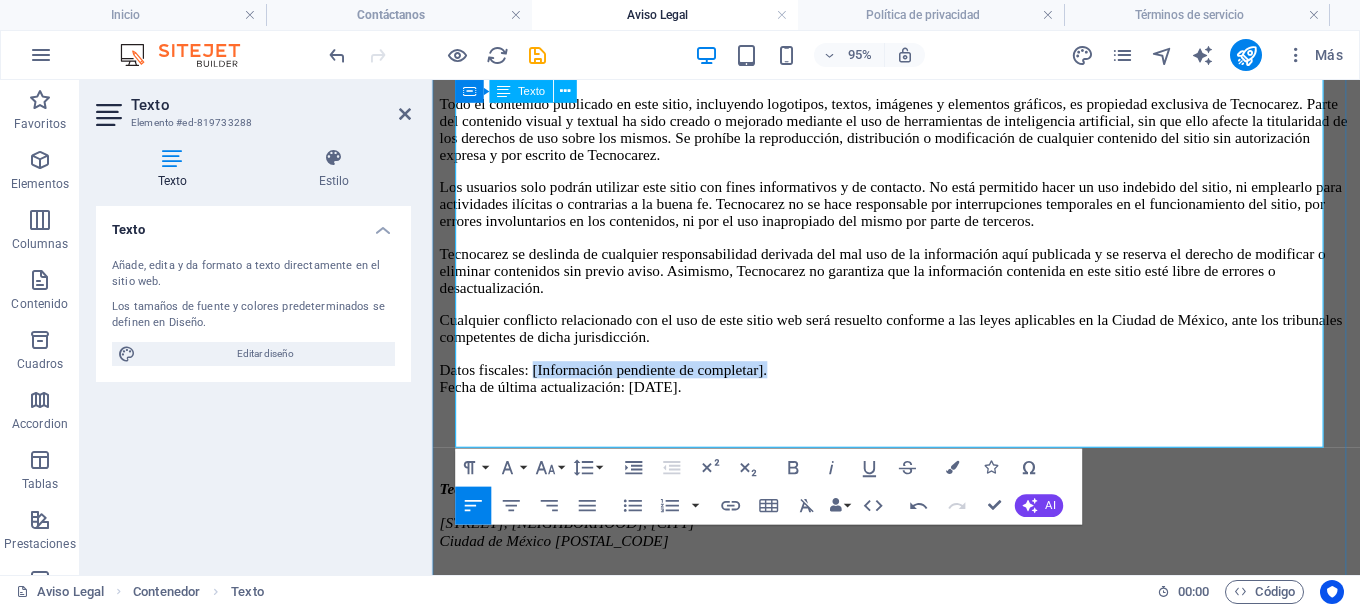 drag, startPoint x: 857, startPoint y: 398, endPoint x: 563, endPoint y: 415, distance: 294.4911 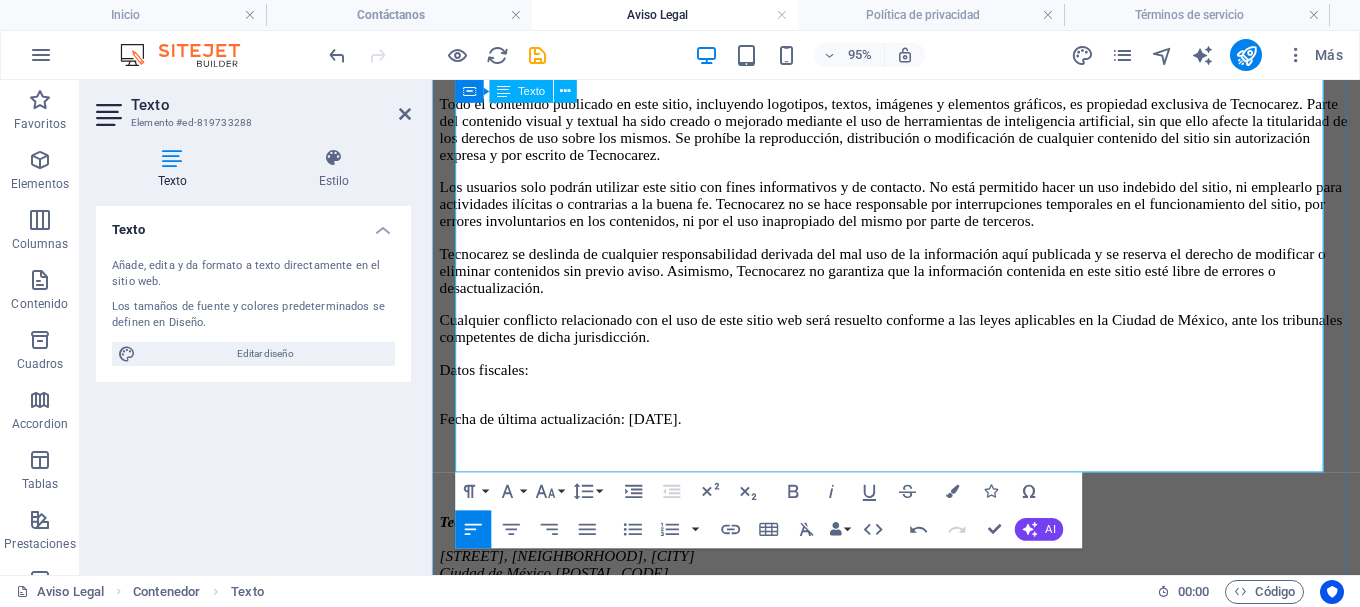 click on "Fecha de última actualización: 10 de agosto de 2025." at bounding box center (920, 428) 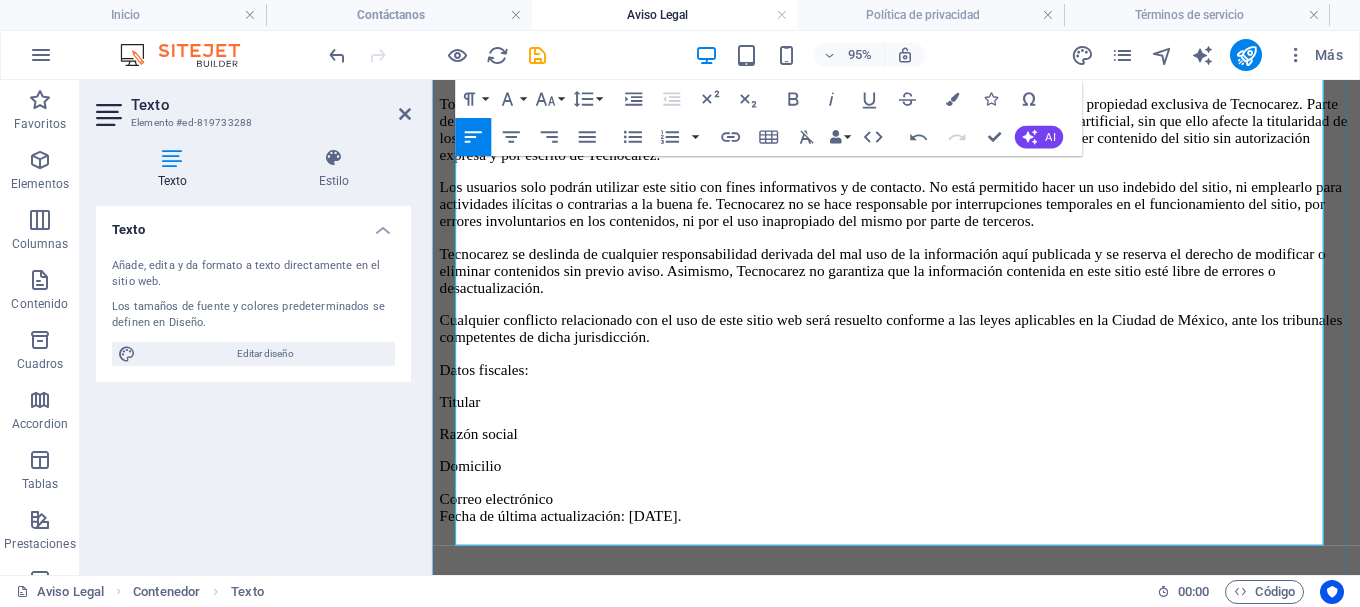 click on "Titular" at bounding box center (920, 419) 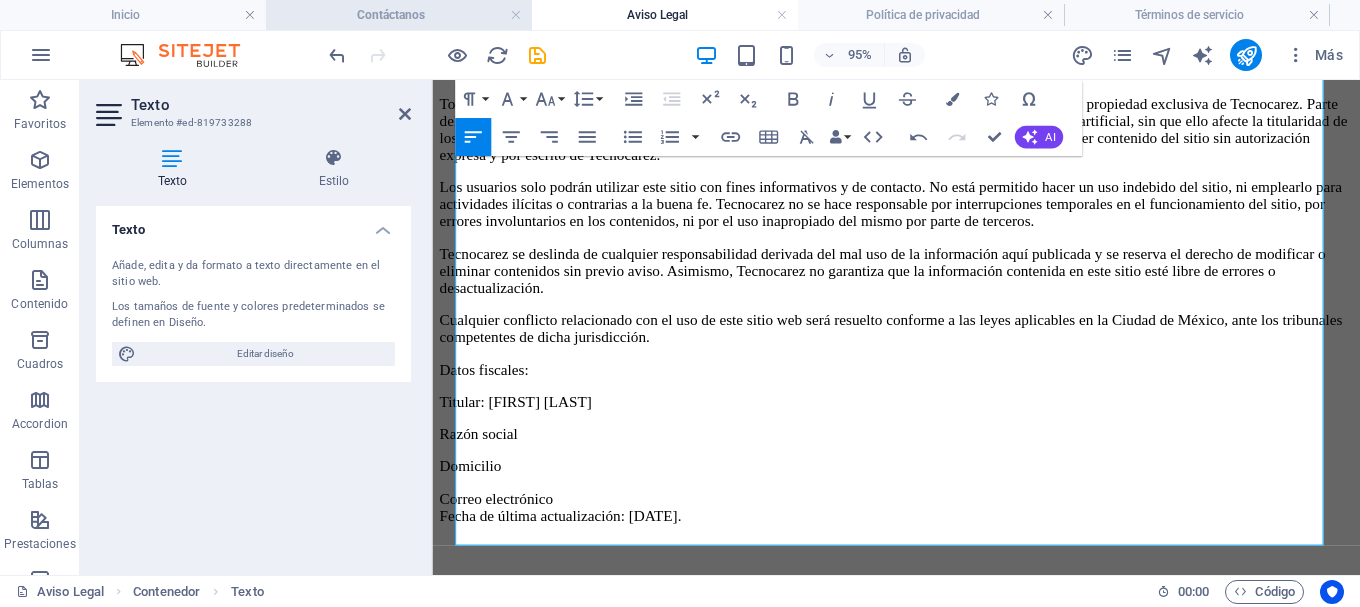 click on "Contáctanos" at bounding box center [399, 15] 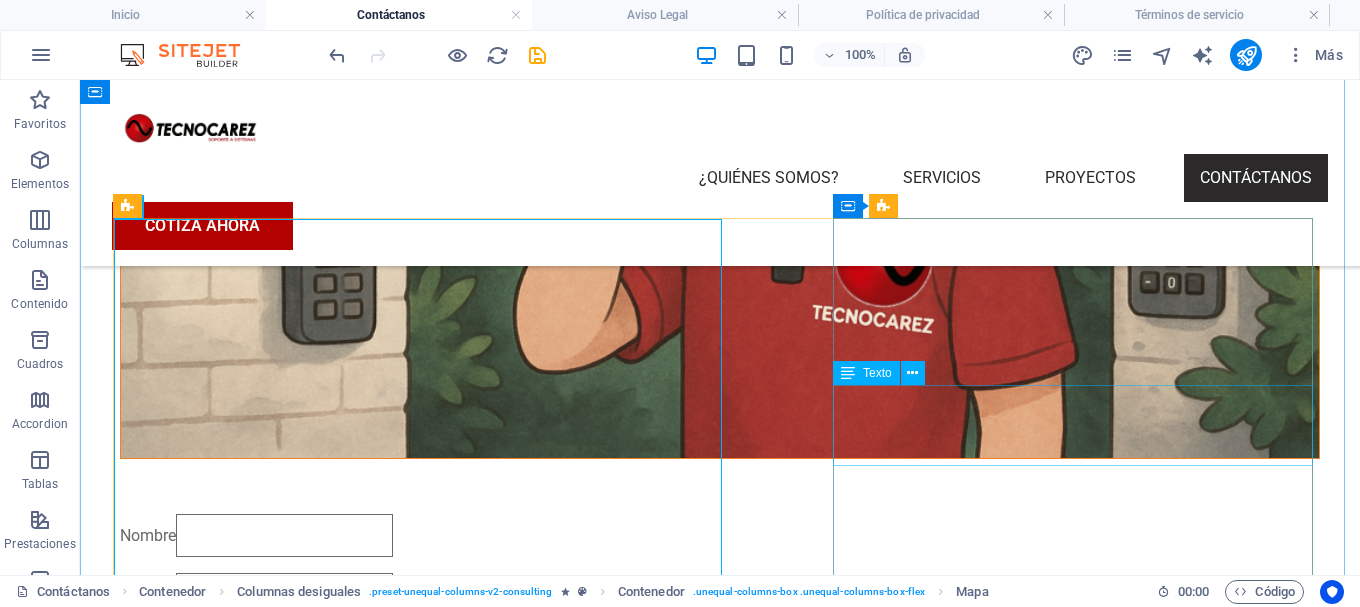 scroll, scrollTop: 875, scrollLeft: 0, axis: vertical 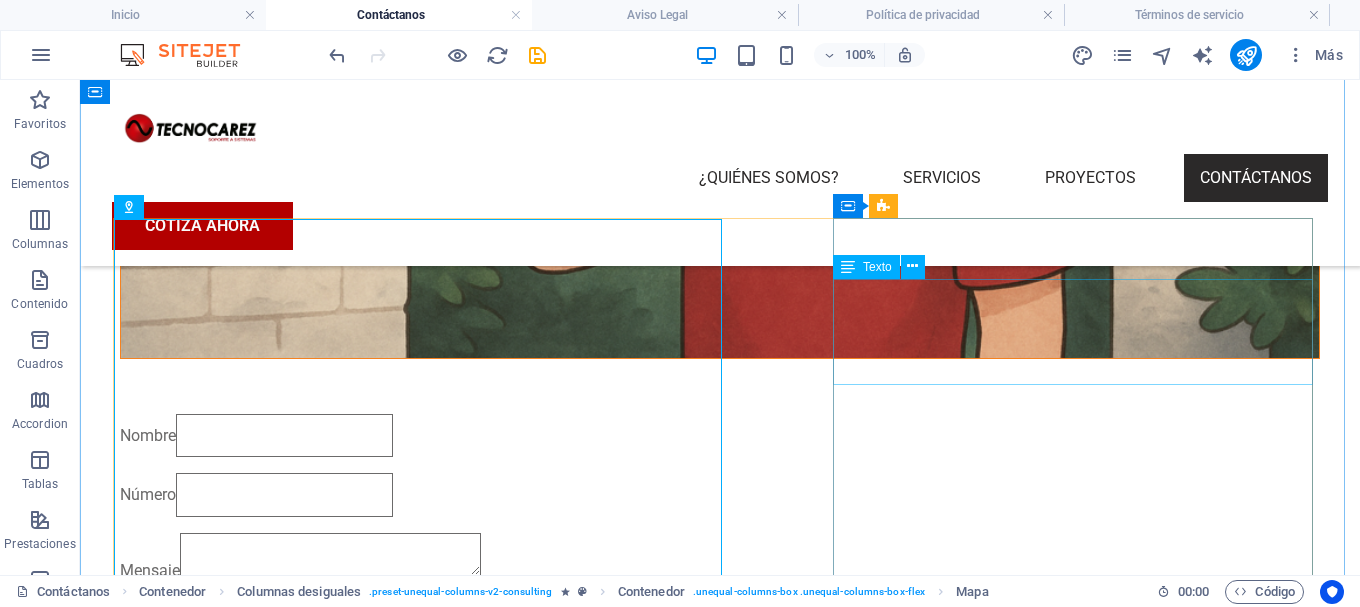 click on "DIRECCIÓN Cerrada Lázaro Cárdenas 5, San Luis Tlaxialtemalco, Xochimilco Ciudad de México C.P. 16610." at bounding box center (720, 1789) 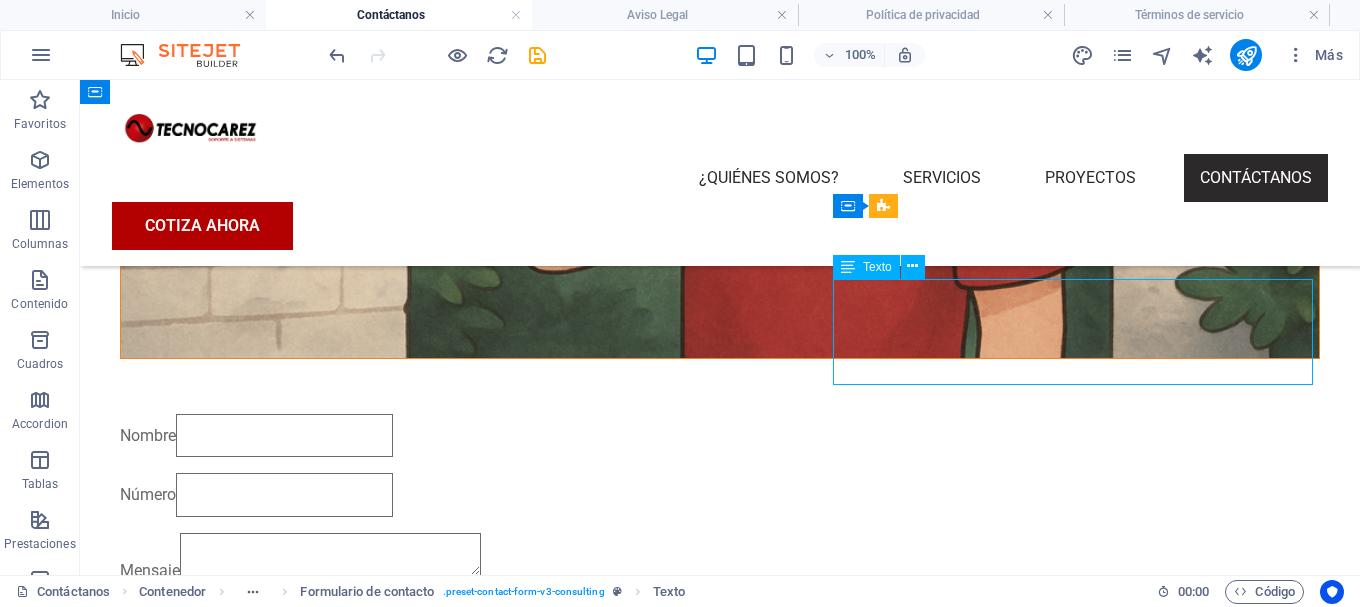 click on "DIRECCIÓN Cerrada Lázaro Cárdenas 5, San Luis Tlaxialtemalco, Xochimilco Ciudad de México C.P. 16610." at bounding box center (720, 1789) 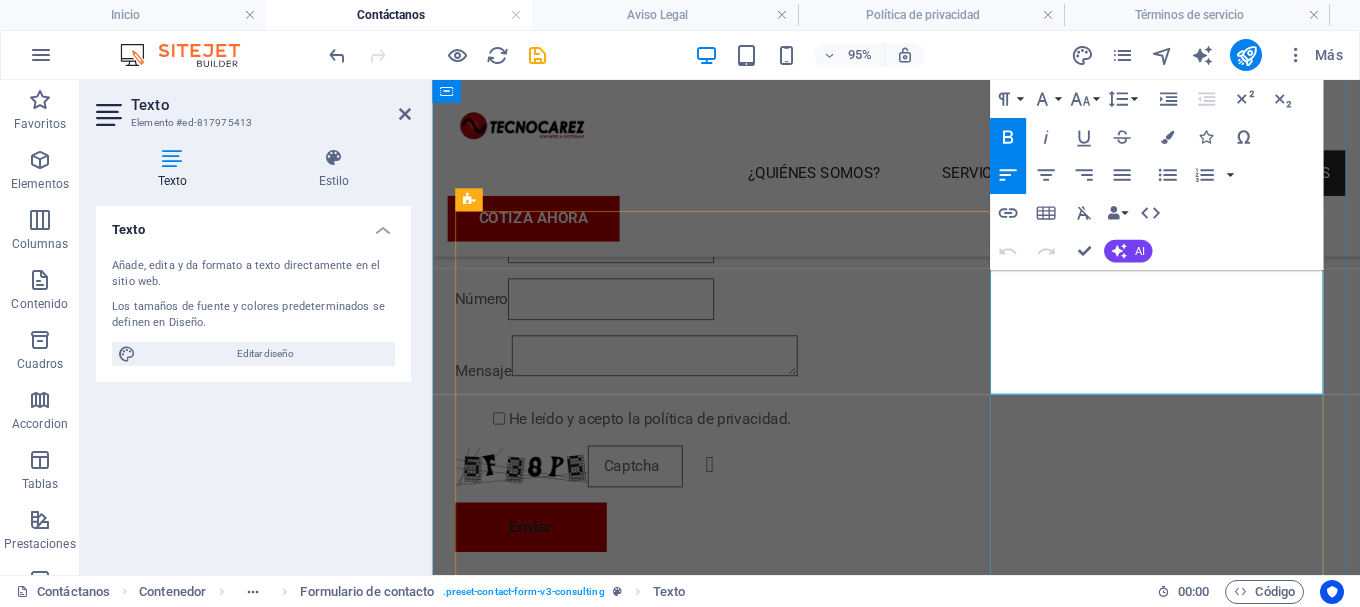click on "Cerrada Lázaro Cárdenas 5, San Luis Tlaxialtemalco, Xochimilco Ciudad de México C.P. 16610." at bounding box center (634, 1605) 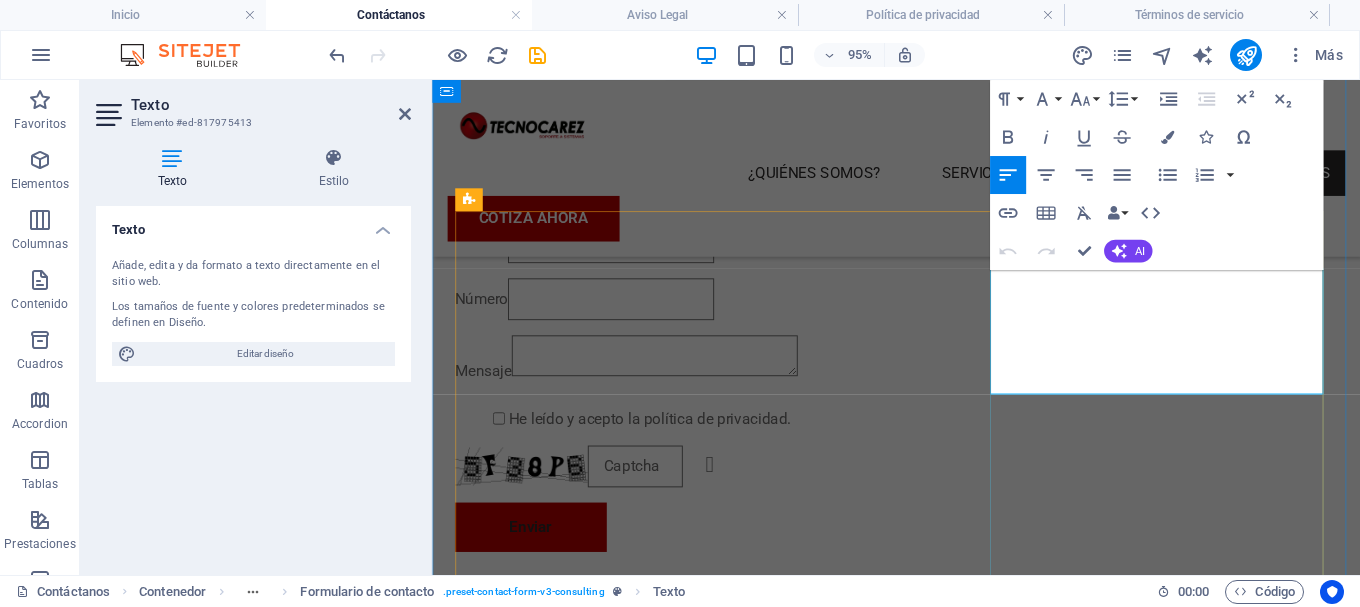 click on "Cerrada Lázaro Cárdenas 5, San Luis Tlaxialtemalco, Xochimilco Ciudad de México C.P. 16610." at bounding box center [634, 1605] 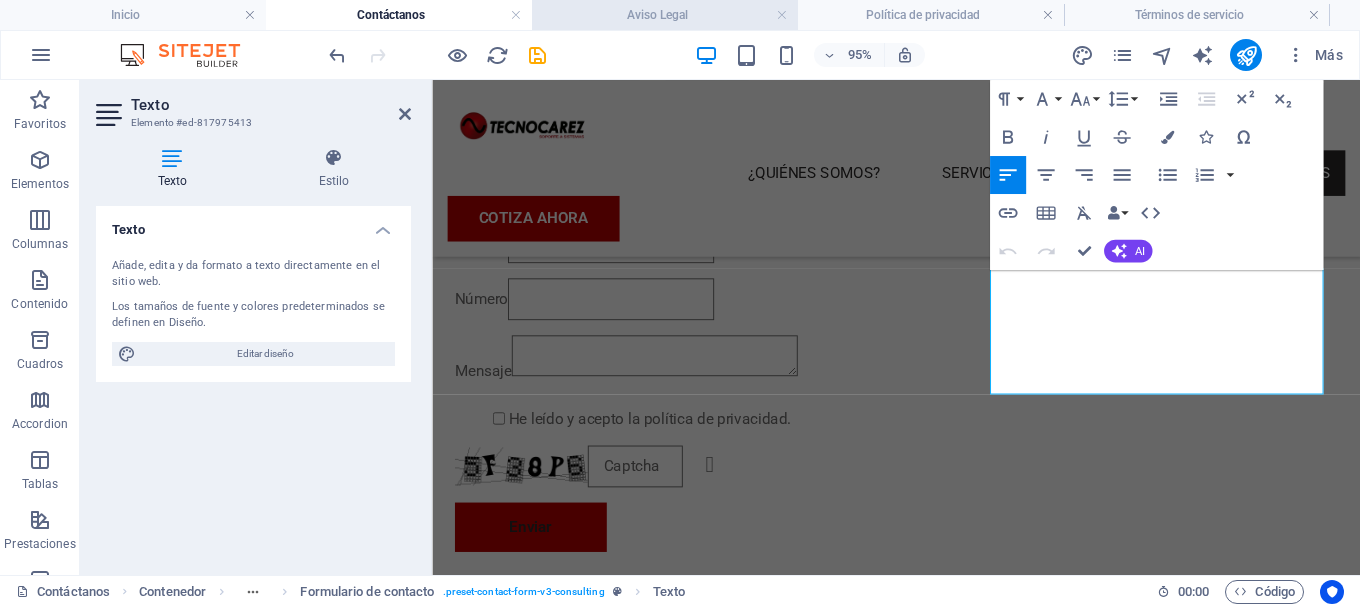 click on "Aviso Legal" at bounding box center (665, 15) 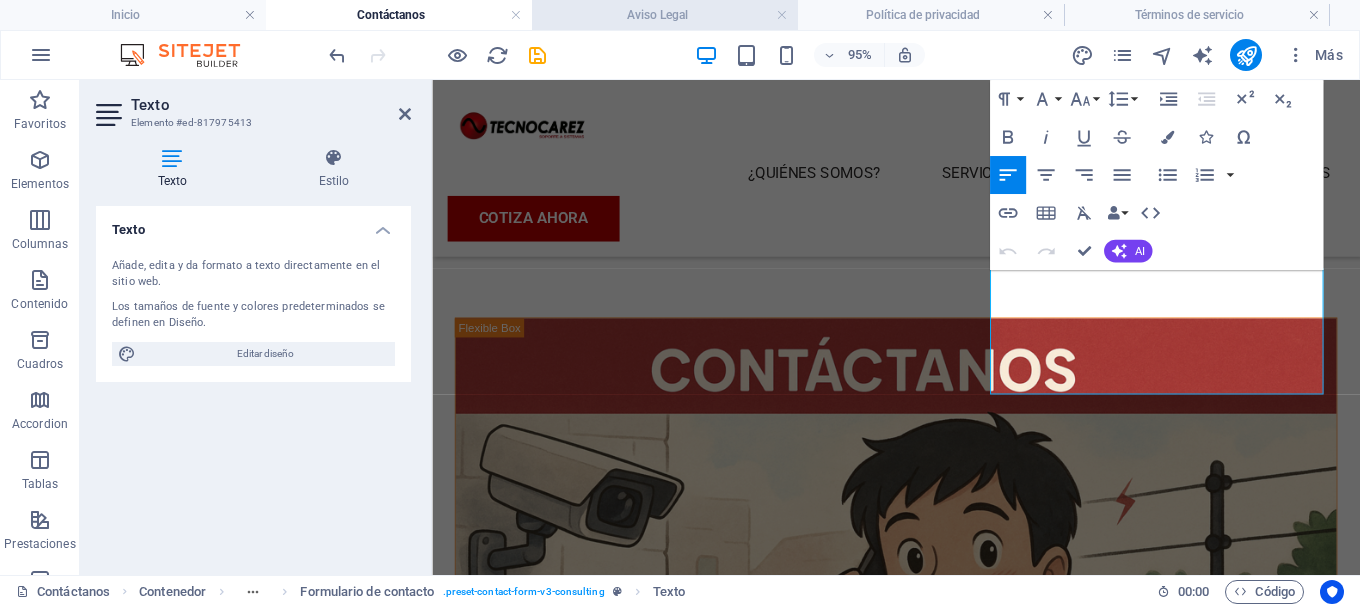 scroll, scrollTop: 400, scrollLeft: 0, axis: vertical 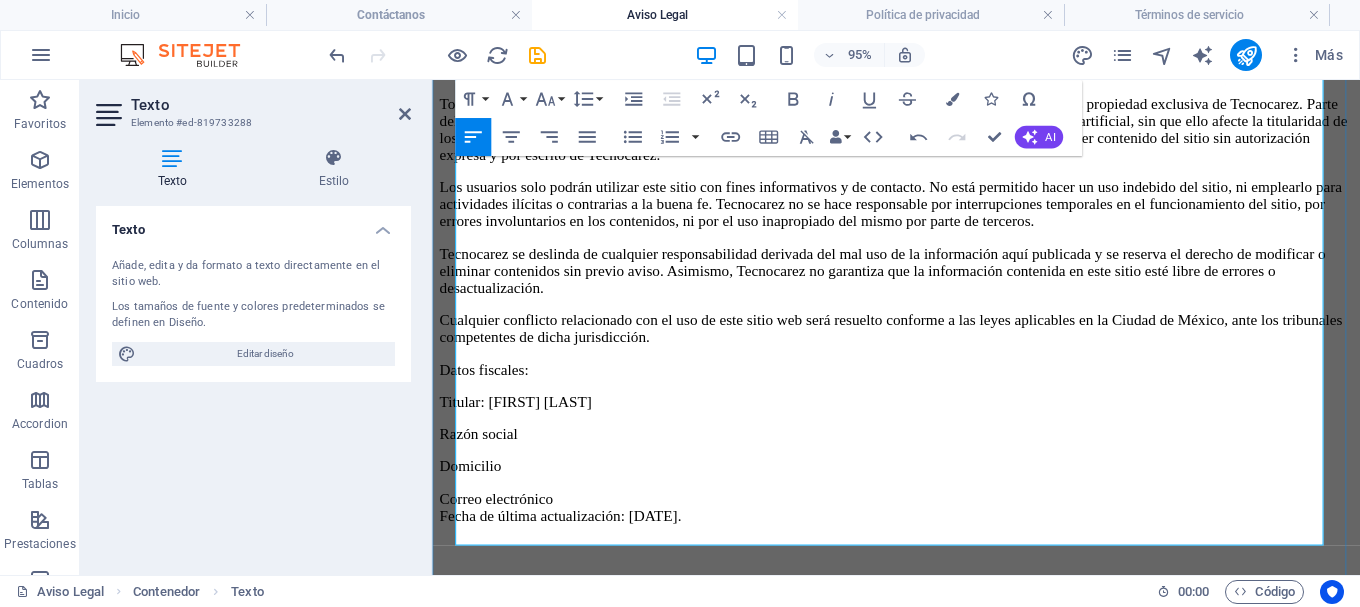 click on "Domicilio" at bounding box center (920, 487) 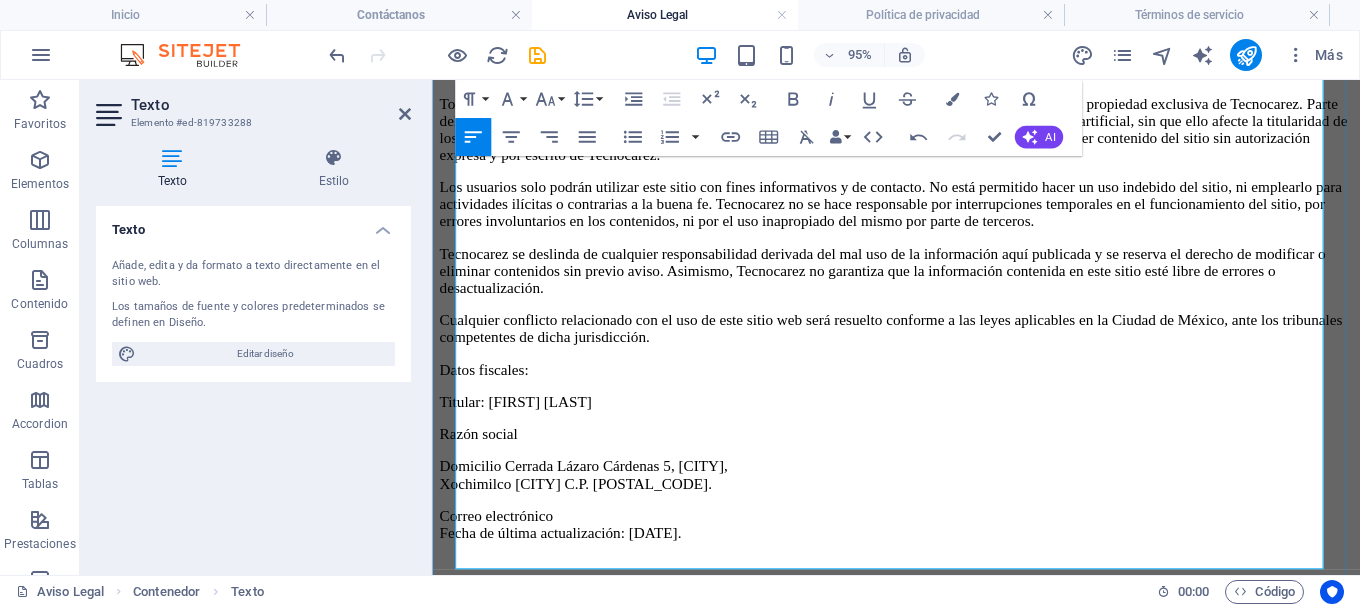 click on "Domicilio Cerrada Lázaro Cárdenas 5, San Luis Tlaxialtemalco, Xochimilco Ciudad de México C.P. 16610." at bounding box center (920, 496) 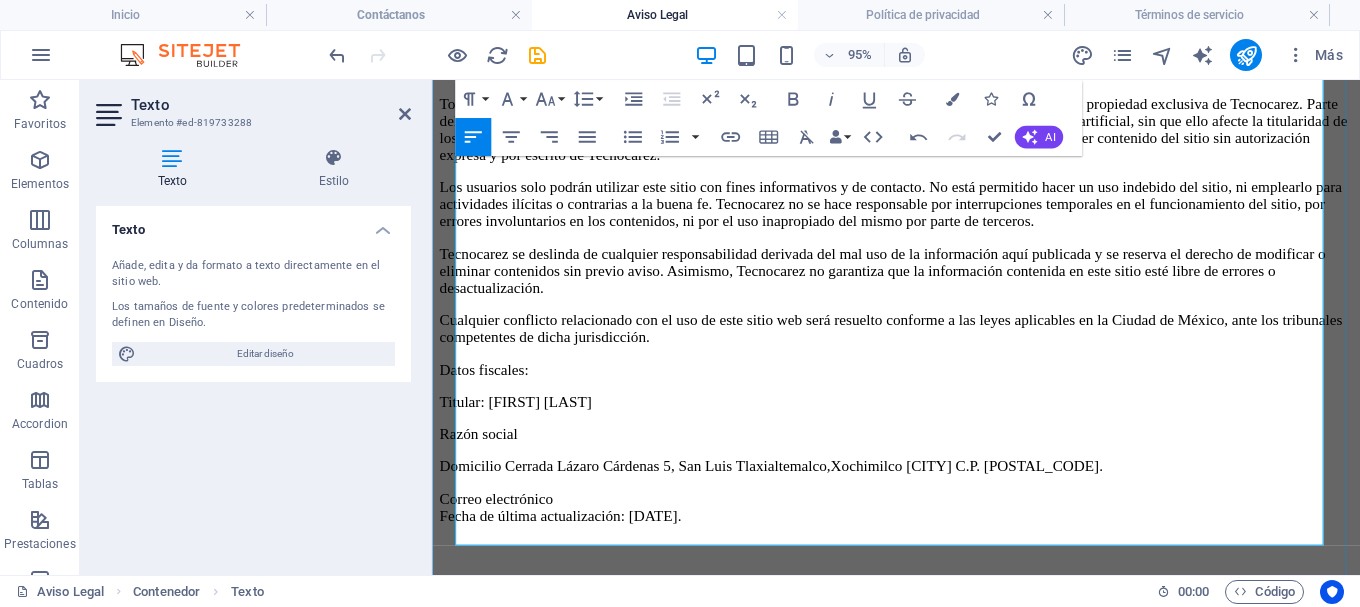 click on "Correo electrónico Fecha de última actualización: 10 de agosto de 2025." at bounding box center (920, 530) 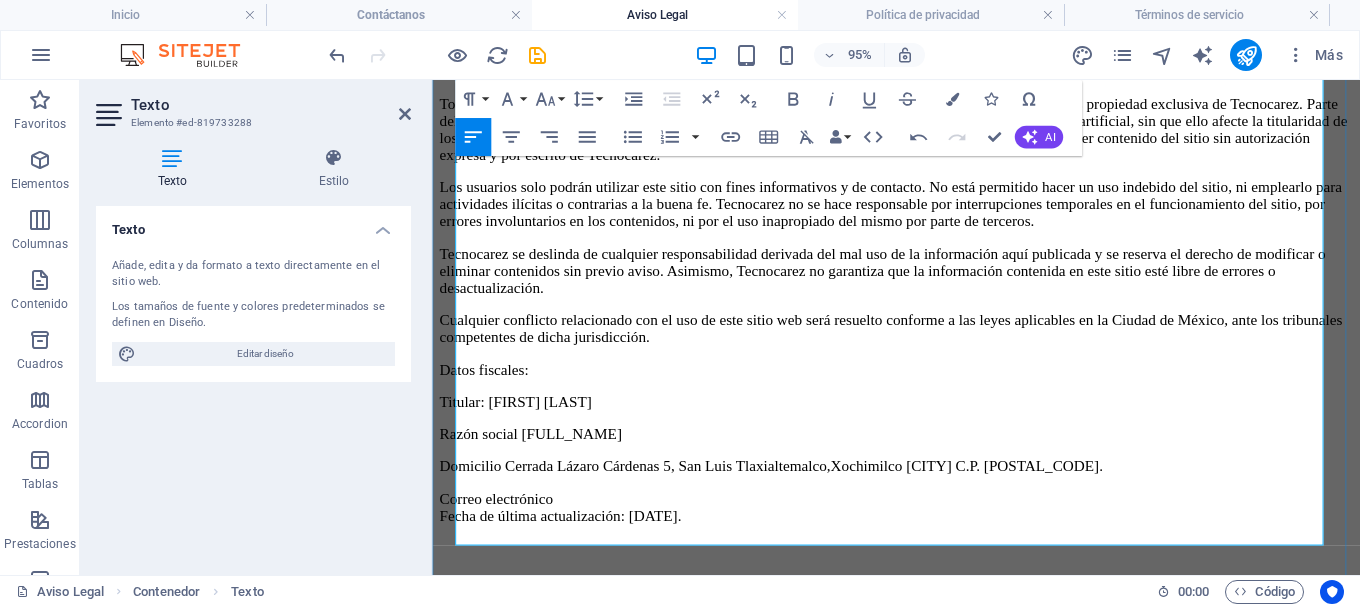 click on "Correo electrónico  Fecha de última actualización: 10 de agosto de 2025." at bounding box center (920, 530) 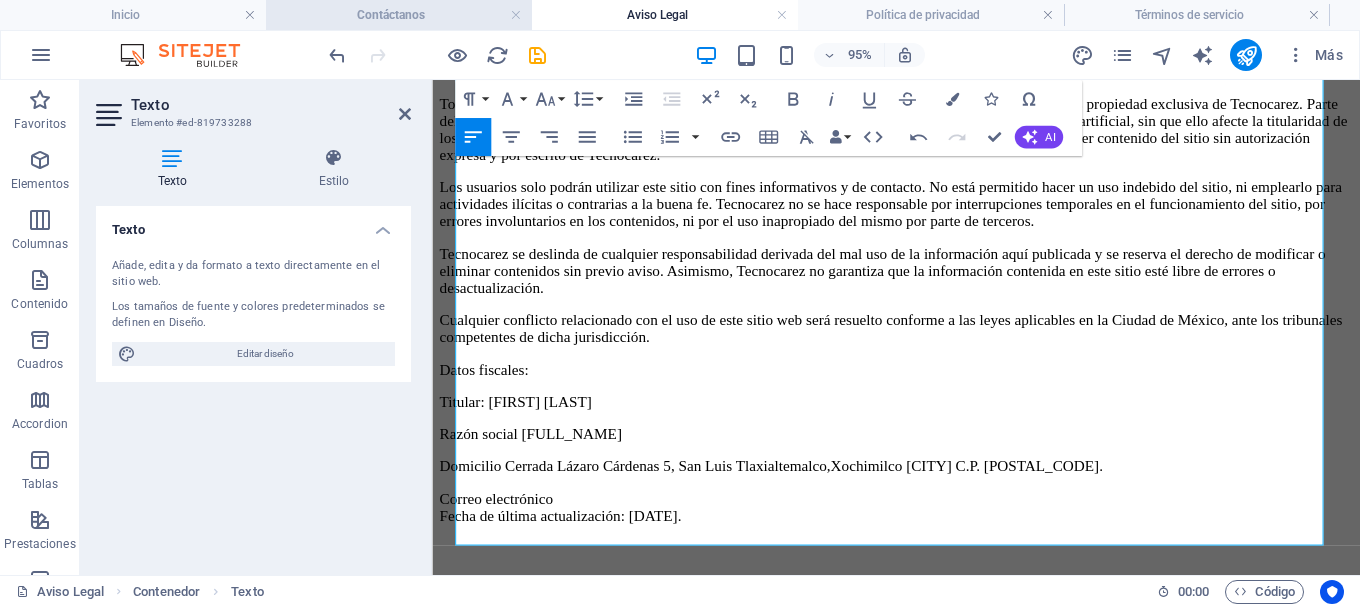 click on "Contáctanos" at bounding box center (399, 15) 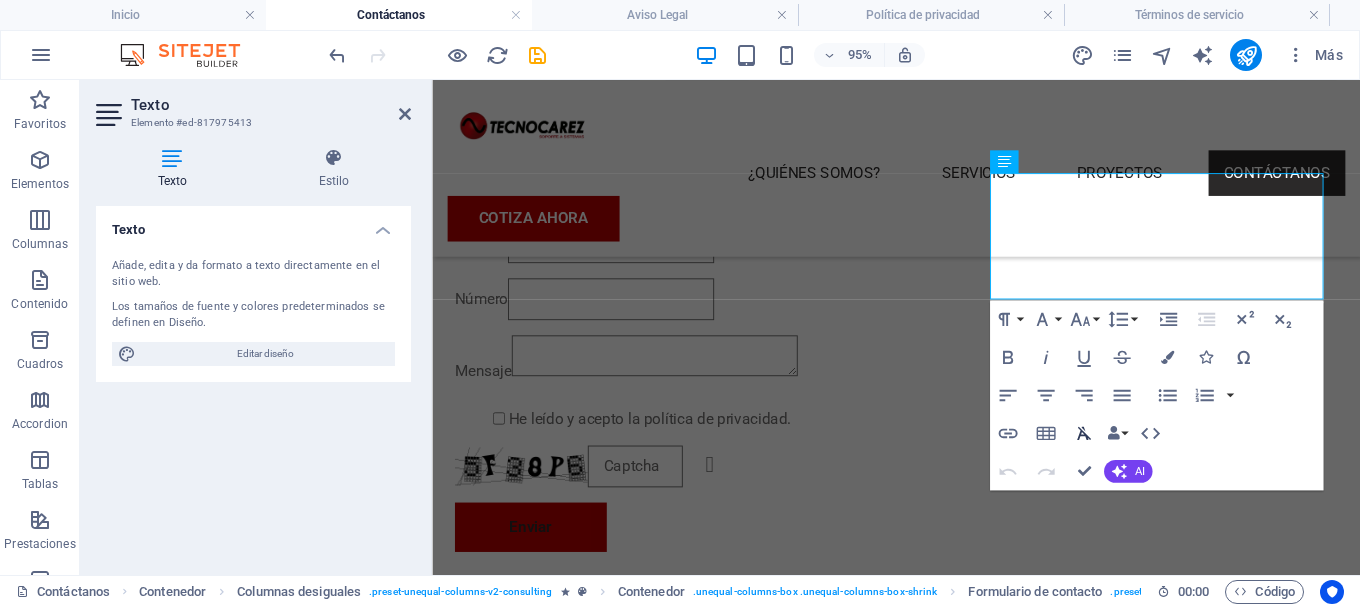 scroll, scrollTop: 1024, scrollLeft: 0, axis: vertical 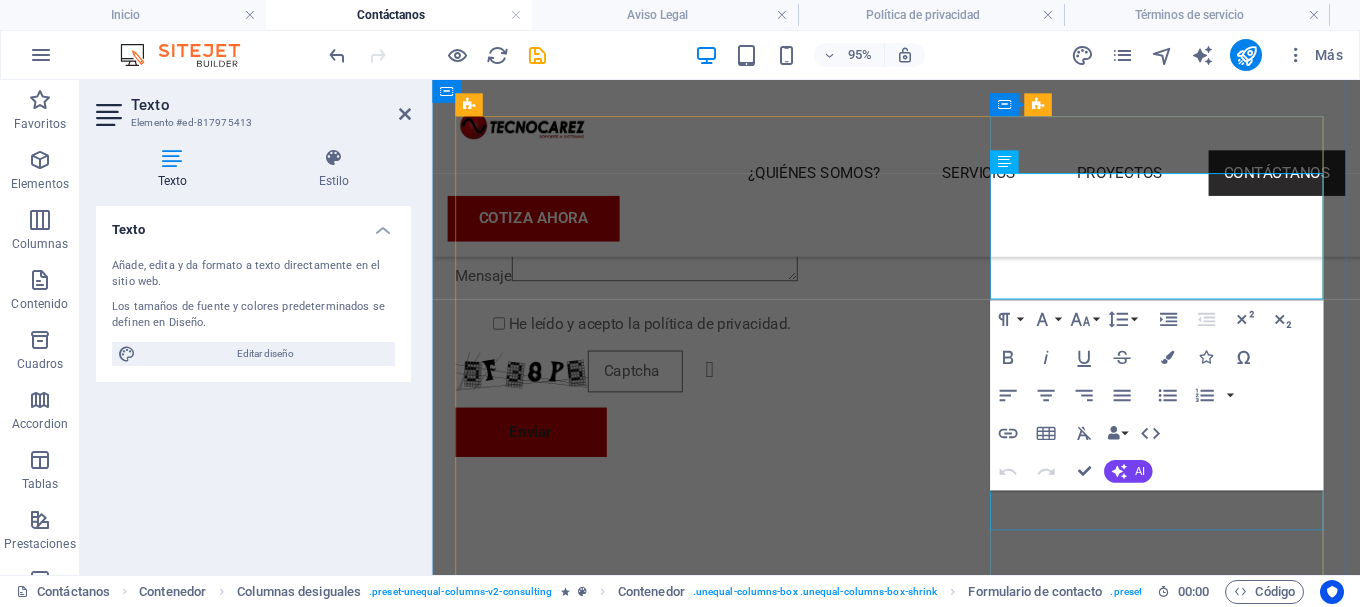 click on "HORARIO DE ATENCIÓN Lunes a viernes de 9:00 a.m.-18:00 p.m." at bounding box center [920, 1773] 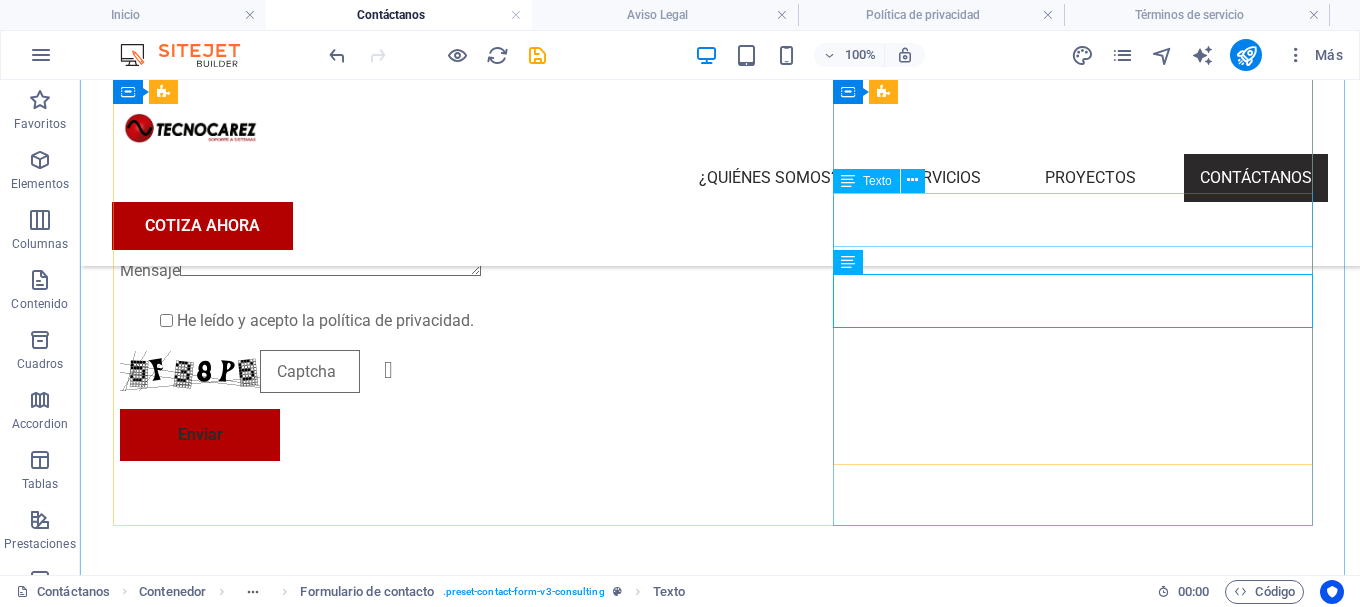 scroll, scrollTop: 1075, scrollLeft: 0, axis: vertical 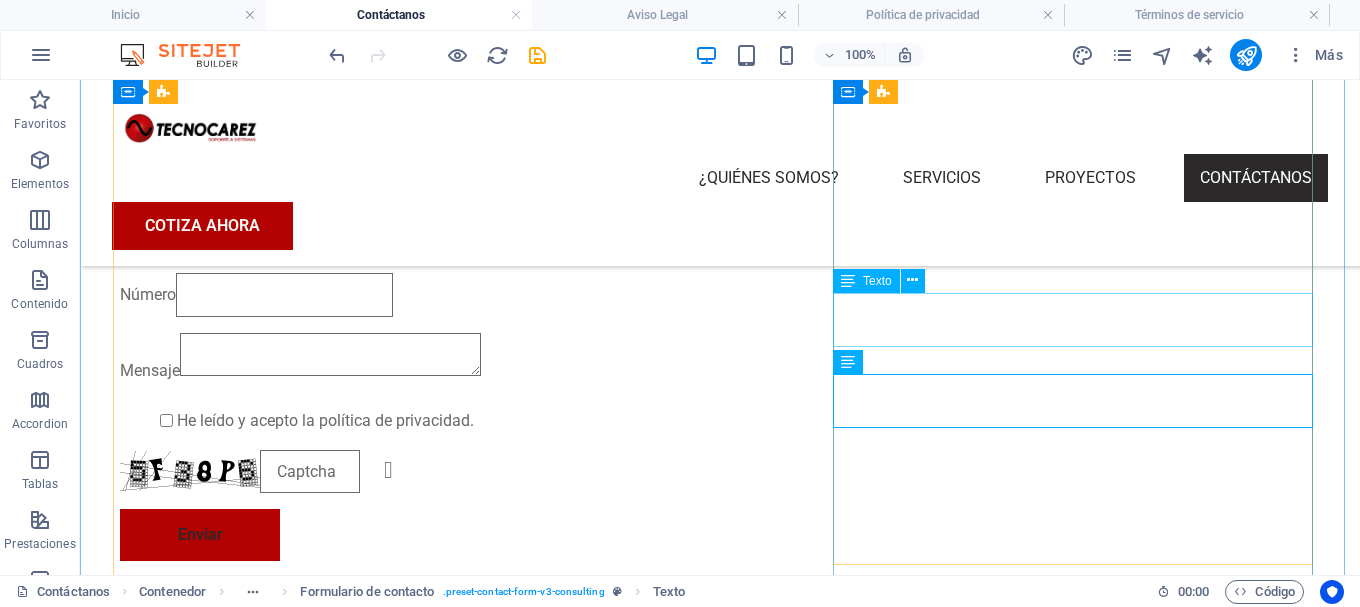 click on "CORREO ELECTRÓNICO admin@tecnocarez.com" at bounding box center [720, 1777] 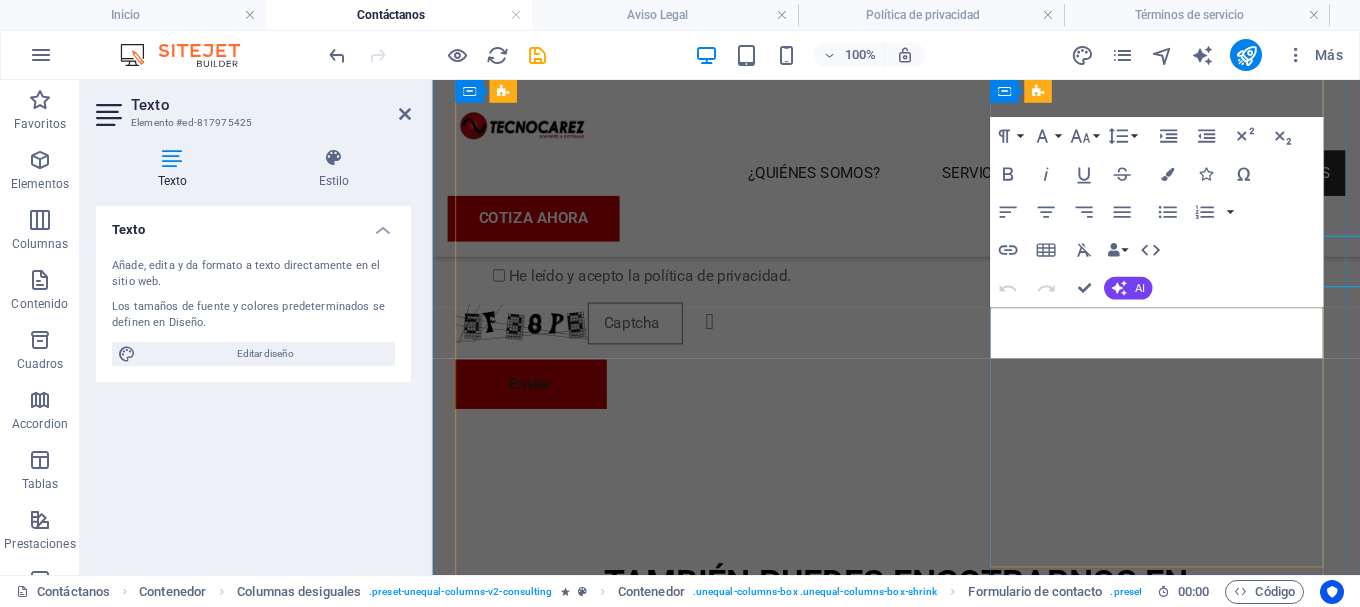 scroll, scrollTop: 1124, scrollLeft: 0, axis: vertical 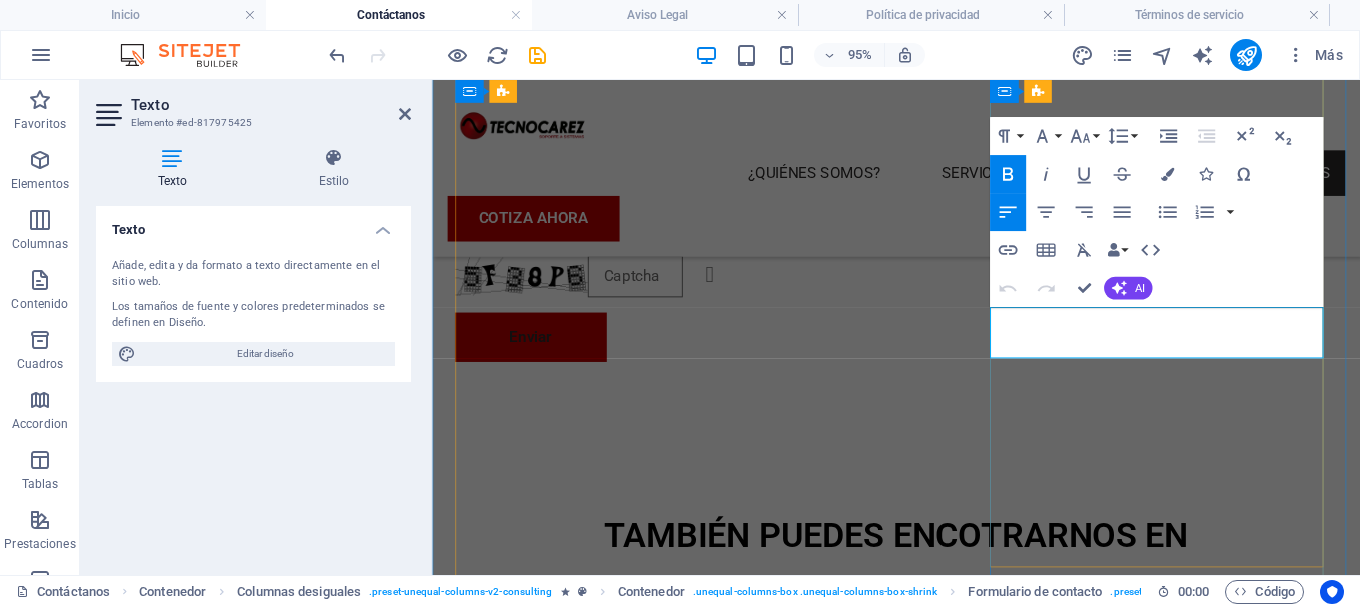 click on "[EMAIL]" at bounding box center [487, 1606] 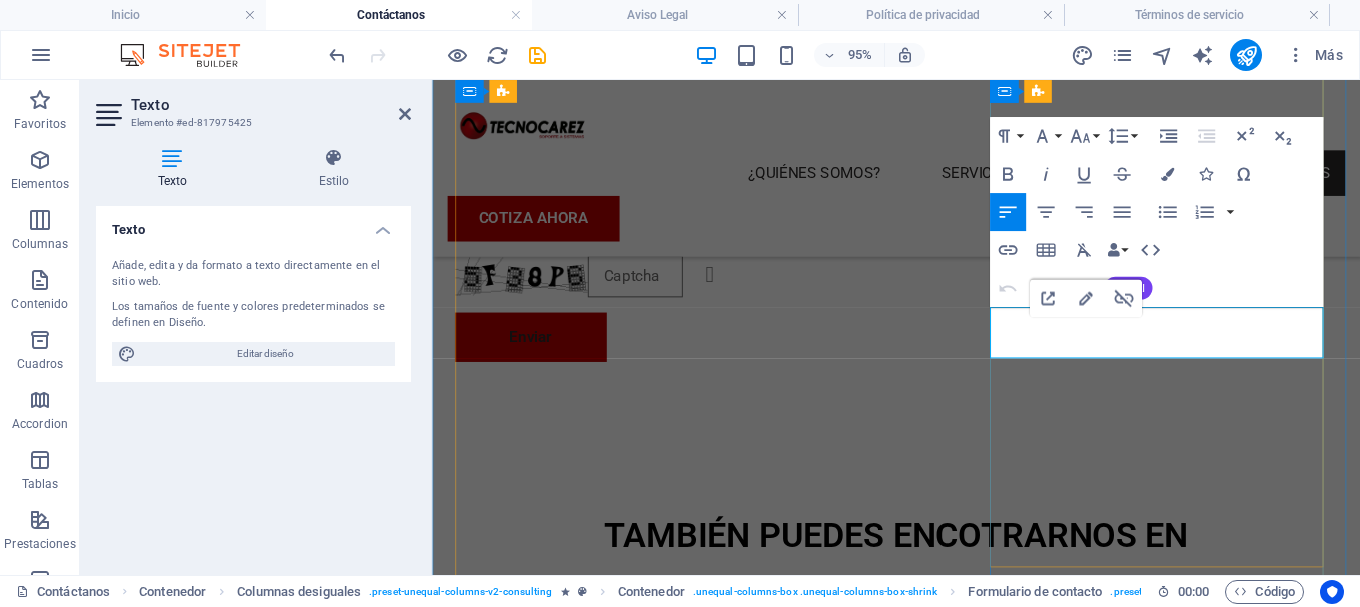 click on "[EMAIL]" at bounding box center (487, 1606) 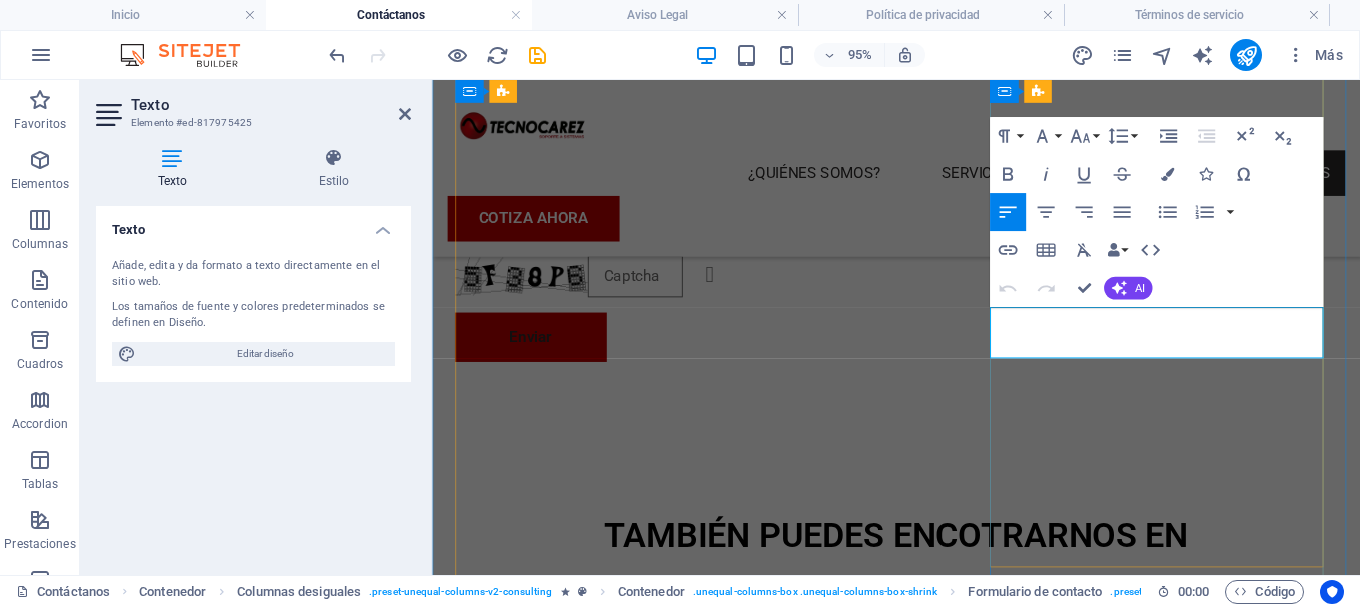 copy on "[EMAIL]" 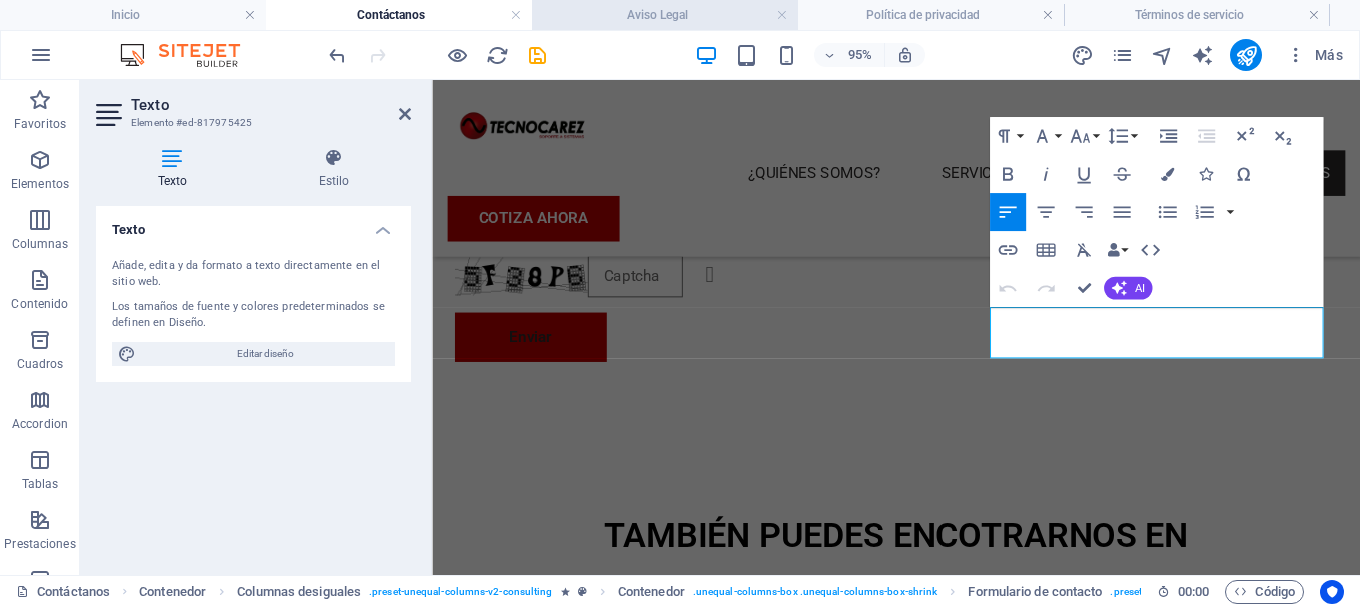 click on "Aviso Legal" at bounding box center [665, 15] 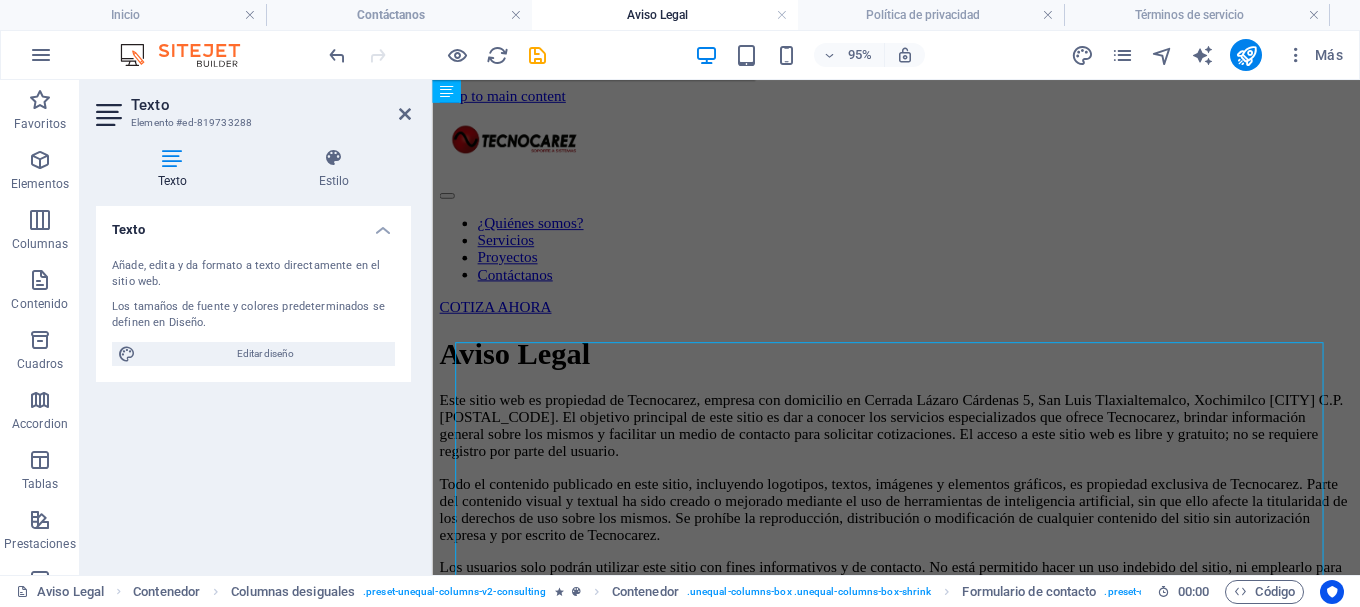 scroll, scrollTop: 400, scrollLeft: 0, axis: vertical 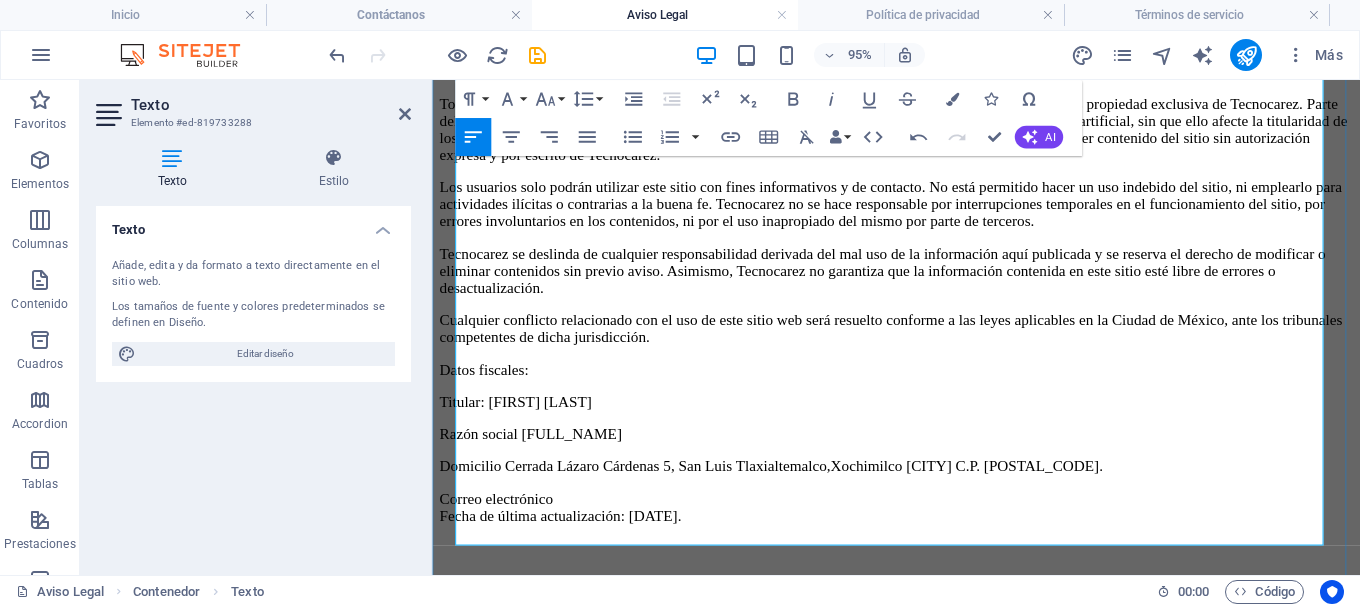 click on "Correo electrónico  Fecha de última actualización: 10 de agosto de 2025." at bounding box center (920, 530) 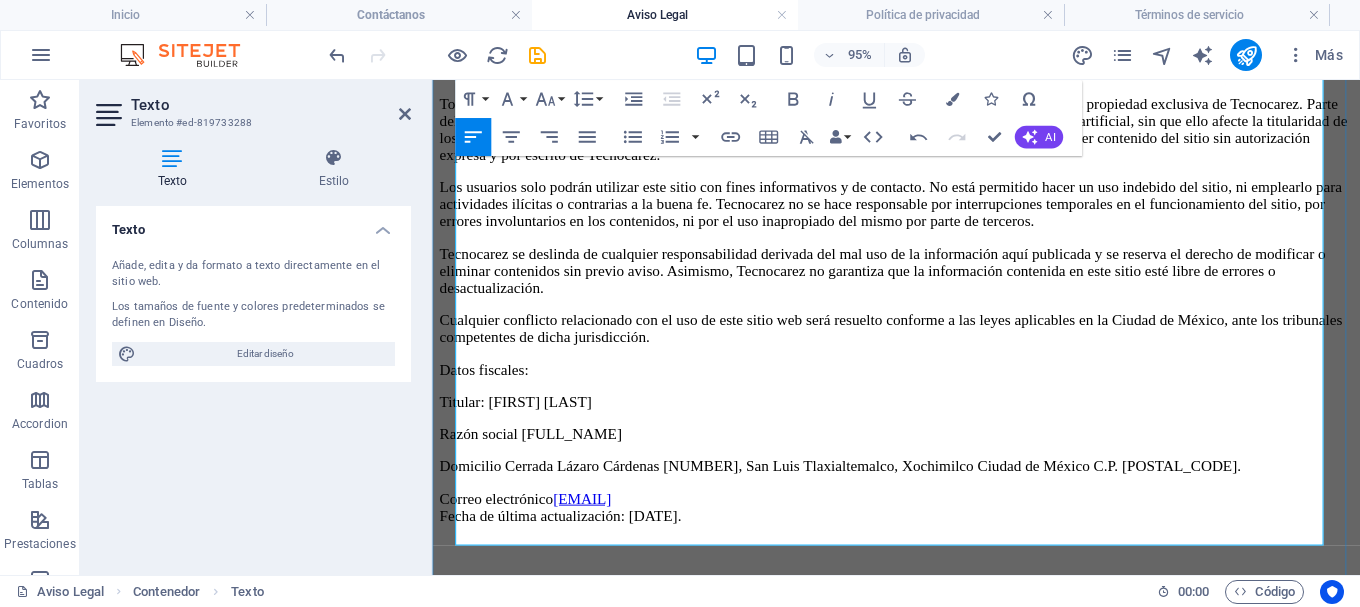 scroll, scrollTop: 100, scrollLeft: 0, axis: vertical 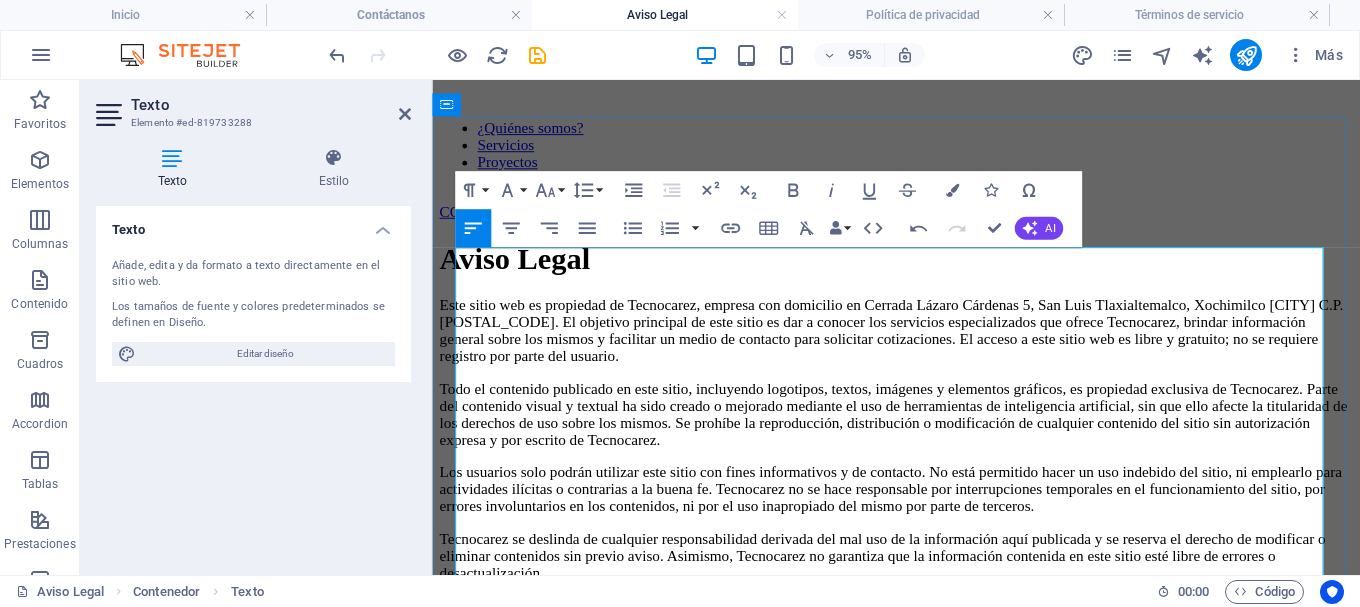 click on "Todo el contenido publicado en este sitio, incluyendo logotipos, textos, imágenes y elementos gráficos, es propiedad exclusiva de Tecnocarez. Parte del contenido visual y textual ha sido creado o mejorado mediante el uso de herramientas de inteligencia artificial, sin que ello afecte la titularidad de los derechos de uso sobre los mismos. Se prohíbe la reproducción, distribución o modificación de cualquier contenido del sitio sin autorización expresa y por escrito de Tecnocarez." at bounding box center [920, 432] 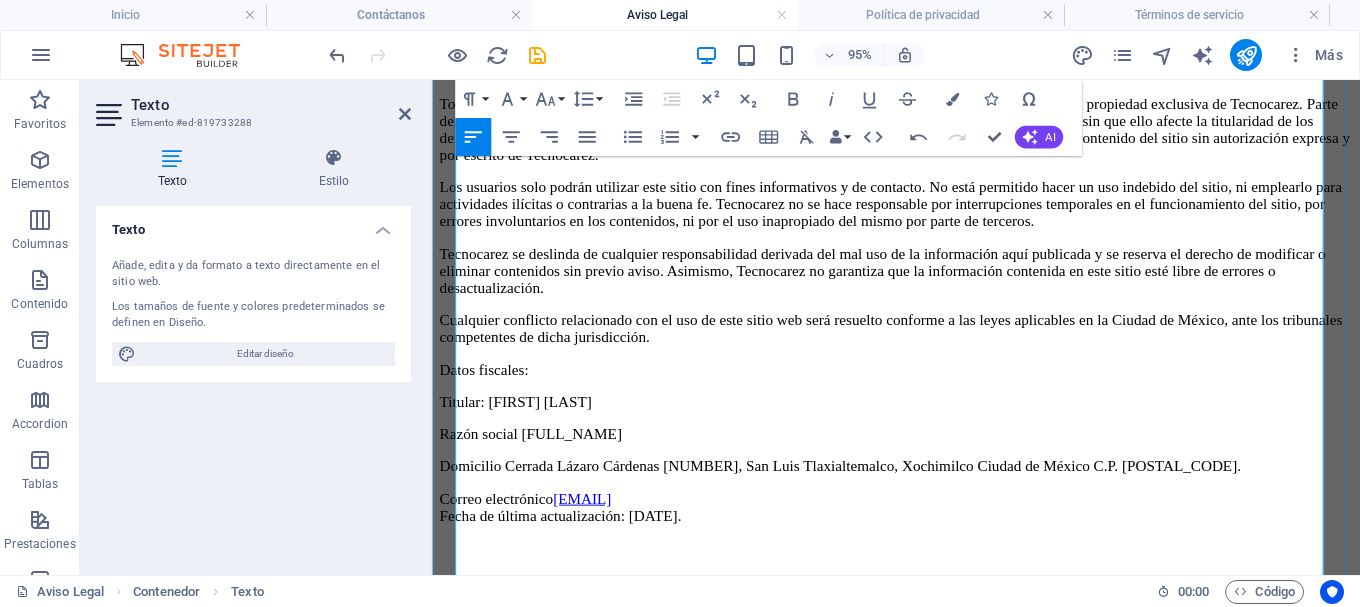 scroll, scrollTop: 500, scrollLeft: 0, axis: vertical 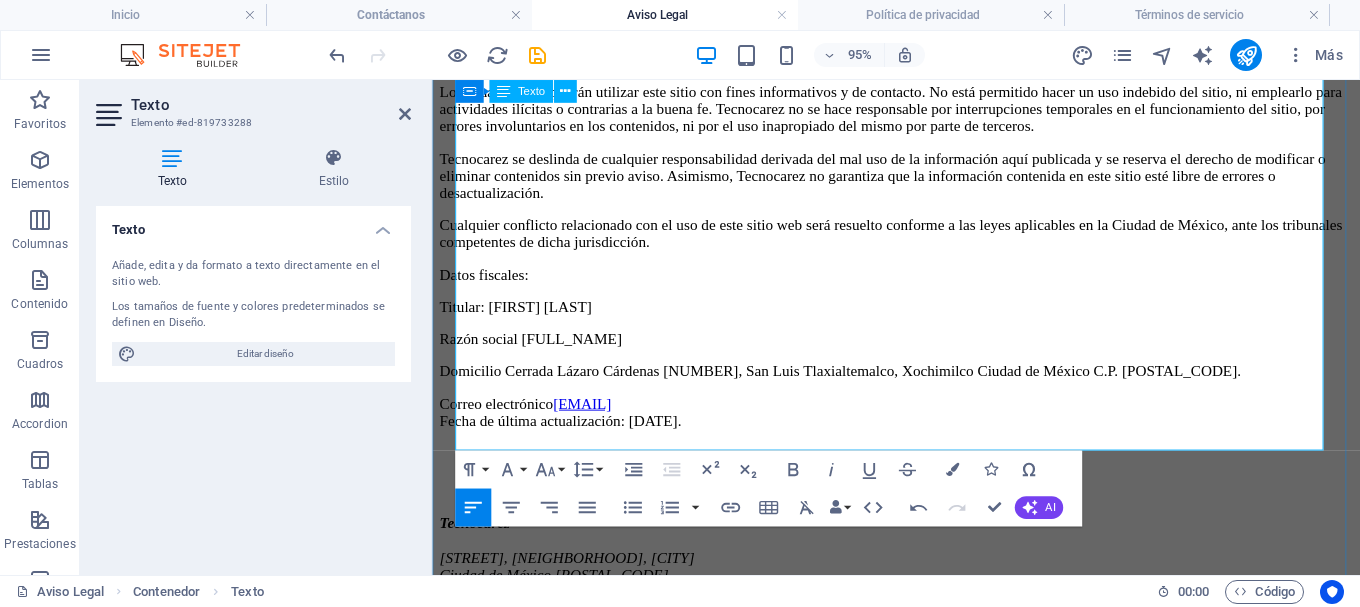 click on "Razón social Jaina Romero Flores" at bounding box center (920, 353) 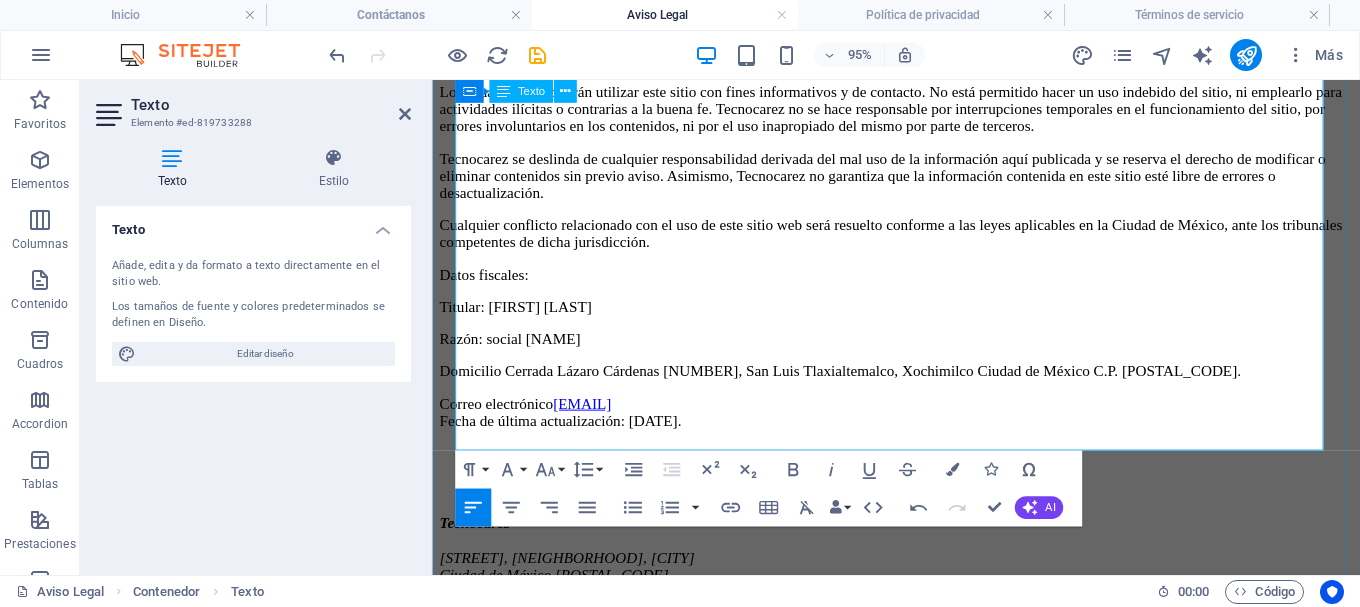 click on "Domicilio Cerrada Lázaro Cárdenas 5, San Luis Tlaxialtemalco, Xochimilco Ciudad de México C.P. 16610." at bounding box center (920, 387) 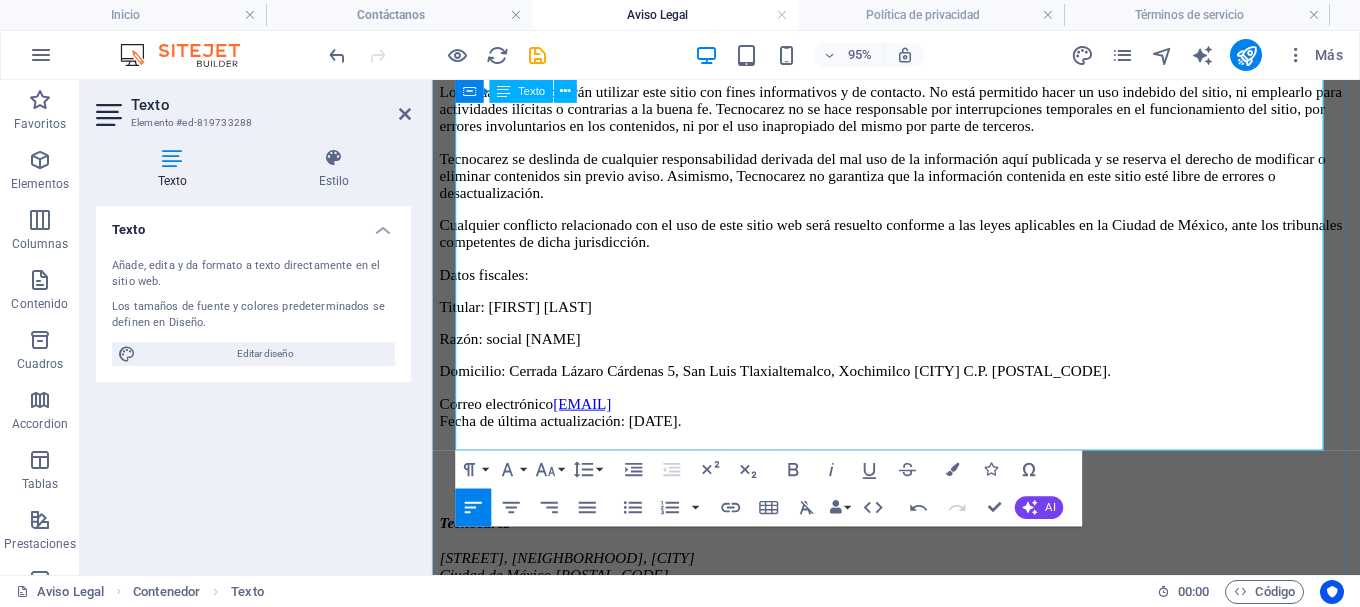click on "Correo electrónico  admin@tecnocarez.com Fecha de última actualización: 10 de agosto de 2025." at bounding box center [920, 430] 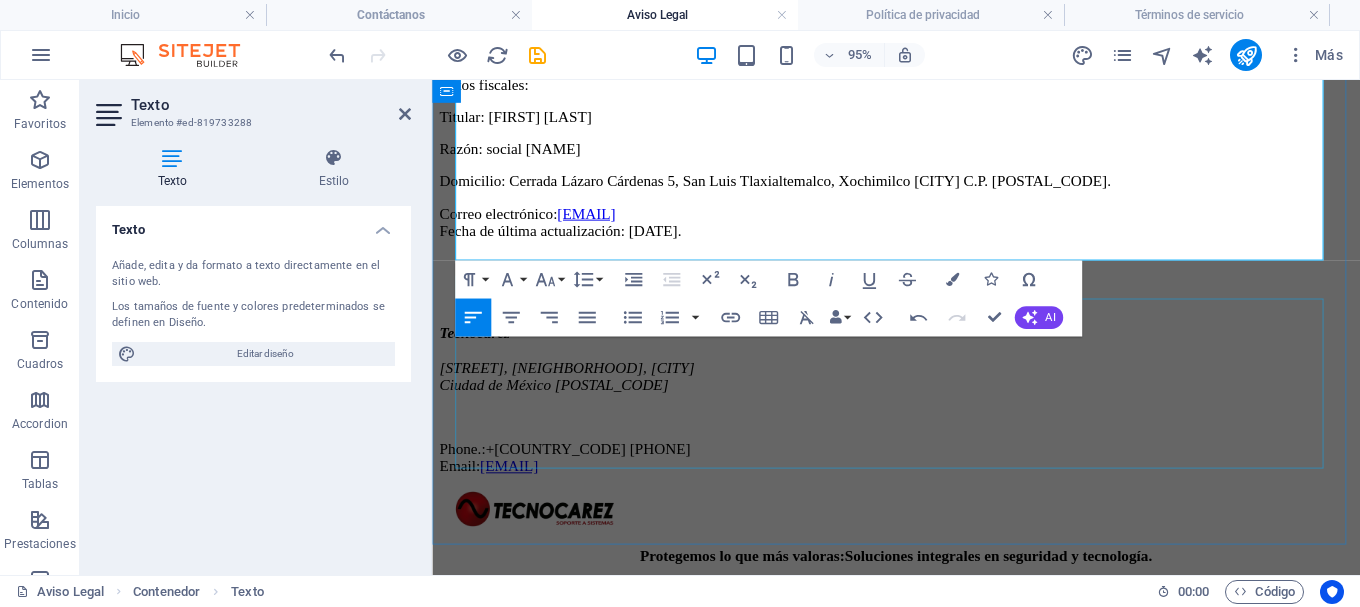 scroll, scrollTop: 600, scrollLeft: 0, axis: vertical 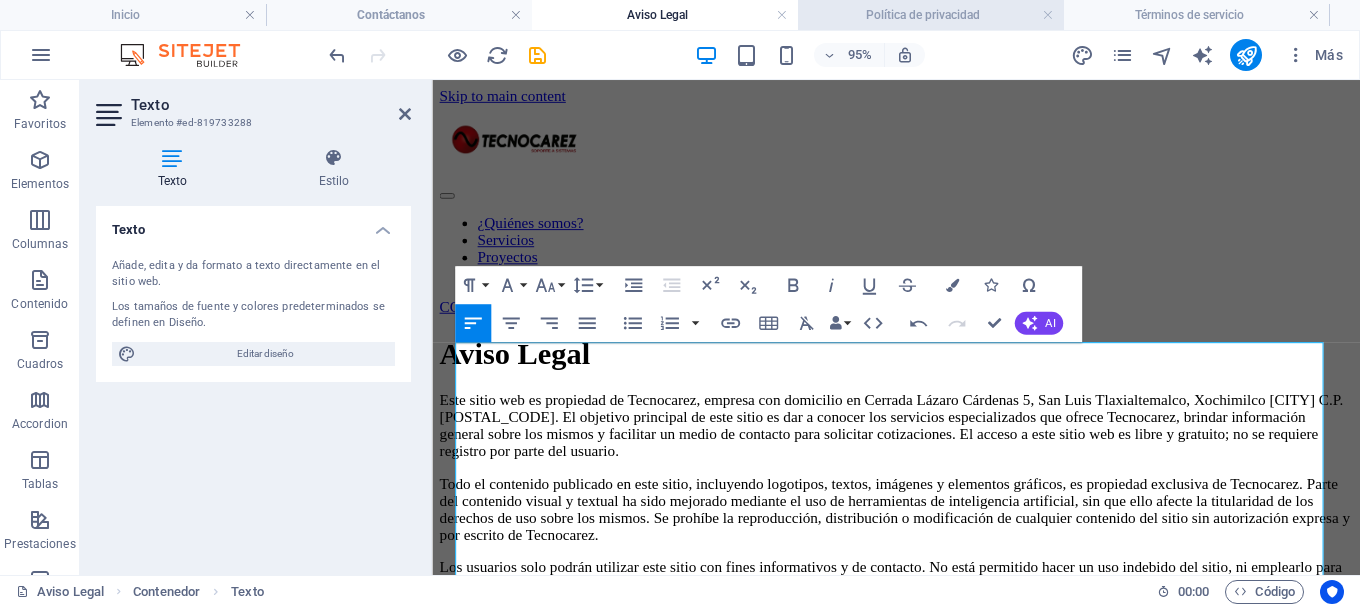 click on "Política de privacidad" at bounding box center [931, 15] 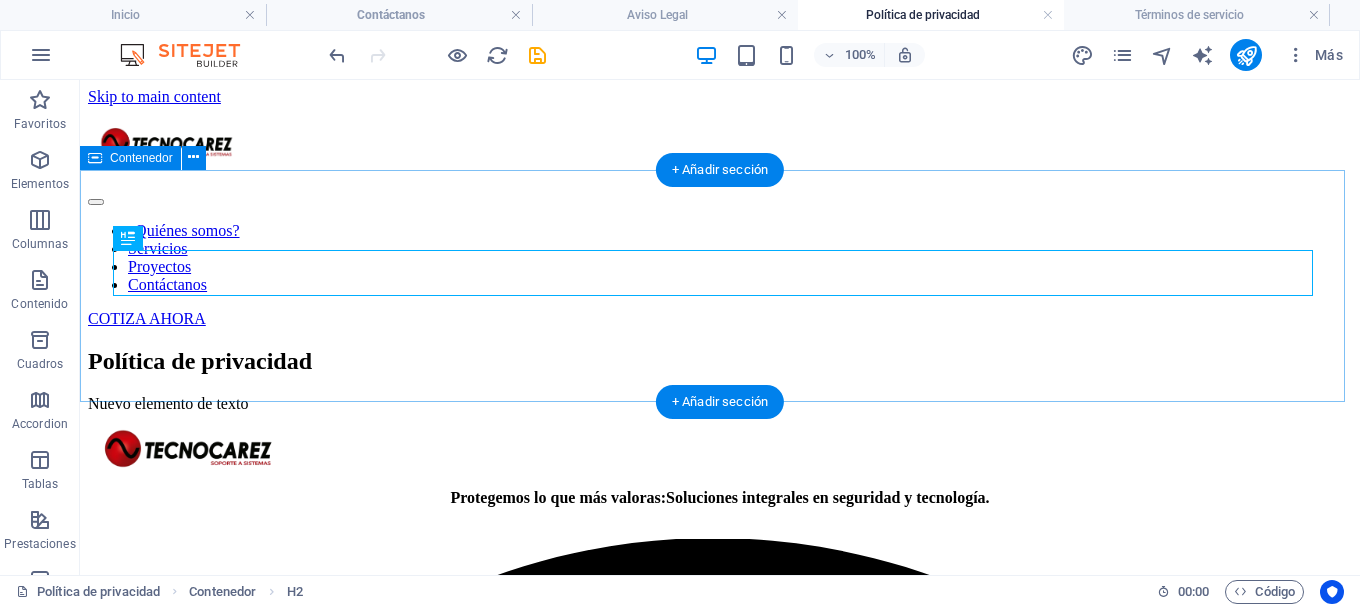 scroll, scrollTop: 100, scrollLeft: 0, axis: vertical 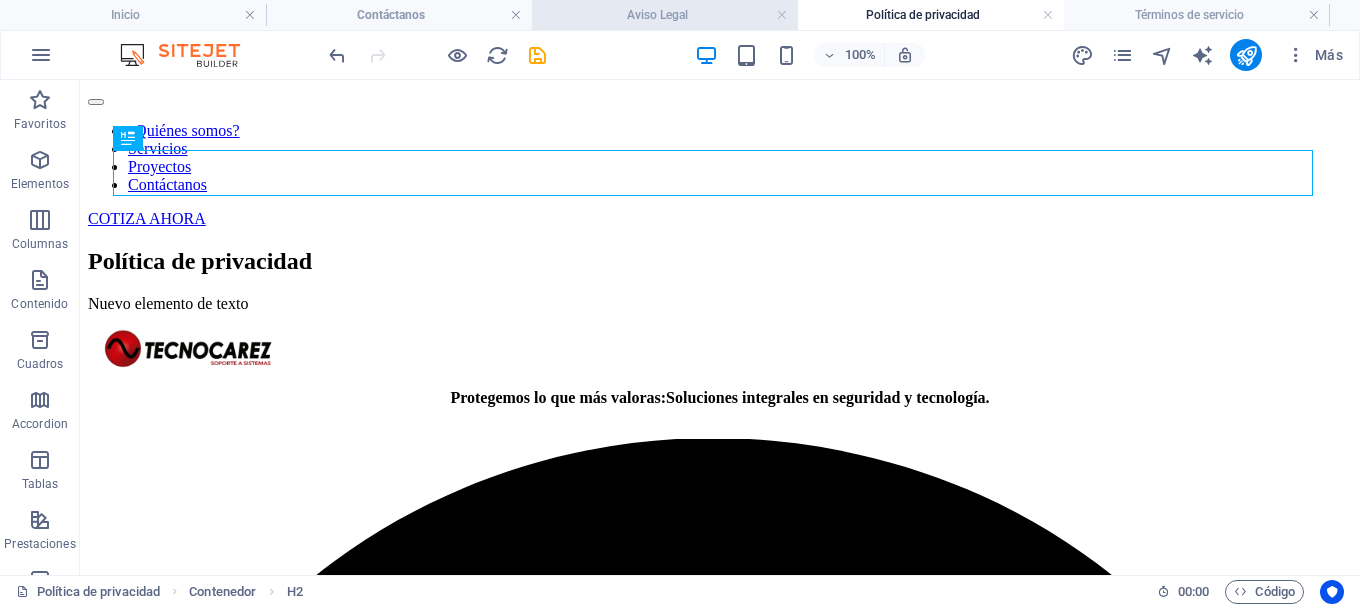 click on "Aviso Legal" at bounding box center (665, 15) 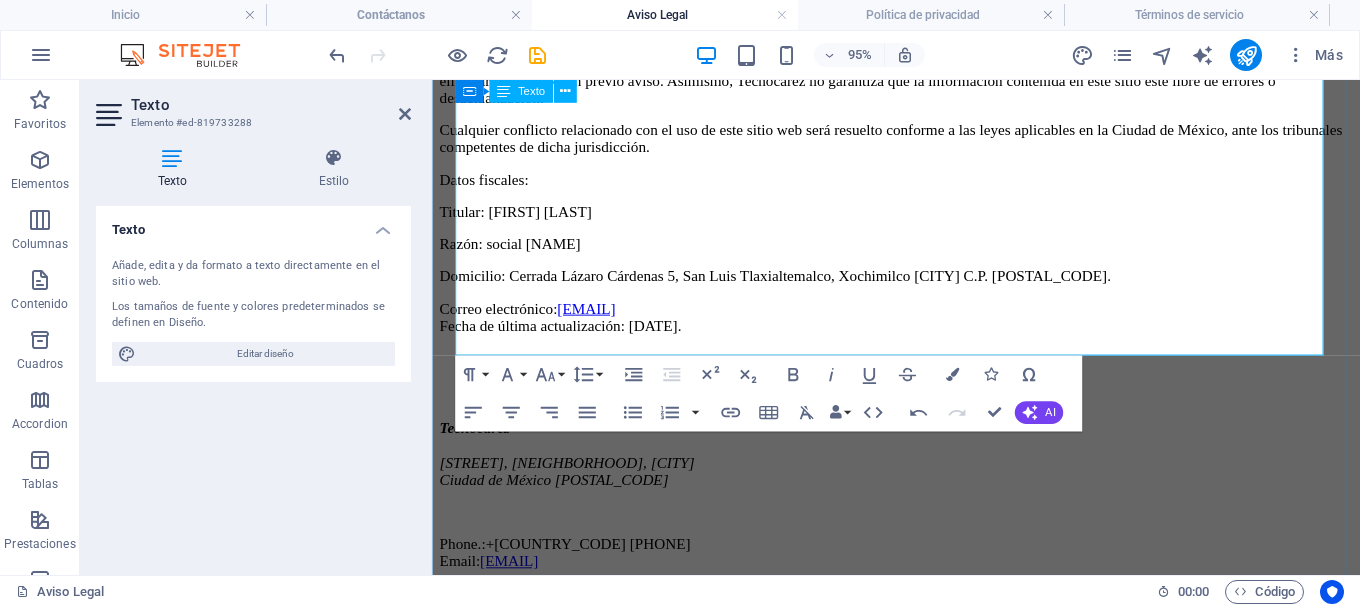 scroll, scrollTop: 500, scrollLeft: 0, axis: vertical 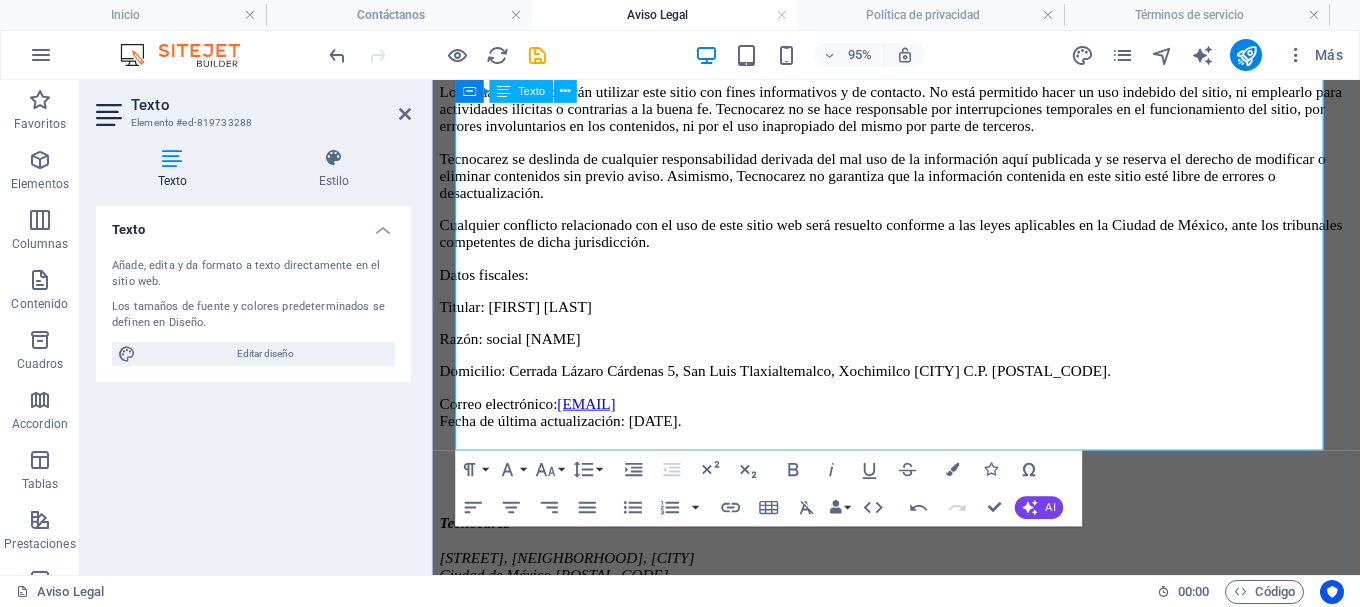 click on "Domicilio: Cerrada [STREET] [NUMBER], [NEIGHBORHOOD] [BOROUGH] C.P. [POSTAL_CODE]." at bounding box center [920, 387] 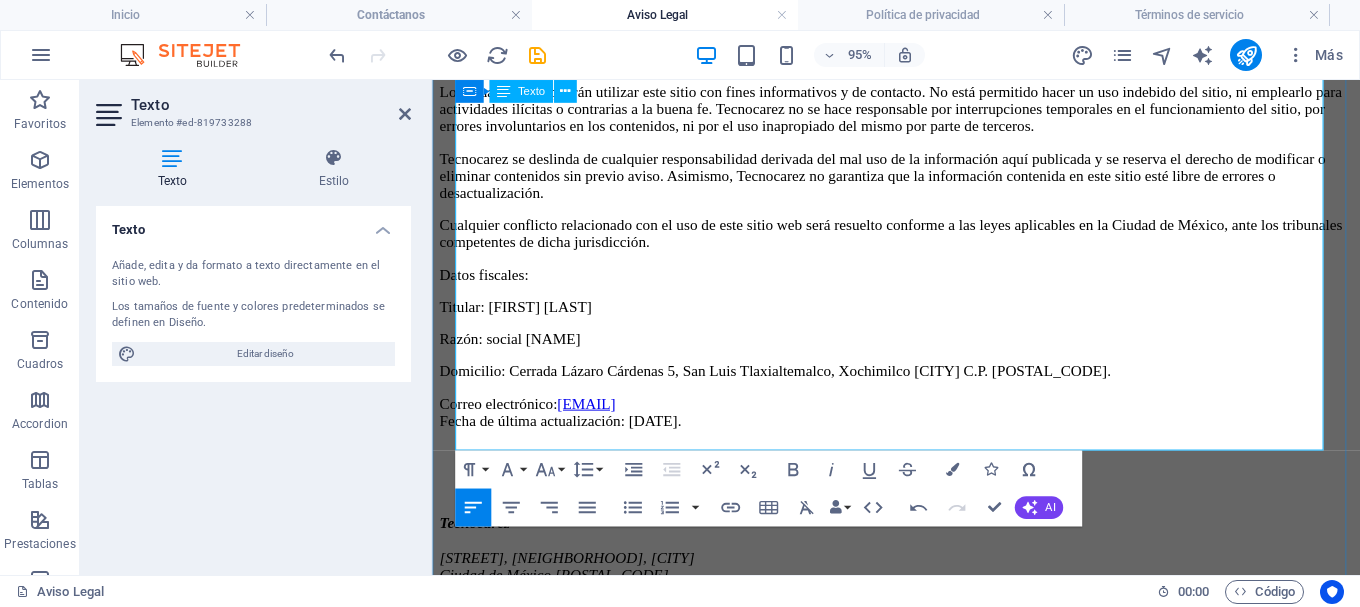 click on "Razón: social Jaina Romero Flores" at bounding box center [920, 353] 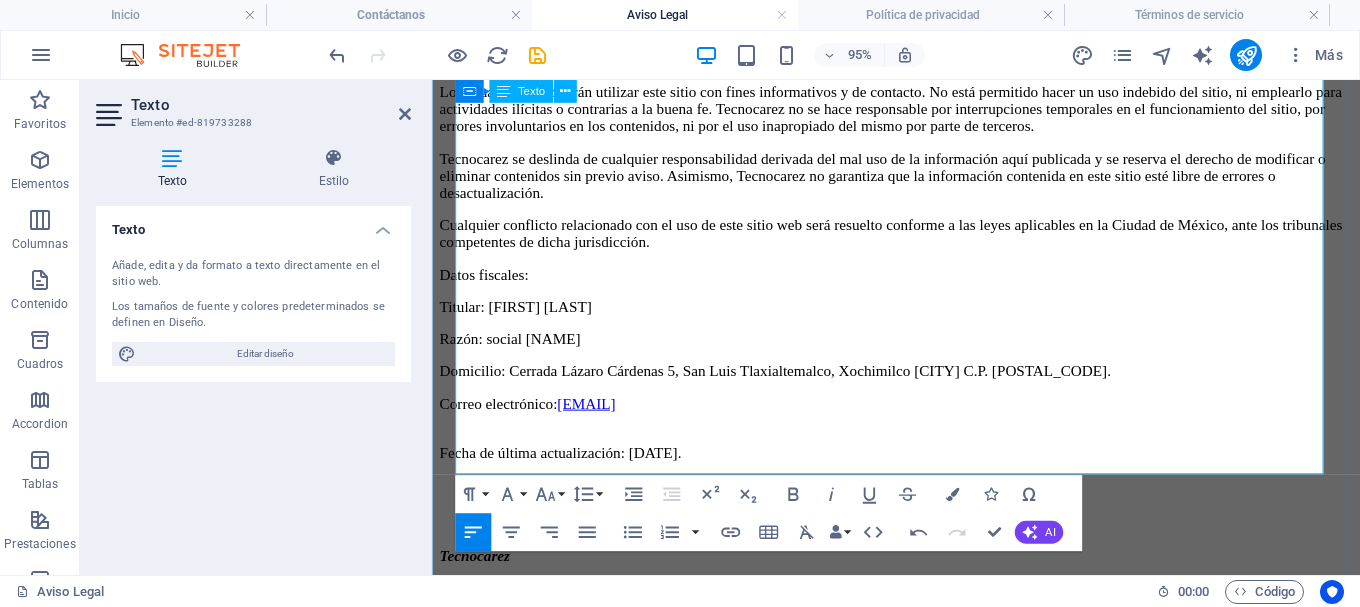 click on "Razón: social Jaina Romero Flores" at bounding box center [920, 353] 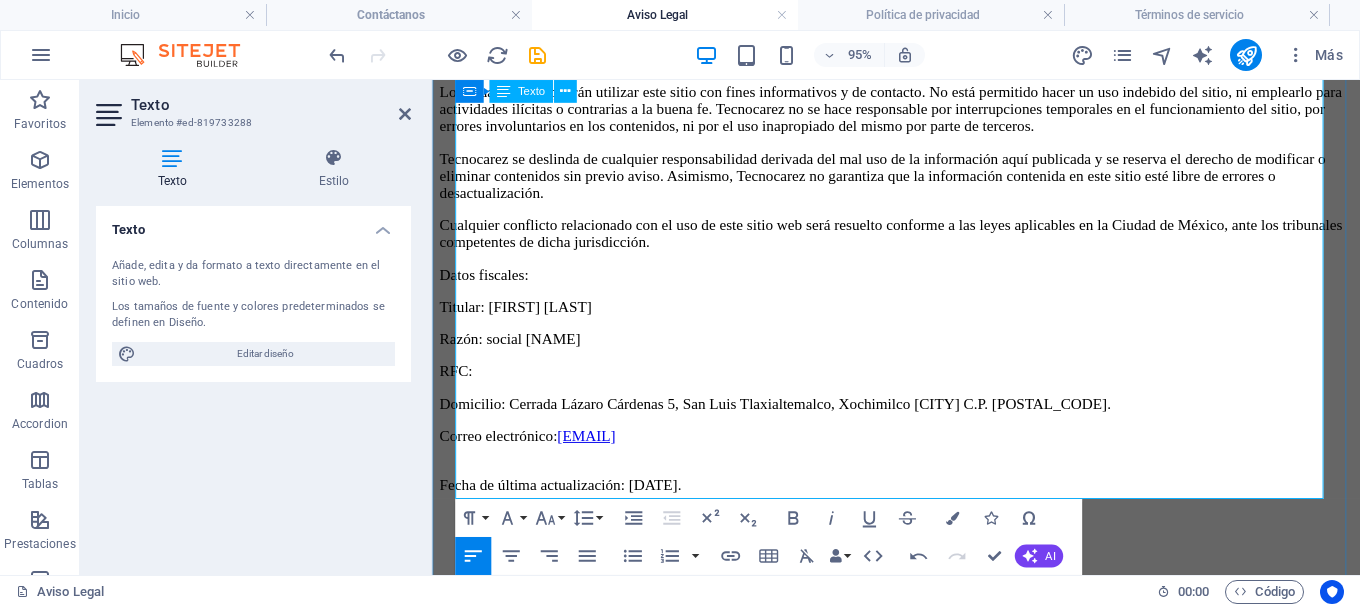 click on "Fecha de última actualización: 10 de agosto de 2025." at bounding box center [920, 498] 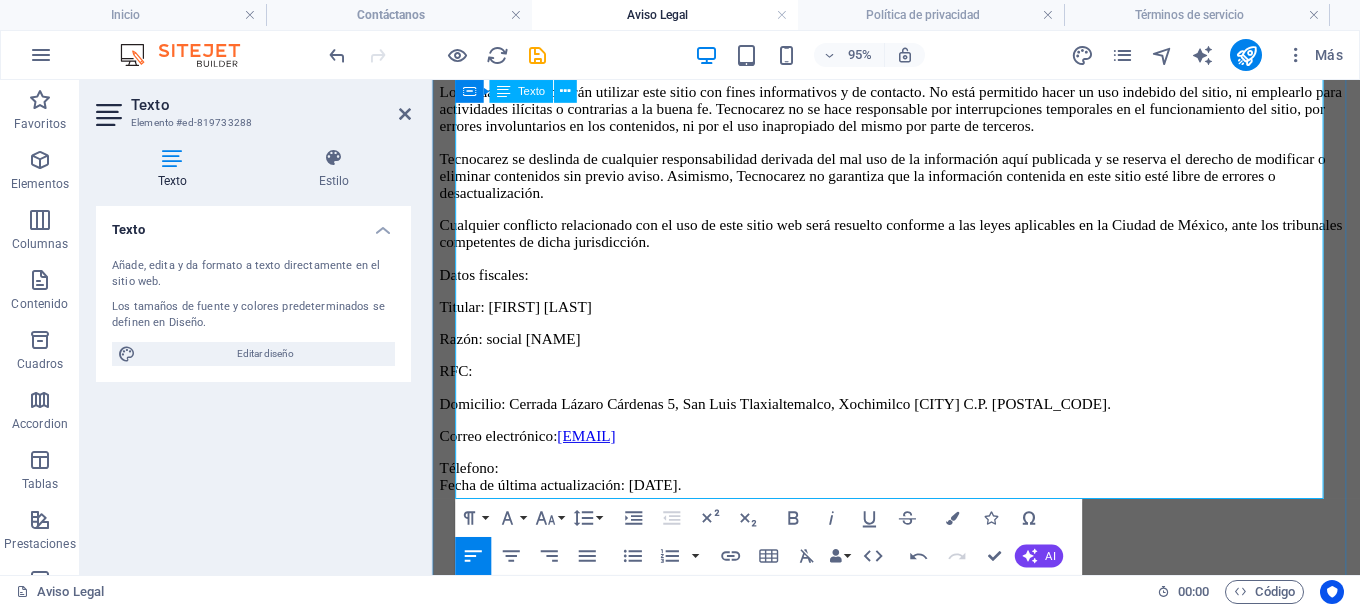 click on "RFC:" at bounding box center (920, 387) 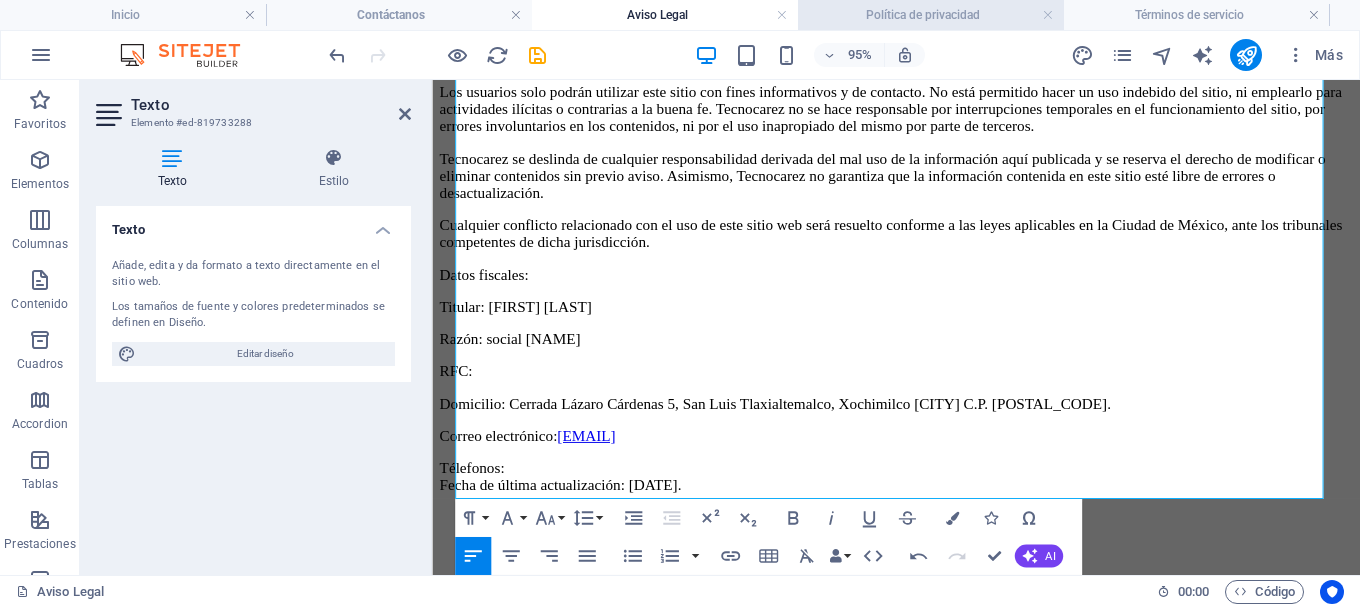 click on "Política de privacidad" at bounding box center (931, 15) 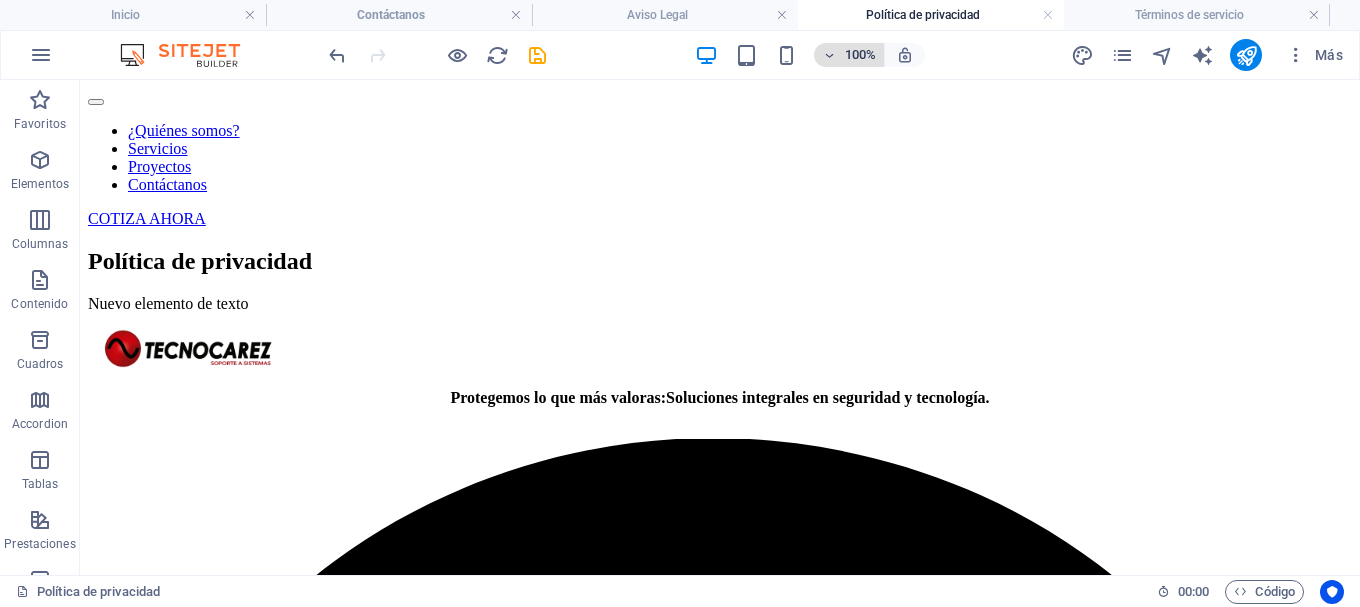 scroll, scrollTop: 0, scrollLeft: 0, axis: both 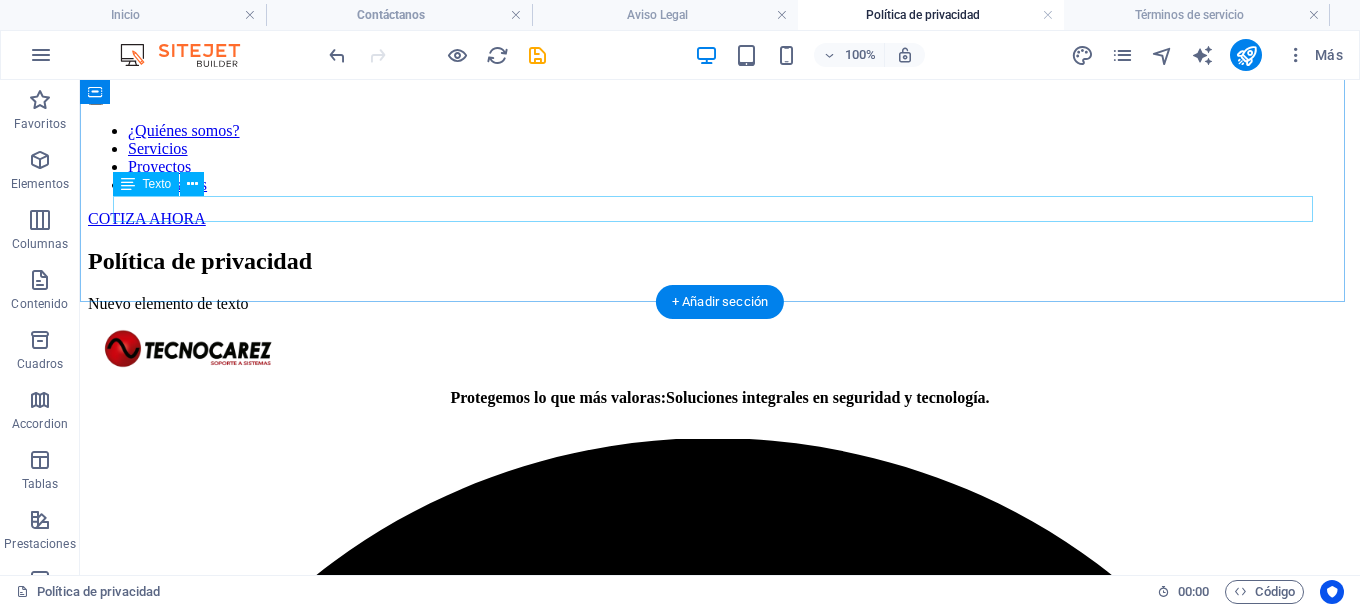 click on "Nuevo elemento de texto" at bounding box center (720, 304) 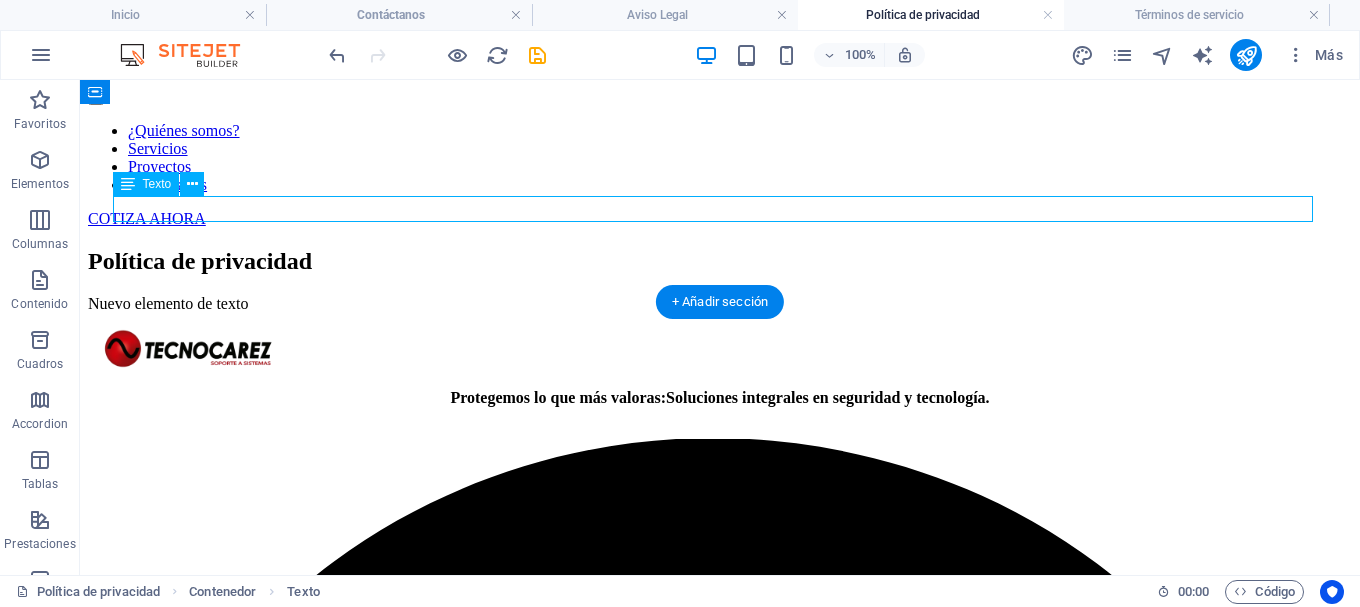 click on "Nuevo elemento de texto" at bounding box center (720, 304) 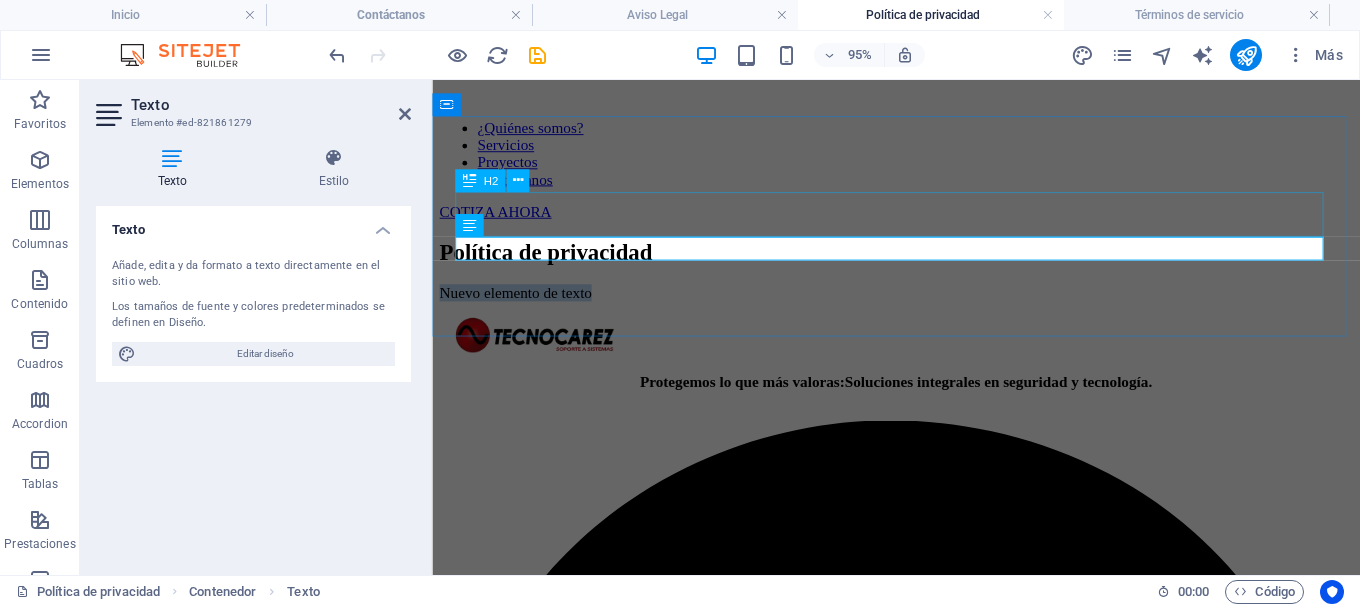 click on "Política de privacidad" at bounding box center [920, 261] 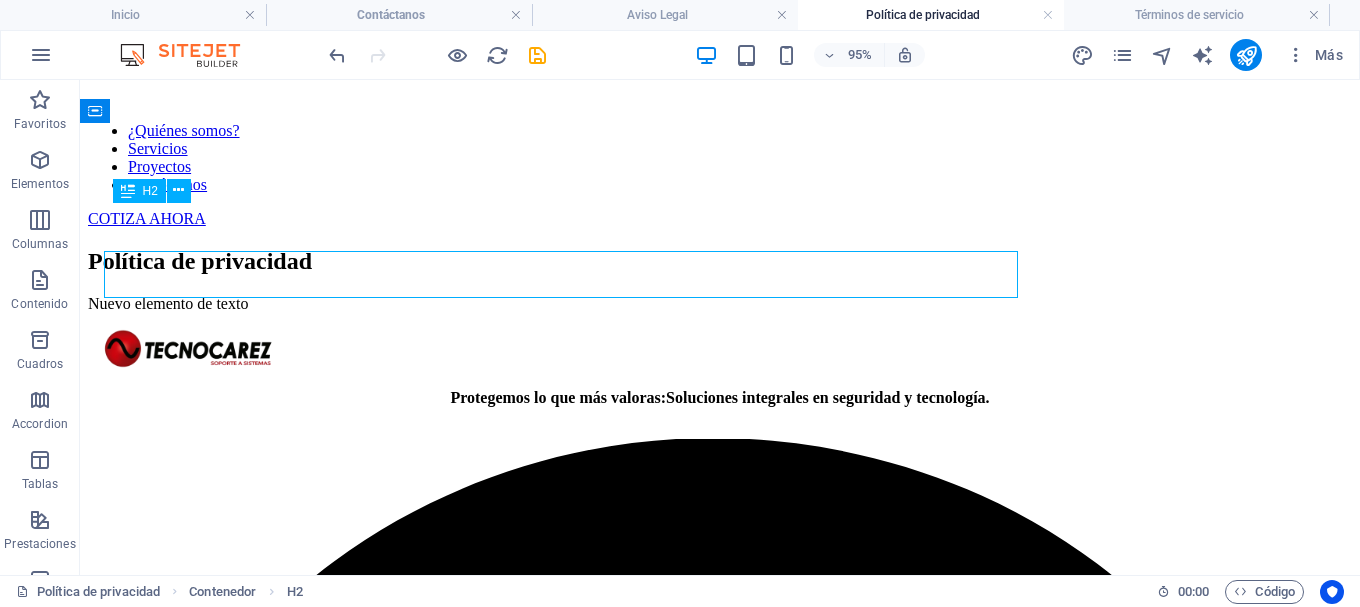 scroll, scrollTop: 47, scrollLeft: 0, axis: vertical 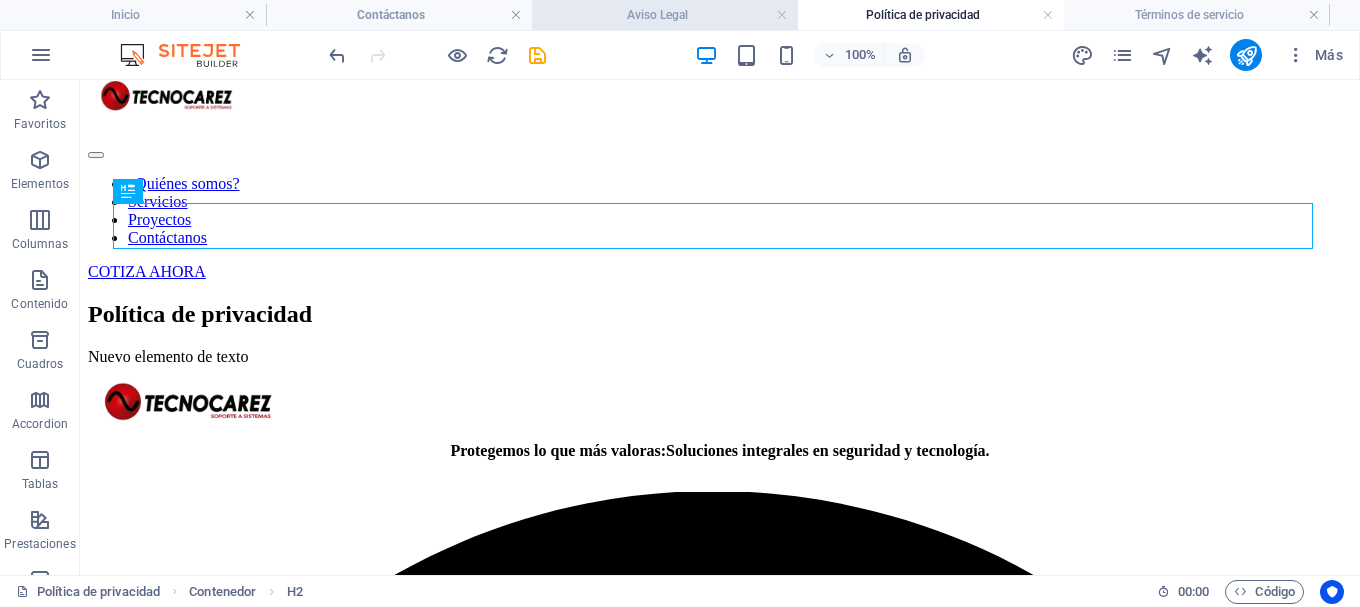 click on "Aviso Legal" at bounding box center [665, 15] 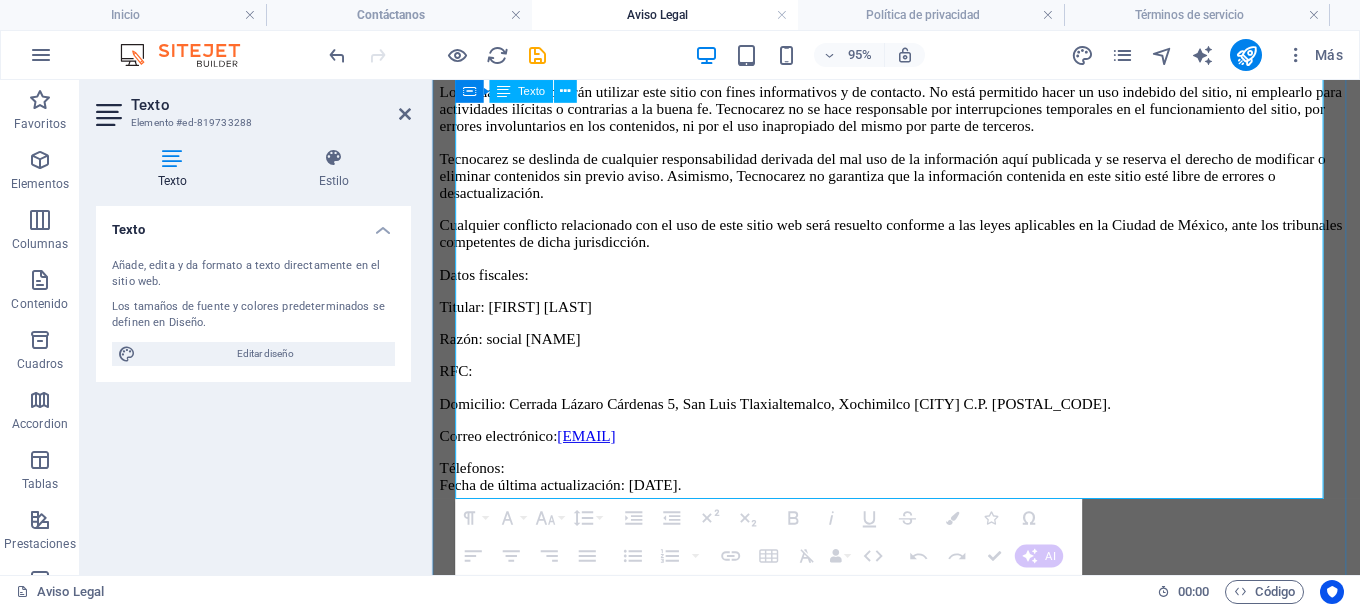 scroll, scrollTop: 0, scrollLeft: 0, axis: both 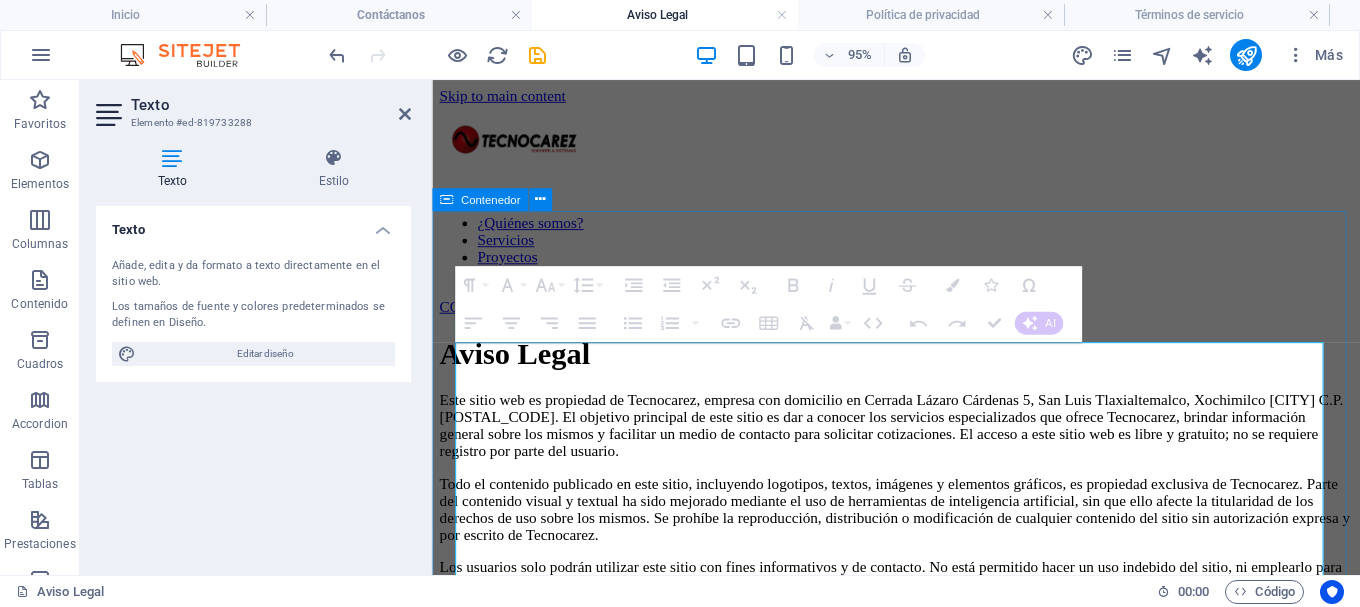 click on "Aviso Legal Este sitio web es propiedad de Tecnocarez, empresa con domicilio en Cerrada Lázaro Cárdenas 5, San Luis Tlaxialtemalco, Xochimilco Ciudad de México C.P. 16610. El objetivo principal de este sitio es dar a conocer los servicios especializados que ofrece Tecnocarez, brindar información general sobre los mismos y facilitar un medio de contacto para solicitar cotizaciones. El acceso a este sitio web es libre y gratuito; no se requiere registro por parte del usuario. Todo el contenido publicado en este sitio, incluyendo logotipos, textos, imágenes y elementos gráficos, es propiedad exclusiva de Tecnocarez. Parte del contenido visual y textual ha sido mejorado mediante el uso de herramientas de inteligencia artificial, sin que ello afecte la titularidad de los derechos de uso sobre los mismos. Se prohíbe la reproducción, distribución o modificación de cualquier contenido del sitio sin autorización expresa y por escrito de Tecnocarez. Datos fiscales:  Titular: Jaina Romero Flores RFC:" at bounding box center [920, 807] 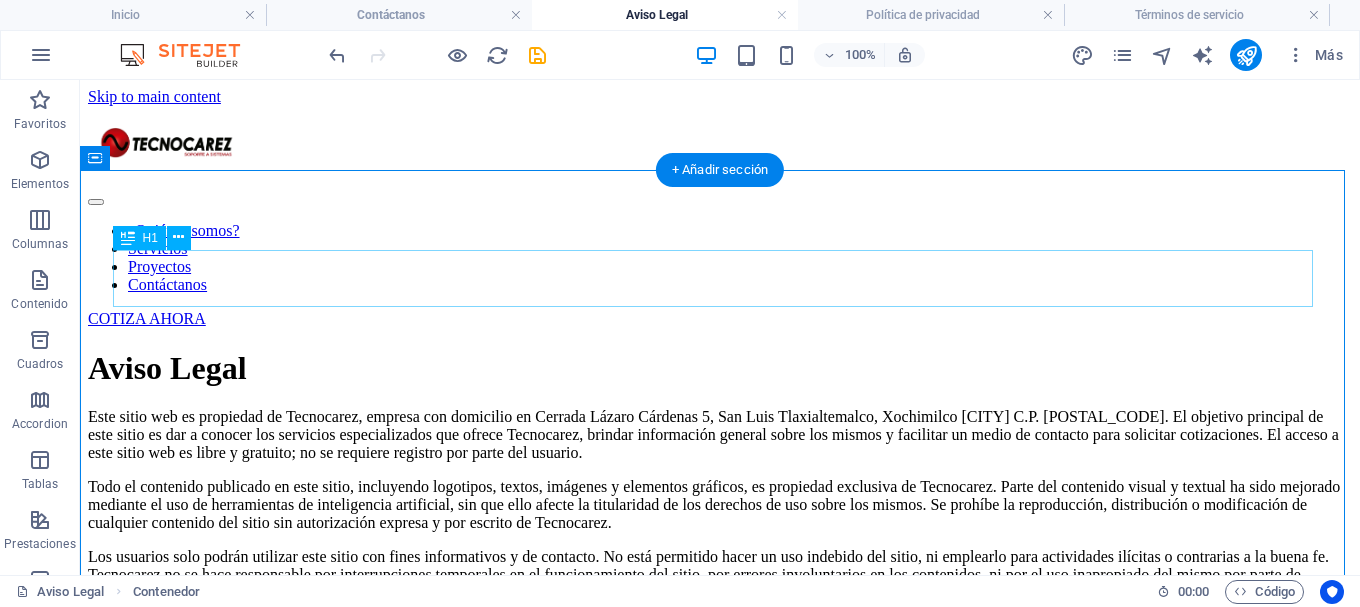 click on "Aviso Legal" at bounding box center (720, 368) 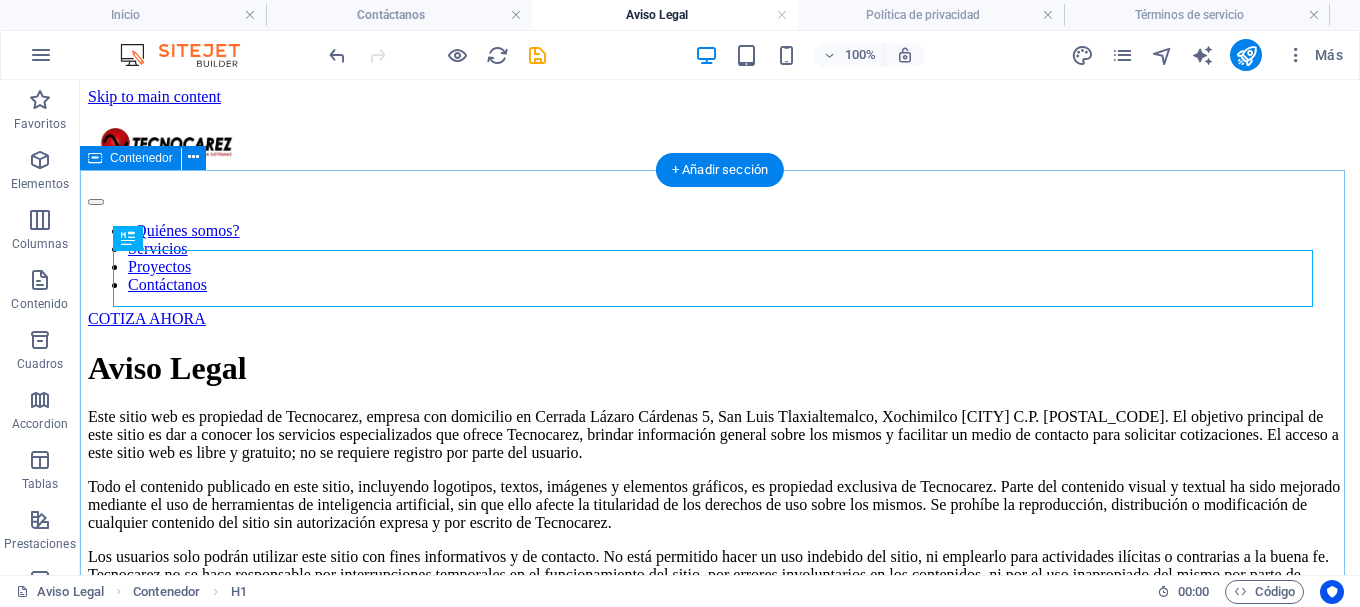 click on "Aviso Legal Este sitio web es propiedad de Tecnocarez, empresa con domicilio en Cerrada Lázaro Cárdenas 5, San Luis Tlaxialtemalco, Xochimilco Ciudad de México C.P. 16610. El objetivo principal de este sitio es dar a conocer los servicios especializados que ofrece Tecnocarez, brindar información general sobre los mismos y facilitar un medio de contacto para solicitar cotizaciones. El acceso a este sitio web es libre y gratuito; no se requiere registro por parte del usuario. Todo el contenido publicado en este sitio, incluyendo logotipos, textos, imágenes y elementos gráficos, es propiedad exclusiva de Tecnocarez. Parte del contenido visual y textual ha sido mejorado mediante el uso de herramientas de inteligencia artificial, sin que ello afecte la titularidad de los derechos de uso sobre los mismos. Se prohíbe la reproducción, distribución o modificación de cualquier contenido del sitio sin autorización expresa y por escrito de Tecnocarez. Datos fiscales:  Titular: Jaina Romero Flores RFC:" at bounding box center [720, 771] 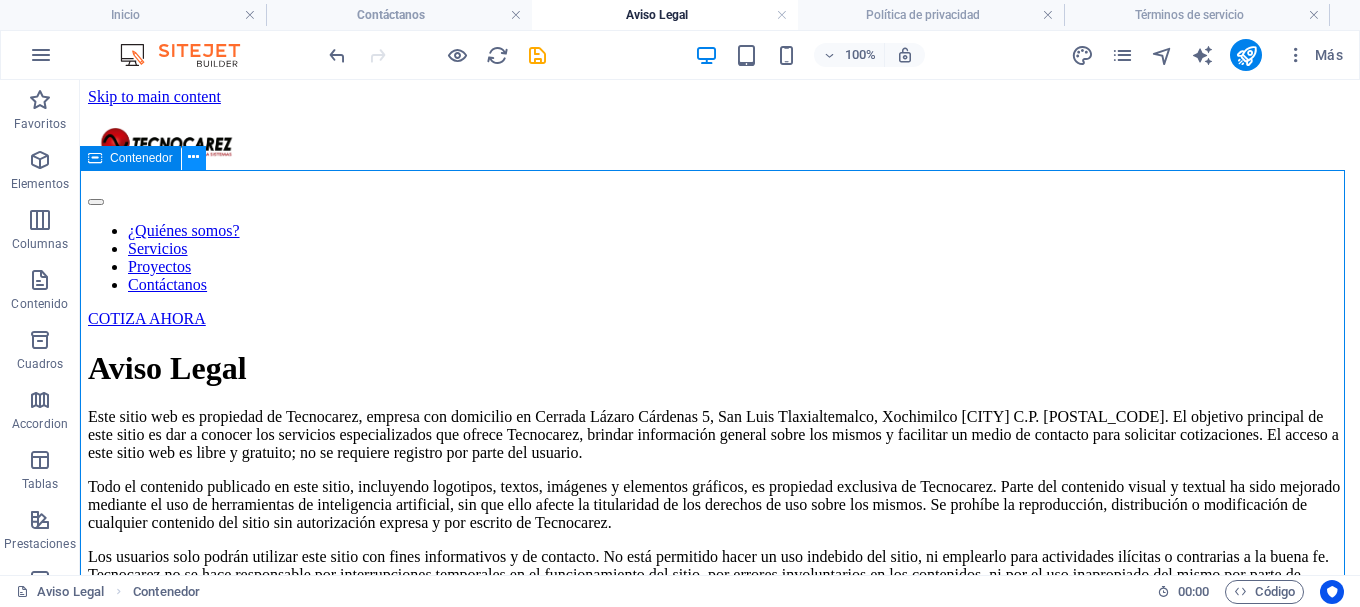 click at bounding box center (194, 158) 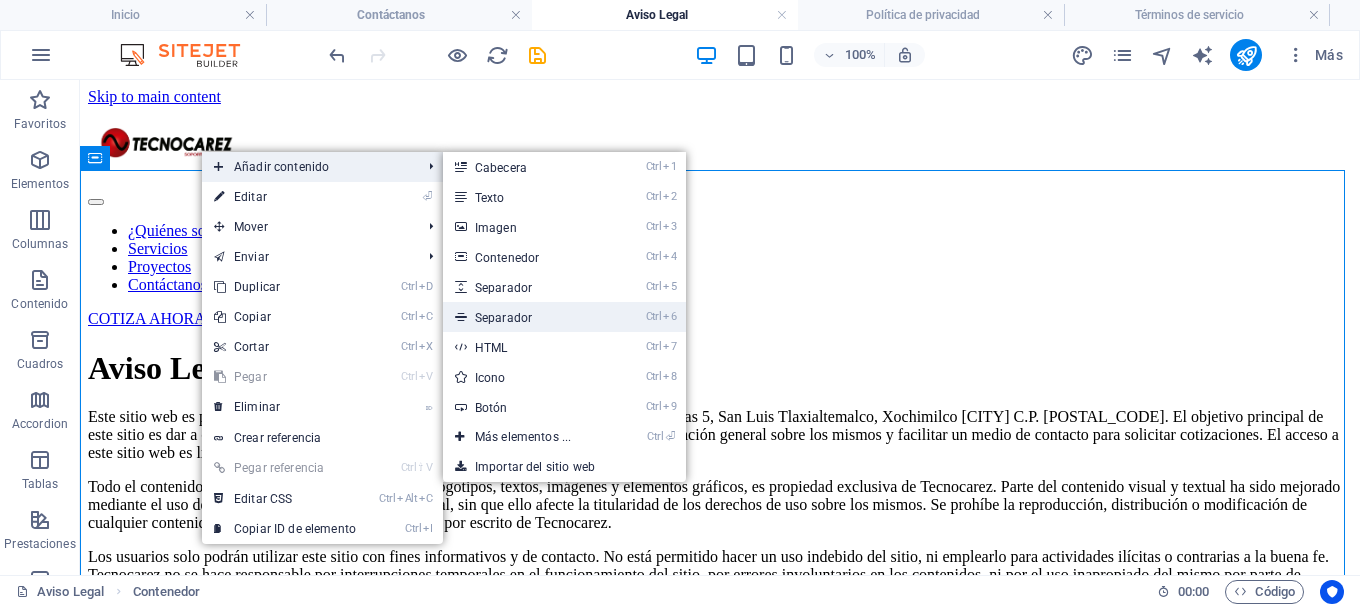 click on "Ctrl 6  Separador" at bounding box center [527, 317] 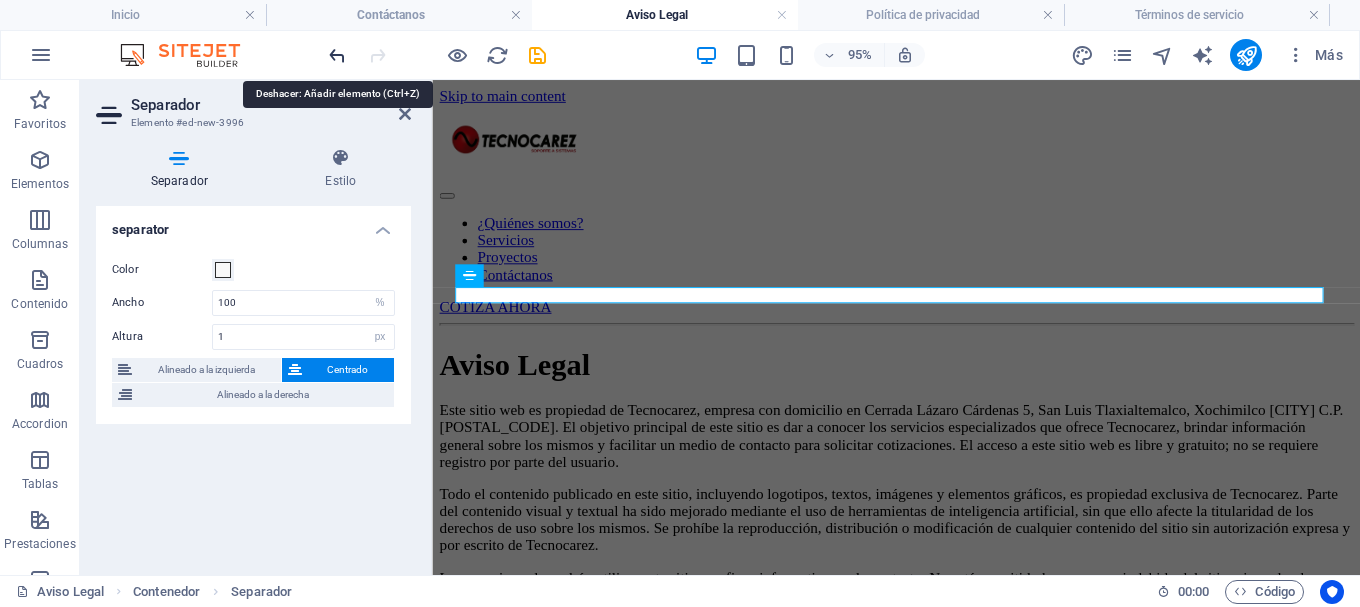 click at bounding box center [337, 55] 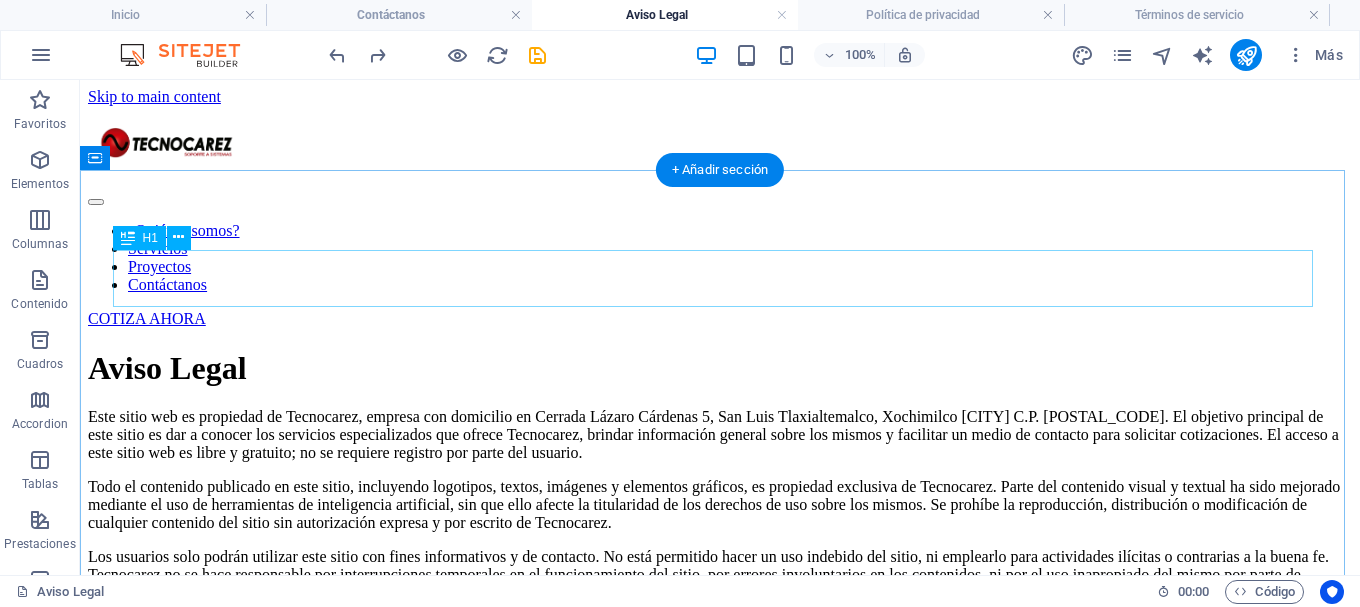 click on "Aviso Legal" at bounding box center (720, 368) 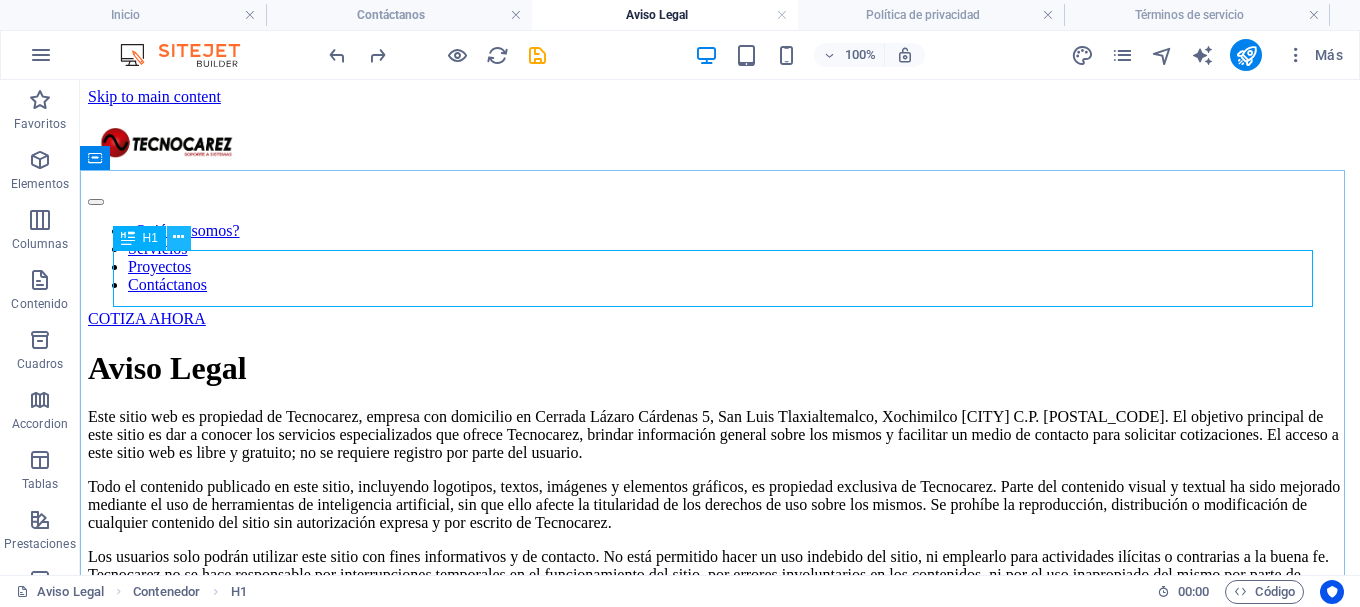 click at bounding box center (179, 238) 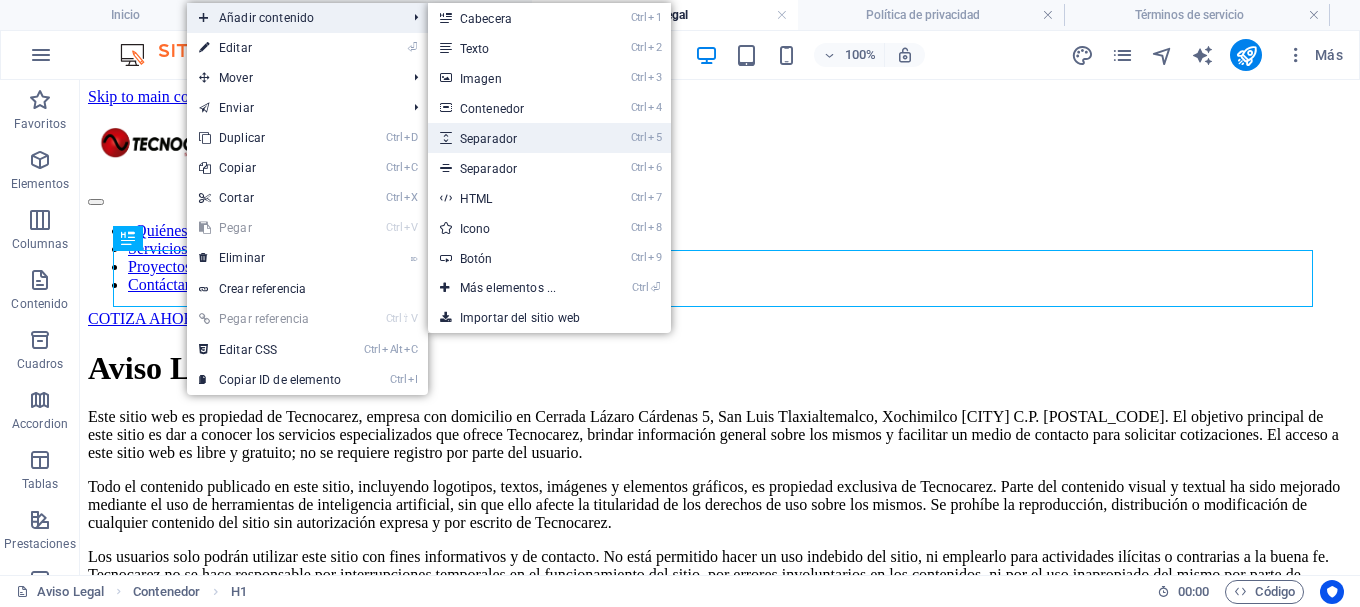 click on "Ctrl 5  Separador" at bounding box center (512, 138) 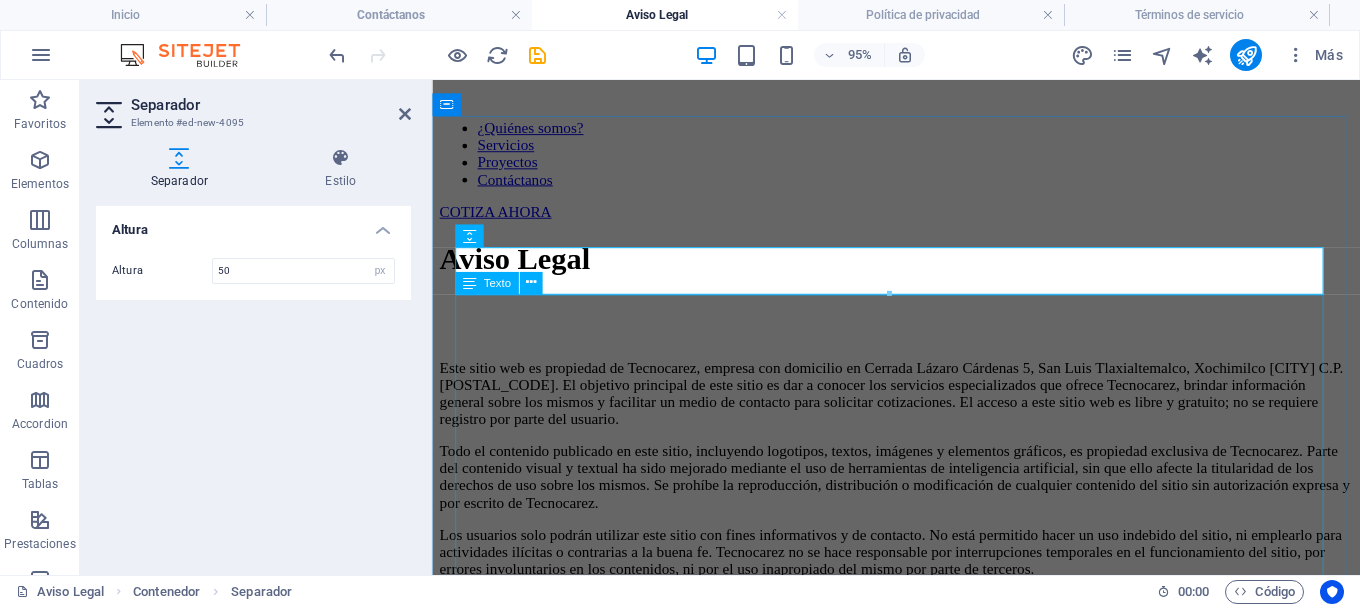 scroll, scrollTop: 200, scrollLeft: 0, axis: vertical 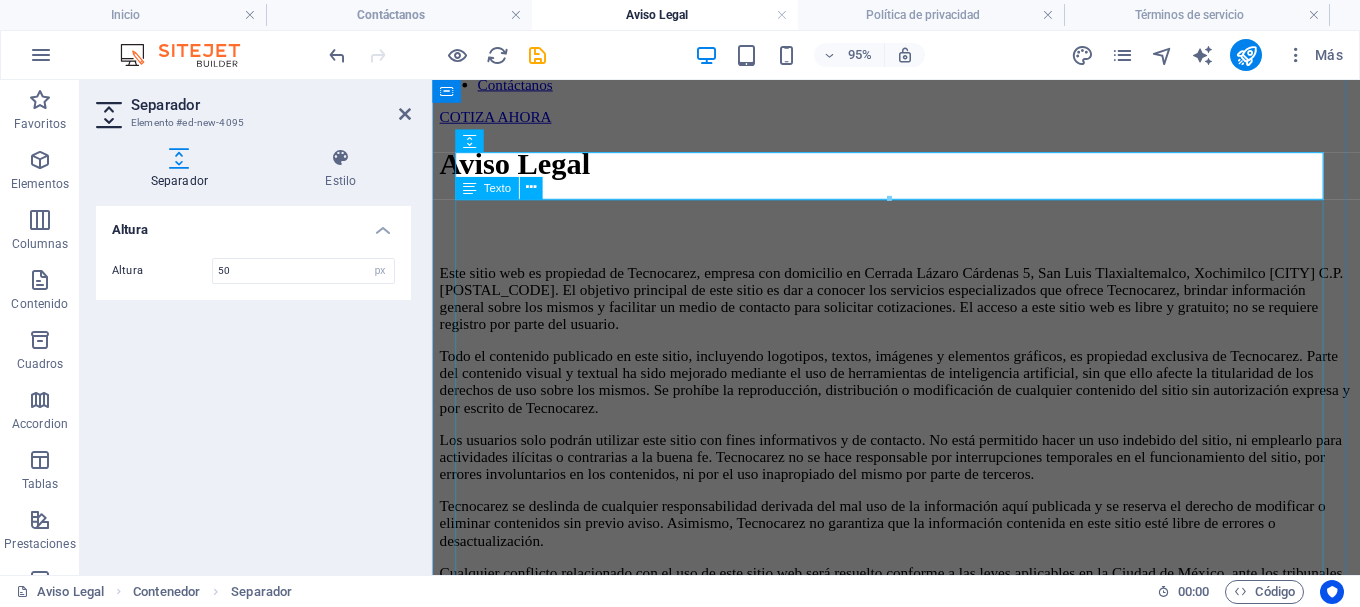 click on "Este sitio web es propiedad de Tecnocarez, empresa con domicilio en Cerrada Lázaro Cárdenas 5, San Luis Tlaxialtemalco, Xochimilco Ciudad de México C.P. 16610. El objetivo principal de este sitio es dar a conocer los servicios especializados que ofrece Tecnocarez, brindar información general sobre los mismos y facilitar un medio de contacto para solicitar cotizaciones. El acceso a este sitio web es libre y gratuito; no se requiere registro por parte del usuario. Todo el contenido publicado en este sitio, incluyendo logotipos, textos, imágenes y elementos gráficos, es propiedad exclusiva de Tecnocarez. Parte del contenido visual y textual ha sido mejorado mediante el uso de herramientas de inteligencia artificial, sin que ello afecte la titularidad de los derechos de uso sobre los mismos. Se prohíbe la reproducción, distribución o modificación de cualquier contenido del sitio sin autorización expresa y por escrito de Tecnocarez. Datos fiscales:  Titular: Jaina Romero Flores RFC: Télefonos:" at bounding box center (920, 595) 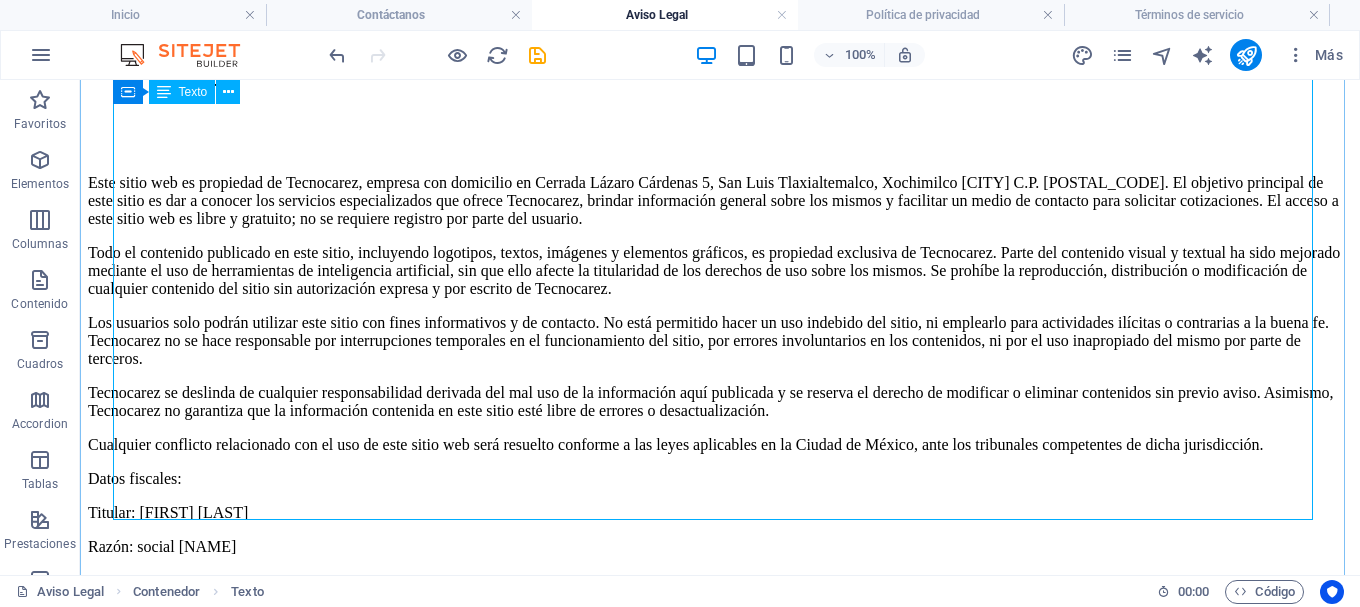 scroll, scrollTop: 400, scrollLeft: 0, axis: vertical 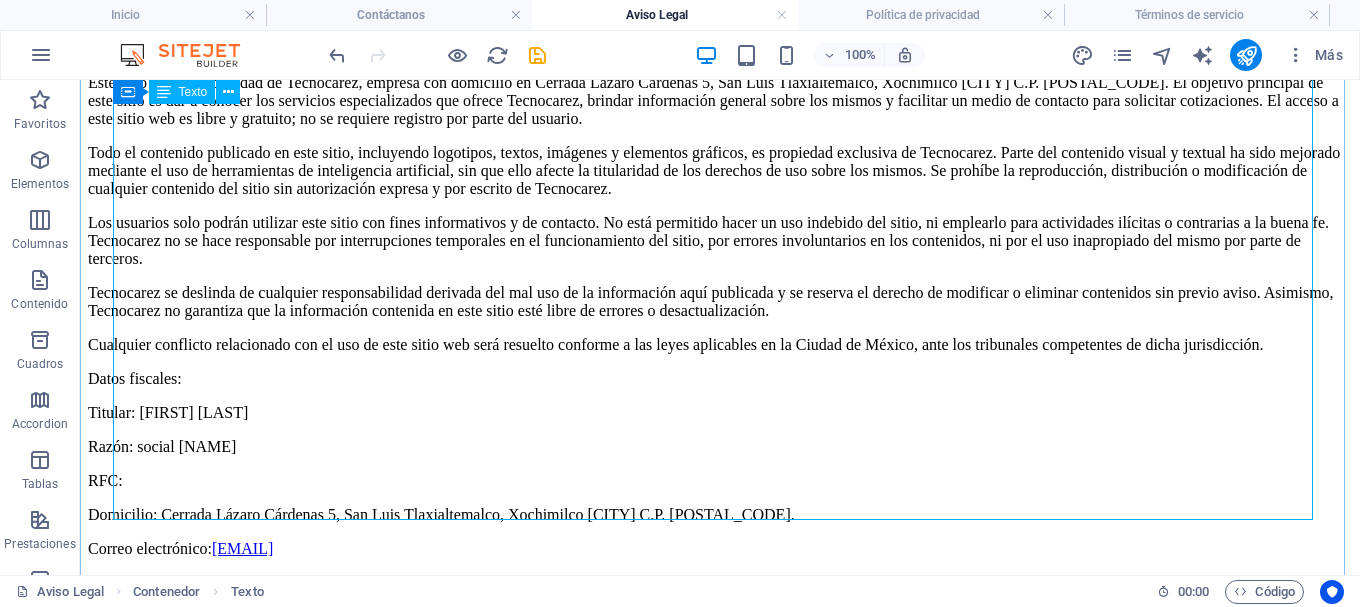 click on "Este sitio web es propiedad de Tecnocarez, empresa con domicilio en Cerrada Lázaro Cárdenas 5, San Luis Tlaxialtemalco, Xochimilco Ciudad de México C.P. 16610. El objetivo principal de este sitio es dar a conocer los servicios especializados que ofrece Tecnocarez, brindar información general sobre los mismos y facilitar un medio de contacto para solicitar cotizaciones. El acceso a este sitio web es libre y gratuito; no se requiere registro por parte del usuario. Todo el contenido publicado en este sitio, incluyendo logotipos, textos, imágenes y elementos gráficos, es propiedad exclusiva de Tecnocarez. Parte del contenido visual y textual ha sido mejorado mediante el uso de herramientas de inteligencia artificial, sin que ello afecte la titularidad de los derechos de uso sobre los mismos. Se prohíbe la reproducción, distribución o modificación de cualquier contenido del sitio sin autorización expresa y por escrito de Tecnocarez. Datos fiscales:  Titular: Jaina Romero Flores RFC: Télefonos:" at bounding box center [720, 359] 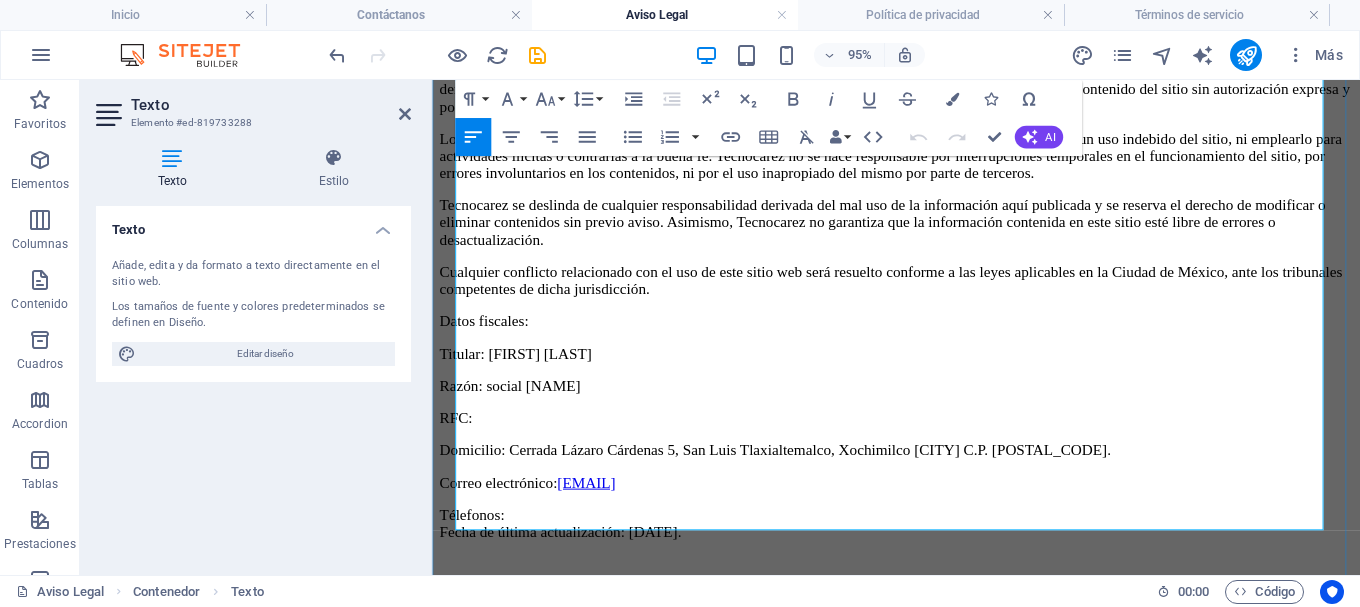 scroll, scrollTop: 617, scrollLeft: 0, axis: vertical 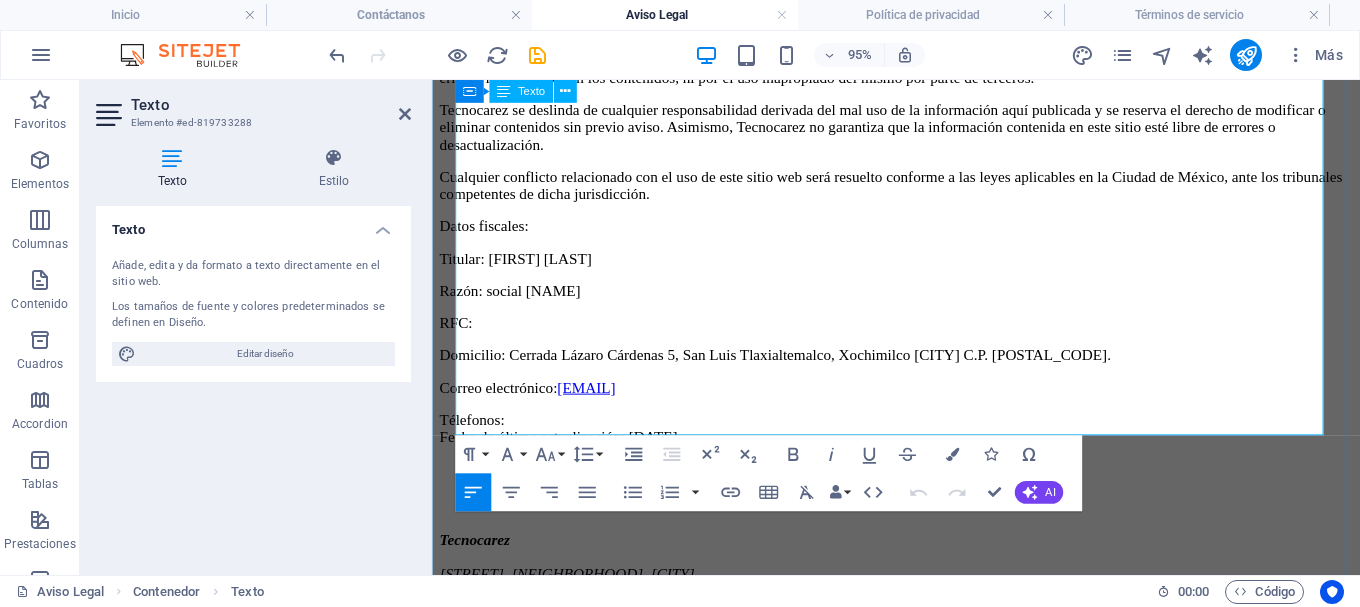 click on "RFC:" at bounding box center (920, 336) 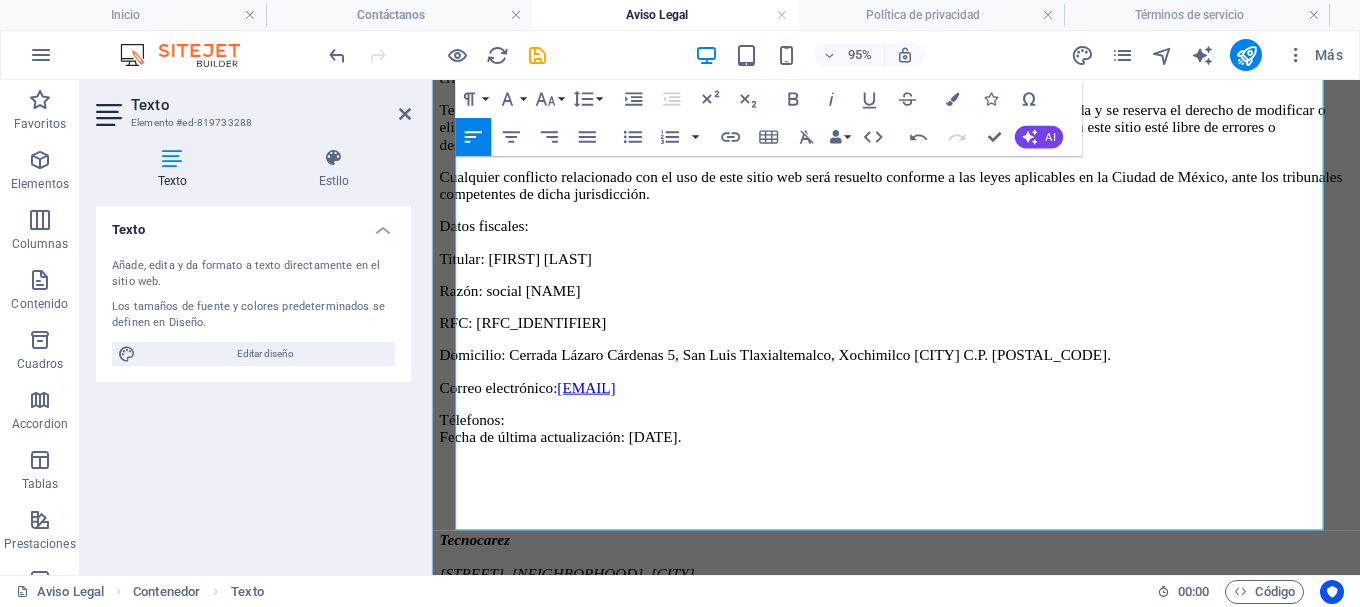 scroll, scrollTop: 517, scrollLeft: 0, axis: vertical 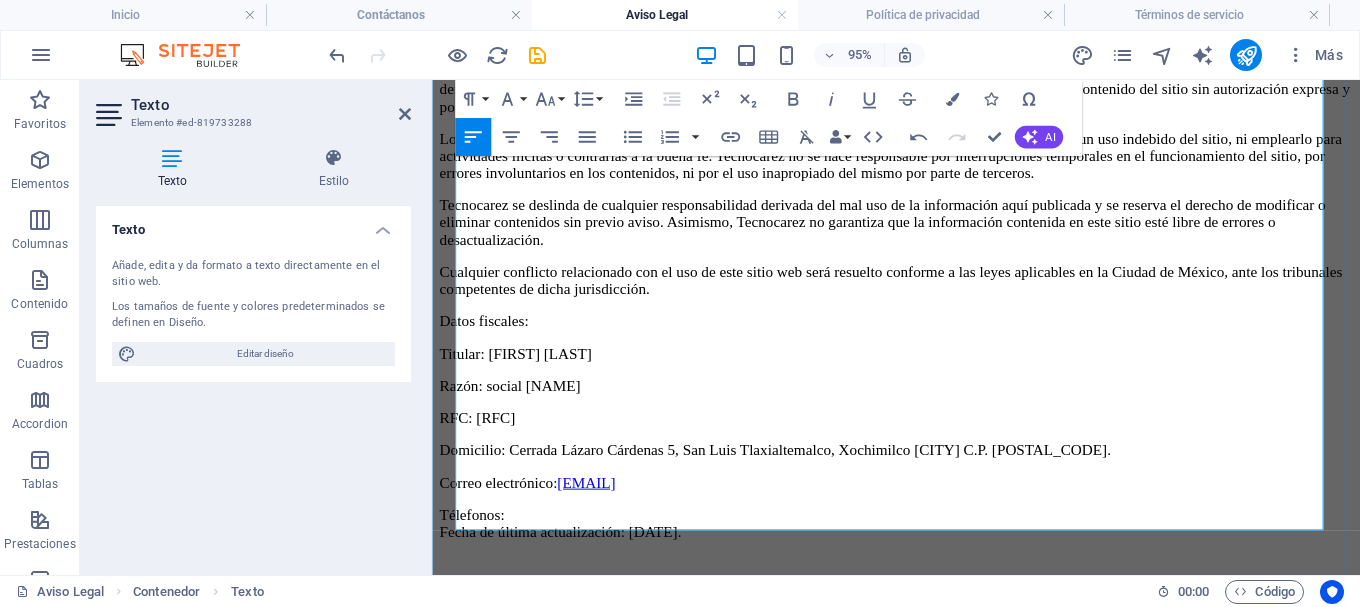 click on "Télefonos:  Fecha de última actualización: 10 de agosto de 2025." at bounding box center (920, 547) 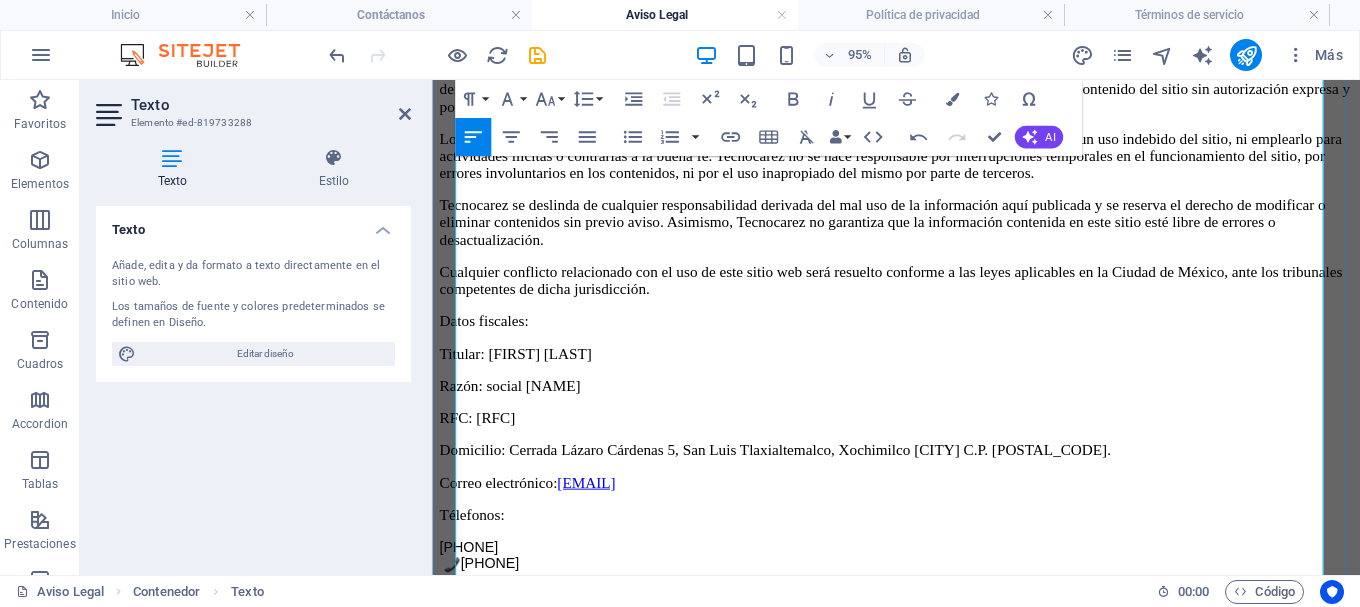 click on "Fecha de última actualización: 10 de agosto de 2025." at bounding box center (920, 632) 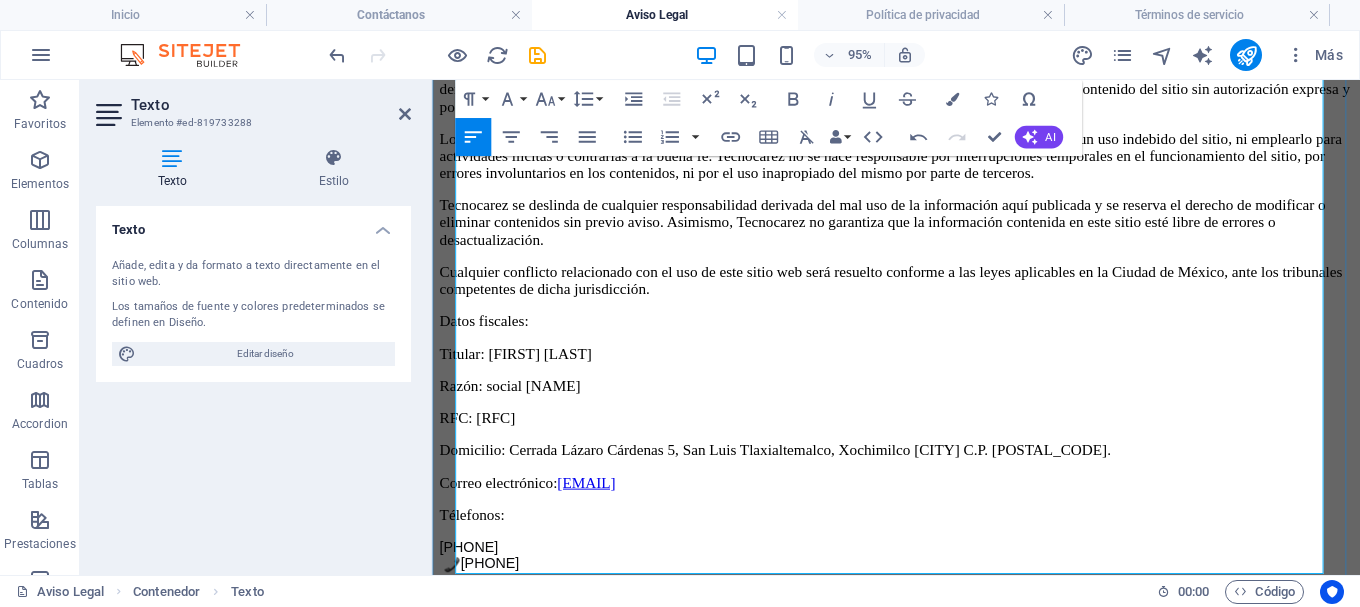 click on "55 7222 3215 Fecha de última actualización: 10 de agosto de 2025." at bounding box center (920, 597) 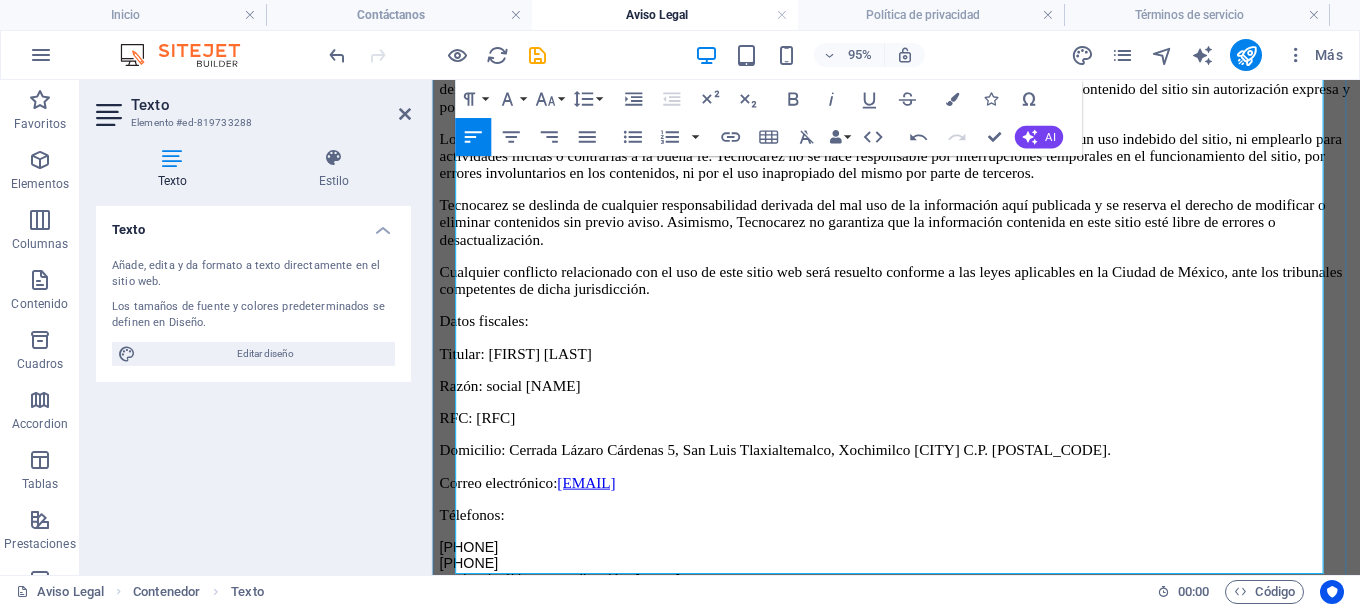 click on "[PHONE]" at bounding box center [920, 571] 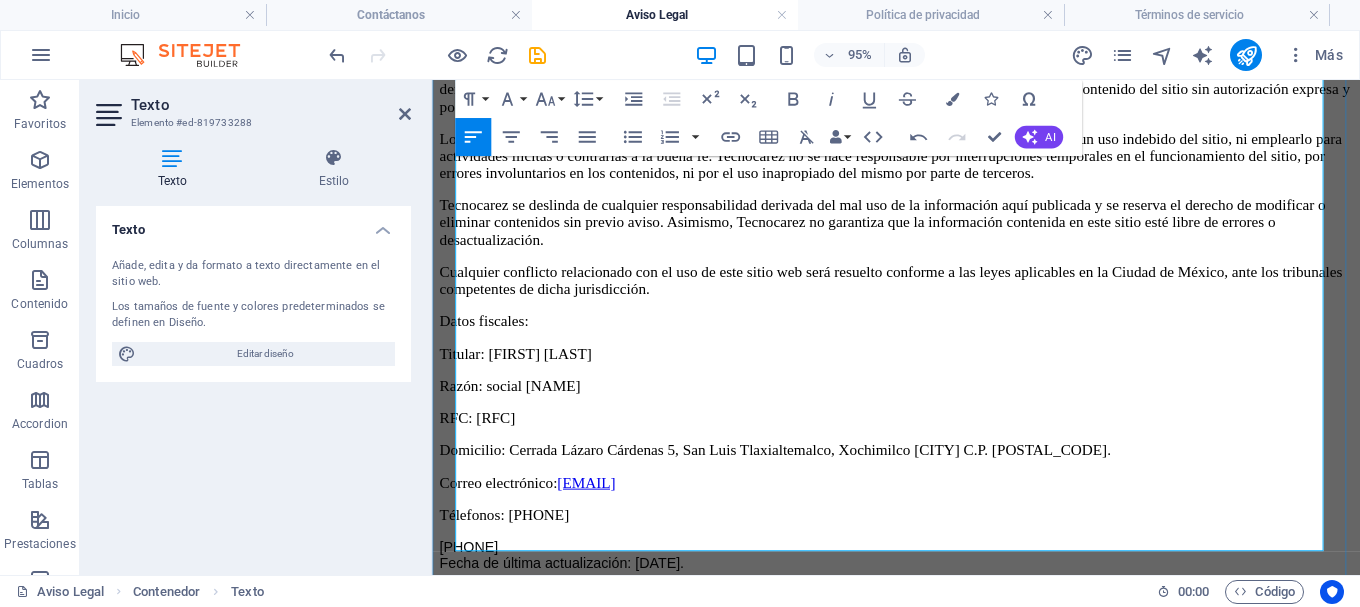 click on "55 7222 3215 Fecha de última actualización: 10 de agosto de 2025." at bounding box center [920, 580] 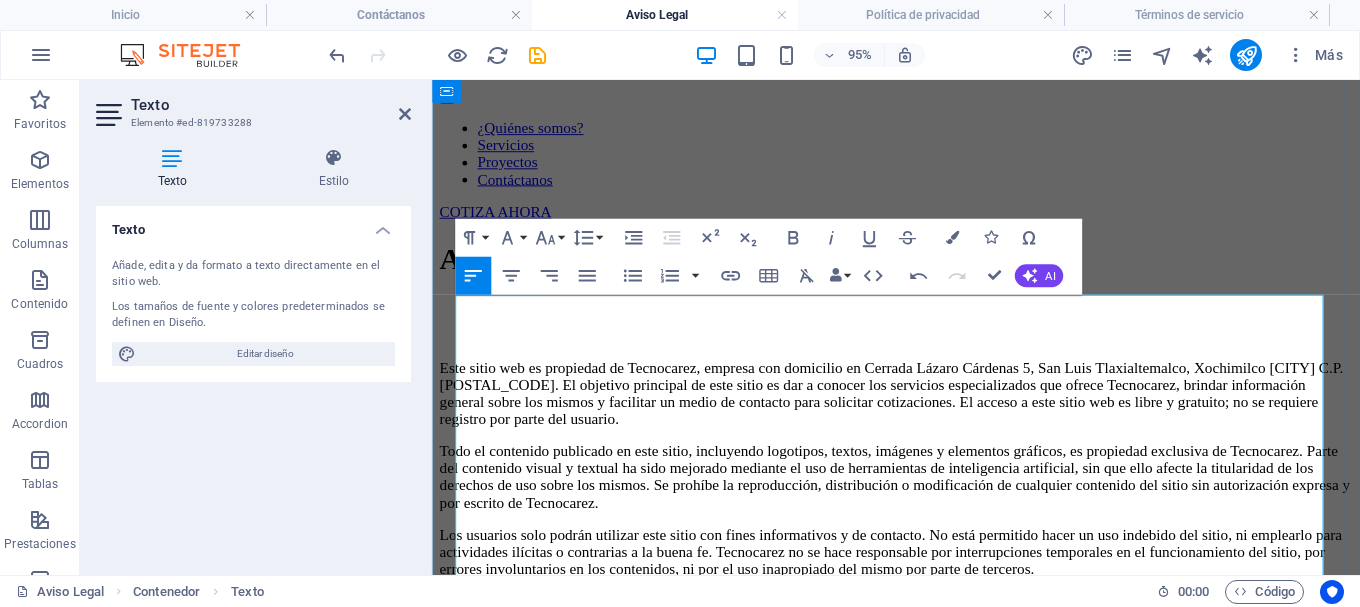 scroll, scrollTop: 0, scrollLeft: 0, axis: both 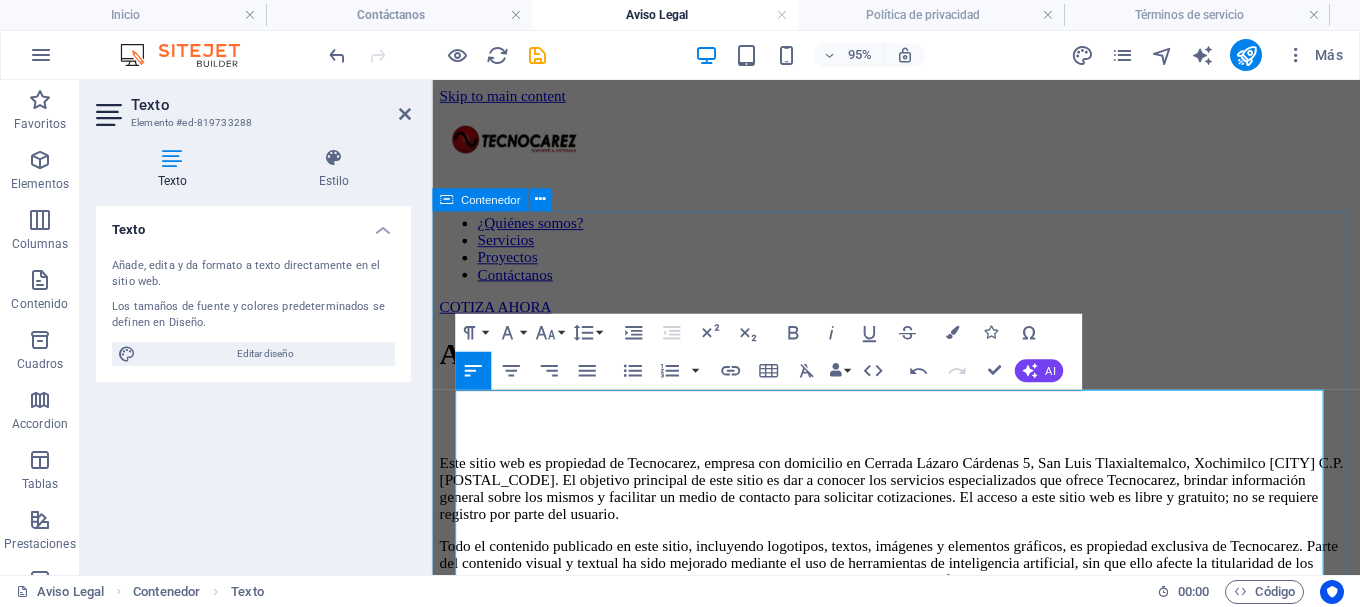 click on "Aviso Legal Este sitio web es propiedad de Tecnocarez, empresa con domicilio en Cerrada Lázaro Cárdenas 5, San Luis Tlaxialtemalco, Xochimilco Ciudad de México C.P. 16610. El objetivo principal de este sitio es dar a conocer los servicios especializados que ofrece Tecnocarez, brindar información general sobre los mismos y facilitar un medio de contacto para solicitar cotizaciones. El acceso a este sitio web es libre y gratuito; no se requiere registro por parte del usuario. Todo el contenido publicado en este sitio, incluyendo logotipos, textos, imágenes y elementos gráficos, es propiedad exclusiva de Tecnocarez. Parte del contenido visual y textual ha sido mejorado mediante el uso de herramientas de inteligencia artificial, sin que ello afecte la titularidad de los derechos de uso sobre los mismos. Se prohíbe la reproducción, distribución o modificación de cualquier contenido del sitio sin autorización expresa y por escrito de Tecnocarez. Datos fiscales:  Titular: Jaina Romero Flores /      16610" at bounding box center [920, 840] 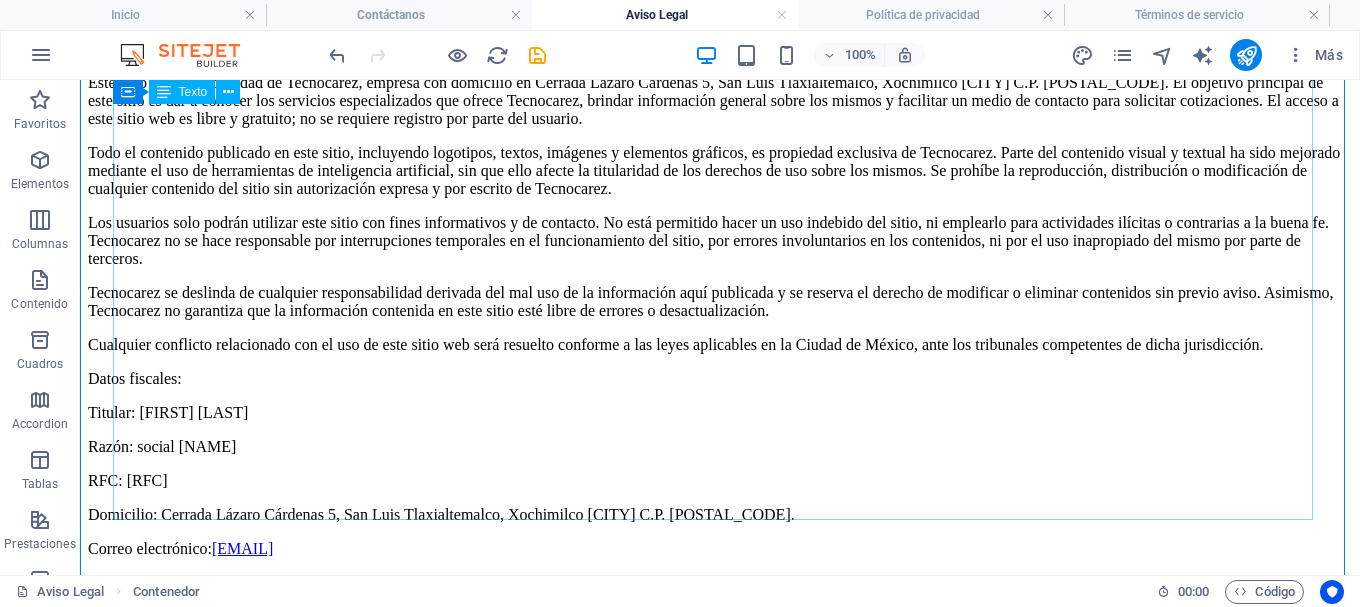scroll, scrollTop: 500, scrollLeft: 0, axis: vertical 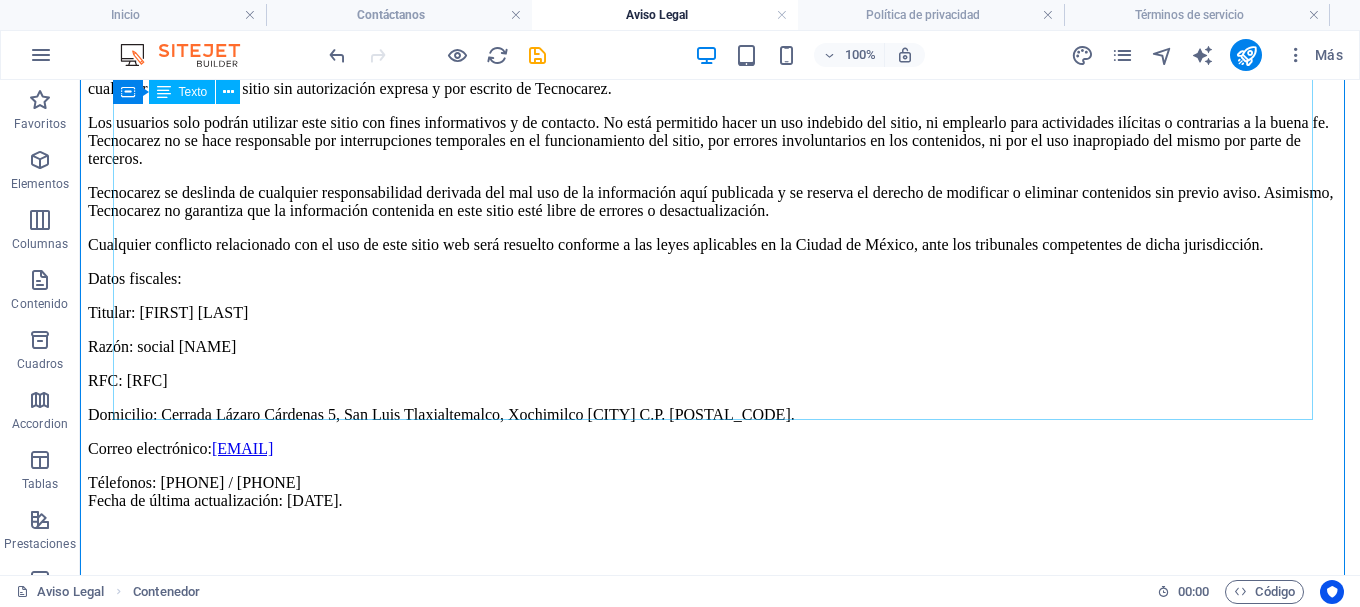 click on "Este sitio web es propiedad de Tecnocarez, empresa con domicilio en Cerrada Lázaro Cárdenas 5, San Luis Tlaxialtemalco, Xochimilco Ciudad de México C.P. 16610. El objetivo principal de este sitio es dar a conocer los servicios especializados que ofrece Tecnocarez, brindar información general sobre los mismos y facilitar un medio de contacto para solicitar cotizaciones. El acceso a este sitio web es libre y gratuito; no se requiere registro por parte del usuario. Todo el contenido publicado en este sitio, incluyendo logotipos, textos, imágenes y elementos gráficos, es propiedad exclusiva de Tecnocarez. Parte del contenido visual y textual ha sido mejorado mediante el uso de herramientas de inteligencia artificial, sin que ello afecte la titularidad de los derechos de uso sobre los mismos. Se prohíbe la reproducción, distribución o modificación de cualquier contenido del sitio sin autorización expresa y por escrito de Tecnocarez. Datos fiscales:  Titular: Jaina Romero Flores RFC: ROFJ8850911GL3" at bounding box center [720, 259] 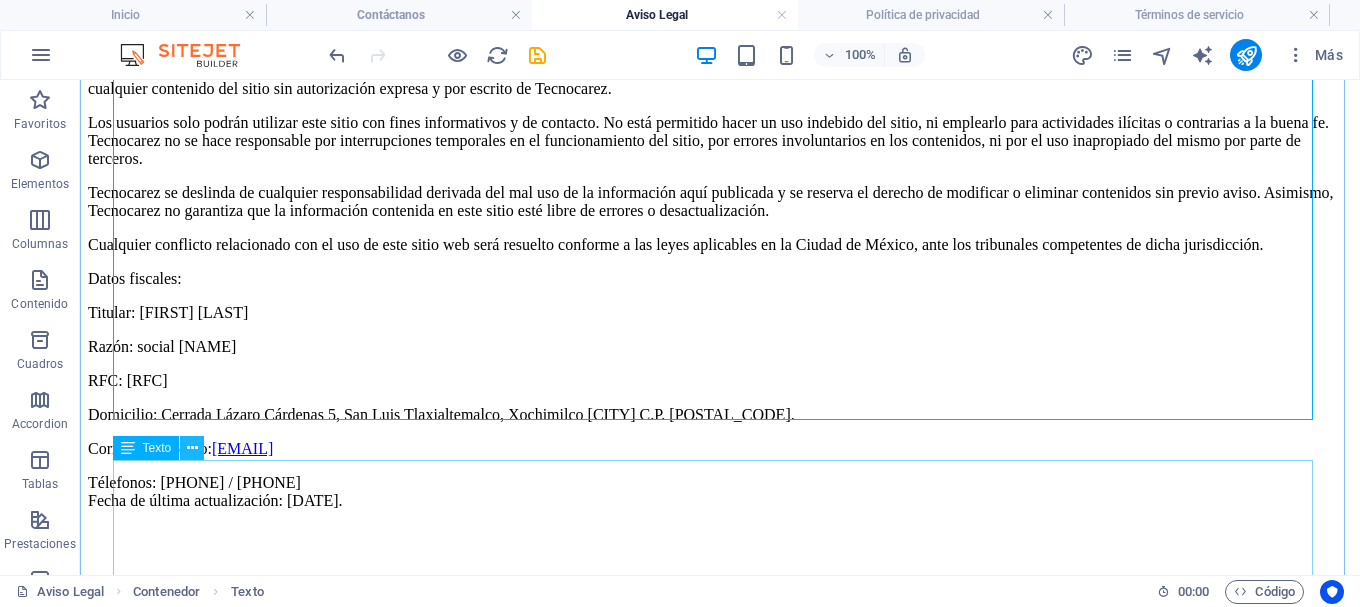 click at bounding box center [192, 448] 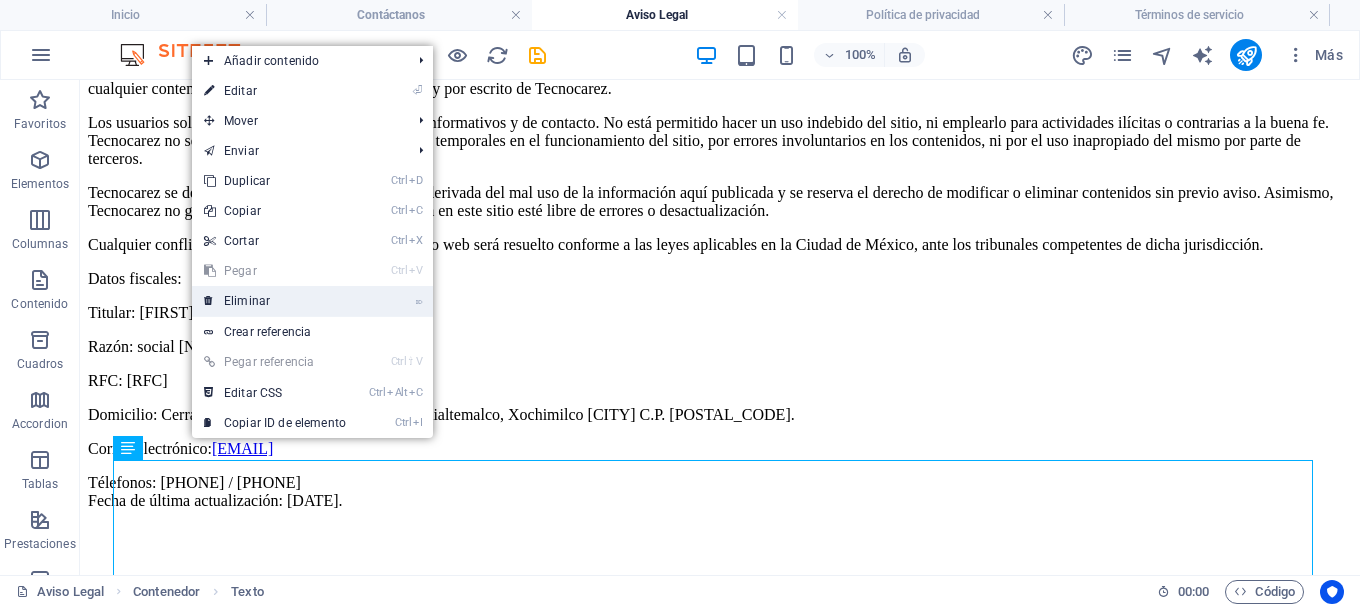 click on "⌦  Eliminar" at bounding box center [275, 301] 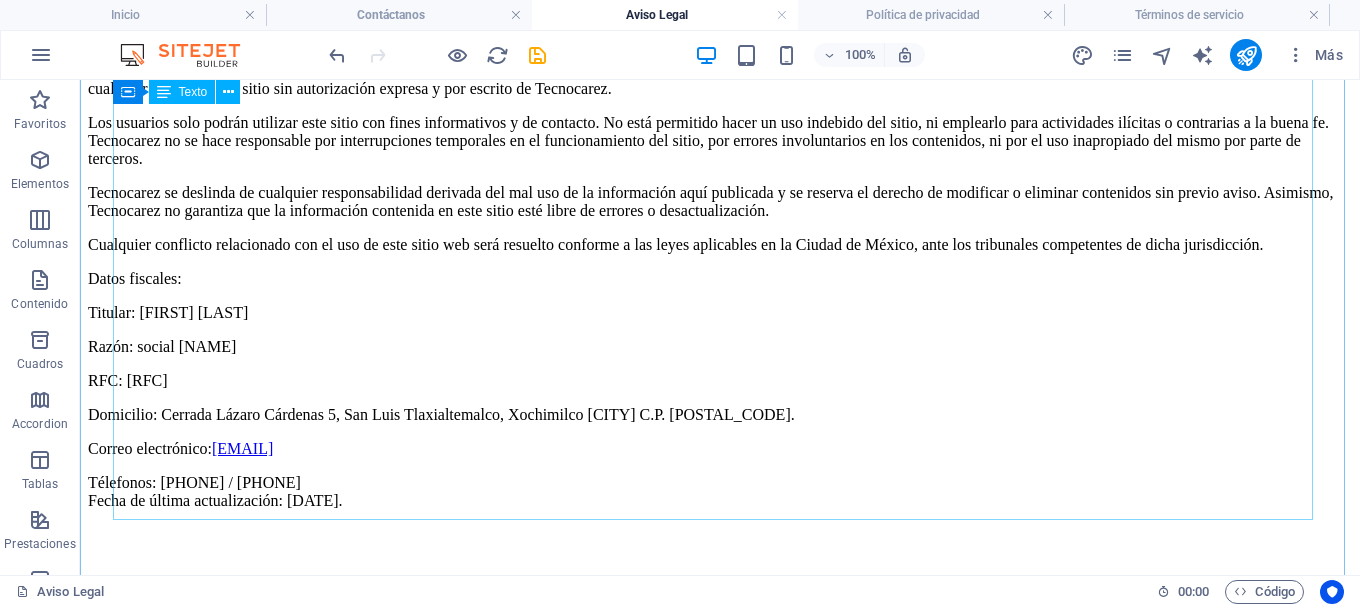 scroll, scrollTop: 400, scrollLeft: 0, axis: vertical 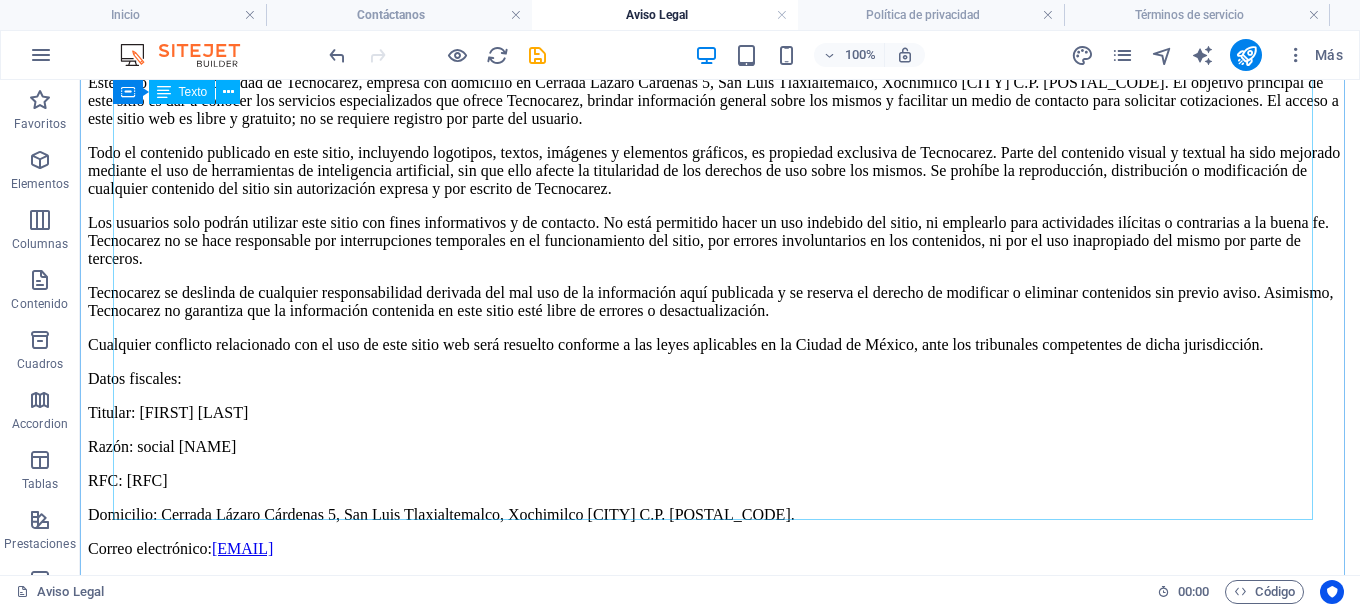 click on "Este sitio web es propiedad de Tecnocarez, empresa con domicilio en Cerrada Lázaro Cárdenas 5, San Luis Tlaxialtemalco, Xochimilco Ciudad de México C.P. 16610. El objetivo principal de este sitio es dar a conocer los servicios especializados que ofrece Tecnocarez, brindar información general sobre los mismos y facilitar un medio de contacto para solicitar cotizaciones. El acceso a este sitio web es libre y gratuito; no se requiere registro por parte del usuario. Todo el contenido publicado en este sitio, incluyendo logotipos, textos, imágenes y elementos gráficos, es propiedad exclusiva de Tecnocarez. Parte del contenido visual y textual ha sido mejorado mediante el uso de herramientas de inteligencia artificial, sin que ello afecte la titularidad de los derechos de uso sobre los mismos. Se prohíbe la reproducción, distribución o modificación de cualquier contenido del sitio sin autorización expresa y por escrito de Tecnocarez. Datos fiscales:  Titular: Jaina Romero Flores RFC: ROFJ8850911GL3" at bounding box center [720, 359] 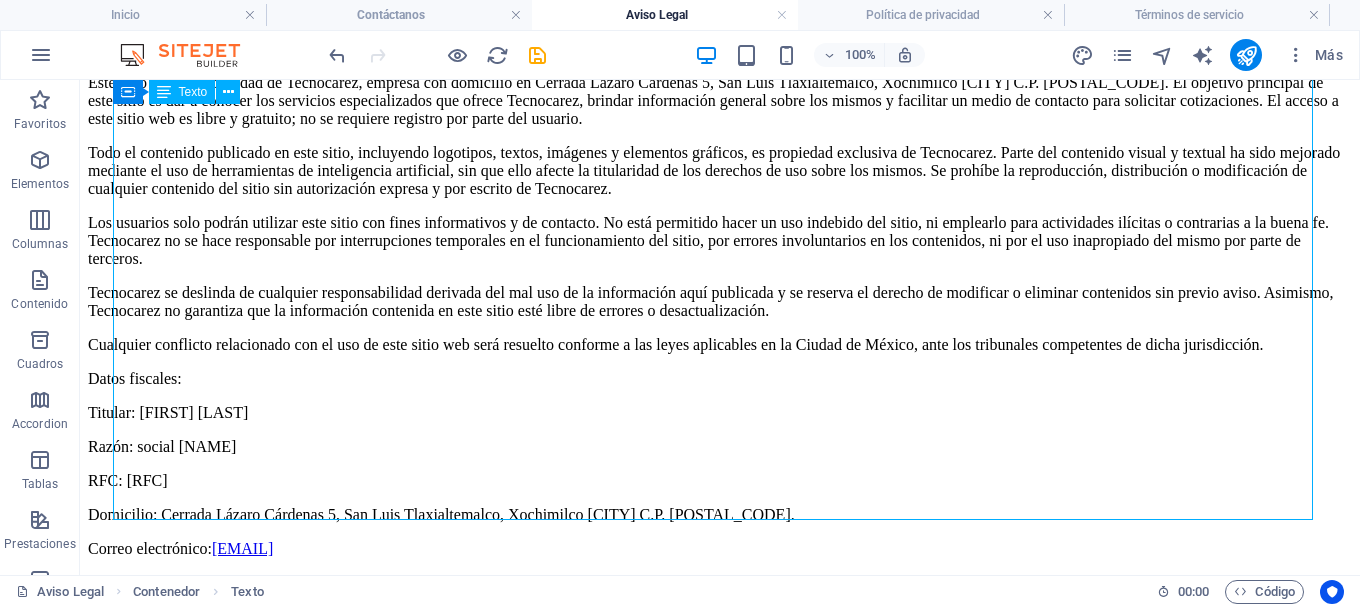 click on "Este sitio web es propiedad de Tecnocarez, empresa con domicilio en Cerrada Lázaro Cárdenas 5, San Luis Tlaxialtemalco, Xochimilco Ciudad de México C.P. 16610. El objetivo principal de este sitio es dar a conocer los servicios especializados que ofrece Tecnocarez, brindar información general sobre los mismos y facilitar un medio de contacto para solicitar cotizaciones. El acceso a este sitio web es libre y gratuito; no se requiere registro por parte del usuario. Todo el contenido publicado en este sitio, incluyendo logotipos, textos, imágenes y elementos gráficos, es propiedad exclusiva de Tecnocarez. Parte del contenido visual y textual ha sido mejorado mediante el uso de herramientas de inteligencia artificial, sin que ello afecte la titularidad de los derechos de uso sobre los mismos. Se prohíbe la reproducción, distribución o modificación de cualquier contenido del sitio sin autorización expresa y por escrito de Tecnocarez. Datos fiscales:  Titular: Jaina Romero Flores RFC: ROFJ8850911GL3" at bounding box center (720, 359) 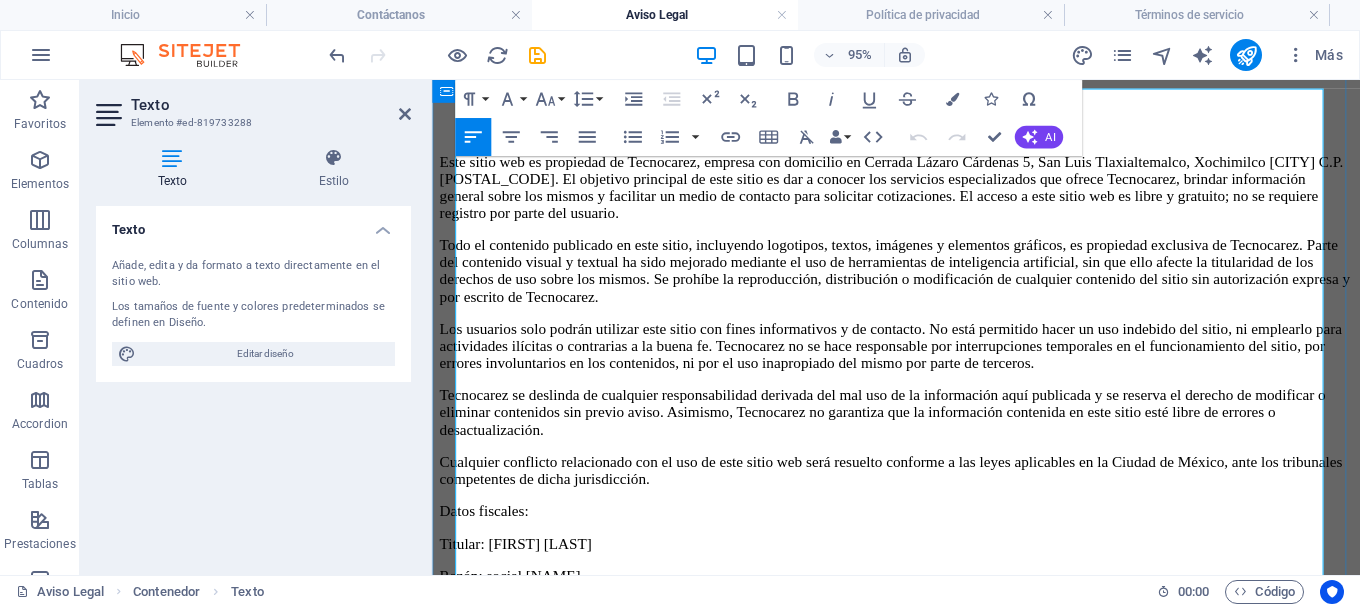 scroll, scrollTop: 517, scrollLeft: 0, axis: vertical 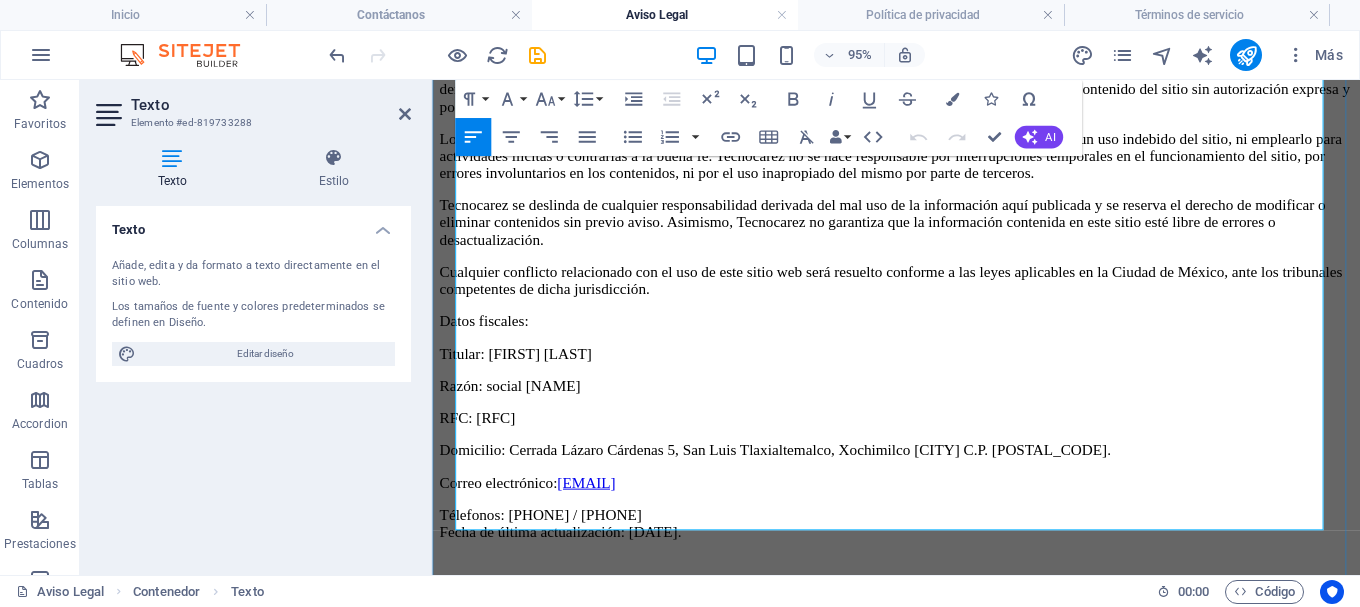 click on "Datos fiscales:" at bounding box center (920, 334) 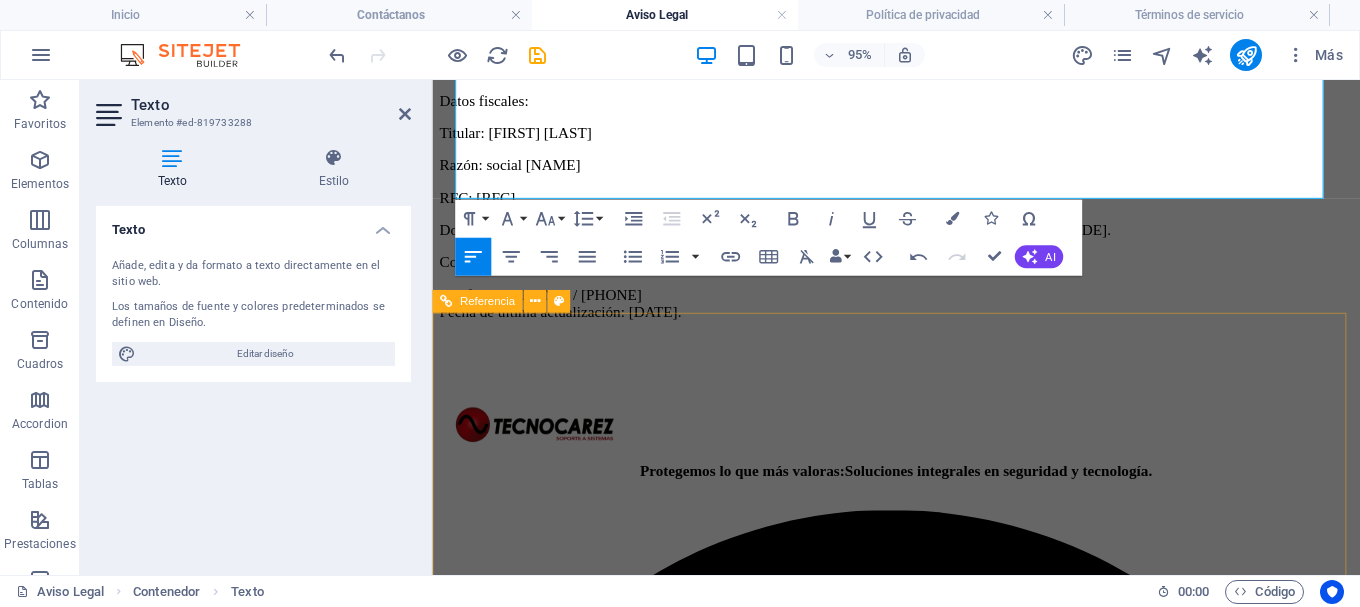 scroll, scrollTop: 917, scrollLeft: 0, axis: vertical 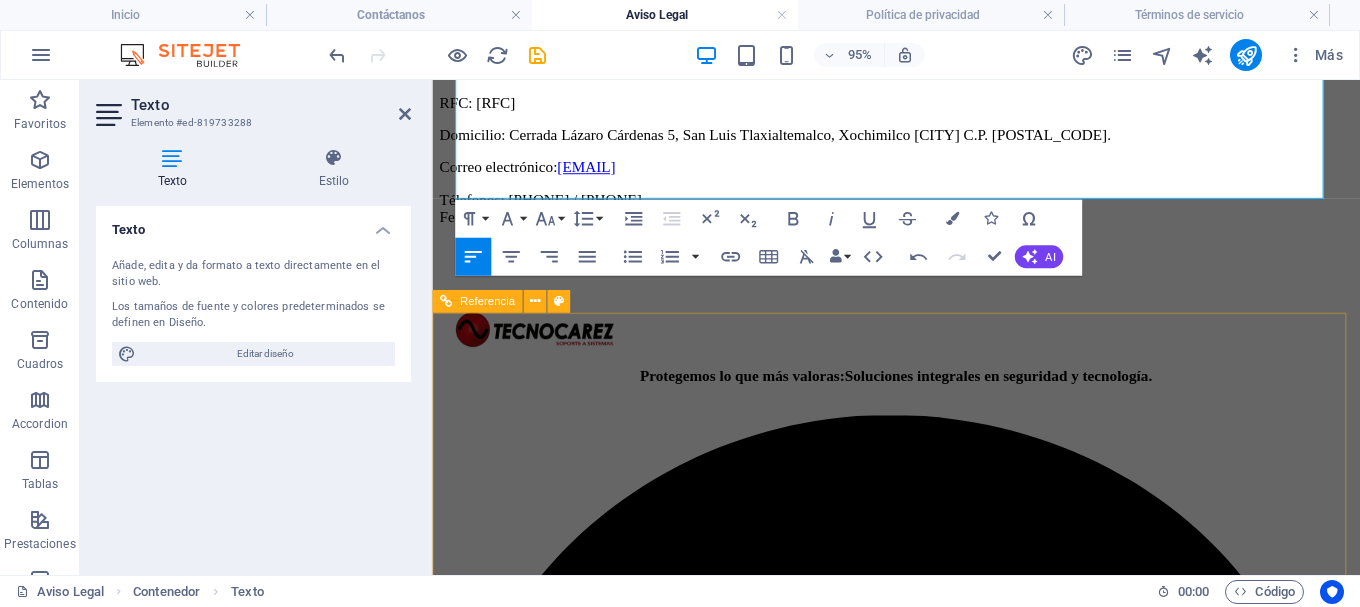 click on "Protegemos lo que más valoras :  Soluciones integrales en seguridad y tecnología. Cerrada Lázaro Cárdenas 5, San Luis Tlaxialtemalco, Xochimilco , 16610   Ciudad de México +52 5572223215 admin@tecnocarez.com Navegación Inicio ¿Quiénes somos? Servicios Contáctanos Aviso legal Redes sociales Facebook WhatsApp Tiktok Política de privacidad Términos de servicio   Tecnocarez" at bounding box center [920, 3805] 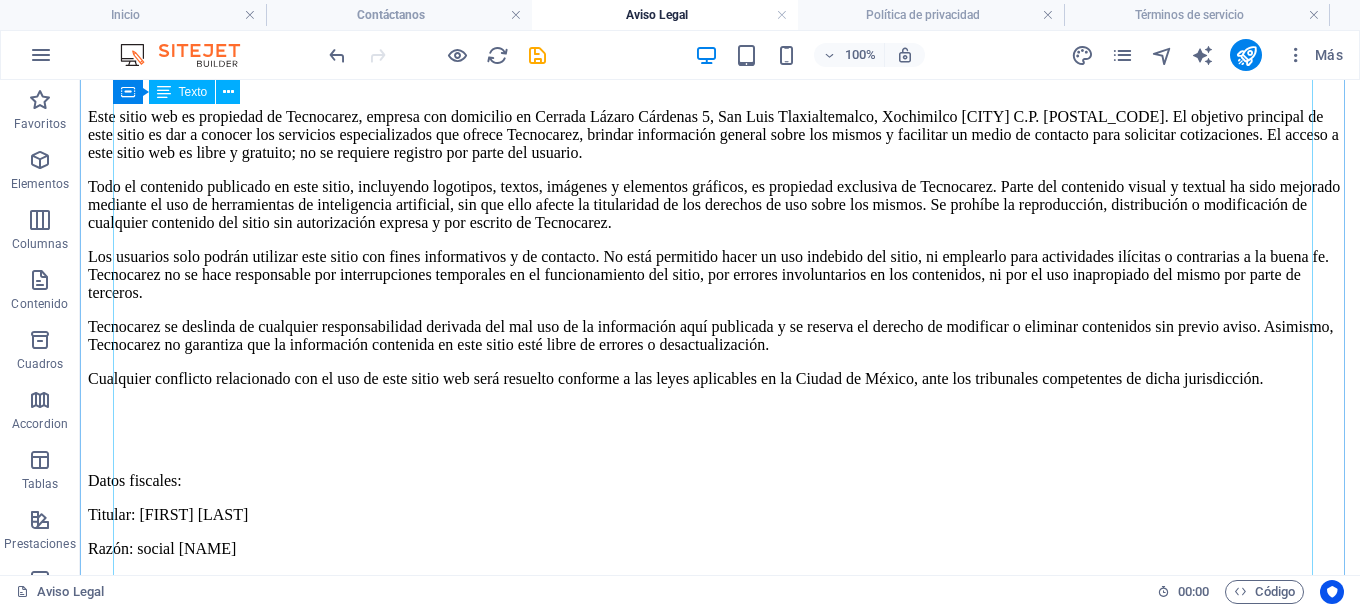 scroll, scrollTop: 466, scrollLeft: 0, axis: vertical 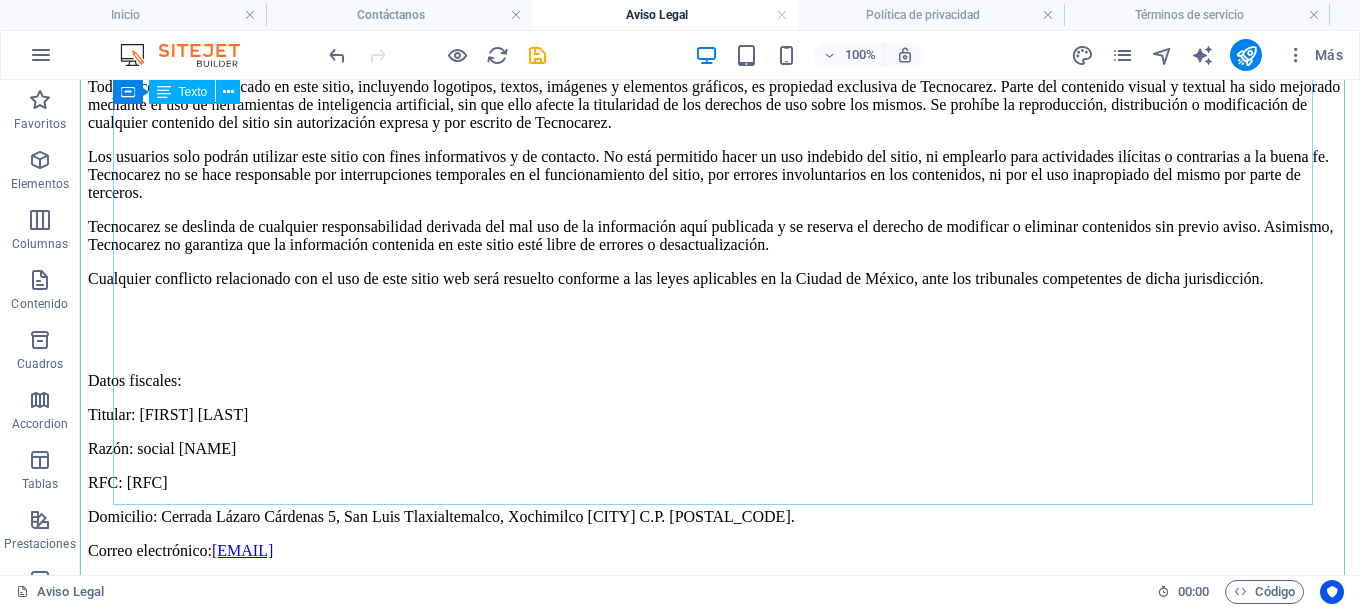 click on "Este sitio web es propiedad de Tecnocarez, empresa con domicilio en Cerrada Lázaro Cárdenas 5, San Luis Tlaxialtemalco, Xochimilco Ciudad de México C.P. 16610. El objetivo principal de este sitio es dar a conocer los servicios especializados que ofrece Tecnocarez, brindar información general sobre los mismos y facilitar un medio de contacto para solicitar cotizaciones. El acceso a este sitio web es libre y gratuito; no se requiere registro por parte del usuario. Todo el contenido publicado en este sitio, incluyendo logotipos, textos, imágenes y elementos gráficos, es propiedad exclusiva de Tecnocarez. Parte del contenido visual y textual ha sido mejorado mediante el uso de herramientas de inteligencia artificial, sin que ello afecte la titularidad de los derechos de uso sobre los mismos. Se prohíbe la reproducción, distribución o modificación de cualquier contenido del sitio sin autorización expresa y por escrito de Tecnocarez. Datos fiscales:  Titular: Jaina Romero Flores RFC: ROFJ8850911GL3" at bounding box center (720, 327) 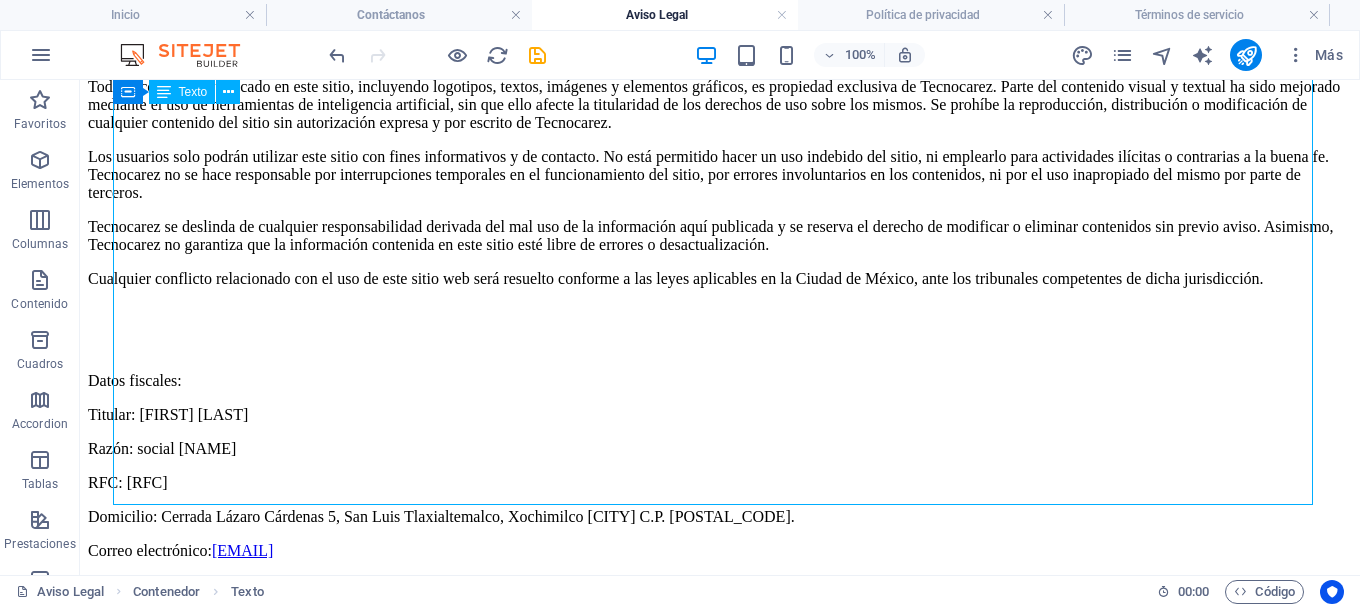 click on "Este sitio web es propiedad de Tecnocarez, empresa con domicilio en Cerrada Lázaro Cárdenas 5, San Luis Tlaxialtemalco, Xochimilco Ciudad de México C.P. 16610. El objetivo principal de este sitio es dar a conocer los servicios especializados que ofrece Tecnocarez, brindar información general sobre los mismos y facilitar un medio de contacto para solicitar cotizaciones. El acceso a este sitio web es libre y gratuito; no se requiere registro por parte del usuario. Todo el contenido publicado en este sitio, incluyendo logotipos, textos, imágenes y elementos gráficos, es propiedad exclusiva de Tecnocarez. Parte del contenido visual y textual ha sido mejorado mediante el uso de herramientas de inteligencia artificial, sin que ello afecte la titularidad de los derechos de uso sobre los mismos. Se prohíbe la reproducción, distribución o modificación de cualquier contenido del sitio sin autorización expresa y por escrito de Tecnocarez. Datos fiscales:  Titular: Jaina Romero Flores RFC: ROFJ8850911GL3" at bounding box center (720, 327) 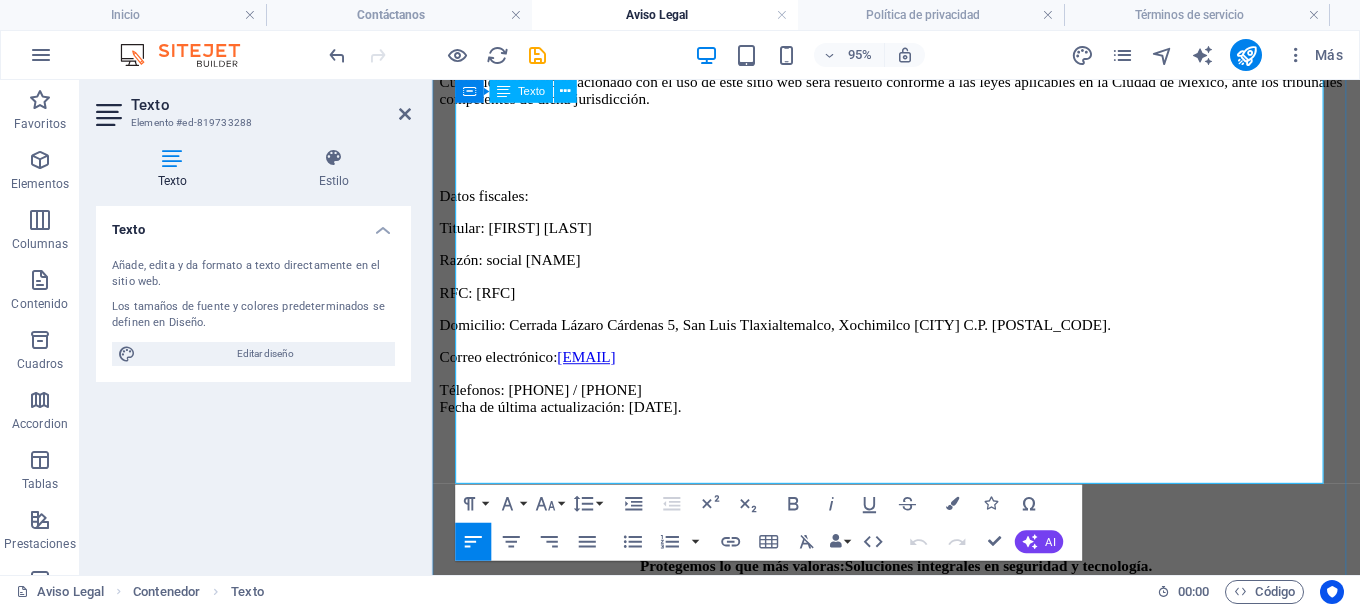 scroll, scrollTop: 617, scrollLeft: 0, axis: vertical 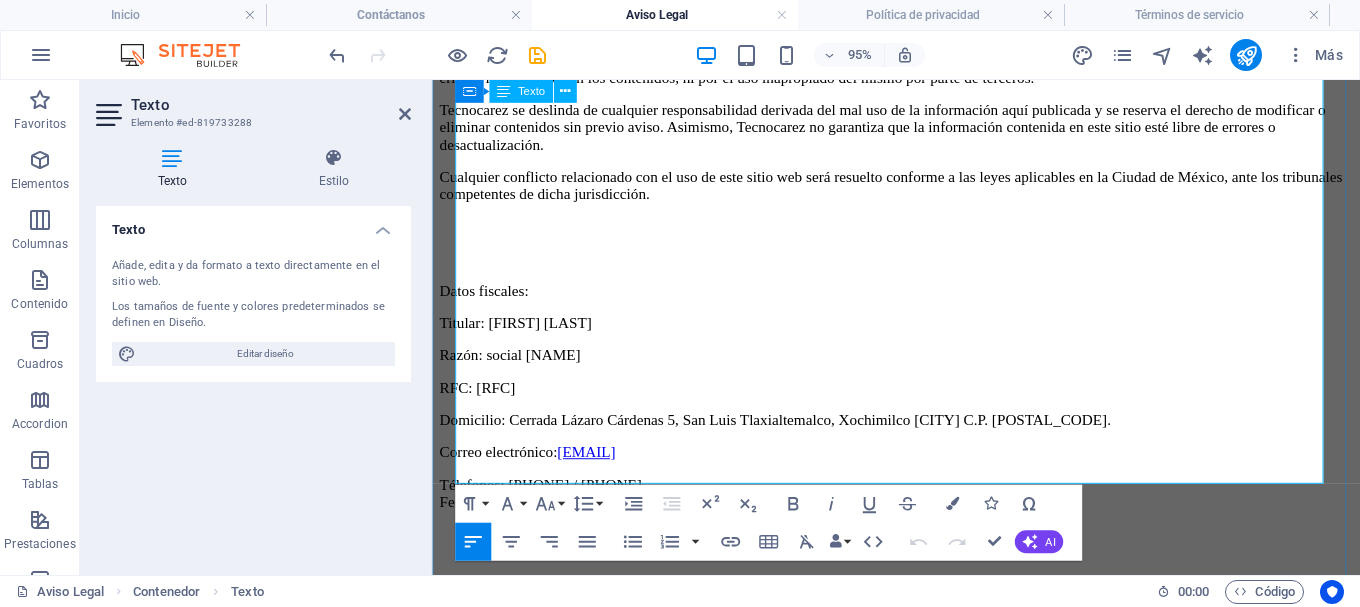 click on "Razón: social Jaina Romero Flores" at bounding box center [920, 370] 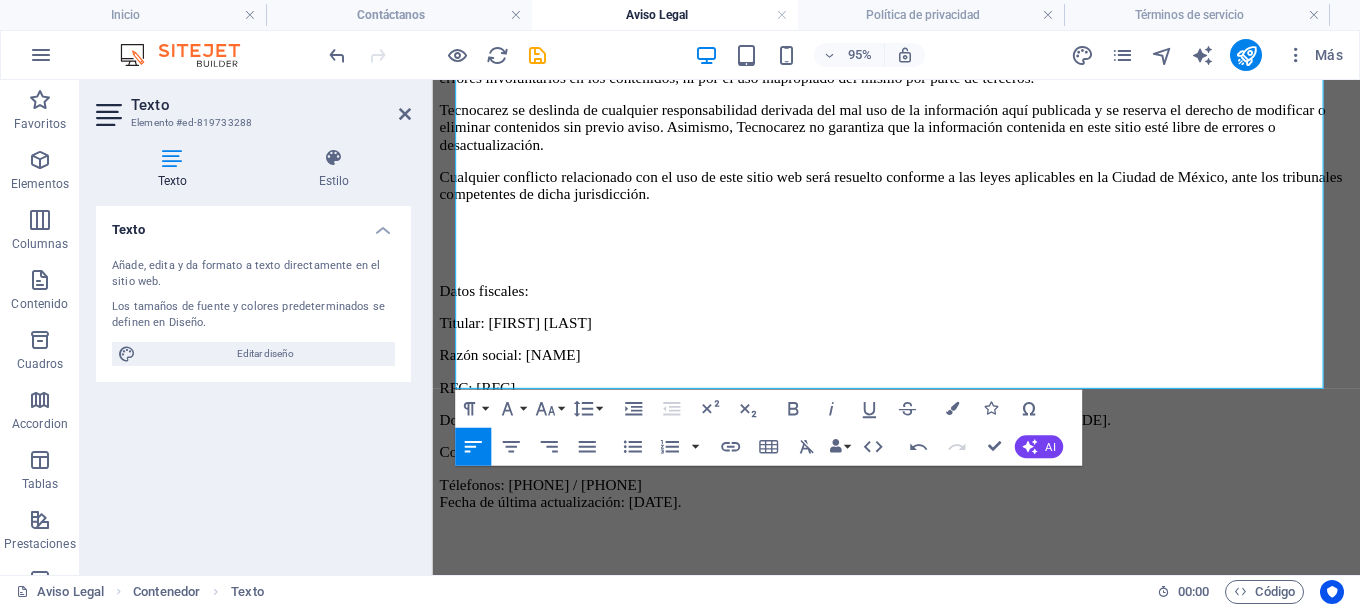 scroll, scrollTop: 717, scrollLeft: 0, axis: vertical 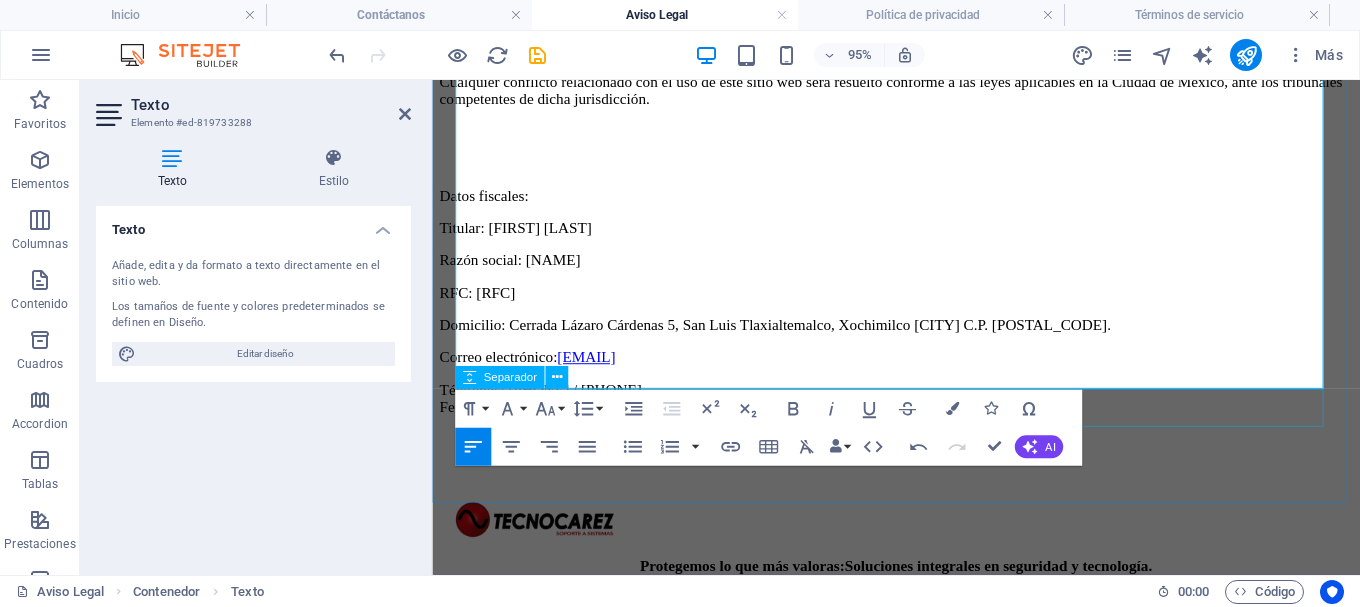 click at bounding box center [920, 503] 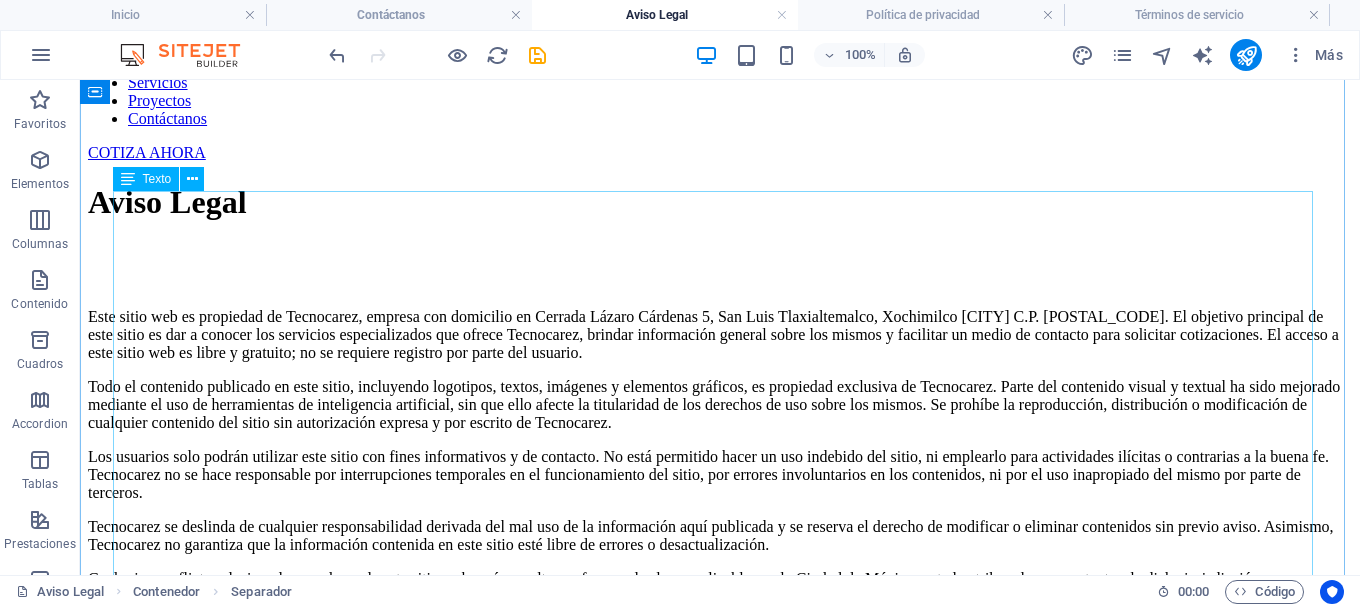 scroll, scrollTop: 0, scrollLeft: 0, axis: both 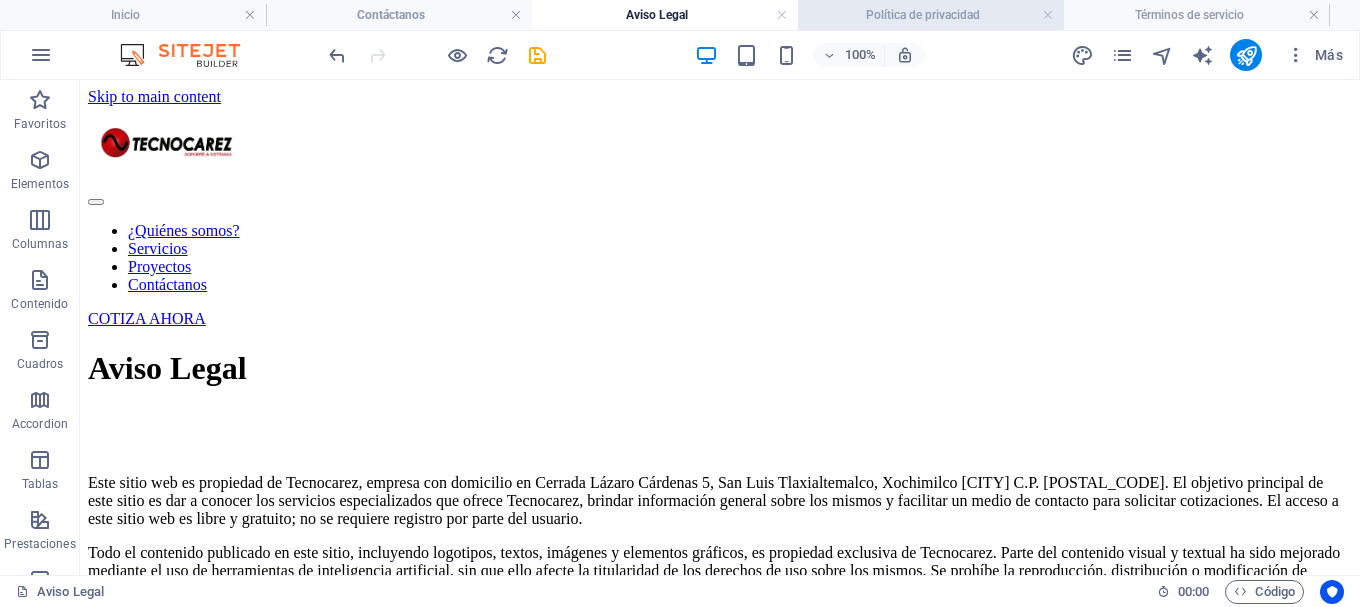 click on "Política de privacidad" at bounding box center (931, 15) 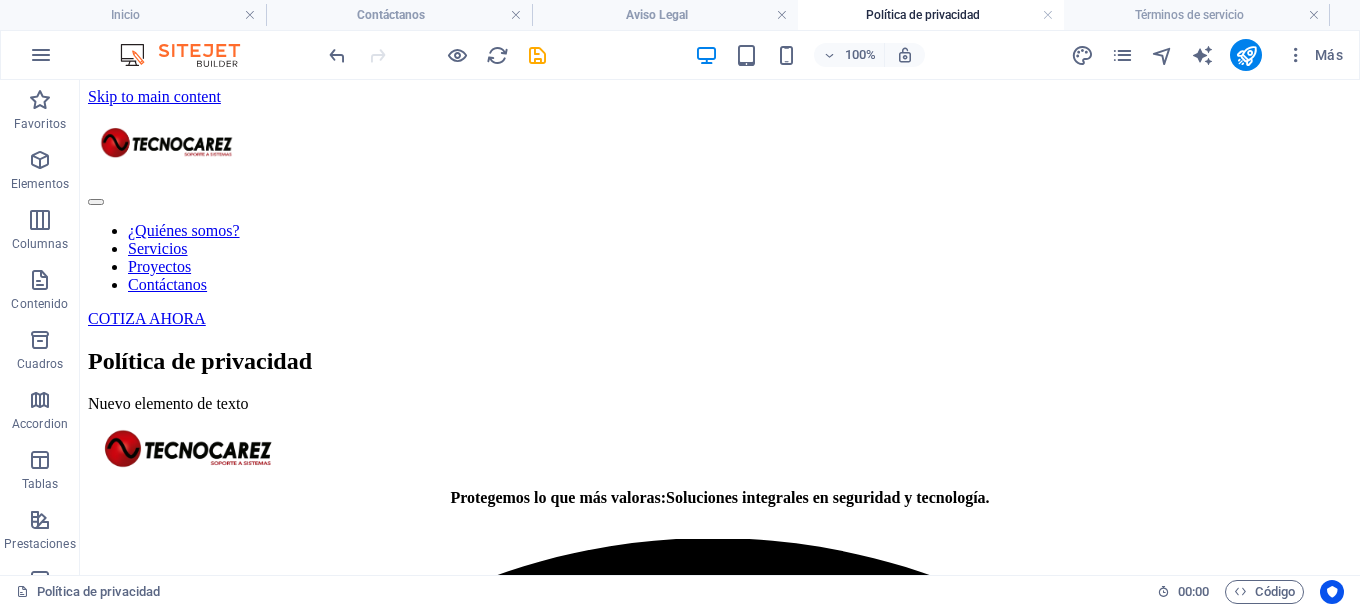 scroll, scrollTop: 47, scrollLeft: 0, axis: vertical 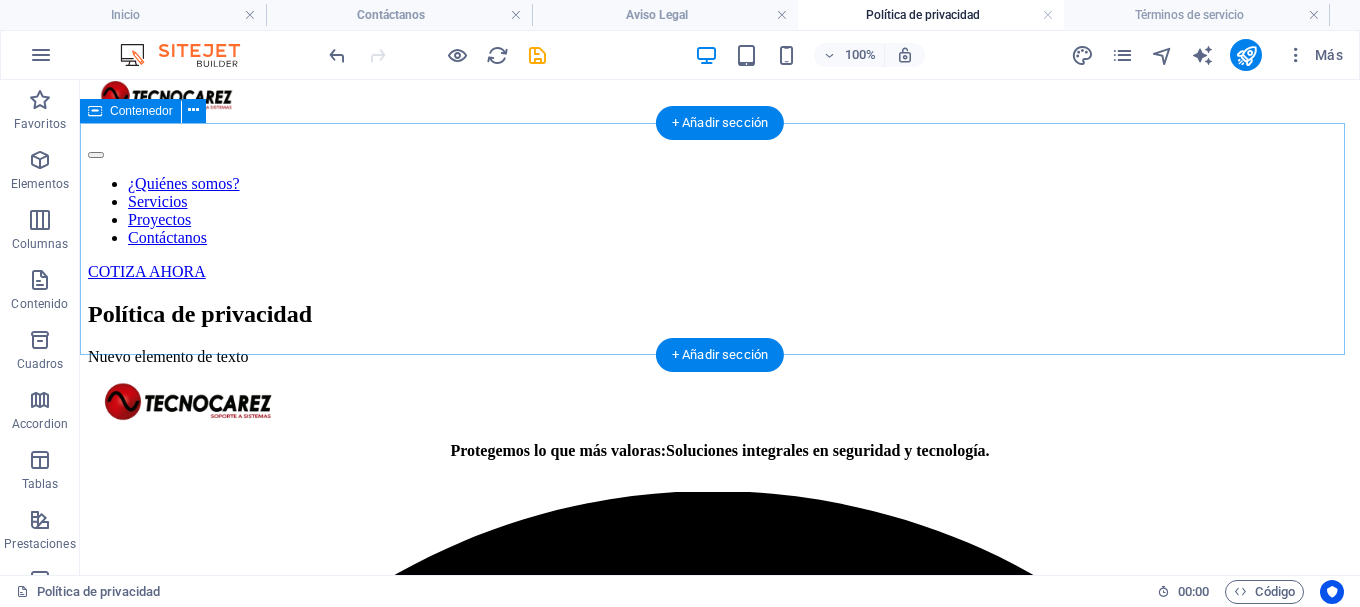 click on "Política de privacidad Nuevo elemento de texto" at bounding box center (720, 333) 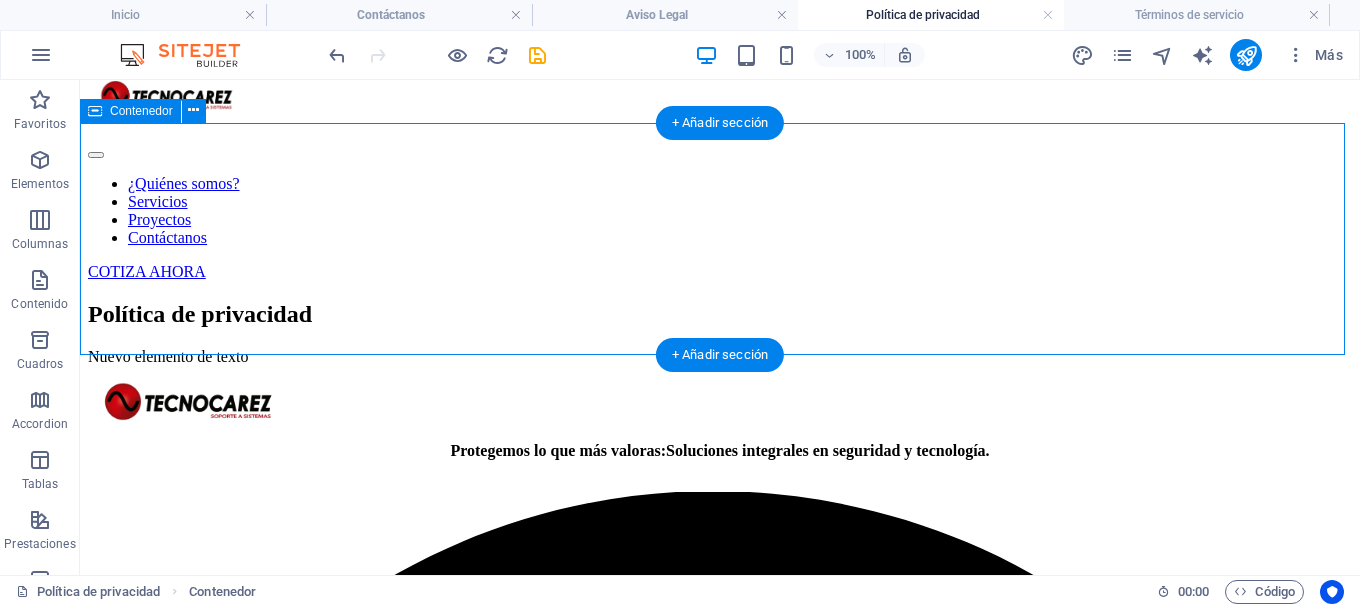 select on "%" 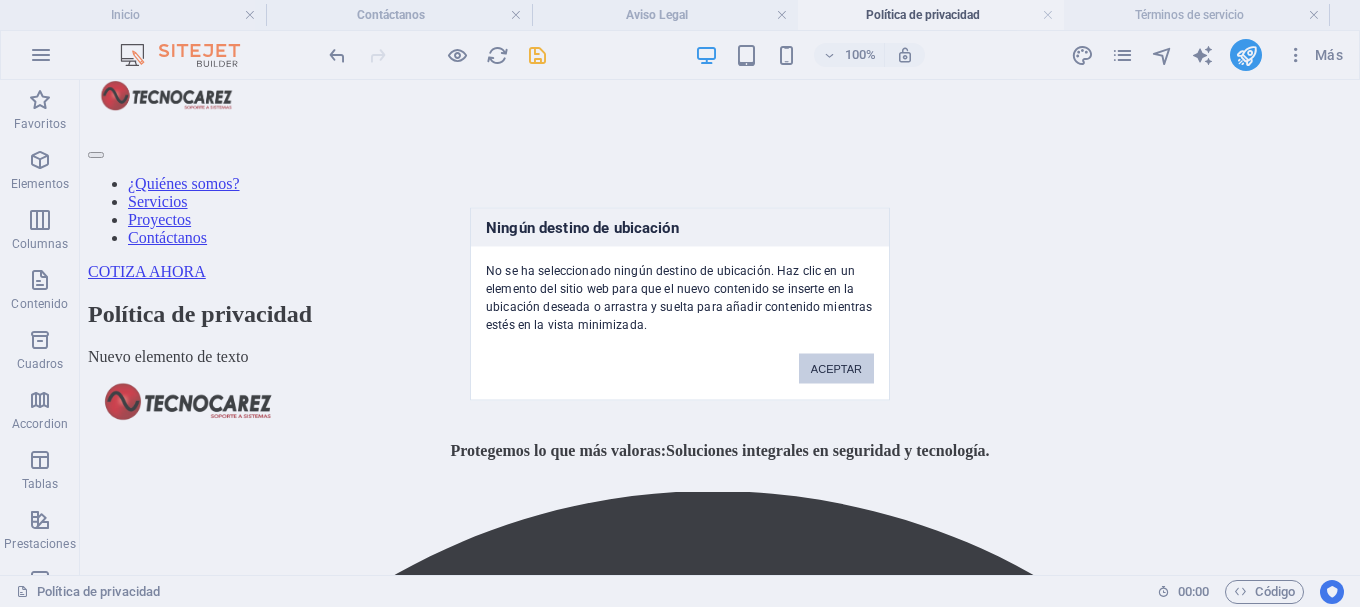 type 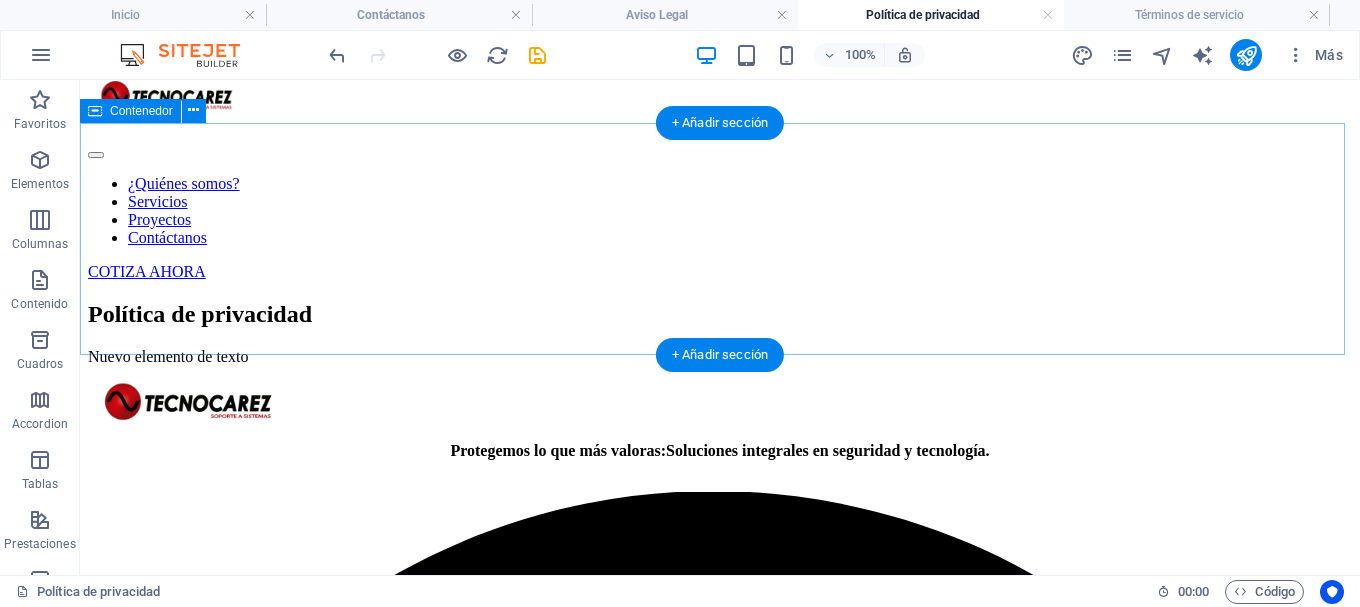 click on "Política de privacidad Nuevo elemento de texto" at bounding box center [720, 333] 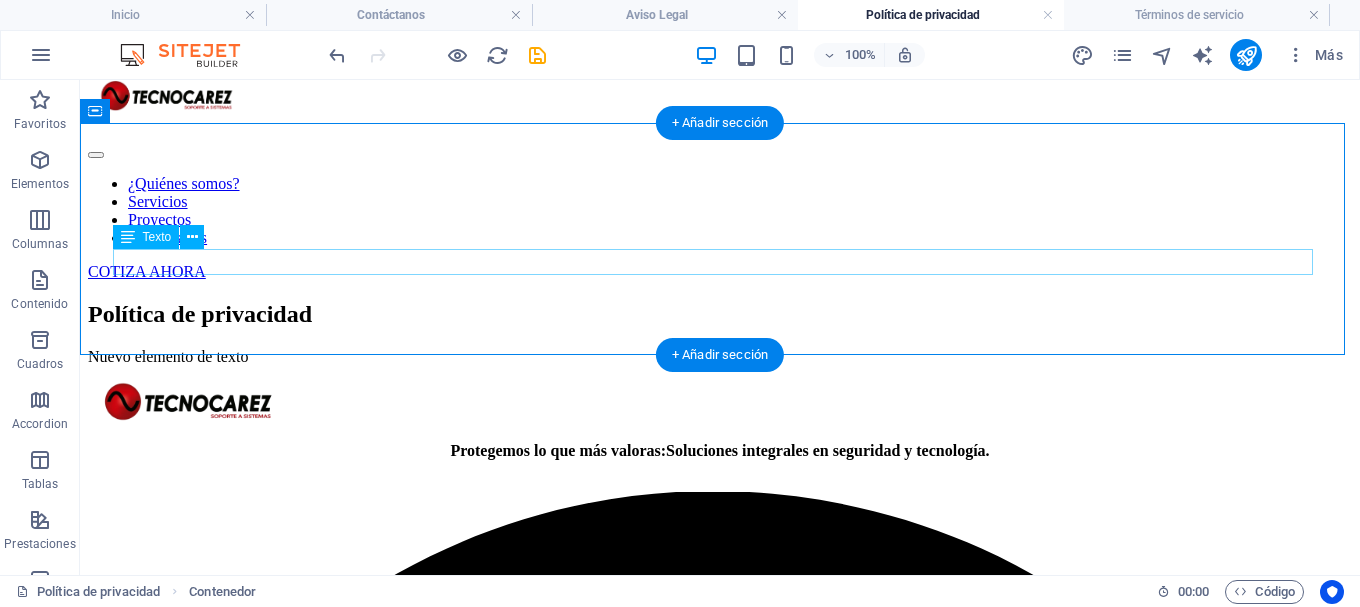select on "px" 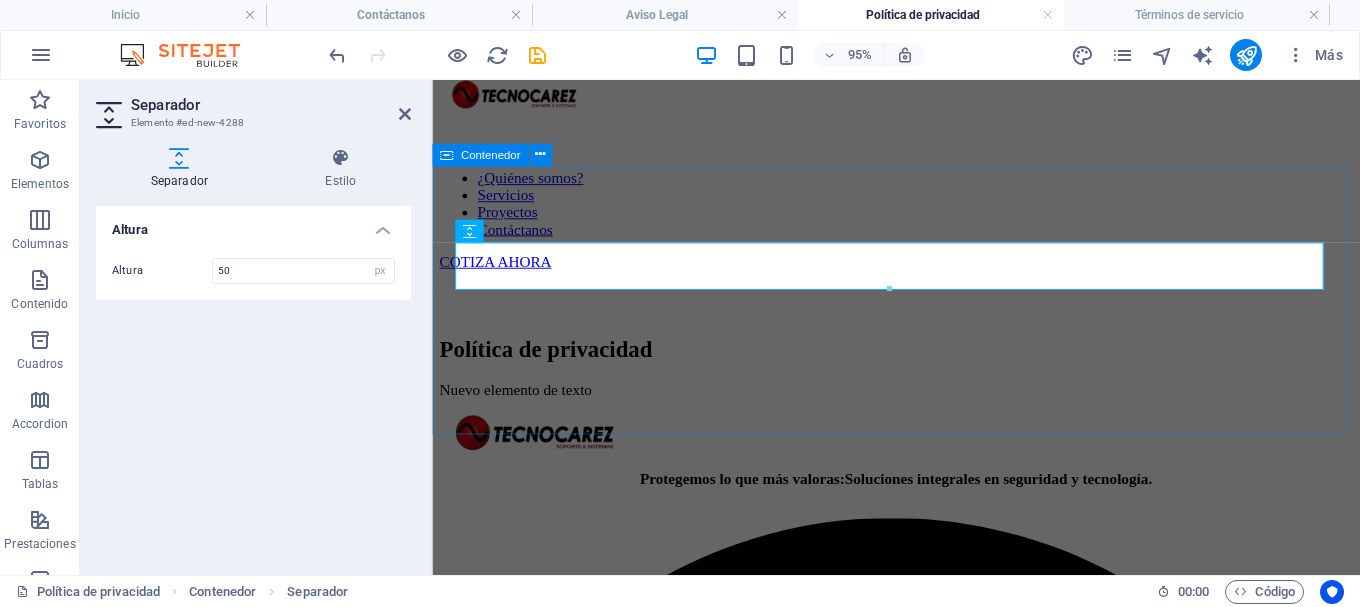 click on "Política de privacidad Nuevo elemento de texto" at bounding box center [920, 348] 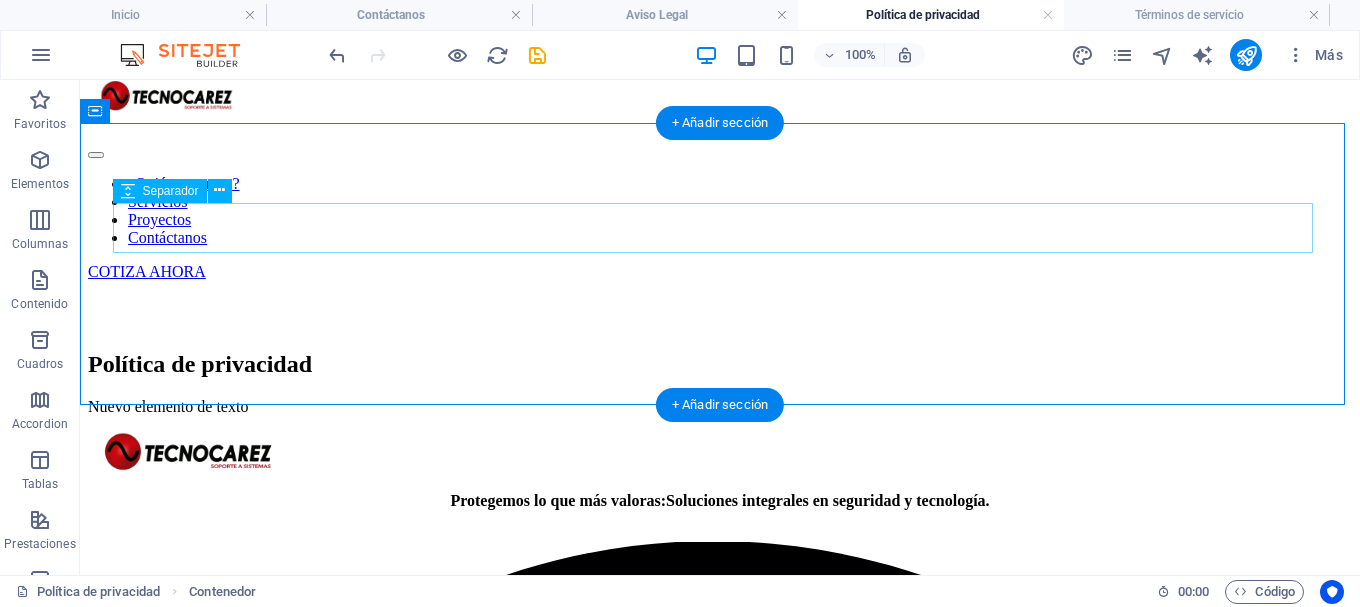 click at bounding box center [720, 306] 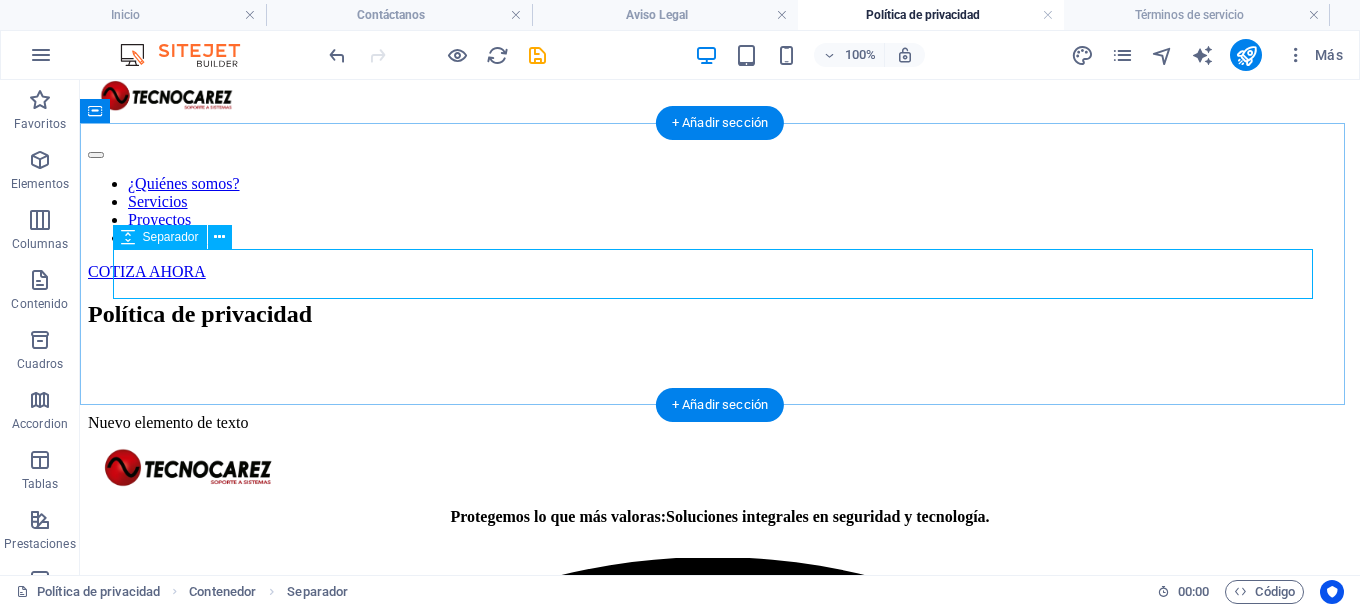 click at bounding box center (720, 373) 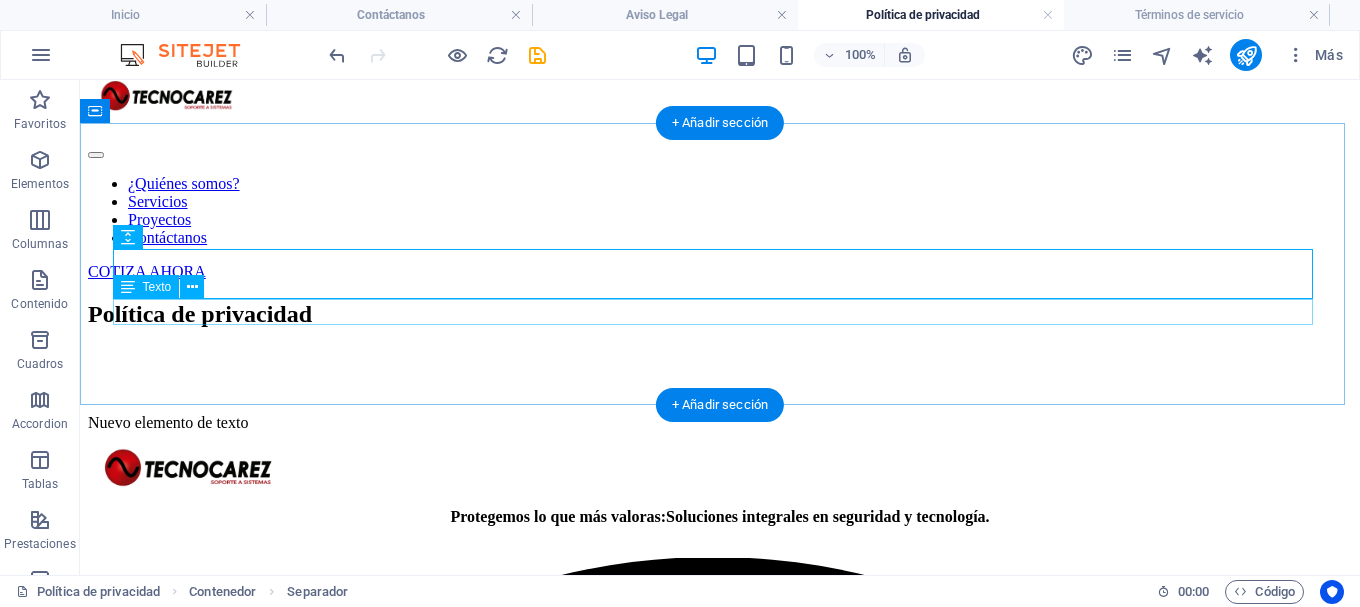 click on "Nuevo elemento de texto" at bounding box center (720, 423) 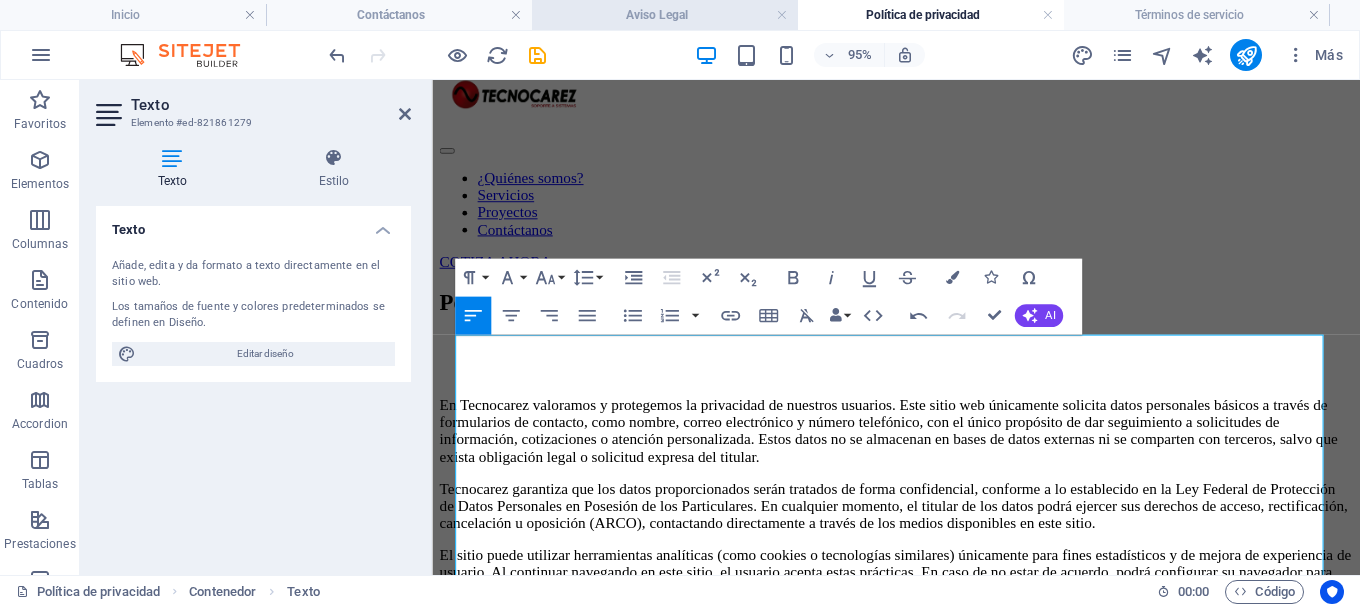 click on "Aviso Legal" at bounding box center (665, 15) 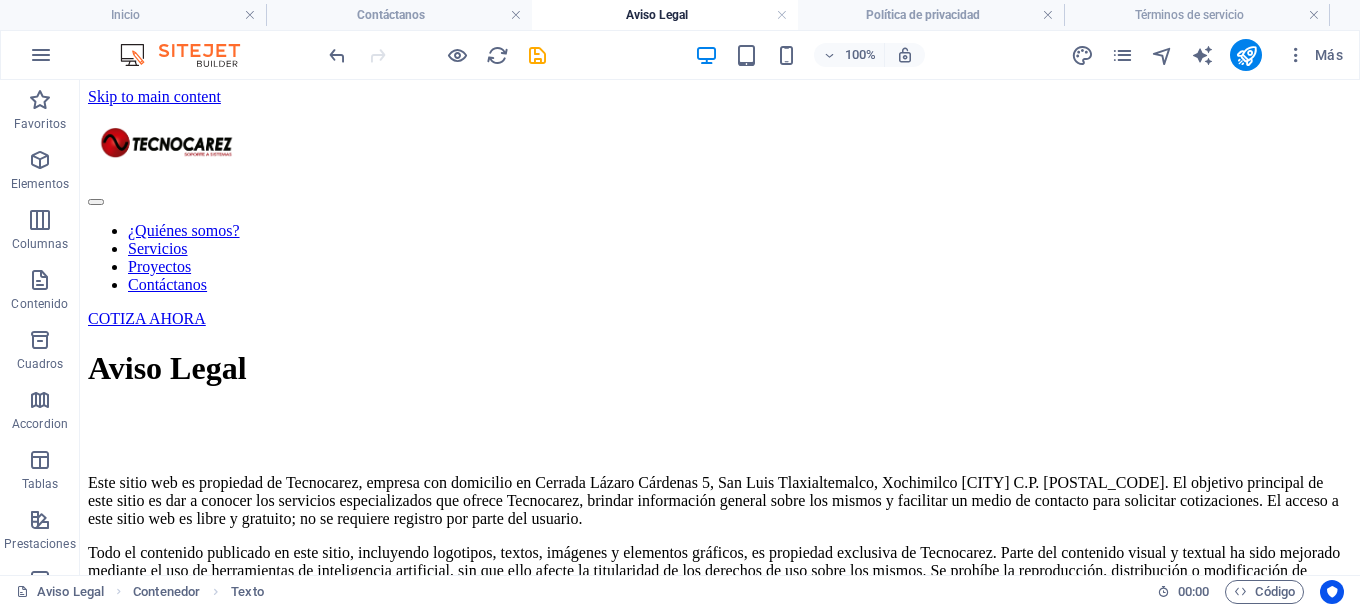 scroll, scrollTop: 0, scrollLeft: 0, axis: both 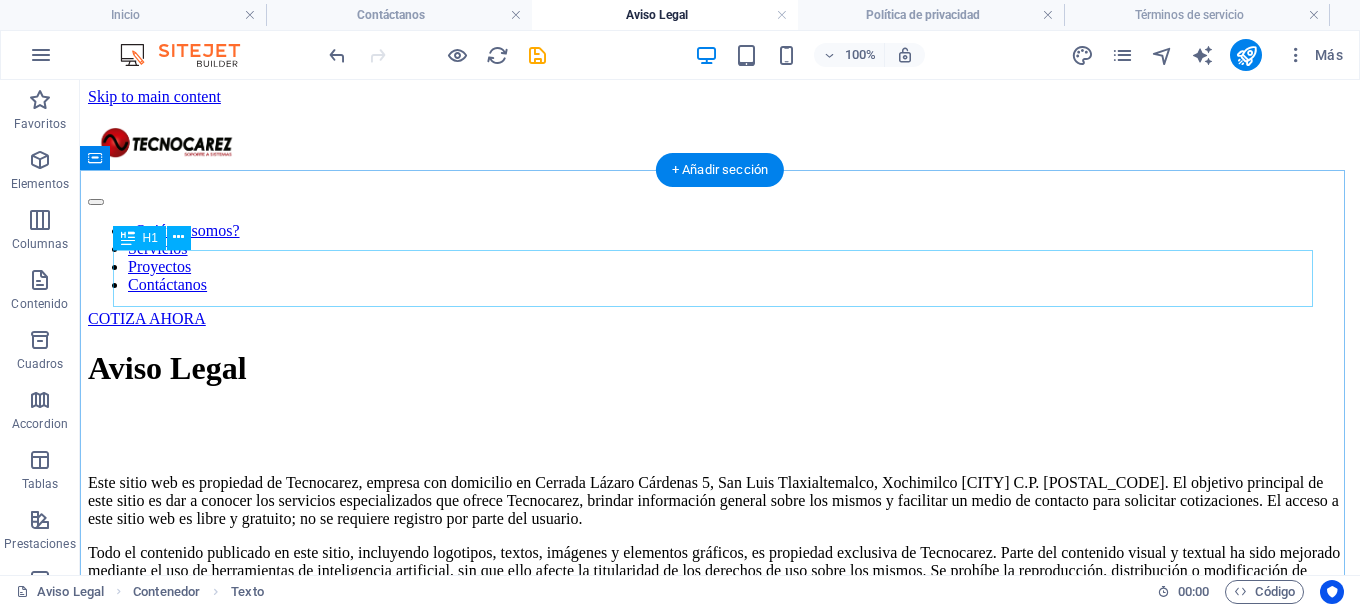 click on "Aviso Legal" at bounding box center [720, 368] 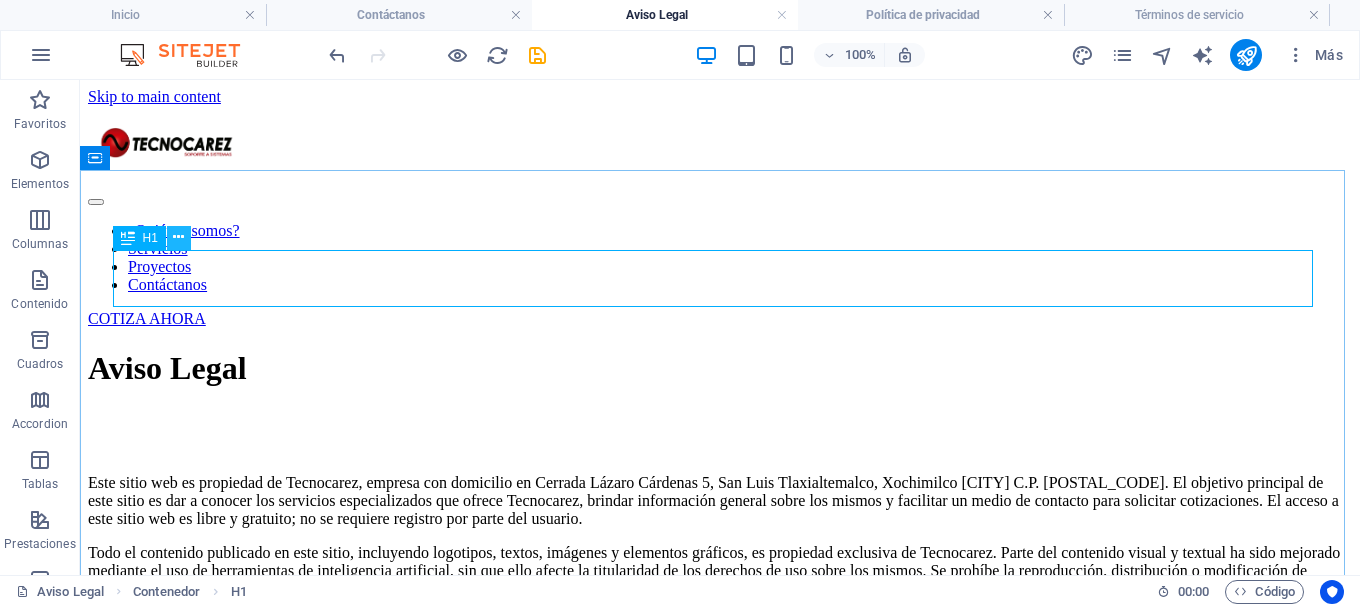 click at bounding box center (178, 237) 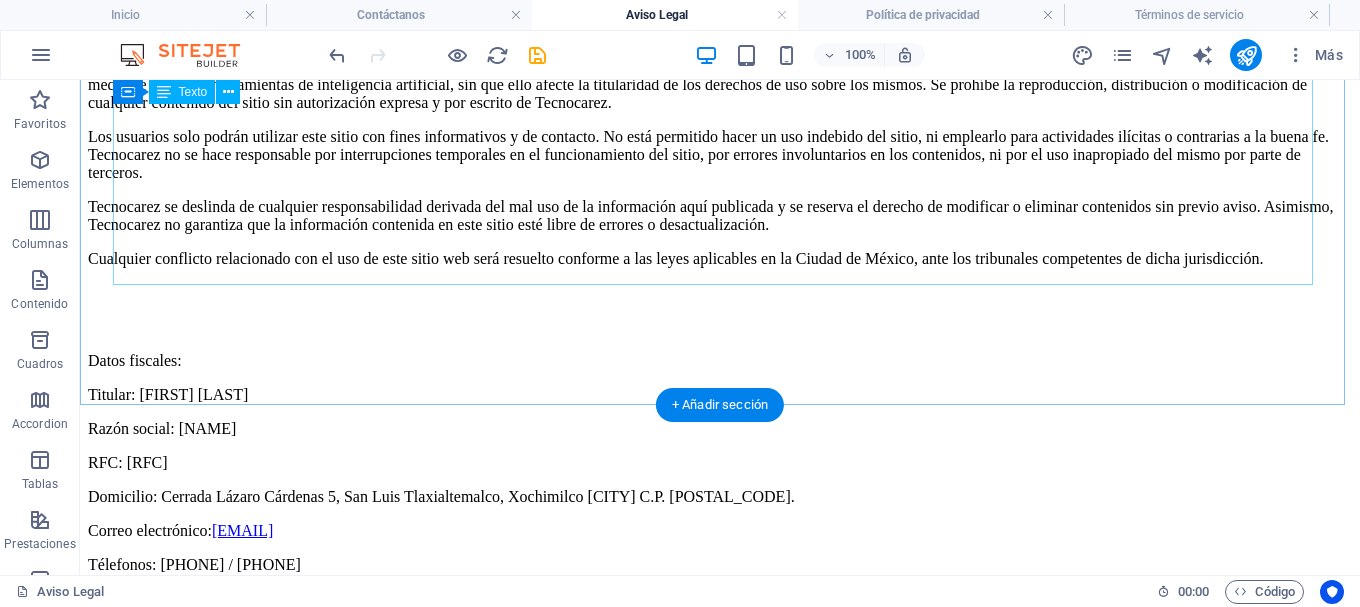 scroll, scrollTop: 386, scrollLeft: 0, axis: vertical 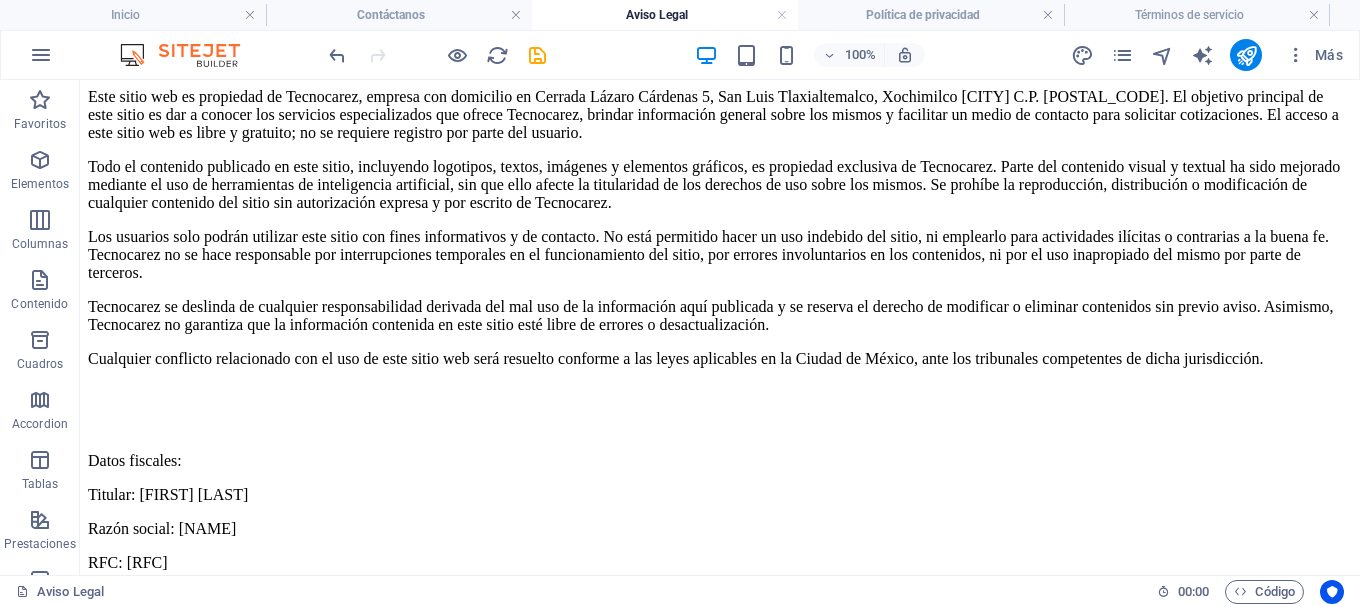click on "100% Más" at bounding box center [680, 55] 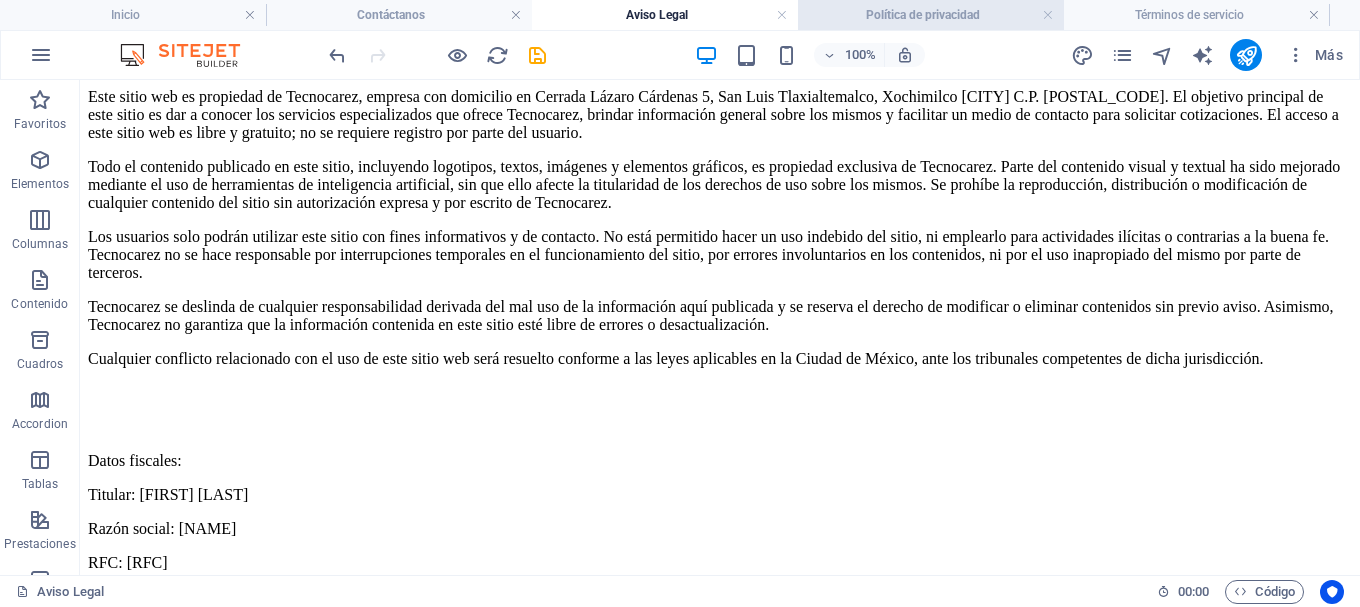 click on "Política de privacidad" at bounding box center (931, 15) 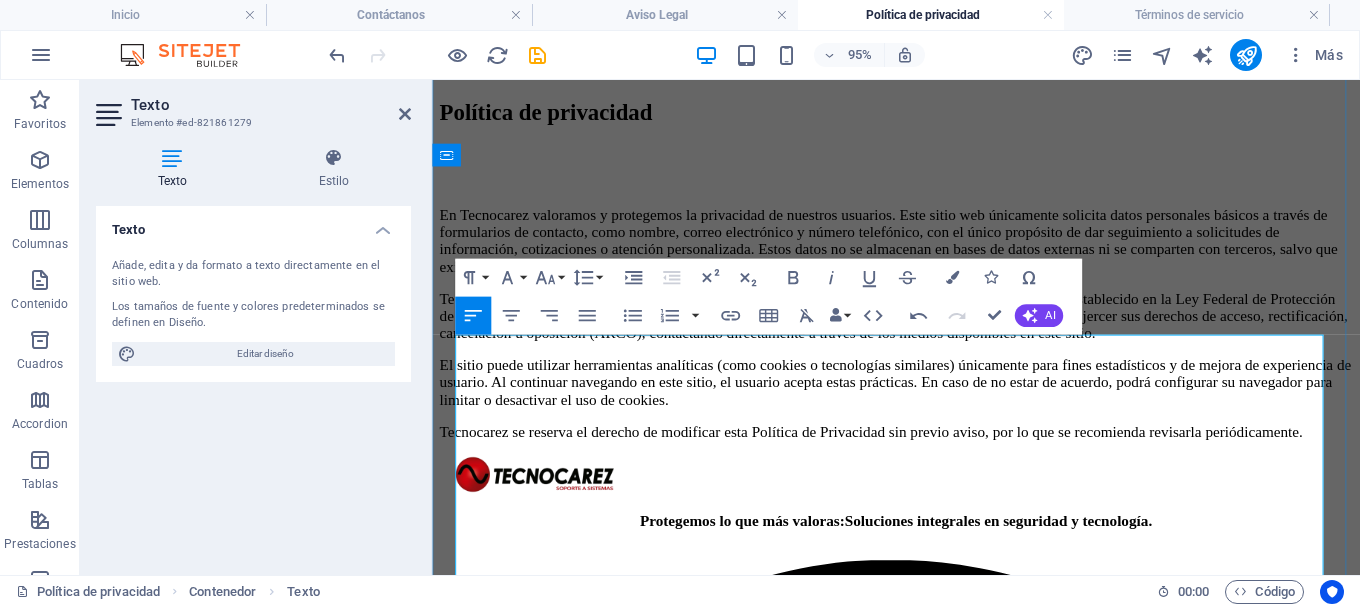 scroll, scrollTop: 0, scrollLeft: 0, axis: both 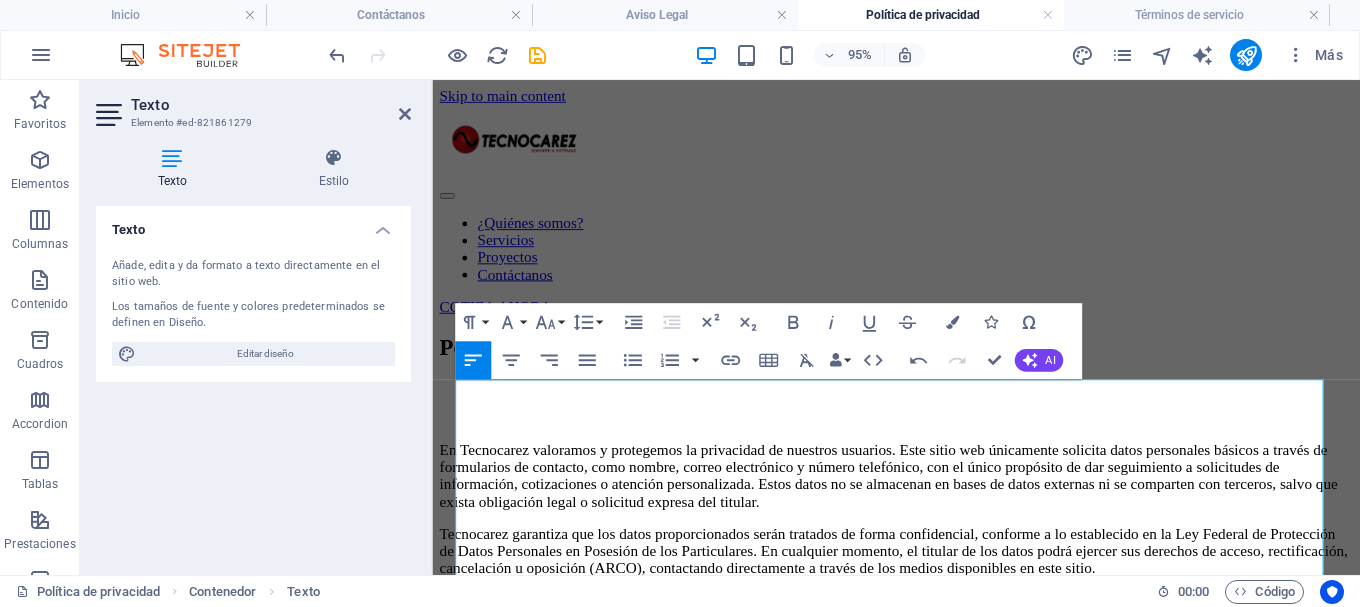 click on "Texto Elemento #ed-821861279" at bounding box center (253, 106) 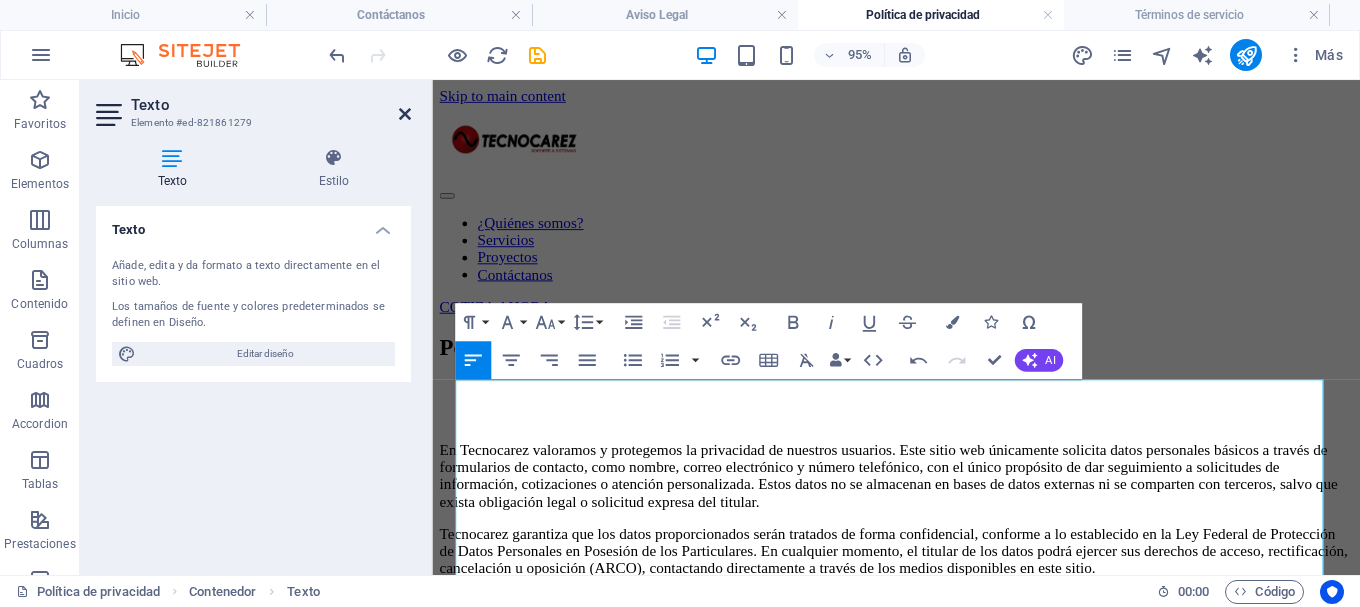 click at bounding box center [405, 114] 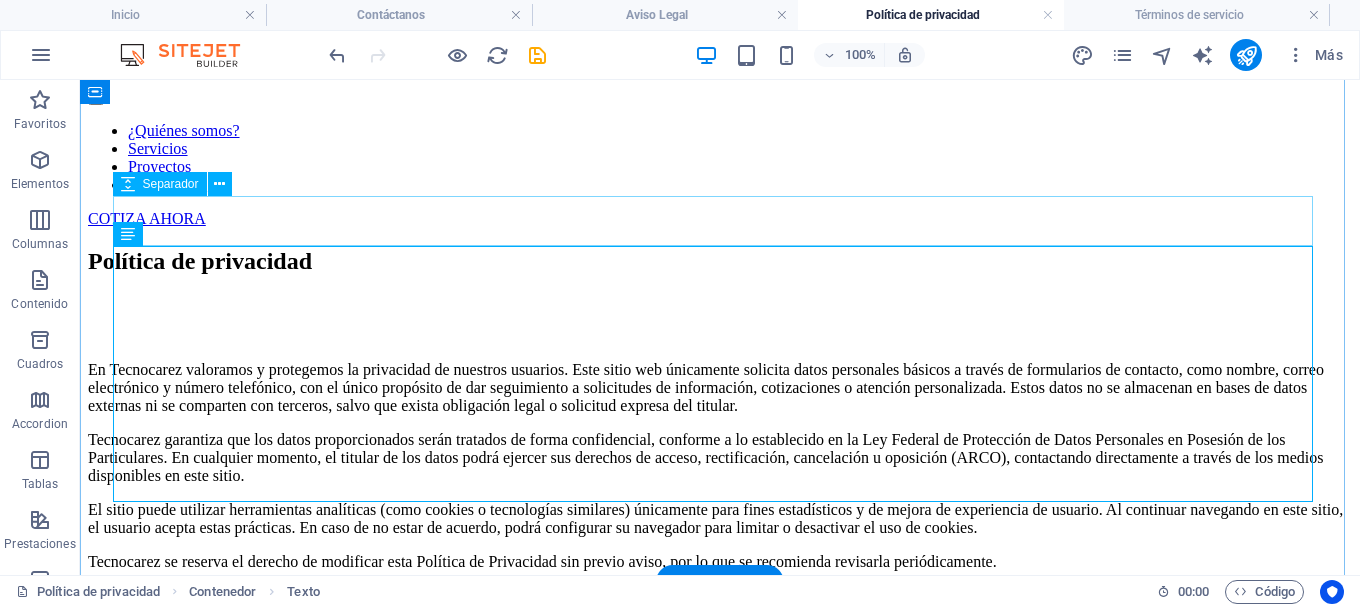 scroll, scrollTop: 0, scrollLeft: 0, axis: both 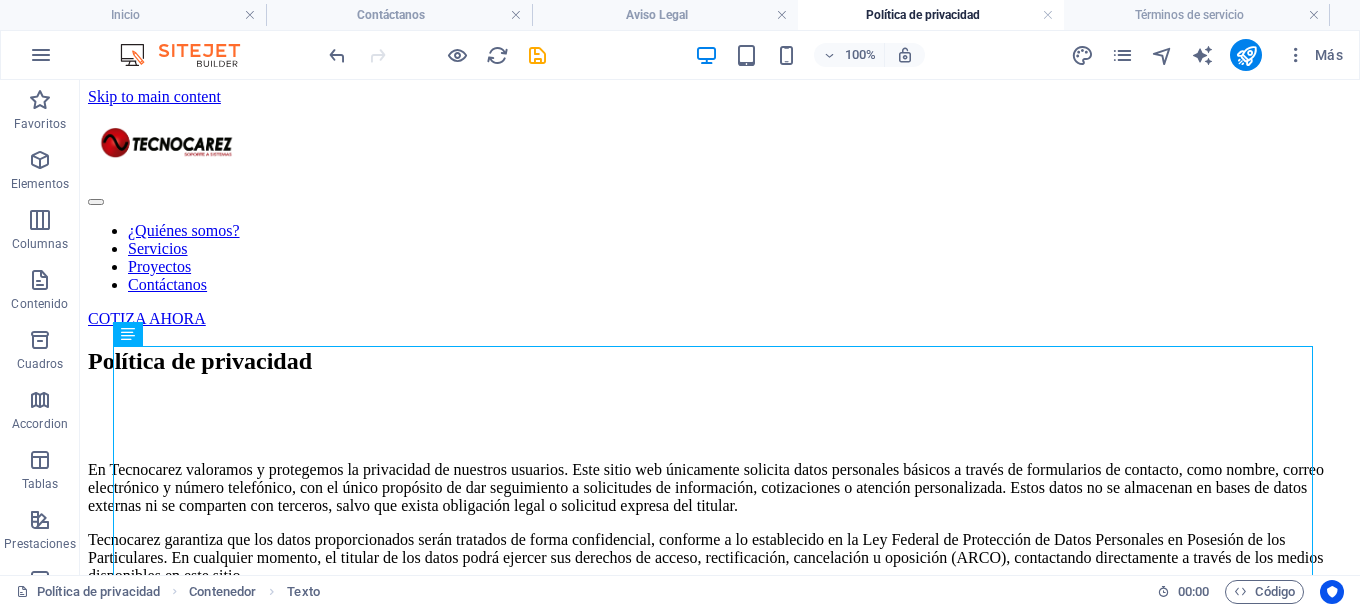 click on "100% Más" at bounding box center (680, 55) 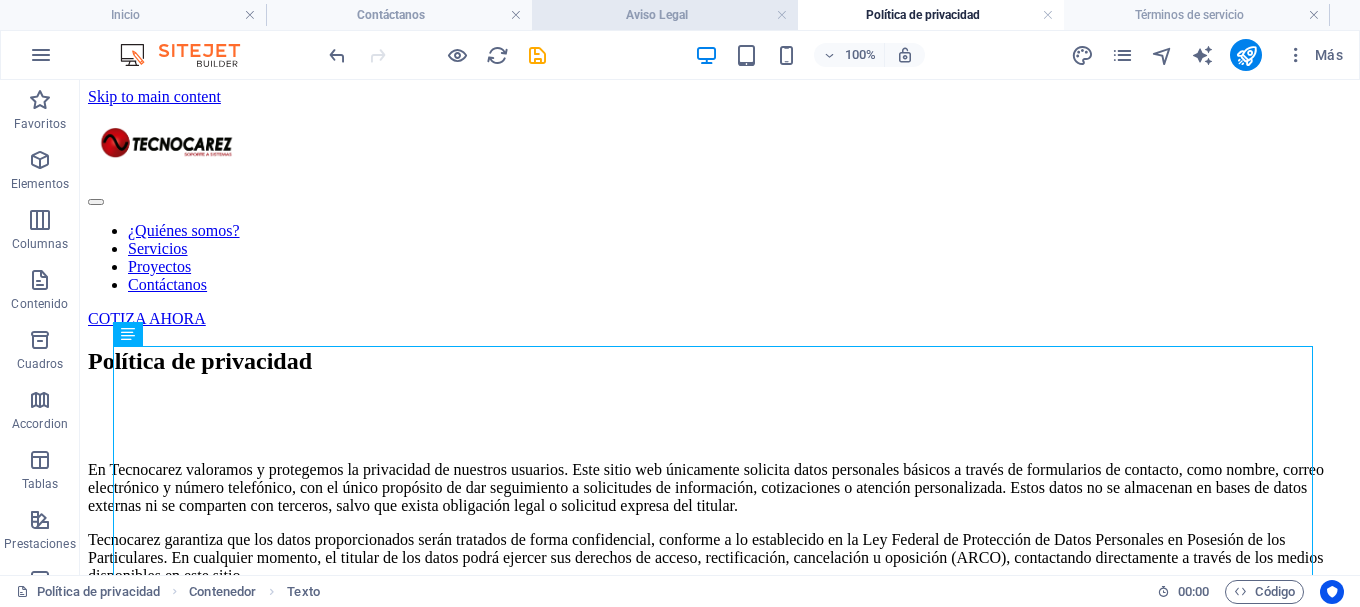 click on "Aviso Legal" at bounding box center (665, 15) 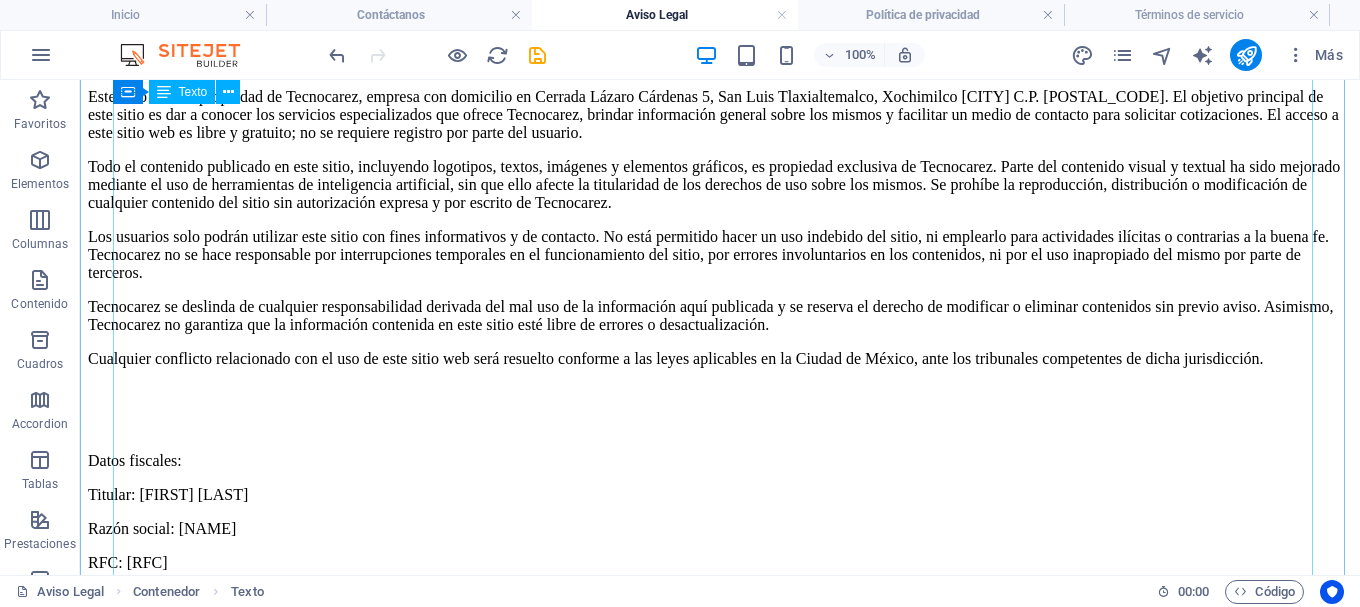 scroll, scrollTop: 0, scrollLeft: 0, axis: both 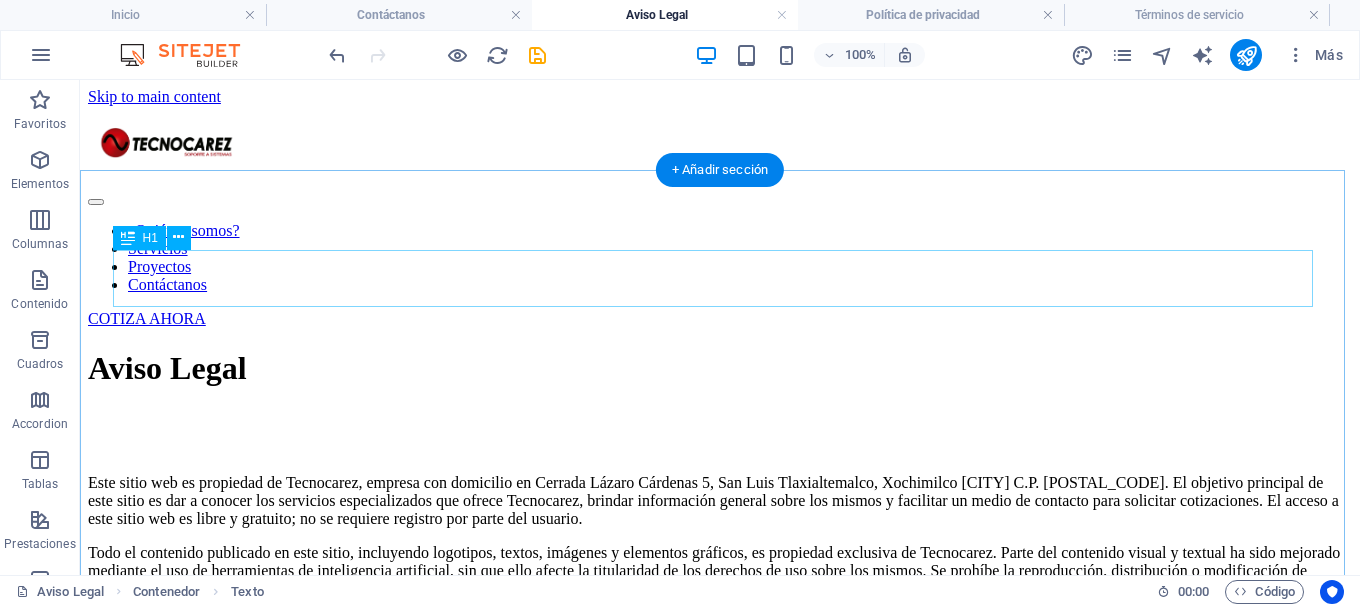 click on "Aviso Legal" at bounding box center [720, 368] 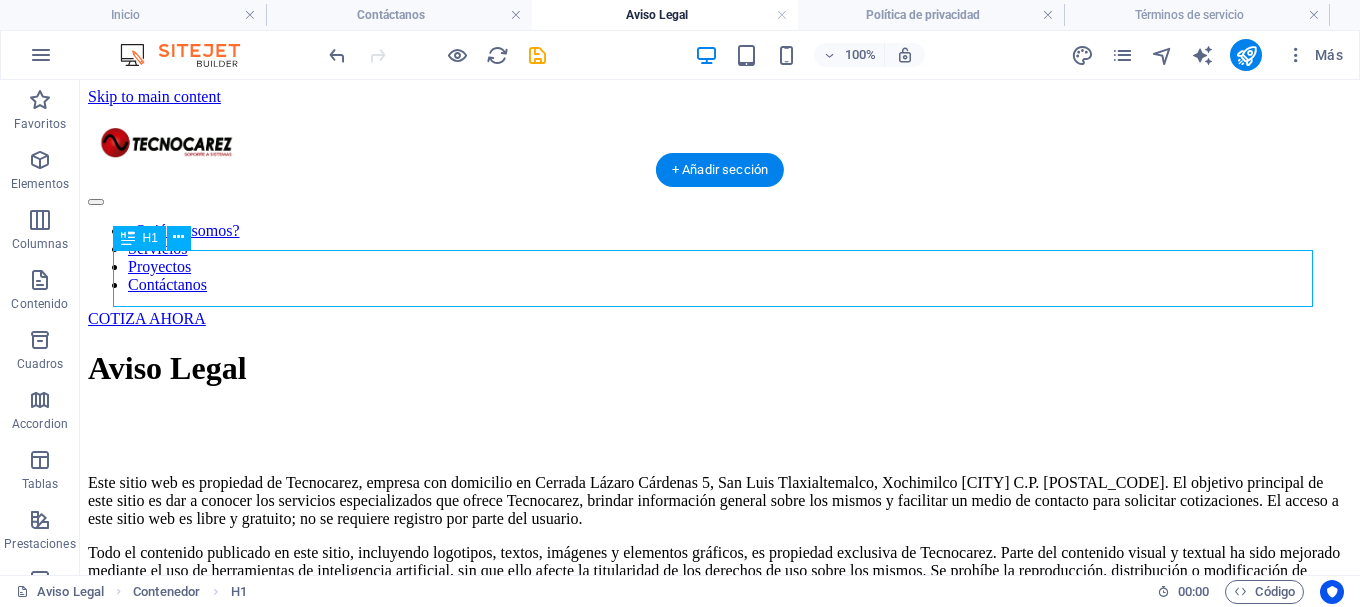 click on "Aviso Legal" at bounding box center [720, 368] 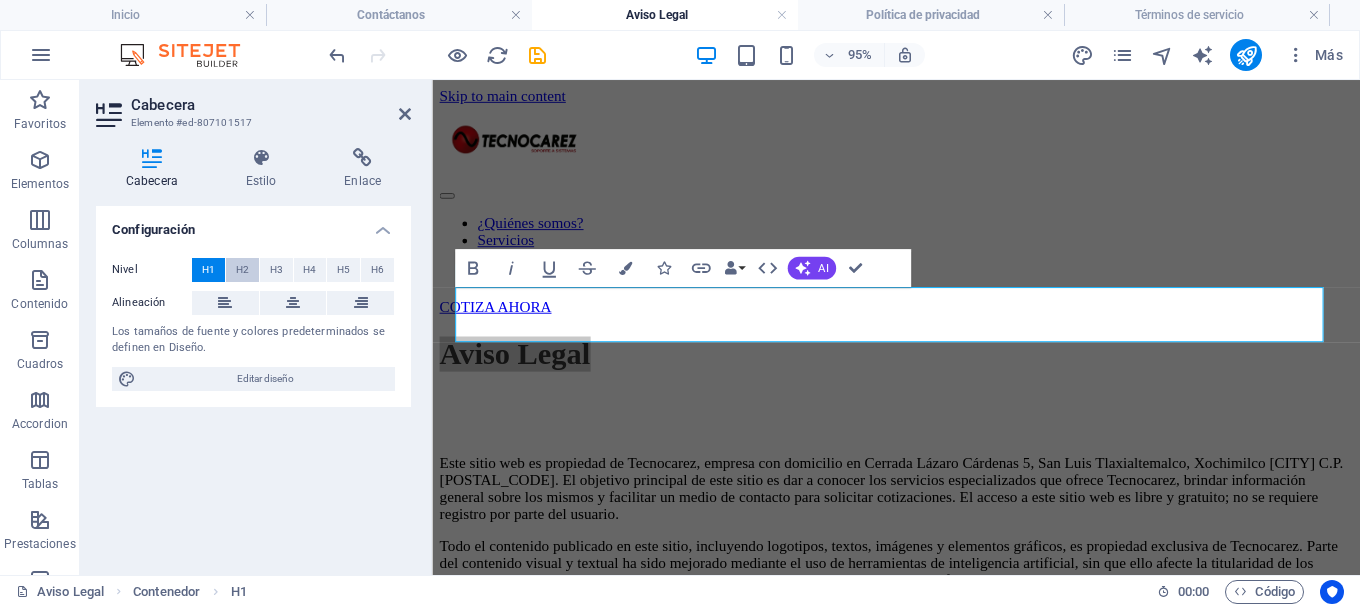 click on "H2" at bounding box center (242, 270) 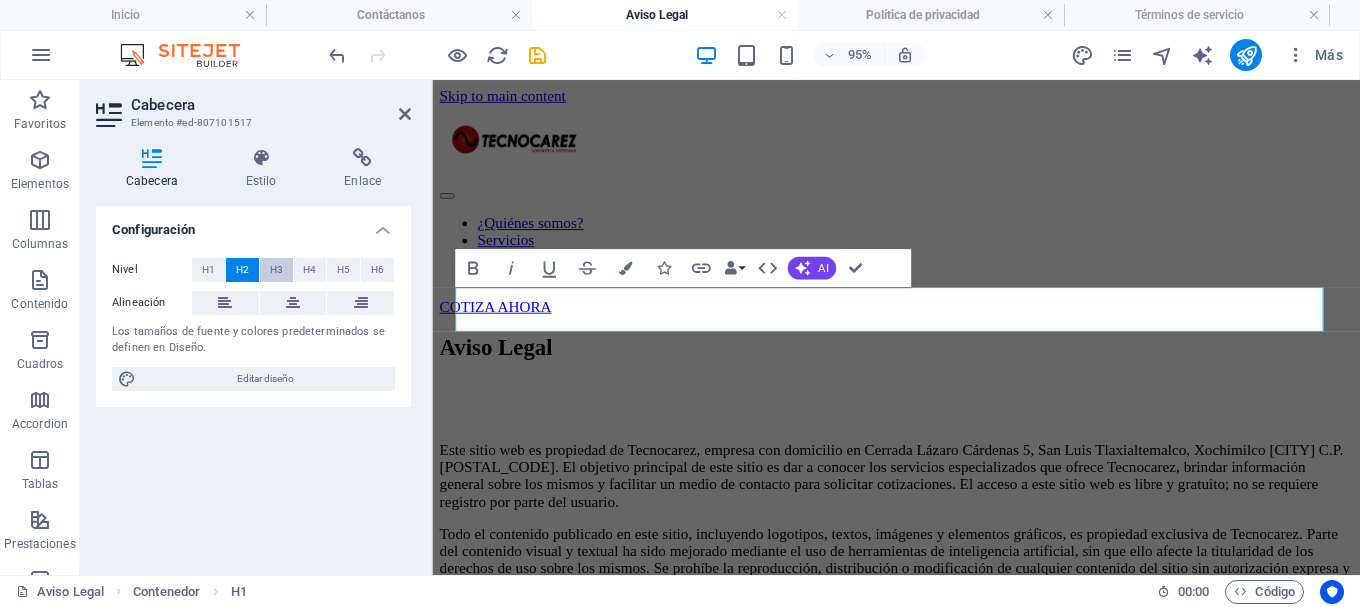 click on "H3" at bounding box center (276, 270) 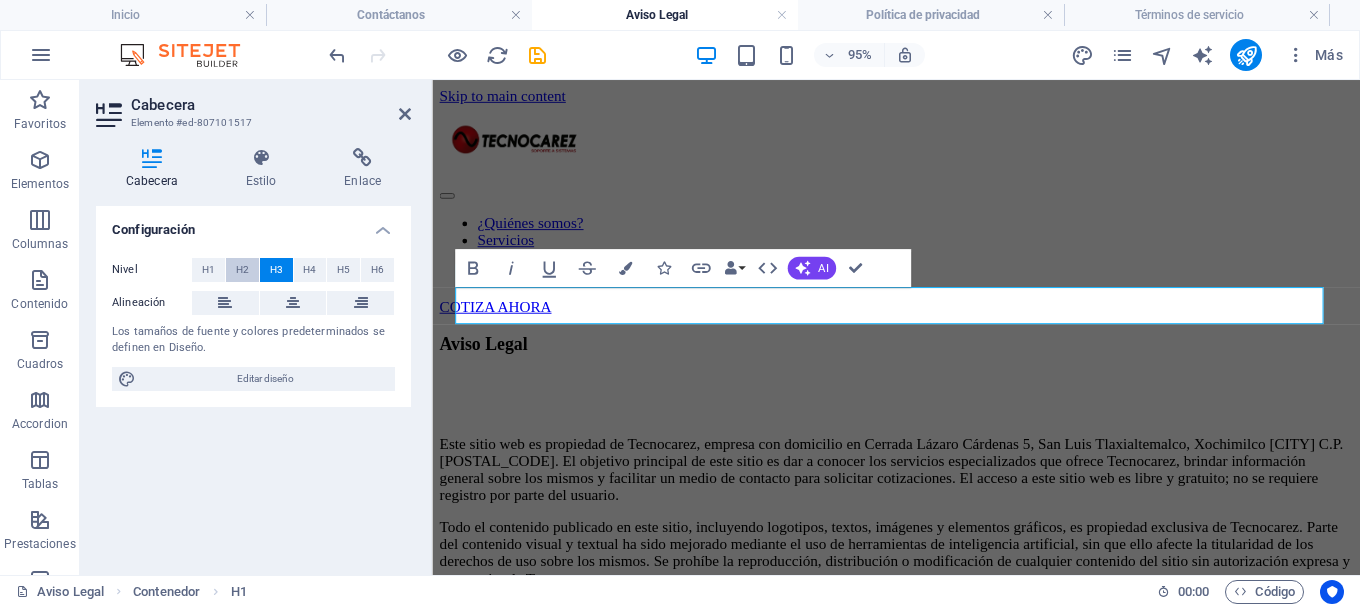 click on "H2" at bounding box center [242, 270] 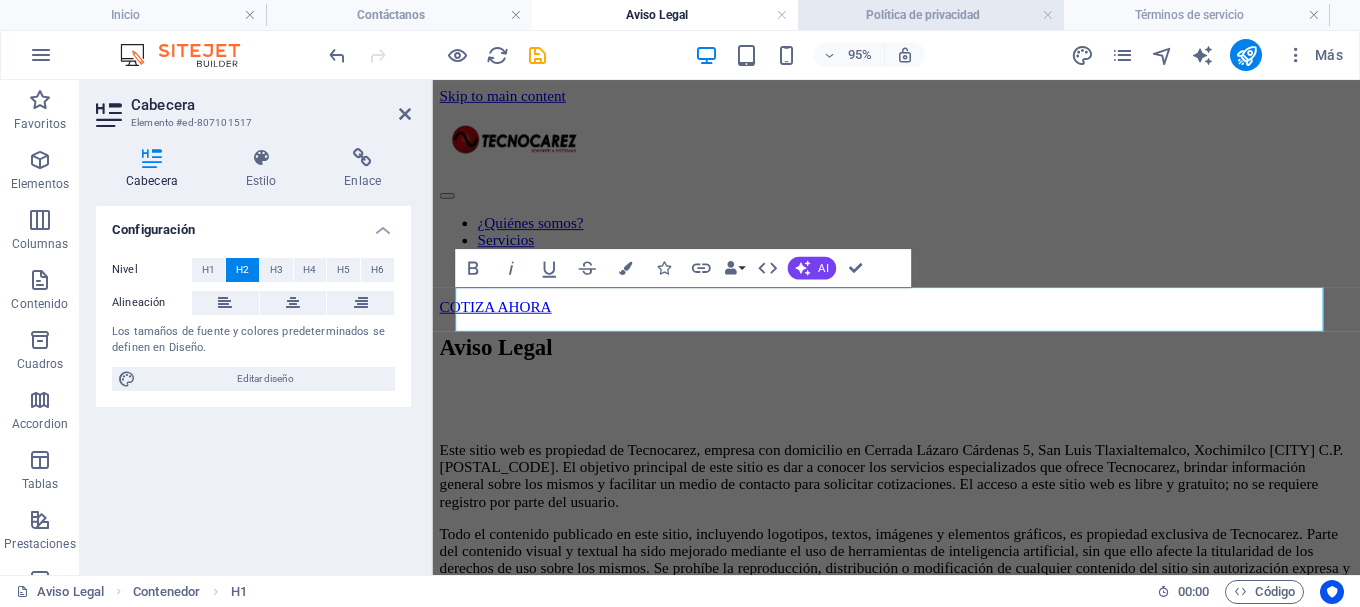 click on "Política de privacidad" at bounding box center (931, 15) 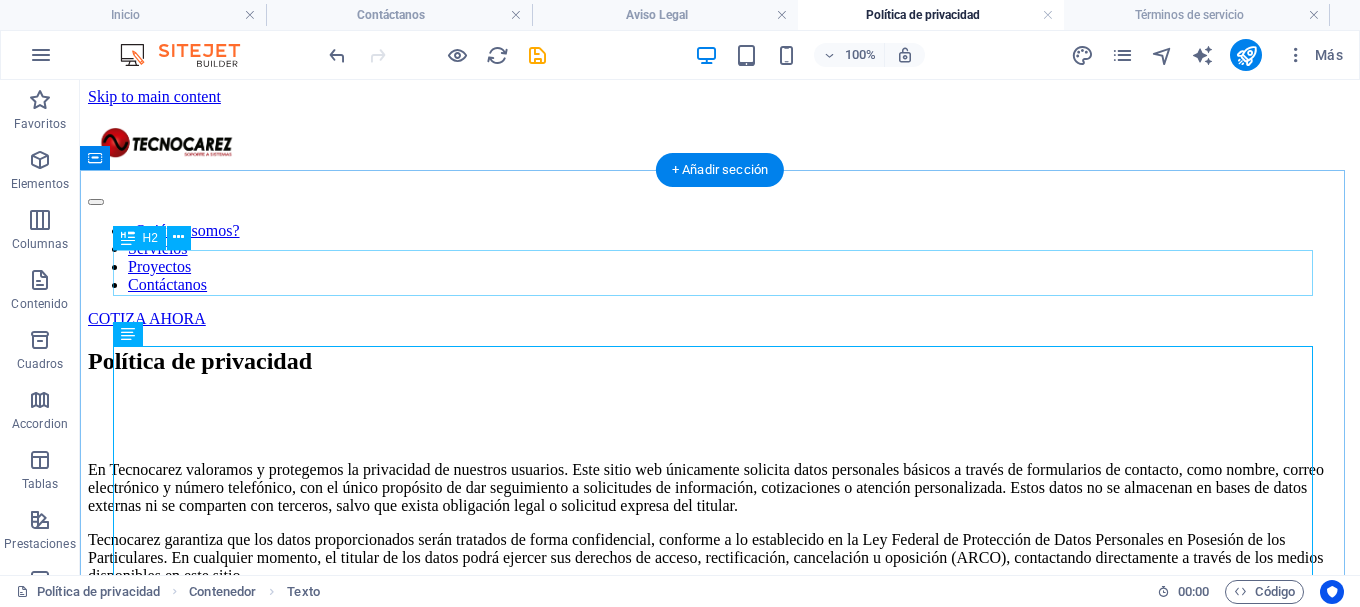 click on "Política de privacidad" at bounding box center (720, 361) 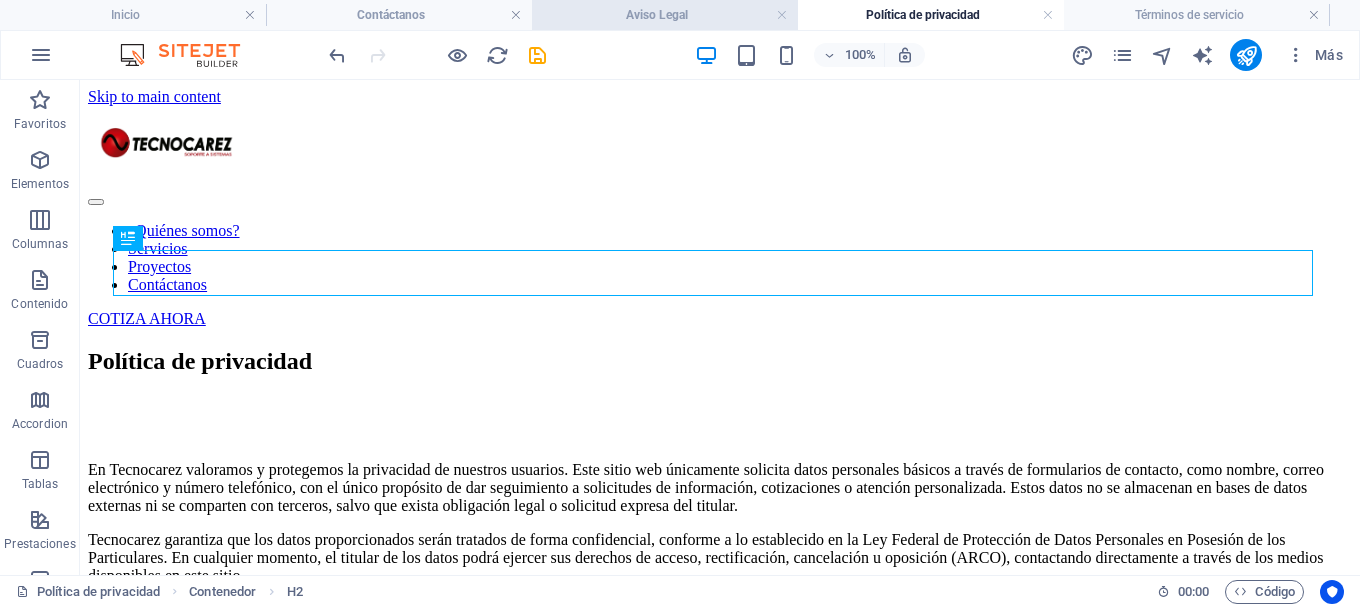 click on "Aviso Legal" at bounding box center (665, 15) 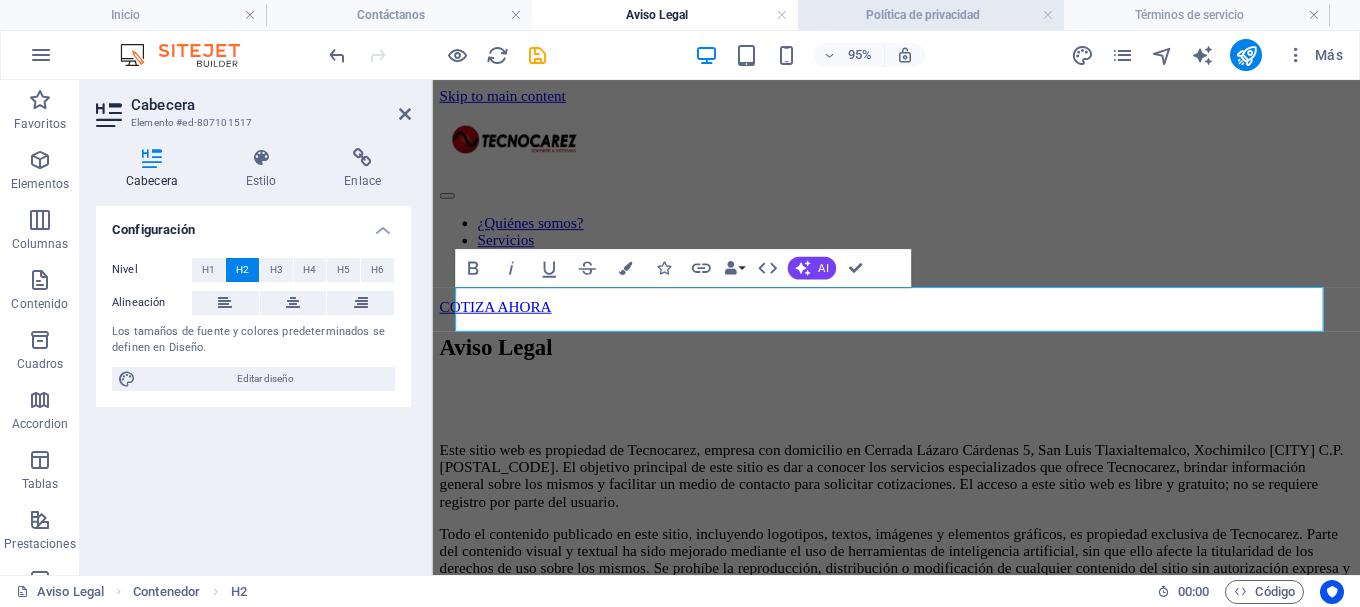 click on "Política de privacidad" at bounding box center [931, 15] 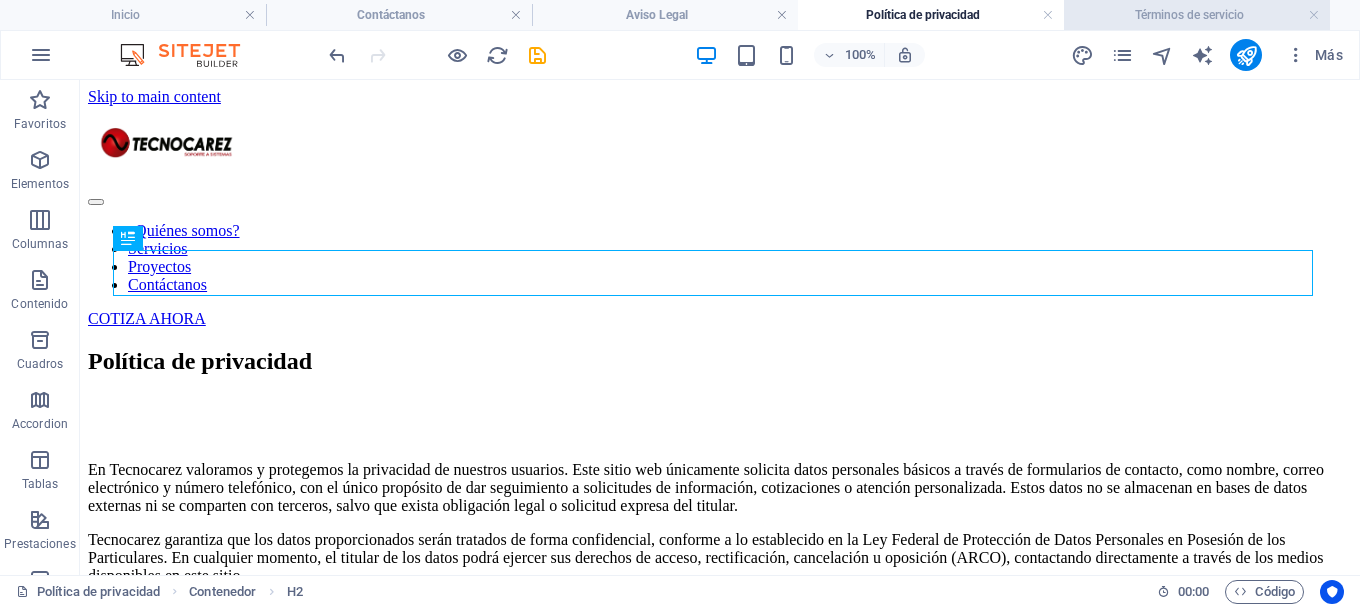 click on "Términos de servicio" at bounding box center [1197, 15] 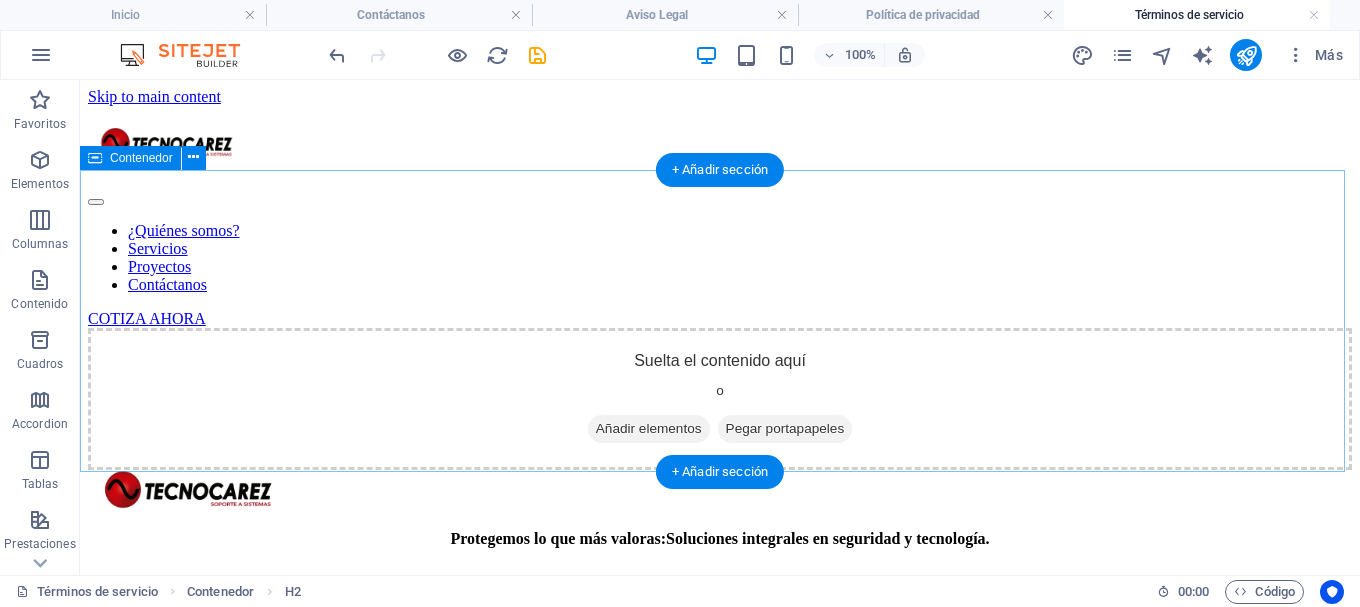 click on "Suelta el contenido aquí o  Añadir elementos  Pegar portapapeles" at bounding box center [720, 399] 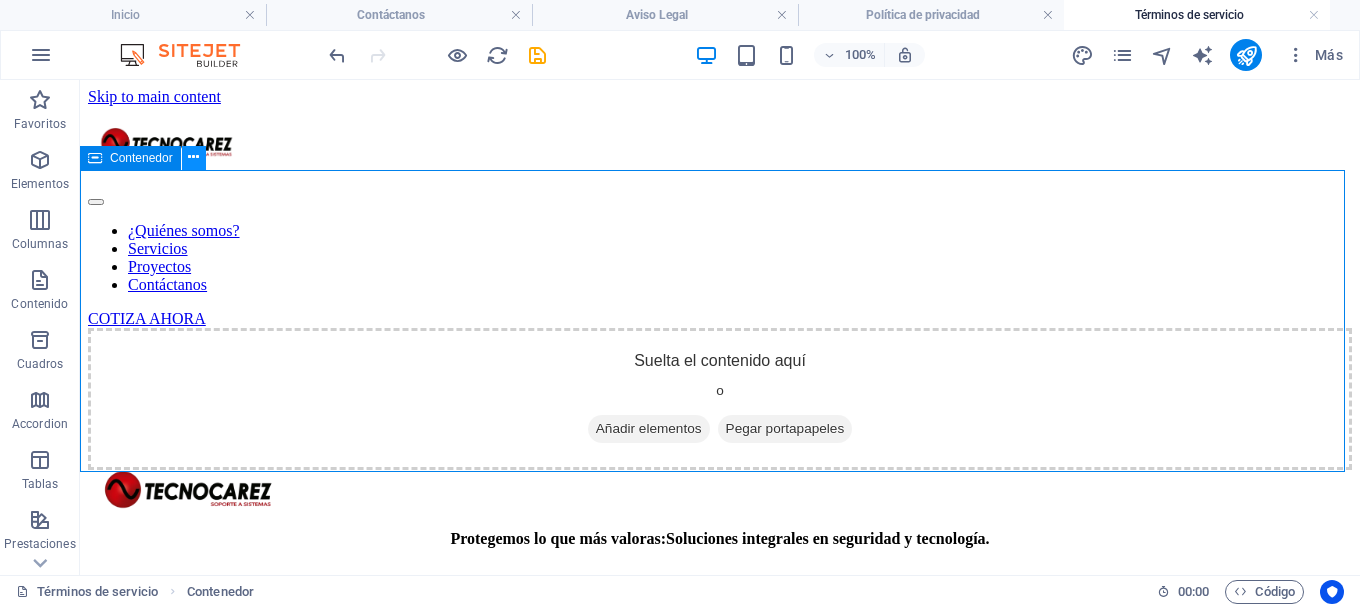 click at bounding box center [194, 158] 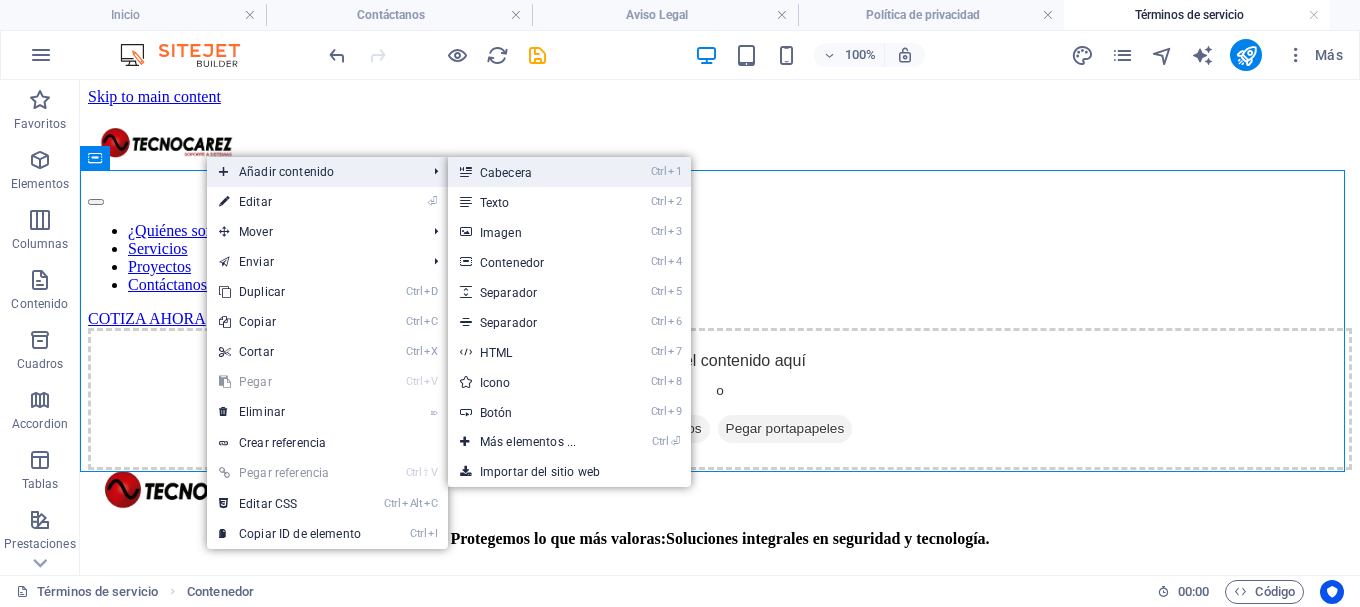 click on "Ctrl 1  Cabecera" at bounding box center [569, 172] 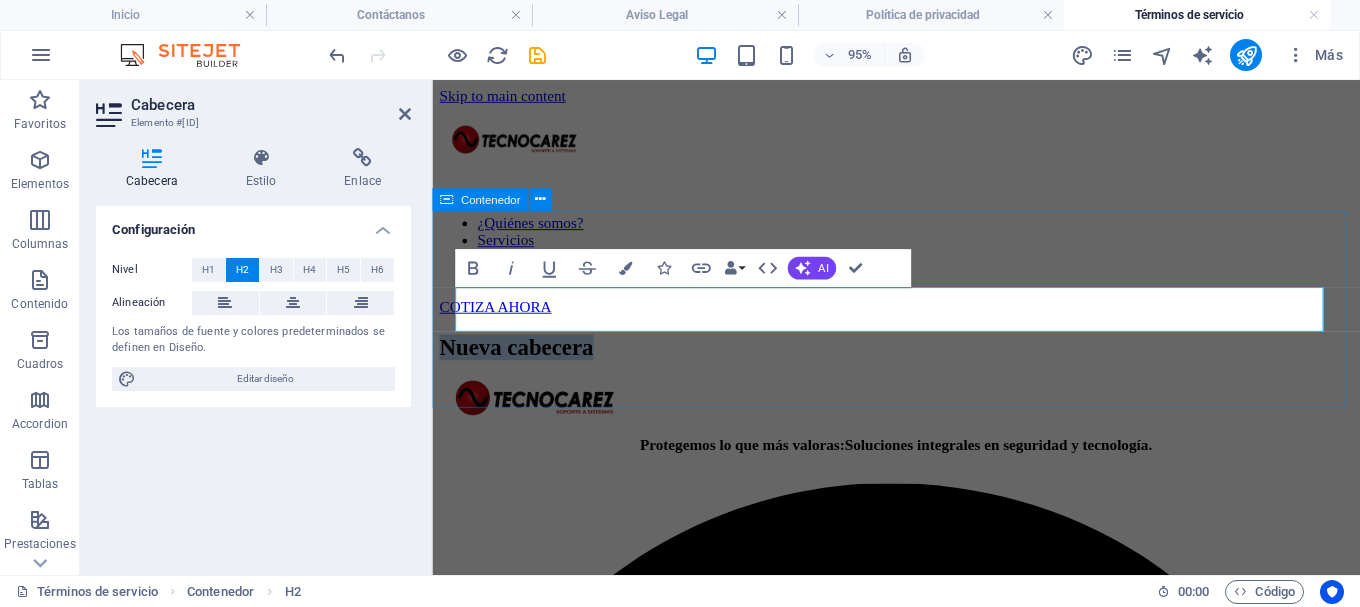 click on "Nueva cabecera" at bounding box center [920, 361] 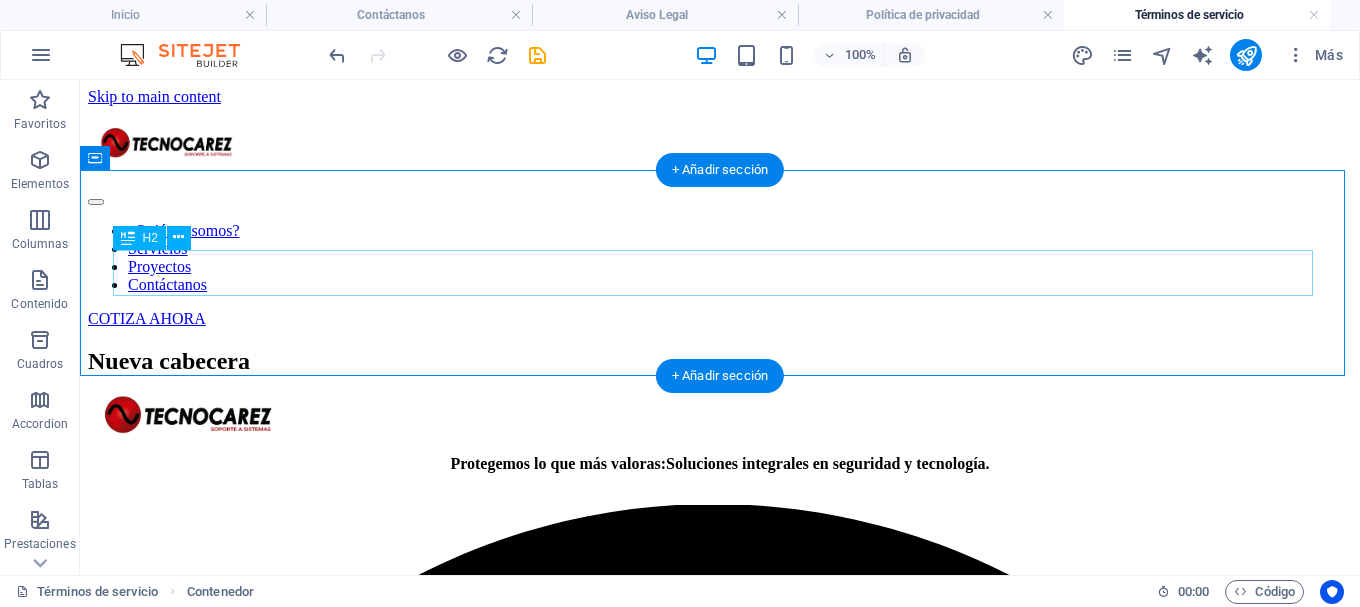 click on "Nueva cabecera" at bounding box center [720, 361] 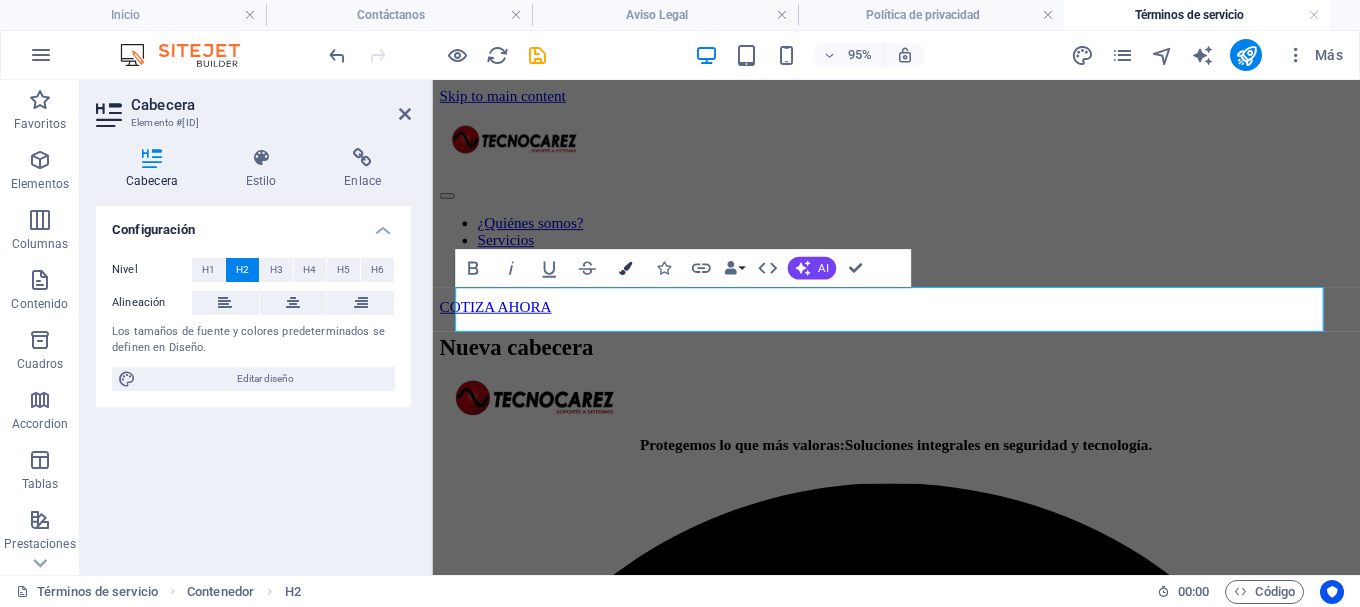 click on "Colors" at bounding box center (625, 268) 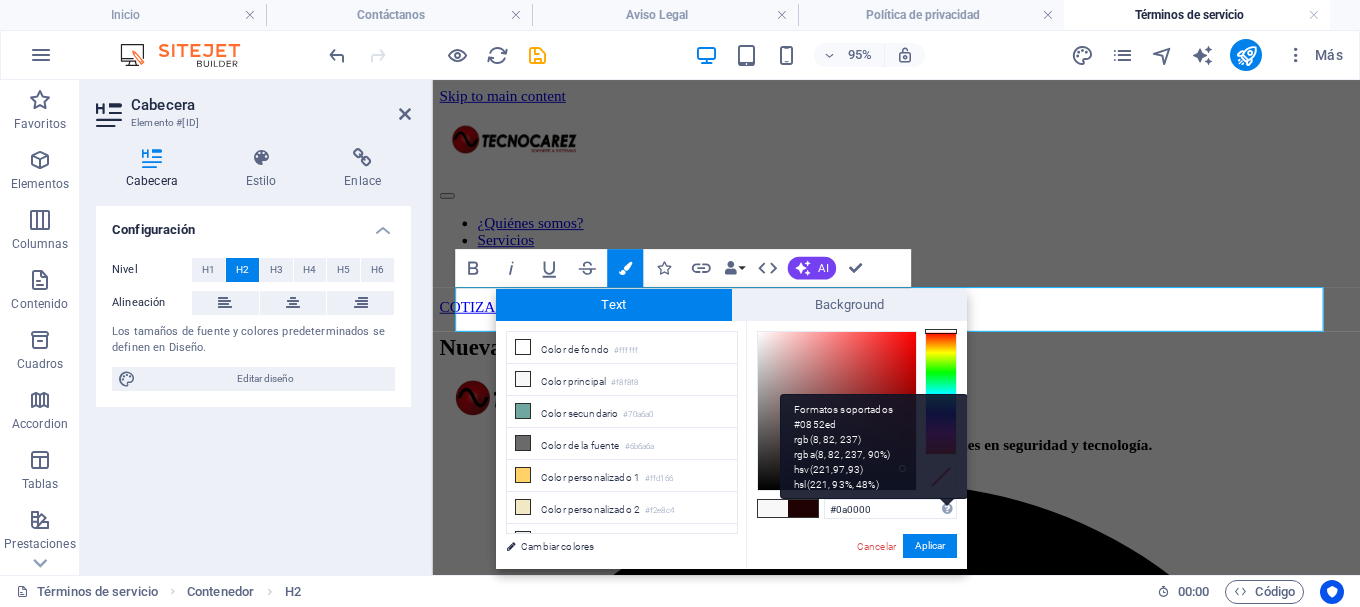 type on "#000000" 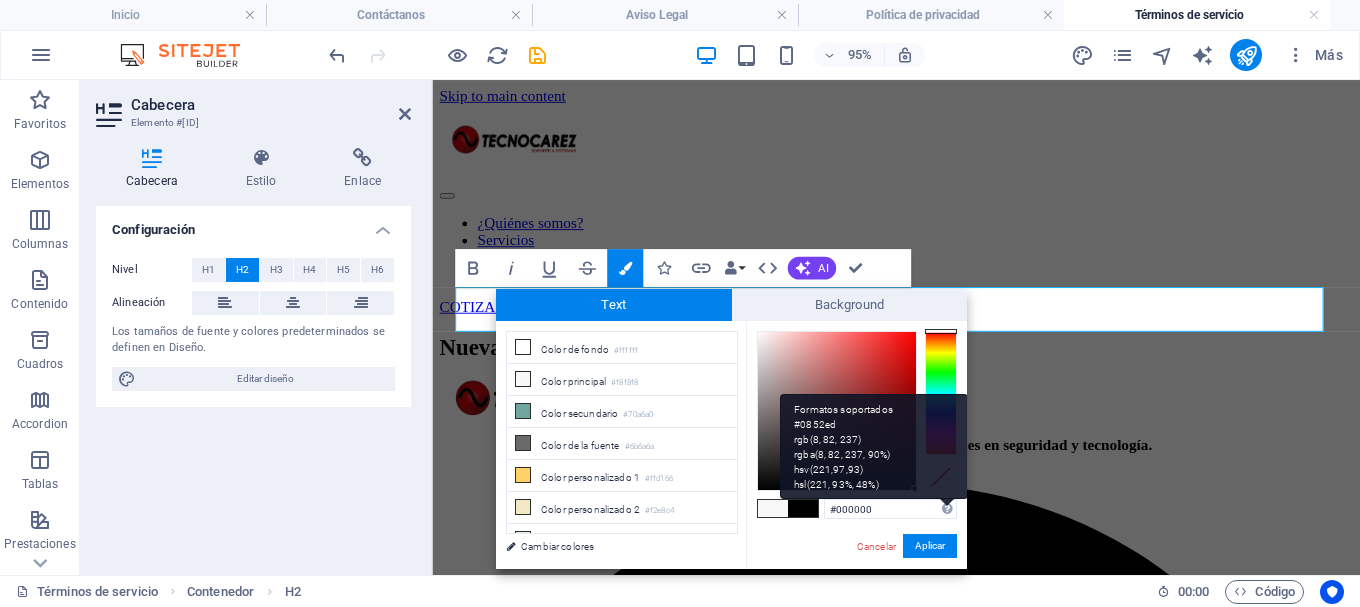 drag, startPoint x: 754, startPoint y: 332, endPoint x: 943, endPoint y: 508, distance: 258.25763 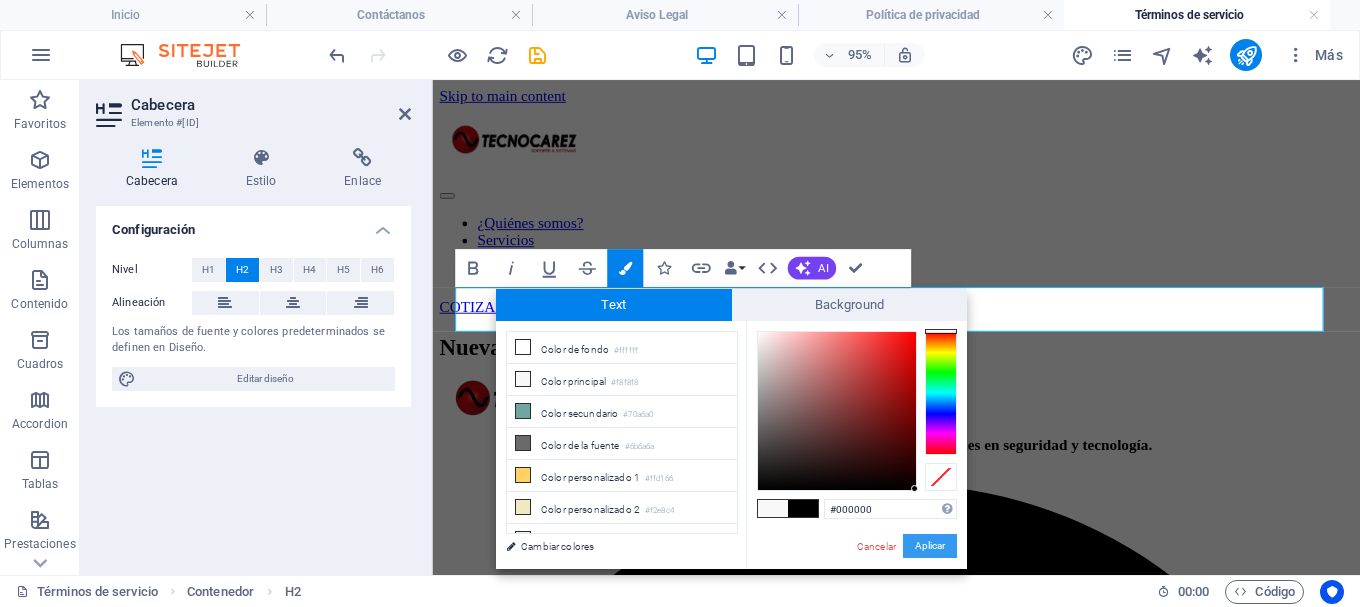 click on "Aplicar" at bounding box center [930, 546] 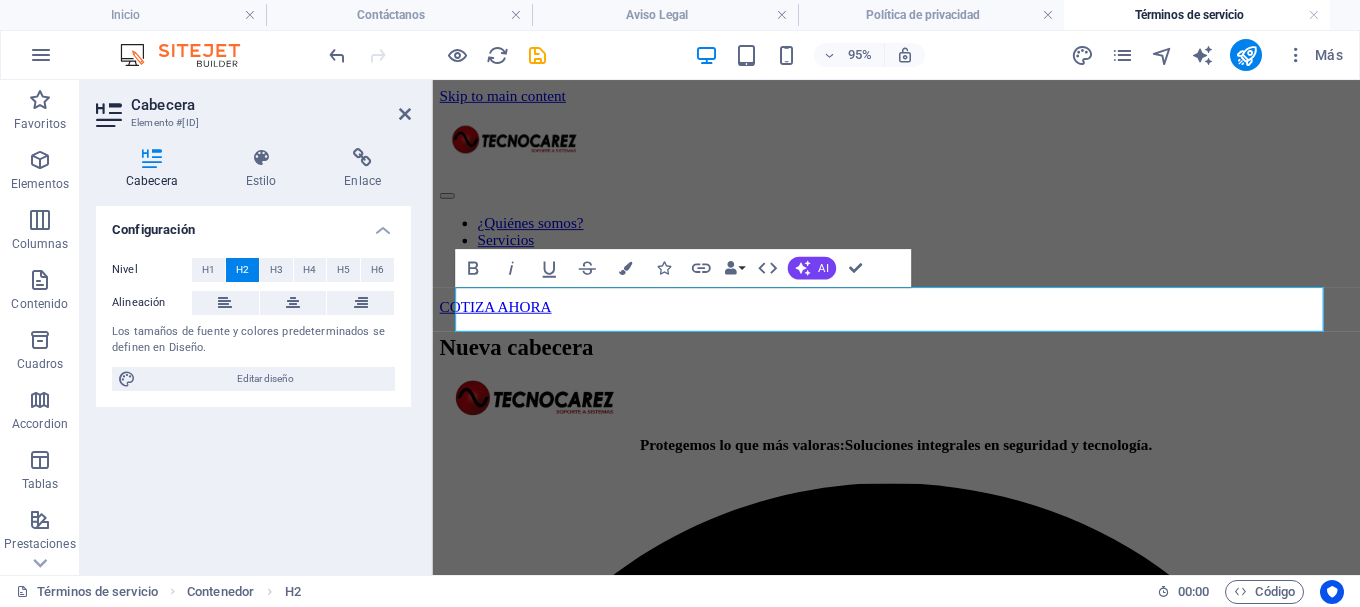 click on "Referencia   Contenedor   Marcador   H2 Bold Italic Underline Strikethrough Colors Icons Link Data Bindings Empresa Nombre Apellidos Calle Código postal Ciudad Email Teléfono Móvil Fax Campo personalizado 1 Campo personalizado 2 Campo personalizado 3 Campo personalizado 4 Campo personalizado 5 Campo personalizado 6 HTML AI Mejorar Hacer más corto Hacer más largo Corregir ortografía y gramática Traducir a Español Generar texto Confirm (Ctrl+⏎)" at bounding box center [896, 327] 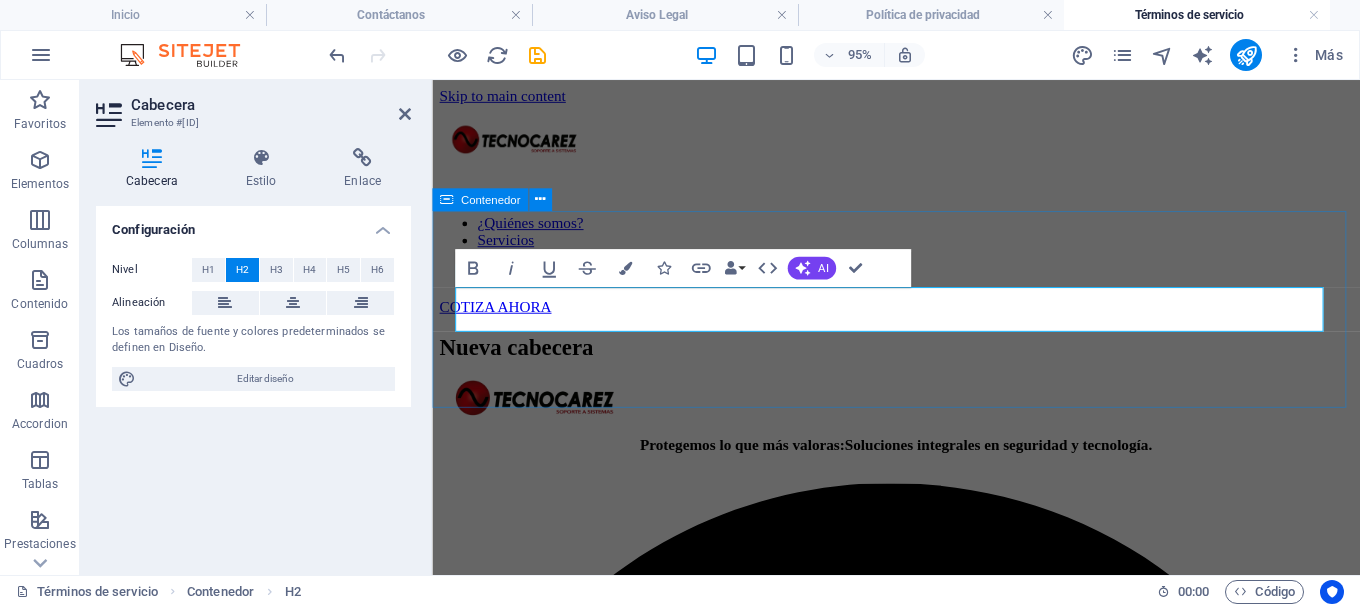 click on "Nueva cabecera" at bounding box center [920, 361] 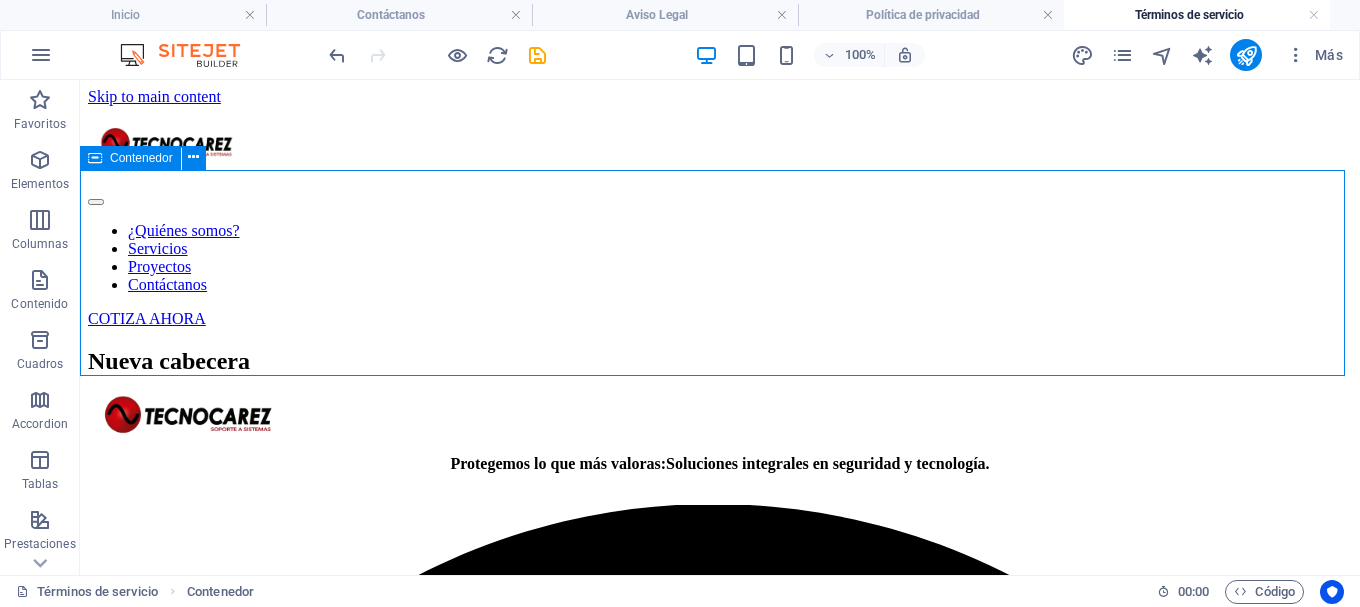 click on "Nueva cabecera" at bounding box center (720, 361) 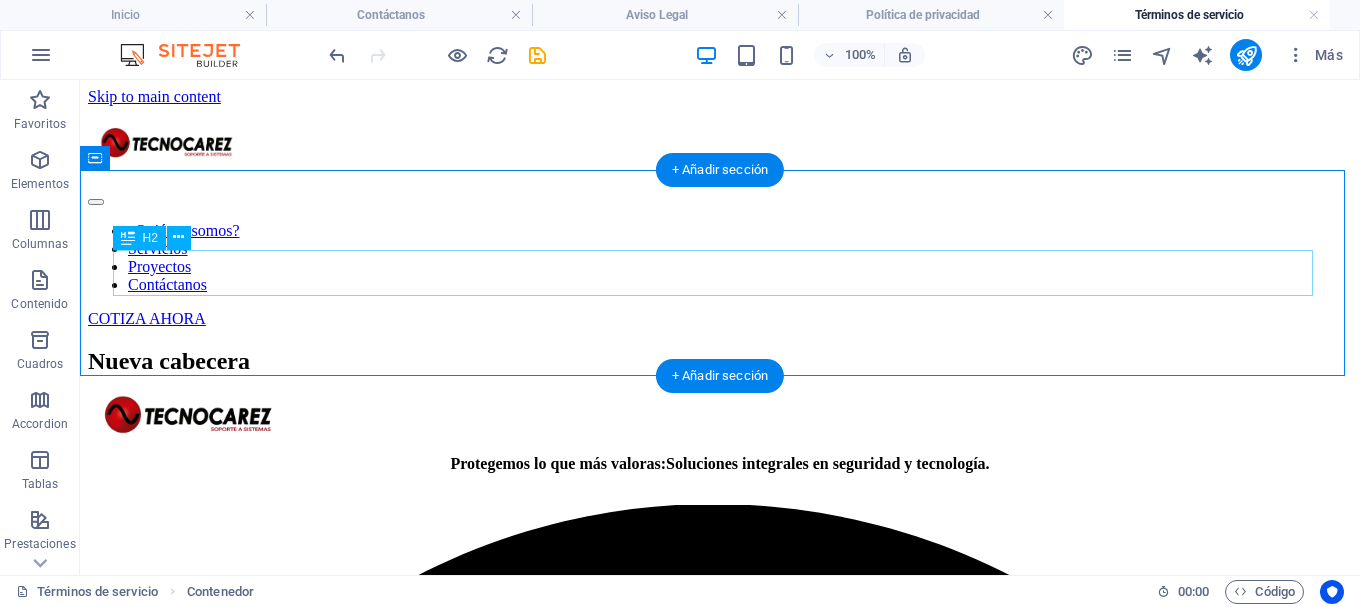 click on "Nueva cabecera" at bounding box center [720, 361] 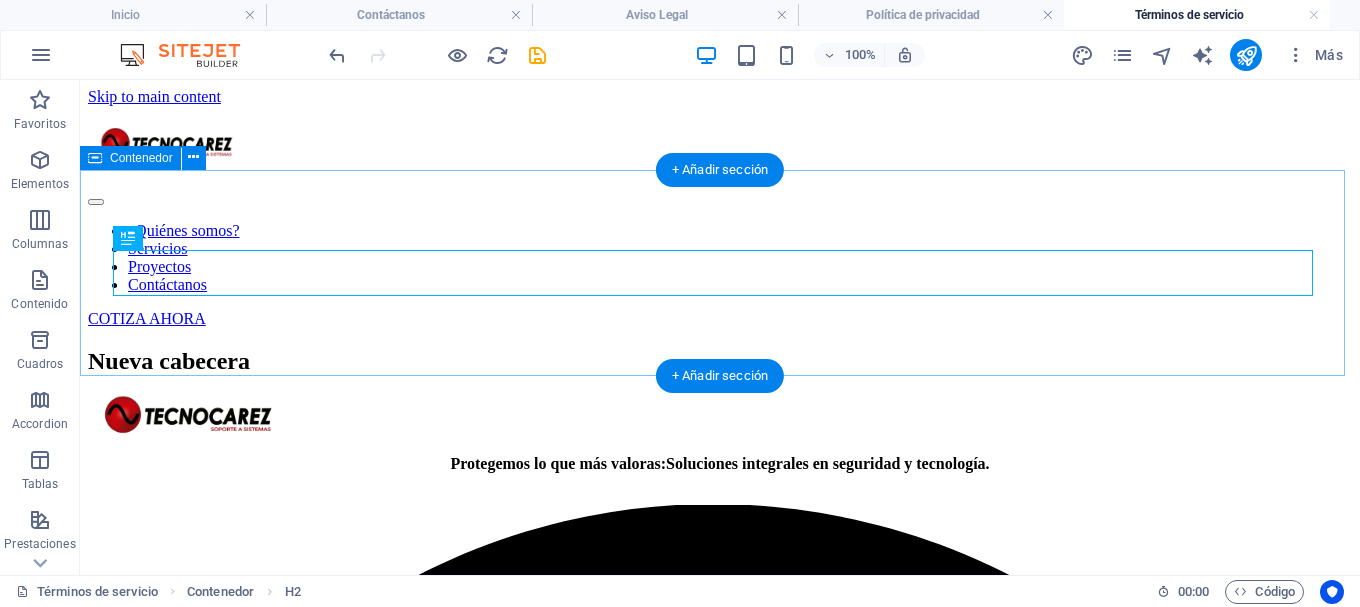 click on "Nueva cabecera" at bounding box center (720, 361) 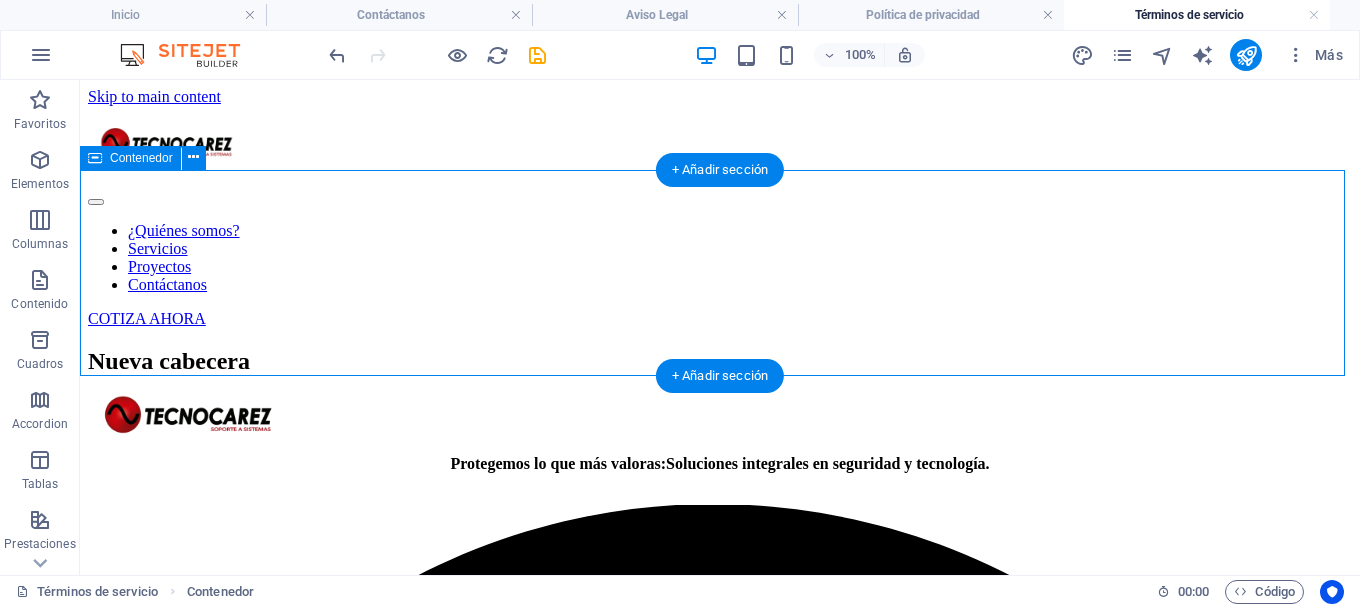 select on "px" 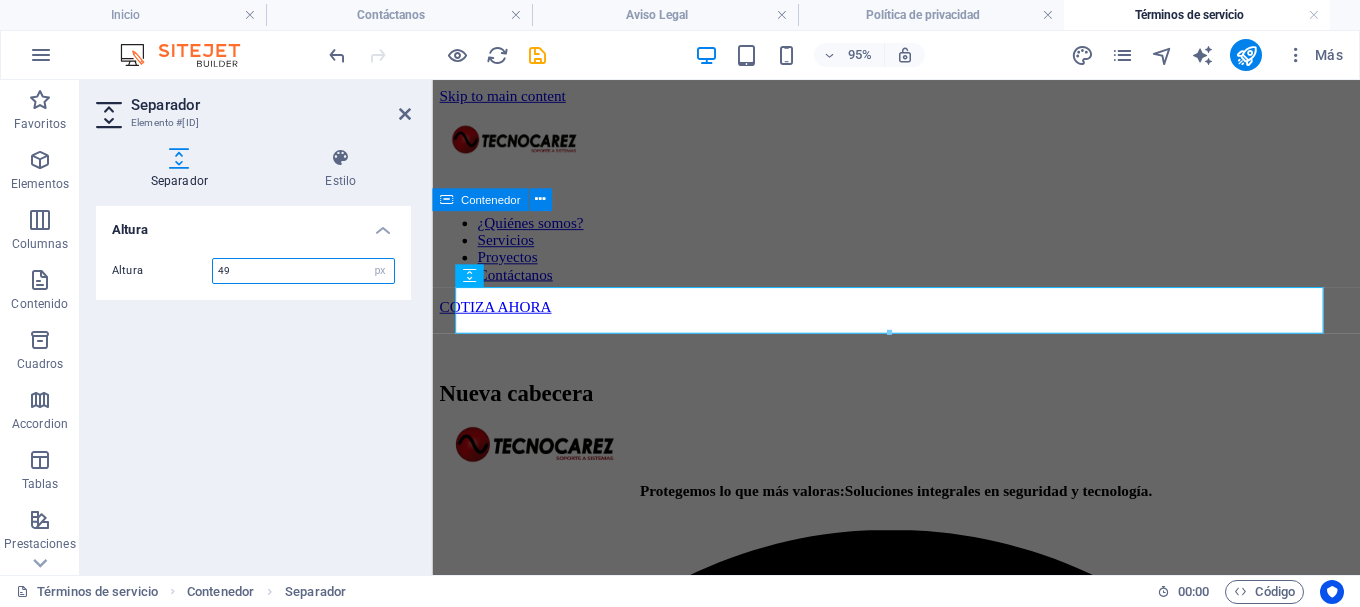 type on "50" 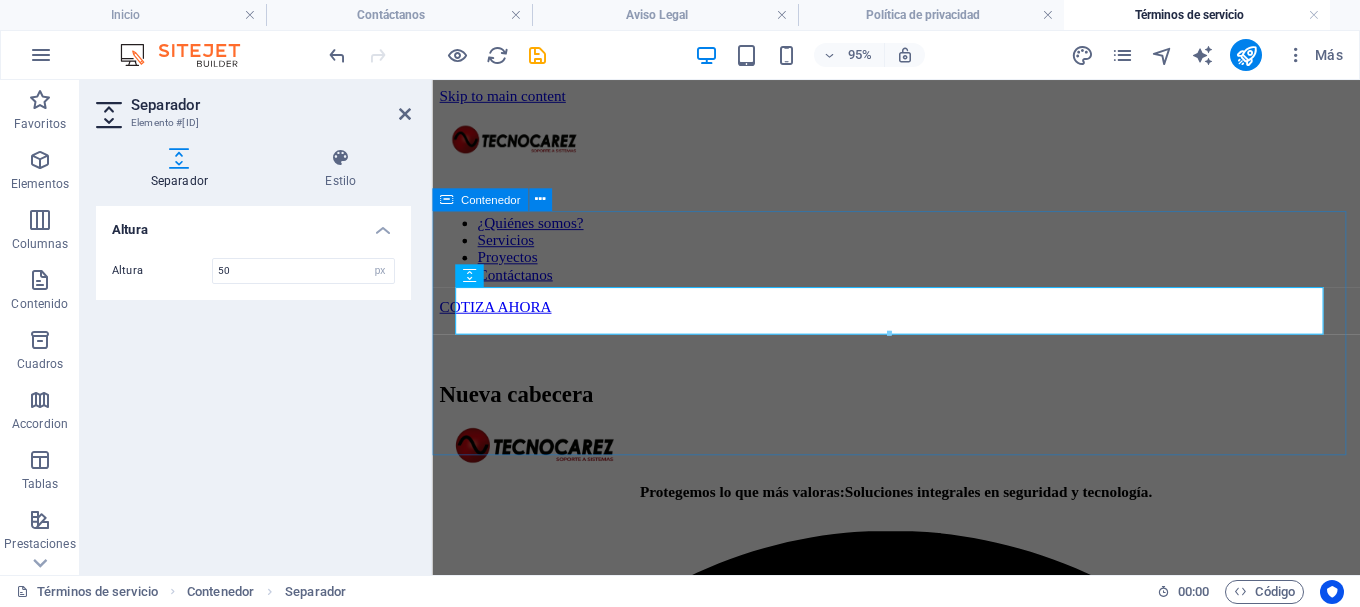 click on "Nueva cabecera" at bounding box center (920, 376) 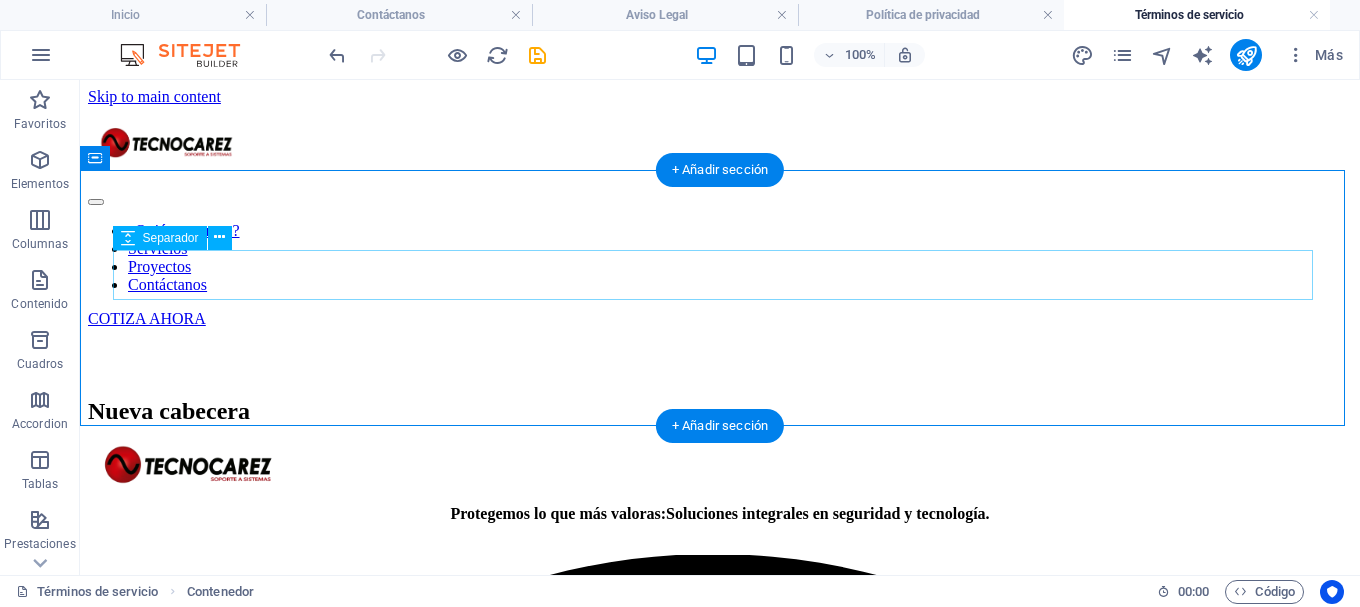 click at bounding box center (720, 353) 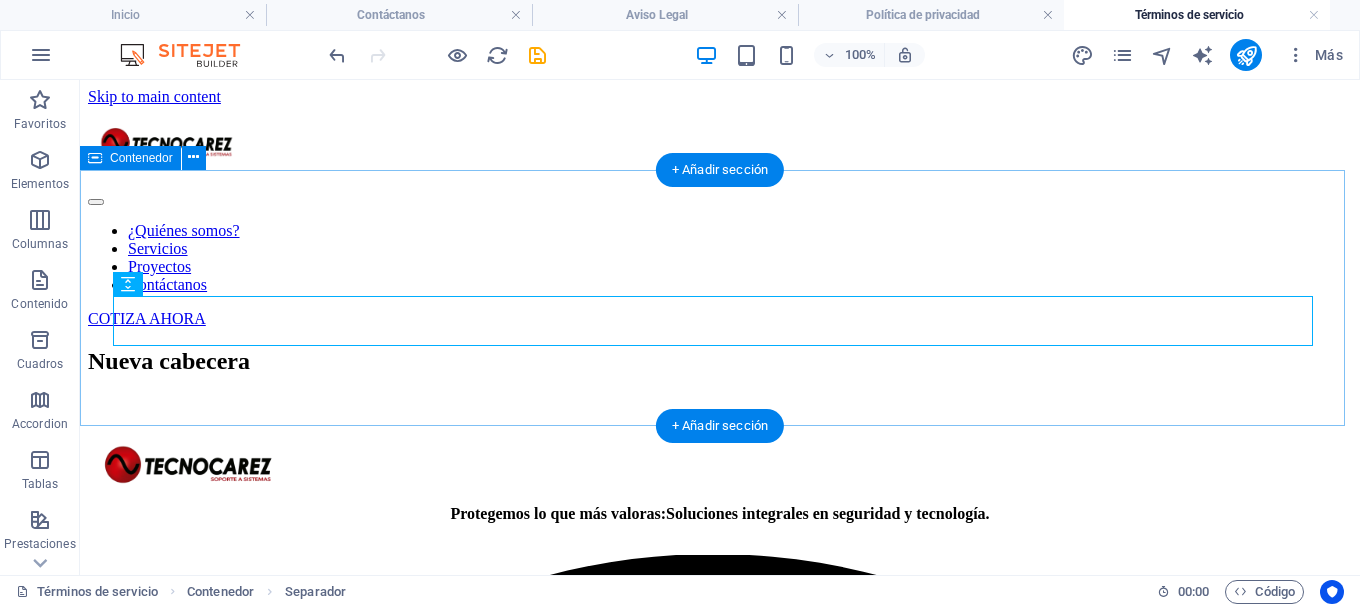 click on "Nueva cabecera" at bounding box center [720, 396] 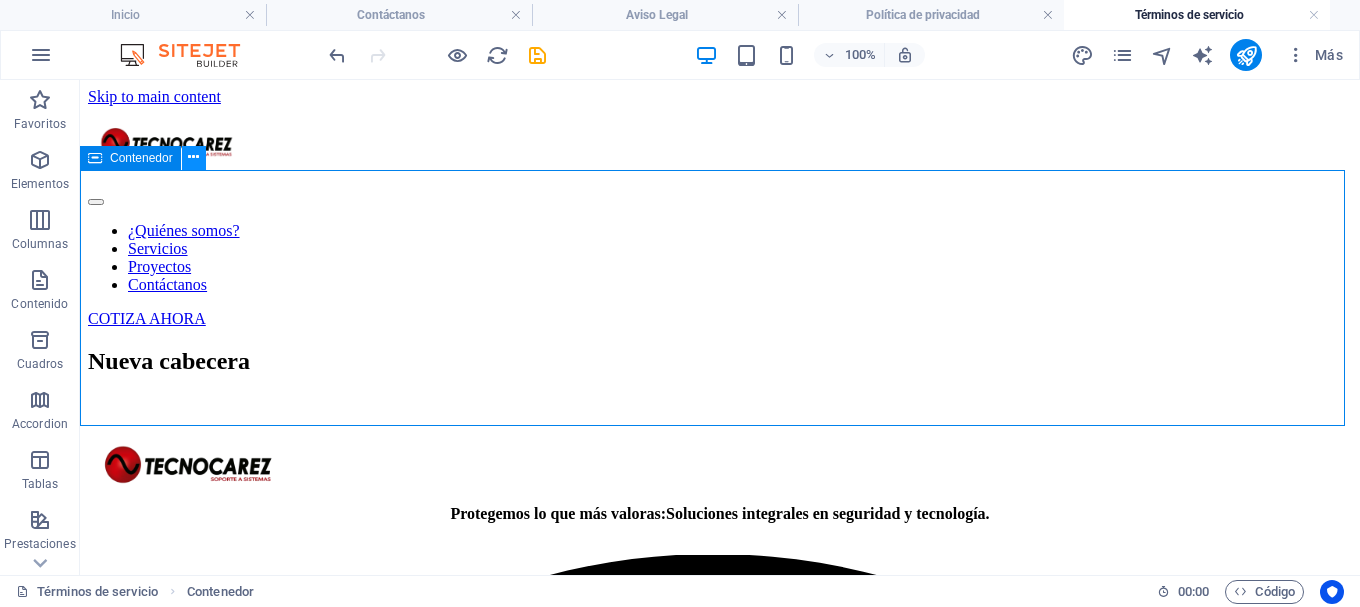 click at bounding box center (193, 157) 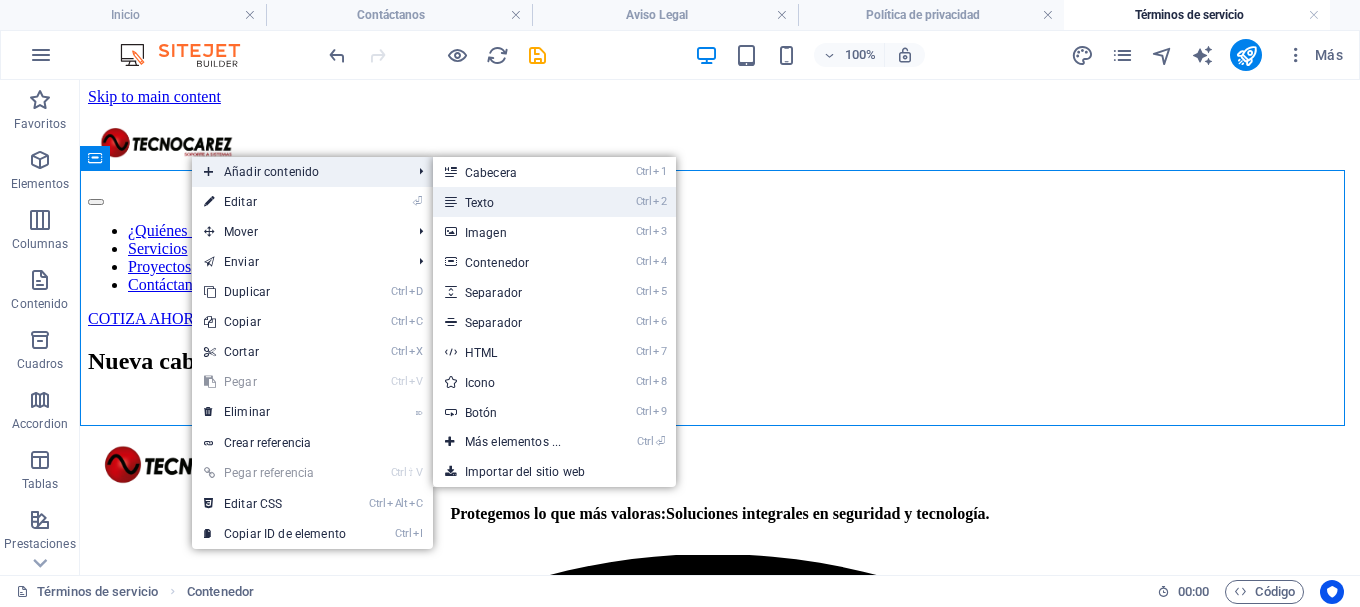 click on "Ctrl 2  Texto" at bounding box center [554, 202] 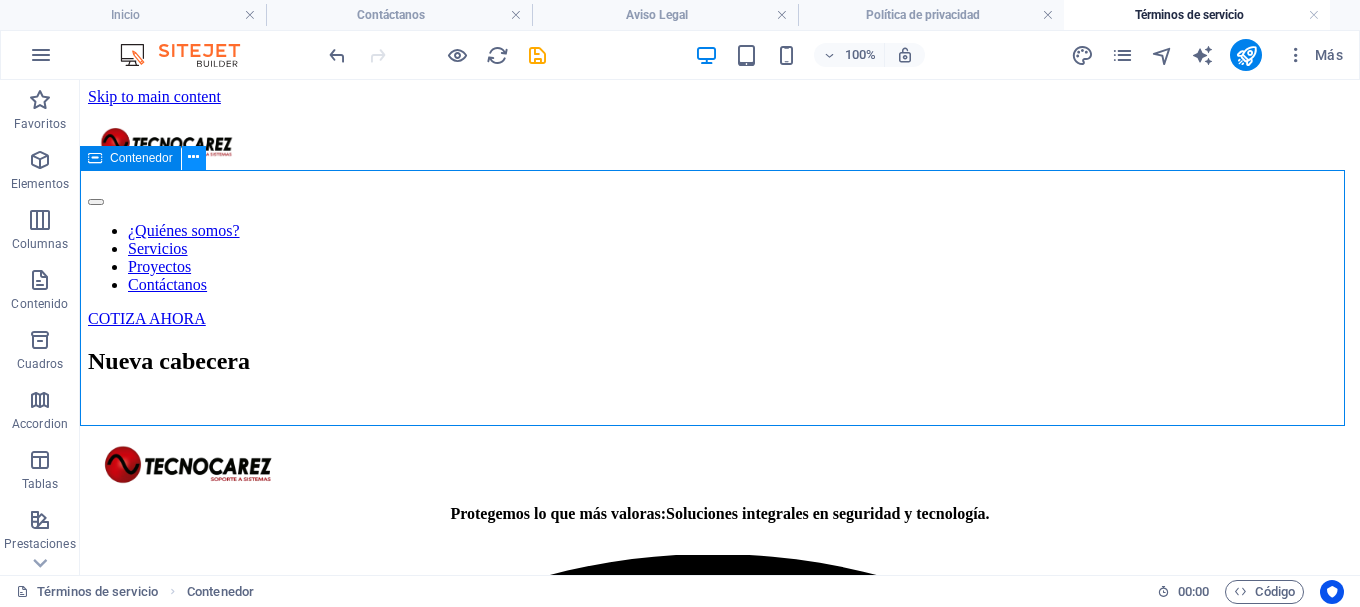 click at bounding box center [193, 157] 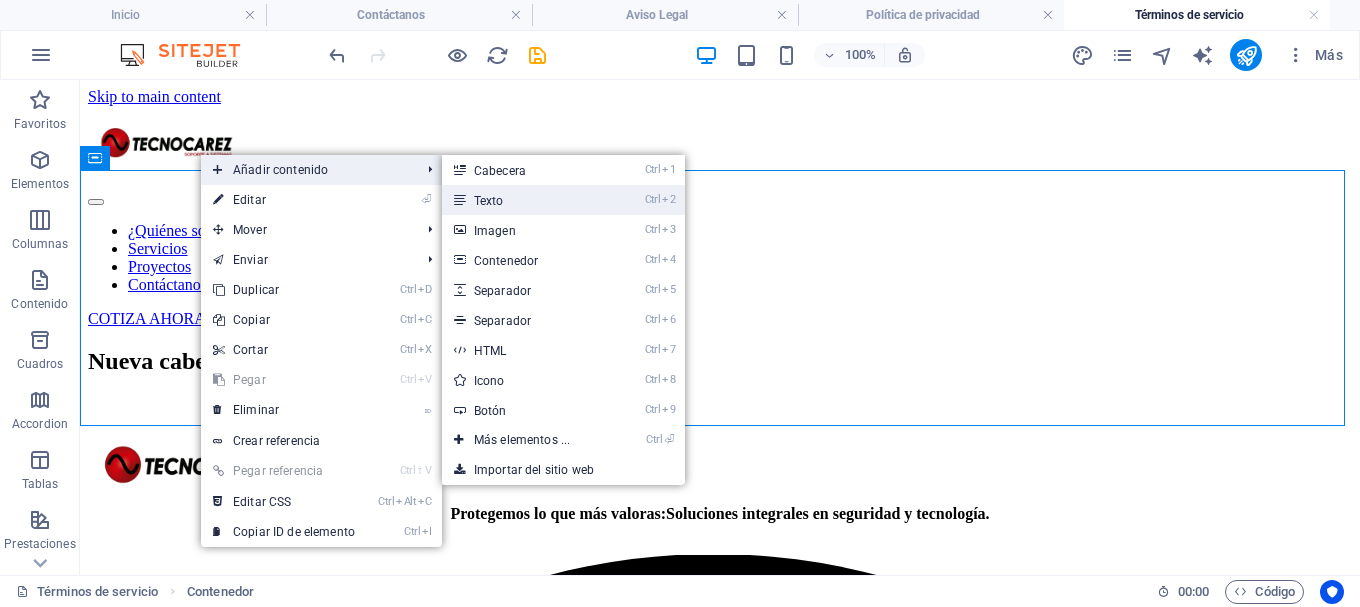 click on "Ctrl 2  Texto" at bounding box center (526, 200) 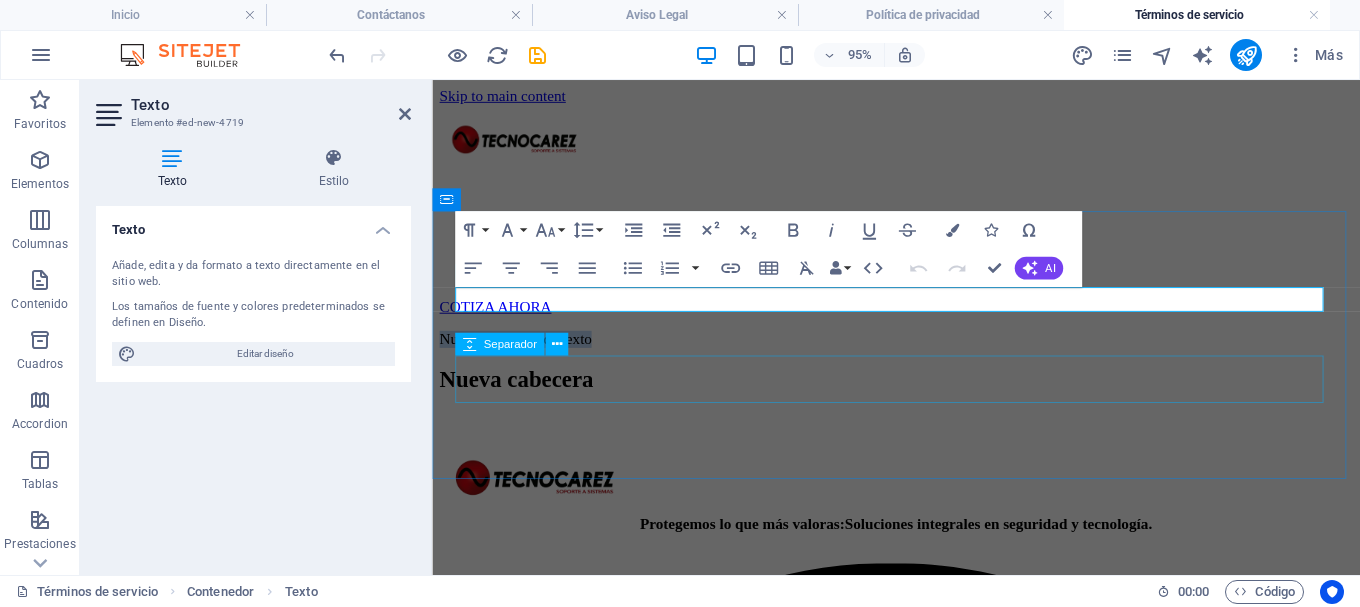 click at bounding box center (920, 454) 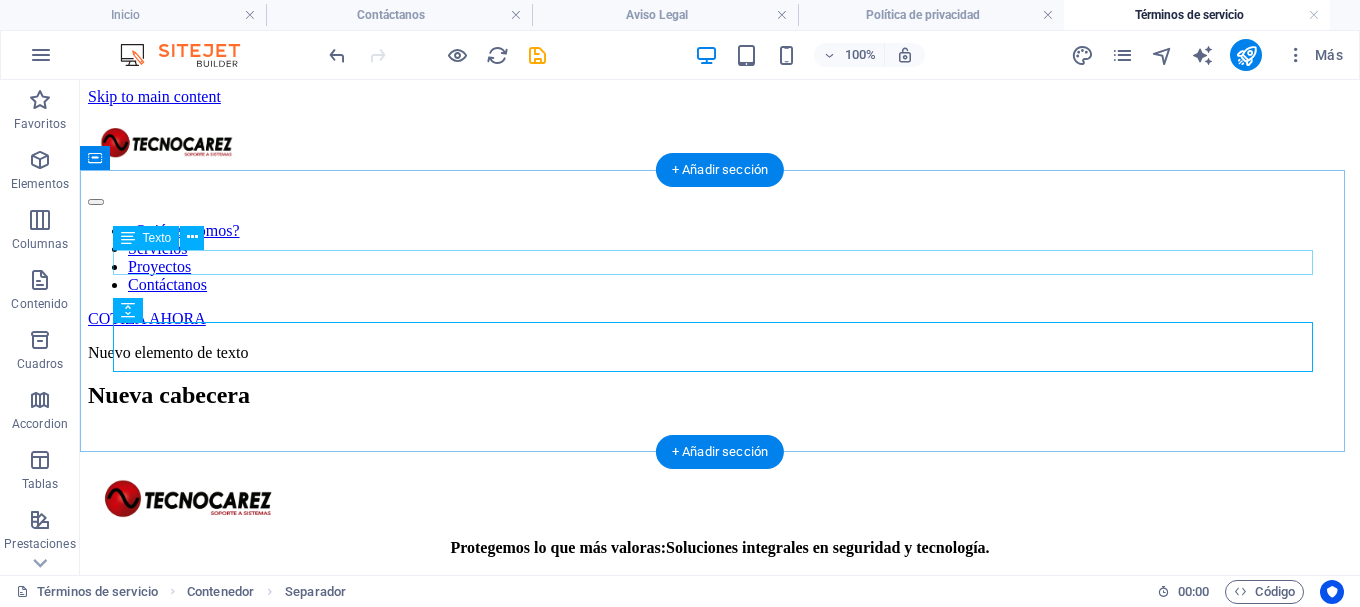 click on "Nuevo elemento de texto" at bounding box center (720, 353) 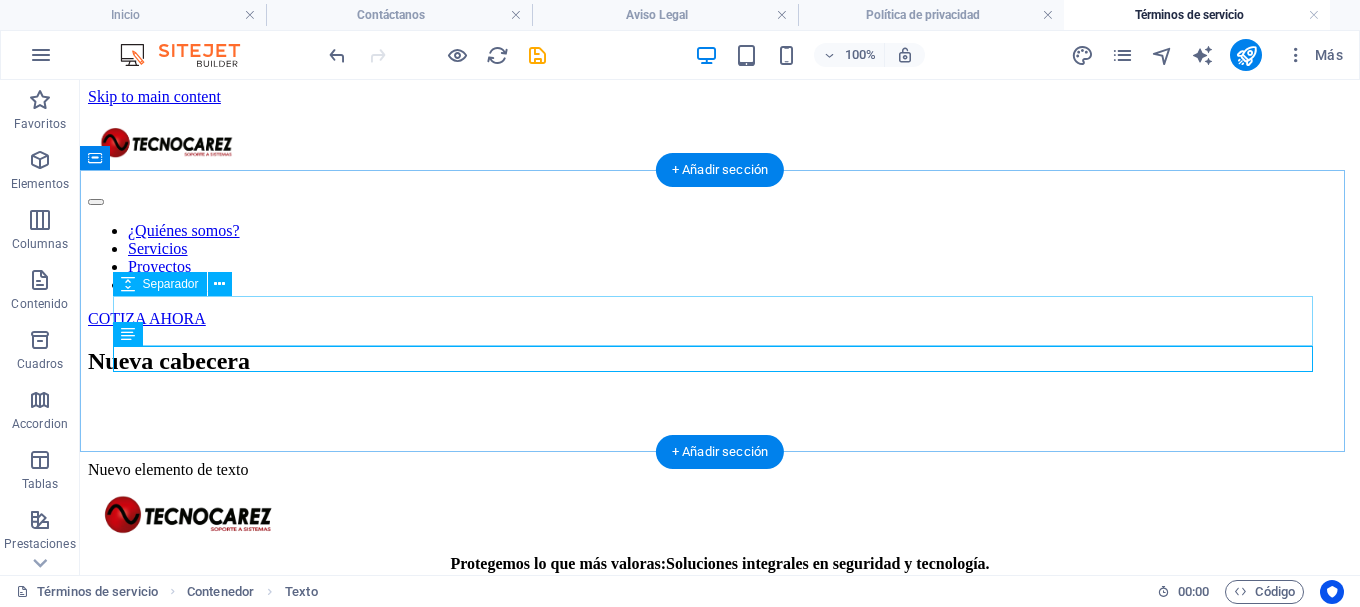 click at bounding box center [720, 420] 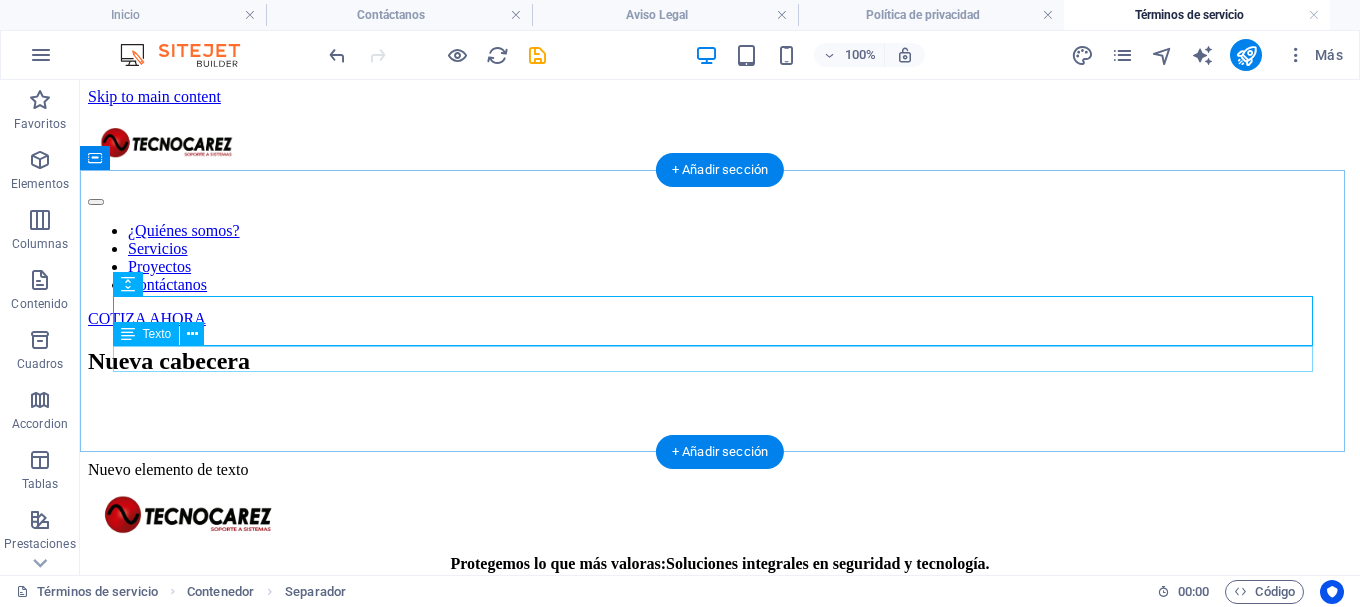 click on "Nuevo elemento de texto" at bounding box center (720, 470) 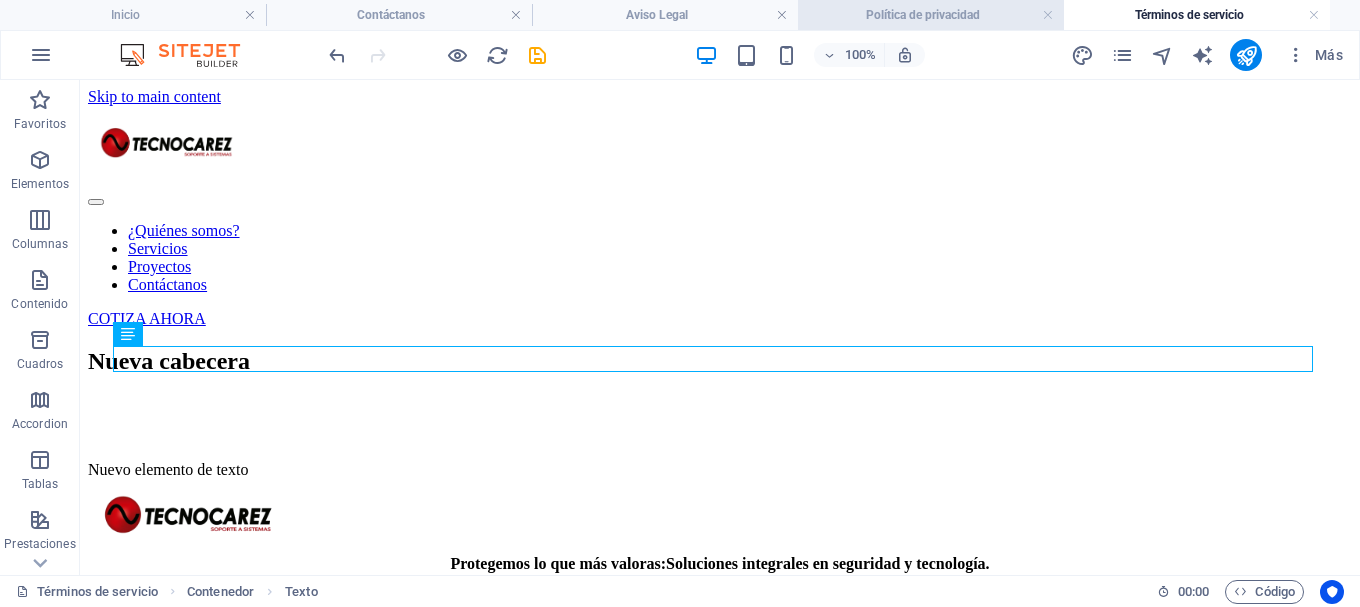 click on "Política de privacidad" at bounding box center [931, 15] 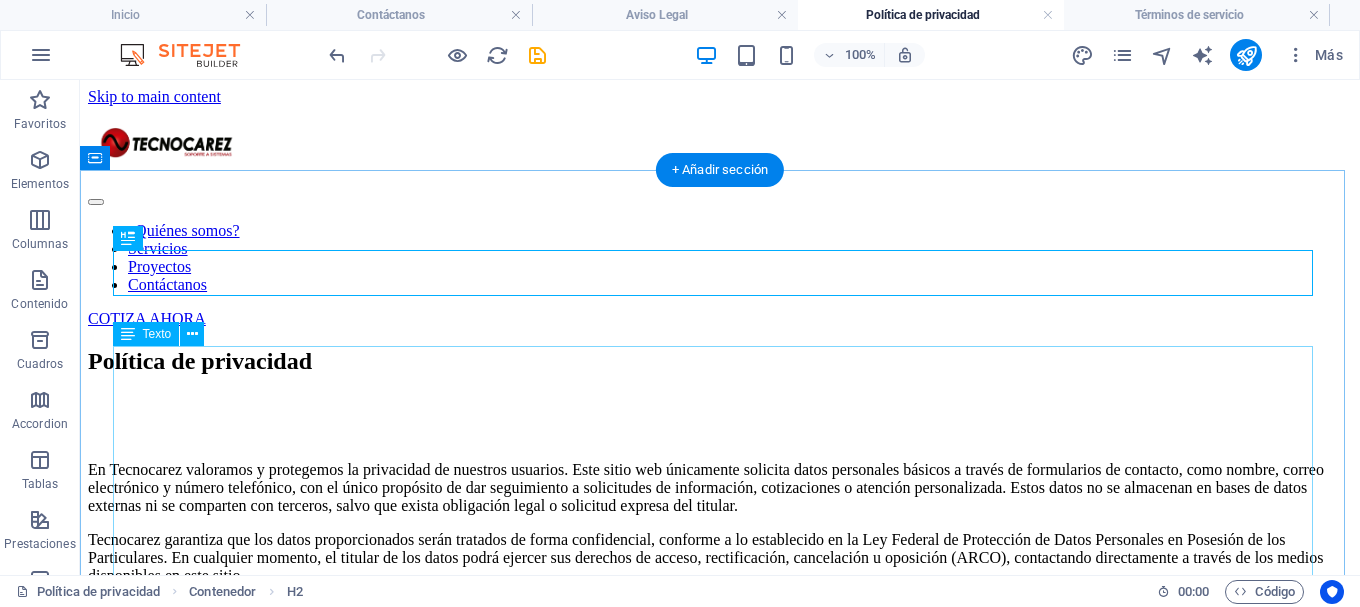 click on "En Tecnocarez valoramos y protegemos la privacidad de nuestros usuarios. Este sitio web únicamente solicita datos personales básicos a través de formularios de contacto, como nombre, correo electrónico y número telefónico, con el único propósito de dar seguimiento a solicitudes de información, cotizaciones o atención personalizada. Estos datos no se almacenan en bases de datos externas ni se comparten con terceros, salvo que exista obligación legal o solicitud expresa del titular. Tecnocarez garantiza que los datos proporcionados serán tratados de forma confidencial, conforme a lo establecido en la Ley Federal de Protección de Datos Personales en Posesión de los Particulares. En cualquier momento, el titular de los datos podrá ejercer sus derechos de acceso, rectificación, cancelación u oposición (ARCO), contactando directamente a través de los medios disponibles en este sitio." at bounding box center [720, 566] 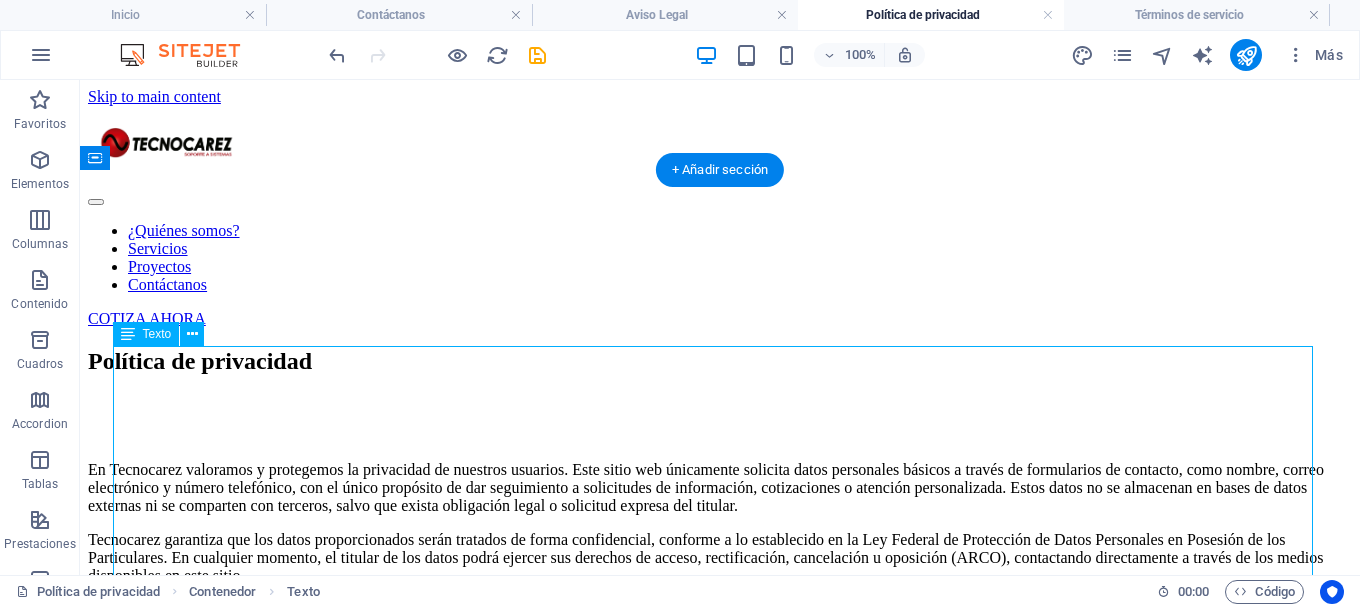 click on "En Tecnocarez valoramos y protegemos la privacidad de nuestros usuarios. Este sitio web únicamente solicita datos personales básicos a través de formularios de contacto, como nombre, correo electrónico y número telefónico, con el único propósito de dar seguimiento a solicitudes de información, cotizaciones o atención personalizada. Estos datos no se almacenan en bases de datos externas ni se comparten con terceros, salvo que exista obligación legal o solicitud expresa del titular. Tecnocarez garantiza que los datos proporcionados serán tratados de forma confidencial, conforme a lo establecido en la Ley Federal de Protección de Datos Personales en Posesión de los Particulares. En cualquier momento, el titular de los datos podrá ejercer sus derechos de acceso, rectificación, cancelación u oposición (ARCO), contactando directamente a través de los medios disponibles en este sitio." at bounding box center (720, 566) 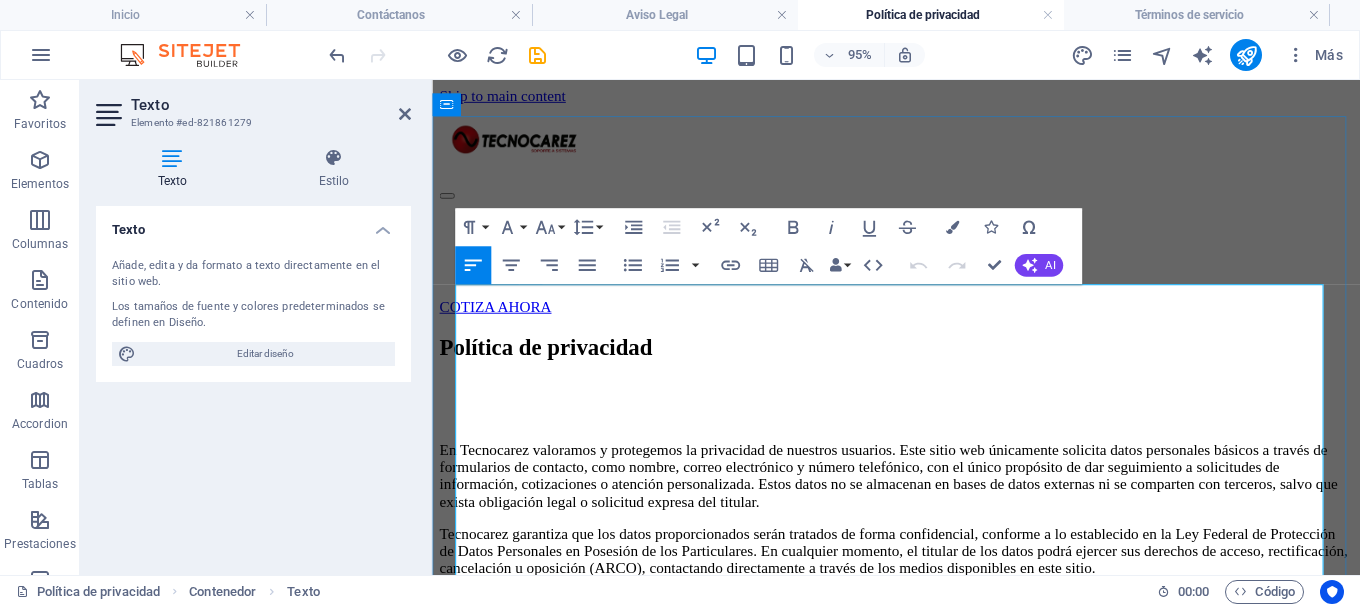 scroll, scrollTop: 100, scrollLeft: 0, axis: vertical 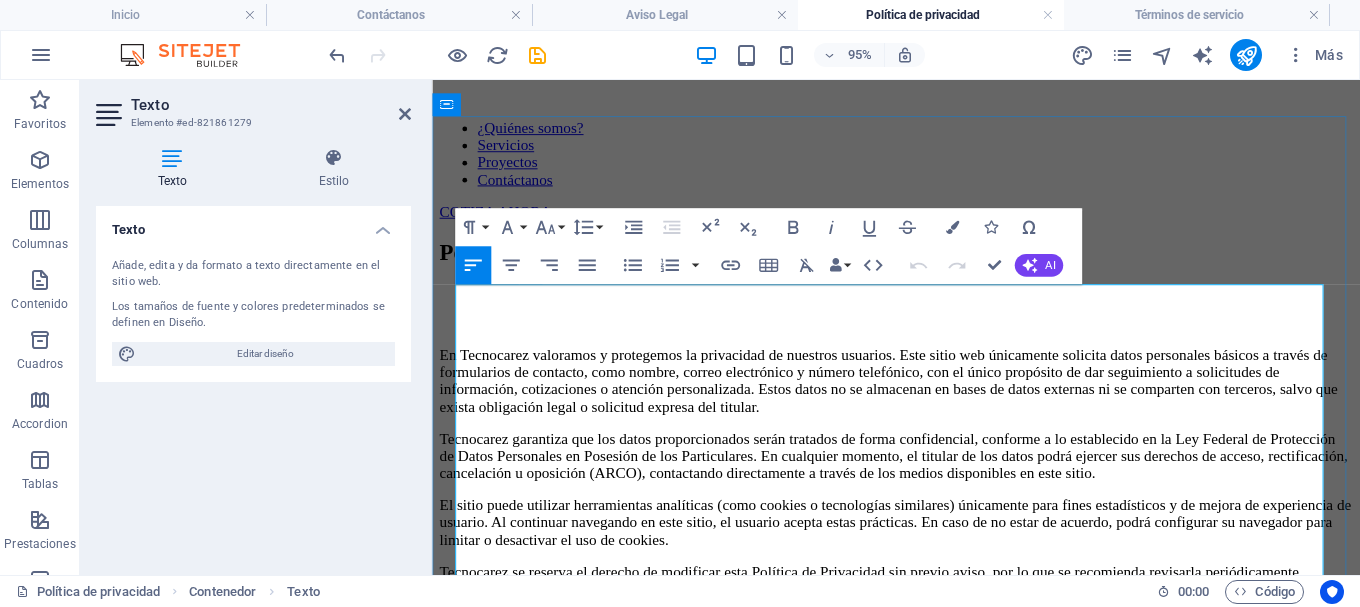 click on "En Tecnocarez valoramos y protegemos la privacidad de nuestros usuarios. Este sitio web únicamente solicita datos personales básicos a través de formularios de contacto, como nombre, correo electrónico y número telefónico, con el único propósito de dar seguimiento a solicitudes de información, cotizaciones o atención personalizada. Estos datos no se almacenan en bases de datos externas ni se comparten con terceros, salvo que exista obligación legal o solicitud expresa del titular." at bounding box center (920, 397) 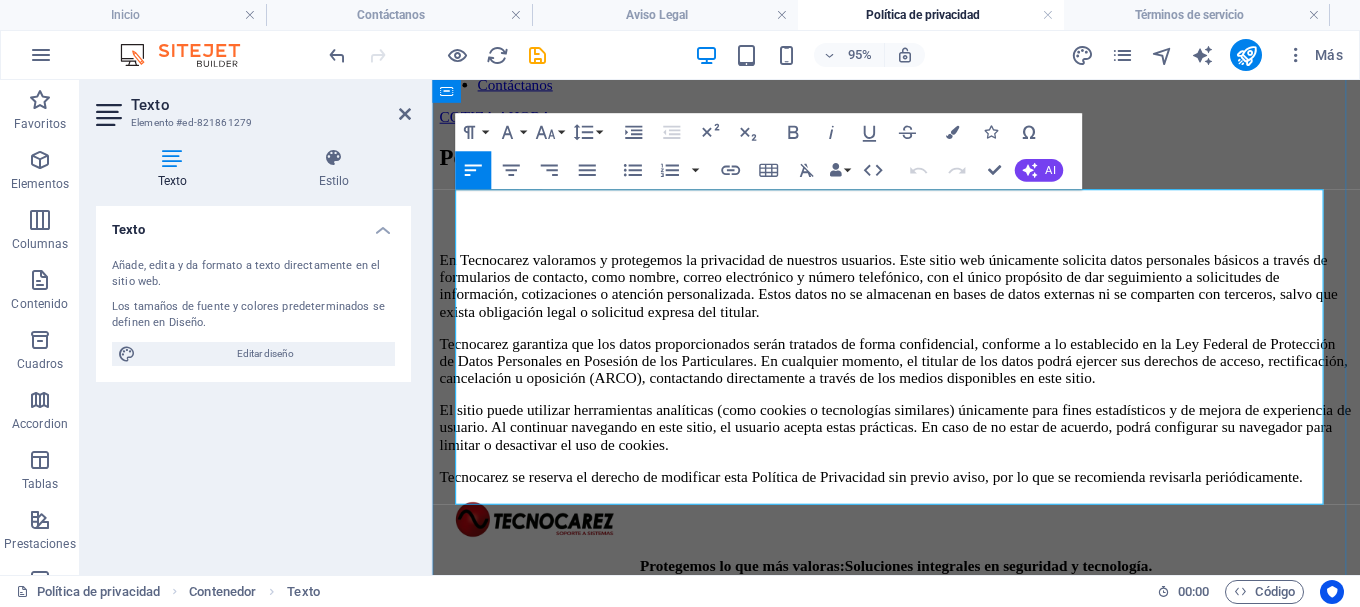scroll, scrollTop: 300, scrollLeft: 0, axis: vertical 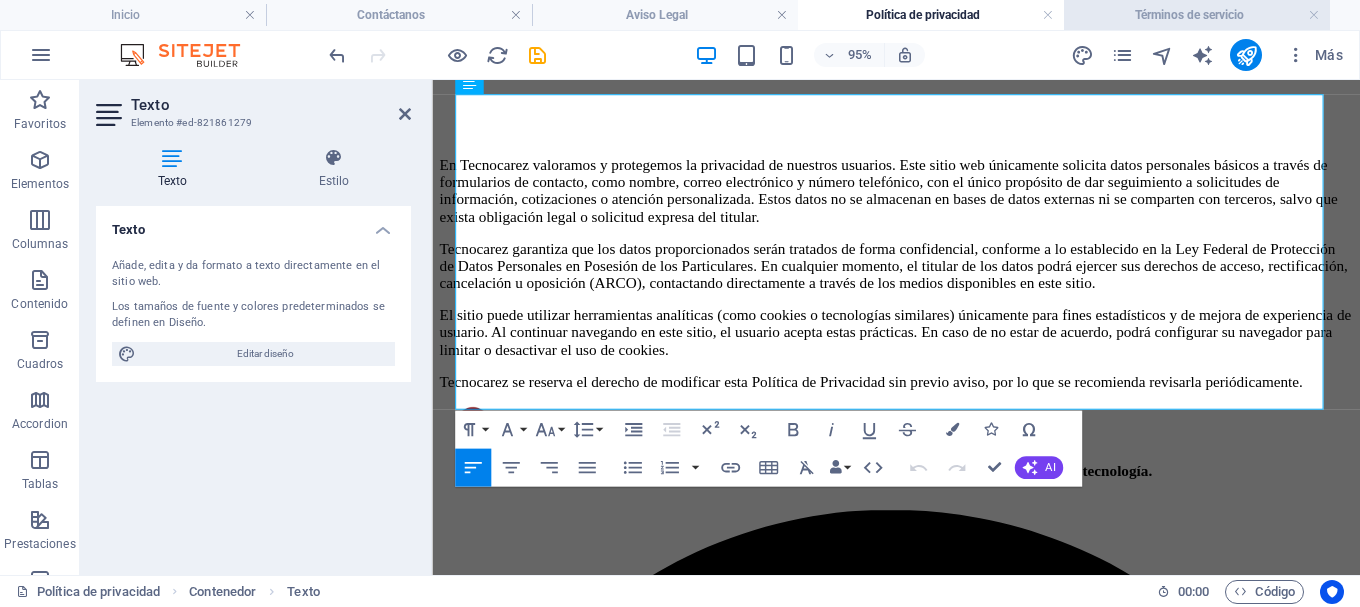 click on "Términos de servicio" at bounding box center (1197, 15) 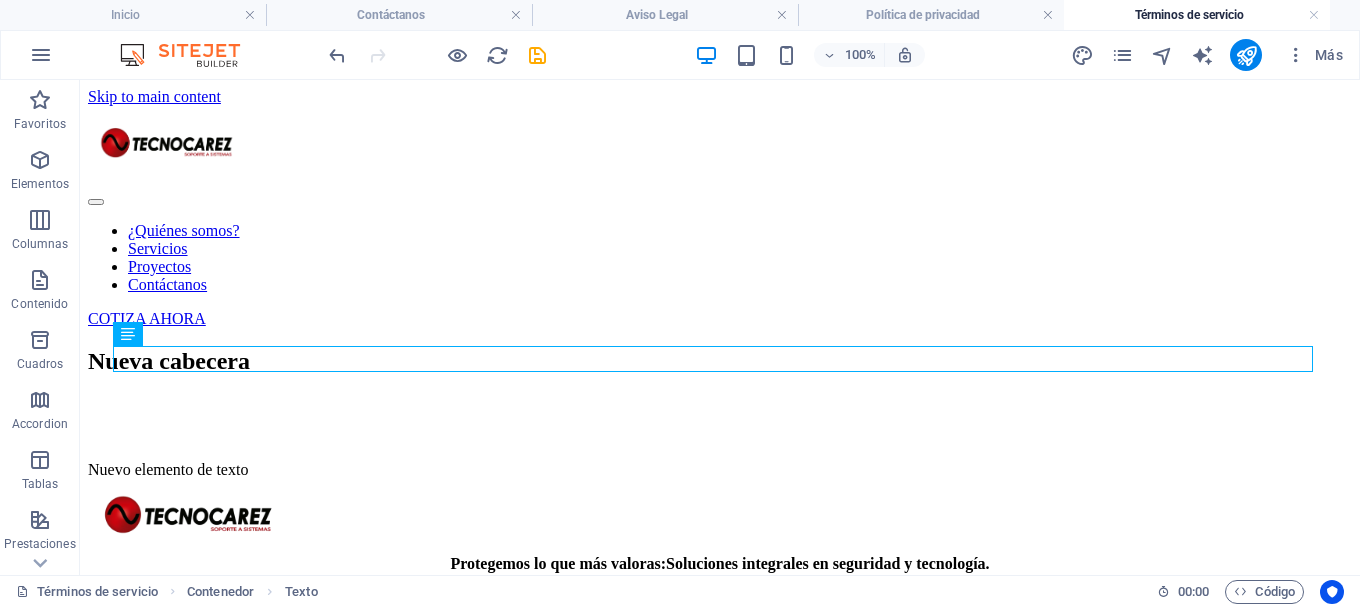 scroll, scrollTop: 0, scrollLeft: 0, axis: both 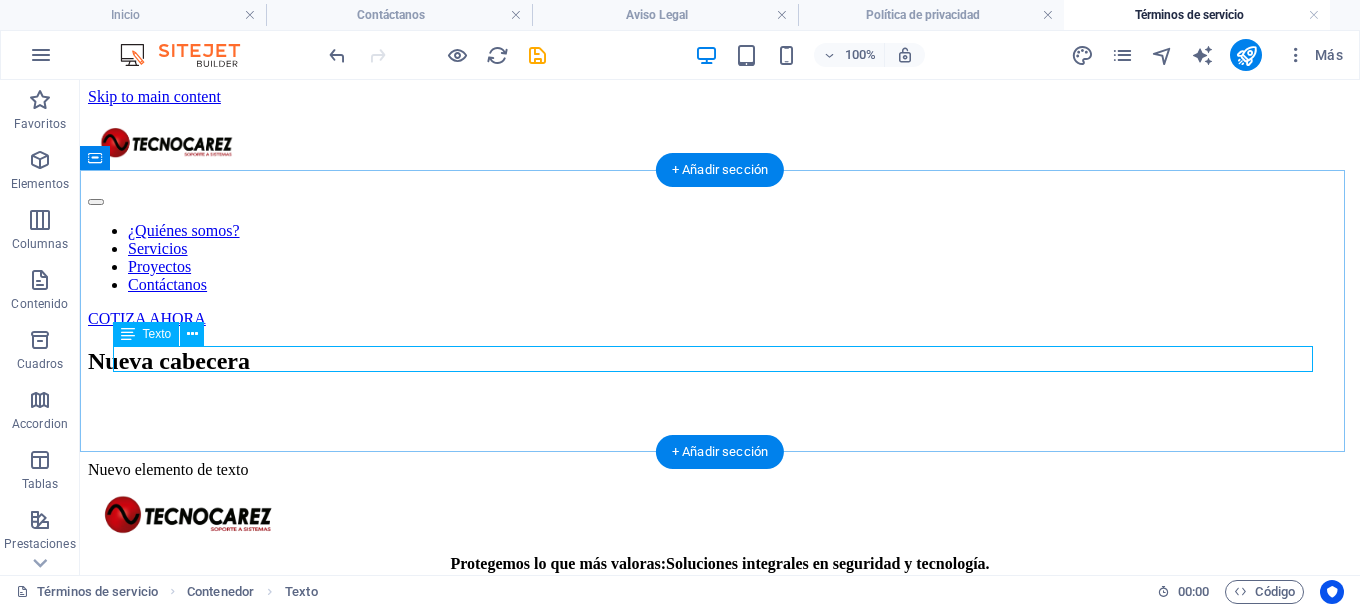 click on "Nuevo elemento de texto" at bounding box center (720, 470) 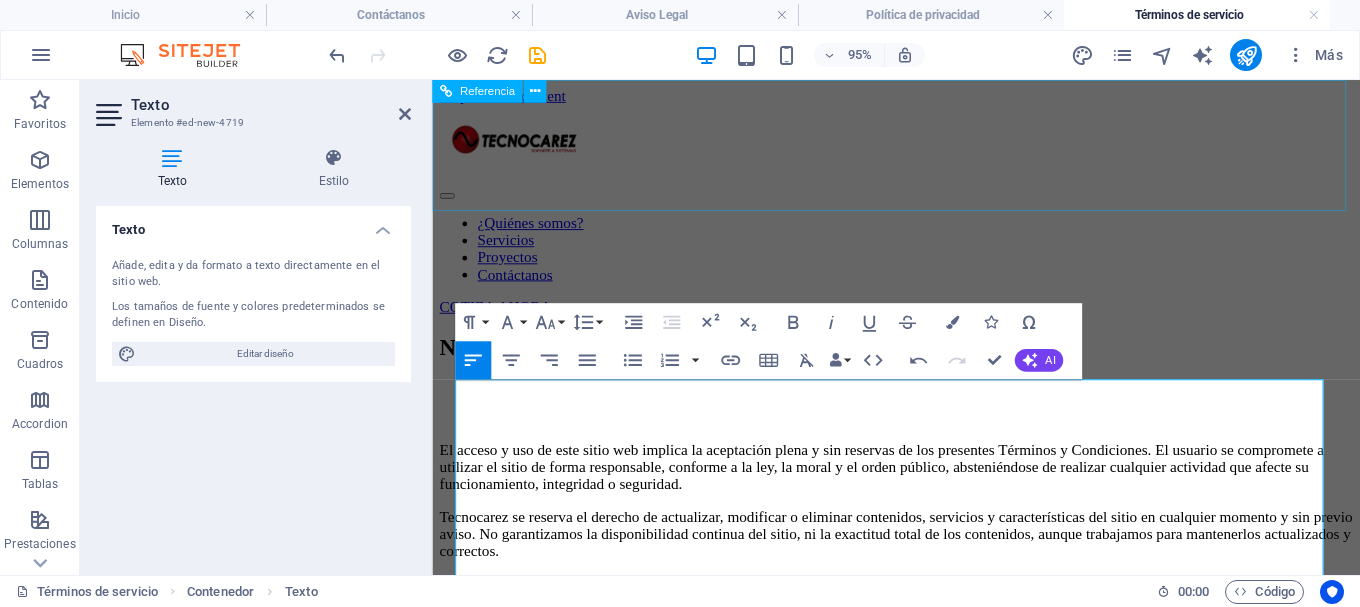 click on "¿Quiénes somos? Servicios Proyectos Contáctanos COTIZA AHORA" at bounding box center [920, 227] 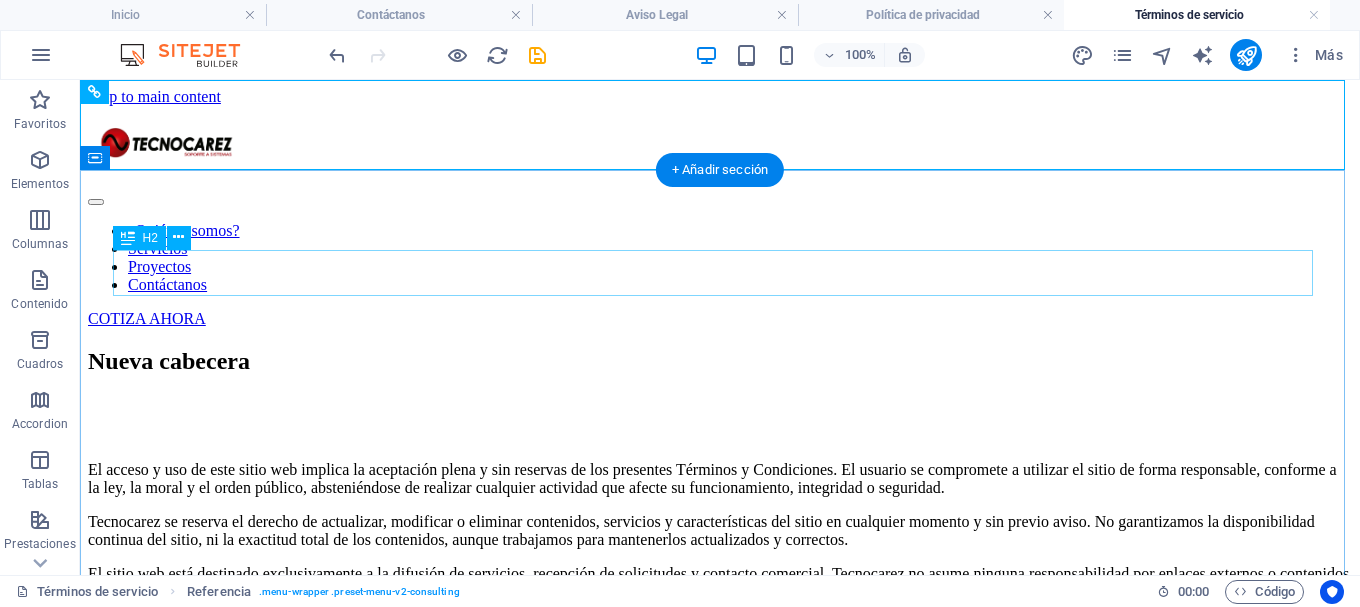 click on "Nueva cabecera" at bounding box center (720, 361) 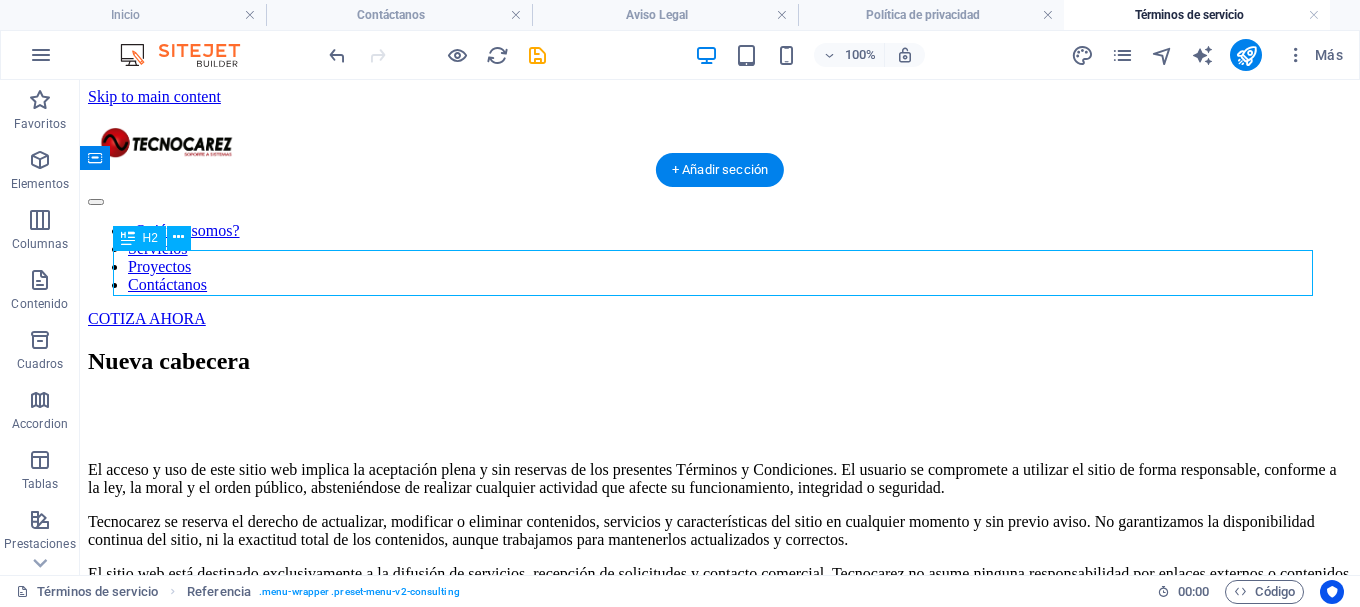 click on "Nueva cabecera" at bounding box center [720, 361] 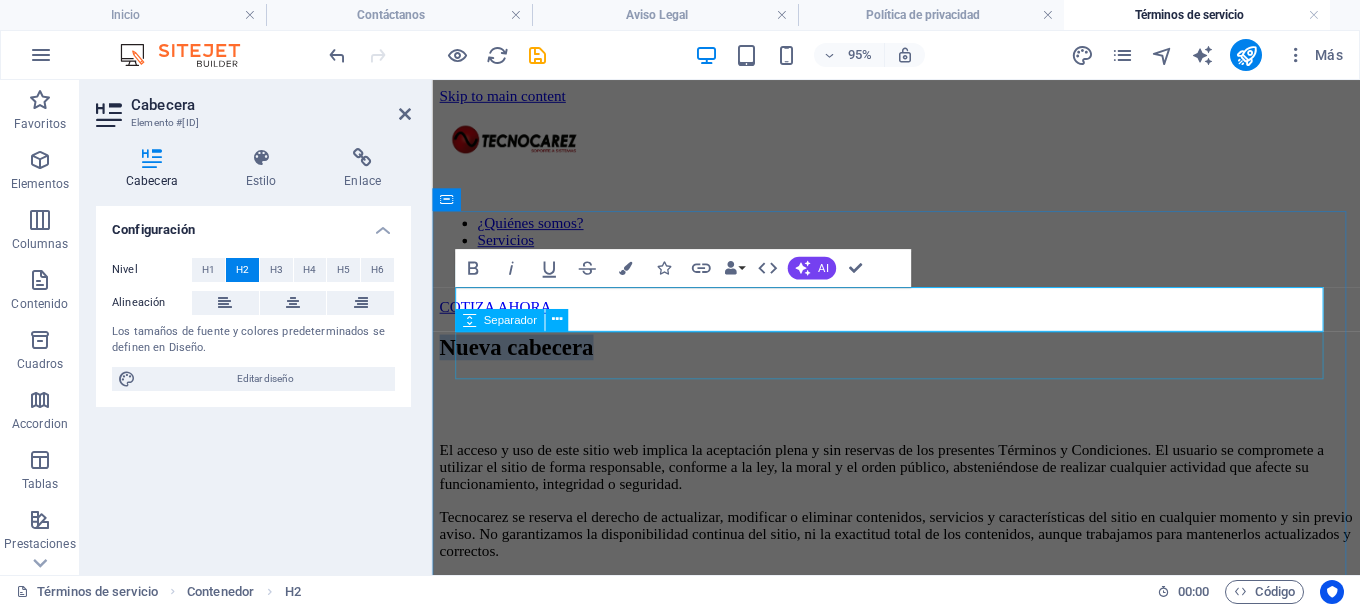 type 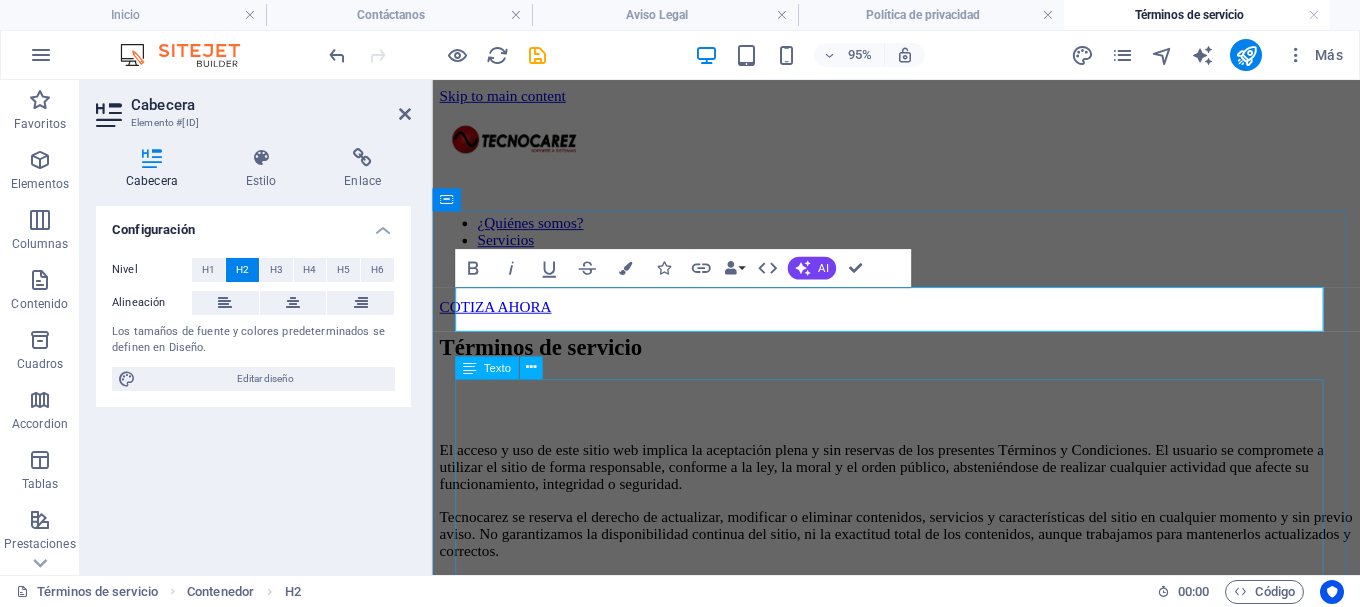 click on "El acceso y uso de este sitio web implica la aceptación plena y sin reservas de los presentes Términos y Condiciones. El usuario se compromete a utilizar el sitio de forma responsable, conforme a la ley, la moral y el orden público, absteniéndose de realizar cualquier actividad que afecte su funcionamiento, integridad o seguridad. Tecnocarez se reserva el derecho de actualizar, modificar o eliminar contenidos, servicios y características del sitio en cualquier momento y sin previo aviso. No garantizamos la disponibilidad continua del sitio, ni la exactitud total de los contenidos, aunque trabajamos para mantenerlos actualizados y correctos. El sitio web está destinado exclusivamente a la difusión de servicios, recepción de solicitudes y contacto comercial. Tecnocarez no asume ninguna responsabilidad por enlaces externos o contenidos de terceros que pudieran estar vinculados desde este sitio." at bounding box center [920, 601] 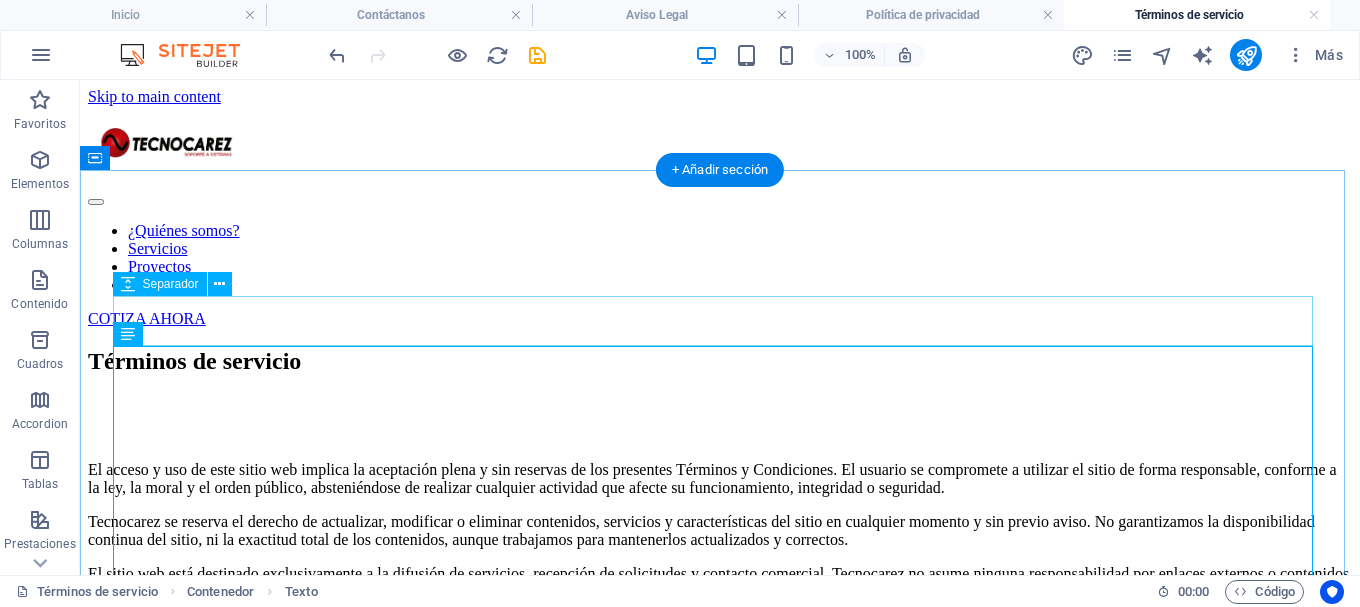 scroll, scrollTop: 100, scrollLeft: 0, axis: vertical 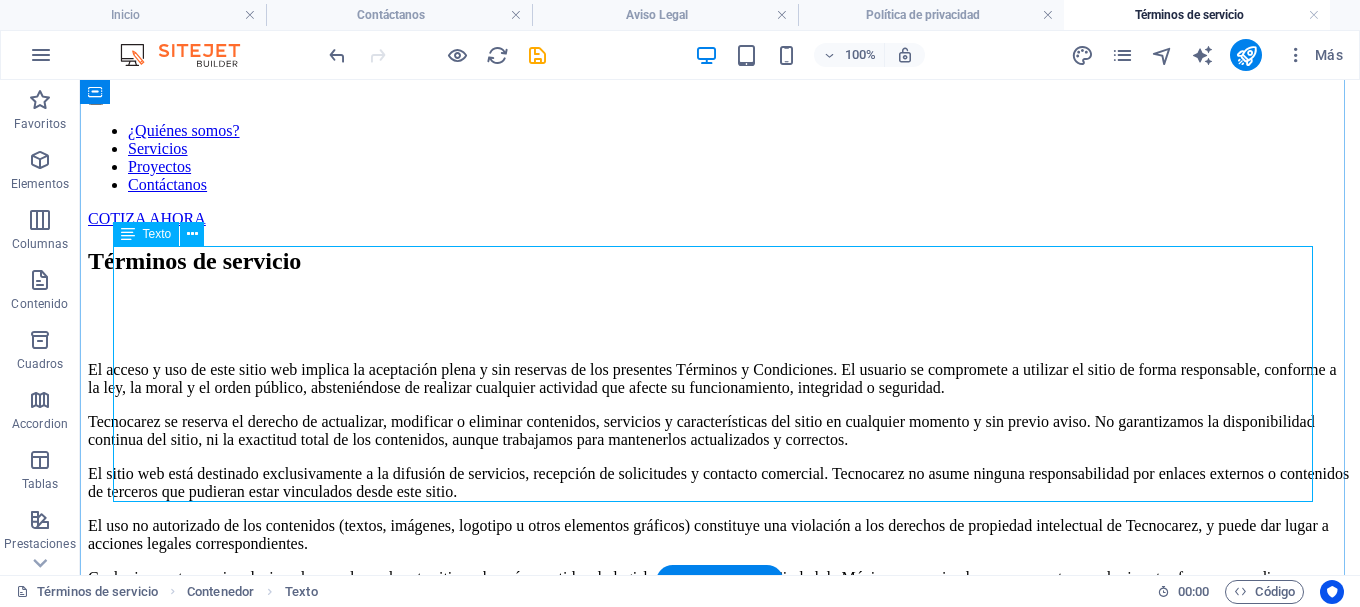 click on "El acceso y uso de este sitio web implica la aceptación plena y sin reservas de los presentes Términos y Condiciones. El usuario se compromete a utilizar el sitio de forma responsable, conforme a la ley, la moral y el orden público, absteniéndose de realizar cualquier actividad que afecte su funcionamiento, integridad o seguridad. Tecnocarez se reserva el derecho de actualizar, modificar o eliminar contenidos, servicios y características del sitio en cualquier momento y sin previo aviso. No garantizamos la disponibilidad continua del sitio, ni la exactitud total de los contenidos, aunque trabajamos para mantenerlos actualizados y correctos. El sitio web está destinado exclusivamente a la difusión de servicios, recepción de solicitudes y contacto comercial. Tecnocarez no asume ninguna responsabilidad por enlaces externos o contenidos de terceros que pudieran estar vinculados desde este sitio." at bounding box center [720, 483] 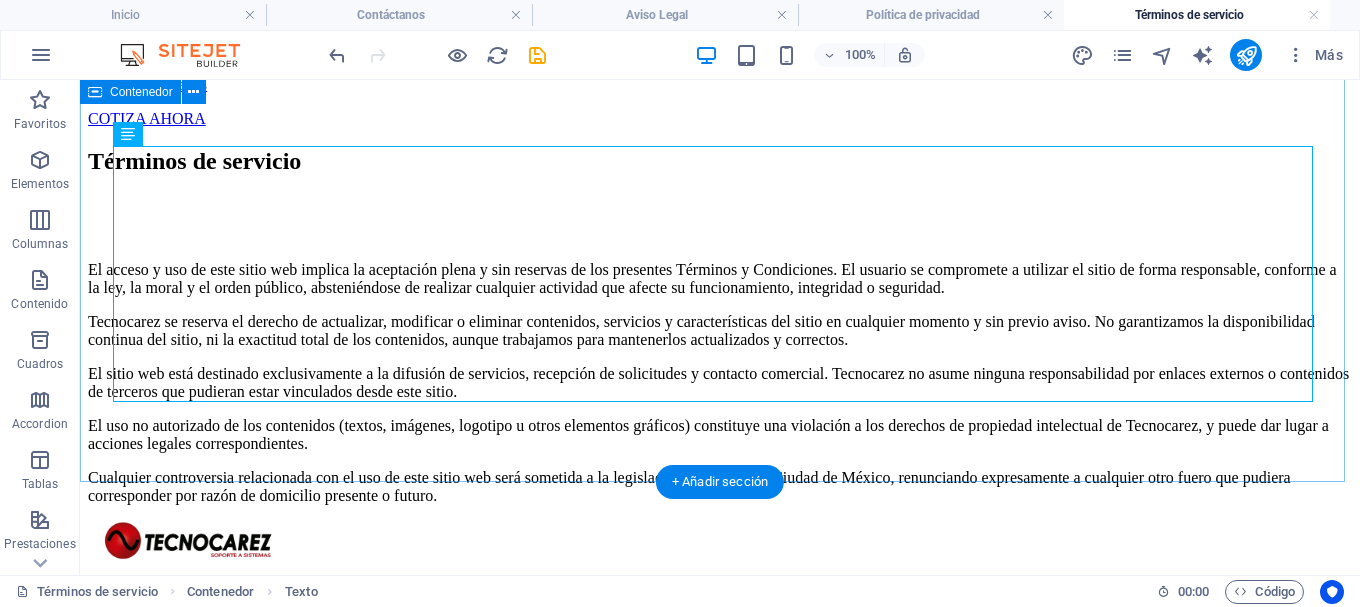 scroll, scrollTop: 100, scrollLeft: 0, axis: vertical 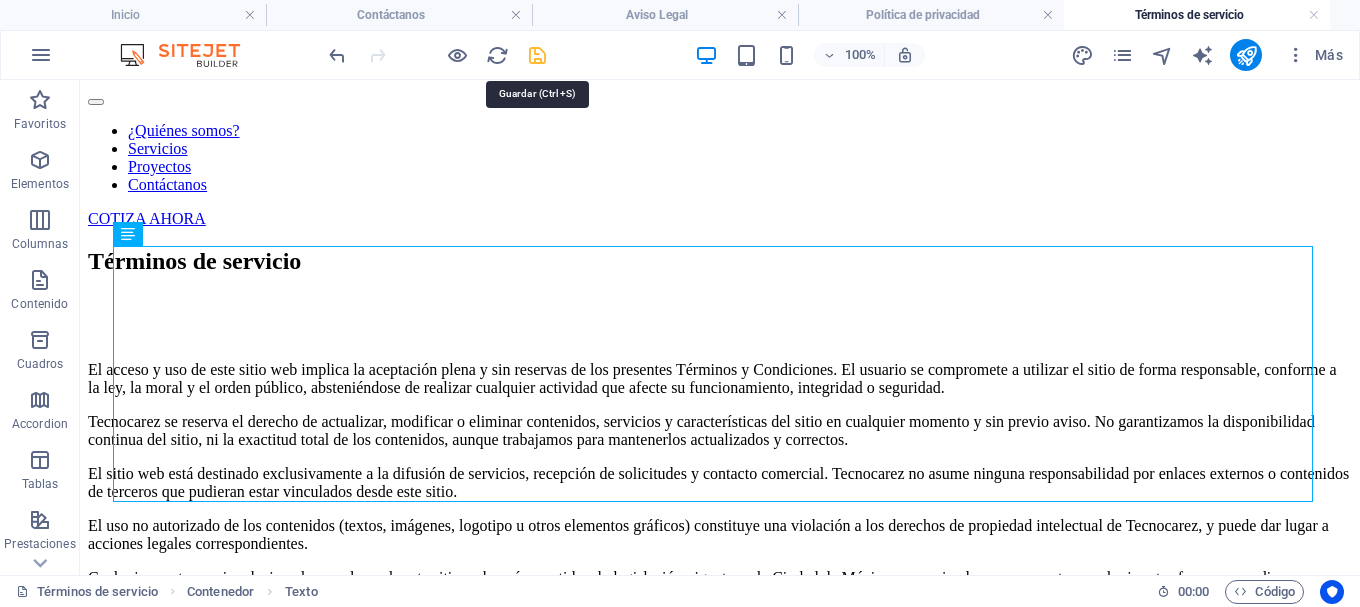 click at bounding box center (537, 55) 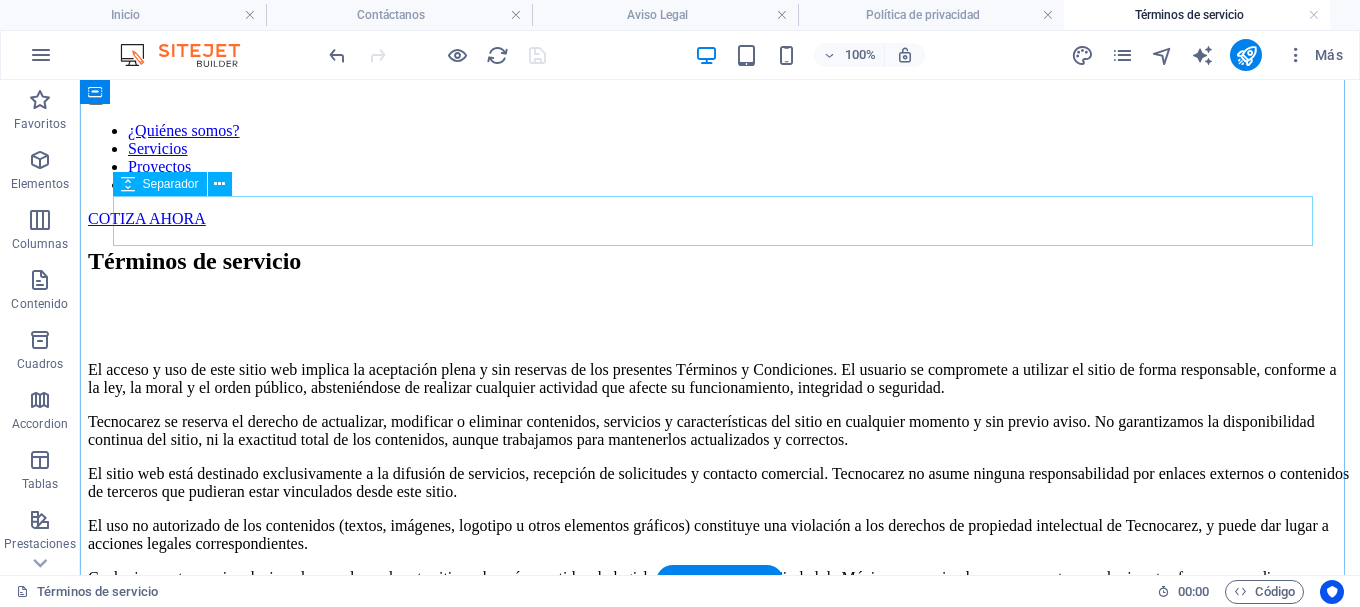 scroll, scrollTop: 0, scrollLeft: 0, axis: both 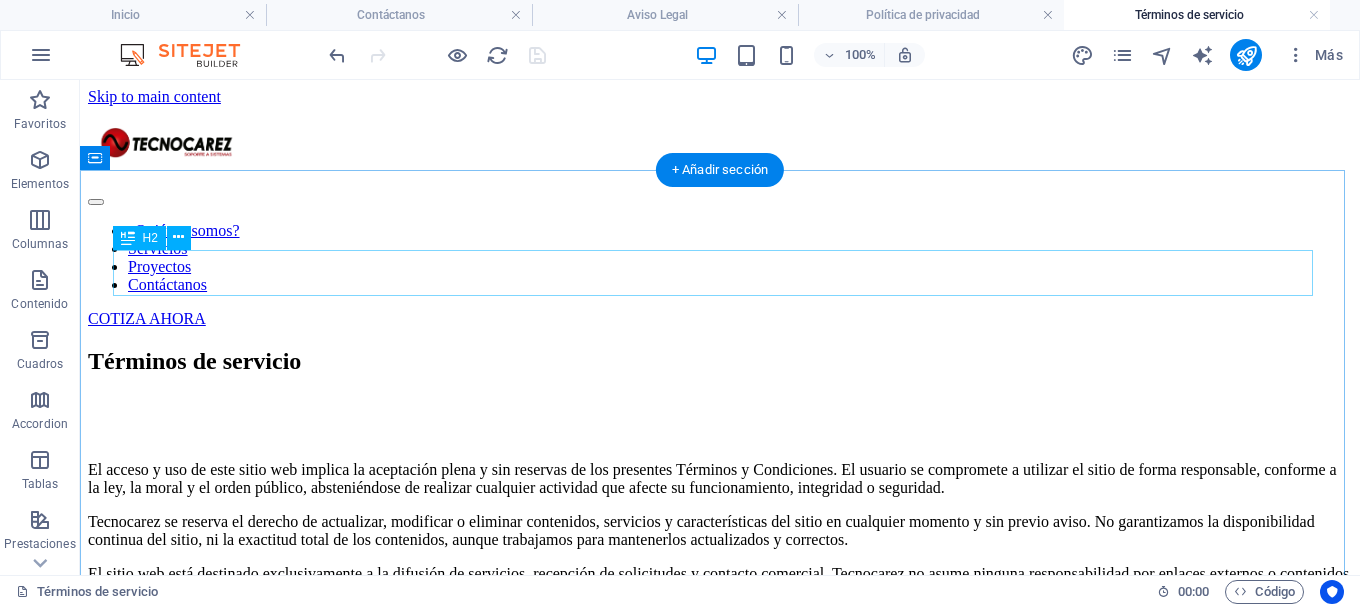 click on "Términos de servicio" at bounding box center [720, 361] 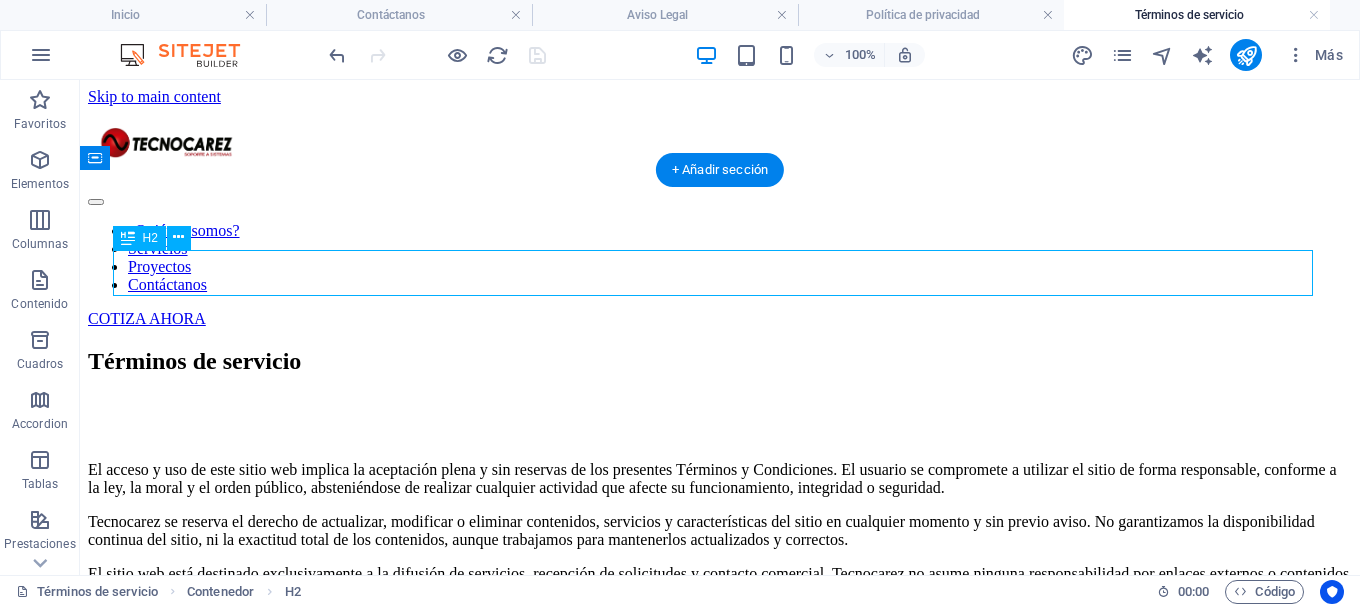 click on "Términos de servicio" at bounding box center [720, 361] 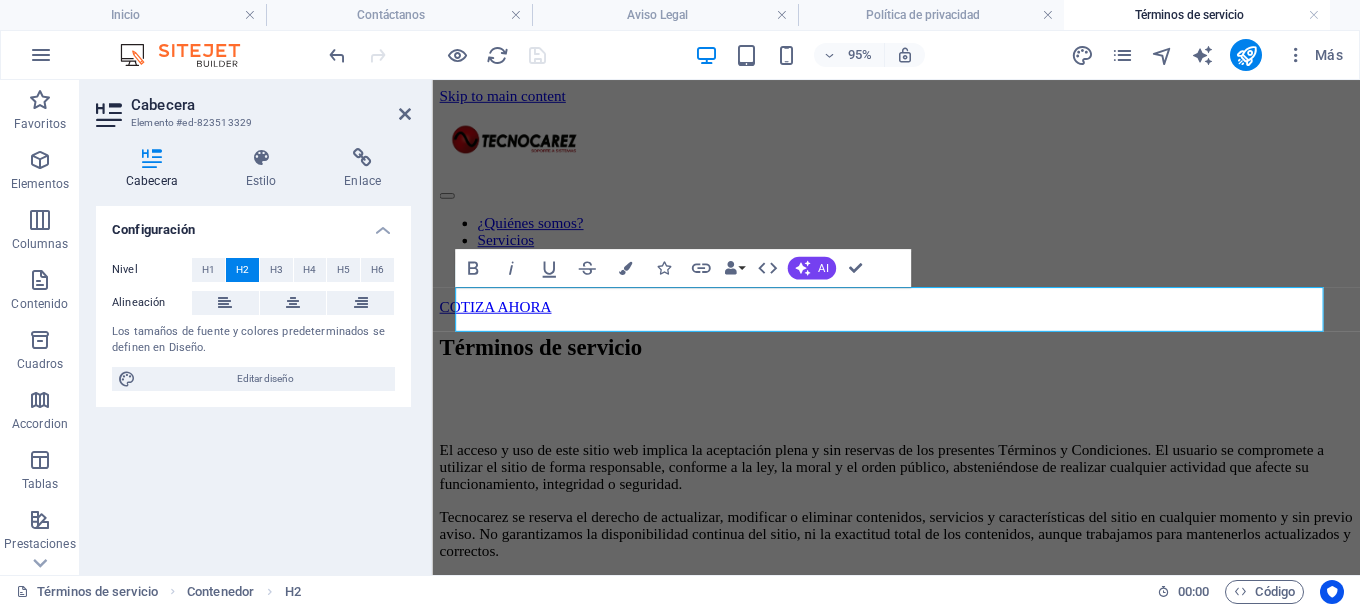 click on "H6" at bounding box center (377, 270) 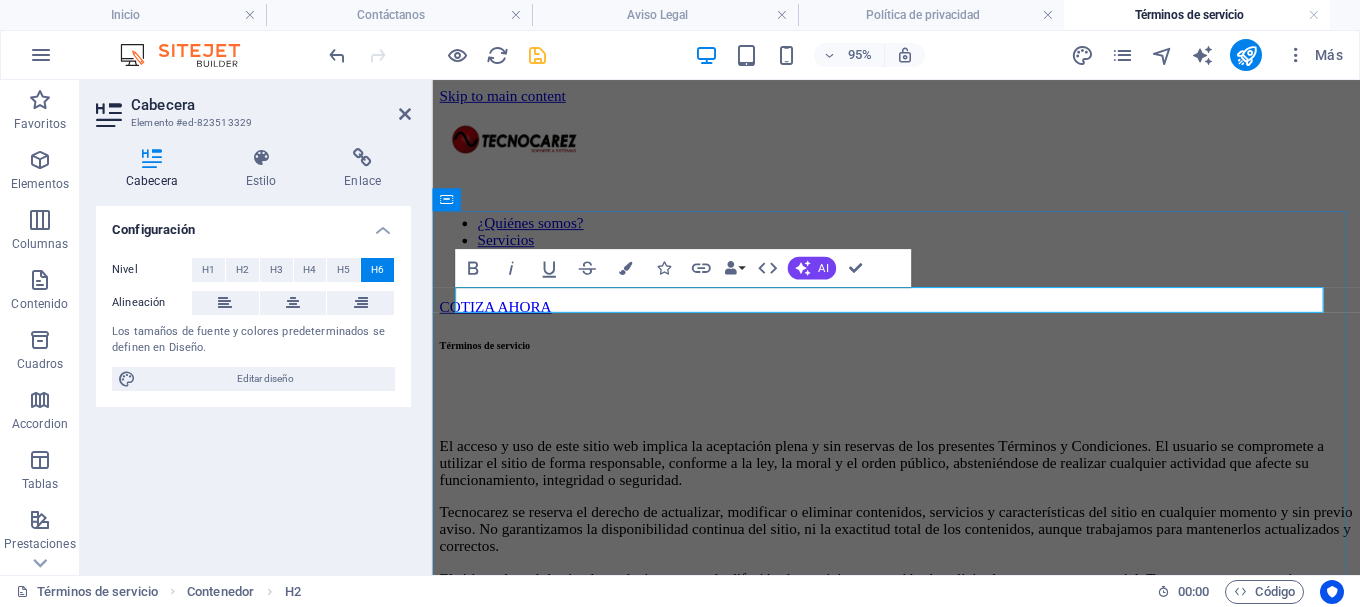 click on "Términos de servicio" at bounding box center (920, 359) 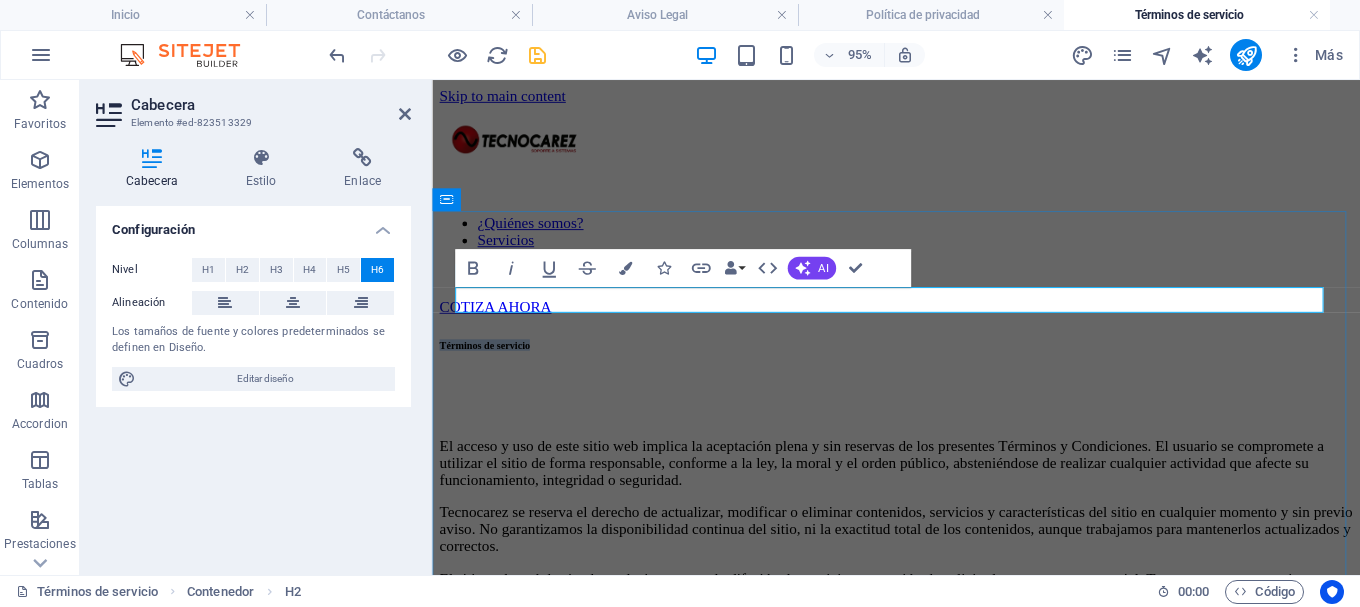 click on "Términos de servicio" at bounding box center (920, 359) 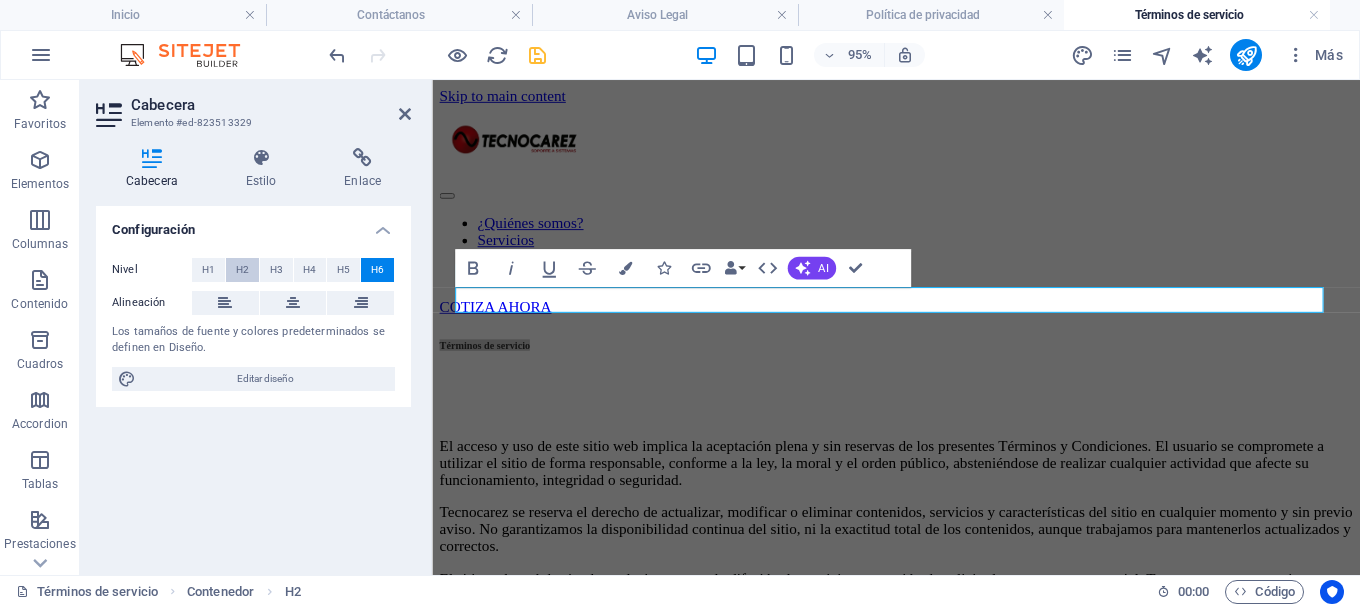 click on "H2" at bounding box center [242, 270] 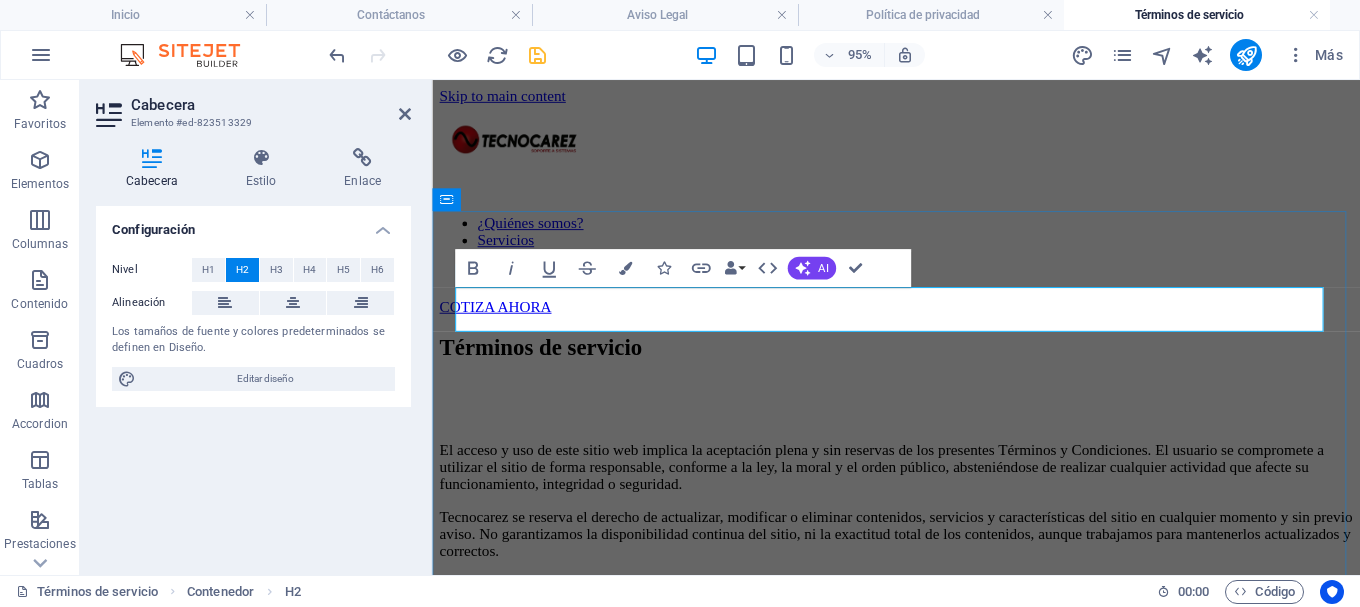 click on "Términos de servicio" at bounding box center (546, 361) 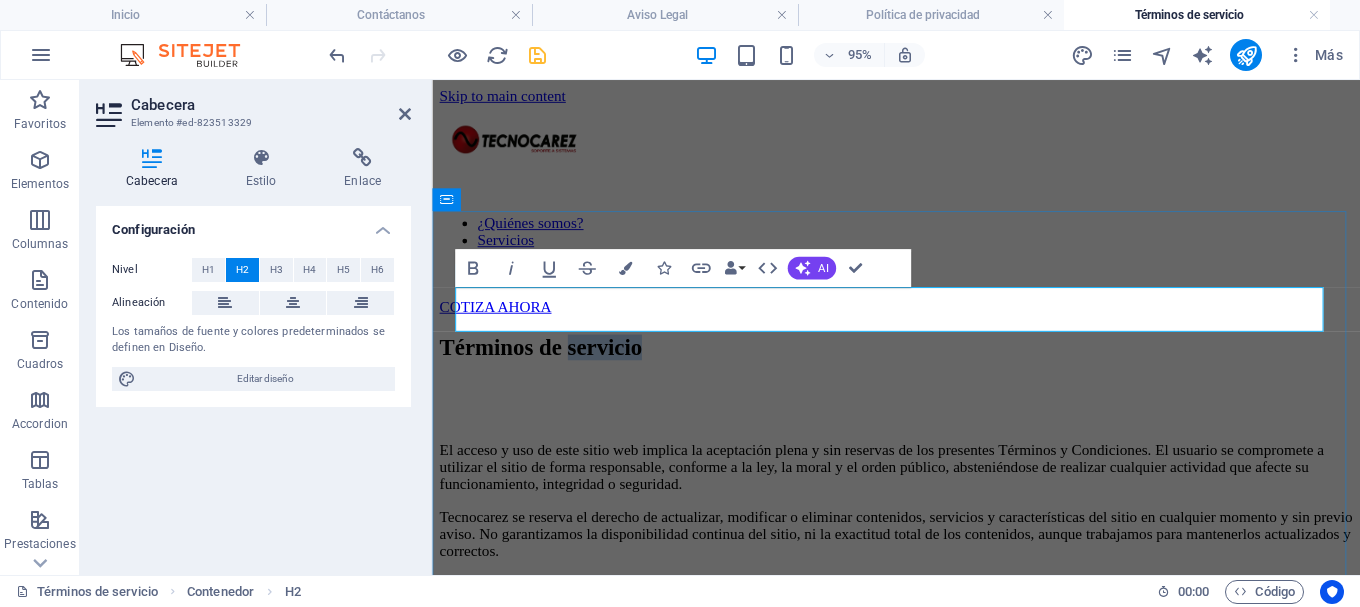 click on "Términos de servicio" at bounding box center (546, 361) 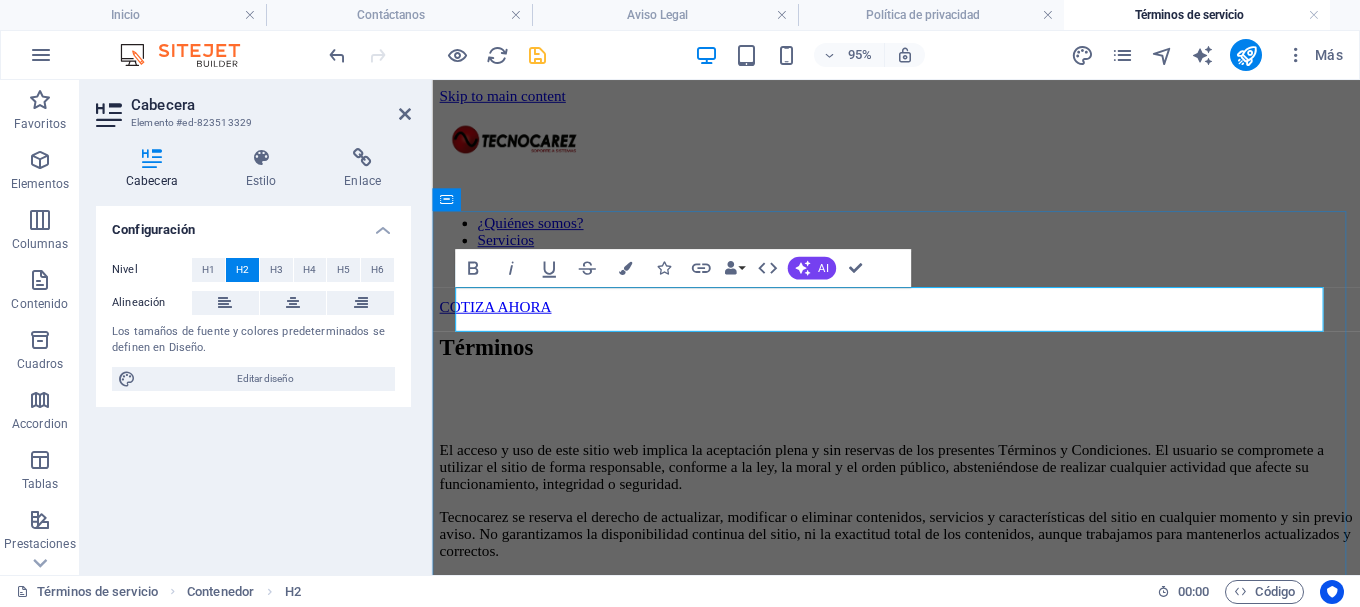 type 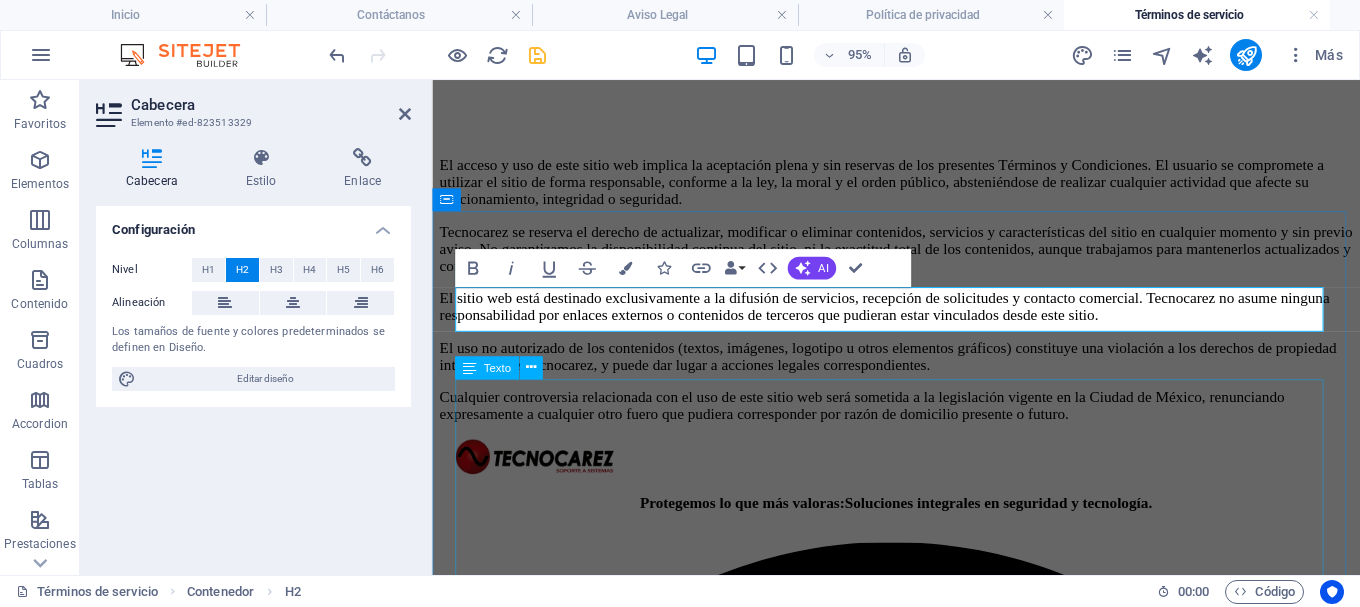 scroll, scrollTop: 400, scrollLeft: 0, axis: vertical 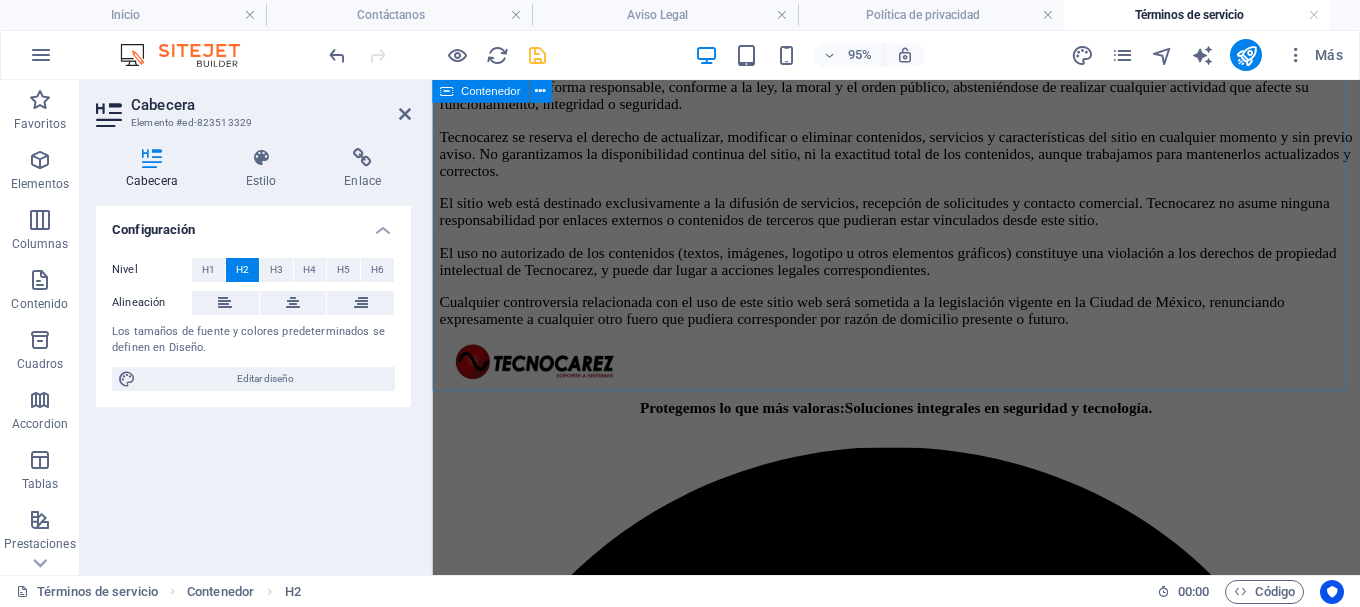 click on "Términos y condiciones El acceso y uso de este sitio web implica la aceptación plena y sin reservas de los presentes Términos y Condiciones. El usuario se compromete a utilizar el sitio de forma responsable, conforme a la ley, la moral y el orden público, absteniéndose de realizar cualquier actividad que afecte su funcionamiento, integridad o seguridad. Tecnocarez se reserva el derecho de actualizar, modificar o eliminar contenidos, servicios y características del sitio en cualquier momento y sin previo aviso. No garantizamos la disponibilidad continua del sitio, ni la exactitud total de los contenidos, aunque trabajamos para mantenerlos actualizados y correctos. El sitio web está destinado exclusivamente a la difusión de servicios, recepción de solicitudes y contacto comercial. Tecnocarez no asume ninguna responsabilidad por enlaces externos o contenidos de terceros que pudieran estar vinculados desde este sitio." at bounding box center (920, 144) 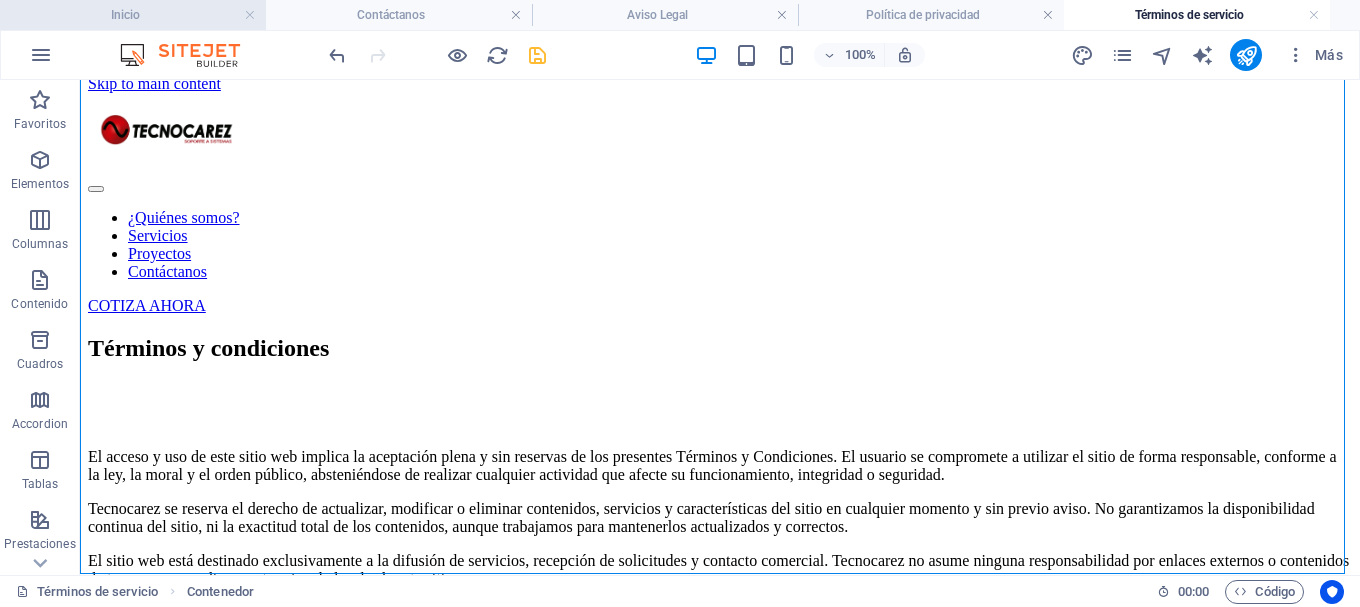 scroll, scrollTop: 0, scrollLeft: 0, axis: both 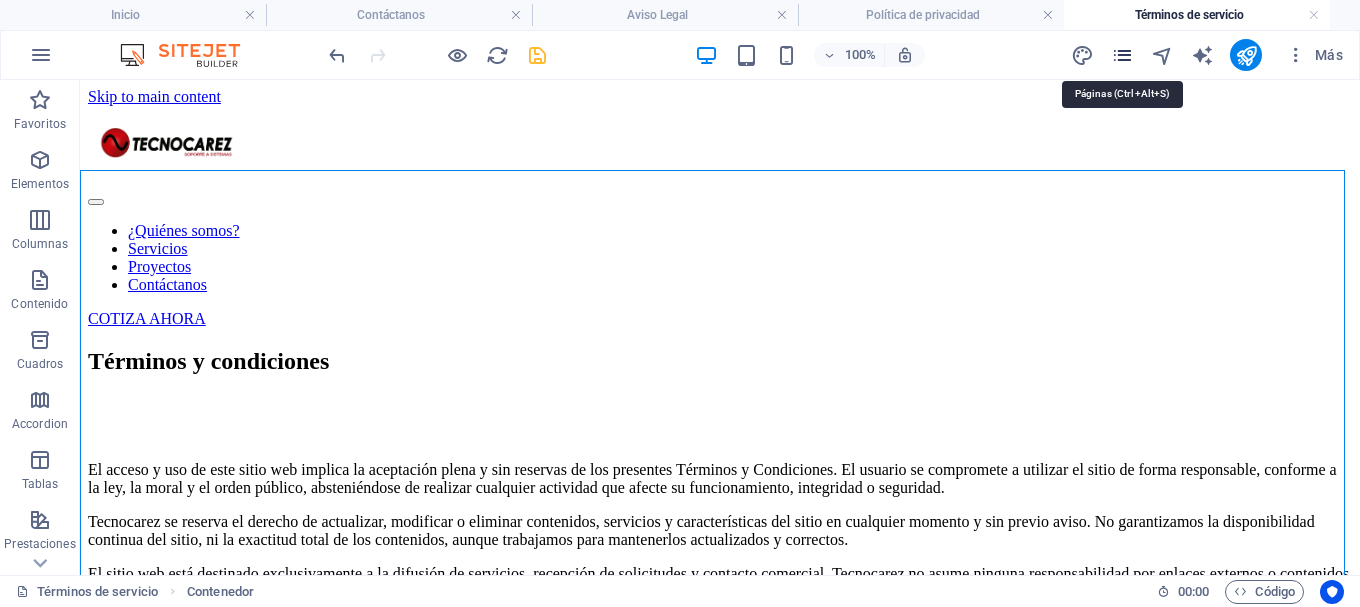 click at bounding box center (1122, 55) 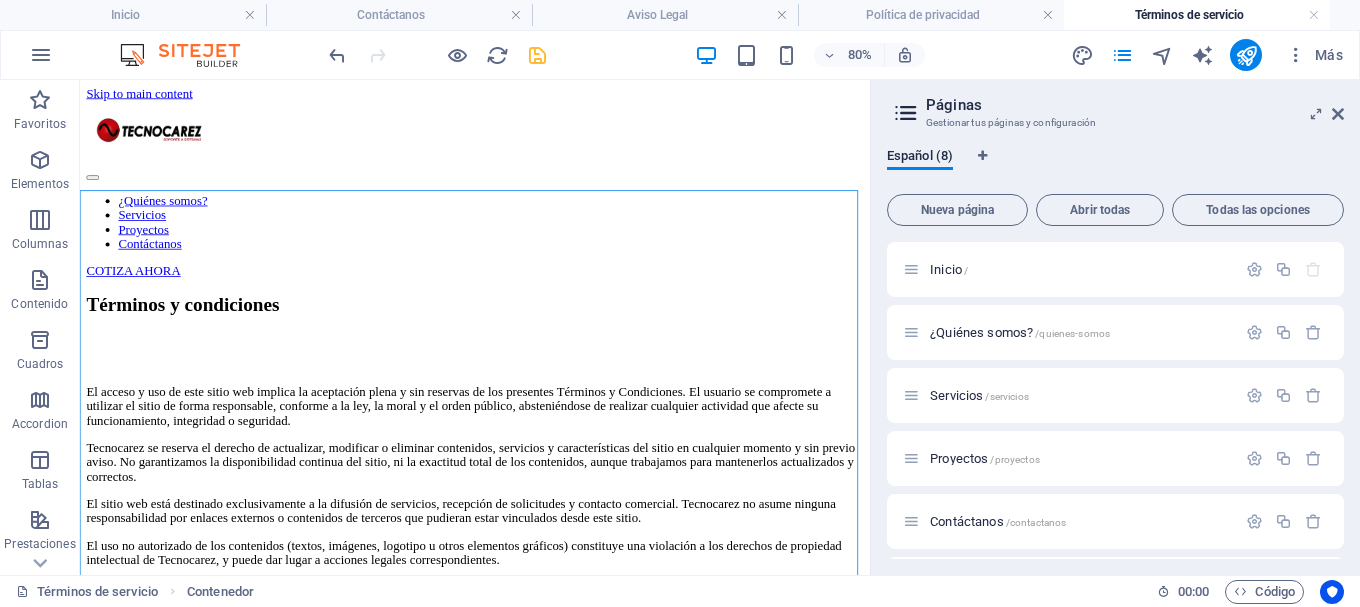 scroll, scrollTop: 187, scrollLeft: 0, axis: vertical 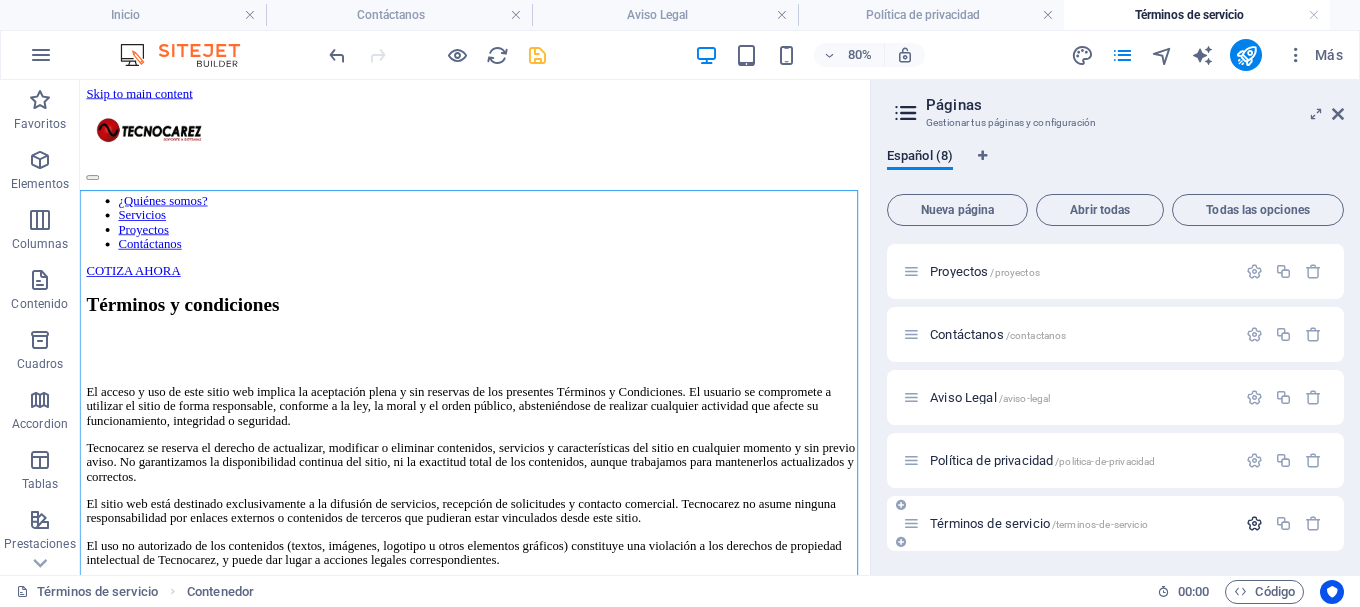 click at bounding box center (1254, 523) 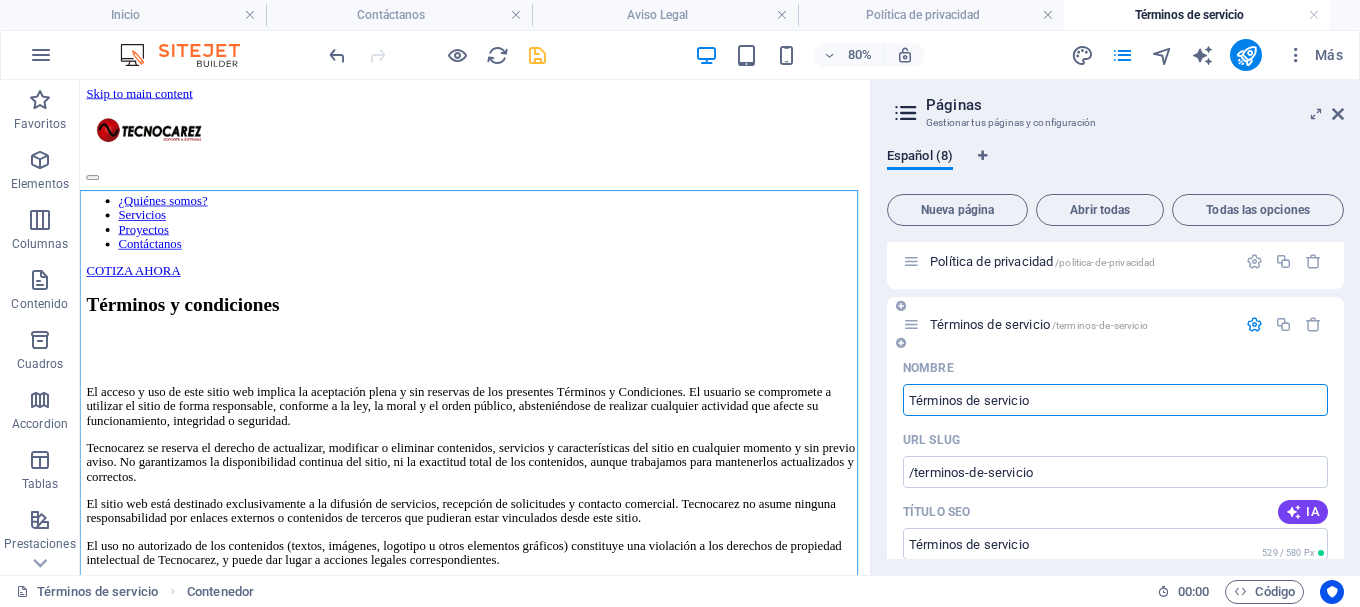 scroll, scrollTop: 586, scrollLeft: 0, axis: vertical 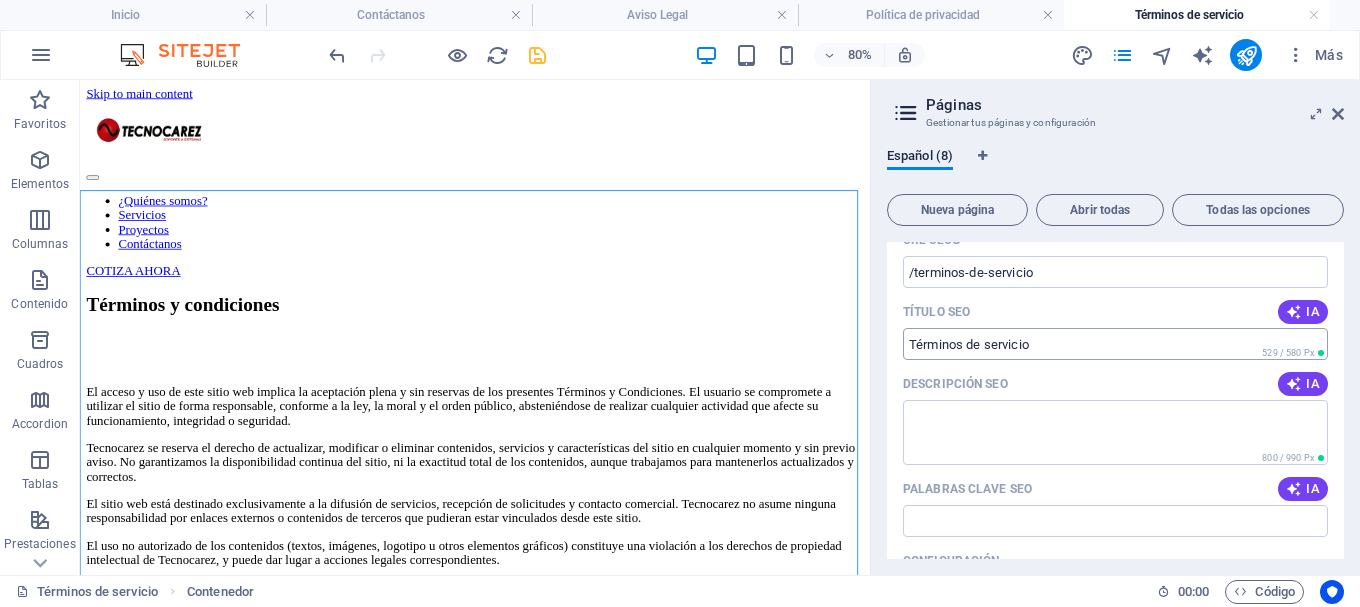 click on "Título SEO" at bounding box center (1115, 344) 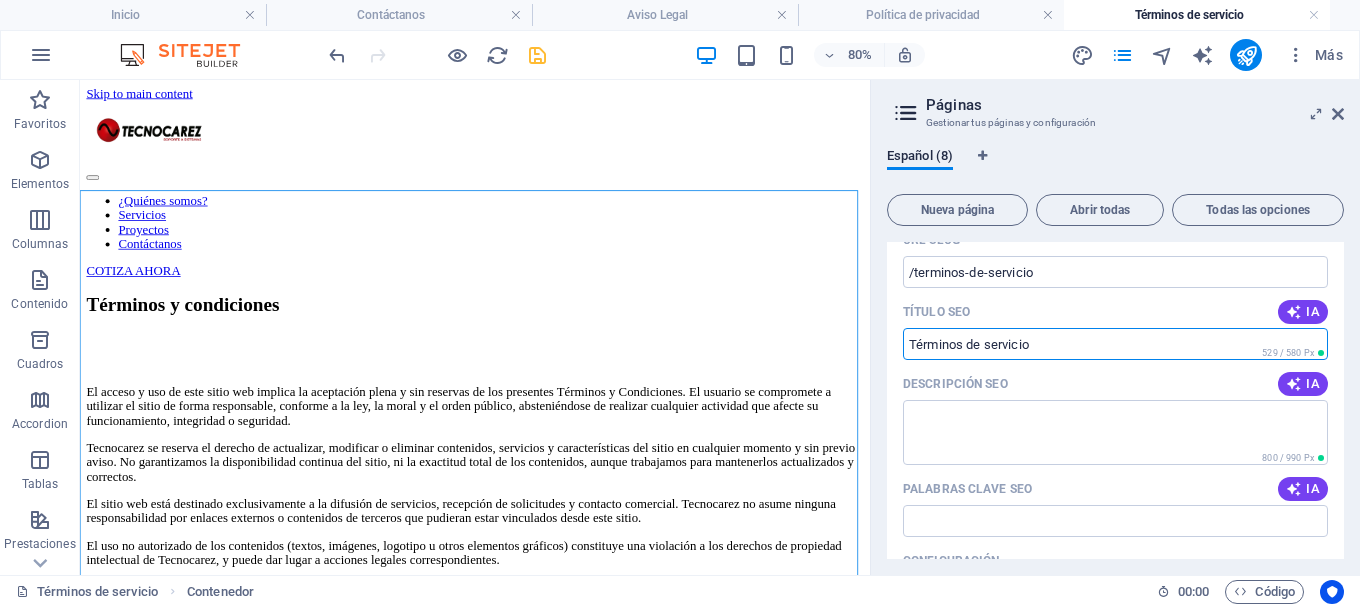 click on "Título SEO" at bounding box center (1115, 344) 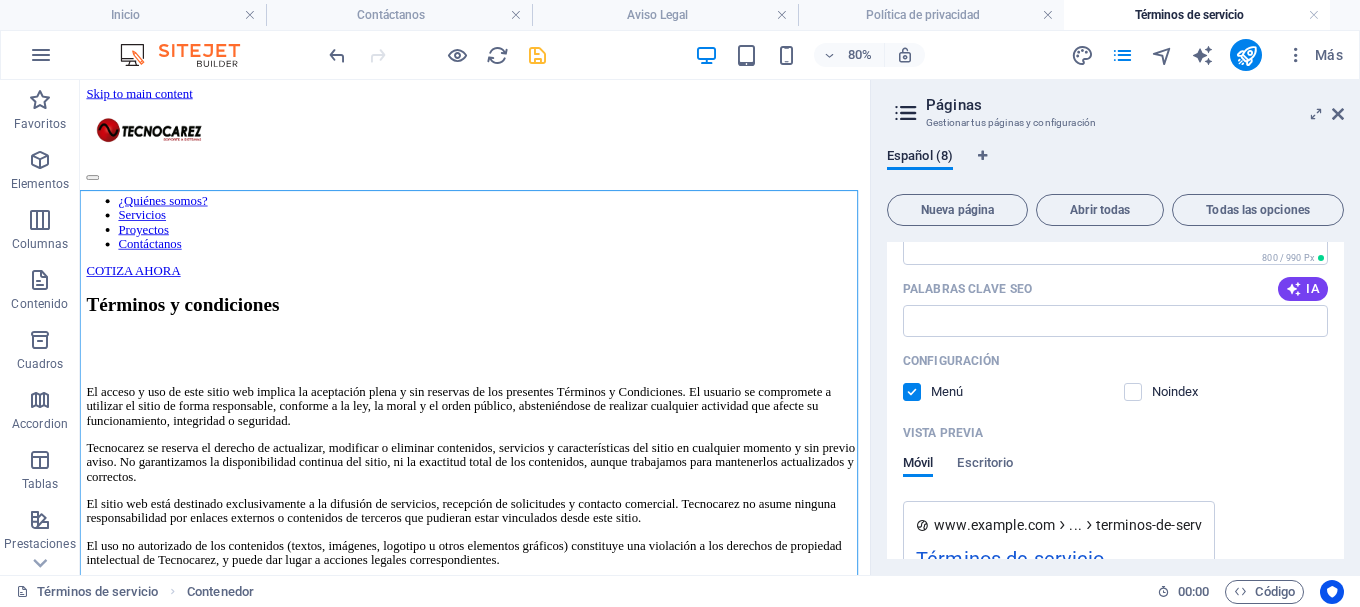 scroll, scrollTop: 486, scrollLeft: 0, axis: vertical 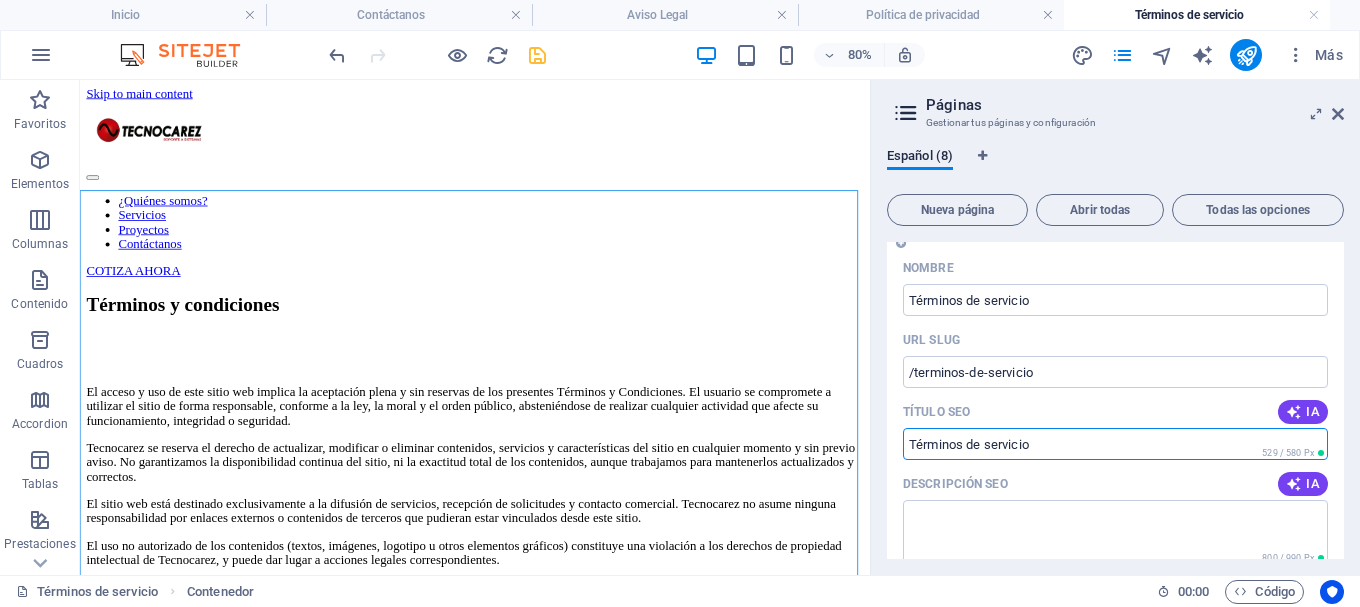 click on "Título SEO" at bounding box center (1115, 444) 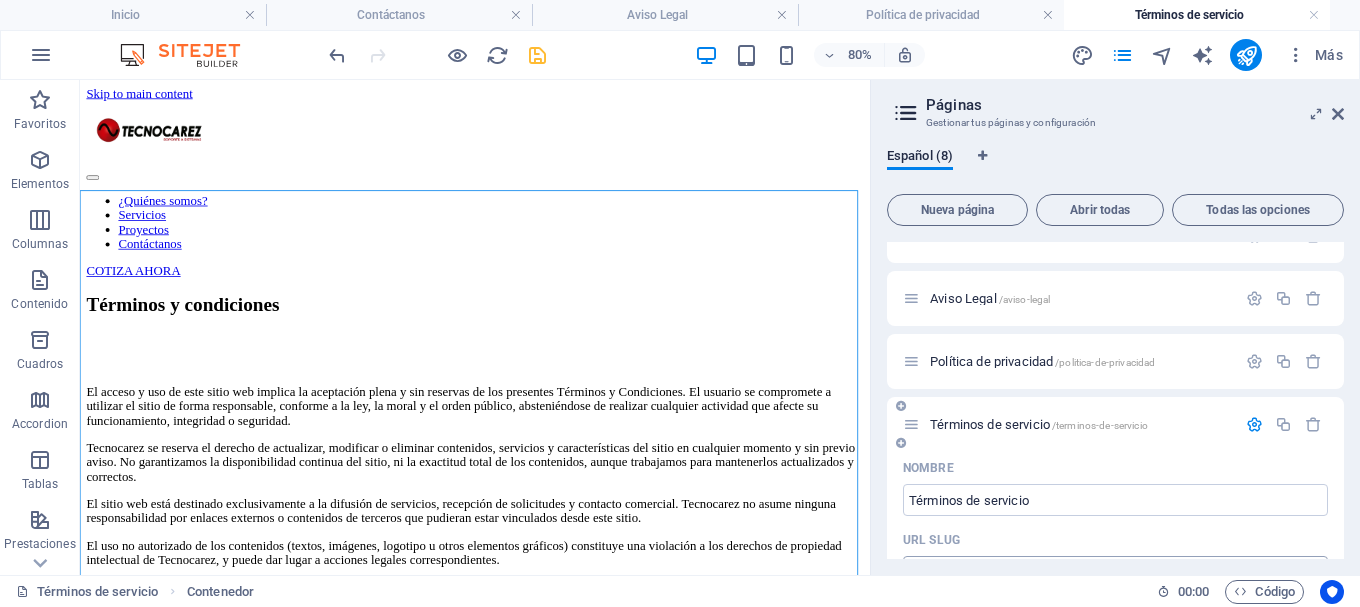 scroll, scrollTop: 386, scrollLeft: 0, axis: vertical 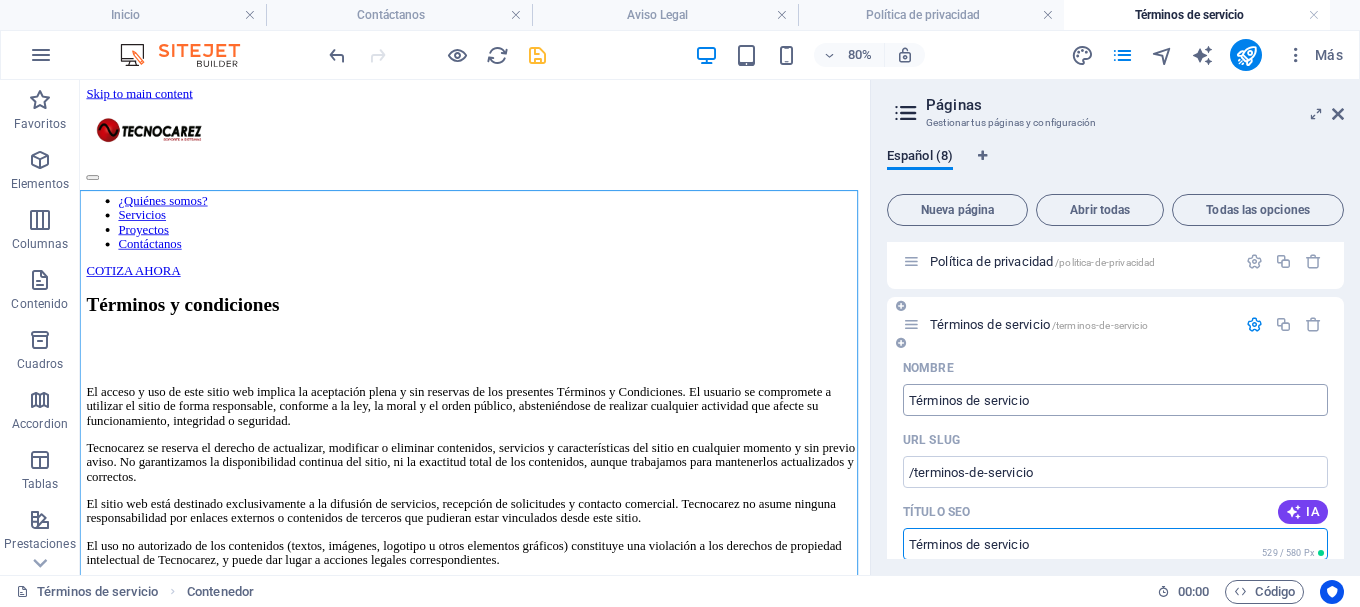 click on "Términos de servicio" at bounding box center (1115, 400) 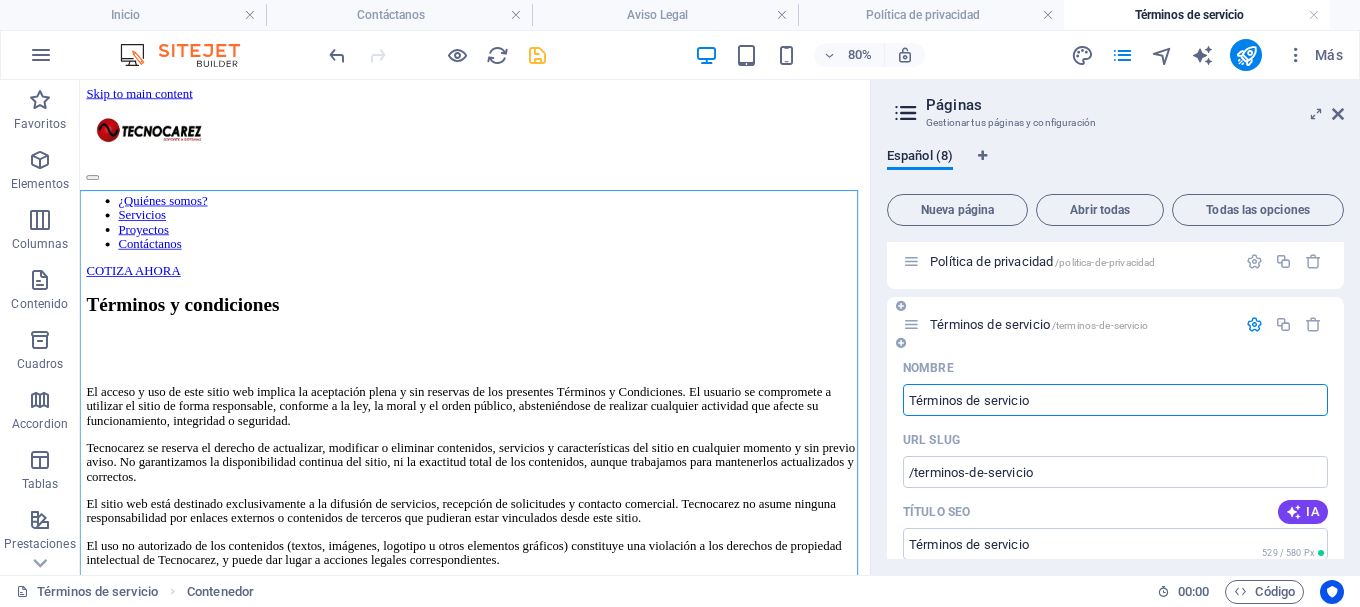 click on "Términos de servicio" at bounding box center (1115, 400) 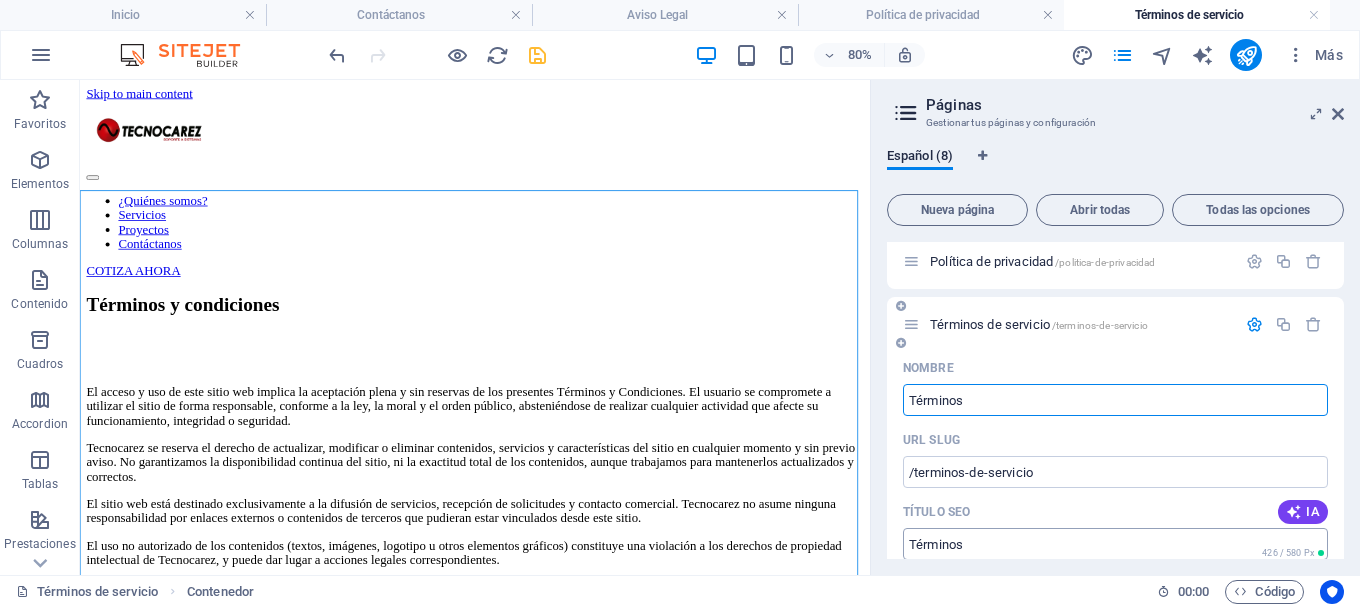 type on "Términos y" 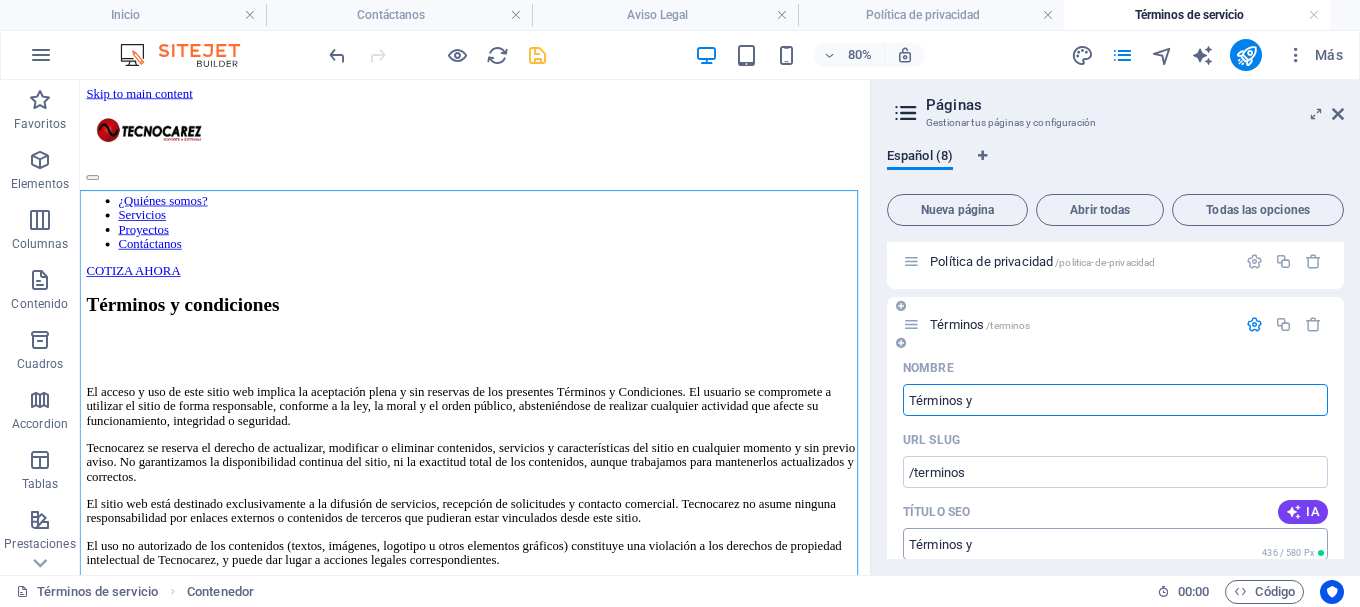 type on "/terminos" 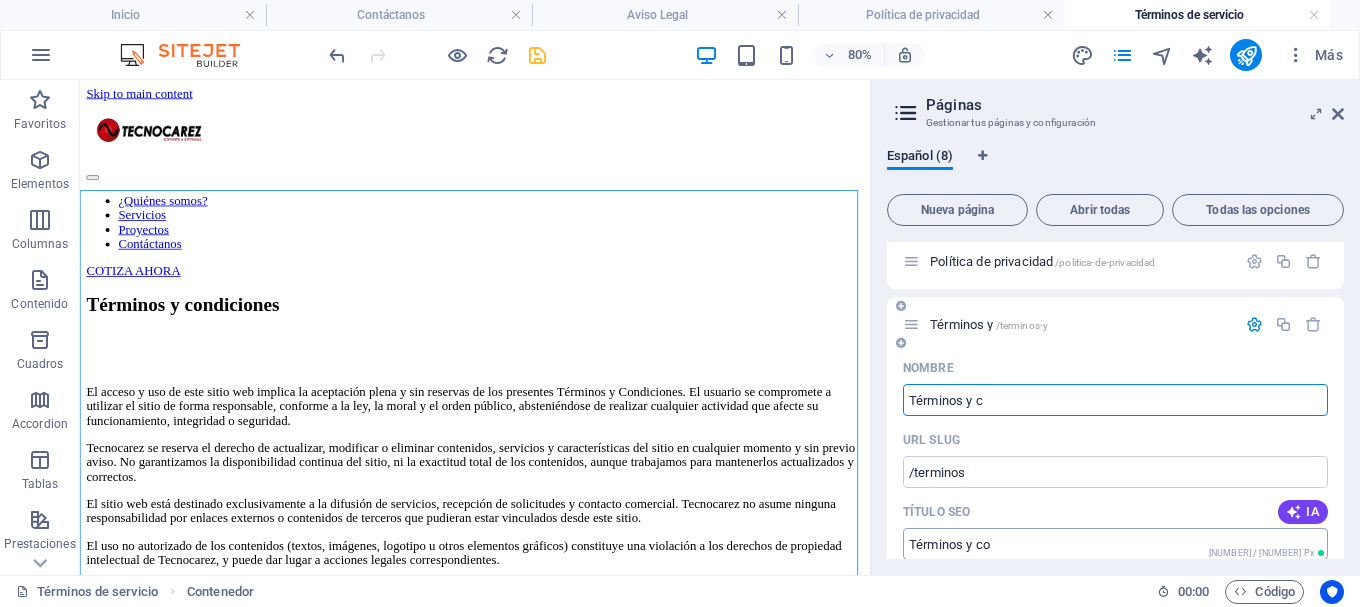 type on "Términos y co" 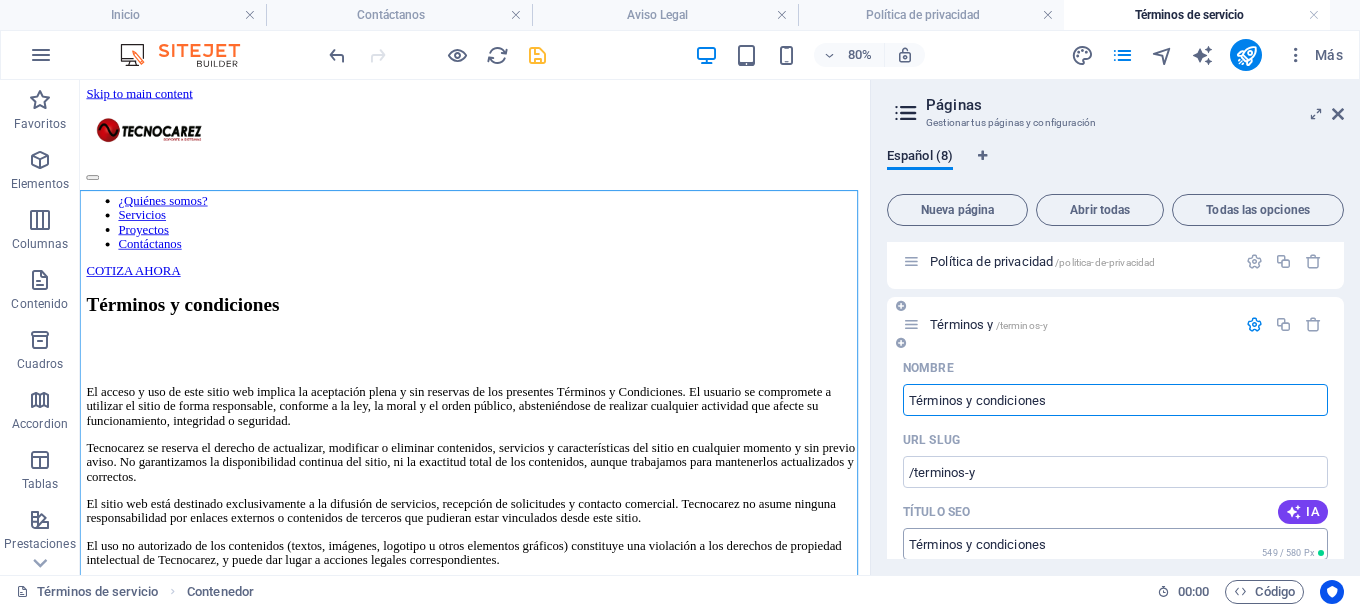 type on "Términos y condiciones" 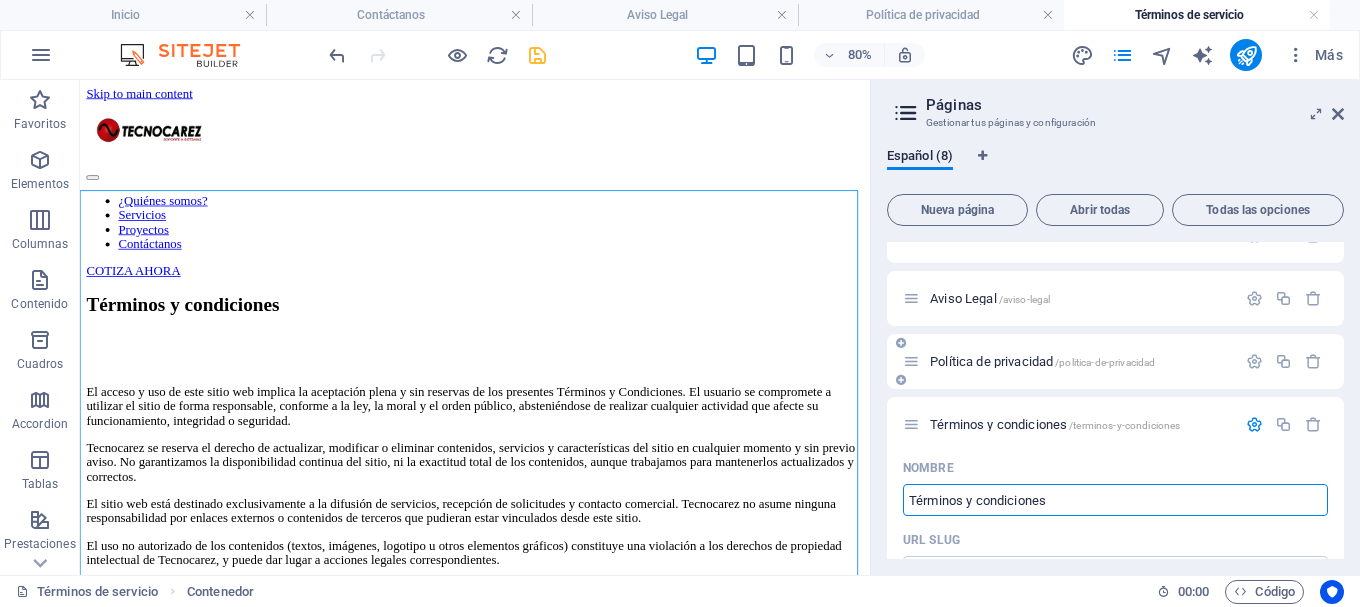 scroll, scrollTop: 0, scrollLeft: 0, axis: both 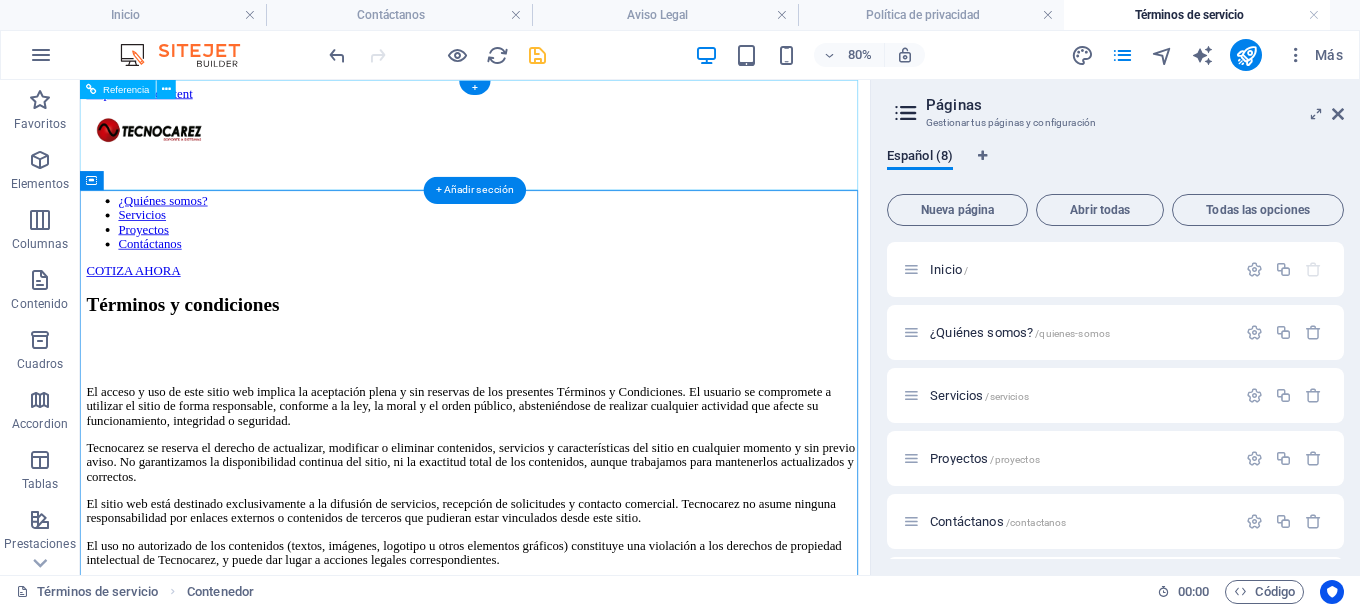 type on "Términos y condiciones" 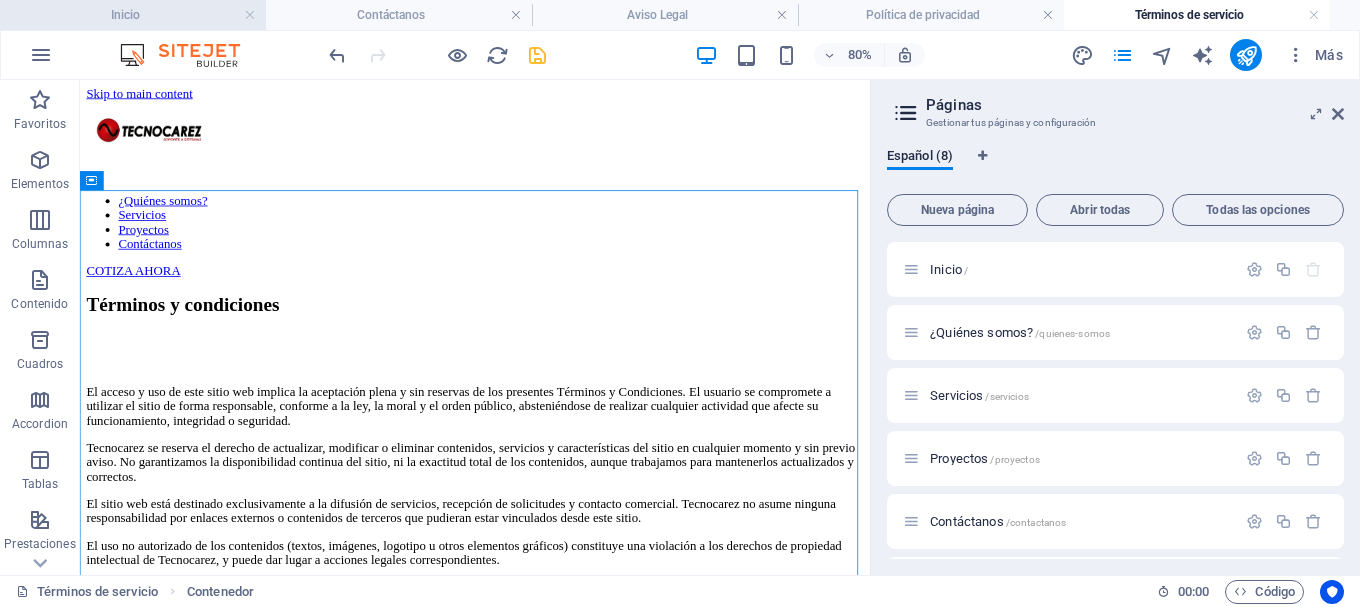 click on "Inicio" at bounding box center [133, 15] 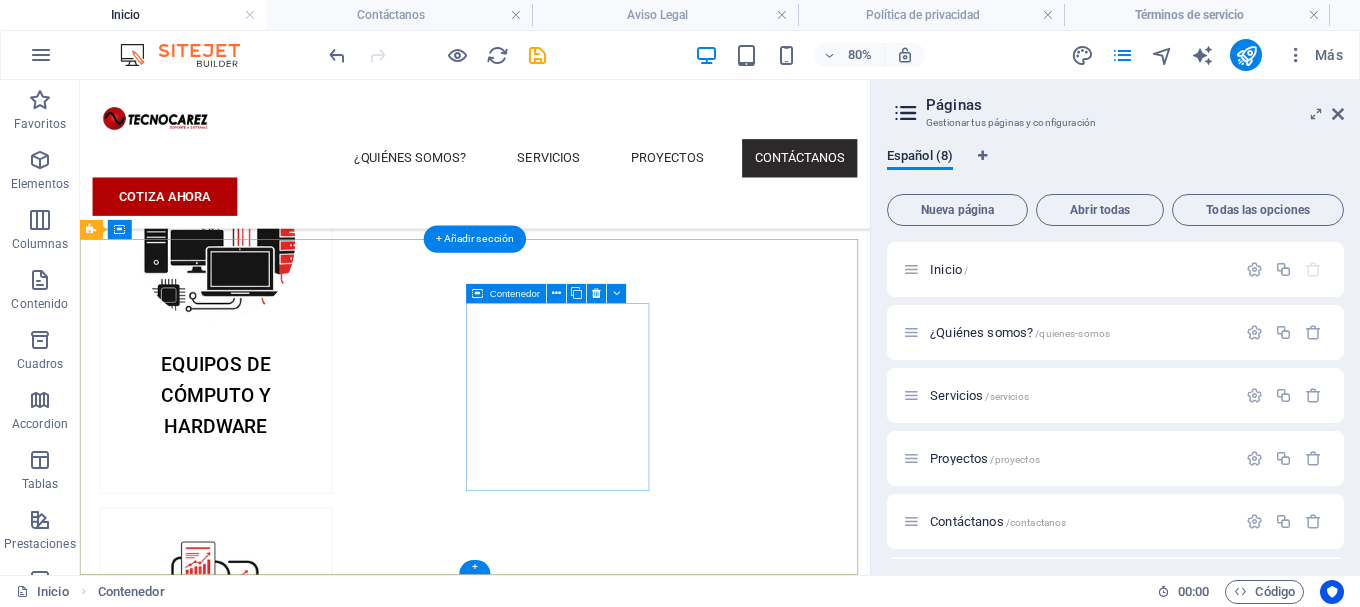 scroll, scrollTop: 3013, scrollLeft: 0, axis: vertical 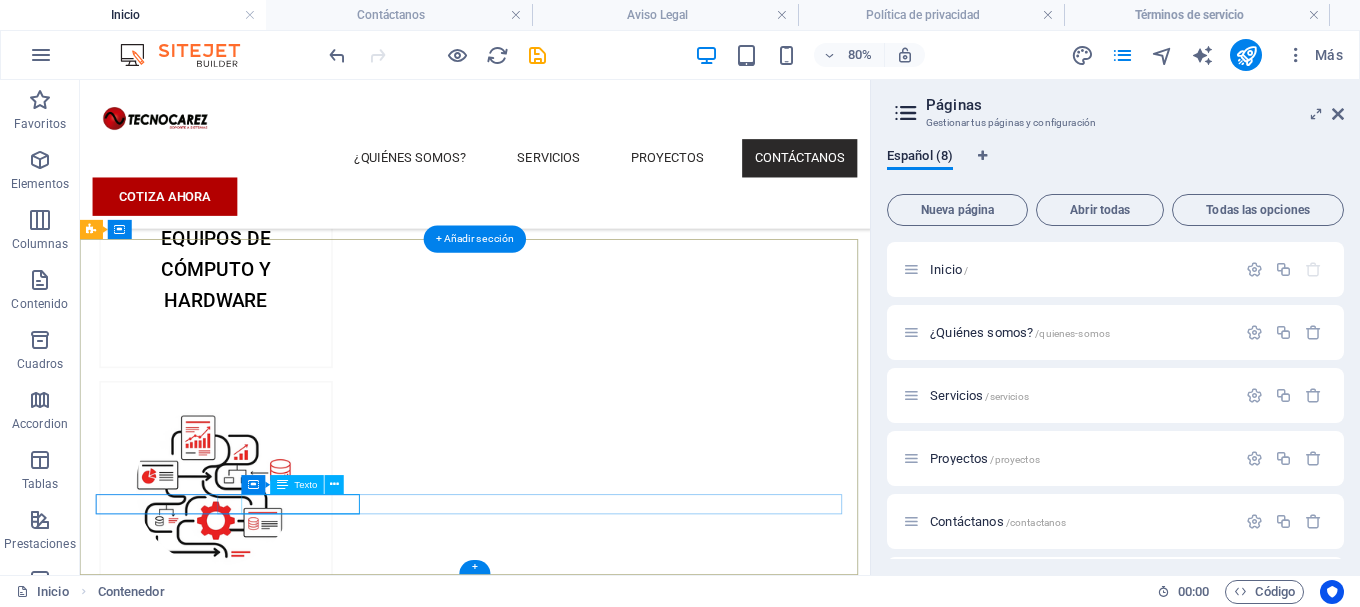 click on "Términos de servicio" at bounding box center [589, 3935] 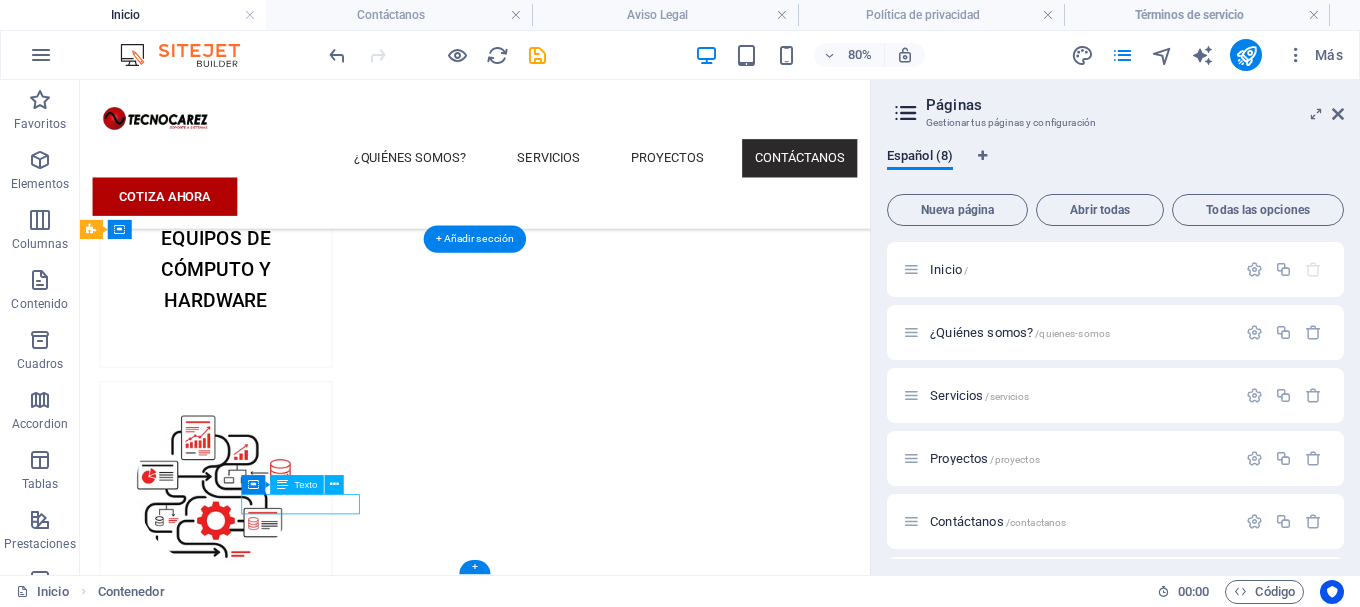 click on "Términos de servicio" at bounding box center (589, 3935) 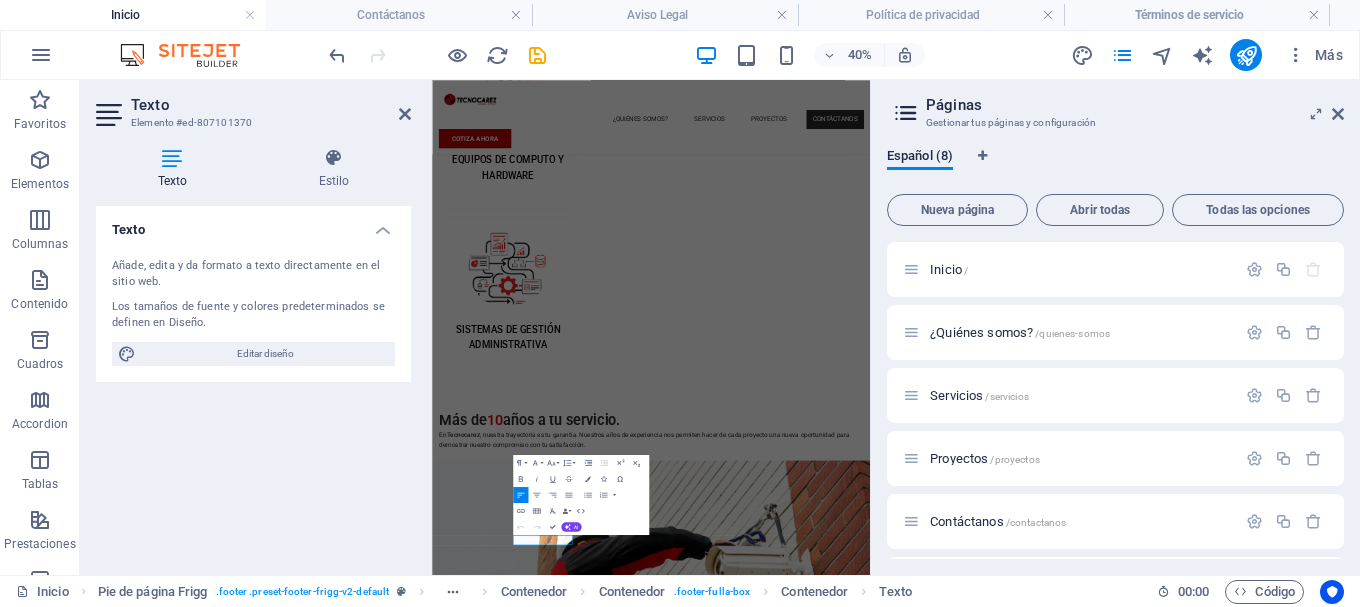 scroll, scrollTop: 2375, scrollLeft: 0, axis: vertical 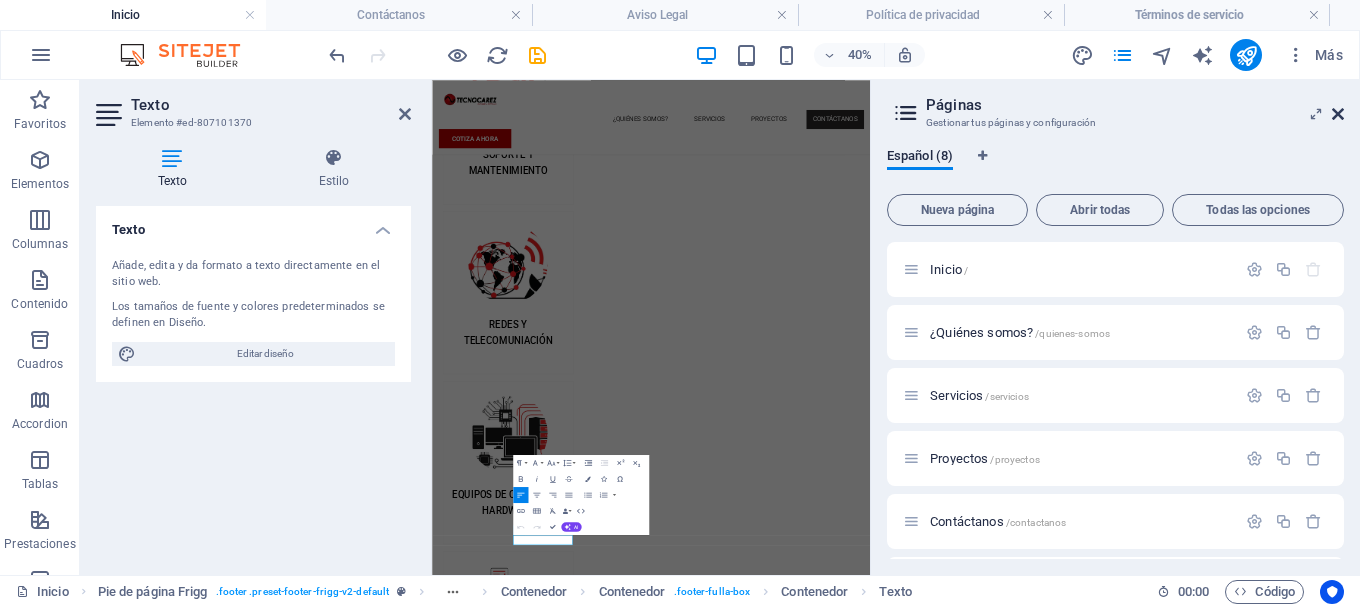 click at bounding box center [1338, 114] 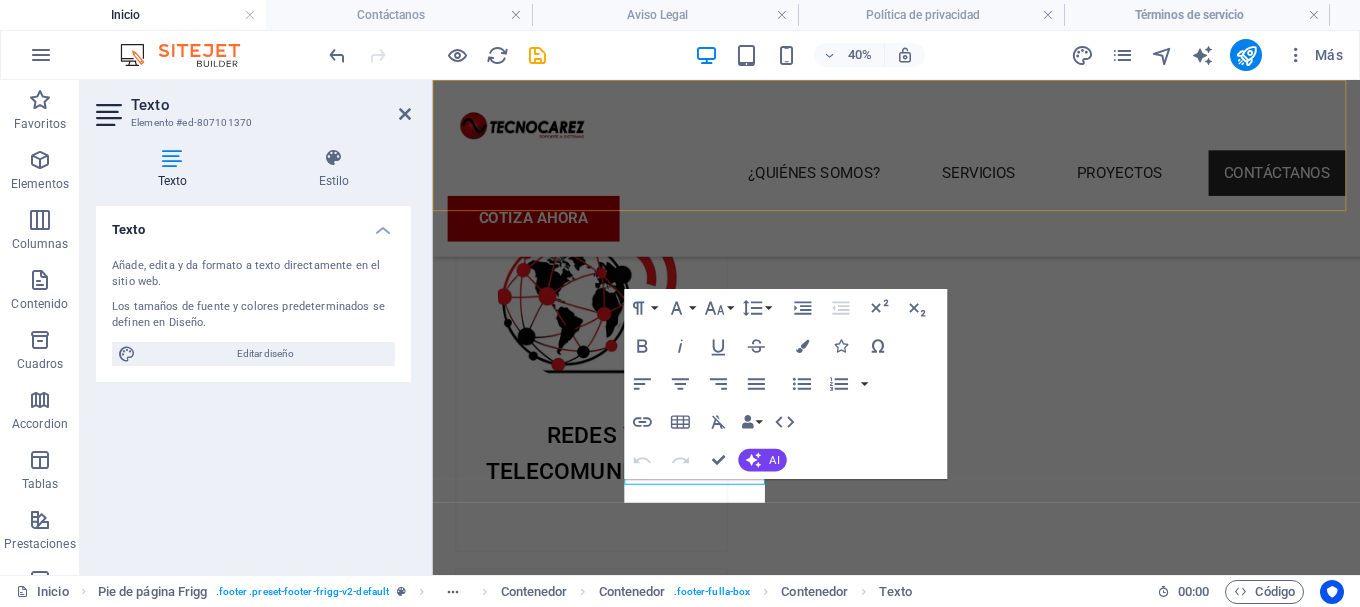scroll, scrollTop: 3111, scrollLeft: 0, axis: vertical 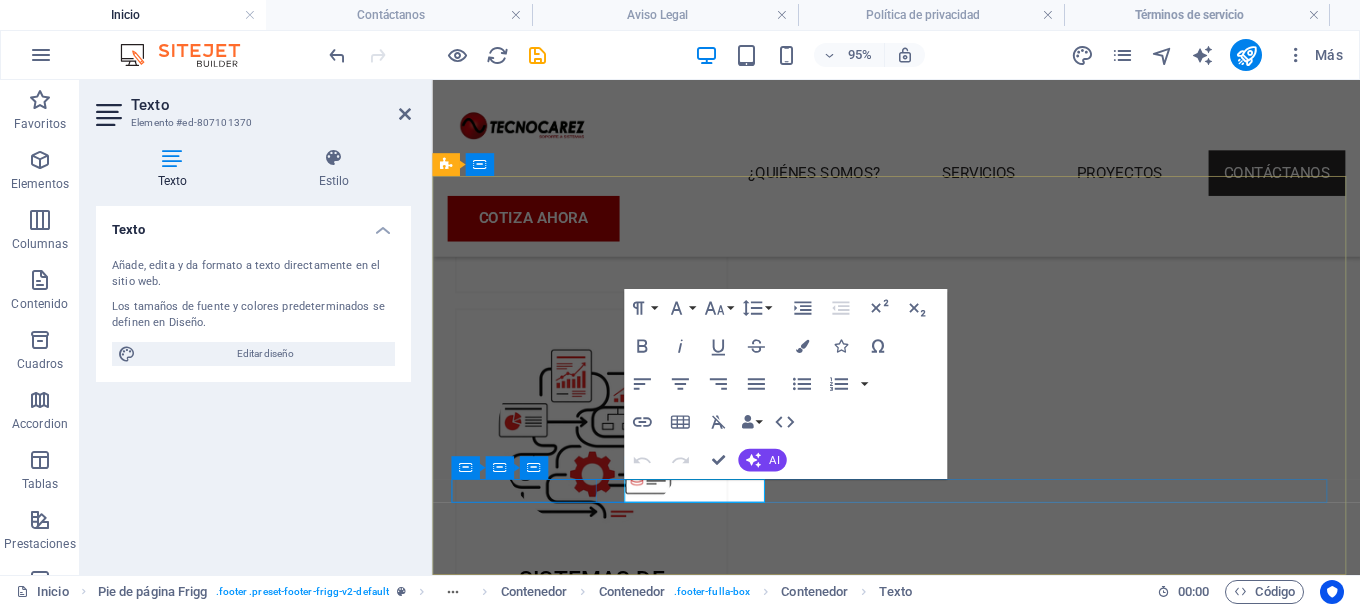 click on "Términos de servicio" at bounding box center (935, 3783) 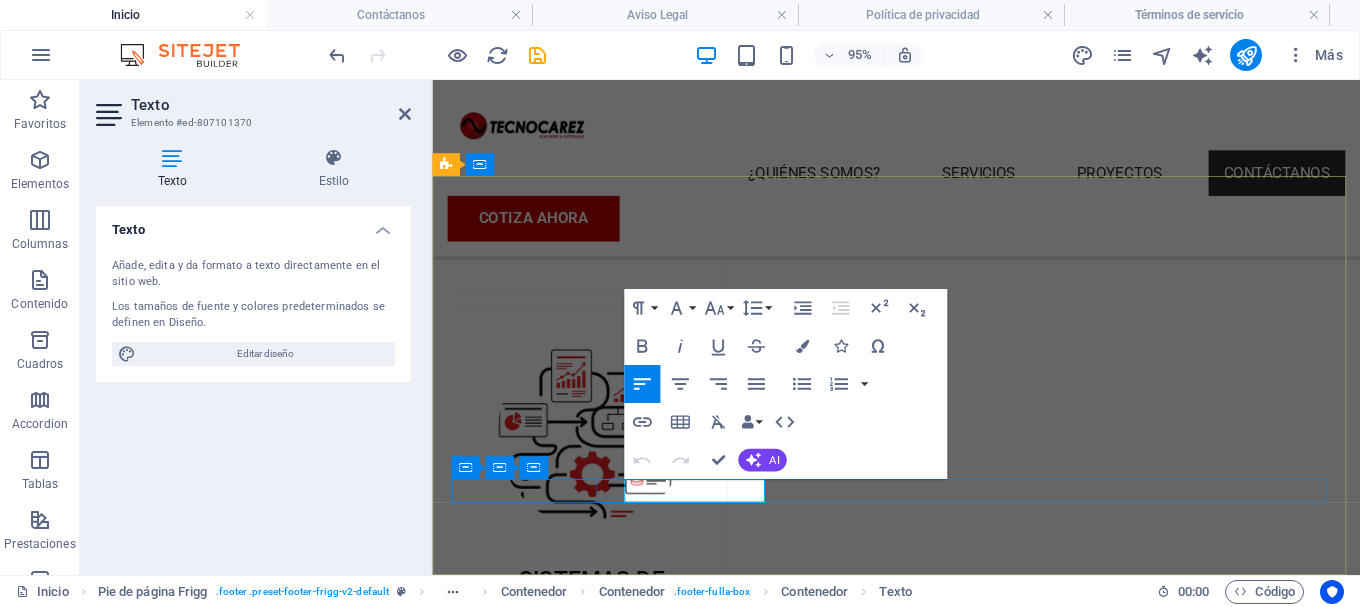 click on "Términos de servicio" at bounding box center [935, 3783] 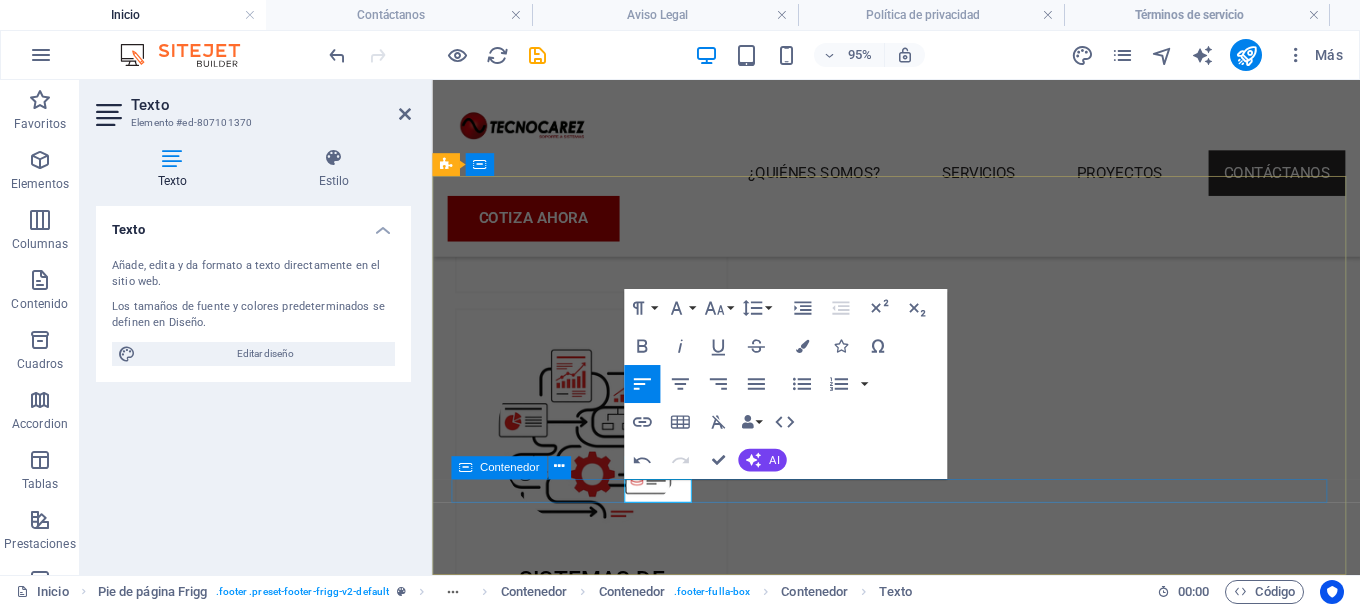 type 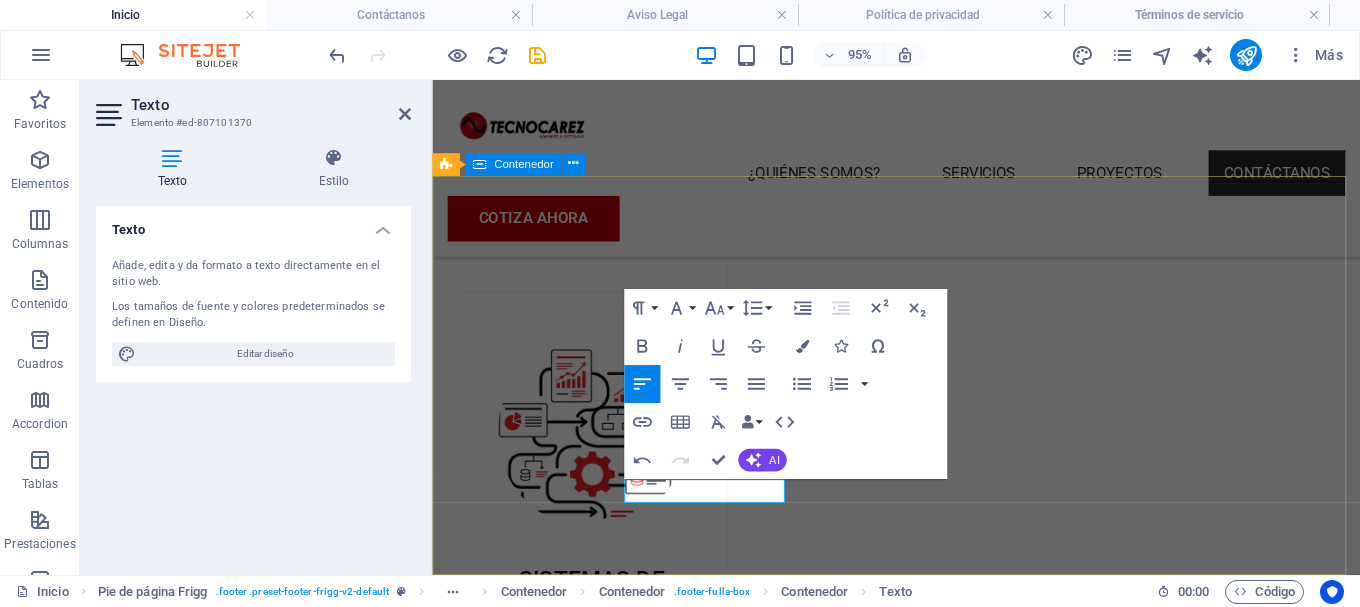 click on "Protegemos lo que más valoras : Soluciones integrales en seguridad y tecnología. Cerrada [STREET] [NUMBER], [NEIGHBORHOOD], [BOROUGH] , [POSTAL_CODE] Ciudad de México +[COUNTRY_CODE] [PHONE] [EMAIL] Navegación Inicio ¿Quiénes somos? Servicios Contáctanos Aviso legal Redes sociales Facebook WhatsApp Tiktok Política de privacidad Términos y condiciones Tecnocarez" at bounding box center [920, 3448] 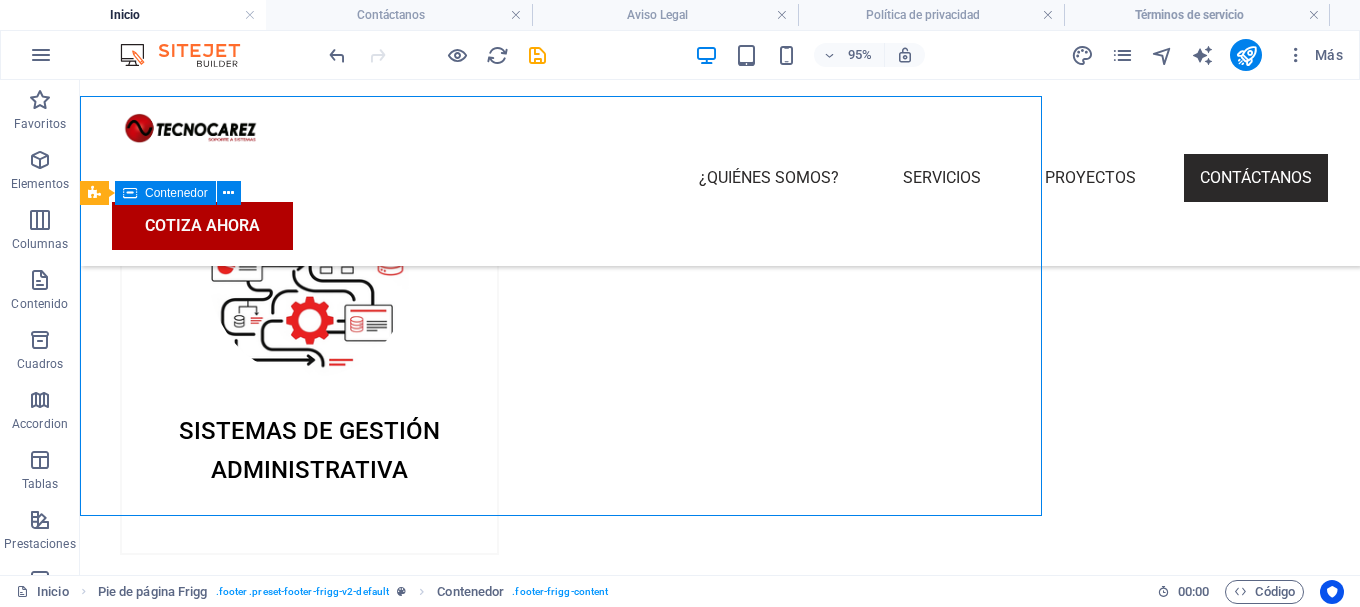 scroll, scrollTop: 3196, scrollLeft: 0, axis: vertical 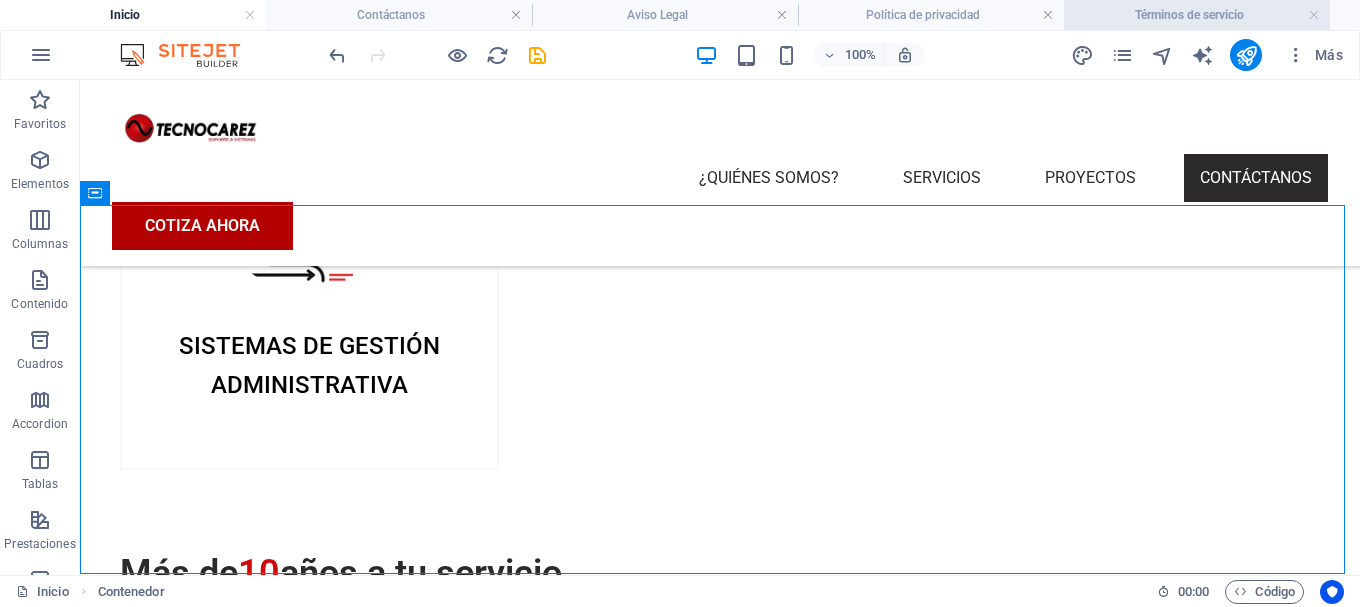 click on "Términos de servicio" at bounding box center [1197, 15] 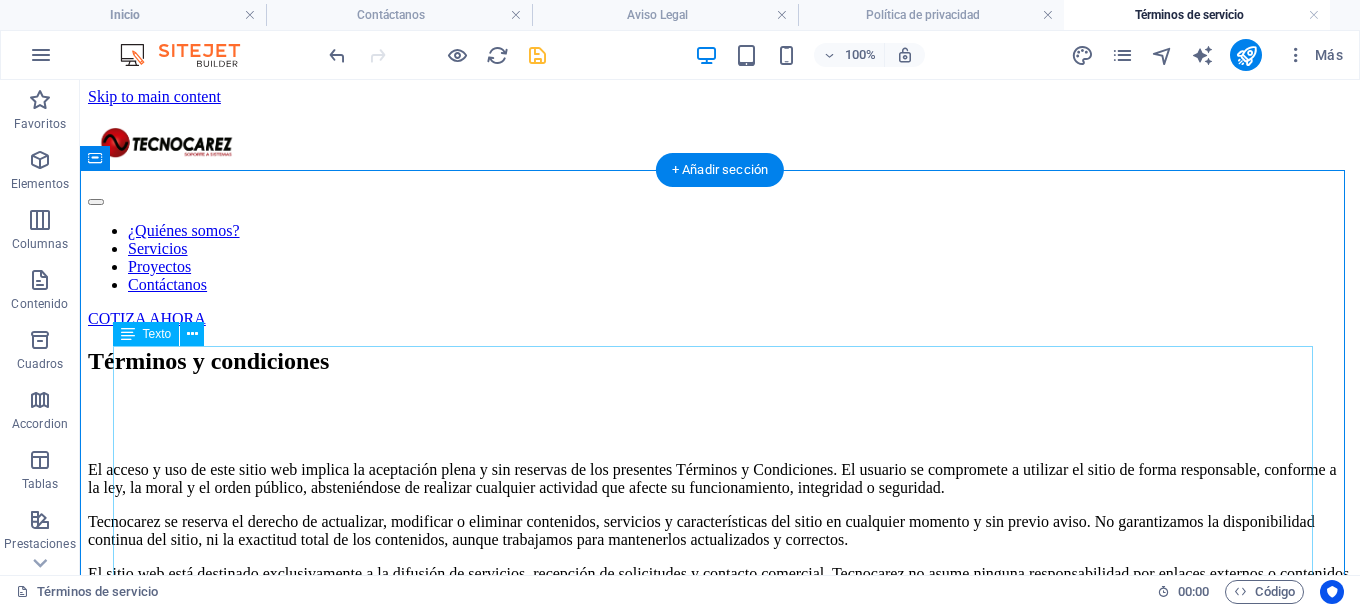 click on "El acceso y uso de este sitio web implica la aceptación plena y sin reservas de los presentes Términos y Condiciones. El usuario se compromete a utilizar el sitio de forma responsable, conforme a la ley, la moral y el orden público, absteniéndose de realizar cualquier actividad que afecte su funcionamiento, integridad o seguridad. Tecnocarez se reserva el derecho de actualizar, modificar o eliminar contenidos, servicios y características del sitio en cualquier momento y sin previo aviso. No garantizamos la disponibilidad continua del sitio, ni la exactitud total de los contenidos, aunque trabajamos para mantenerlos actualizados y correctos. El sitio web está destinado exclusivamente a la difusión de servicios, recepción de solicitudes y contacto comercial. Tecnocarez no asume ninguna responsabilidad por enlaces externos o contenidos de terceros que pudieran estar vinculados desde este sitio." at bounding box center (720, 583) 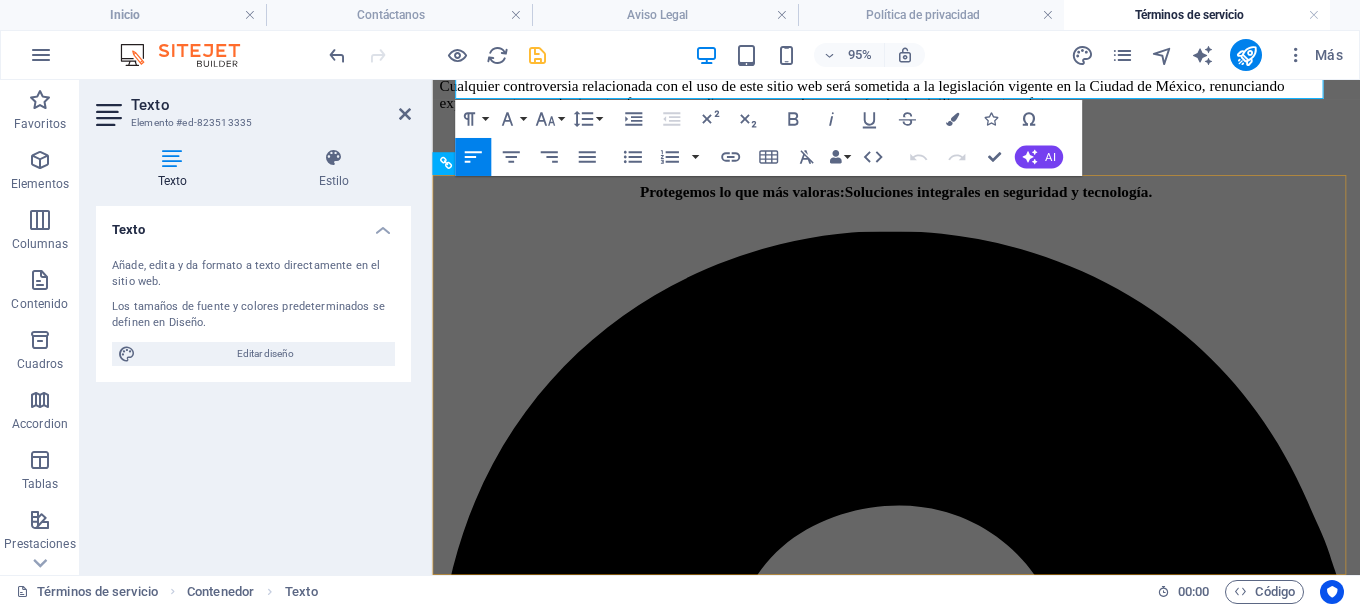scroll, scrollTop: 227, scrollLeft: 0, axis: vertical 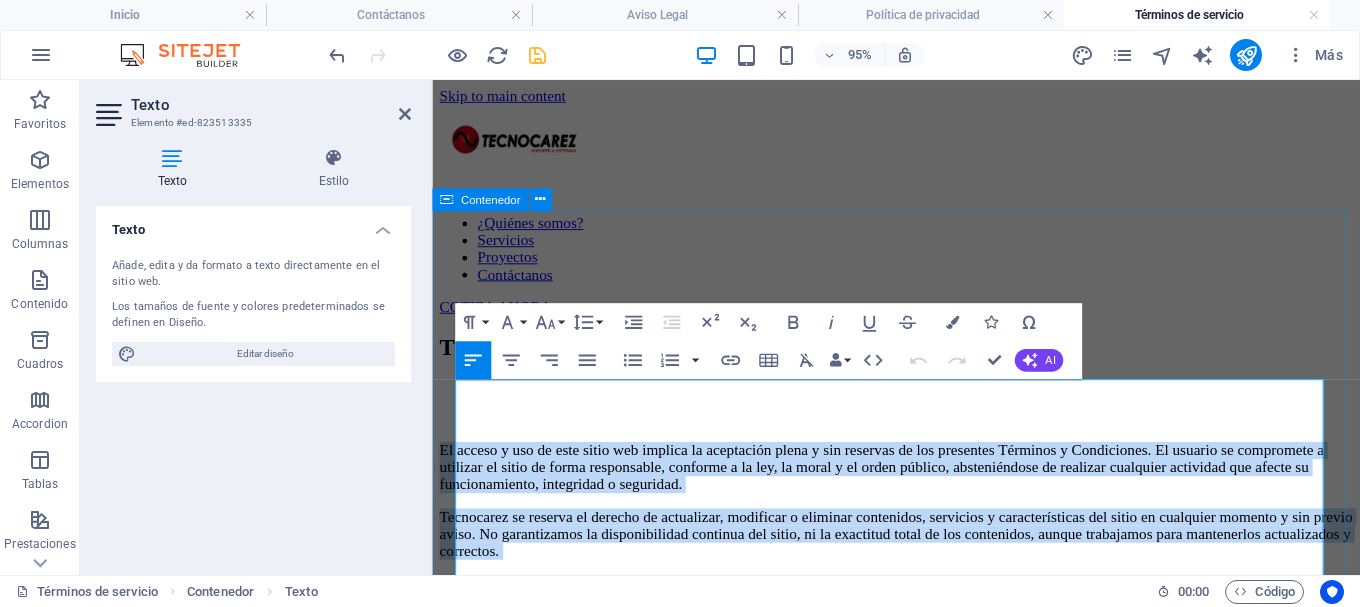 drag, startPoint x: 1310, startPoint y: 490, endPoint x: 447, endPoint y: 396, distance: 868.10425 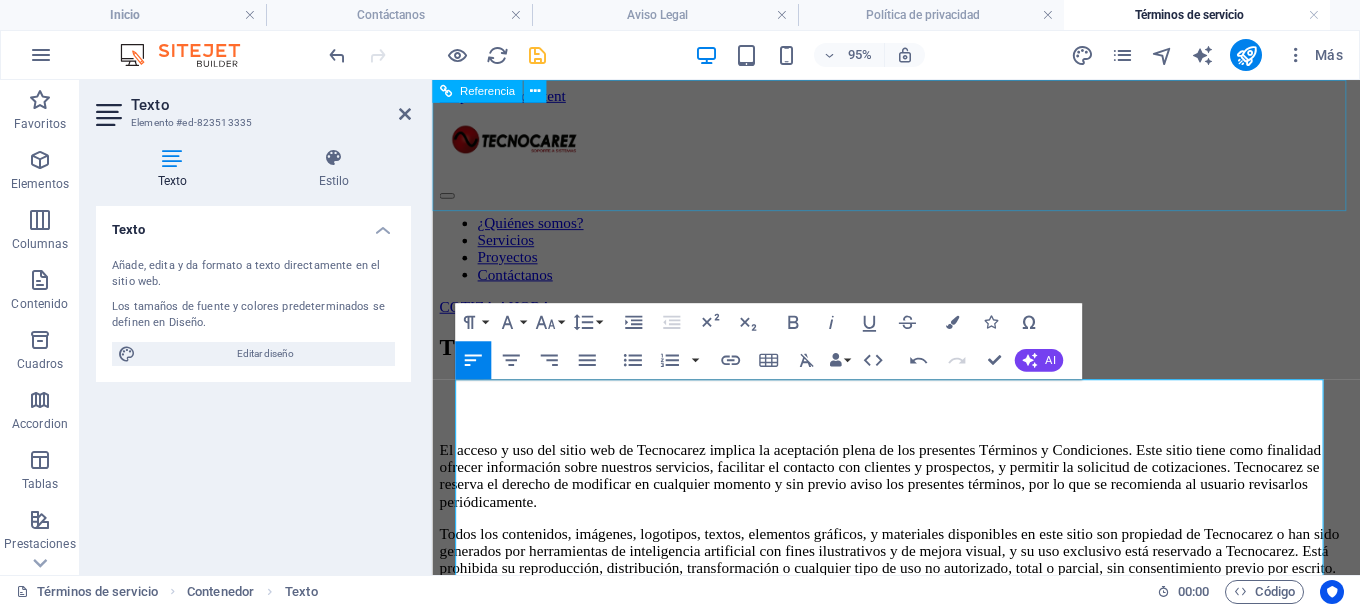 scroll, scrollTop: 100, scrollLeft: 0, axis: vertical 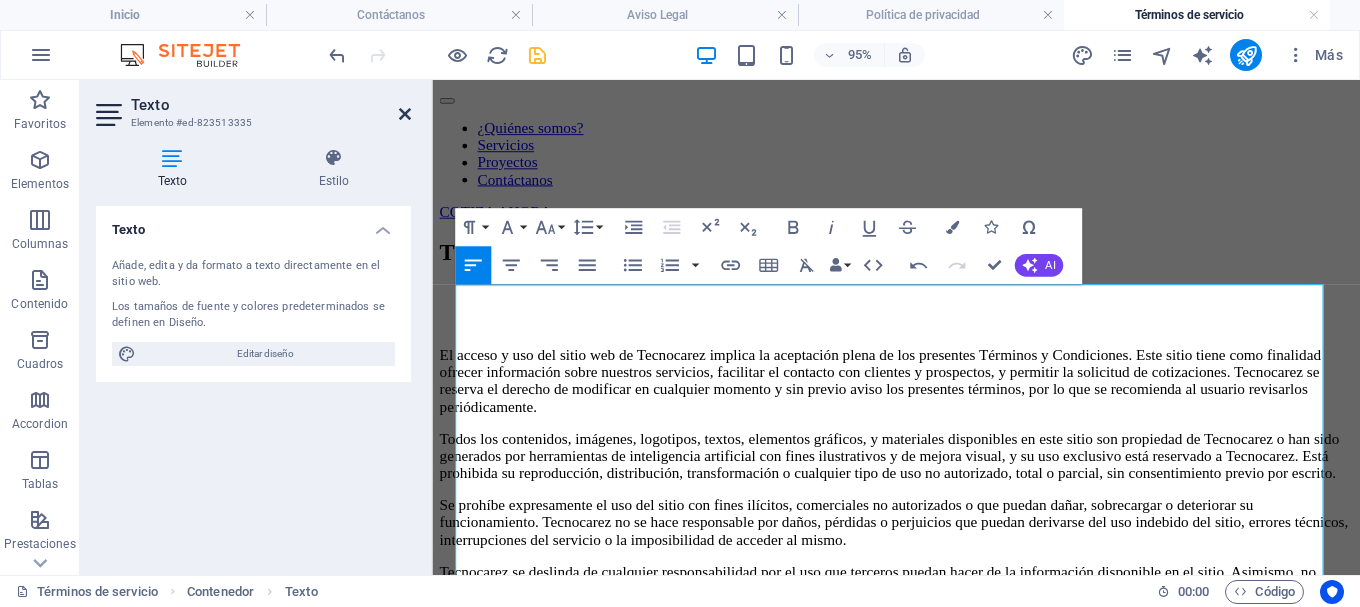 click at bounding box center [405, 114] 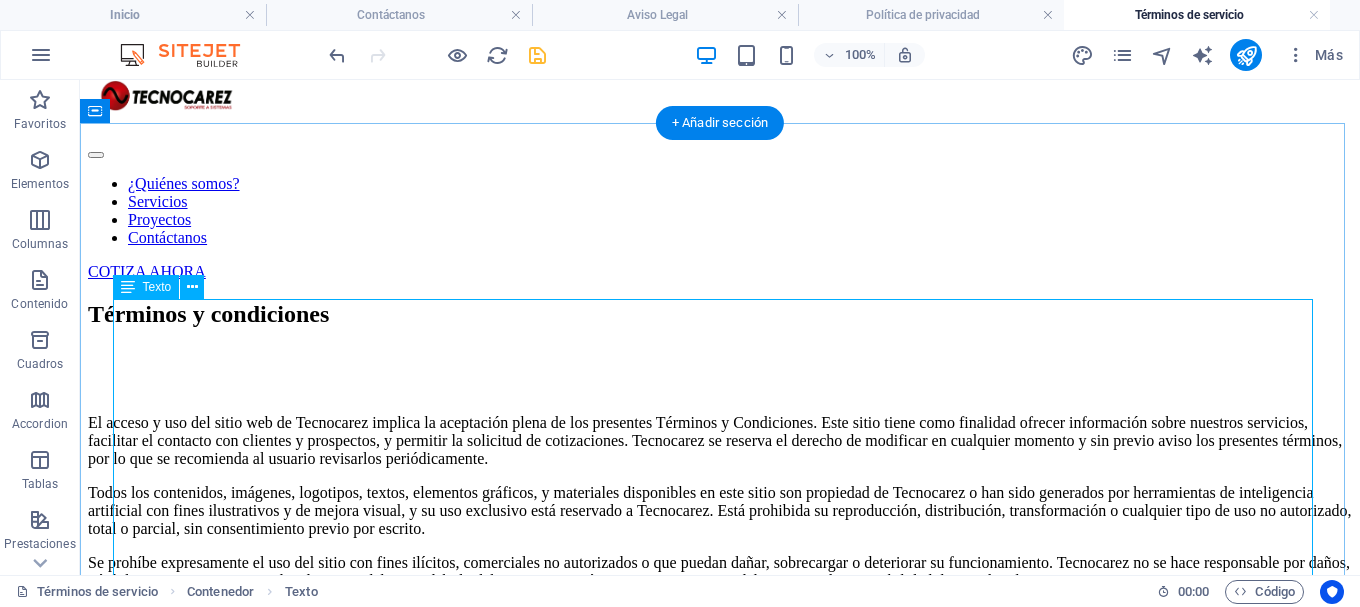 click on "El acceso y uso del sitio web de Tecnocarez implica la aceptación plena de los presentes Términos y Condiciones. Este sitio tiene como finalidad ofrecer información sobre nuestros servicios, facilitar el contacto con clientes y prospectos, y permitir la solicitud de cotizaciones. Tecnocarez se reserva el derecho de modificar en cualquier momento y sin previo aviso los presentes términos, por lo que se recomienda al usuario revisarlos periódicamente. Todos los contenidos, imágenes, logotipos, textos, elementos gráficos, y materiales disponibles en este sitio son propiedad de Tecnocarez o han sido generados por herramientas de inteligencia artificial con fines ilustrativos y de mejora visual, y su uso exclusivo está reservado a Tecnocarez. Está prohibida su reproducción, distribución, transformación o cualquier tipo de uso no autorizado, total o parcial, sin consentimiento previo por escrito." at bounding box center [720, 554] 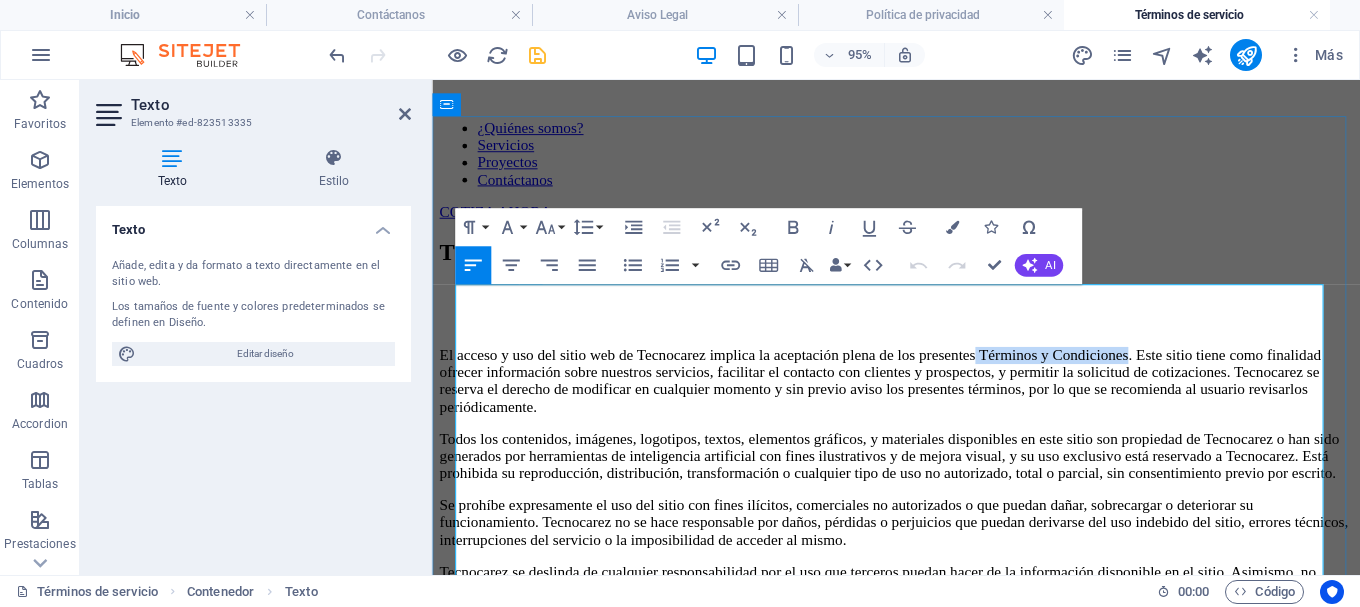 drag, startPoint x: 1086, startPoint y: 308, endPoint x: 1261, endPoint y: 309, distance: 175.00285 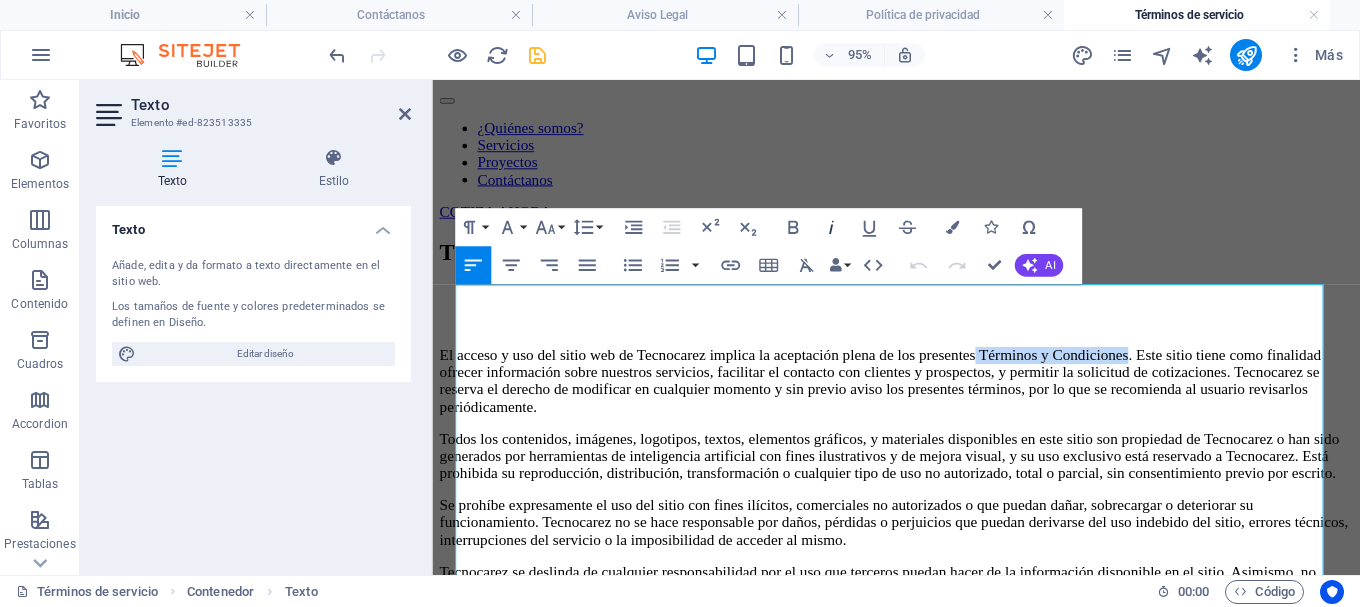 click 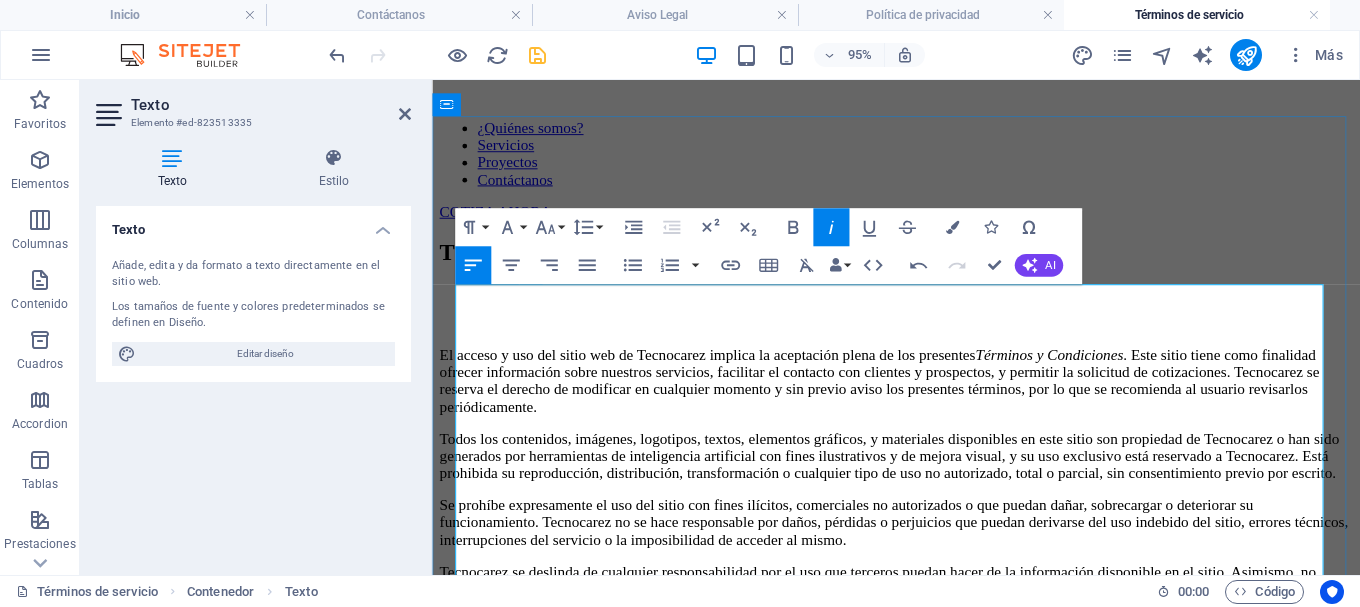 click on "El acceso y uso del sitio web de Tecnocarez implica la aceptación plena de los presentes  Términos y Condiciones . Este sitio tiene como finalidad ofrecer información sobre nuestros servicios, facilitar el contacto con clientes y prospectos, y permitir la solicitud de cotizaciones. Tecnocarez se reserva el derecho de modificar en cualquier momento y sin previo aviso los presentes términos, por lo que se recomienda al usuario revisarlos periódicamente." at bounding box center [920, 397] 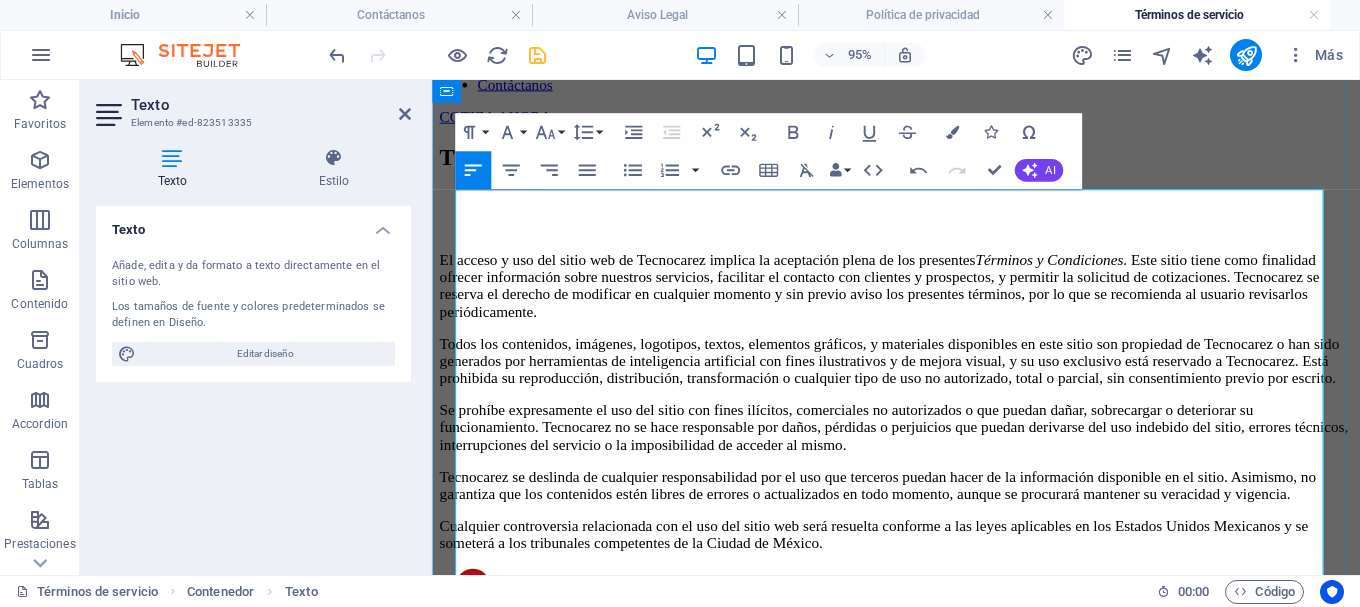 scroll, scrollTop: 300, scrollLeft: 0, axis: vertical 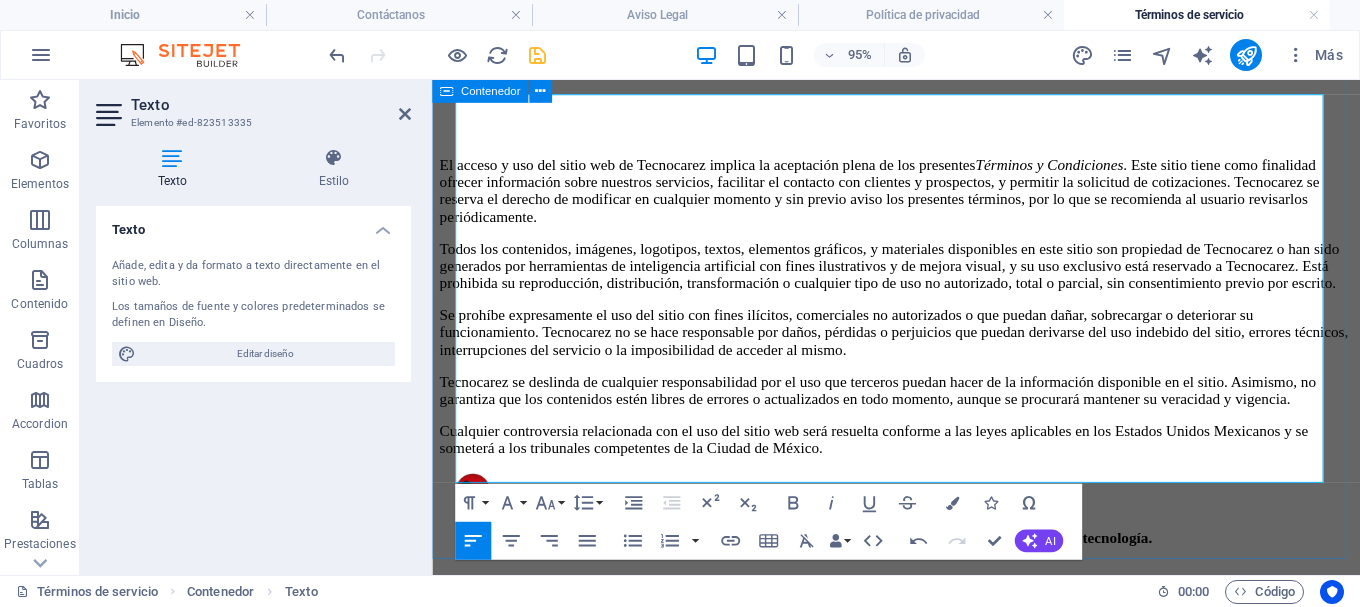 click on "Términos y condiciones El acceso y uso del sitio web de Tecnocarez implica la aceptación plena de los presentes  Términos y Condiciones . Este sitio tiene como finalidad ofrecer información sobre nuestros servicios, facilitar el contacto con clientes y prospectos, y permitir la solicitud de cotizaciones. Tecnocarez se reserva el derecho de modificar en cualquier momento y sin previo aviso los presentes términos, por lo que se recomienda al usuario revisarlos periódicamente. Todos los contenidos, imágenes, logotipos, textos, elementos gráficos, y materiales disponibles en este sitio son propiedad de Tecnocarez o han sido generados por herramientas de inteligencia artificial con fines ilustrativos y de mejora visual, y su uso exclusivo está reservado a Tecnocarez. Está prohibida su reproducción, distribución, transformación o cualquier tipo de uso no autorizado, total o parcial, sin consentimiento previo por escrito." at bounding box center (920, 262) 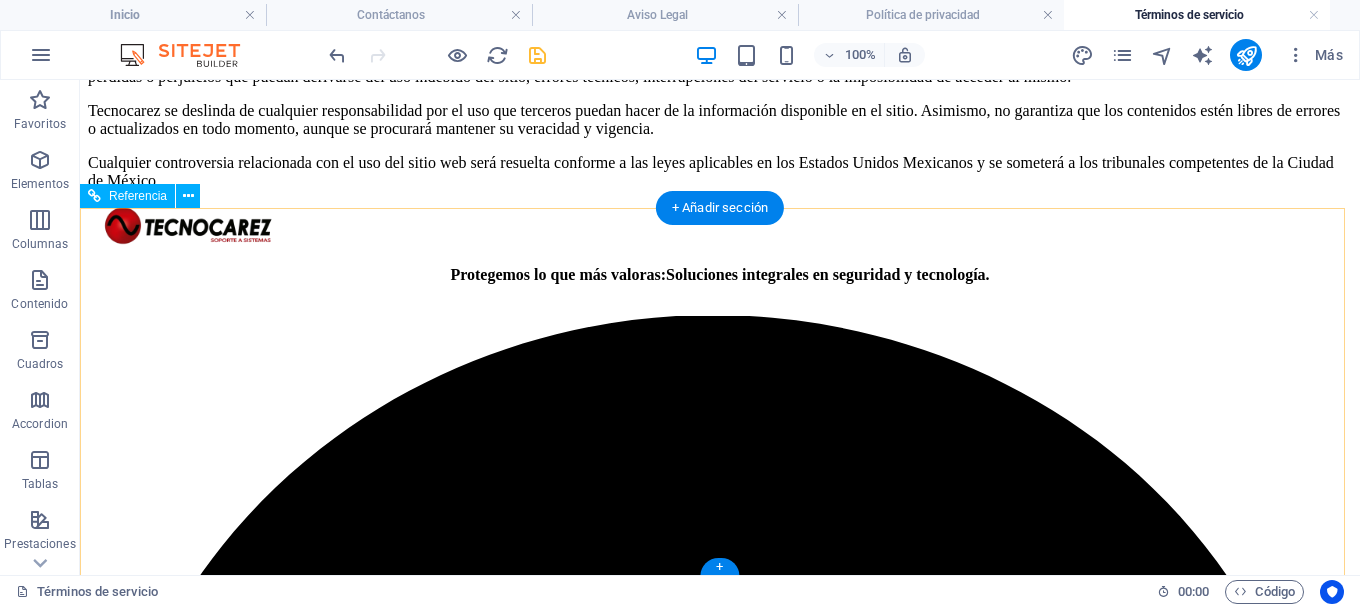 scroll, scrollTop: 553, scrollLeft: 0, axis: vertical 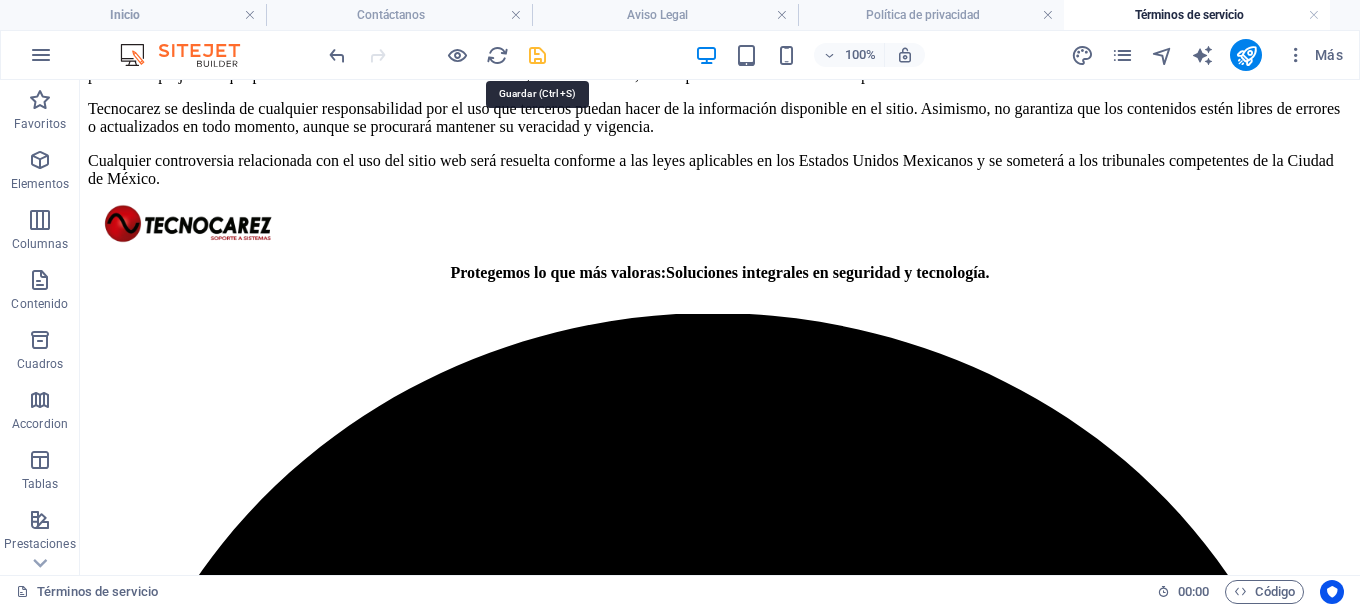 click at bounding box center [537, 55] 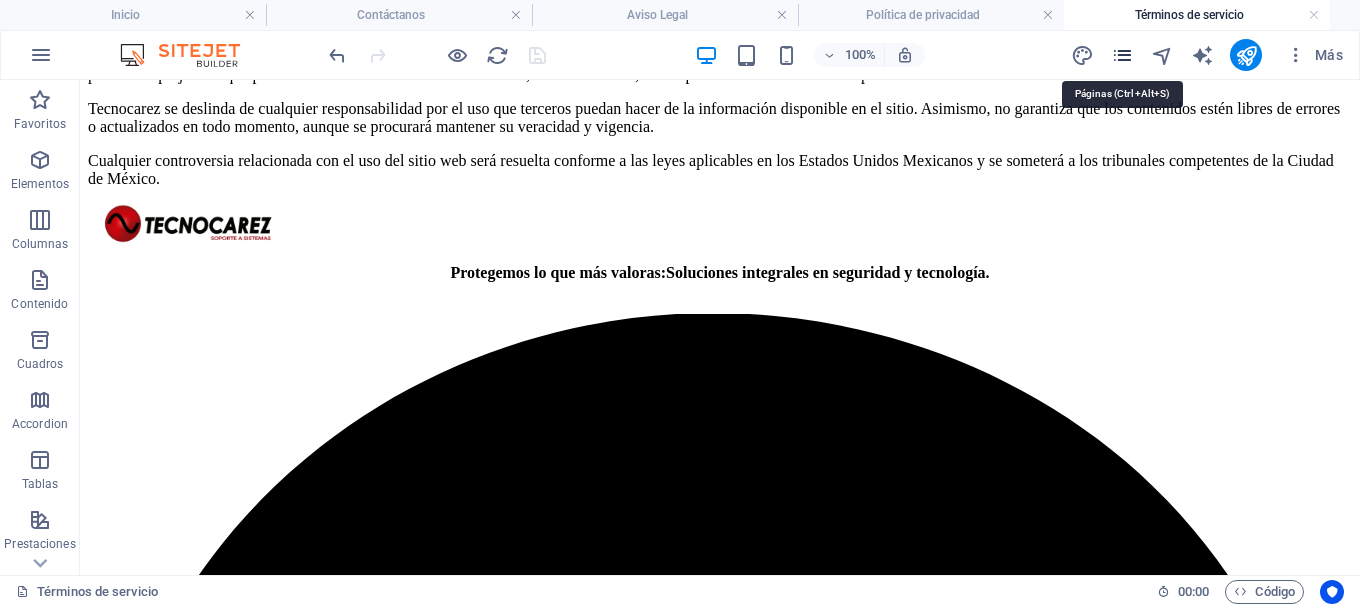 click at bounding box center (1122, 55) 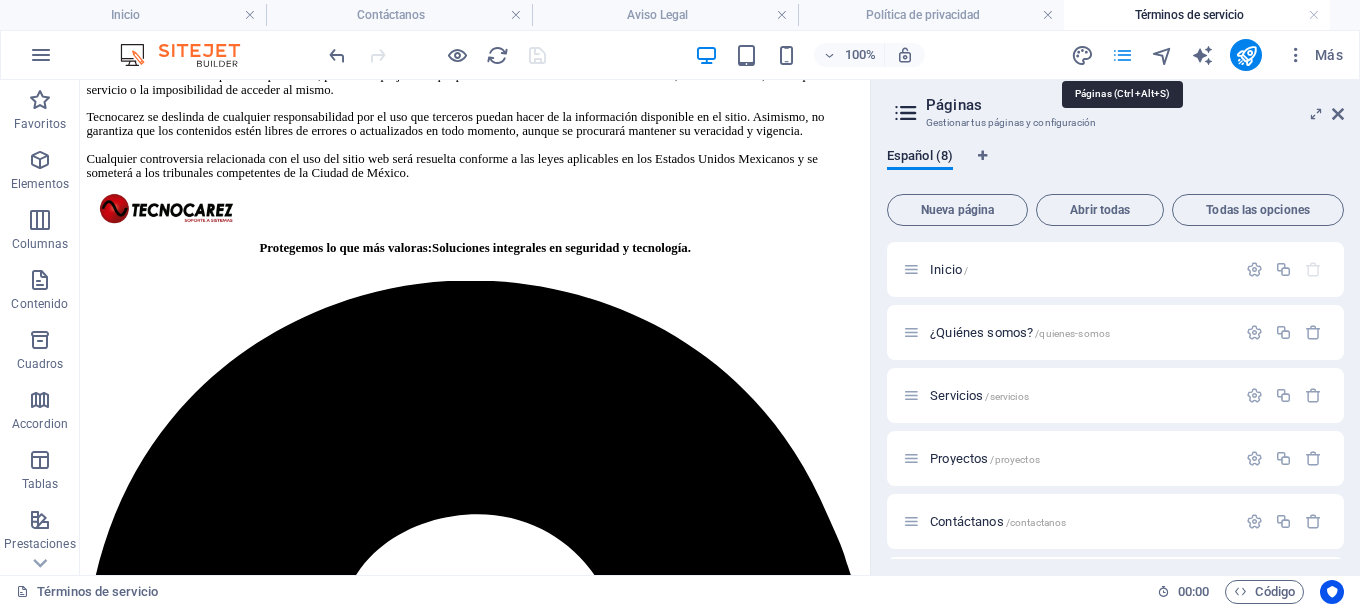 scroll, scrollTop: 606, scrollLeft: 0, axis: vertical 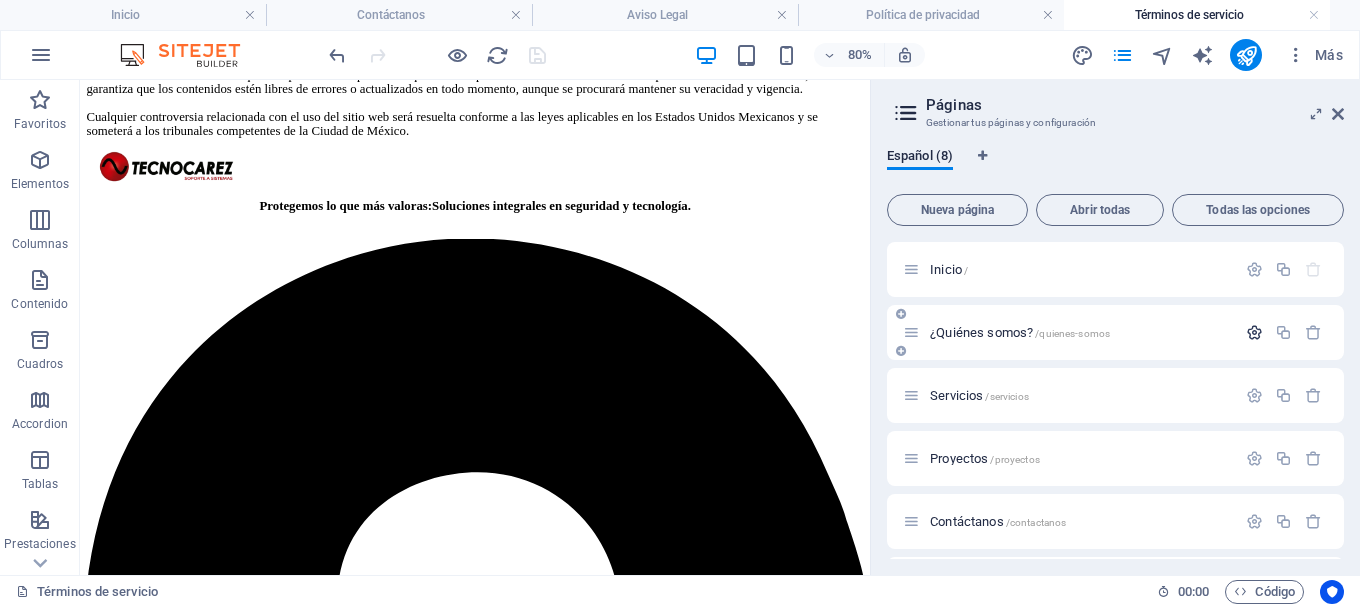 click at bounding box center (1254, 332) 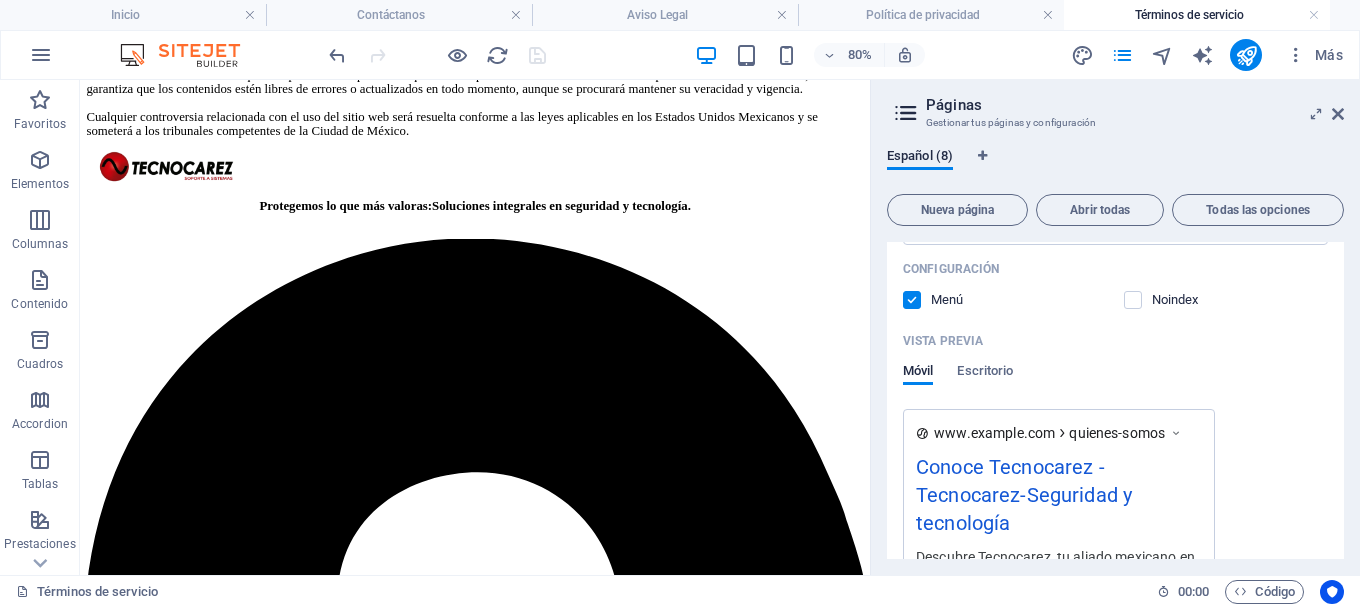 scroll, scrollTop: 800, scrollLeft: 0, axis: vertical 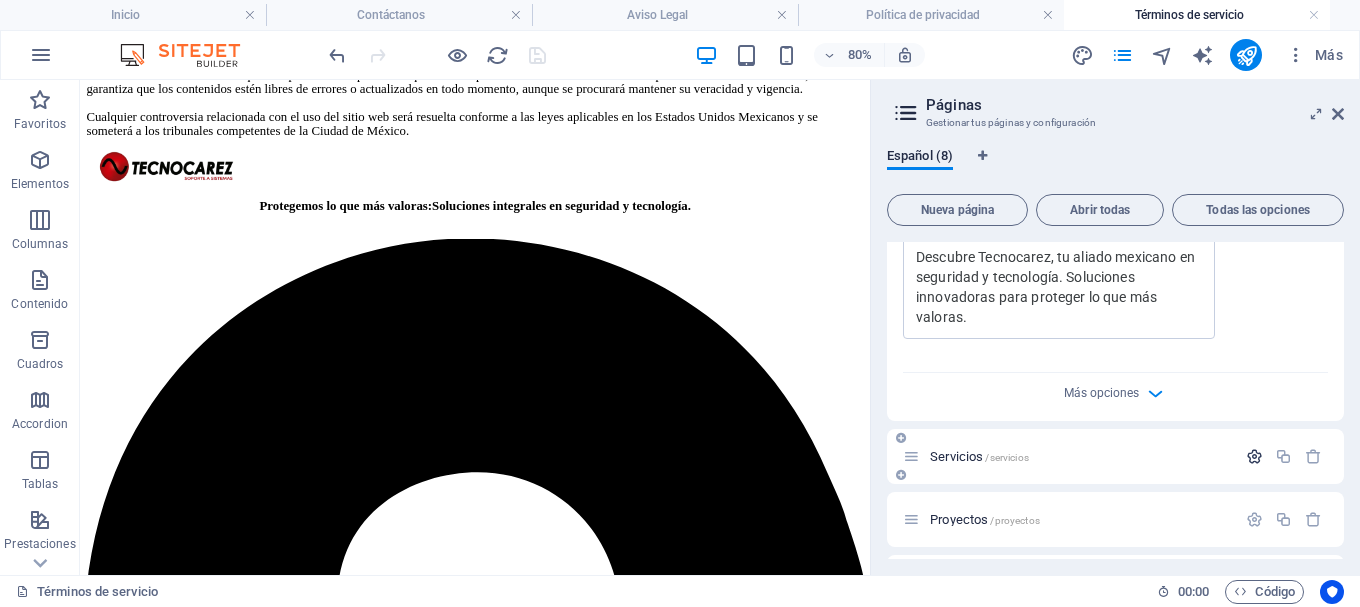 click at bounding box center (1254, 456) 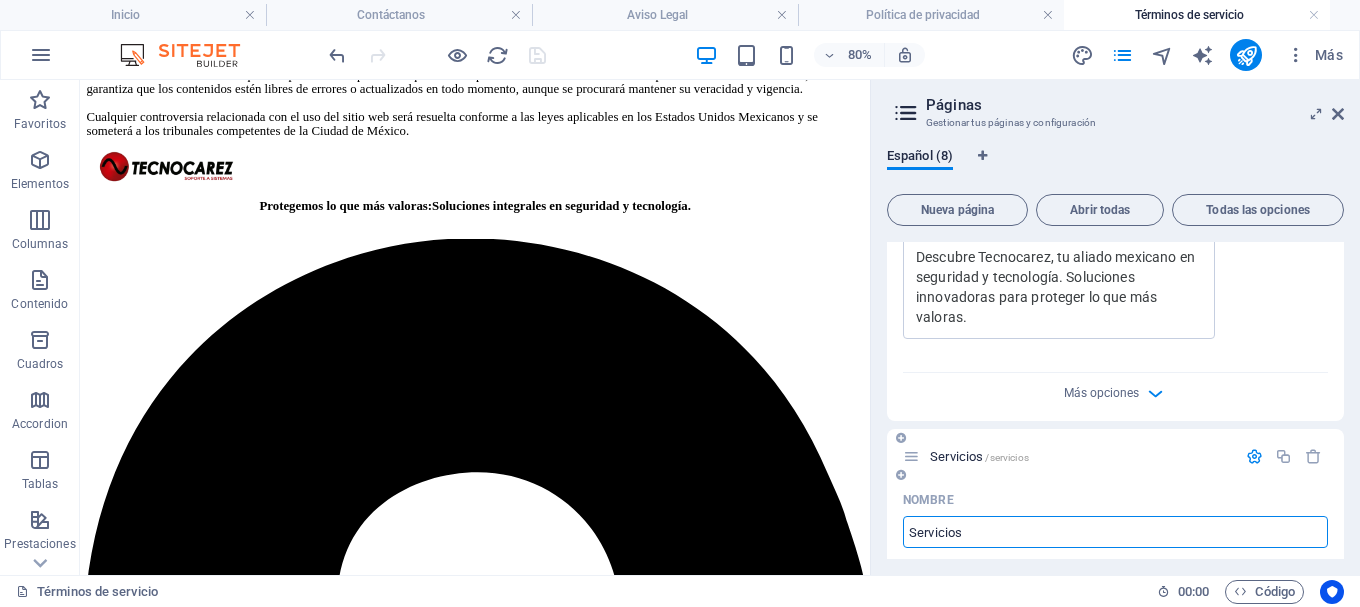 scroll, scrollTop: 1100, scrollLeft: 0, axis: vertical 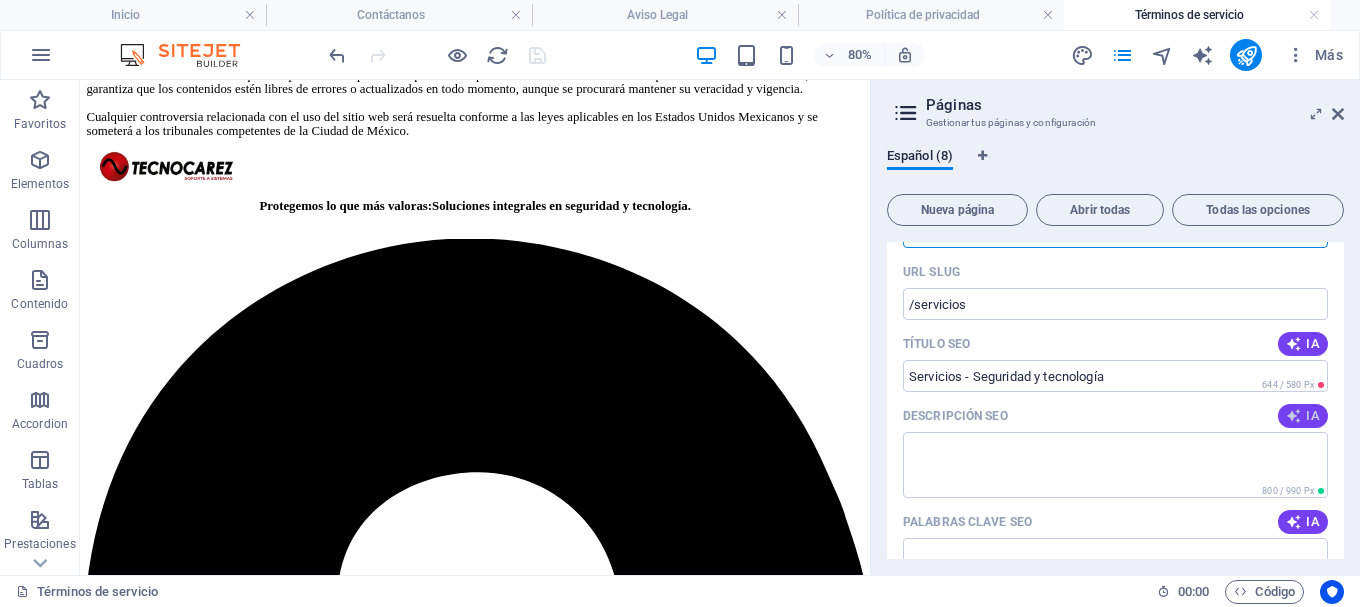 click at bounding box center (1294, 416) 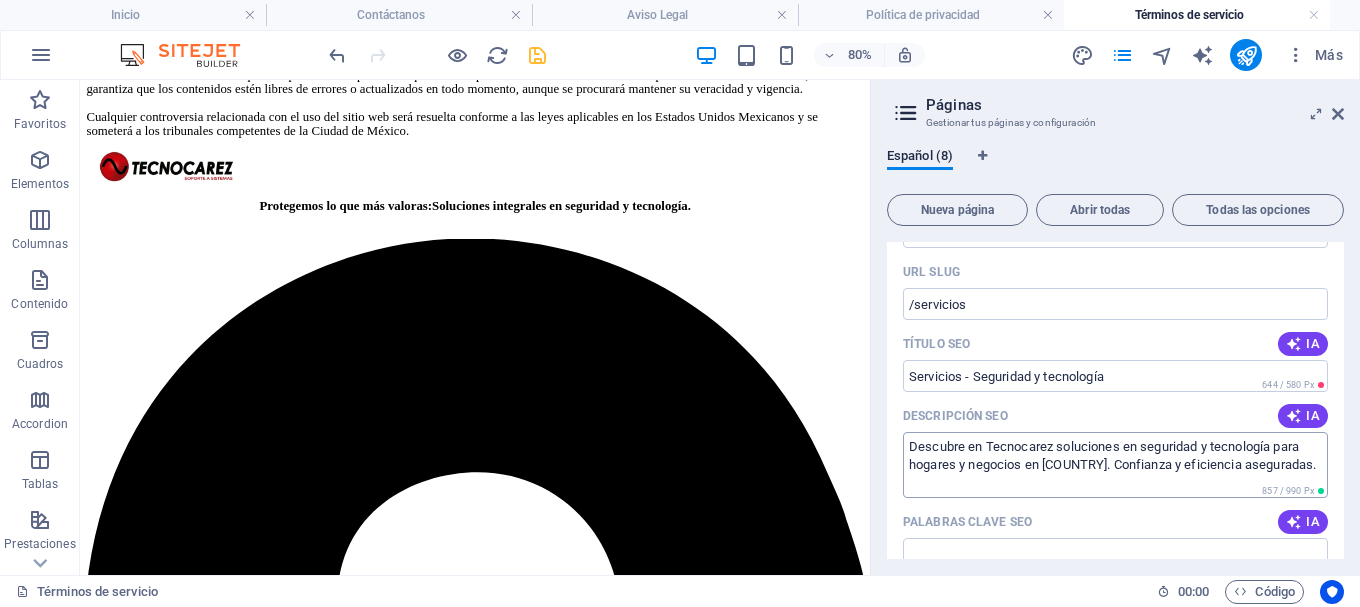 type on "Descubre en Tecnocarez soluciones en seguridad y tecnología para hogares y negocios en México. Confianza y eficiencia aseguradas." 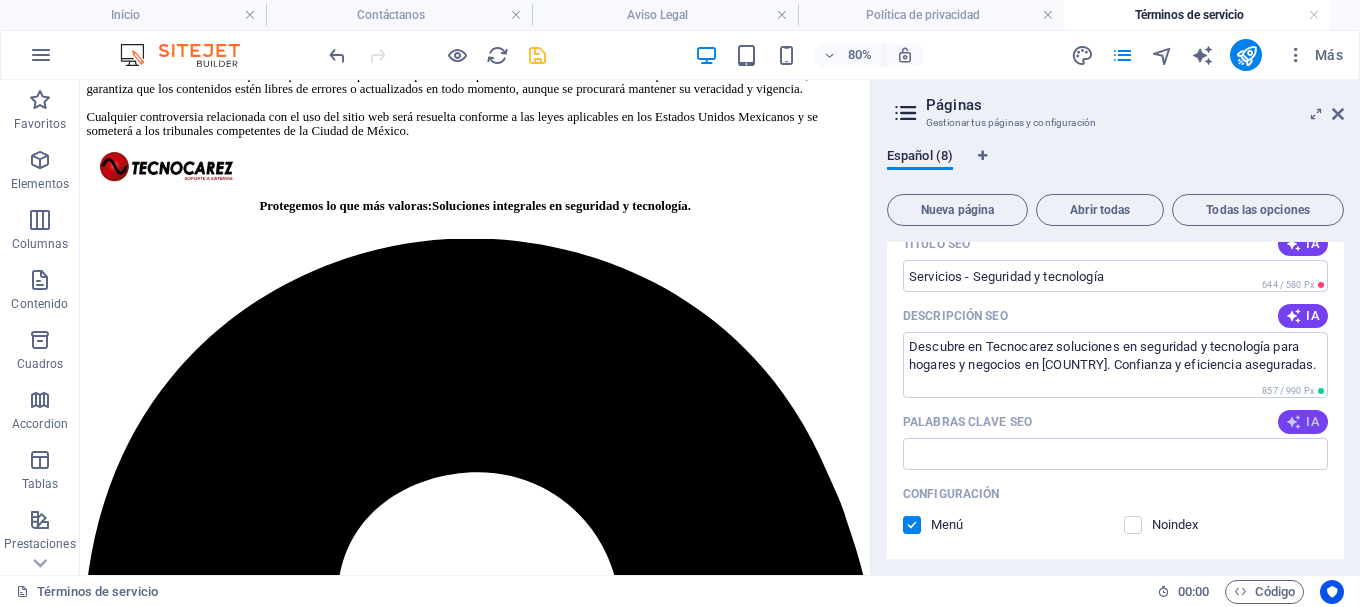 click at bounding box center (1294, 422) 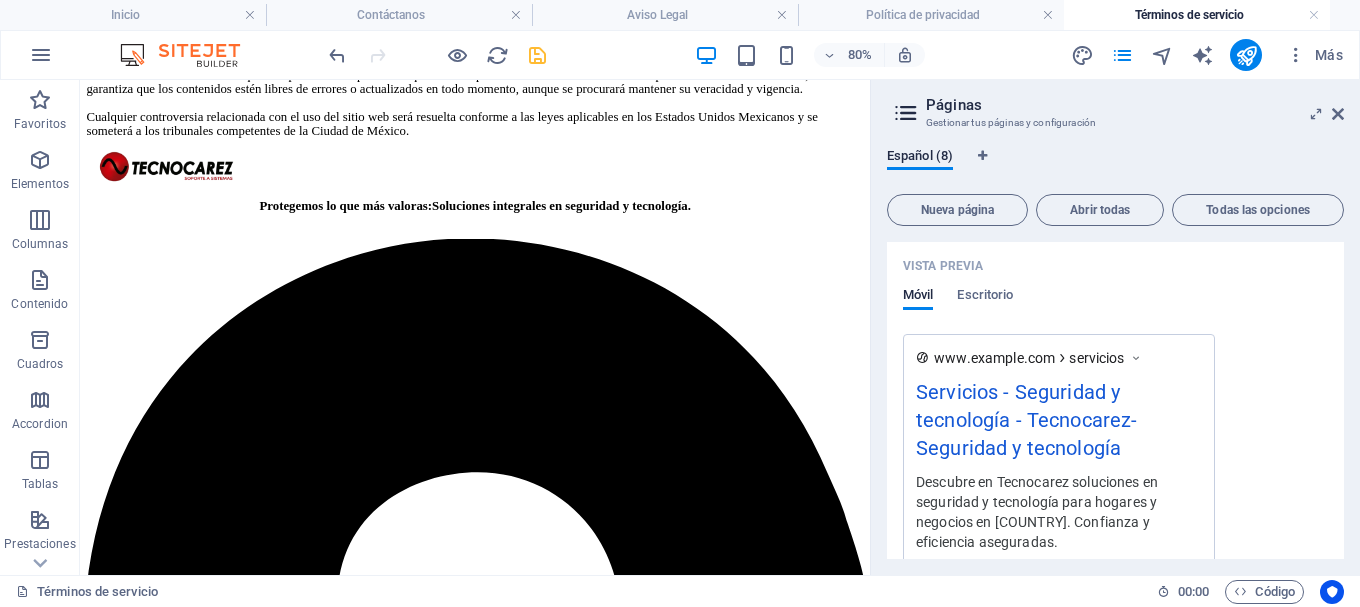 scroll, scrollTop: 1700, scrollLeft: 0, axis: vertical 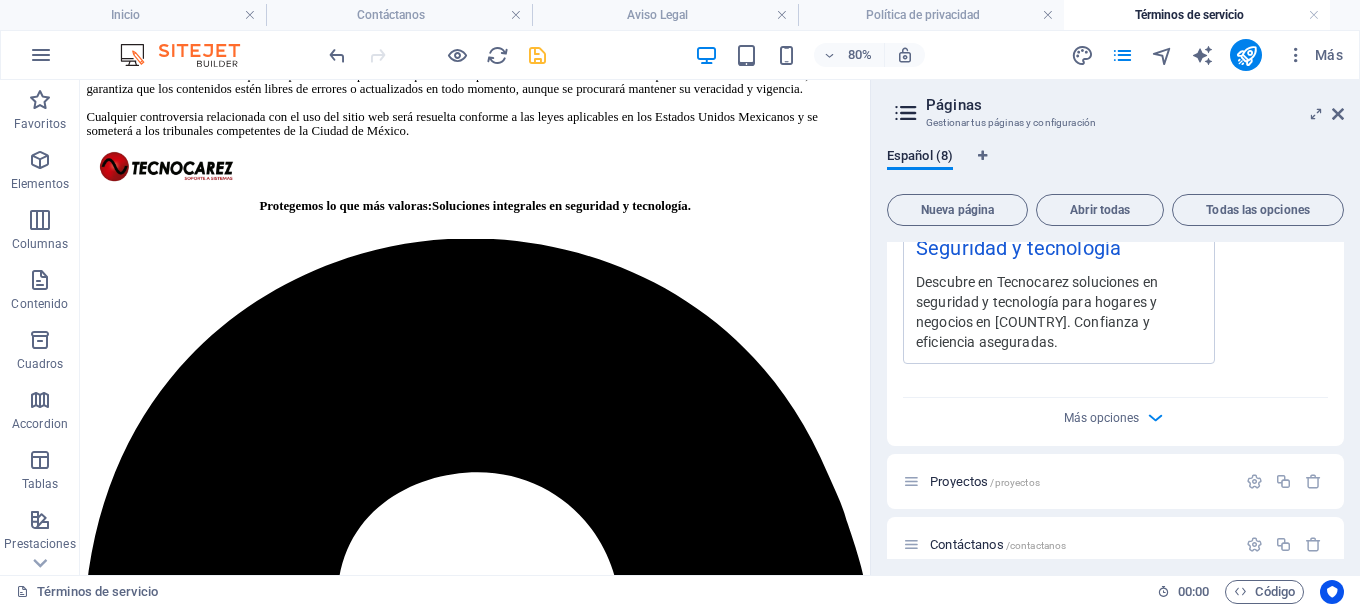 type on "seguridad hogar, automatización tecnología, CCTV instalación, cercado eléctrico, control de acceso, soporte técnico remoto" 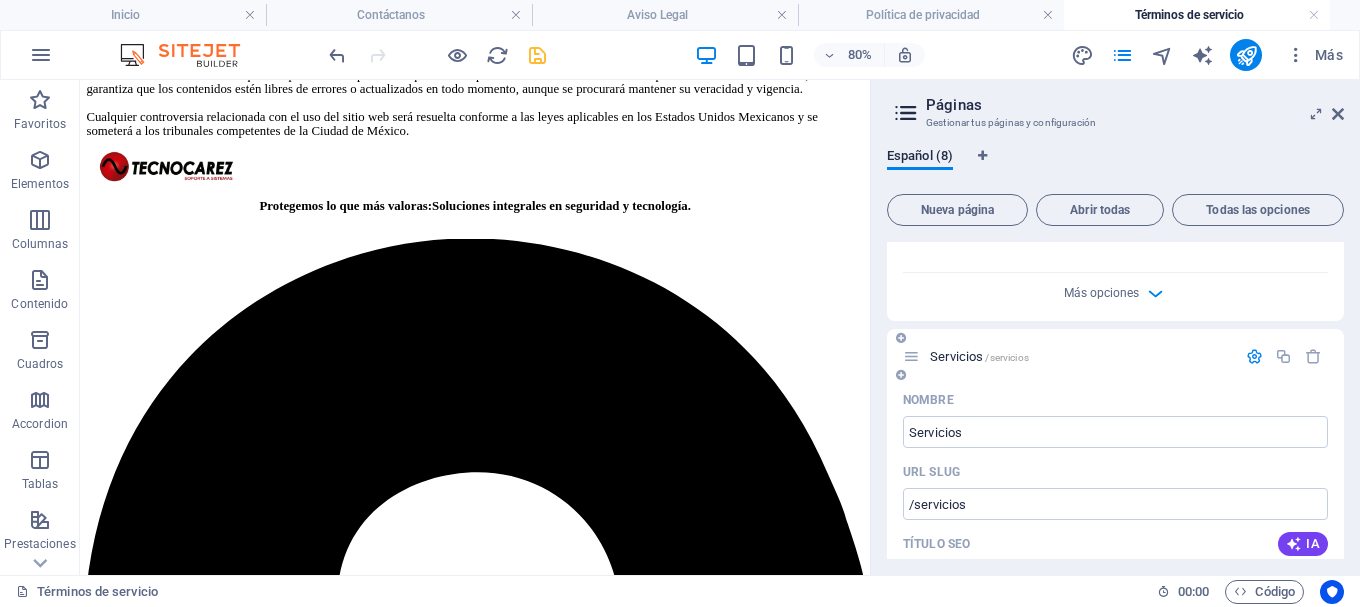 scroll, scrollTop: 1000, scrollLeft: 0, axis: vertical 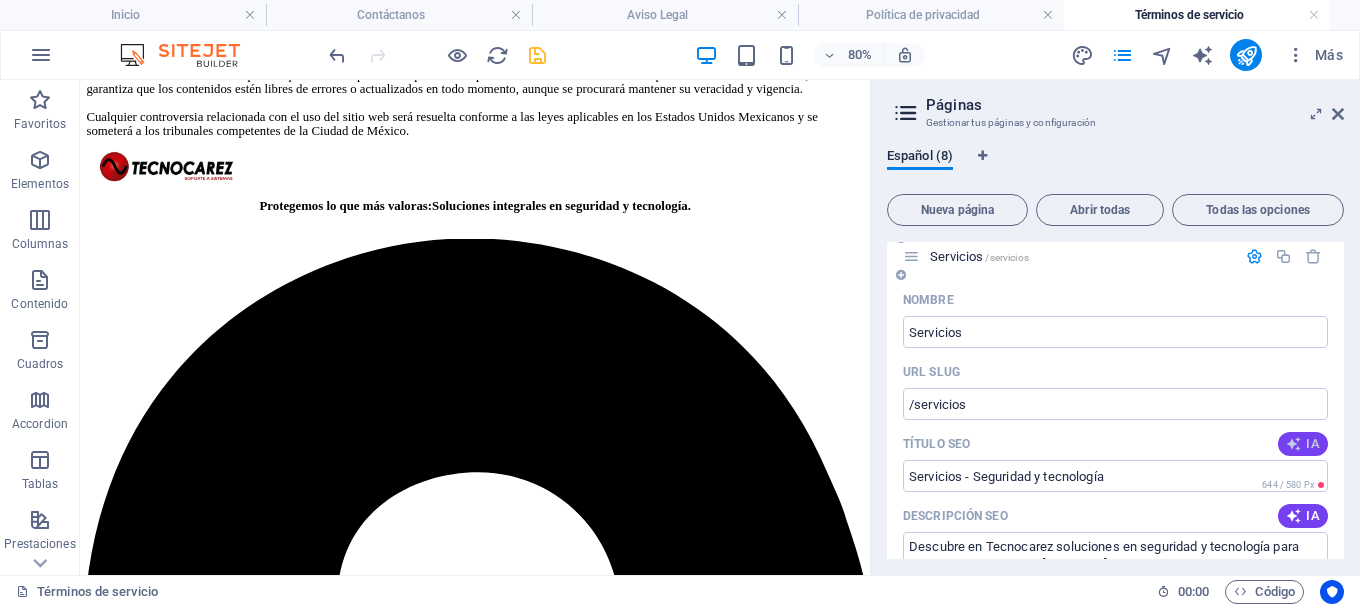 click on "IA" at bounding box center (1303, 444) 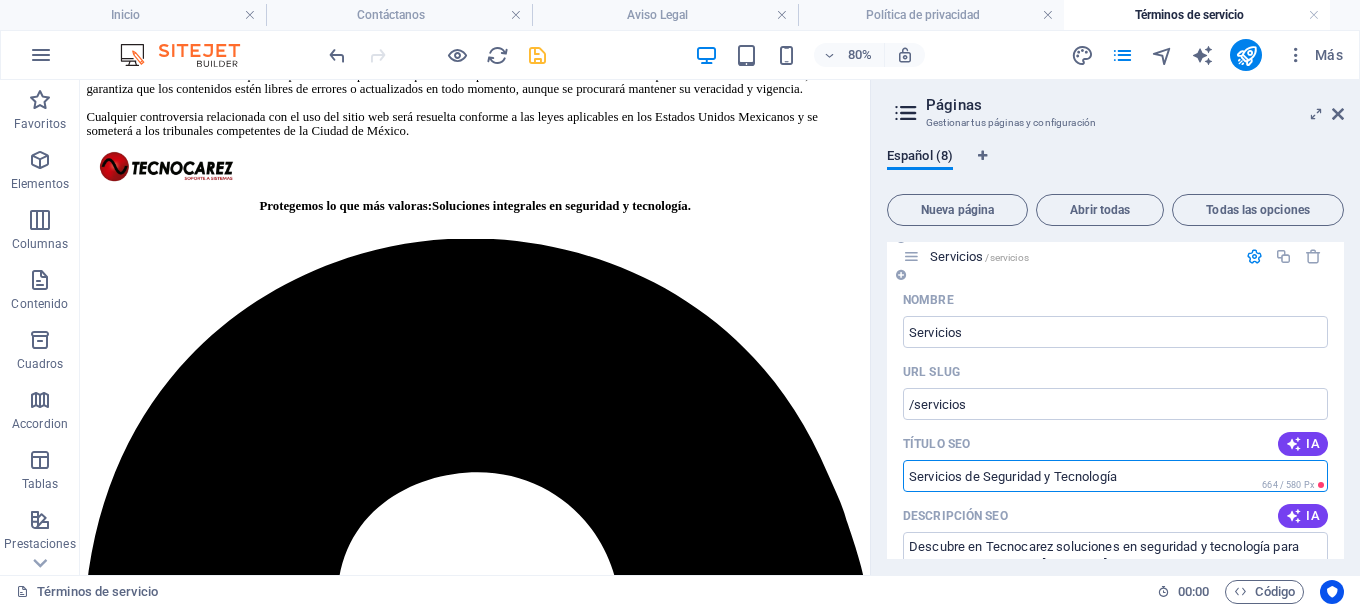 click on "Servicios de Seguridad y Tecnología" at bounding box center [1115, 476] 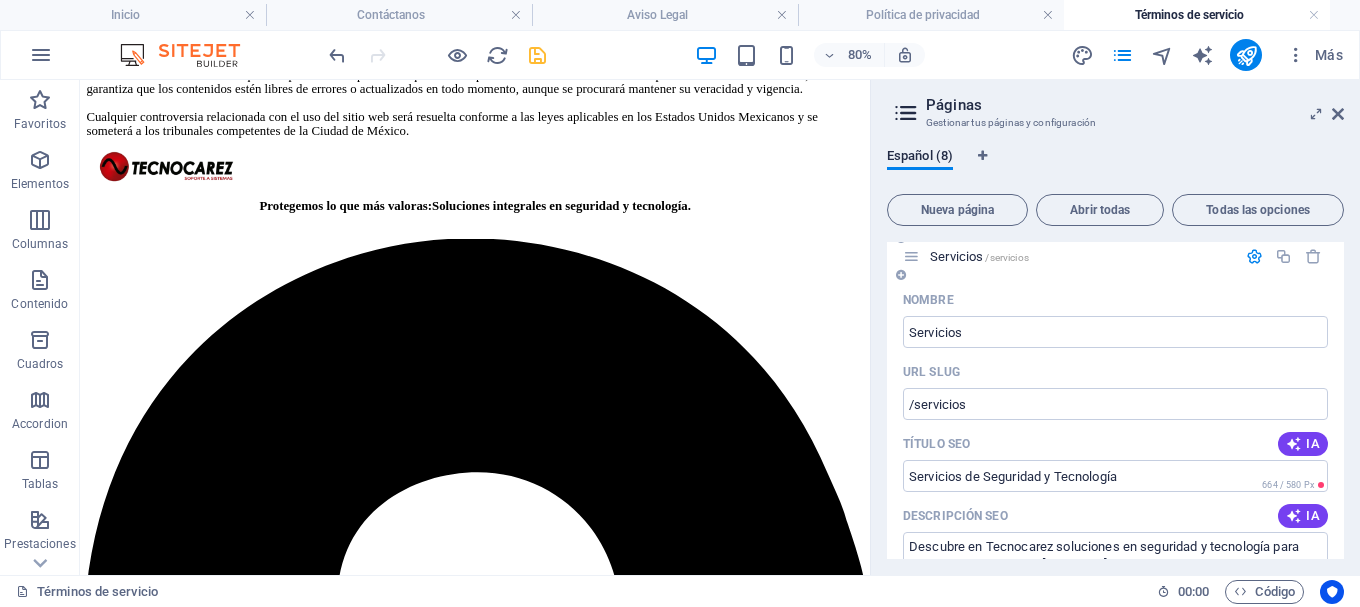 click on "Título SEO IA" at bounding box center (1115, 444) 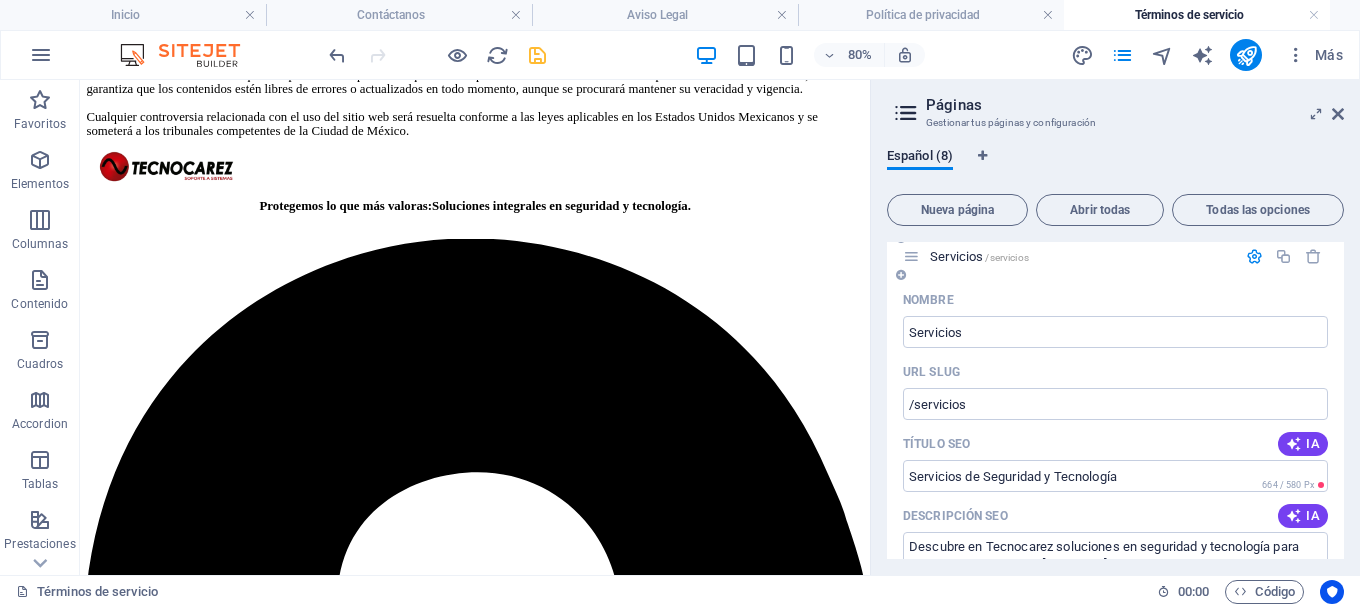 scroll, scrollTop: 1100, scrollLeft: 0, axis: vertical 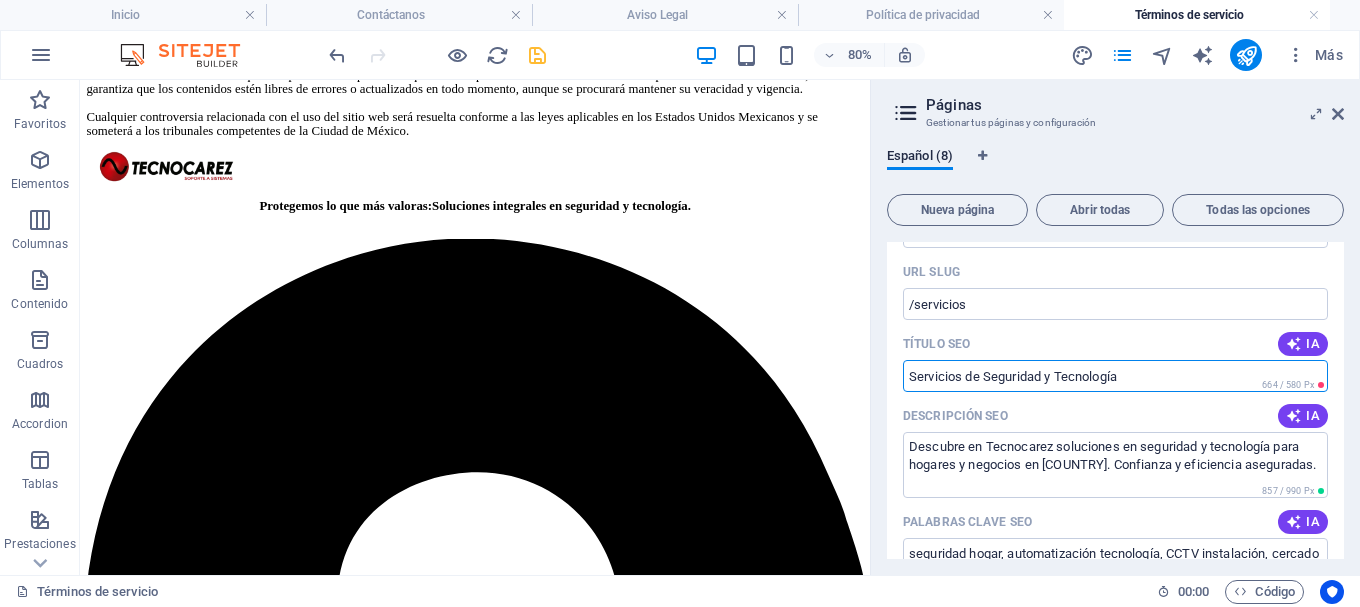 click on "Servicios de Seguridad y Tecnología" at bounding box center (1115, 376) 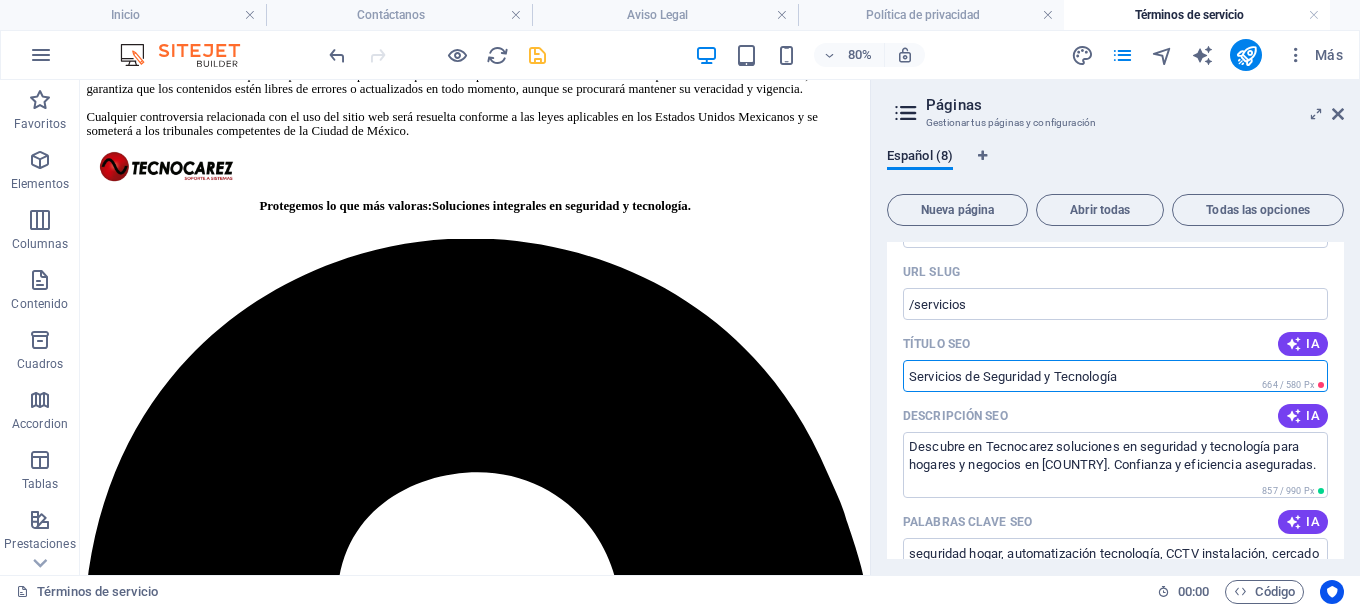 click on "Servicios de Seguridad y Tecnología" at bounding box center [1115, 376] 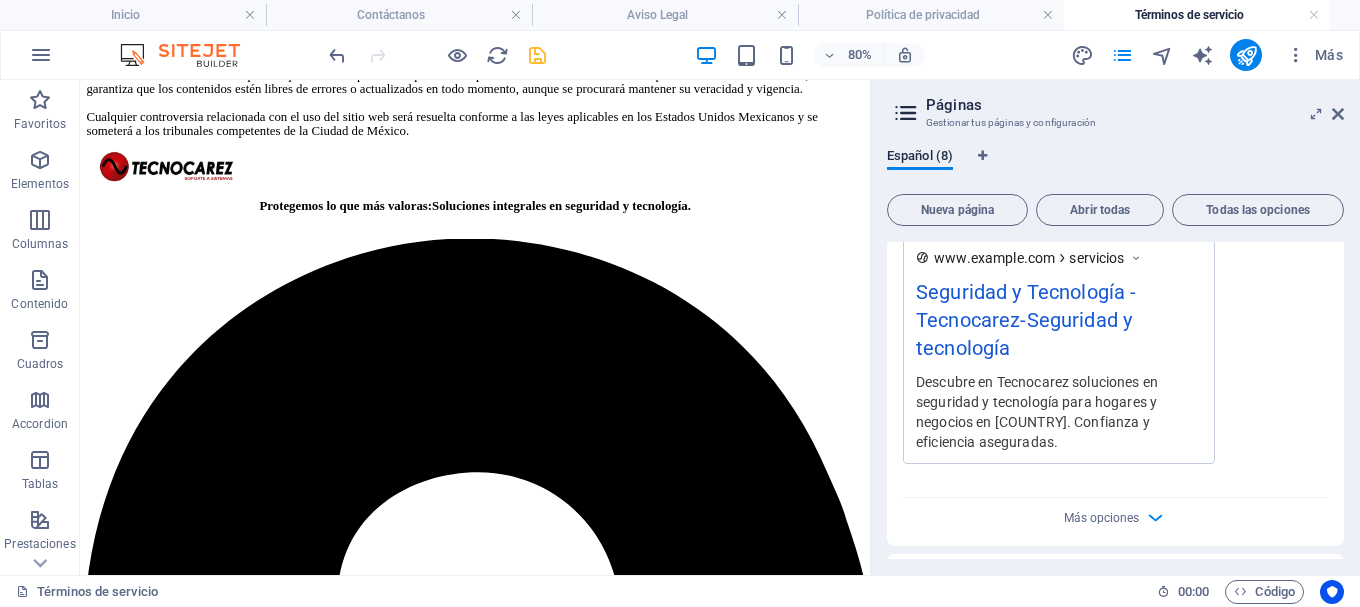 scroll, scrollTop: 1900, scrollLeft: 0, axis: vertical 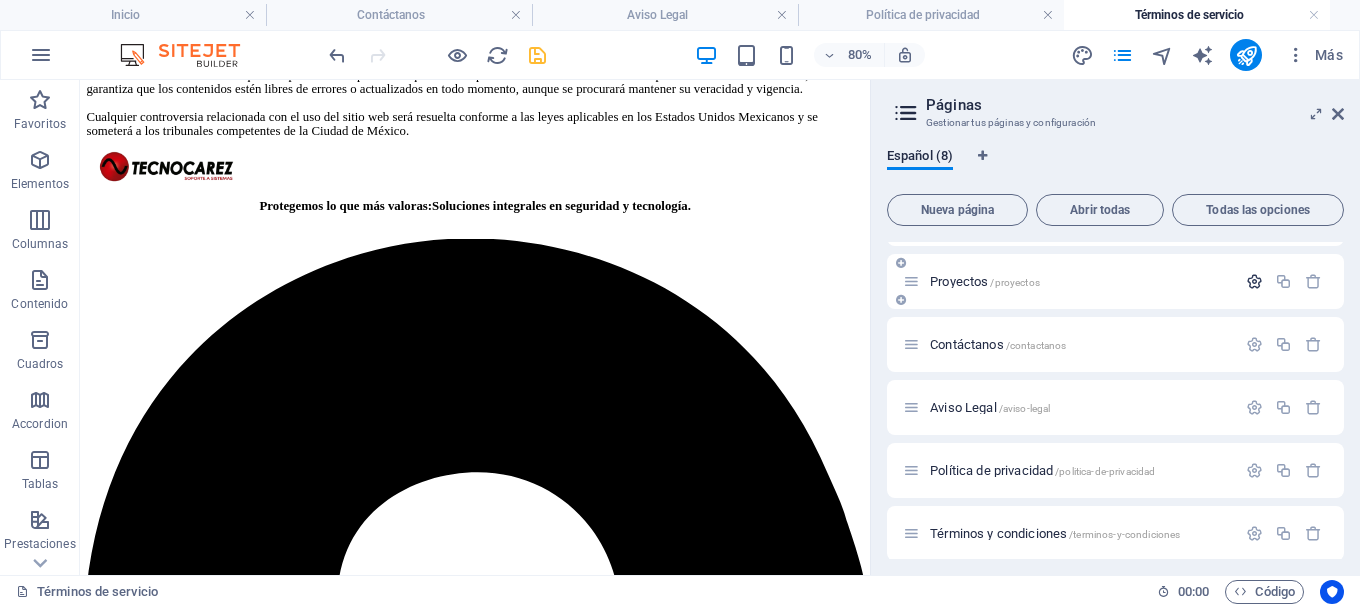 type on "Seguridad y Tecnología" 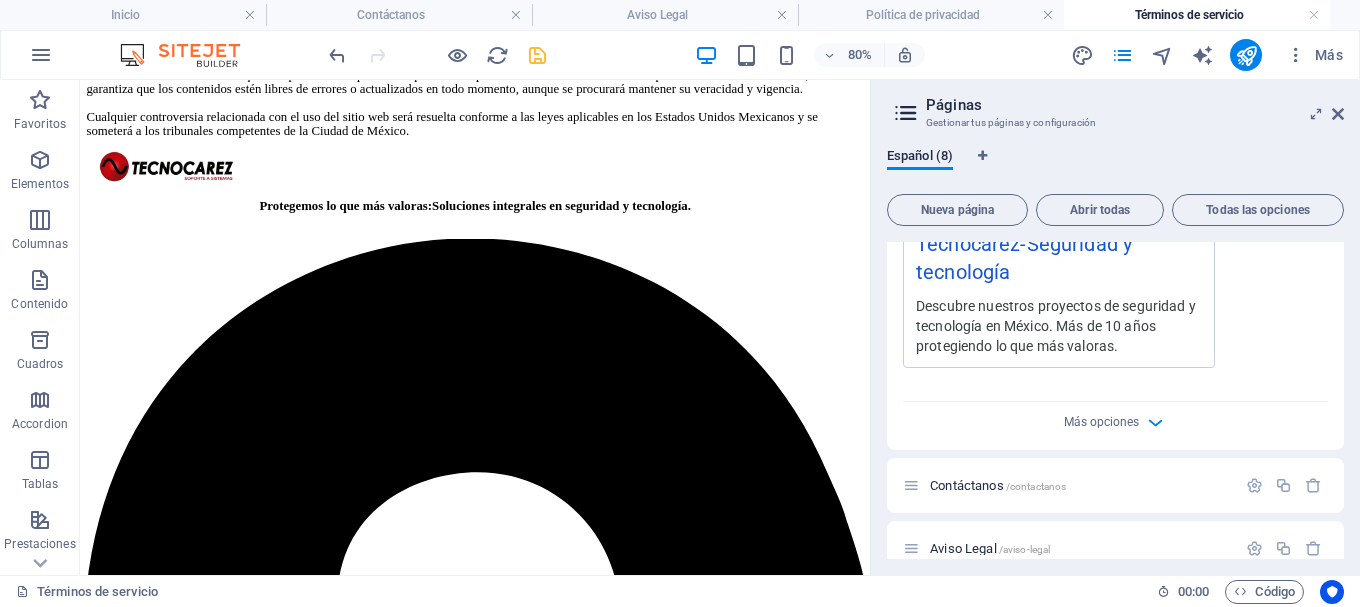 scroll, scrollTop: 2751, scrollLeft: 0, axis: vertical 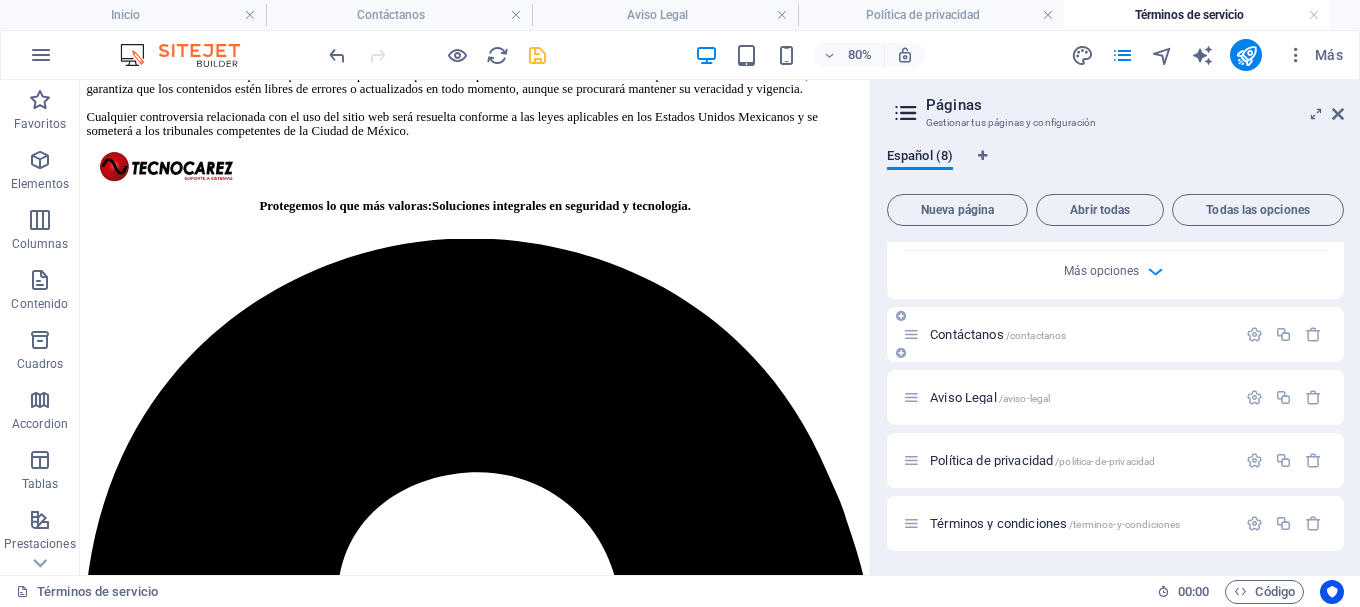 click on "Contáctanos /contactanos" at bounding box center [998, 334] 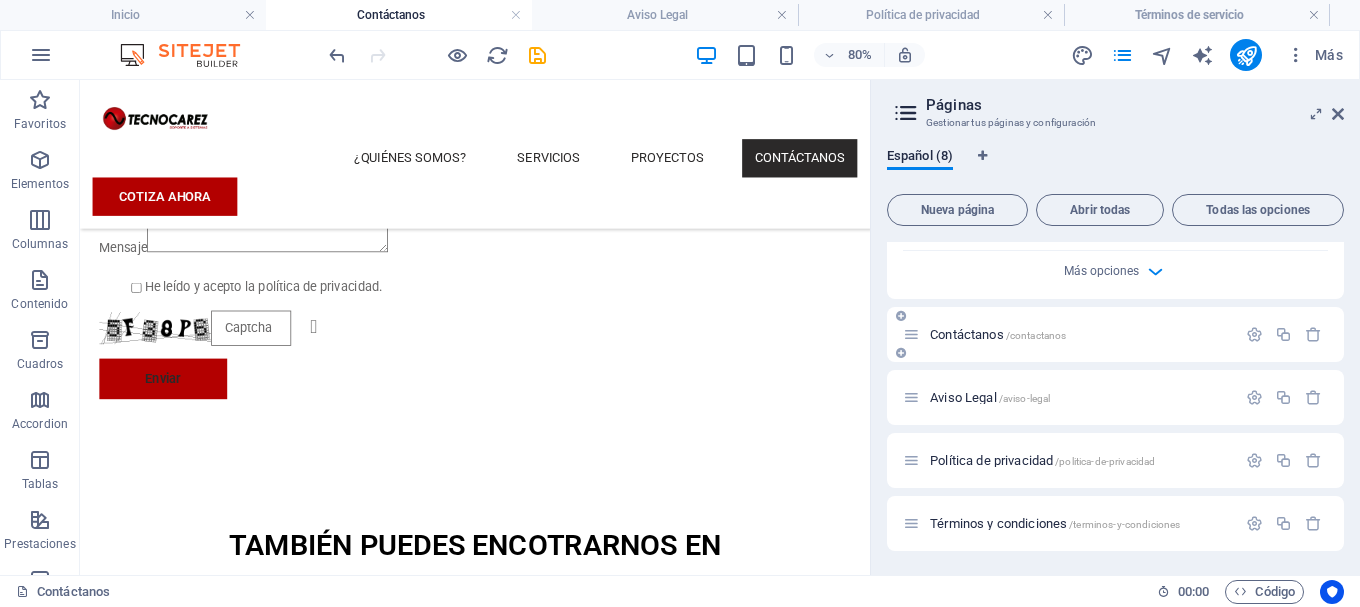 scroll, scrollTop: 1028, scrollLeft: 0, axis: vertical 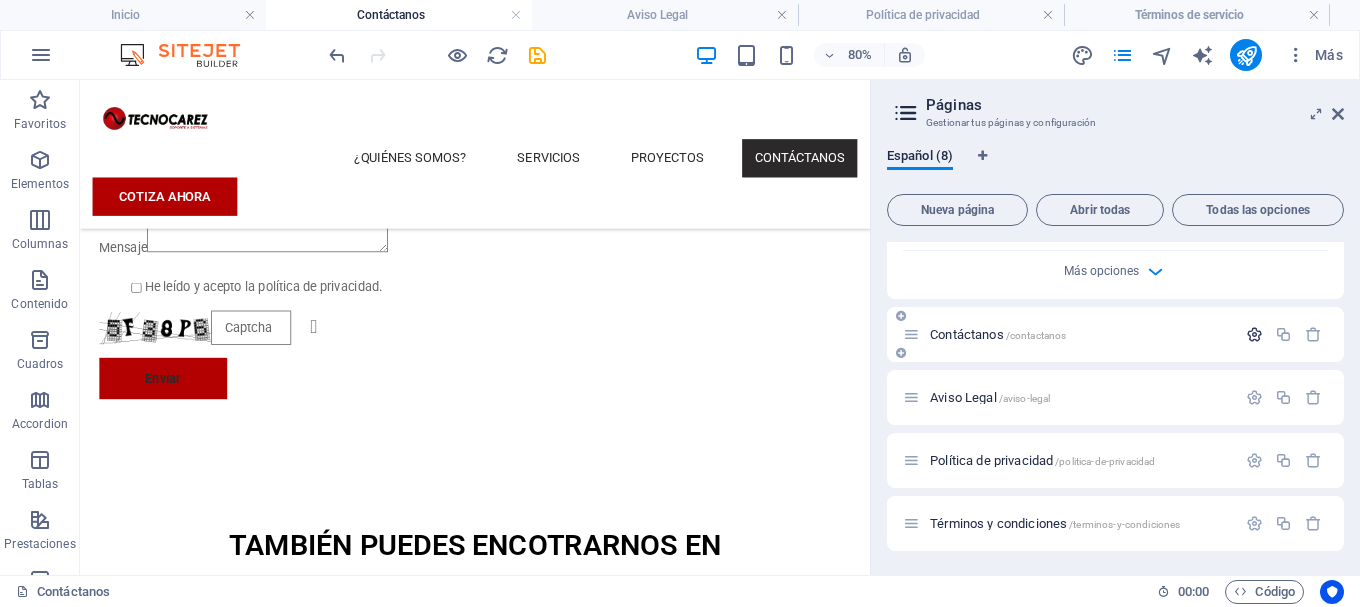 click at bounding box center (1254, 334) 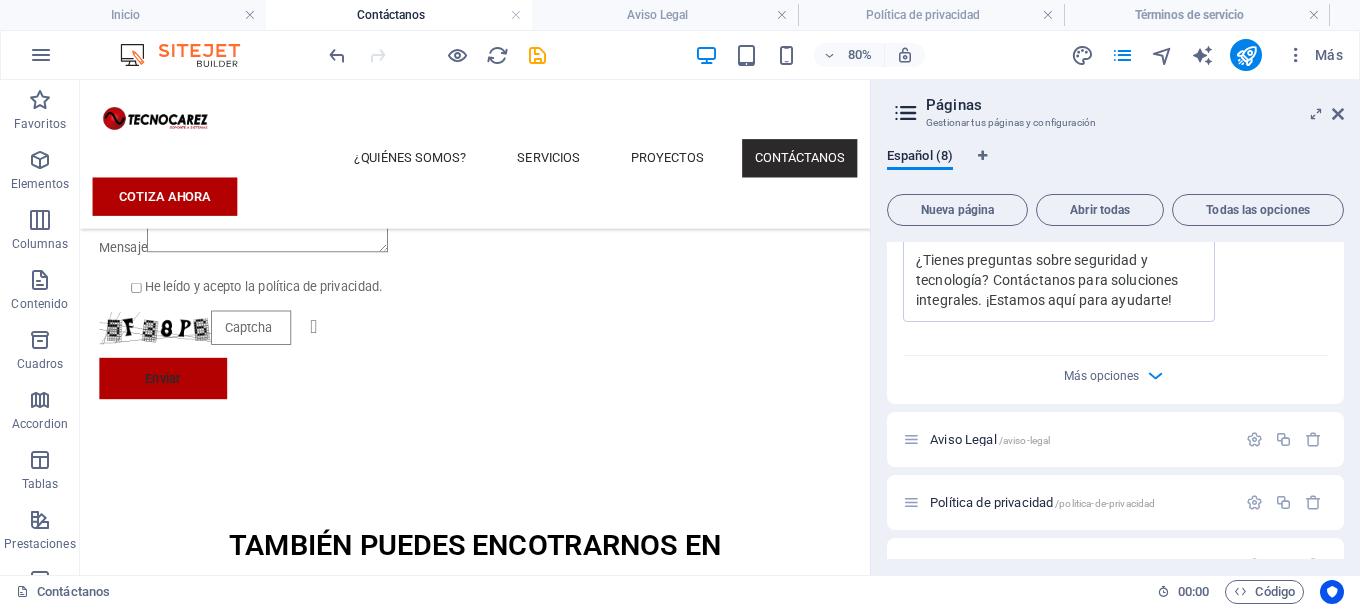 scroll, scrollTop: 3593, scrollLeft: 0, axis: vertical 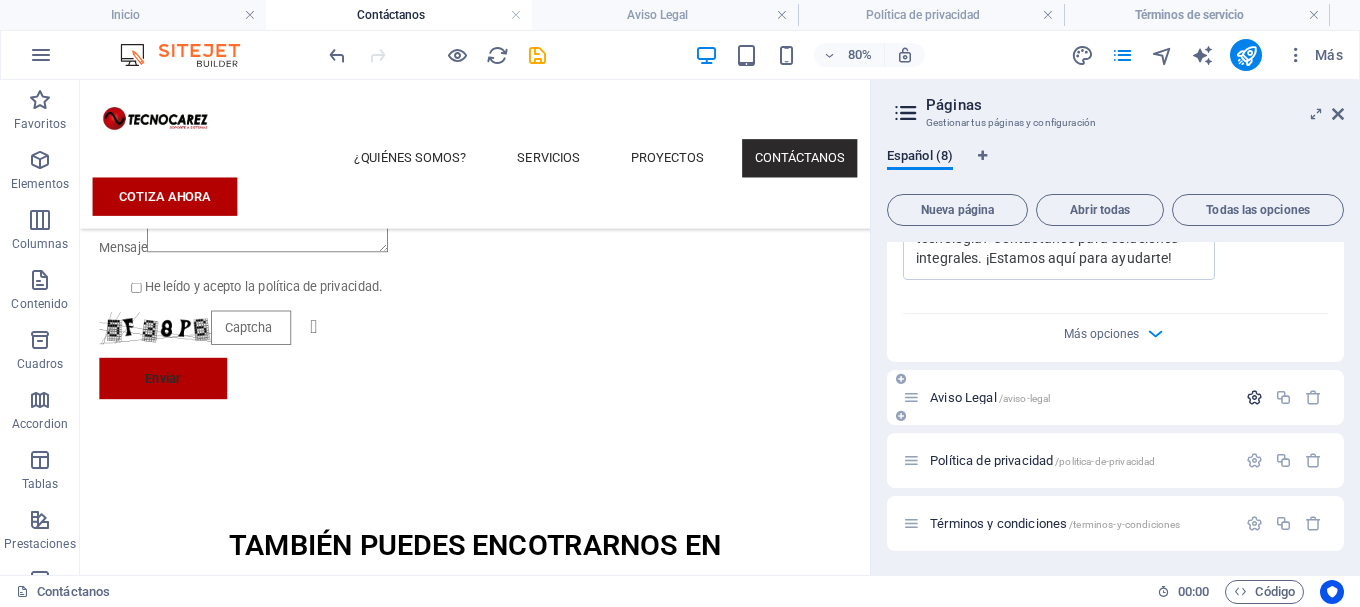 click at bounding box center [1254, 397] 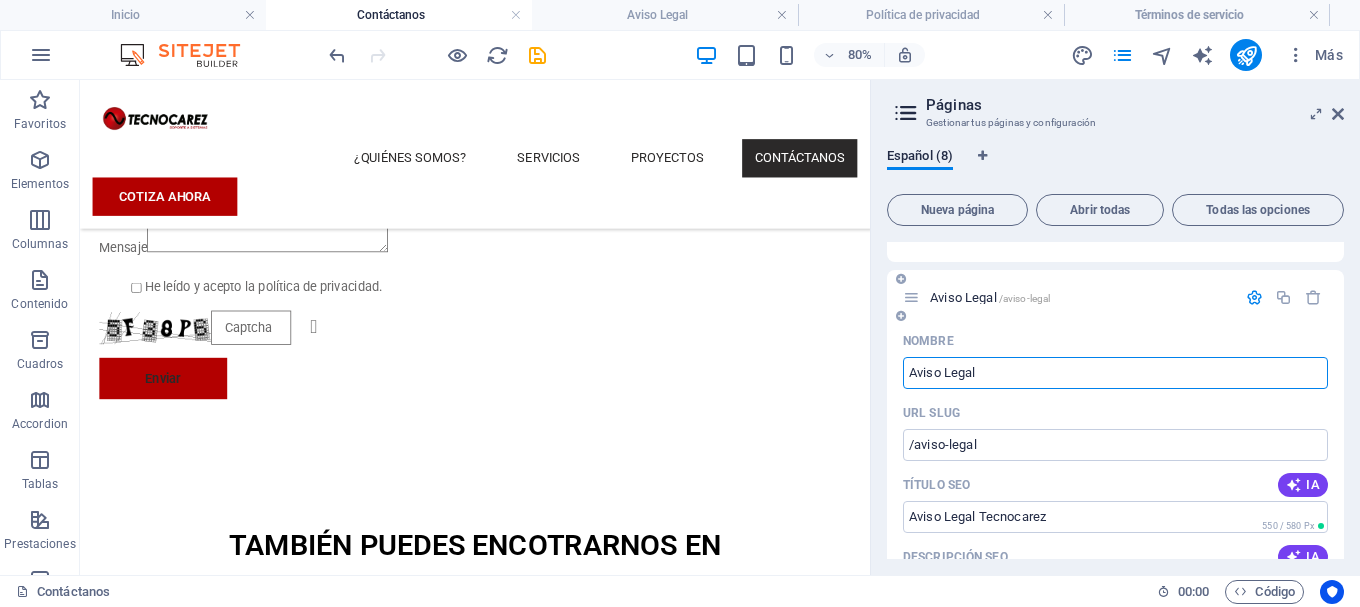 scroll, scrollTop: 3993, scrollLeft: 0, axis: vertical 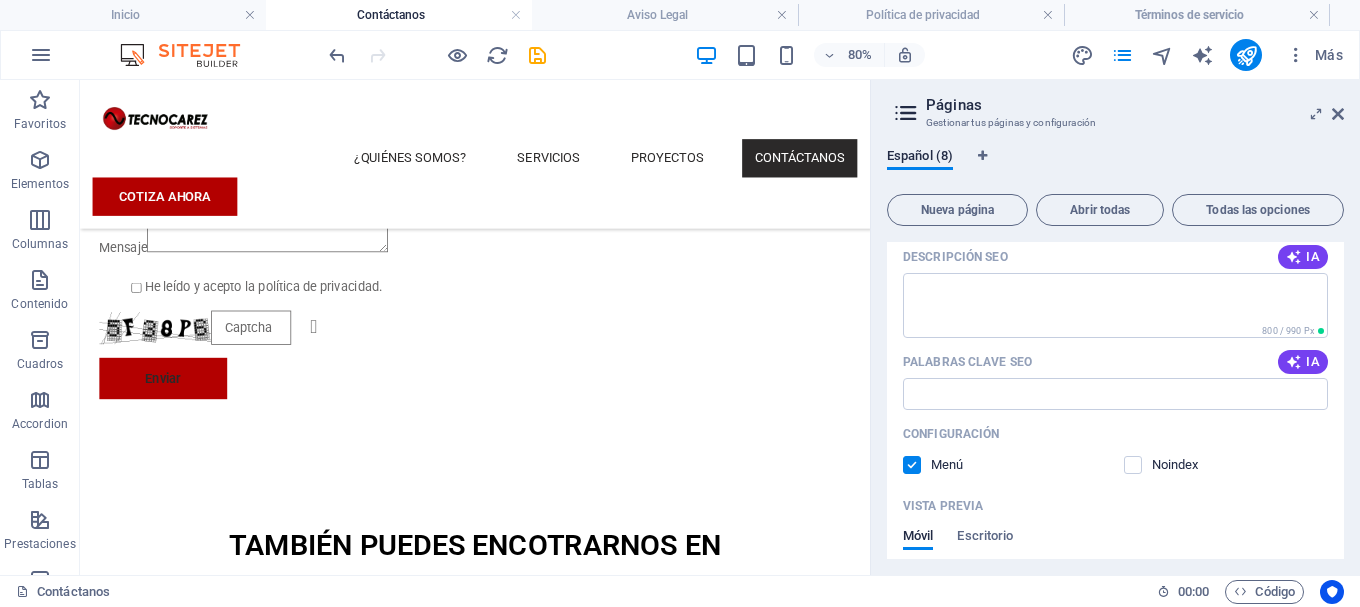 drag, startPoint x: 1249, startPoint y: 378, endPoint x: 1245, endPoint y: 423, distance: 45.17743 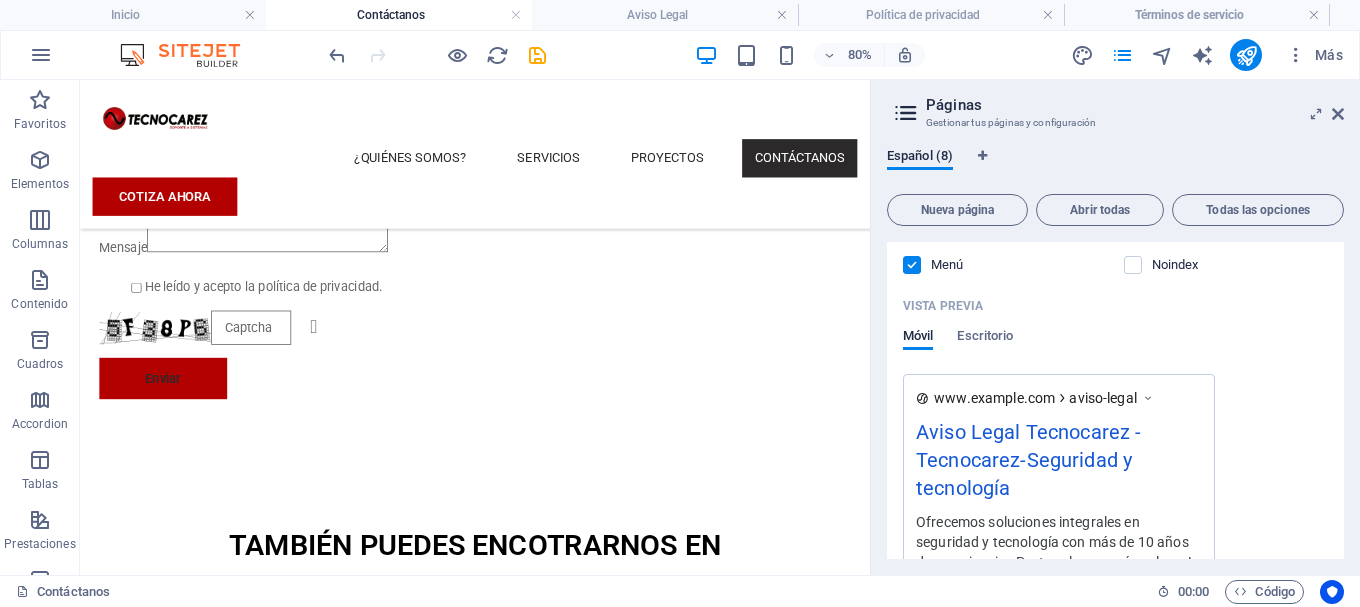 scroll, scrollTop: 4434, scrollLeft: 0, axis: vertical 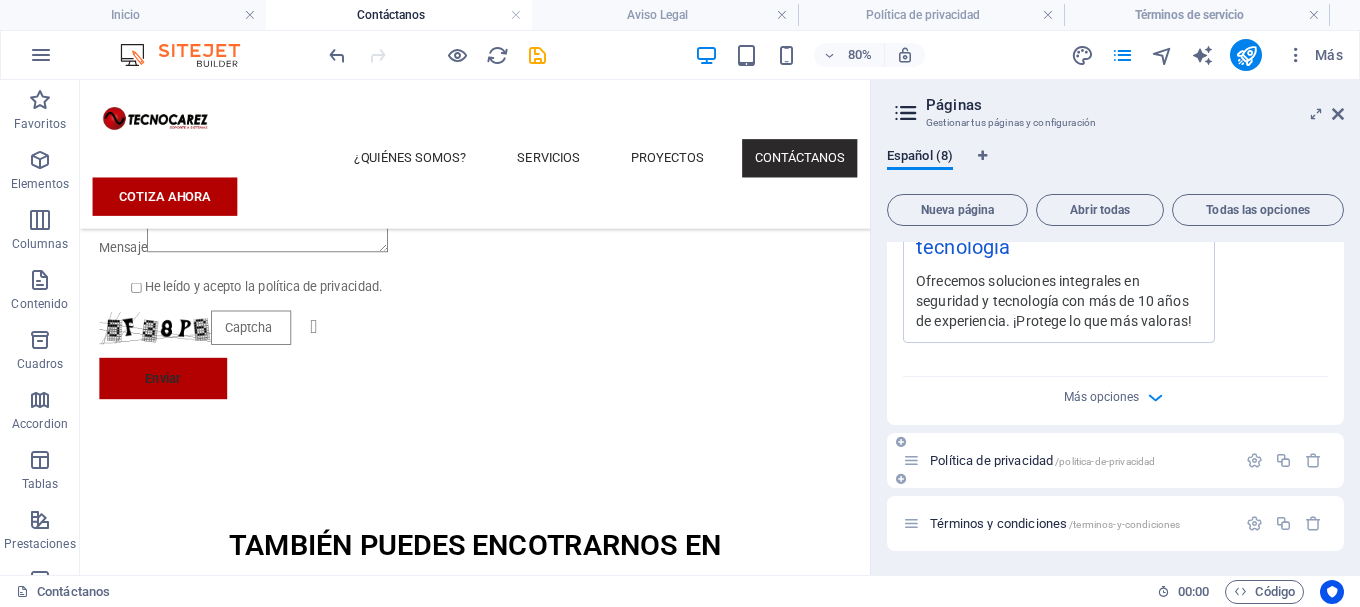 click on "Política de privacidad /politica-de-privacidad" at bounding box center [1069, 460] 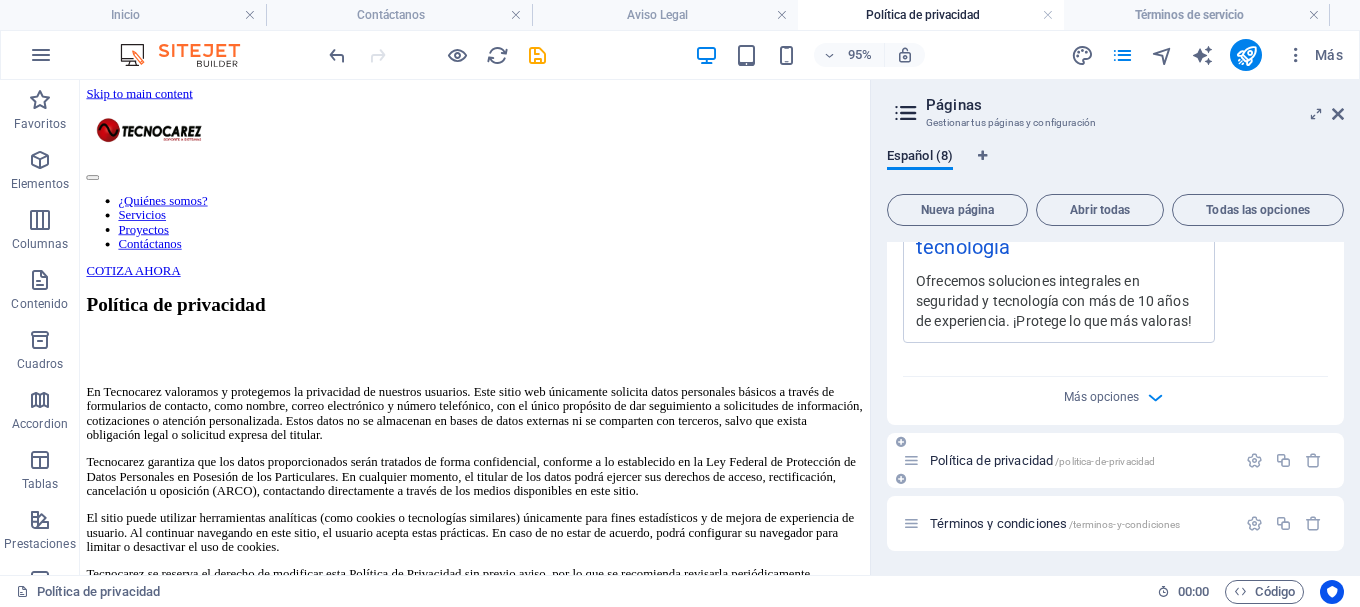 scroll, scrollTop: 213, scrollLeft: 0, axis: vertical 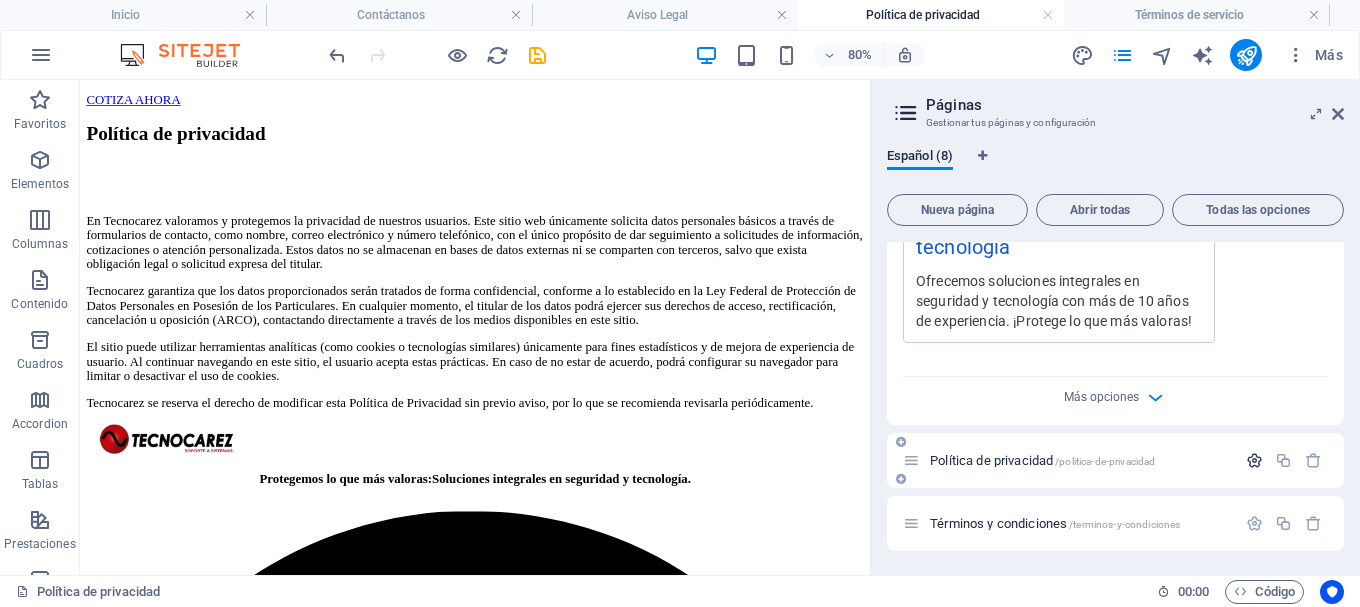 click at bounding box center [1254, 460] 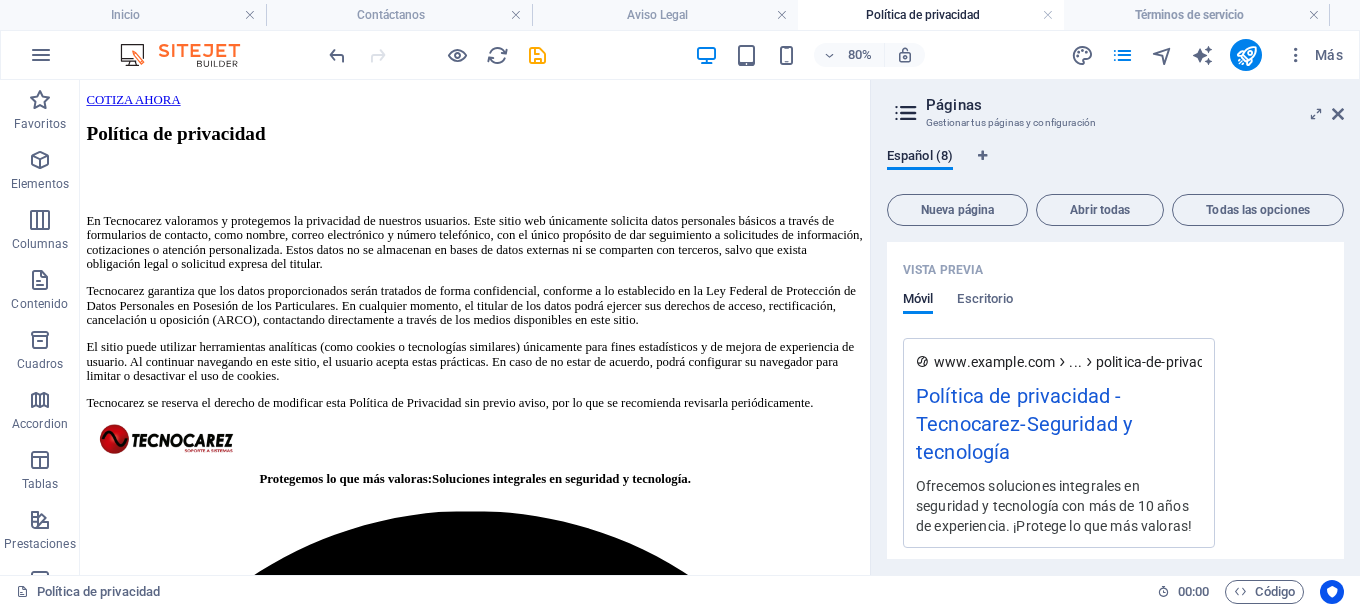 scroll, scrollTop: 5276, scrollLeft: 0, axis: vertical 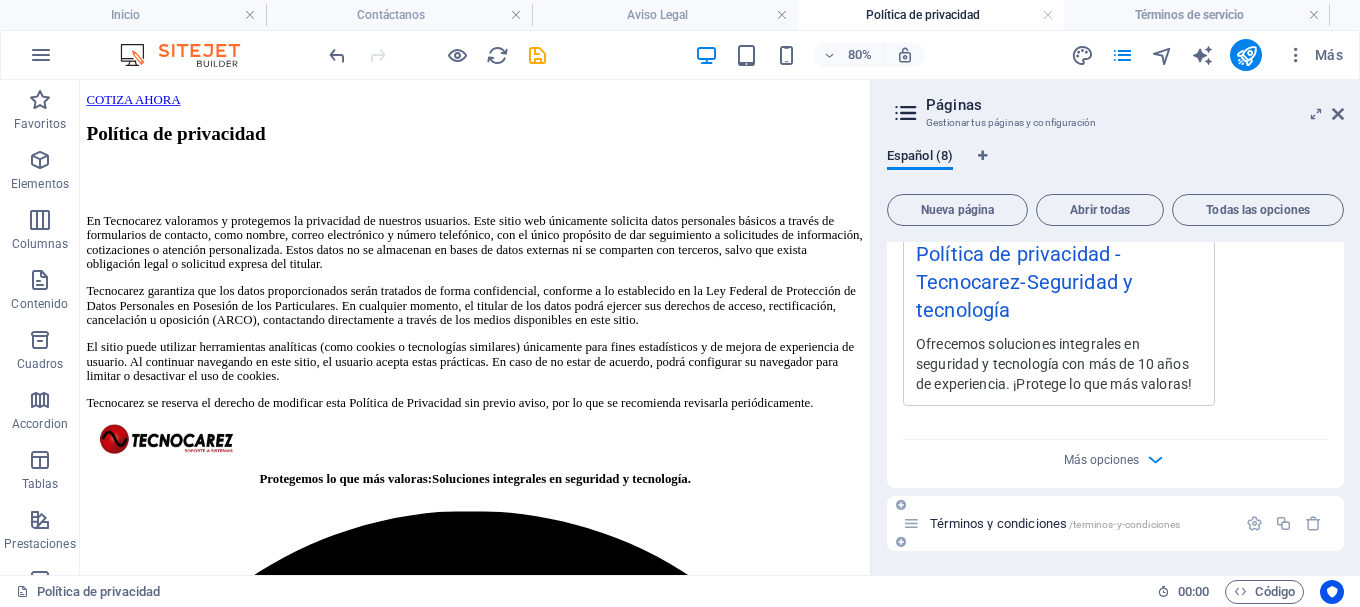 click on "Términos y condiciones /terminos-y-condiciones" at bounding box center [1069, 523] 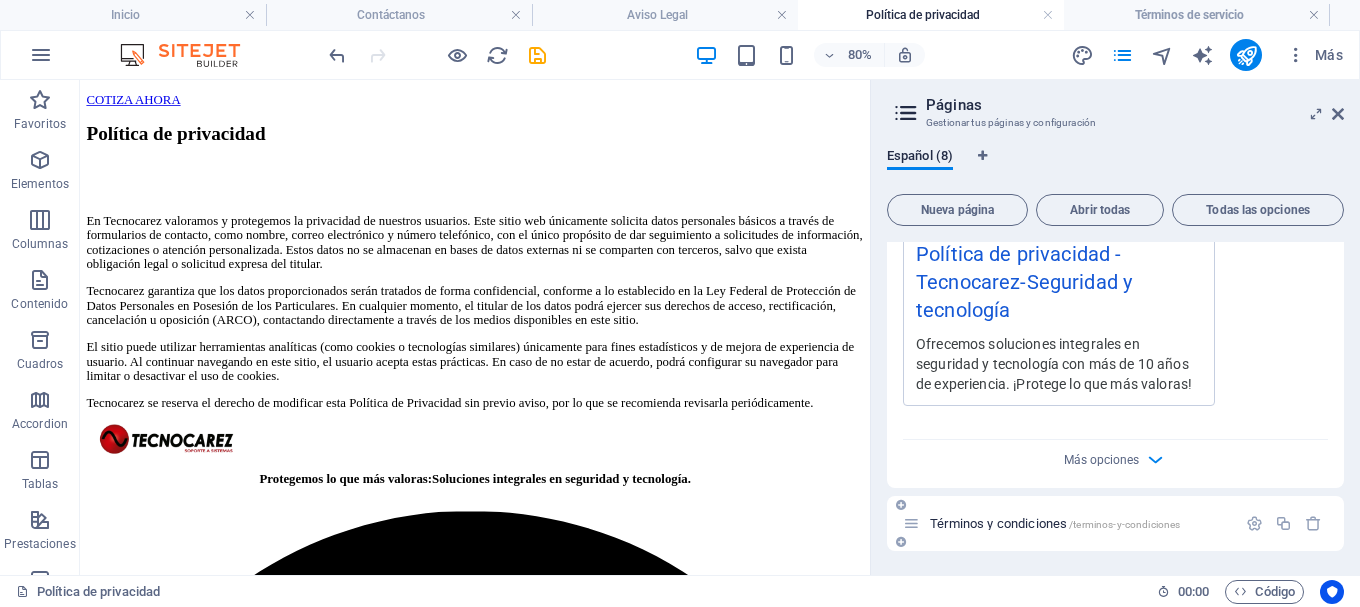 click on "Términos y condiciones /terminos-y-condiciones" at bounding box center (1069, 523) 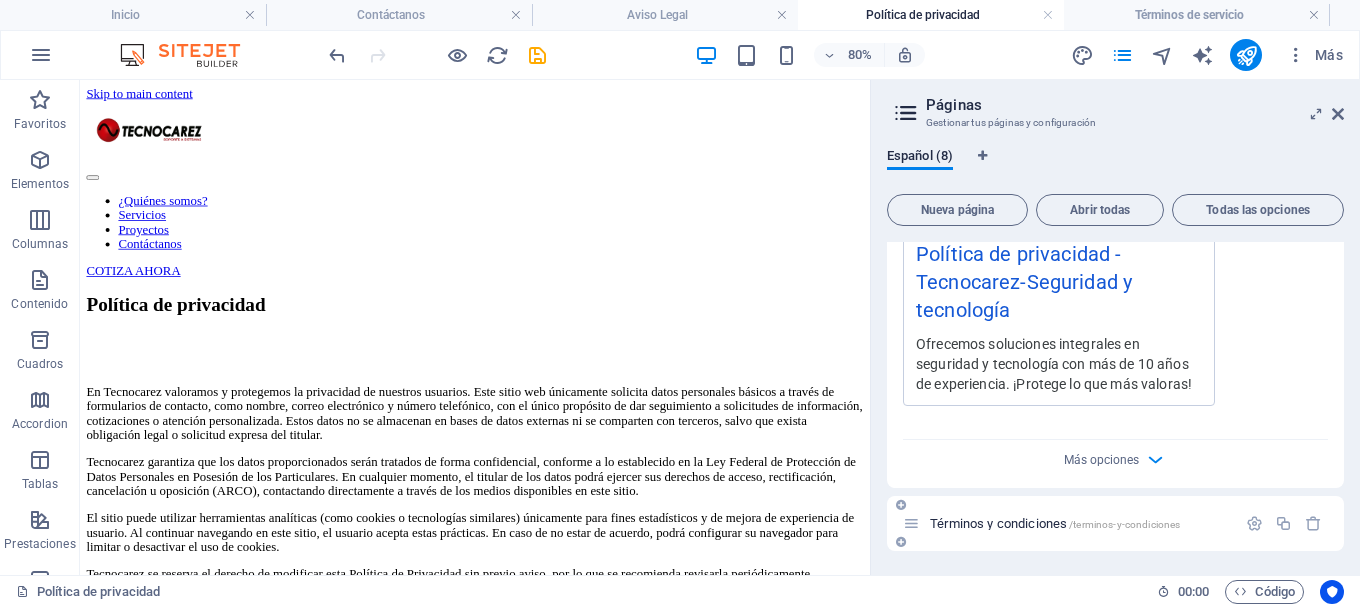 scroll, scrollTop: 606, scrollLeft: 0, axis: vertical 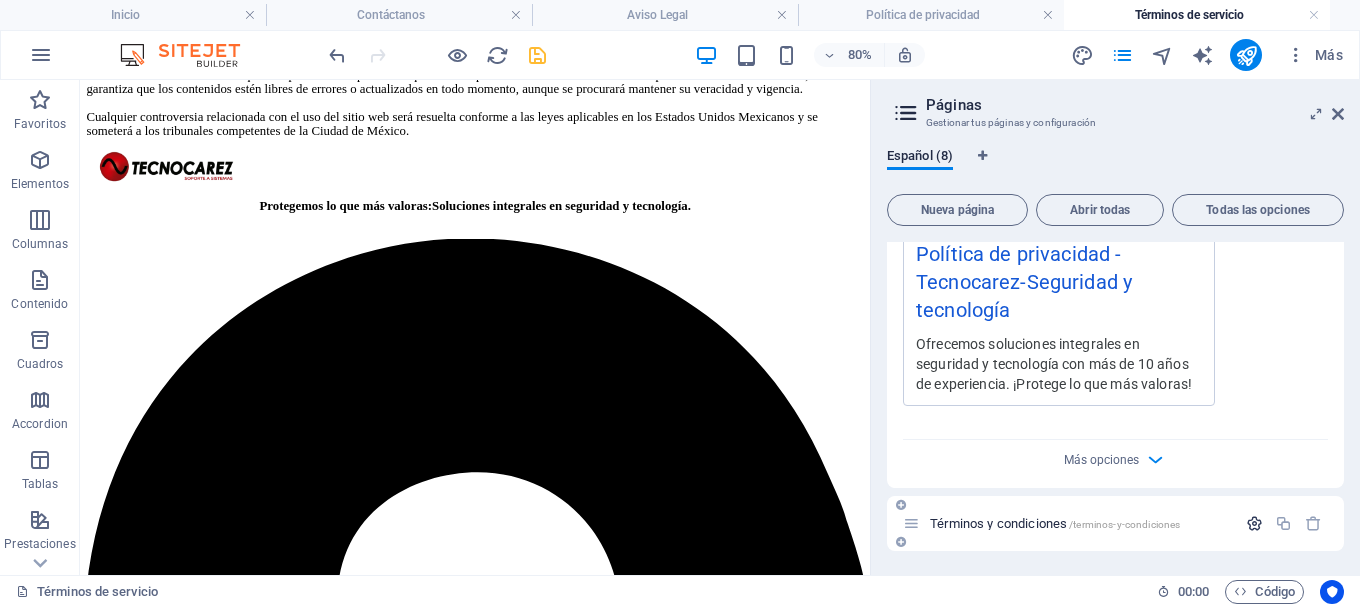 click at bounding box center (1254, 523) 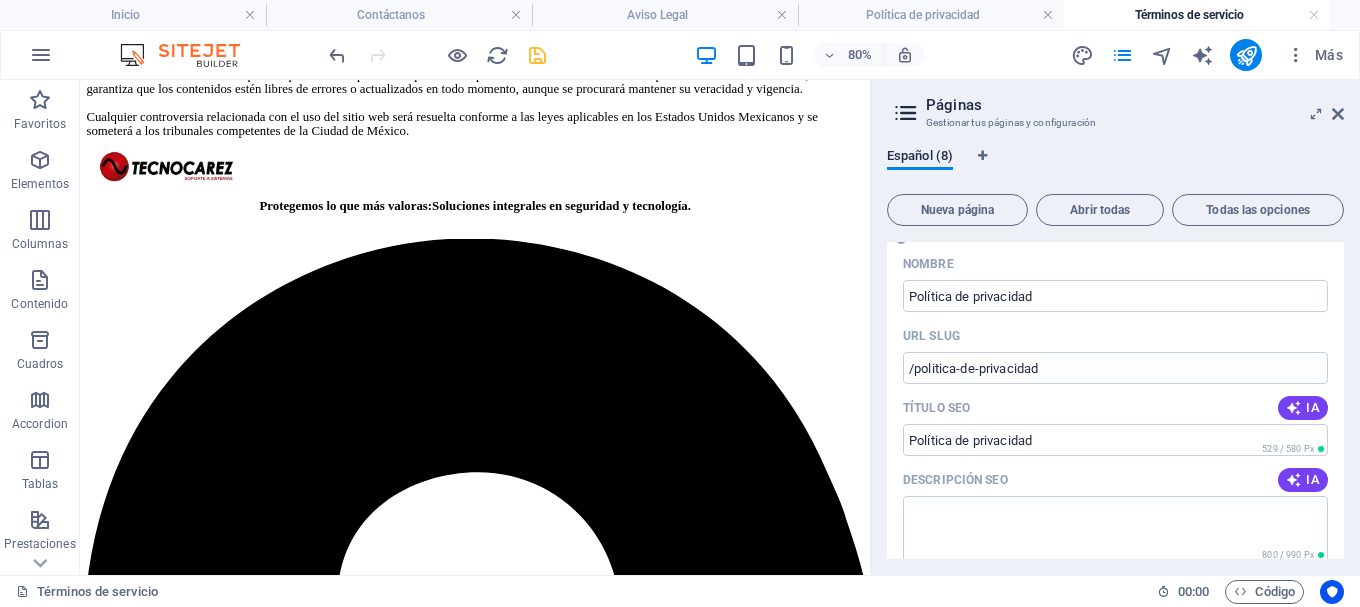 scroll, scrollTop: 4374, scrollLeft: 0, axis: vertical 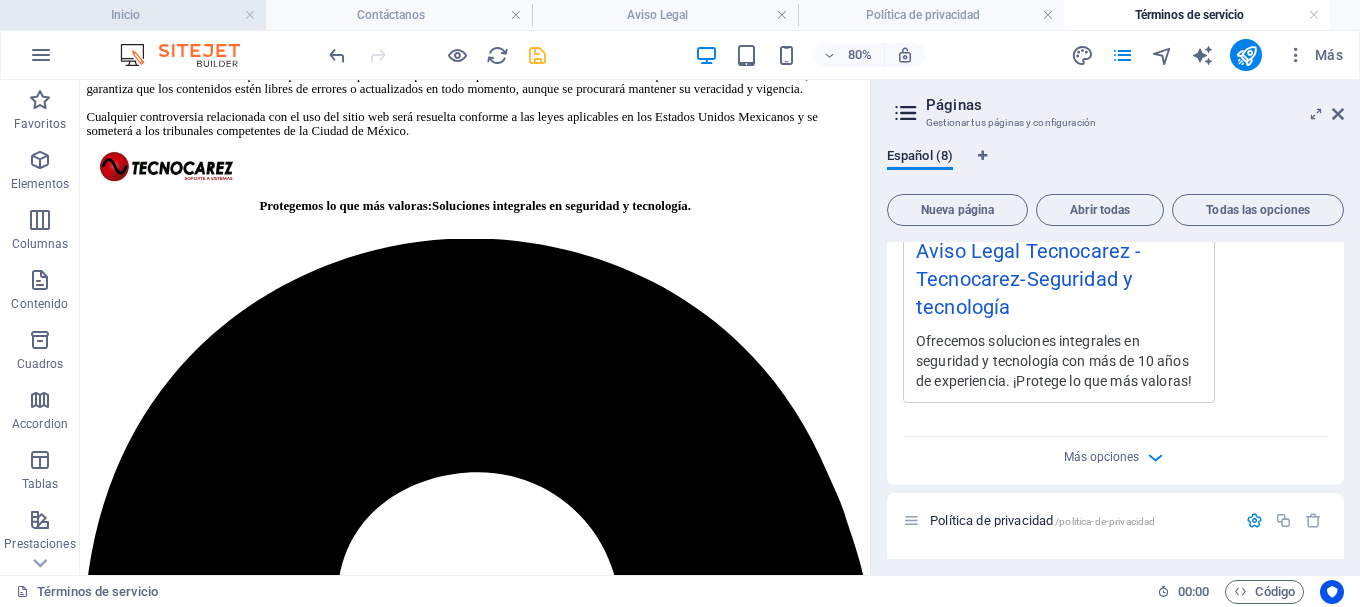 click on "Inicio" at bounding box center (133, 15) 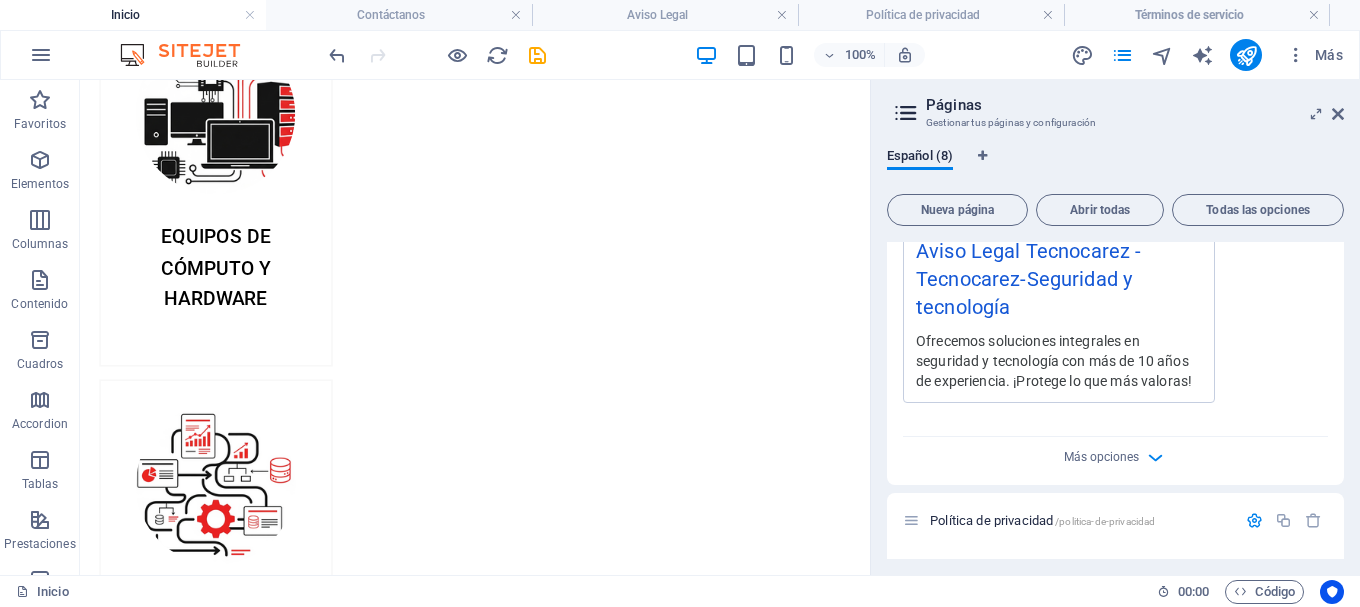 scroll, scrollTop: 0, scrollLeft: 0, axis: both 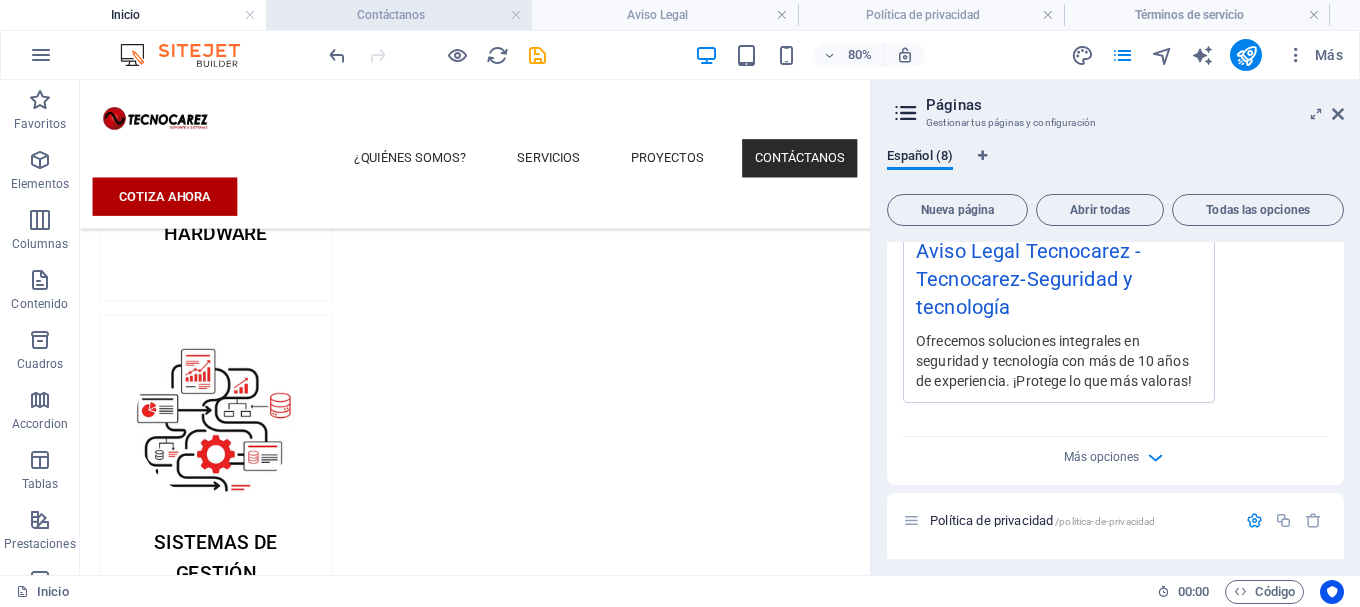 click on "Contáctanos" at bounding box center (399, 15) 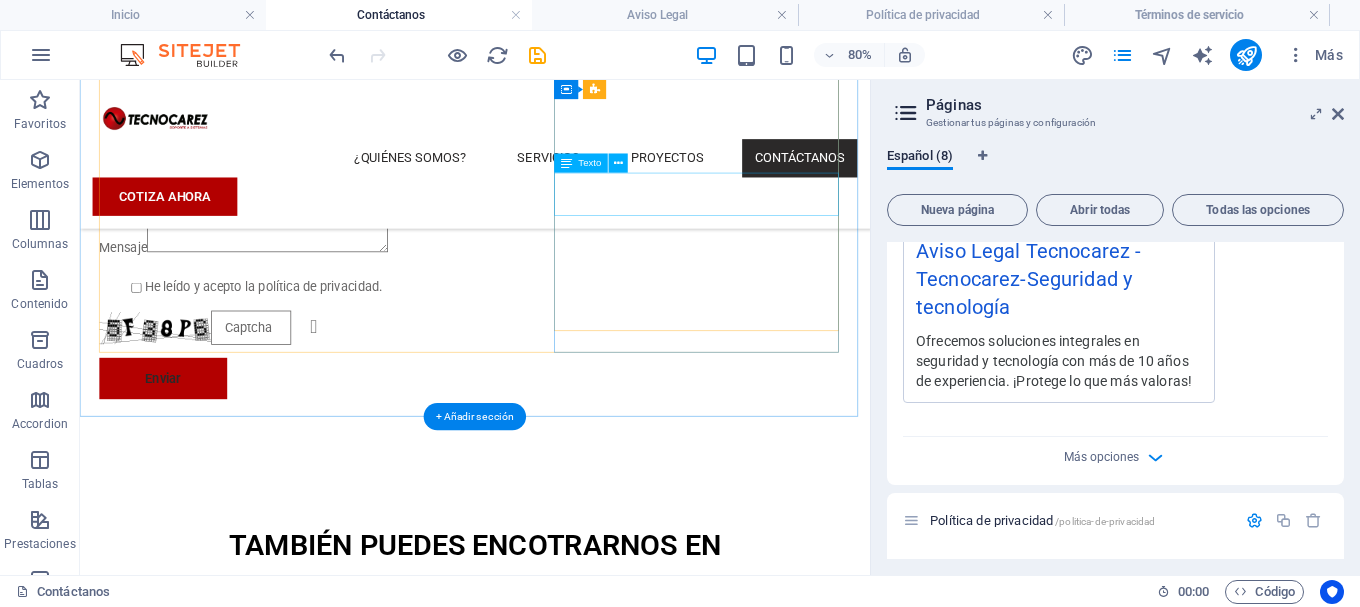 scroll, scrollTop: 1550, scrollLeft: 0, axis: vertical 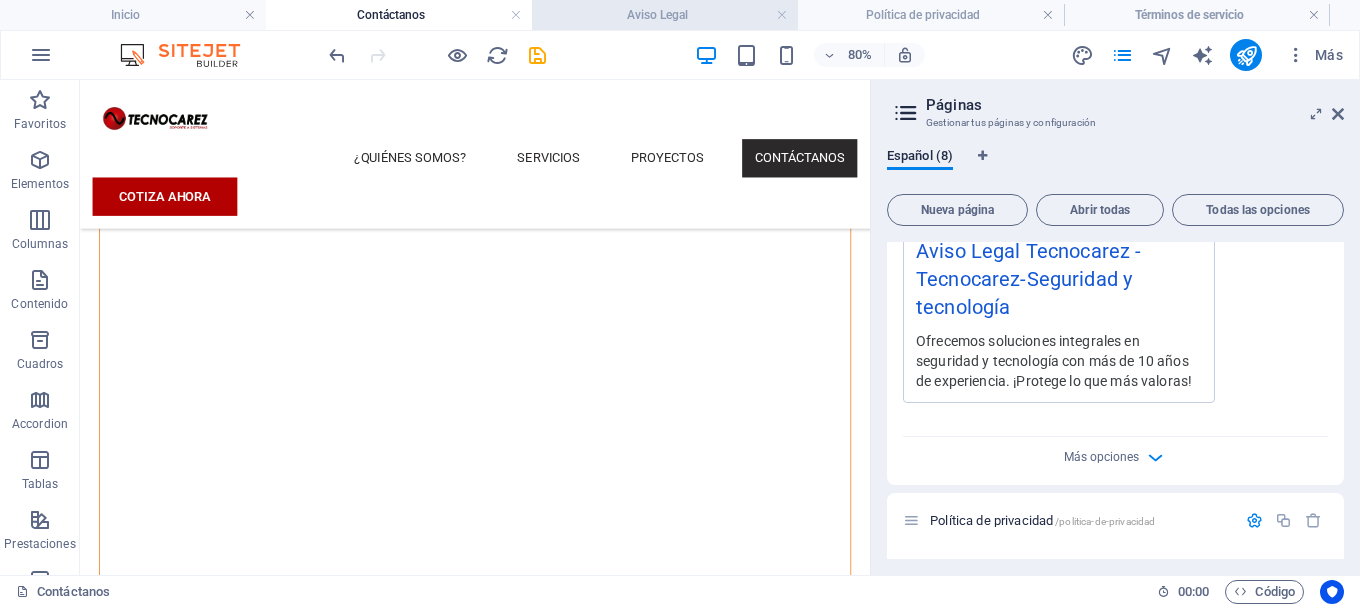 click on "Aviso Legal" at bounding box center [665, 15] 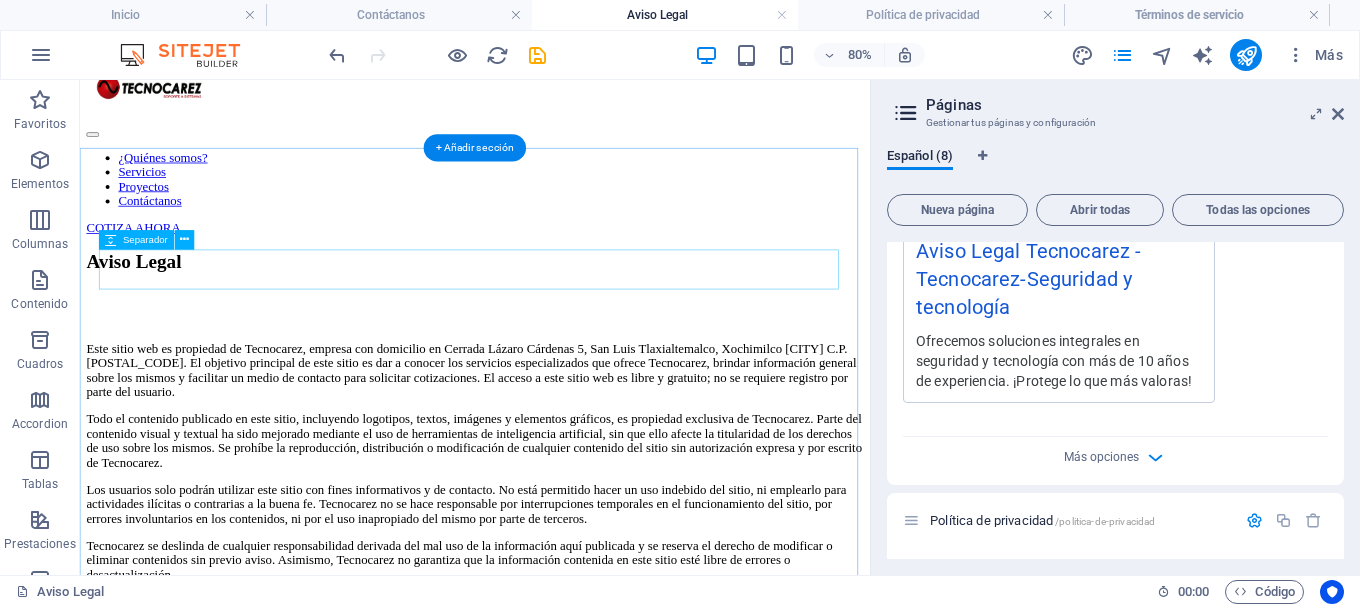 scroll, scrollTop: 0, scrollLeft: 0, axis: both 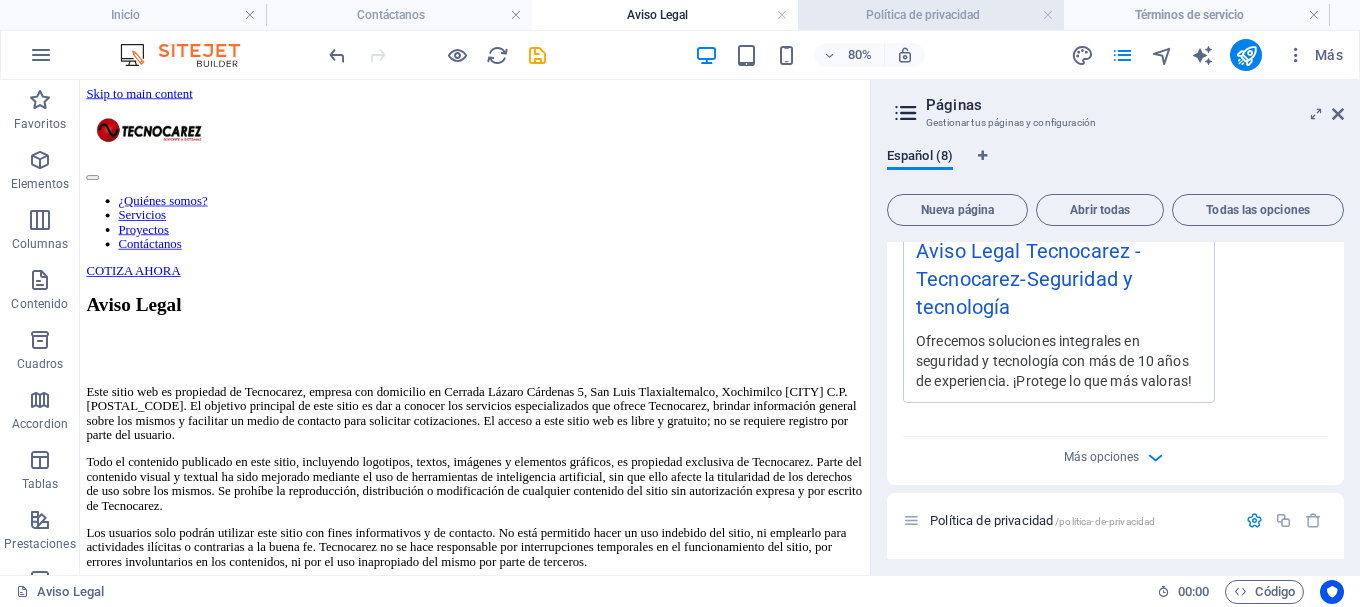 click on "Política de privacidad" at bounding box center (931, 15) 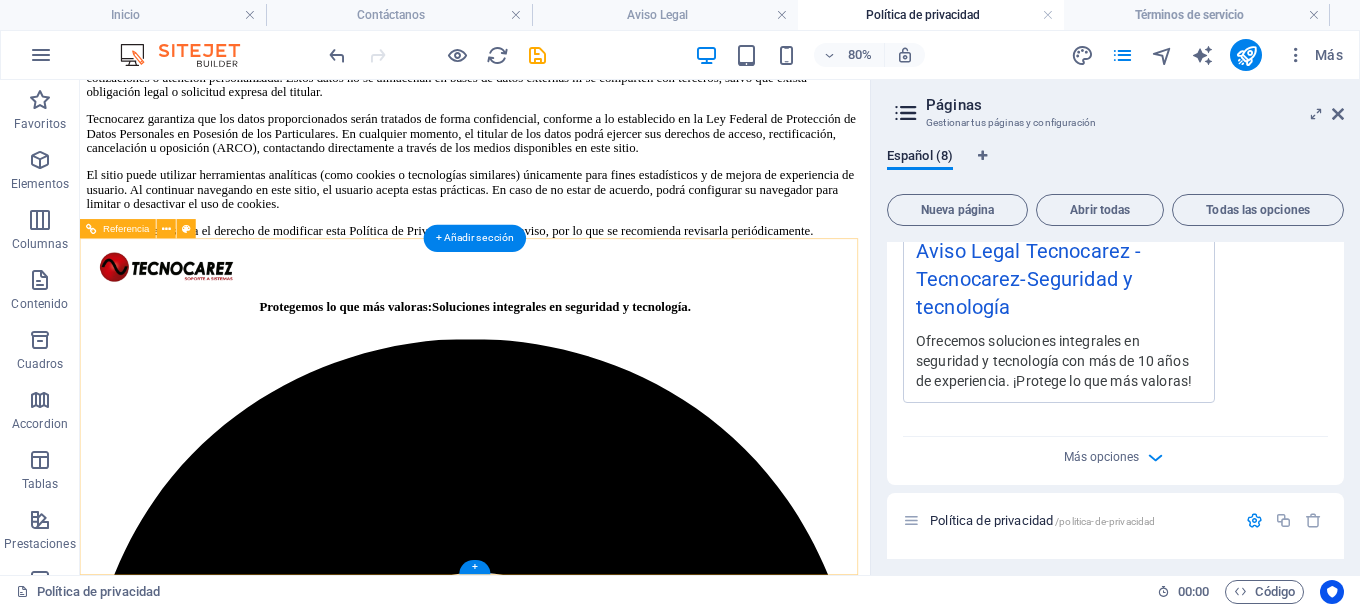 scroll, scrollTop: 329, scrollLeft: 0, axis: vertical 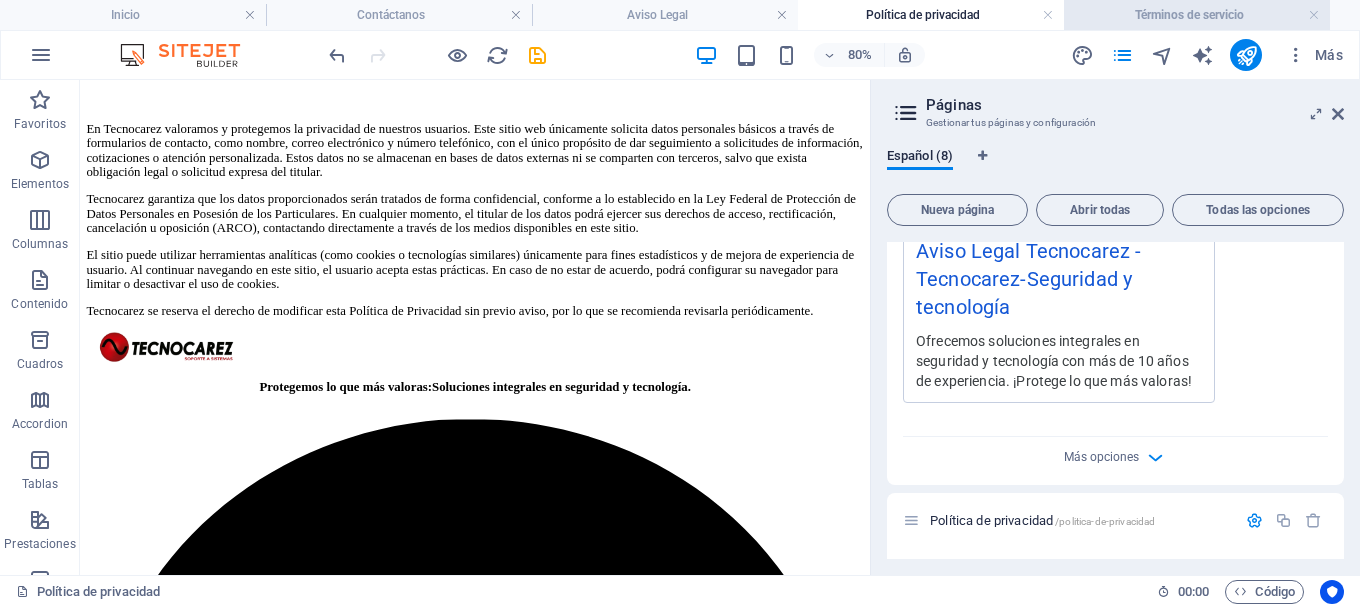 click on "Términos de servicio" at bounding box center (1197, 15) 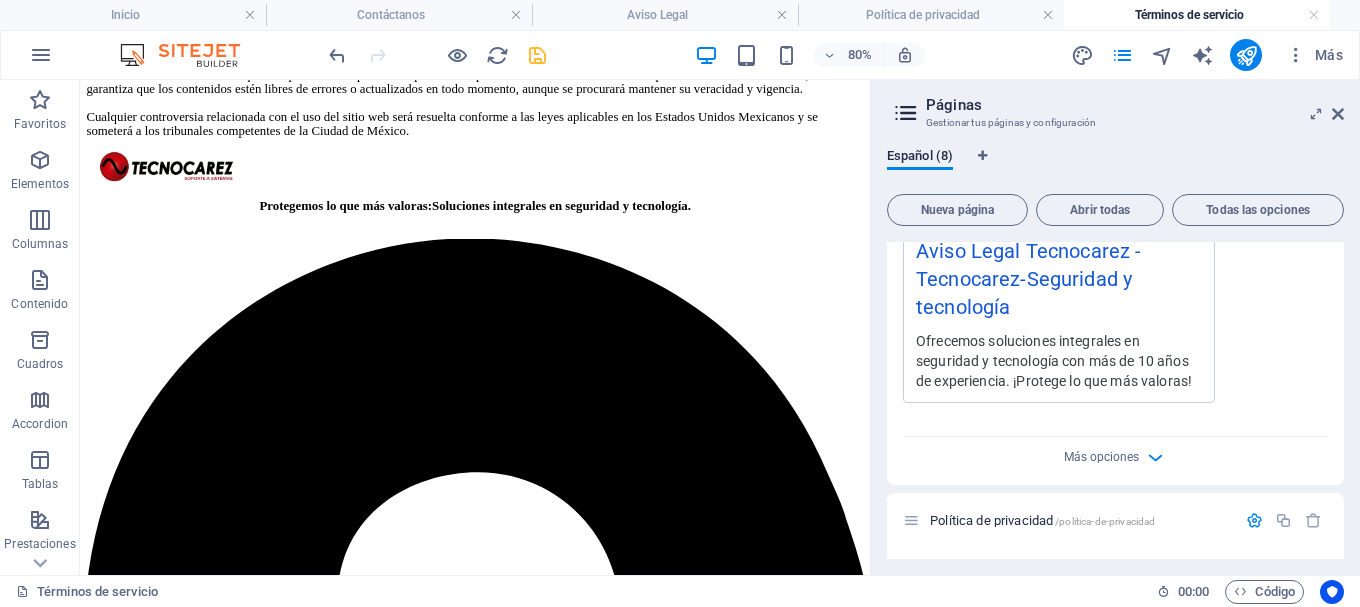 scroll, scrollTop: 0, scrollLeft: 0, axis: both 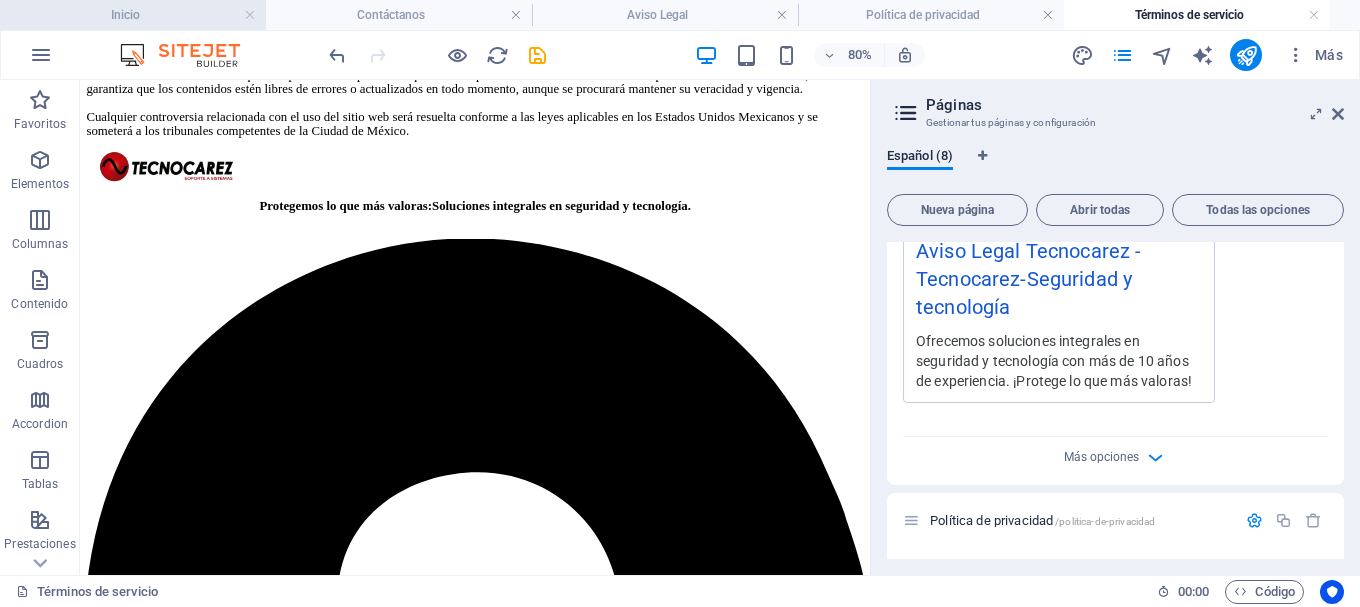 click on "Inicio" at bounding box center [133, 15] 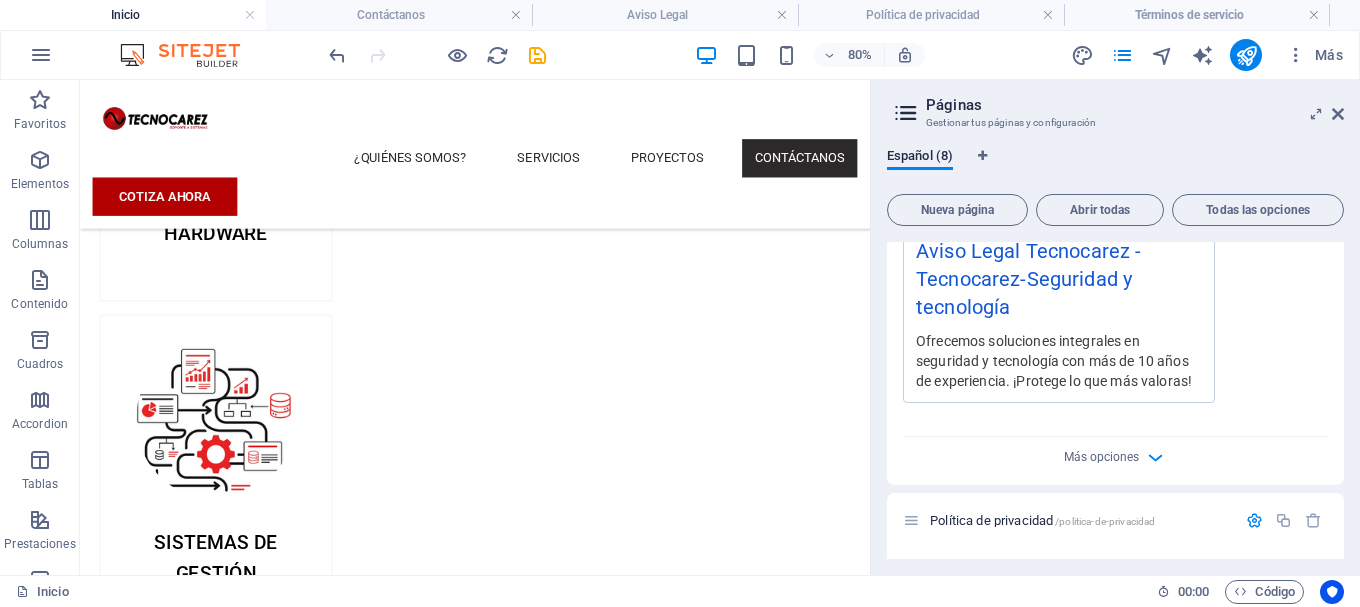 scroll, scrollTop: 0, scrollLeft: 0, axis: both 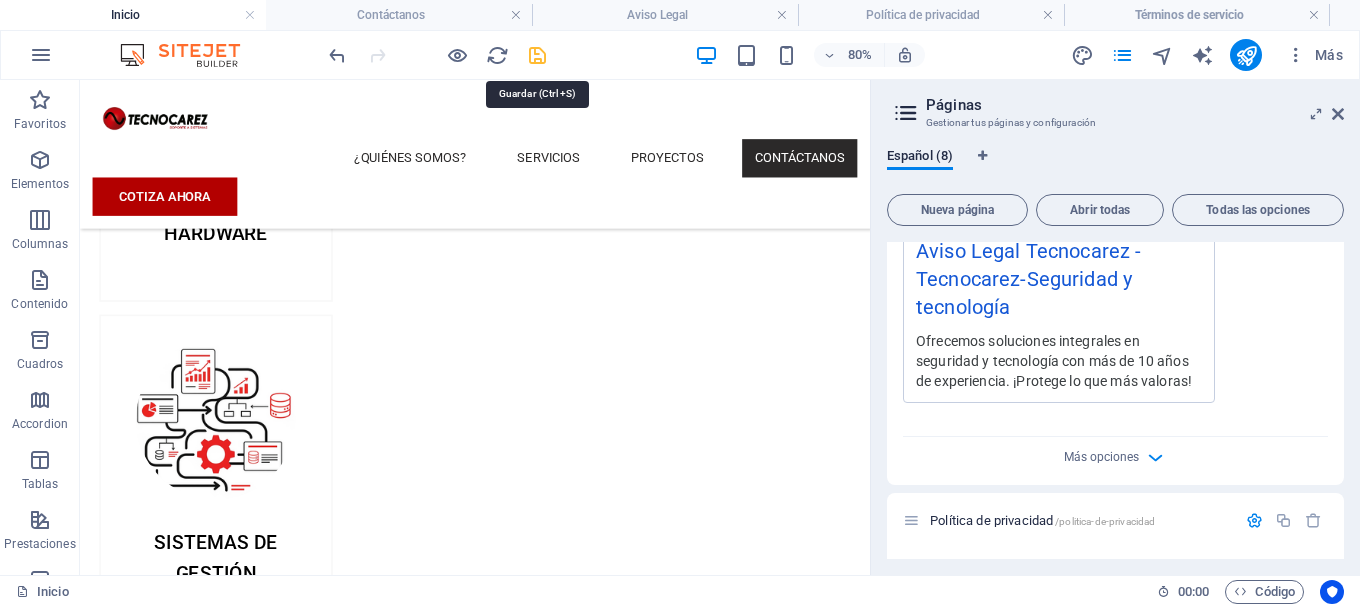 drag, startPoint x: 536, startPoint y: 56, endPoint x: 407, endPoint y: 6, distance: 138.351 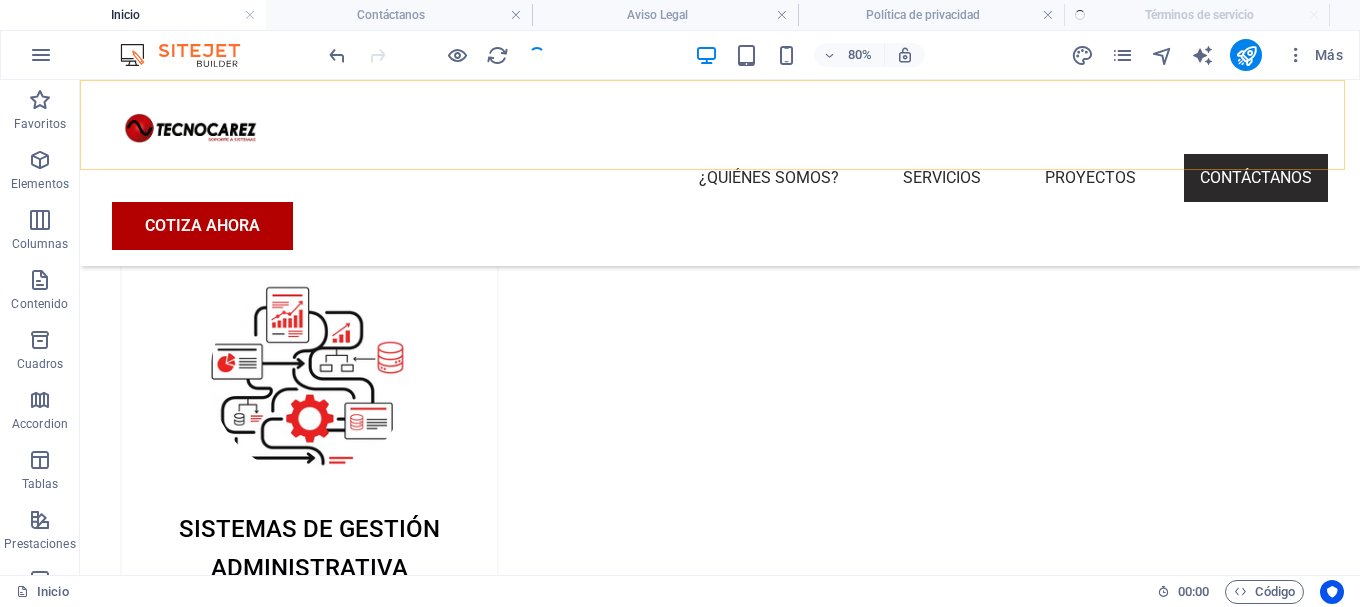 scroll, scrollTop: 3123, scrollLeft: 0, axis: vertical 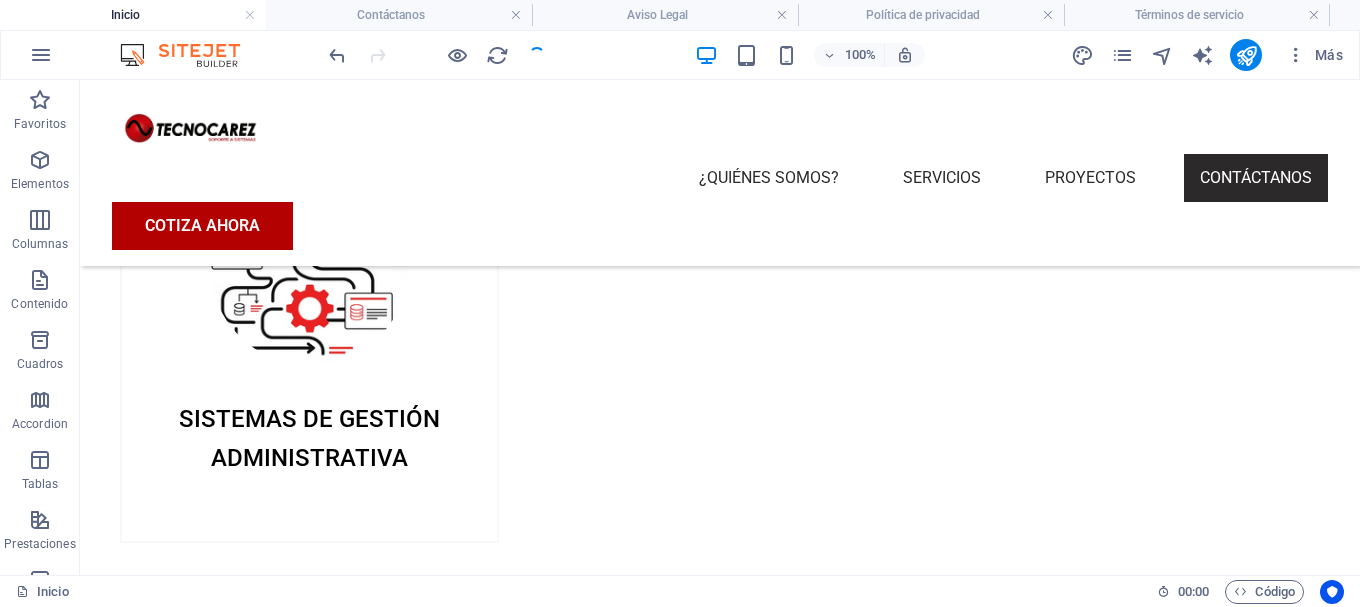 click on "Inicio" at bounding box center (133, 15) 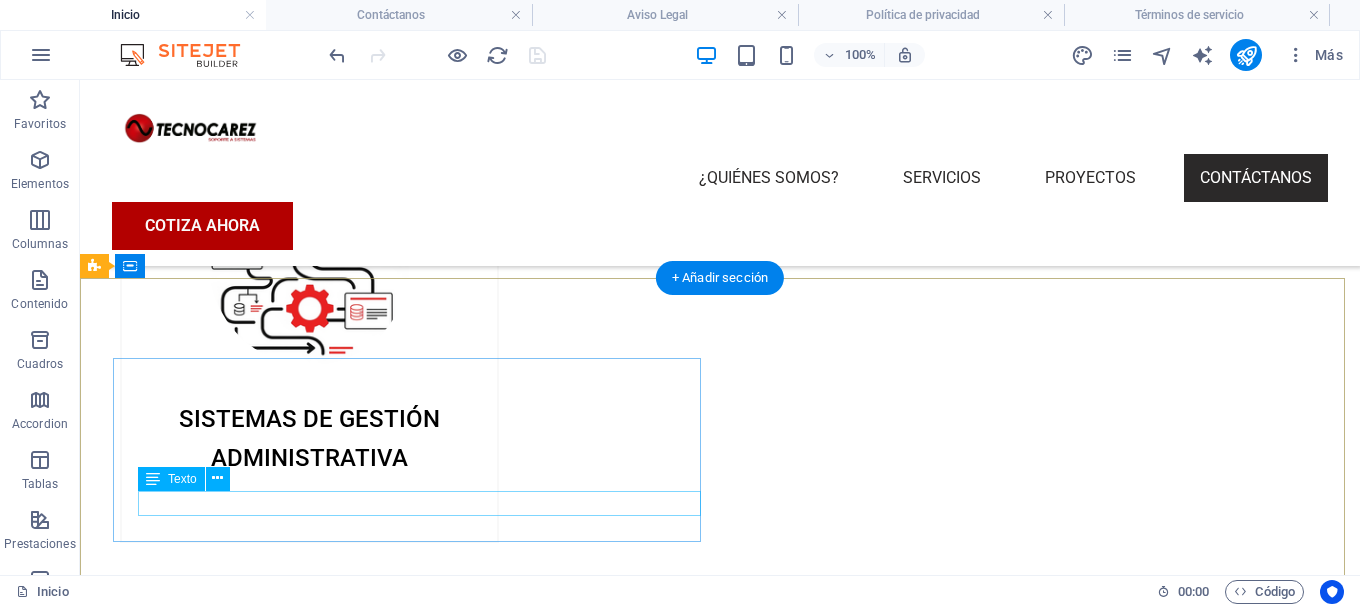 scroll, scrollTop: 3196, scrollLeft: 0, axis: vertical 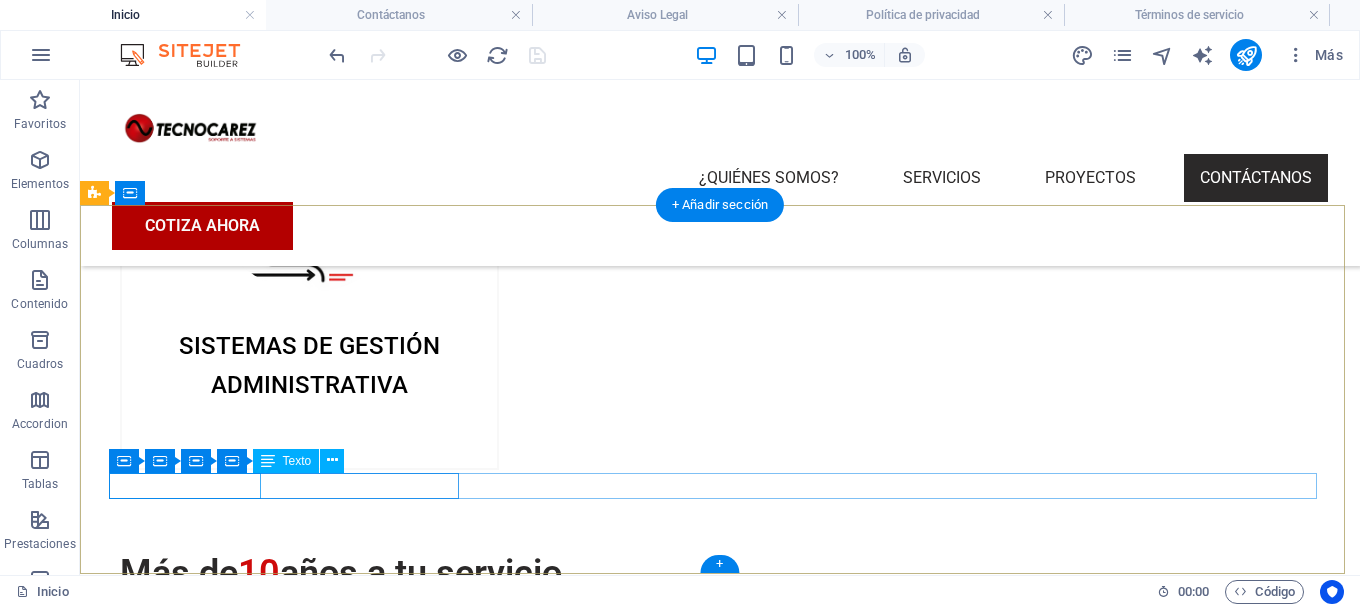 click on "Política de privacidad" at bounding box center [704, 3858] 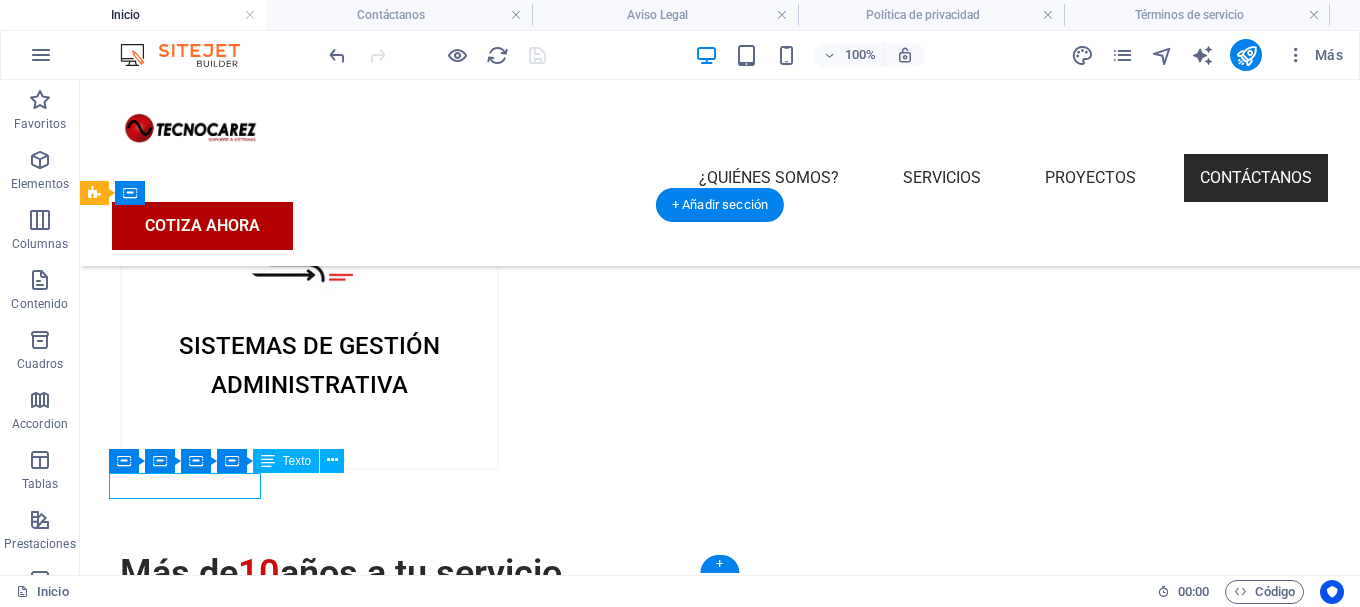 click on "Política de privacidad" at bounding box center [704, 3858] 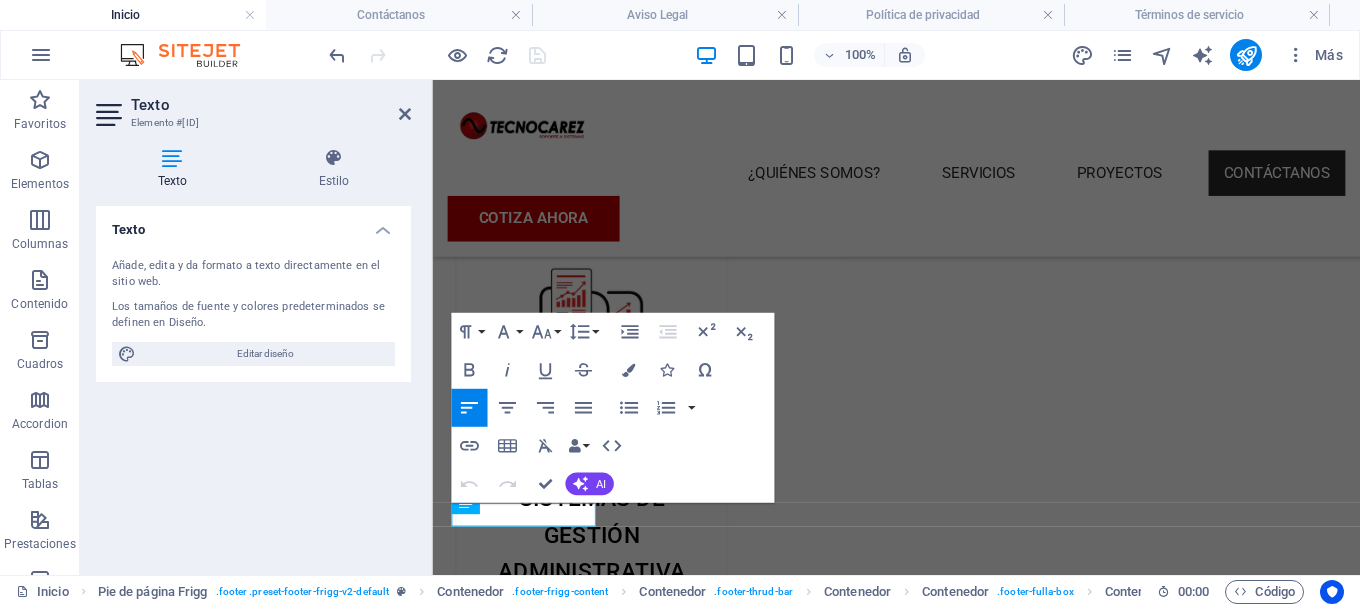 scroll, scrollTop: 3086, scrollLeft: 0, axis: vertical 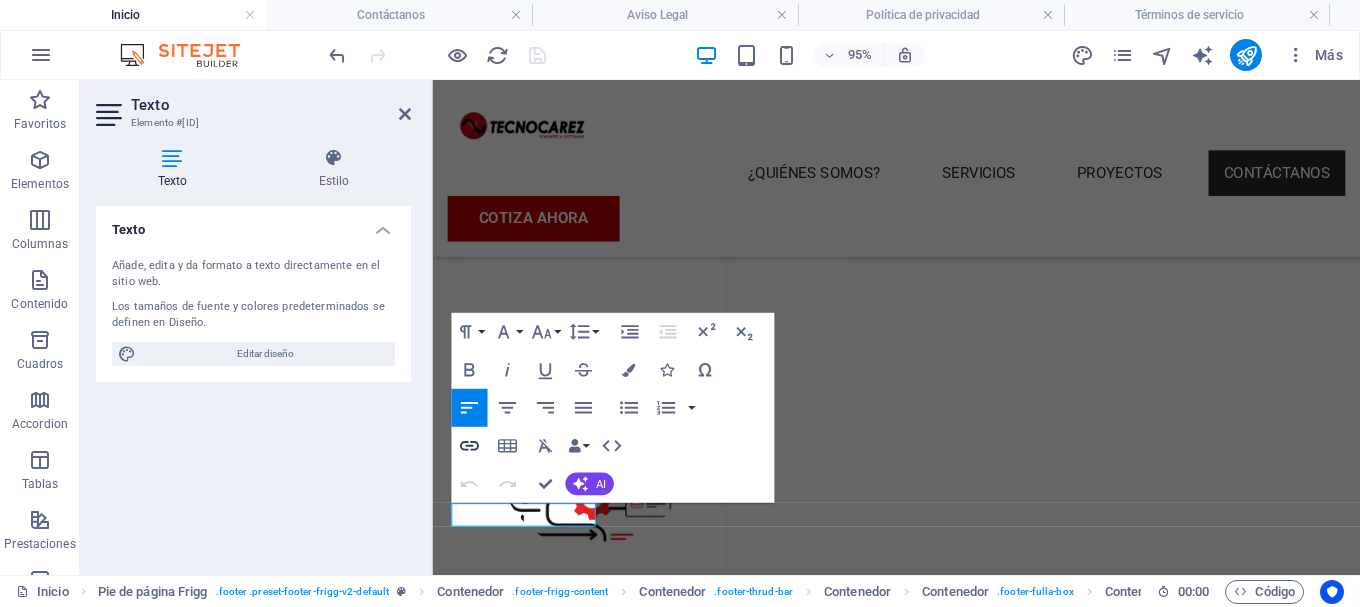 click 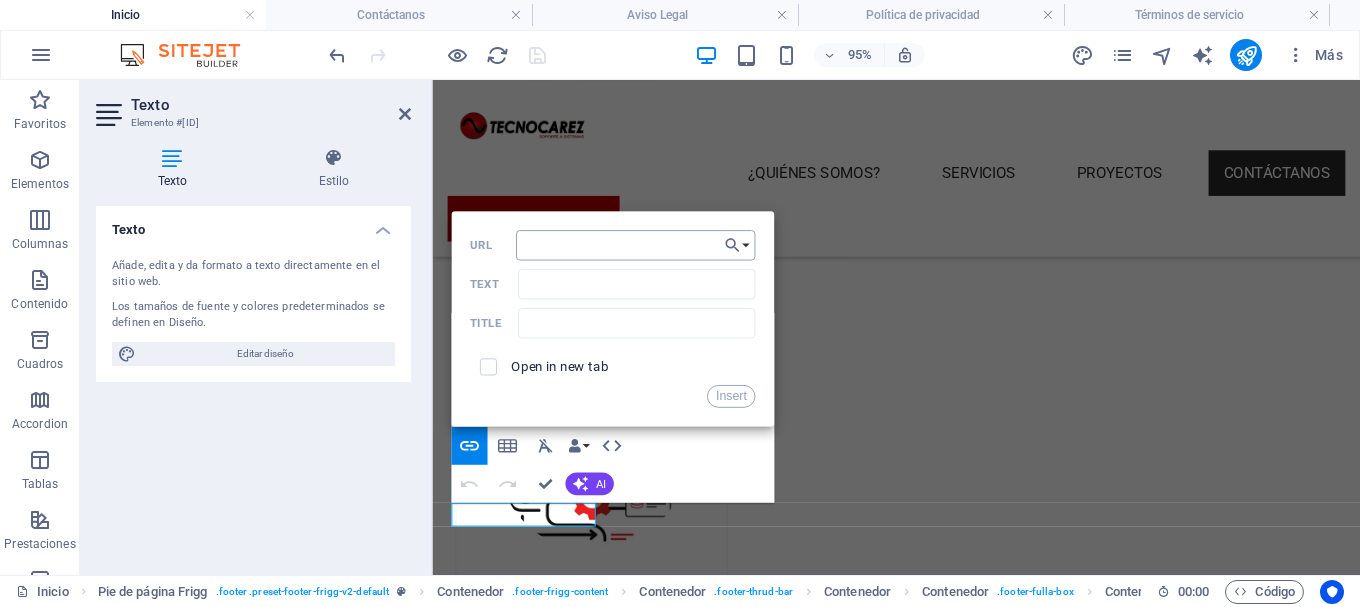 click on "URL" at bounding box center [635, 245] 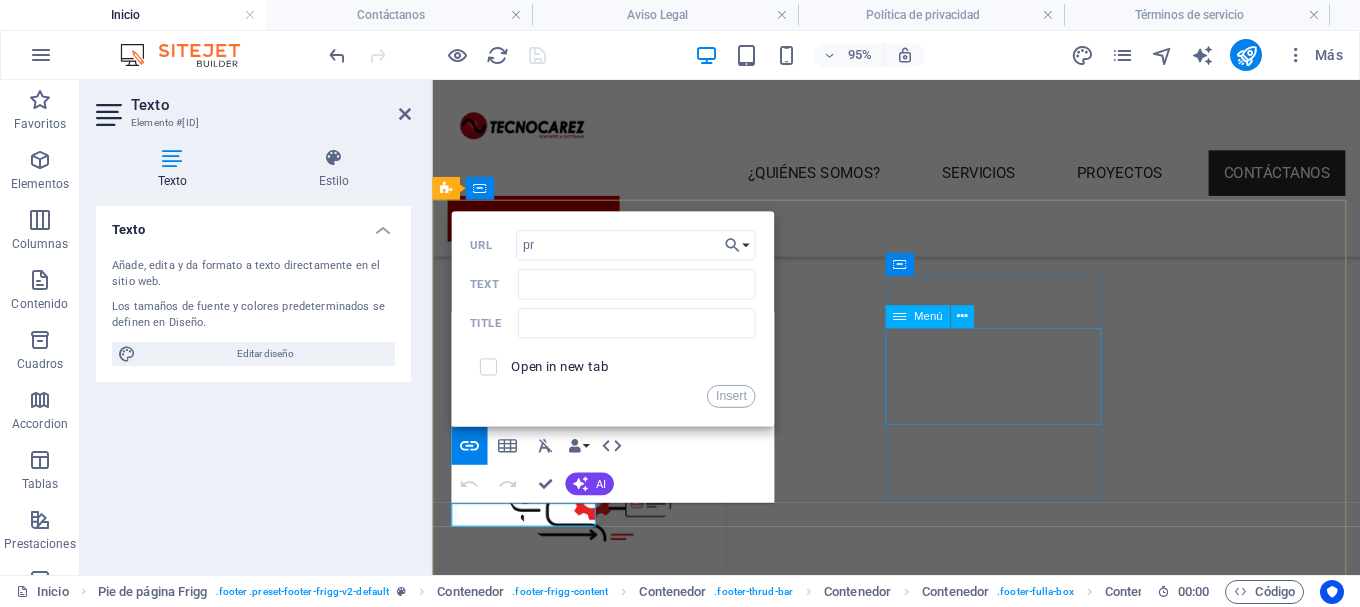 type on "pr" 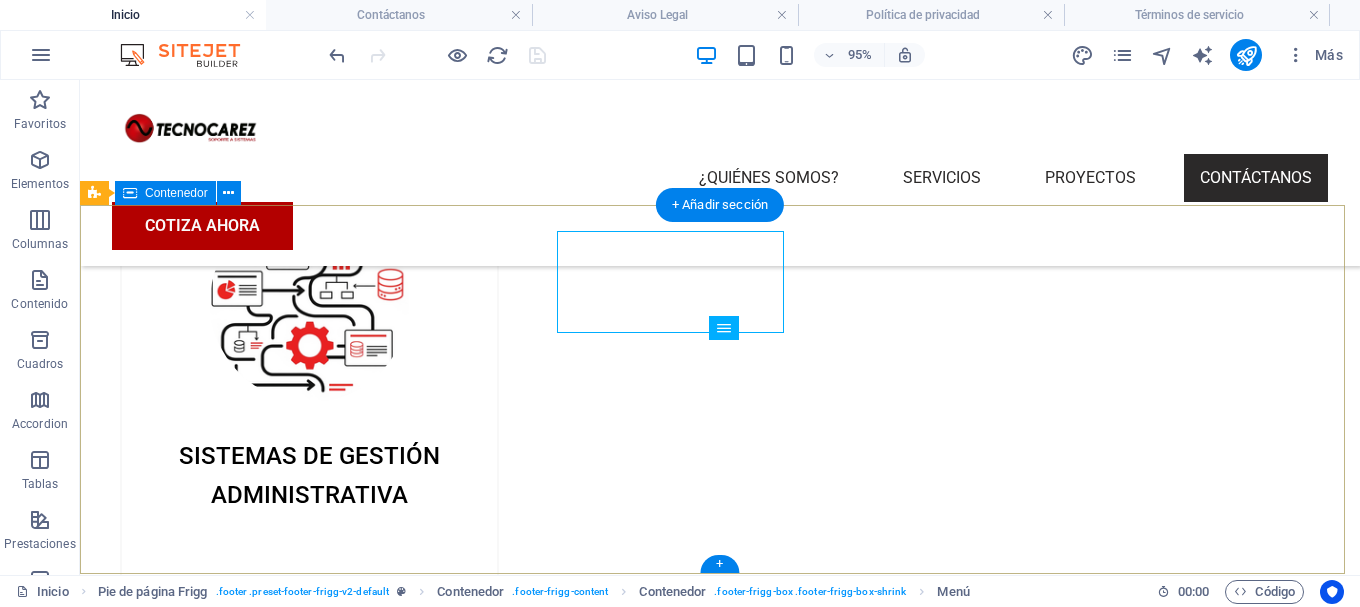 scroll, scrollTop: 3196, scrollLeft: 0, axis: vertical 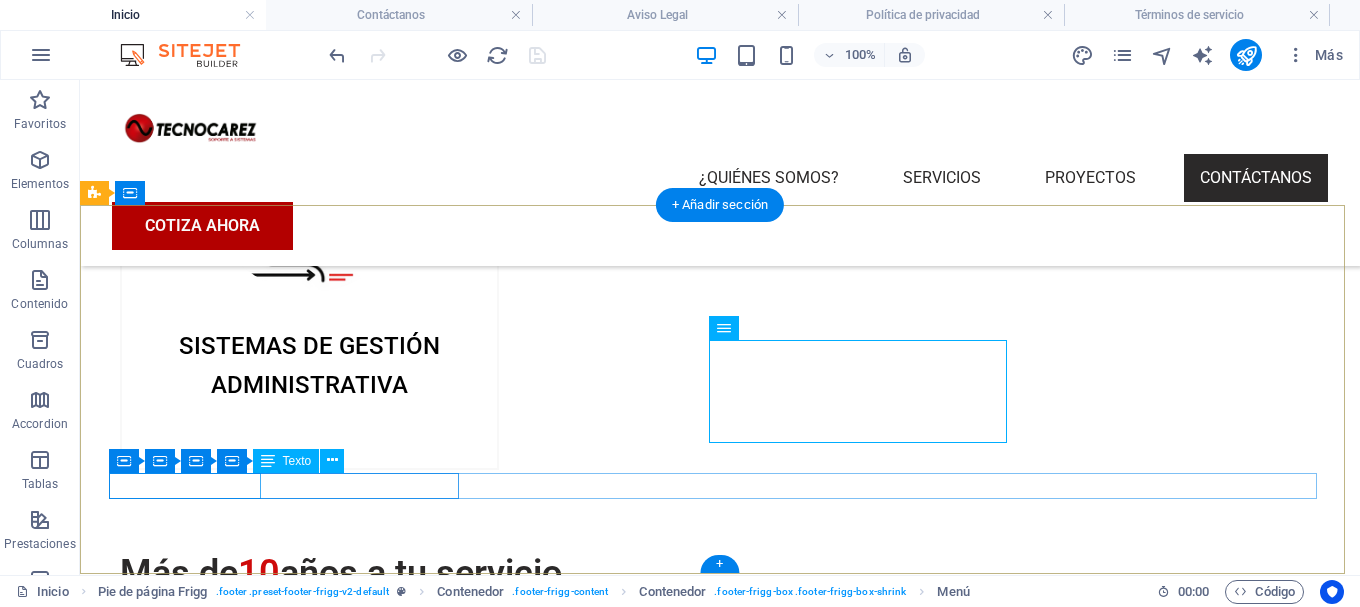 click on "Política de privacidad" at bounding box center [704, 3858] 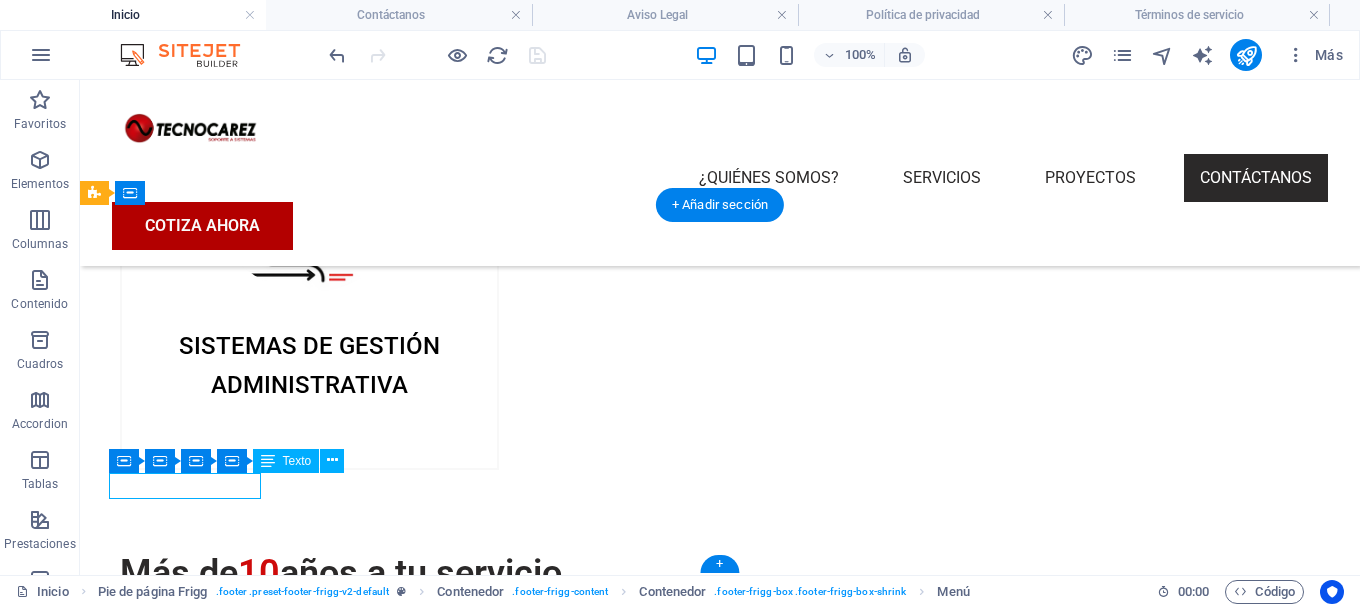 click on "Política de privacidad" at bounding box center (704, 3858) 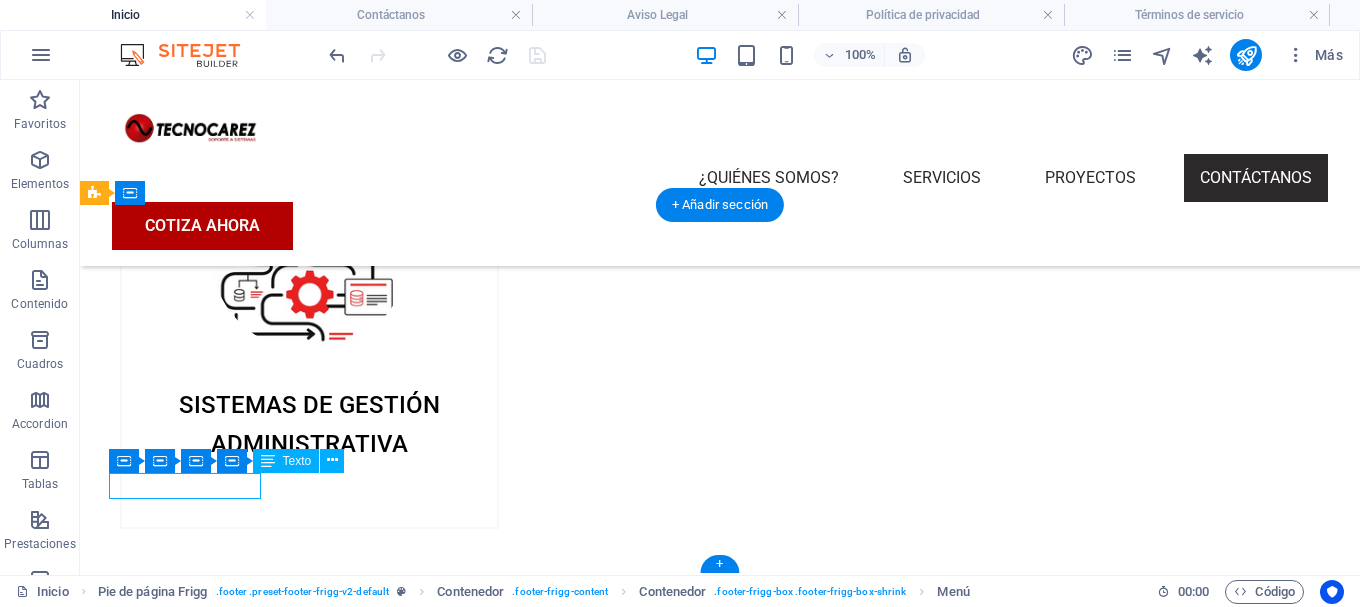 scroll, scrollTop: 3086, scrollLeft: 0, axis: vertical 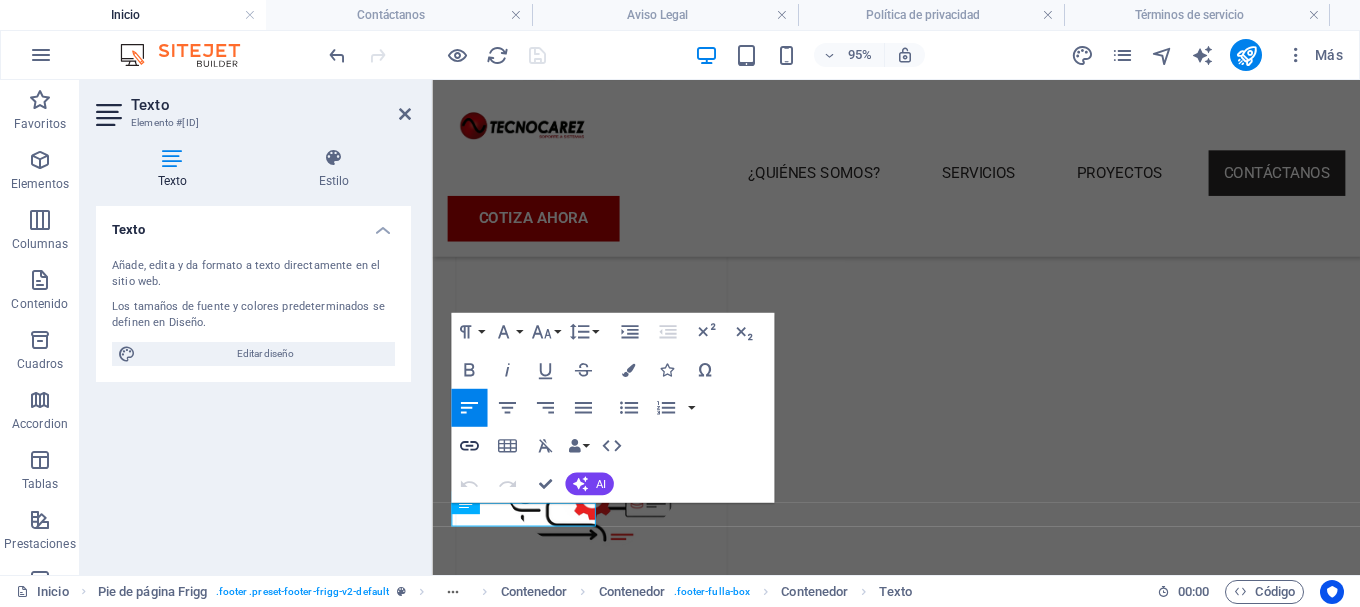 click 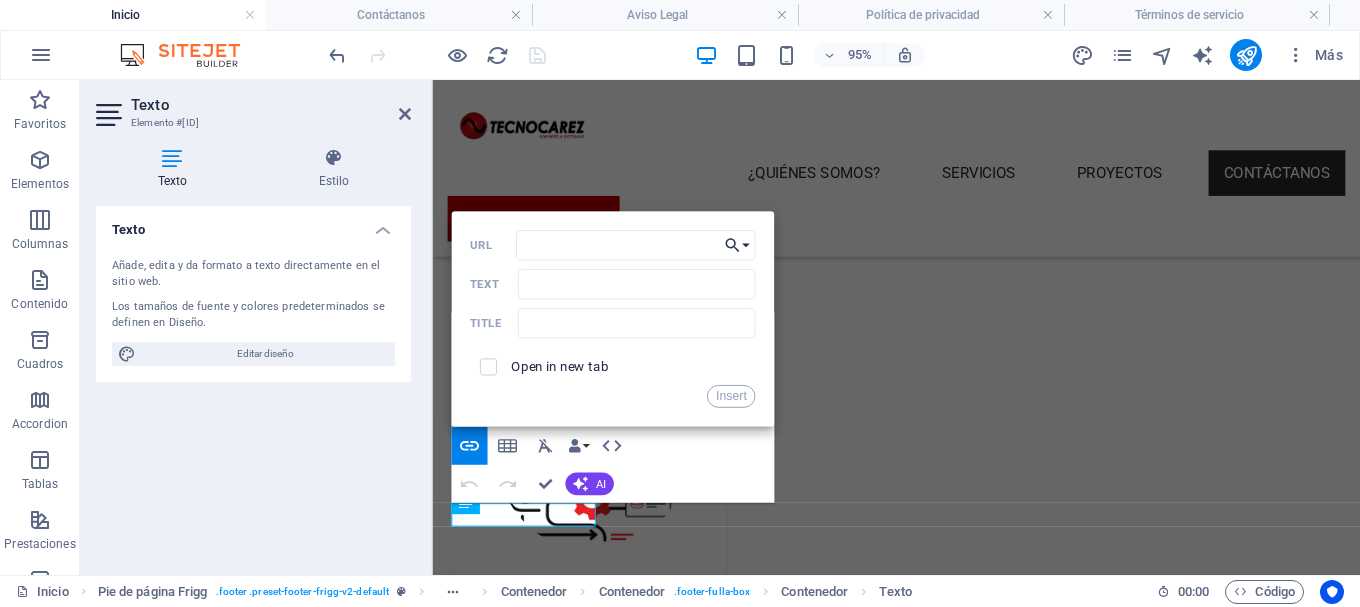 click 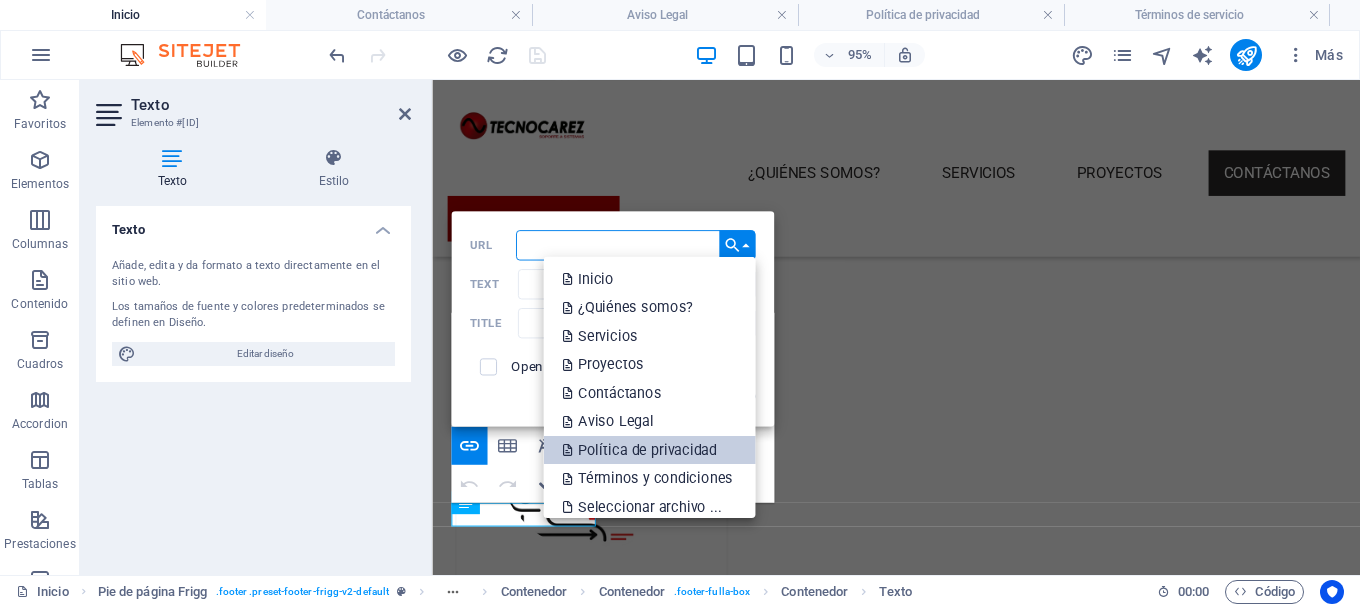 click on "Política de privacidad" at bounding box center (641, 450) 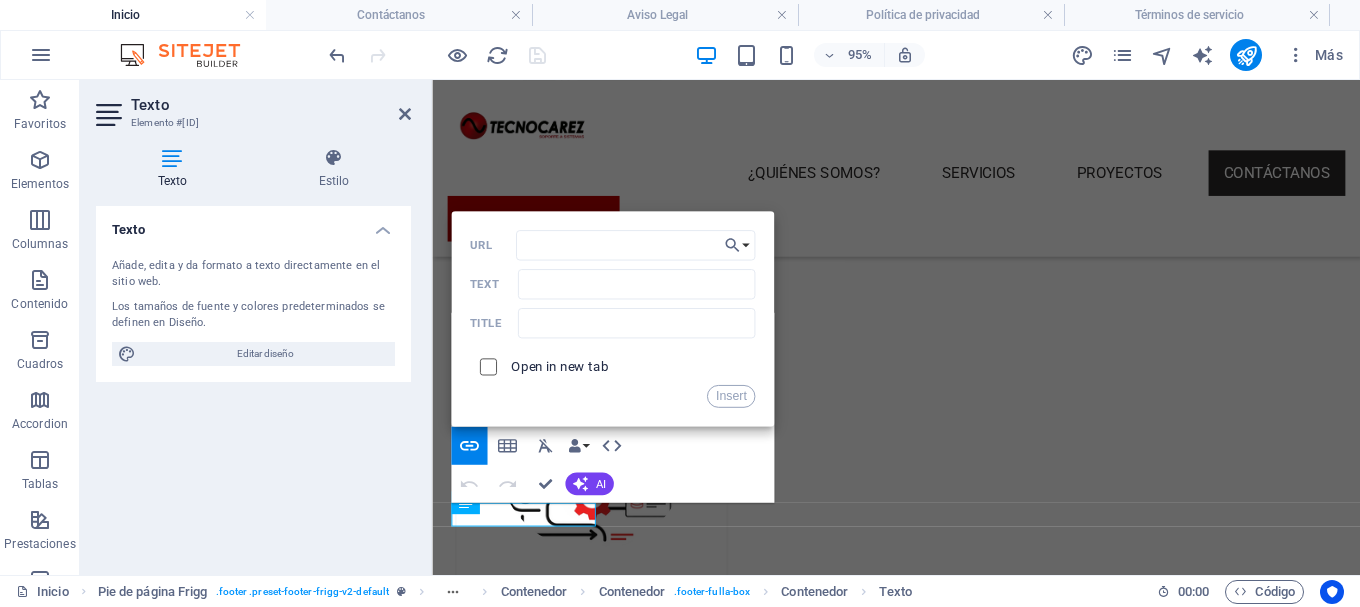 click at bounding box center [485, 363] 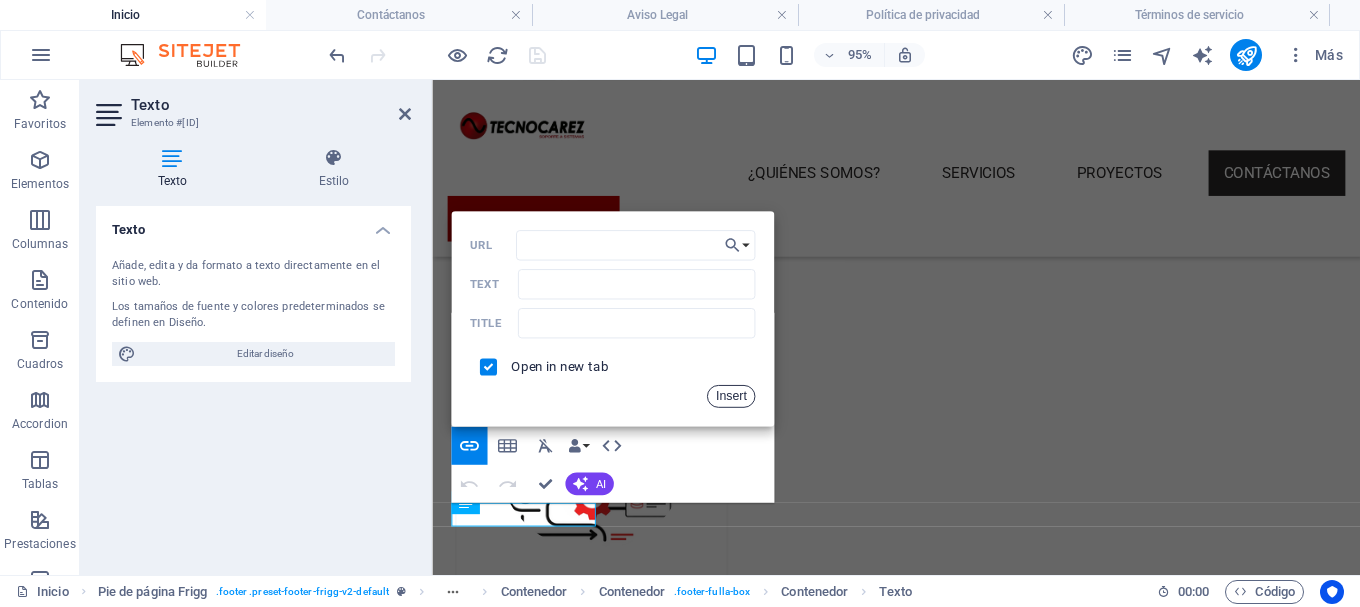 click on "Insert" at bounding box center [731, 396] 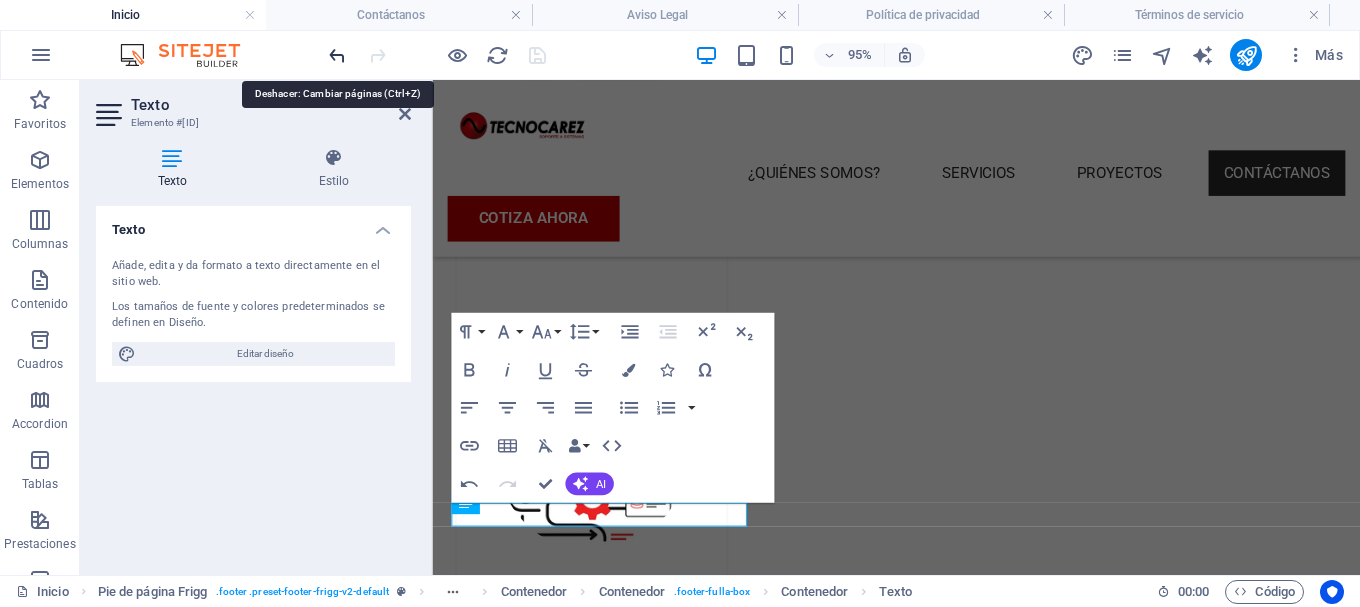 click at bounding box center (337, 55) 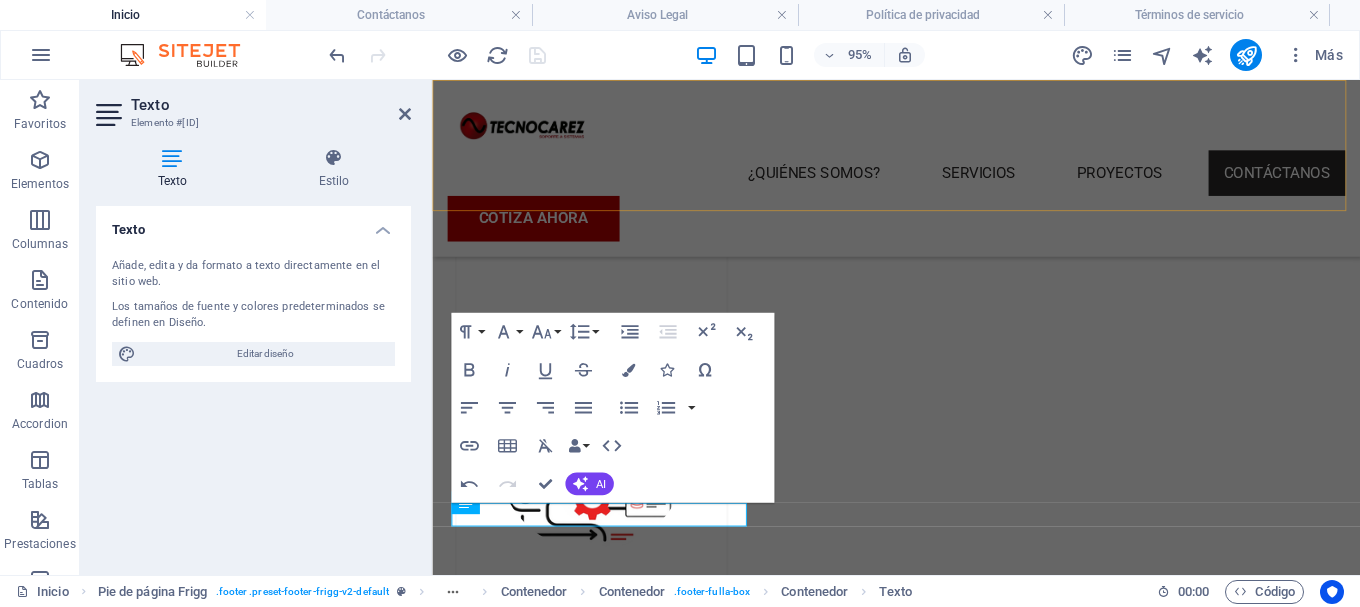 click on "¿Quiénes somos? Servicios Proyectos Contáctanos COTIZA AHORA" at bounding box center (920, 173) 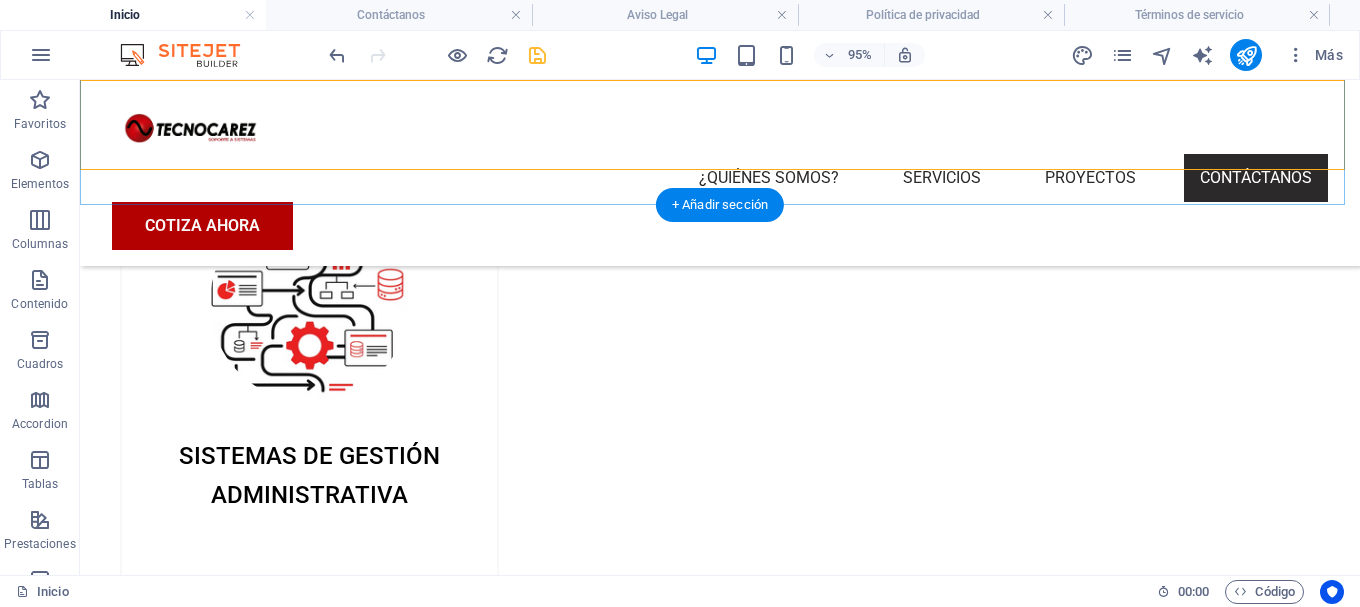 scroll, scrollTop: 3196, scrollLeft: 0, axis: vertical 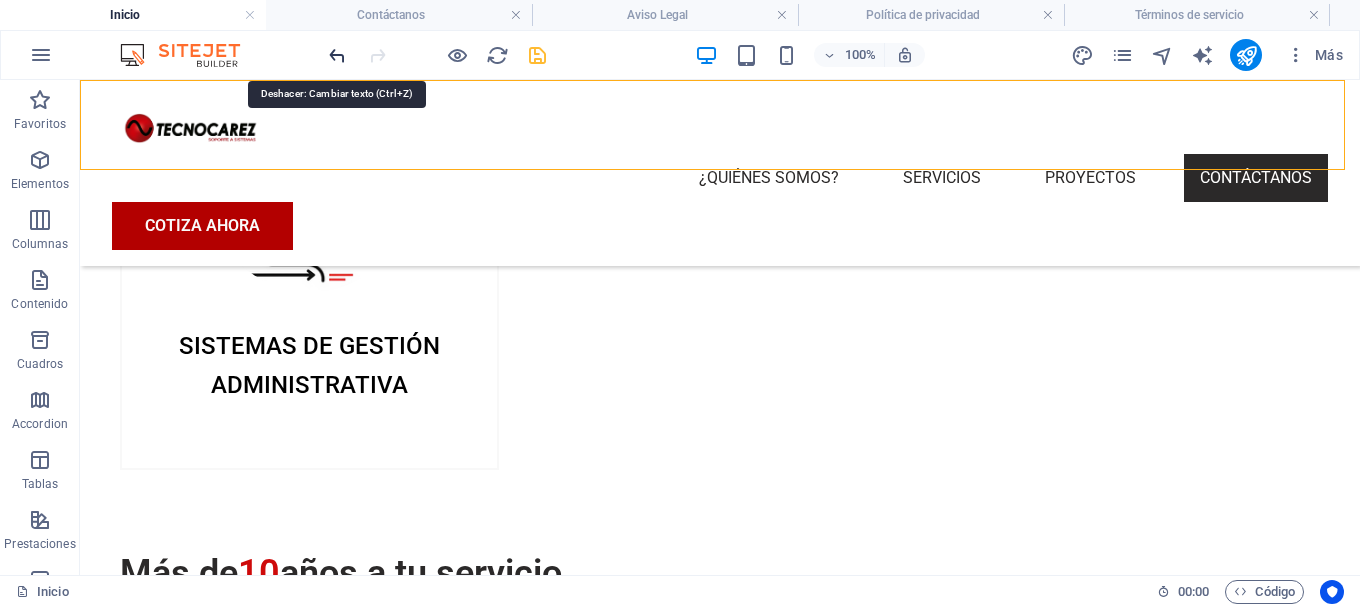 click at bounding box center (337, 55) 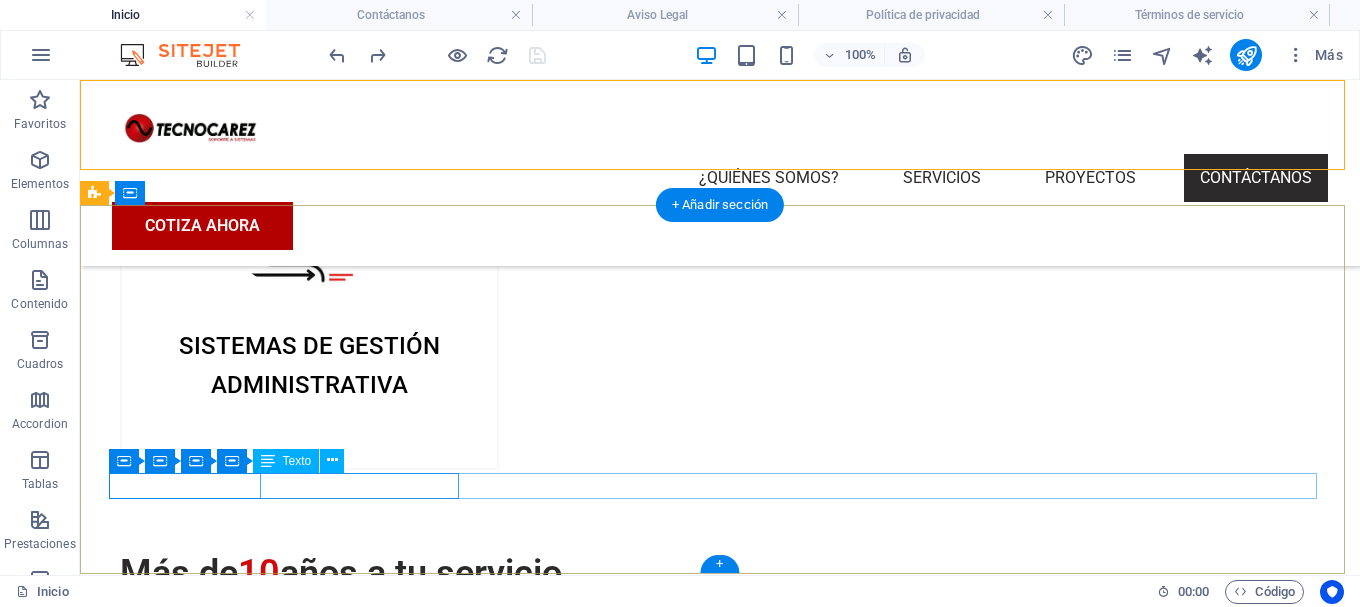 click on "Política de privacidad" at bounding box center (704, 3858) 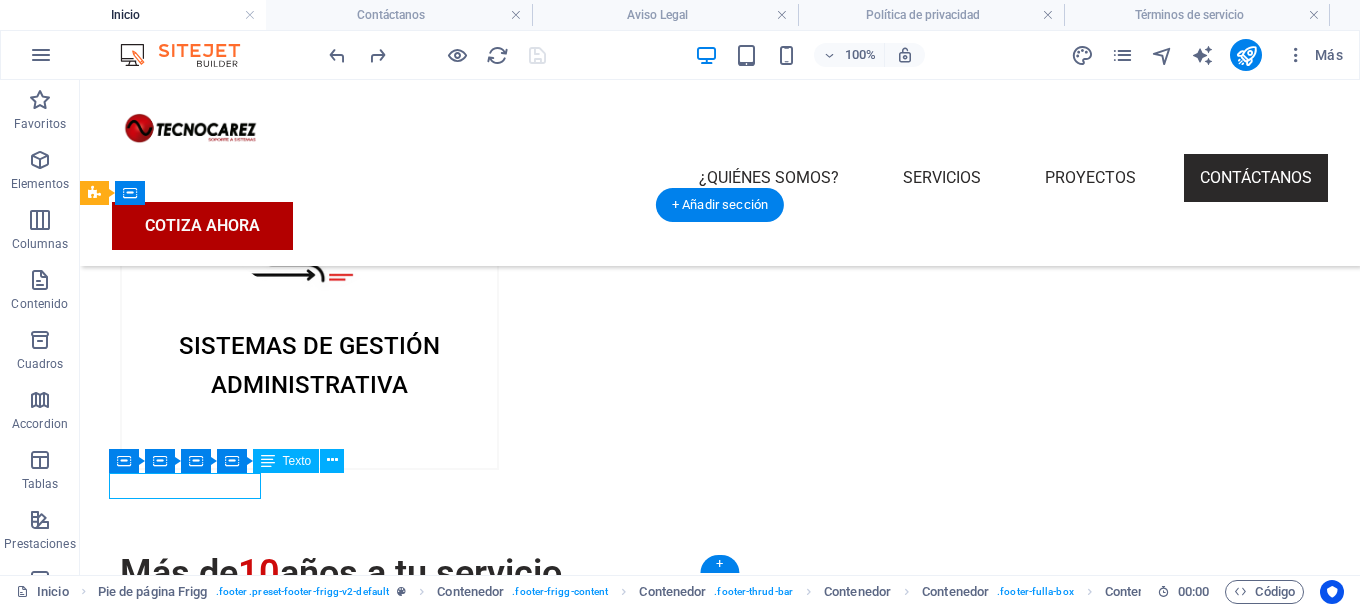 click on "Política de privacidad" at bounding box center (704, 3858) 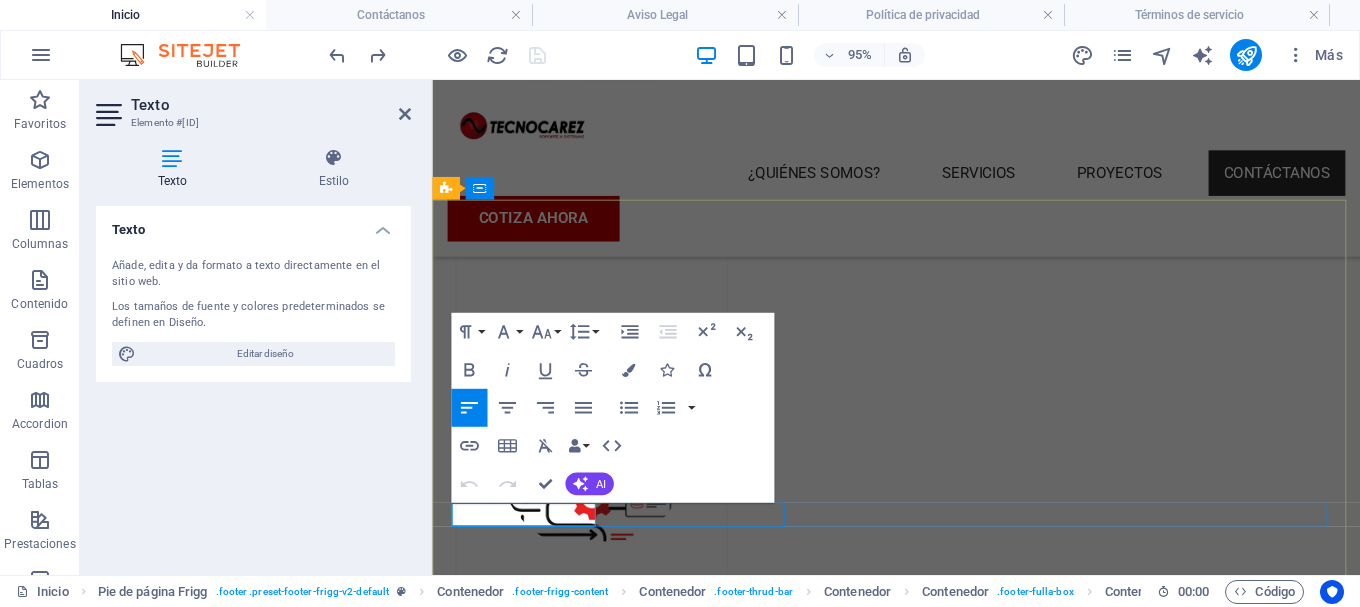 click on "Política de privacidad" at bounding box center (920, 3782) 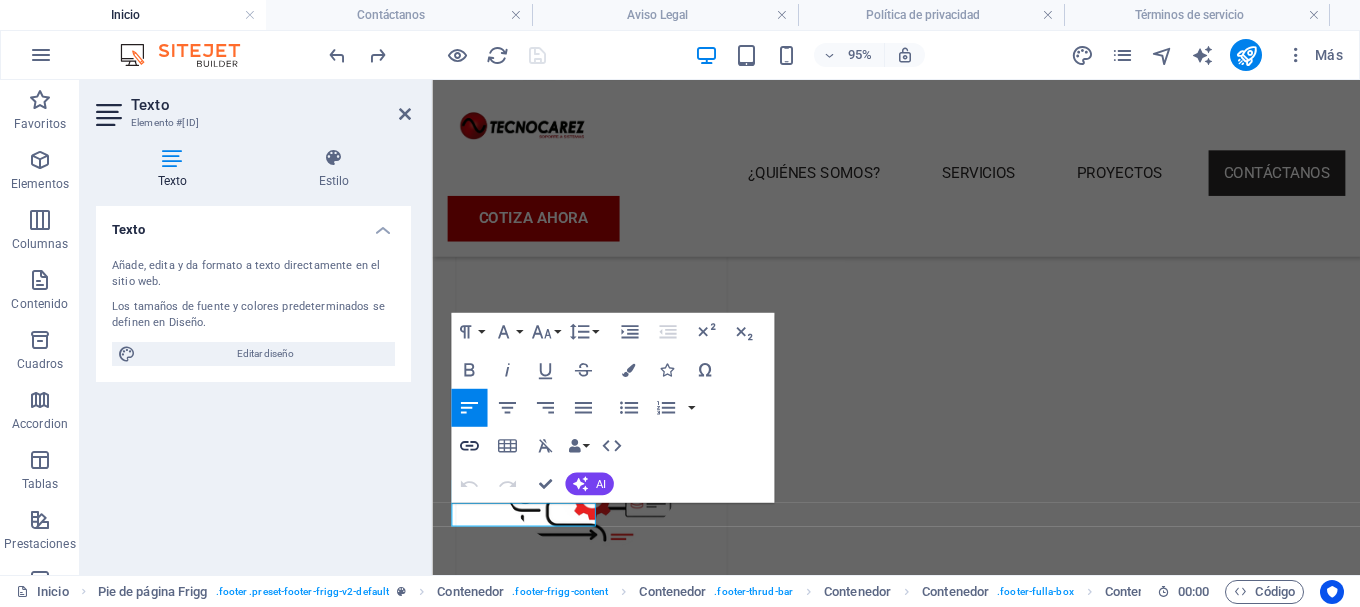 click 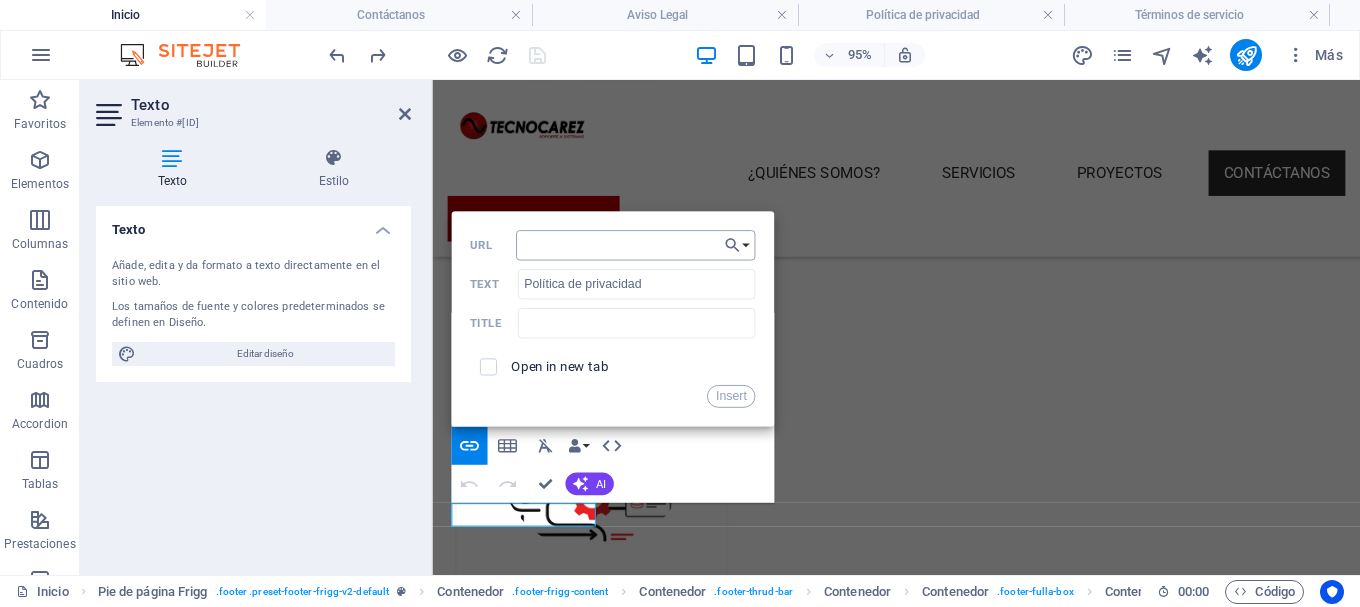 click on "URL" at bounding box center [635, 245] 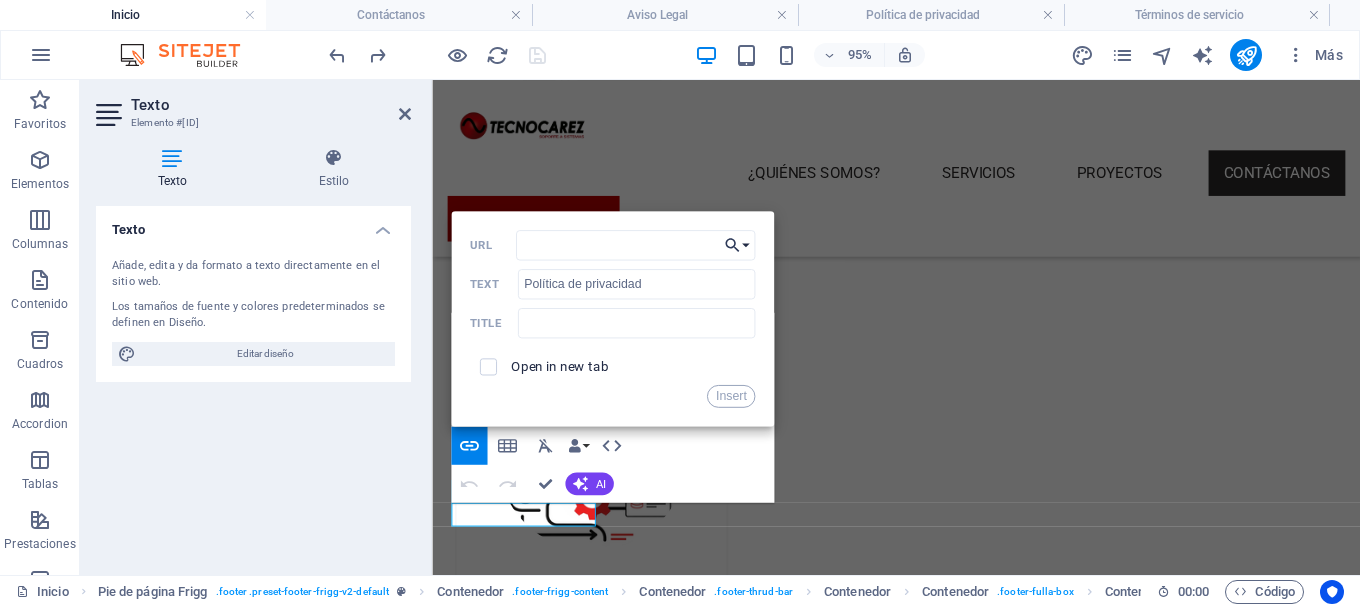 click on "Choose Link" at bounding box center (737, 245) 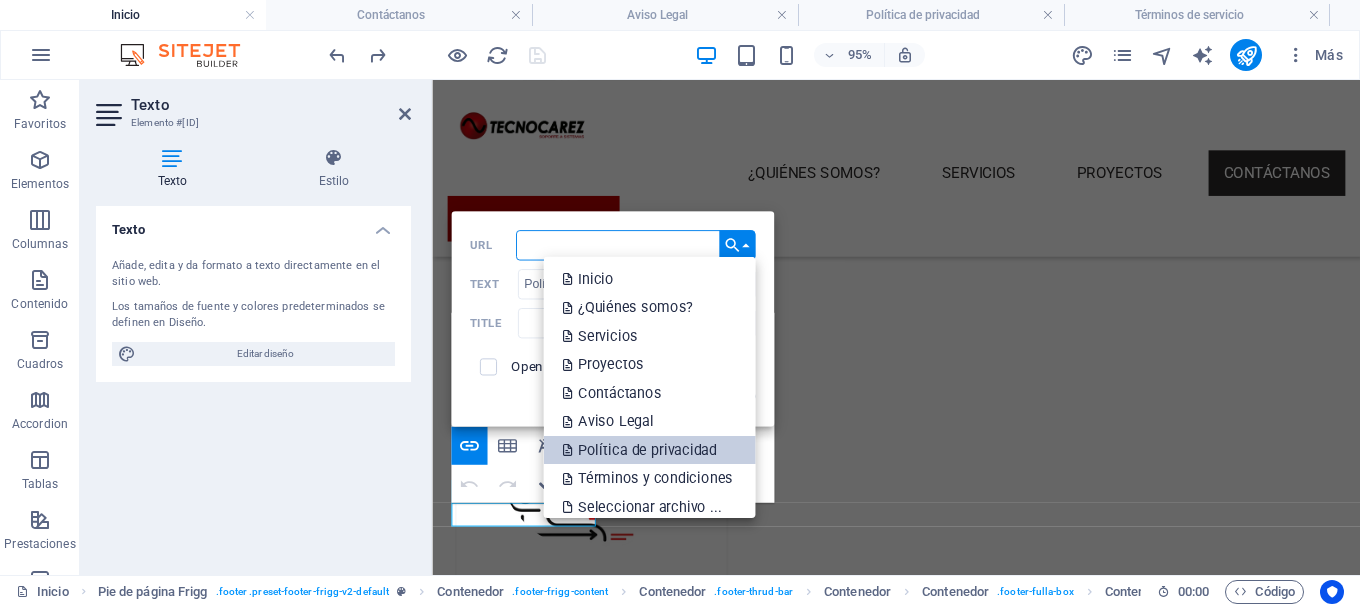 click on "Política de privacidad" at bounding box center [641, 450] 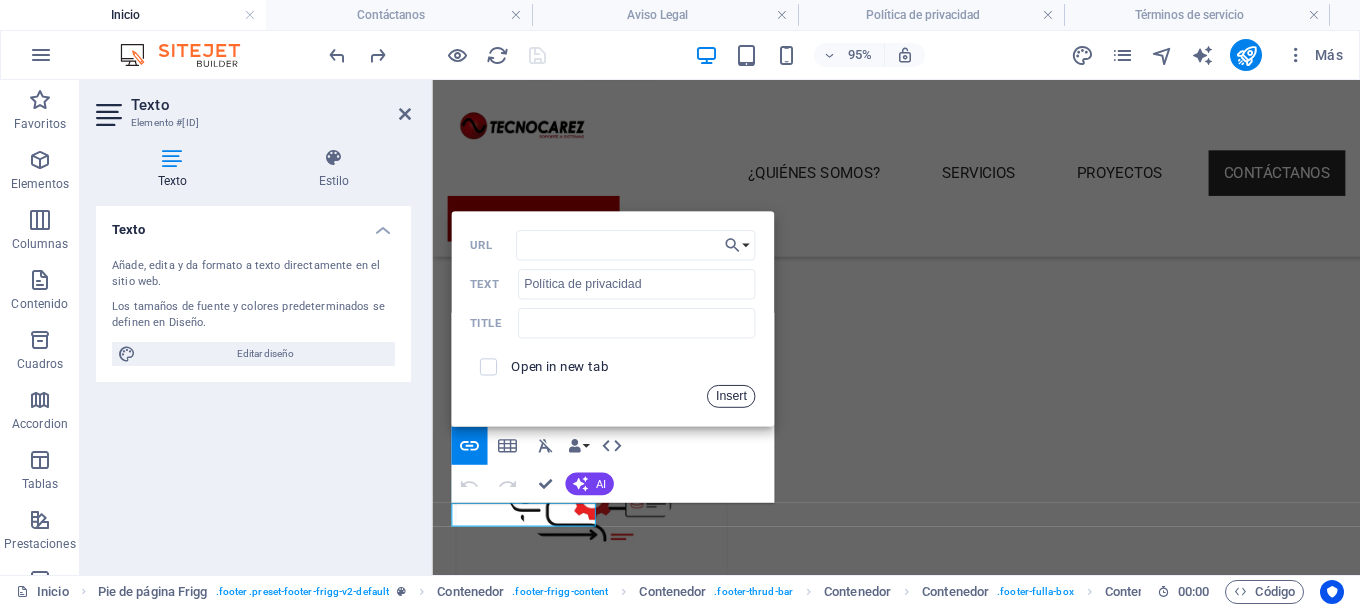 click on "Insert" at bounding box center (731, 396) 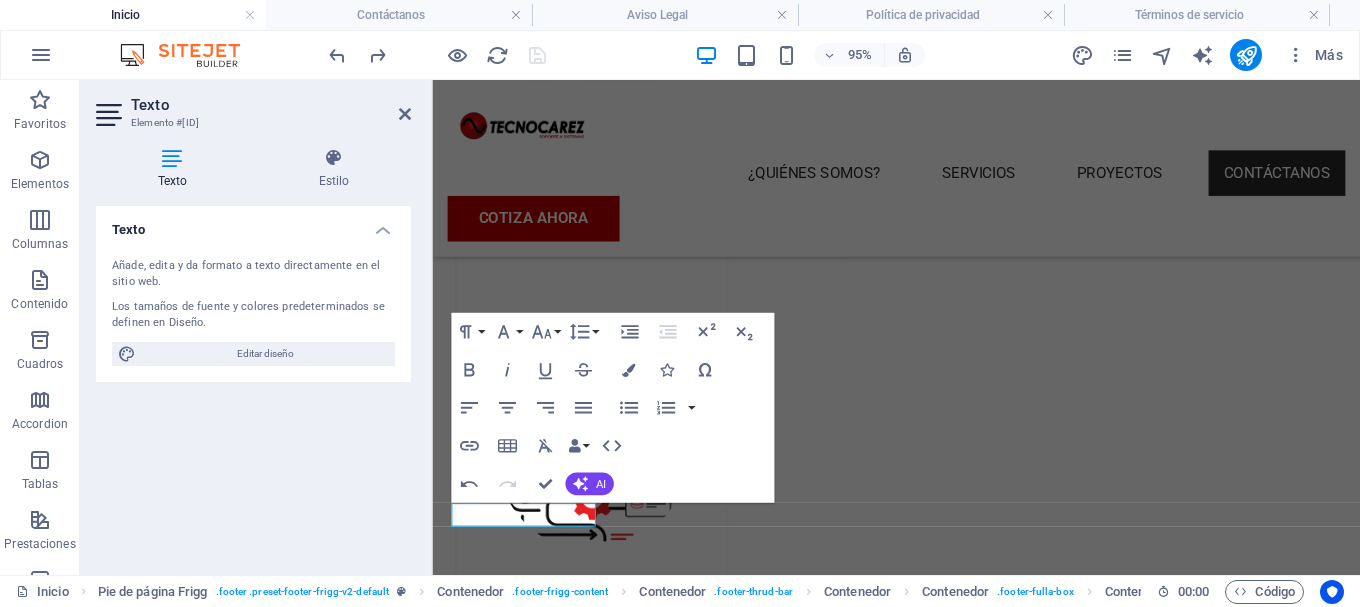 click on "Paragraph Format Normal Heading 1 Heading 2 Heading 3 Heading 4 Heading 5 Heading 6 Code Font Family Arial Georgia Impact Tahoma Times New Roman Verdana Open Sans Roboto Font Size 8 9 10 11 12 14 18 24 30 36 48 60 72 96 Line Height Default Single 1.15 1.5 Double Increase Indent Decrease Indent Superscript Subscript Bold Italic Underline Strikethrough Colors Icons Special Characters Align Left Align Center Align Right Align Justify Unordered List   Default Circle Disc Square    Ordered List   Default Lower Alpha Lower Greek Lower Roman Upper Alpha Upper Roman    Insert Link Insert Table Clear Formatting Data Bindings Empresa Nombre Apellidos Calle Código postal Ciudad Email Teléfono Móvil Fax Campo personalizado 1 Campo personalizado 2 Campo personalizado 3 Campo personalizado 4 Campo personalizado 5 Campo personalizado 6 HTML Undo Redo Confirm (Ctrl+⏎) AI Mejorar Hacer más corto Hacer más largo Corregir ortografía y gramática Traducir a Español Generar texto Back Choose Link Inicio ¿Quiénes somos?" at bounding box center [612, 407] 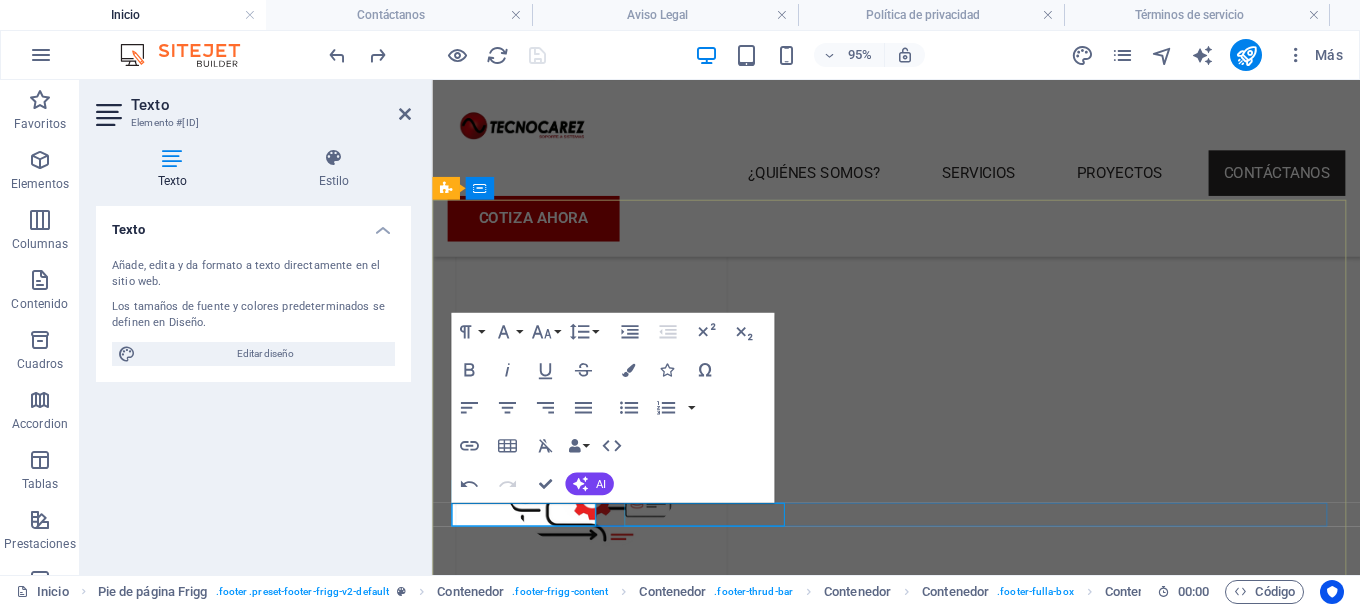 click on "Términos y condiciones" at bounding box center (935, 3808) 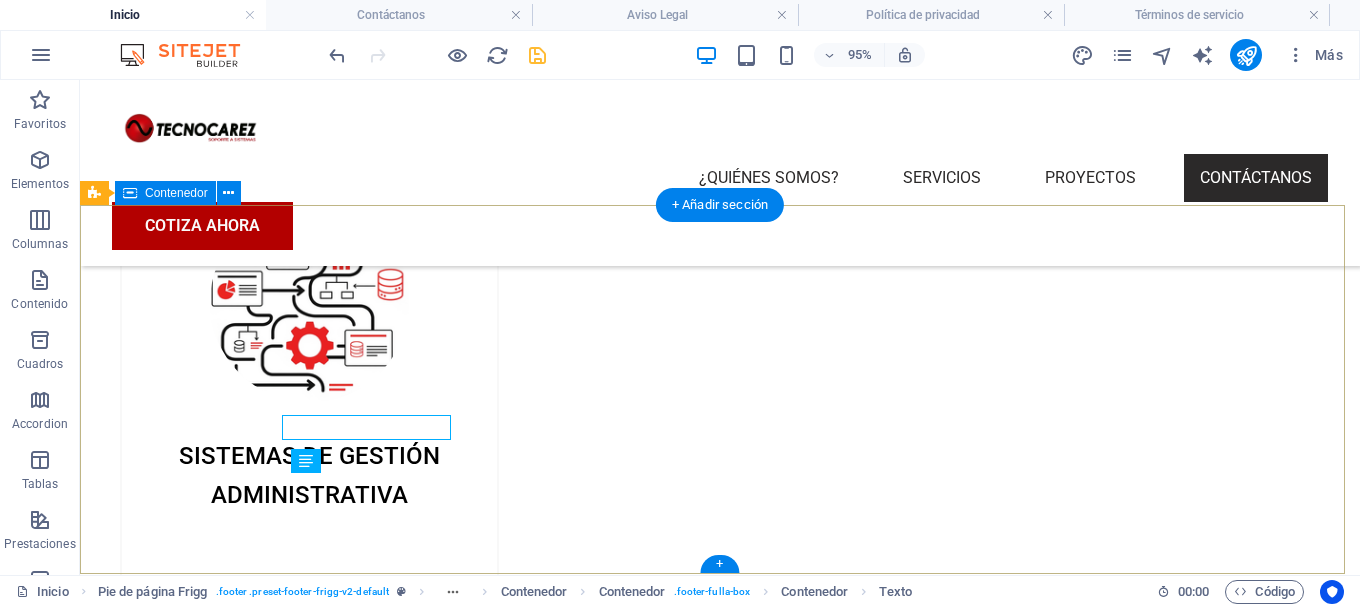 scroll, scrollTop: 3196, scrollLeft: 0, axis: vertical 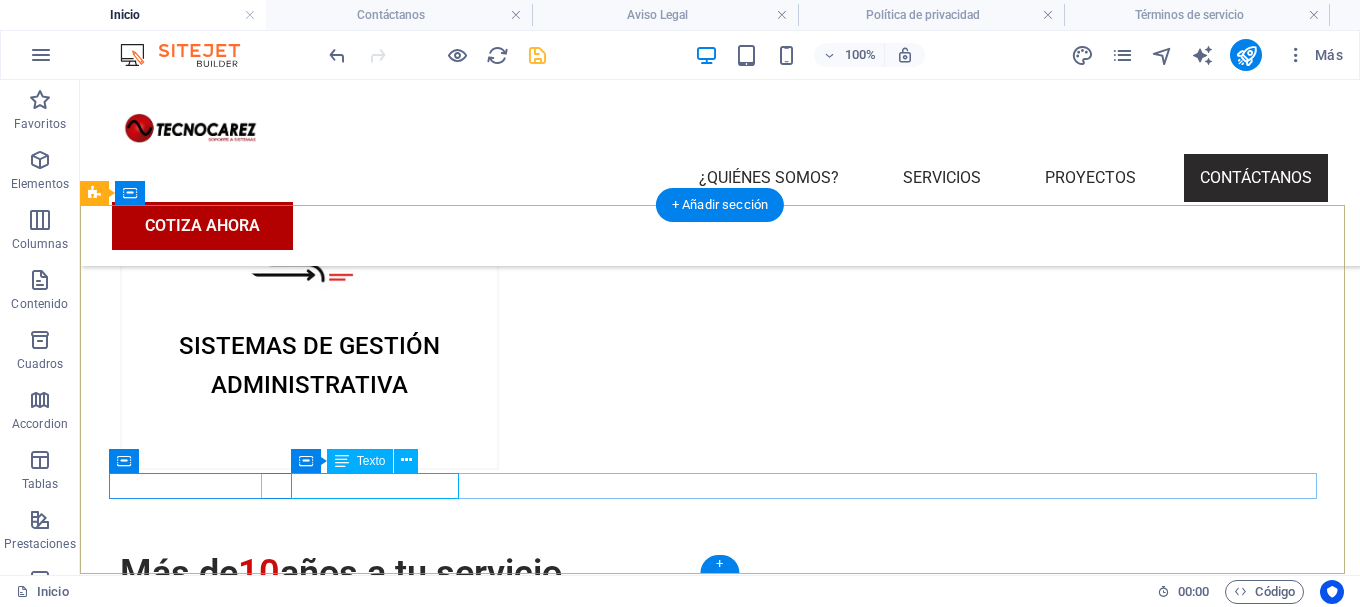 click on "Términos y condiciones" at bounding box center [719, 3883] 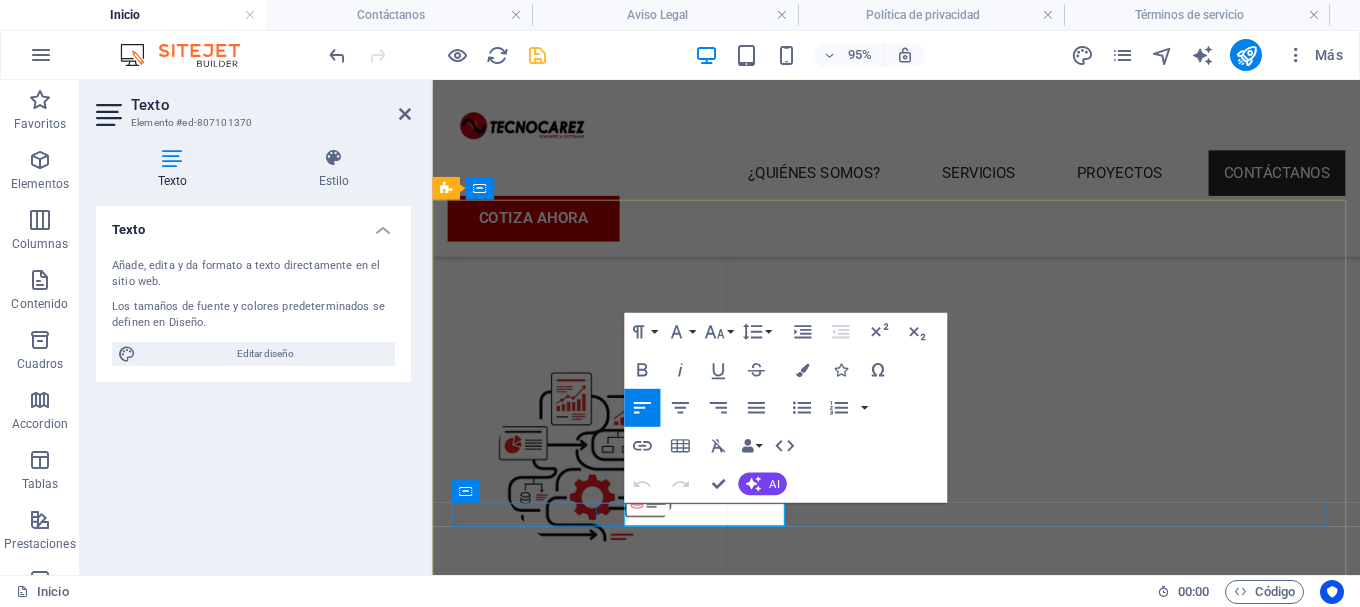 click on "Términos y condiciones" at bounding box center (935, 3808) 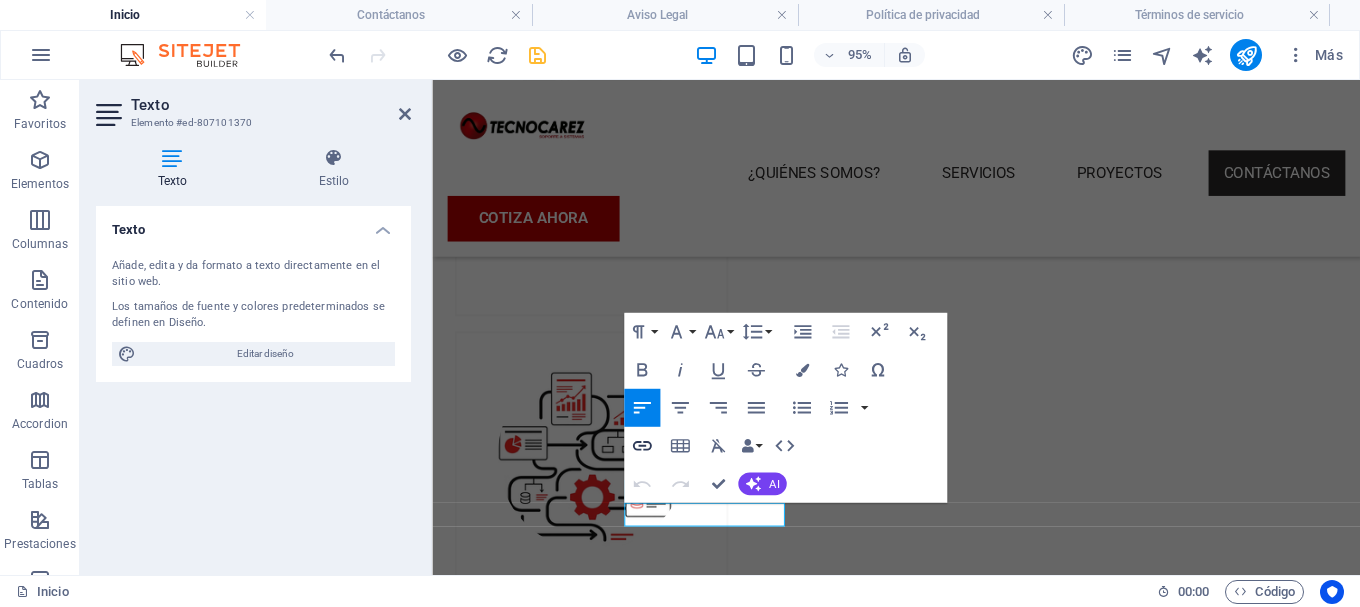 click 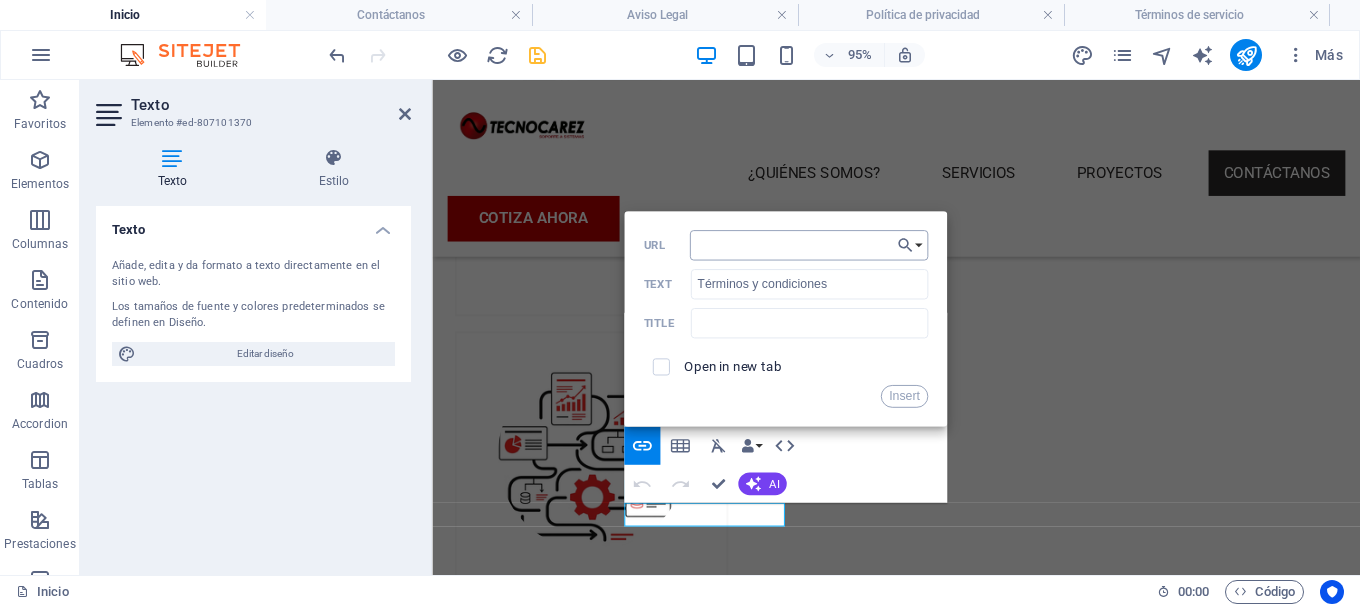 click on "URL" at bounding box center [808, 245] 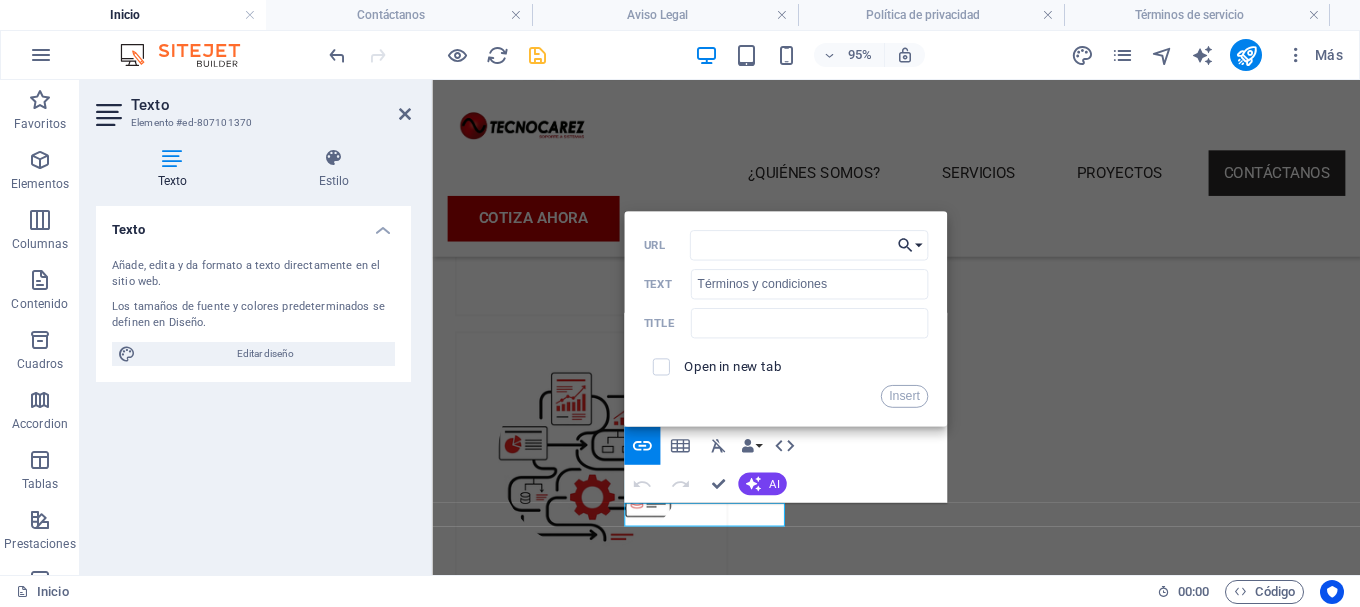 click on "Choose Link" at bounding box center [910, 245] 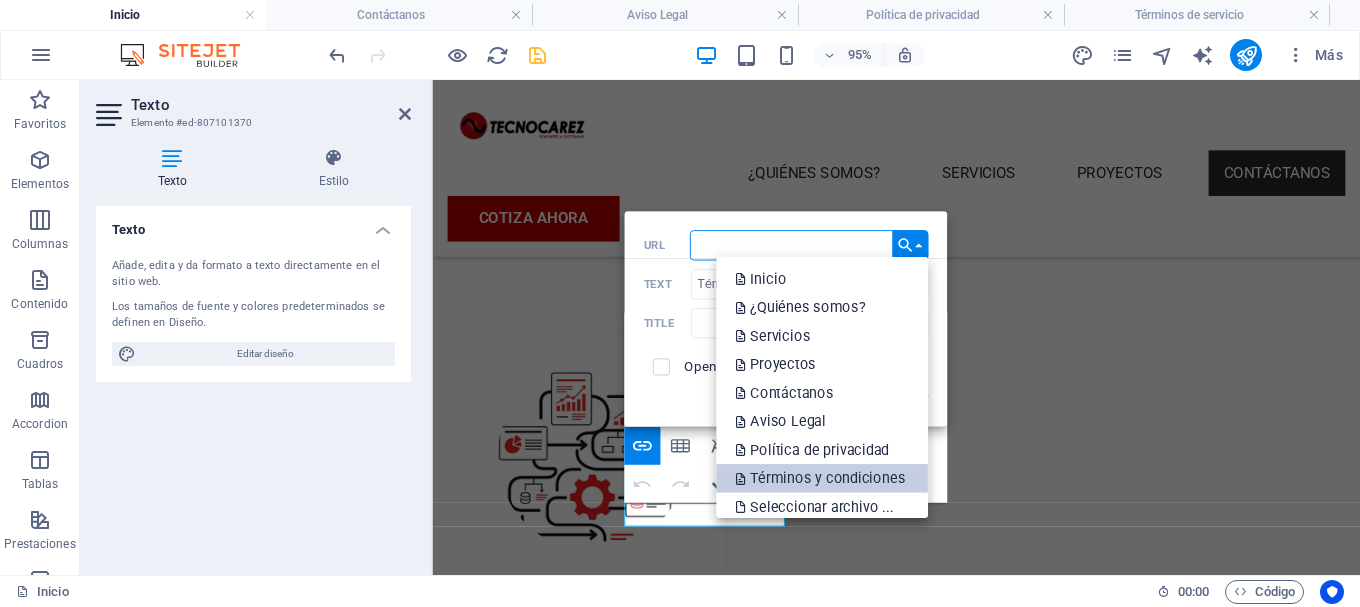 click on "Términos y condiciones" at bounding box center [822, 478] 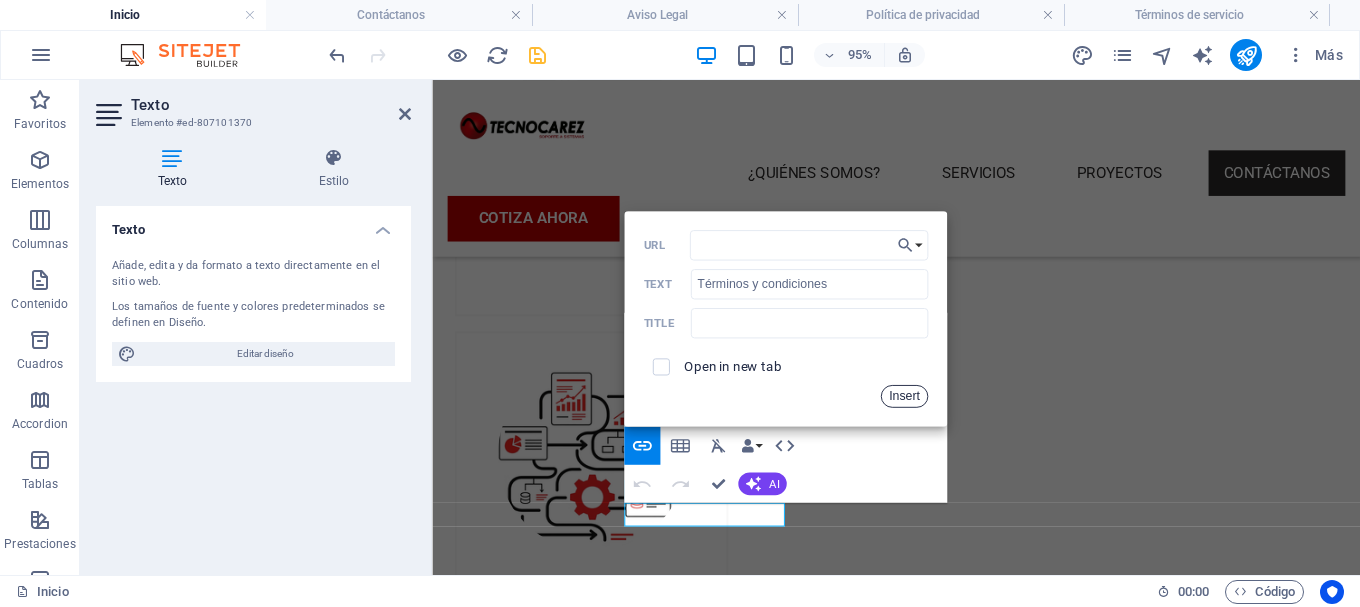 click on "Insert" at bounding box center [904, 396] 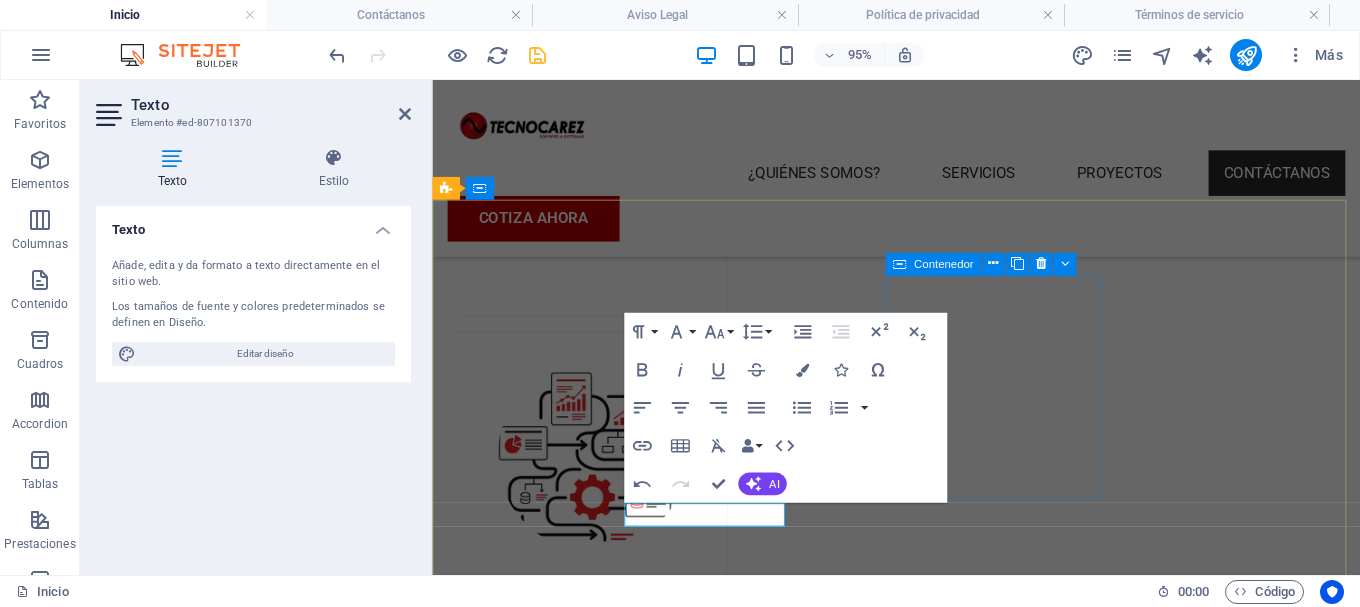 click on "Navegación Inicio ¿Quiénes somos? Servicios Contáctanos Aviso legal" at bounding box center [920, 3460] 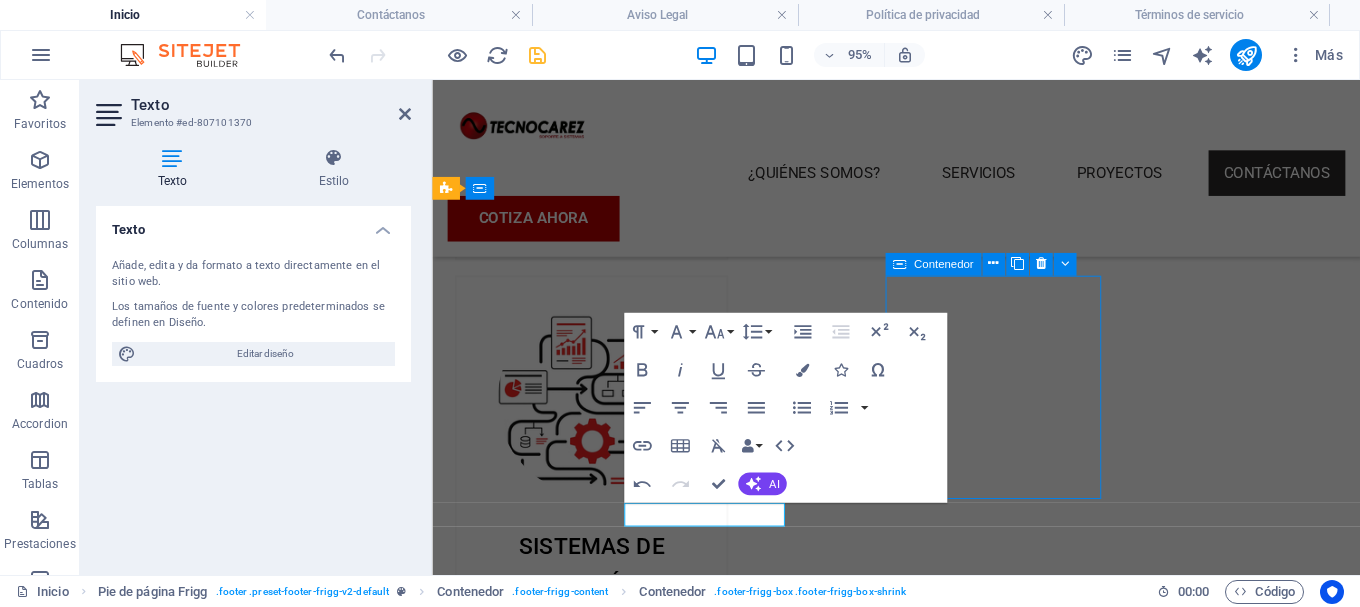 scroll, scrollTop: 3196, scrollLeft: 0, axis: vertical 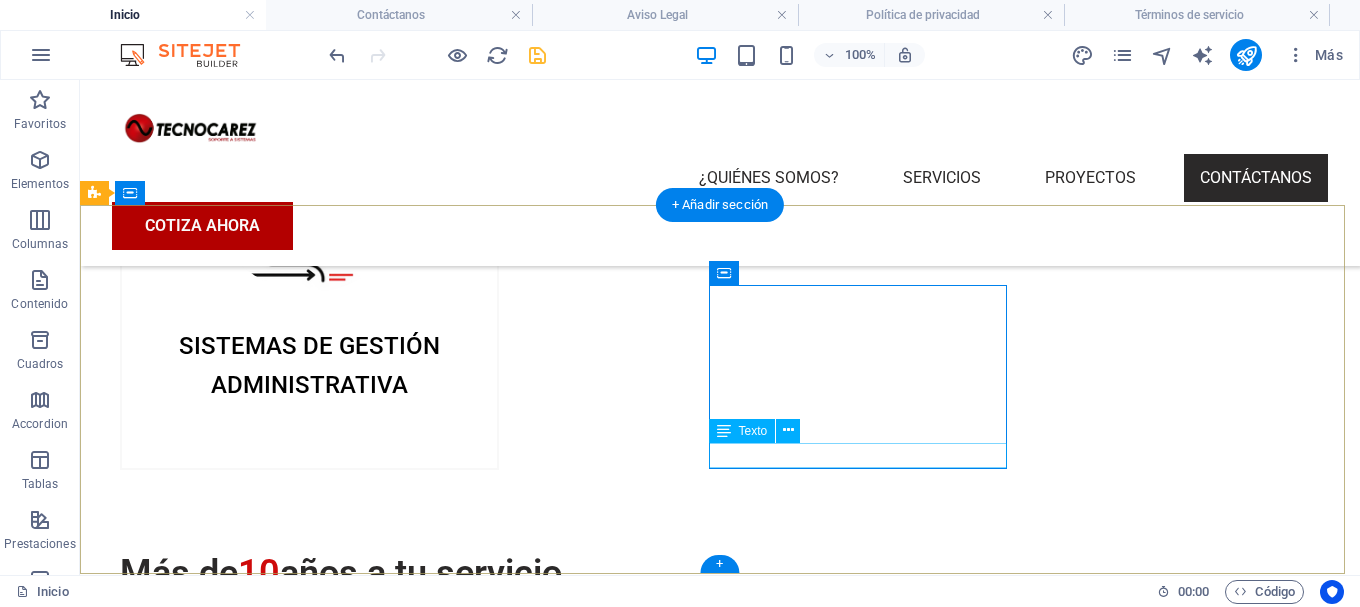 click on "Aviso legal" at bounding box center (704, 3616) 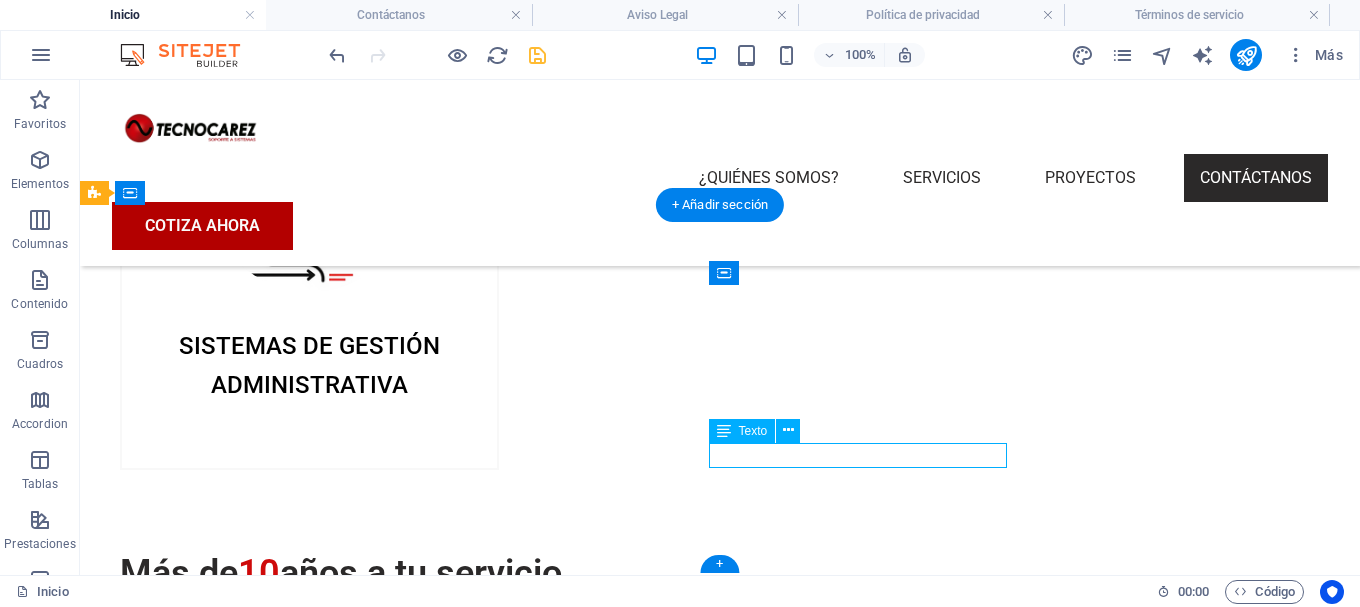 click on "Aviso legal" at bounding box center (704, 3616) 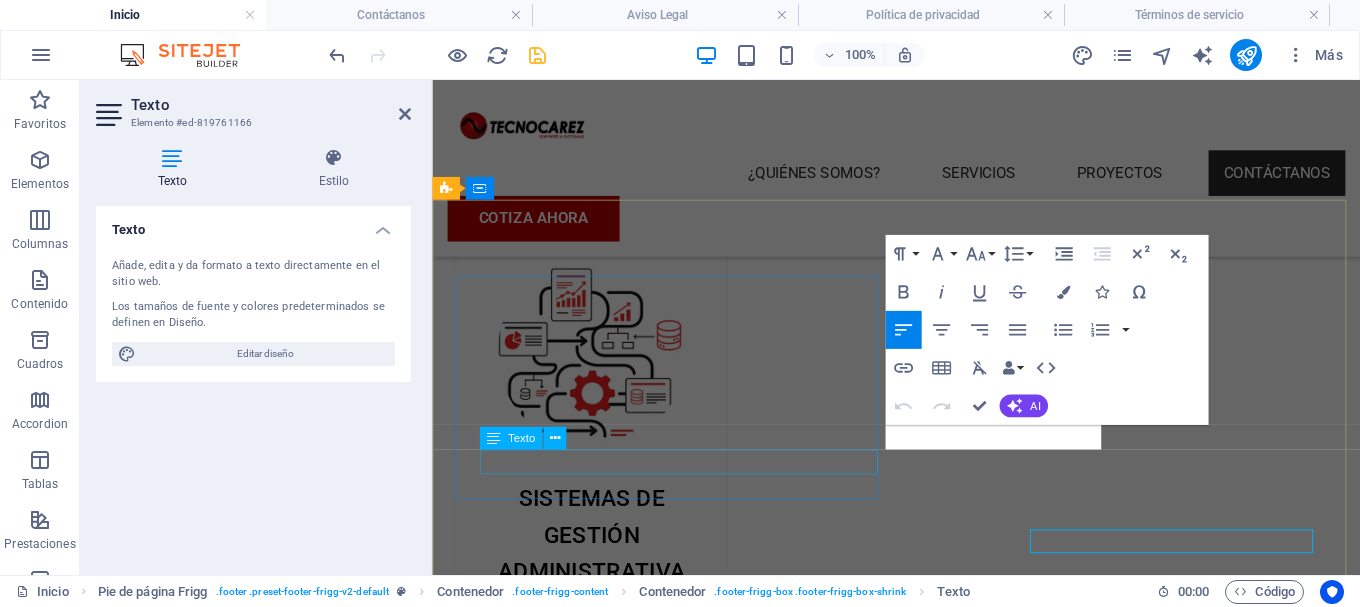 scroll, scrollTop: 3086, scrollLeft: 0, axis: vertical 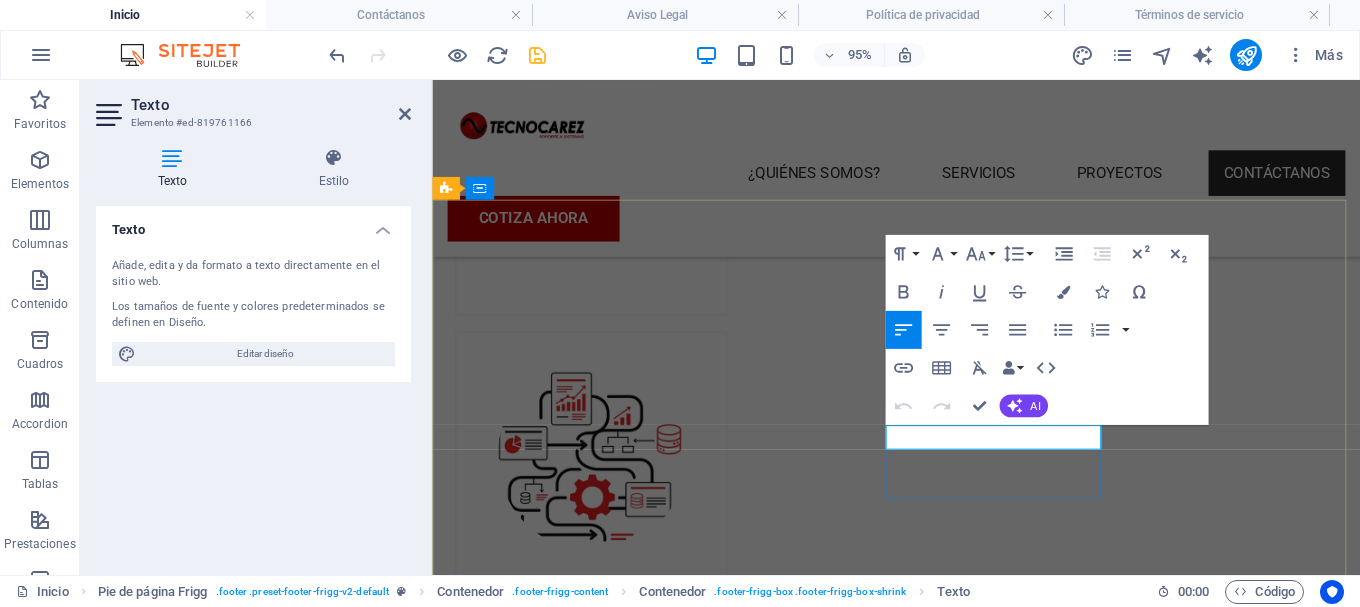 click on "Aviso legal" at bounding box center [920, 3540] 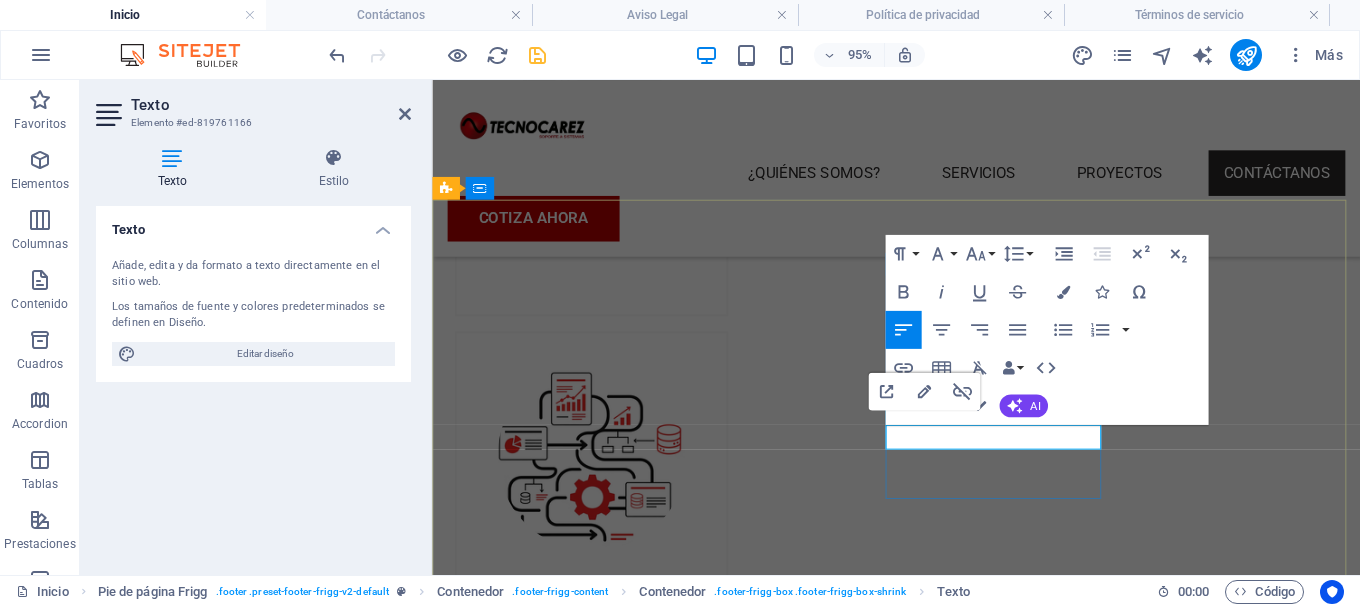 click on "Aviso legal" at bounding box center (920, 3540) 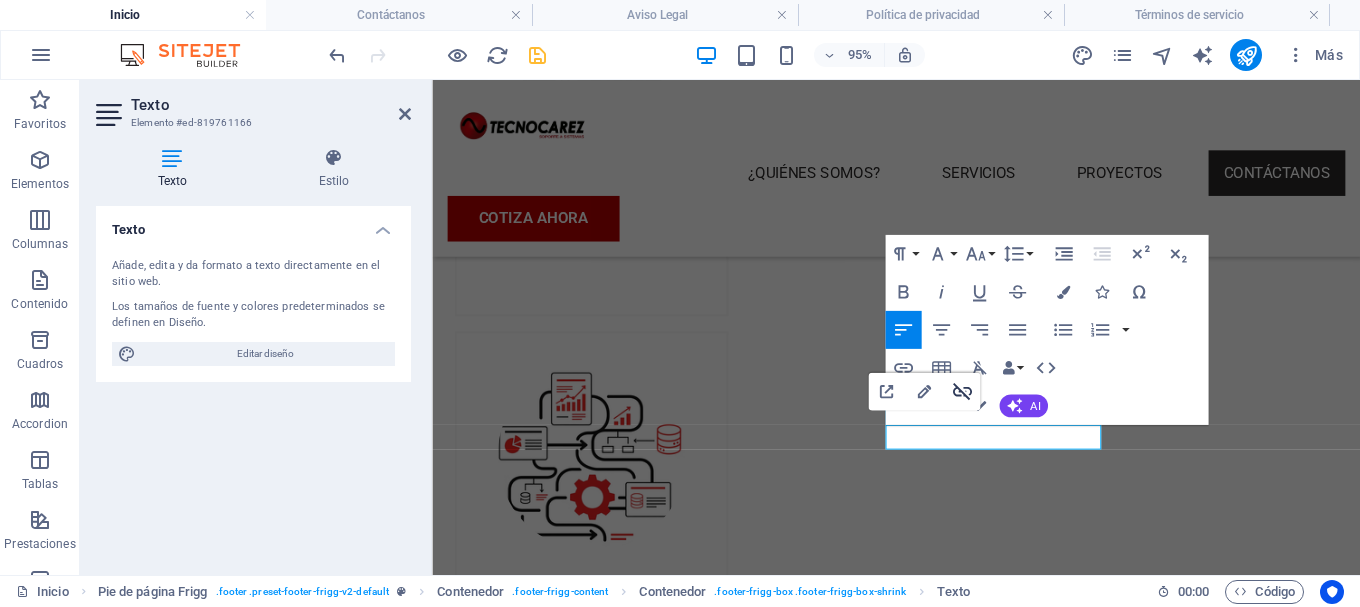 click 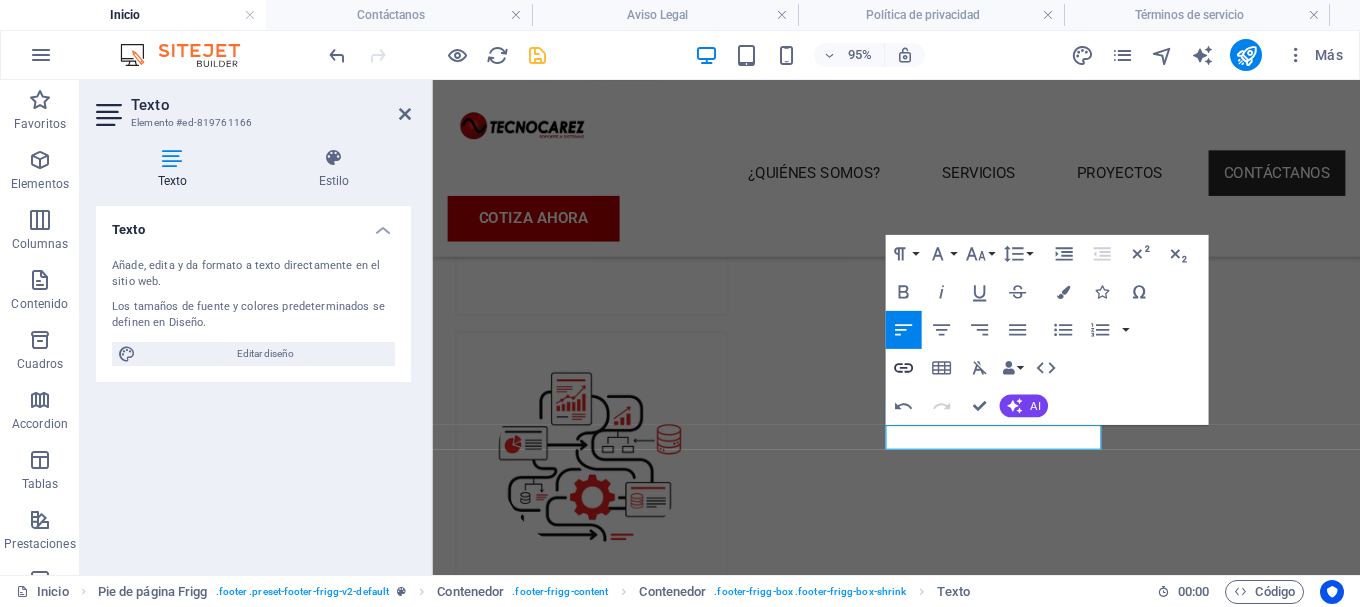 click 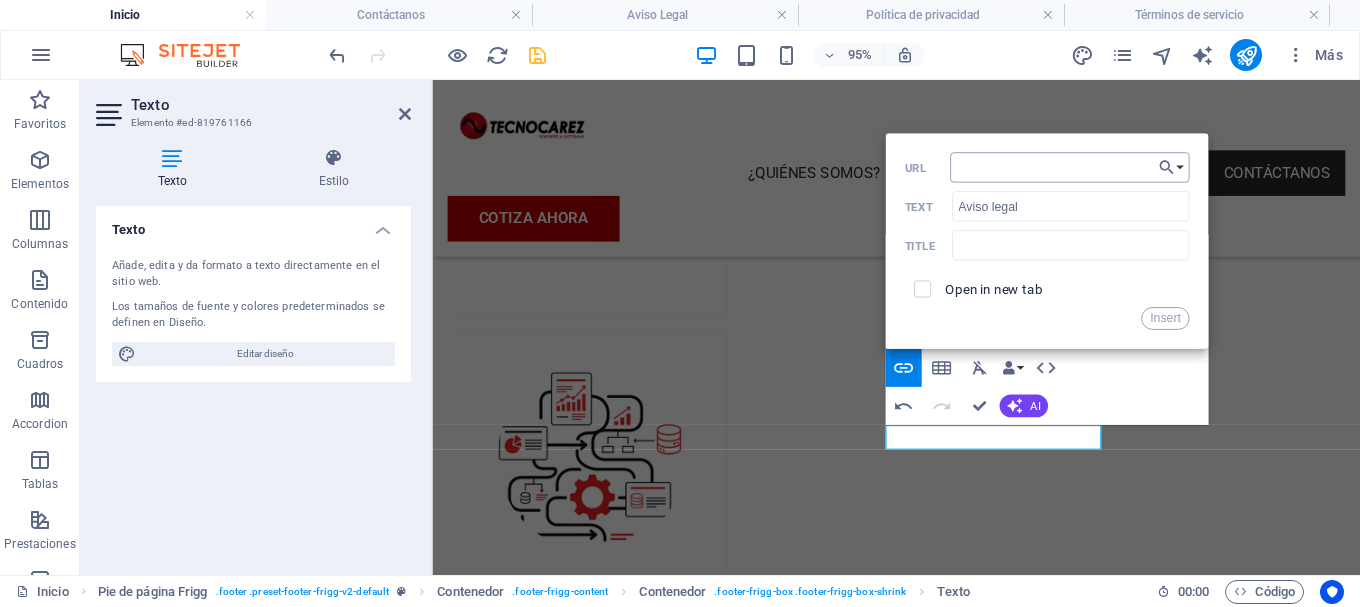 click on "URL" at bounding box center (1069, 168) 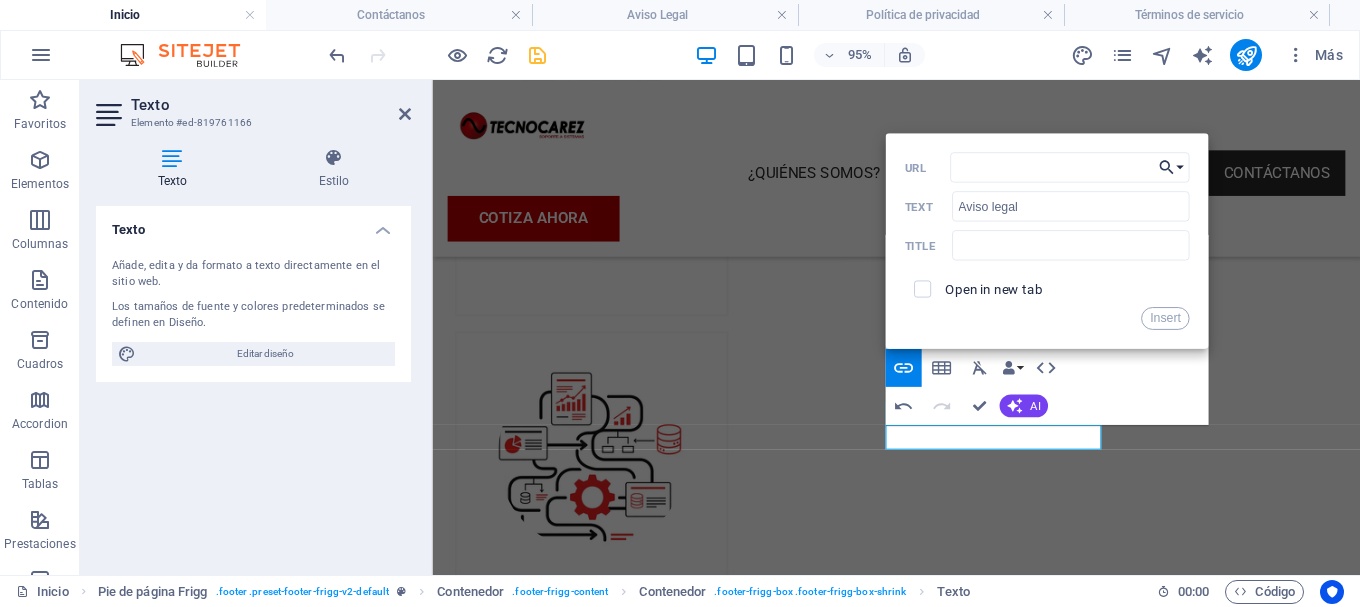 click on "Choose Link" at bounding box center [1171, 168] 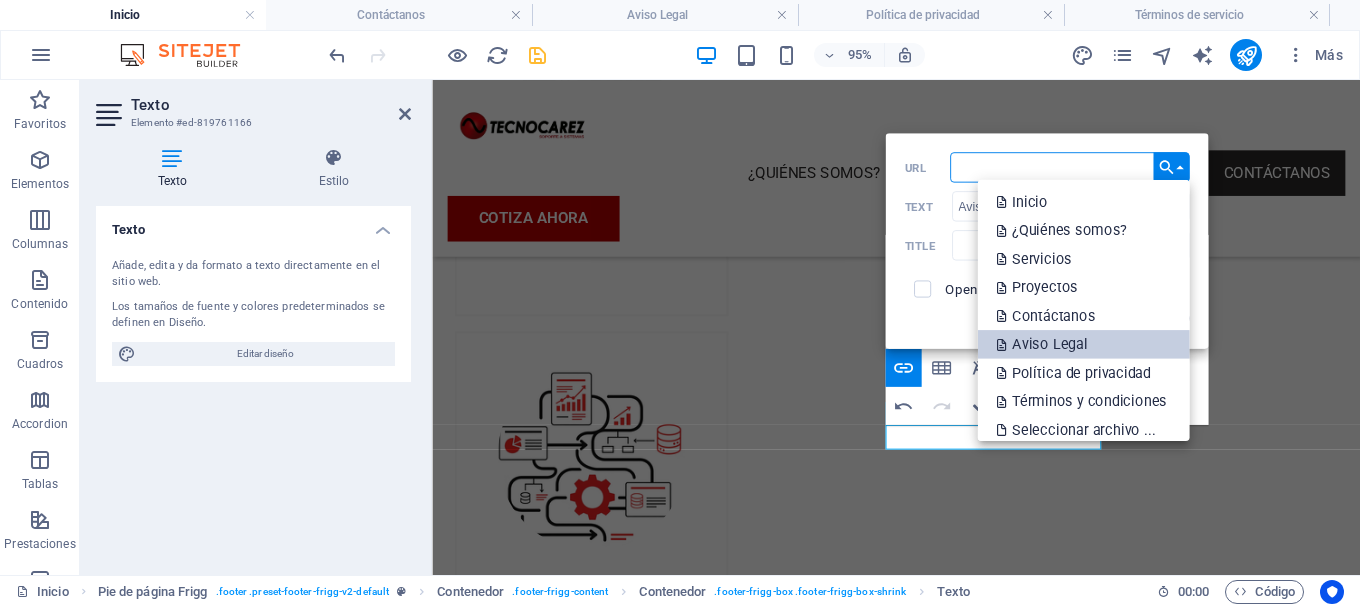 click on "Aviso Legal" at bounding box center (1043, 344) 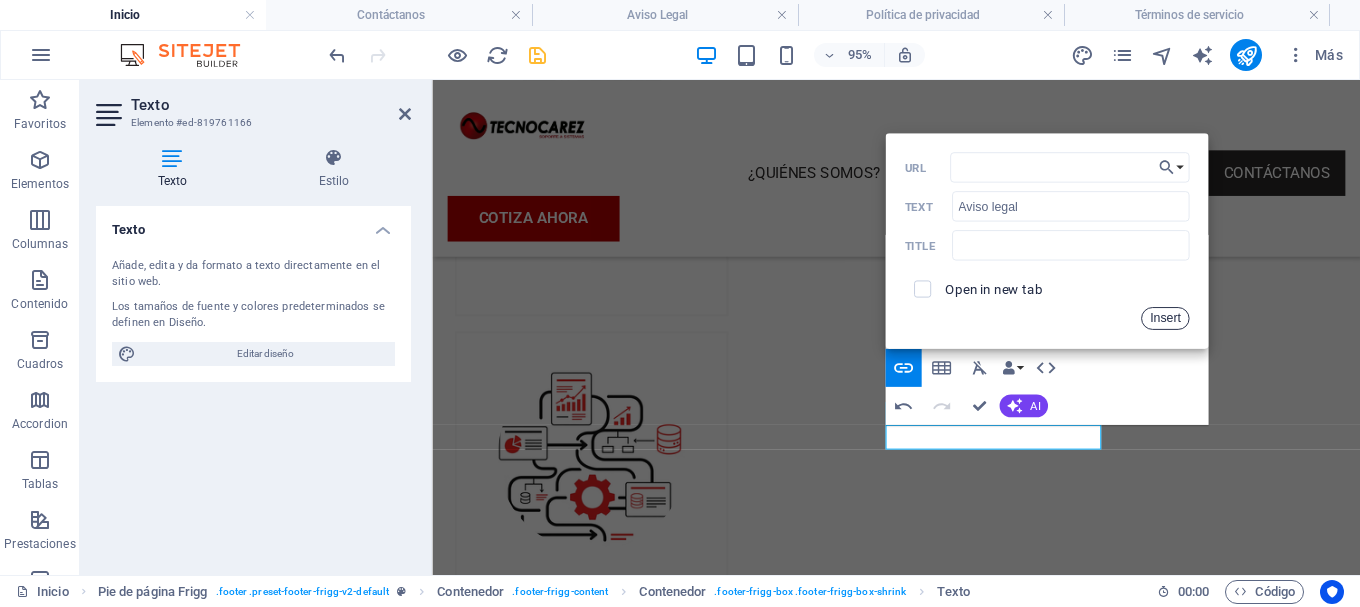 click on "Insert" at bounding box center [1165, 318] 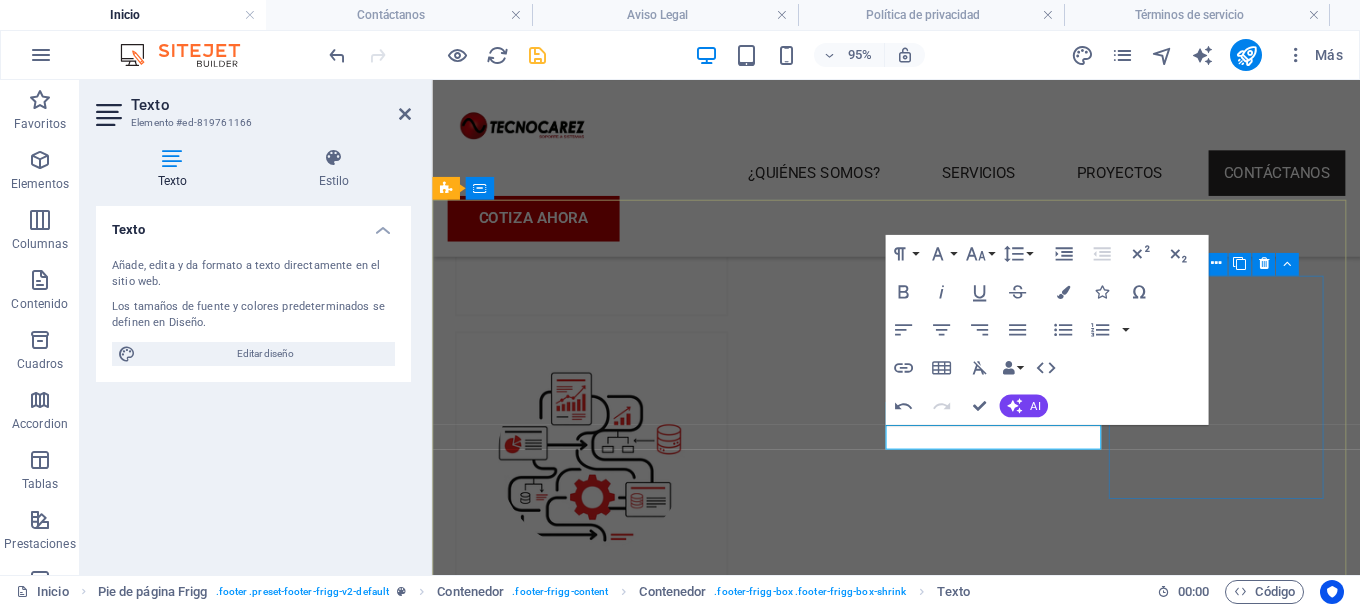click on "Redes sociales Facebook WhatsApp Tiktok" at bounding box center [920, 3660] 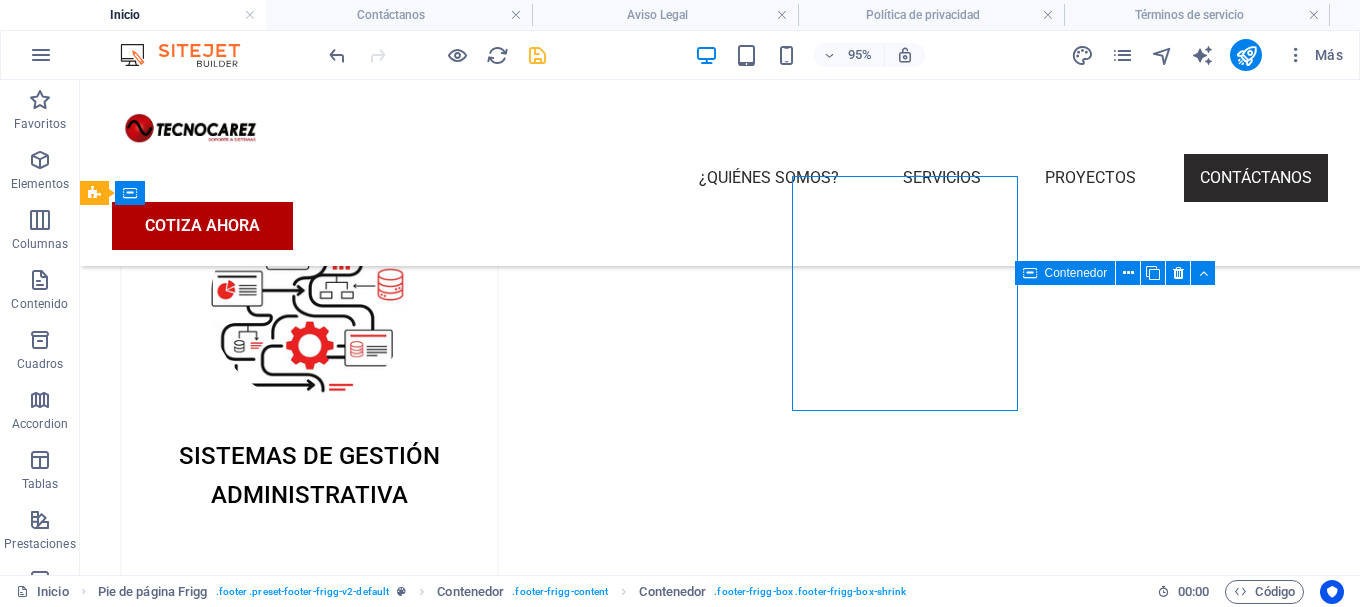 scroll, scrollTop: 3196, scrollLeft: 0, axis: vertical 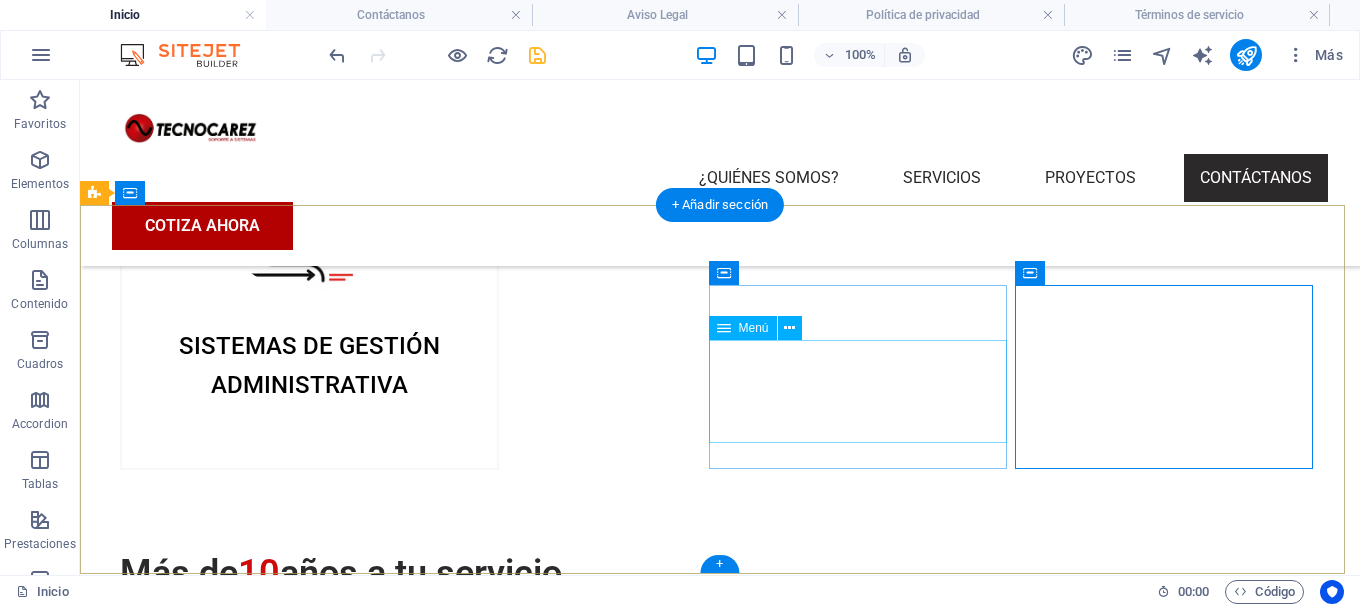 click on "Inicio ¿Quiénes somos? Servicios Contáctanos" at bounding box center [704, 3551] 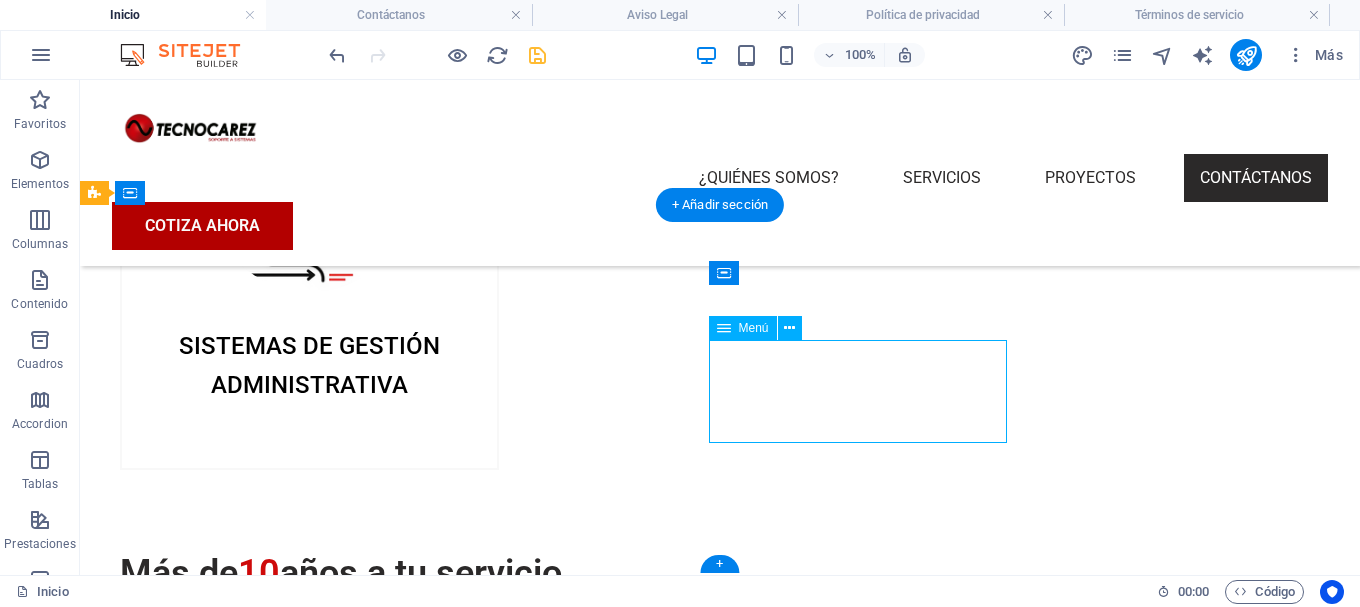 click on "Inicio ¿Quiénes somos? Servicios Contáctanos" at bounding box center (704, 3551) 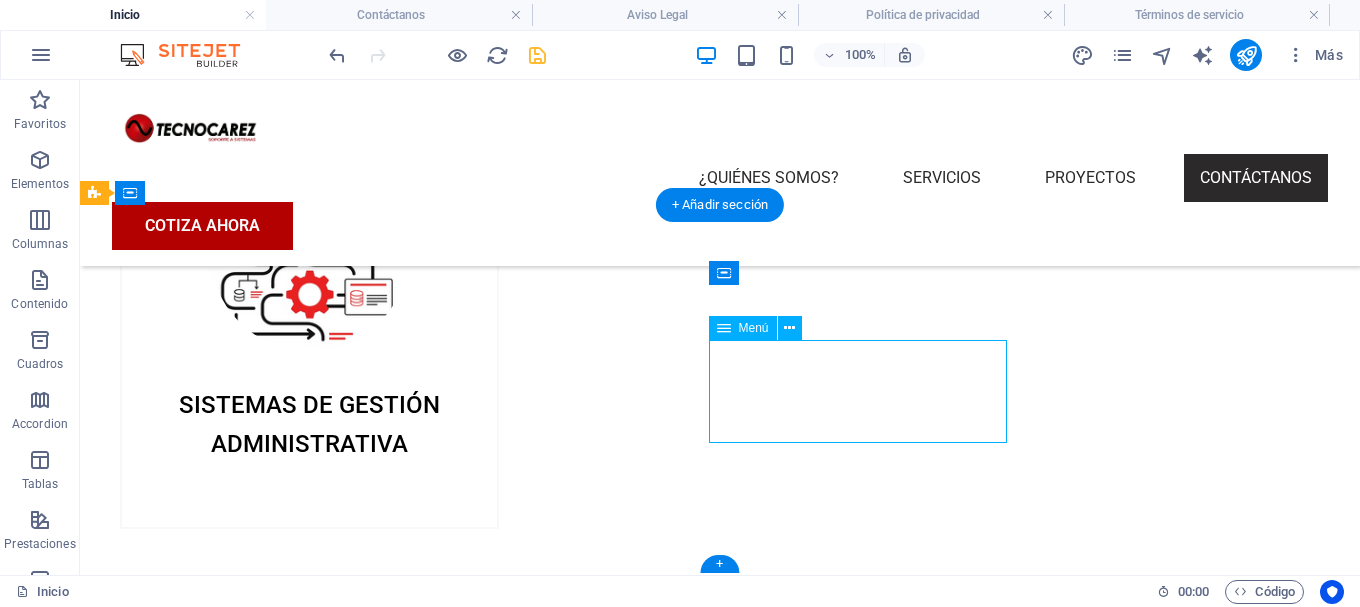 select 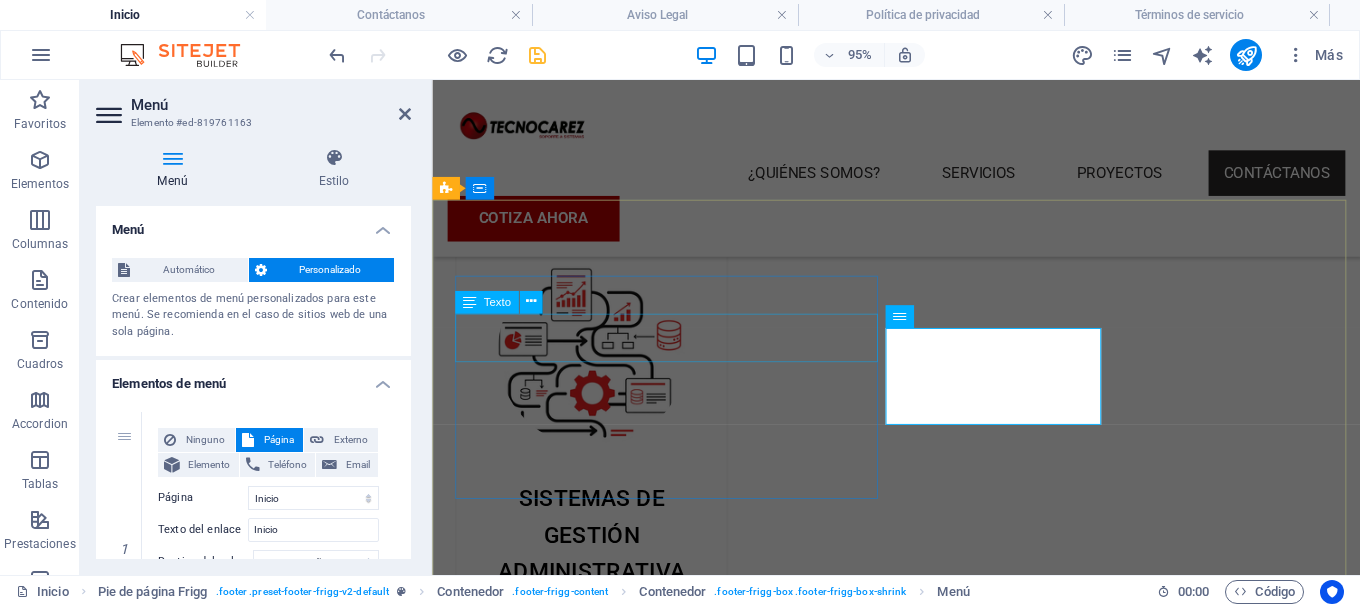 scroll, scrollTop: 3086, scrollLeft: 0, axis: vertical 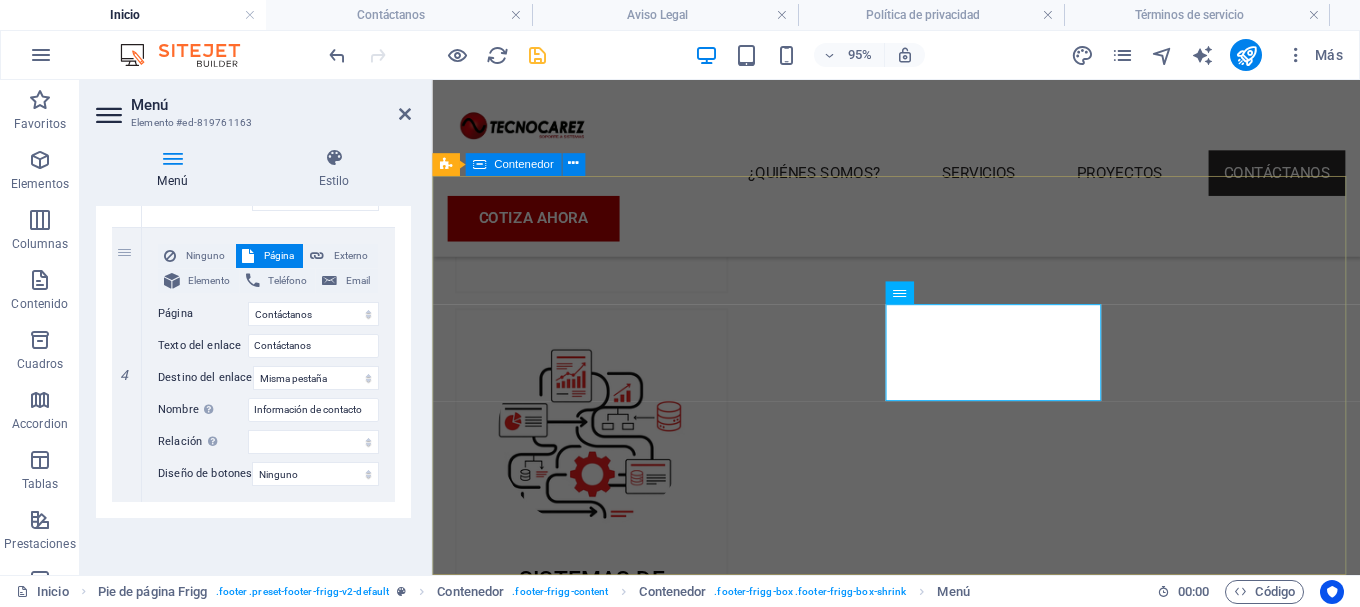 click on "Protegemos lo que más valoras : Soluciones integrales en seguridad y tecnología. Cerrada [STREET] [NUMBER], [NEIGHBORHOOD], [BOROUGH] , [POSTAL_CODE] Ciudad de México +[COUNTRY_CODE] [PHONE] [EMAIL] Navegación Inicio ¿Quiénes somos? Servicios Contáctanos Aviso legal Redes sociales Facebook WhatsApp Tiktok Política de privacidad Términos y condiciones Tecnocarez" at bounding box center [920, 3448] 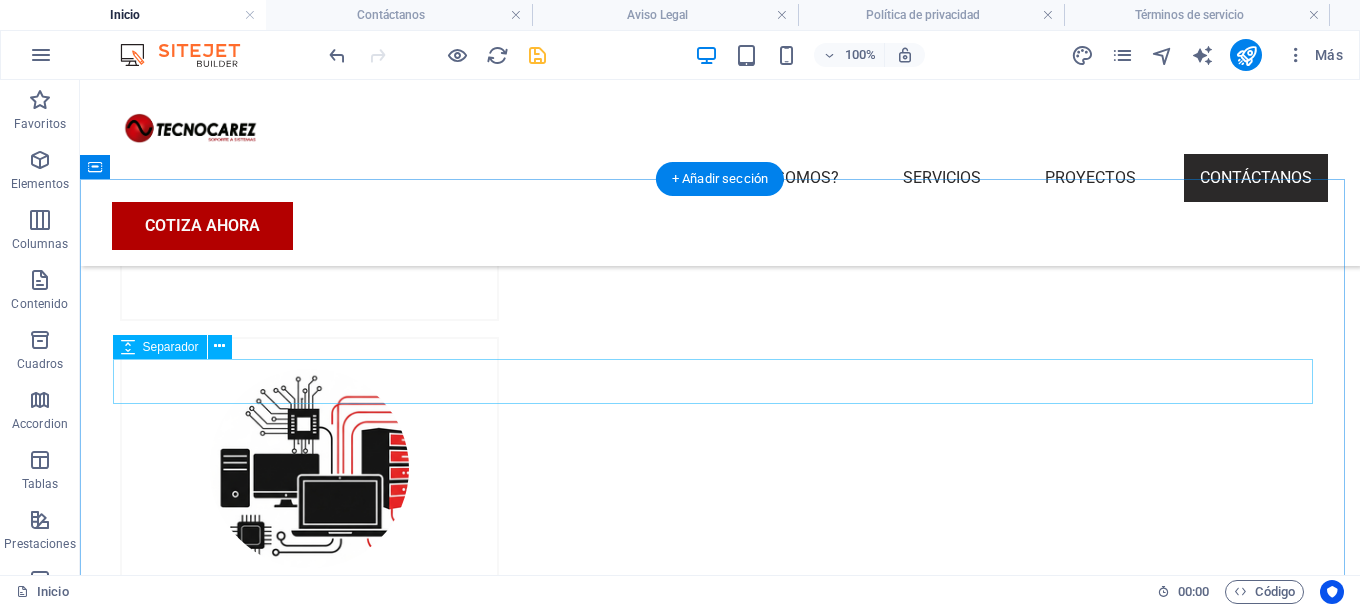 scroll, scrollTop: 3096, scrollLeft: 0, axis: vertical 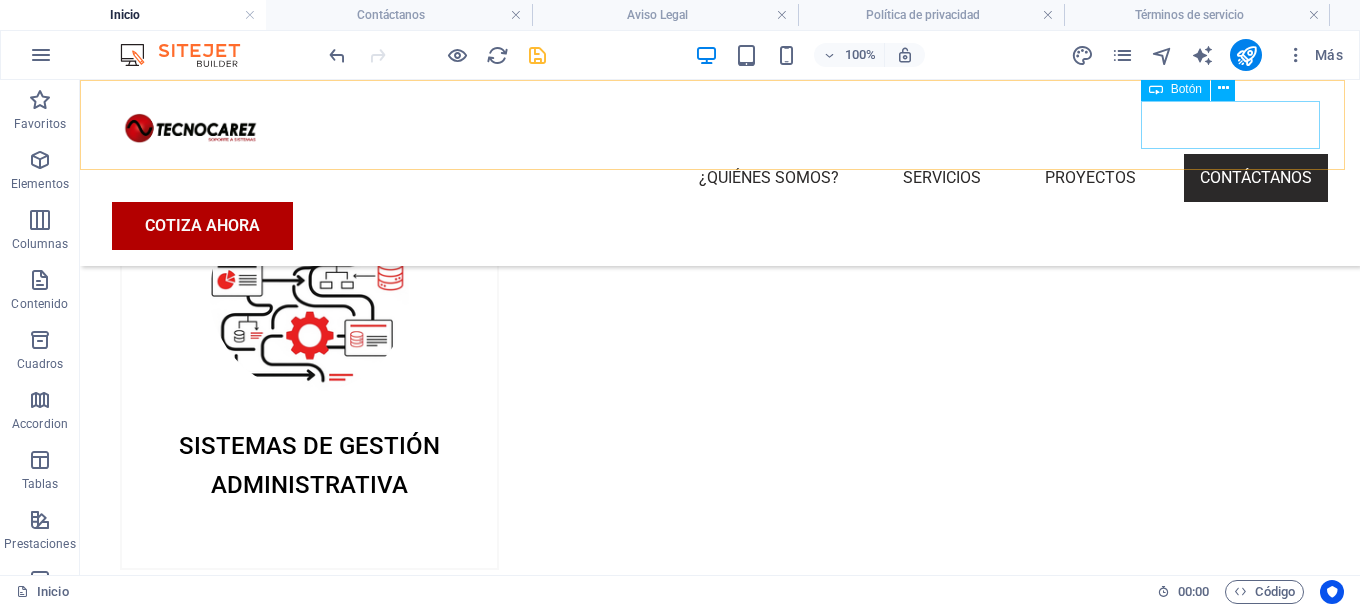 click on "COTIZA AHORA" at bounding box center (720, 226) 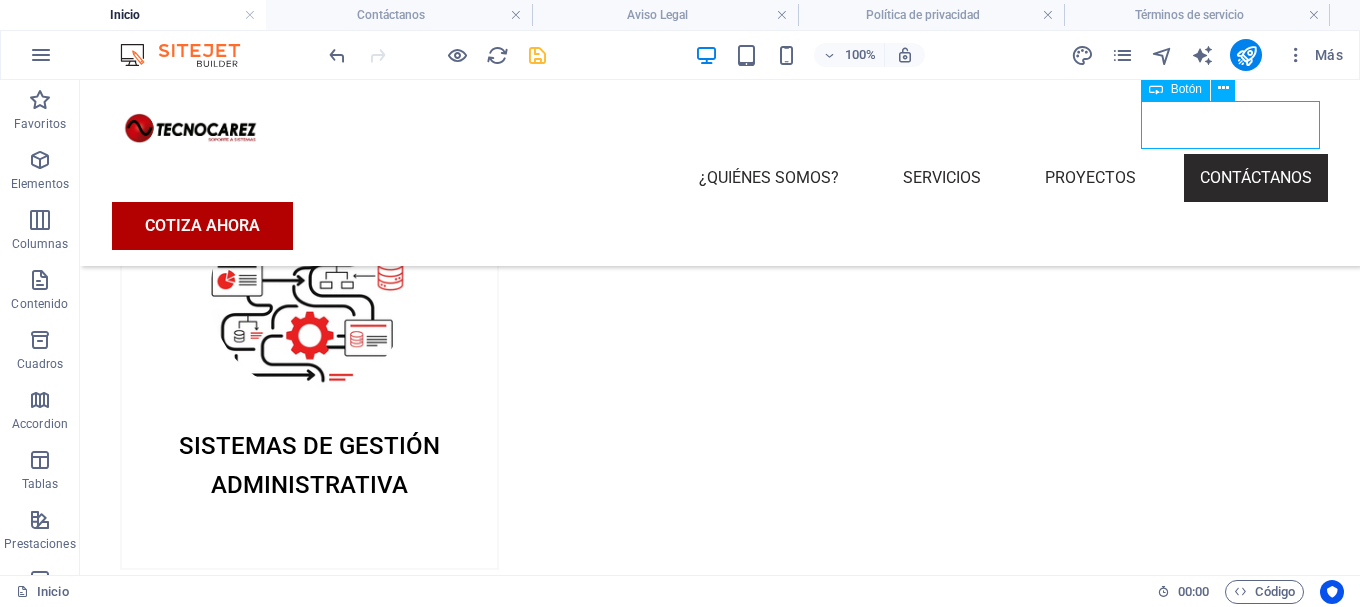 click on "COTIZA AHORA" at bounding box center (720, 226) 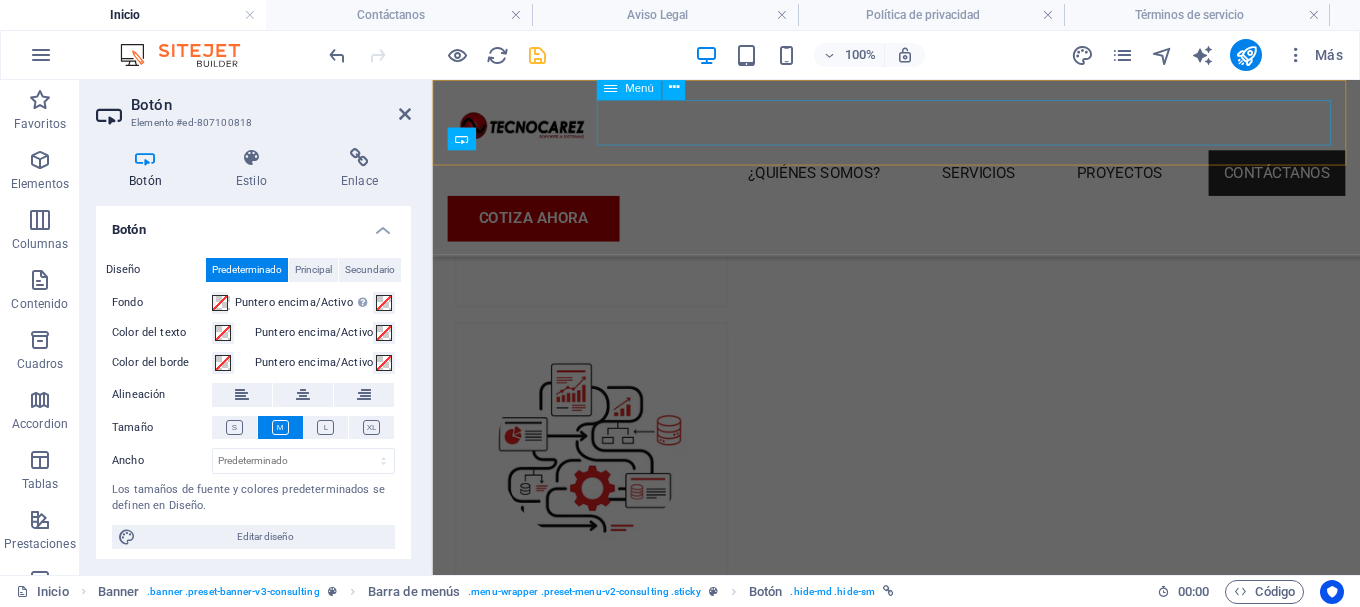scroll, scrollTop: 2986, scrollLeft: 0, axis: vertical 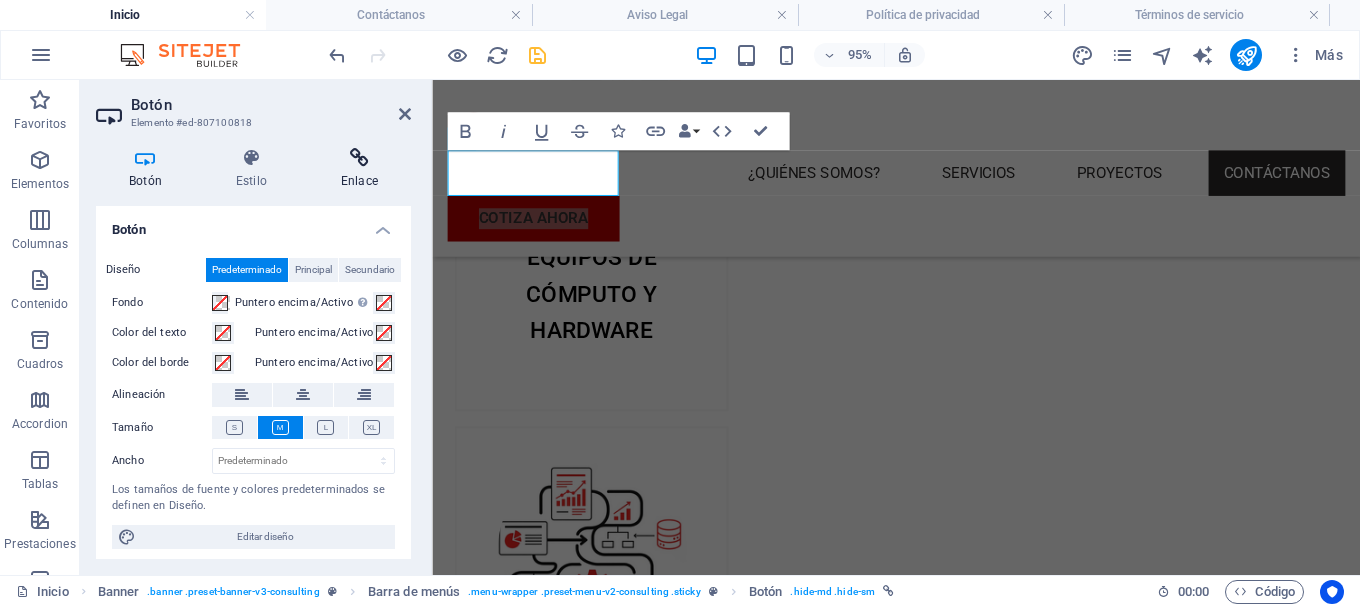click on "Enlace" at bounding box center (359, 169) 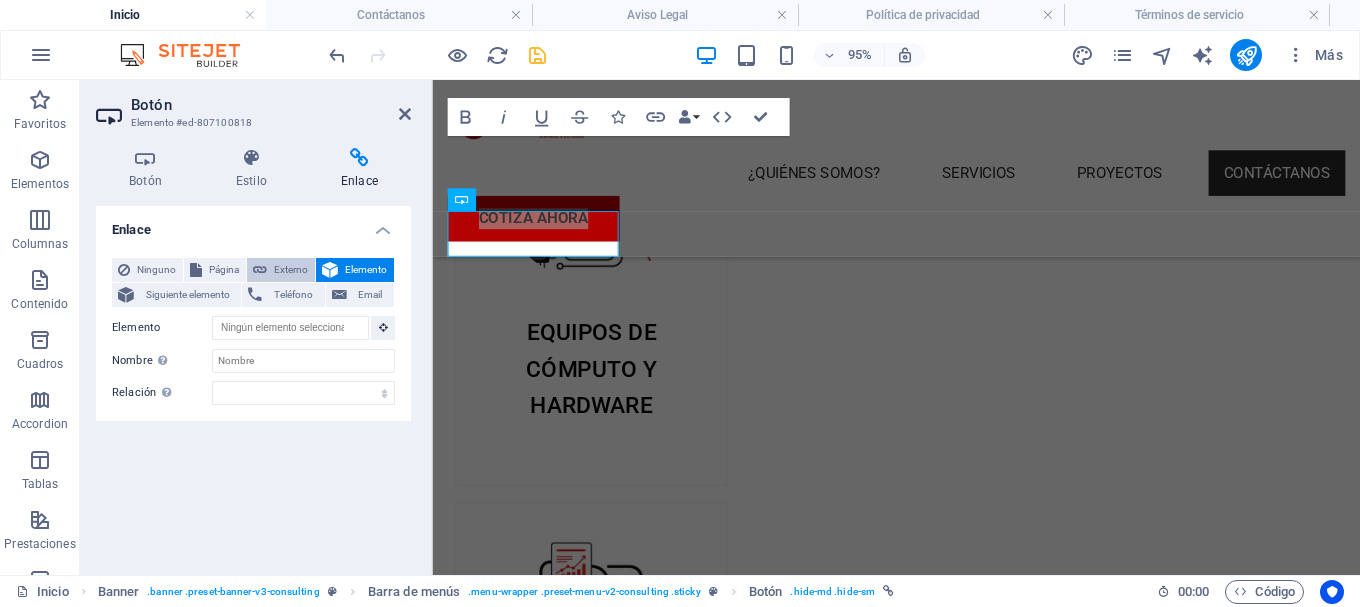 scroll, scrollTop: 2848, scrollLeft: 0, axis: vertical 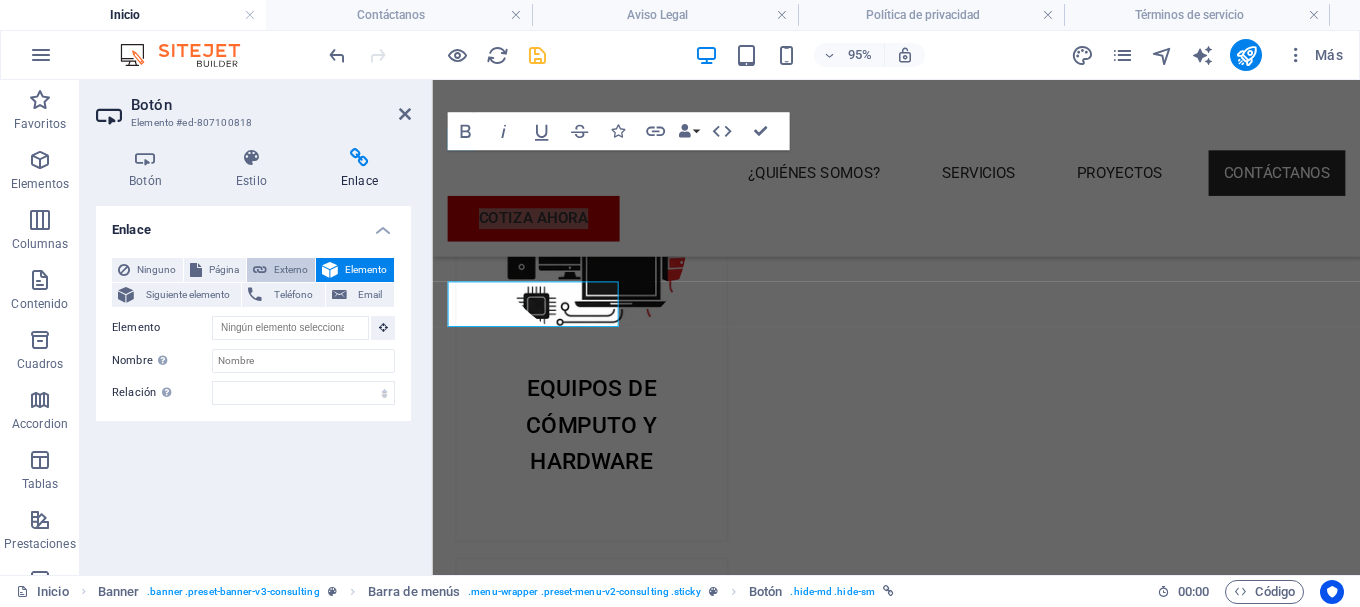 click on "Externo" at bounding box center [291, 270] 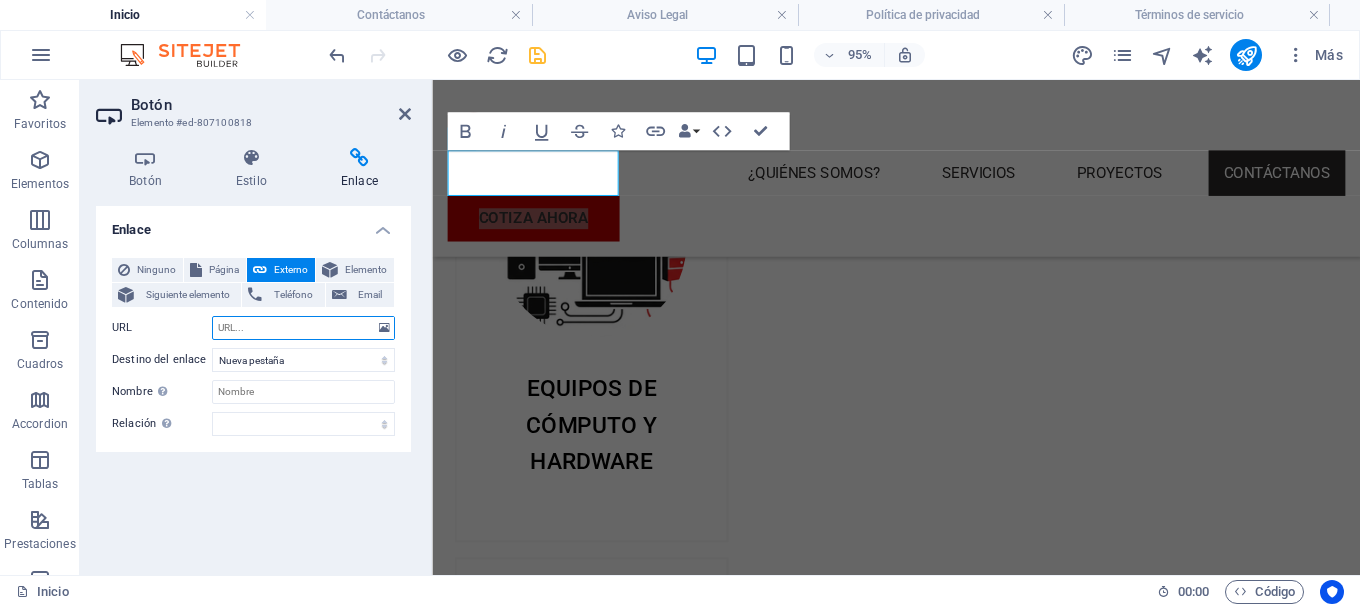 paste on "https://wa.me/message/[ID]" 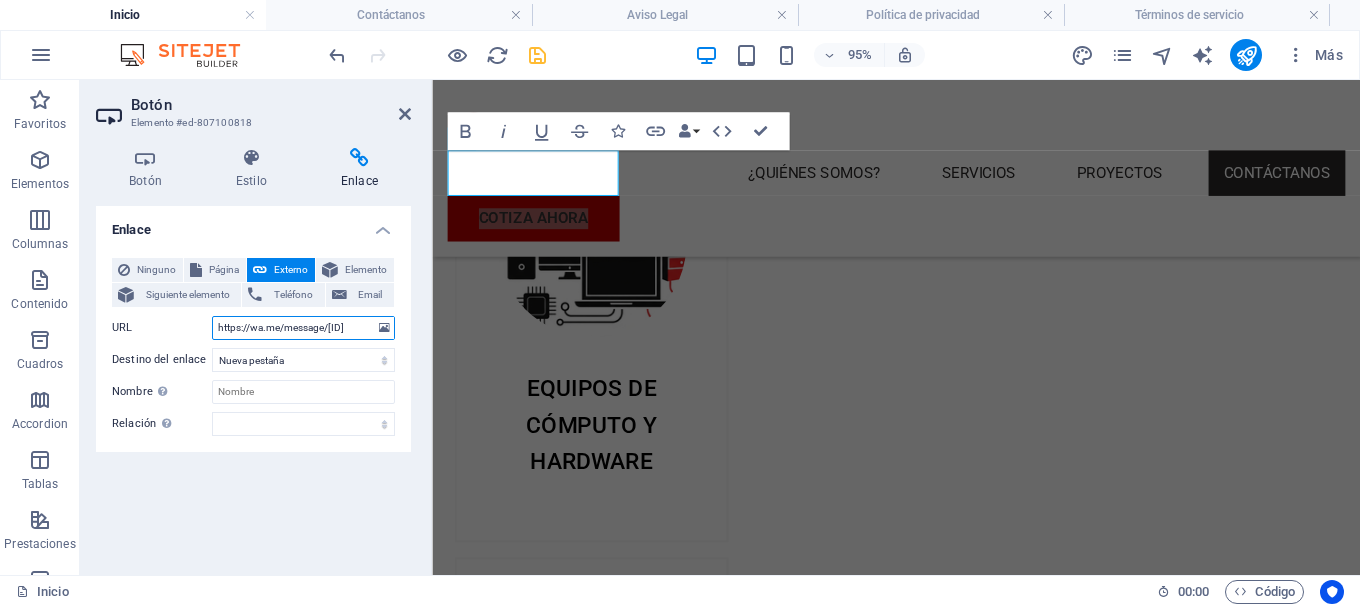 scroll, scrollTop: 0, scrollLeft: 43, axis: horizontal 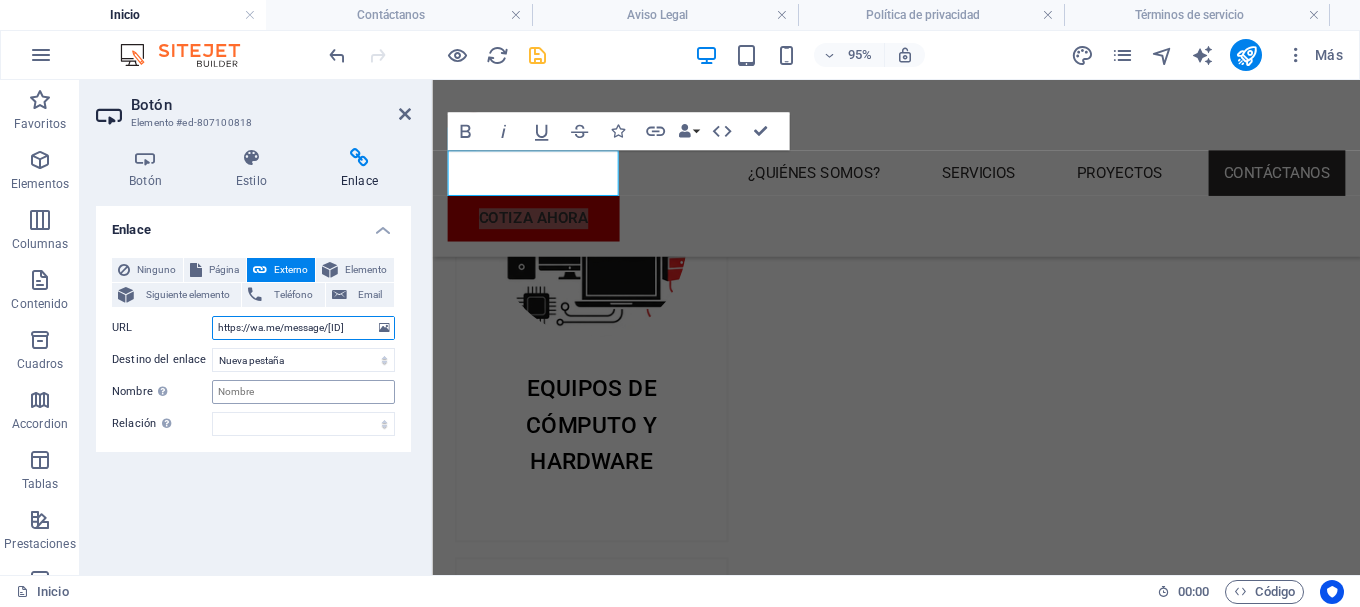 type on "https://wa.me/message/[ID]" 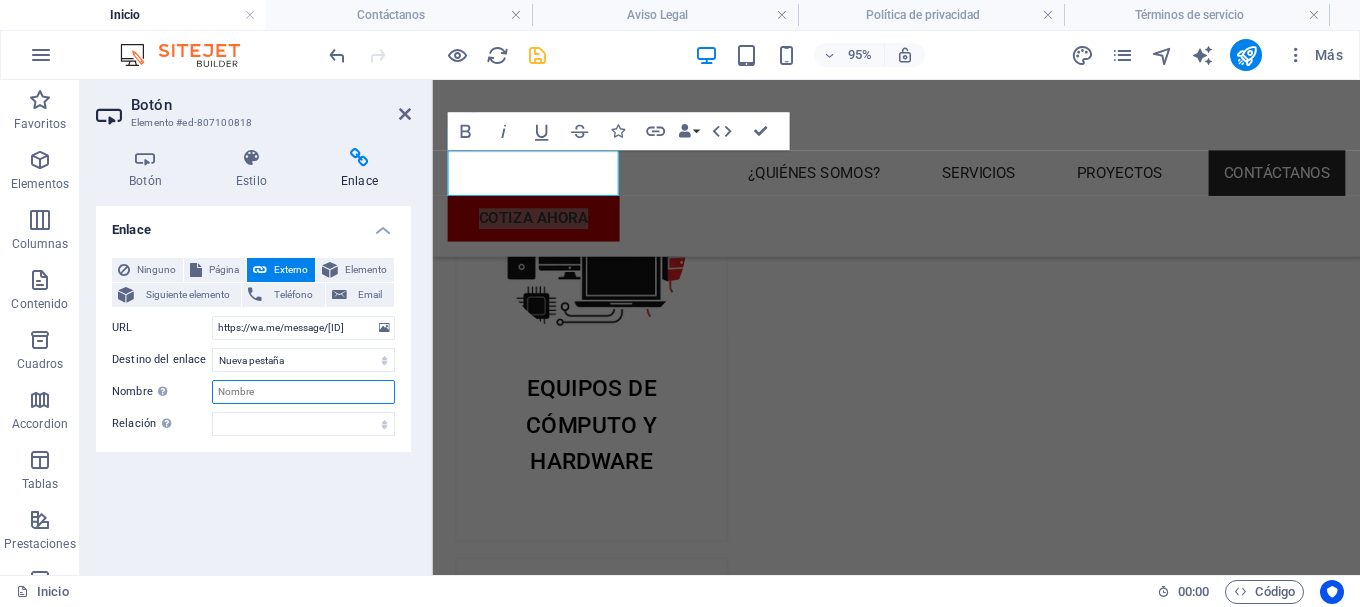 scroll, scrollTop: 0, scrollLeft: 0, axis: both 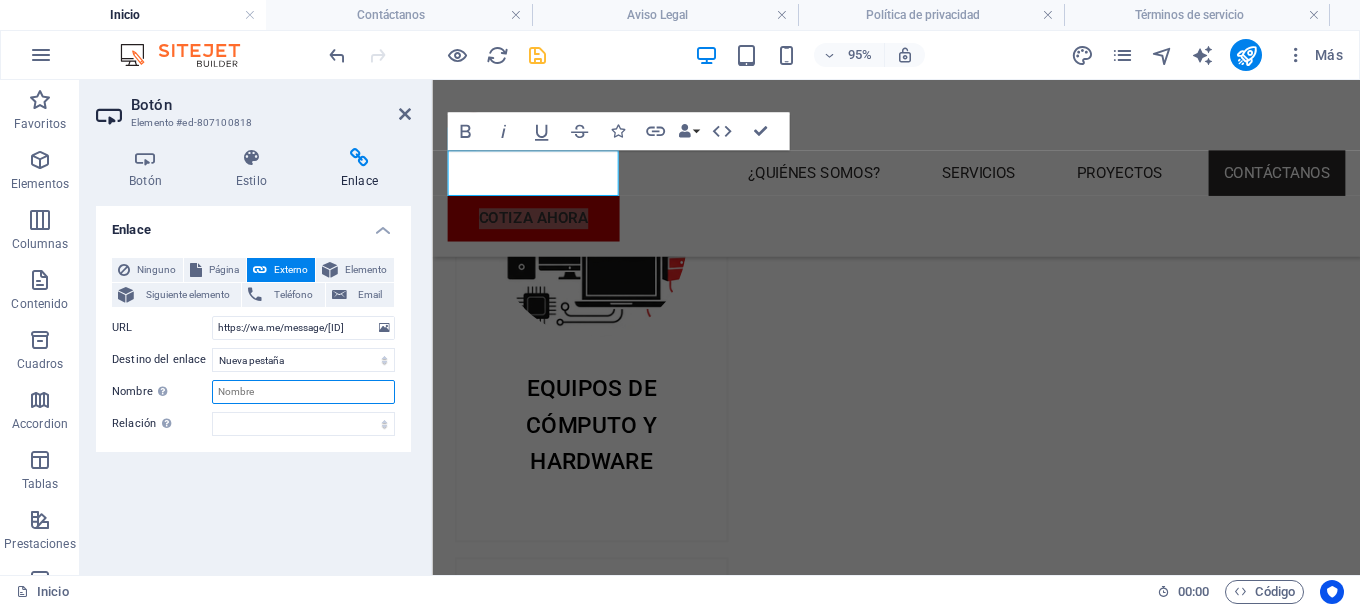 click on "Nombre Una descripción adicional del enlace no debería ser igual al texto del enlace. El título suele mostrarse como un texto de información cuando se mueve el ratón por encima del elemento. Déjalo en blanco en caso de dudas." at bounding box center (303, 392) 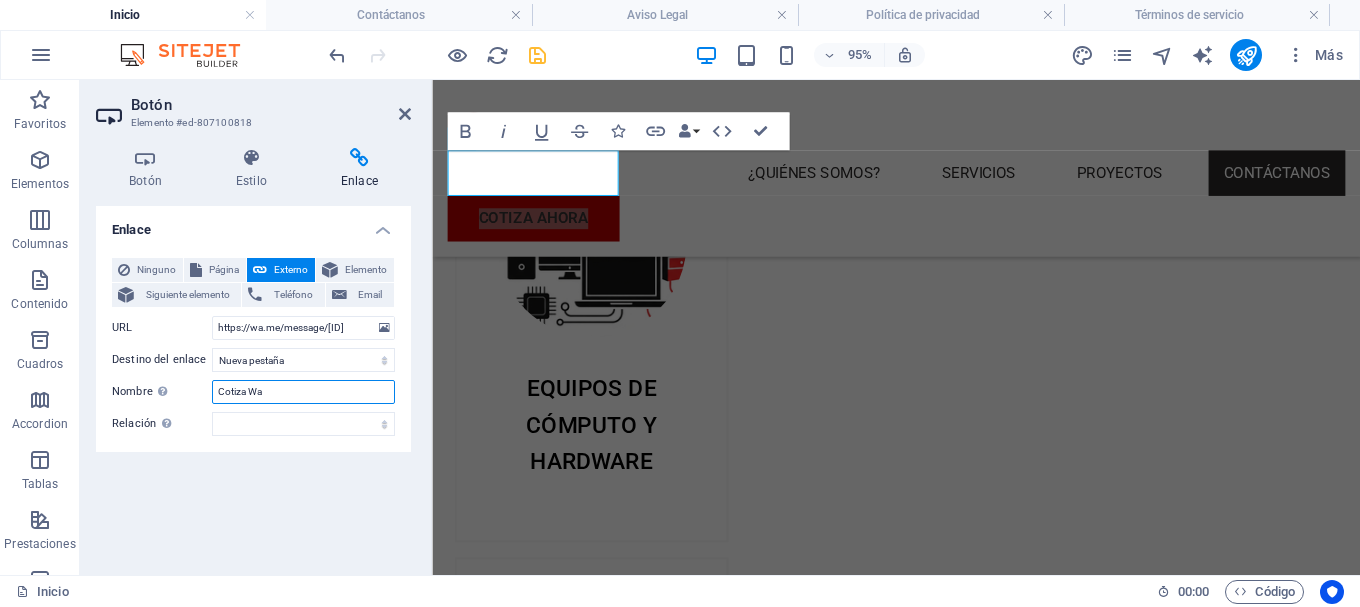 click on "Cotiza Wa" at bounding box center [303, 392] 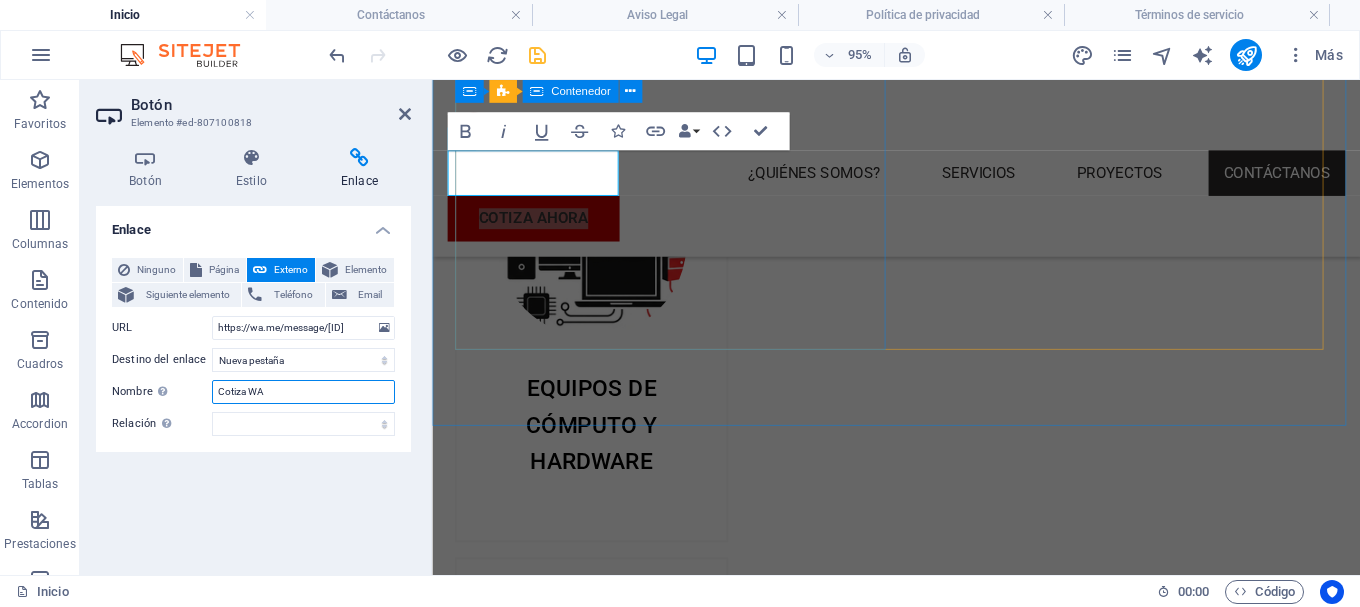 type on "Cotiza WA" 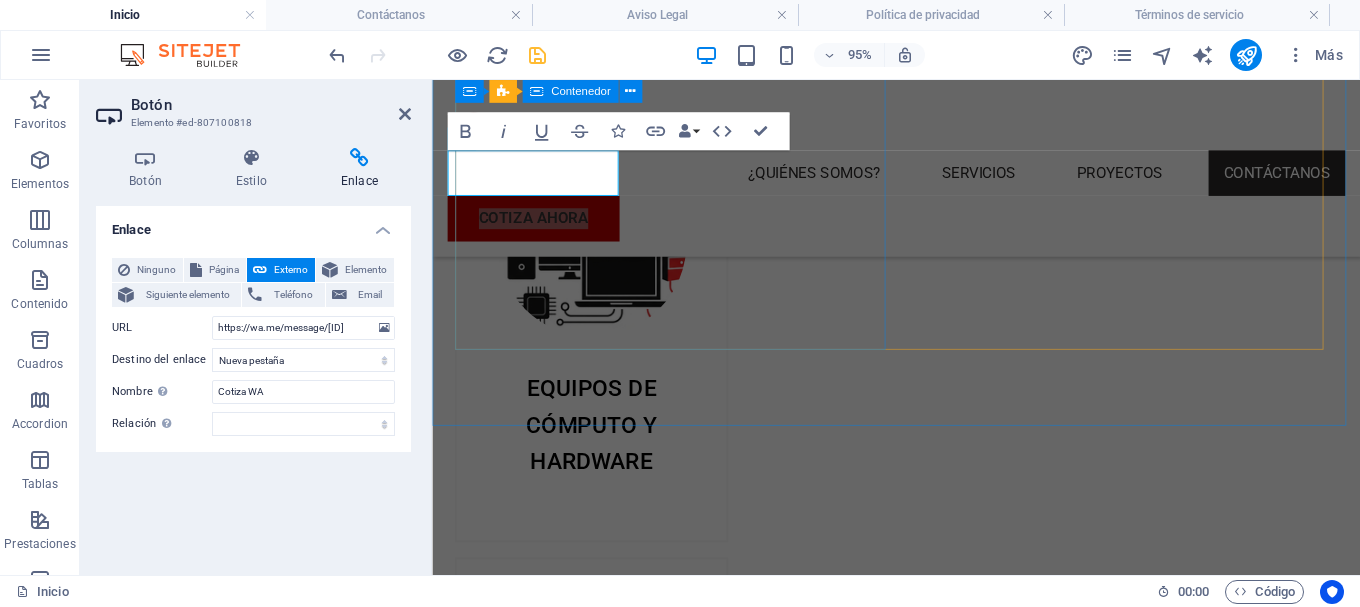 click at bounding box center (920, 2466) 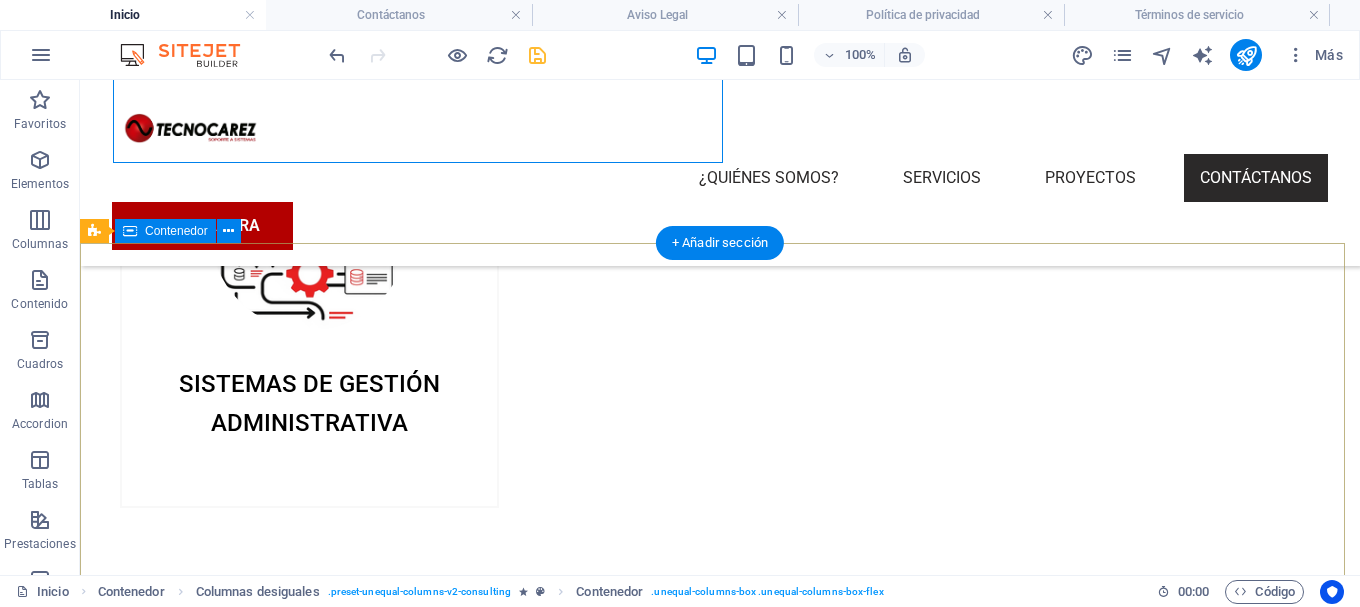 scroll, scrollTop: 3196, scrollLeft: 0, axis: vertical 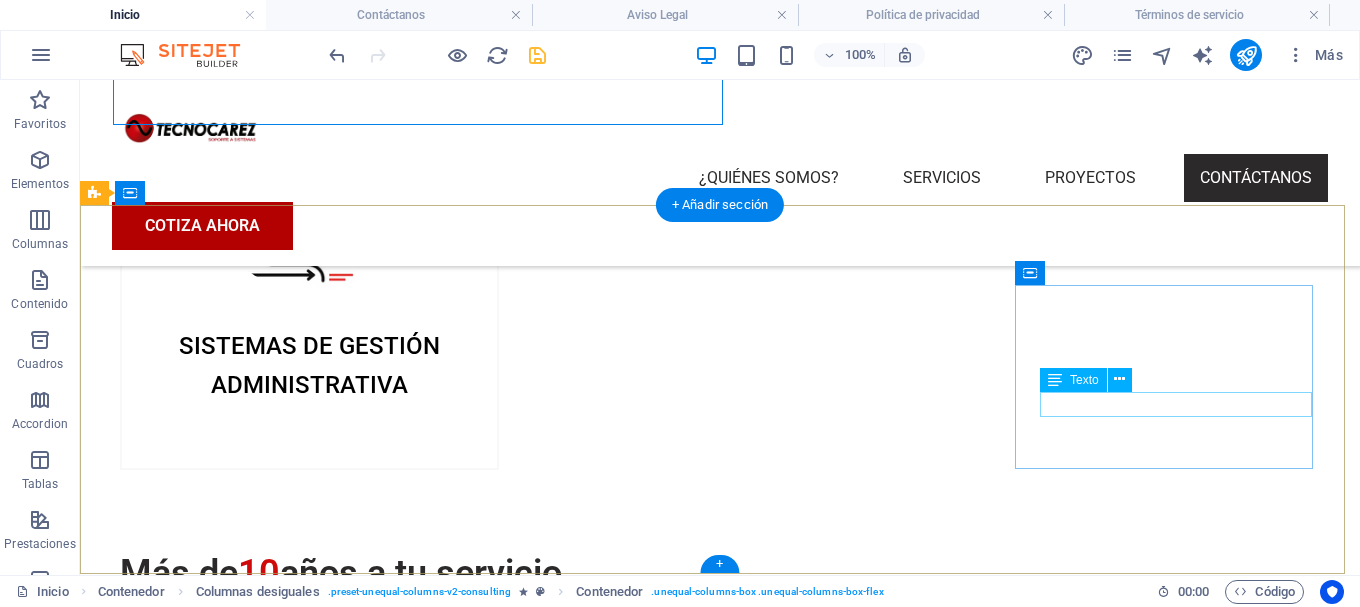 click on "Tiktok" at bounding box center (704, 3828) 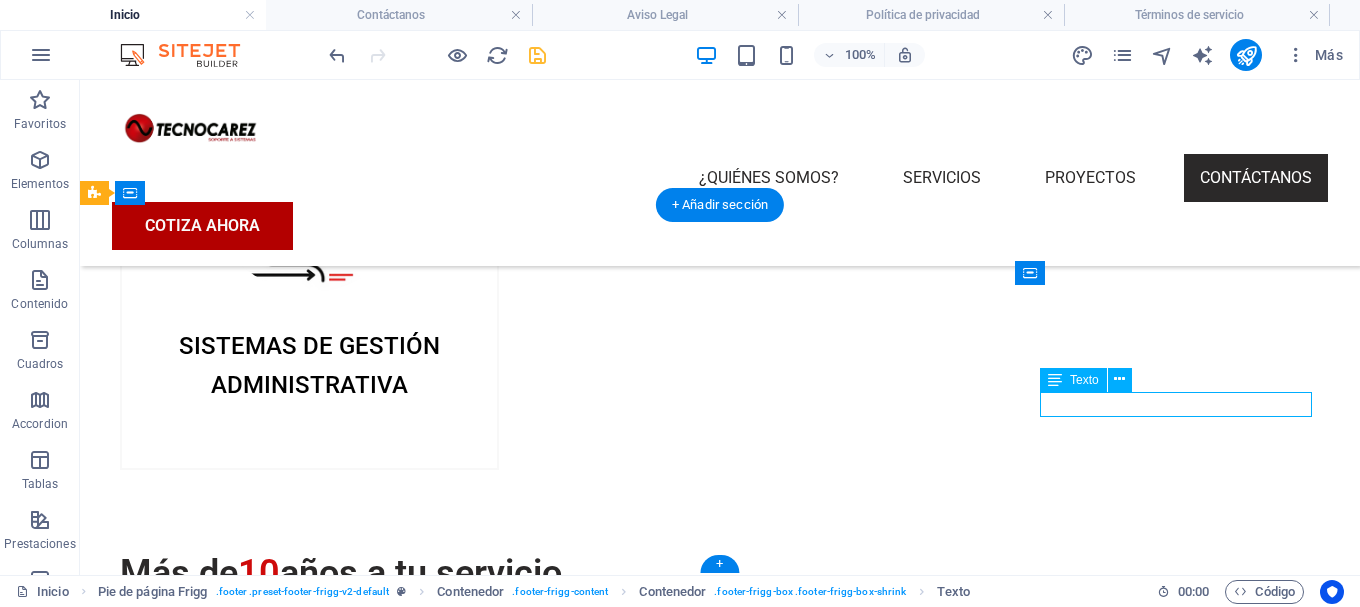 click on "Tiktok" at bounding box center (704, 3828) 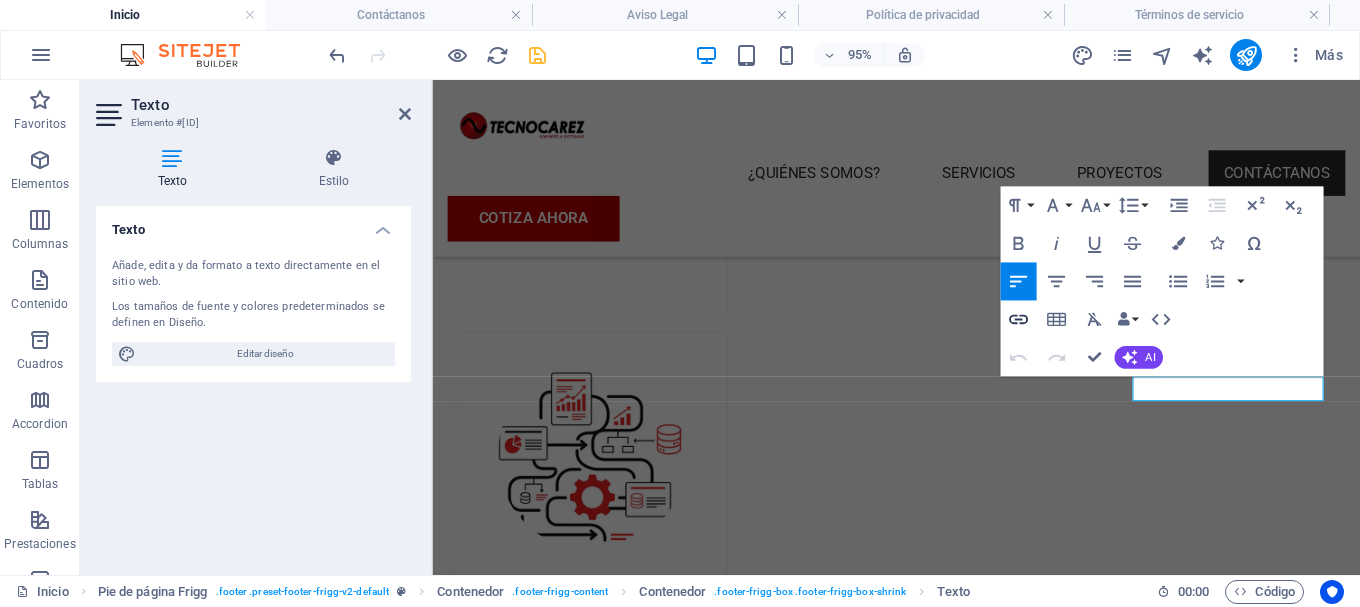 click 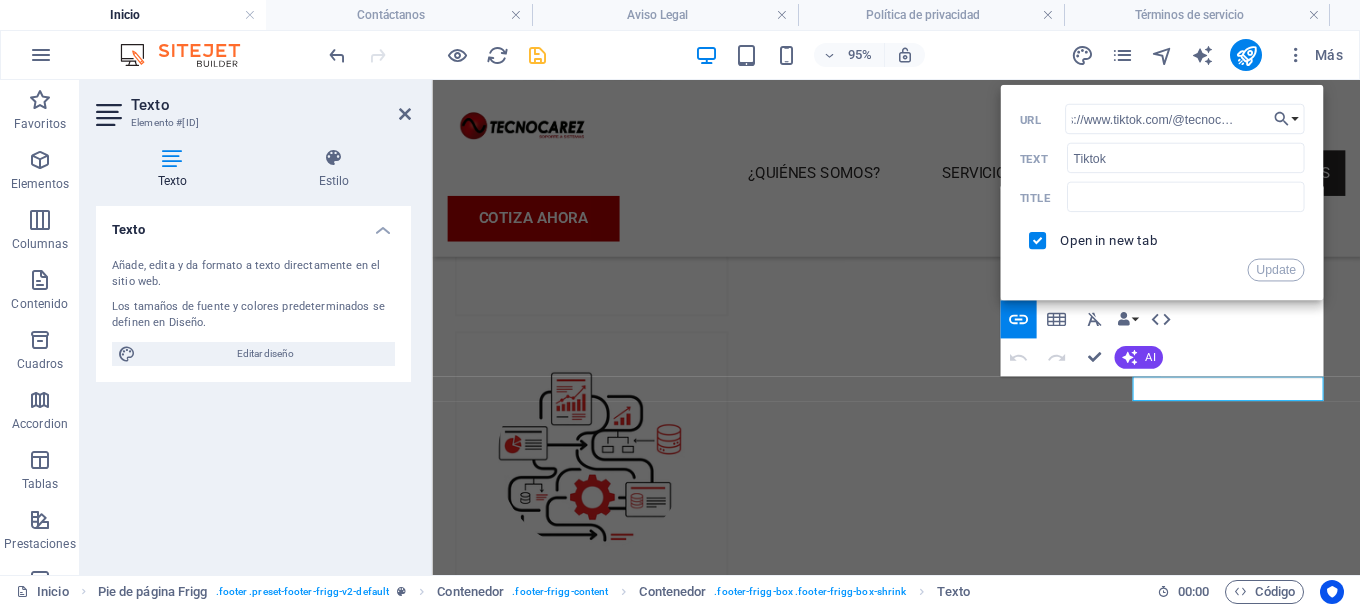 scroll, scrollTop: 0, scrollLeft: 0, axis: both 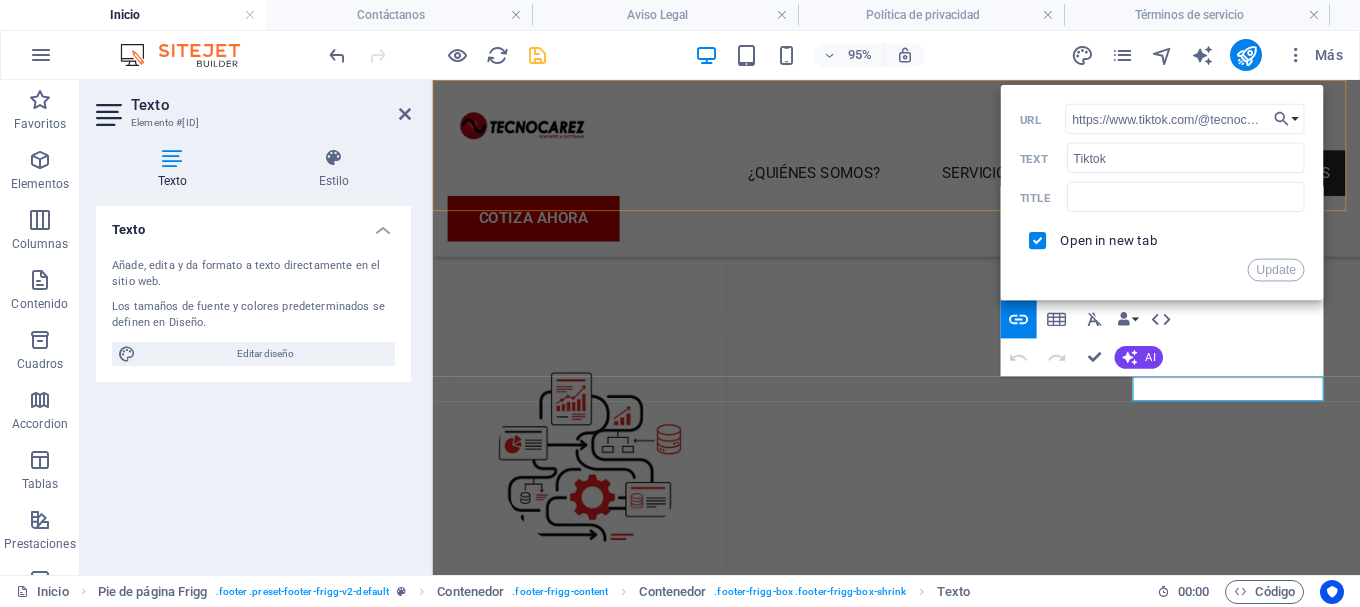 click on "¿Quiénes somos? Servicios Proyectos Contáctanos COTIZA AHORA" at bounding box center (920, 173) 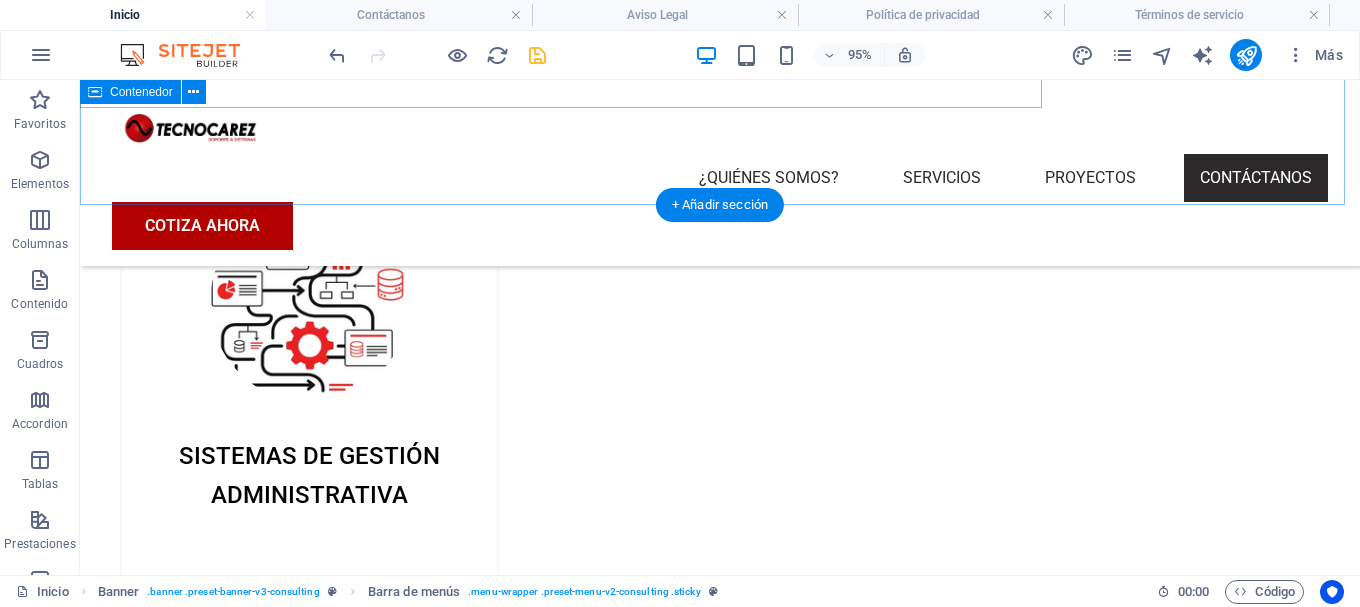 scroll, scrollTop: 3196, scrollLeft: 0, axis: vertical 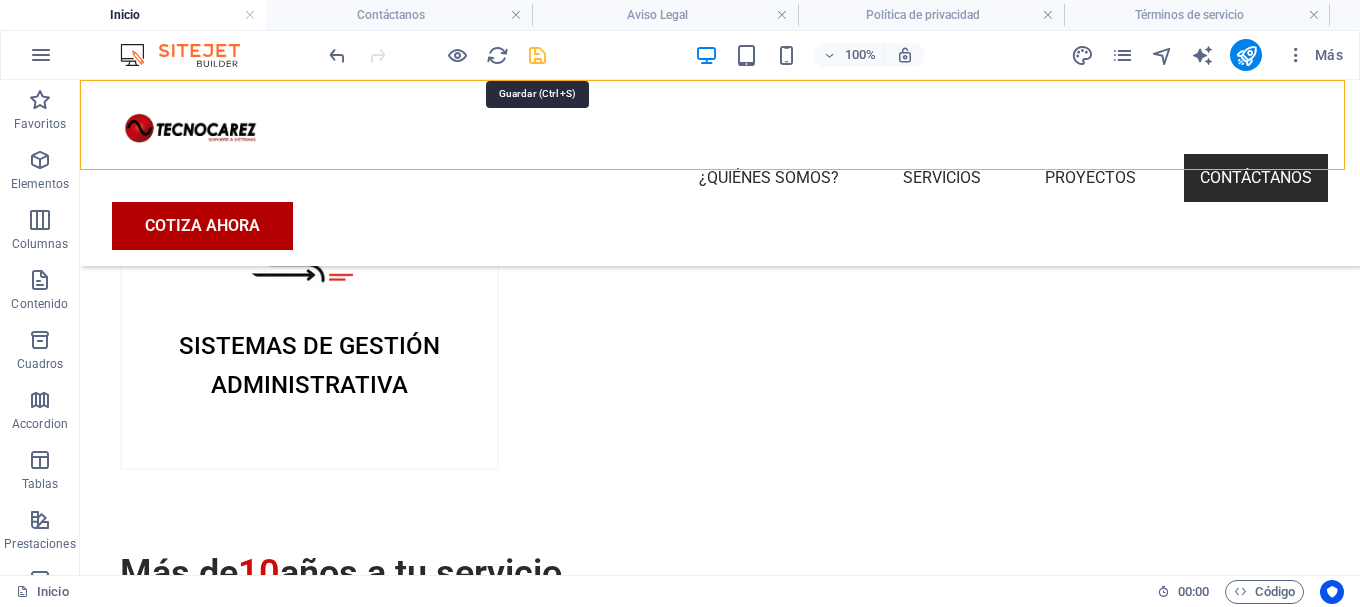 click at bounding box center (537, 55) 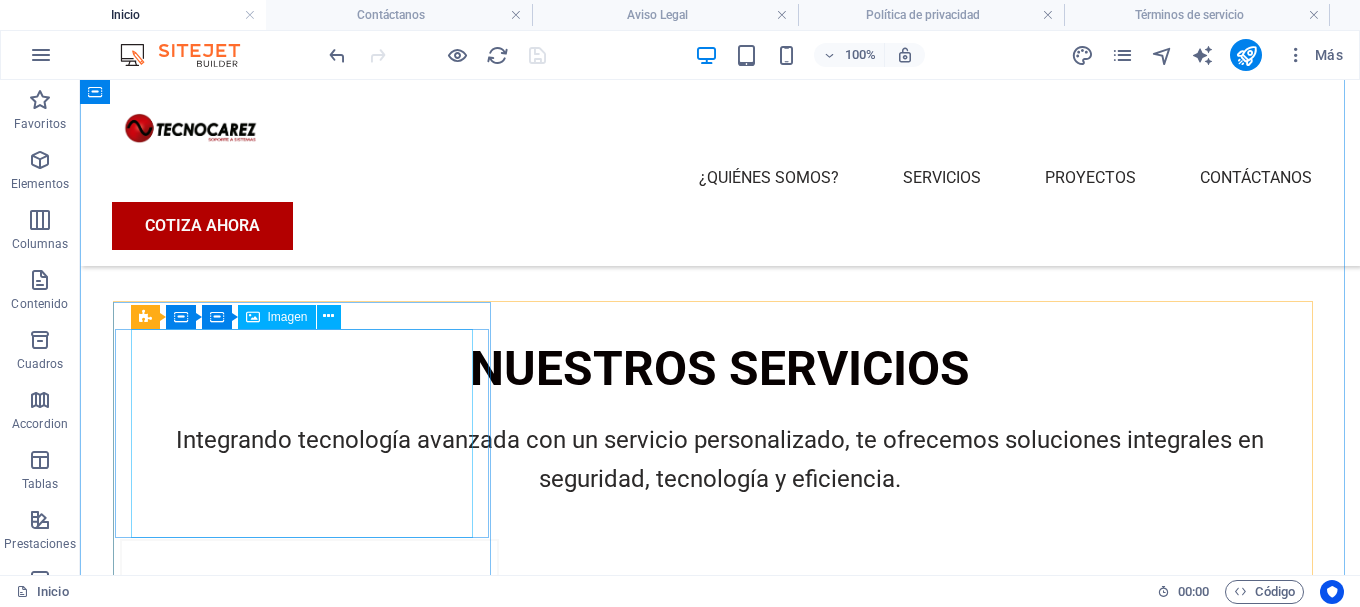 scroll, scrollTop: 996, scrollLeft: 0, axis: vertical 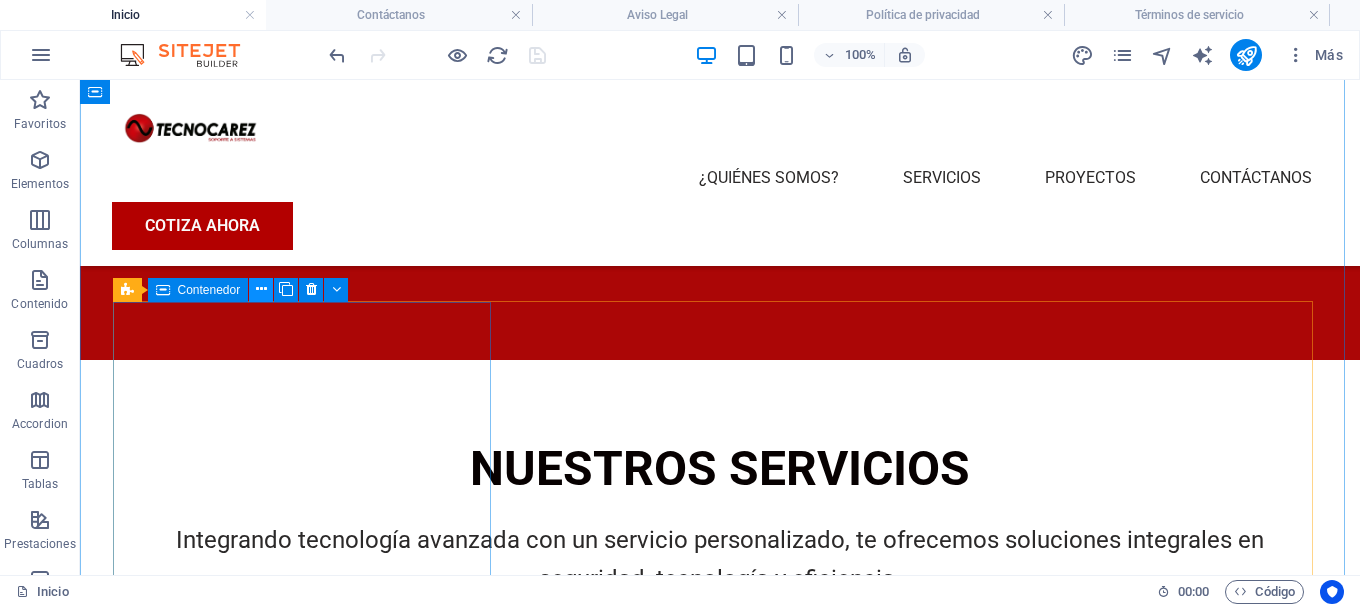 click at bounding box center (261, 289) 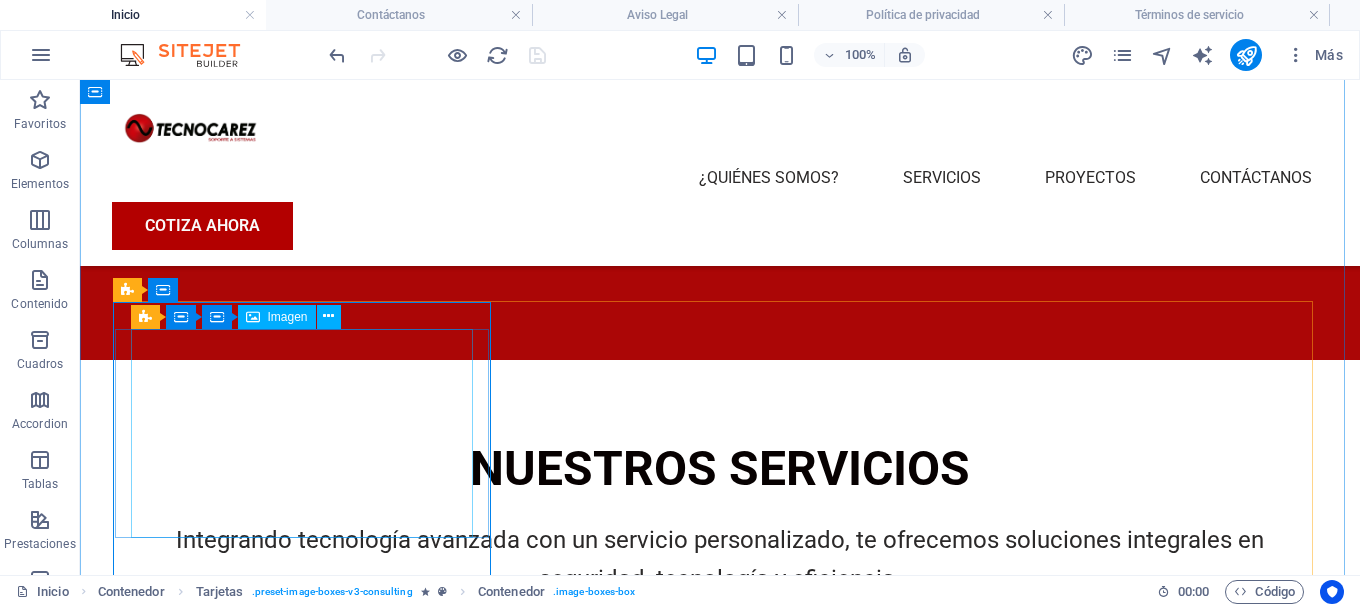 click at bounding box center [309, 770] 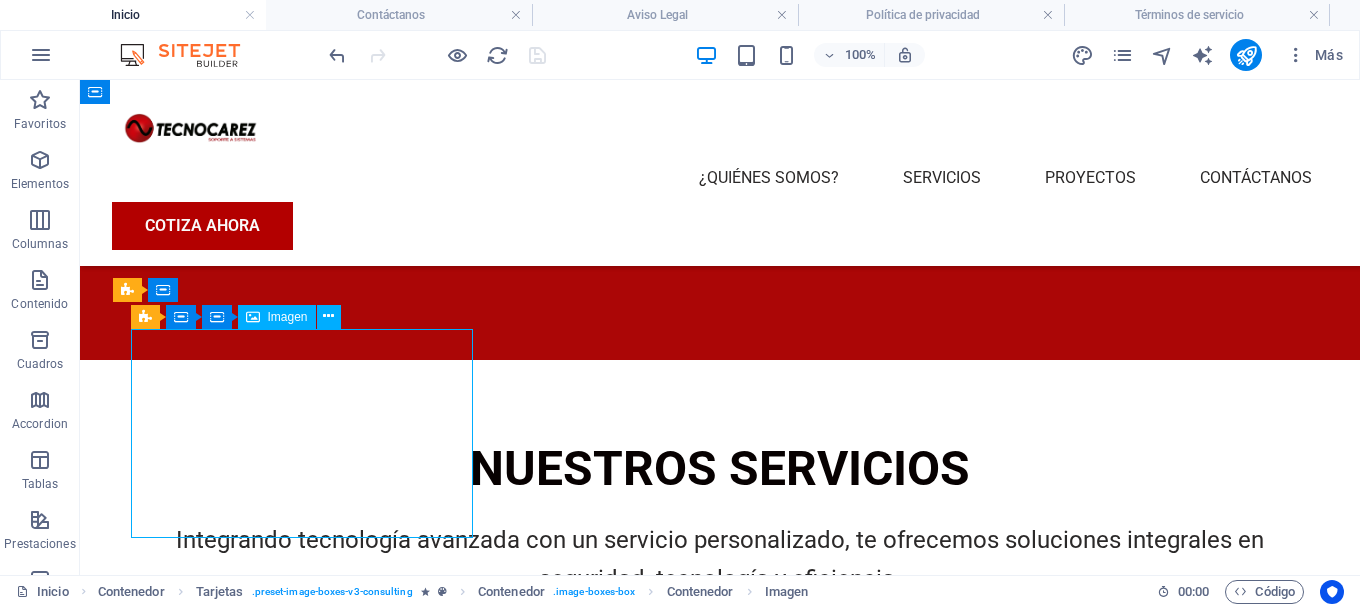 click at bounding box center [309, 770] 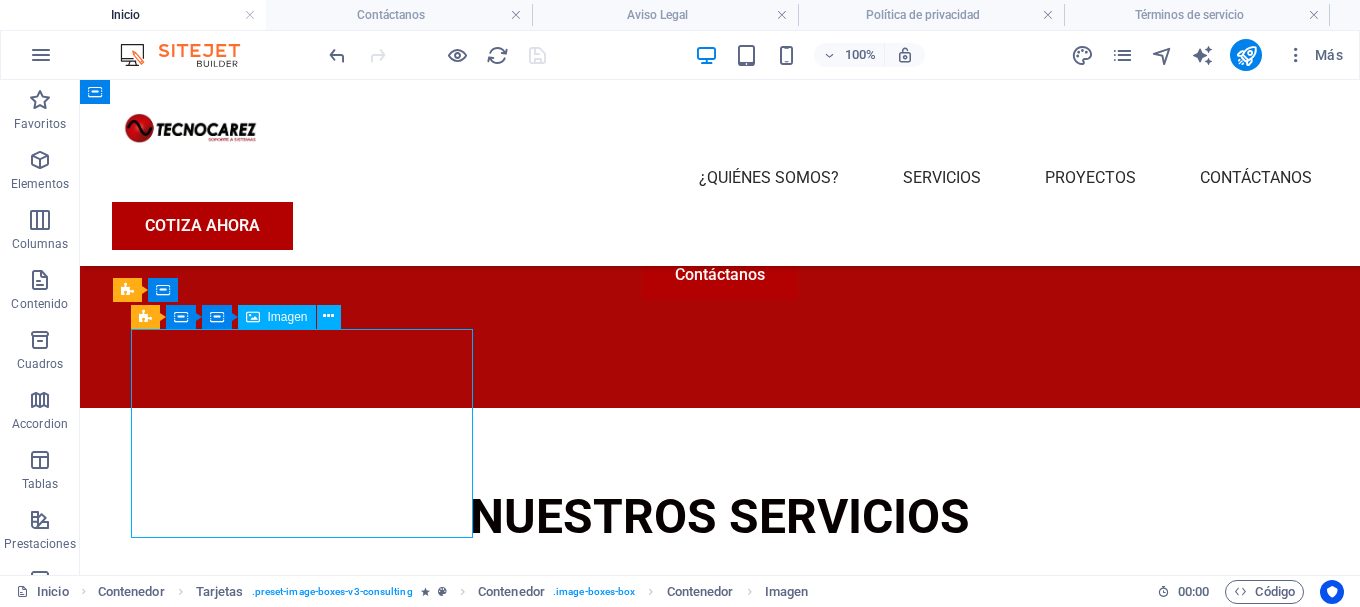 select on "px" 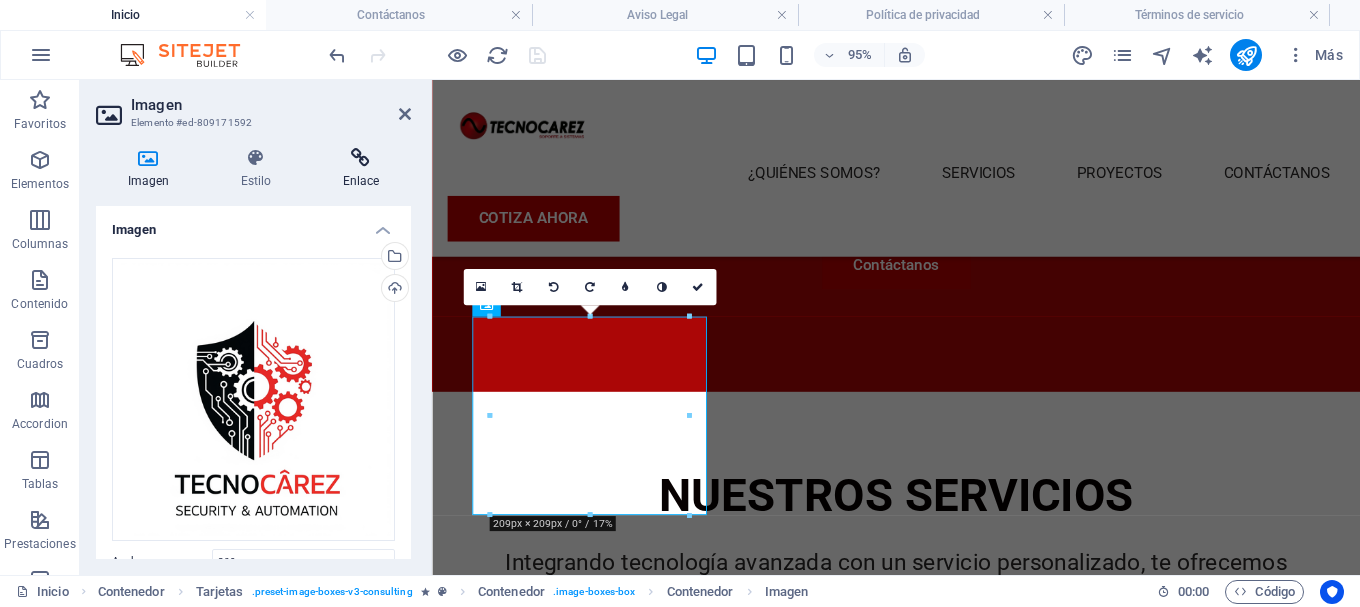 click on "Enlace" at bounding box center (361, 169) 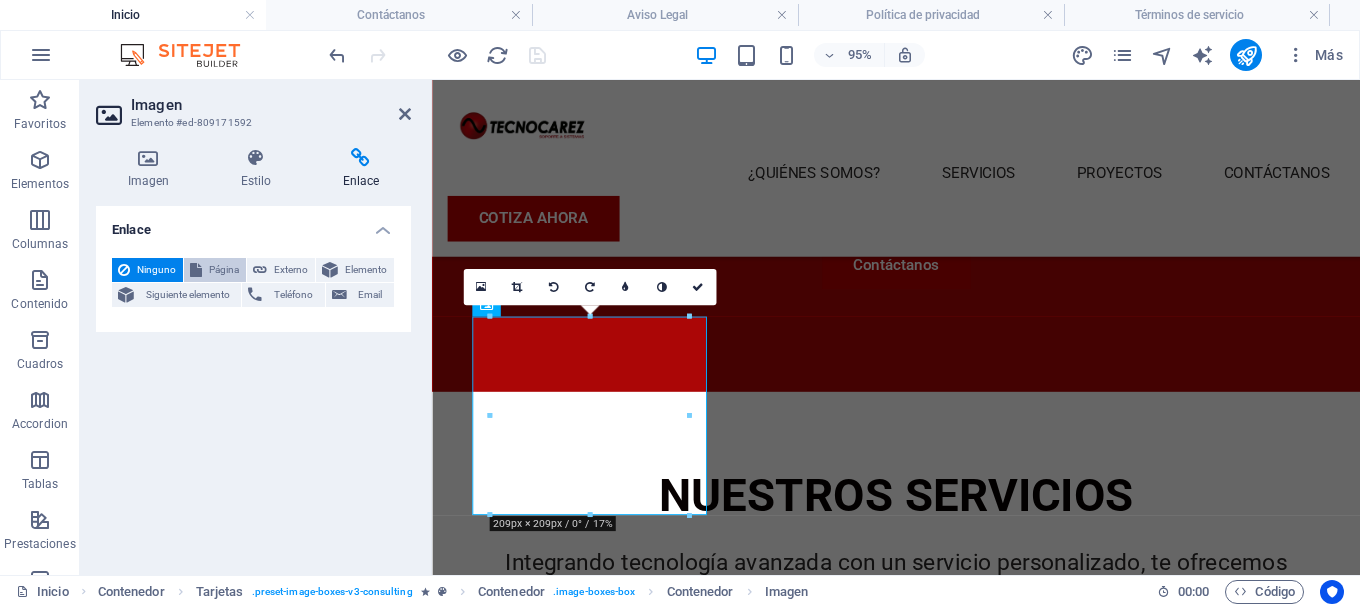 click on "Página" at bounding box center (224, 270) 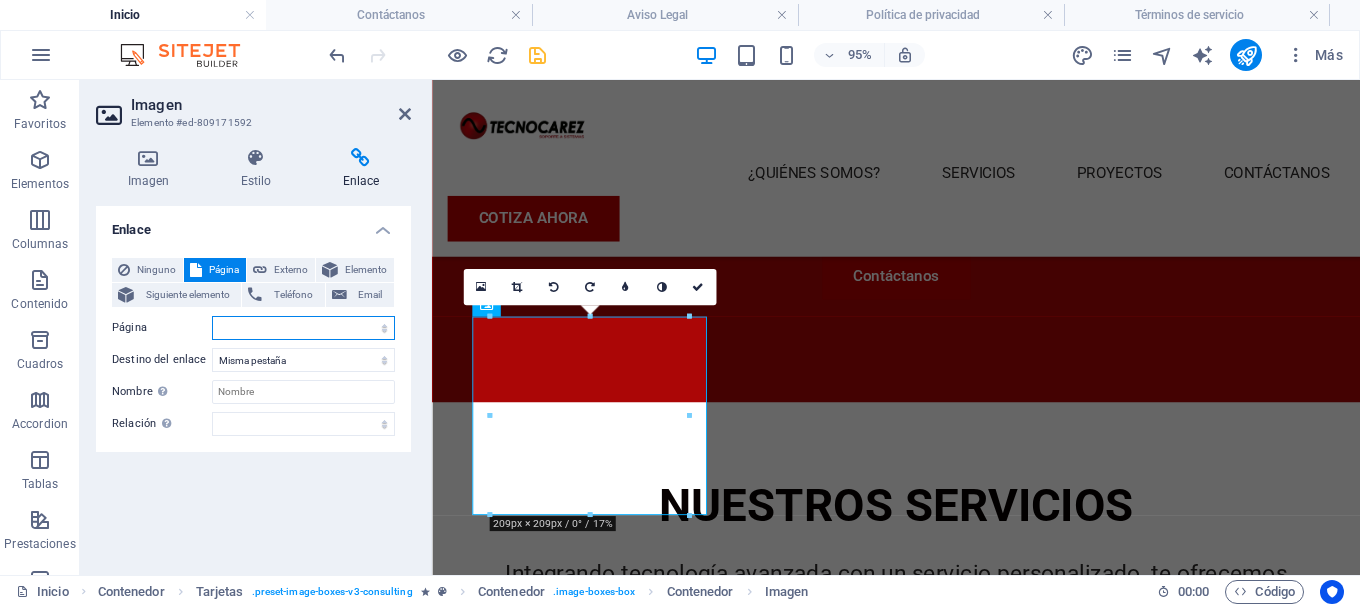 click on "Inicio ¿Quiénes somos? Servicios Proyectos Contáctanos Aviso Legal  Política de privacidad Términos y condiciones" at bounding box center [303, 328] 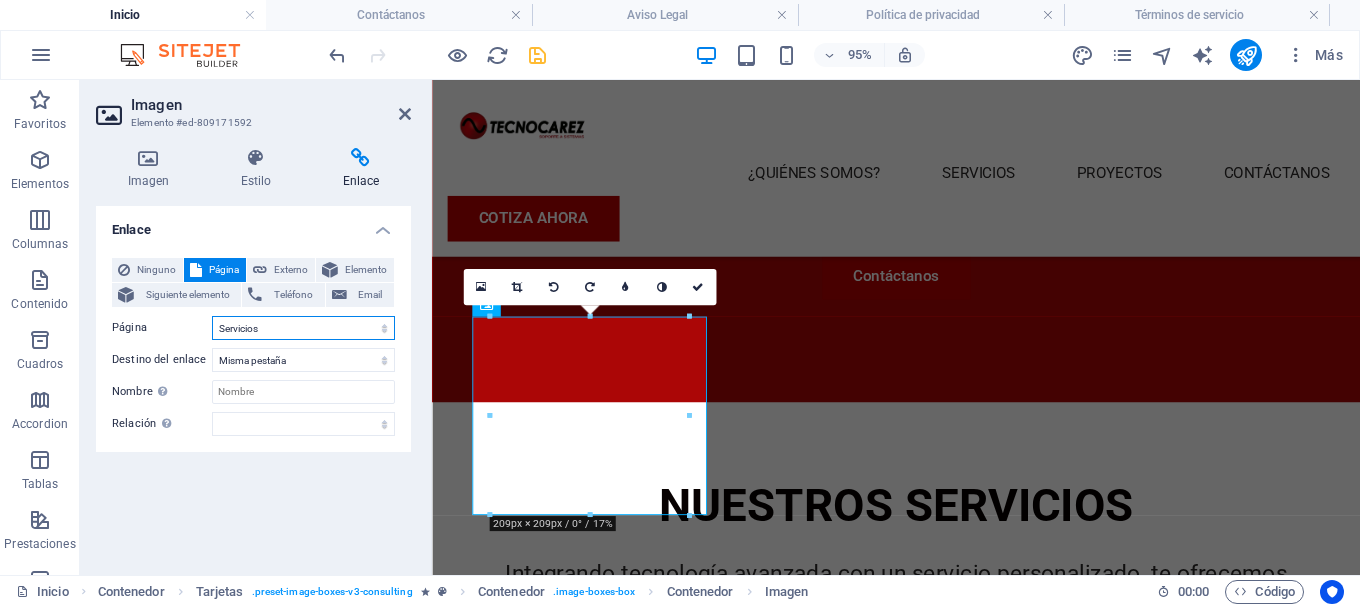 click on "Inicio ¿Quiénes somos? Servicios Proyectos Contáctanos Aviso Legal  Política de privacidad Términos y condiciones" at bounding box center (303, 328) 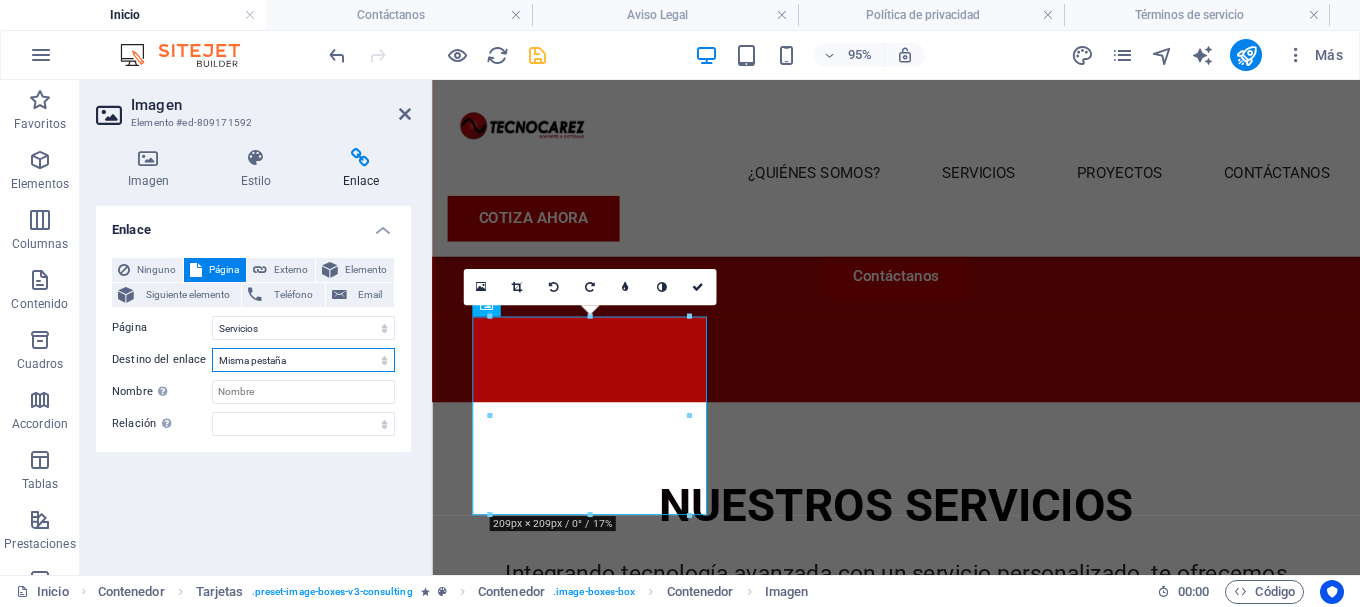click on "Nueva pestaña Misma pestaña Superposición" at bounding box center (303, 360) 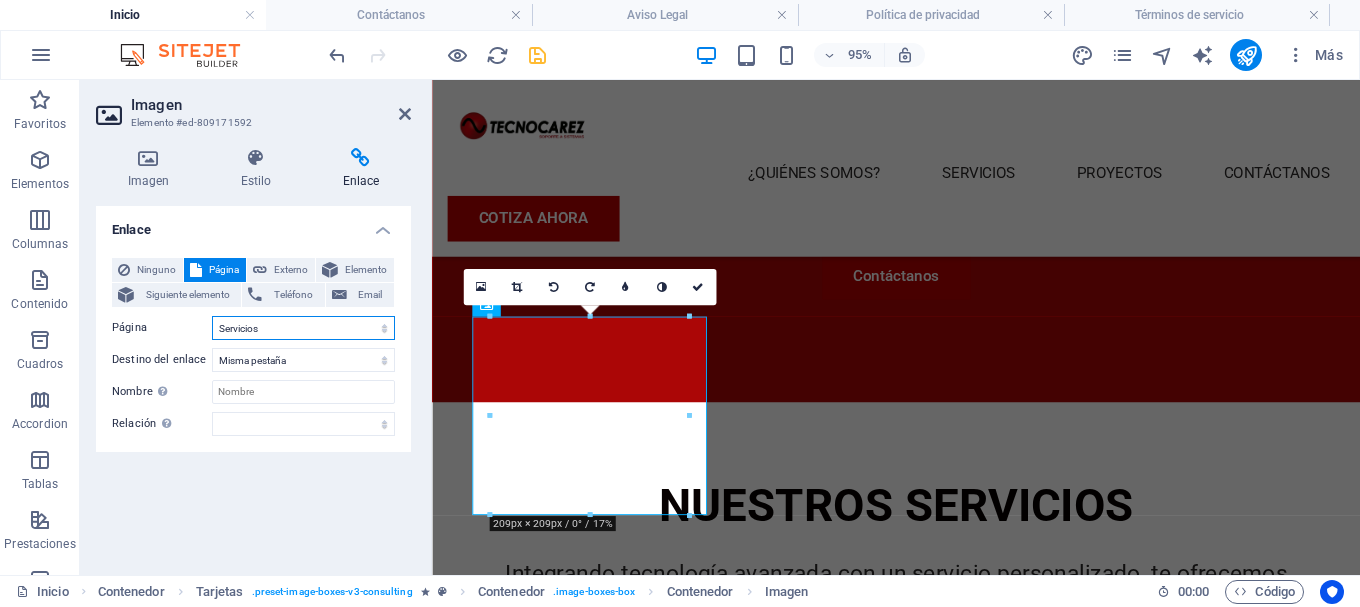 click on "Inicio ¿Quiénes somos? Servicios Proyectos Contáctanos Aviso Legal  Política de privacidad Términos y condiciones" at bounding box center [303, 328] 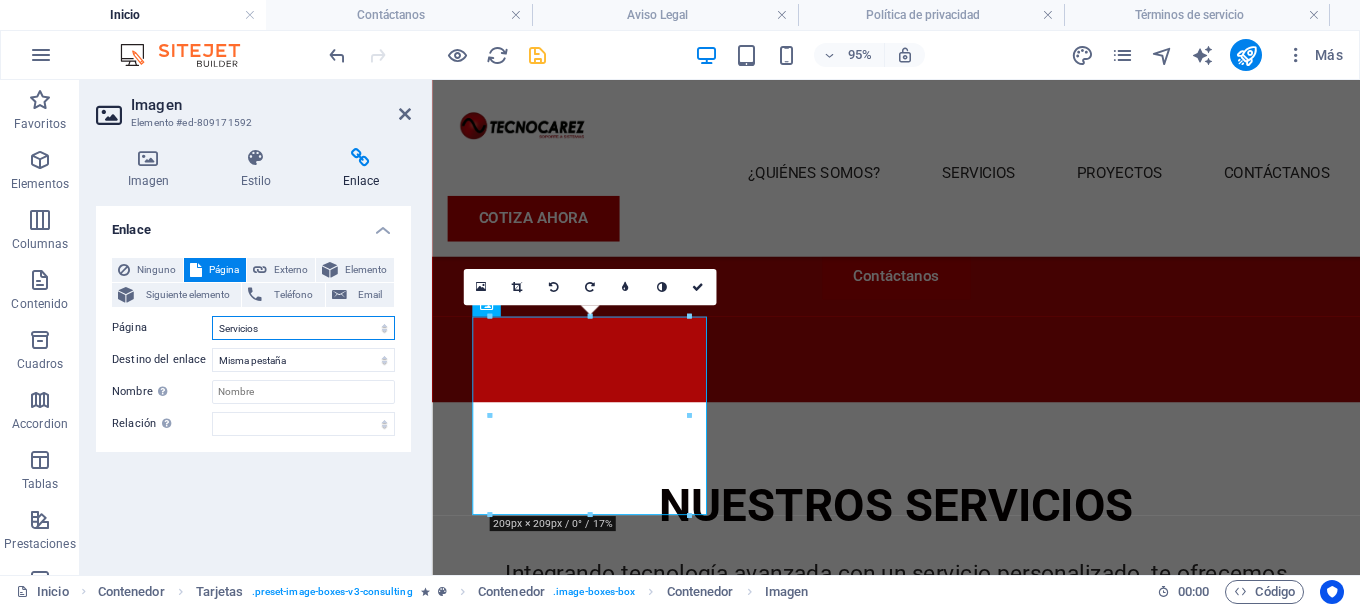 click on "Inicio ¿Quiénes somos? Servicios Proyectos Contáctanos Aviso Legal  Política de privacidad Términos y condiciones" at bounding box center [303, 328] 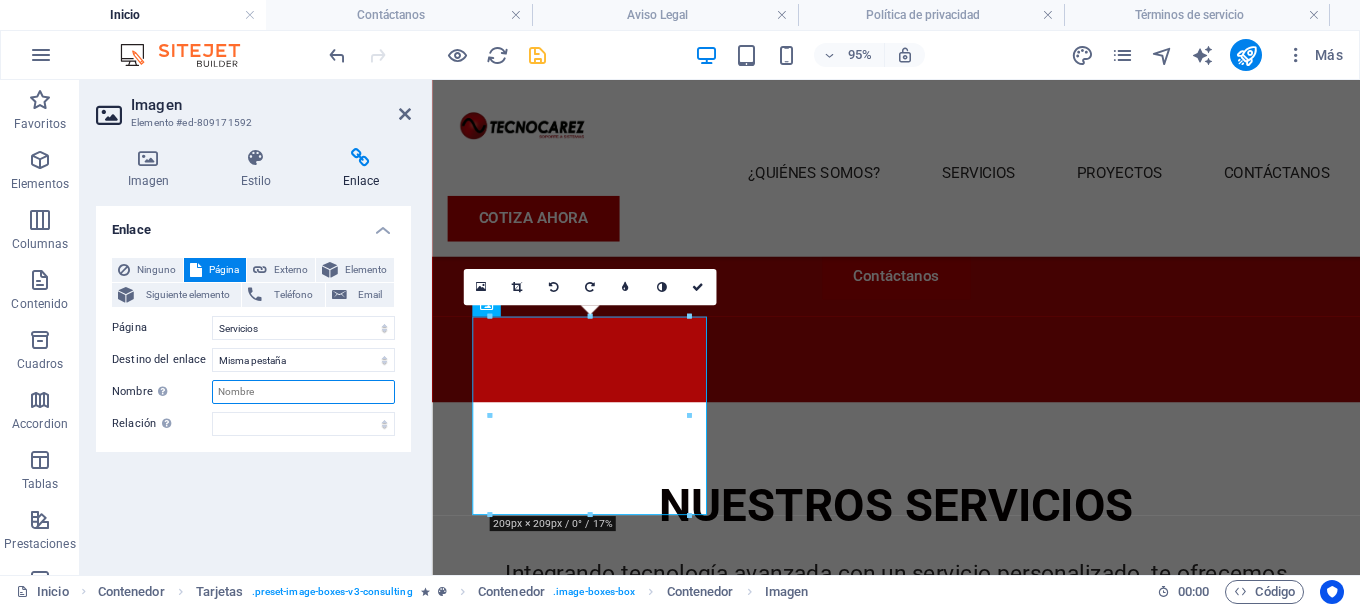 click on "Nombre Una descripción adicional del enlace no debería ser igual al texto del enlace. El título suele mostrarse como un texto de información cuando se mueve el ratón por encima del elemento. Déjalo en blanco en caso de dudas." at bounding box center (303, 392) 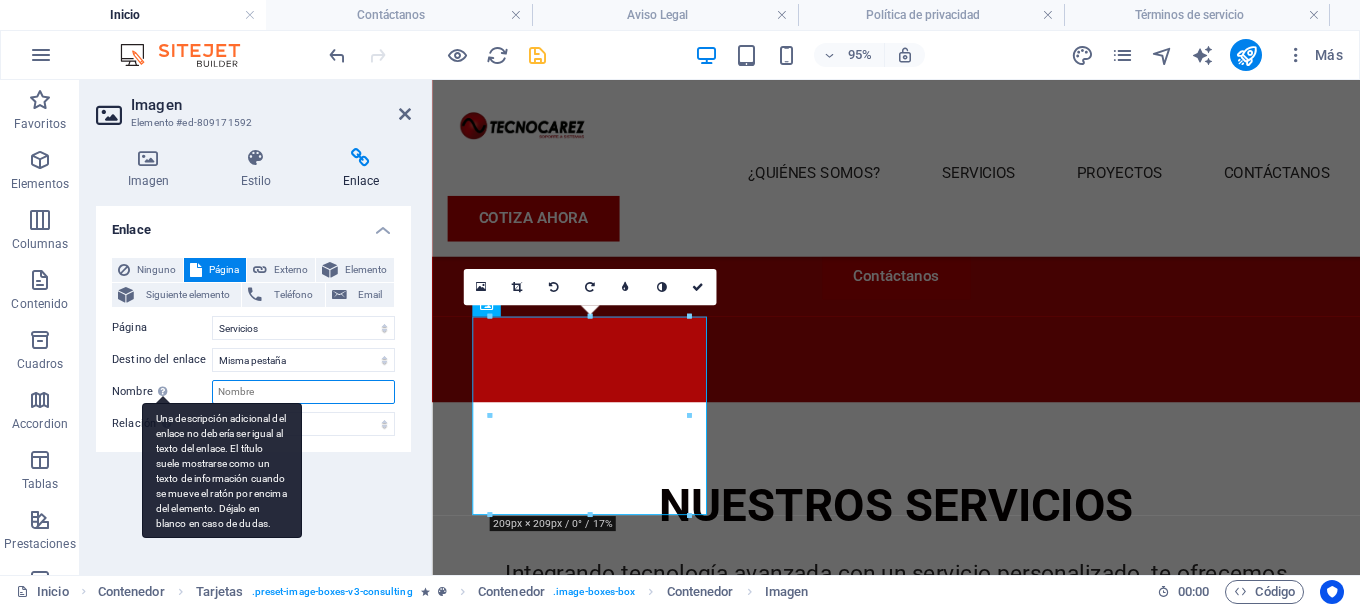 type on "c" 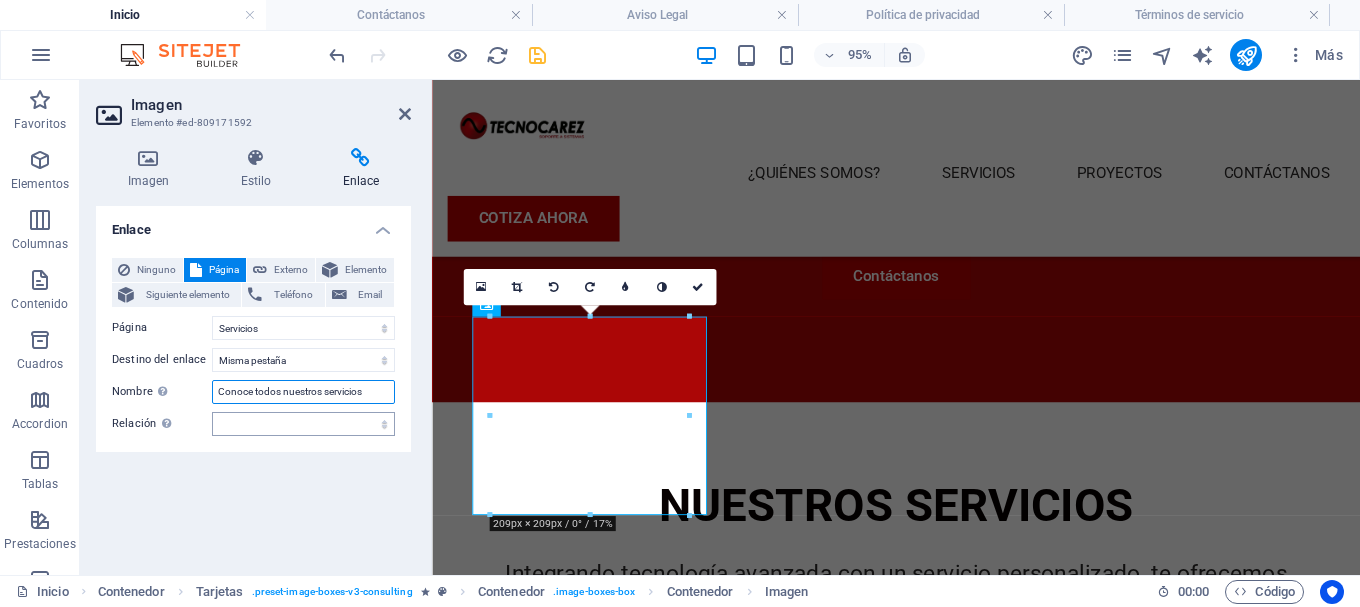 type on "Conoce todos nuestros servicios" 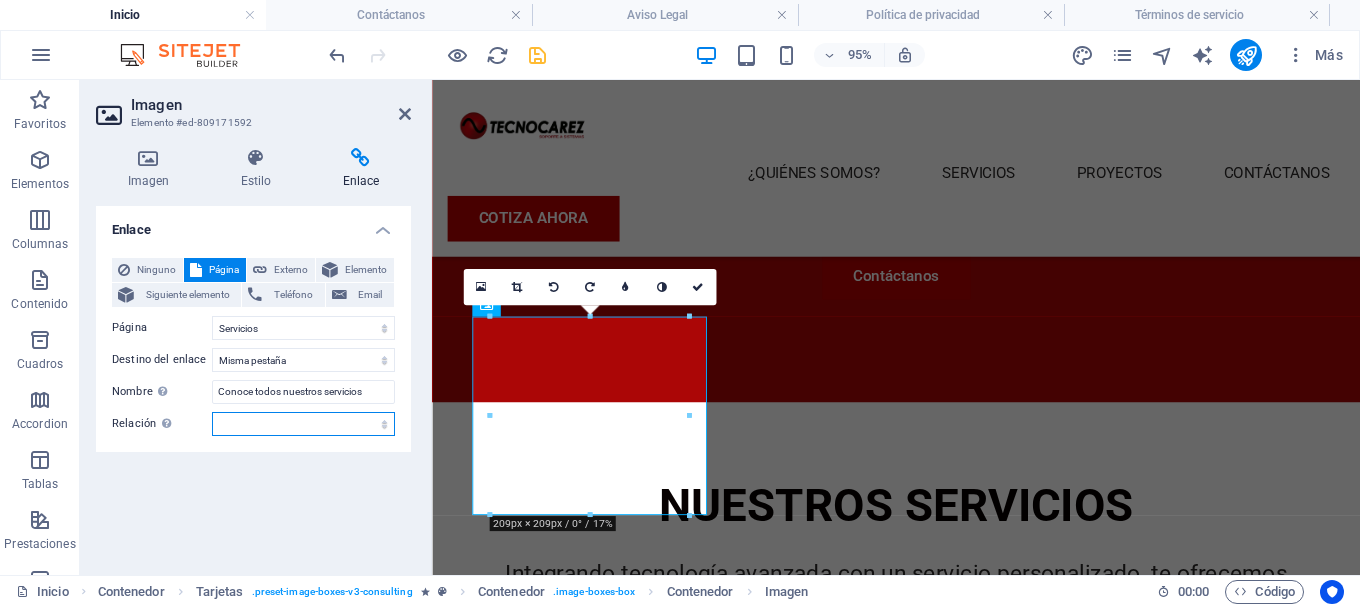 click on "alternativo autor marcador externo ayuda licencia siguiente nofollow noreferrer noopener ant buscar etiqueta" at bounding box center (303, 424) 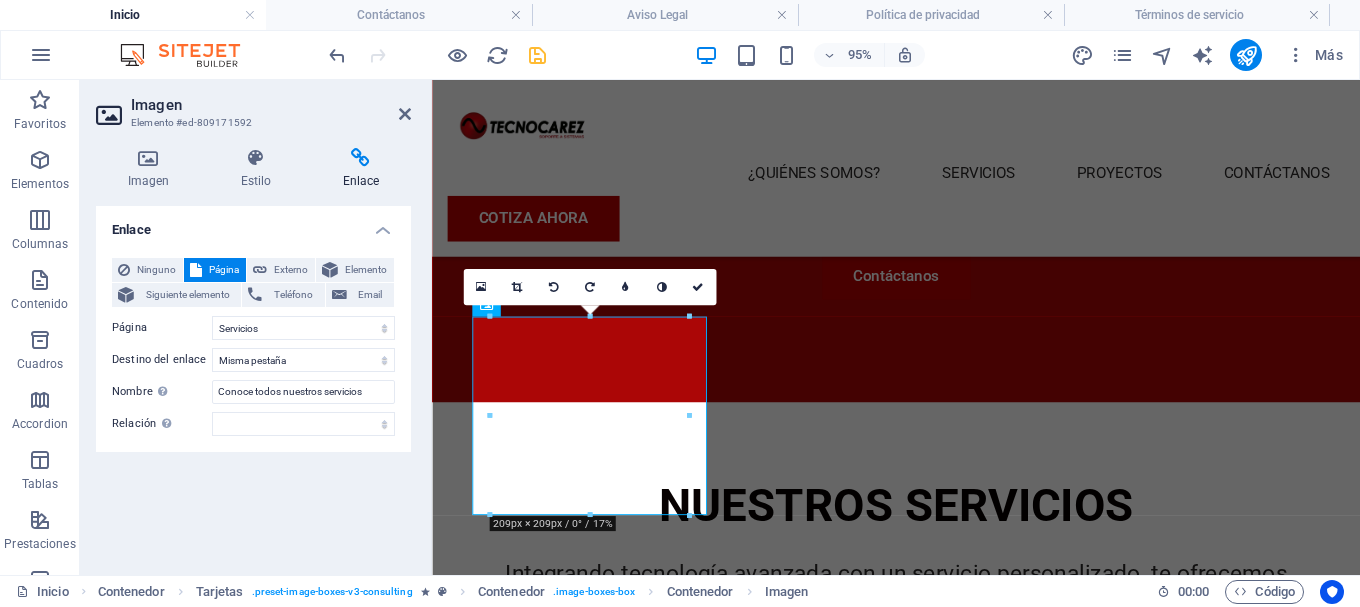click on "Enlace Ninguno Página Externo Elemento Siguiente elemento Teléfono Email Página Inicio ¿Quiénes somos? Servicios Proyectos Contáctanos Aviso Legal  Política de privacidad Términos y condiciones Elemento
URL Teléfono Email Destino del enlace Nueva pestaña Misma pestaña Superposición Nombre Una descripción adicional del enlace no debería ser igual al texto del enlace. El título suele mostrarse como un texto de información cuando se mueve el ratón por encima del elemento. Déjalo en blanco en caso de dudas. Conoce todos nuestros servicios Relación Define la  relación de este enlace con el destino del enlace . Por ejemplo, el valor "nofollow" indica a los buscadores que no sigan al enlace. Puede dejarse vacío. alternativo autor marcador externo ayuda licencia siguiente nofollow noreferrer noopener ant buscar etiqueta" at bounding box center [253, 382] 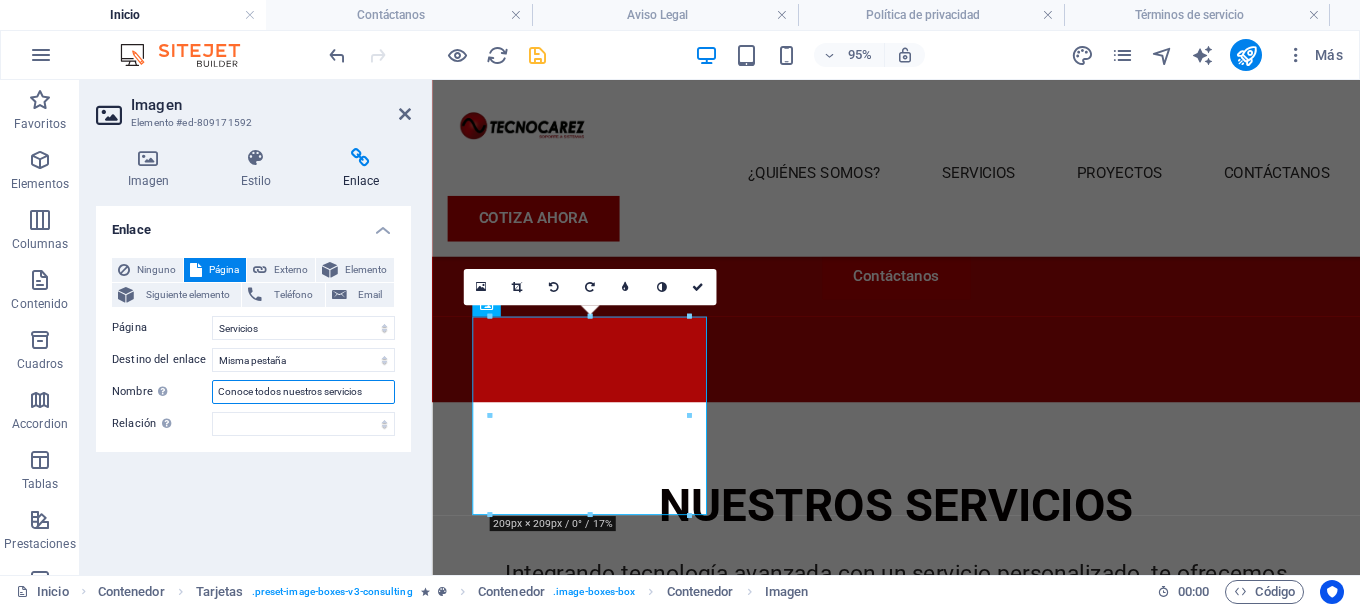 click on "Conoce todos nuestros servicios" at bounding box center (303, 392) 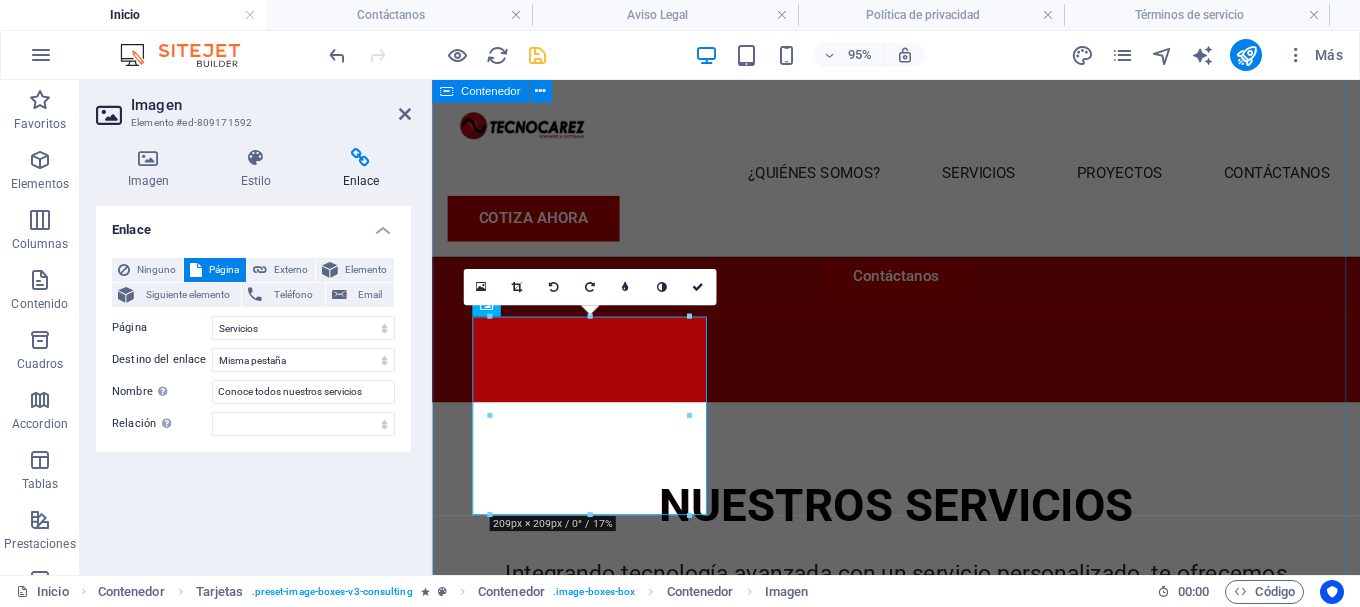 click on "NUESTROS SERVICIOS Integrando tecnología avanzada con un servicio personalizado, te ofrecemos soluciones integrales en seguridad, tecnología y eficiencia. SEGURIDAD Y AUTOMATIZACIÓN SOPORTE Y MANTENIMIENTO REDES Y TELECOMUNIACIÓN EQUIPOS DE CÓMPUTO Y HARDWARE SISTEMAS DE GESTIÓN ADMINISTRATIVA" at bounding box center (920, 1691) 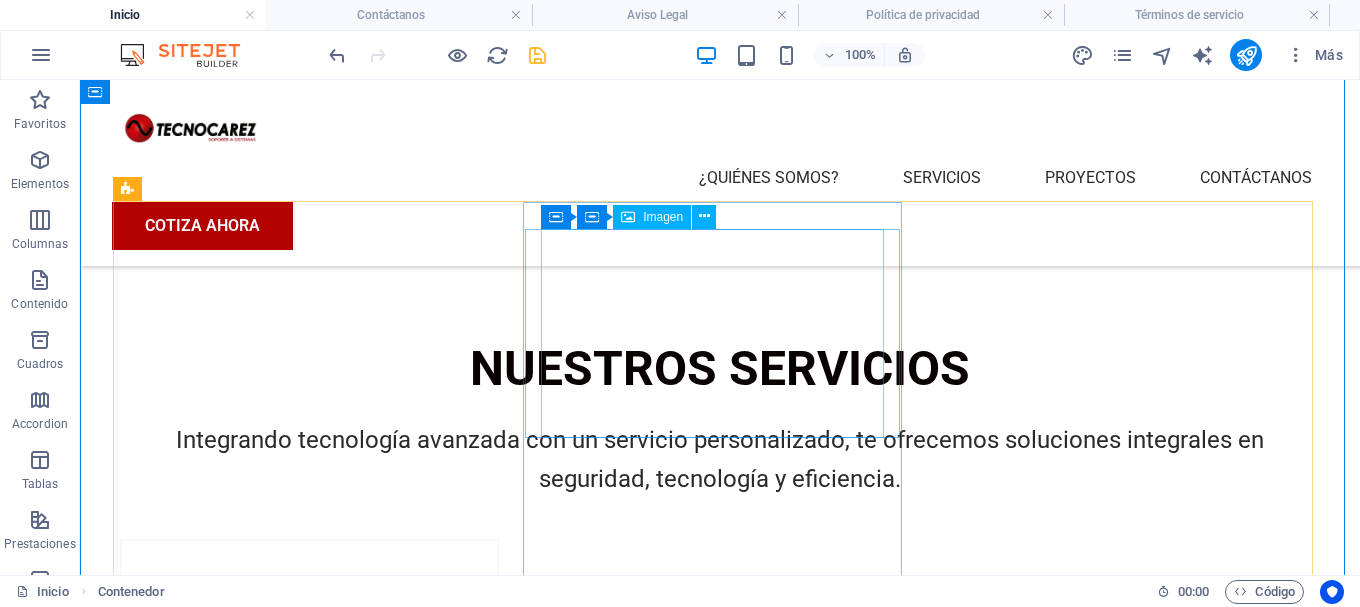 scroll, scrollTop: 1196, scrollLeft: 0, axis: vertical 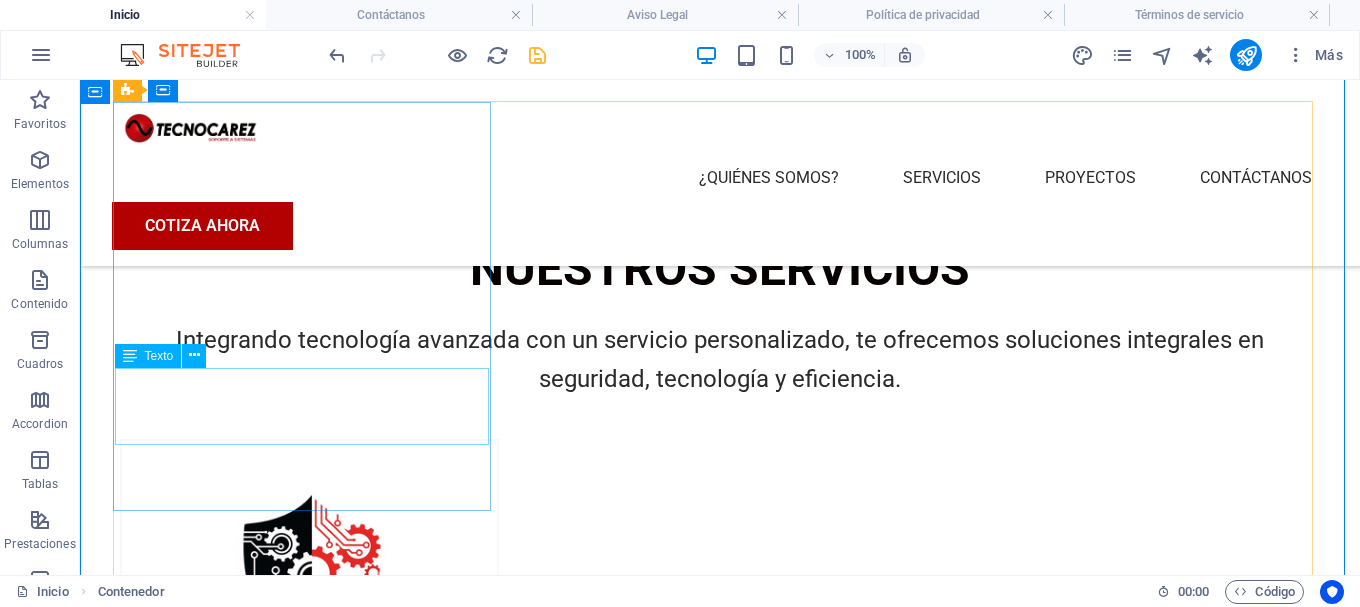 click on "SEGURIDAD Y AUTOMATIZACIÓN" at bounding box center [309, 743] 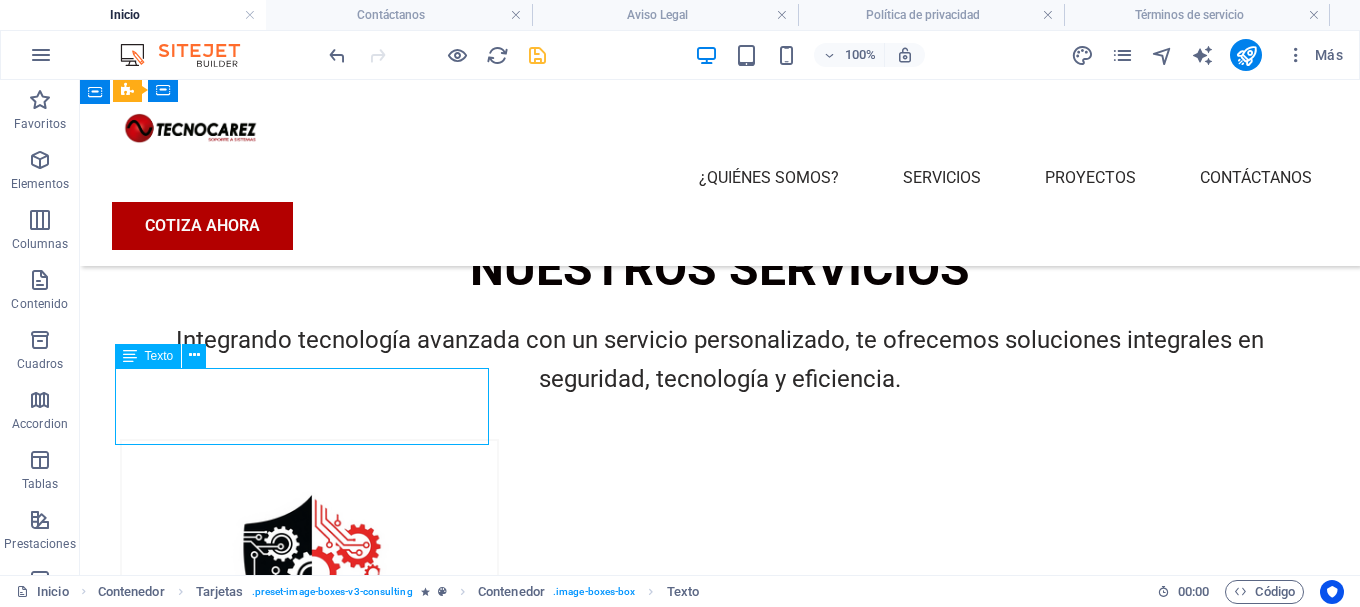 click on "SEGURIDAD Y AUTOMATIZACIÓN" at bounding box center (309, 743) 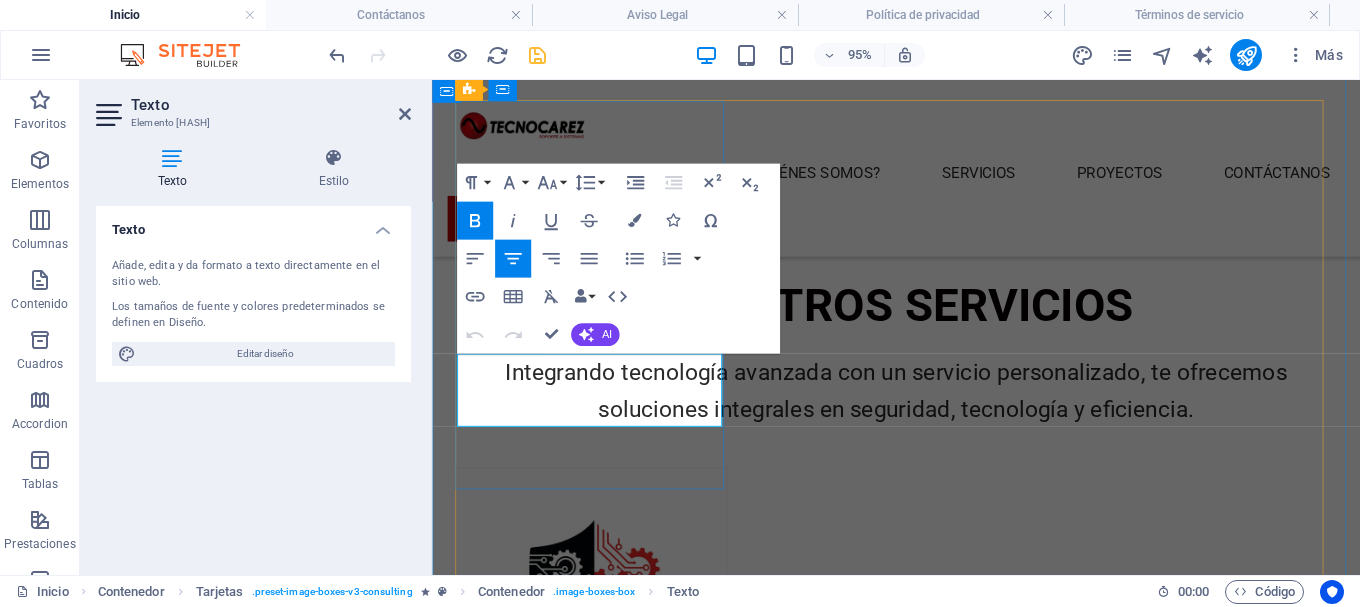 click on "SEGURIDAD Y AUTOMATIZACIÓN" at bounding box center [600, 791] 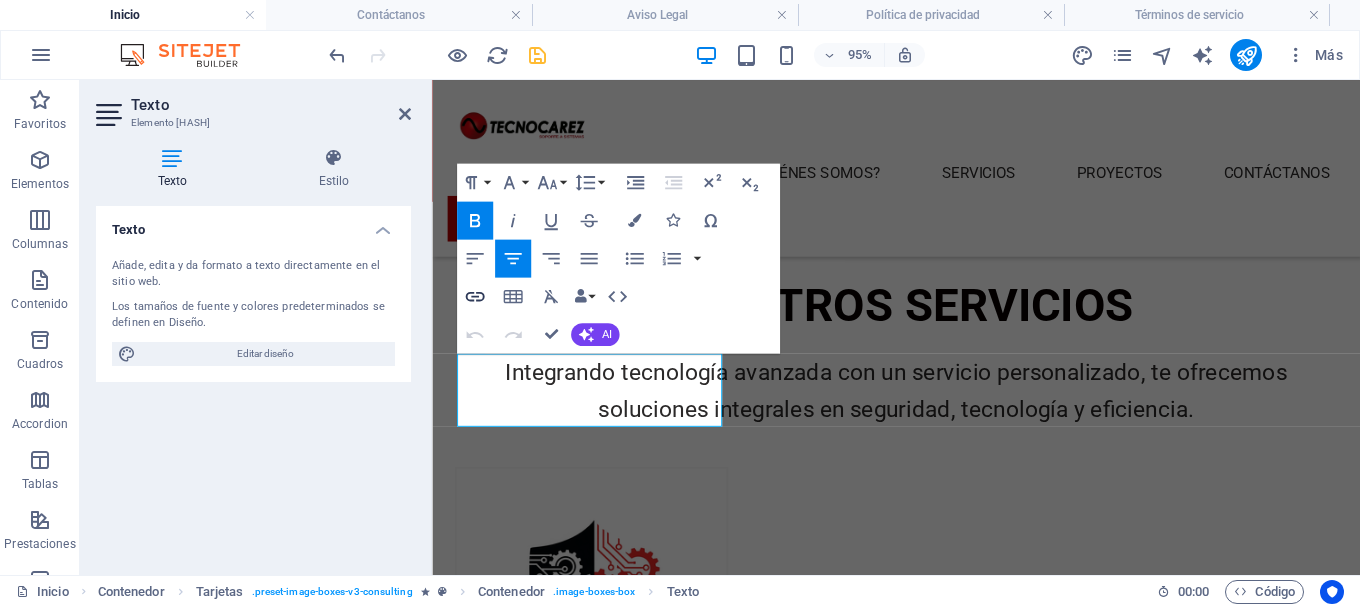 click 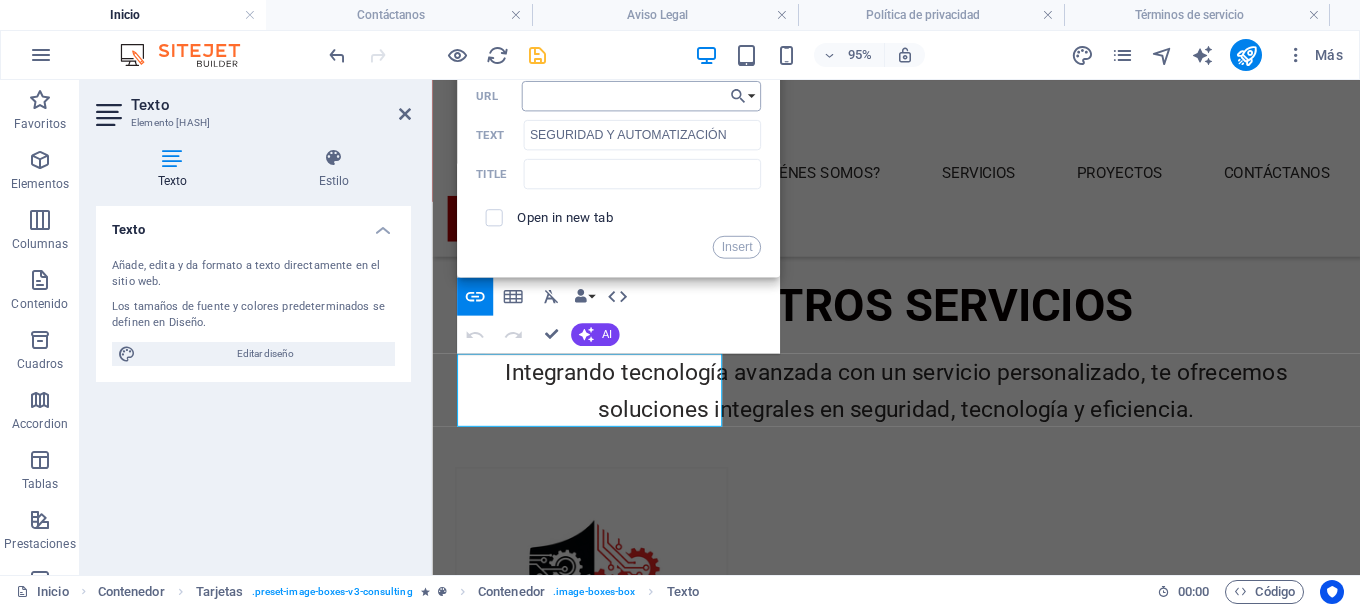 click on "URL" at bounding box center (641, 96) 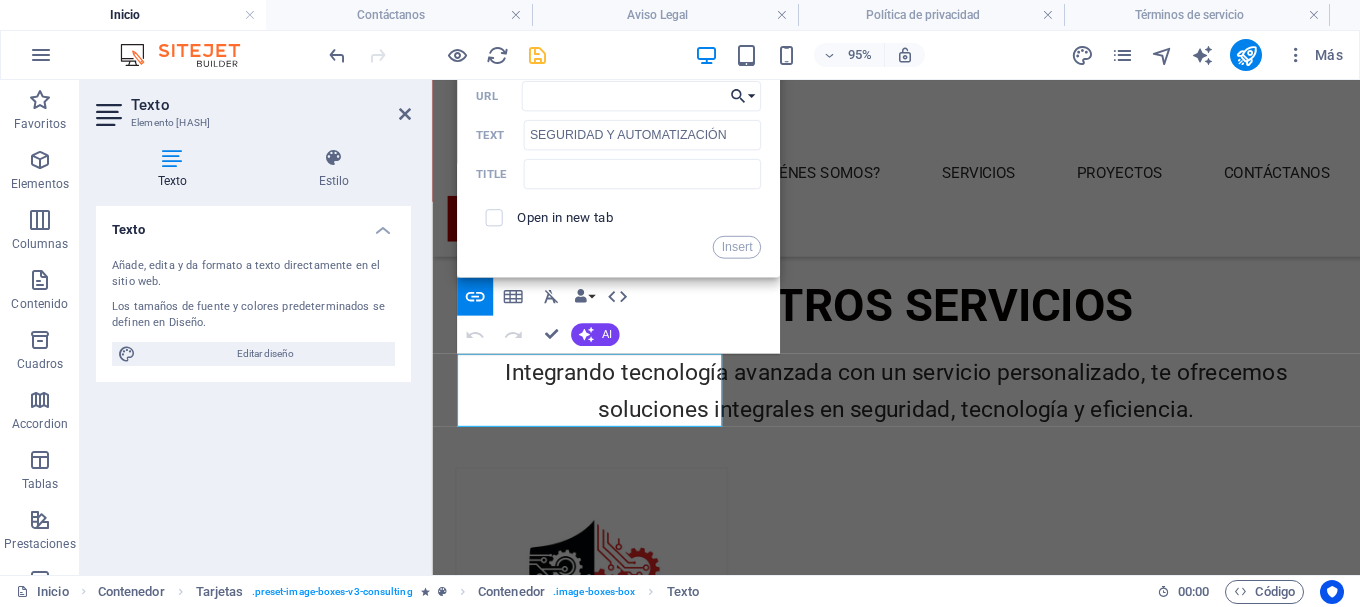 click on "Choose Link" at bounding box center (743, 96) 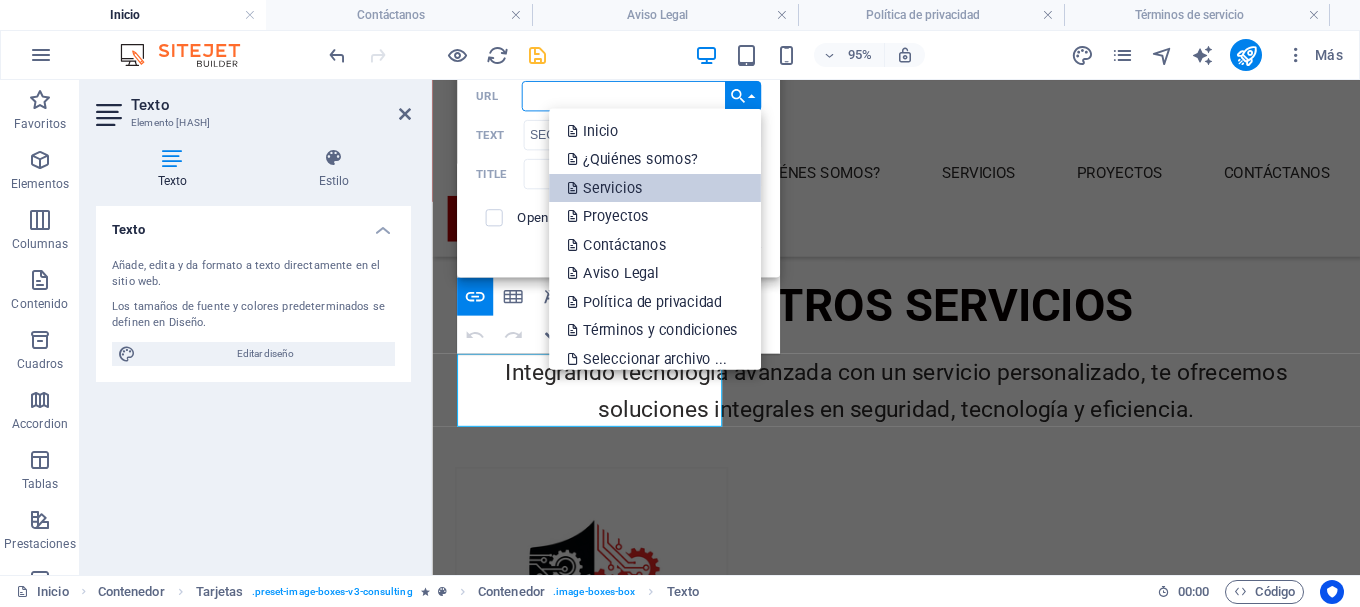 click on "Servicios" at bounding box center [607, 187] 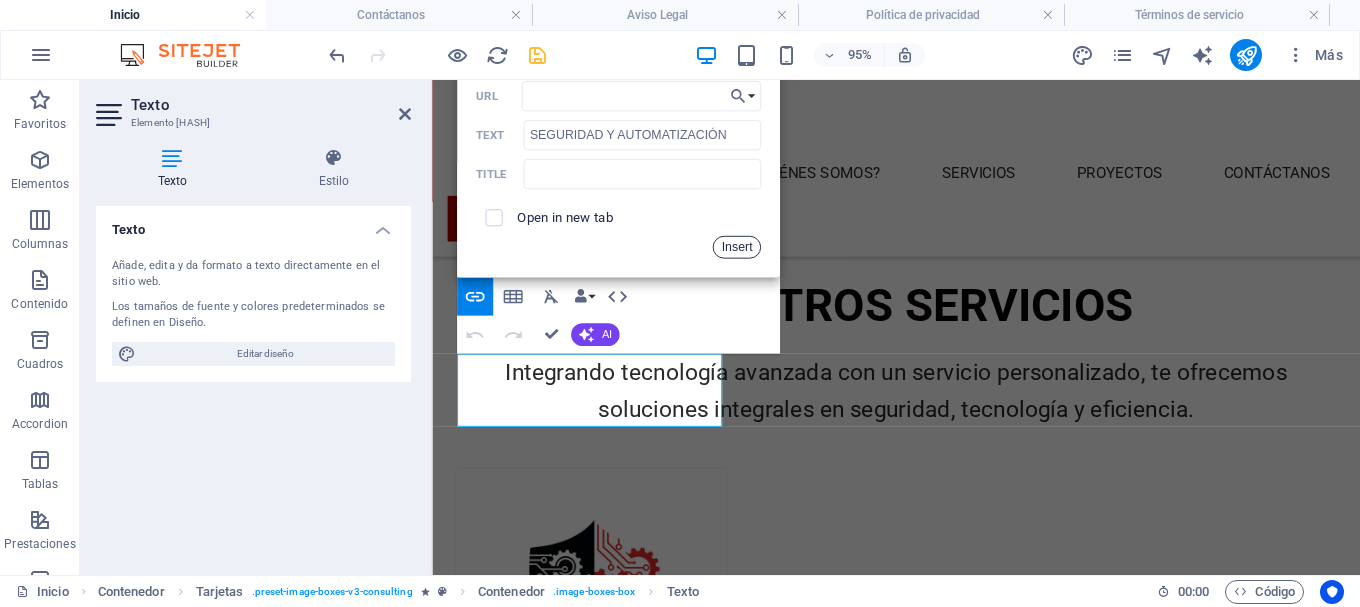 click on "Insert" at bounding box center (737, 247) 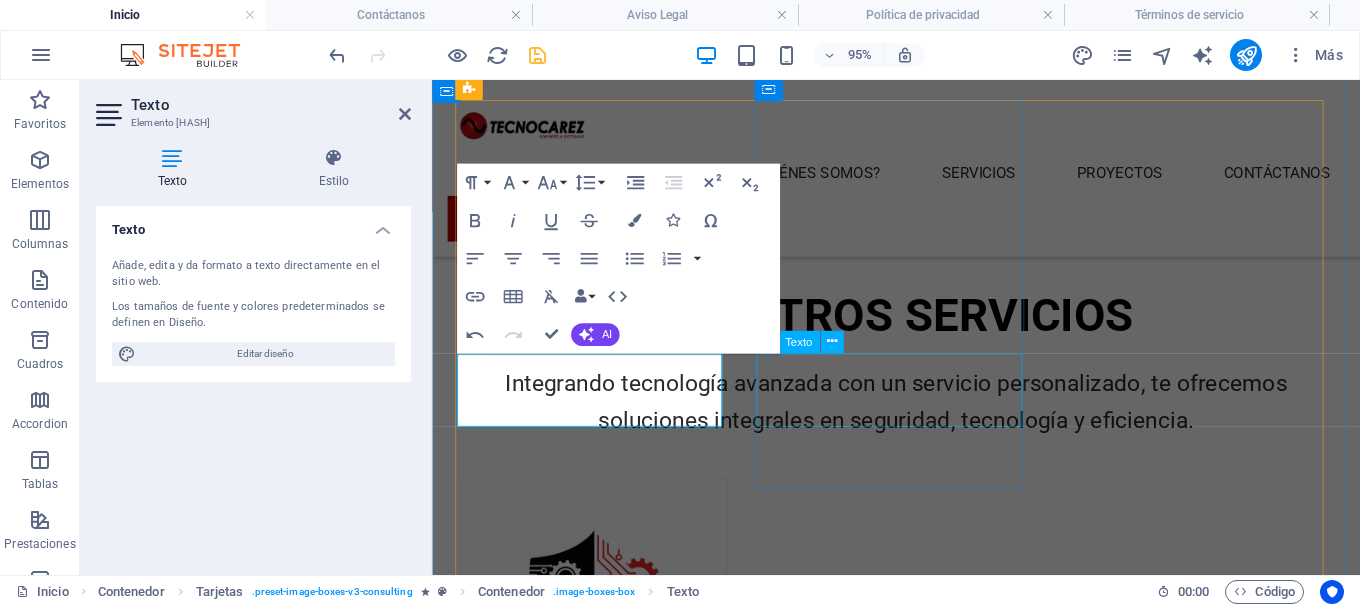 click on "SOPORTE Y MANTENIMIENTO" at bounding box center (600, 1227) 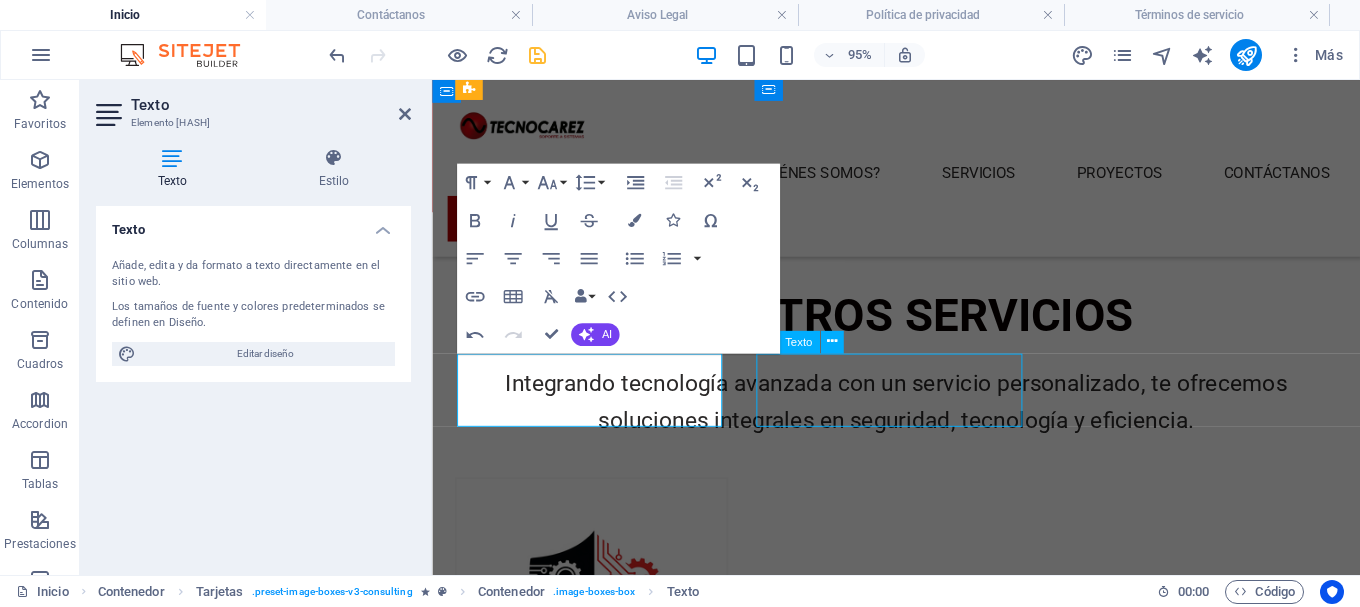 click on "SOPORTE Y MANTENIMIENTO" at bounding box center (600, 1227) 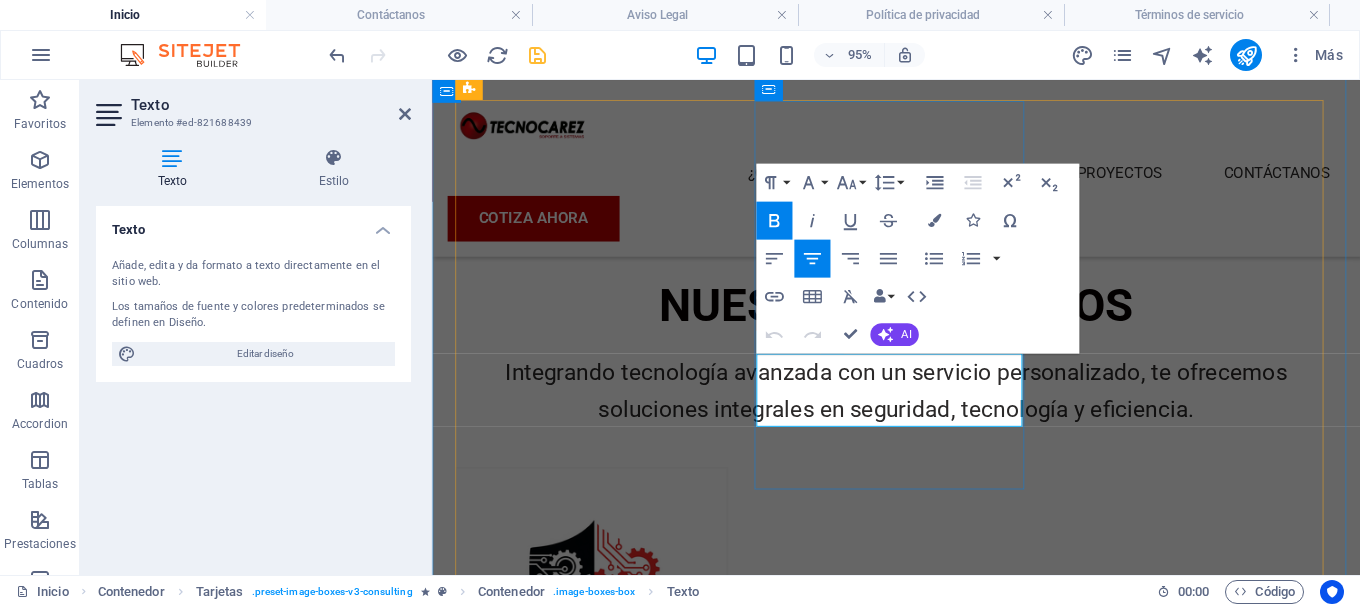 click on "SOPORTE Y MANTENIMIENTO" at bounding box center (600, 1216) 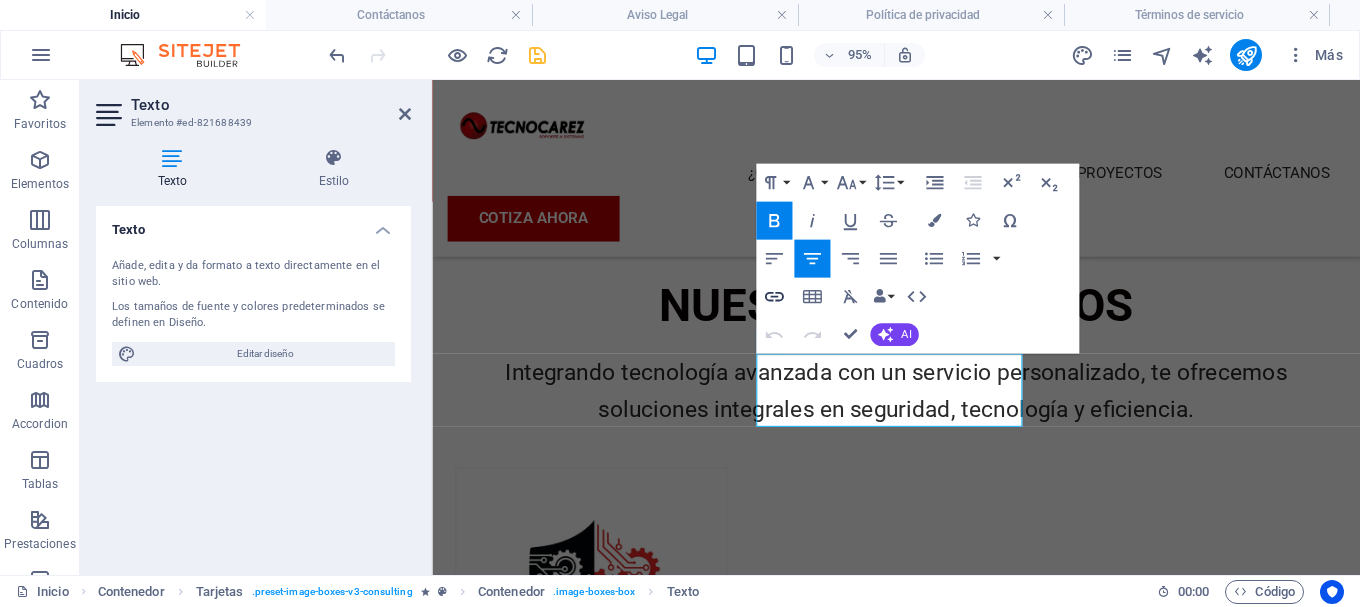 click 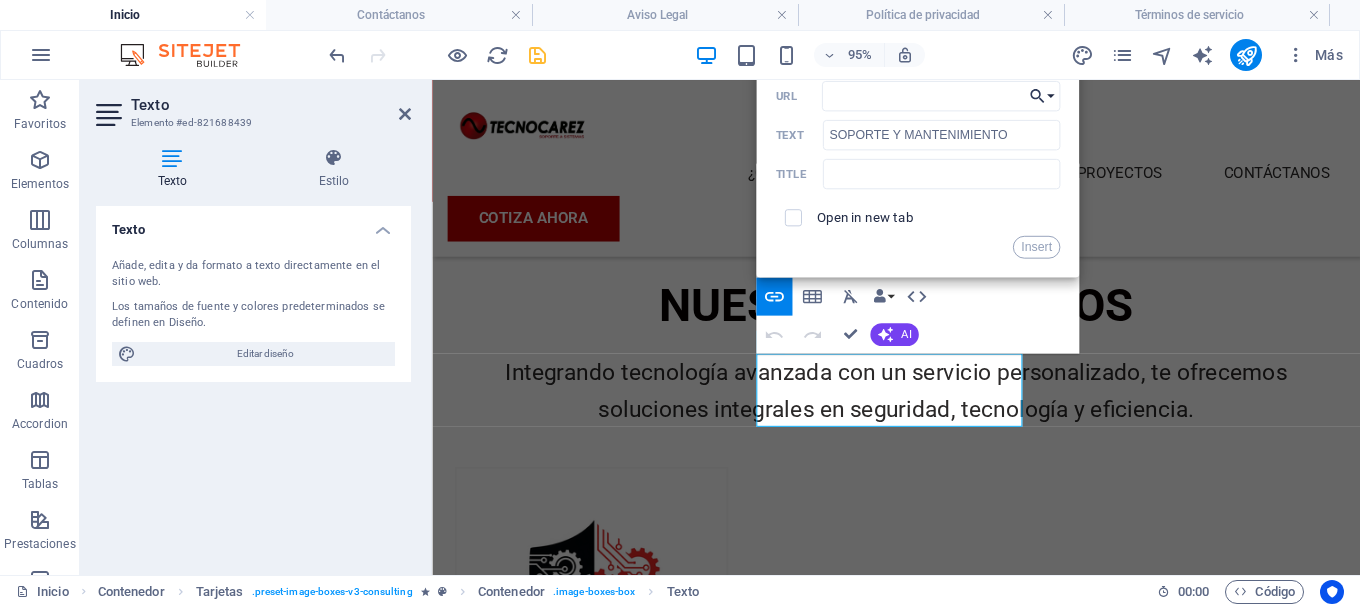 click on "Choose Link" at bounding box center [1042, 96] 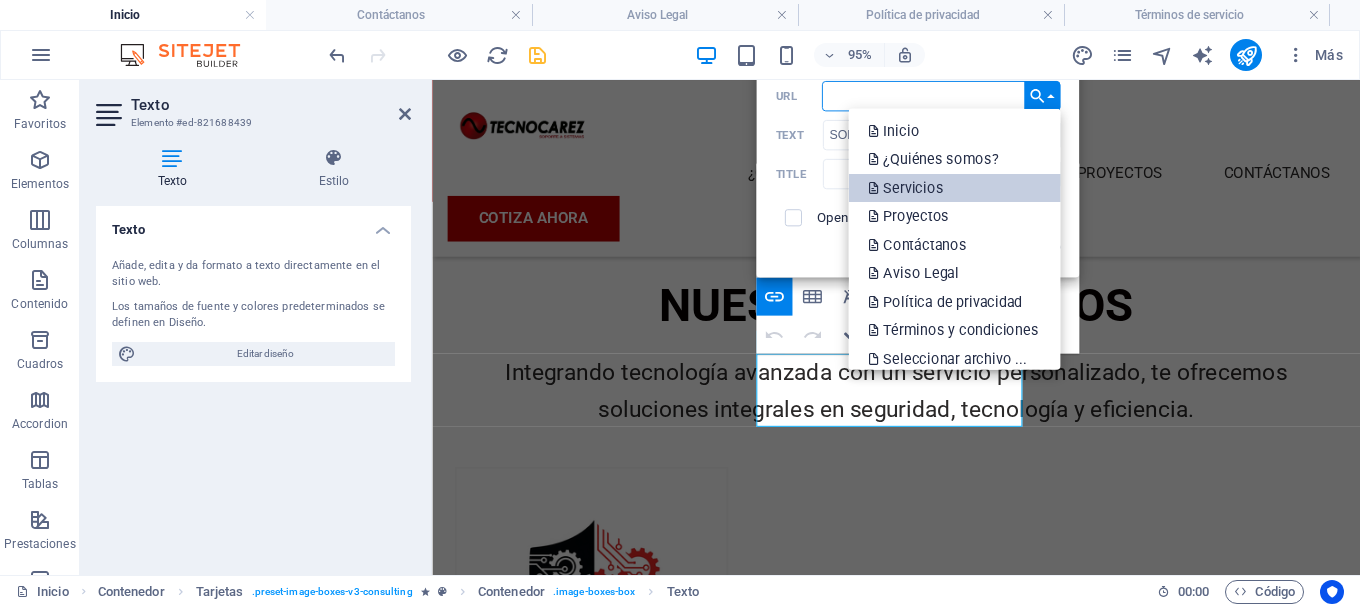 click on "Servicios" at bounding box center [954, 187] 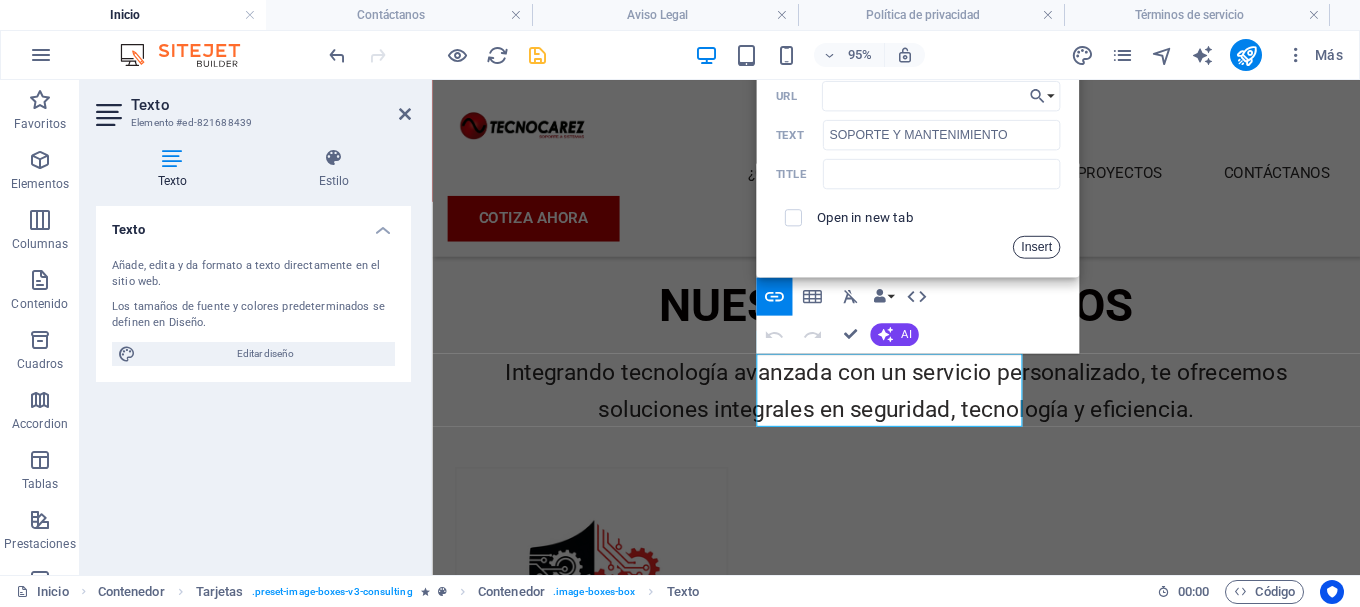 click on "Insert" at bounding box center (1036, 247) 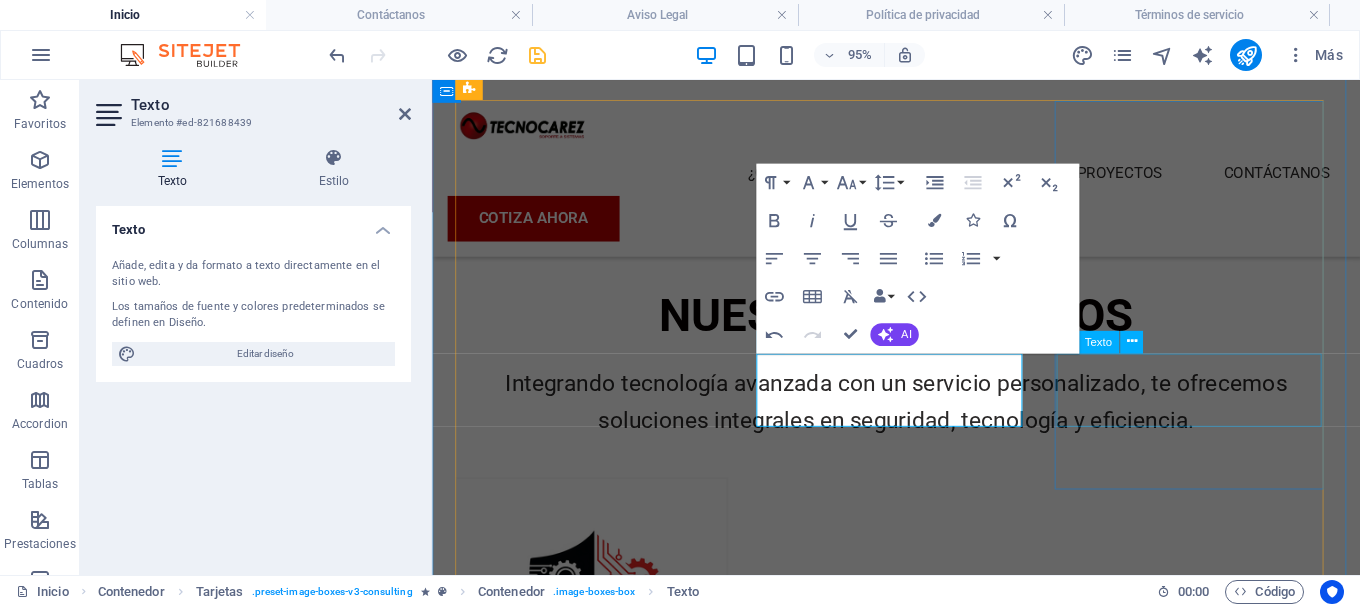 click on "REDES Y TELECOMUNIACIÓN" at bounding box center (600, 1652) 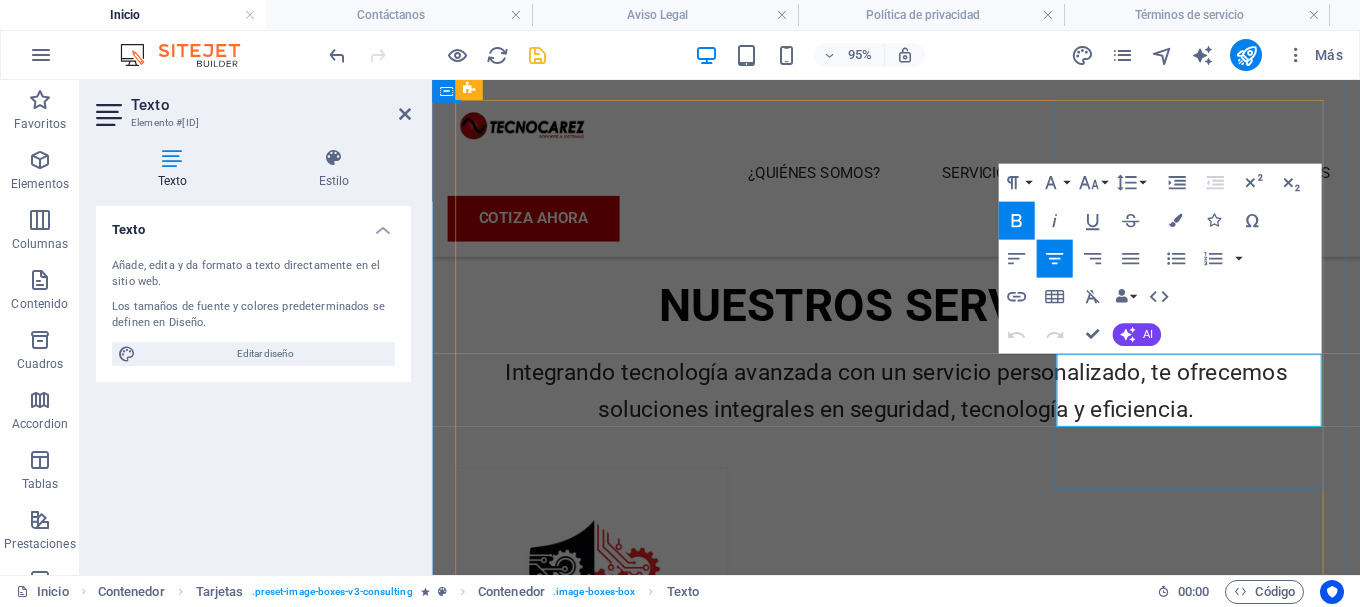 click on "REDES Y TELECOMUNIACIÓN" at bounding box center [600, 1641] 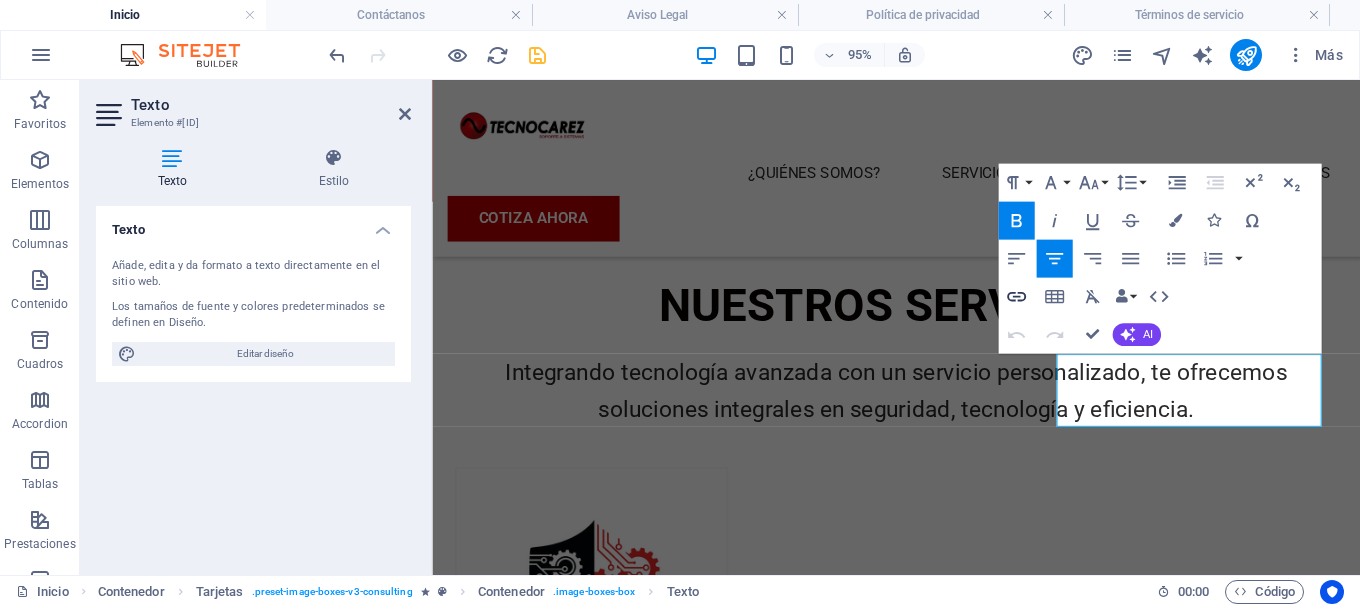 click on "Insert Link" at bounding box center (1016, 296) 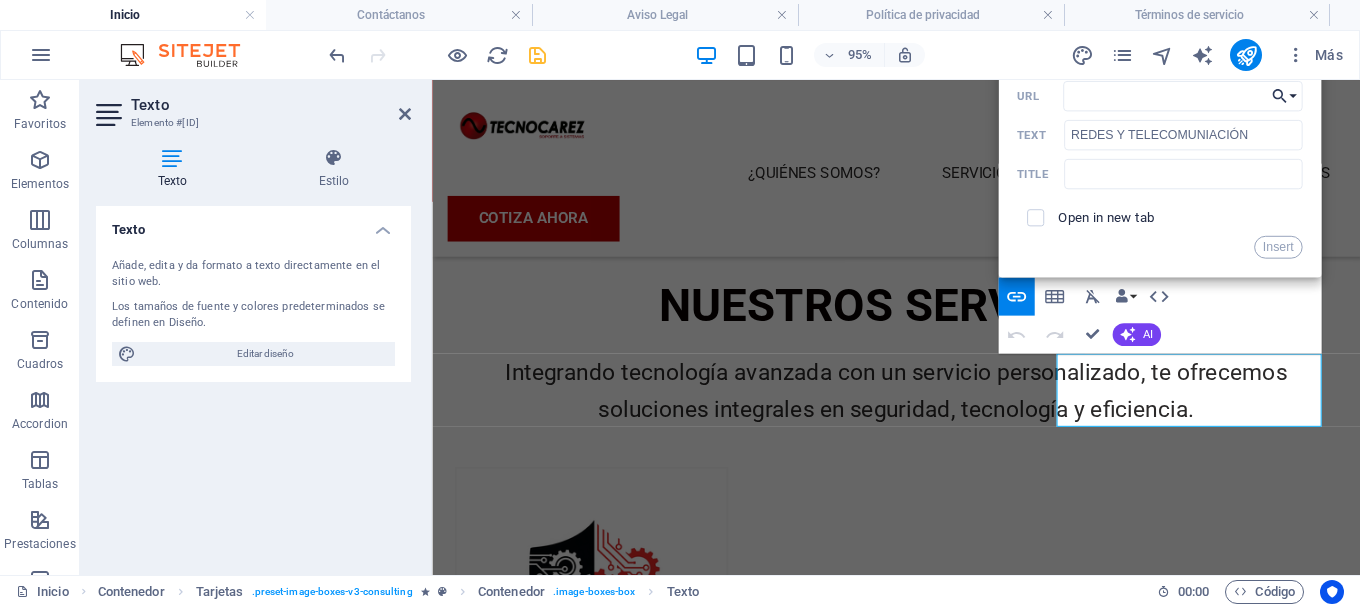 click on "Choose Link" at bounding box center [1284, 96] 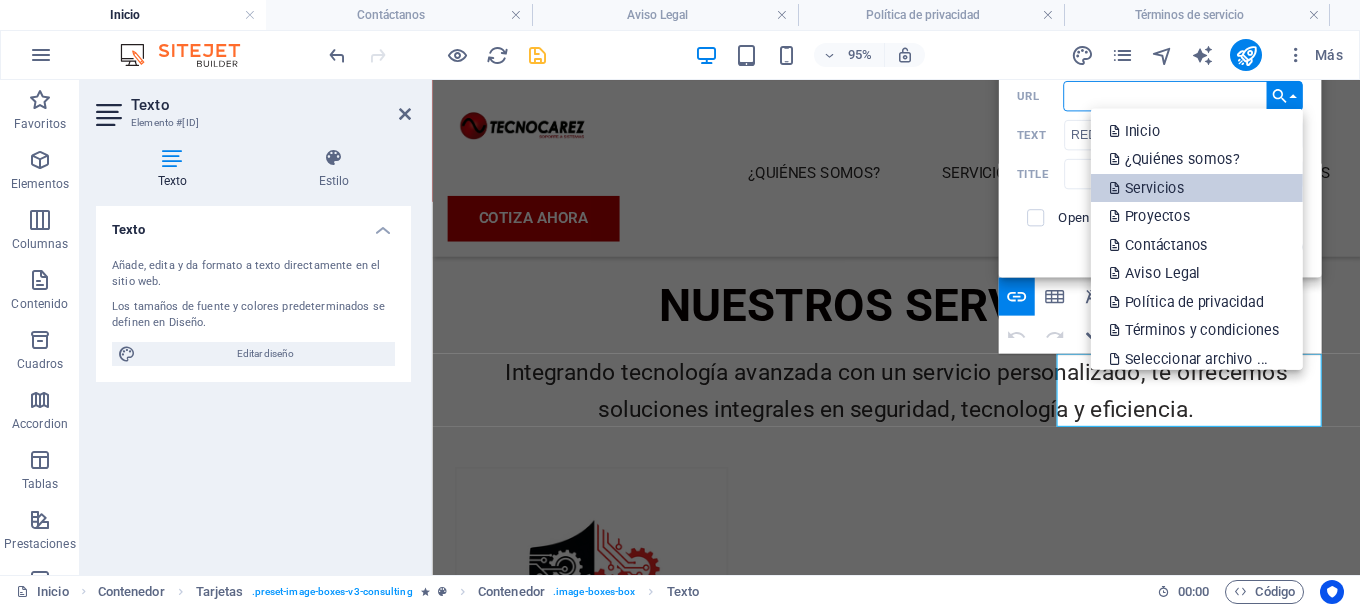 click on "Servicios" at bounding box center (1196, 187) 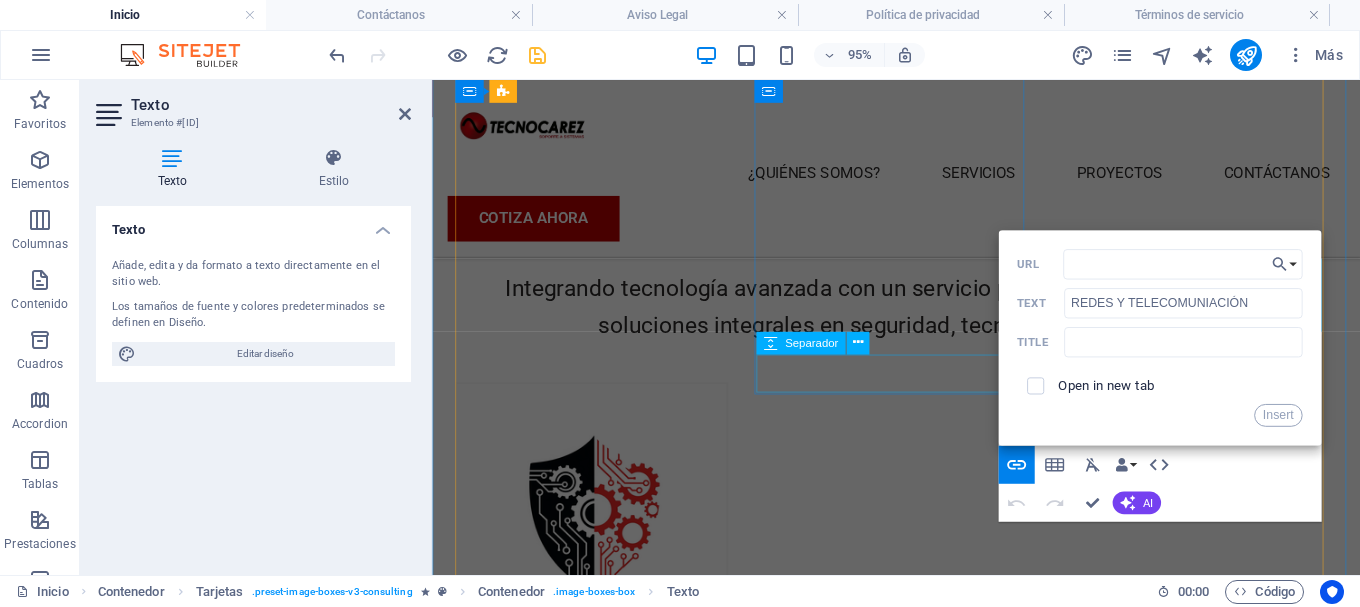 scroll, scrollTop: 1196, scrollLeft: 0, axis: vertical 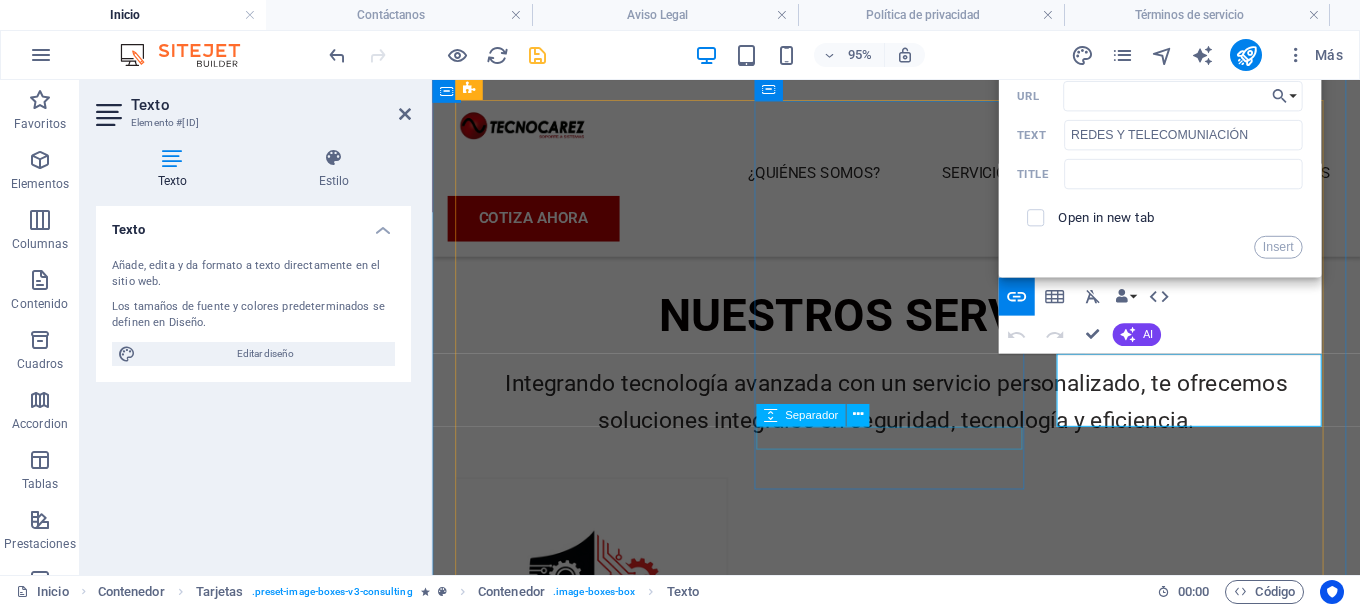 click at bounding box center [600, 1278] 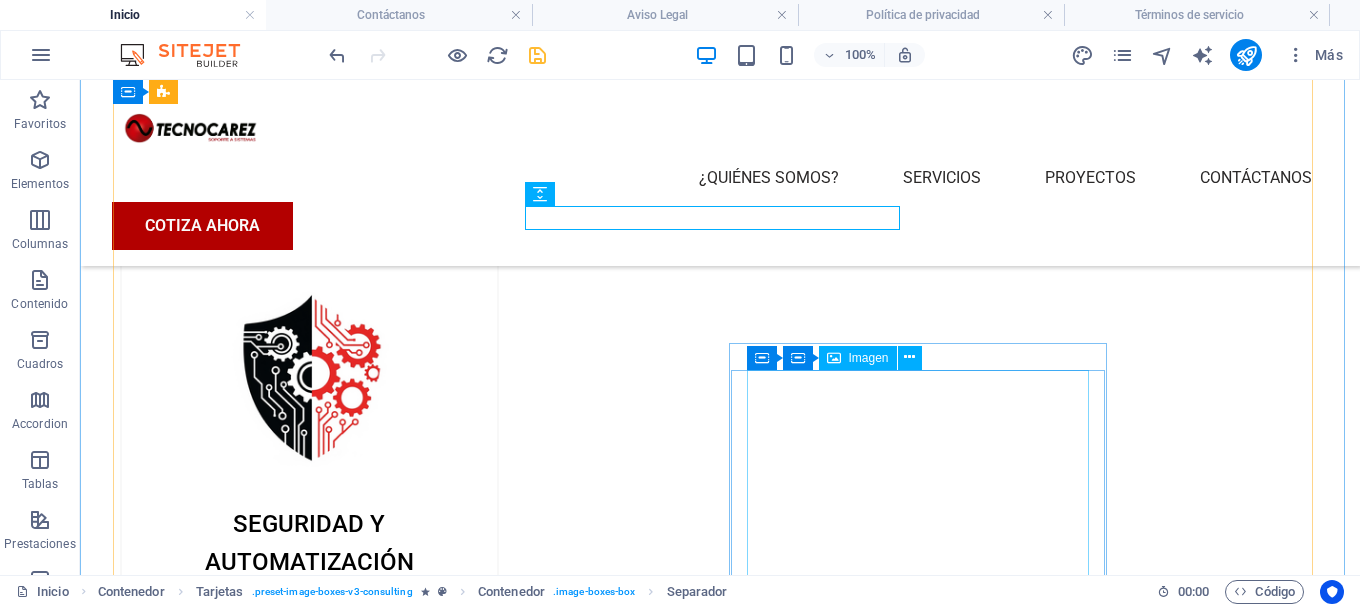 scroll, scrollTop: 1596, scrollLeft: 0, axis: vertical 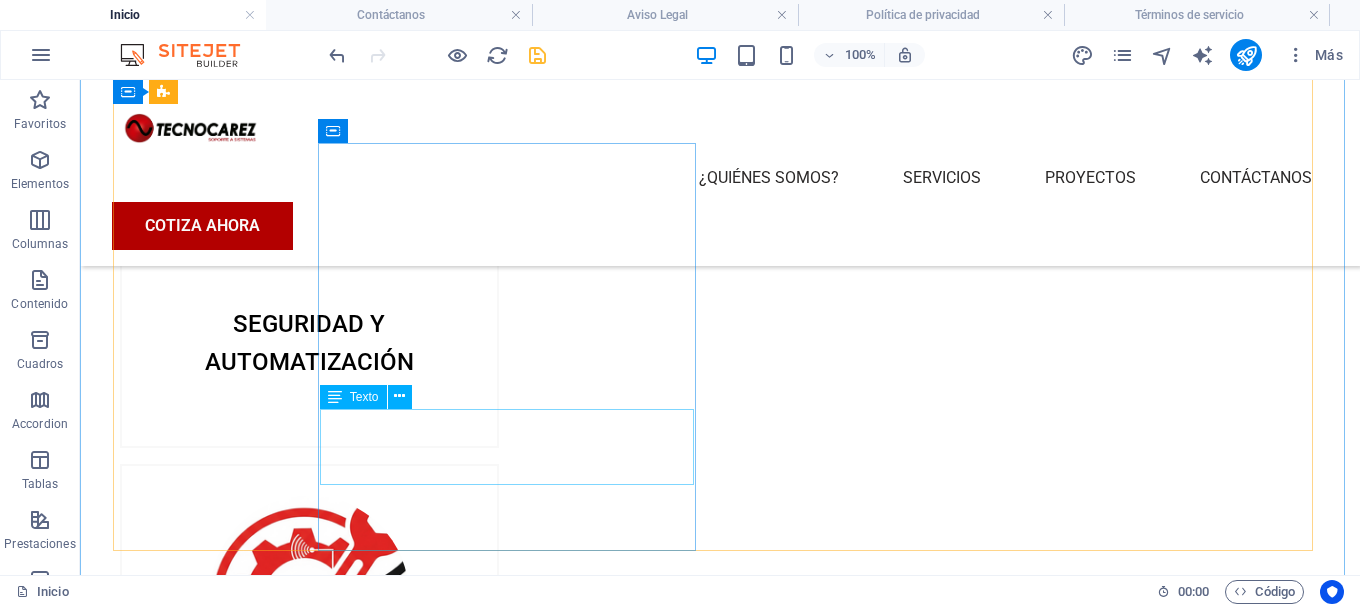 click on "EQUIPOS DE CÓMPUTO Y HARDWARE" at bounding box center (309, 1541) 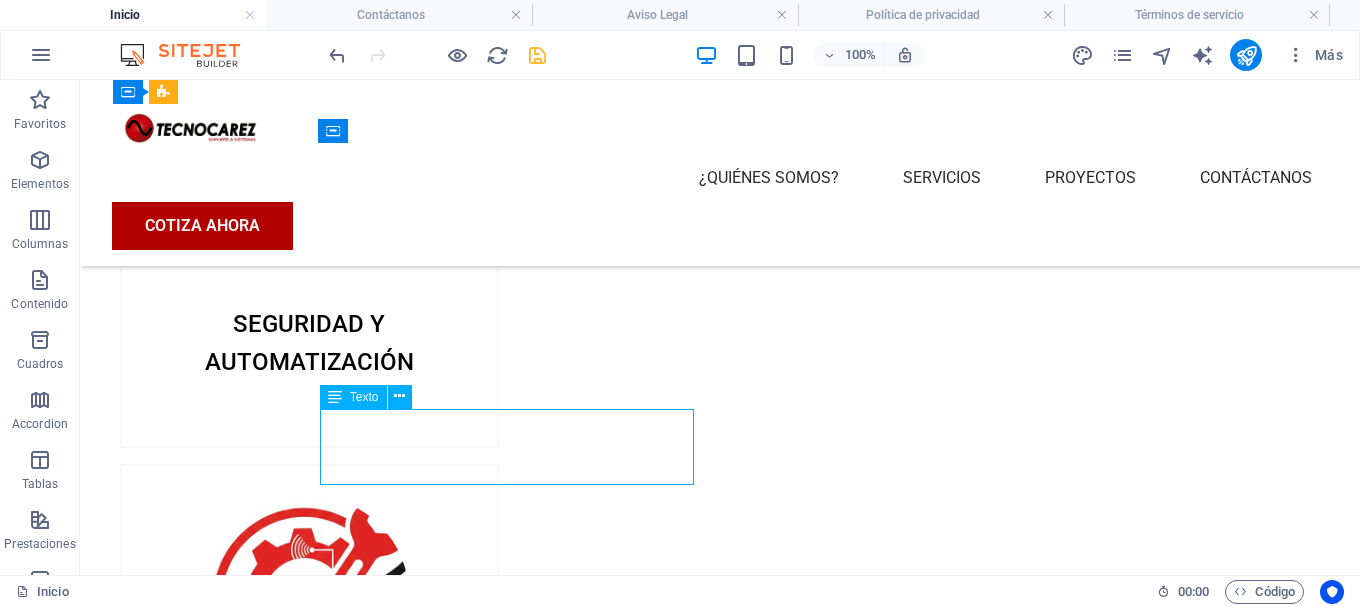 click on "EQUIPOS DE CÓMPUTO Y HARDWARE" at bounding box center [309, 1541] 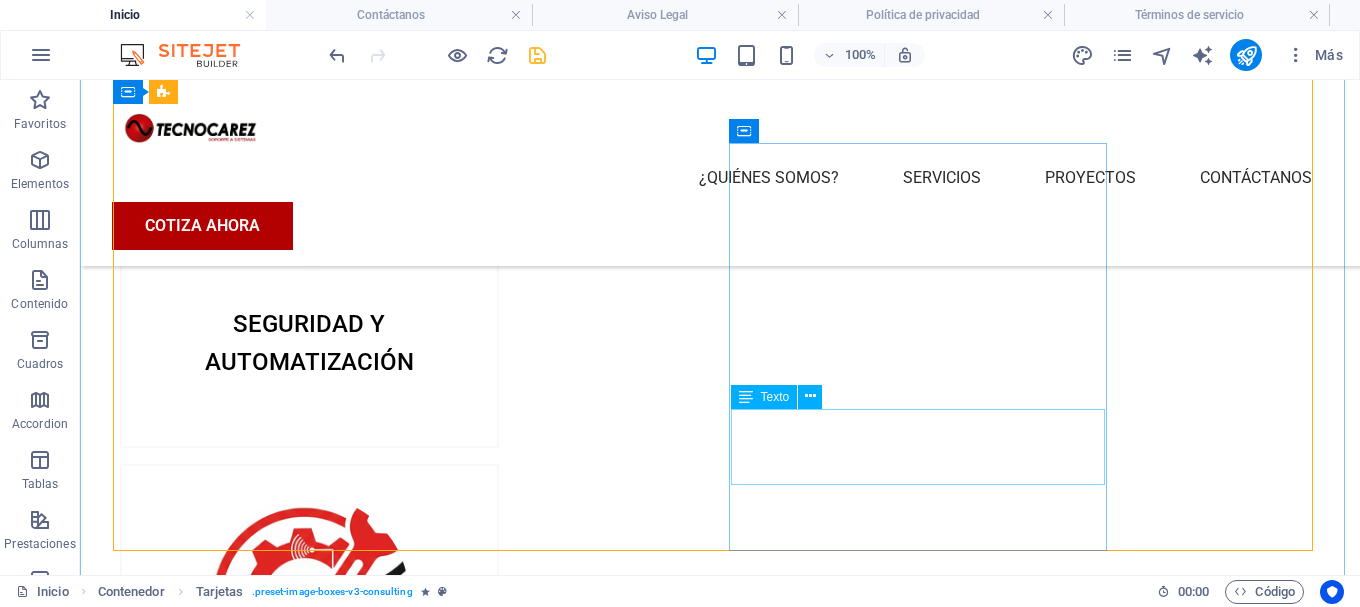 click on "SISTEMAS DE GESTIÓN ADMINISTRATIVA" at bounding box center [309, 1965] 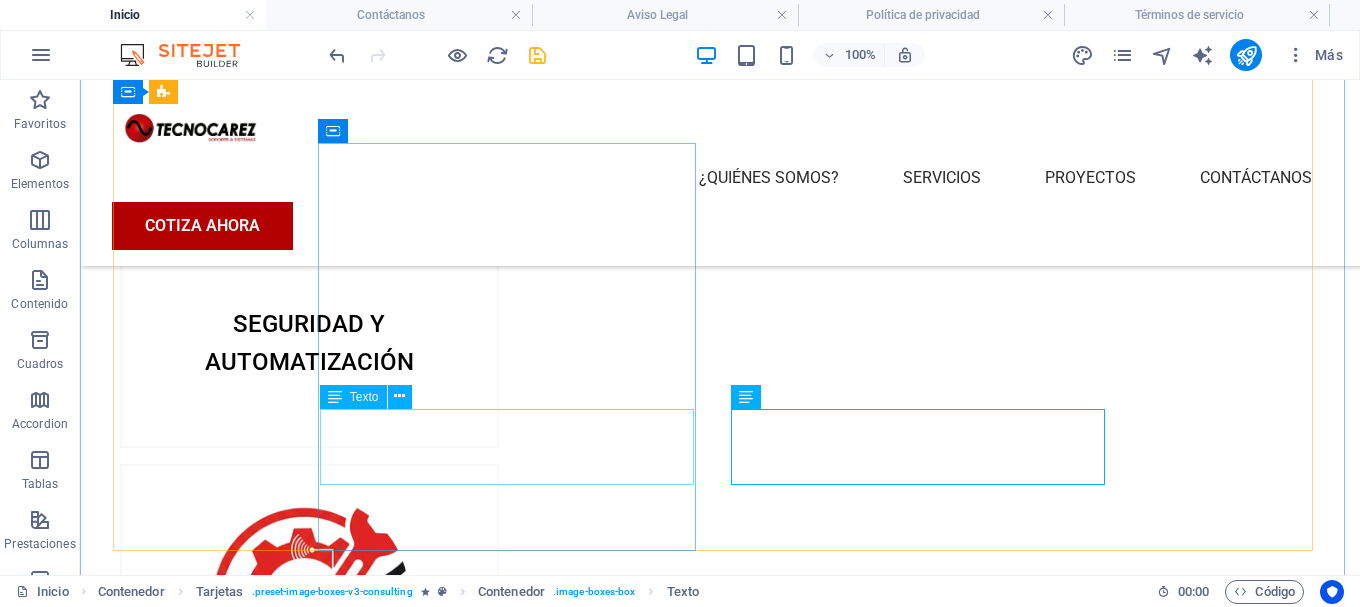 click on "EQUIPOS DE CÓMPUTO Y HARDWARE" at bounding box center [309, 1541] 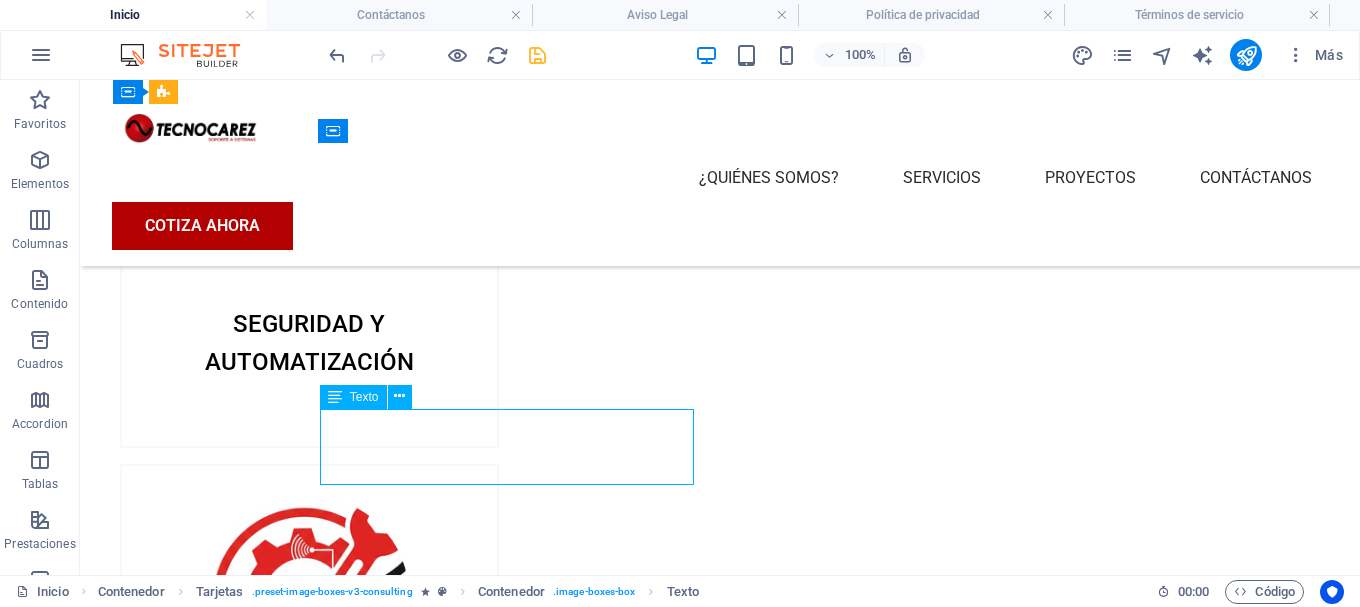 click on "EQUIPOS DE CÓMPUTO Y HARDWARE" at bounding box center [309, 1541] 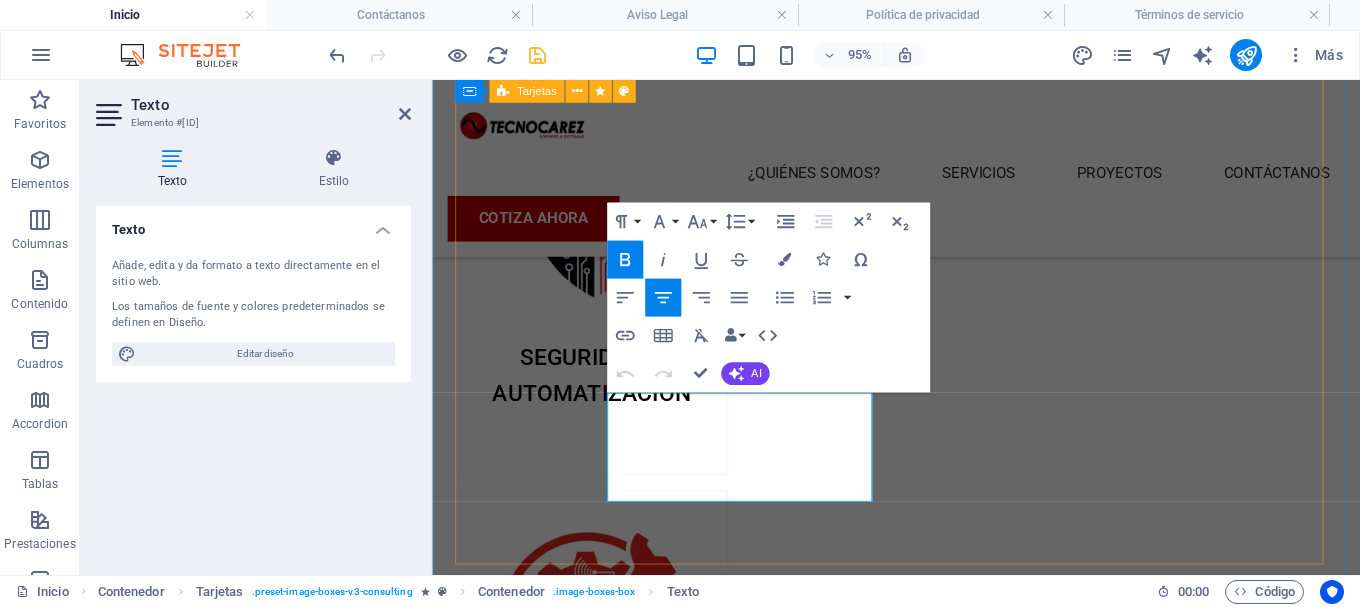 click on "SEGURIDAD Y AUTOMATIZACIÓN SOPORTE Y MANTENIMIENTO REDES Y TELECOMUNICACIÓN EQUIPOS DE CÓMPUTO Y HARDWARE SISTEMAS DE GESTIÓN ADMINISTRATIVA" at bounding box center (920, 1179) 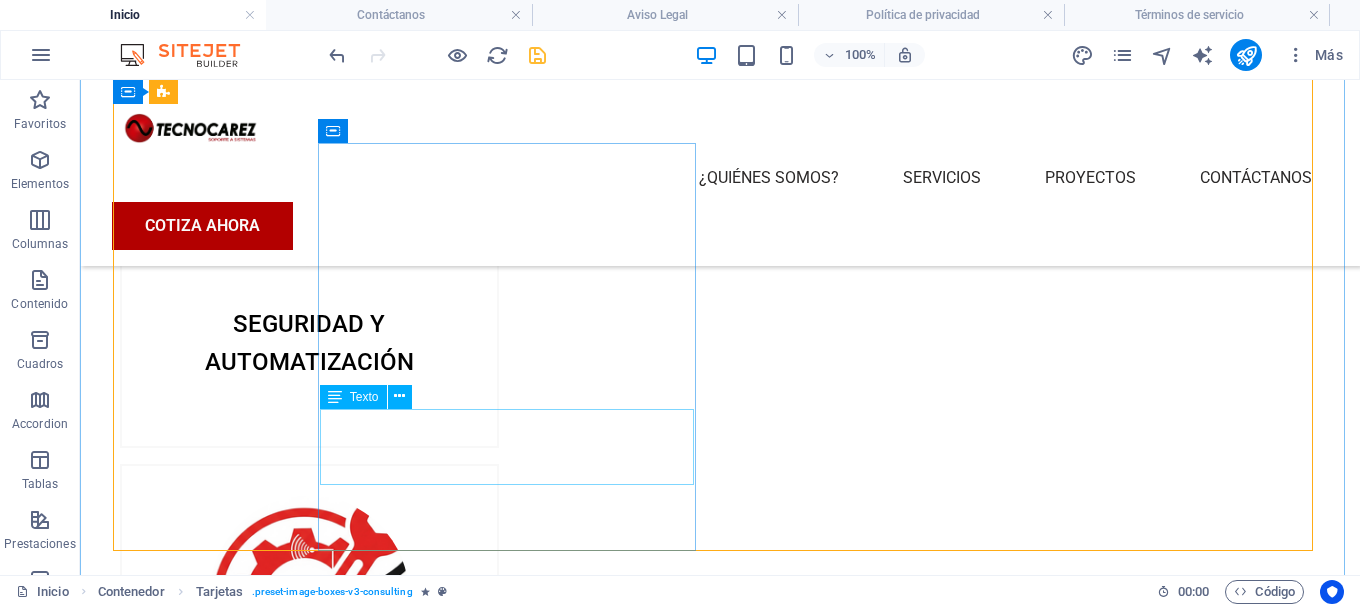 click on "EQUIPOS DE CÓMPUTO Y HARDWARE" at bounding box center [309, 1541] 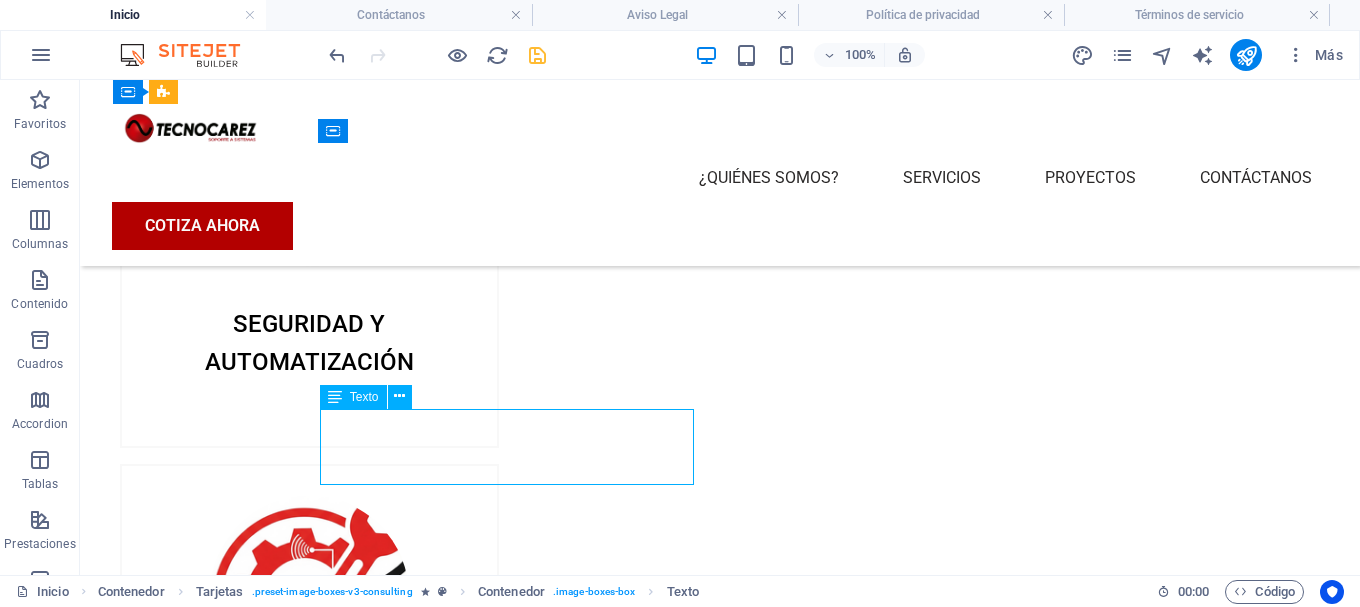 click on "EQUIPOS DE CÓMPUTO Y HARDWARE" at bounding box center (309, 1541) 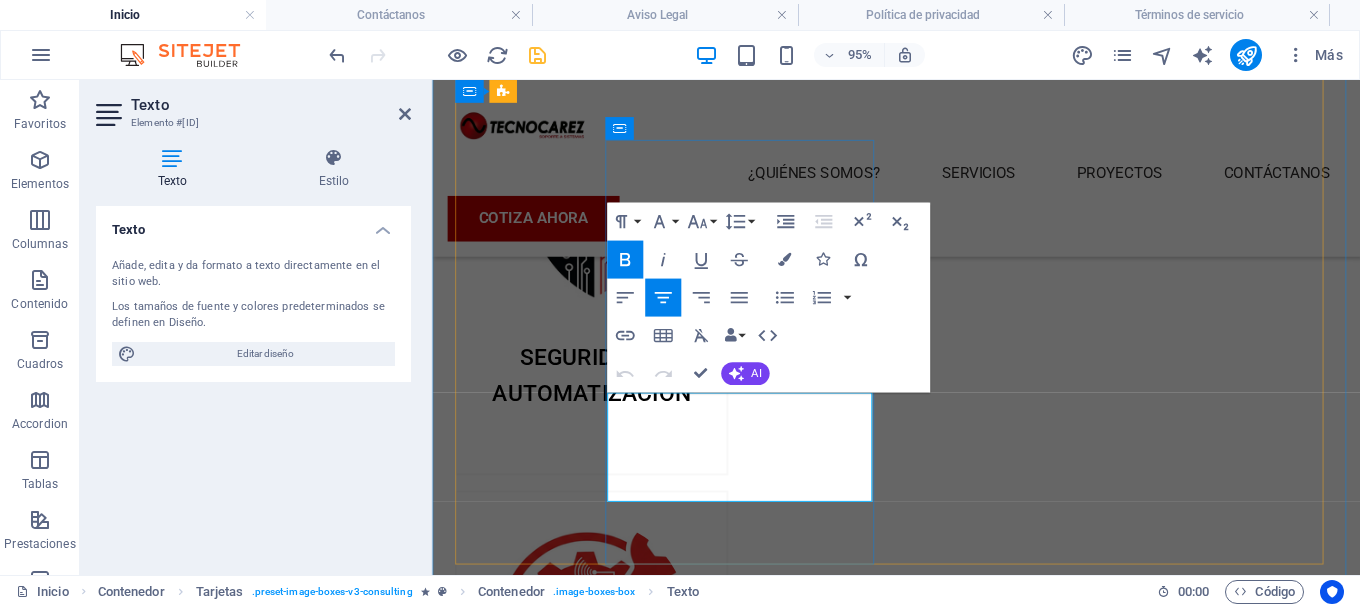 drag, startPoint x: 689, startPoint y: 425, endPoint x: 867, endPoint y: 496, distance: 191.63768 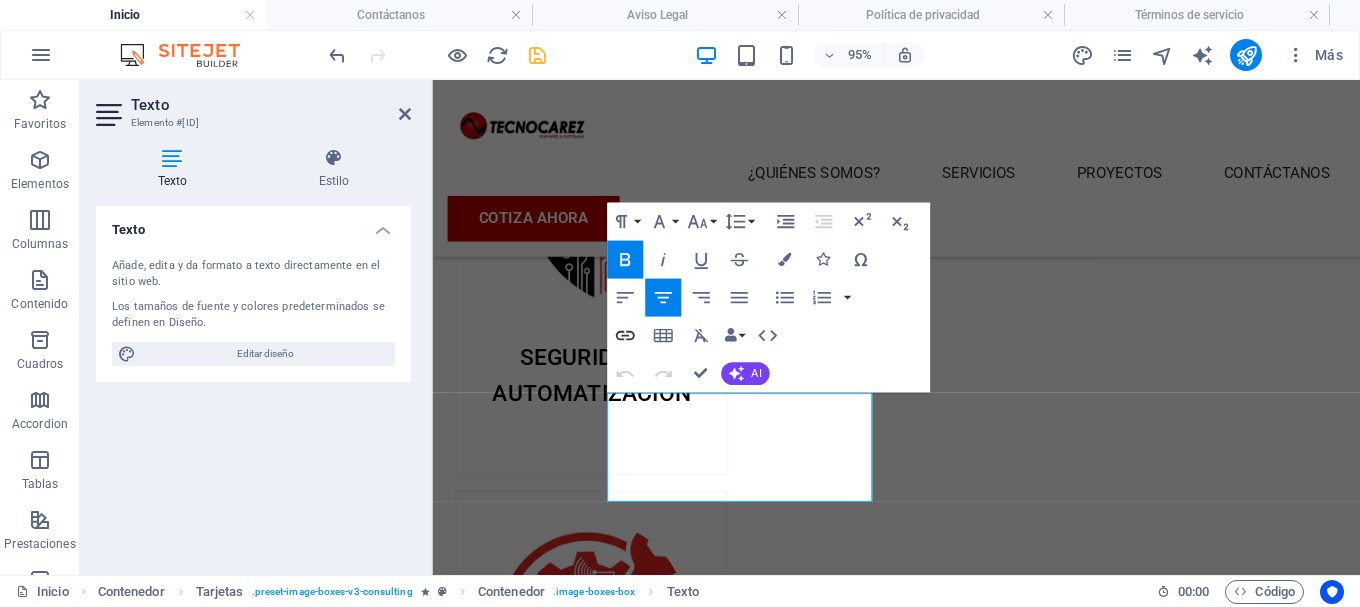 click 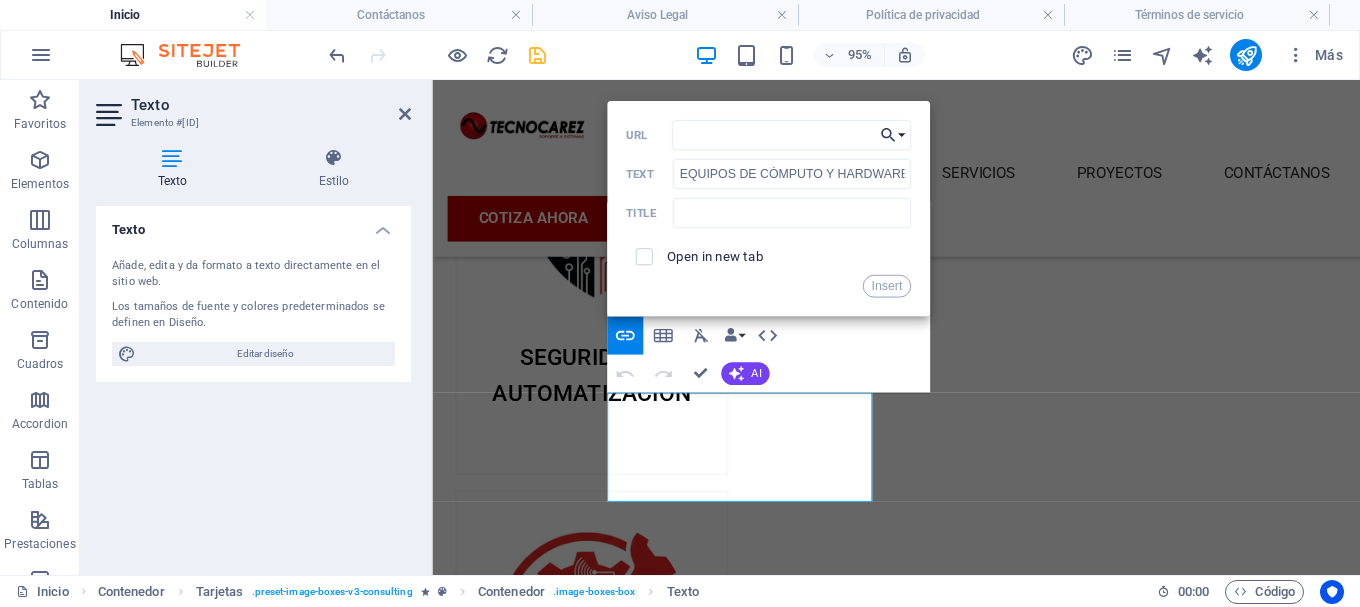 click 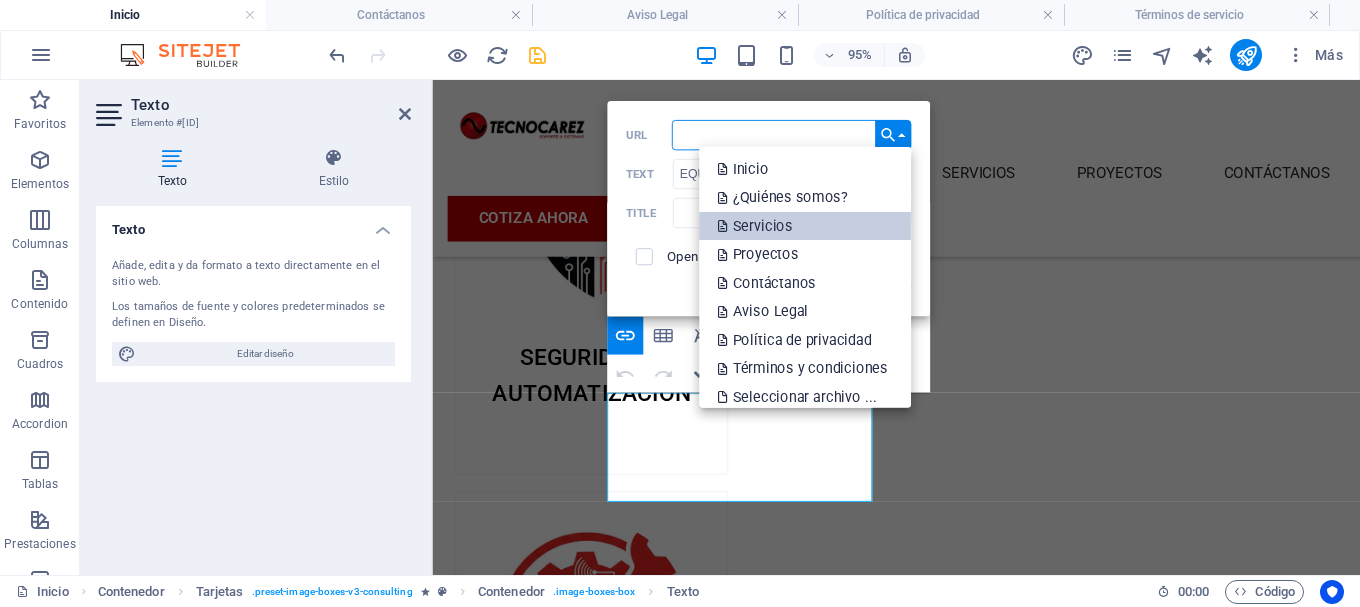 click on "Servicios" at bounding box center (757, 225) 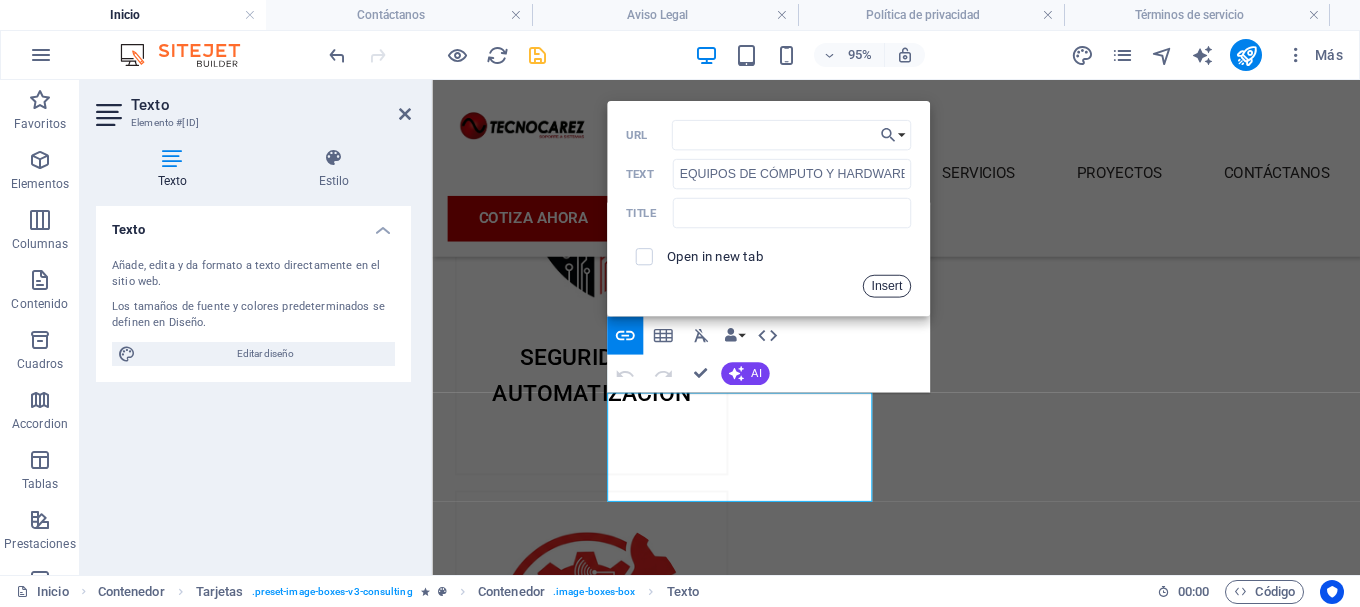 click on "Insert" at bounding box center (887, 285) 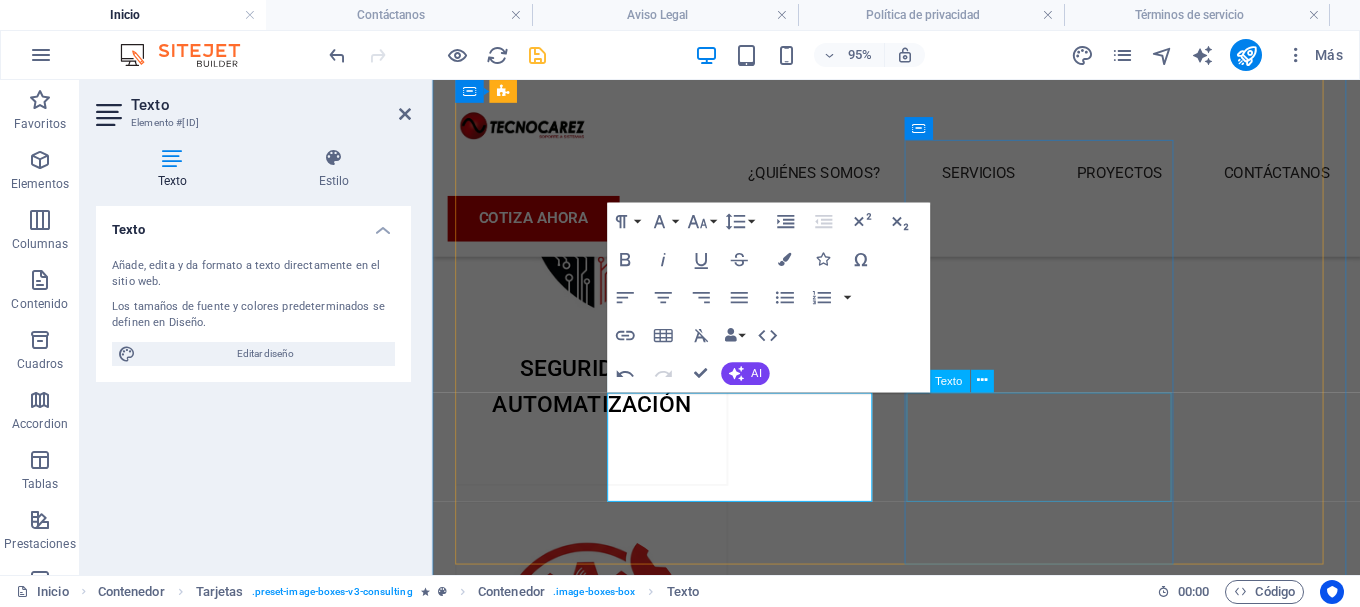 click on "SISTEMAS DE GESTIÓN ADMINISTRATIVA" at bounding box center [600, 2158] 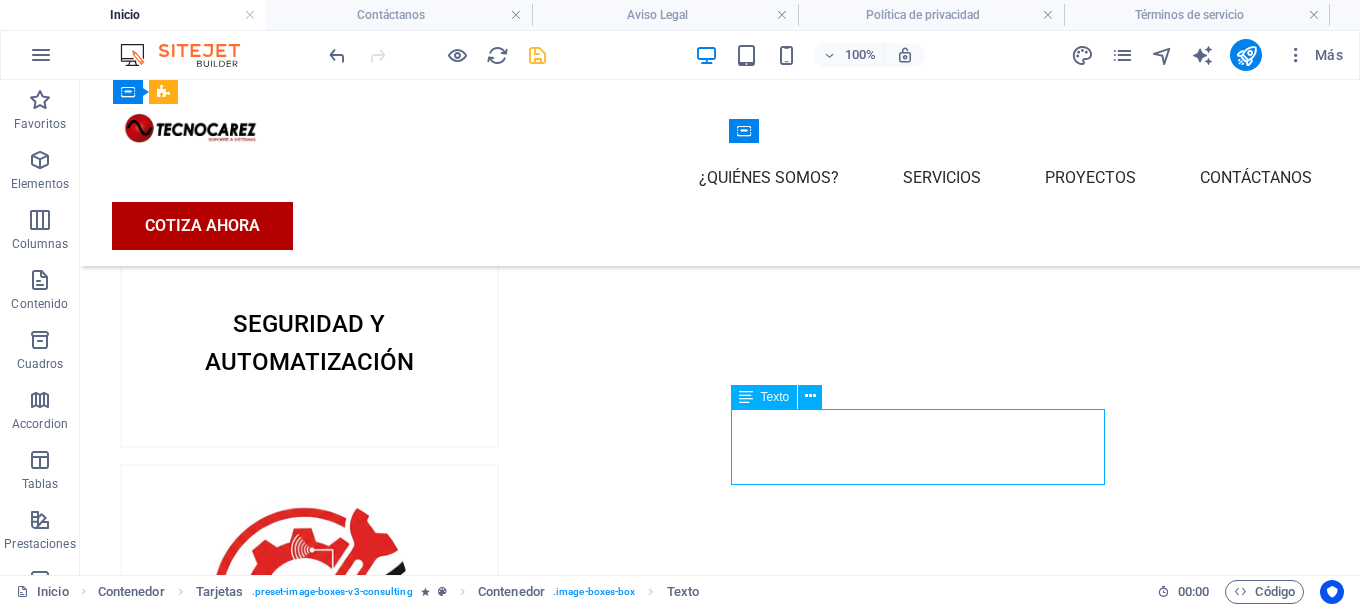 click on "SISTEMAS DE GESTIÓN ADMINISTRATIVA" at bounding box center (309, 1965) 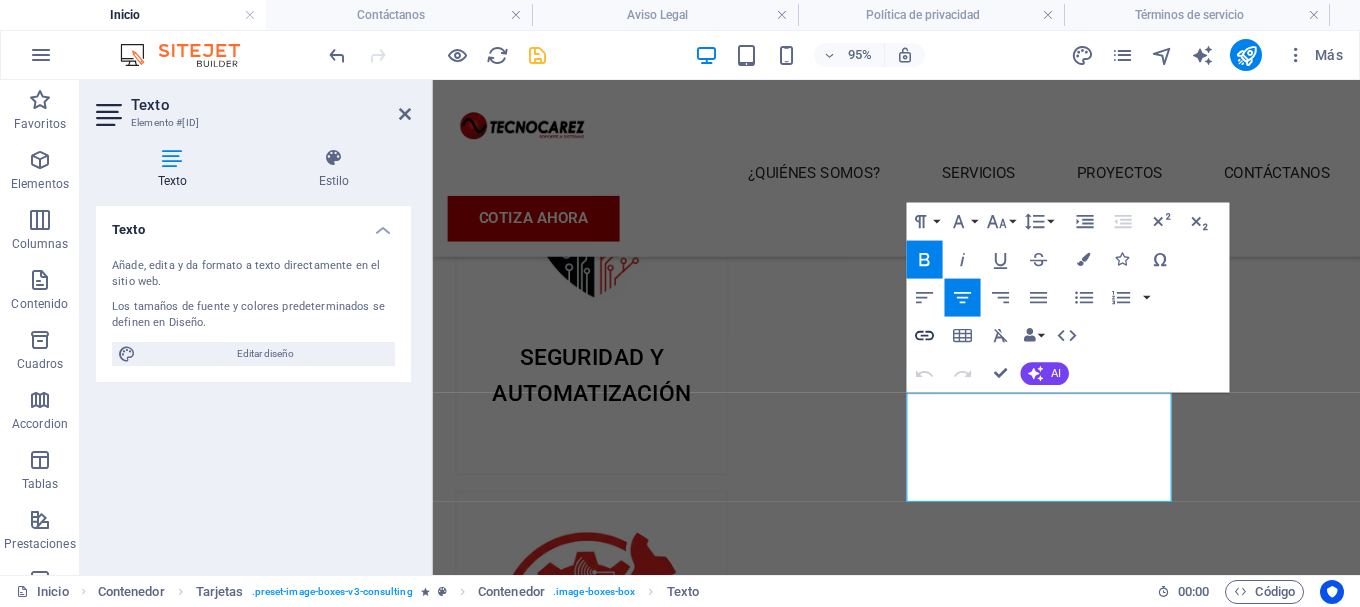 click 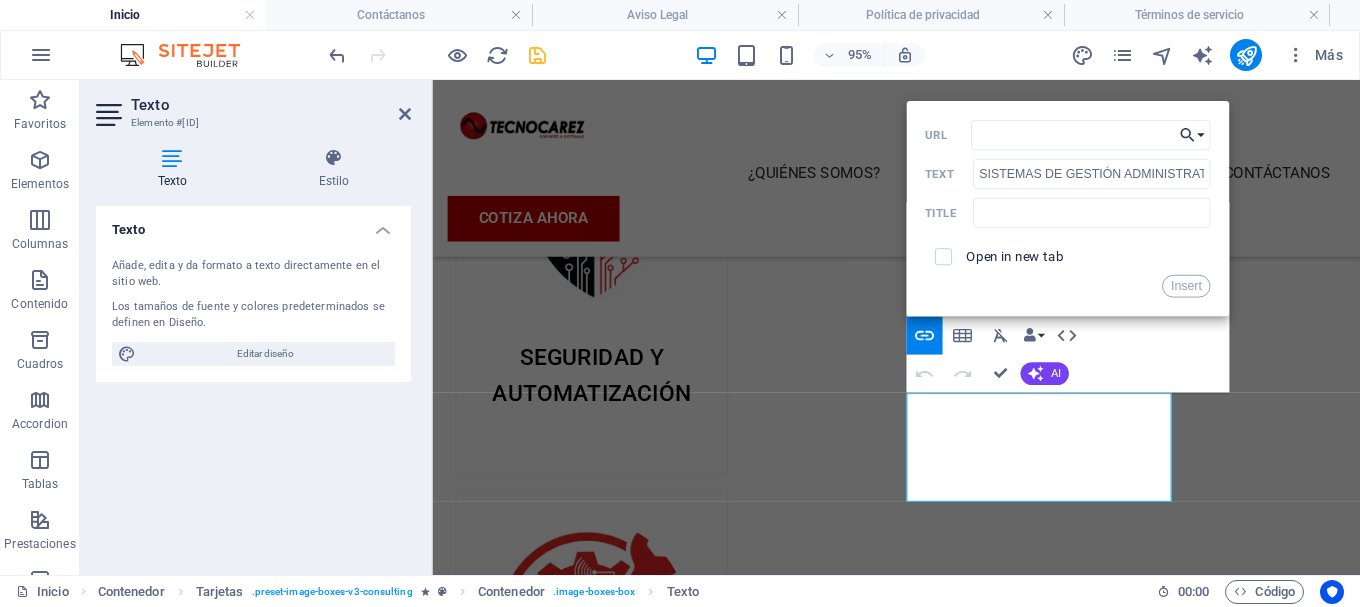 click on "Choose Link" at bounding box center (1192, 134) 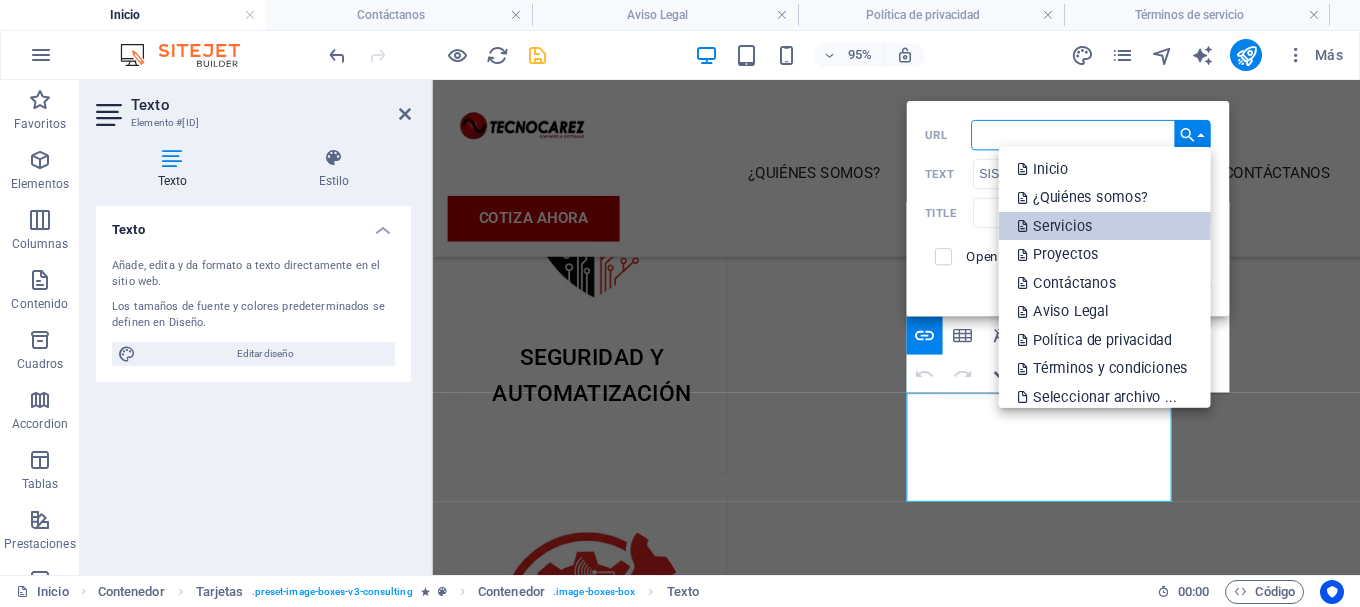 click on "Servicios" at bounding box center (1104, 225) 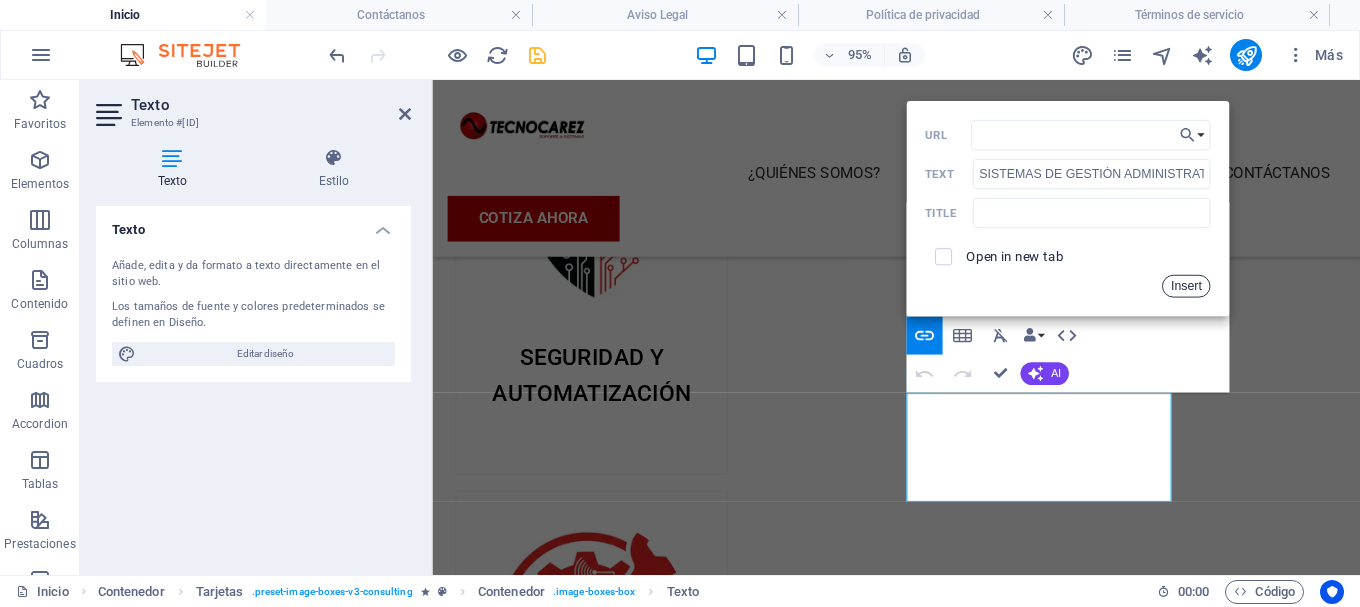 click on "Insert" at bounding box center (1186, 285) 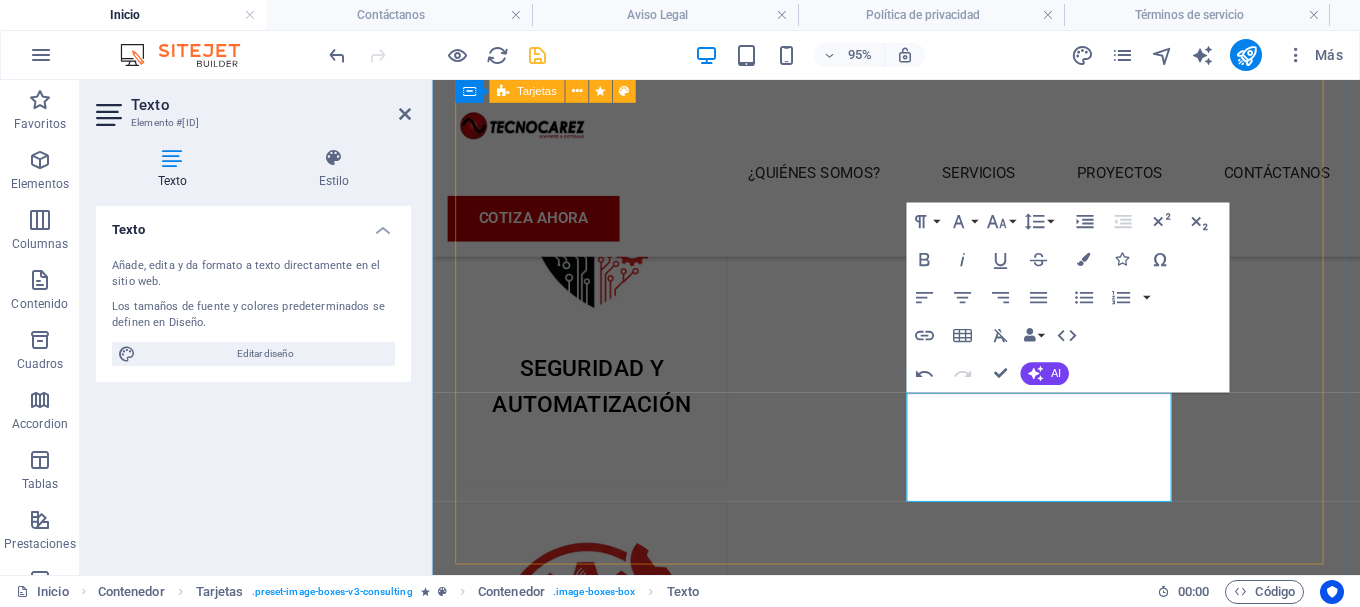 click on "SEGURIDAD Y AUTOMATIZACIÓN SOPORTE Y MANTENIMIENTO REDES Y TELECOMUNICACIÓN EQUIPOS DE CÓMPUTO Y HARDWARE SISTEMAS DE GESTIÓN ADMINISTRATIVA" at bounding box center (920, 1190) 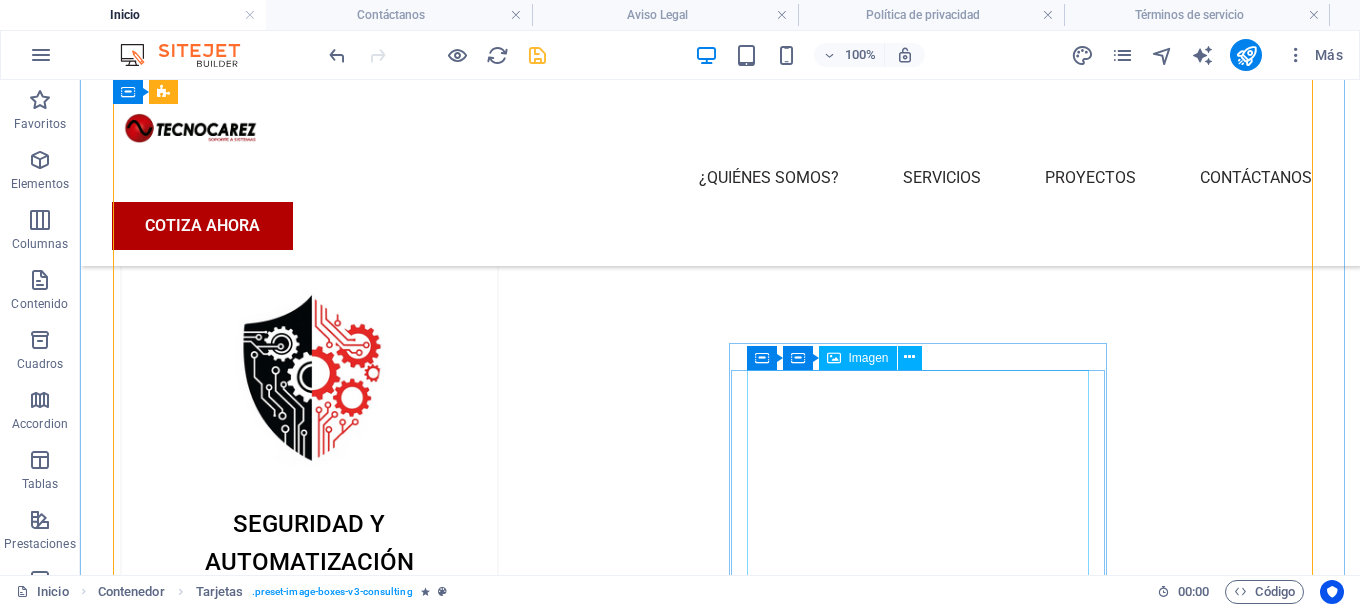 scroll, scrollTop: 1196, scrollLeft: 0, axis: vertical 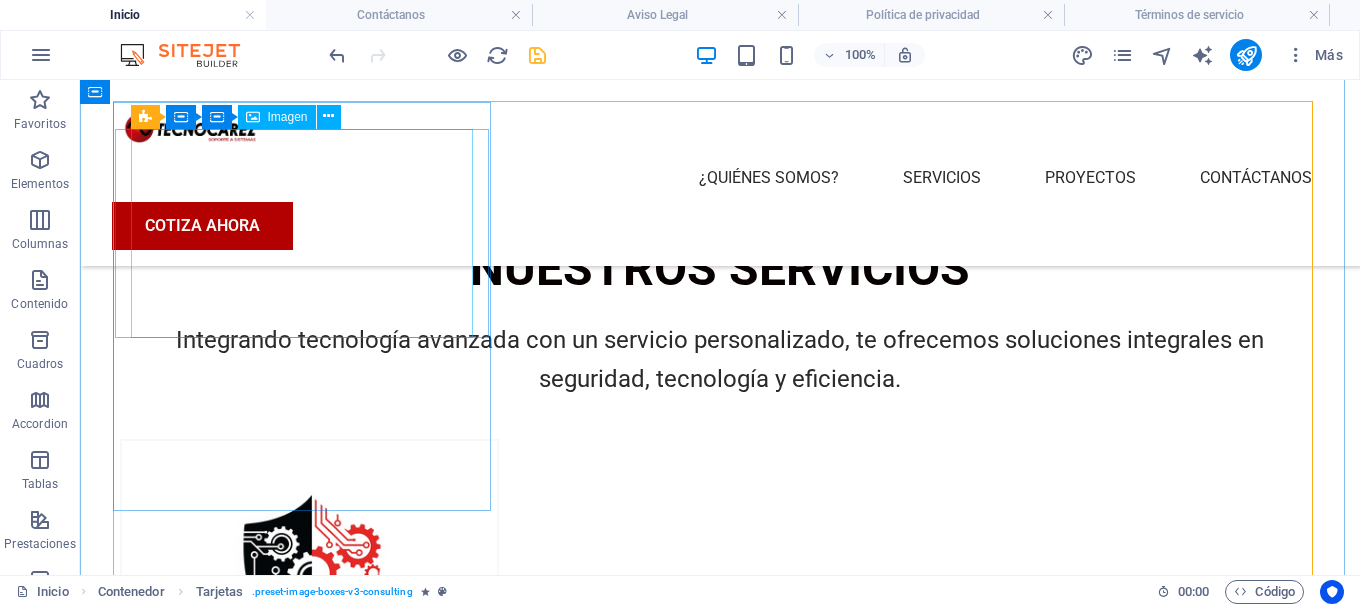 click at bounding box center [309, 570] 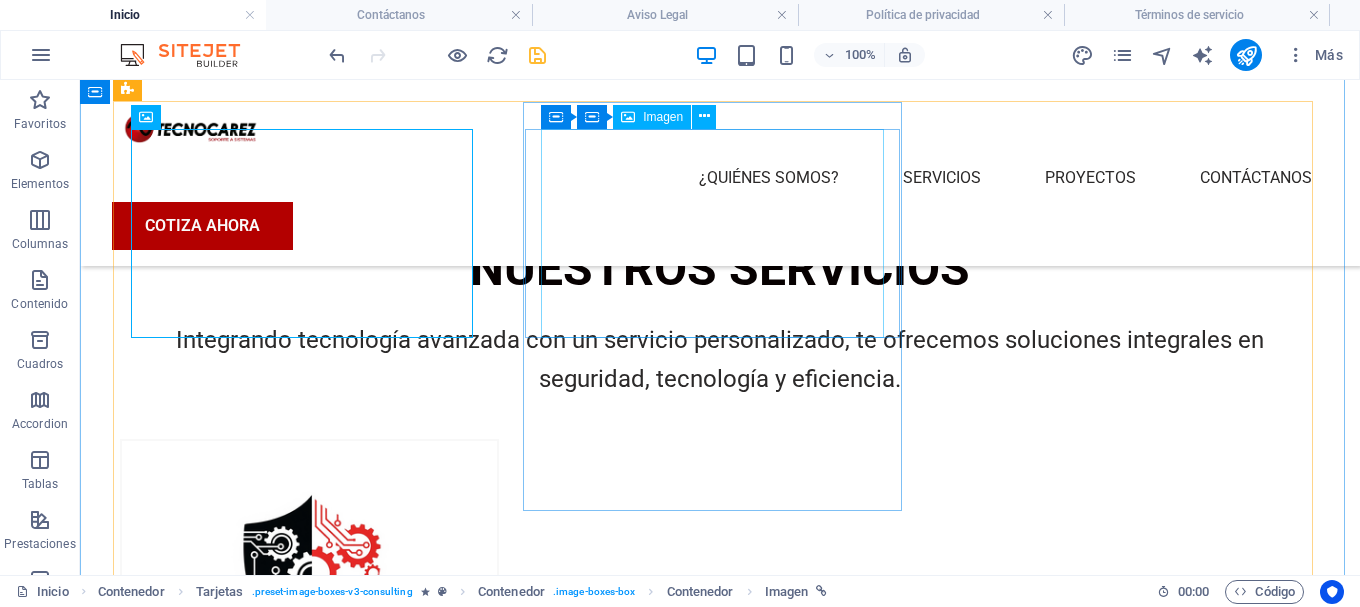 click at bounding box center (309, 995) 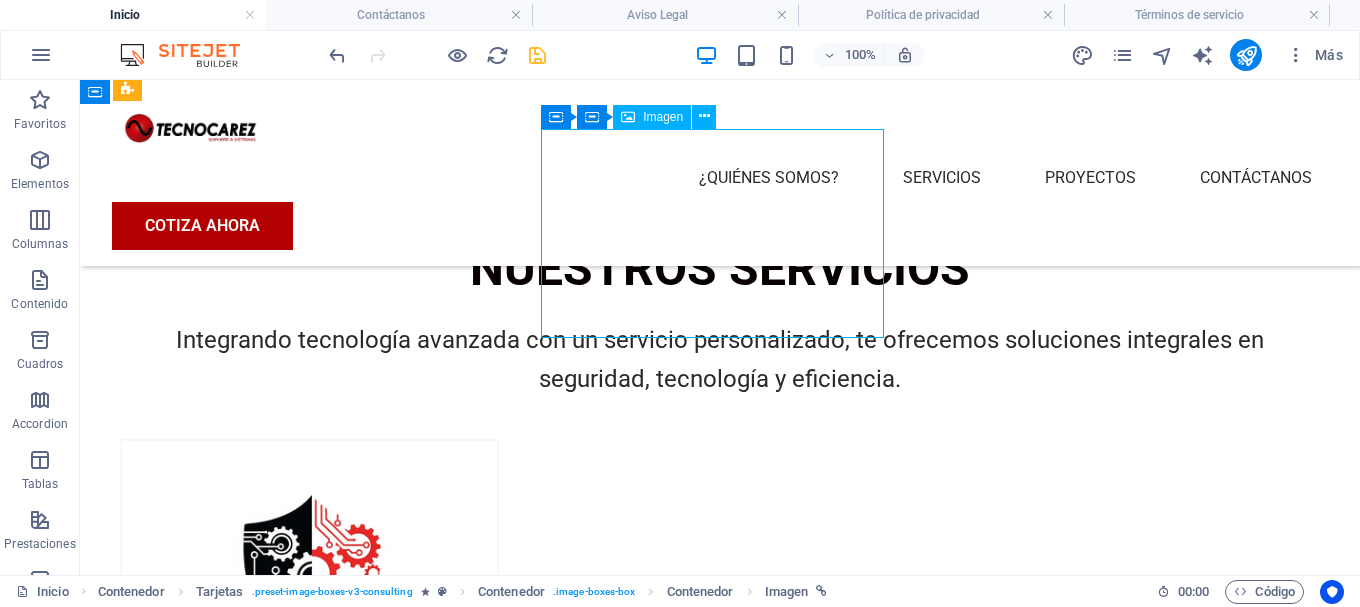 click at bounding box center [309, 995] 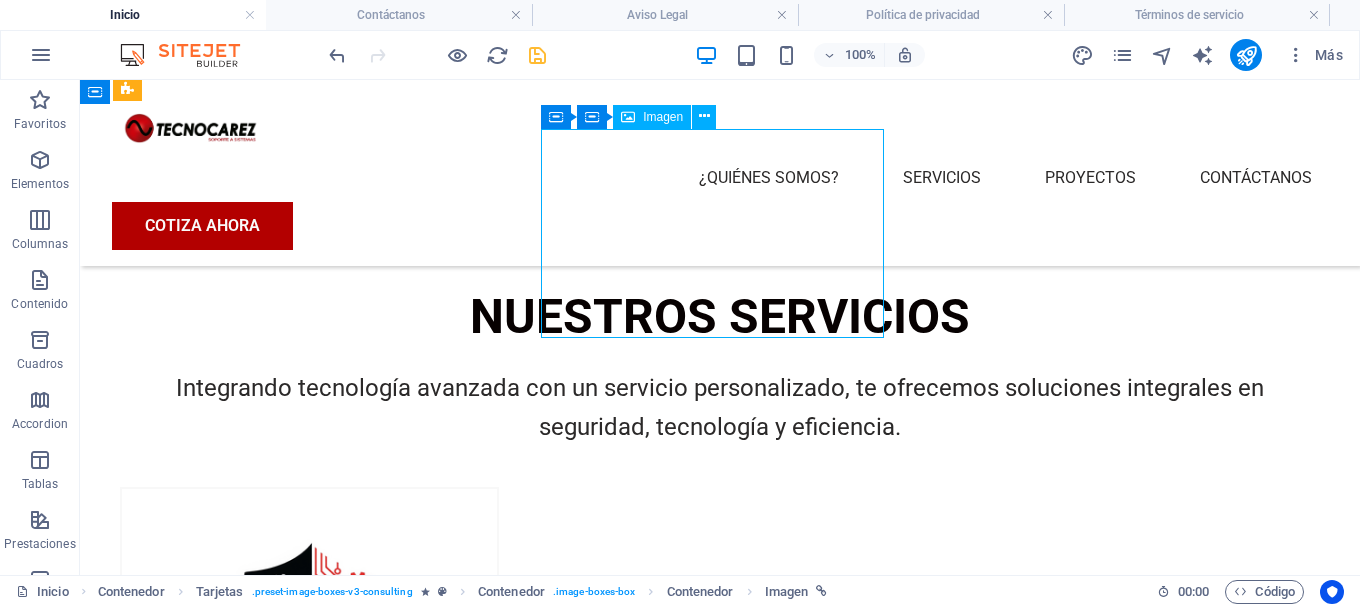 select on "px" 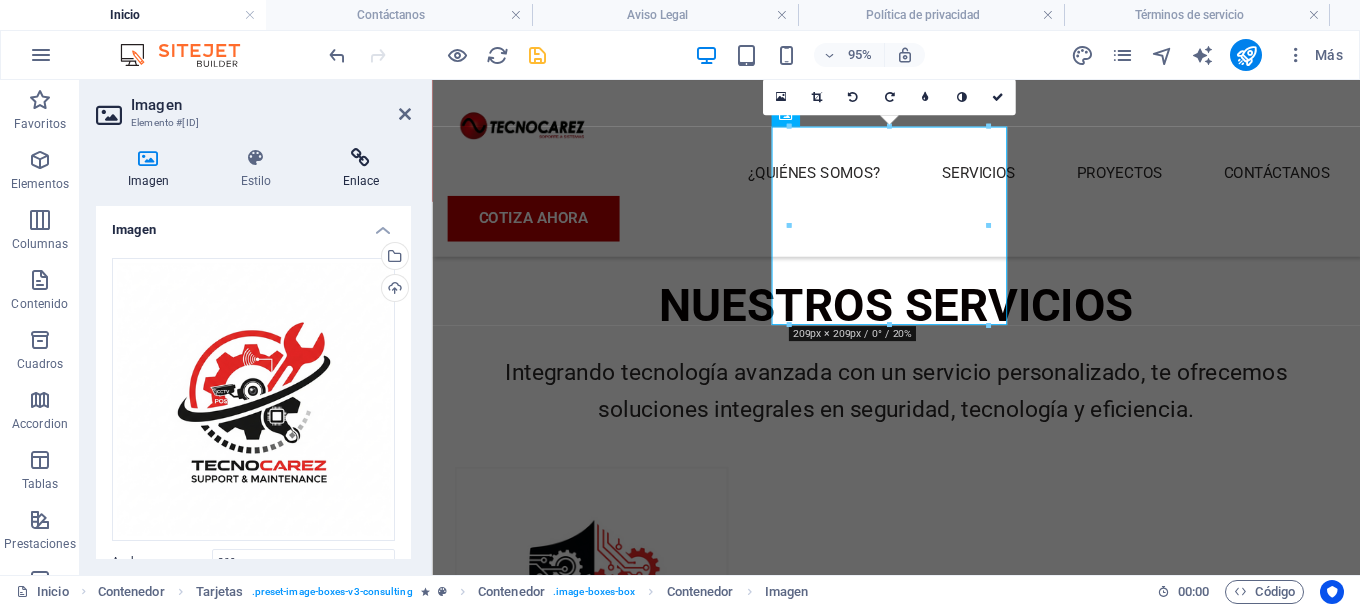 click at bounding box center (361, 158) 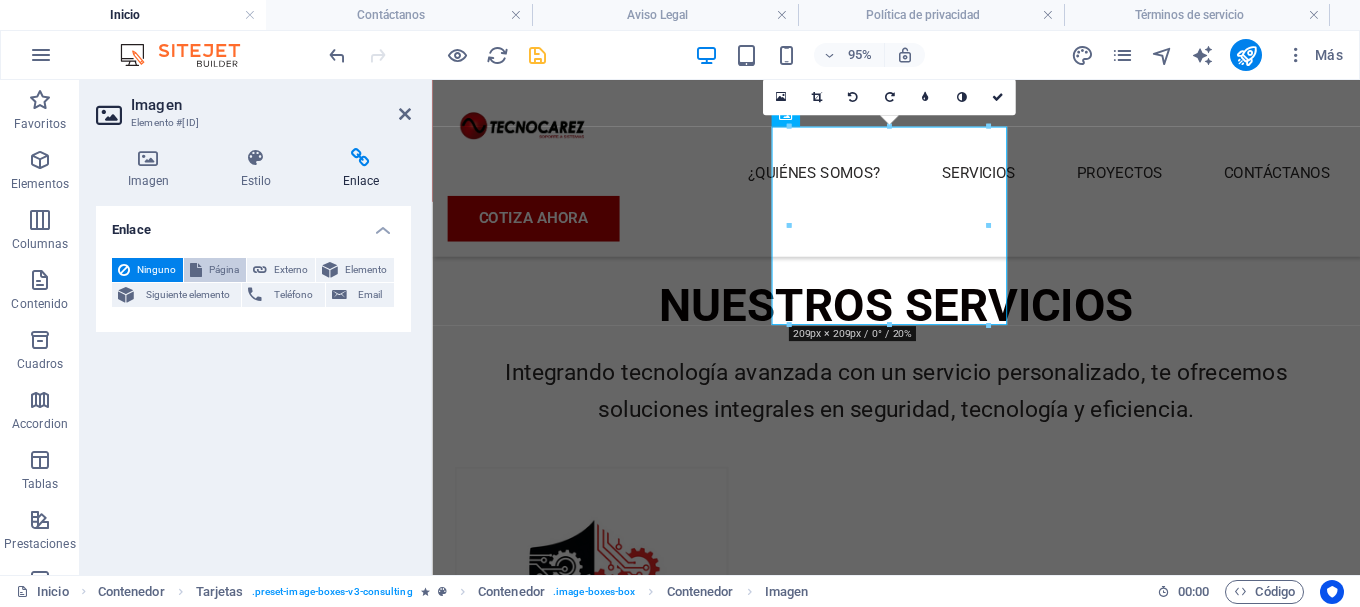 click at bounding box center [196, 270] 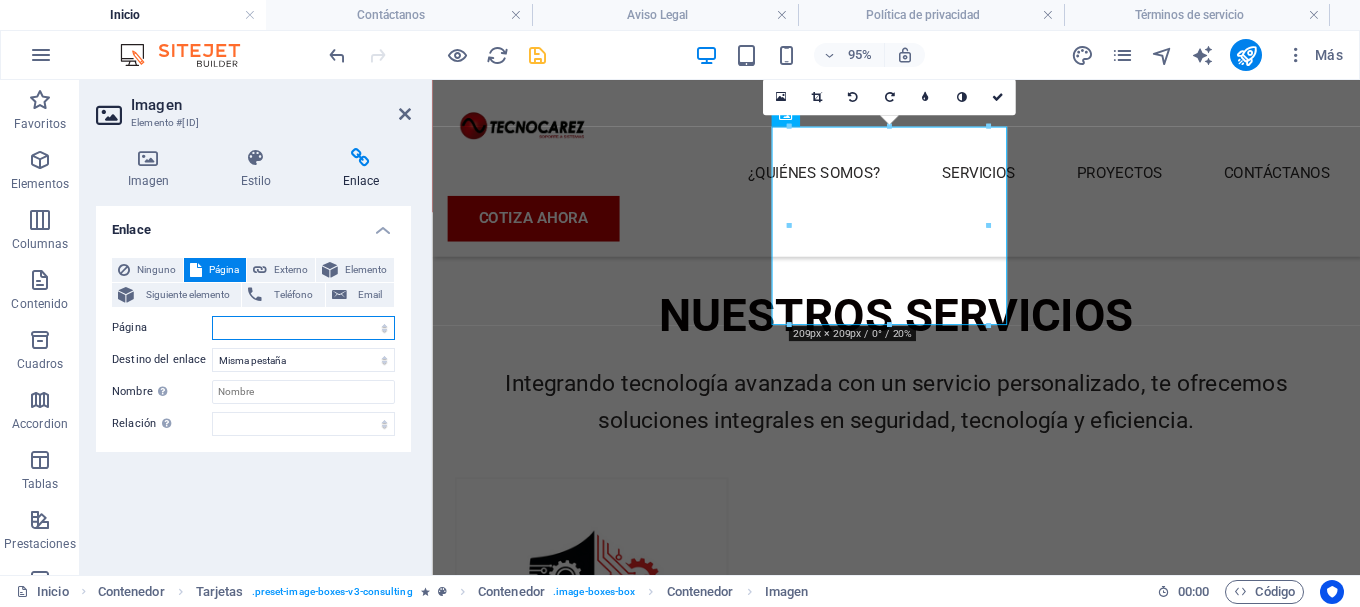 click on "Inicio ¿Quiénes somos? Servicios Proyectos Contáctanos Aviso Legal  Política de privacidad Términos y condiciones" at bounding box center (303, 328) 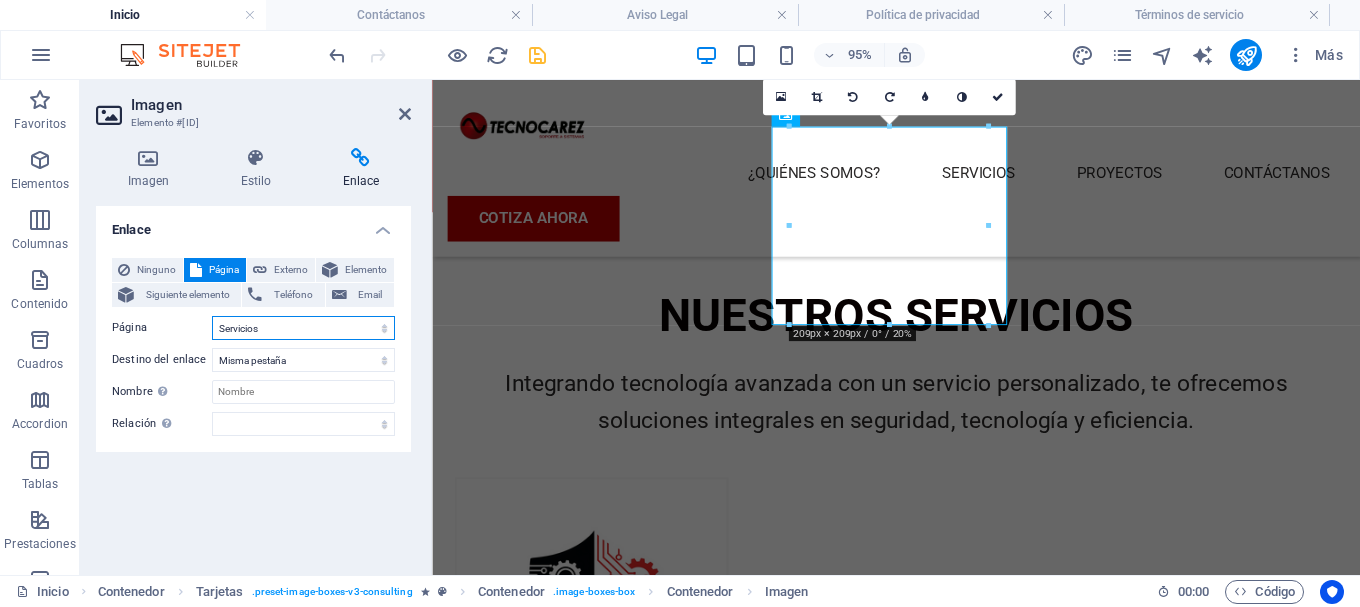 click on "Inicio ¿Quiénes somos? Servicios Proyectos Contáctanos Aviso Legal  Política de privacidad Términos y condiciones" at bounding box center [303, 328] 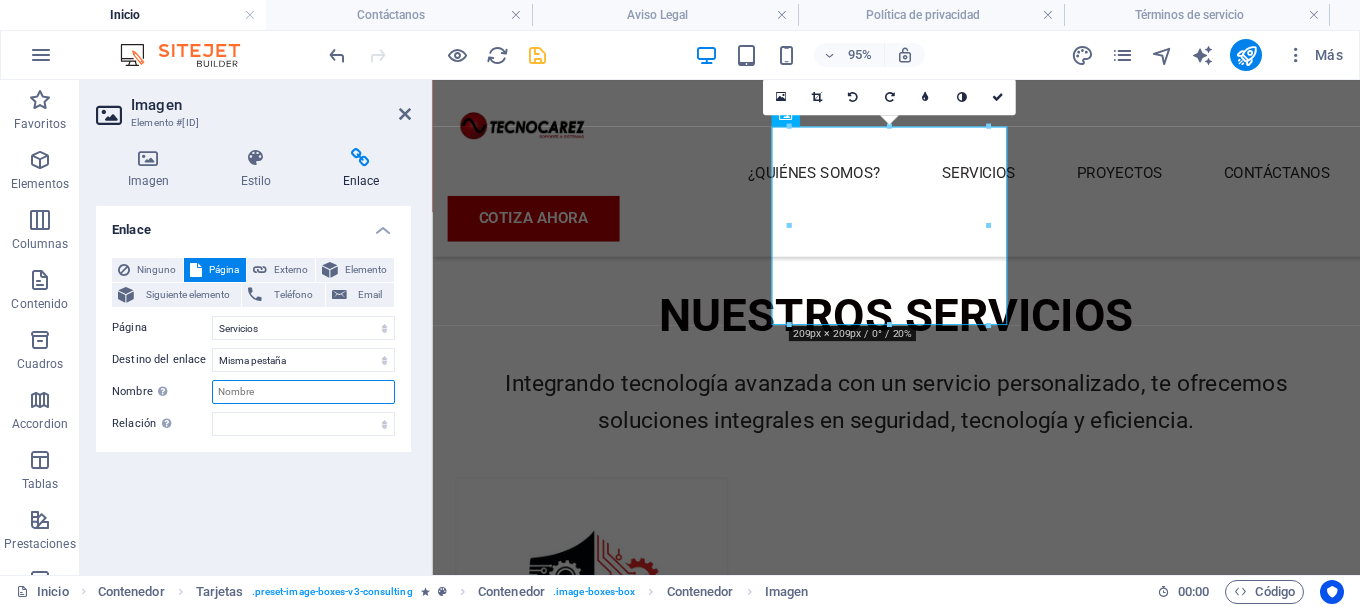 click on "Nombre Una descripción adicional del enlace no debería ser igual al texto del enlace. El título suele mostrarse como un texto de información cuando se mueve el ratón por encima del elemento. Déjalo en blanco en caso de dudas." at bounding box center (303, 392) 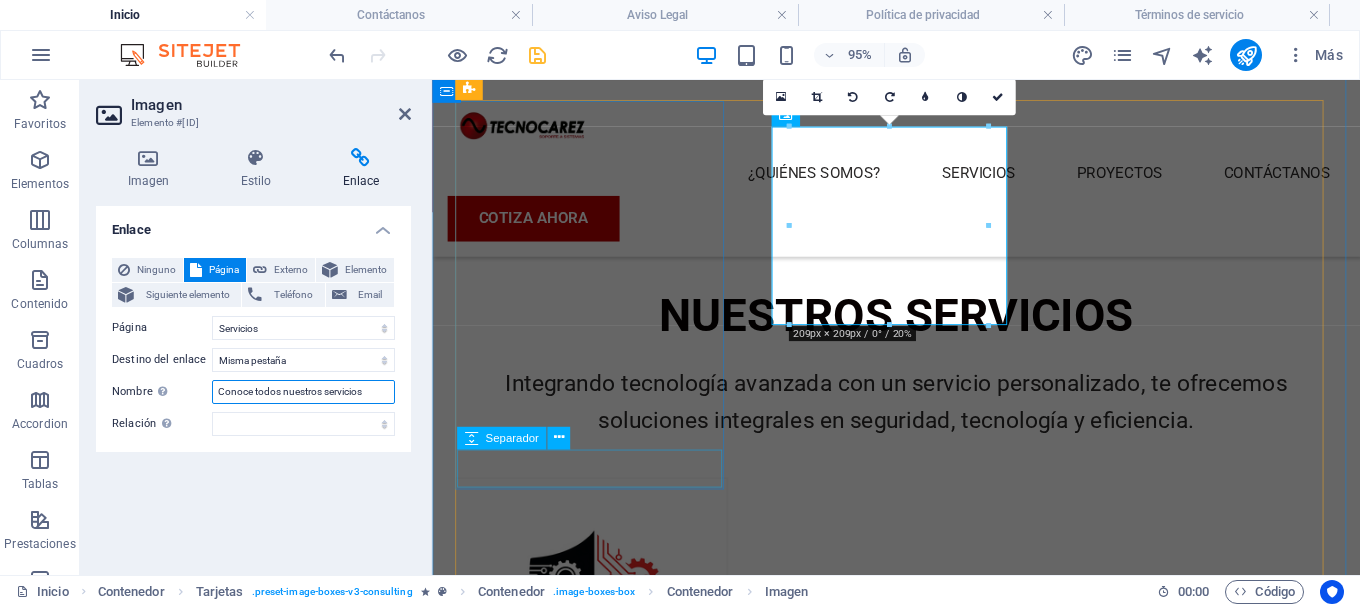 type on "Conoce todos nuestros servicios" 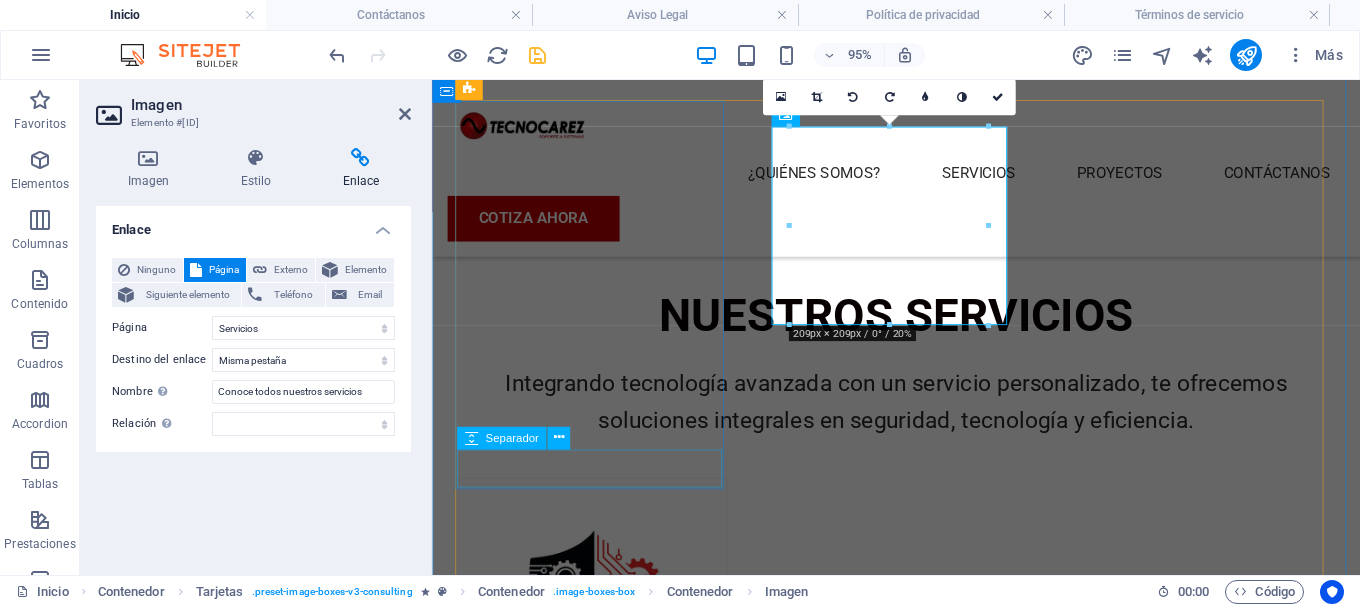 click at bounding box center (600, 885) 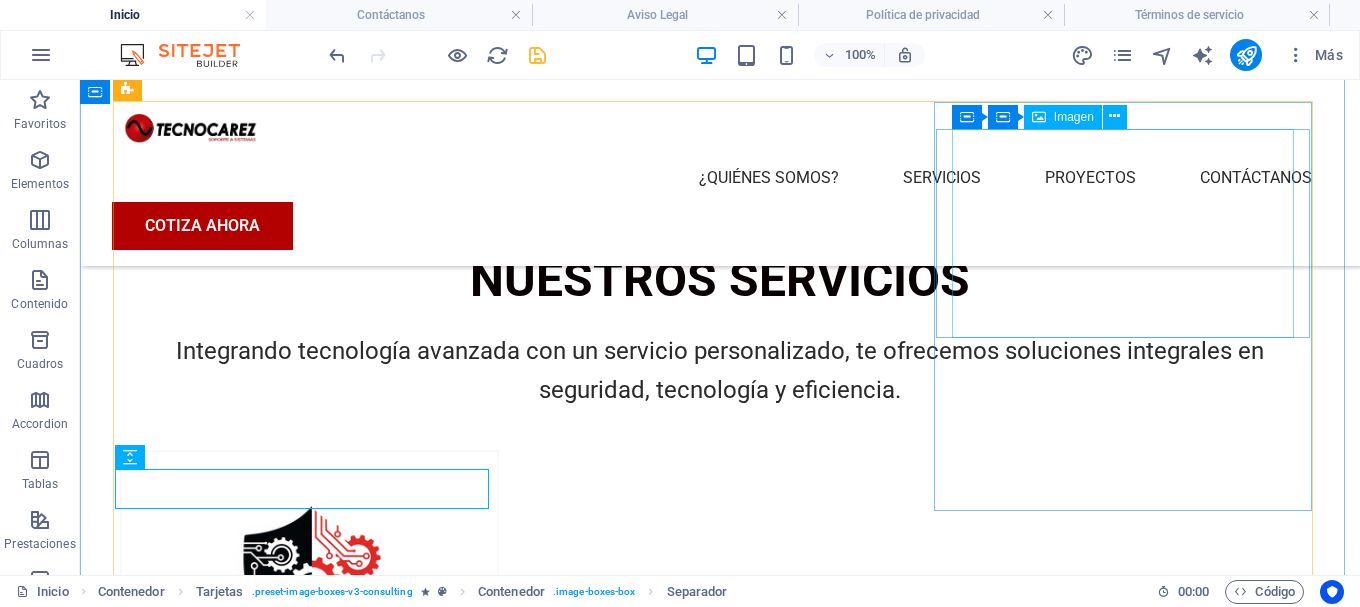 click at bounding box center [309, 1392] 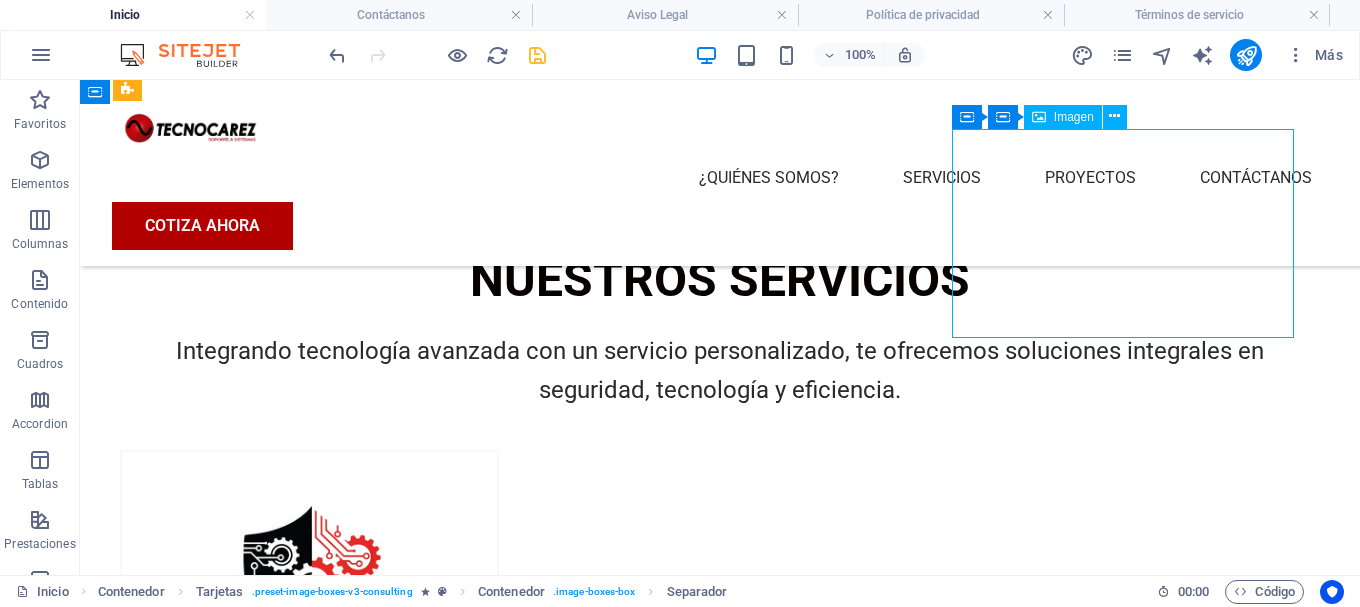 click at bounding box center (309, 1392) 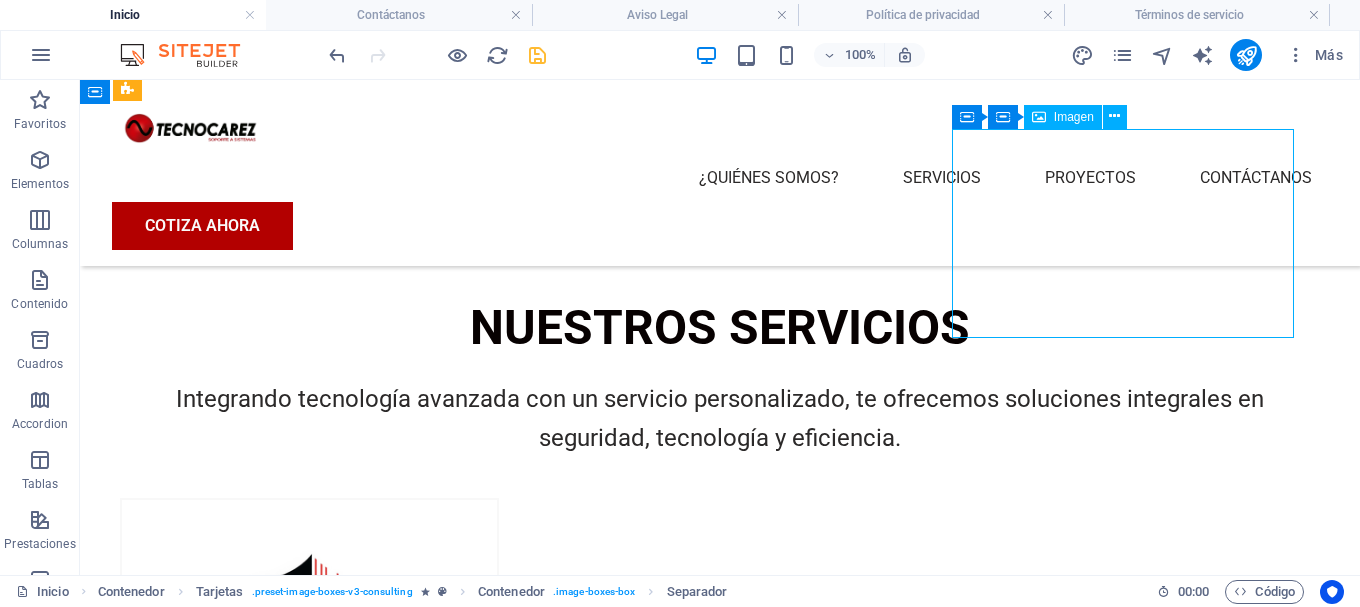 select on "px" 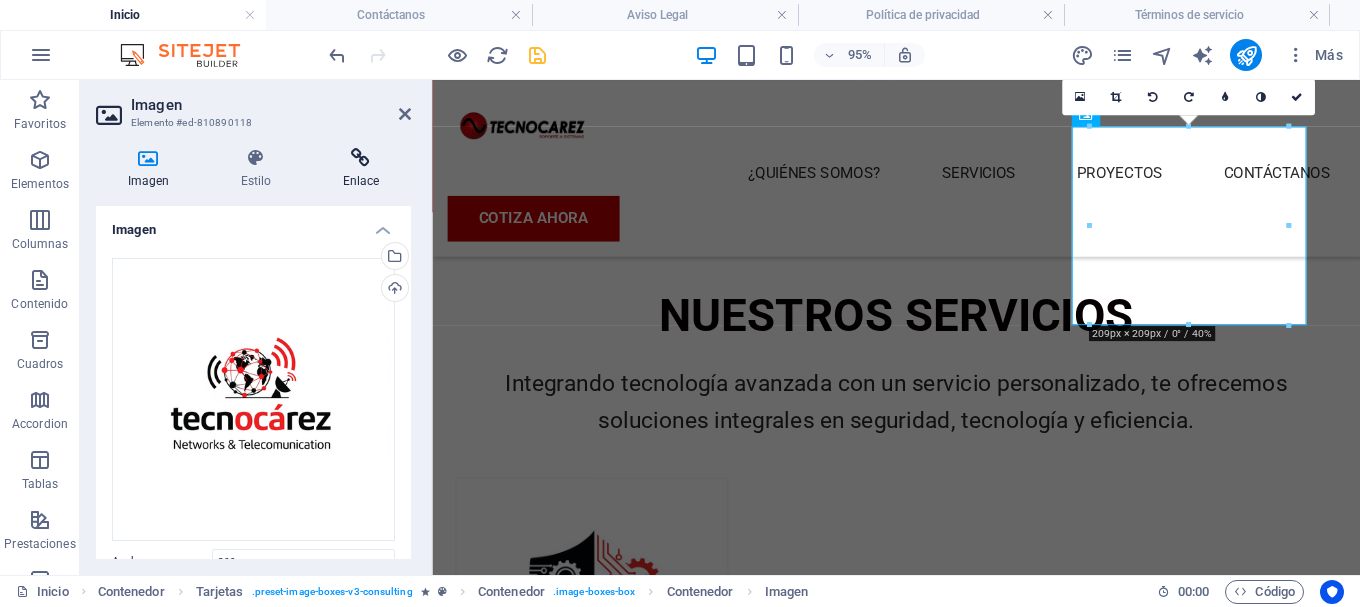 click on "Enlace" at bounding box center (361, 169) 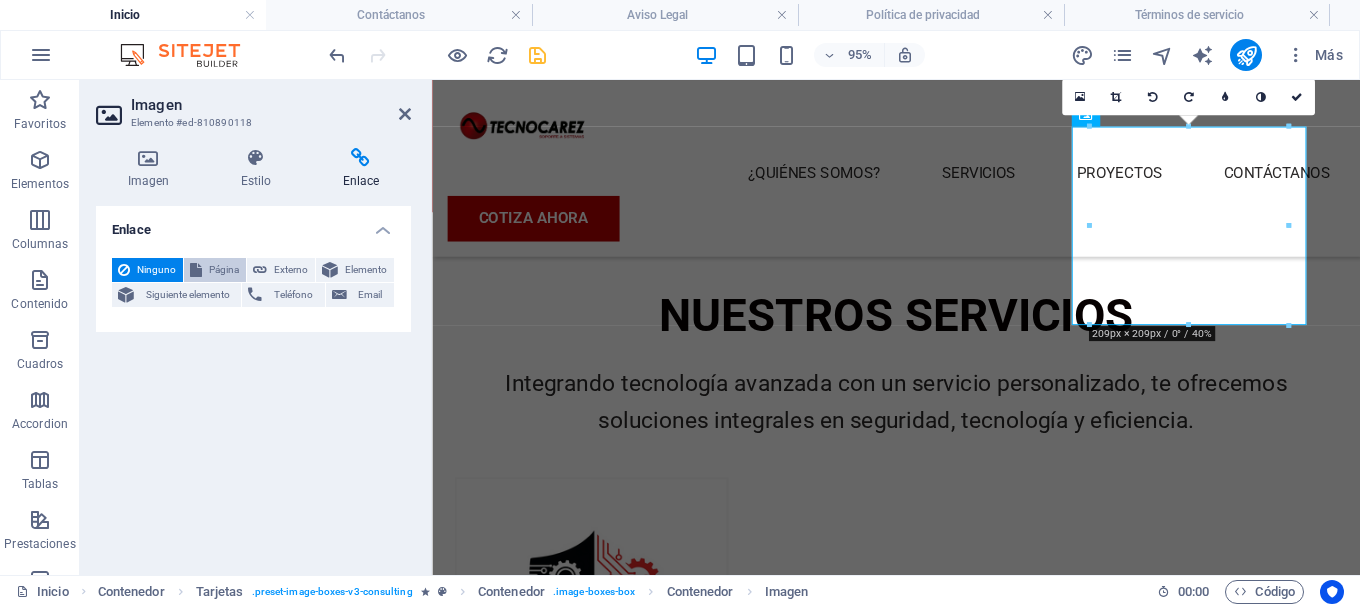 click on "Página" at bounding box center [224, 270] 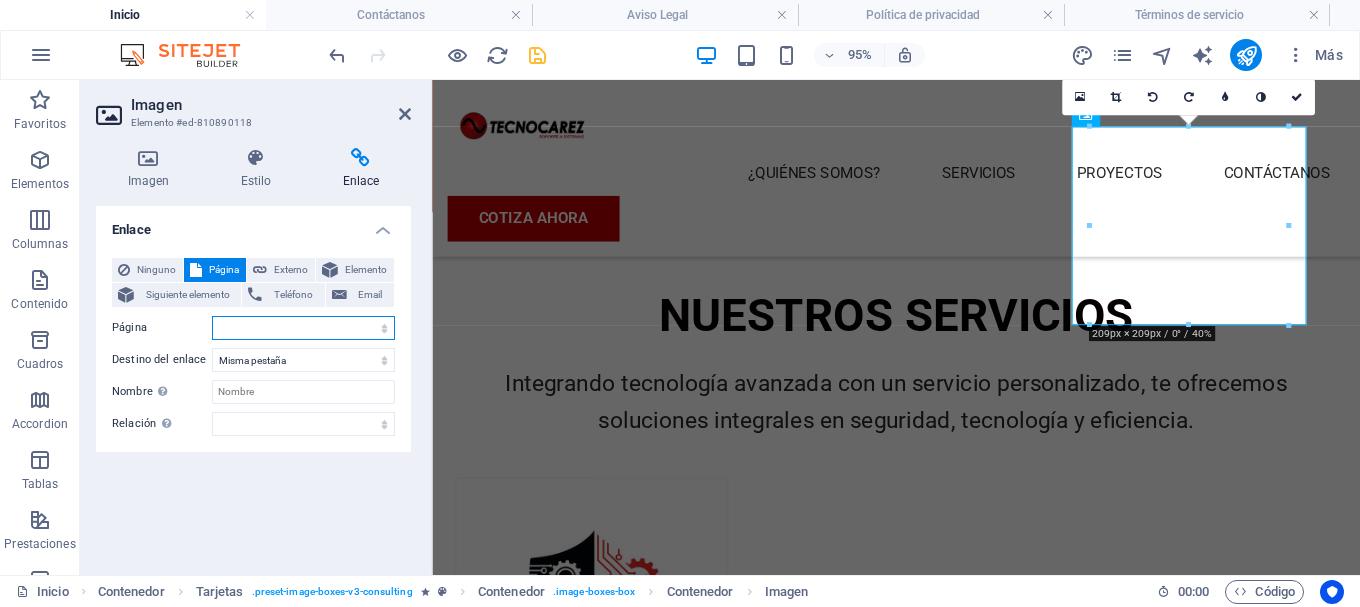 click on "Inicio ¿Quiénes somos? Servicios Proyectos Contáctanos Aviso Legal  Política de privacidad Términos y condiciones" at bounding box center (303, 328) 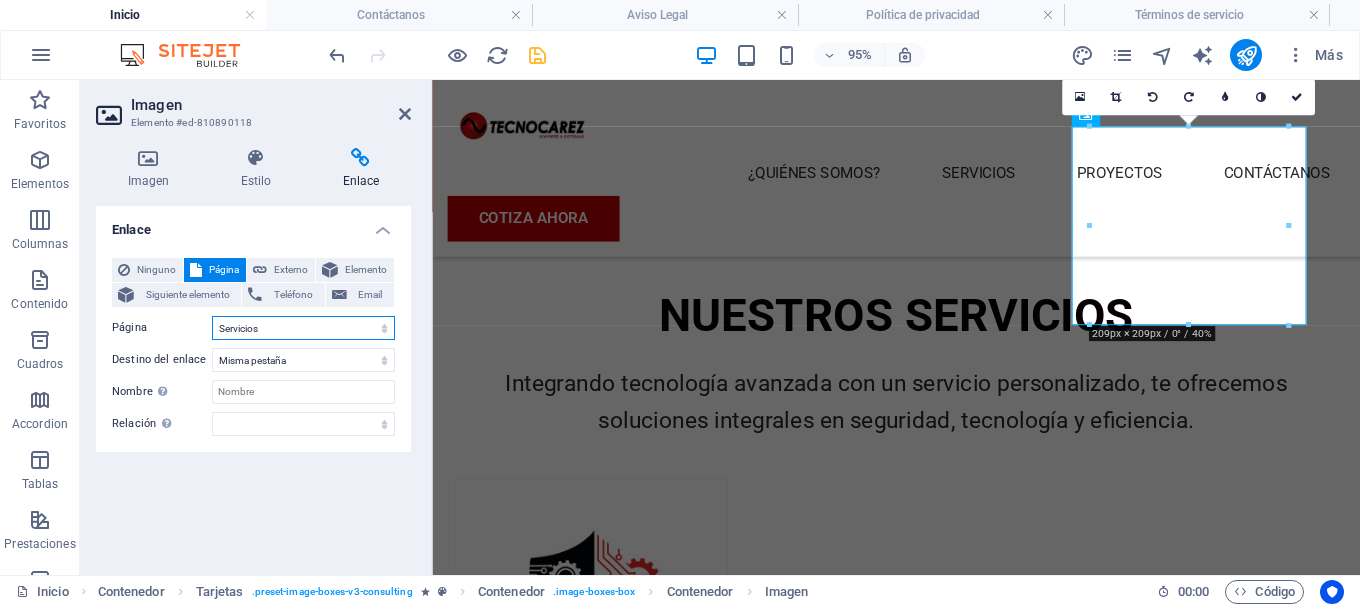 click on "Inicio ¿Quiénes somos? Servicios Proyectos Contáctanos Aviso Legal  Política de privacidad Términos y condiciones" at bounding box center (303, 328) 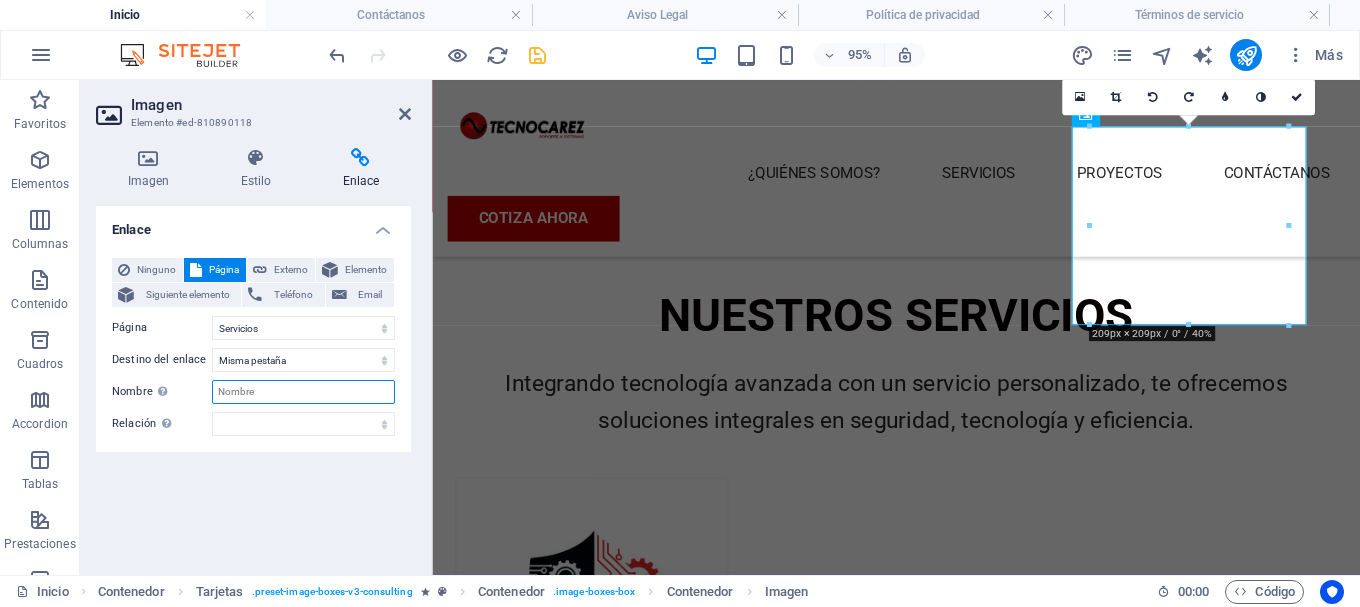 click on "Nombre Una descripción adicional del enlace no debería ser igual al texto del enlace. El título suele mostrarse como un texto de información cuando se mueve el ratón por encima del elemento. Déjalo en blanco en caso de dudas." at bounding box center (303, 392) 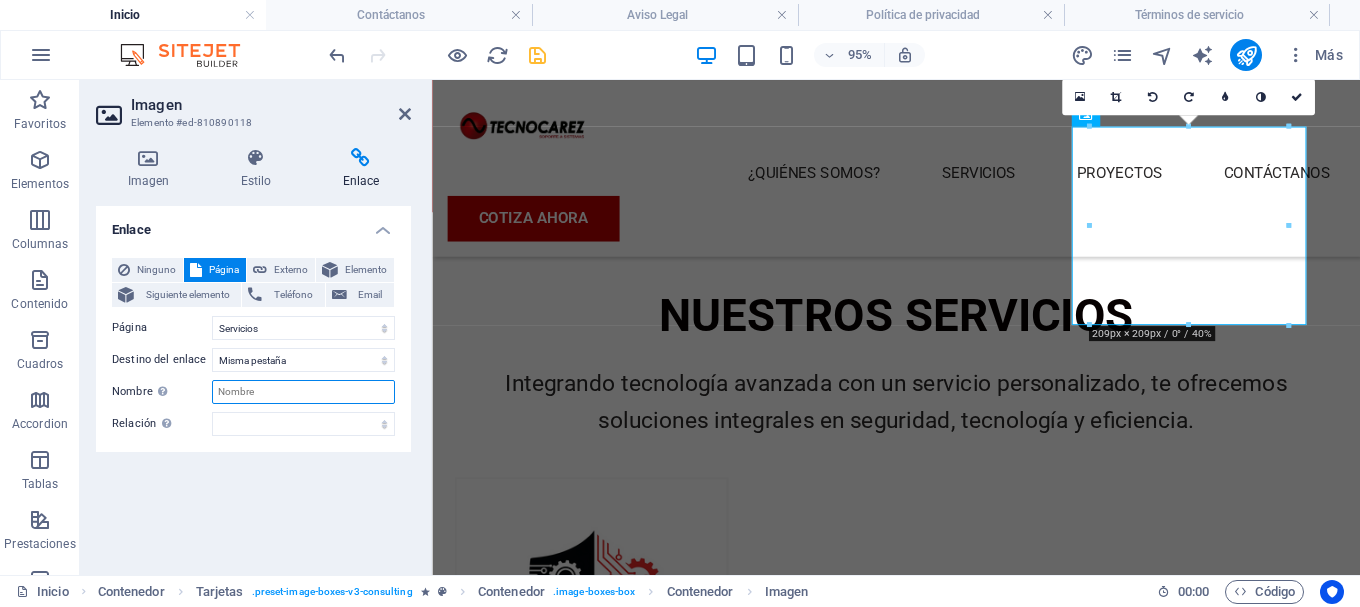 paste on "Conoce todos nuestros servicios" 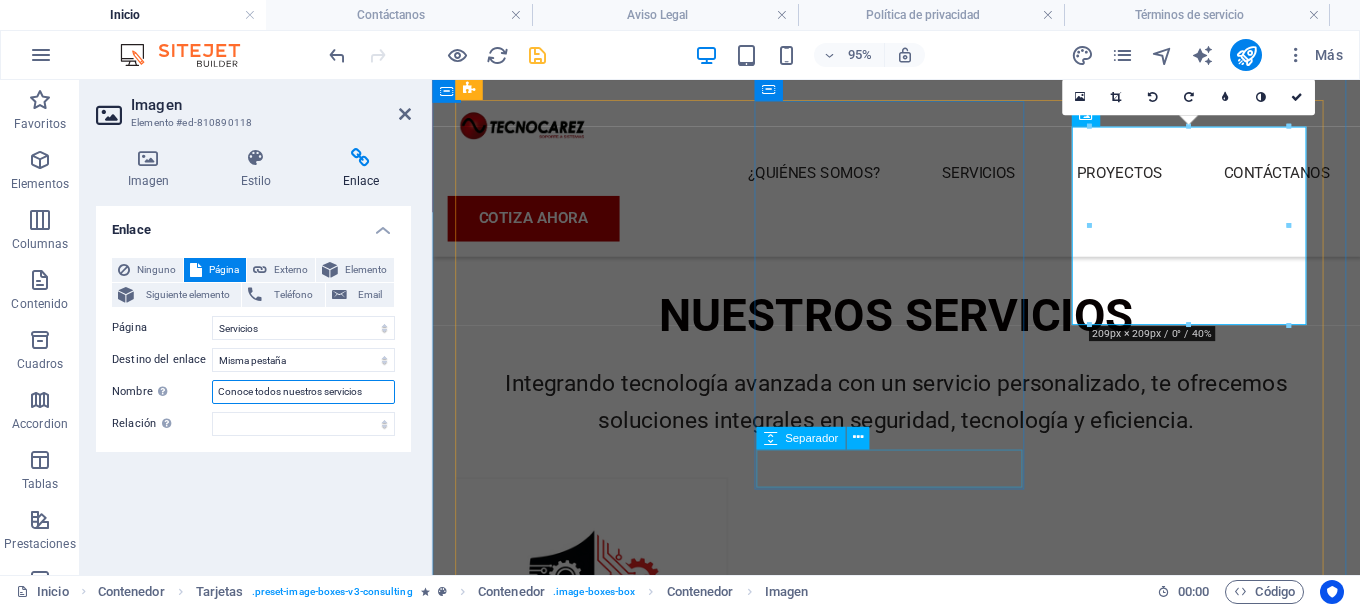 type on "Conoce todos nuestros servicios" 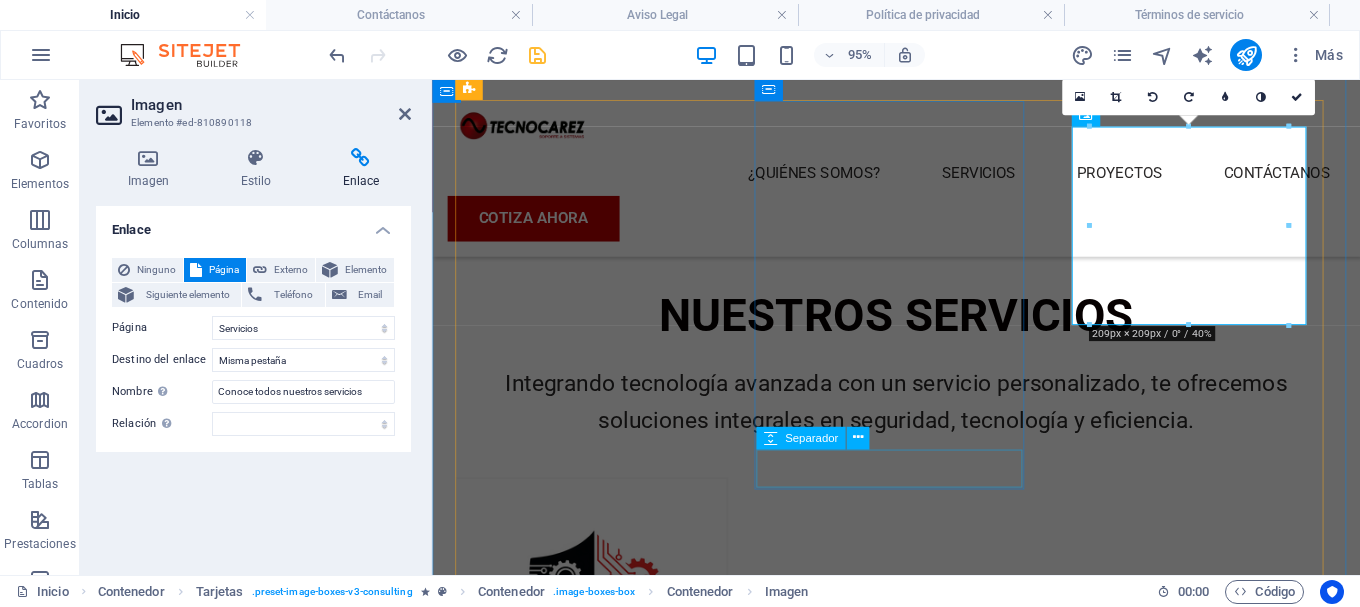 click at bounding box center [600, 1310] 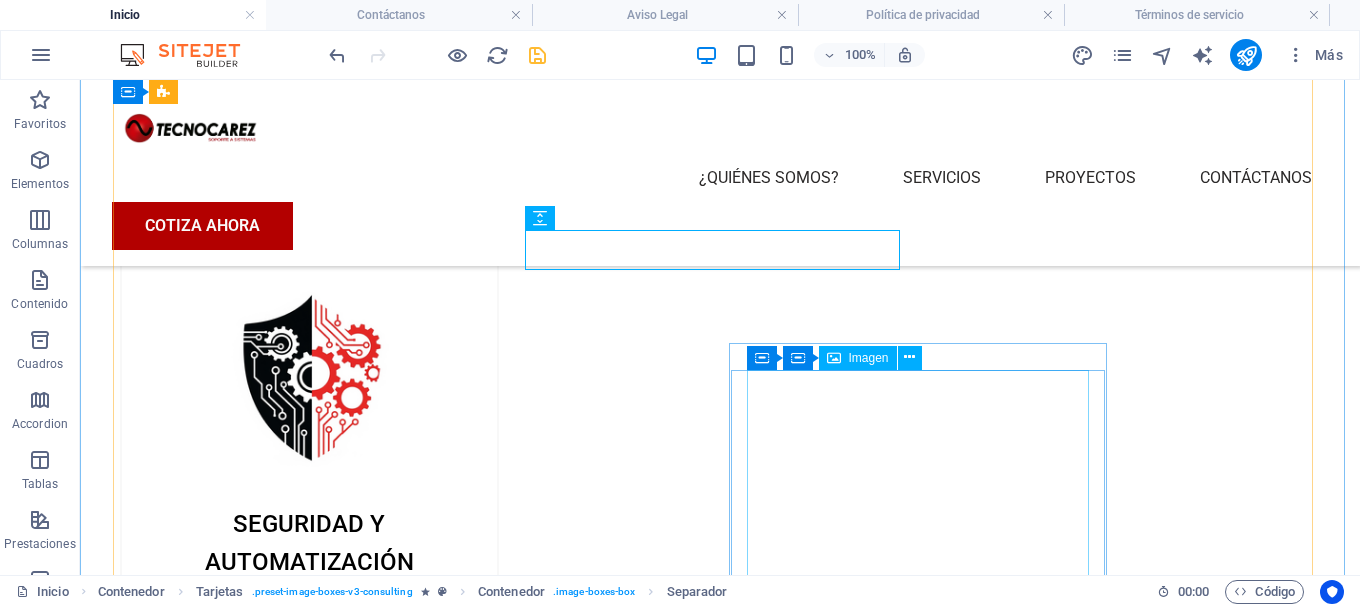 scroll, scrollTop: 1496, scrollLeft: 0, axis: vertical 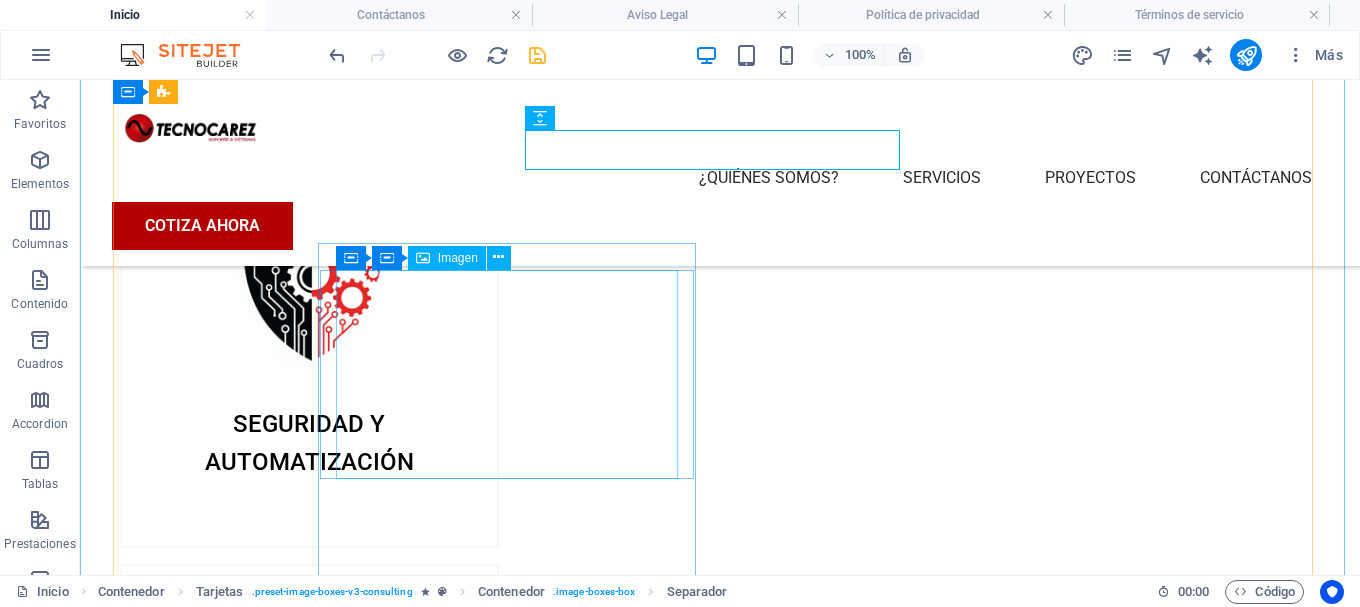 click at bounding box center (309, 1468) 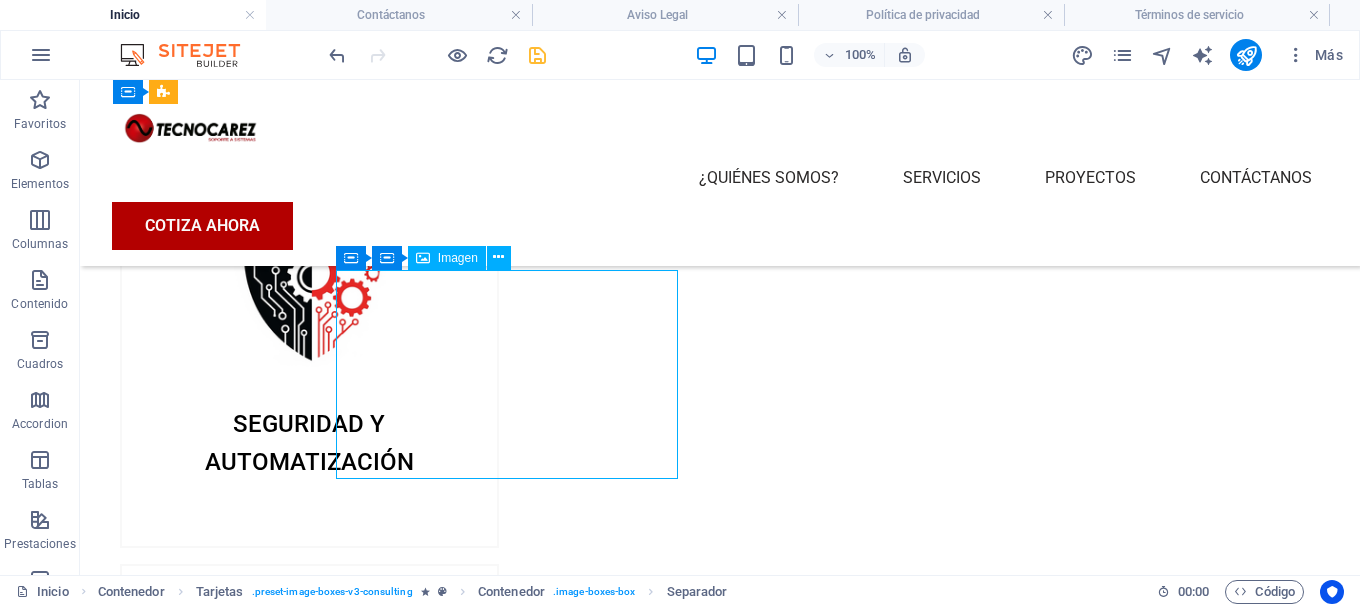 click at bounding box center [309, 1468] 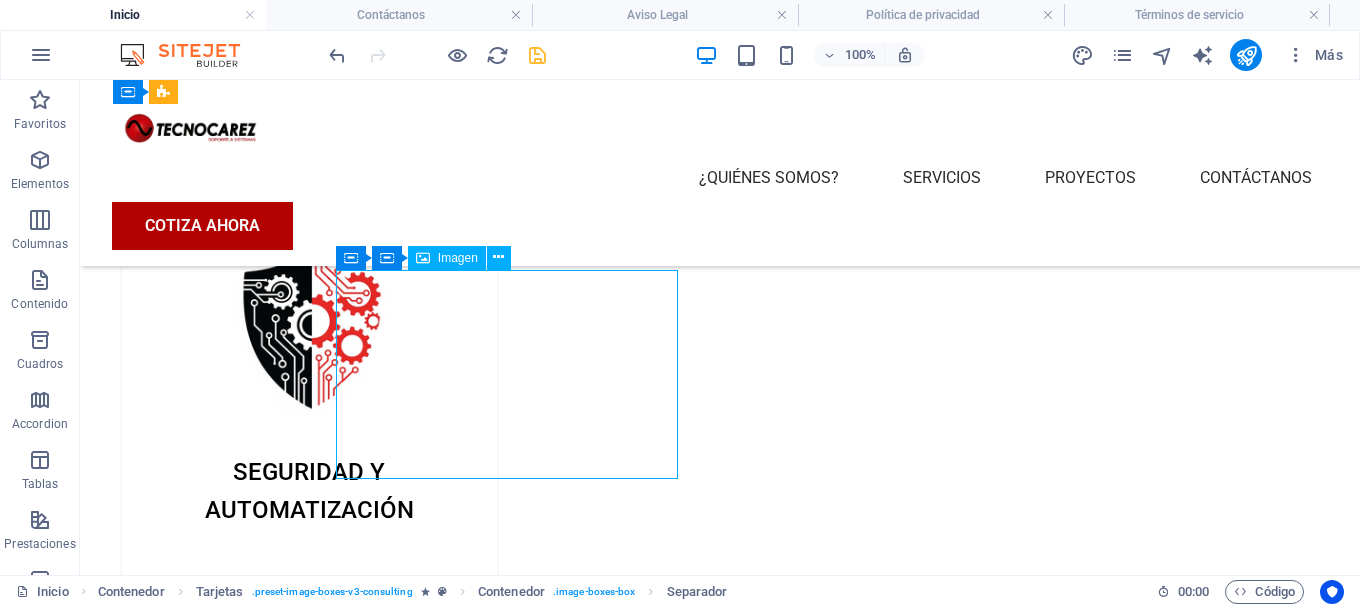 select on "px" 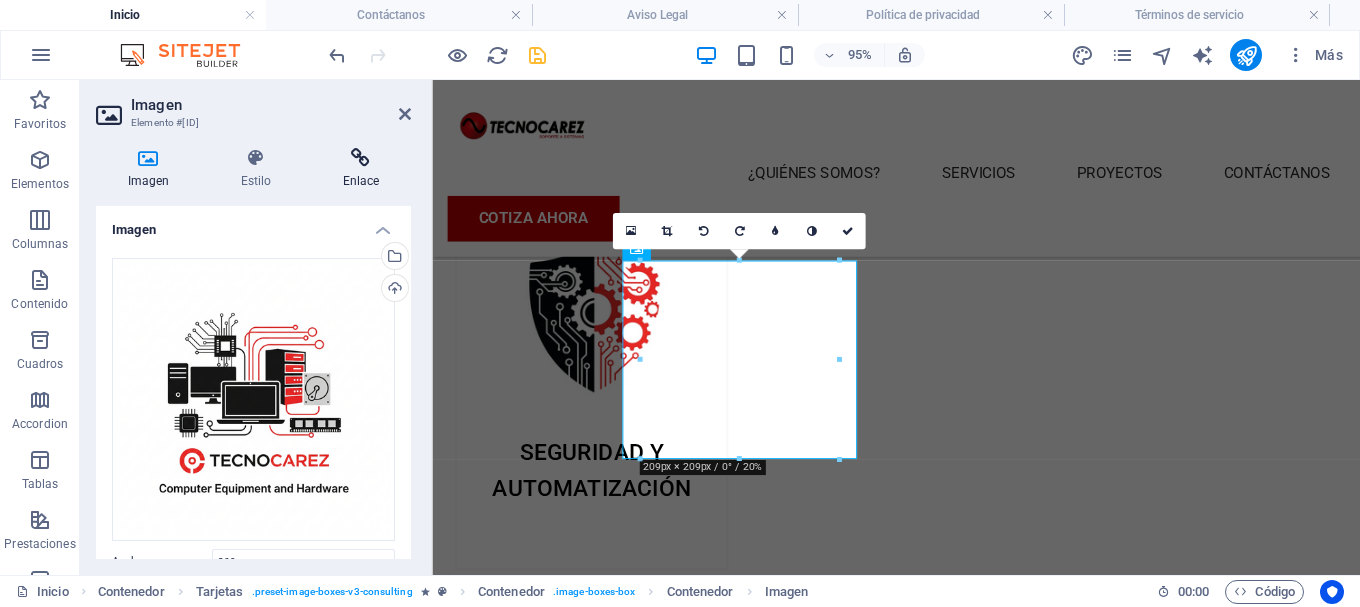 click at bounding box center (361, 158) 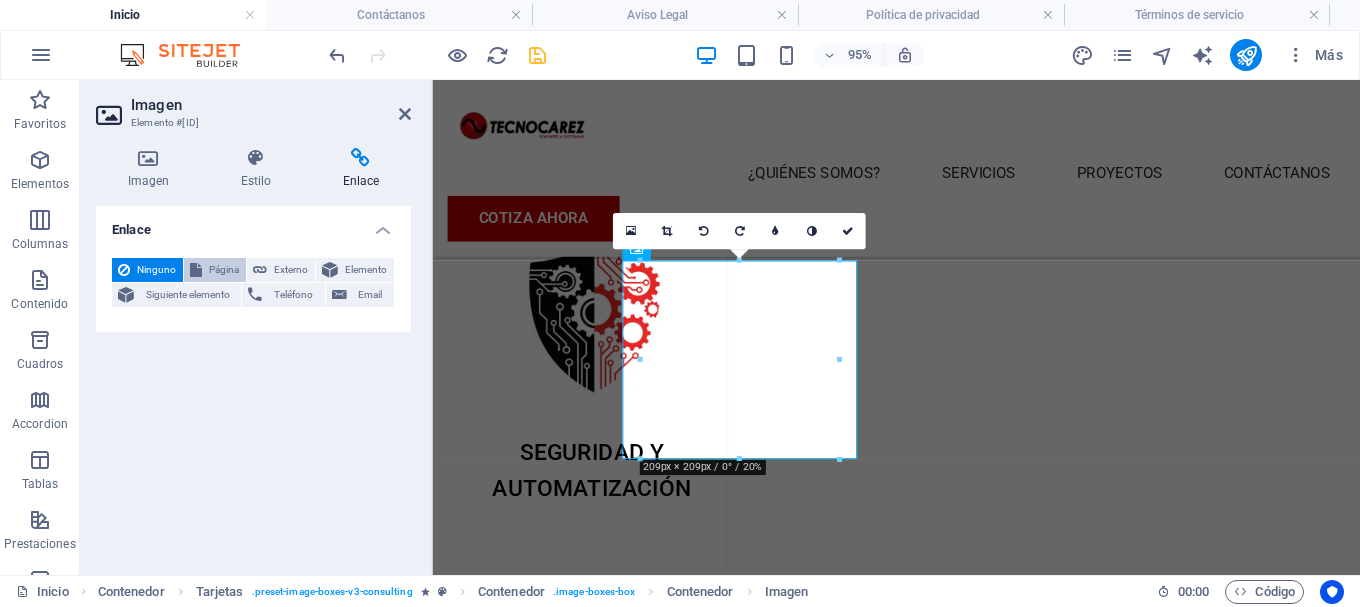 click on "Página" at bounding box center (224, 270) 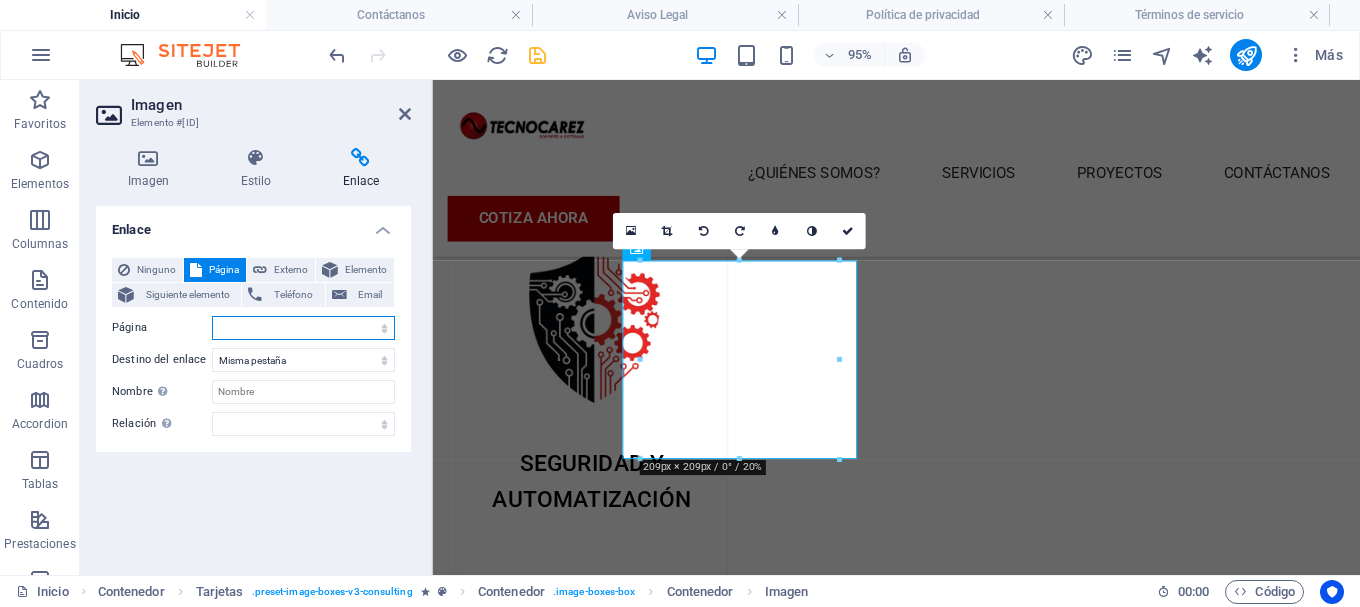 click on "Inicio ¿Quiénes somos? Servicios Proyectos Contáctanos Aviso Legal  Política de privacidad Términos y condiciones" at bounding box center (303, 328) 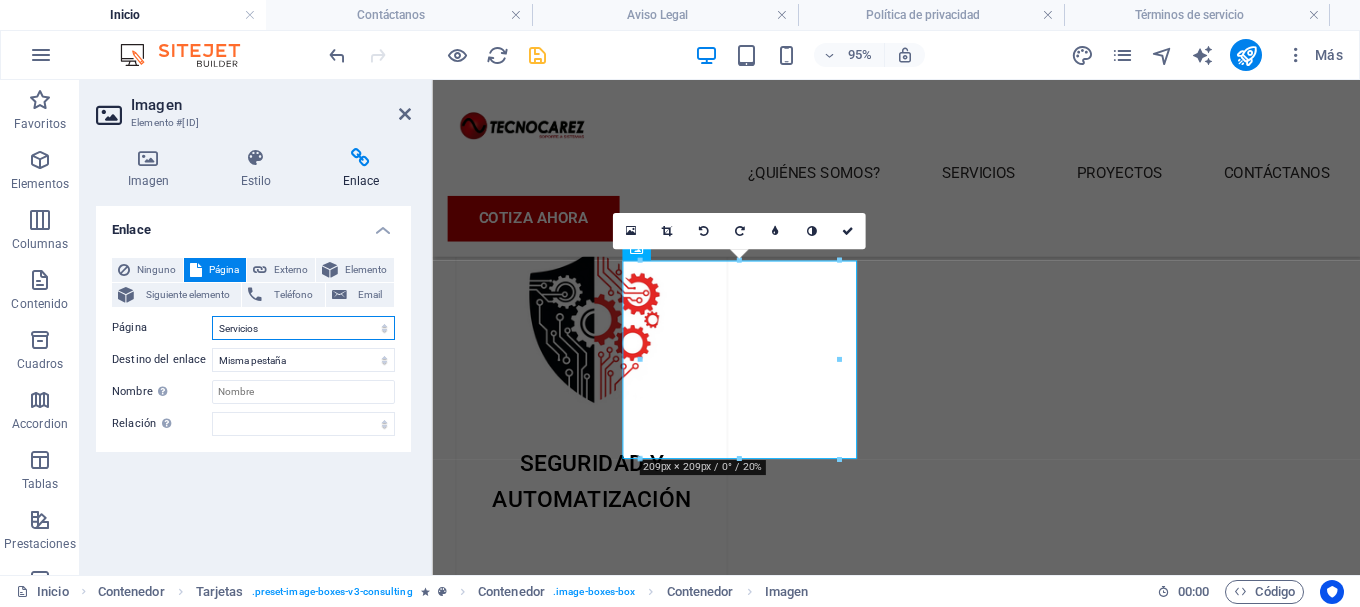 click on "Inicio ¿Quiénes somos? Servicios Proyectos Contáctanos Aviso Legal  Política de privacidad Términos y condiciones" at bounding box center [303, 328] 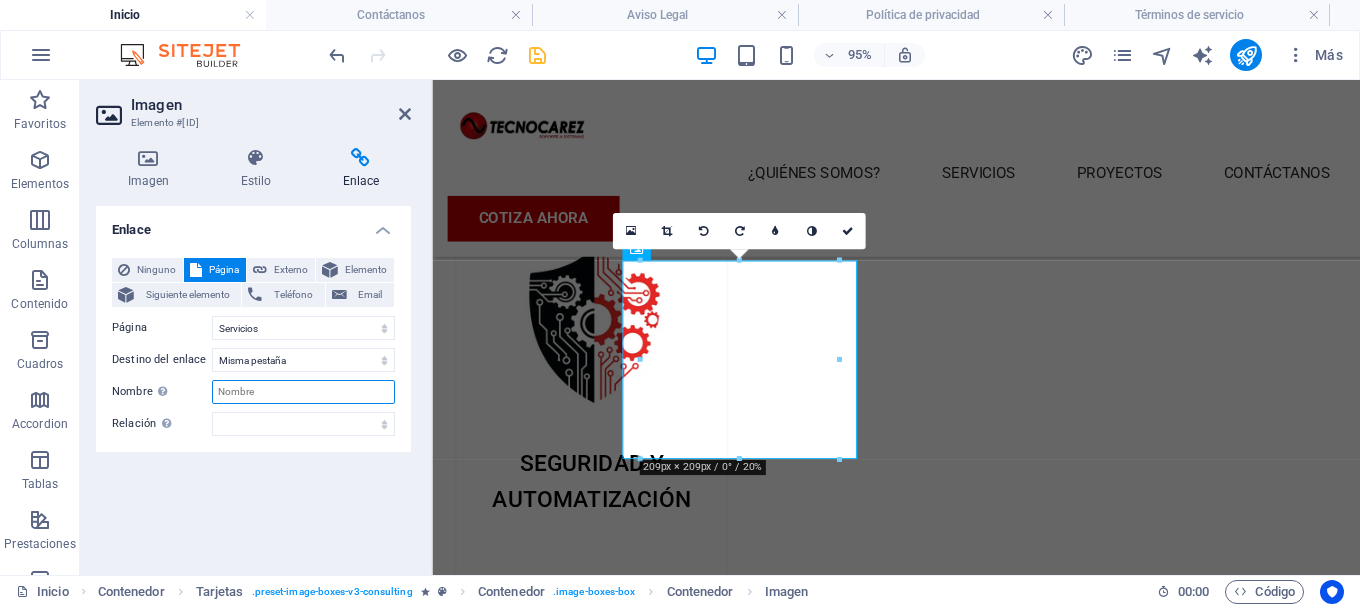 click on "Nombre Una descripción adicional del enlace no debería ser igual al texto del enlace. El título suele mostrarse como un texto de información cuando se mueve el ratón por encima del elemento. Déjalo en blanco en caso de dudas." at bounding box center [303, 392] 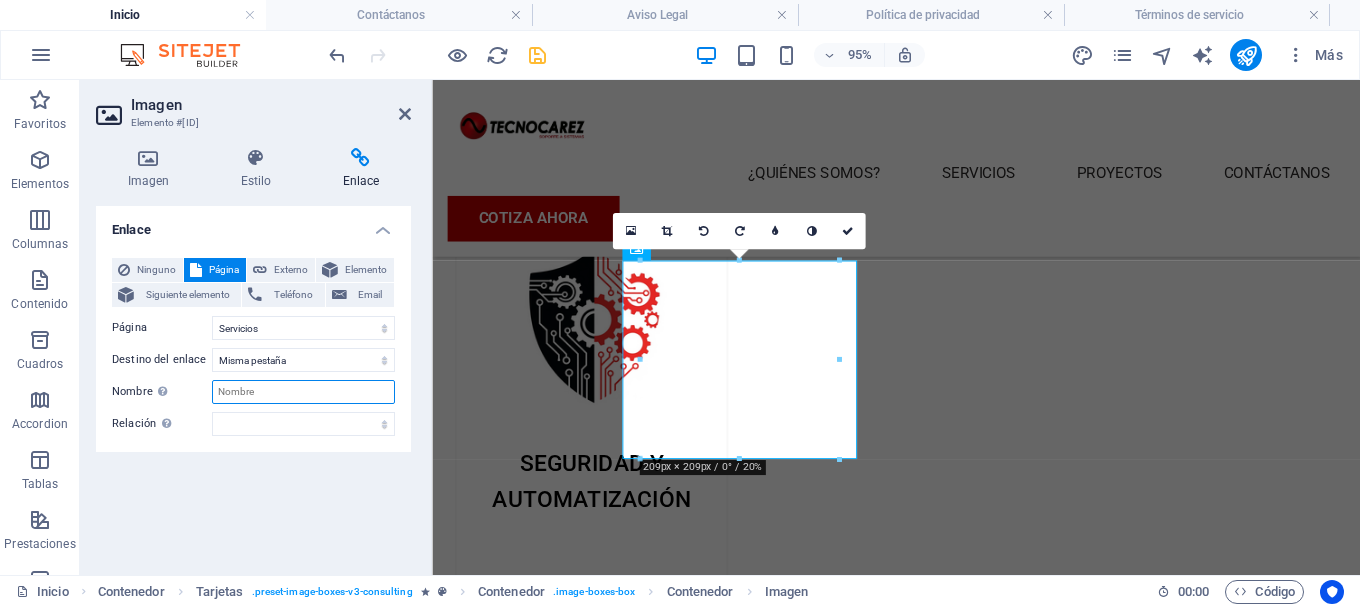 paste on "Conoce todos nuestros servicios" 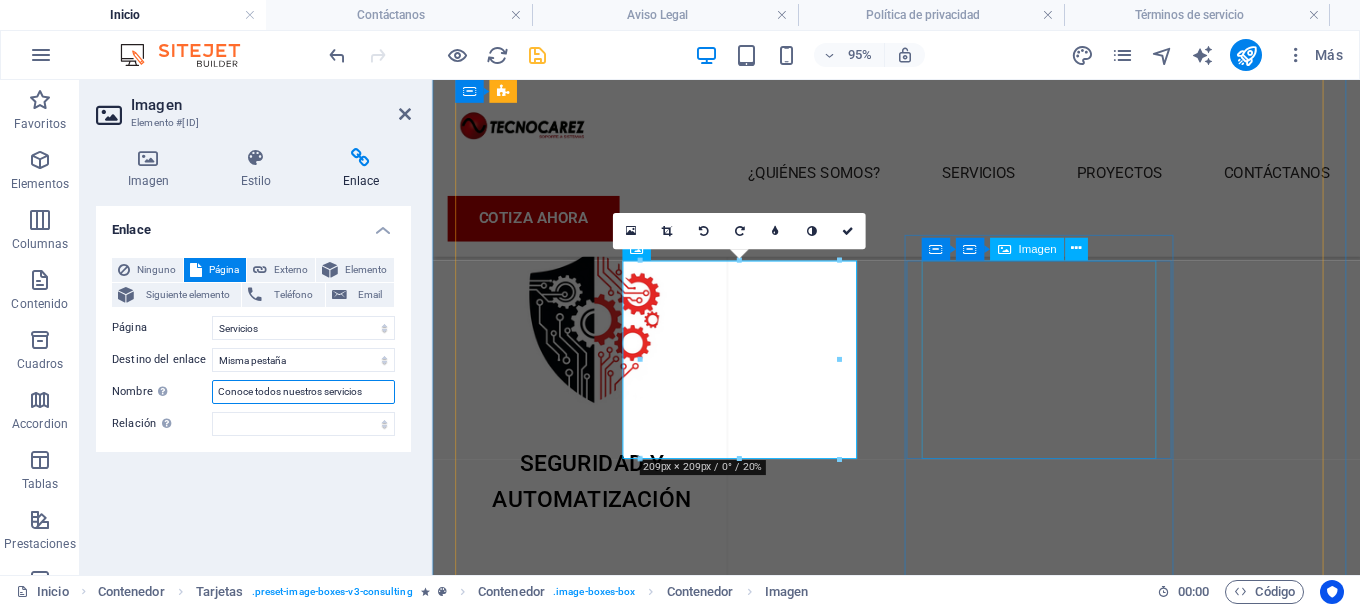type on "Conoce todos nuestros servicios" 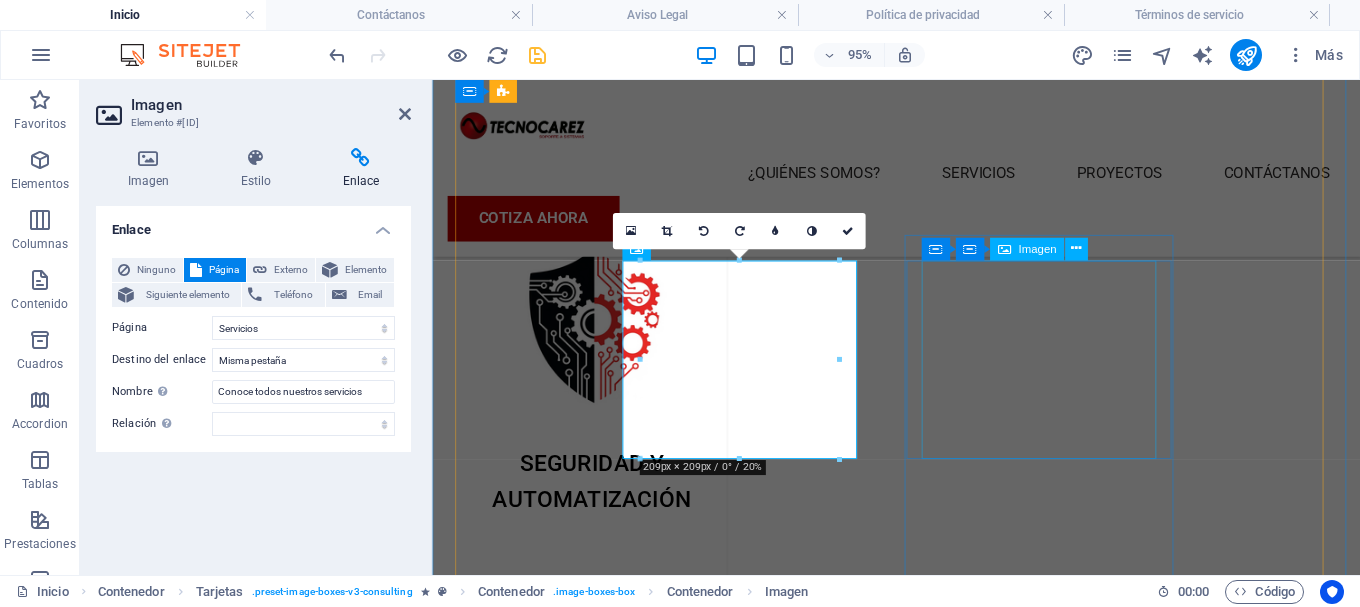 click at bounding box center (600, 2066) 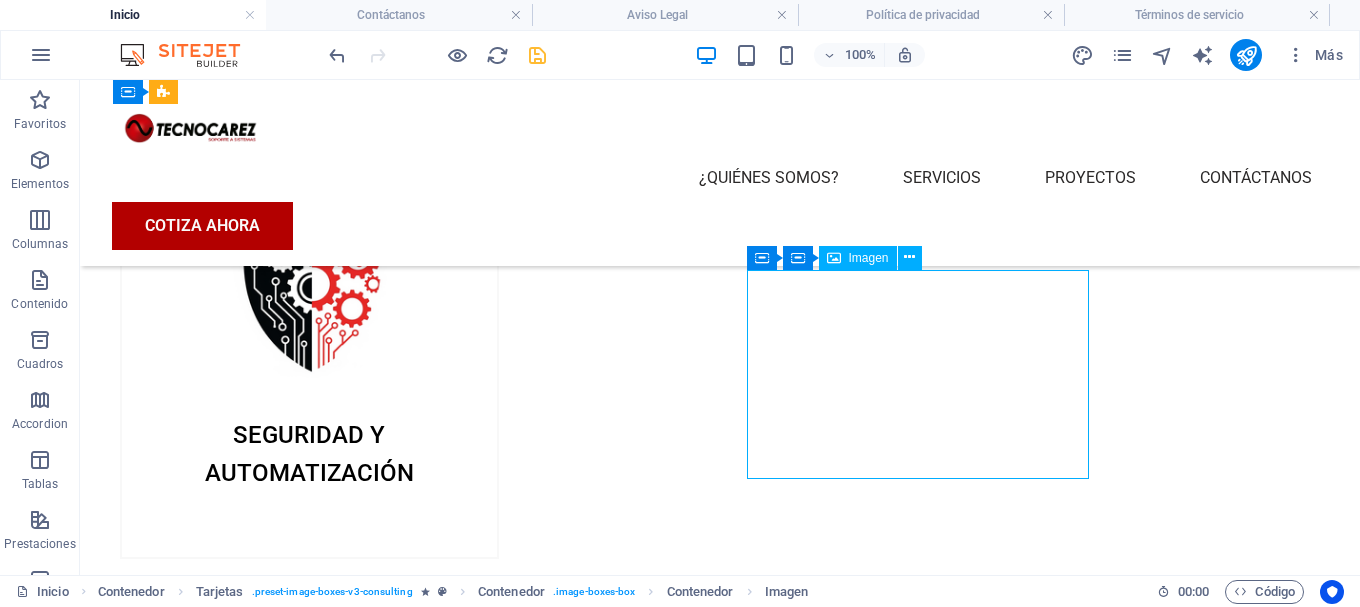 click at bounding box center [309, 1903] 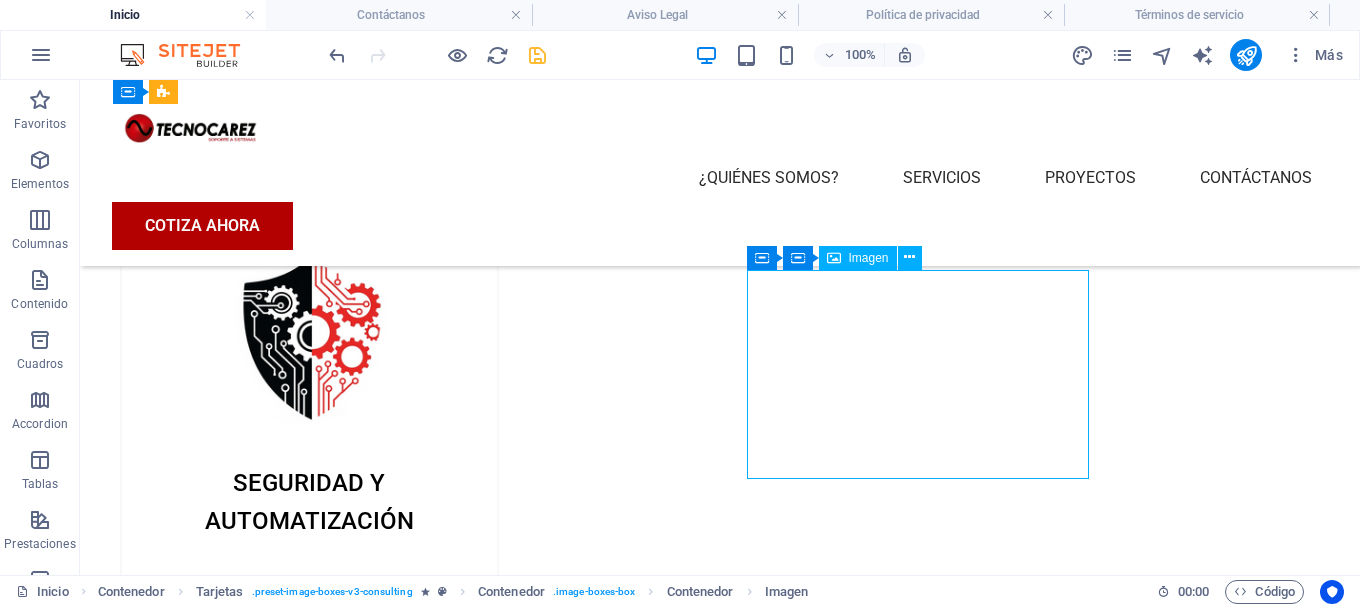 select on "px" 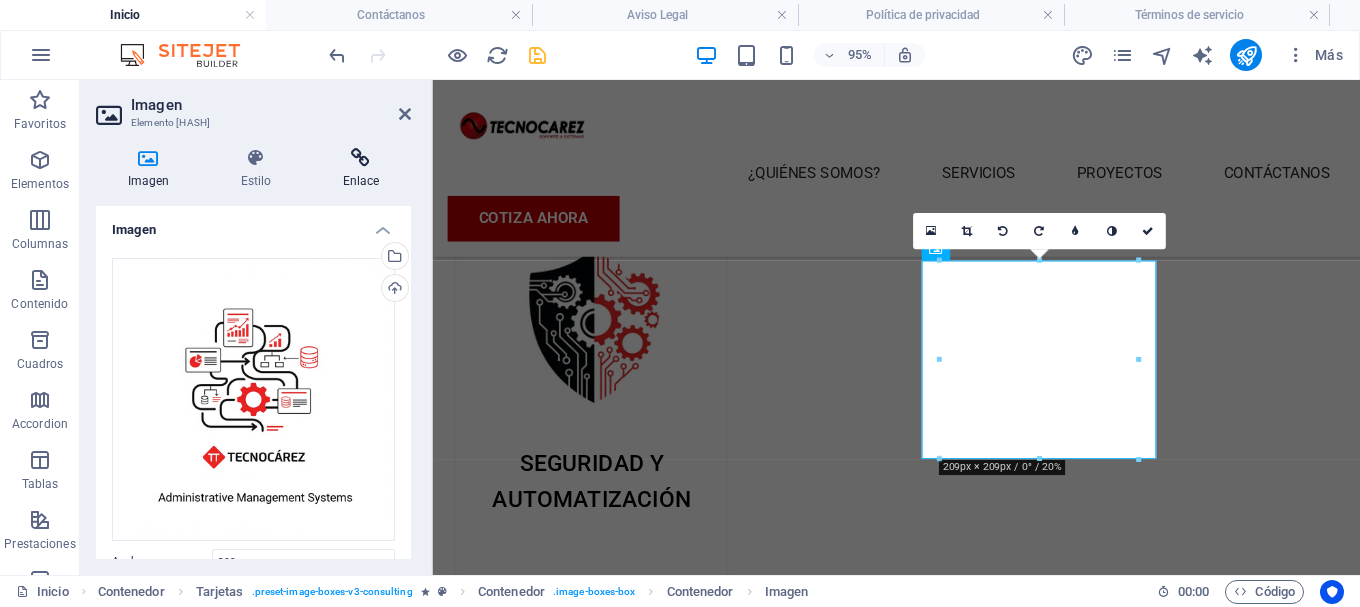 click at bounding box center [361, 158] 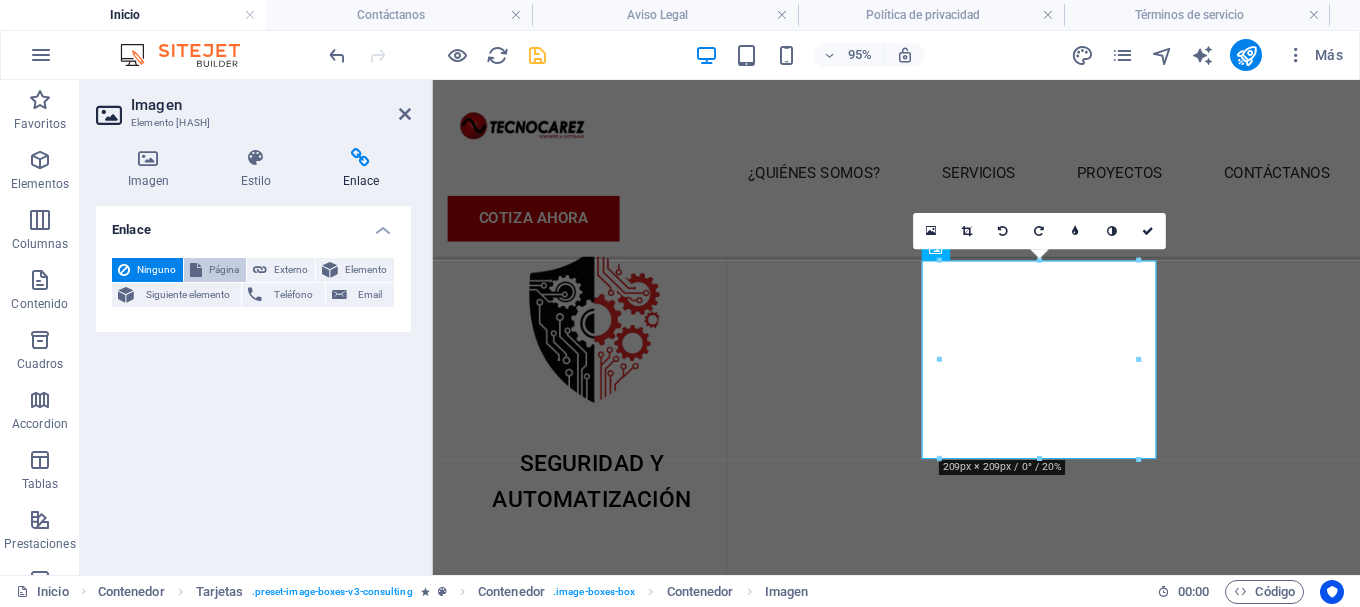 click at bounding box center (196, 270) 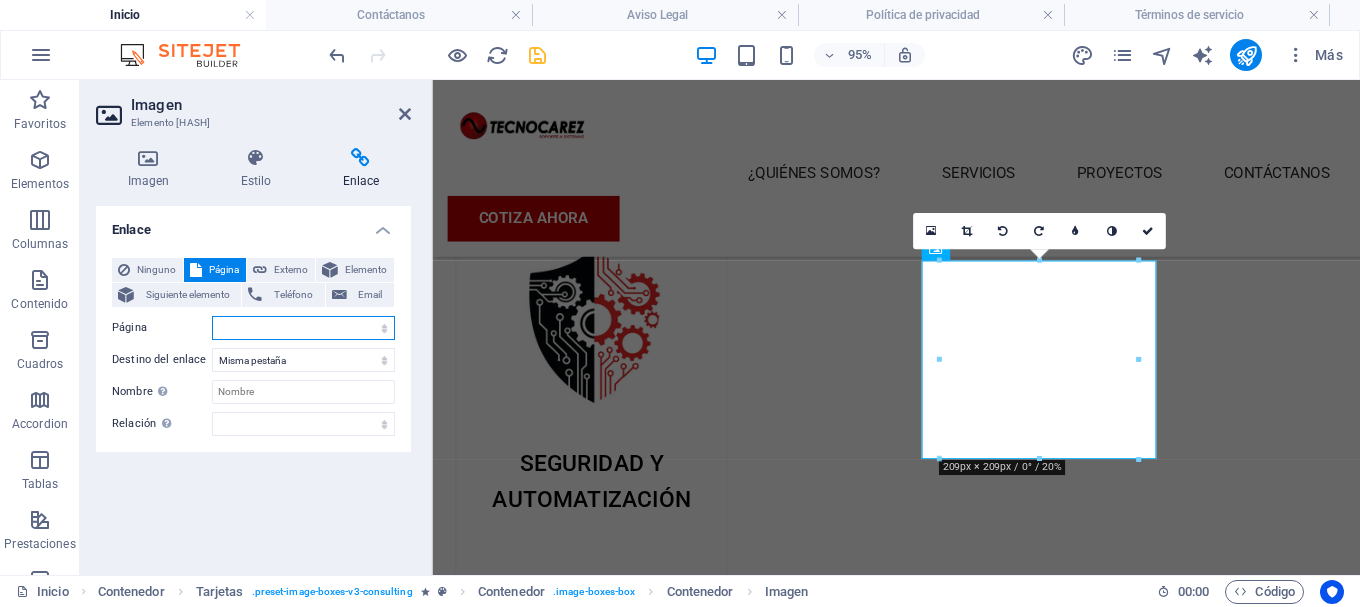 click on "Inicio ¿Quiénes somos? Servicios Proyectos Contáctanos Aviso Legal  Política de privacidad Términos y condiciones" at bounding box center (303, 328) 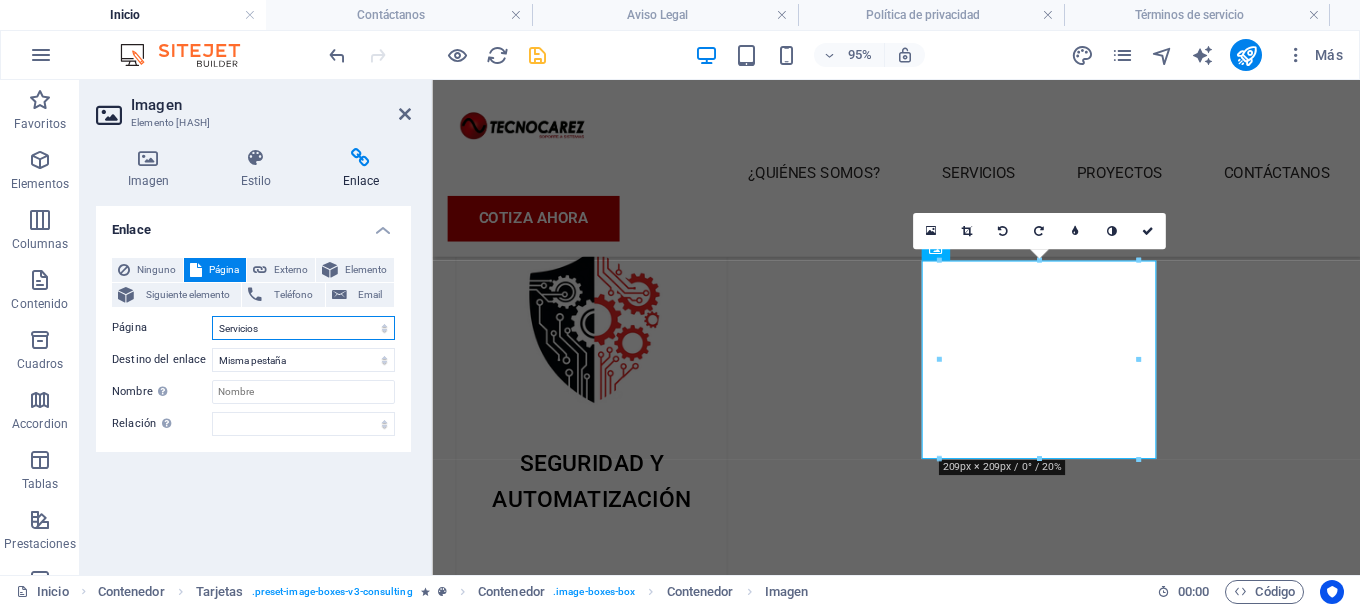click on "Inicio ¿Quiénes somos? Servicios Proyectos Contáctanos Aviso Legal  Política de privacidad Términos y condiciones" at bounding box center [303, 328] 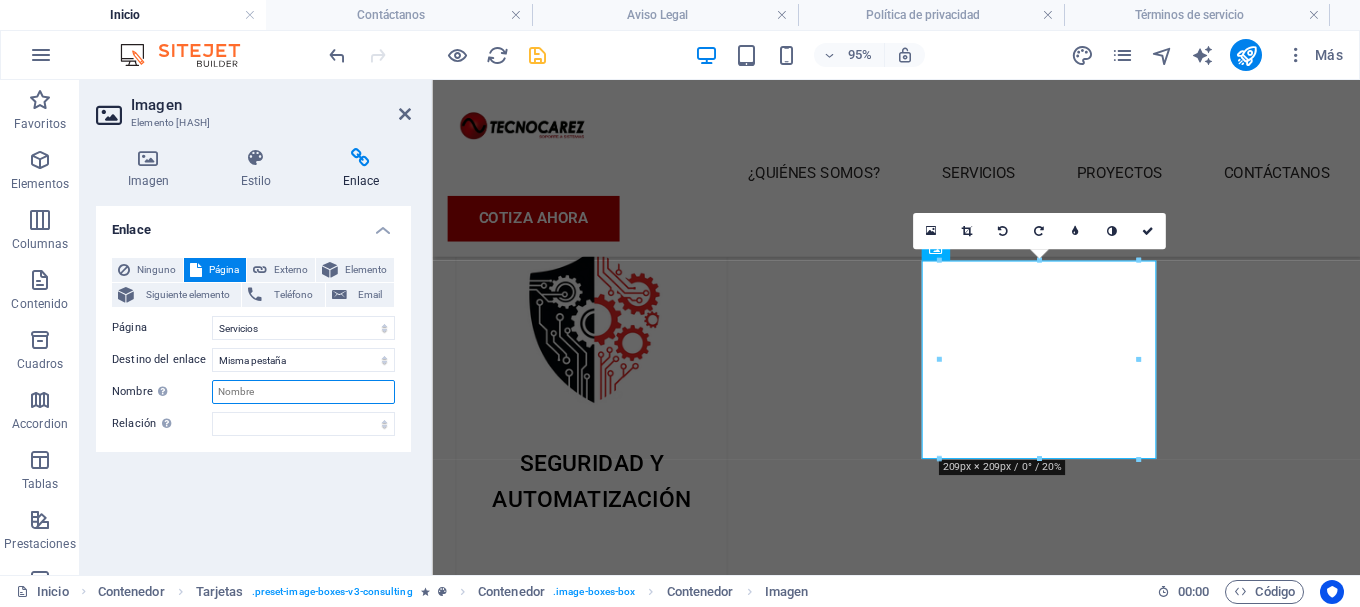 click on "Nombre Una descripción adicional del enlace no debería ser igual al texto del enlace. El título suele mostrarse como un texto de información cuando se mueve el ratón por encima del elemento. Déjalo en blanco en caso de dudas." at bounding box center [303, 392] 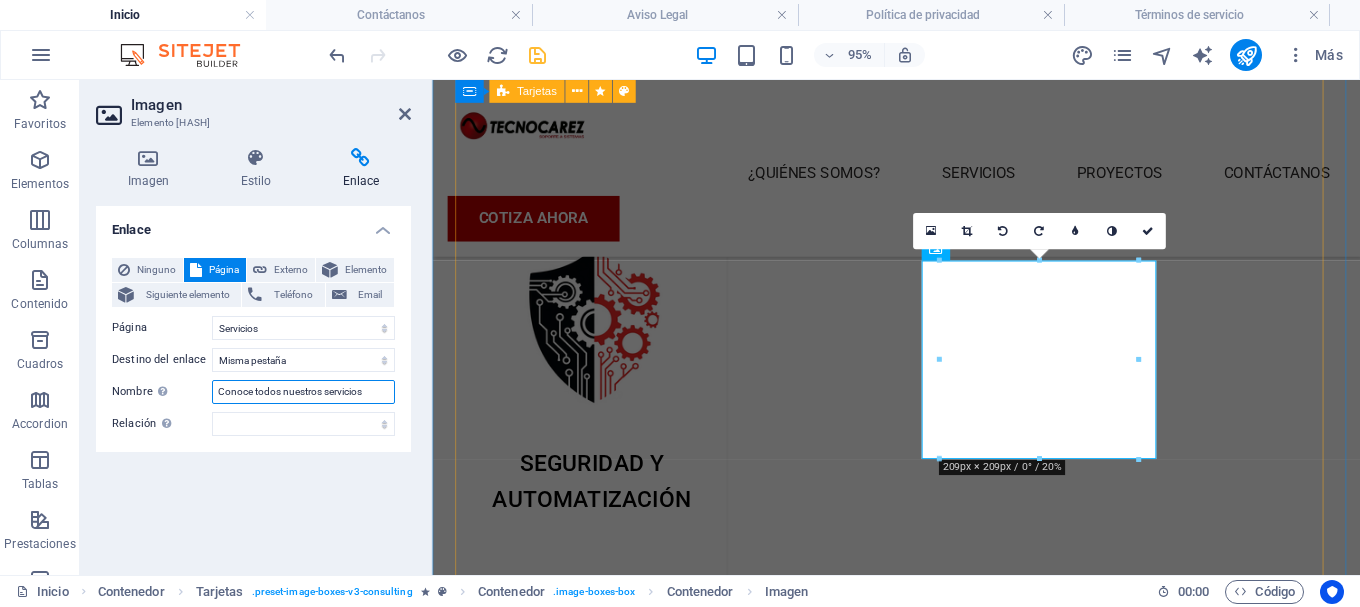 type on "Conoce todos nuestros servicios" 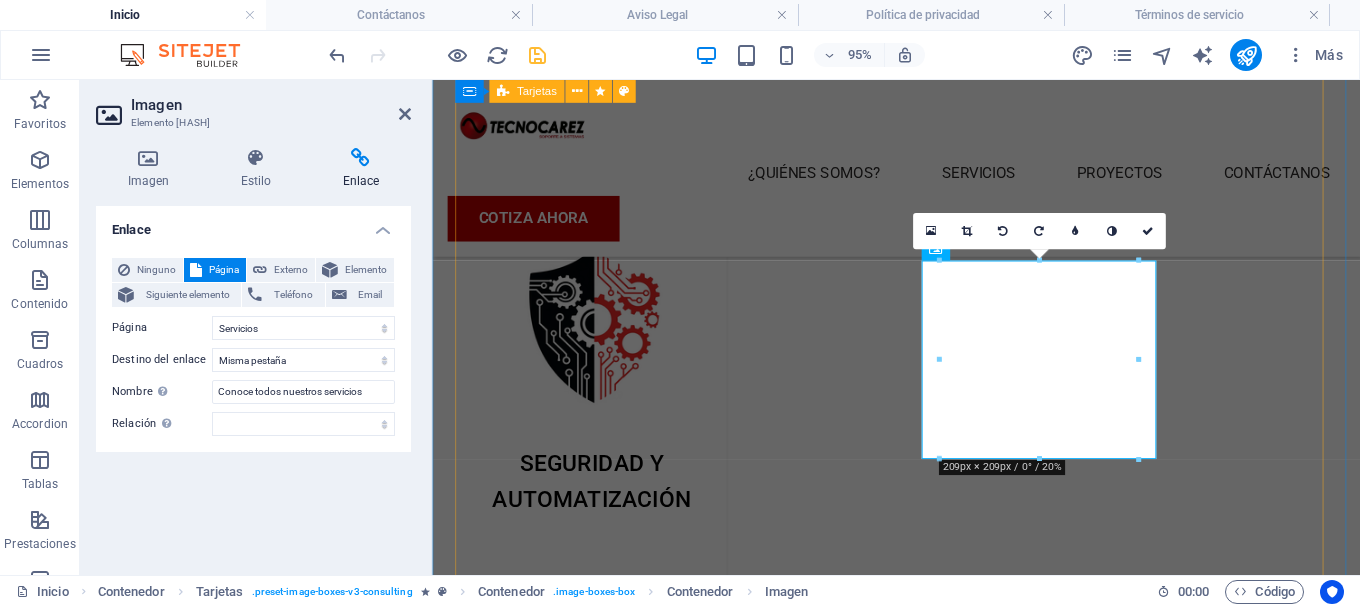 click on "SEGURIDAD Y AUTOMATIZACIÓN SOPORTE Y MANTENIMIENTO REDES Y TELECOMUNICACIÓN EQUIPOS DE CÓMPUTO Y HARDWARE SISTEMAS DE GESTIÓN ADMINISTRATIVA" at bounding box center [920, 1290] 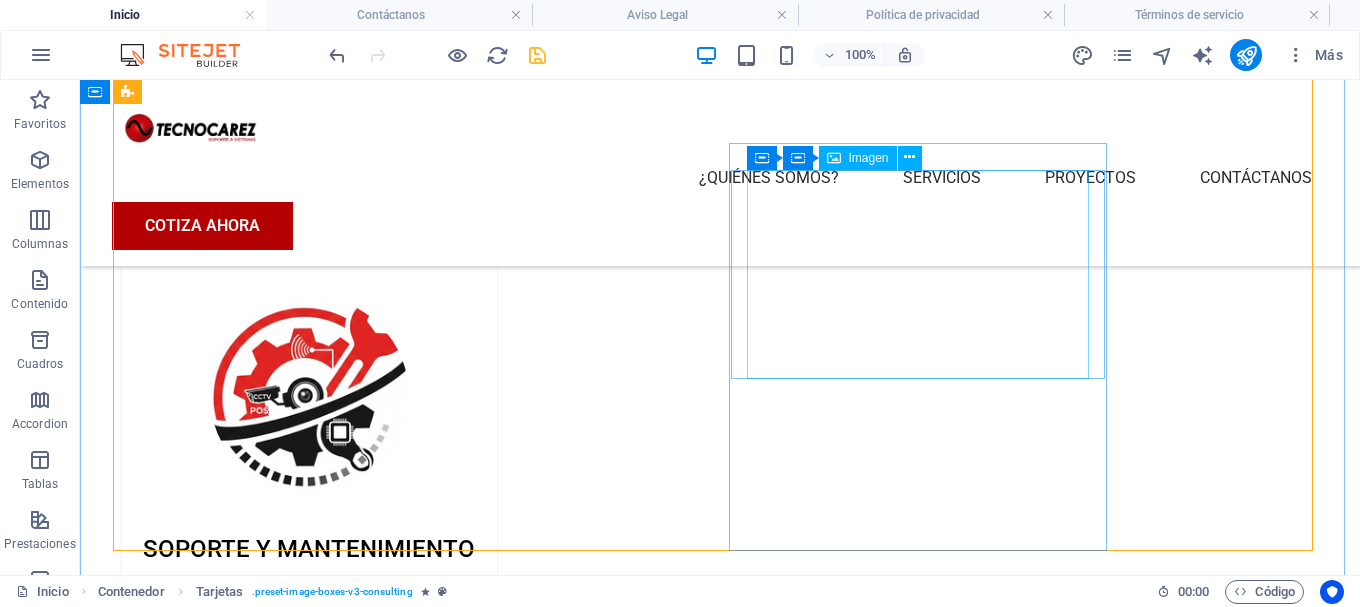 scroll, scrollTop: 1596, scrollLeft: 0, axis: vertical 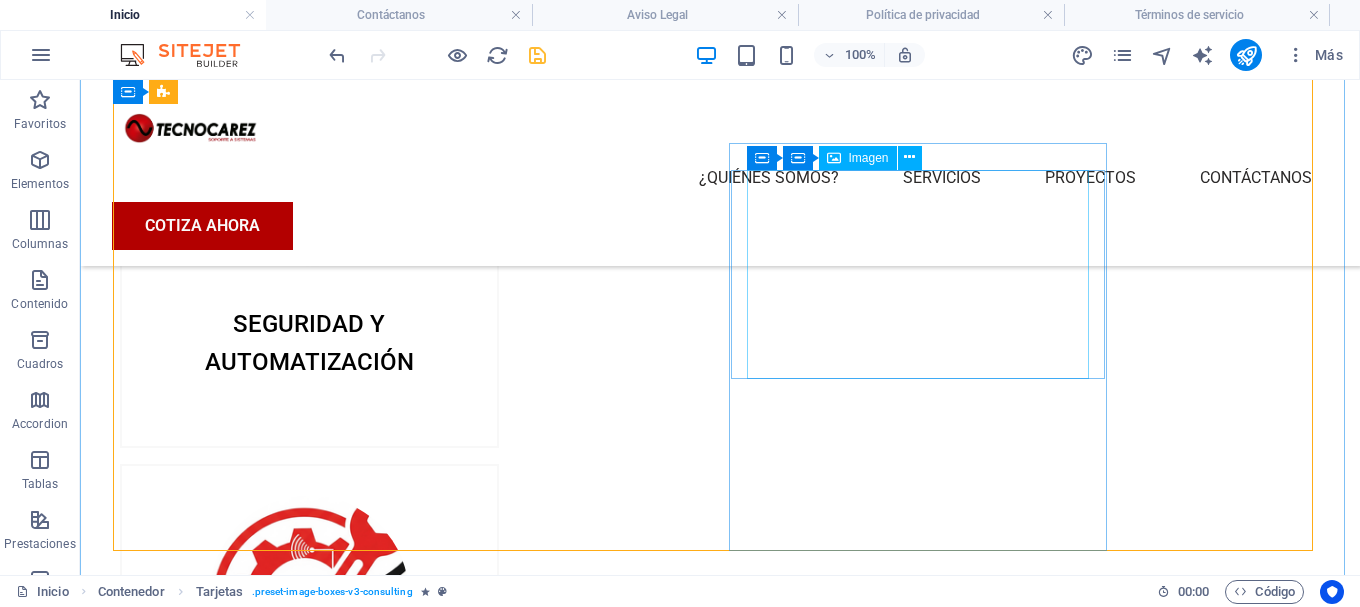 click at bounding box center (309, 1792) 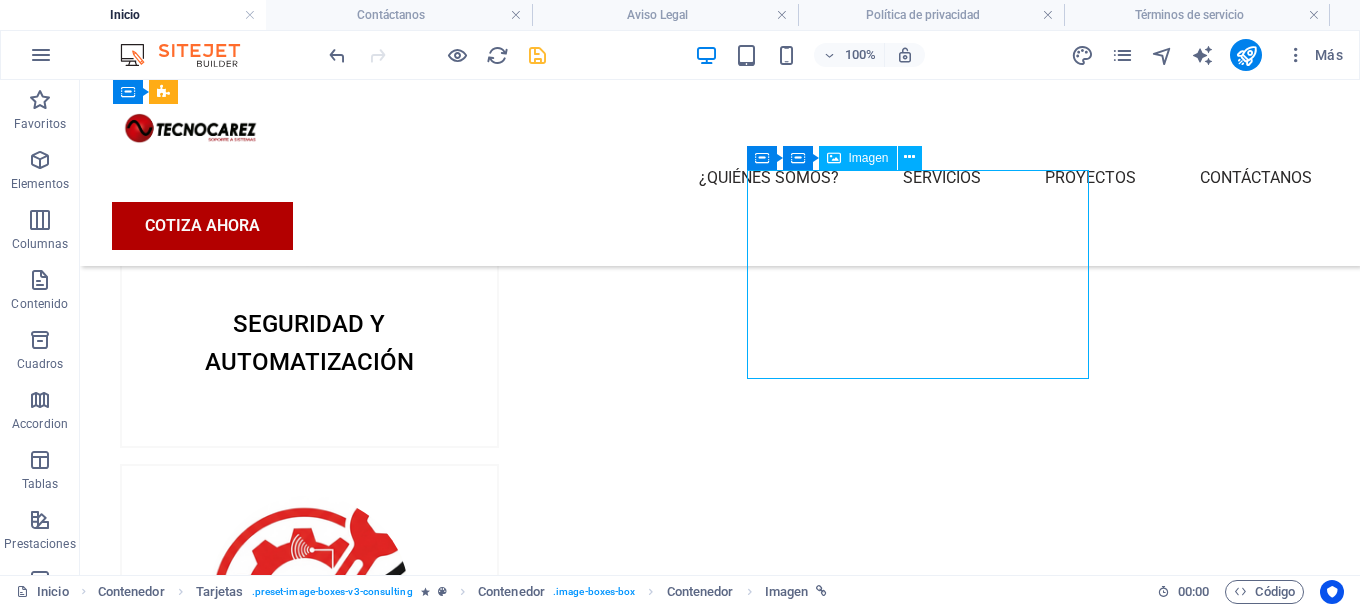 click at bounding box center (309, 1792) 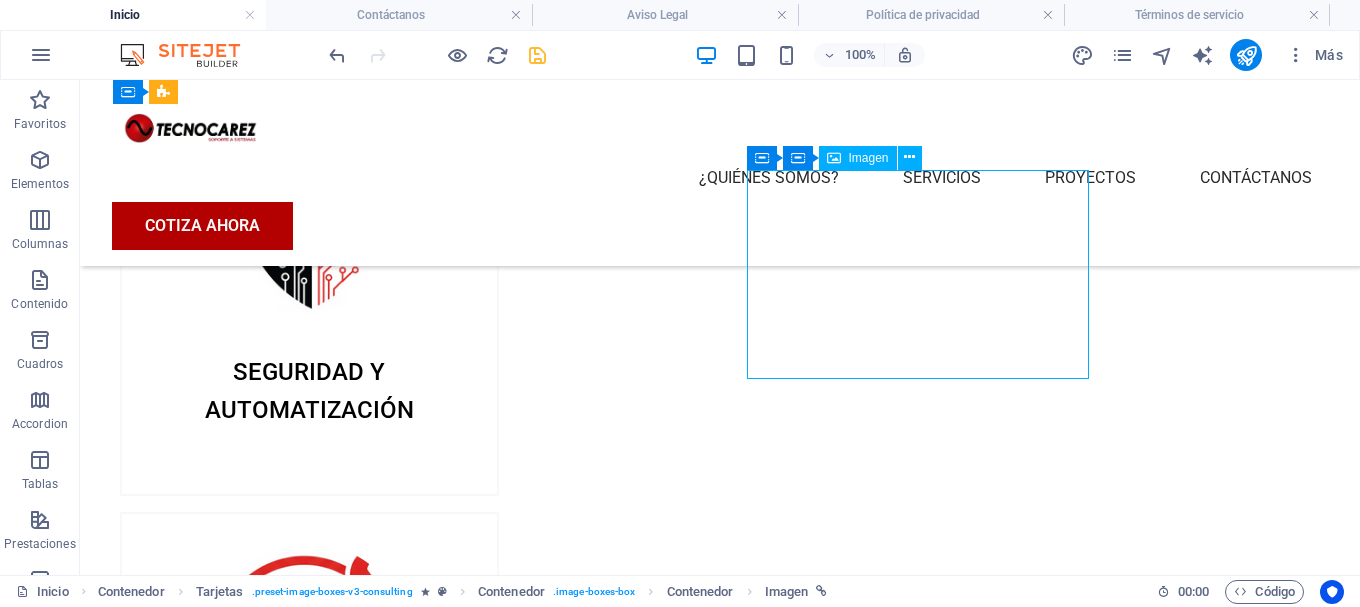 select on "2" 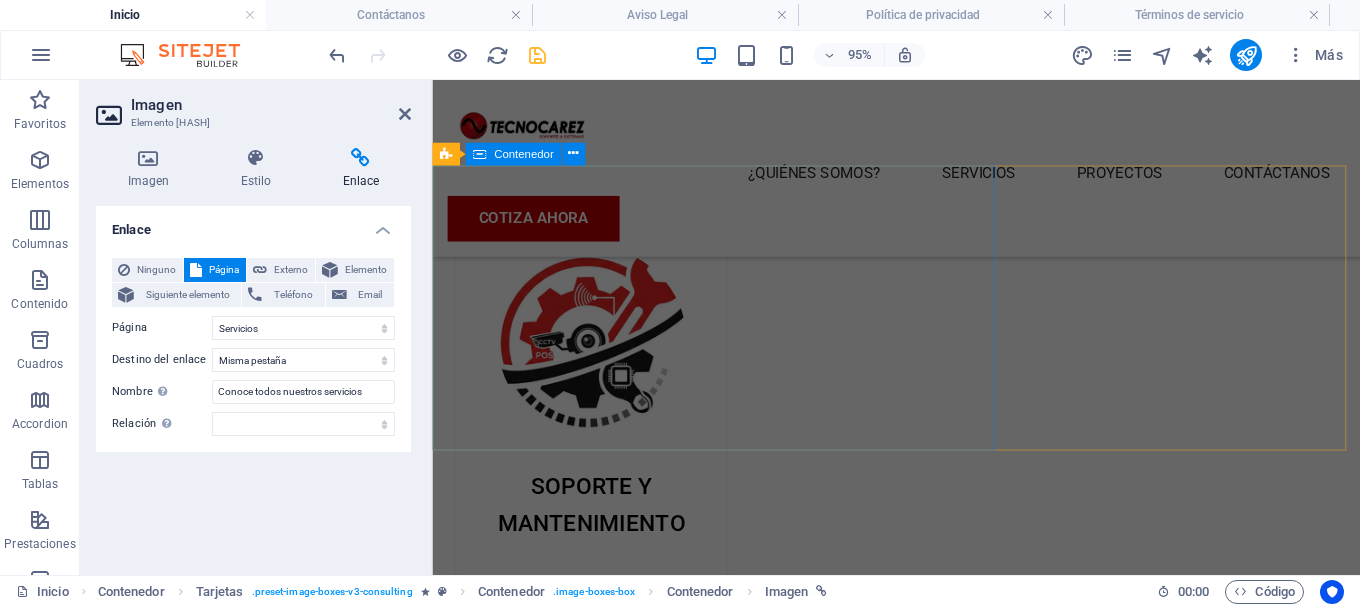 scroll, scrollTop: 2096, scrollLeft: 0, axis: vertical 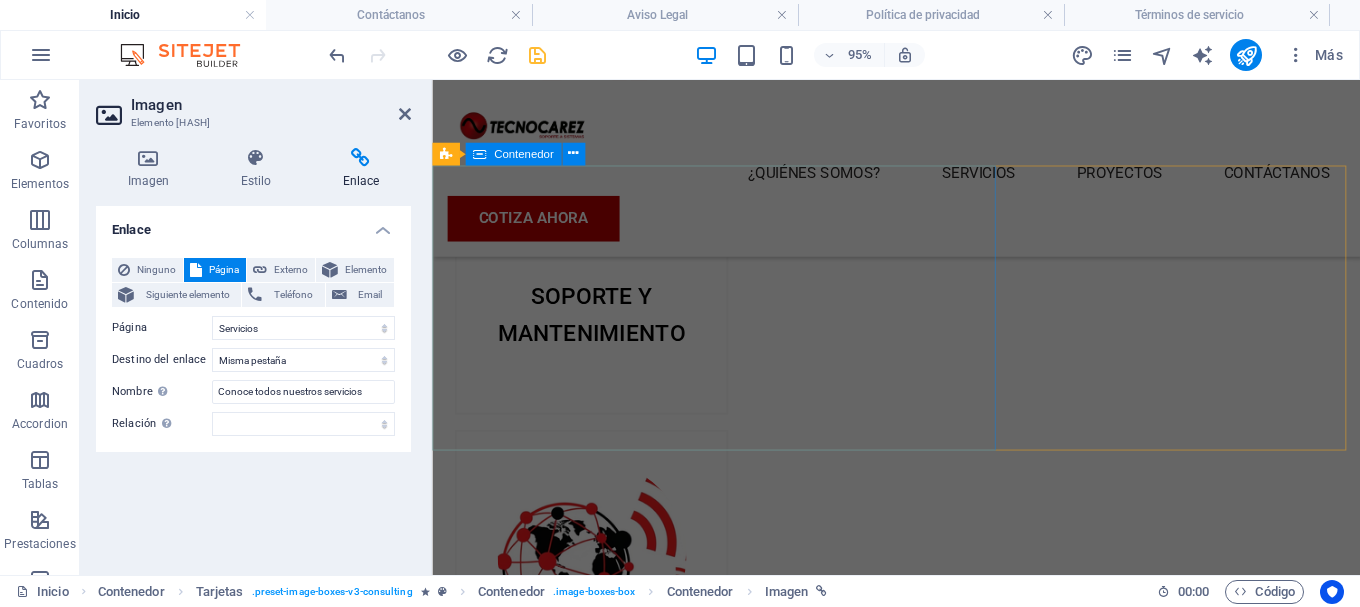 click on "Más de 10 años a tu servicio. En Tecnocarez , nuestra trayectoria es tu garantía. Nuestros años de experiencia nos permiten hacer de cada proyecto una nueva oportunidad para demostrar nuestro compromiso con tu satisfacción." at bounding box center [920, 1925] 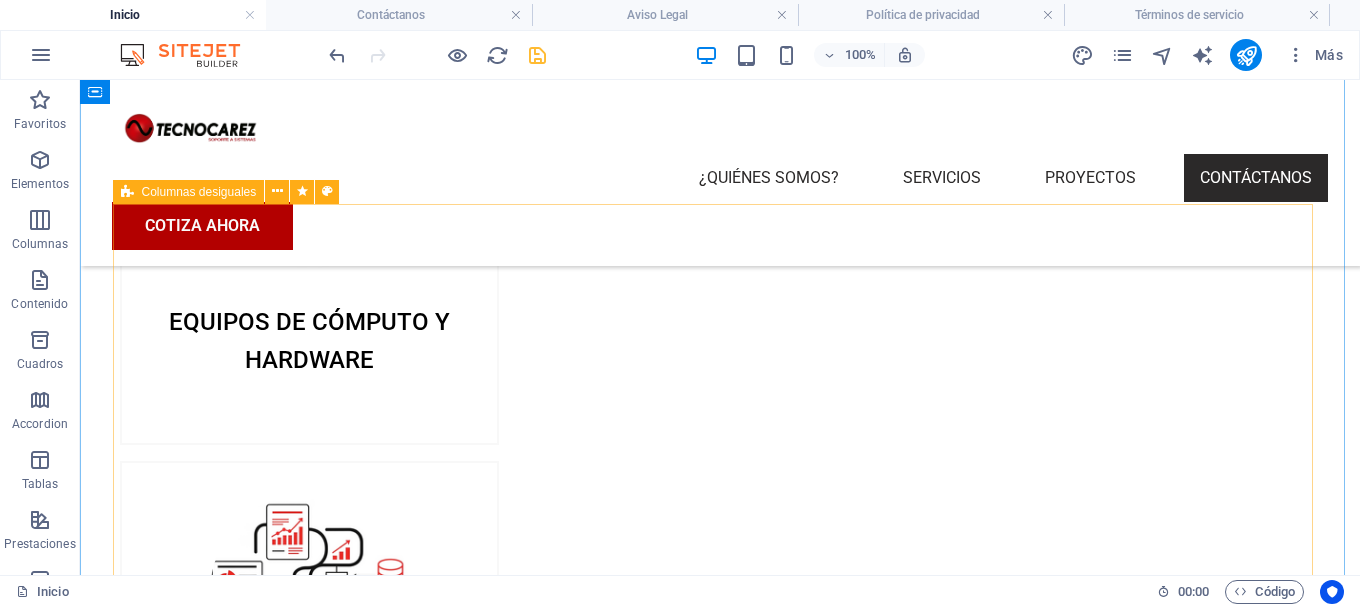 scroll, scrollTop: 2596, scrollLeft: 0, axis: vertical 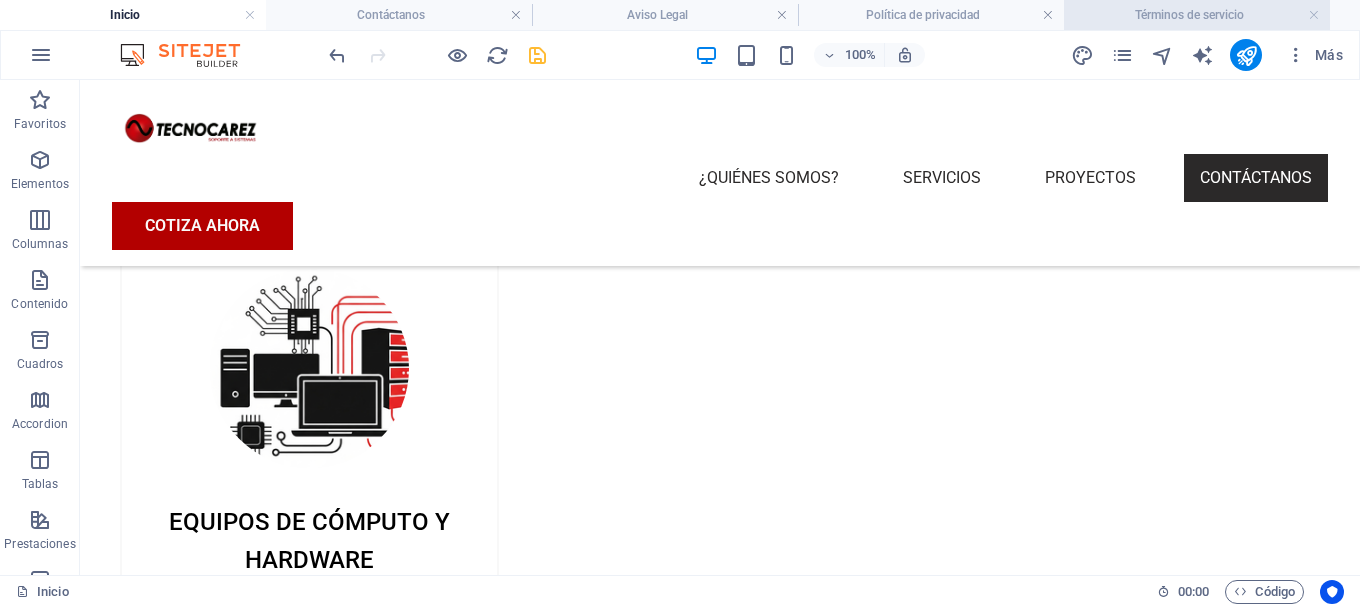 click on "Términos de servicio" at bounding box center (1197, 15) 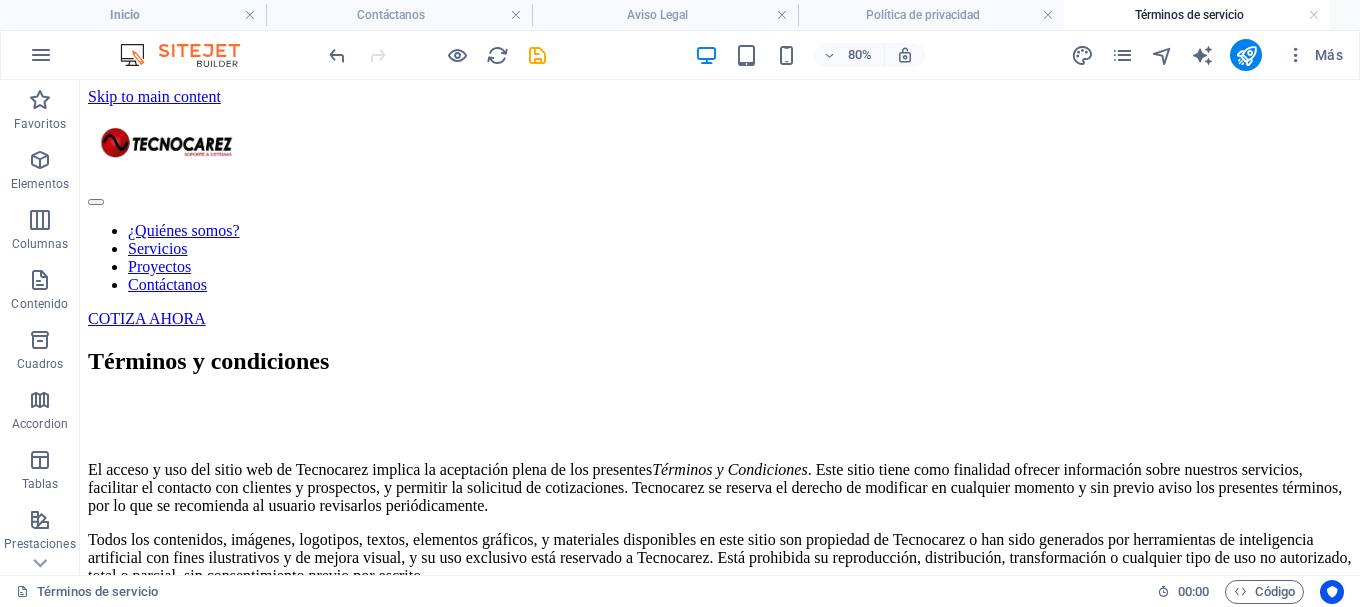 scroll, scrollTop: 553, scrollLeft: 0, axis: vertical 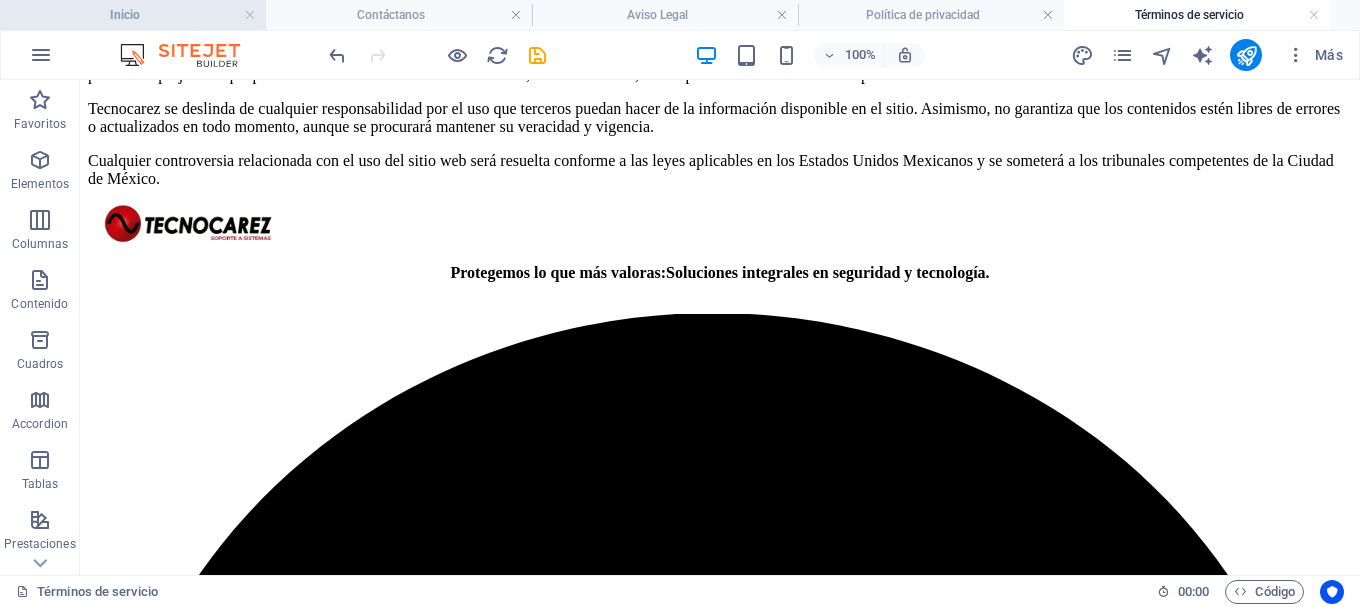 click on "Inicio" at bounding box center (133, 15) 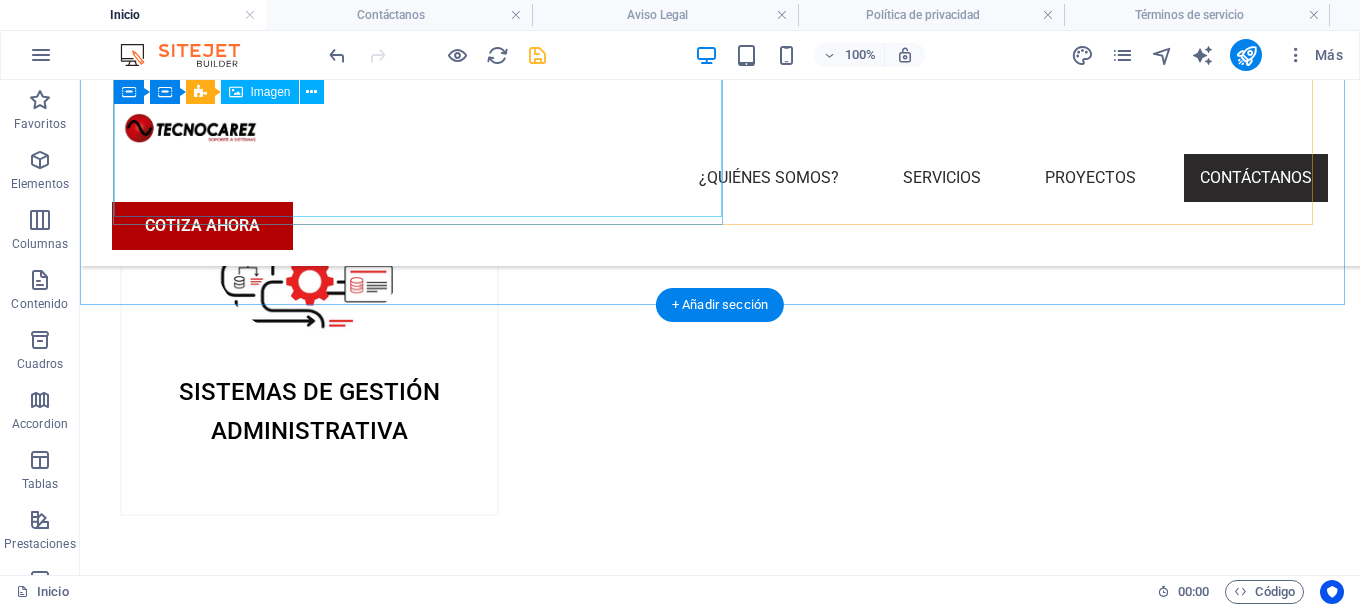 scroll, scrollTop: 3196, scrollLeft: 0, axis: vertical 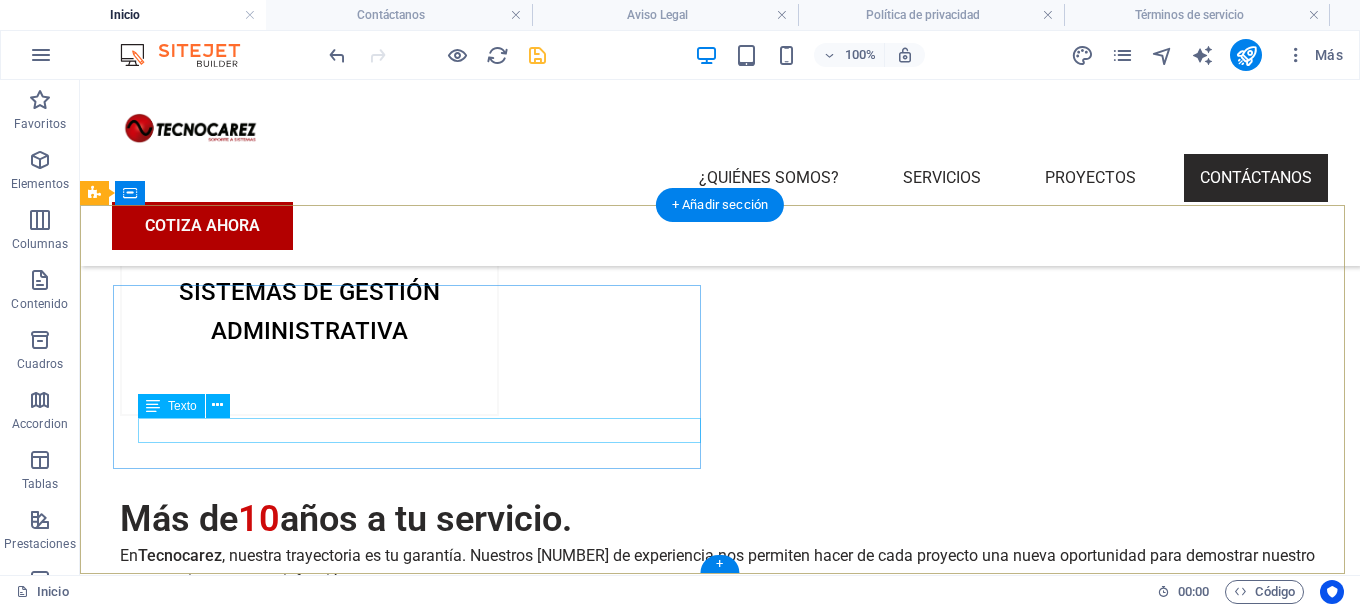 click on "[PHONE]" at bounding box center (704, 3323) 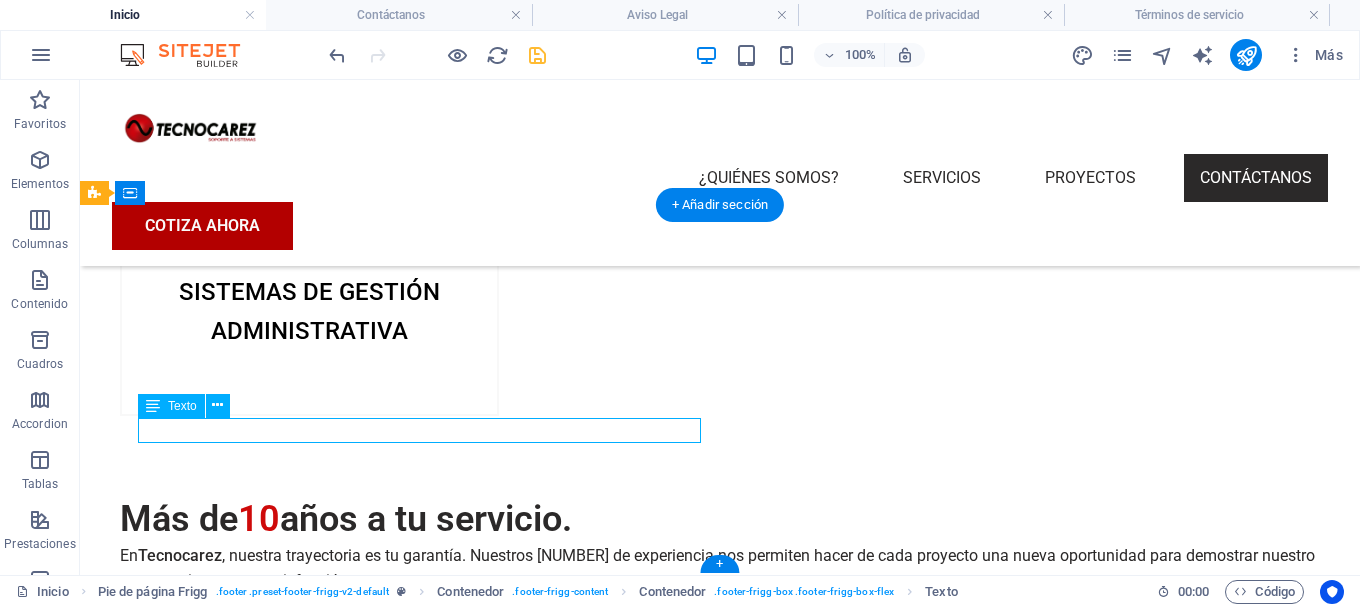click on "[PHONE]" at bounding box center (704, 3323) 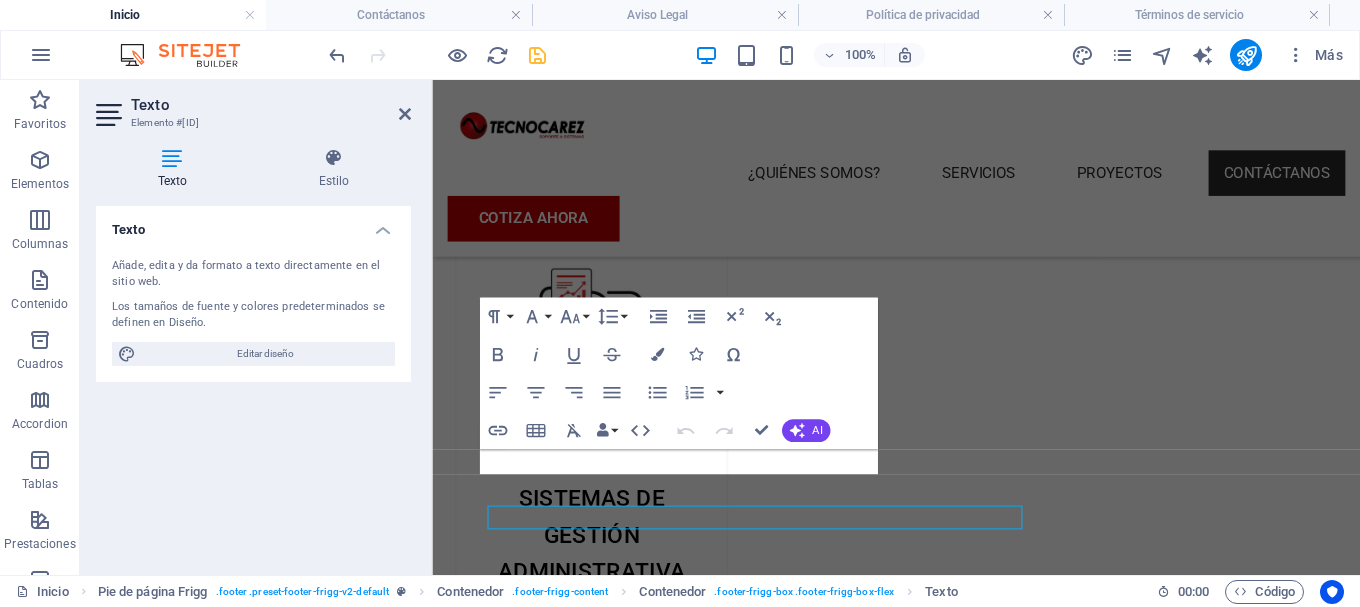 scroll, scrollTop: 3086, scrollLeft: 0, axis: vertical 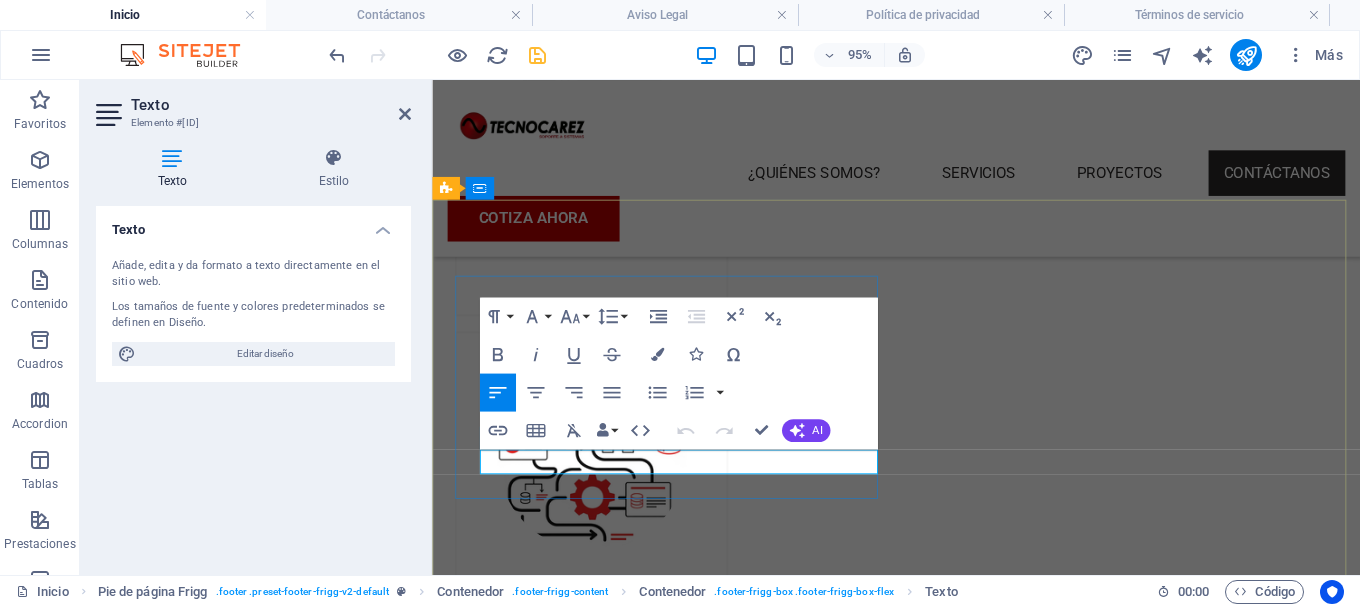 click on "[PHONE]" at bounding box center [920, 3302] 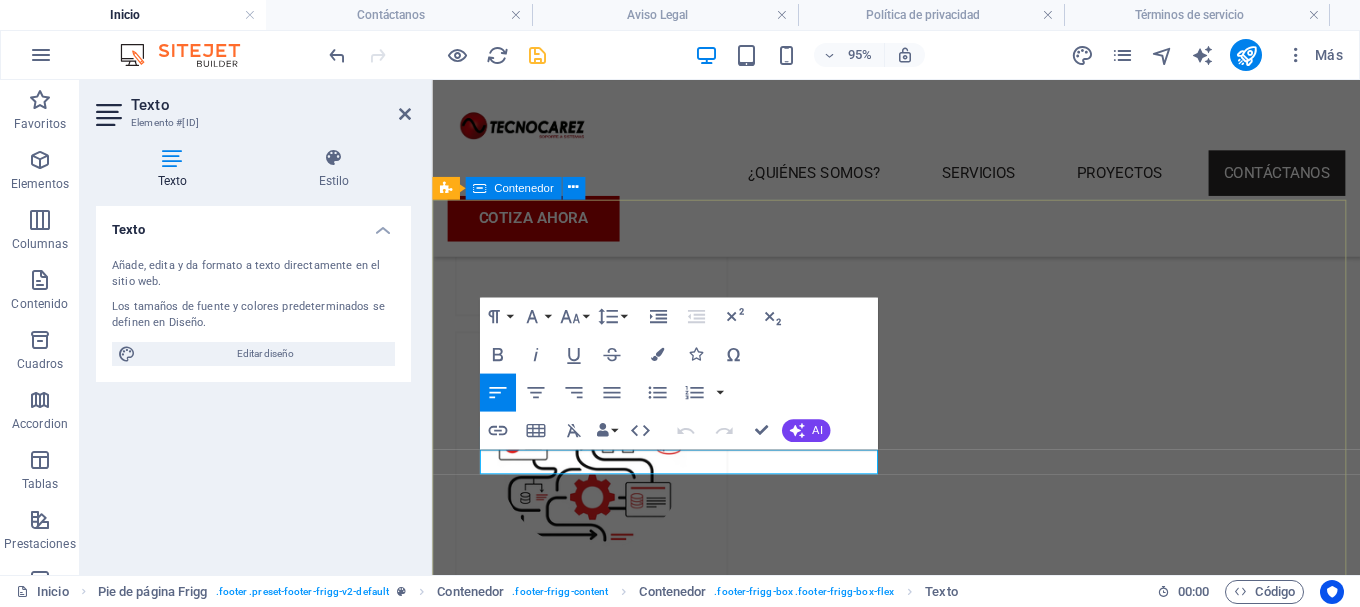 click on "Protegemos lo que más valoras : Soluciones integrales en seguridad y tecnología. Cerrada [STREET] [NUMBER], [NEIGHBORHOOD], [BOROUGH] , [POSTAL_CODE] Ciudad de México +[COUNTRY_CODE] [PHONE] [EMAIL] Navegación Inicio ¿Quiénes somos? Servicios Contáctanos Aviso legal Redes sociales Facebook WhatsApp Tiktok Política de privacidad Términos y condiciones Tecnocarez" at bounding box center (920, 3473) 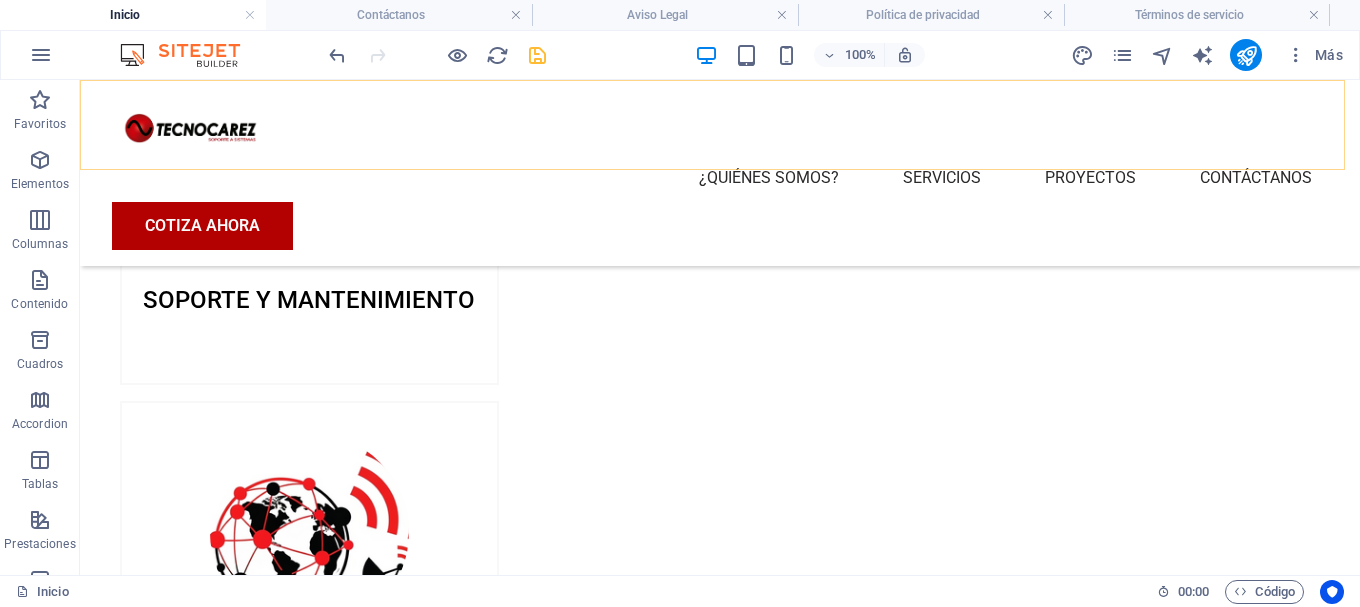 scroll, scrollTop: 2145, scrollLeft: 0, axis: vertical 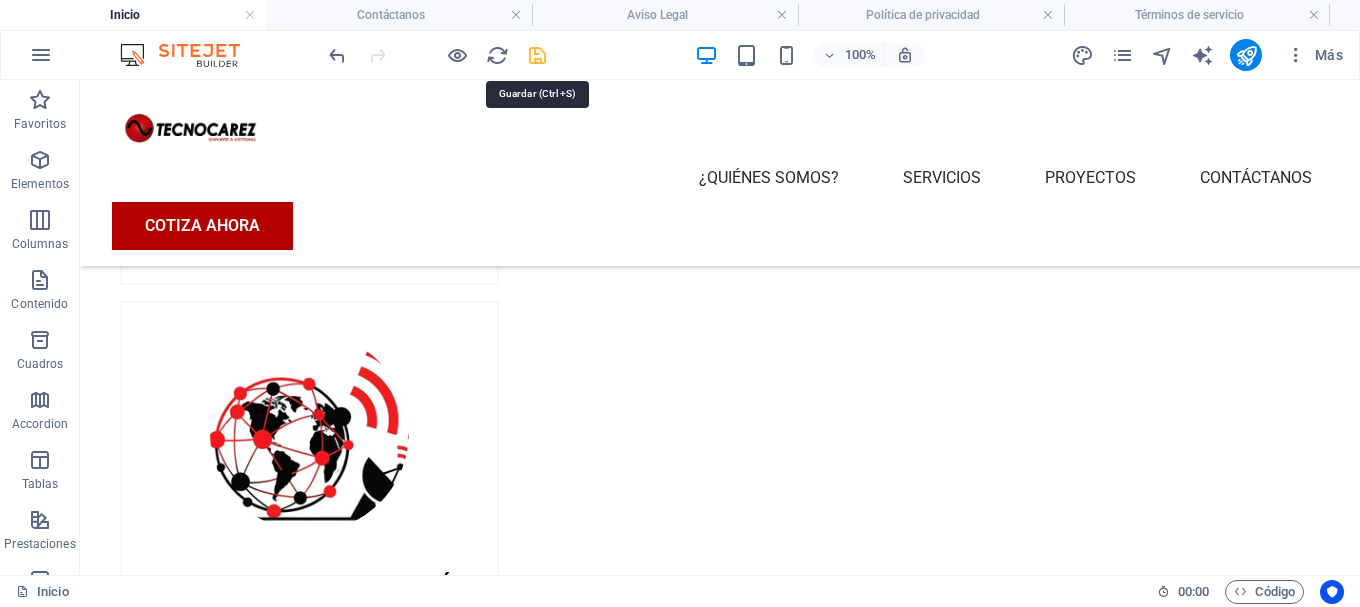click at bounding box center (537, 55) 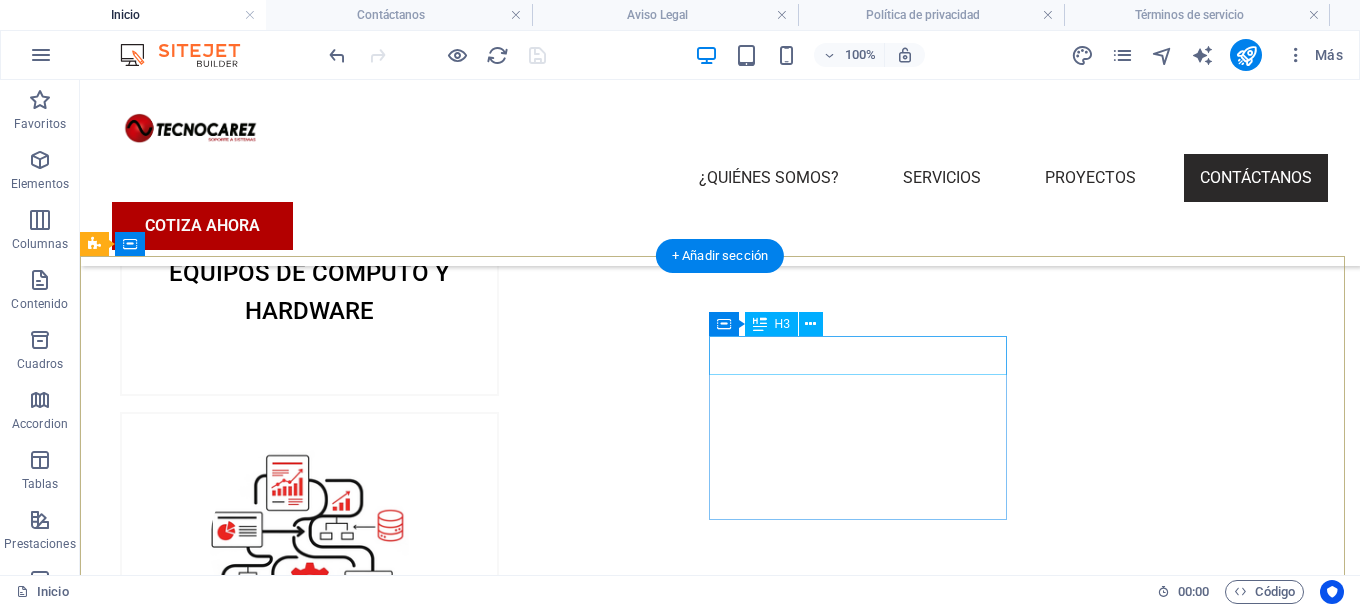 scroll, scrollTop: 3145, scrollLeft: 0, axis: vertical 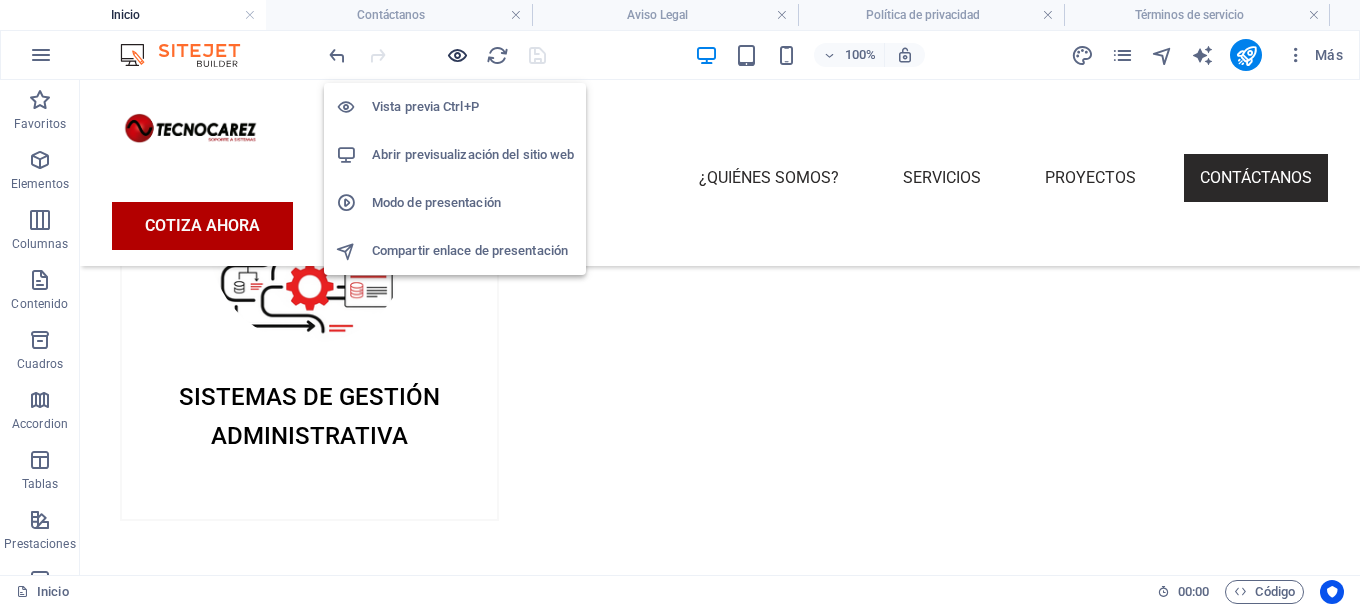 click at bounding box center [457, 55] 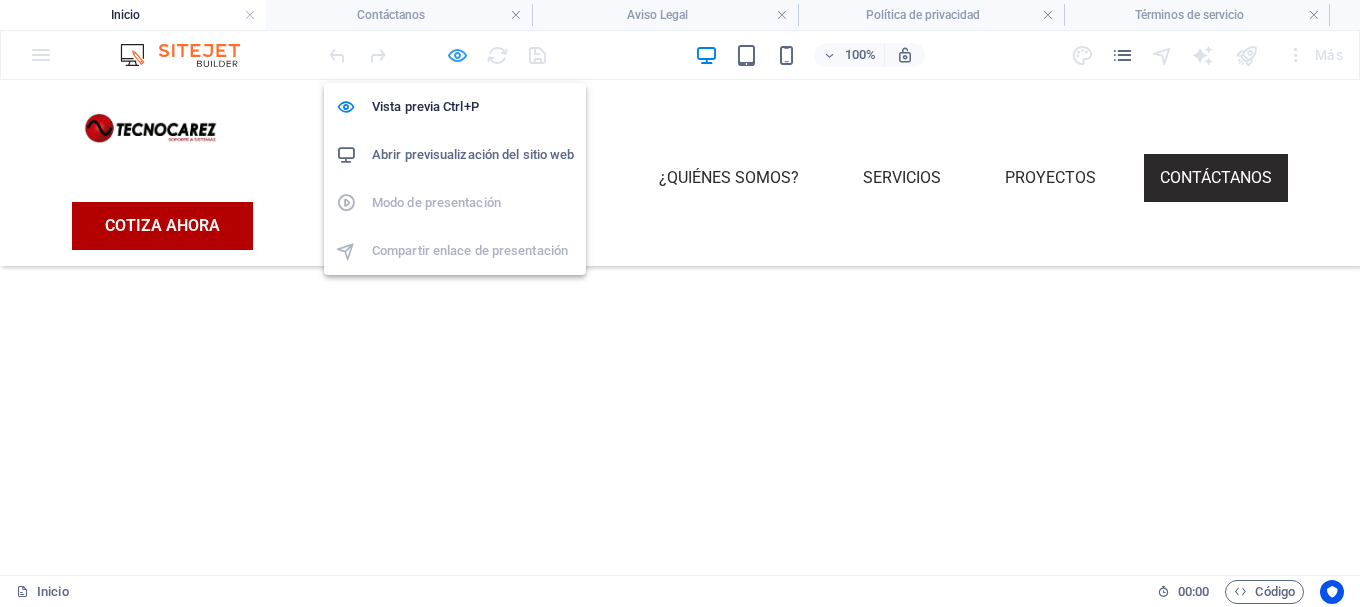 scroll, scrollTop: 3172, scrollLeft: 0, axis: vertical 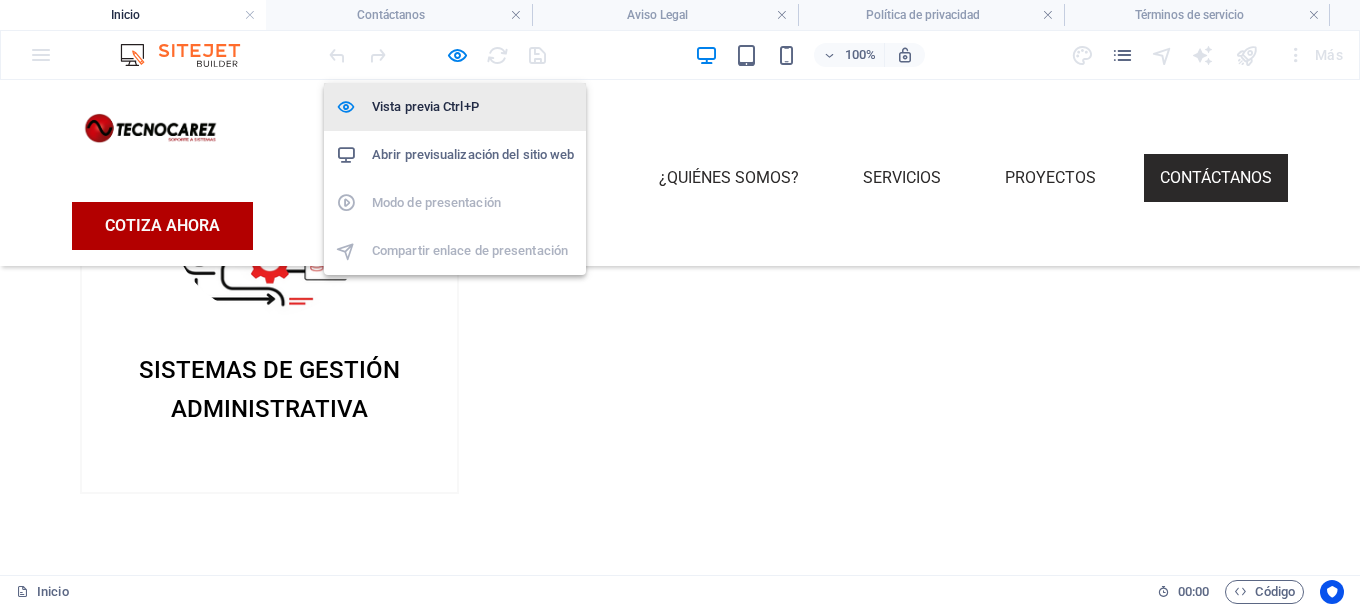 click on "Vista previa Ctrl+P" at bounding box center (473, 107) 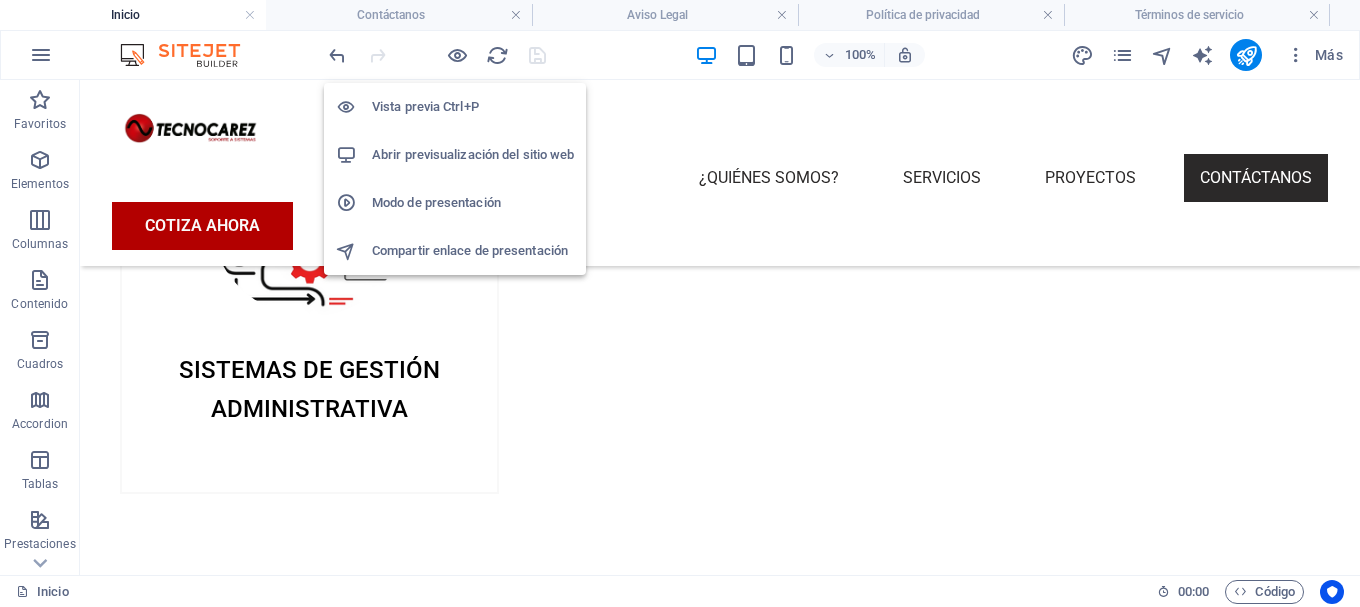 scroll, scrollTop: 3145, scrollLeft: 0, axis: vertical 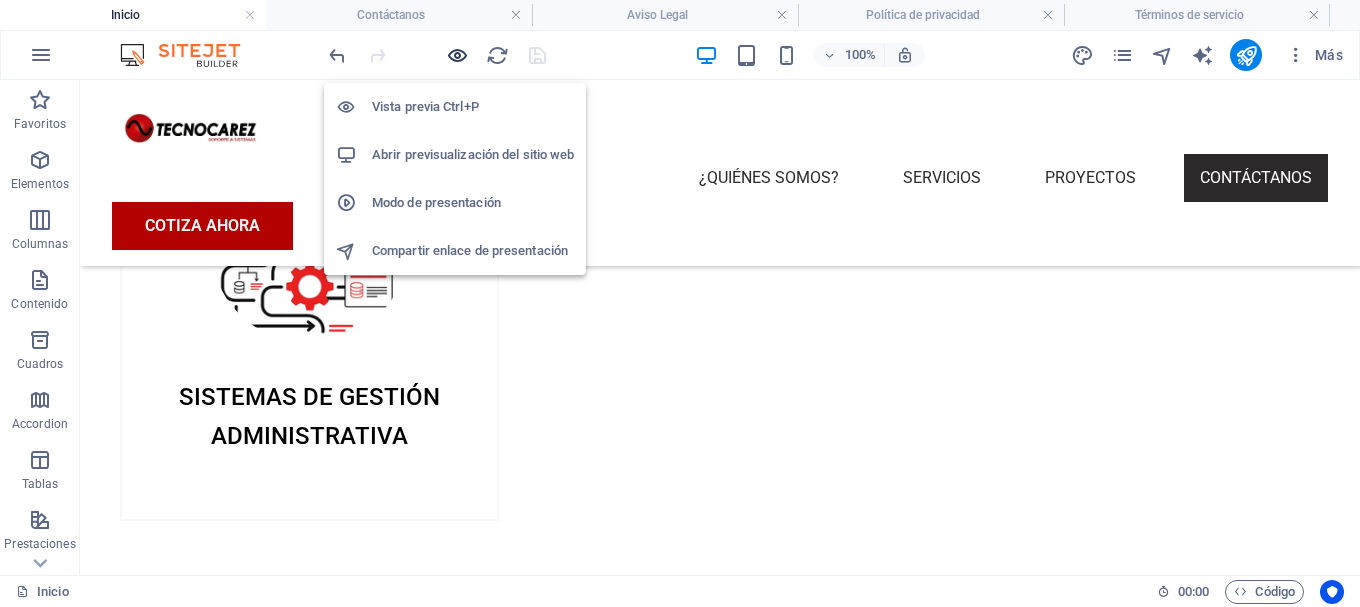 click at bounding box center [457, 55] 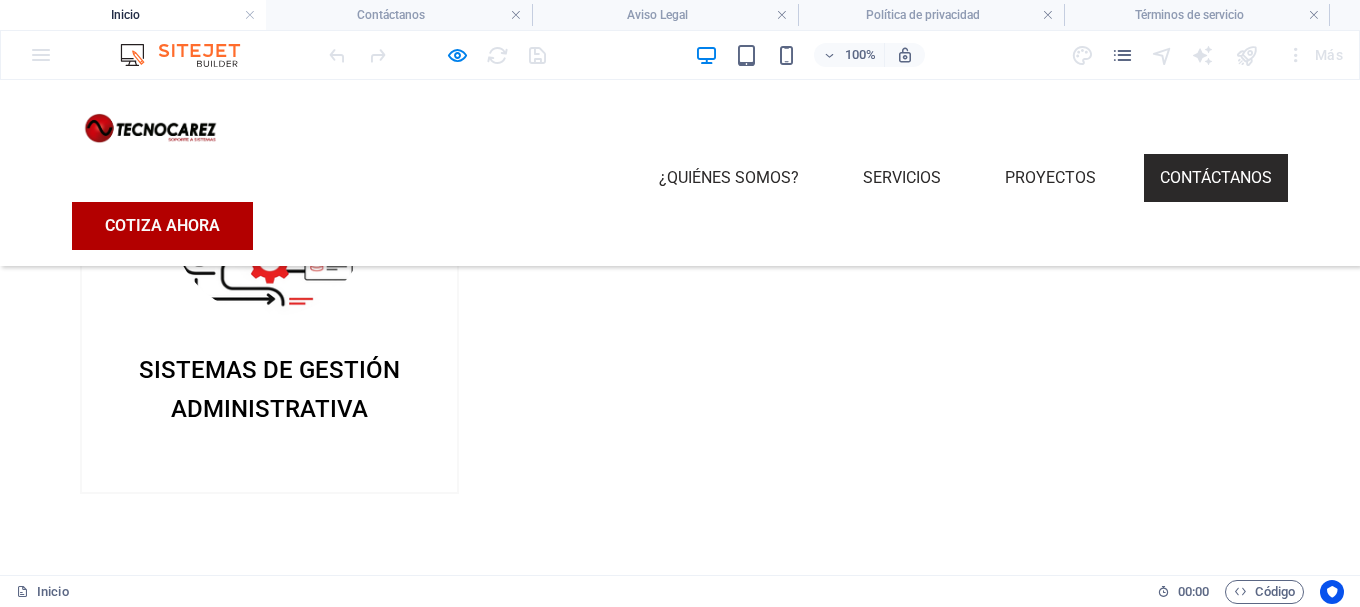scroll, scrollTop: 2872, scrollLeft: 0, axis: vertical 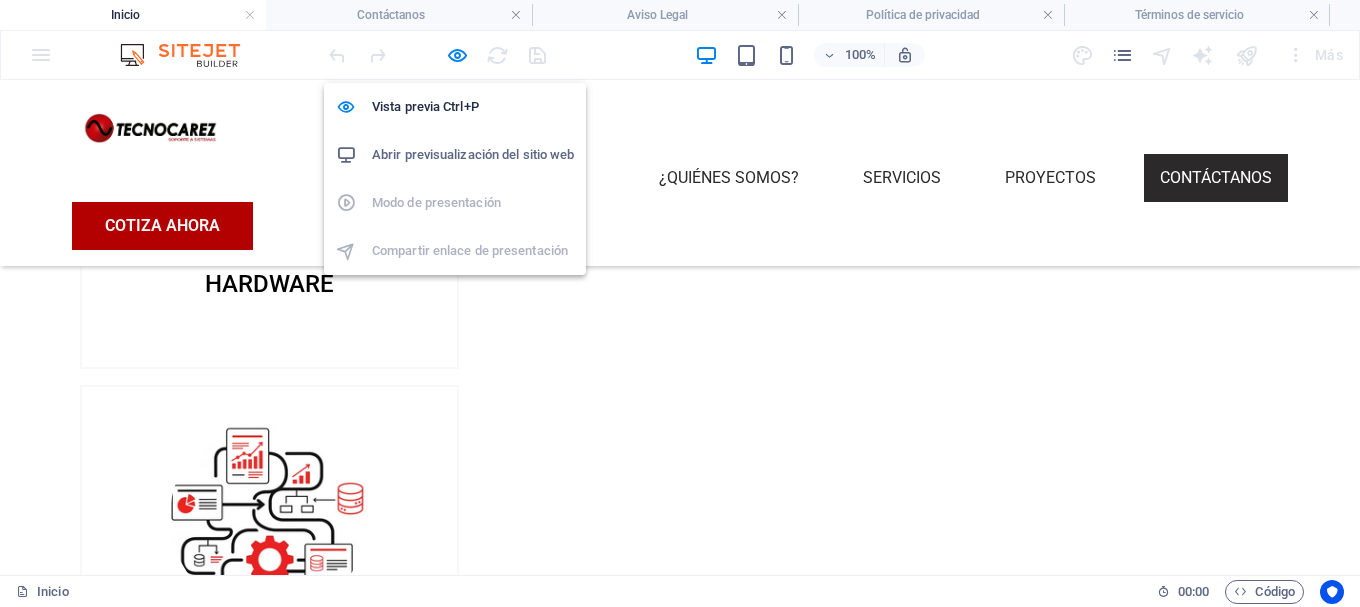 click on "Abrir previsualización del sitio web" at bounding box center (473, 155) 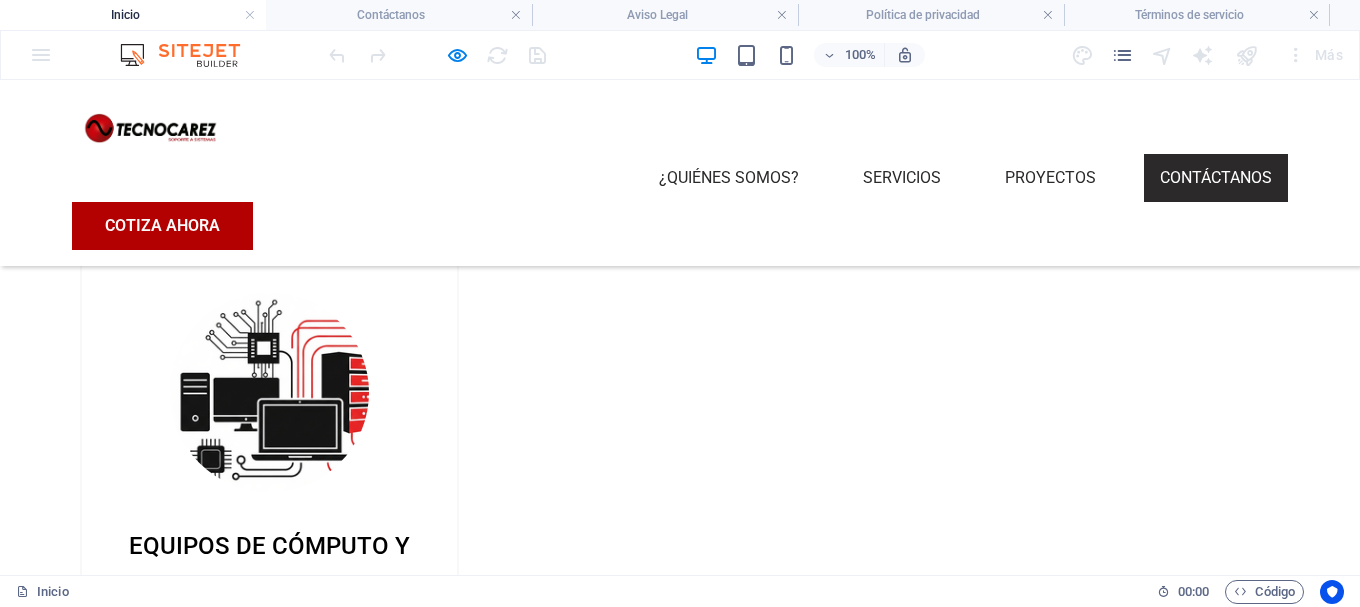 scroll, scrollTop: 2472, scrollLeft: 0, axis: vertical 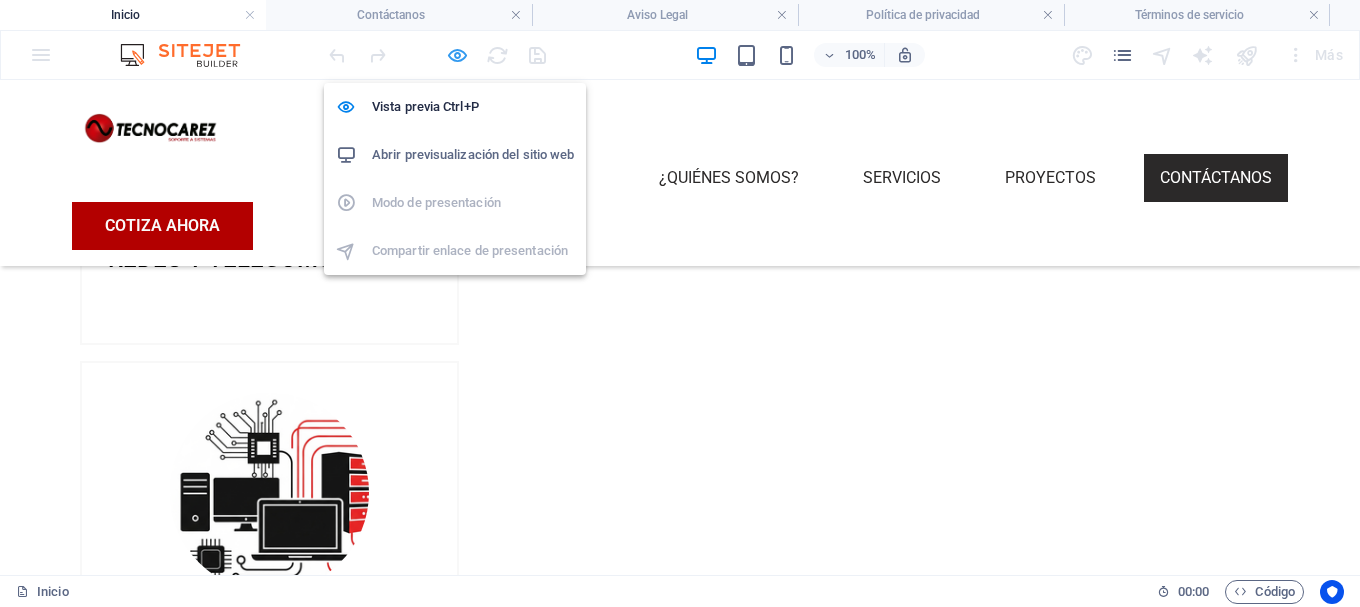click at bounding box center (457, 55) 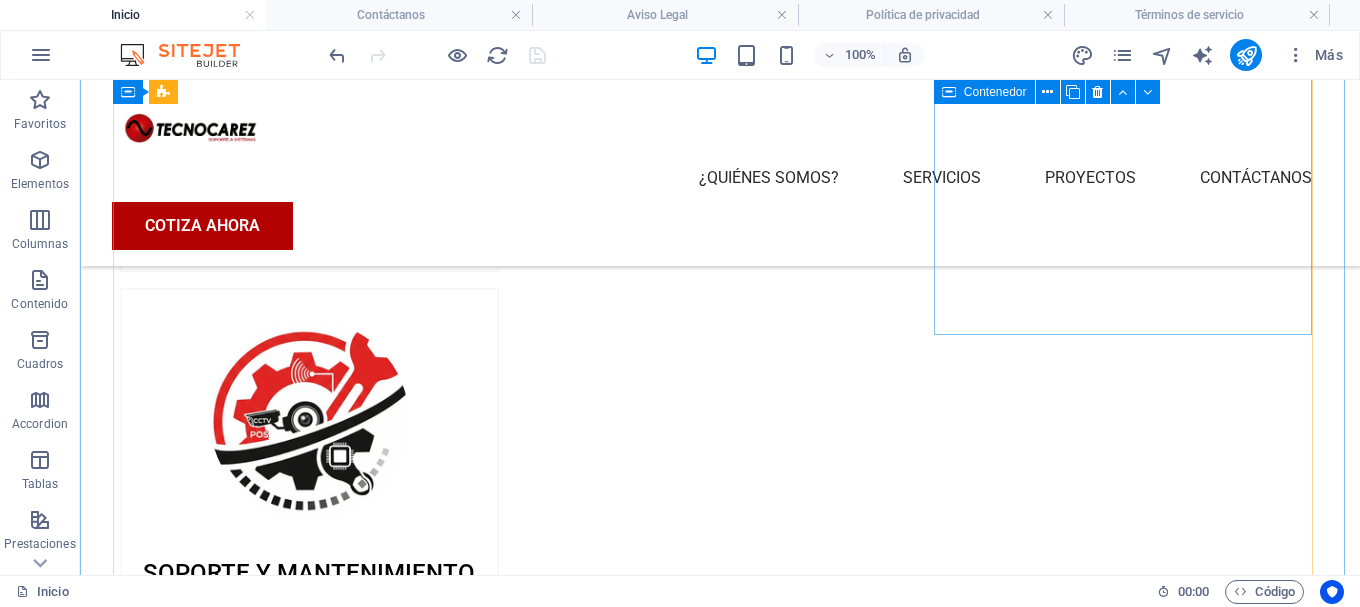 scroll, scrollTop: 1172, scrollLeft: 0, axis: vertical 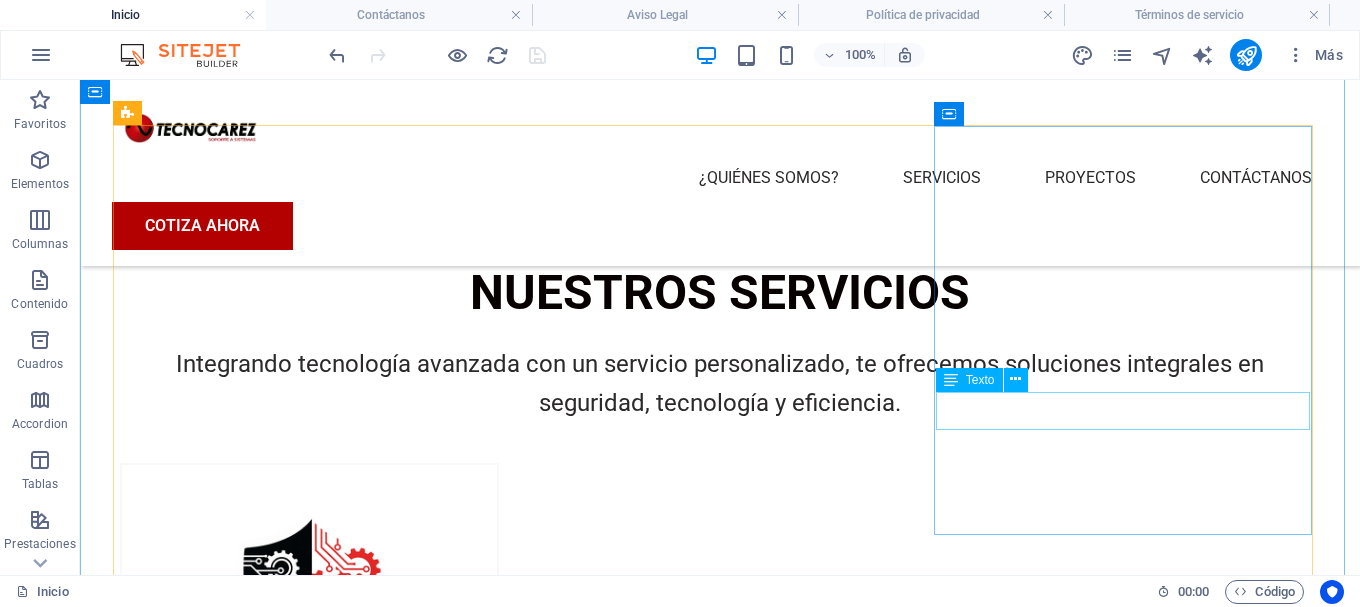 click on "REDES Y TELECOMUNIACIÓN" at bounding box center (309, 1559) 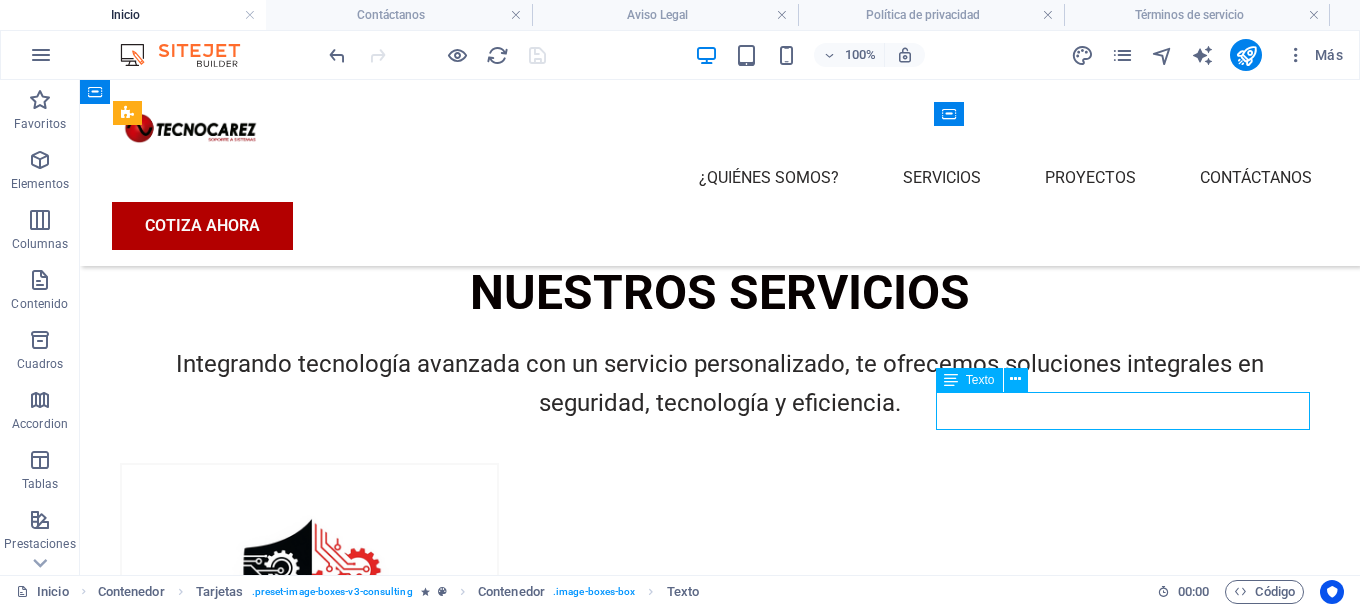 click on "REDES Y TELECOMUNIACIÓN" at bounding box center [309, 1559] 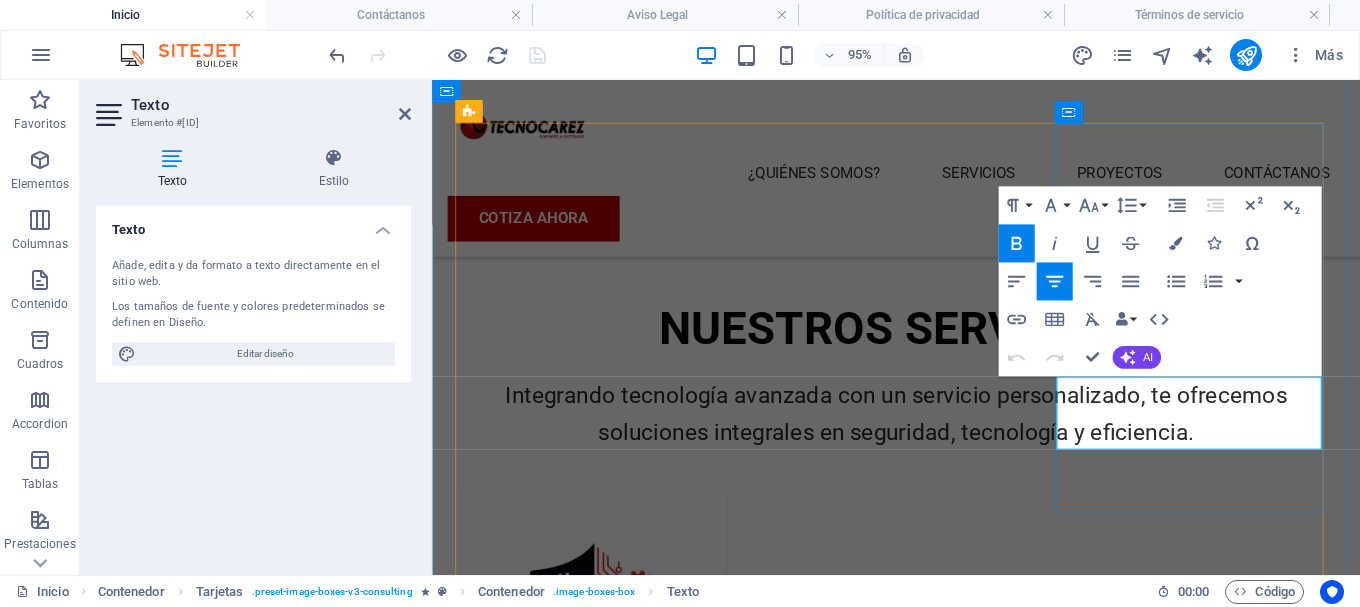 click on "REDES Y TELECOMUNIACIÓN" at bounding box center [600, 1665] 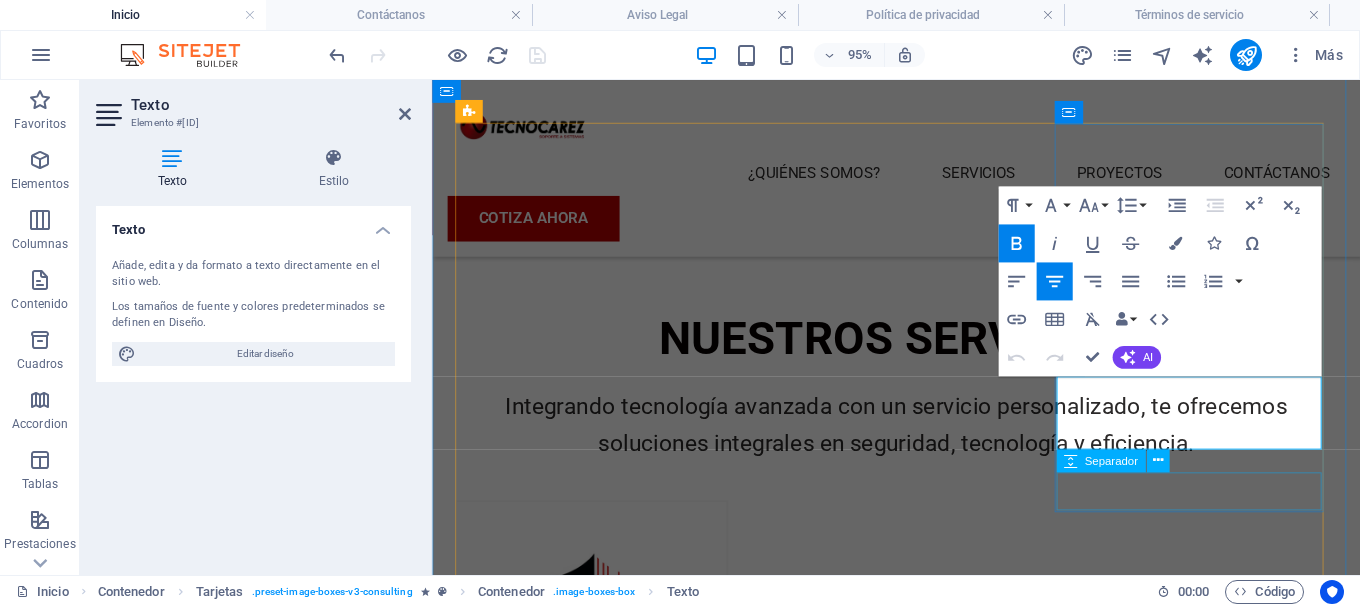 type 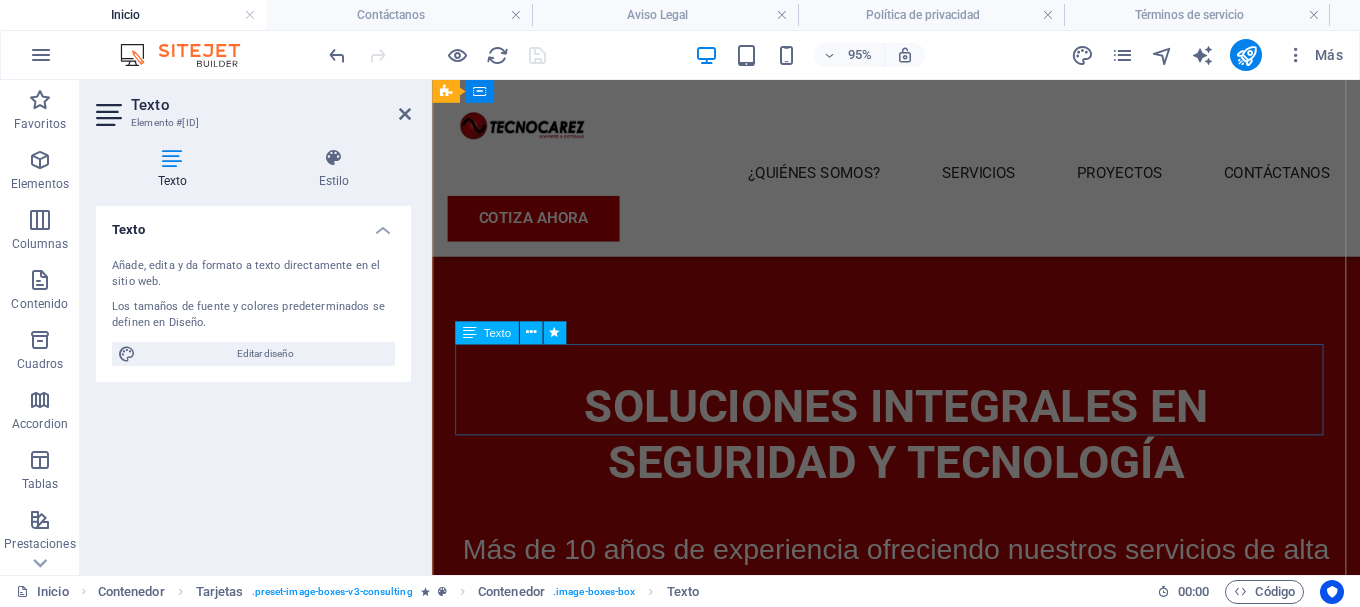 scroll, scrollTop: 0, scrollLeft: 0, axis: both 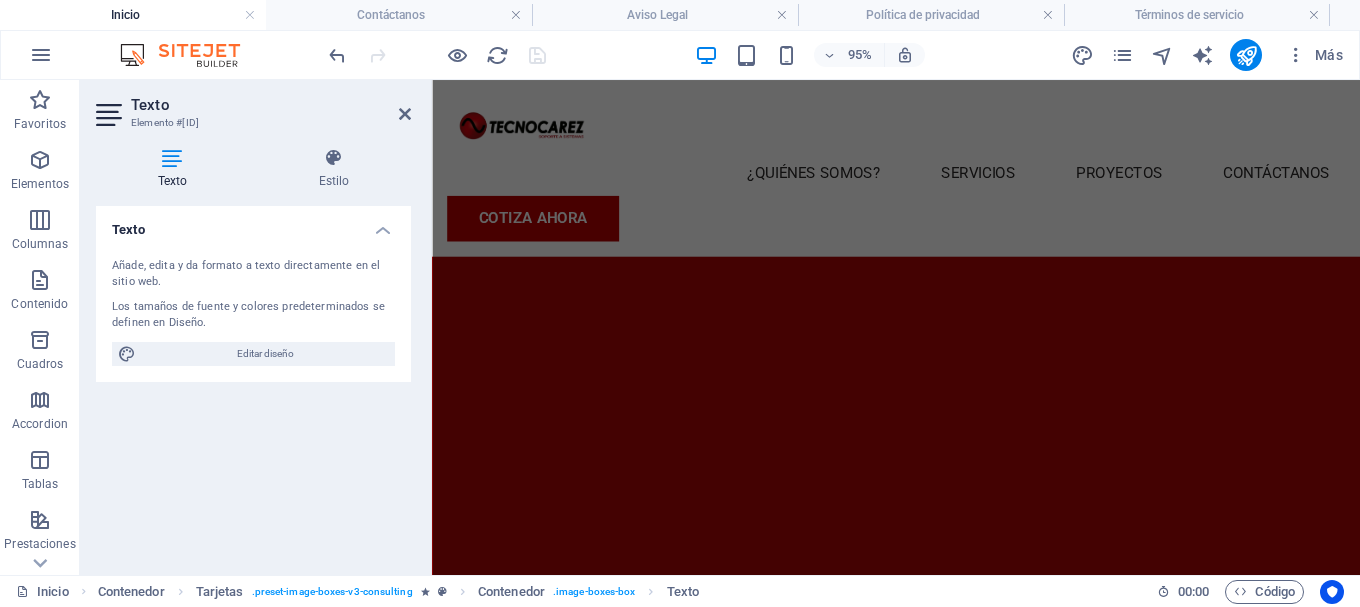 click at bounding box center (920, 640) 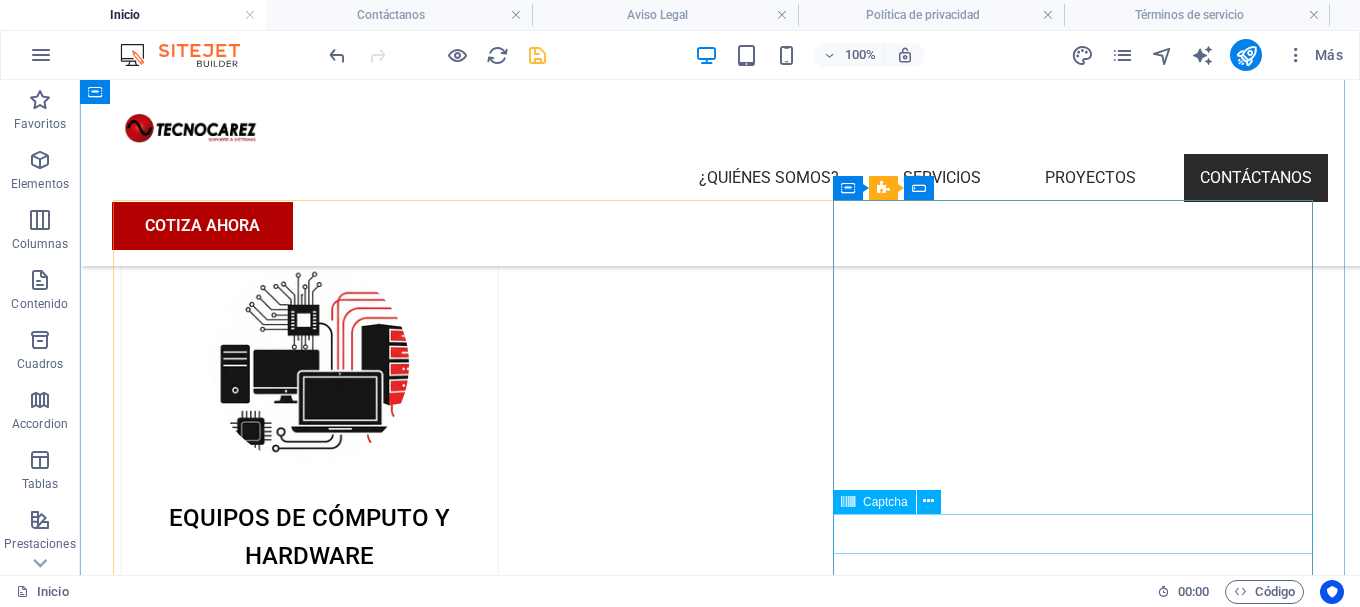 scroll, scrollTop: 2800, scrollLeft: 0, axis: vertical 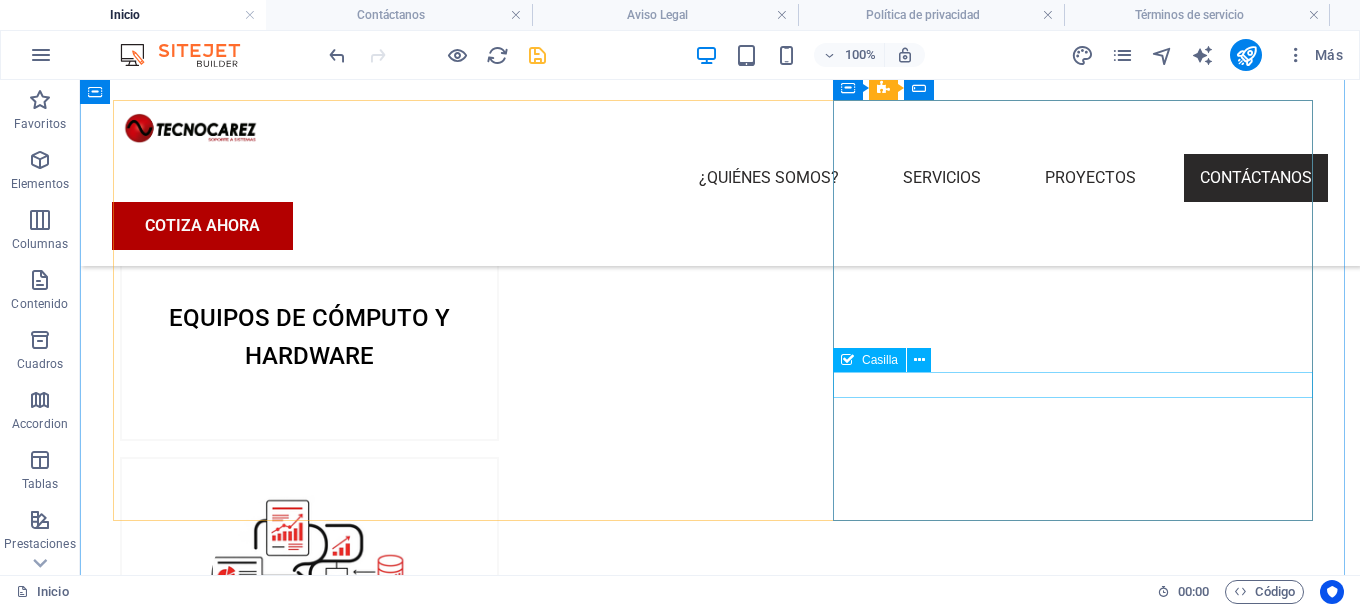 click on "He leído y acepto la política de privacidad." at bounding box center (720, 3277) 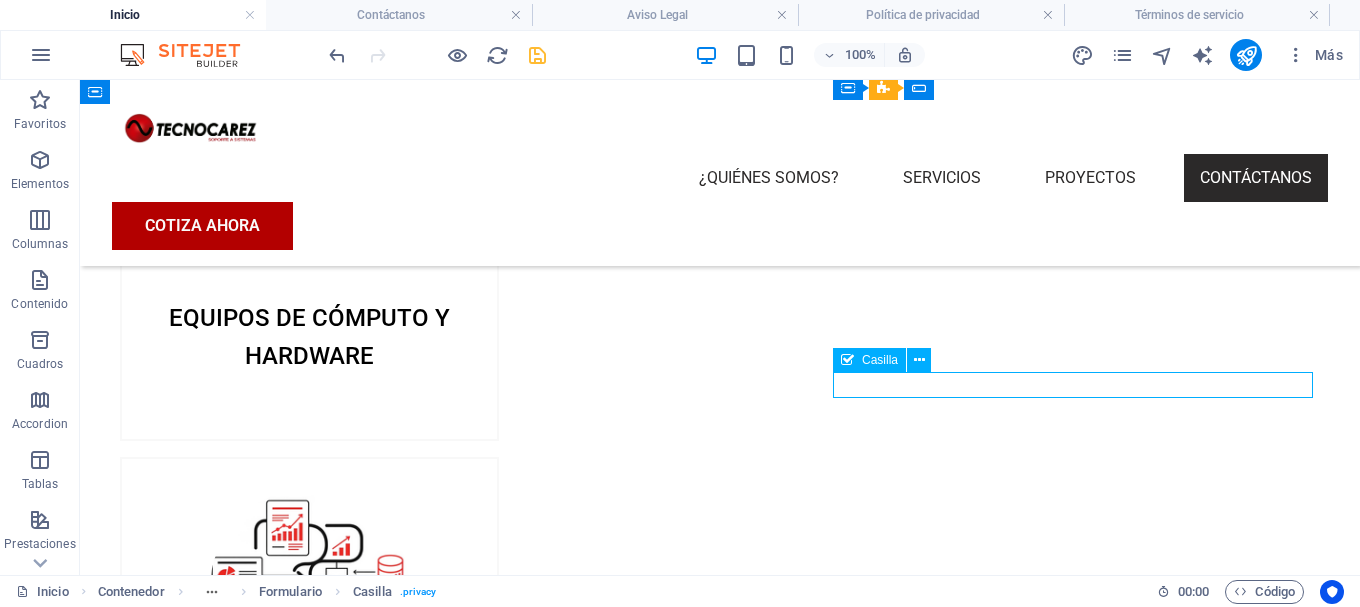 click on "He leído y acepto la política de privacidad." at bounding box center [720, 3277] 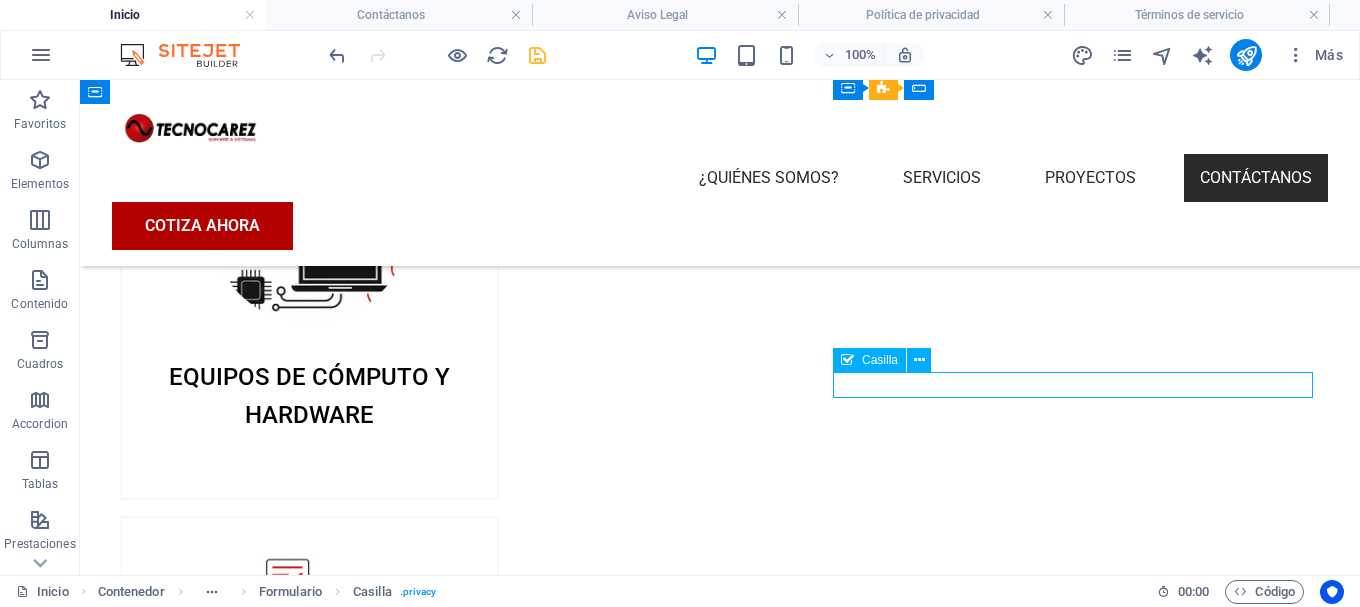 scroll, scrollTop: 2690, scrollLeft: 0, axis: vertical 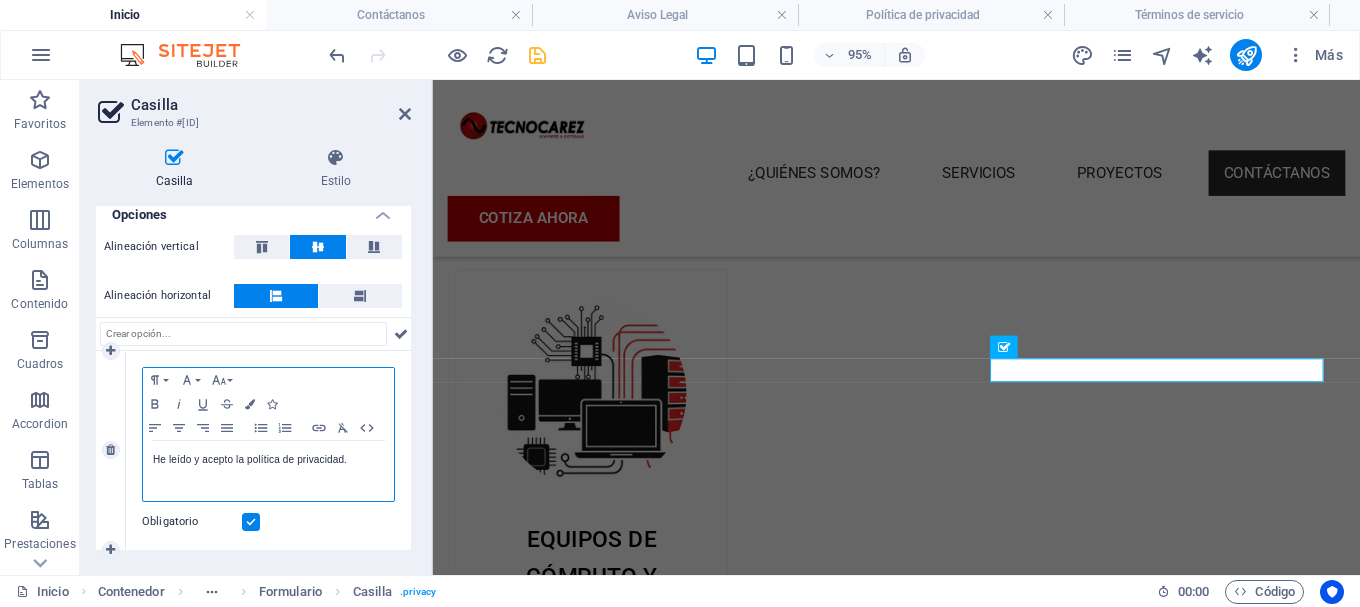 click on "He leído y acepto la política de privacidad." at bounding box center [268, 460] 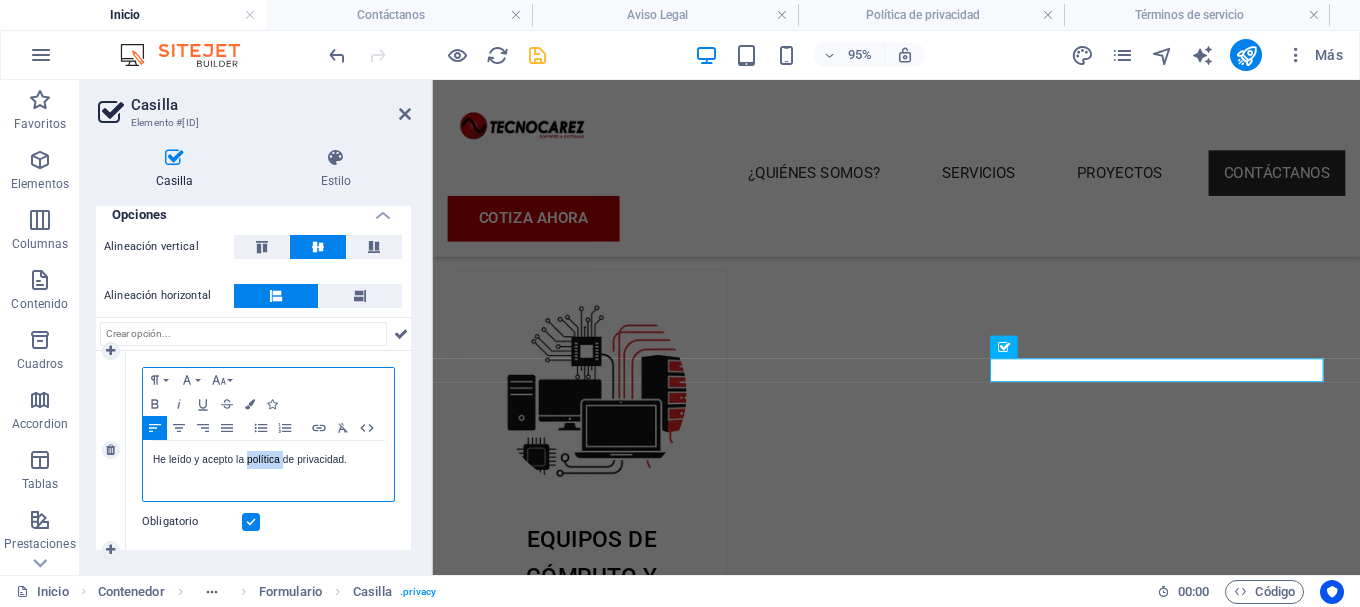 click on "He leído y acepto la política de privacidad." at bounding box center (268, 460) 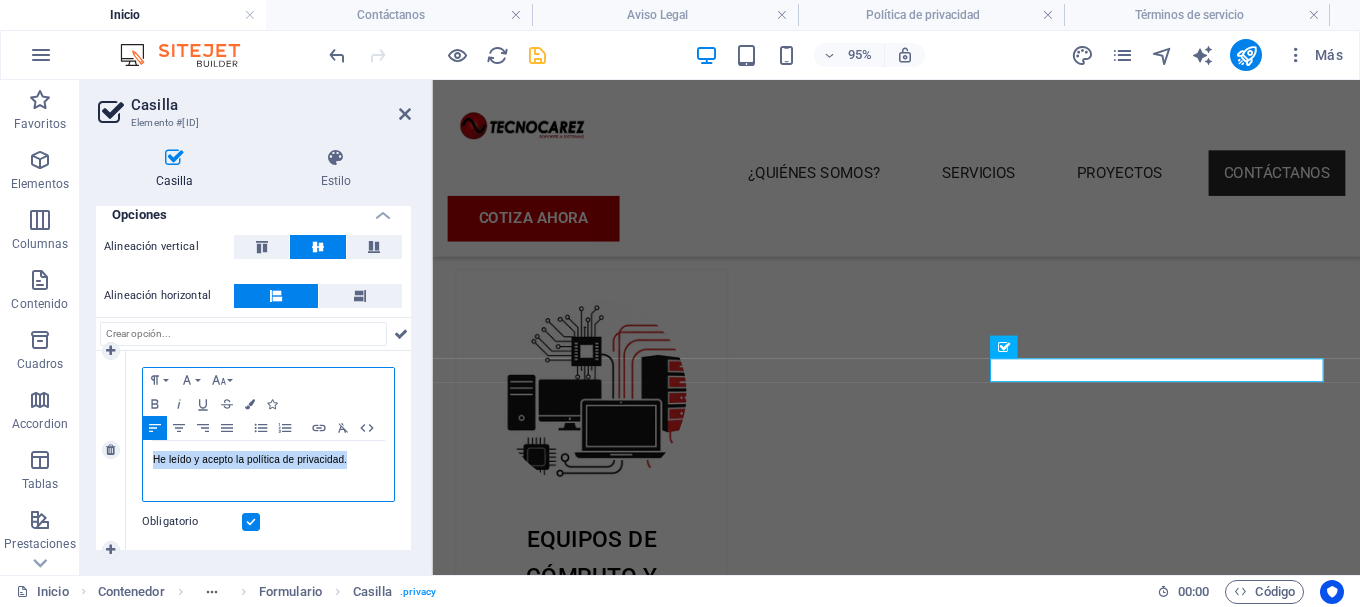 click on "He leído y acepto la política de privacidad." at bounding box center (268, 460) 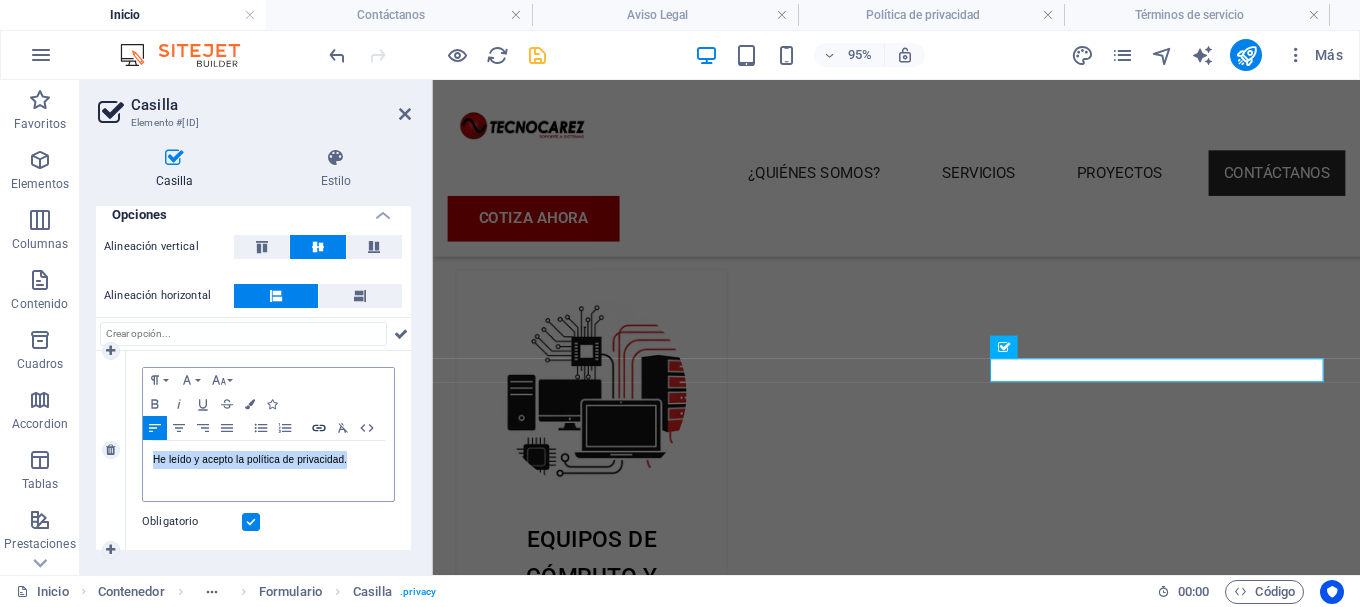 click 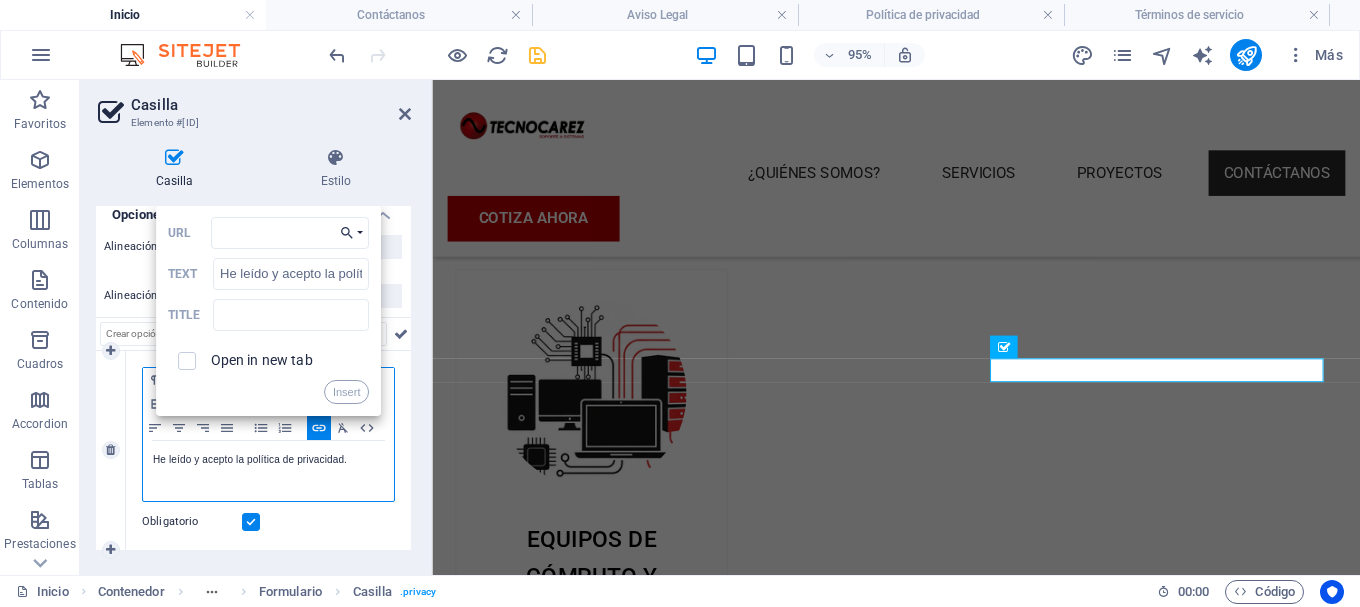 click on "Choose Link" at bounding box center [351, 233] 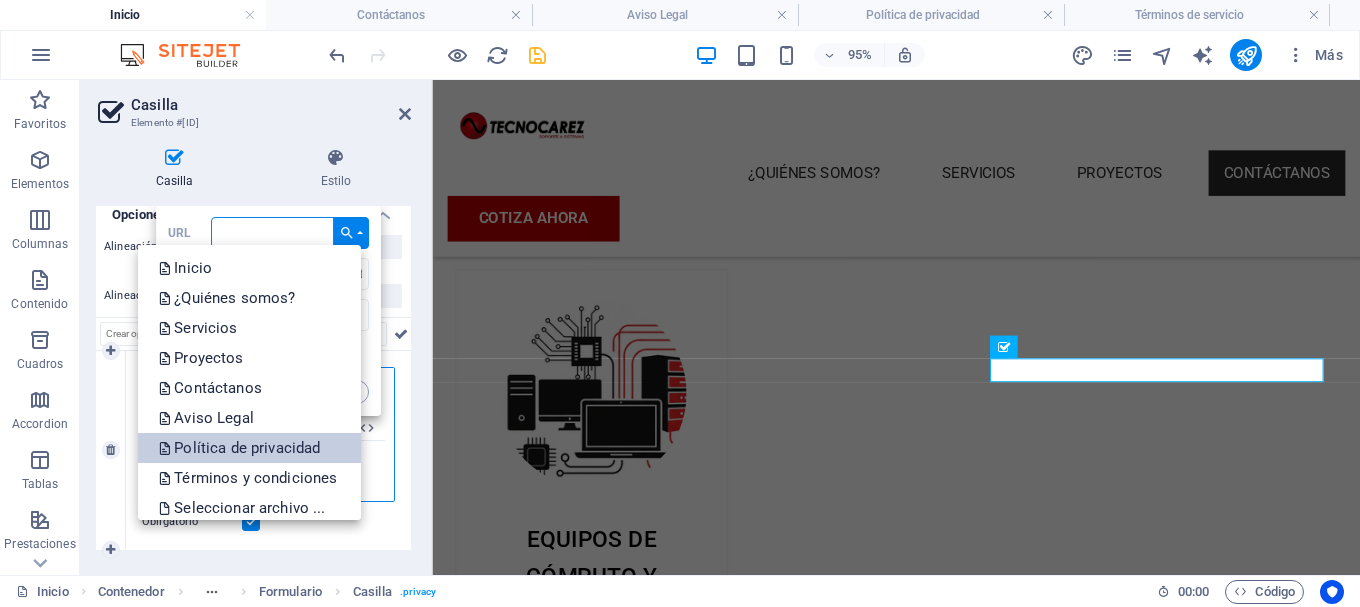 click on "Política de privacidad" at bounding box center (241, 448) 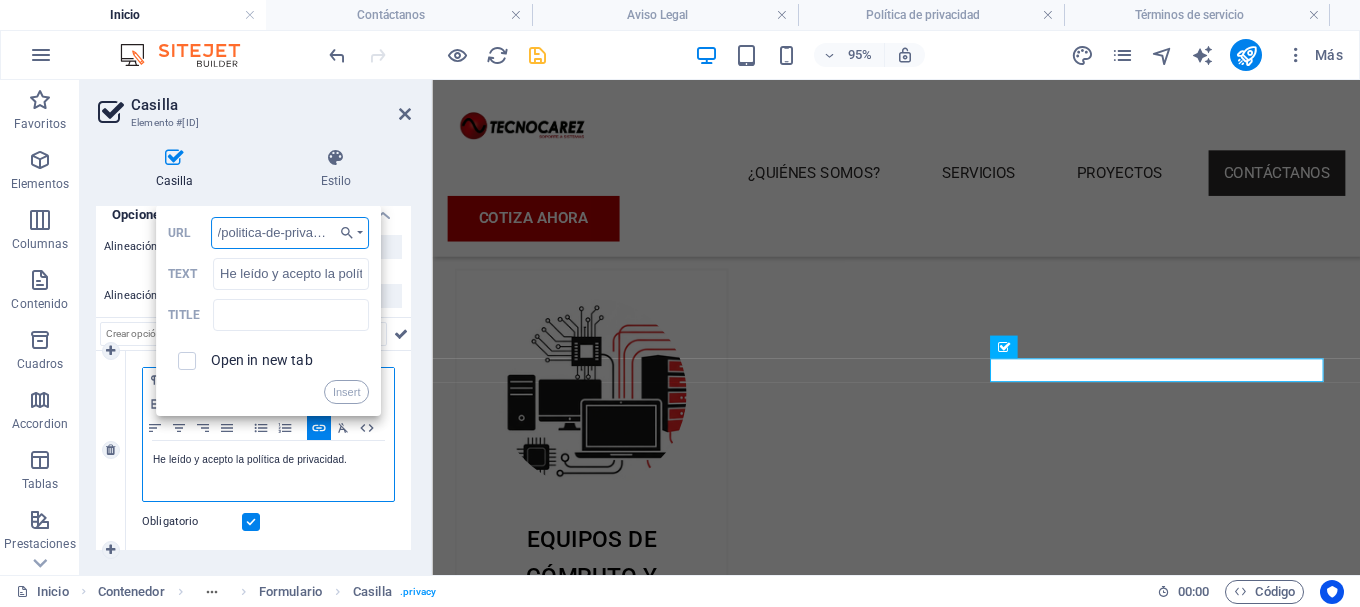 scroll, scrollTop: 0, scrollLeft: 20, axis: horizontal 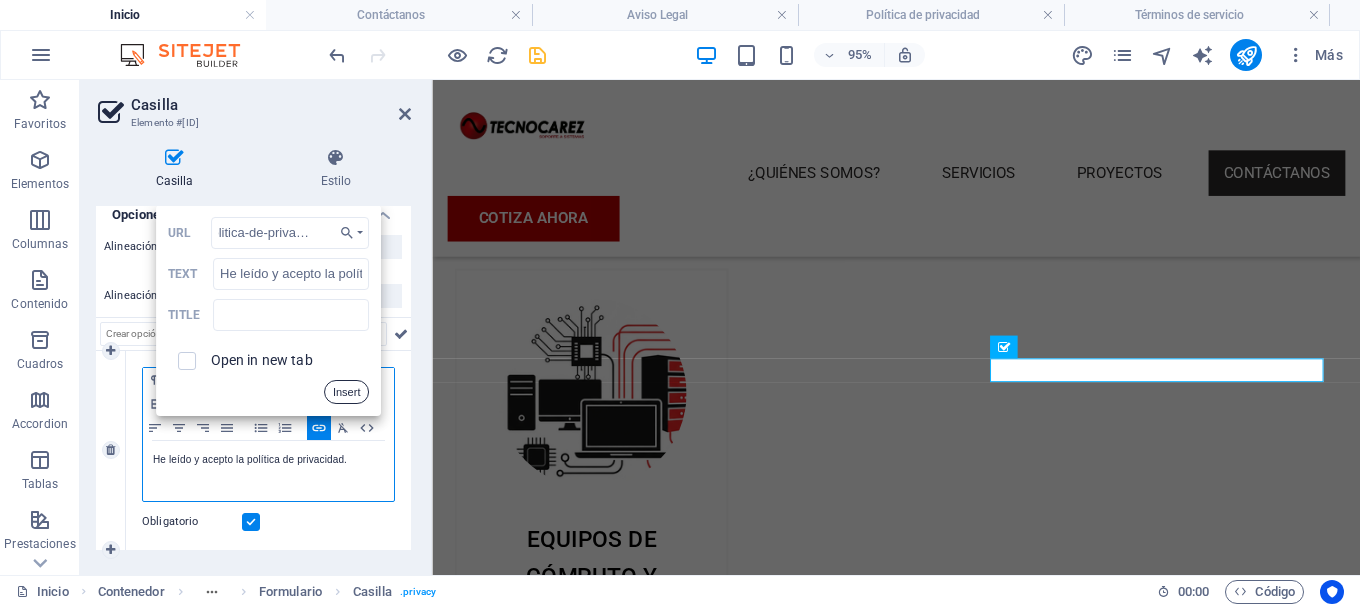 click on "Insert" at bounding box center (347, 392) 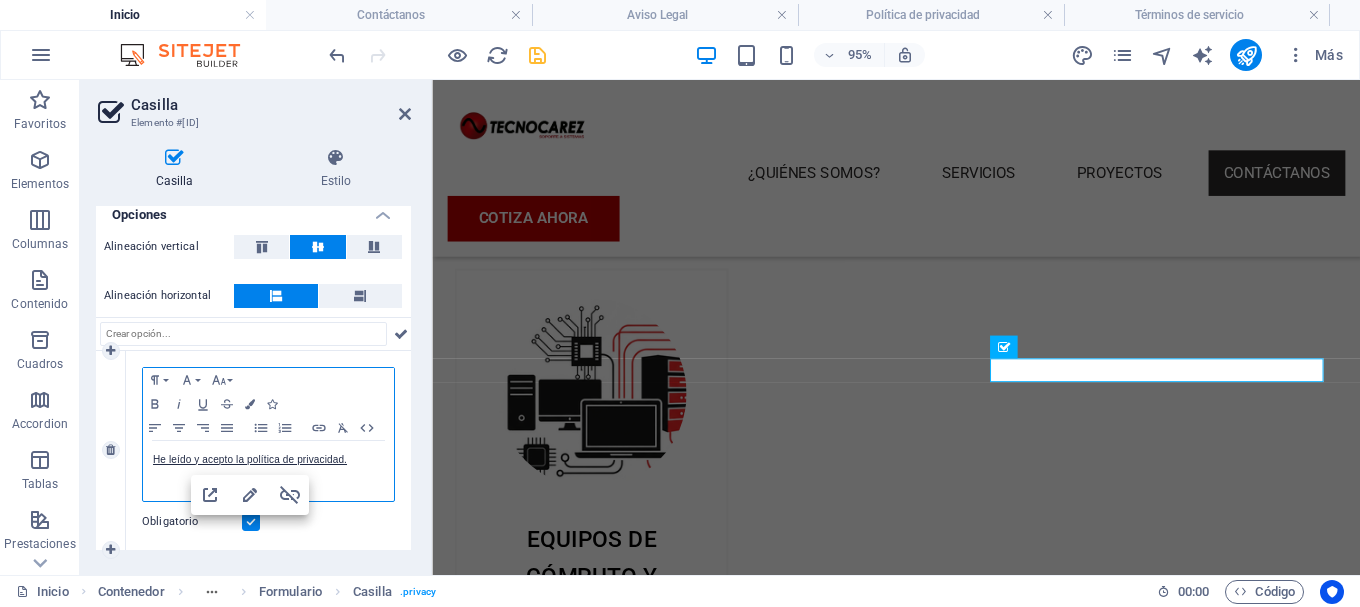 scroll, scrollTop: 0, scrollLeft: 0, axis: both 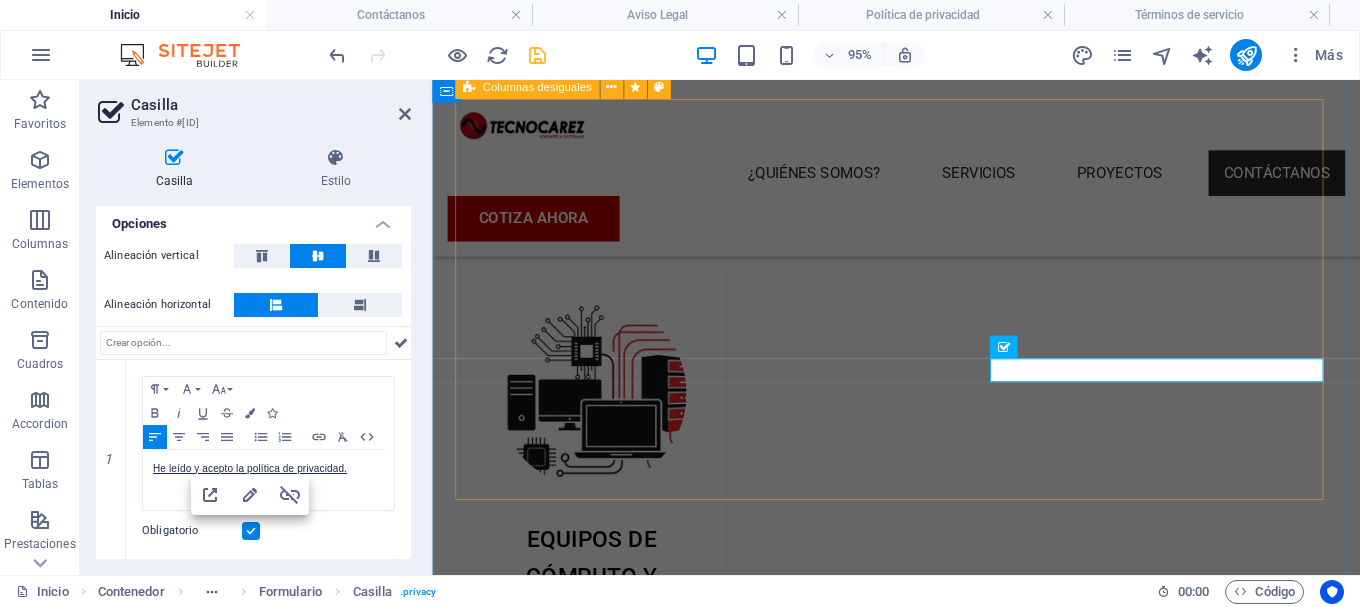 click on "Nombre Número Mensaje He leído y acepto la política de privacidad. ¿Ilegible? Cargar nuevo Enviar" at bounding box center (920, 2825) 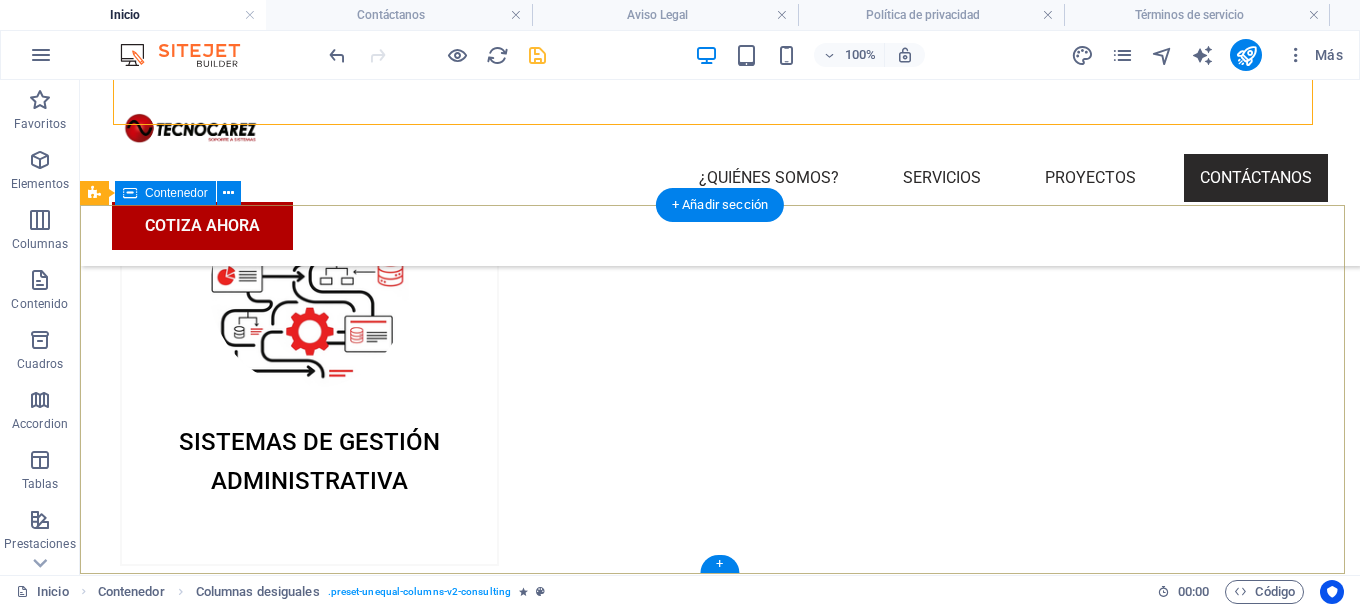 scroll, scrollTop: 3196, scrollLeft: 0, axis: vertical 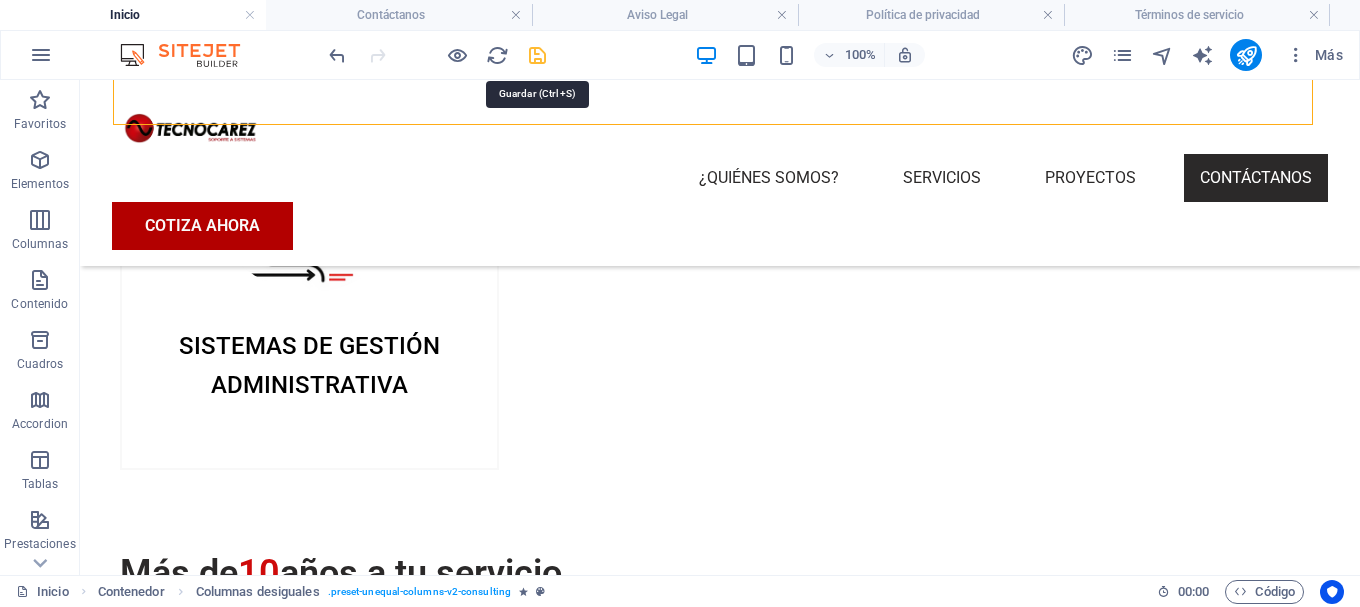 click at bounding box center (537, 55) 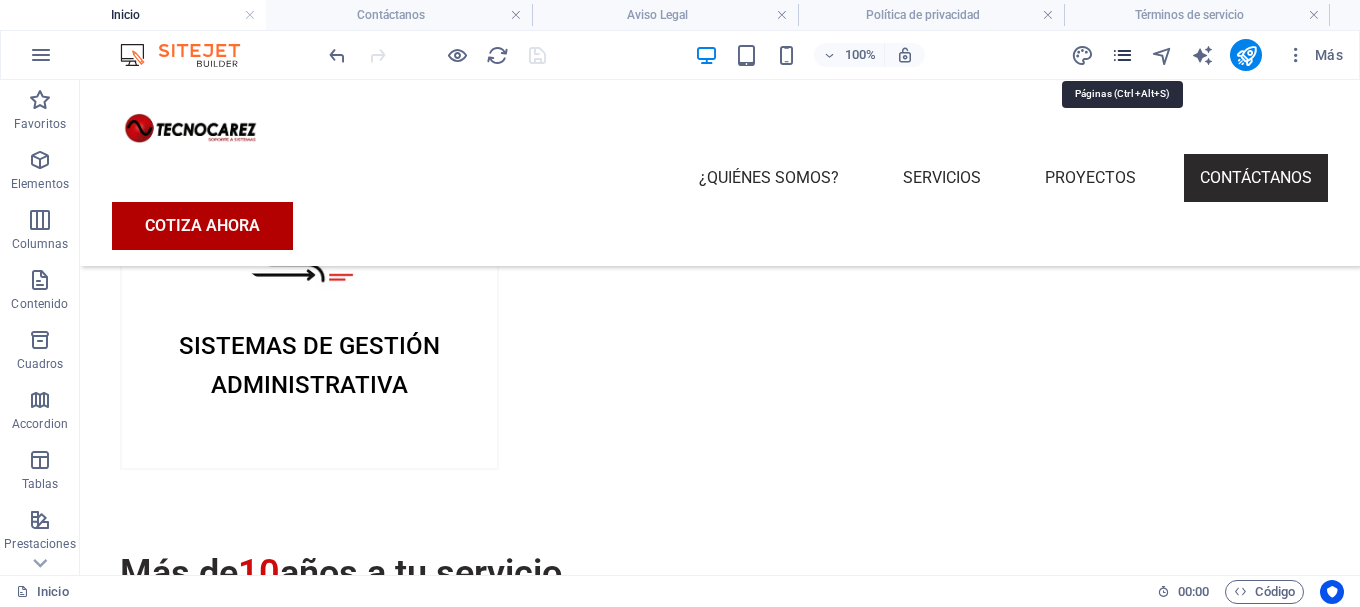 click at bounding box center [1122, 55] 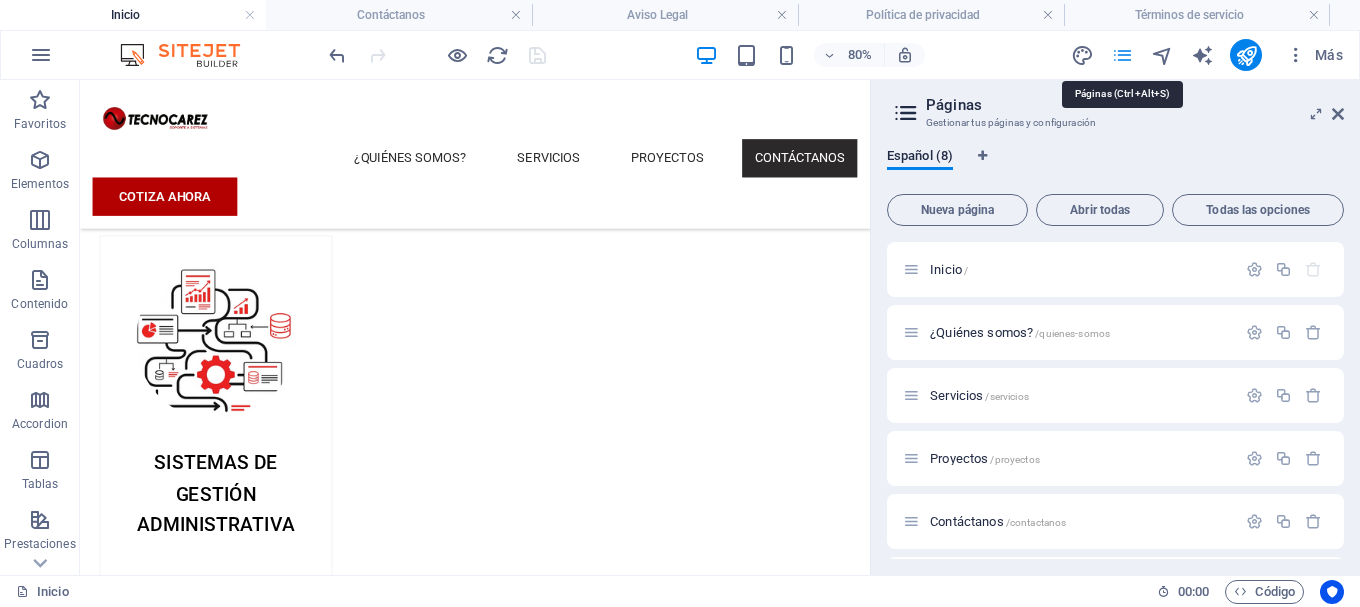 scroll, scrollTop: 3013, scrollLeft: 0, axis: vertical 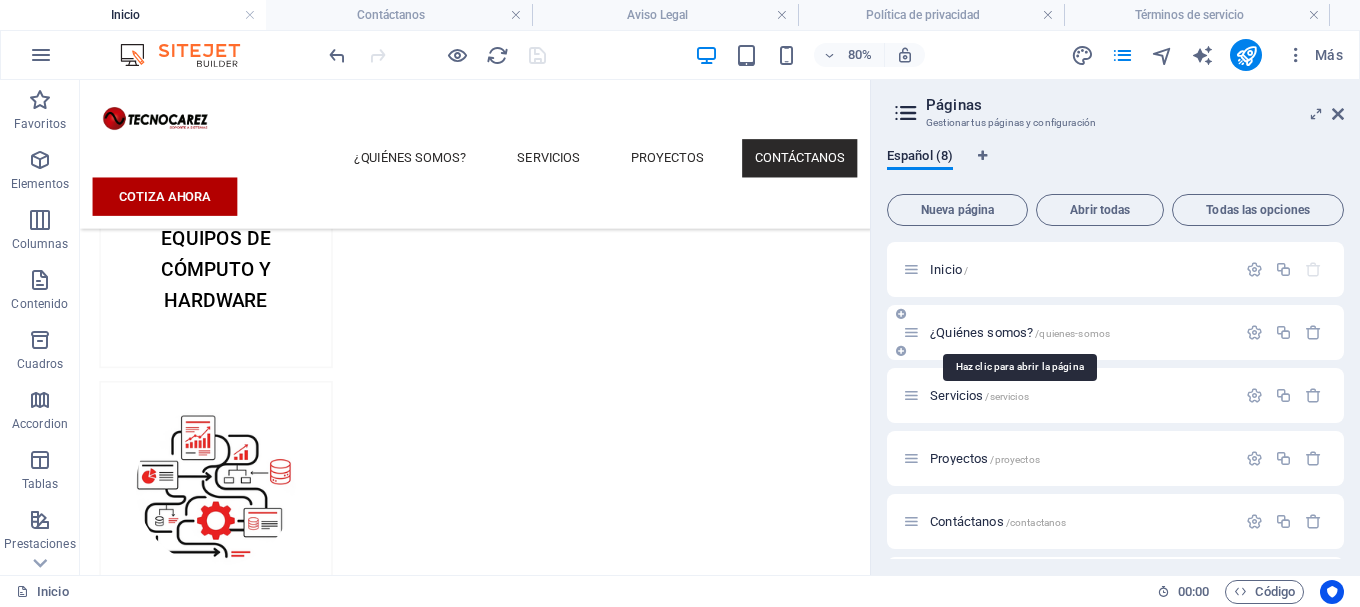 click on "¿Quiénes somos? /quienes-somos" at bounding box center (1020, 332) 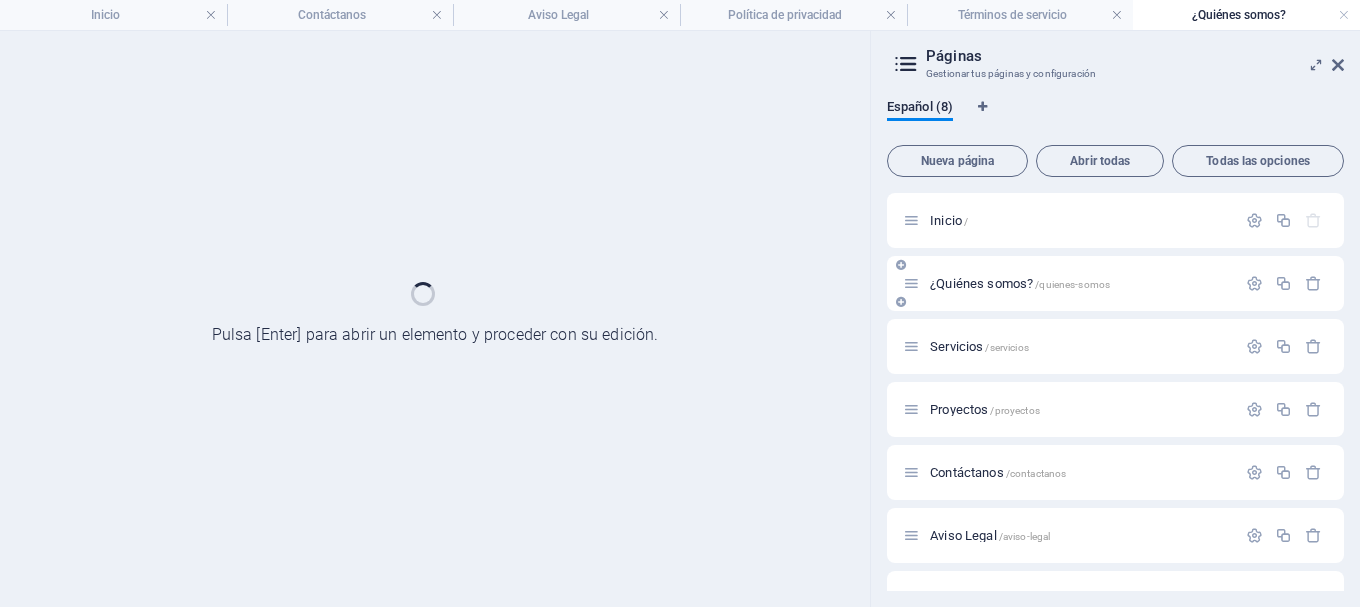 scroll, scrollTop: 0, scrollLeft: 0, axis: both 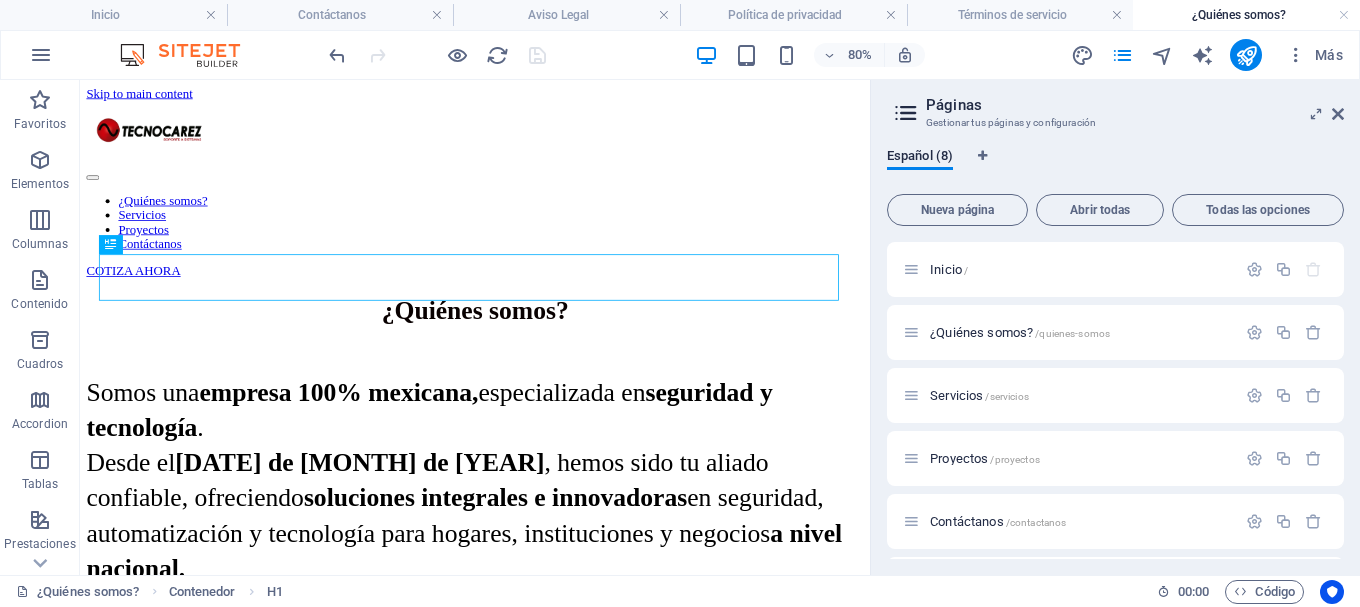 click on "Páginas Gestionar tus páginas y configuración Español (8) Nueva página Abrir todas Todas las opciones Inicio / ¿Quiénes somos? /quienes-somos Servicios /servicios Proyectos /proyectos Contáctanos /contactanos Aviso Legal  /aviso-legal Política de privacidad /politica-de-privacidad Términos y condiciones /terminos-y-condiciones" at bounding box center [1115, 327] 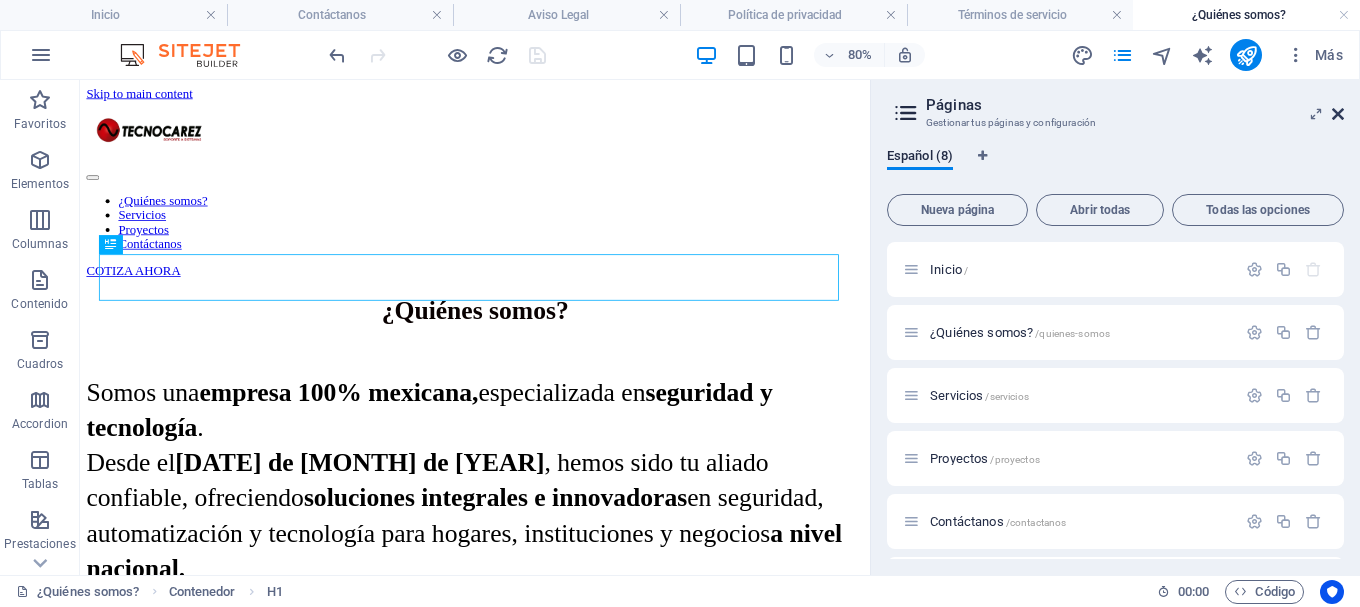 click at bounding box center (1338, 114) 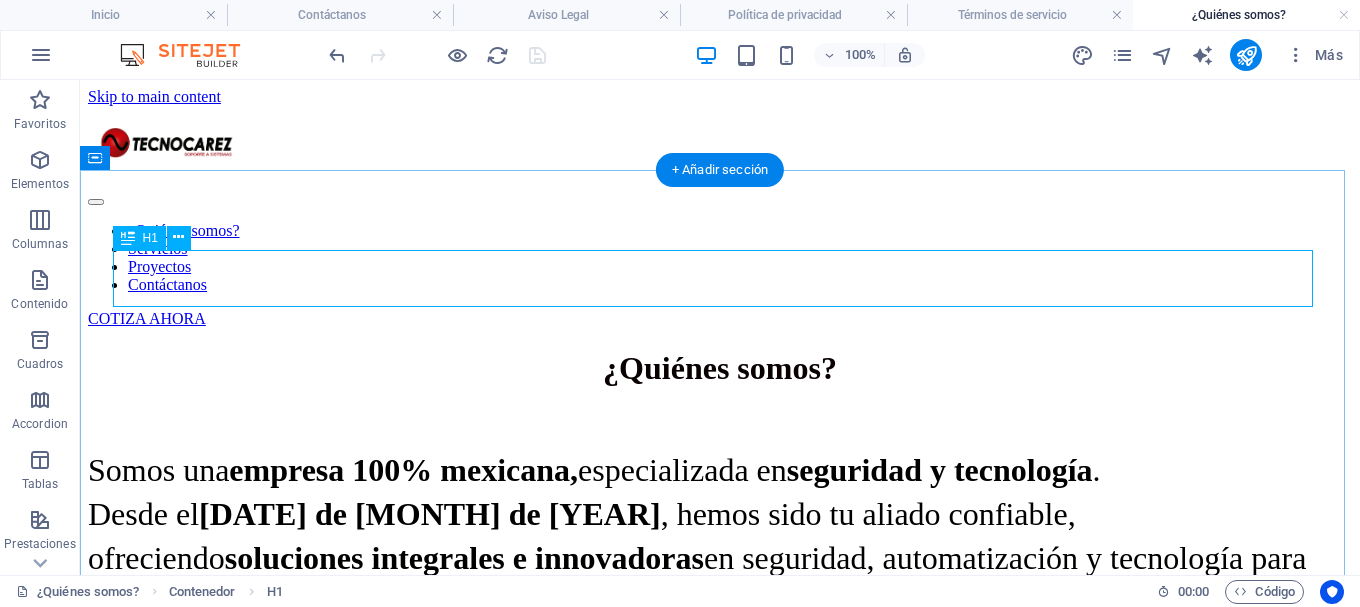 scroll, scrollTop: 100, scrollLeft: 0, axis: vertical 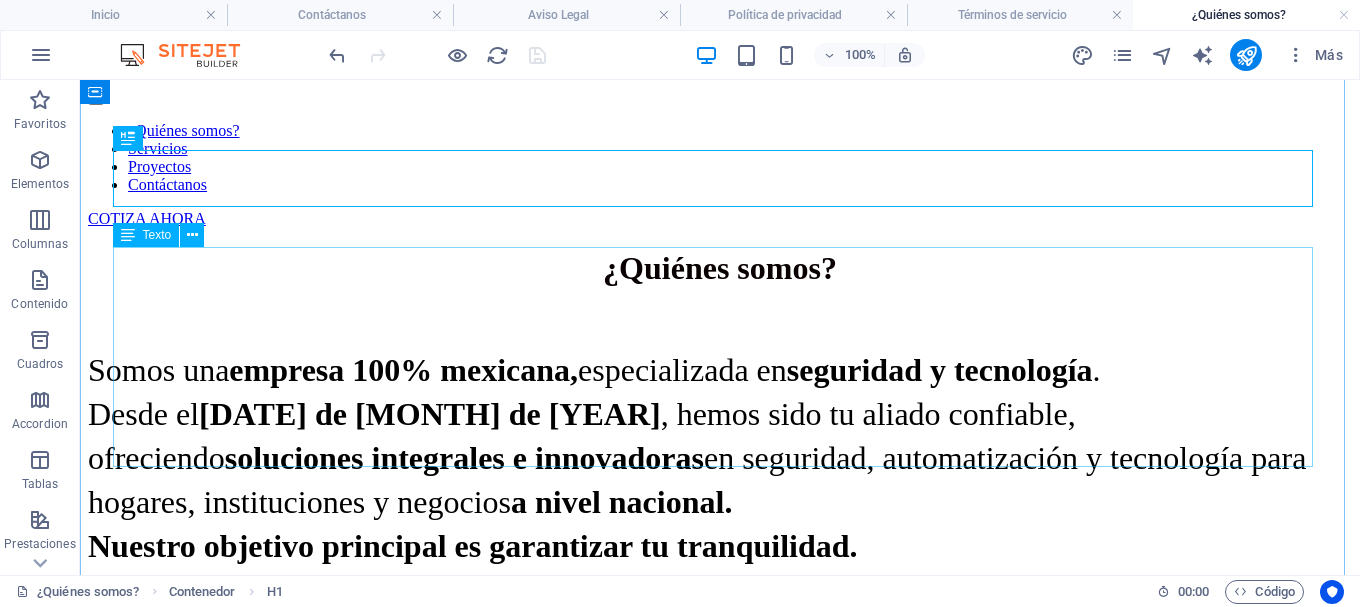 click on "Somos una empresa 100% mexicana, especializada en seguridad y tecnología. Desde el [DATE], hemos sido tu aliado confiable, ofreciendo soluciones integrales e innovadoras en seguridad, automatización y tecnología para hogares, instituciones y negocios a nivel nacional. Nuestro objetivo principal es garantizar tu tranquilidad." at bounding box center (720, 458) 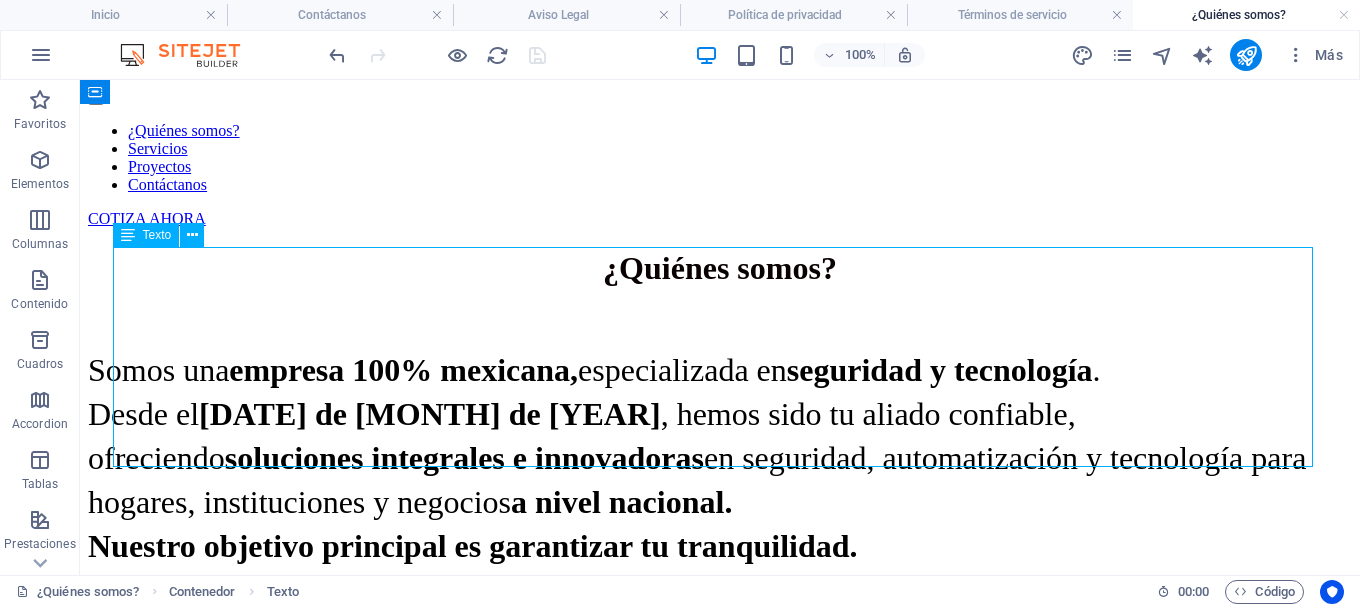 click on "Somos una empresa 100% mexicana, especializada en seguridad y tecnología. Desde el [DATE], hemos sido tu aliado confiable, ofreciendo soluciones integrales e innovadoras en seguridad, automatización y tecnología para hogares, instituciones y negocios a nivel nacional. Nuestro objetivo principal es garantizar tu tranquilidad." at bounding box center [720, 458] 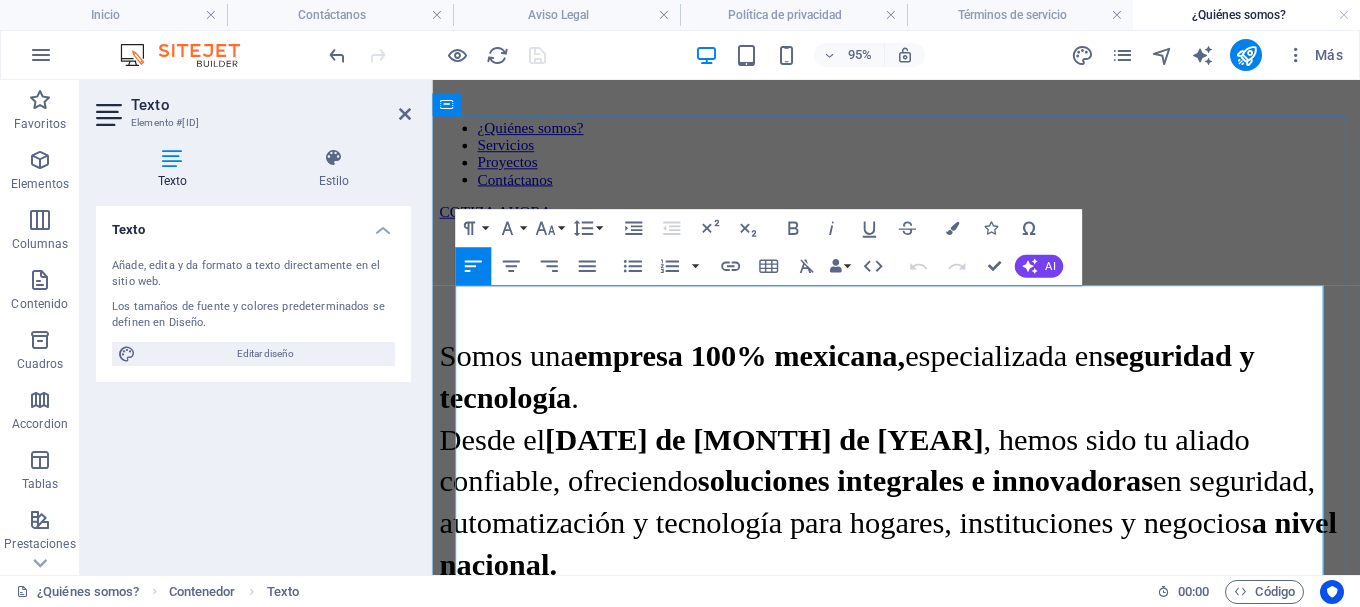 click on "[DATE] de [MONTH] de [YEAR]" at bounding box center [782, 458] 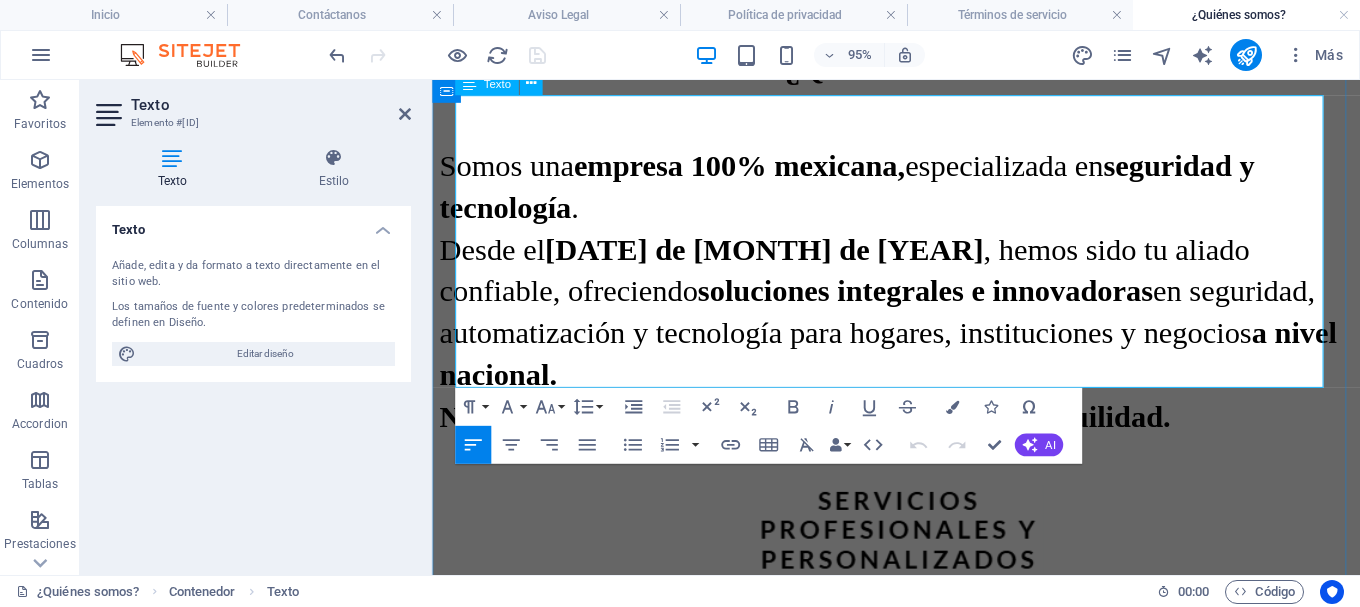 scroll, scrollTop: 200, scrollLeft: 0, axis: vertical 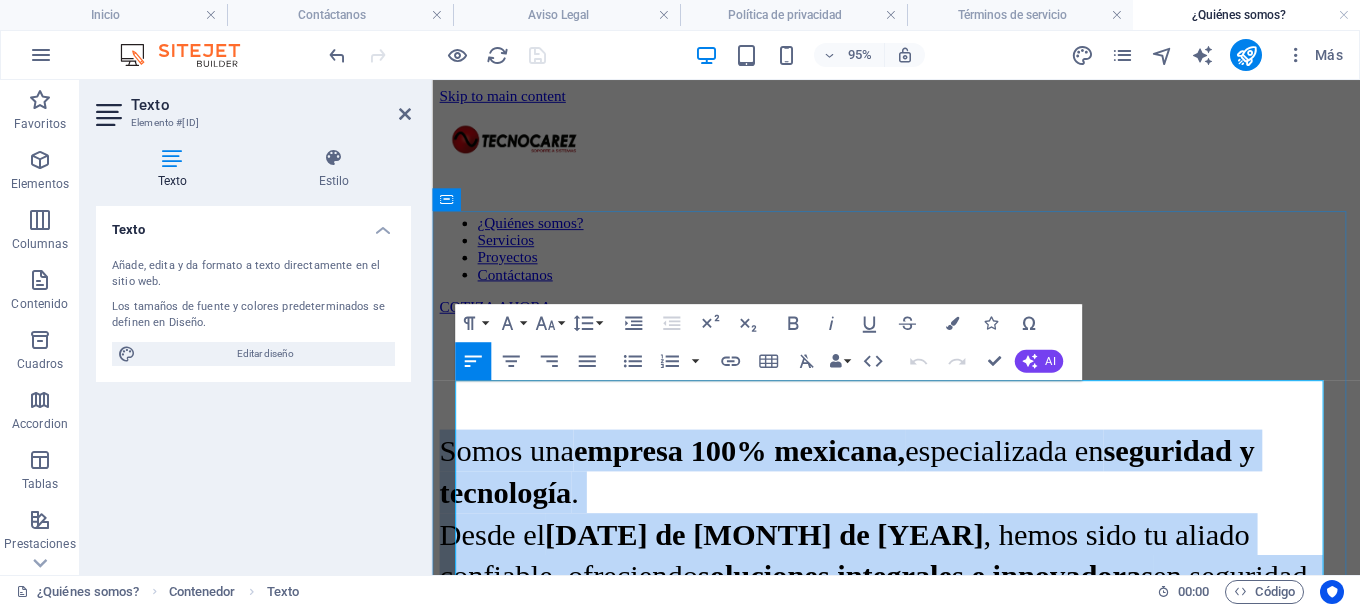 drag, startPoint x: 1294, startPoint y: 490, endPoint x: 459, endPoint y: 427, distance: 837.3733 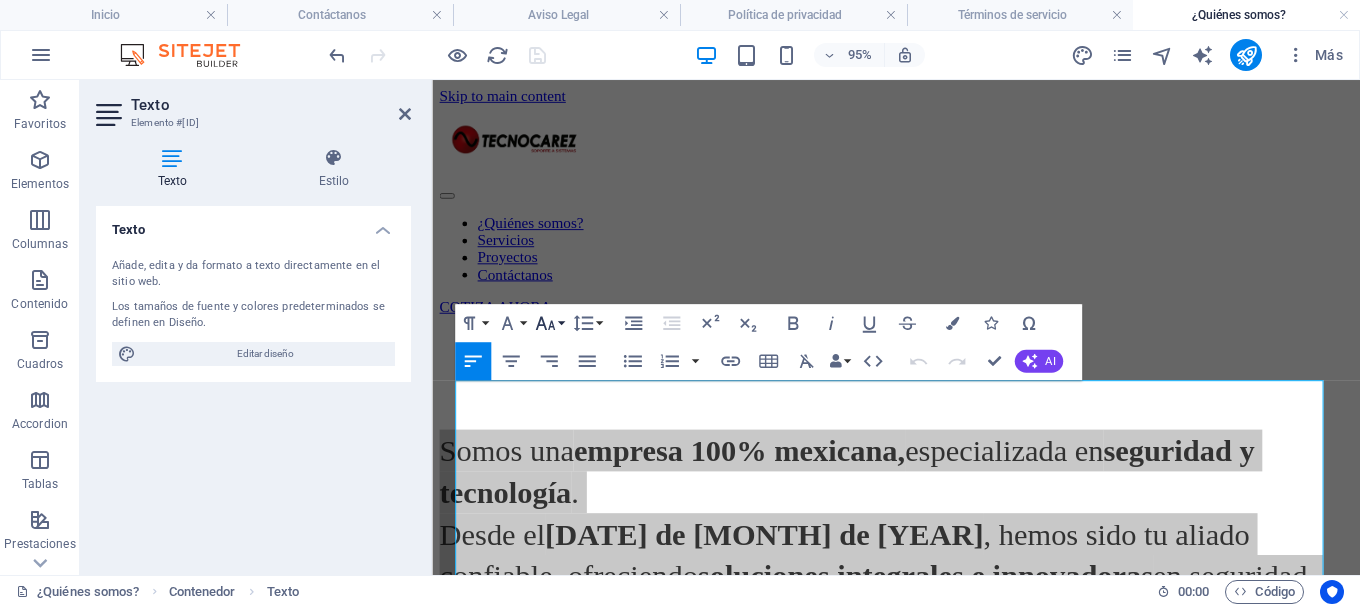 click on "Font Size" at bounding box center (549, 323) 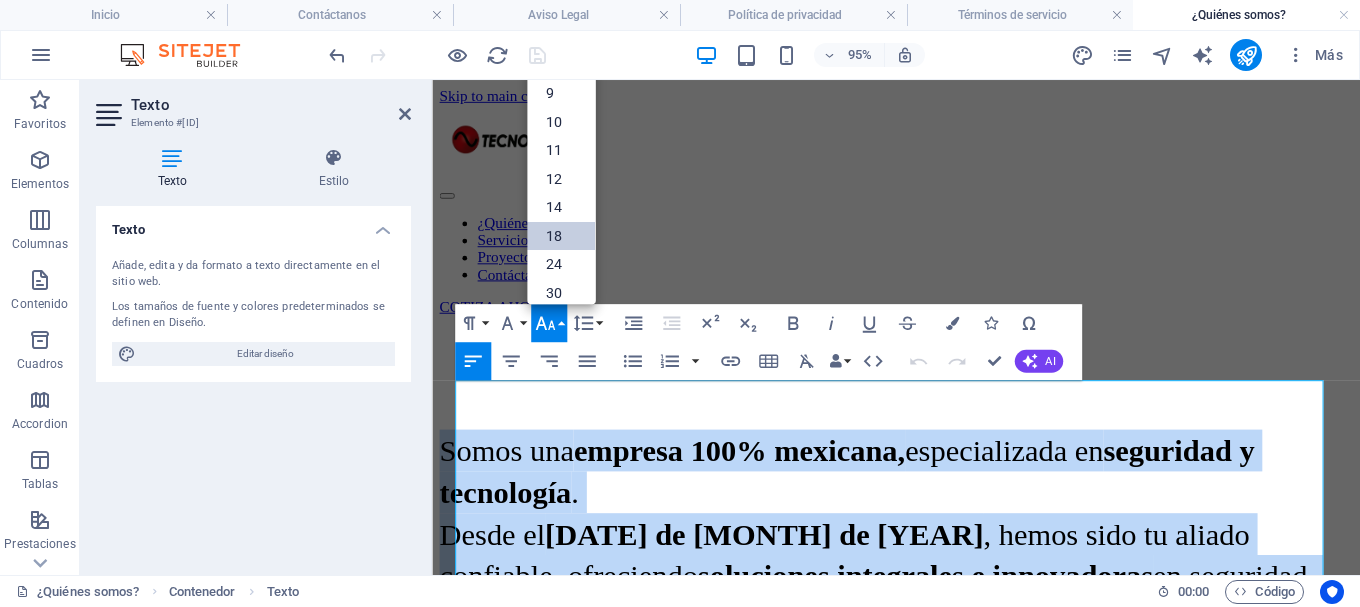 click on "18" at bounding box center [561, 235] 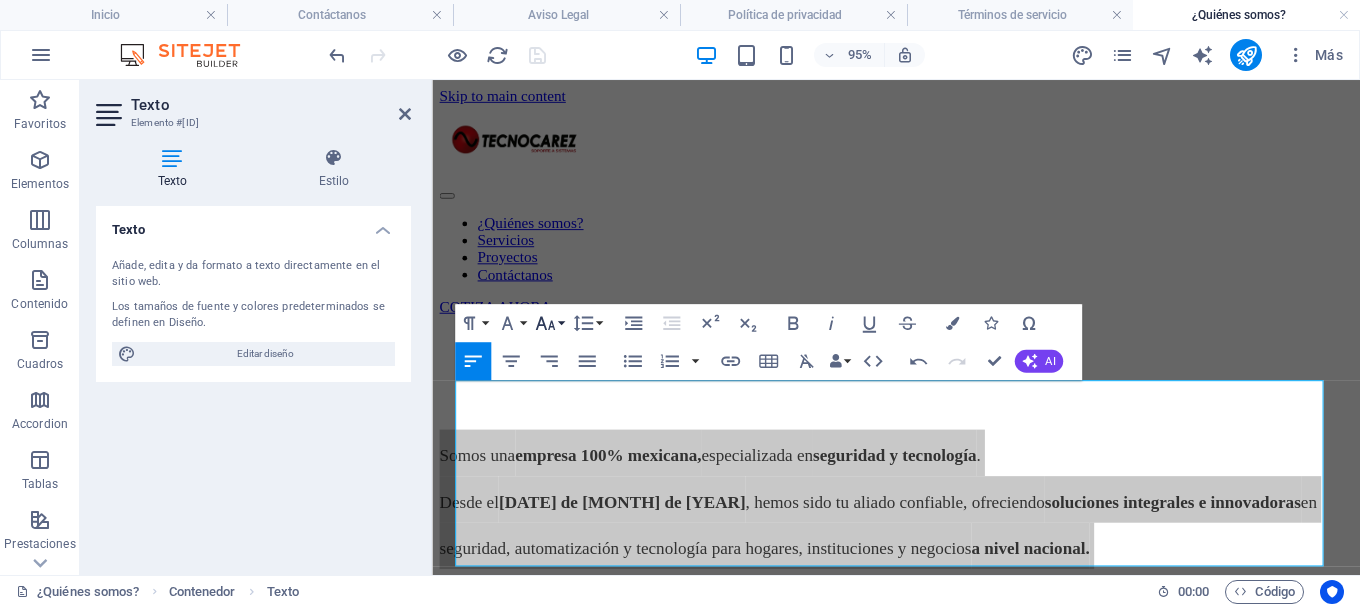 click 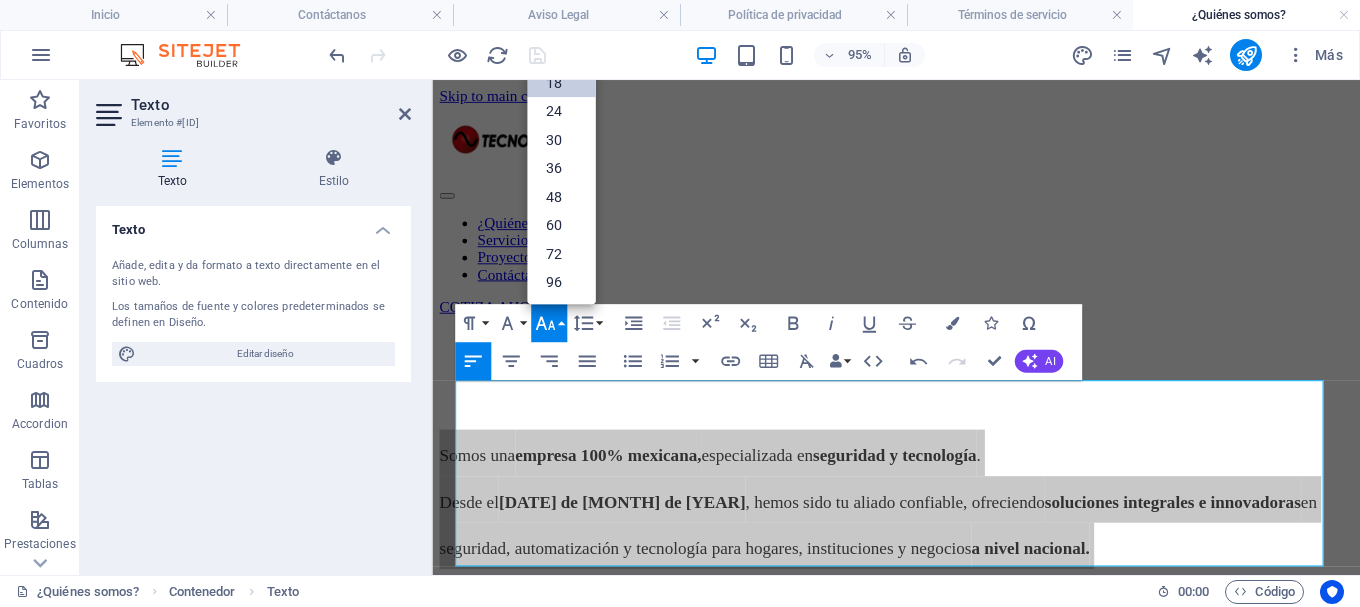 scroll, scrollTop: 161, scrollLeft: 0, axis: vertical 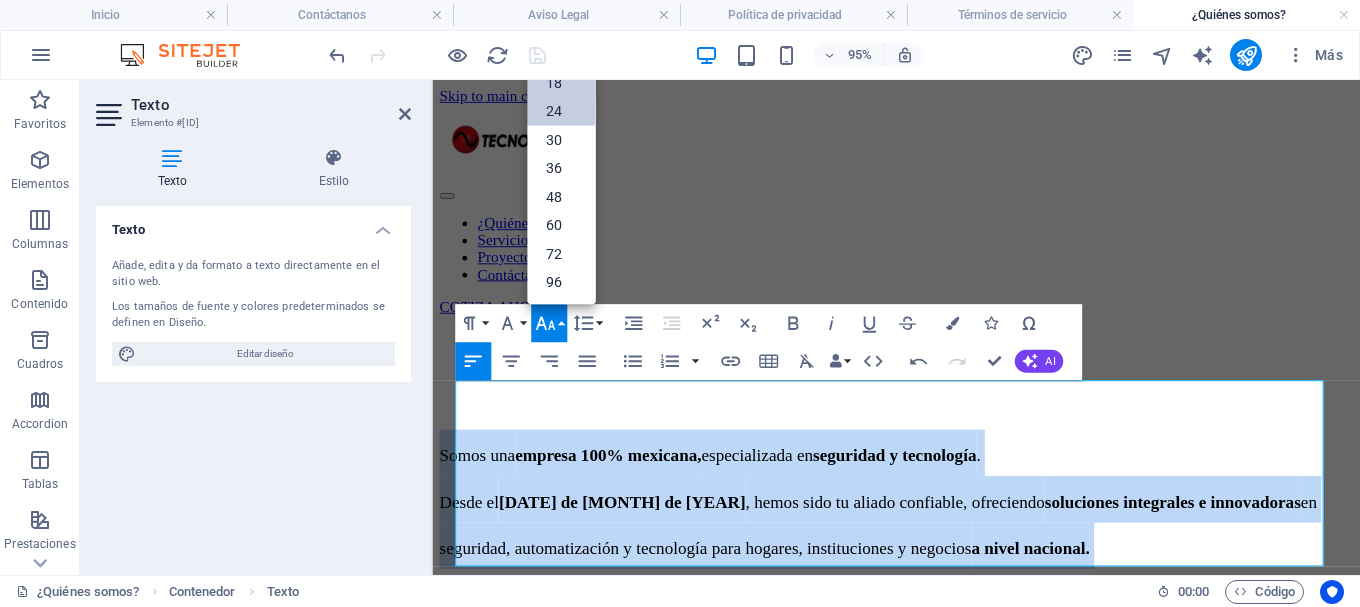 click on "24" at bounding box center (561, 111) 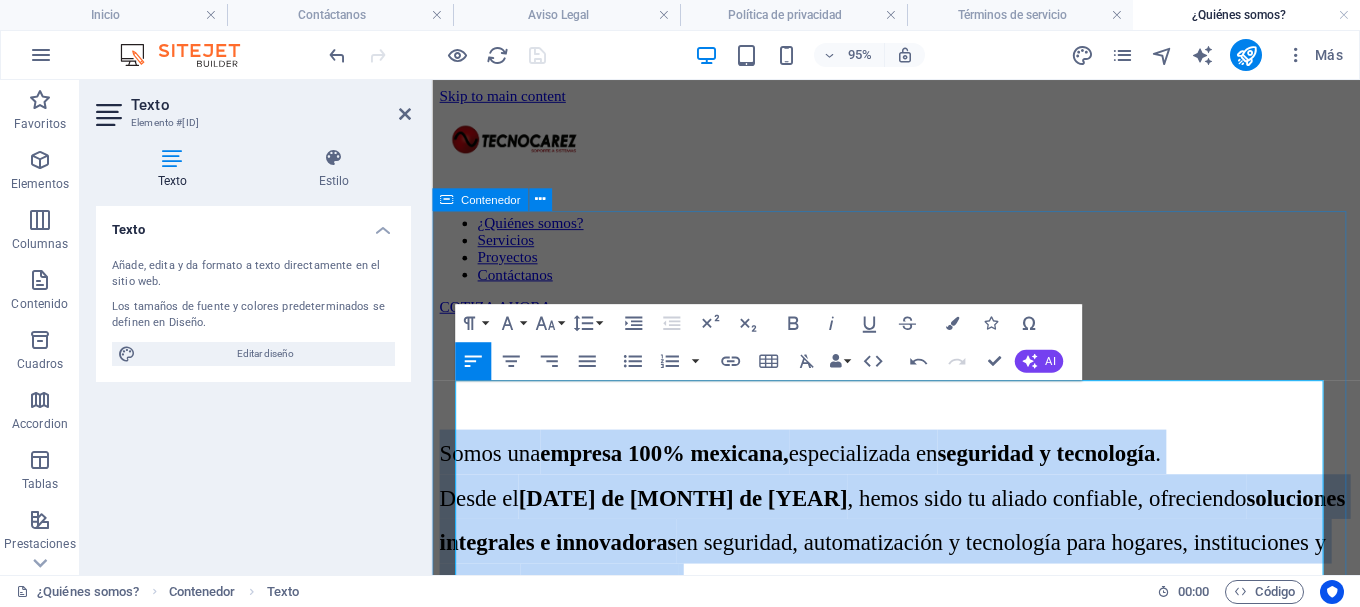 click on "¿Quiénes somos? Somos una empresa 100% mexicana, especializada en seguridad y tecnología. Desde el [DATE], hemos sido tu aliado confiable, ofreciendo soluciones integrales e innovadoras en seguridad, automatización y tecnología para hogares, instituciones y negocios a nivel nacional. Nuestro objetivo principal es garantizar tu tranquilidad." at bounding box center [920, 659] 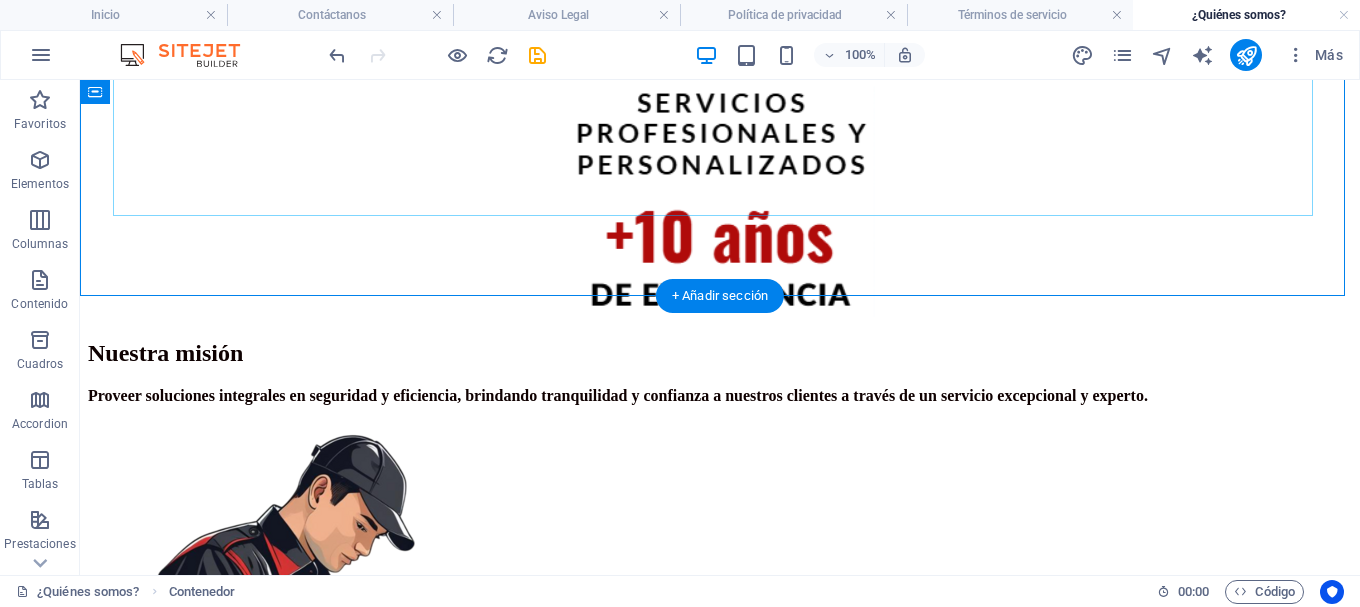scroll, scrollTop: 700, scrollLeft: 0, axis: vertical 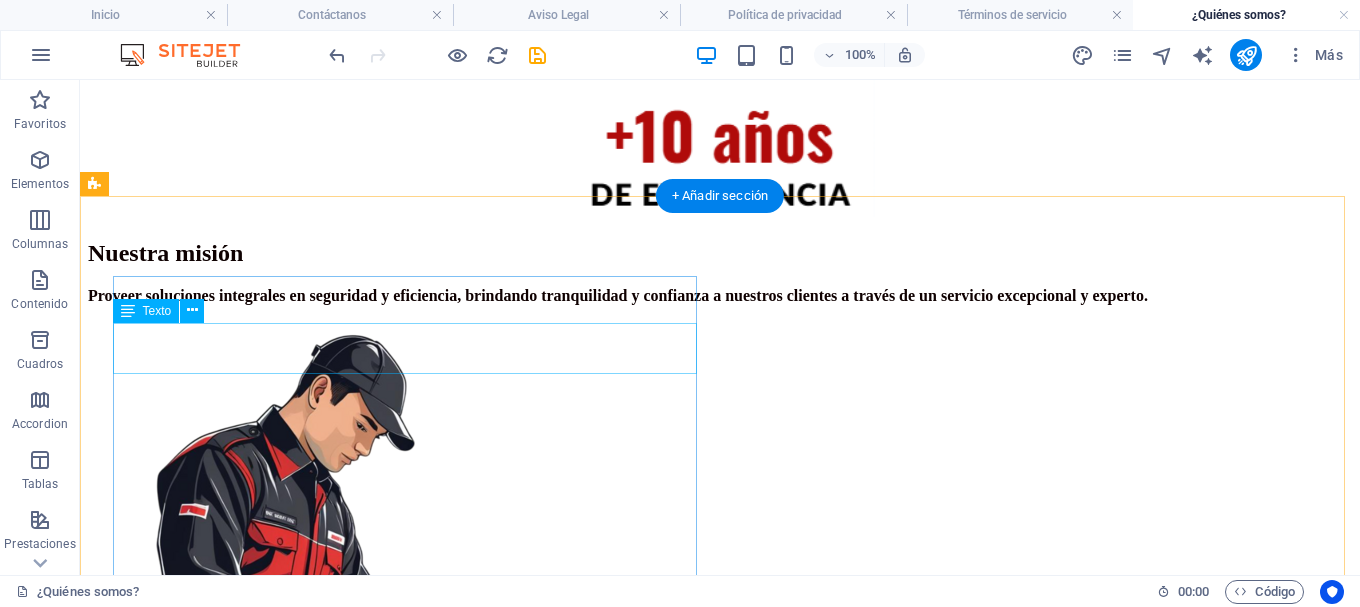 click on "Proveer soluciones integrales en seguridad y eficiencia, brindando tranquilidad y confianza a nuestros clientes a través de un servicio excepcional y experto." at bounding box center (720, 296) 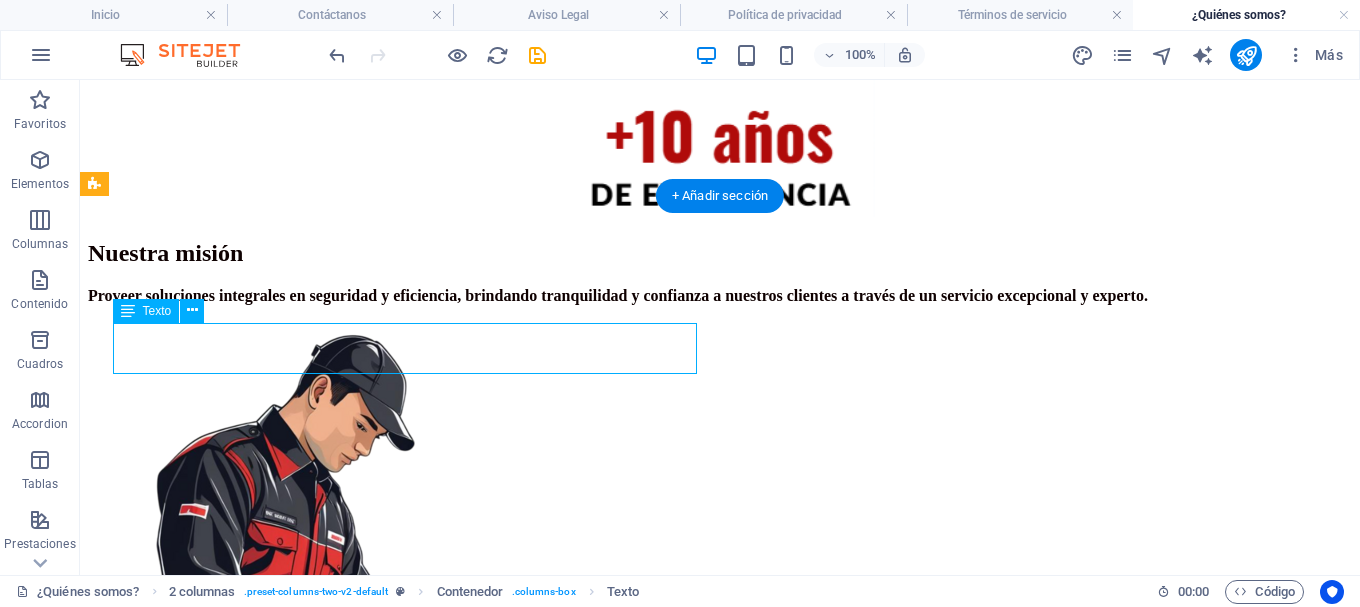 click on "Proveer soluciones integrales en seguridad y eficiencia, brindando tranquilidad y confianza a nuestros clientes a través de un servicio excepcional y experto." at bounding box center (720, 296) 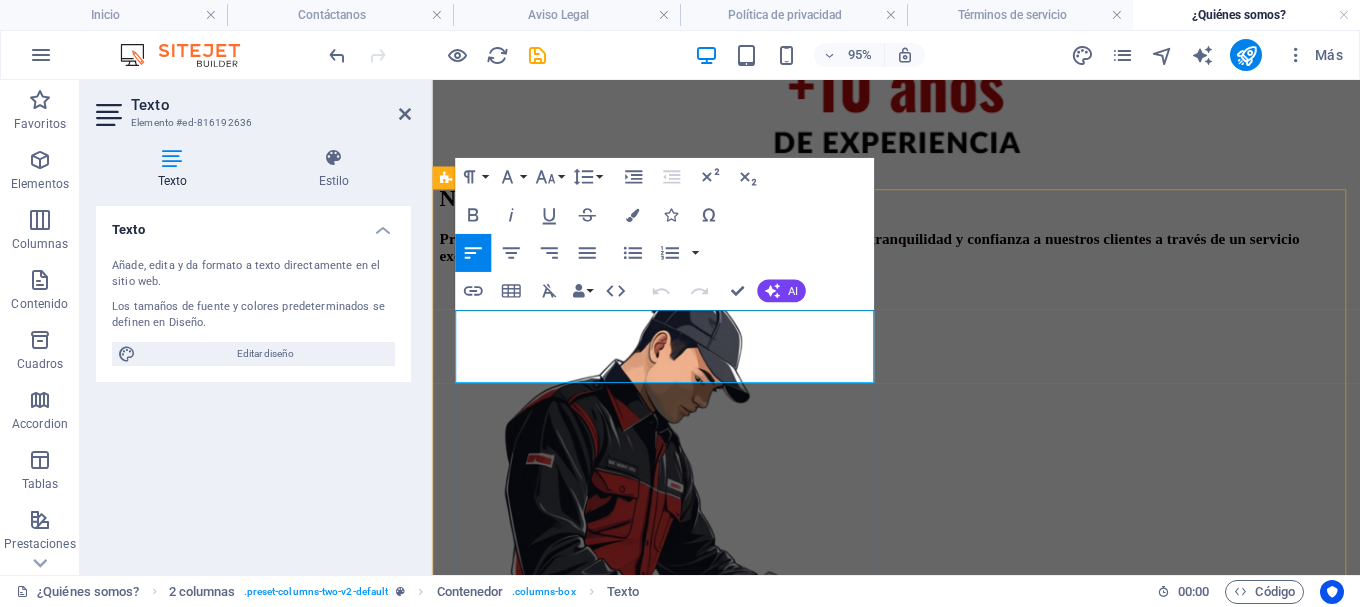 click on "Proveer soluciones integrales en seguridad y eficiencia, brindando tranquilidad y confianza a nuestros clientes a través de un servicio excepcional y experto." at bounding box center (892, 255) 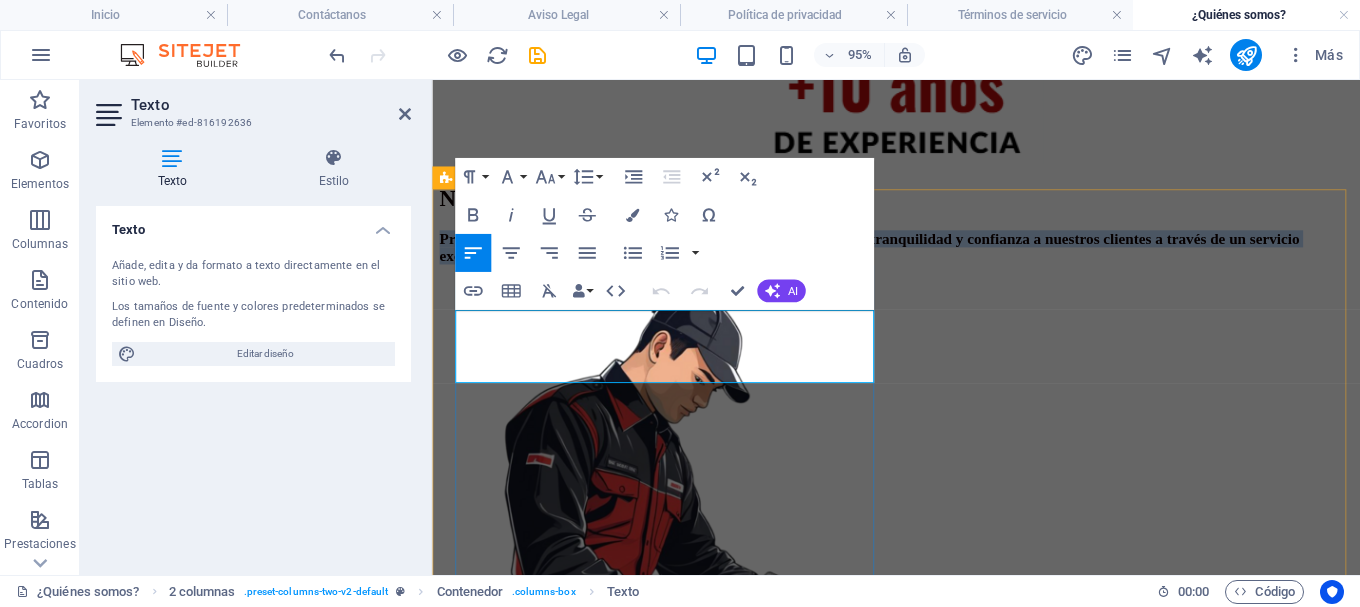 click on "Proveer soluciones integrales en seguridad y eficiencia, brindando tranquilidad y confianza a nuestros clientes a través de un servicio excepcional y experto." at bounding box center [892, 255] 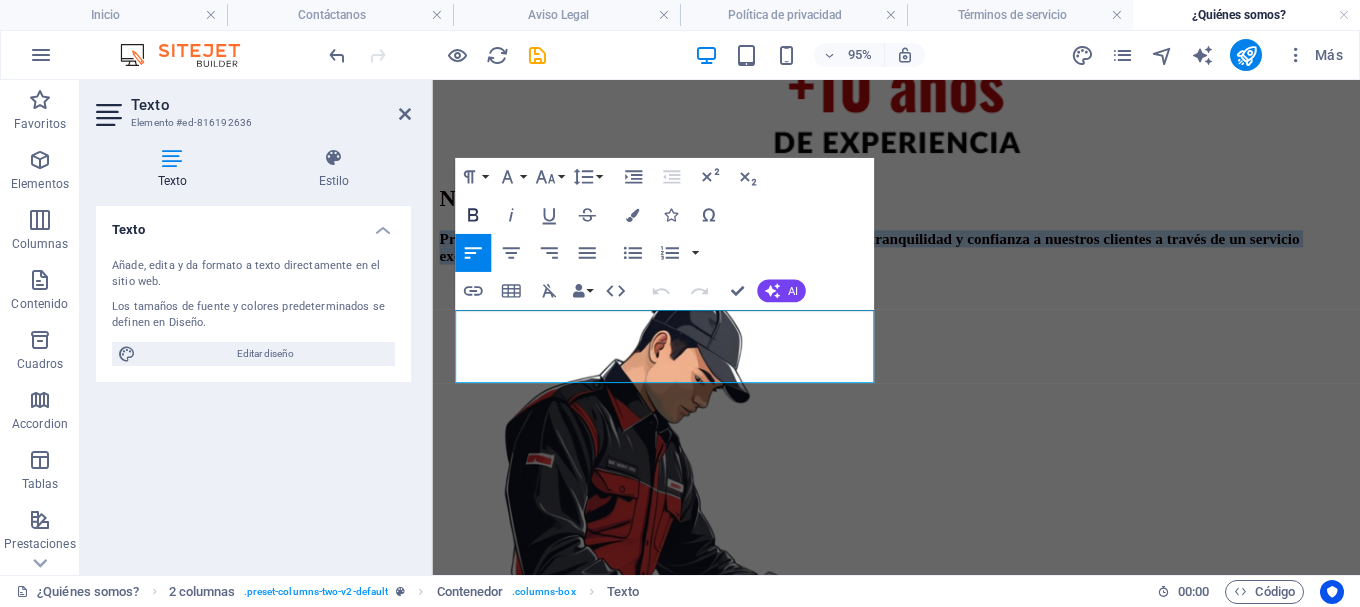 click 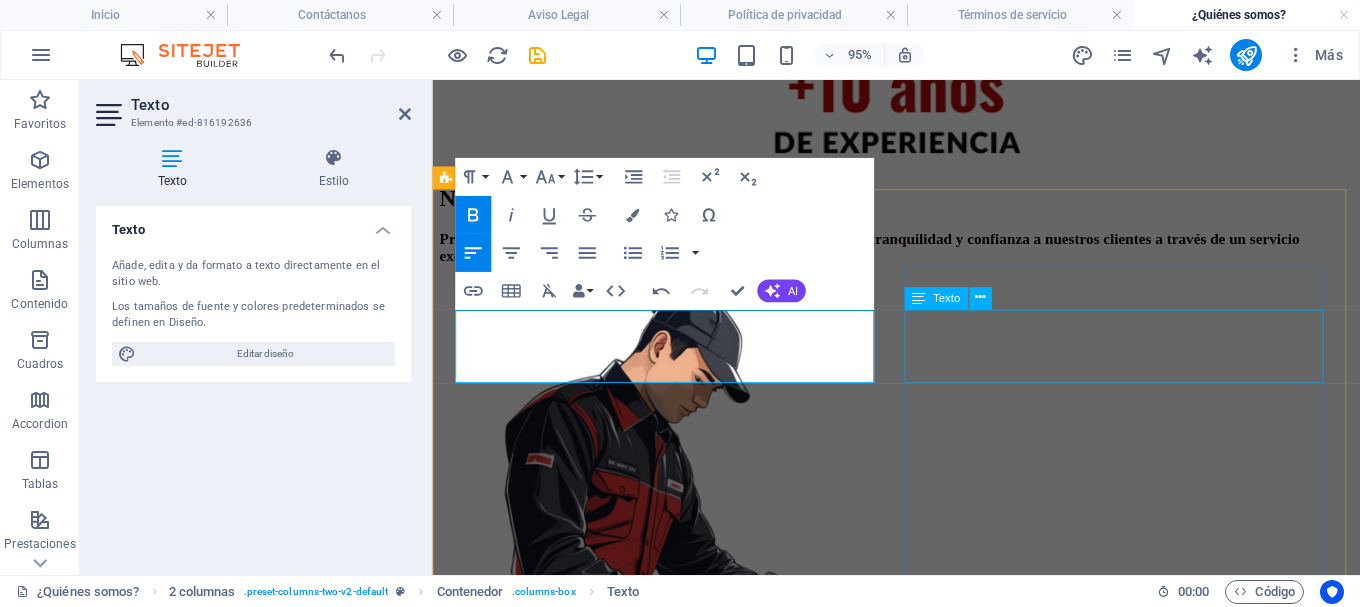 click on "Ser el referente líder en tecnología y seguridad en [COUNTRY], reconocido por nuestra innovación, calidad de servicio y la satisfacción total de nuestros clientes." at bounding box center [920, 844] 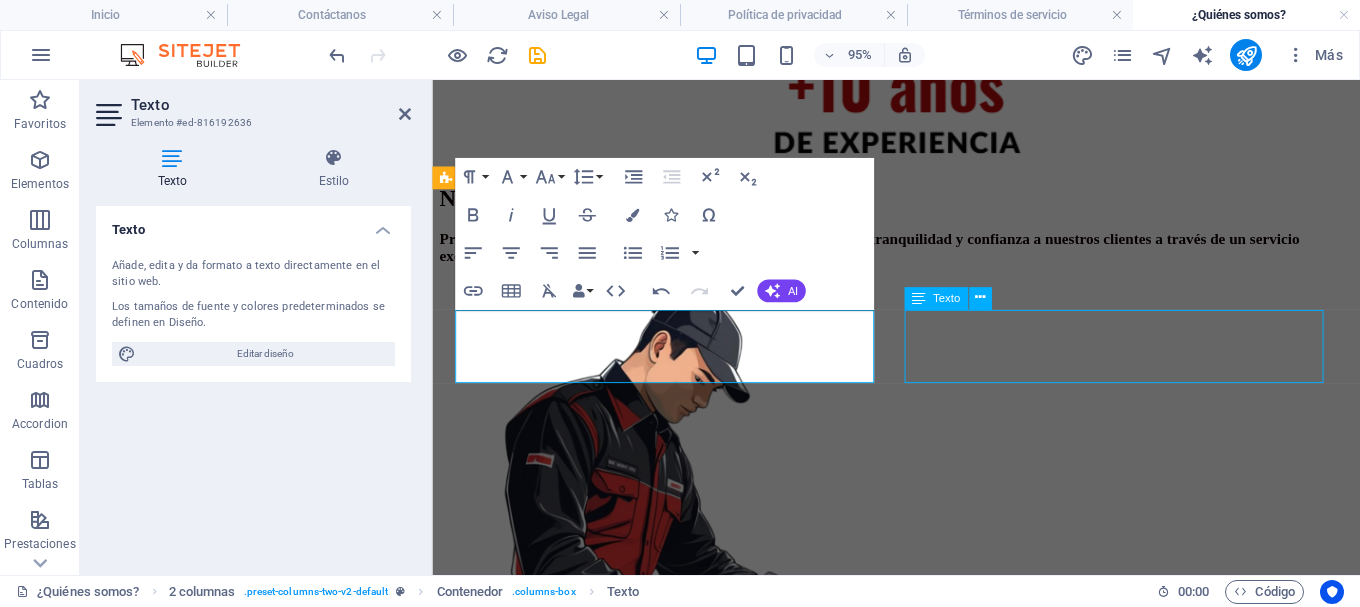 scroll, scrollTop: 700, scrollLeft: 0, axis: vertical 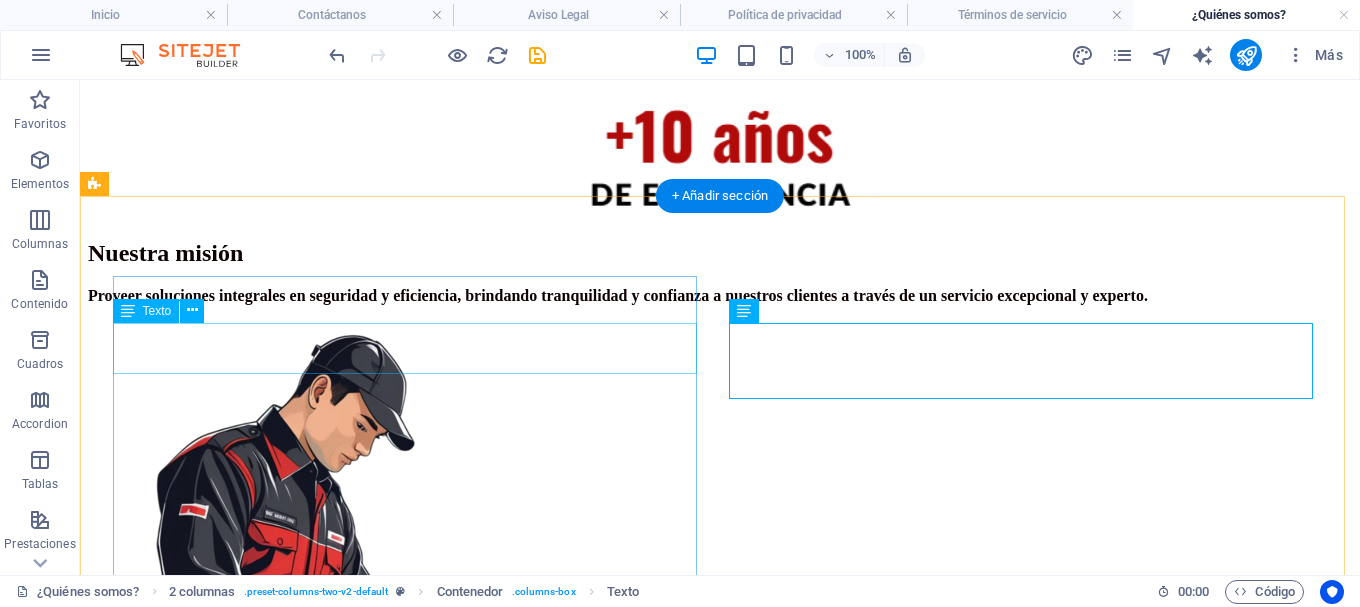 click on "Proveer soluciones integrales en seguridad y eficiencia, brindando tranquilidad y confianza a nuestros clientes a través de un servicio excepcional y experto." at bounding box center (720, 296) 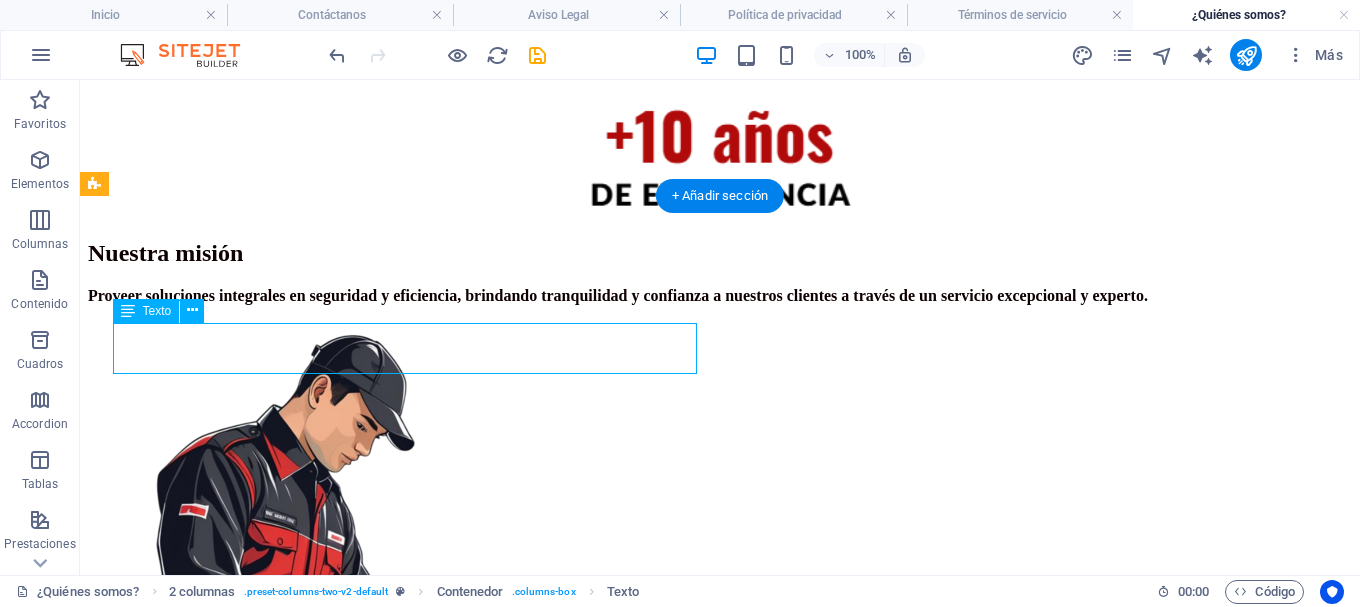 click on "Proveer soluciones integrales en seguridad y eficiencia, brindando tranquilidad y confianza a nuestros clientes a través de un servicio excepcional y experto." at bounding box center (720, 296) 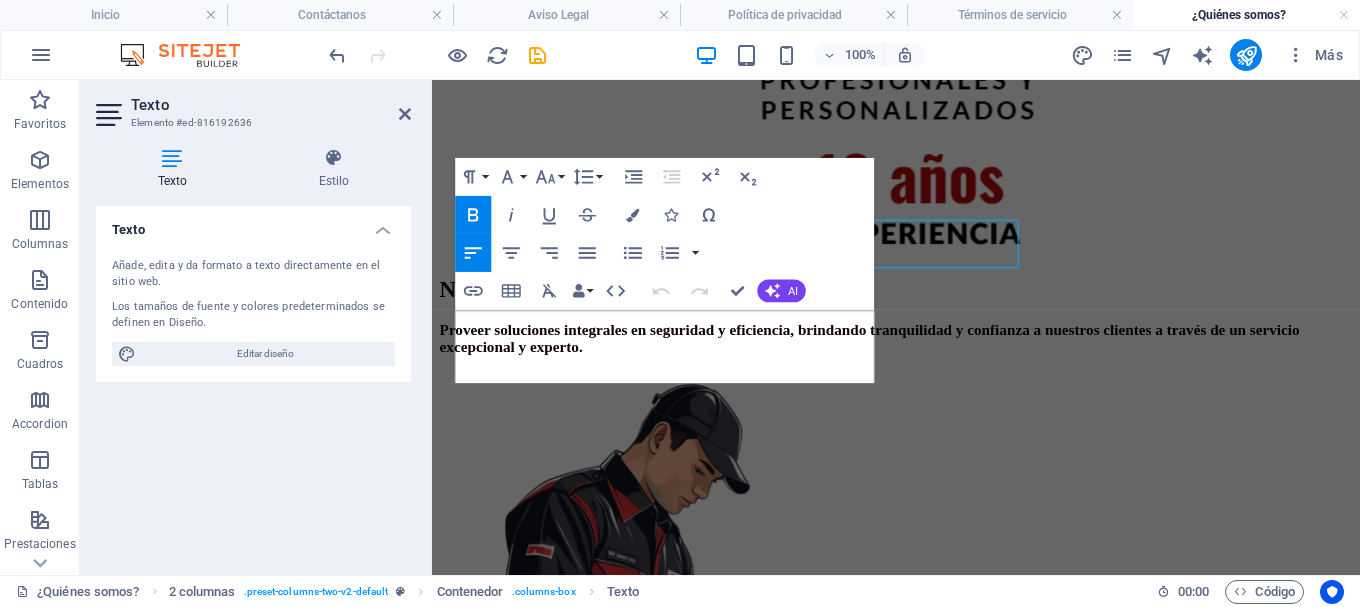 scroll, scrollTop: 796, scrollLeft: 0, axis: vertical 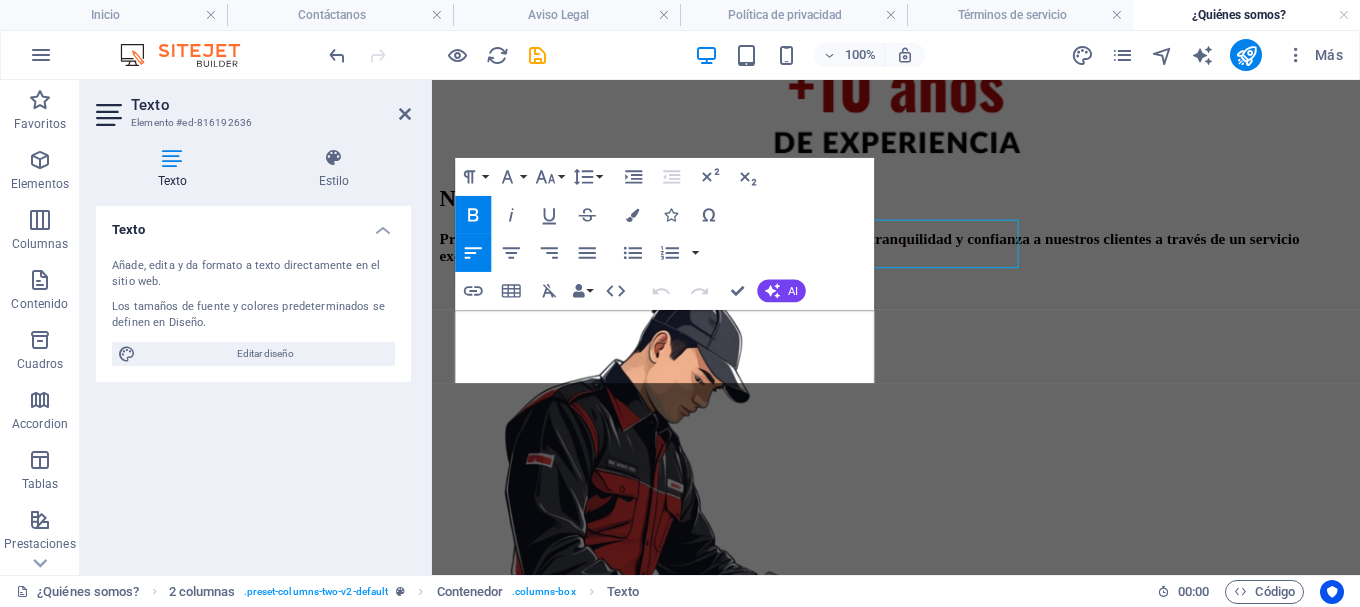 click on "Texto Estilo Texto Añade, edita y da formato a texto directamente en el sitio web. Los tamaños de fuente y colores predeterminados se definen en Diseño. Editar diseño Alineación Alineado a la izquierda Centrado Alineado a la derecha 2 columnas Element Diseño La forma en la que este elemento se expande en la disposición (Flexbox). Tamaño Predeterminado automático px % 1/1 1/2 1/3 1/4 1/5 1/6 1/7 1/8 1/9 1/10 Crecer Reducir Comprar Disposición de contenedor Visible Visible Opacidad 100 % Desbordamiento Espaciado Margen Predeterminado automático px % rem vw vh Personalizado Personalizado automático px % rem vw vh automático px % rem vw vh automático px % rem vw vh automático px % rem vw vh Espaciado Predeterminado px rem % vh vw Personalizado Personalizado px rem % vh vw px rem % vh vw px rem % vh vw px rem % vh vw Borde Estilo              - Ancho 1 automático px rem % vh vw Personalizado Personalizado 1 automático px rem % vh vw 1 automático px rem % vh vw 1 automático px rem % vh 1" at bounding box center [253, 353] 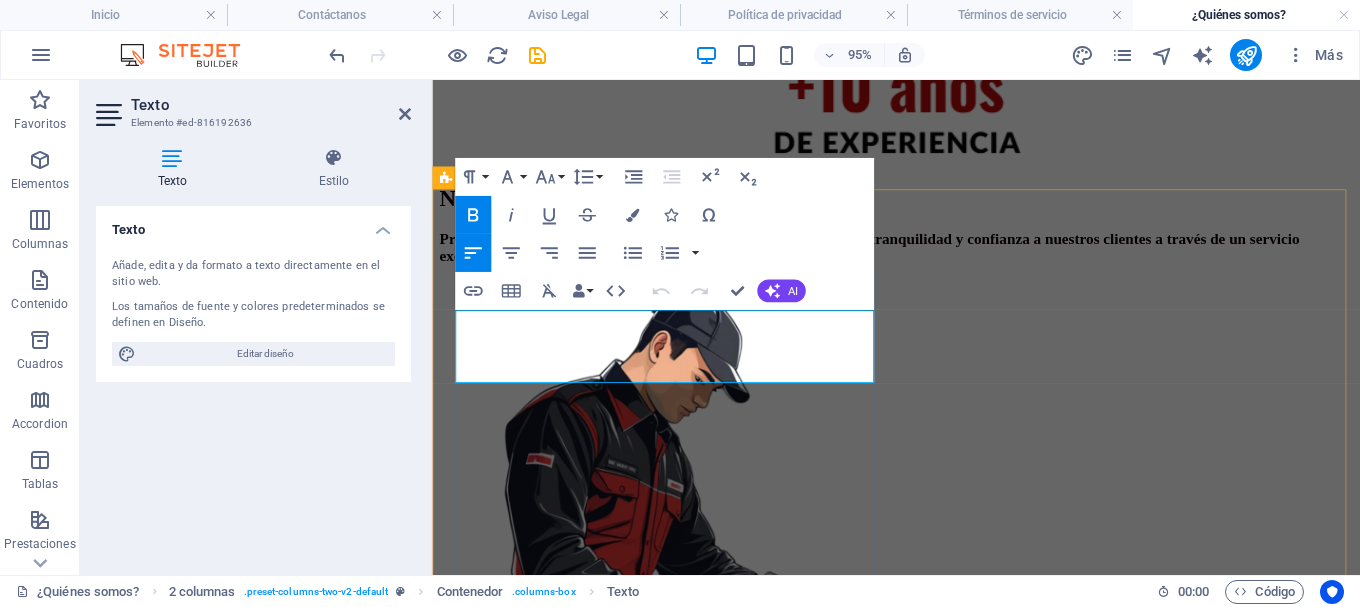 click on "Proveer soluciones integrales en seguridad y eficiencia, brindando tranquilidad y confianza a nuestros clientes a través de un servicio excepcional y experto." at bounding box center (920, 256) 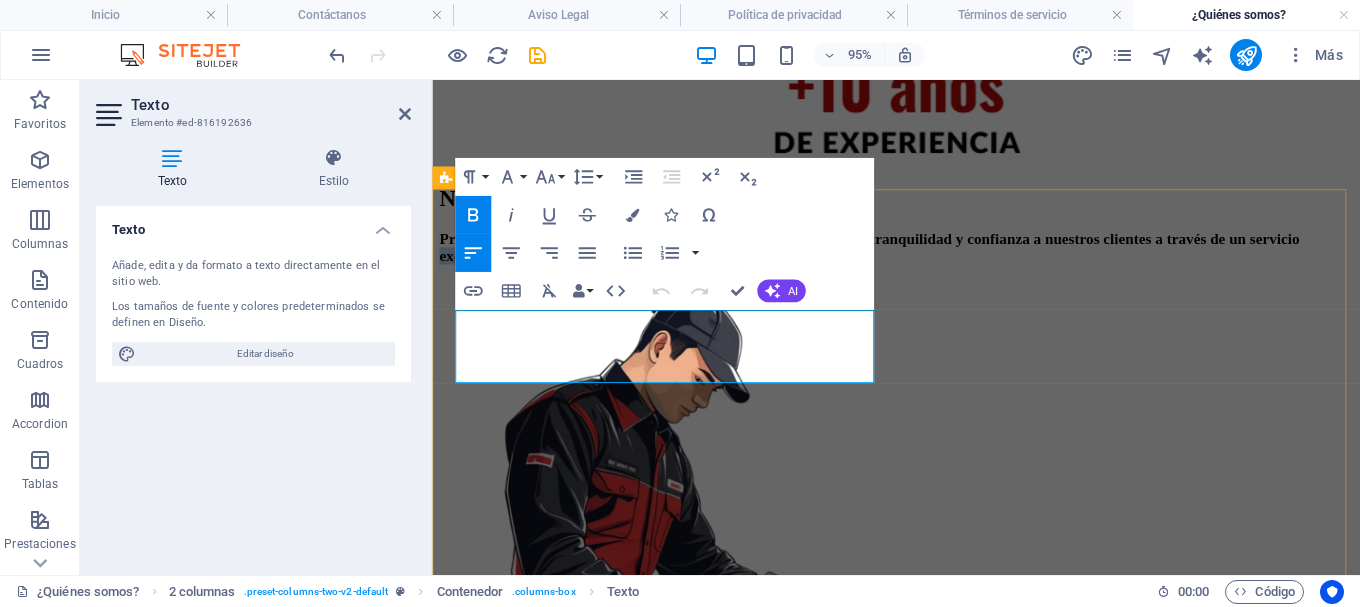 click on "Proveer soluciones integrales en seguridad y eficiencia, brindando tranquilidad y confianza a nuestros clientes a través de un servicio excepcional y experto." at bounding box center [920, 256] 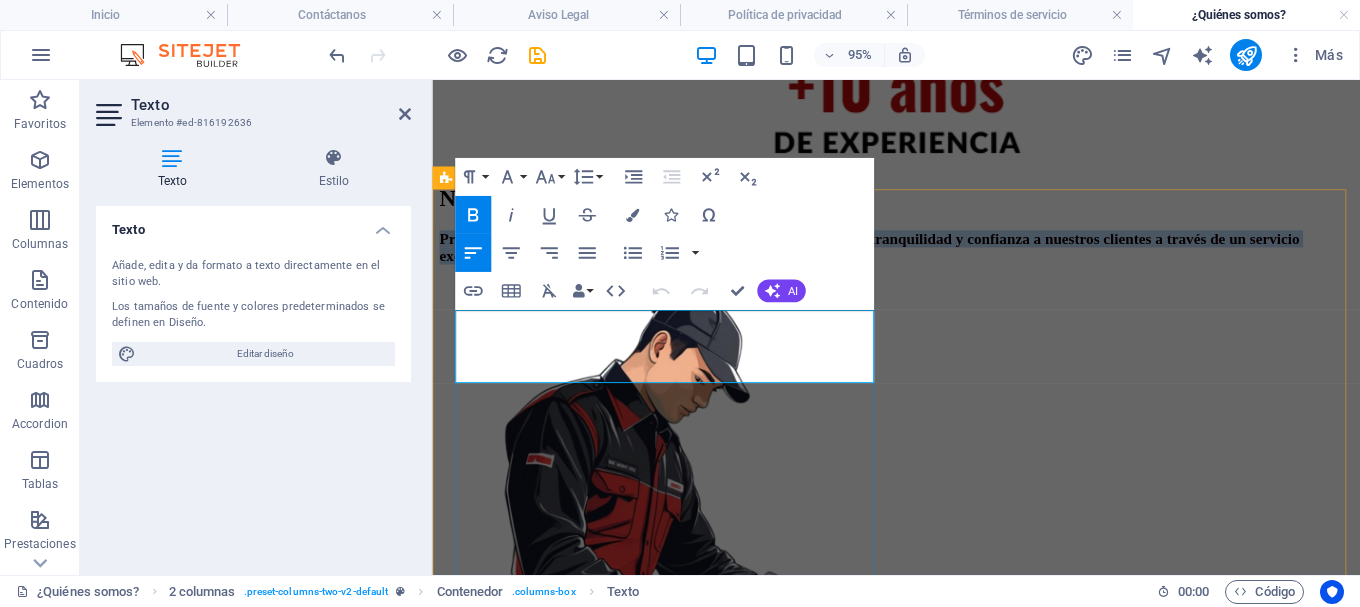 click on "Proveer soluciones integrales en seguridad y eficiencia, brindando tranquilidad y confianza a nuestros clientes a través de un servicio excepcional y experto." at bounding box center (920, 256) 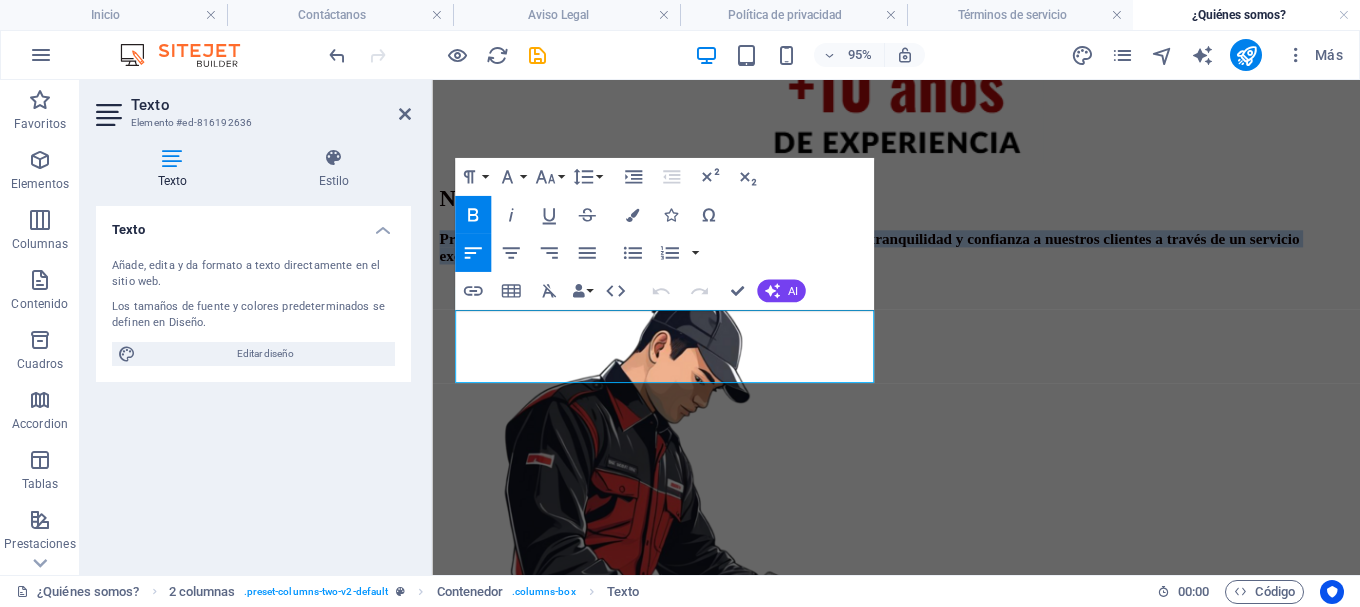 click 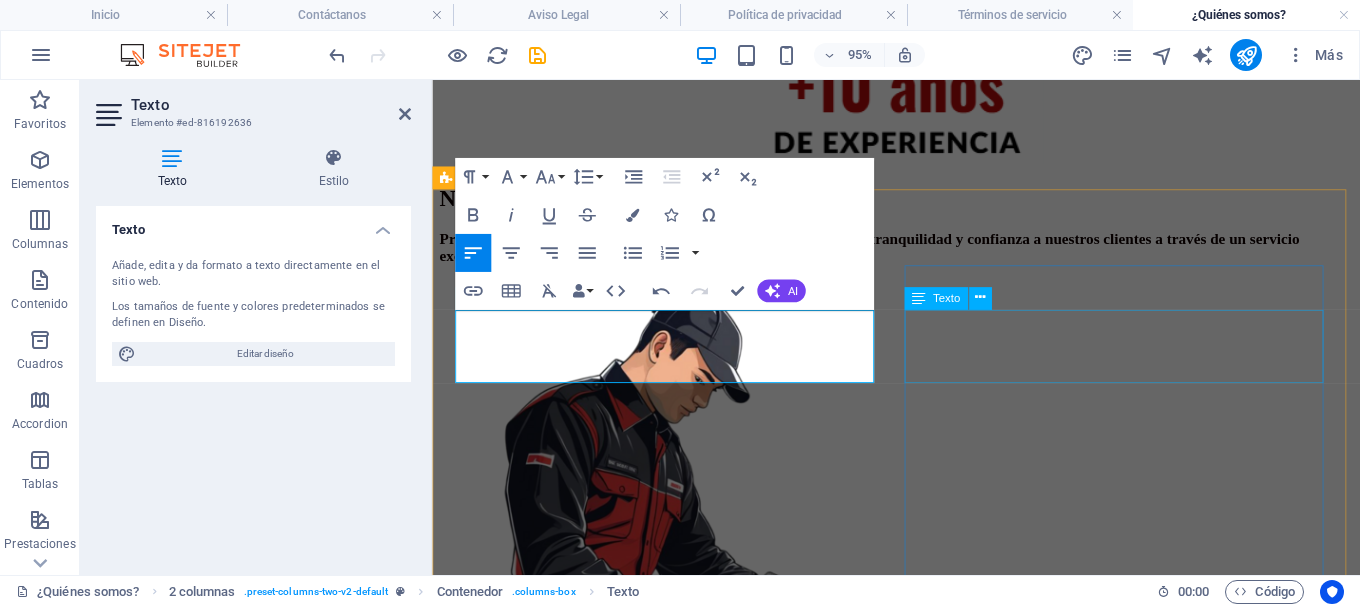 click on "Ser el referente líder en tecnología y seguridad en [COUNTRY], reconocido por nuestra innovación, calidad de servicio y la satisfacción total de nuestros clientes." at bounding box center [920, 844] 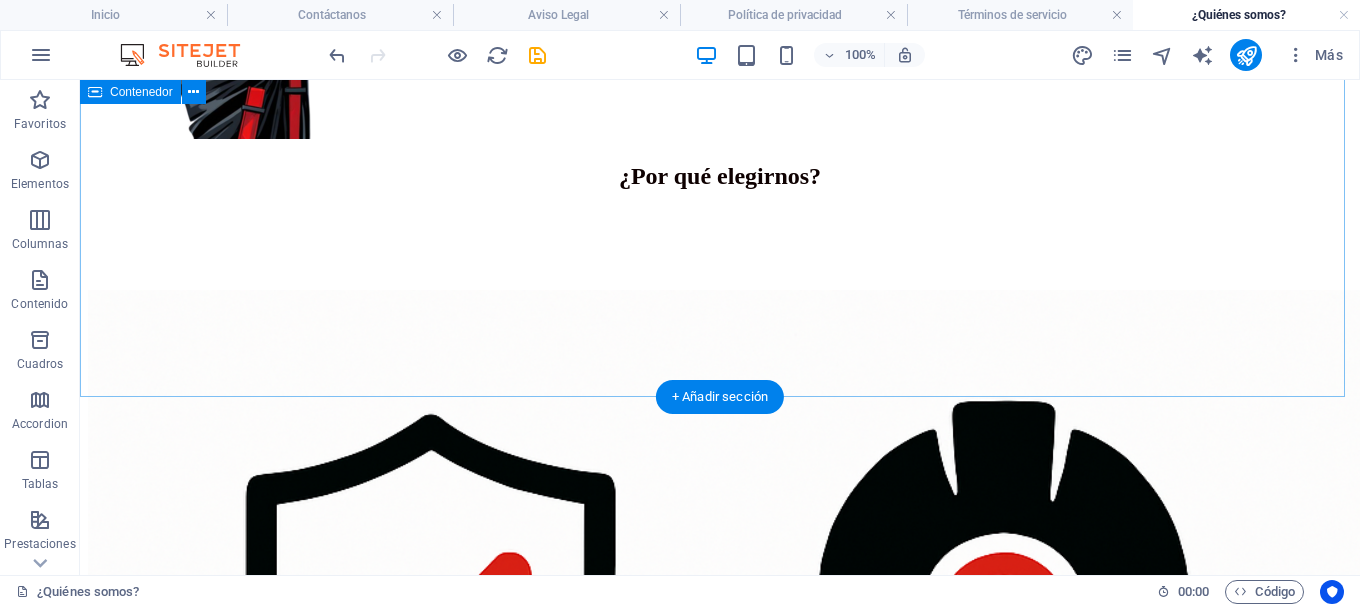 scroll, scrollTop: 2091, scrollLeft: 0, axis: vertical 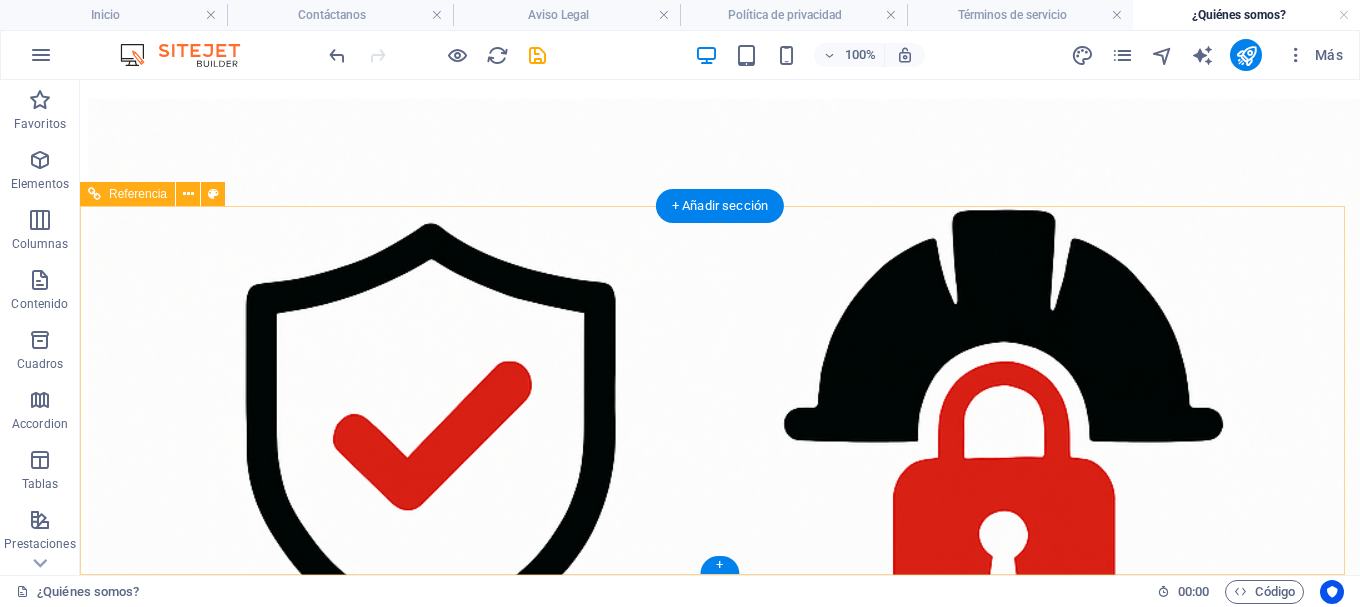 click on "Aviso legal" at bounding box center (720, 10099) 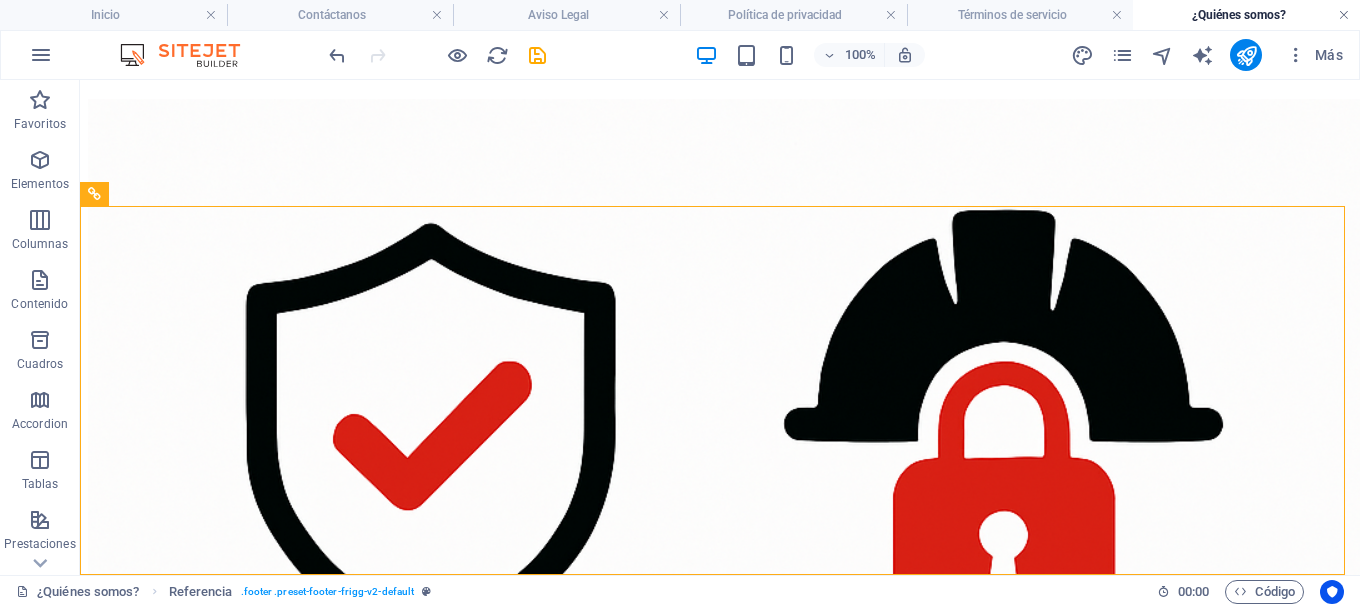 click at bounding box center (1344, 15) 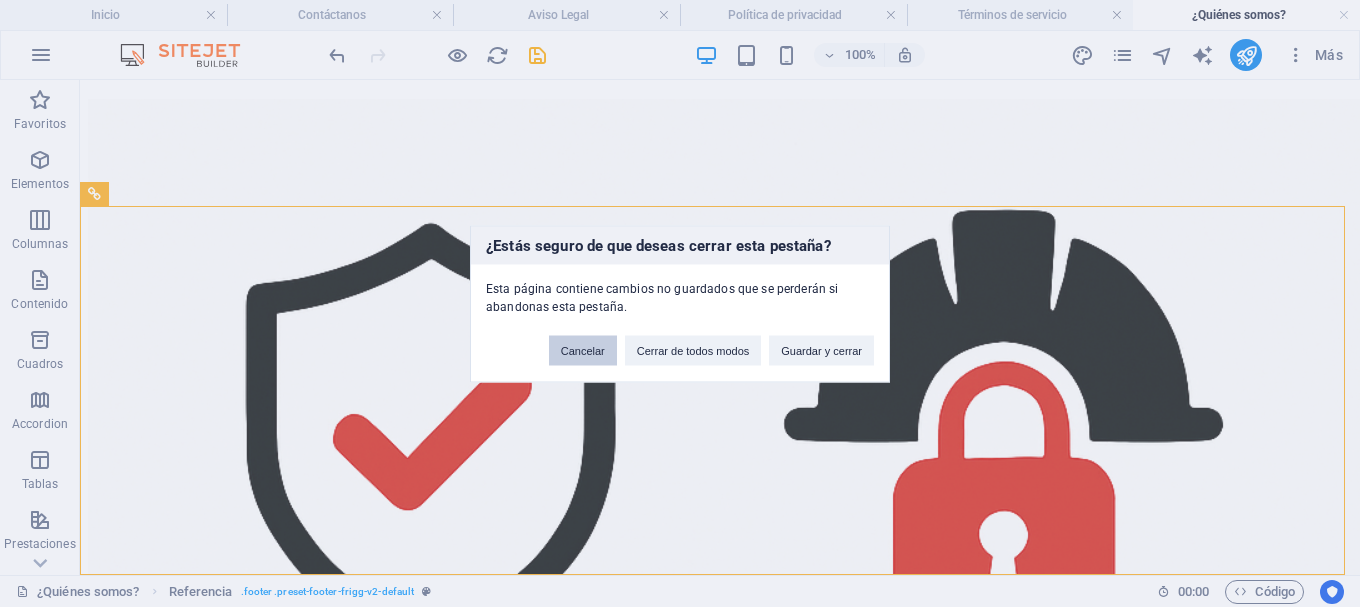 click on "Cancelar" at bounding box center [583, 350] 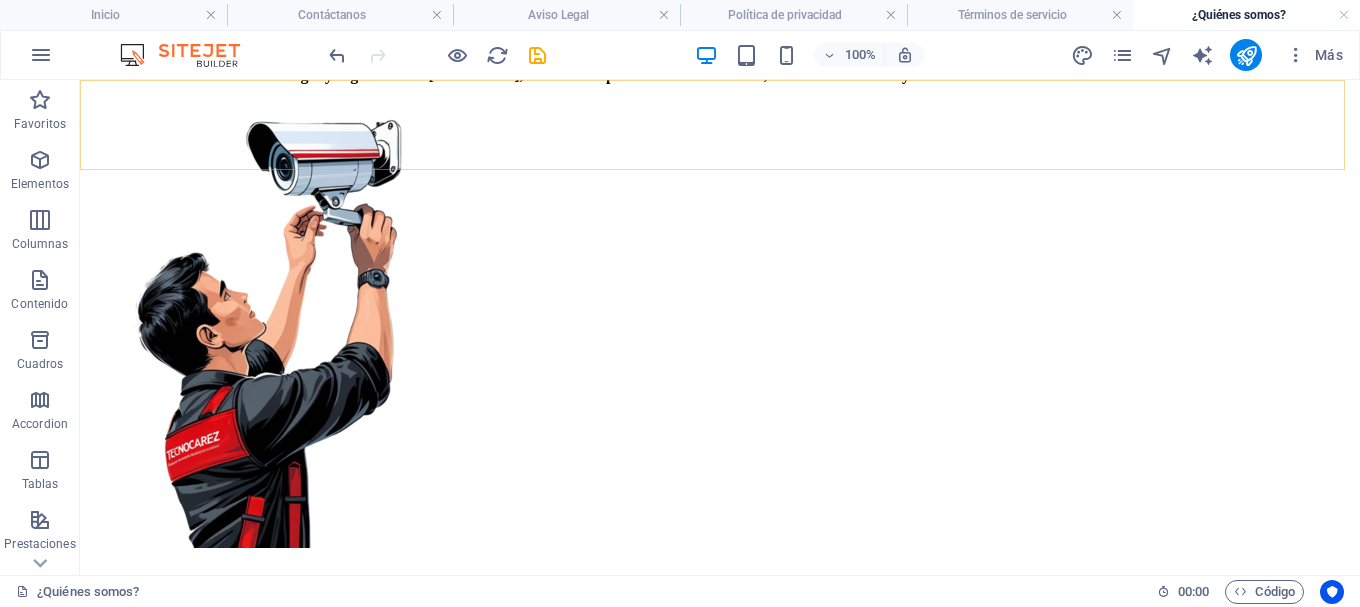 scroll, scrollTop: 1391, scrollLeft: 0, axis: vertical 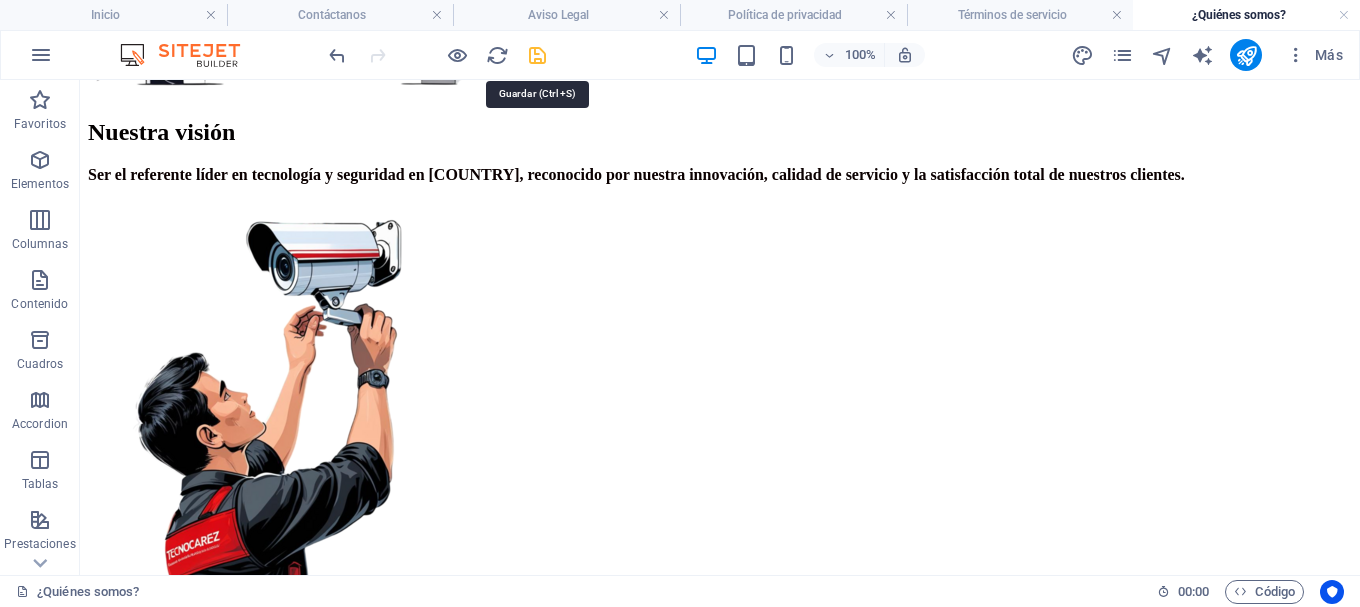click at bounding box center [537, 55] 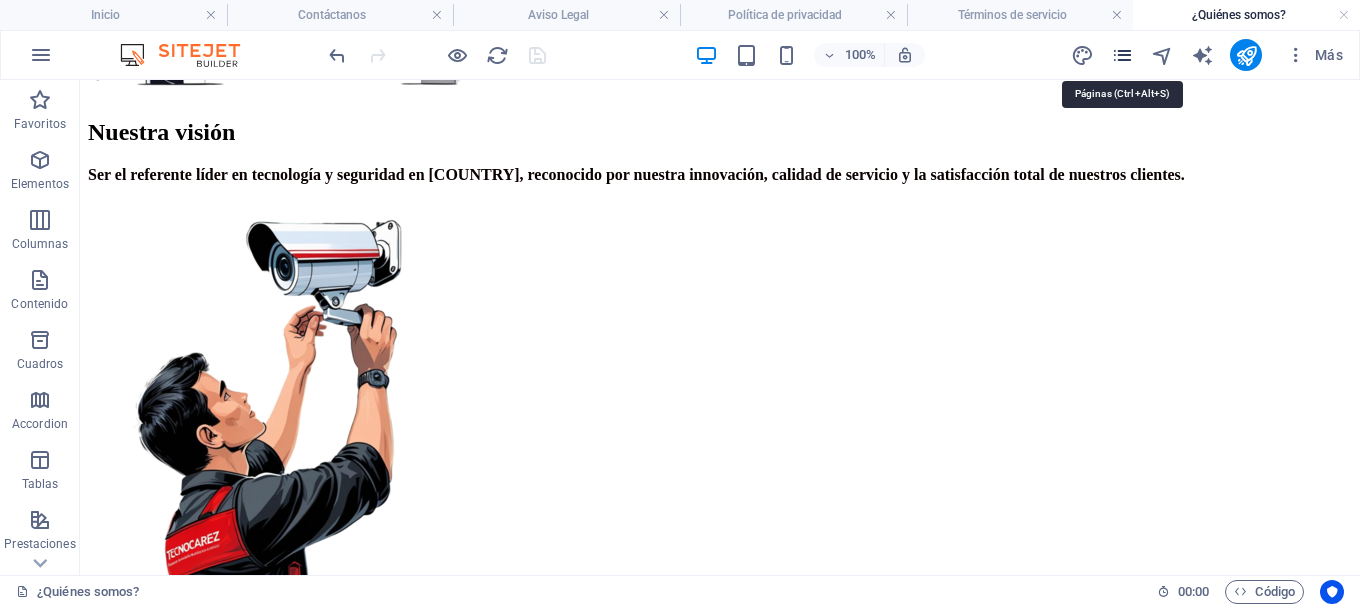 click at bounding box center (1122, 55) 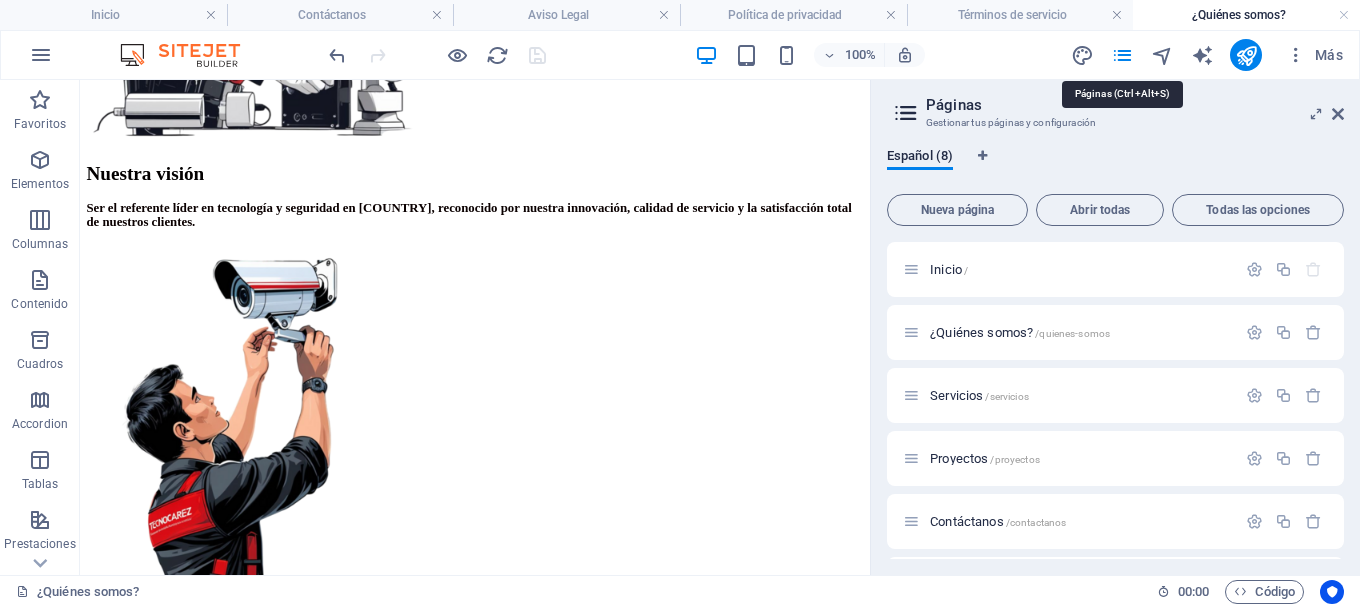 scroll, scrollTop: 1512, scrollLeft: 0, axis: vertical 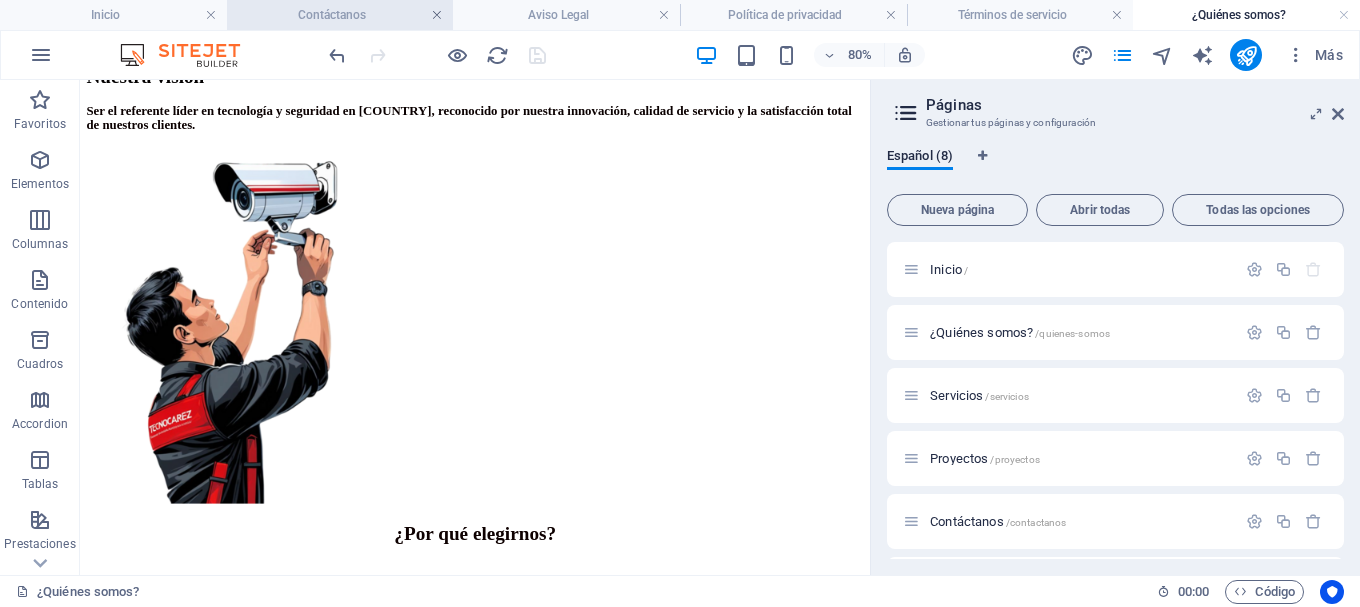 click at bounding box center (437, 15) 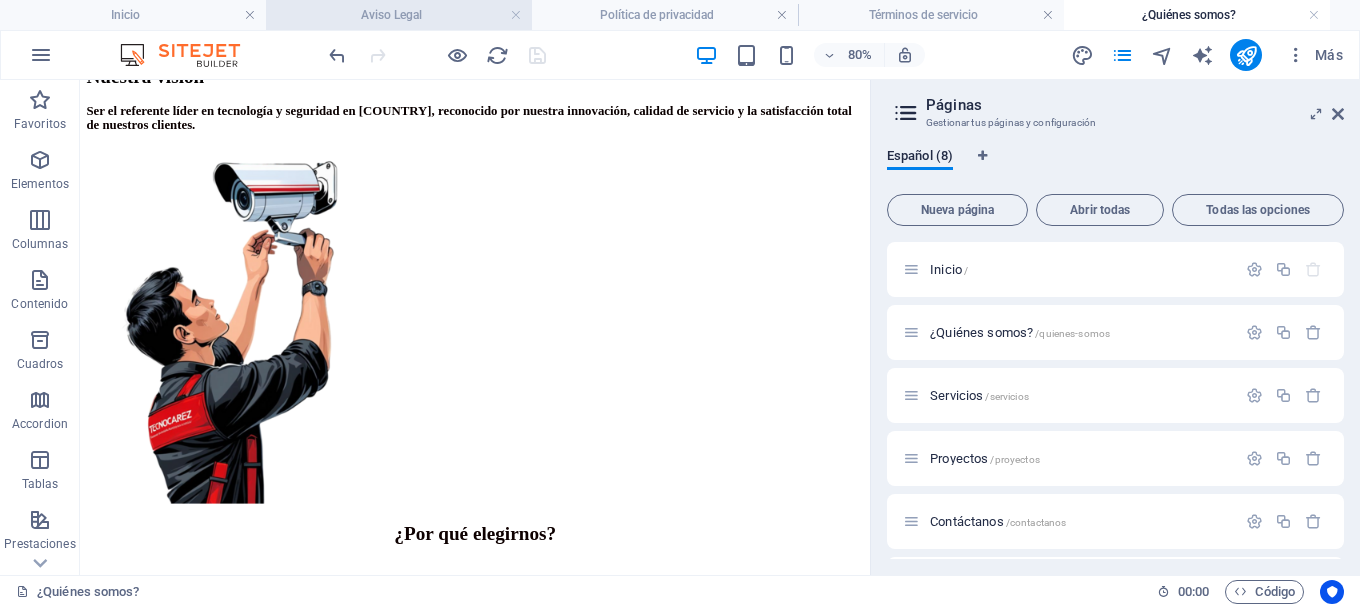 click on "Aviso Legal" at bounding box center (399, 15) 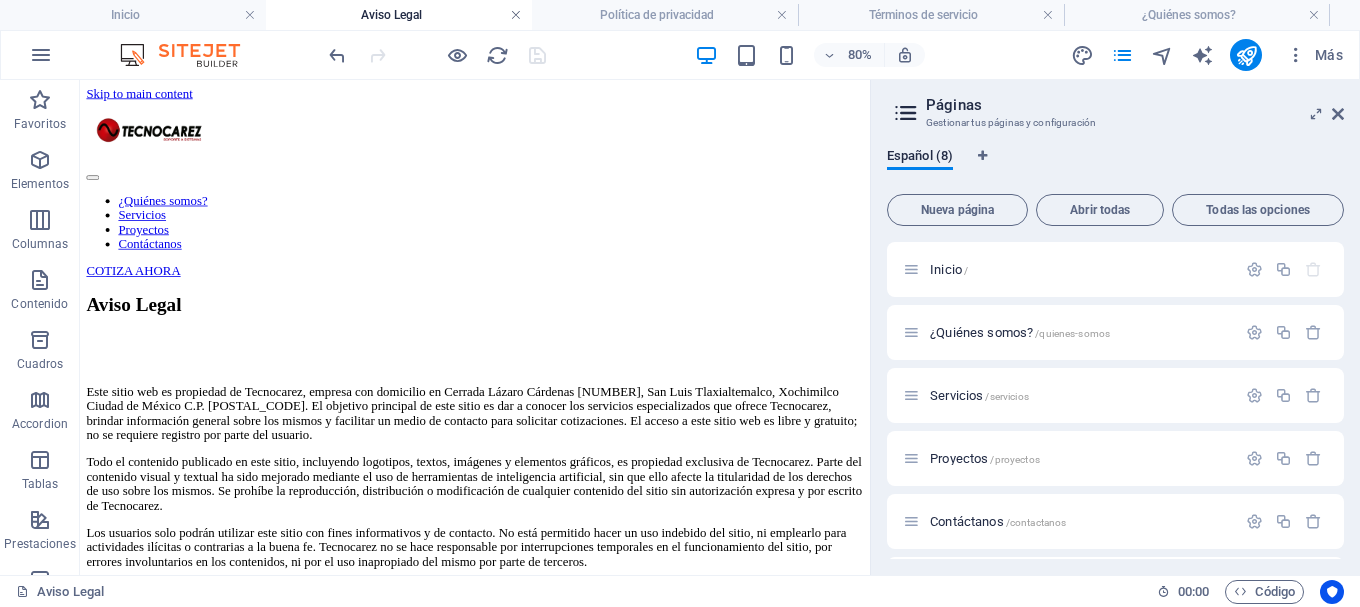 click at bounding box center [516, 15] 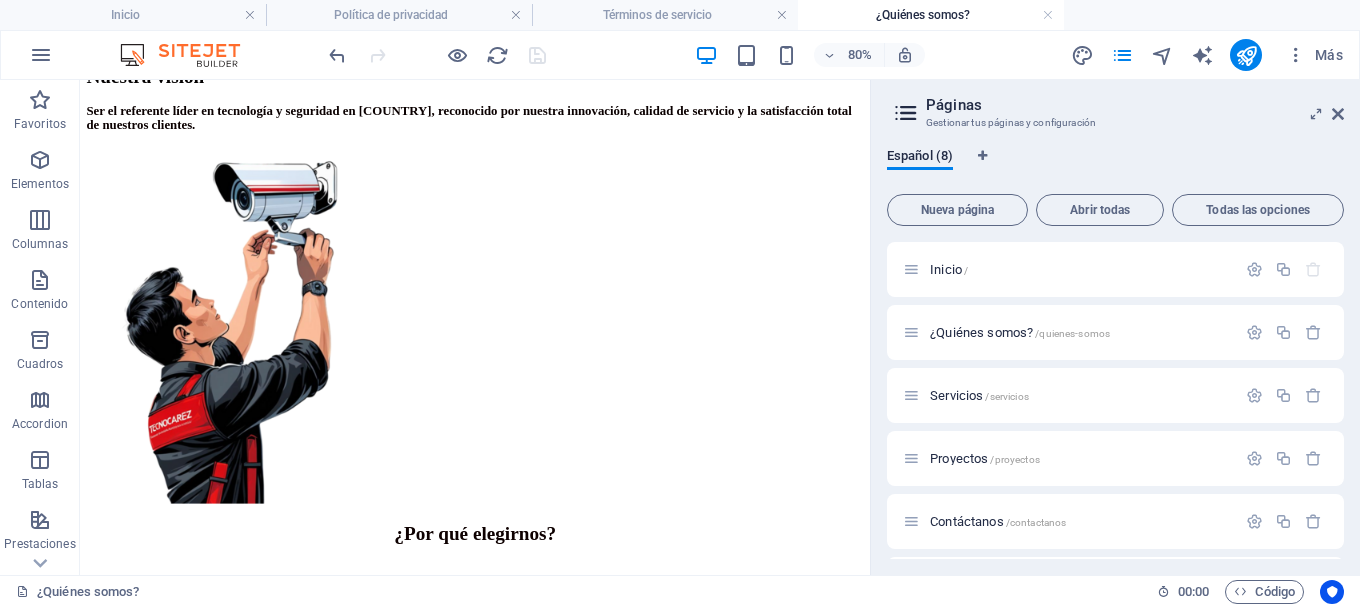click at bounding box center (516, 15) 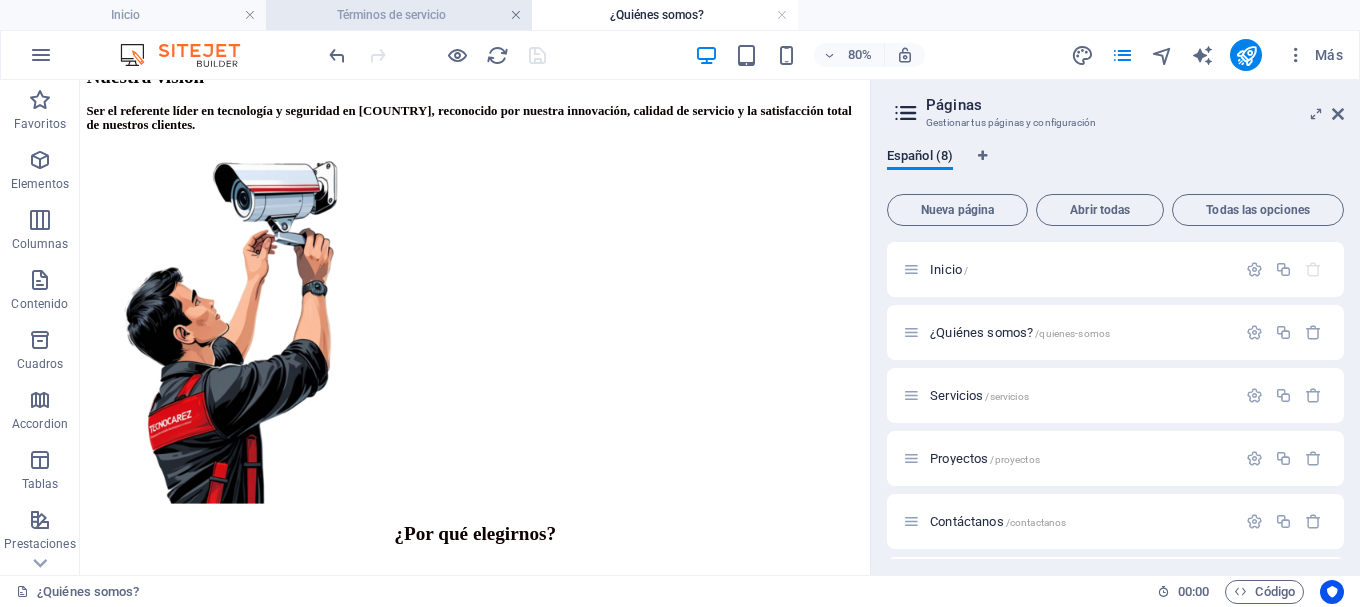 click at bounding box center [516, 15] 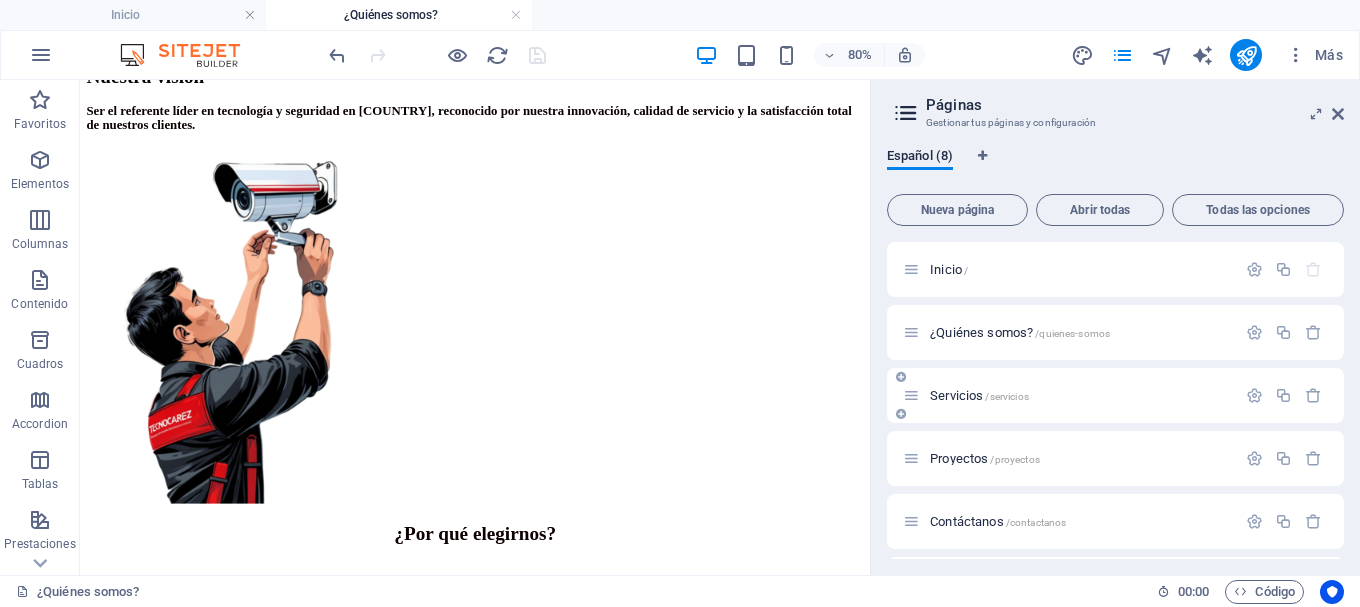 click on "Servicios /servicios" at bounding box center (979, 395) 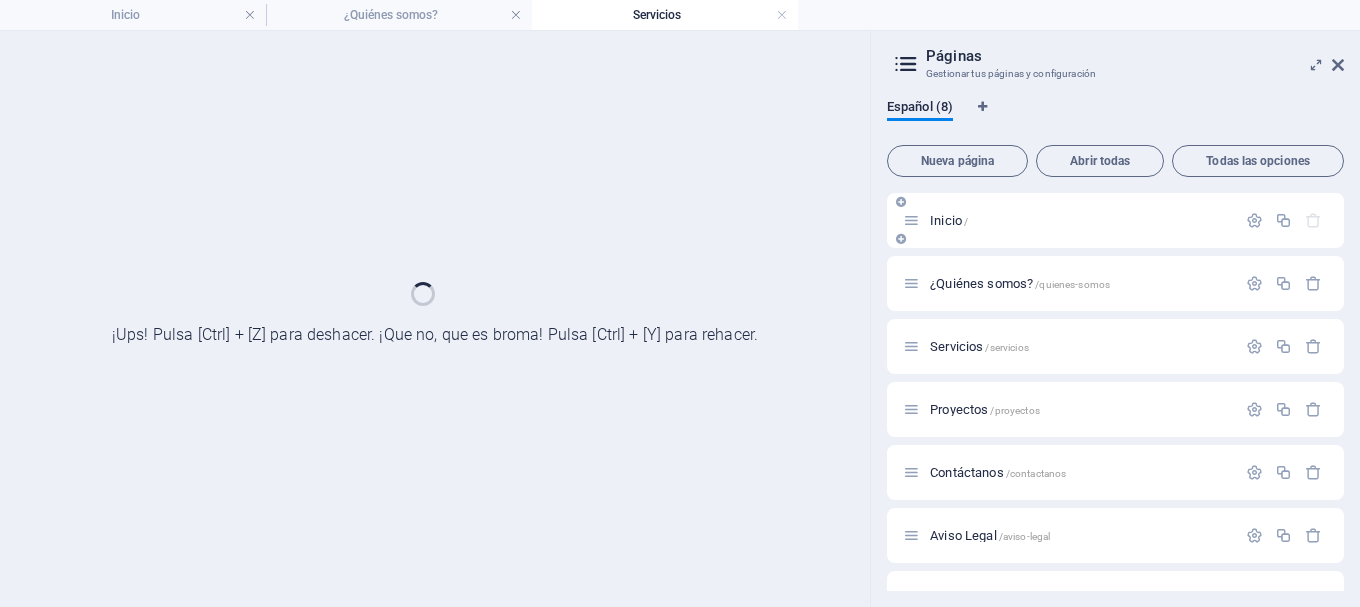 scroll, scrollTop: 0, scrollLeft: 0, axis: both 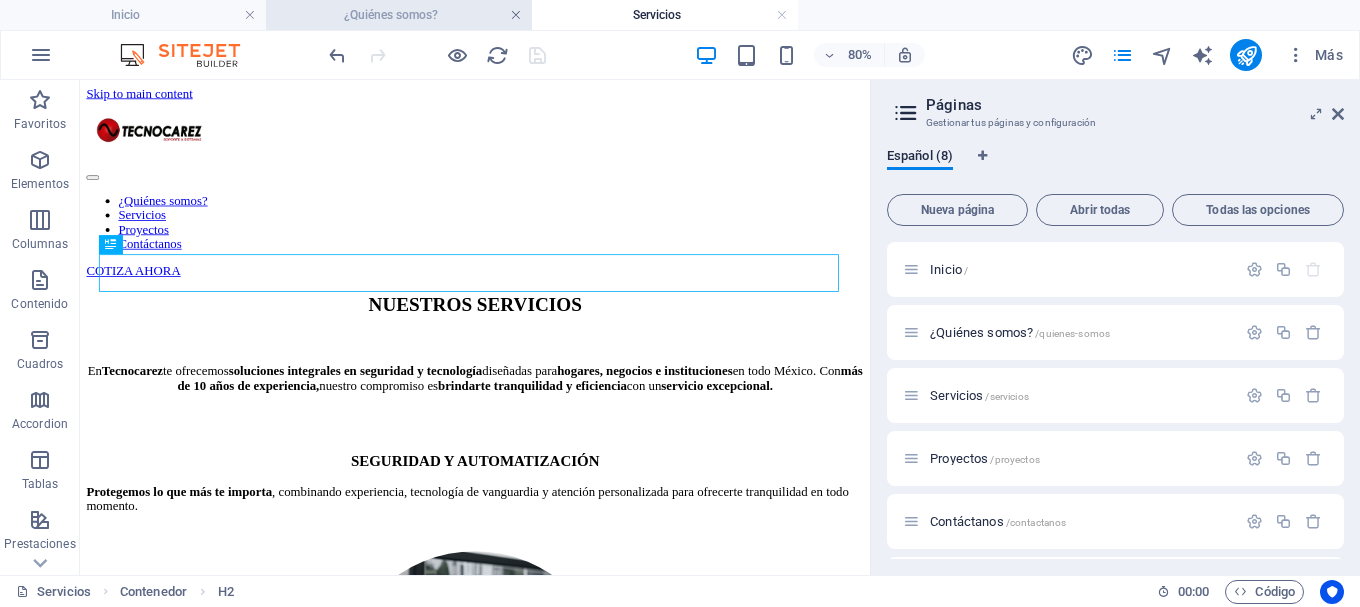 click at bounding box center (516, 15) 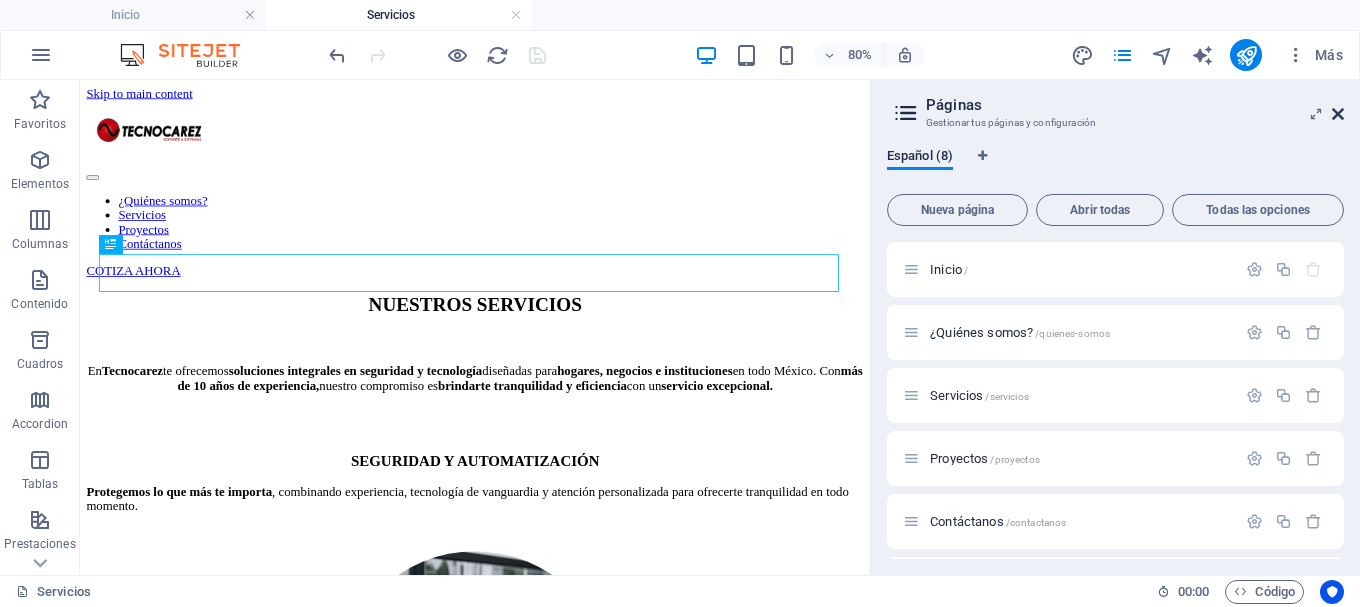 click at bounding box center [1338, 114] 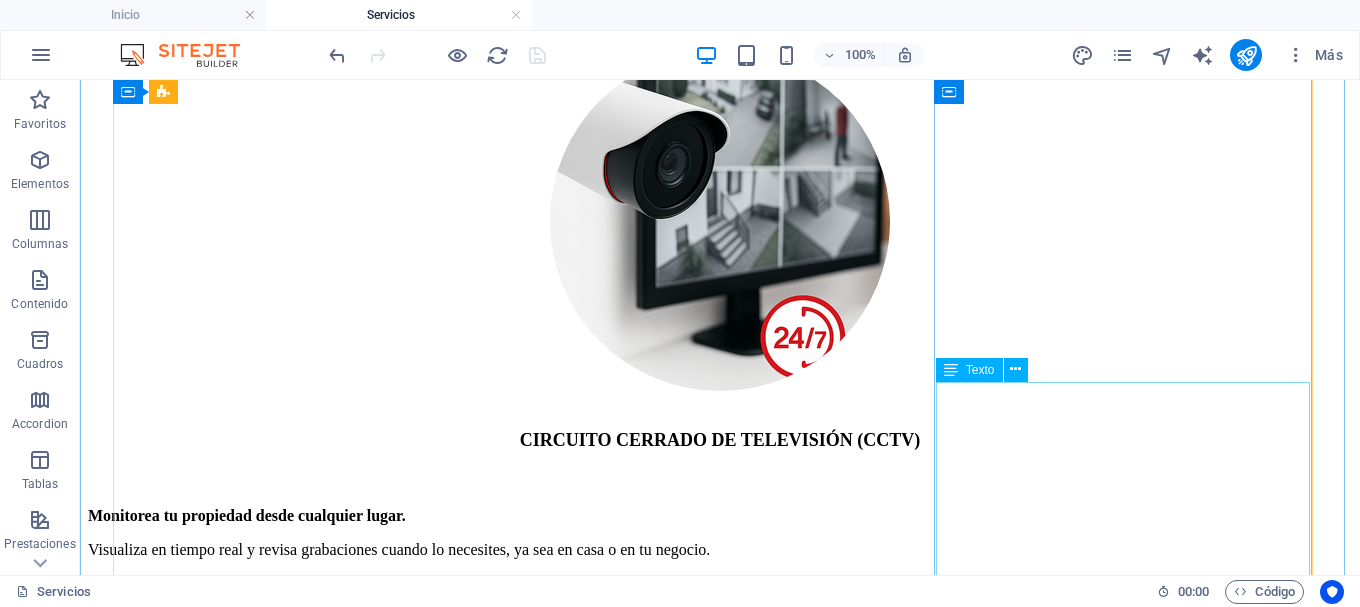 scroll, scrollTop: 700, scrollLeft: 0, axis: vertical 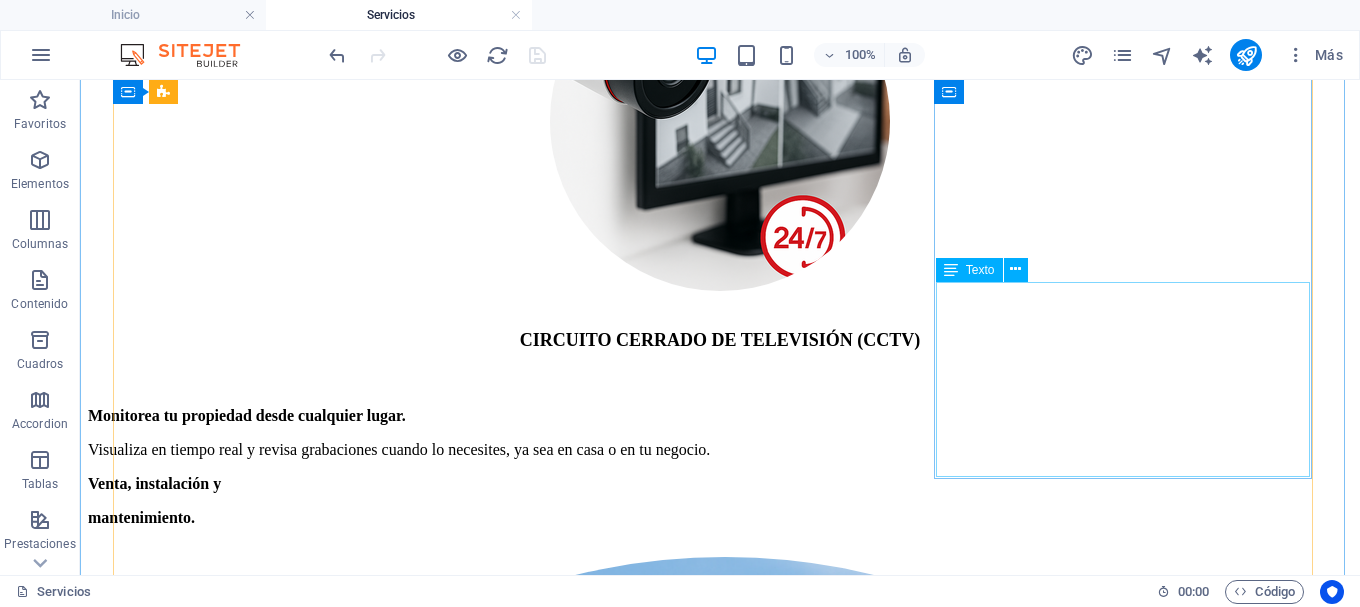 click on "Autoriza quién entra y quién no. Implementamos sistemas inteligentes para controlar el acceso a edificios, oficinas, fraccionamientos o zonas restringidas. Desde lectores de huella o tarjetas hasta control mediante apps." at bounding box center (720, 3449) 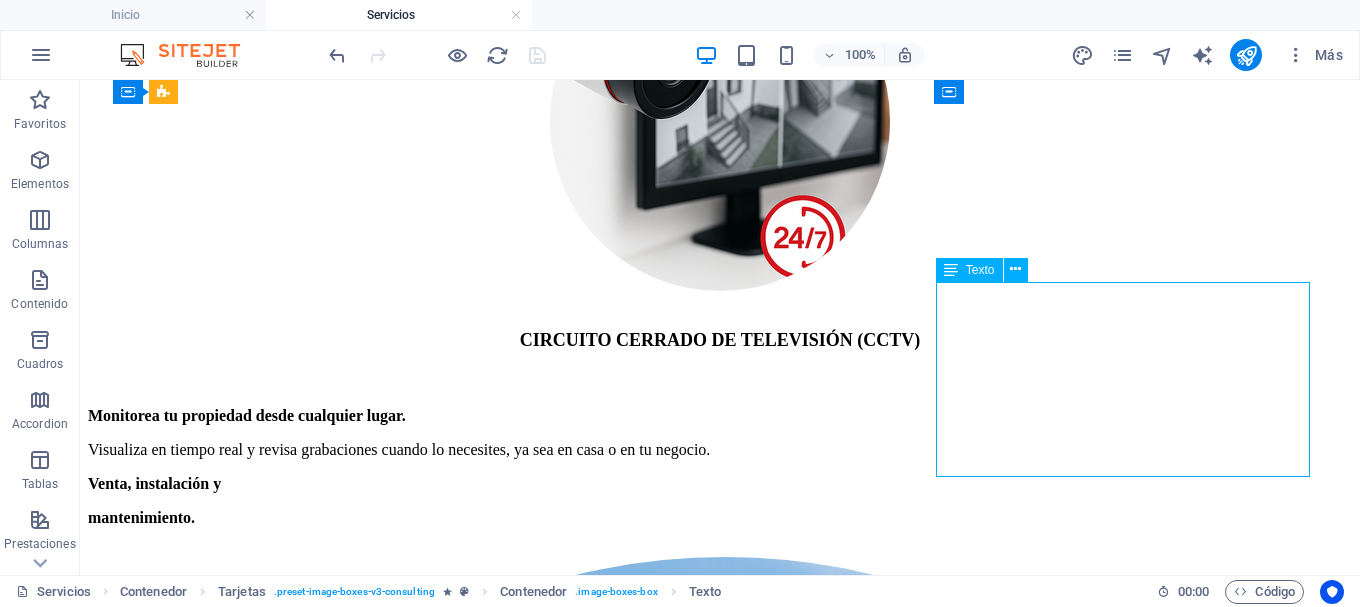 click on "Autoriza quién entra y quién no. Implementamos sistemas inteligentes para controlar el acceso a edificios, oficinas, fraccionamientos o zonas restringidas. Desde lectores de huella o tarjetas hasta control mediante apps." at bounding box center (720, 3449) 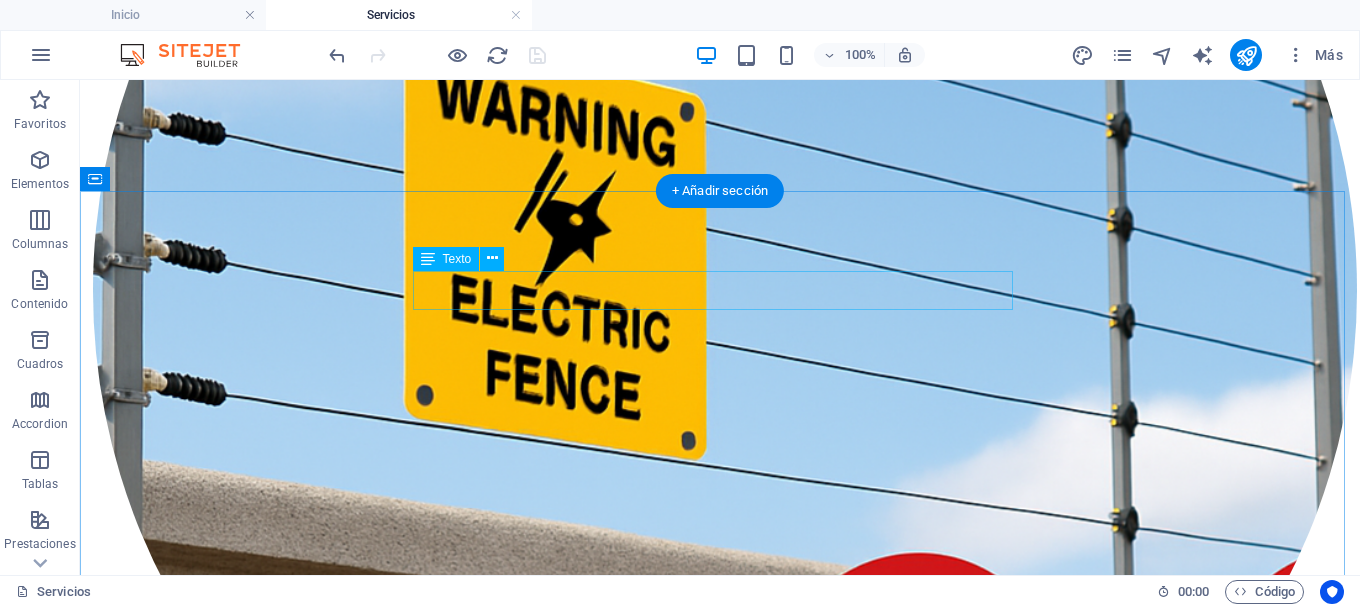 scroll, scrollTop: 1700, scrollLeft: 0, axis: vertical 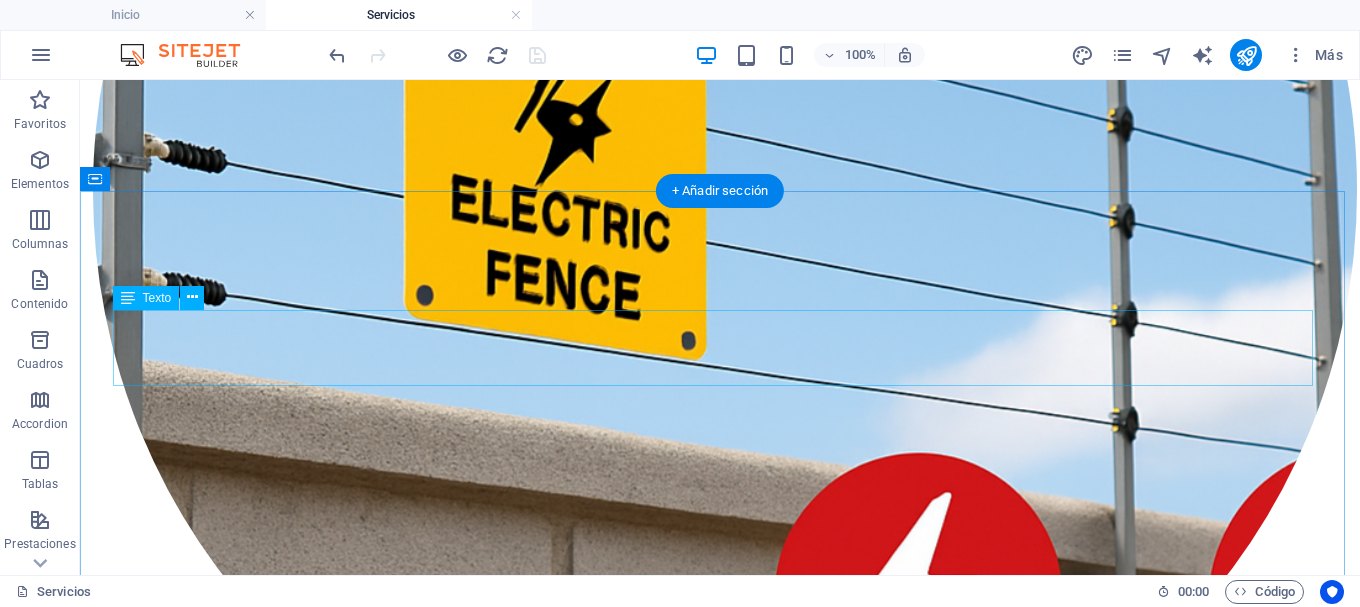 click on "No solo instalamos tecnología, también mantenemos en  óptimas condiciones  tus servicios. Nuestro equipo técnico especializado está listo para brindarte  soporte continuo , ya sea  en sitio o de forma remota." at bounding box center (720, 4052) 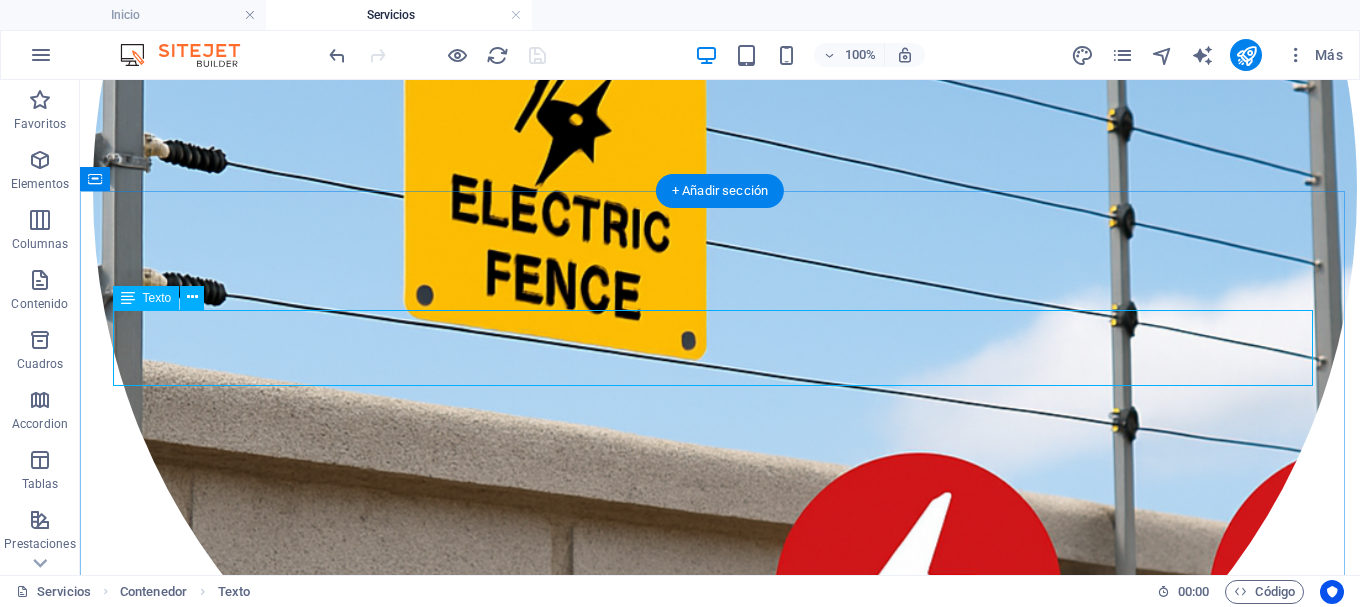click on "No solo instalamos tecnología, también mantenemos en  óptimas condiciones  tus servicios. Nuestro equipo técnico especializado está listo para brindarte  soporte continuo , ya sea  en sitio o de forma remota." at bounding box center (720, 4052) 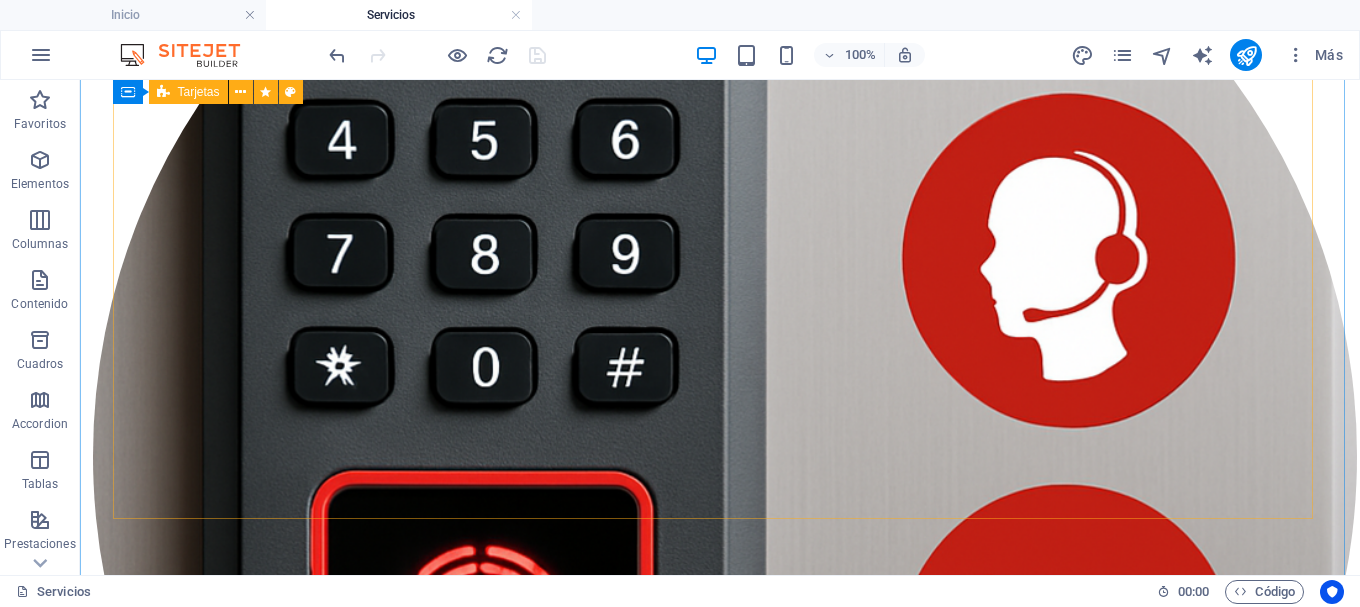 scroll, scrollTop: 3000, scrollLeft: 0, axis: vertical 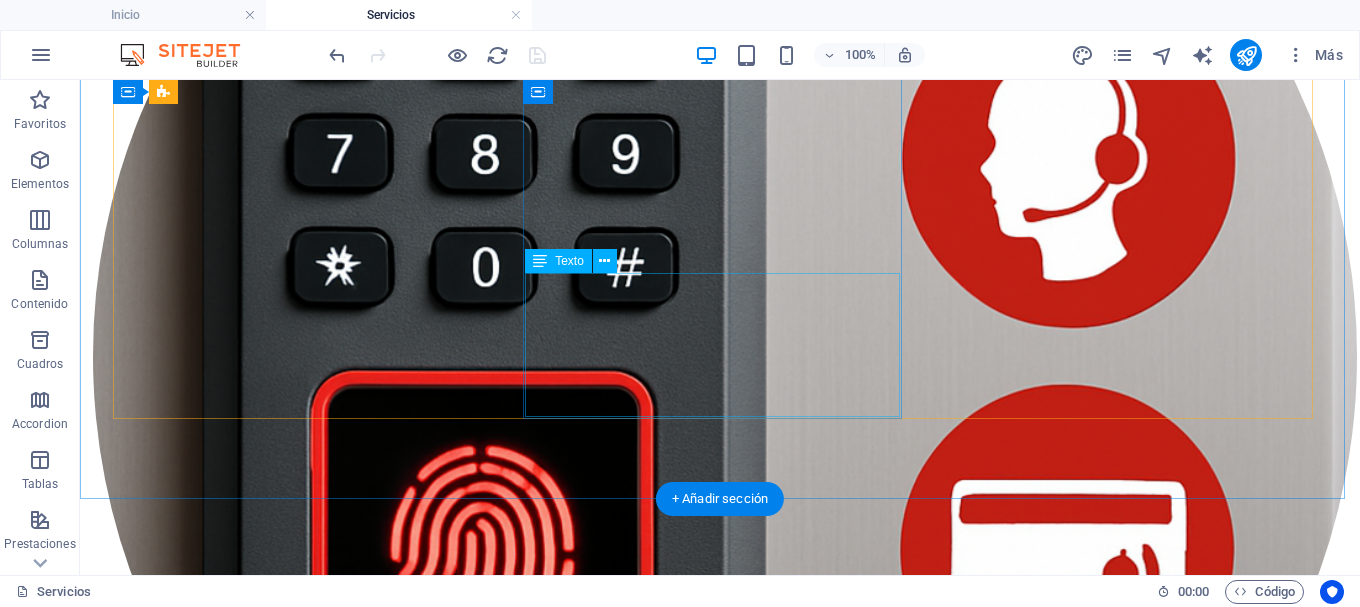 click on "Asistencia inmediata sin importar dónde estés. Mediante conexión remota, nuestro equipo puede acceder a tus sistemas y resolver fallas de software, configuraciones, accesos o monitoreo, sin necesidad de esperar una visita." at bounding box center (720, 8750) 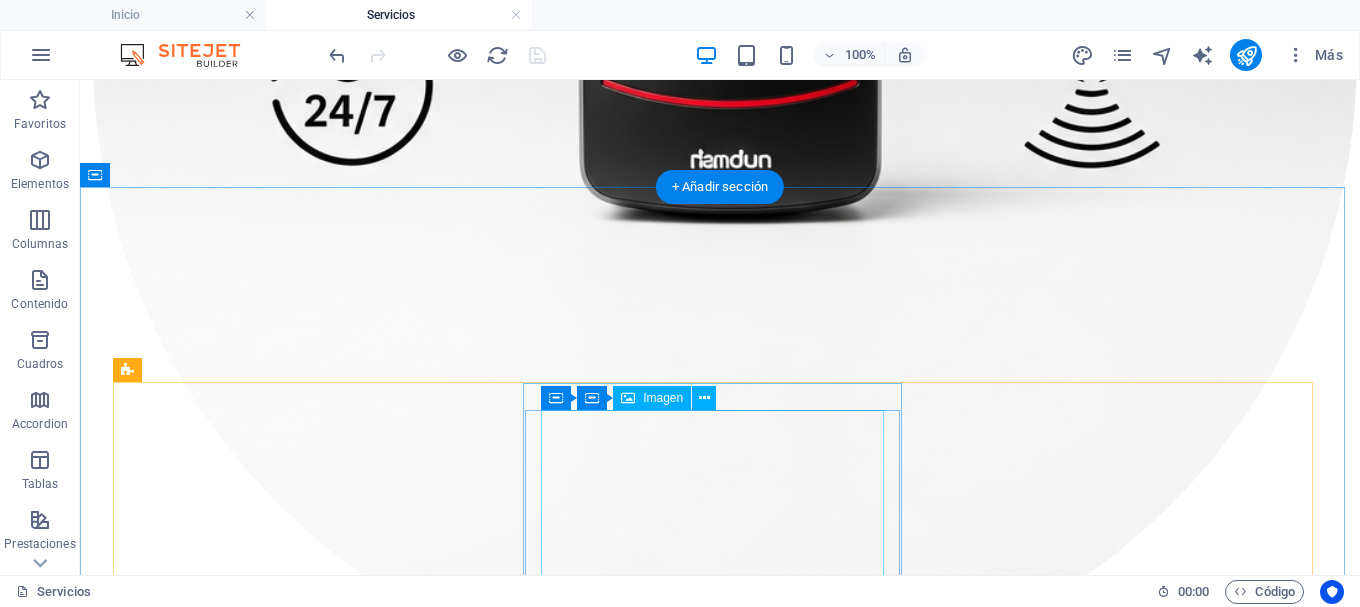 scroll, scrollTop: 4900, scrollLeft: 0, axis: vertical 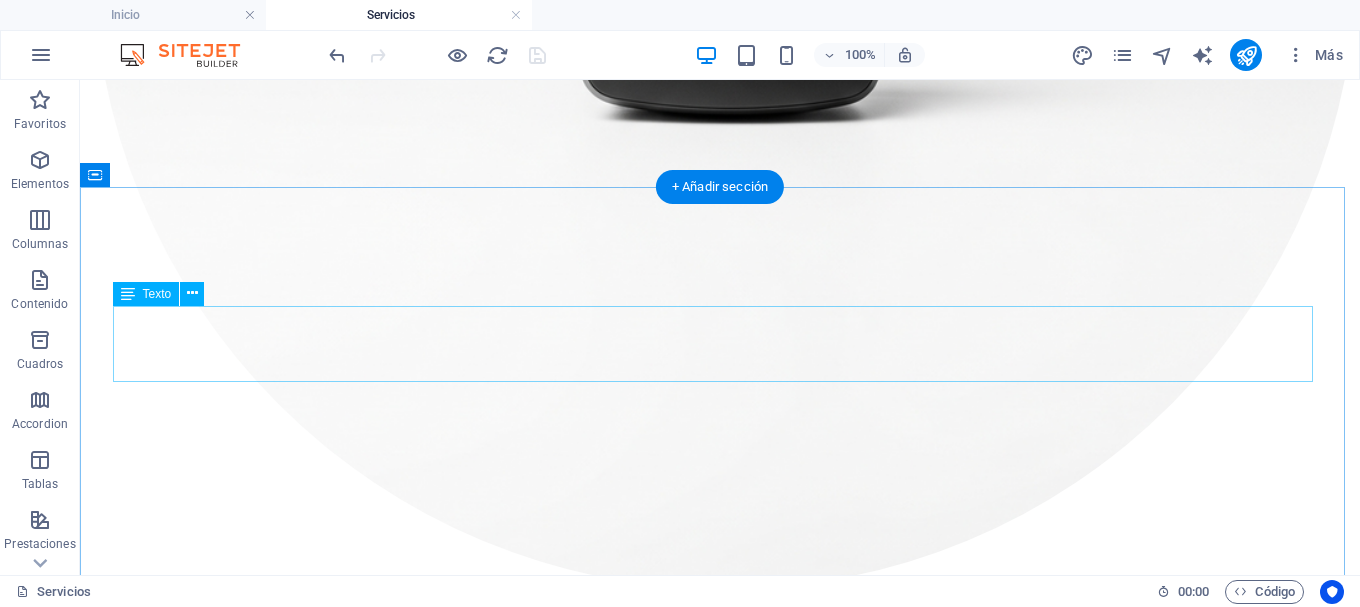 click on "Tecnología confiable para tu productividad diaria Te ofrecemos soluciones en equipos de cómputo adaptadas a tus necesidades, ya sea para el hogar, la oficina o tu empresa. Contamos con equipos de marcas reconocidas y también sistemas ensamblados a la medida, además de refacciones y periféricos de calidad." at bounding box center (720, 12908) 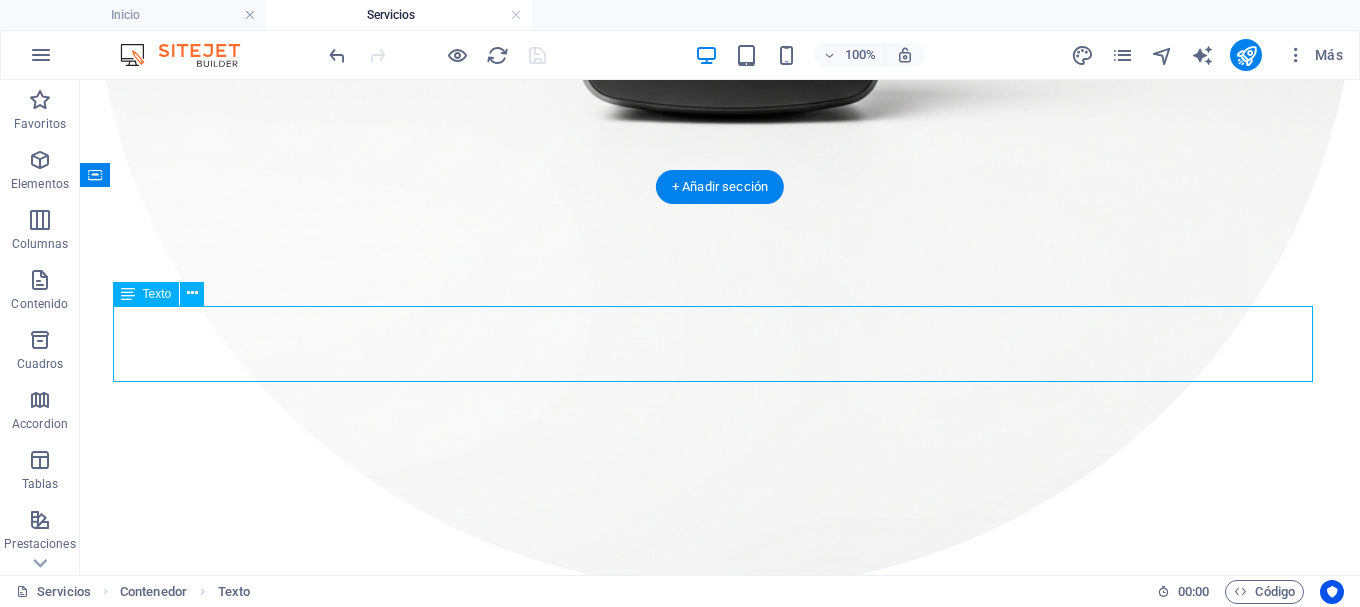 click on "Tecnología confiable para tu productividad diaria Te ofrecemos soluciones en equipos de cómputo adaptadas a tus necesidades, ya sea para el hogar, la oficina o tu empresa. Contamos con equipos de marcas reconocidas y también sistemas ensamblados a la medida, además de refacciones y periféricos de calidad." at bounding box center [720, 12908] 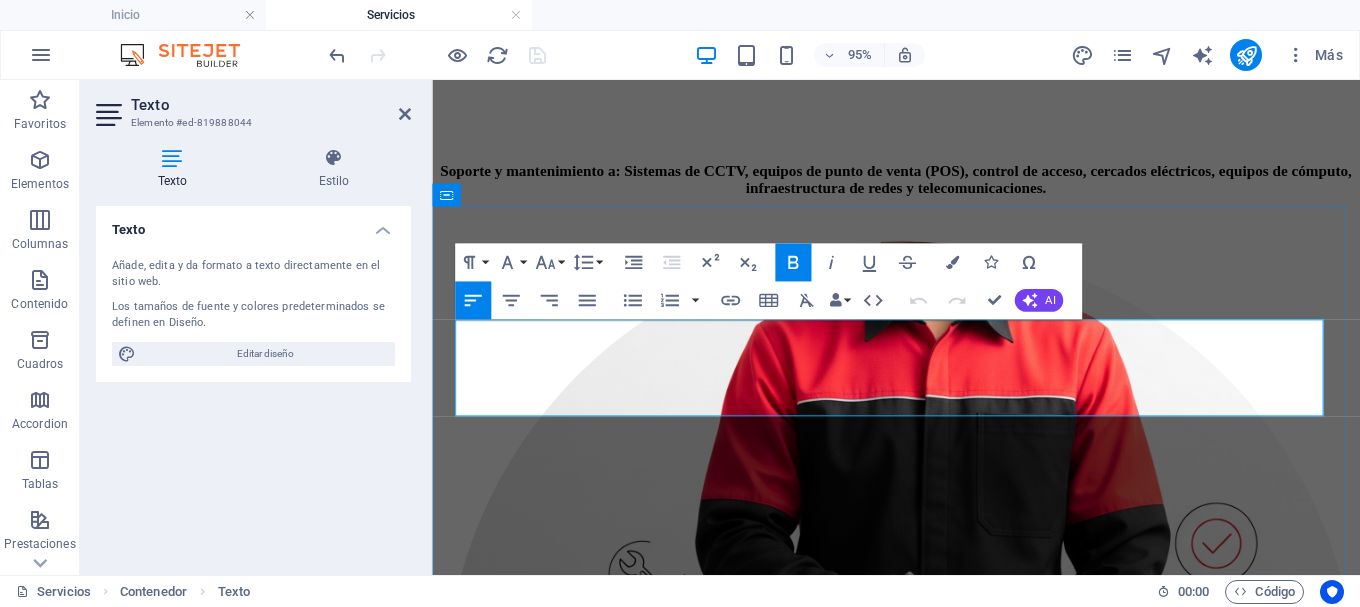click on "Te ofrecemos soluciones en equipos de cómputo adaptadas a tus necesidades, ya sea para el hogar, la oficina o tu empresa. Contamos con equipos de marcas reconocidas y también sistemas ensamblados a la medida, además de refacciones y periféricos de calidad." at bounding box center (920, 9822) 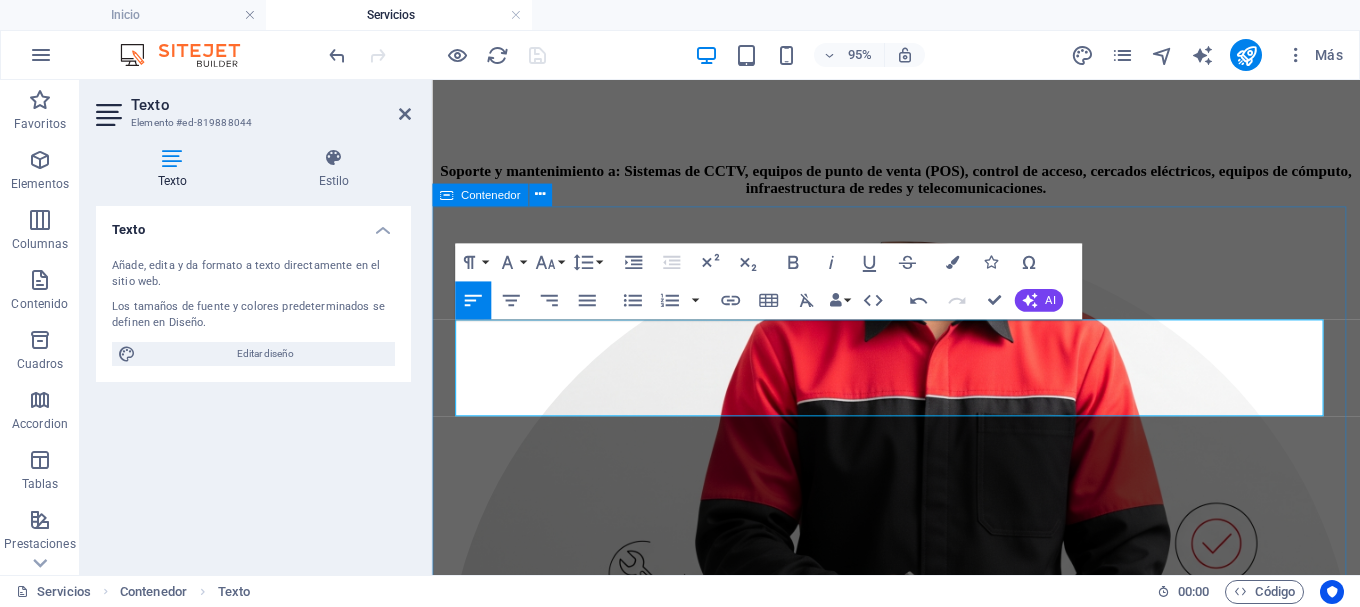 click on "EQUIPOS DE CÓMPUTO Y HARDWARE Tecnología confiable para tu productividad diaria Te ofrecemos soluciones en equipos de cómputo adaptadas a tus necesidades, para el hogar, la oficina o tu empresa. Contamos con equipos de marcas reconocidas y también sistemas ensamblados a la medida, además de refacciones y periféricos de calidad. PC'S DE MARCA Y ENSAMBLADAS Potencia, rendimiento y garantía. Distribuimos computadoras de marcas líderes en el mercado y también armamos equipos personalizados según tus requerimientos: desde tareas básicas hasta alto rendimiento para diseño, gaming o servidores. REFACCIONES Sustituye y actualiza, sin complicaciones. Tenemos piezas originales y compatibles para mantener tus equipos funcionando: discos duros, memorias RAM, fuentes de poder, tarjetas madre, procesadores y más. PERIFÉRICOS Todo lo que necesitas para una estación de trabajo completa. Ofrecemos teclados, mouse, monitores, impresoras, reguladores, bocinas, webcams, accesorios de conectividad y más." at bounding box center [920, 11528] 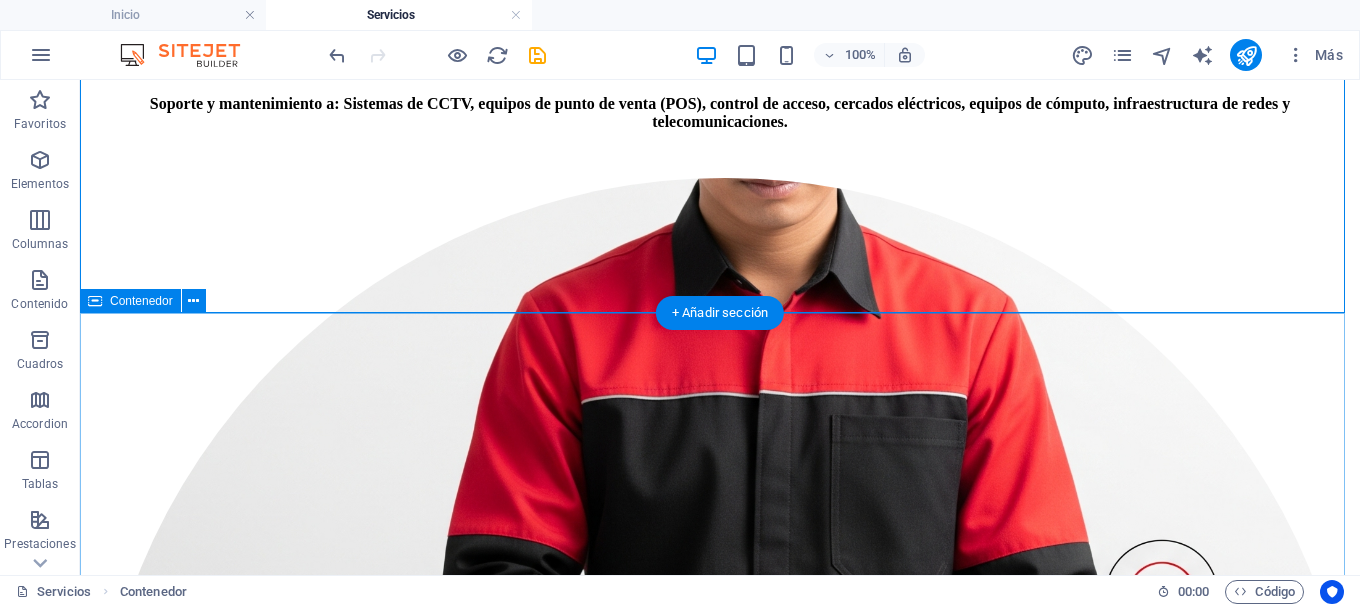 scroll, scrollTop: 5874, scrollLeft: 0, axis: vertical 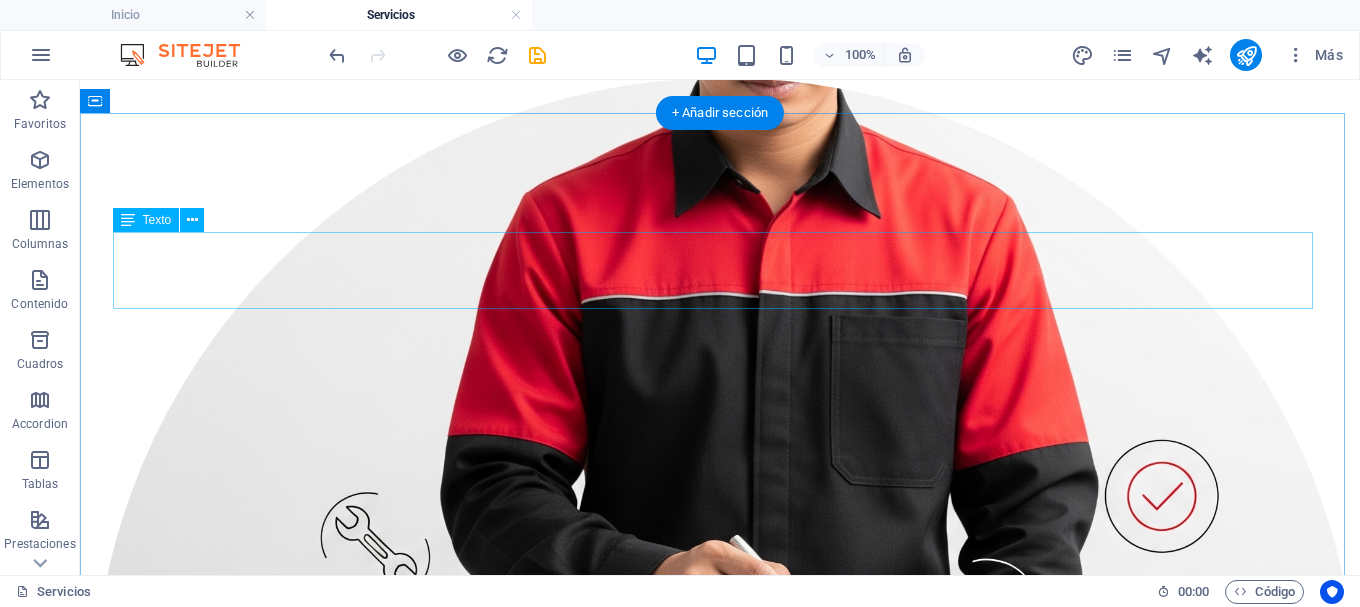 click on "Control total de tu negocio. Impulsamos la eficiencia de tu empresa con soluciones administrativas integrales que combinan software especializado y equipos de punto de venta (POS). Ya sea que tengas una tienda, restaurante, farmacia, oficina o centro de trabajo, tenemos la herramienta ideal para ti." at bounding box center (720, 16440) 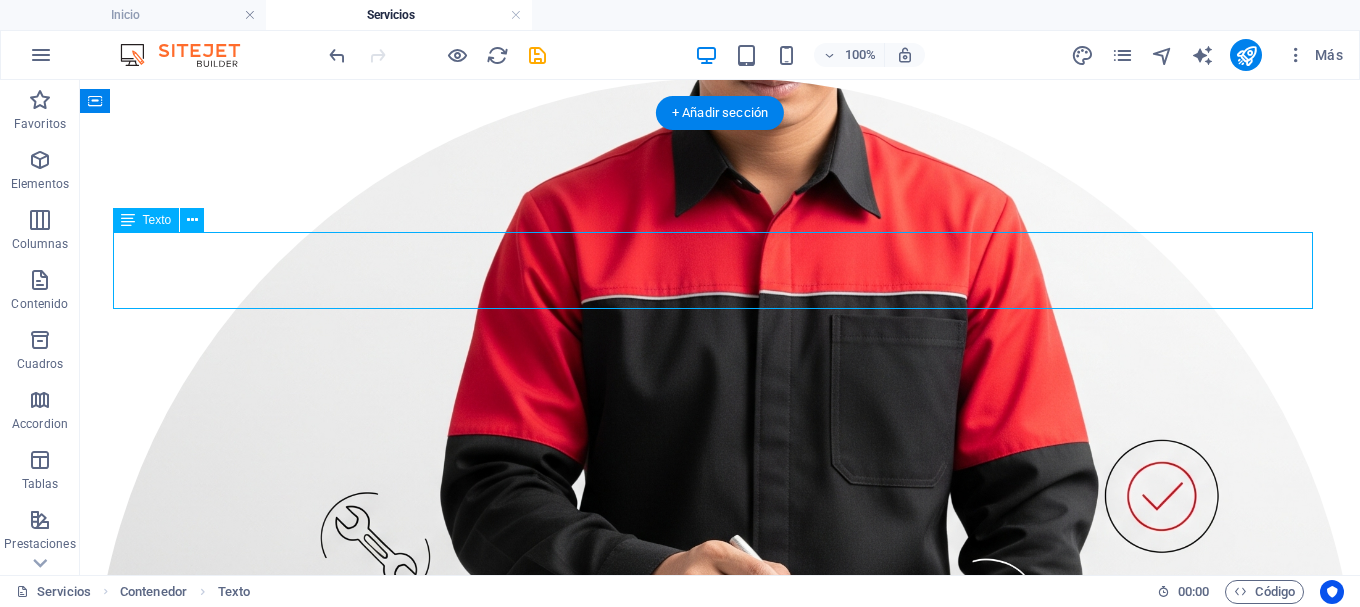 click on "Control total de tu negocio. Impulsamos la eficiencia de tu empresa con soluciones administrativas integrales que combinan software especializado y equipos de punto de venta (POS). Ya sea que tengas una tienda, restaurante, farmacia, oficina o centro de trabajo, tenemos la herramienta ideal para ti." at bounding box center [720, 16440] 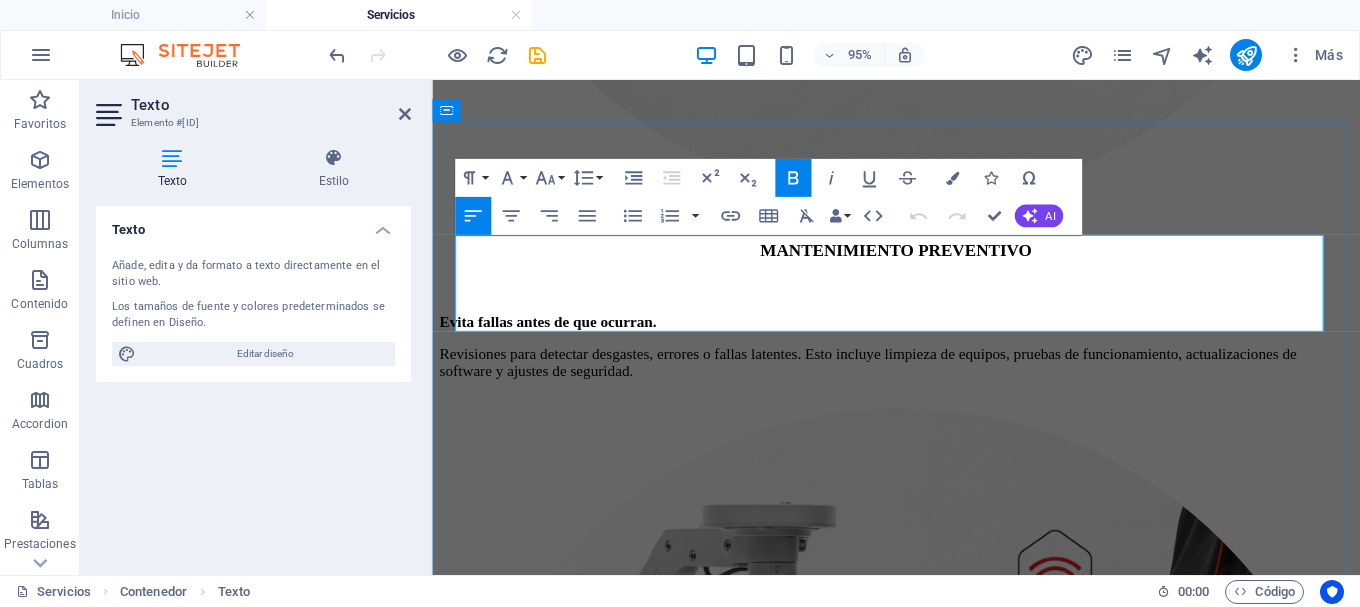 click on "Impulsamos la eficiencia de tu empresa con soluciones administrativas integrales que combinan software especializado y equipos de punto de venta (POS). Ya sea que tengas una tienda, restaurante, farmacia, oficina o centro de trabajo, tenemos la herramienta ideal para ti." at bounding box center [920, 12437] 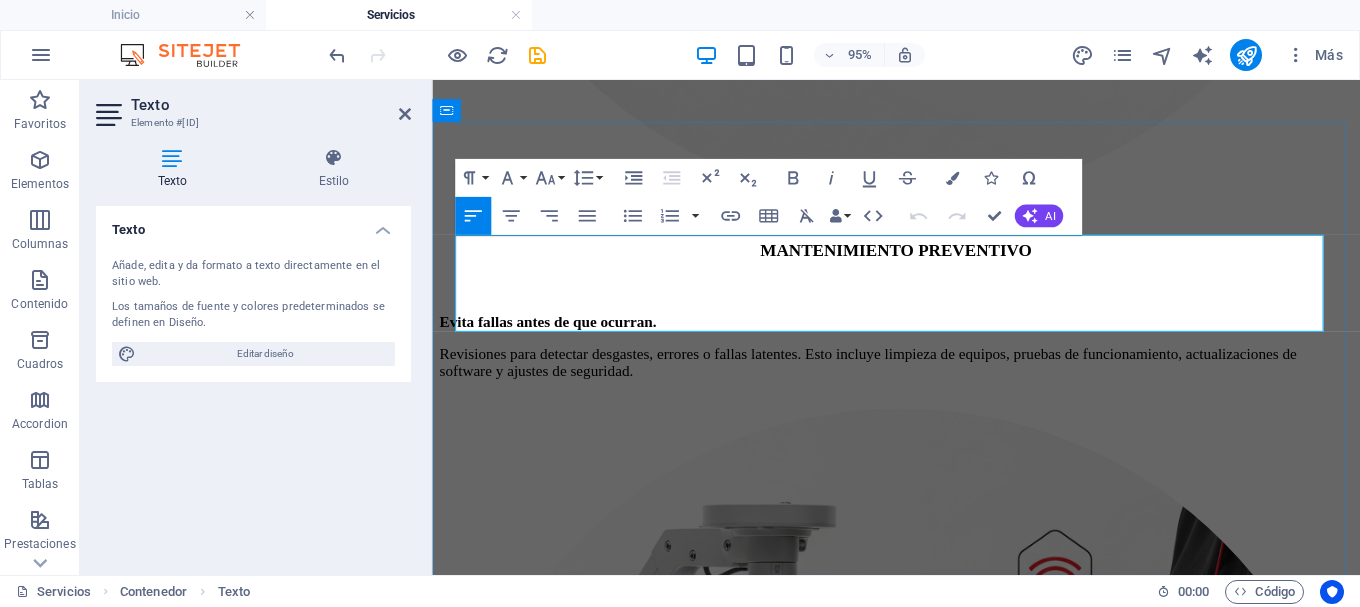 click on "Impulsamos la eficiencia de tu empresa con soluciones administrativas integrales que combinan software especializado y equipos de punto de venta (POS). Ya sea que tengas una tienda, restaurante, farmacia, oficina o centro de trabajo, tenemos la herramienta ideal para ti." at bounding box center [920, 12437] 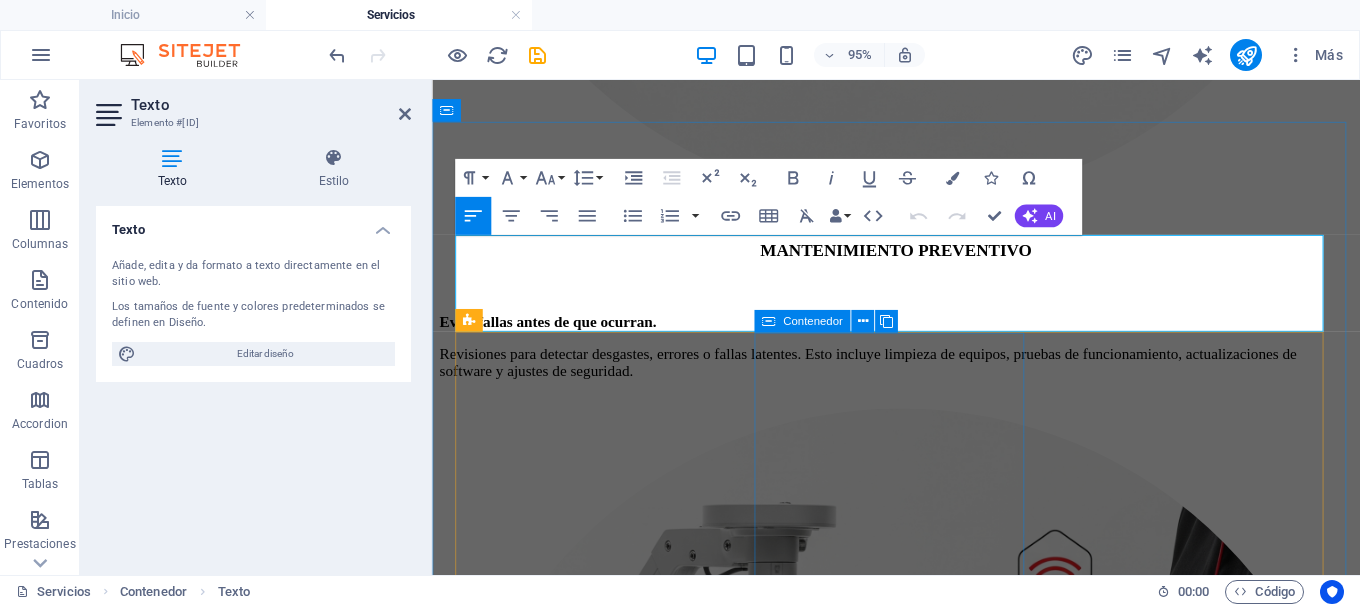 type 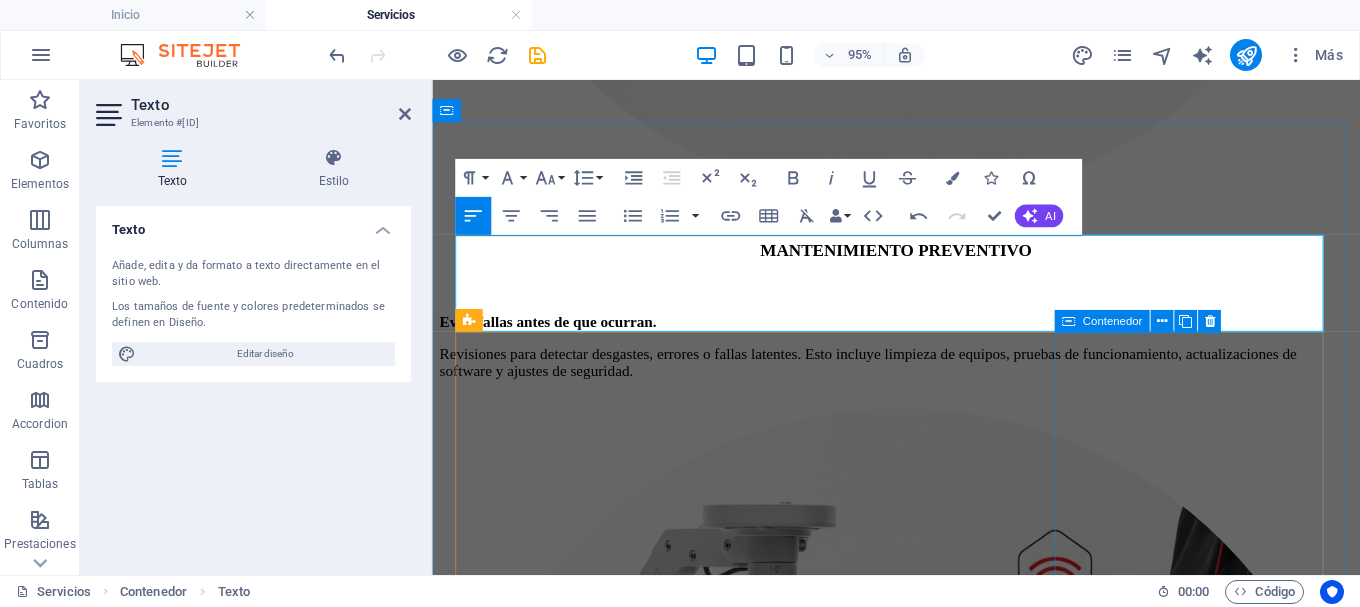 click on "EQUIPOS PARA PUNTO DE VENTA Hardware confiable para operaciones sin interrupciones. Ofrecemos kits completos que incluyen terminal, monitor, lector de código de barras, impresora térmica, cajón de dinero y más. También vendemos piezas por separado." at bounding box center (920, 14676) 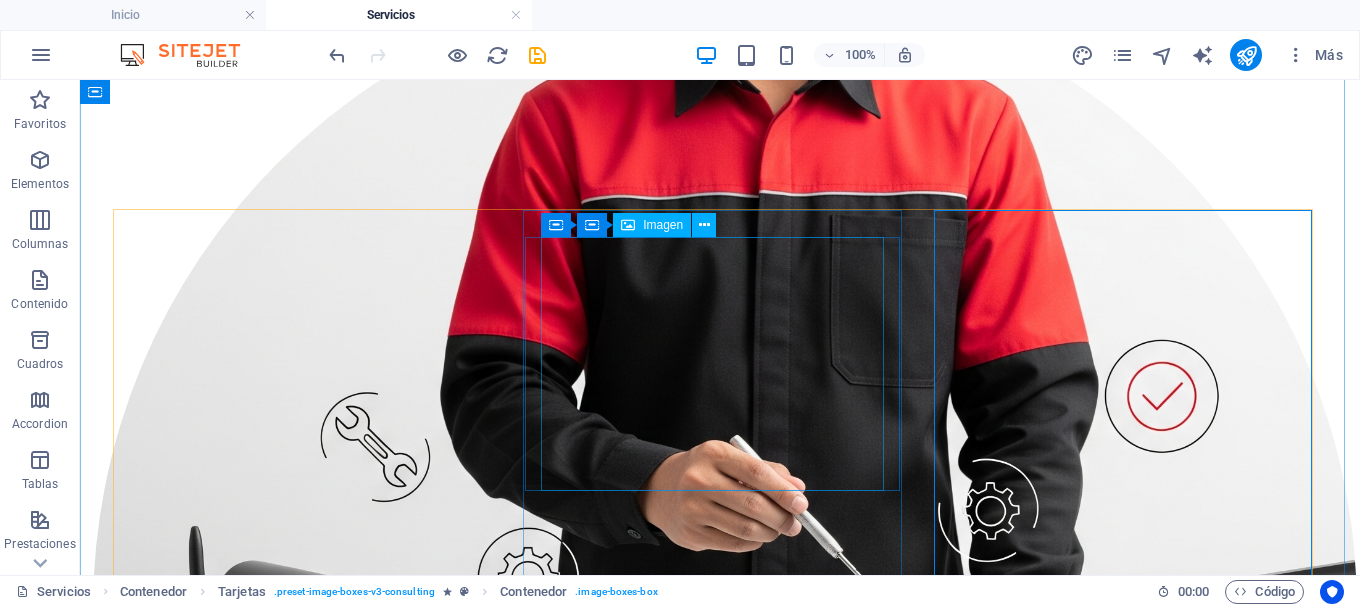 scroll, scrollTop: 6074, scrollLeft: 0, axis: vertical 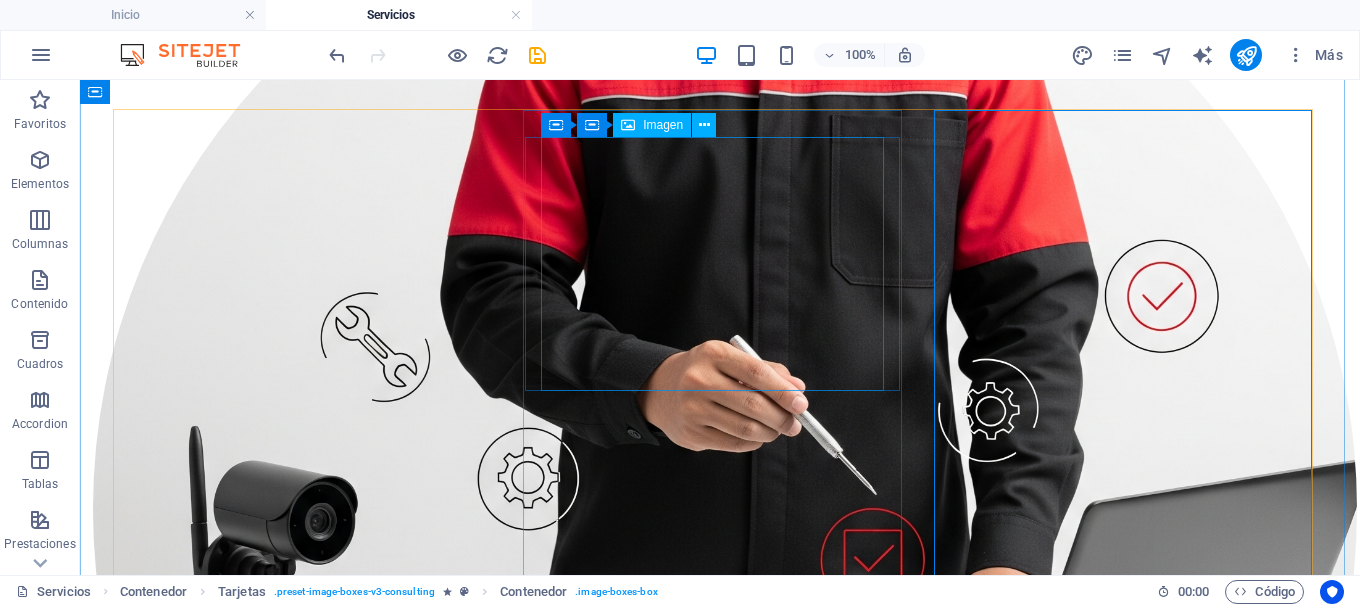 click at bounding box center [720, 17891] 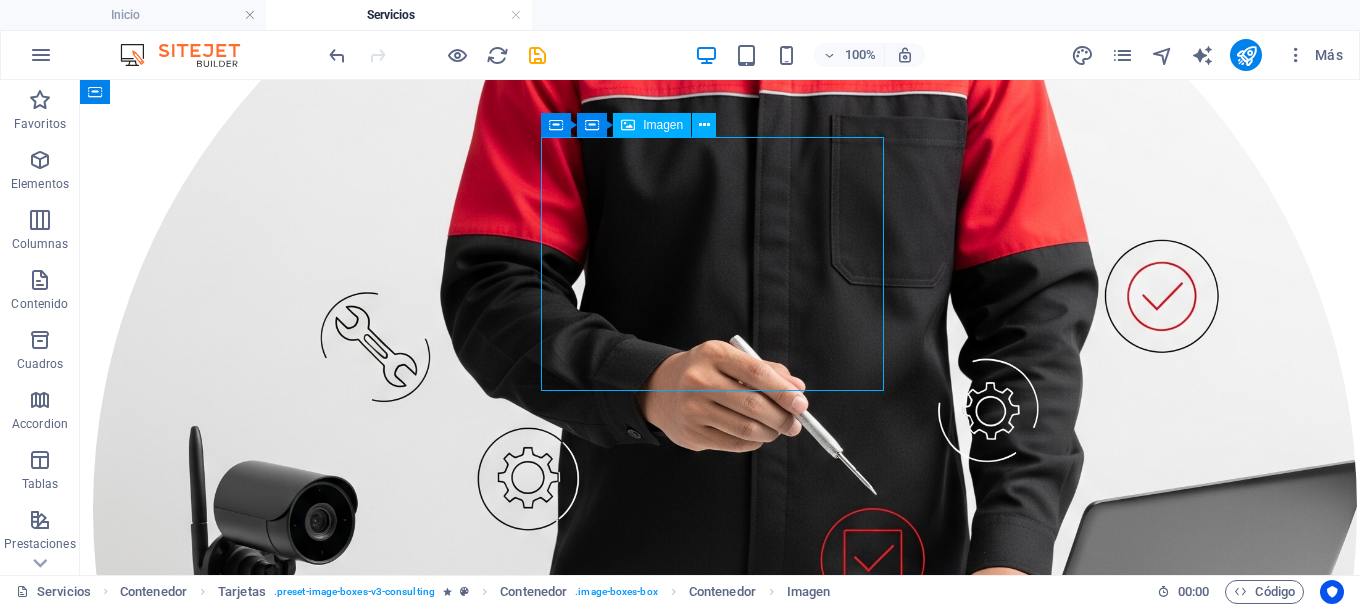 click at bounding box center [720, 17891] 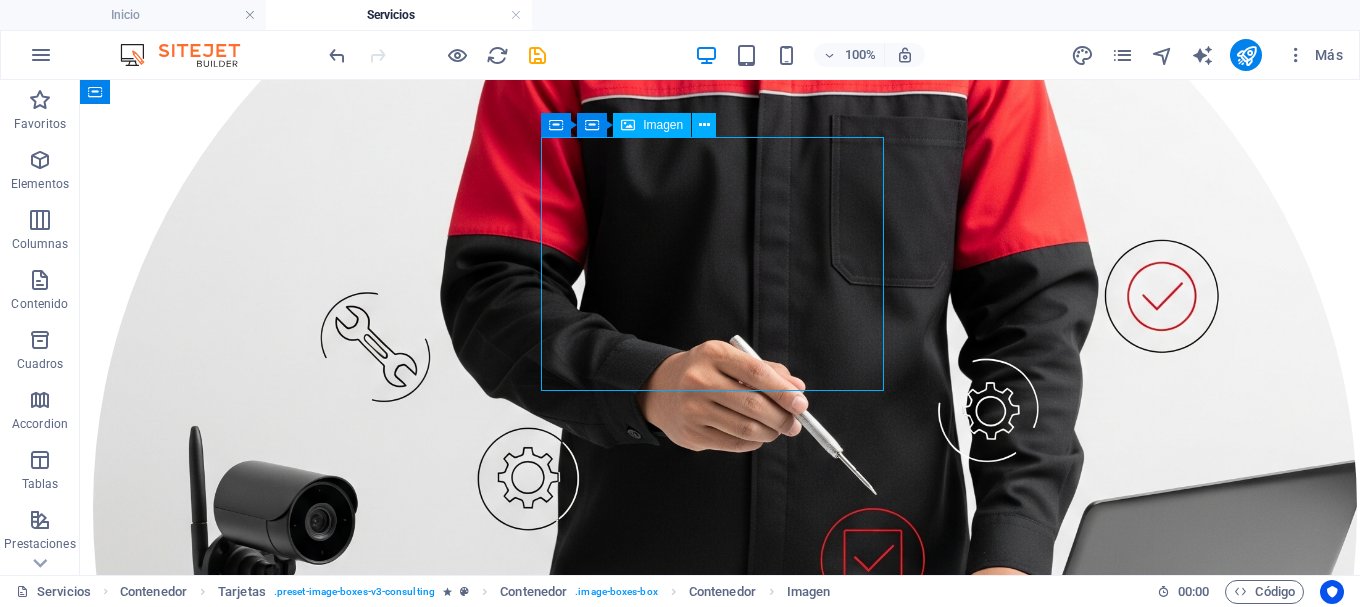 scroll, scrollTop: 6054, scrollLeft: 0, axis: vertical 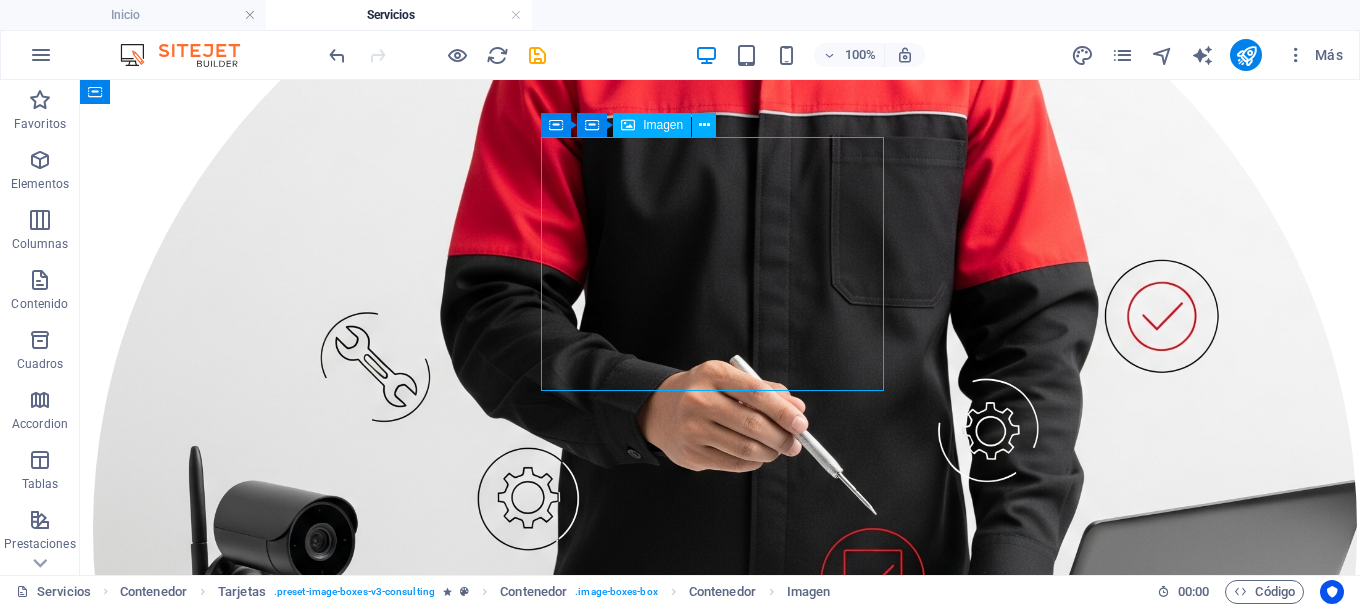 select on "px" 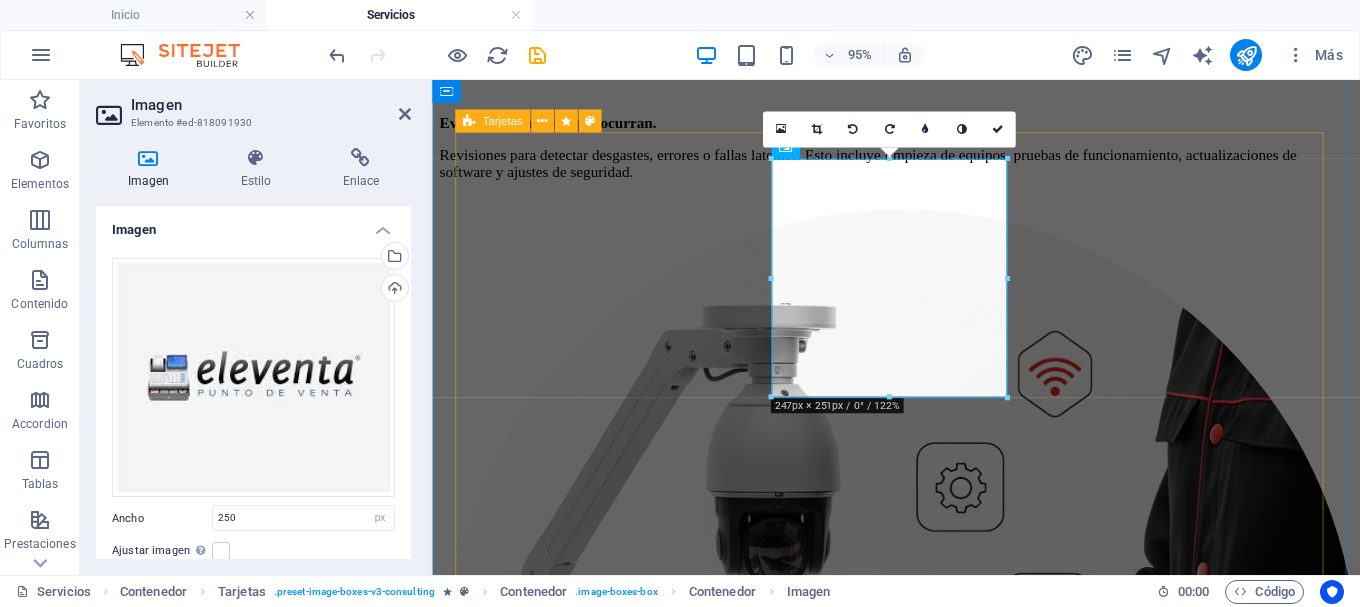 click on "SOFTWARE MR. TIENDA Gestión sencilla para comercios. Controla inventarios, ventas, clientes, proveedores y reportes desde una interfaz fácil de usar. Ideal para tiendas de abarrotes, papelerías, ferreterías y más. SOFTWARE ELEVENTA Tu negocio en orden desde el primer día. Especializado en ventas rápidas y control de caja. e leventa es una solución accesible, confiable y diseñada para crecer junto con tu negocio. Compatible con lectores, impresoras y cajones de dinero. EQUIPOS PARA PUNTO DE VENTA Hardware confiable para operaciones sin interrupciones. Ofrecemos kits completos que incluyen terminal, monitor, lector de código de barras, impresora térmica, cajón de dinero y más. También vendemos piezas por separado. SISTEMA DE ASISTENCIA Y PUNTUALIDAD Instalamos relojes checadores con huella, reconocimiento facial o tarjetas RFID, integrados a plataformas de control de horarios, asistencia y generación de reportes para nómina." at bounding box center (920, 14221) 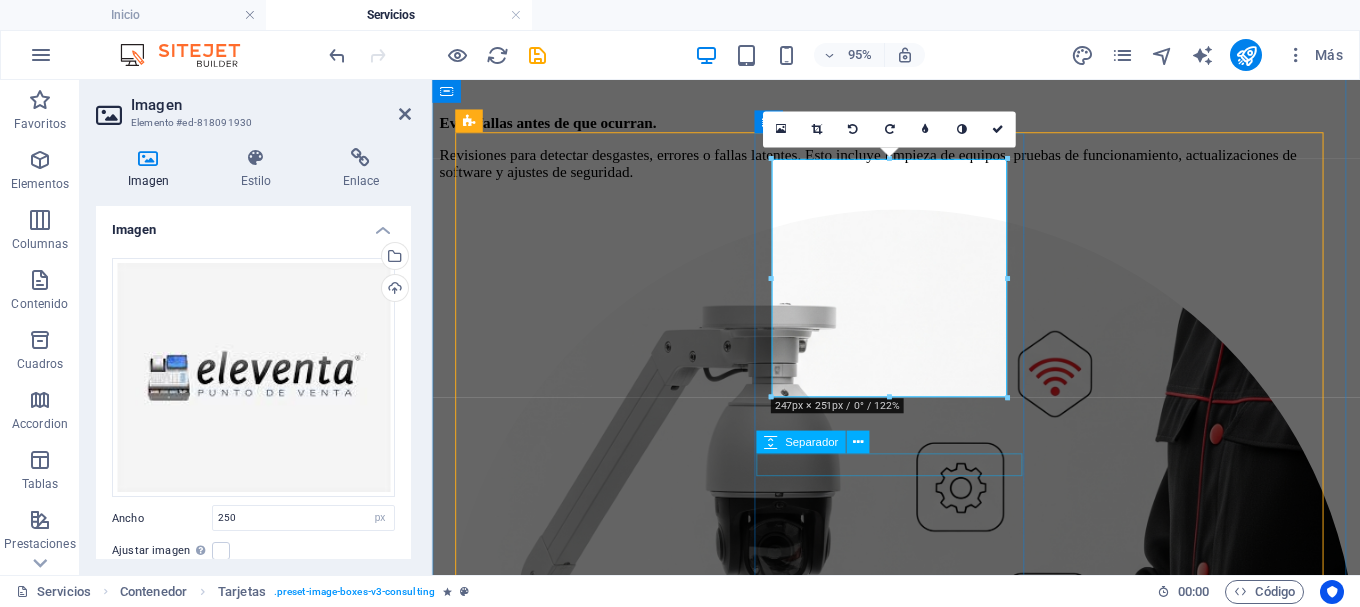 scroll, scrollTop: 6074, scrollLeft: 0, axis: vertical 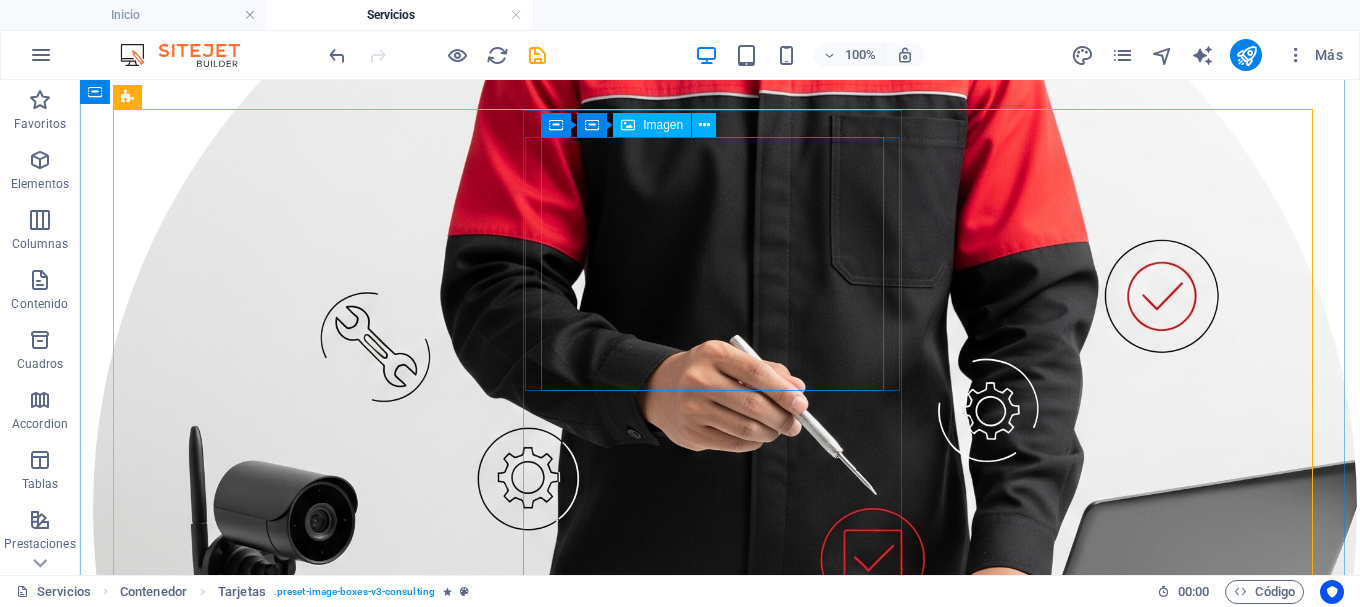 click at bounding box center [720, 17891] 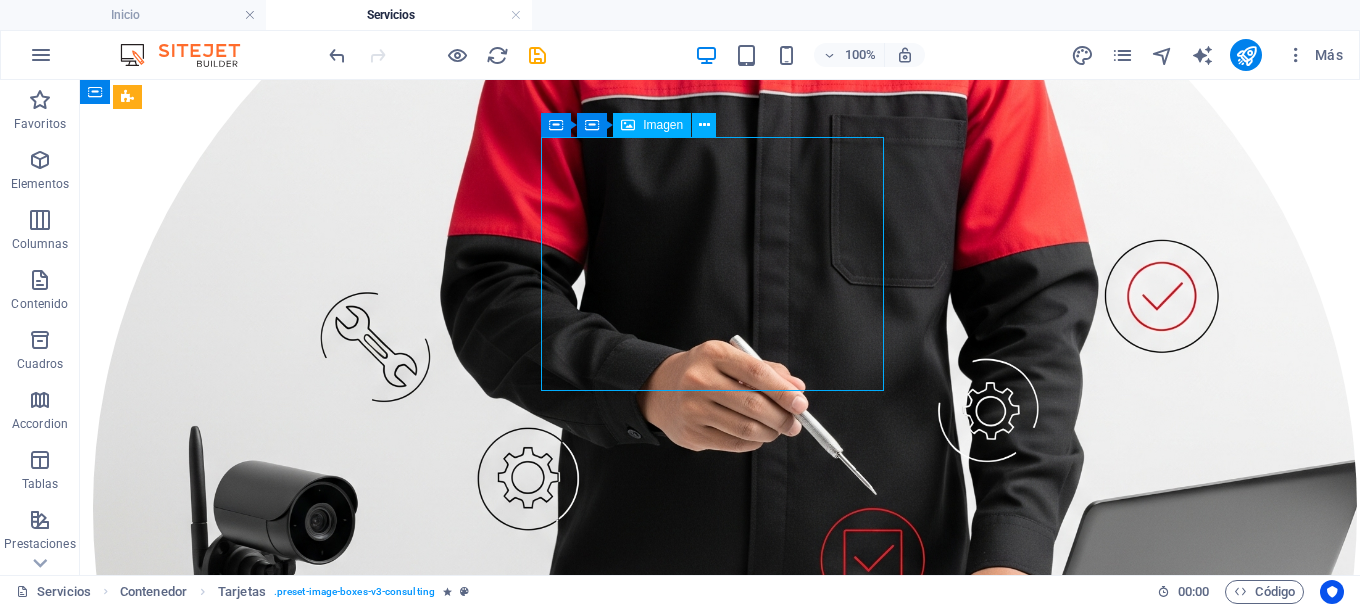 click at bounding box center (720, 17891) 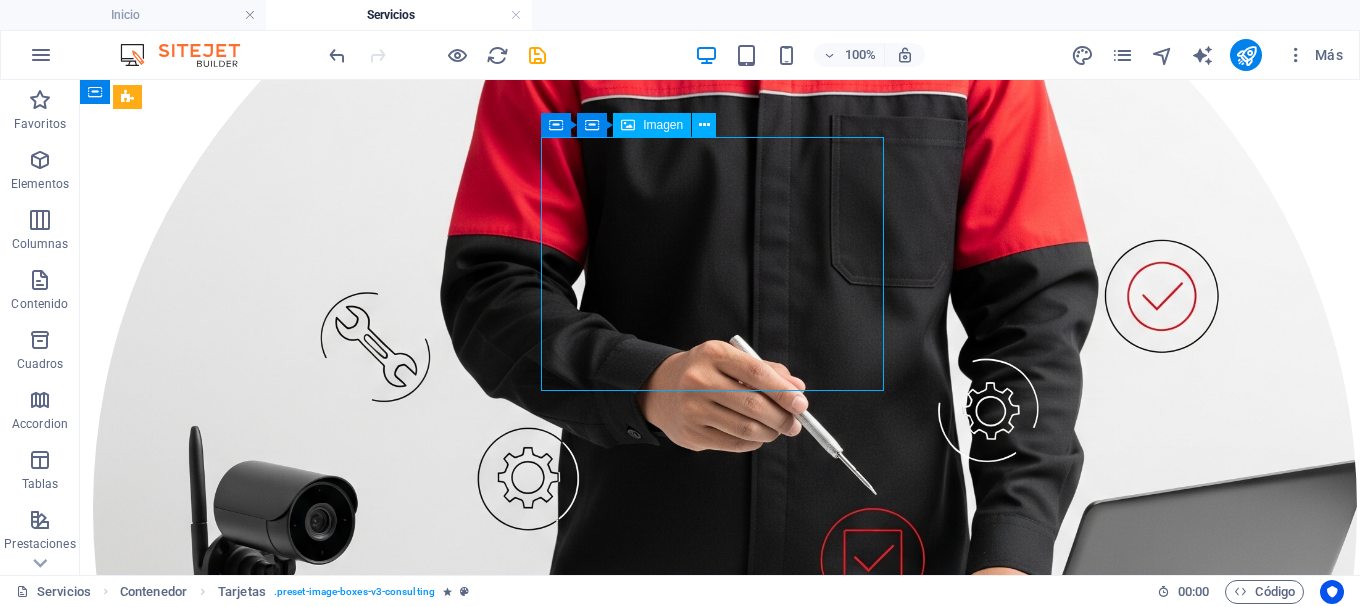 select on "px" 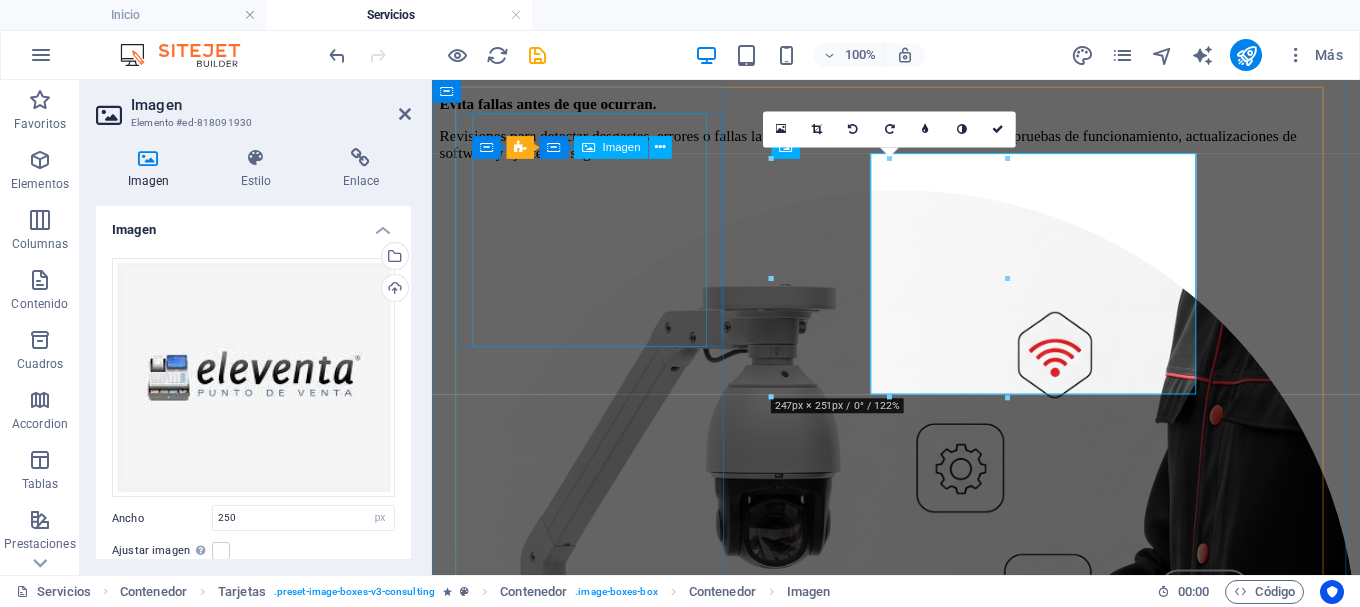 scroll, scrollTop: 6054, scrollLeft: 0, axis: vertical 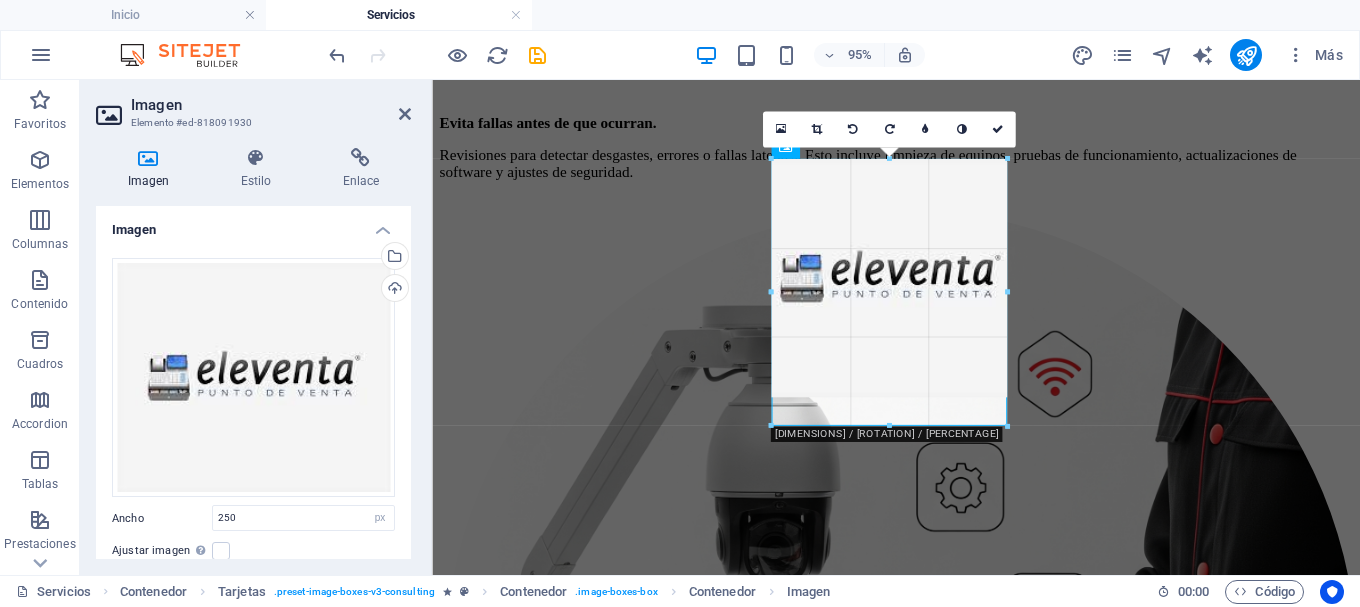 click on "H2   Contenedor   Referencia   Texto   Texto   Separador   Texto   Separador   Contenedor   Contenedor   Contenedor   Tarjetas   Contenedor   Contenedor   Contenedor   Contenedor   Contenedor   Imagen   Contenedor   Imagen   Texto   Texto   Separador   Separador   Contenedor   Texto   Texto   Texto   Separador   Contenedor   Contenedor   Imagen   Contenedor   Contenedor   Texto   Separador   Texto   Contenedor   Texto   Texto   Separador   Texto   Contenedor   Contenedor   Tarjetas   Contenedor   Contenedor   Imagen   Contenedor   Contenedor   Imagen   Contenedor   Tarjetas   Contenedor   Contenedor   Imagen   Tarjetas   Contenedor   Contenedor   Texto   Separador   Texto   Texto   Texto   Contenedor   Texto   Texto   Separador   Contenedor   Texto   Texto   Contenedor   Contenedor   Tarjetas   Tarjetas   Contenedor   Contenedor   Imagen   Contenedor   Contenedor   Contenedor   Imagen   Contenedor   Contenedor   Contenedor   Texto   Separador   Texto   Texto   Separador   Texto   Separador" at bounding box center (896, -2548) 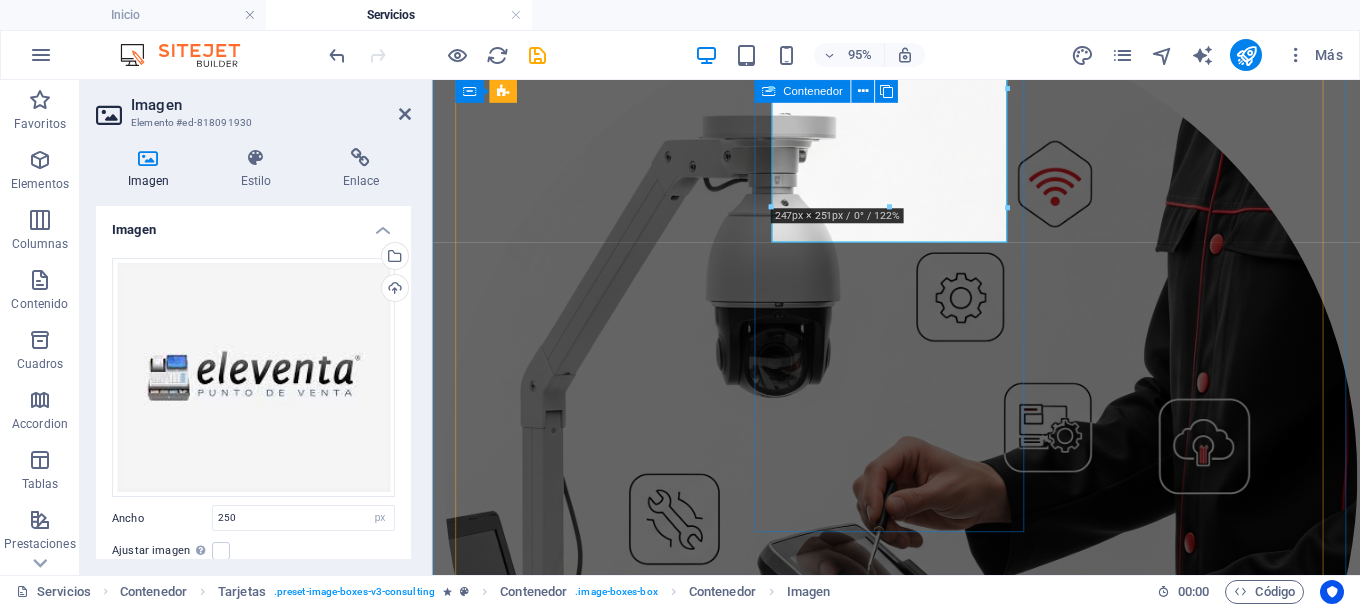 scroll, scrollTop: 6154, scrollLeft: 0, axis: vertical 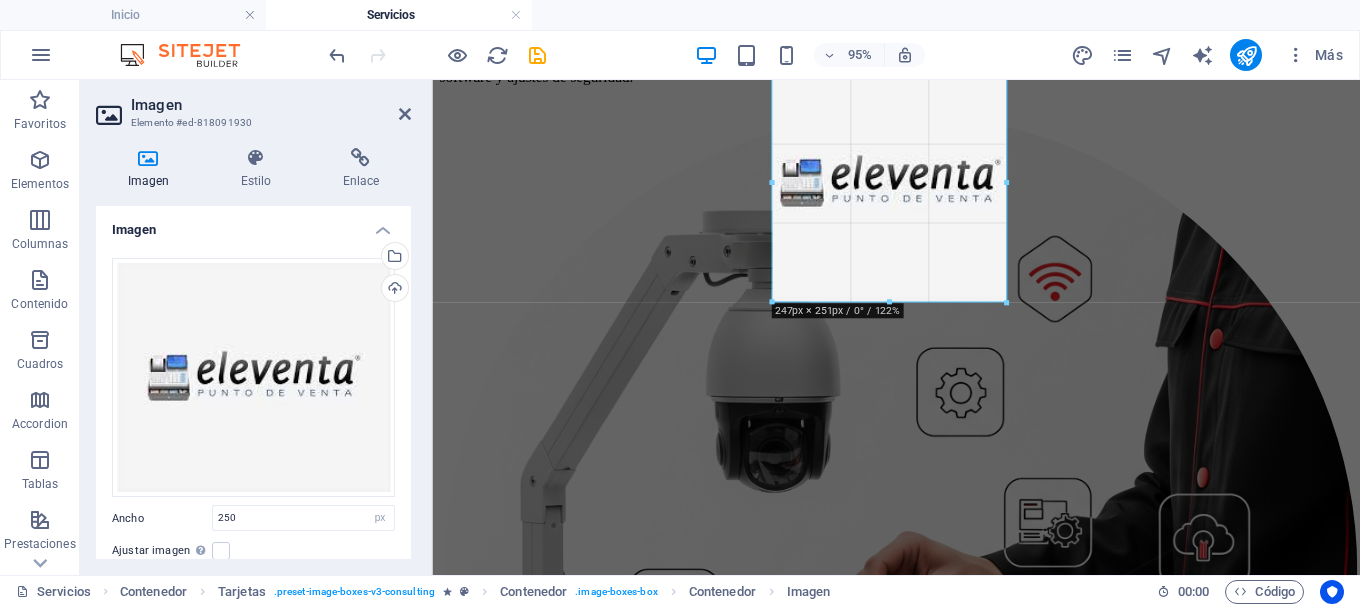 type on "246" 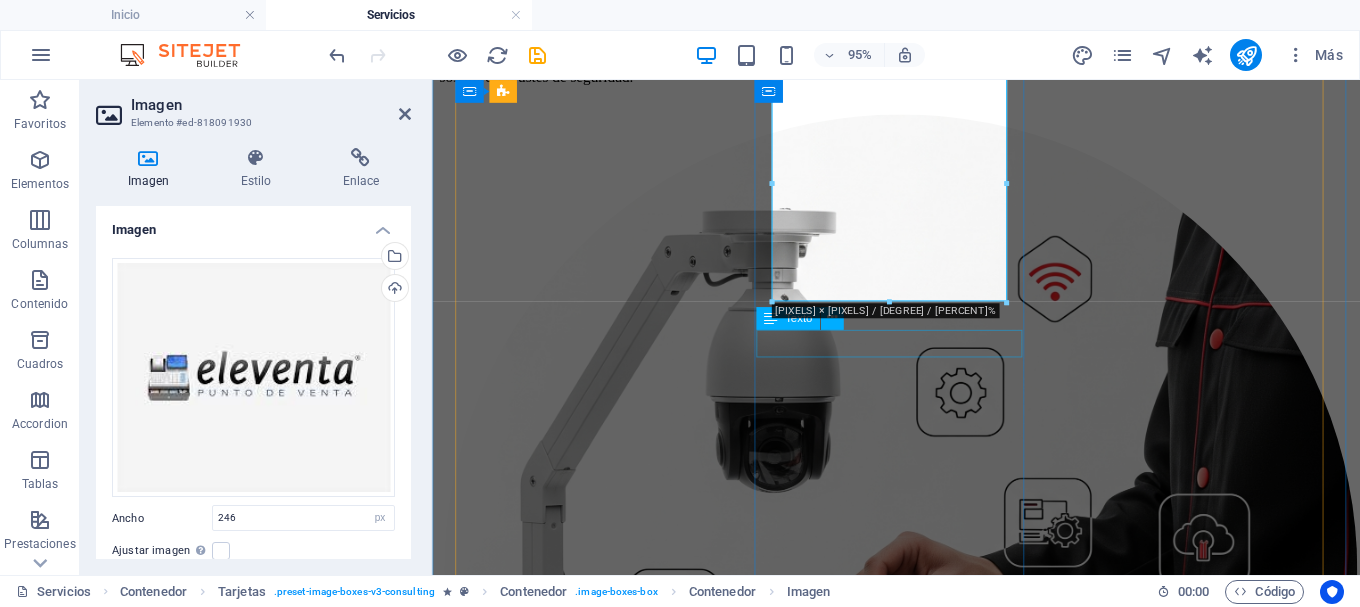 click on "SOFTWARE ELEVENTA" at bounding box center [920, 13647] 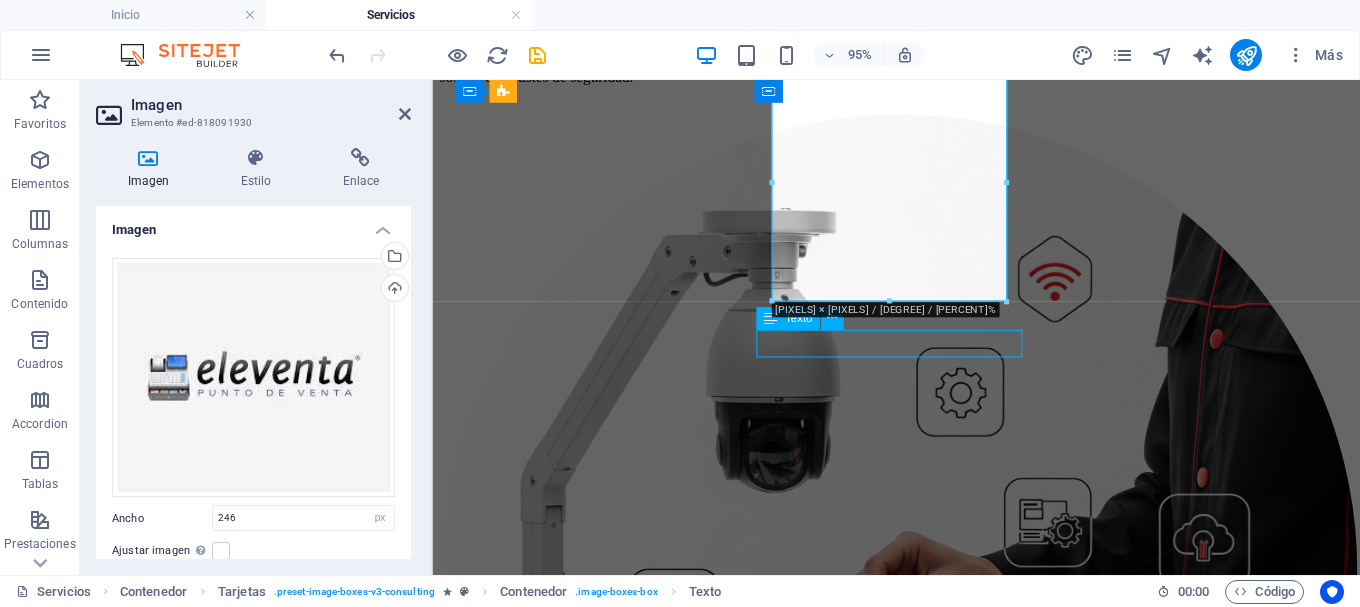 scroll, scrollTop: 6148, scrollLeft: 0, axis: vertical 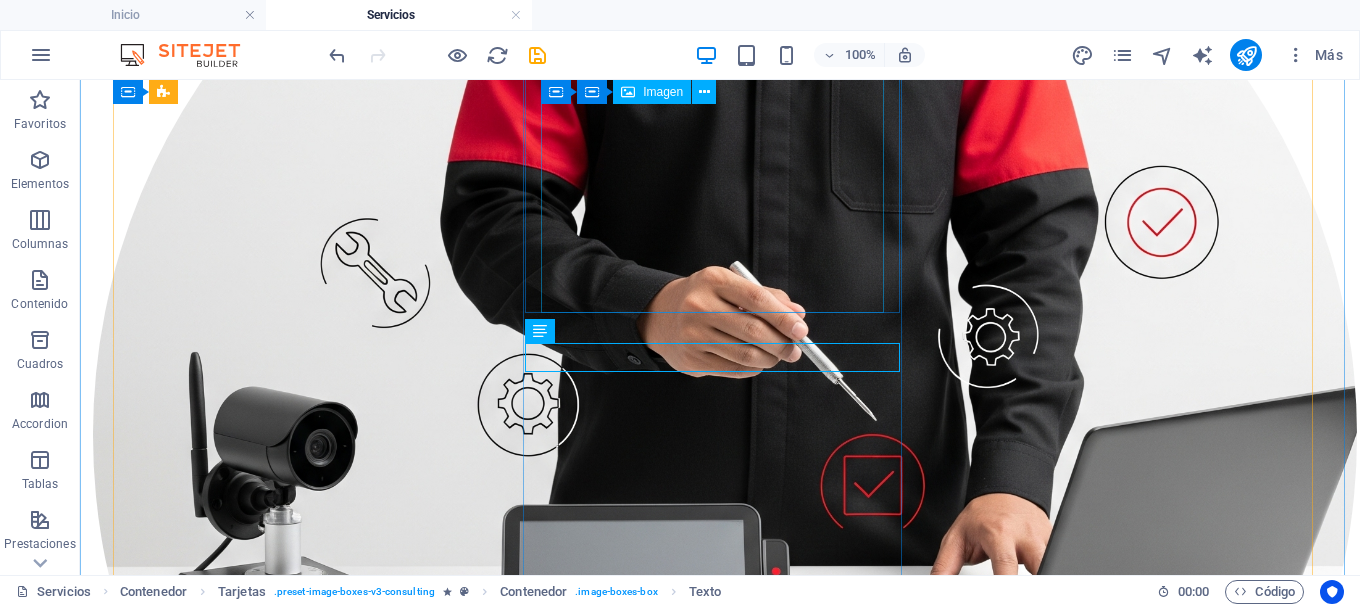 click at bounding box center [720, 17815] 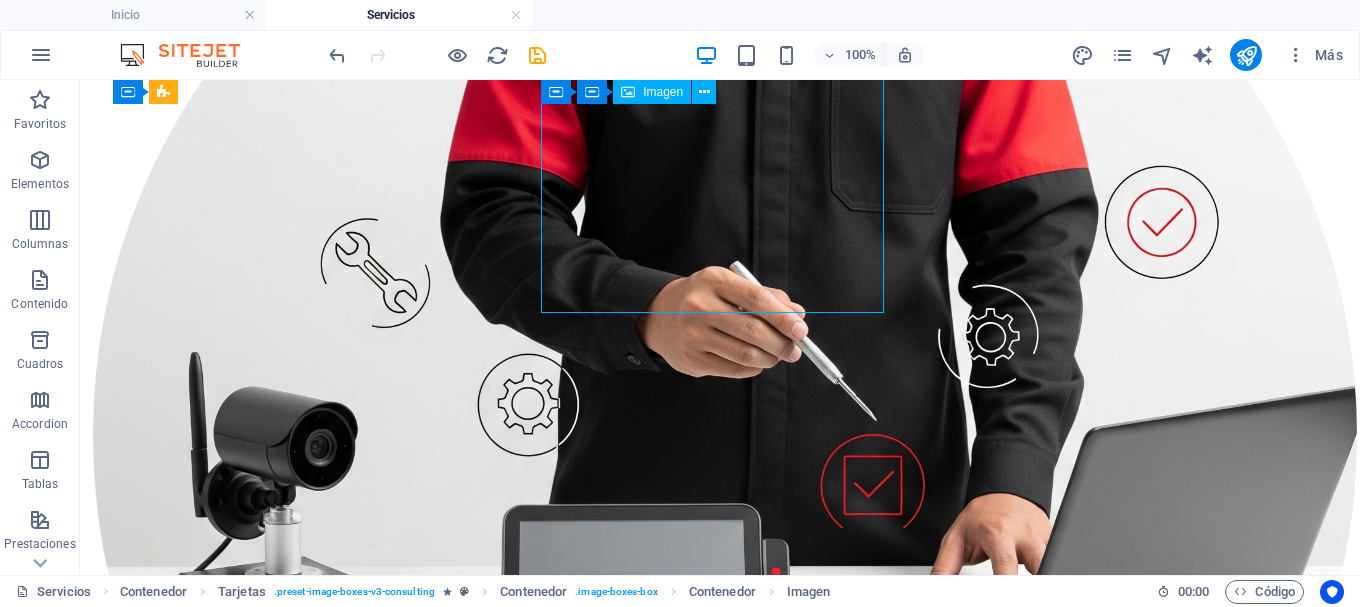 click at bounding box center (720, 17815) 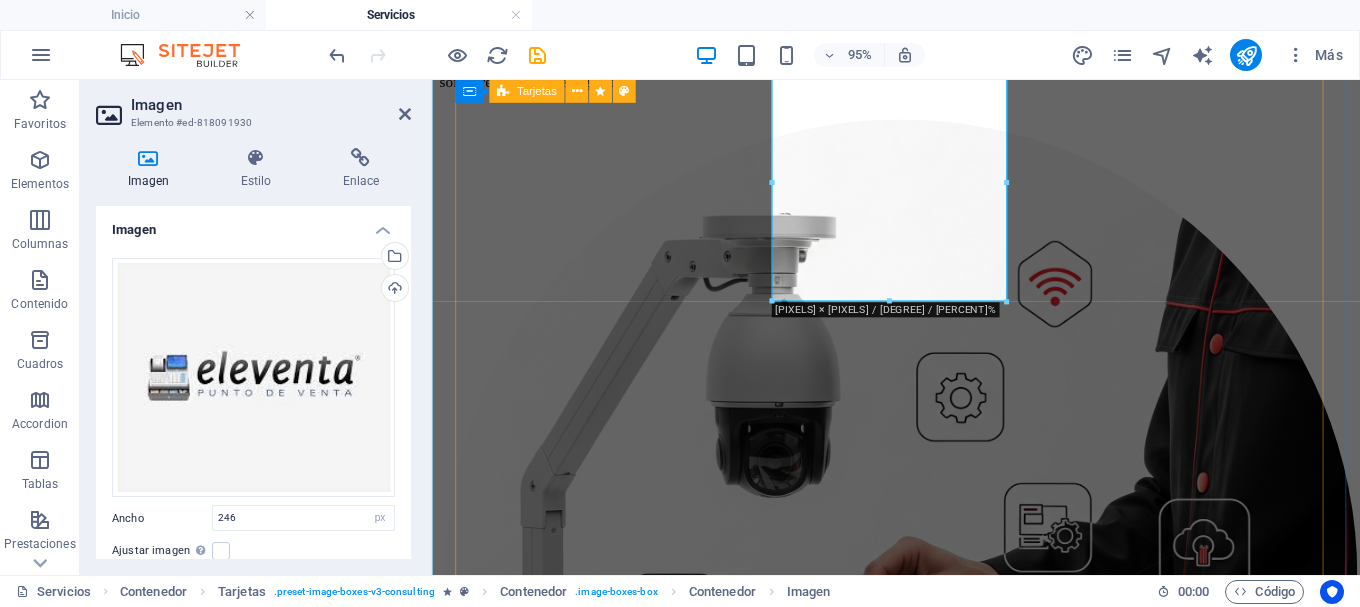 scroll, scrollTop: 6154, scrollLeft: 0, axis: vertical 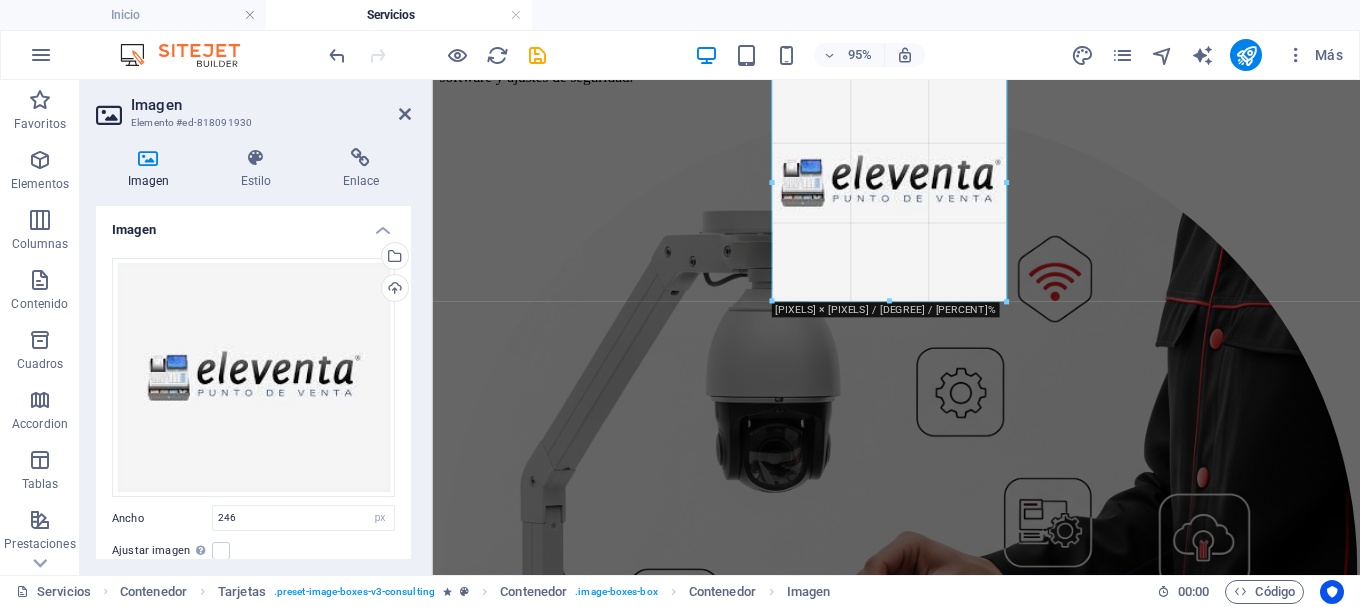 click on "[NUMBERS] [PIXELS] × [PIXELS] / [DEGREE] / [PERCENT]% [RATIO] [RATIO] [RATIO] [RATIO] [RATIO] [RATIO] [NUMBERS]" at bounding box center (889, 183) 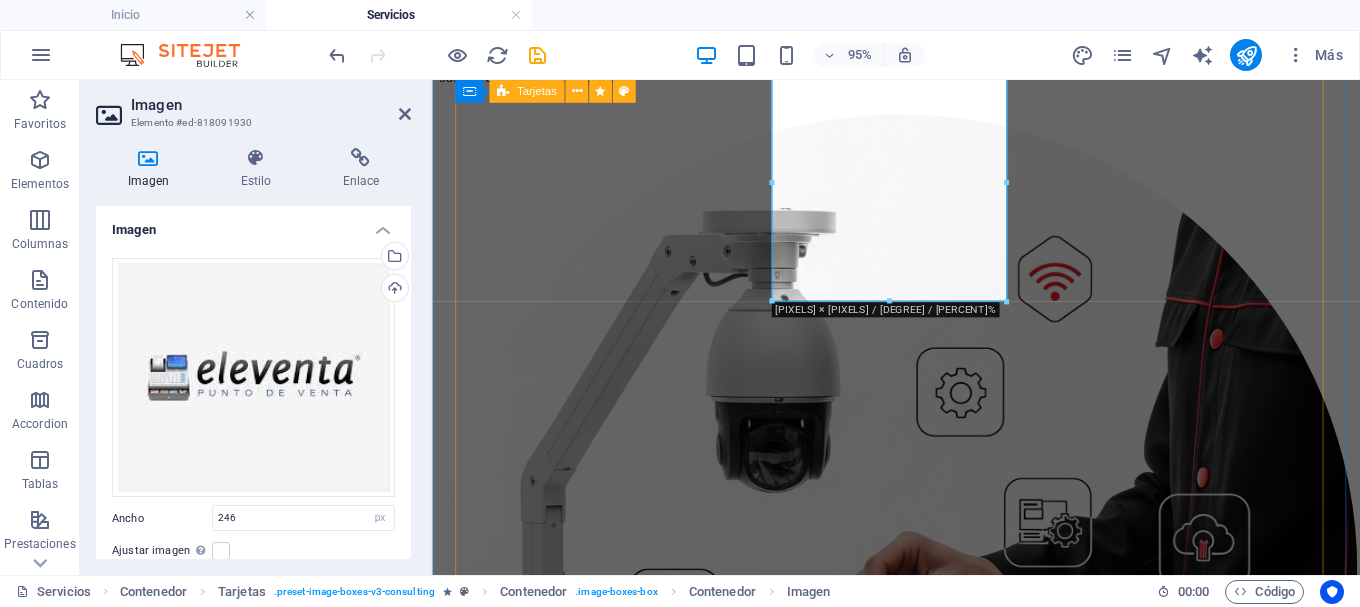 scroll, scrollTop: 5854, scrollLeft: 0, axis: vertical 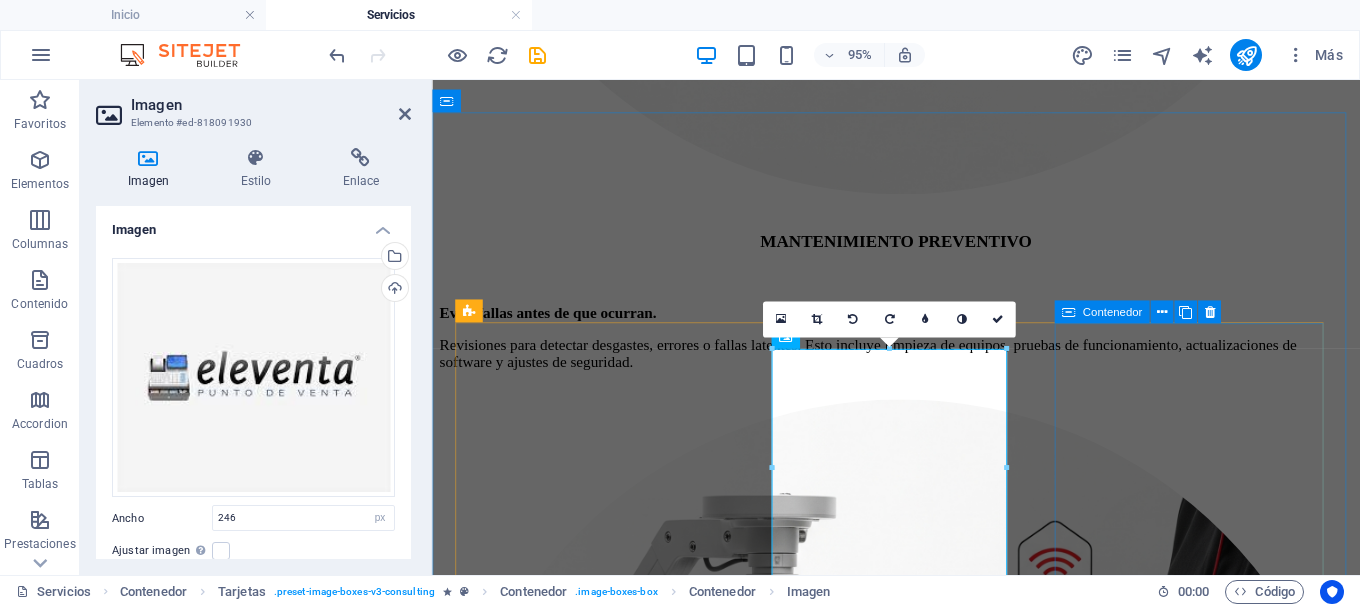 click on "EQUIPOS PARA PUNTO DE VENTA Hardware confiable para operaciones sin interrupciones. Ofrecemos kits completos que incluyen terminal, monitor, lector de código de barras, impresora térmica, cajón de dinero y más. También vendemos piezas por separado." at bounding box center (920, 14662) 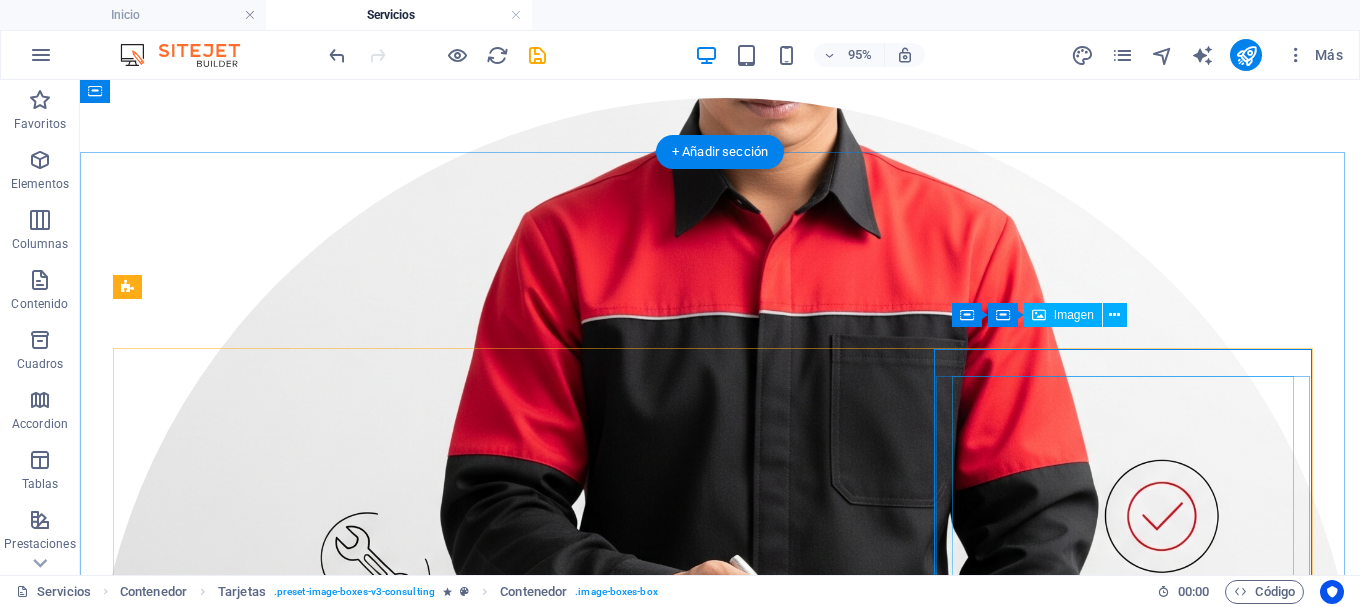 scroll, scrollTop: 5884, scrollLeft: 0, axis: vertical 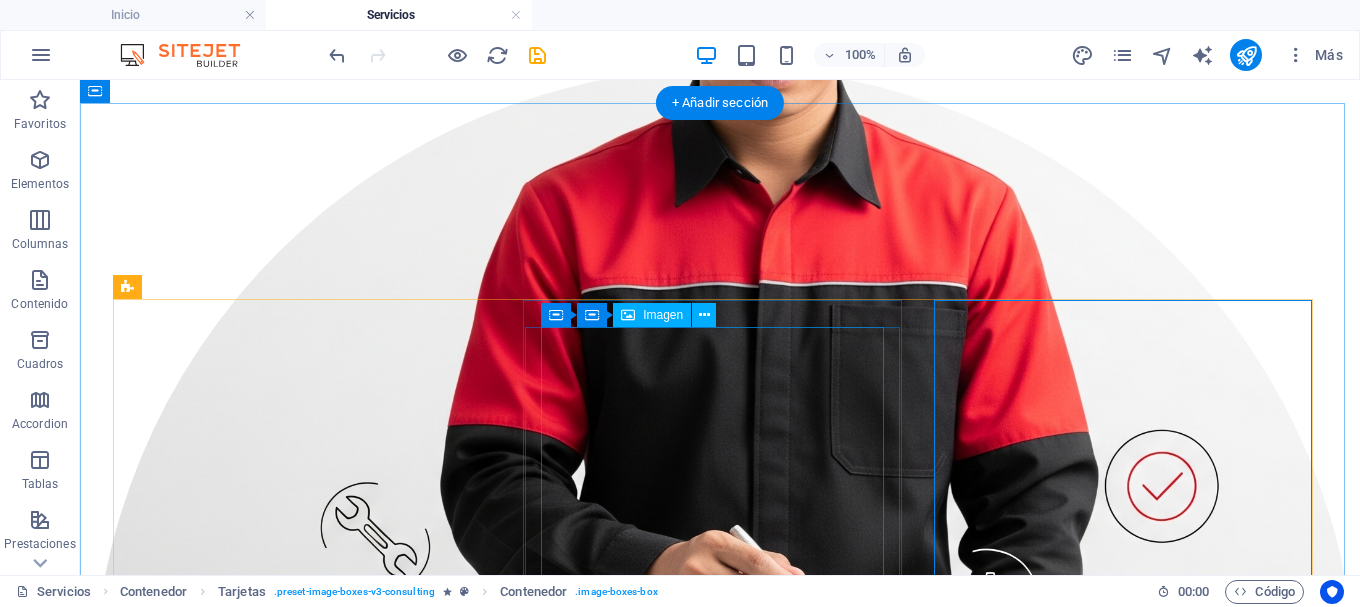 click at bounding box center [720, 18079] 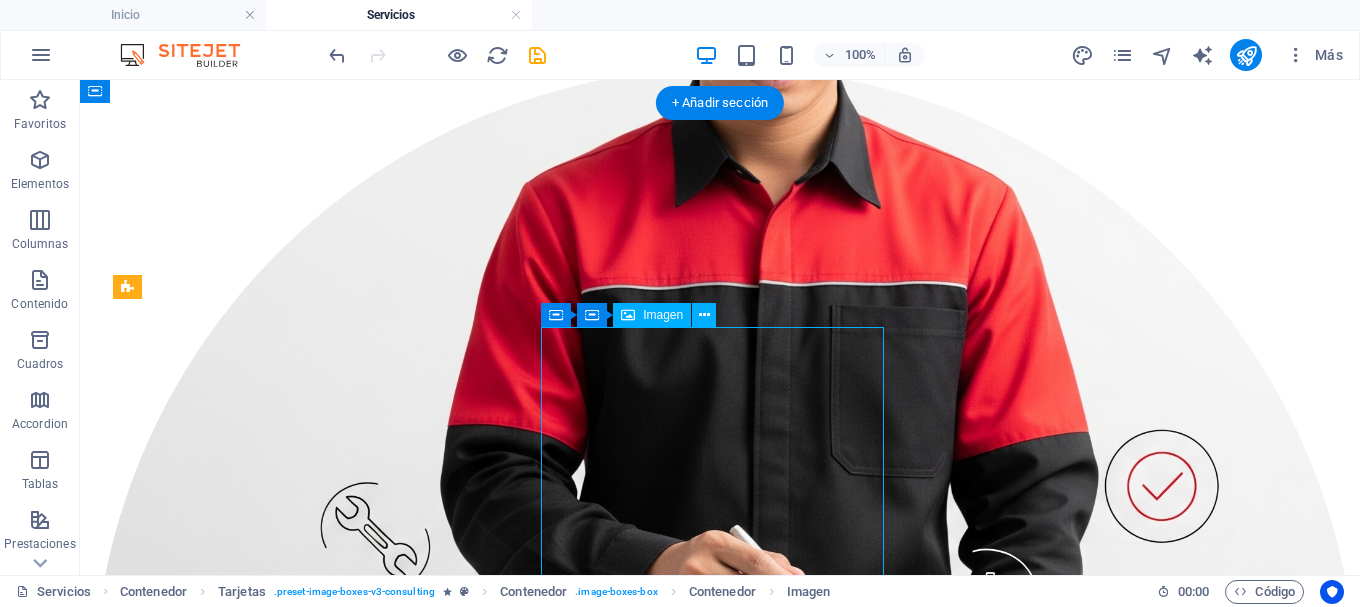 click at bounding box center (720, 18079) 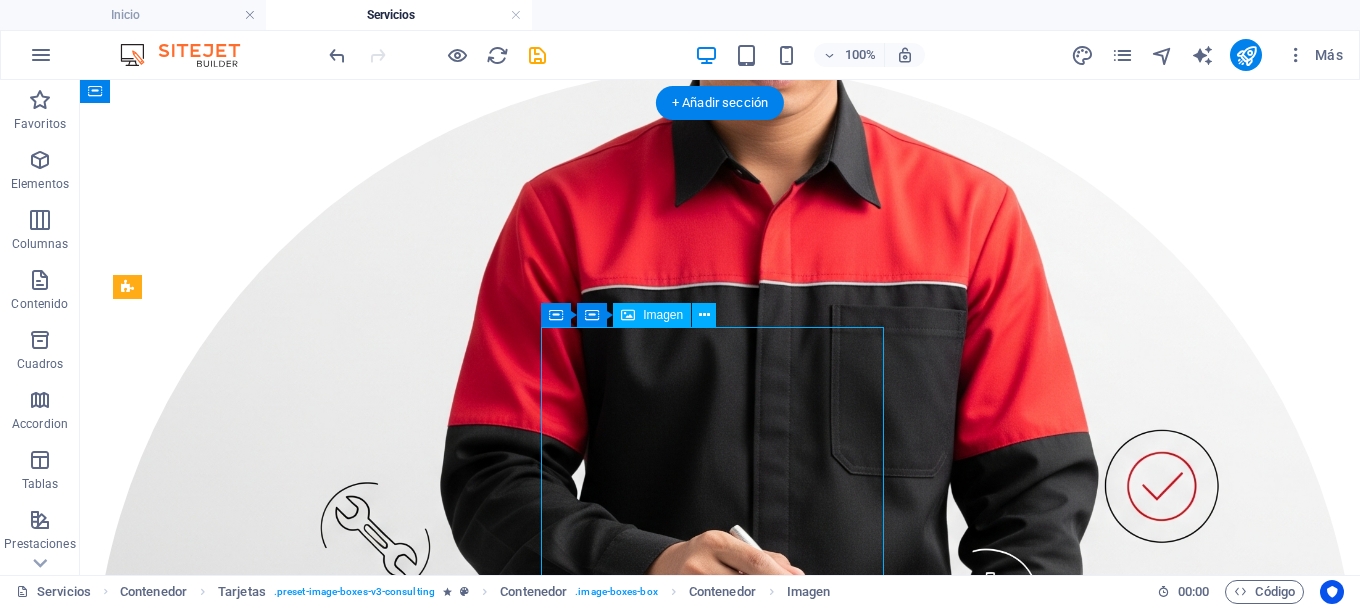 click at bounding box center [720, 18079] 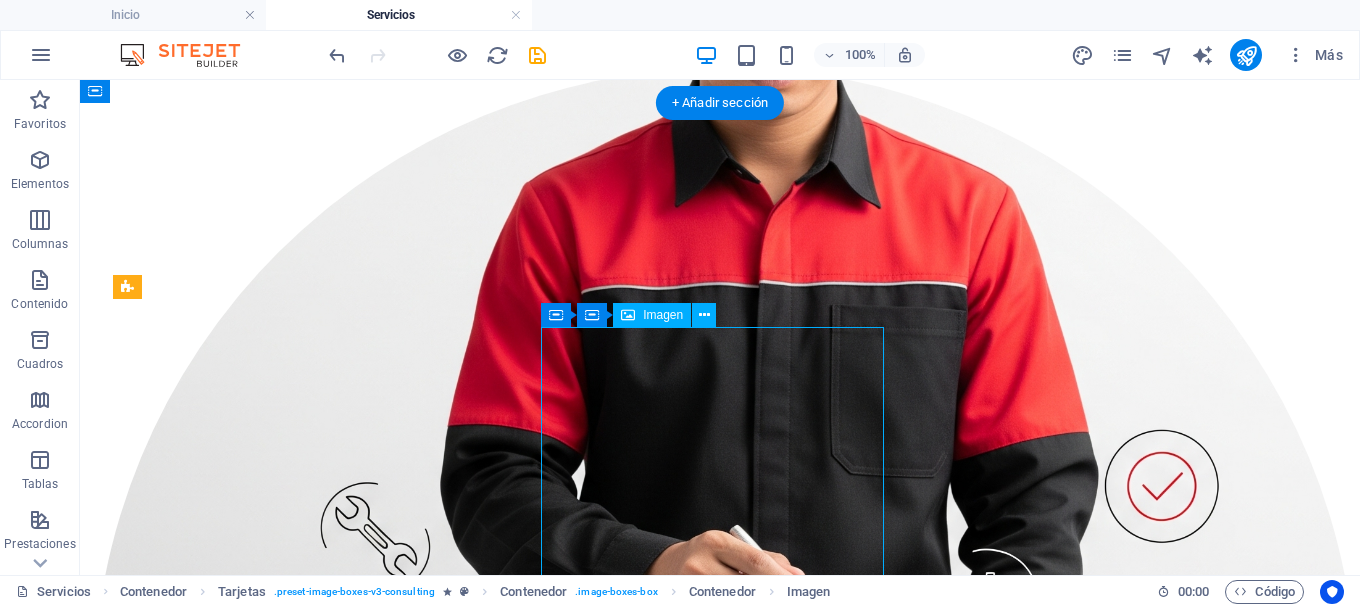 scroll, scrollTop: 5854, scrollLeft: 0, axis: vertical 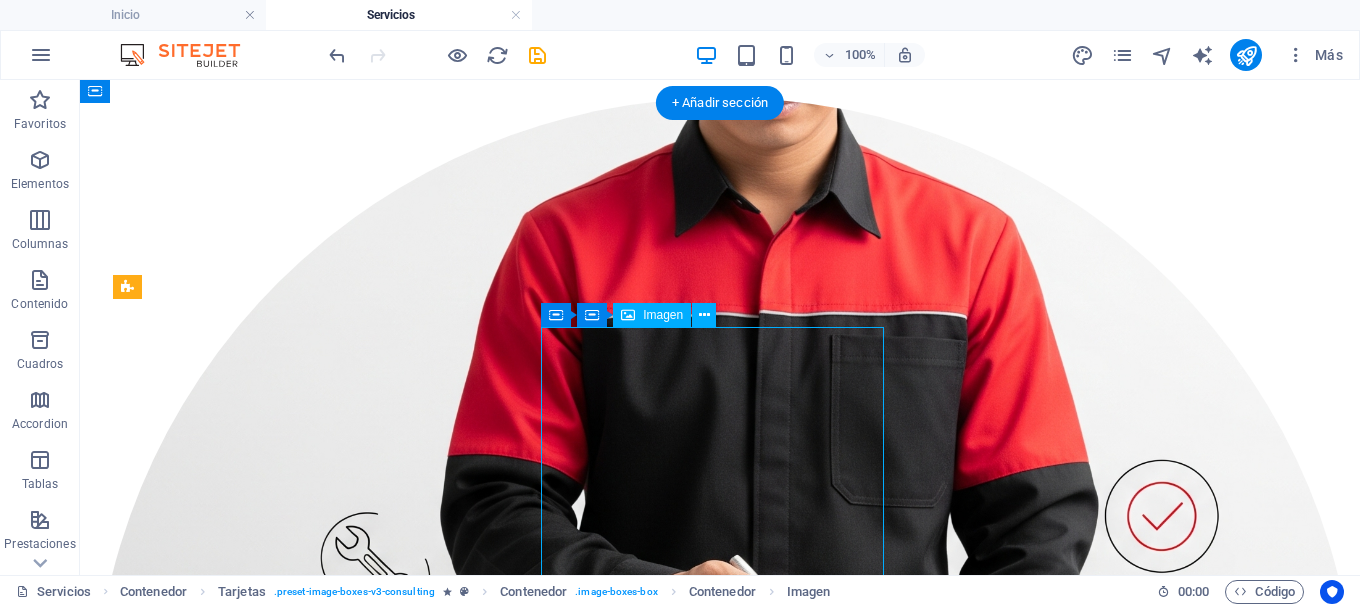 select on "px" 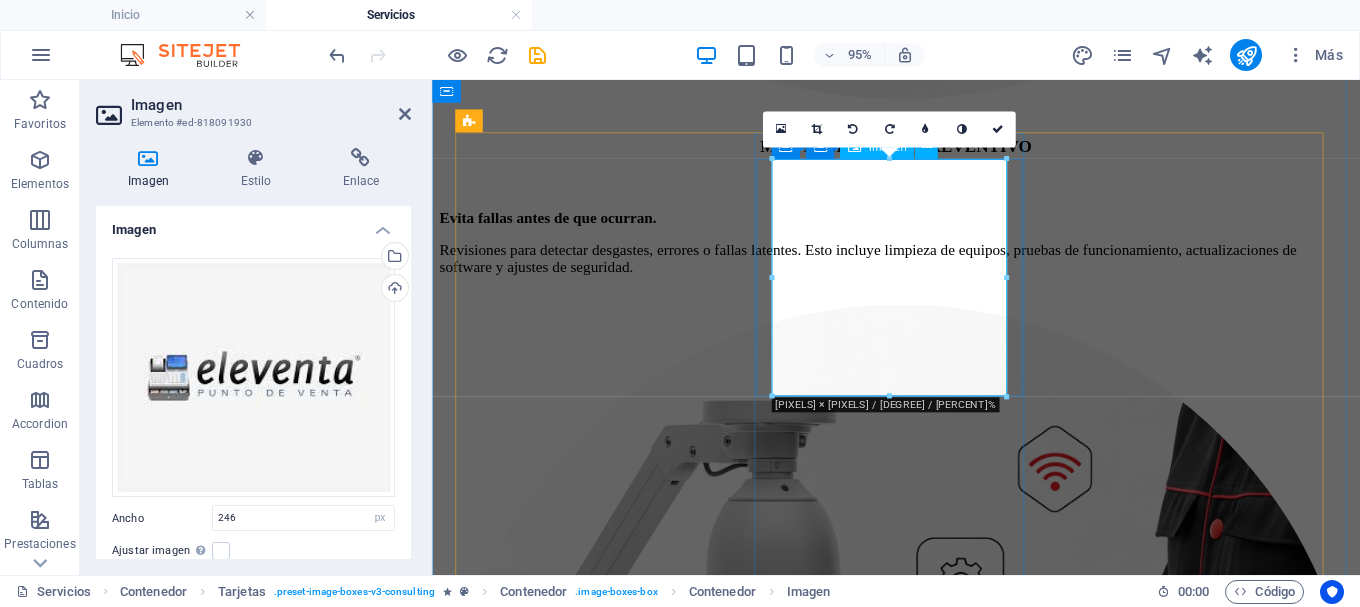 scroll, scrollTop: 6154, scrollLeft: 0, axis: vertical 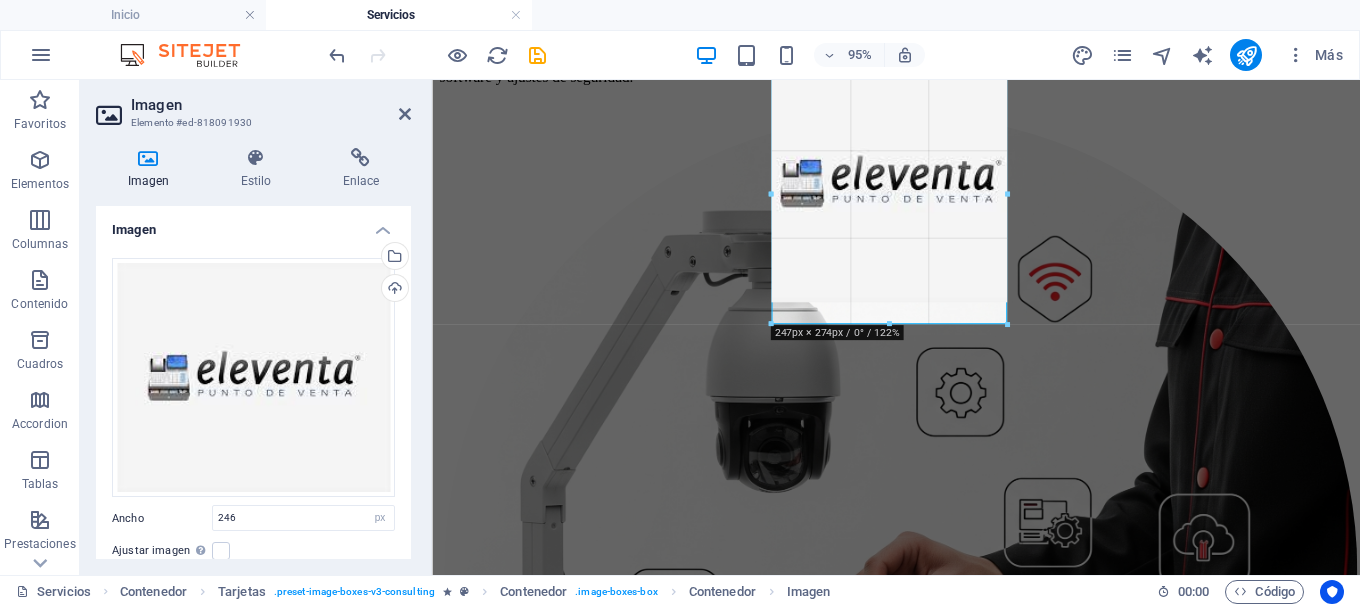 type on "247" 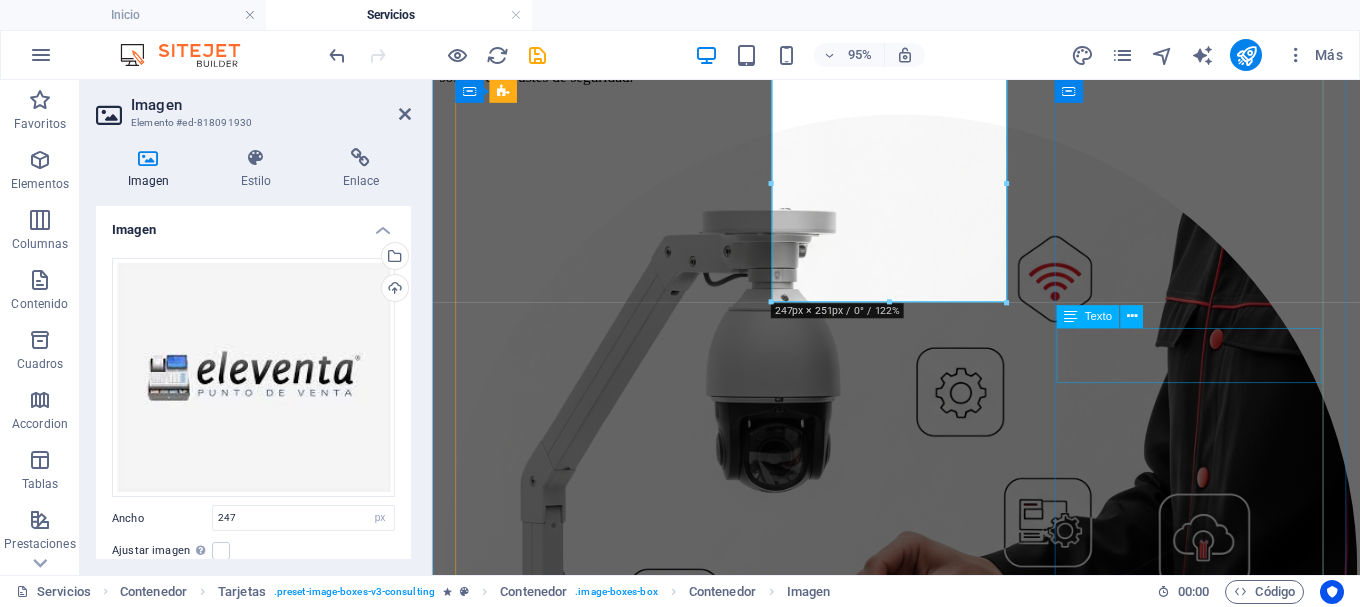 click on "EQUIPOS PARA PUNTO DE VENTA" at bounding box center [920, 14812] 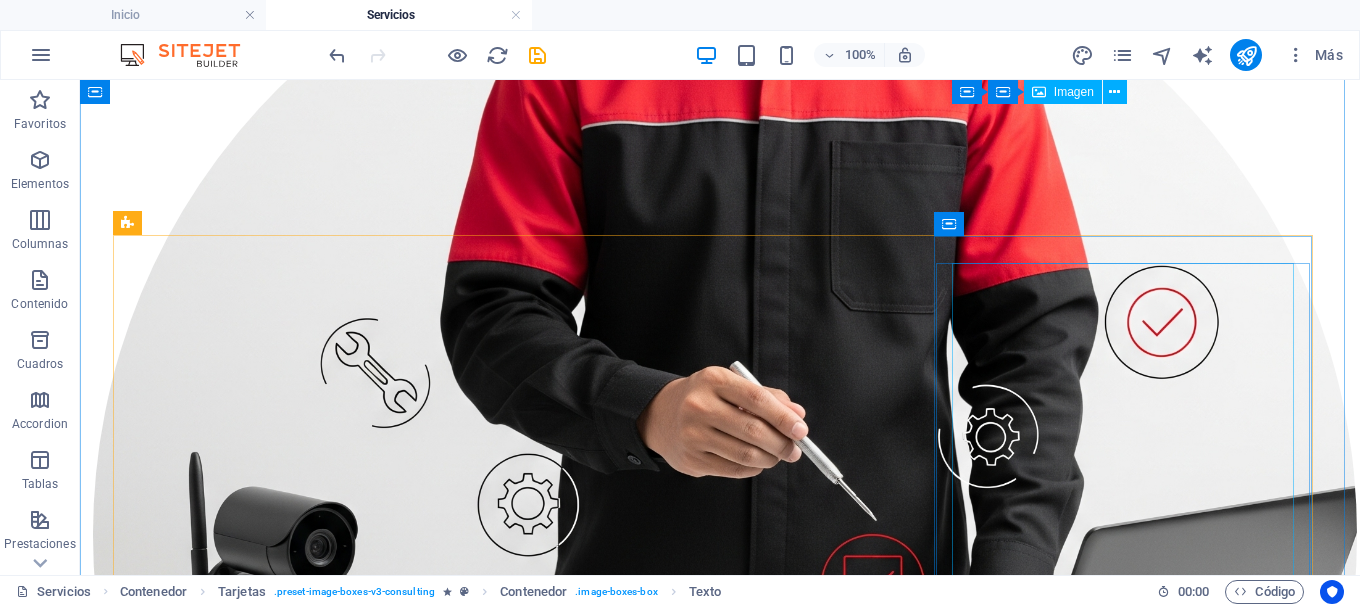 scroll, scrollTop: 5948, scrollLeft: 0, axis: vertical 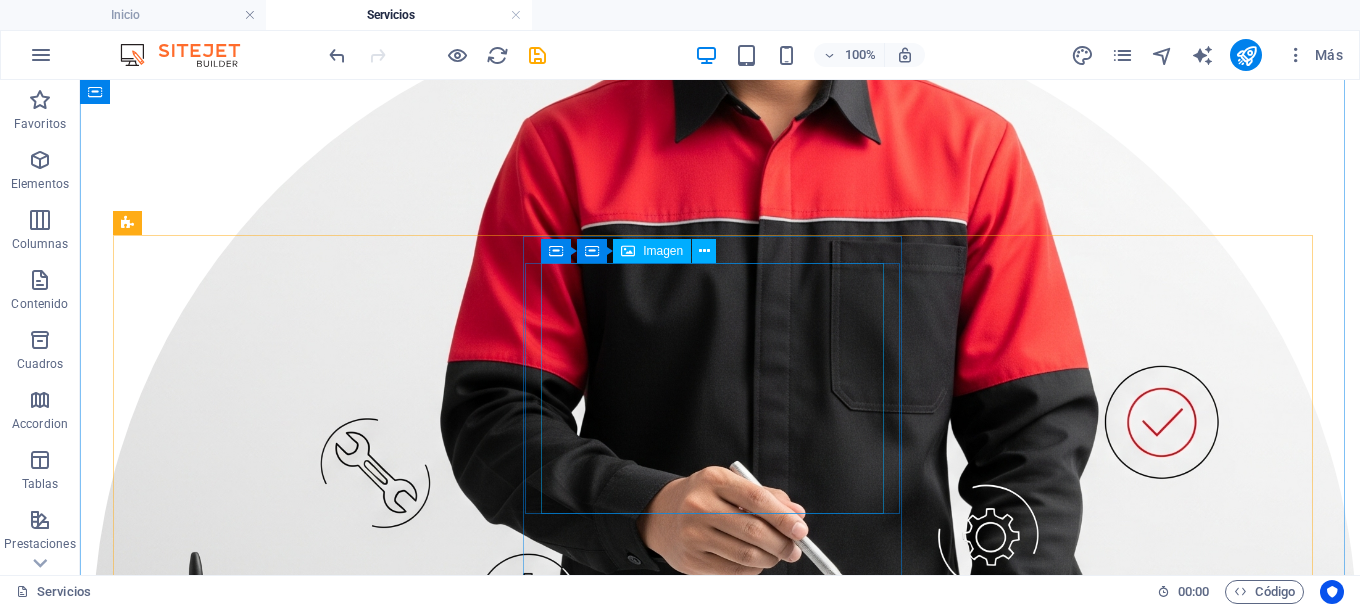 click at bounding box center [720, 18015] 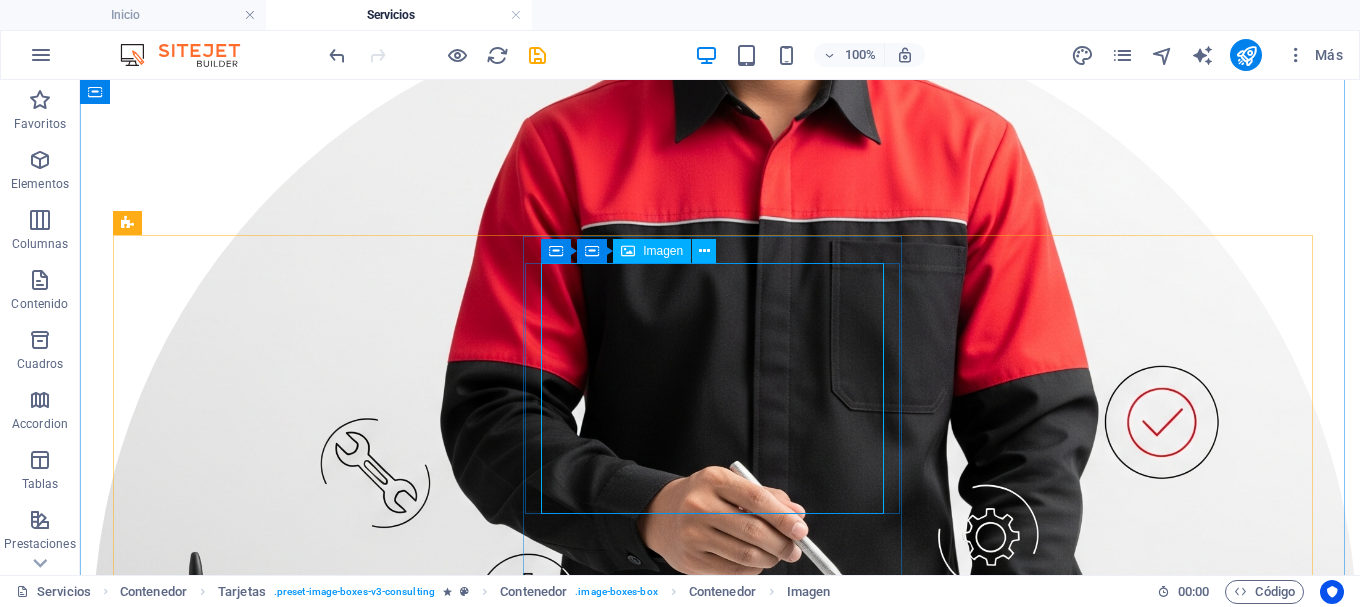click at bounding box center (720, 18015) 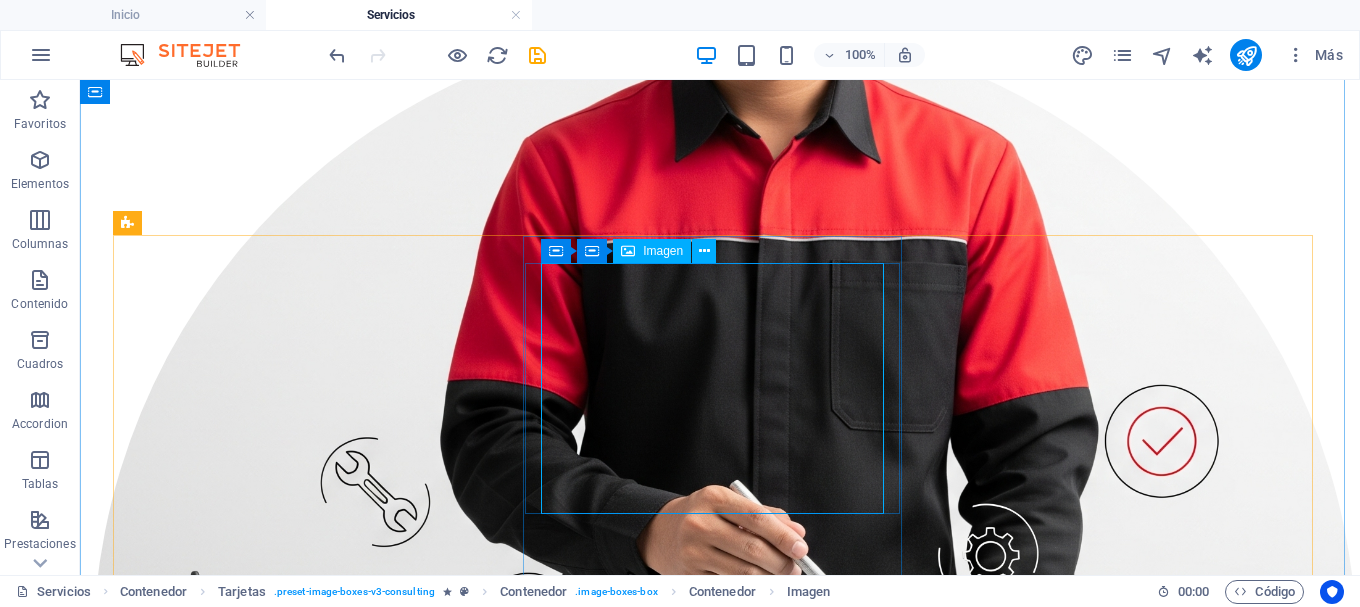 select on "px" 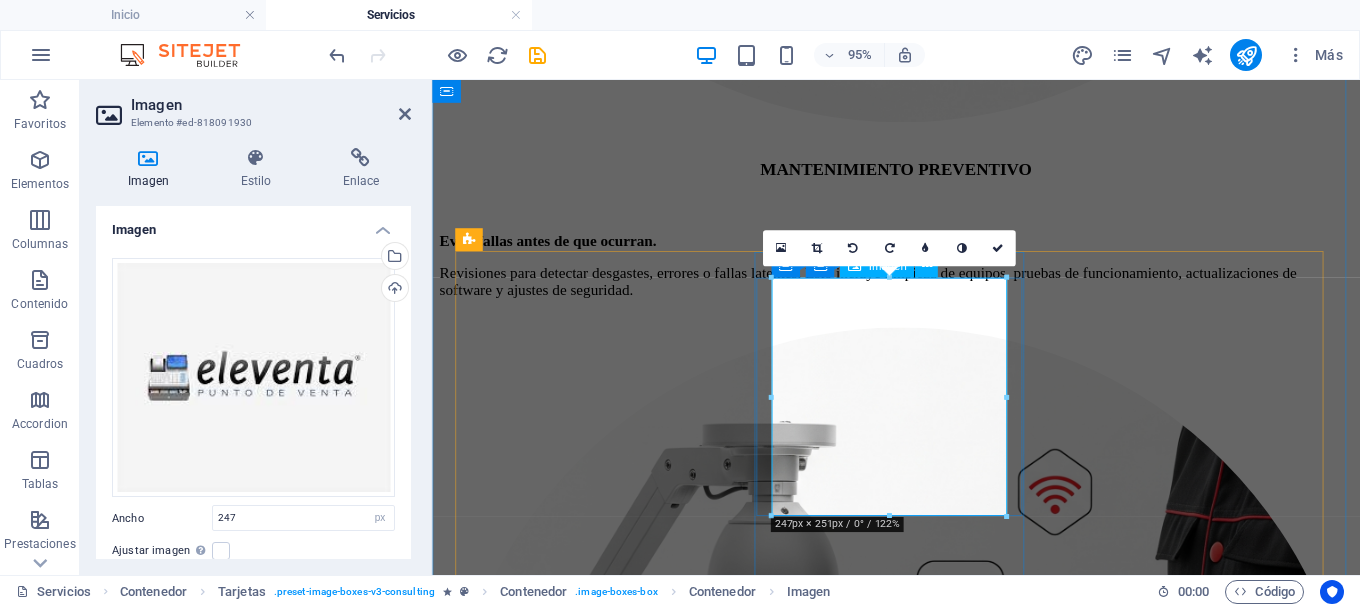 scroll, scrollTop: 6129, scrollLeft: 0, axis: vertical 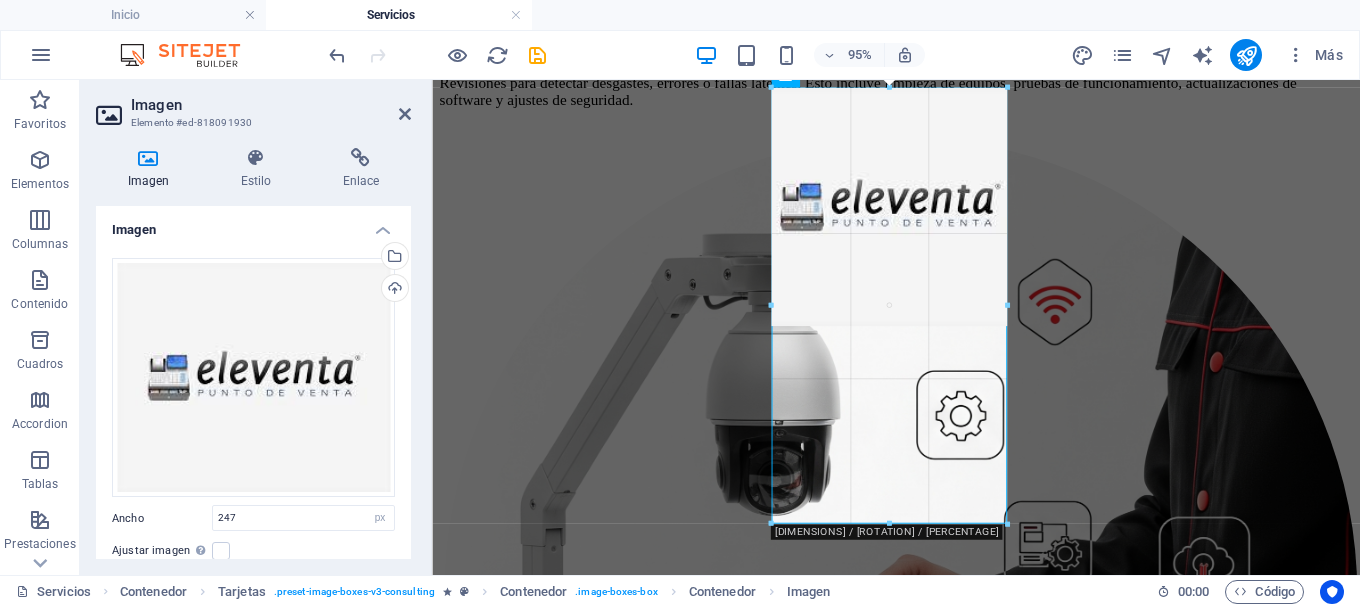 drag, startPoint x: 1003, startPoint y: 321, endPoint x: 1021, endPoint y: 346, distance: 30.805843 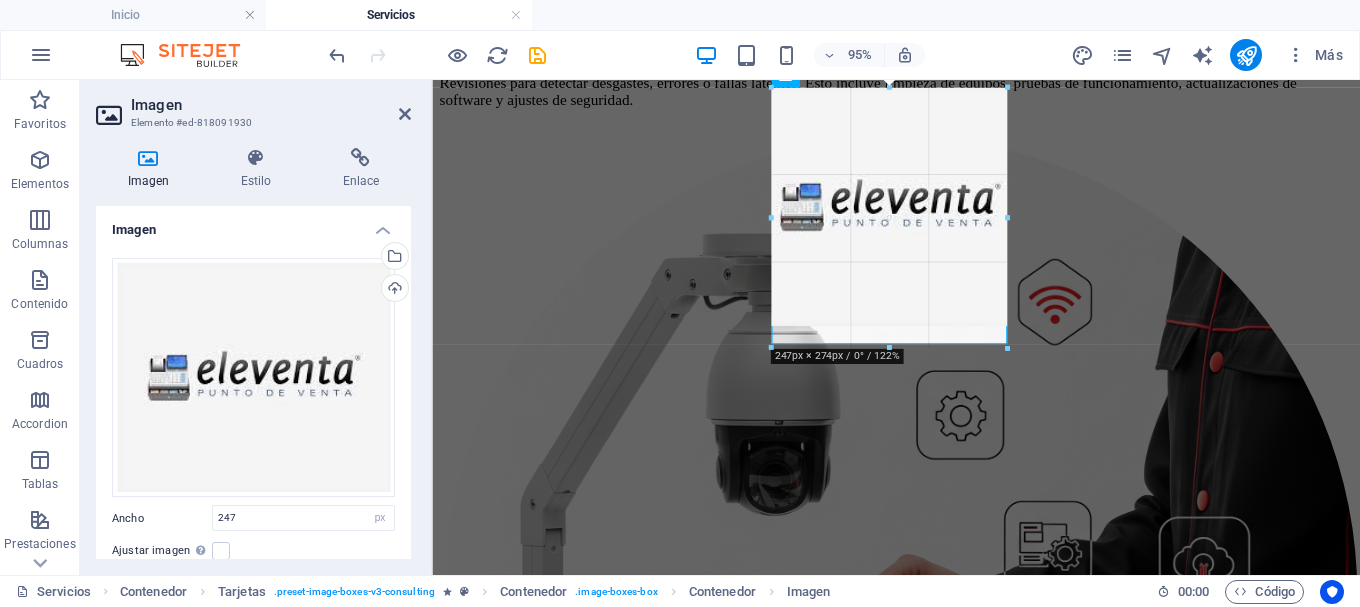 drag, startPoint x: 1005, startPoint y: 325, endPoint x: 1009, endPoint y: 335, distance: 10.770329 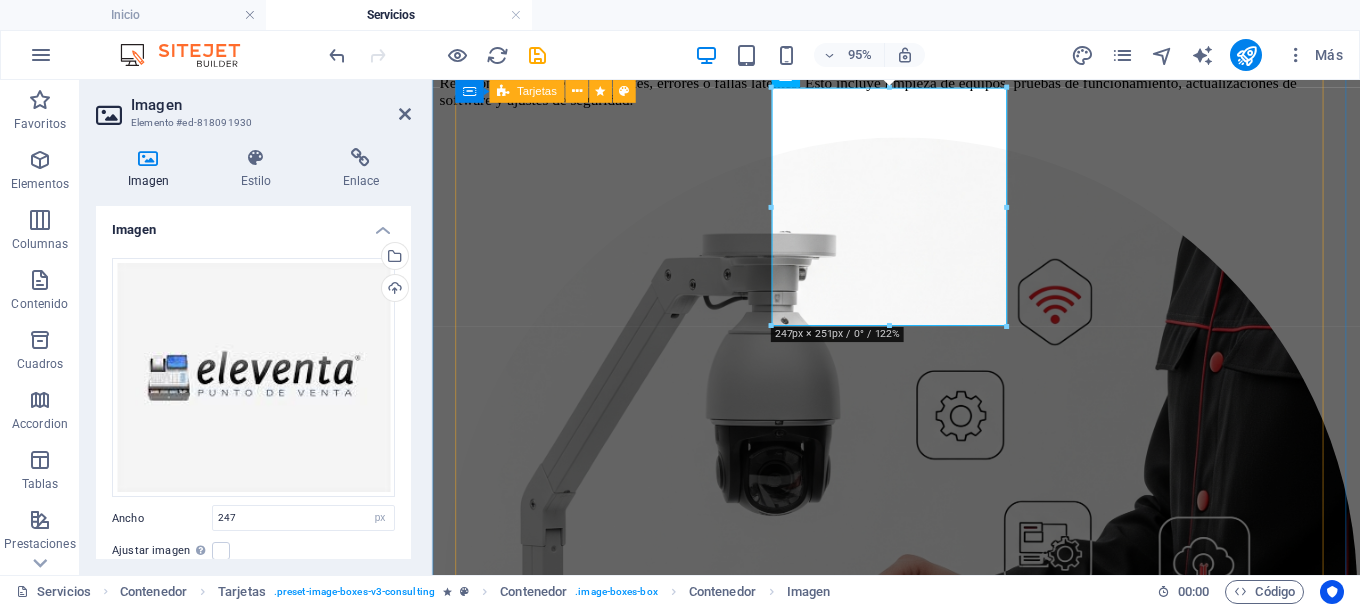 click on "SOFTWARE MR. TIENDA Gestión sencilla para comercios. Controla inventarios, ventas, clientes, proveedores y reportes desde una interfaz fácil de usar. Ideal para tiendas de abarrotes, papelerías, ferreterías y más. SOFTWARE ELEVENTA Tu negocio en orden desde el primer día. Especializado en ventas rápidas y control de caja. e leventa es una solución accesible, confiable y diseñada para crecer junto con tu negocio. Compatible con lectores, impresoras y cajones de dinero. EQUIPOS PARA PUNTO DE VENTA Hardware confiable para operaciones sin interrupciones. Ofrecemos kits completos que incluyen terminal, monitor, lector de código de barras, impresora térmica, cajón de dinero y más. También vendemos piezas por separado. SISTEMA DE ASISTENCIA Y PUNTUALIDAD Instalamos relojes checadores con huella, reconocimiento facial o tarjetas RFID, integrados a plataformas de control de horarios, asistencia y generación de reportes para nómina." at bounding box center [920, 14144] 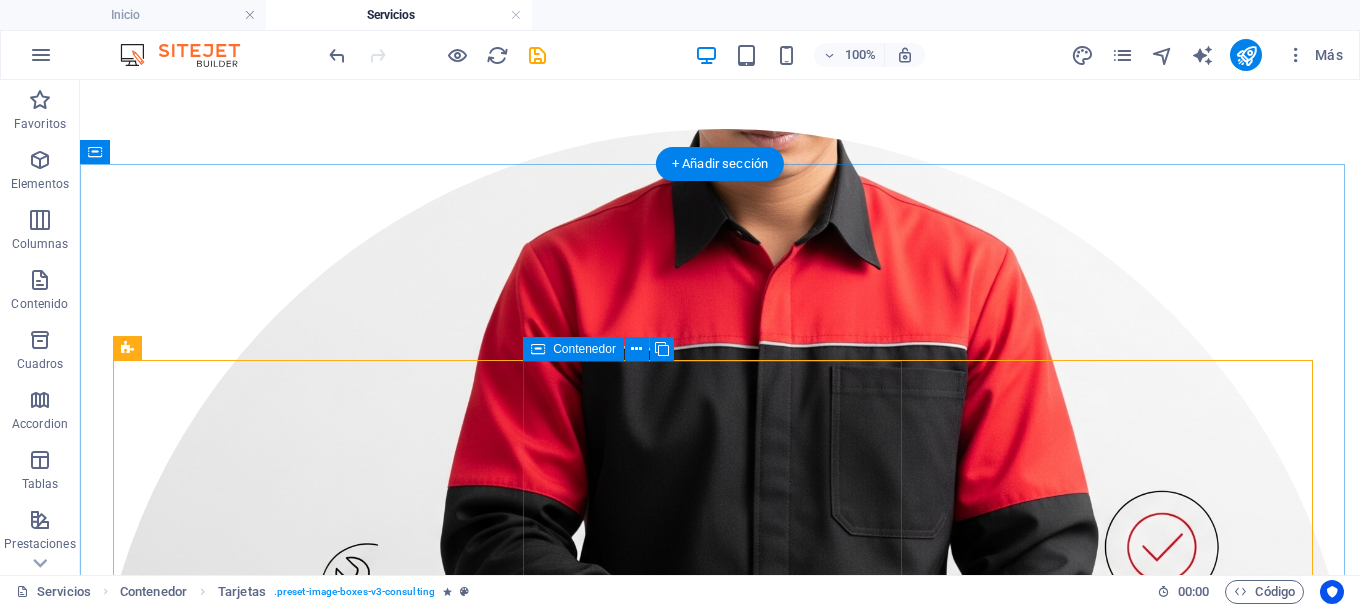 scroll, scrollTop: 6023, scrollLeft: 0, axis: vertical 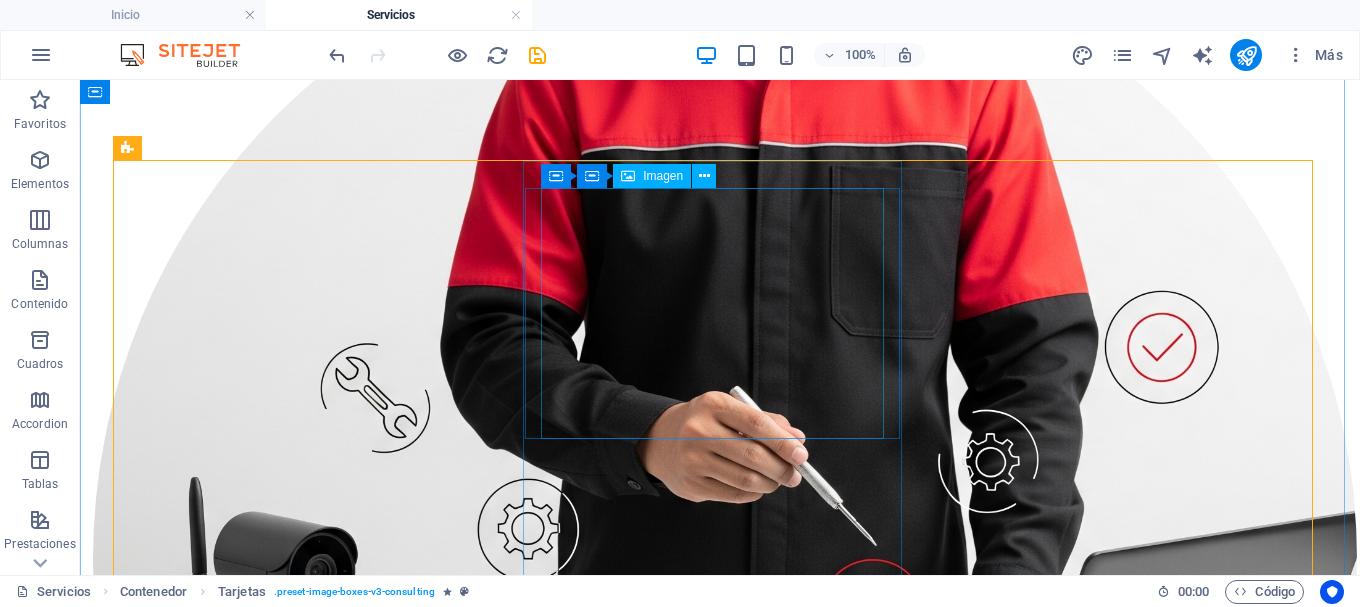 click at bounding box center (720, 17940) 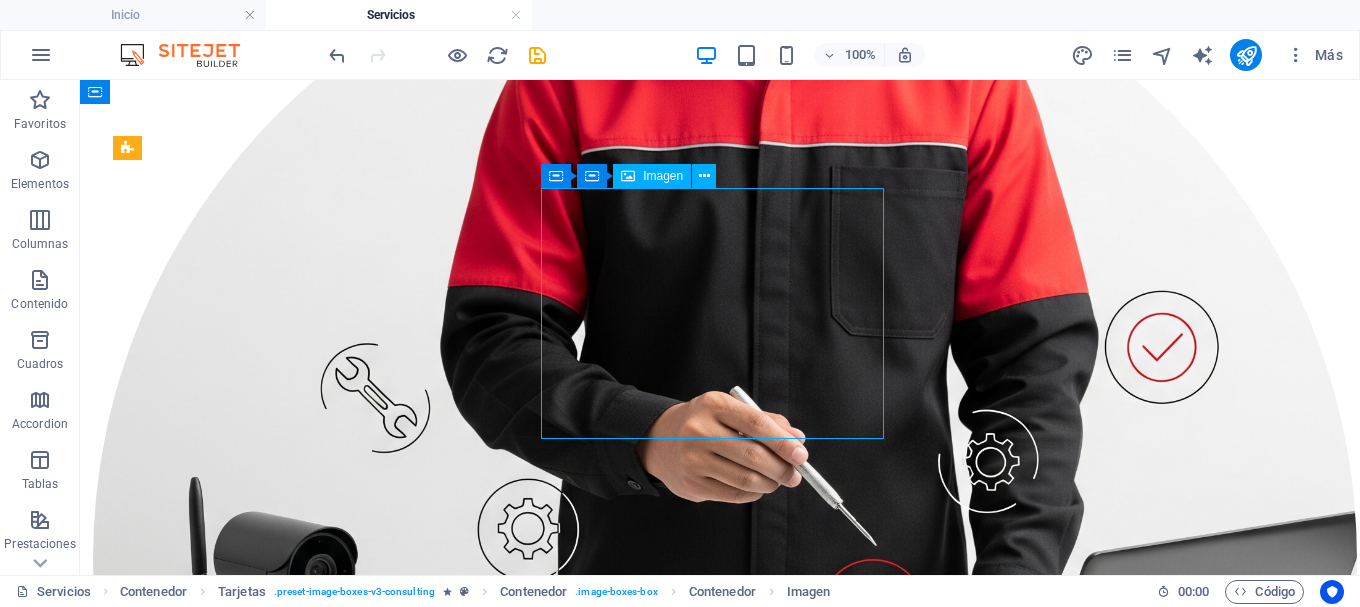 click at bounding box center (720, 17940) 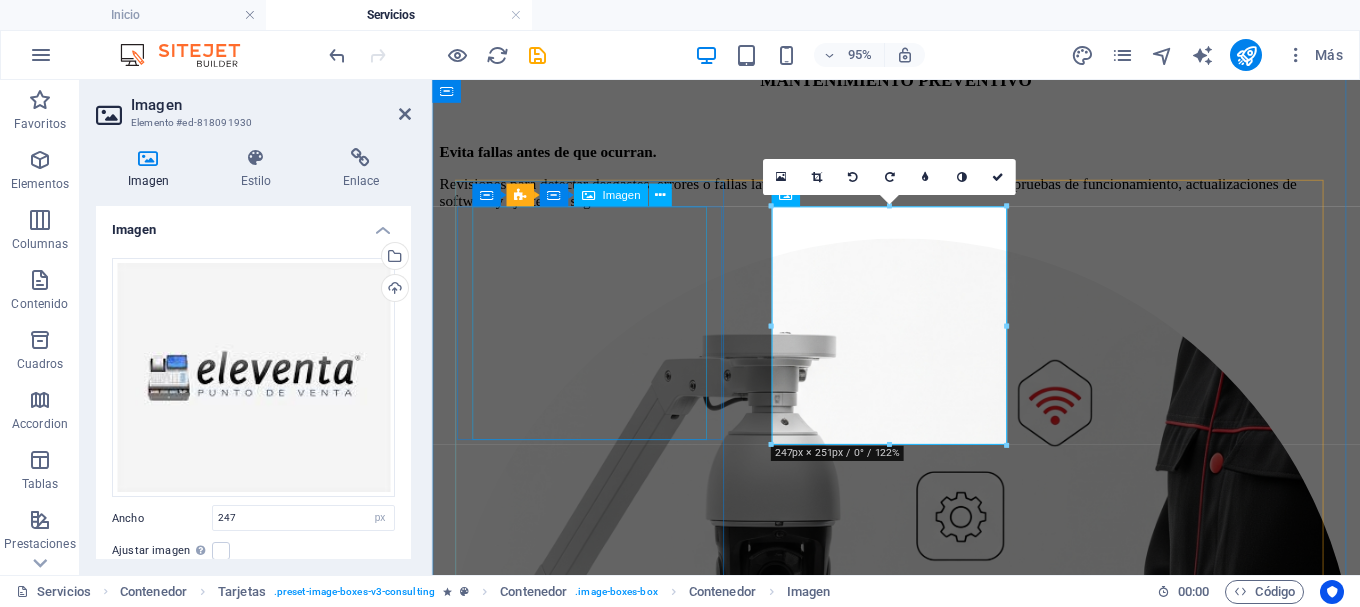 scroll, scrollTop: 6004, scrollLeft: 0, axis: vertical 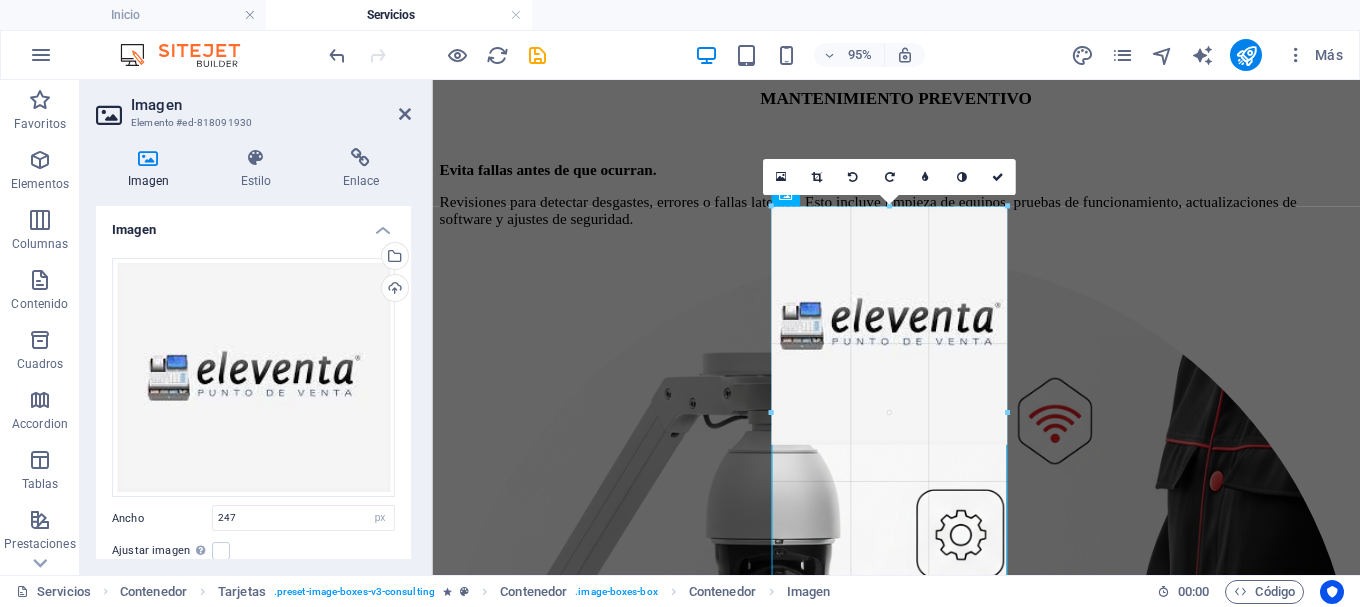 drag, startPoint x: 771, startPoint y: 446, endPoint x: 749, endPoint y: 460, distance: 26.076809 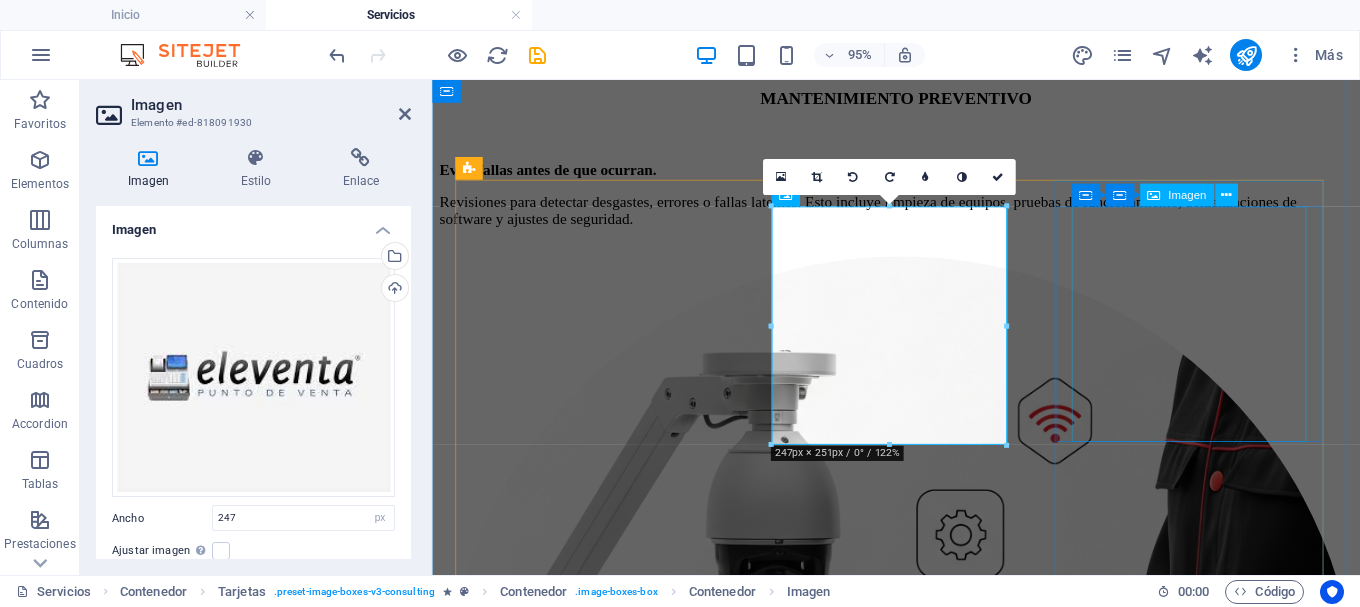 click at bounding box center [920, 14432] 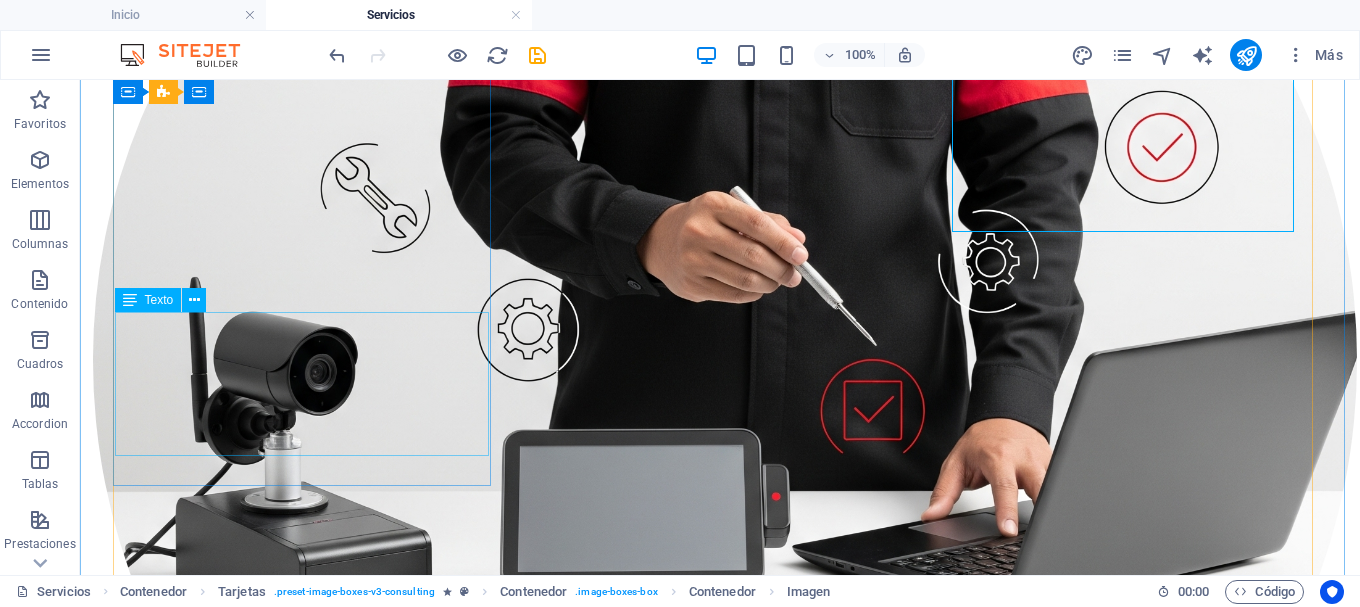 scroll, scrollTop: 6323, scrollLeft: 0, axis: vertical 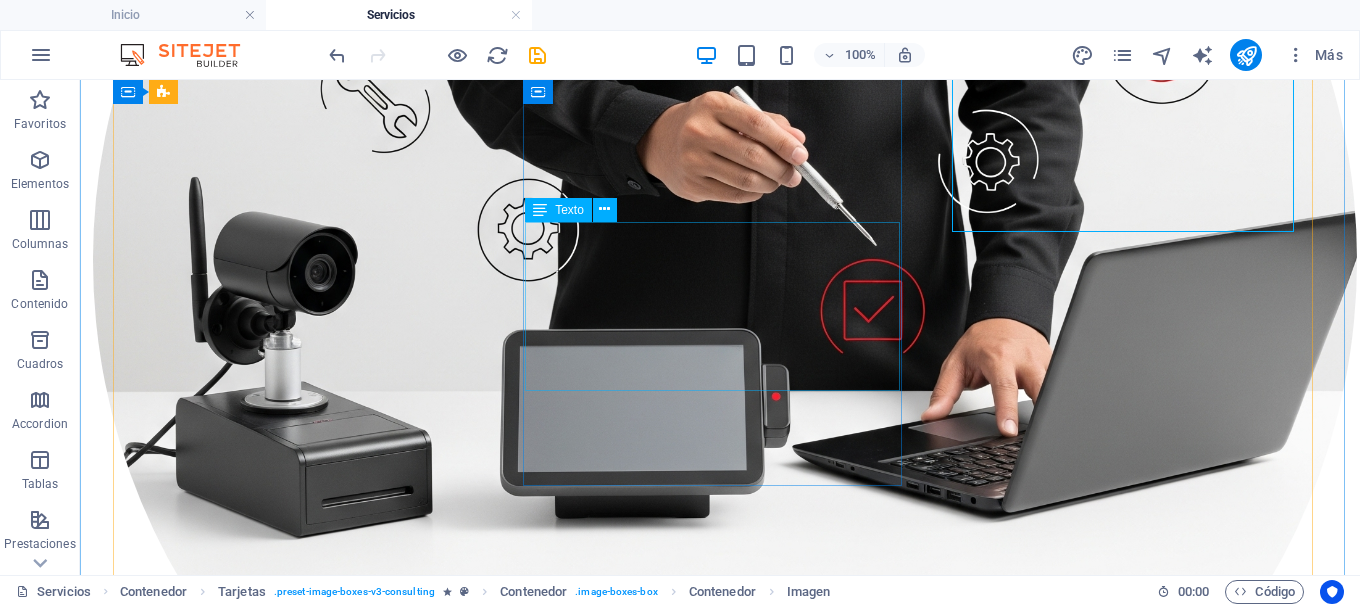 click on "Tu negocio en orden desde el primer día. Especializado en ventas rápidas y control de caja. e leventa es una solución accesible, confiable y diseñada para crecer junto con tu negocio. Compatible con lectores, impresoras y cajones de dinero." at bounding box center [720, 17898] 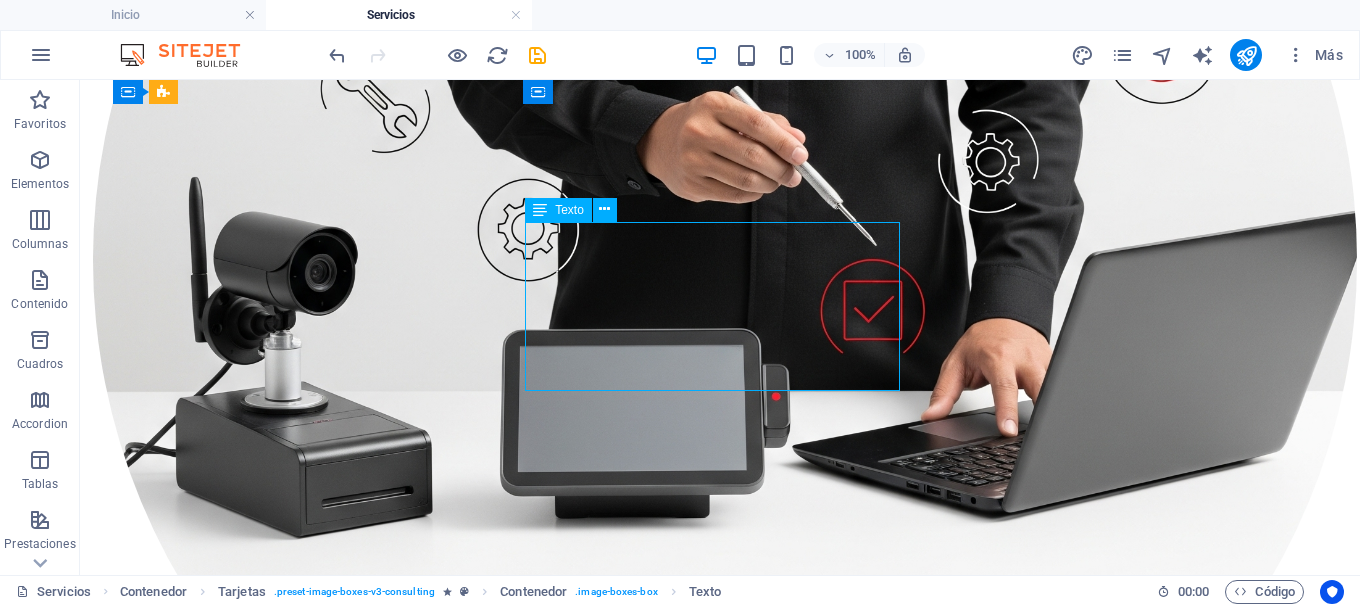click on "Tu negocio en orden desde el primer día. Especializado en ventas rápidas y control de caja. e leventa es una solución accesible, confiable y diseñada para crecer junto con tu negocio. Compatible con lectores, impresoras y cajones de dinero." at bounding box center [720, 17898] 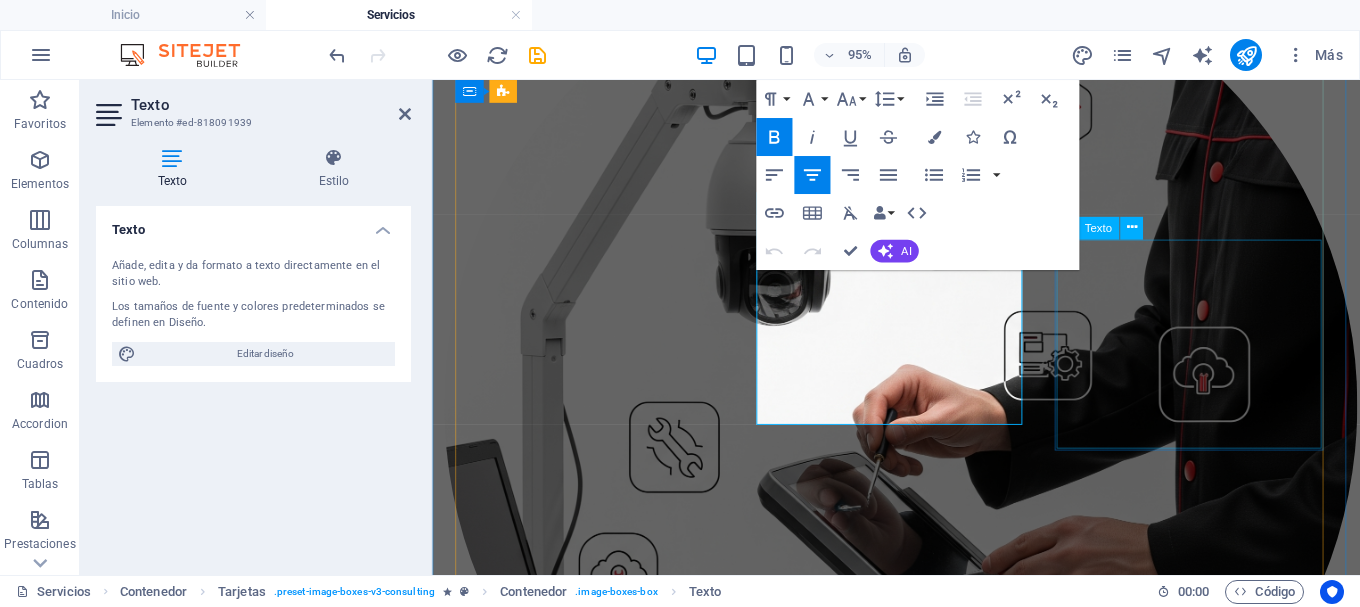 click on "Hardware confiable para operaciones sin interrupciones. Ofrecemos kits completos que incluyen terminal, monitor, lector de código de barras, impresora térmica, cajón de dinero y más. También vendemos piezas por separado." at bounding box center (920, 14731) 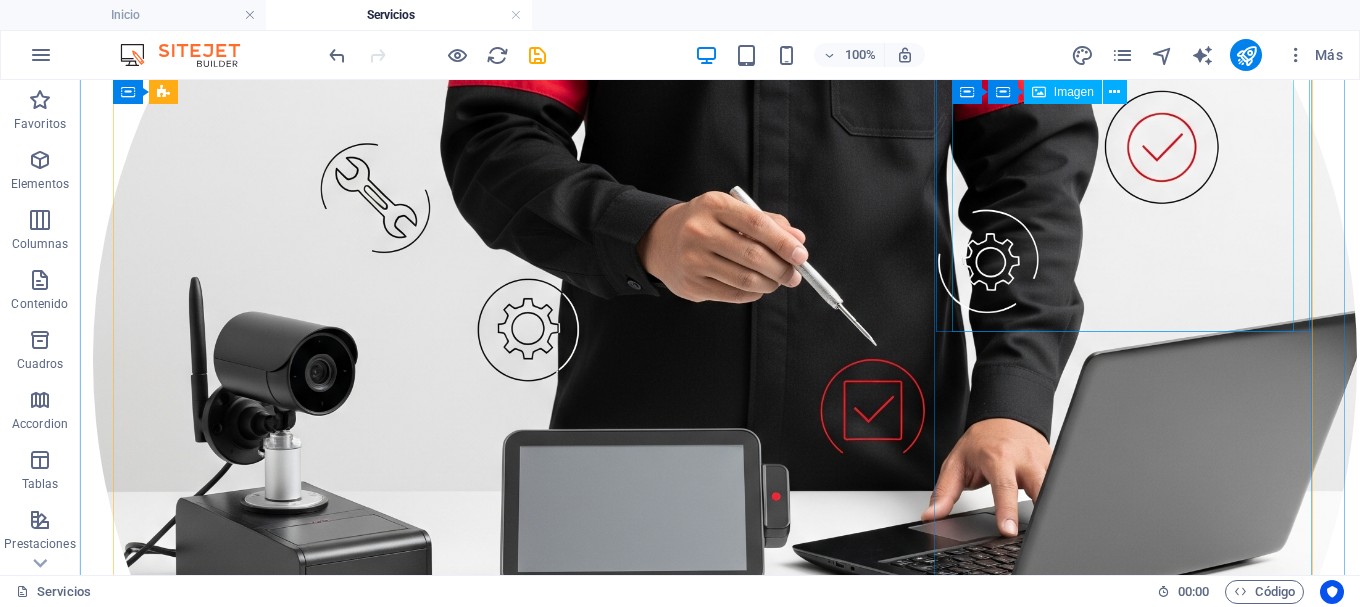 scroll, scrollTop: 6023, scrollLeft: 0, axis: vertical 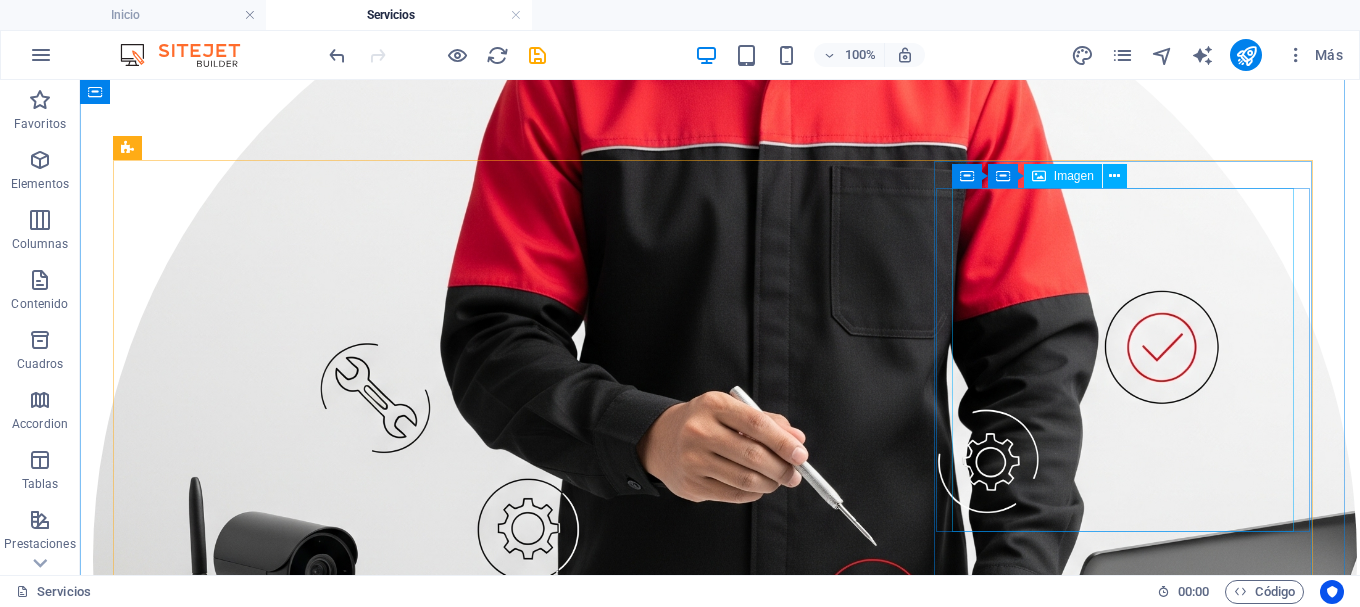 click at bounding box center (720, 18881) 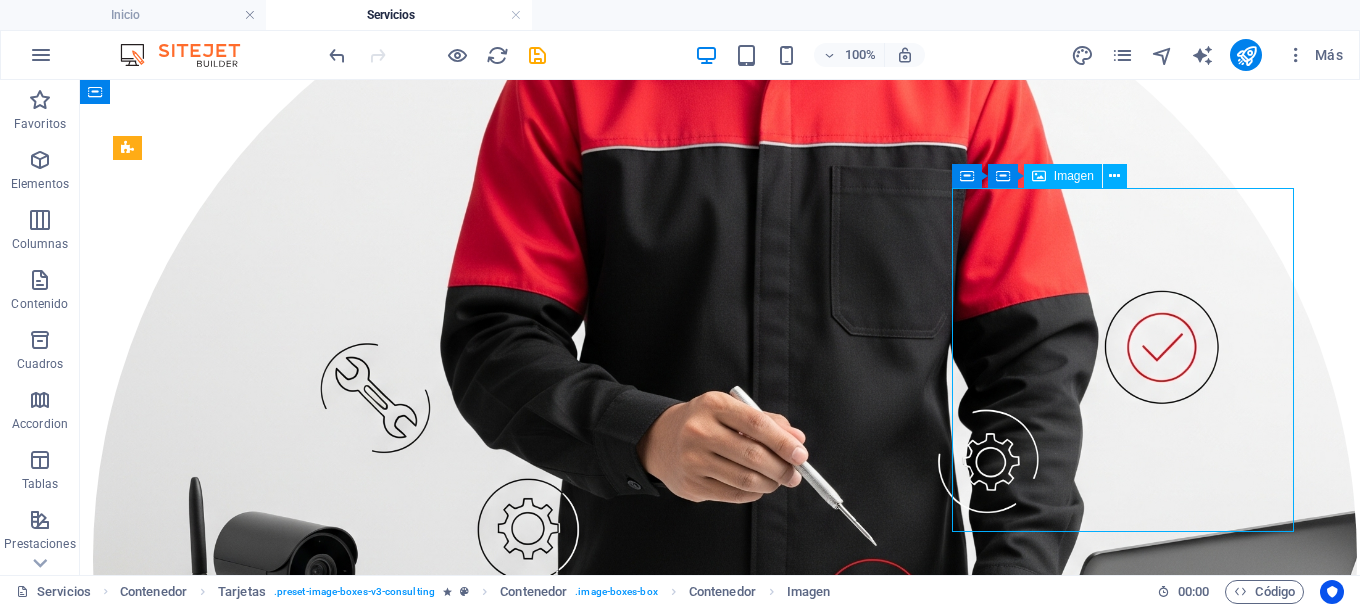 click at bounding box center (720, 18881) 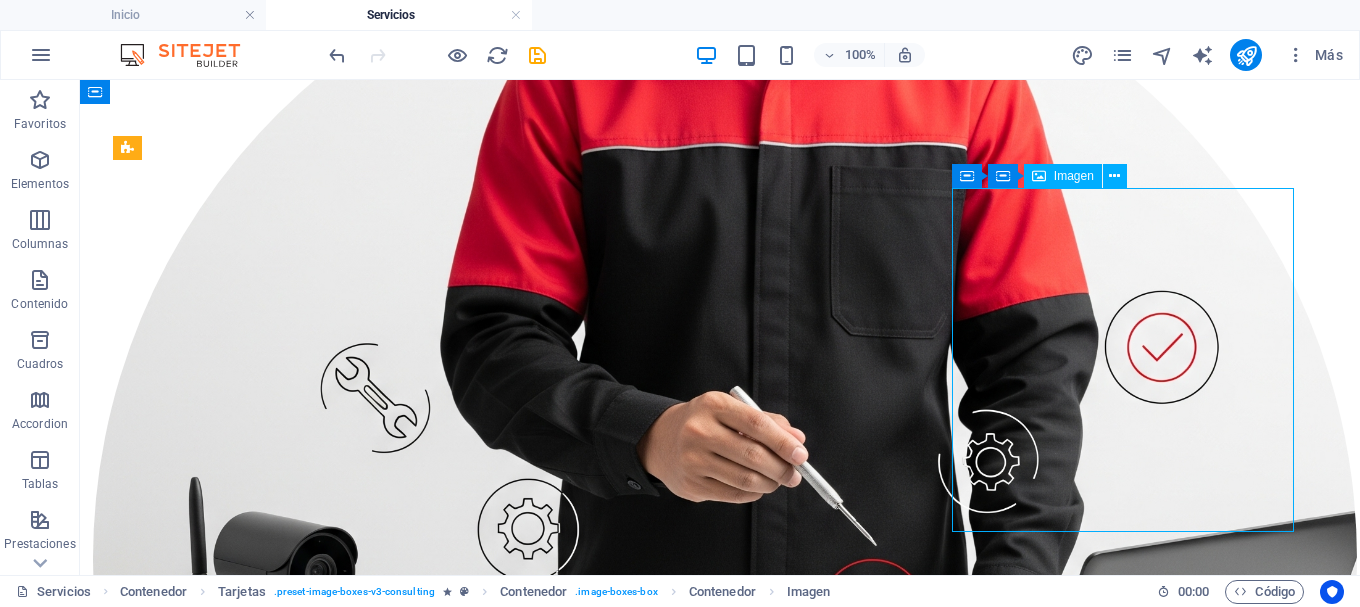 scroll, scrollTop: 6004, scrollLeft: 0, axis: vertical 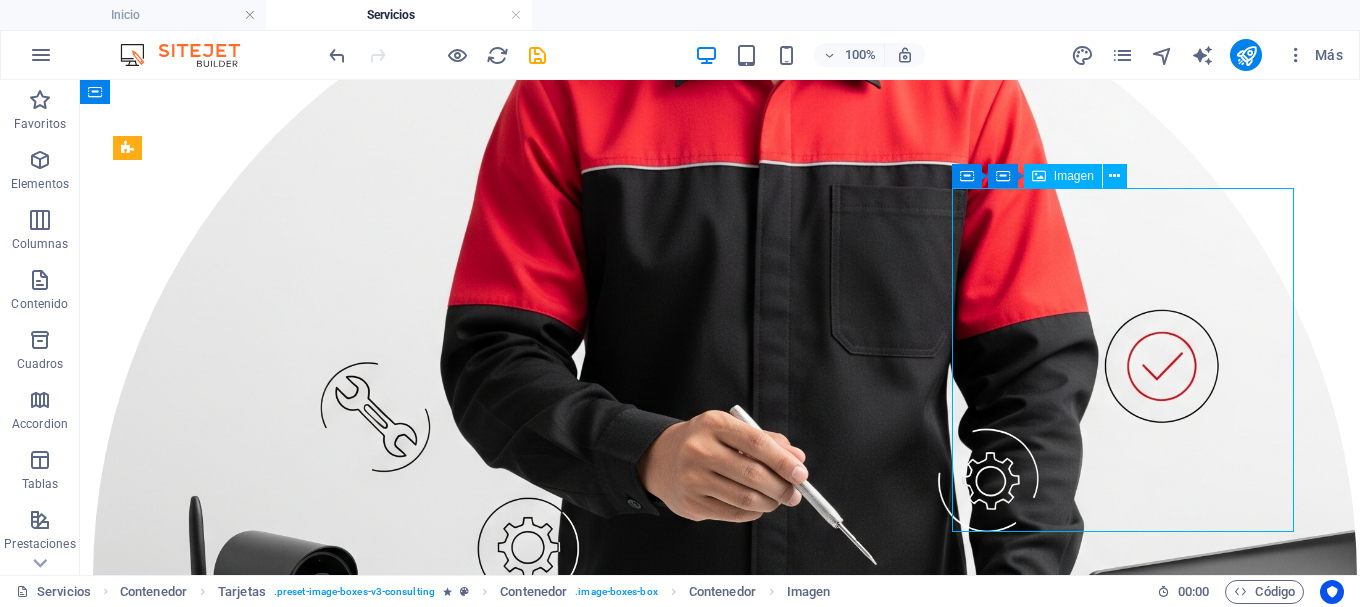 select on "%" 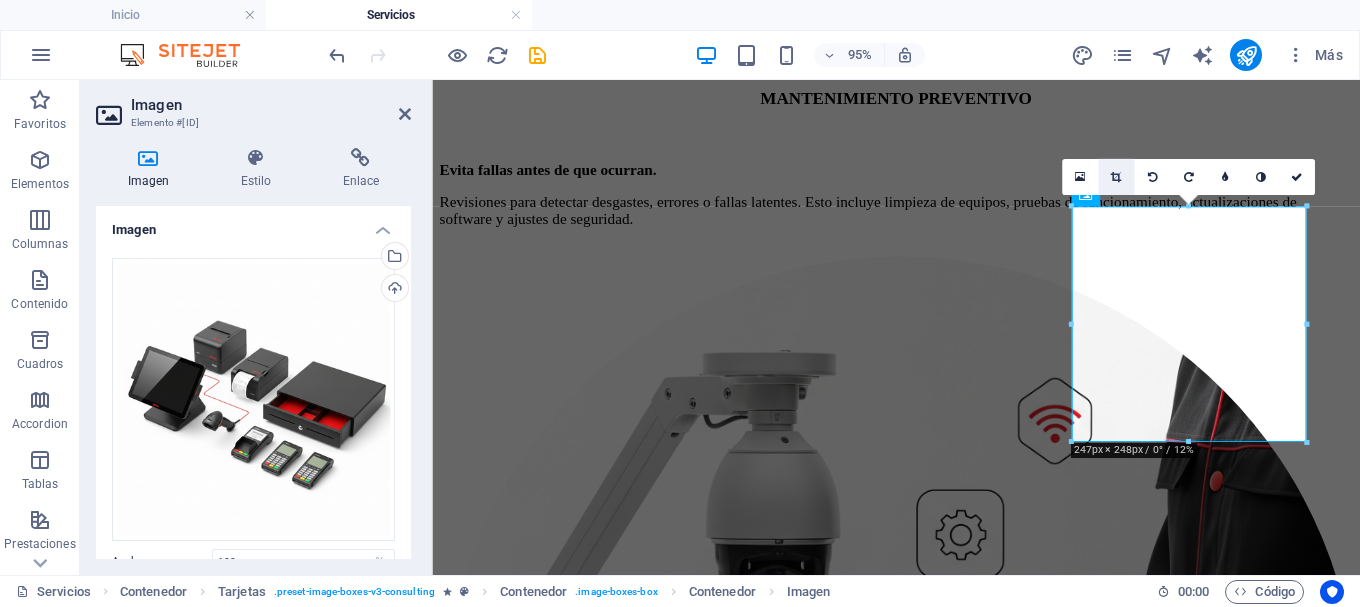click at bounding box center (1116, 177) 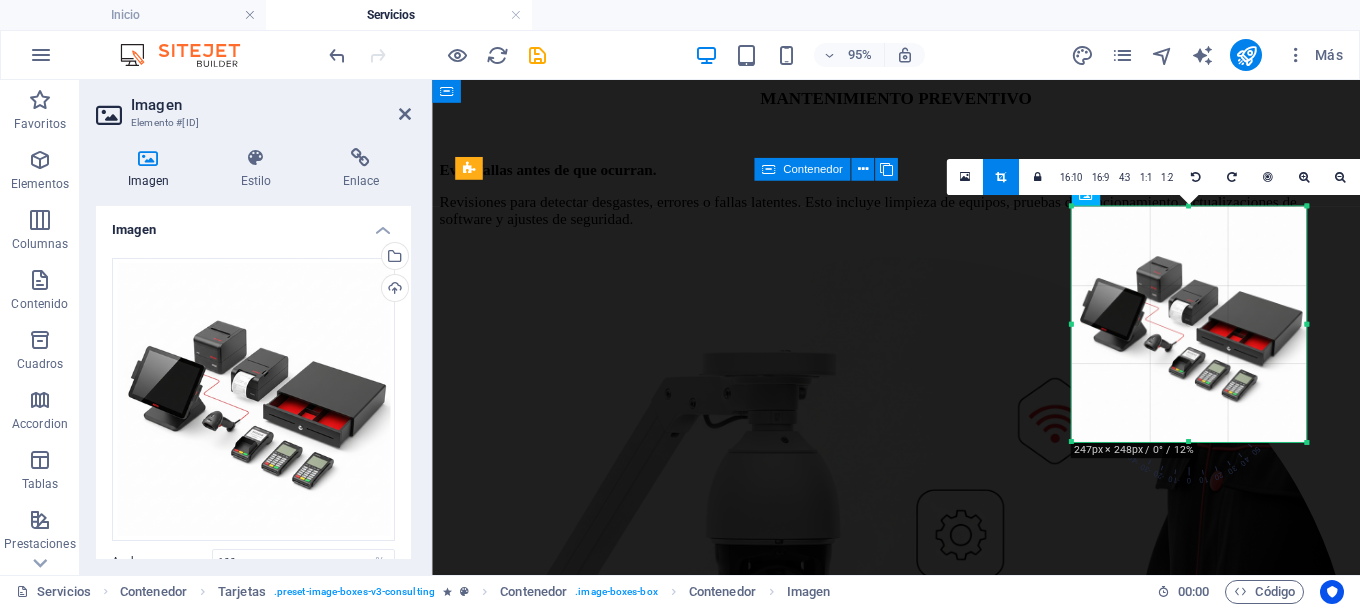 click on "SOFTWARE ELEVENTA Tu negocio en orden desde el primer día. Especializado en ventas rápidas y control de caja. e leventa es una solución accesible, confiable y diseñada para crecer junto con tu negocio. Compatible con lectores, impresoras y cajones de dinero." at bounding box center [920, 13706] 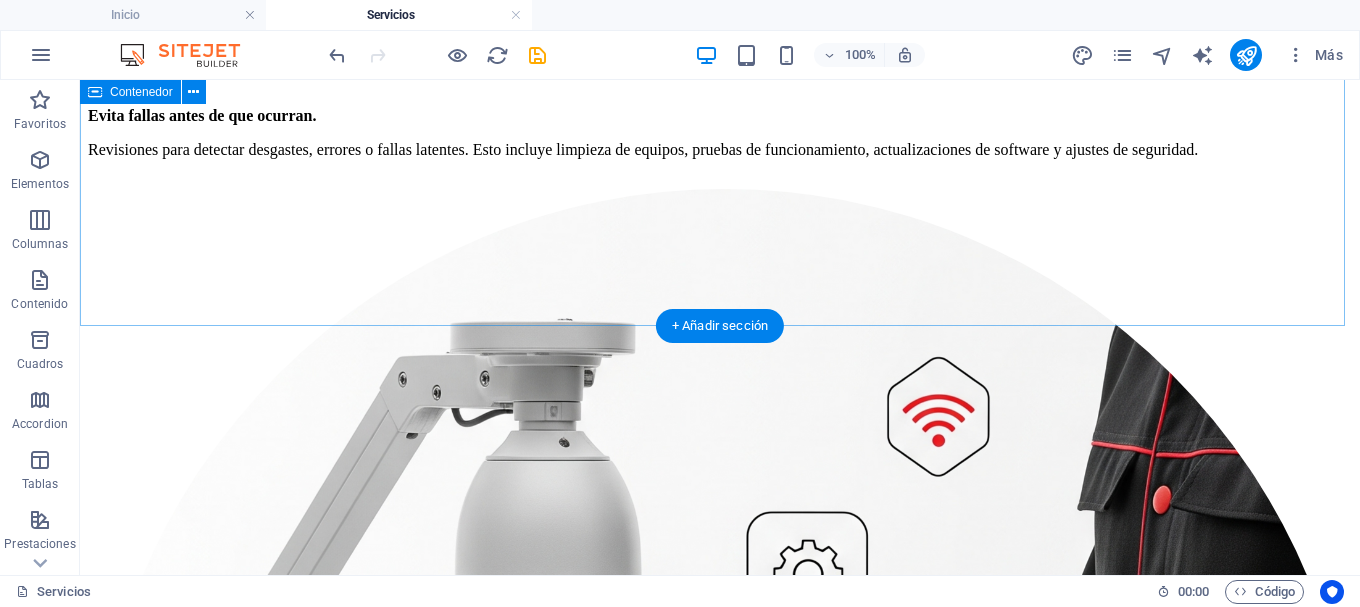 scroll, scrollTop: 7343, scrollLeft: 0, axis: vertical 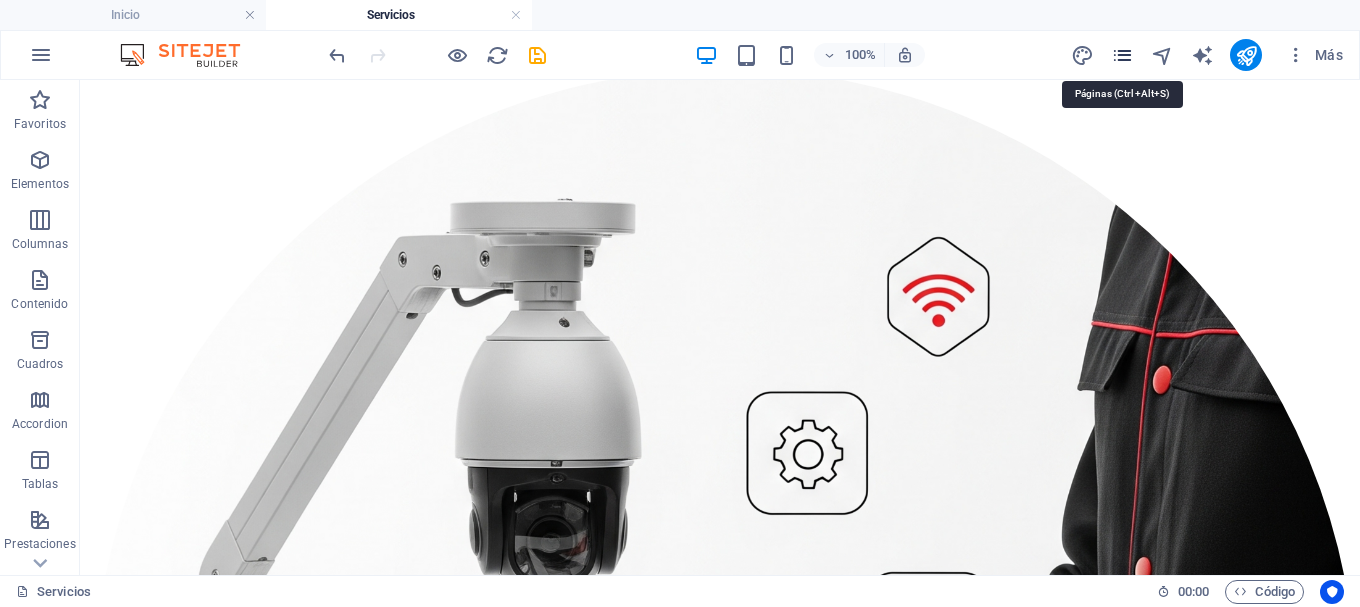click at bounding box center (1122, 55) 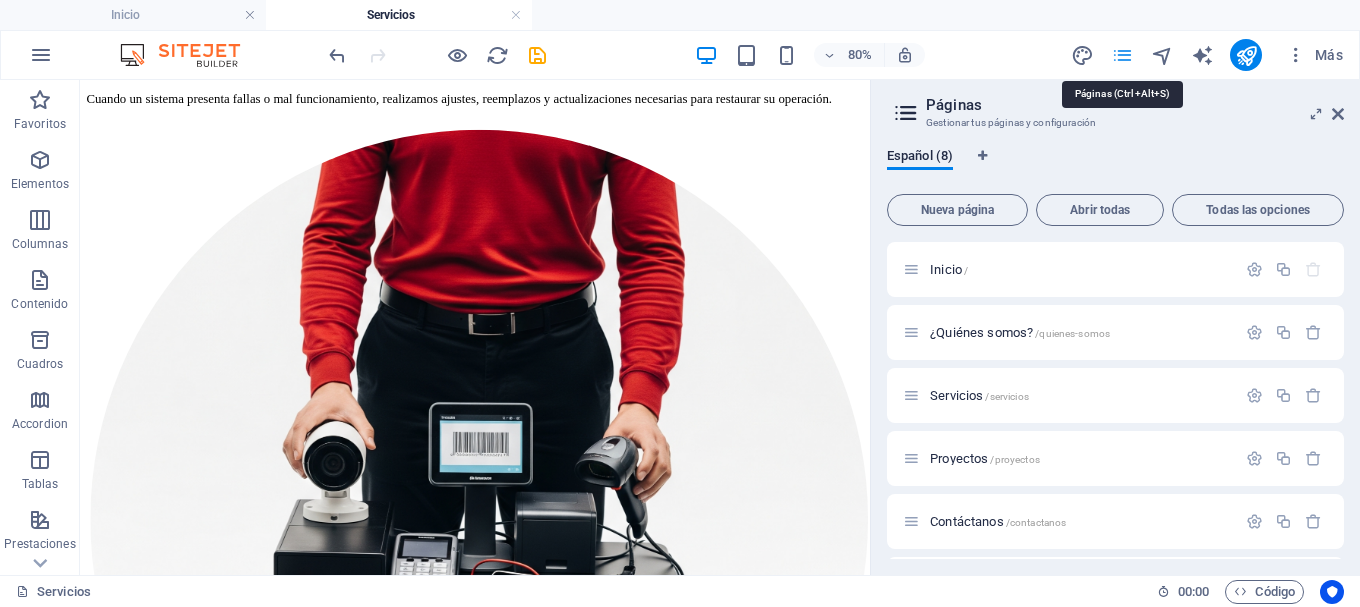 scroll, scrollTop: 7198, scrollLeft: 0, axis: vertical 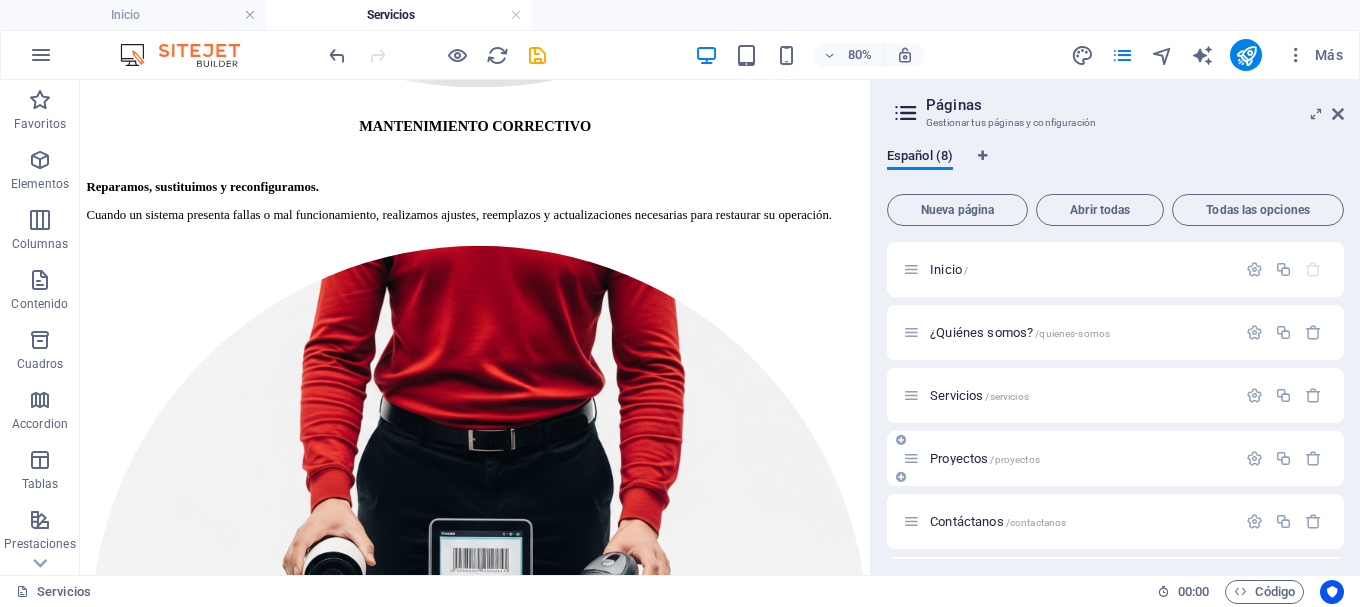 click on "Proyectos /proyectos" at bounding box center [985, 458] 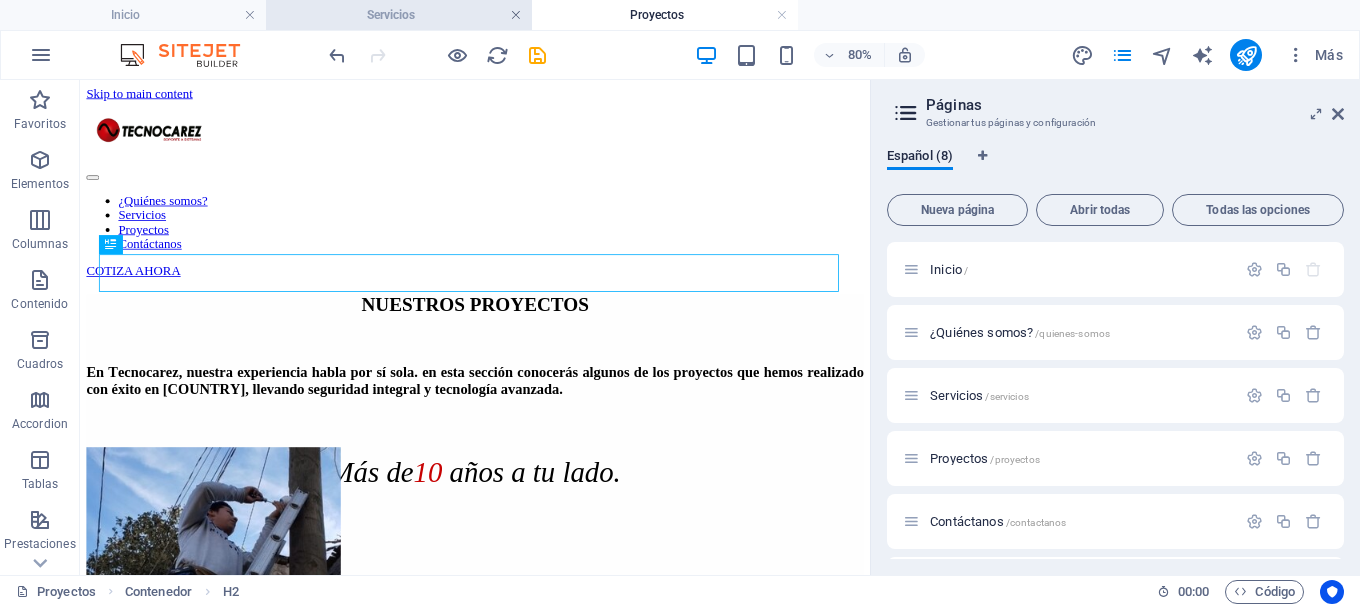 scroll, scrollTop: 0, scrollLeft: 0, axis: both 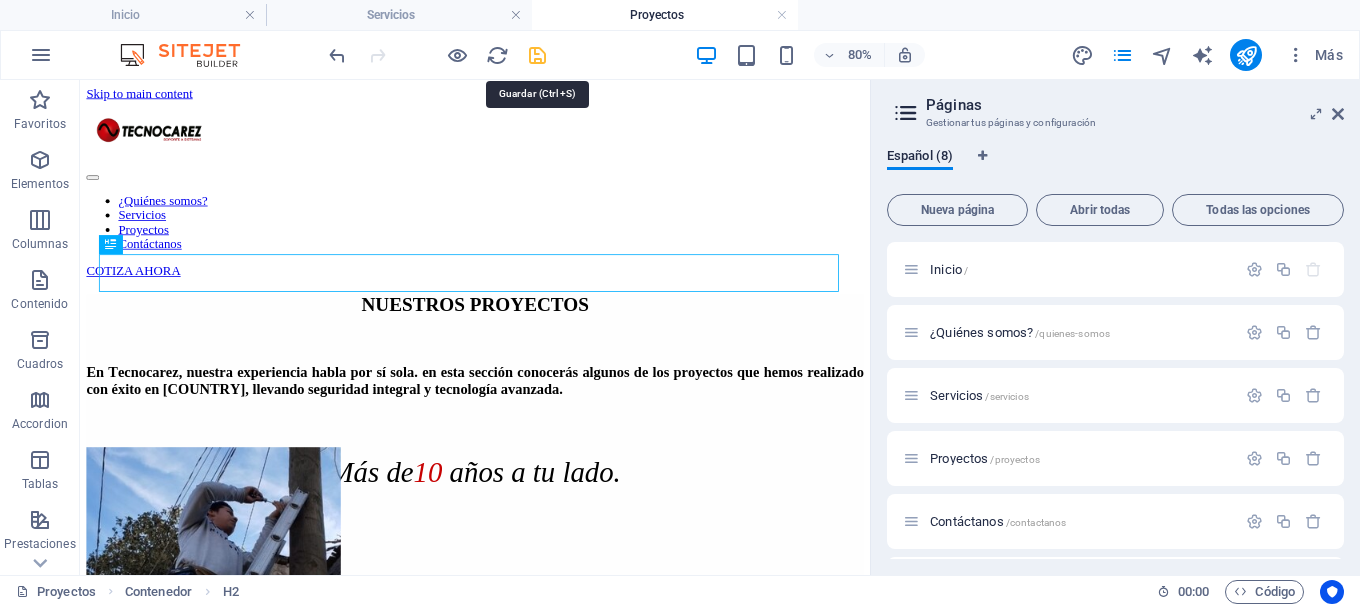 click at bounding box center (537, 55) 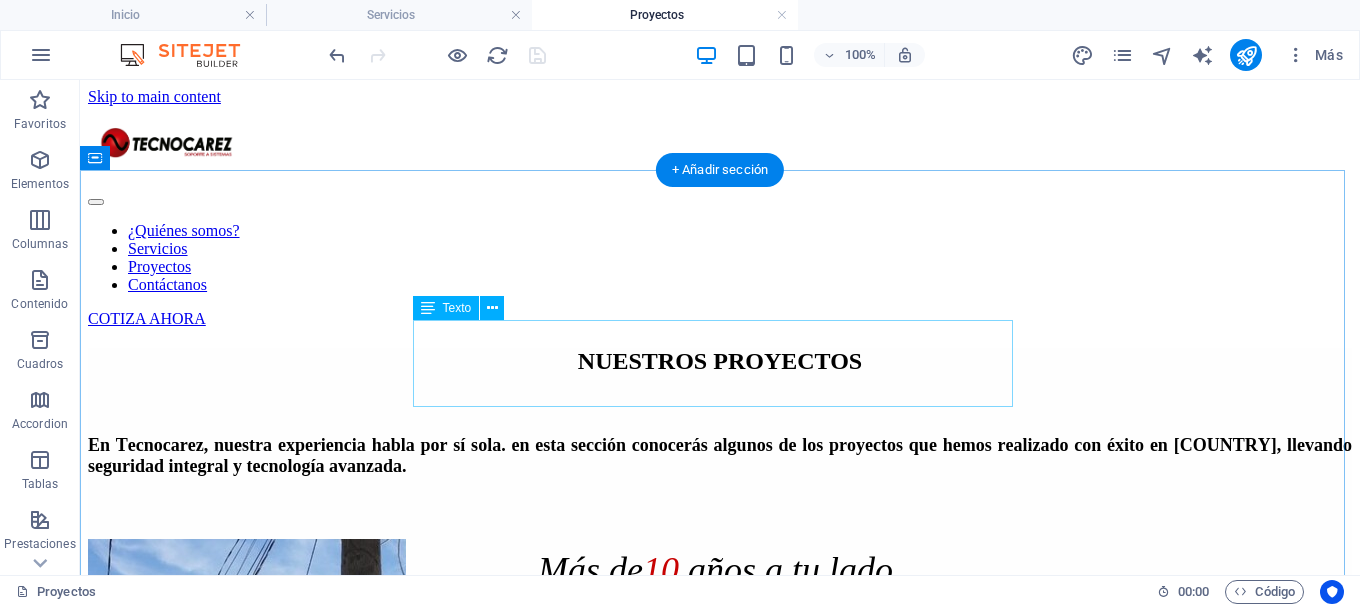 click on "En Tecnocarez, nuestra experiencia habla por sí sola. en esta sección conocerás algunos de los proyectos que hemos realizado con éxito en [COUNTRY], llevando seguridad integral y tecnología avanzada." at bounding box center (720, 456) 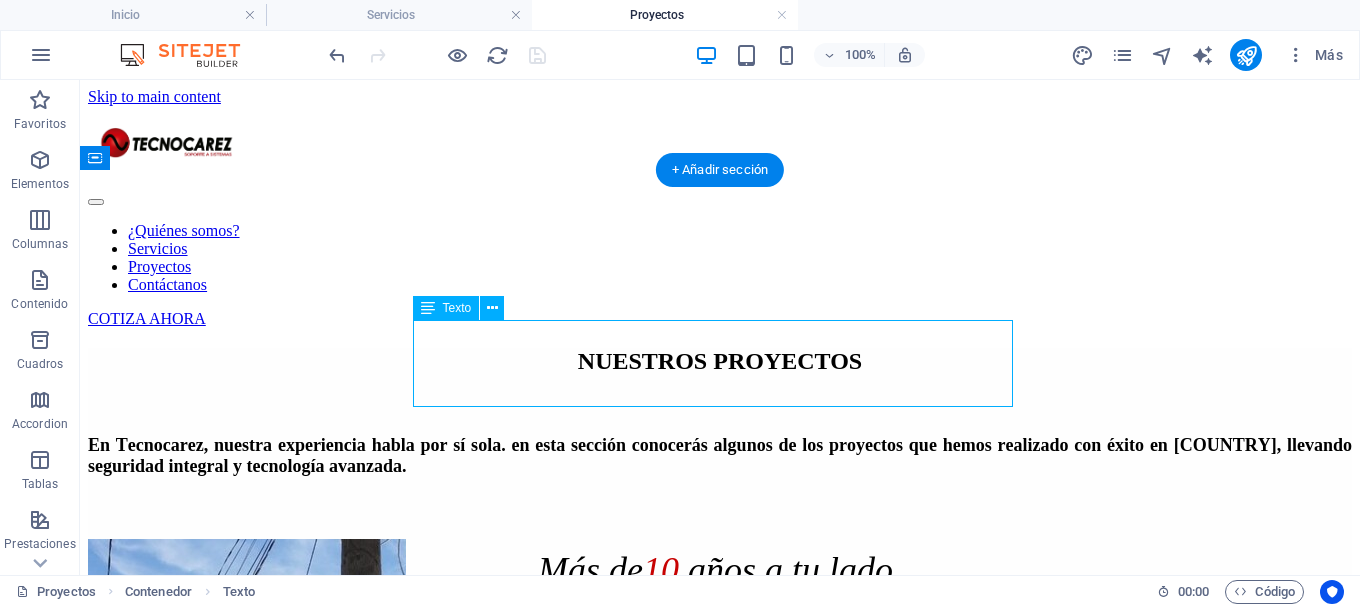 click on "En Tecnocarez, nuestra experiencia habla por sí sola. en esta sección conocerás algunos de los proyectos que hemos realizado con éxito en [COUNTRY], llevando seguridad integral y tecnología avanzada." at bounding box center [720, 456] 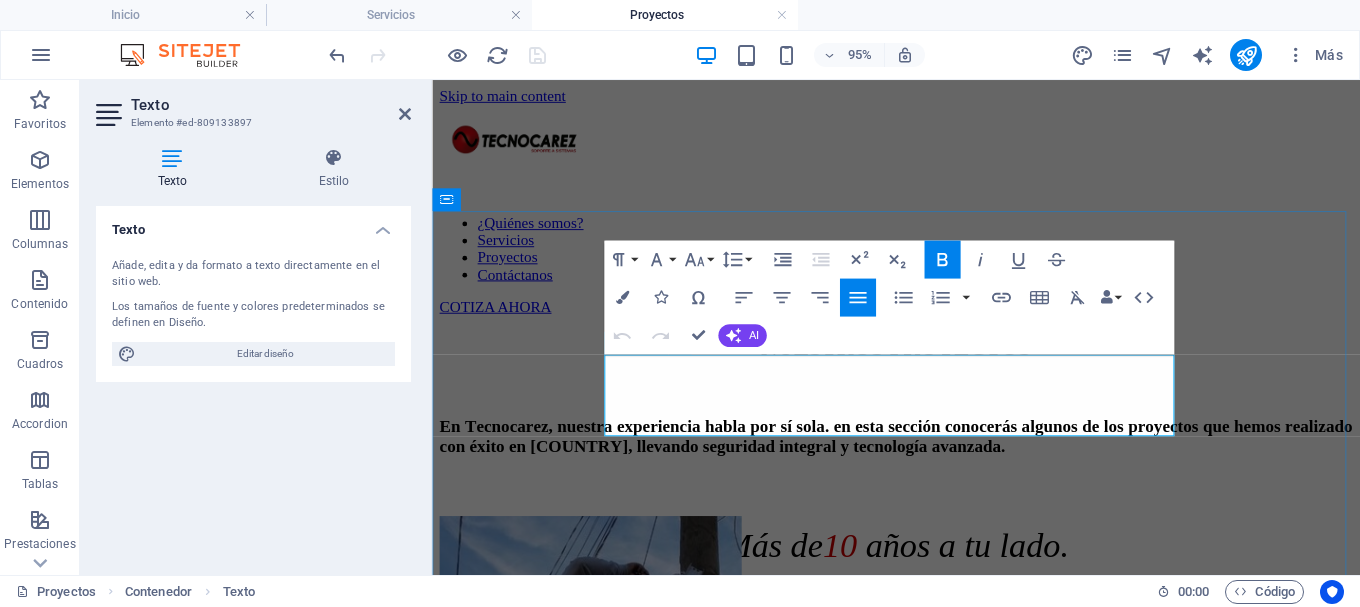 click on "En Tecnocarez, nuestra experiencia habla por sí sola. en esta sección conocerás algunos de los proyectos que hemos realizado con éxito en [COUNTRY], llevando seguridad integral y tecnología avanzada." at bounding box center (920, 455) 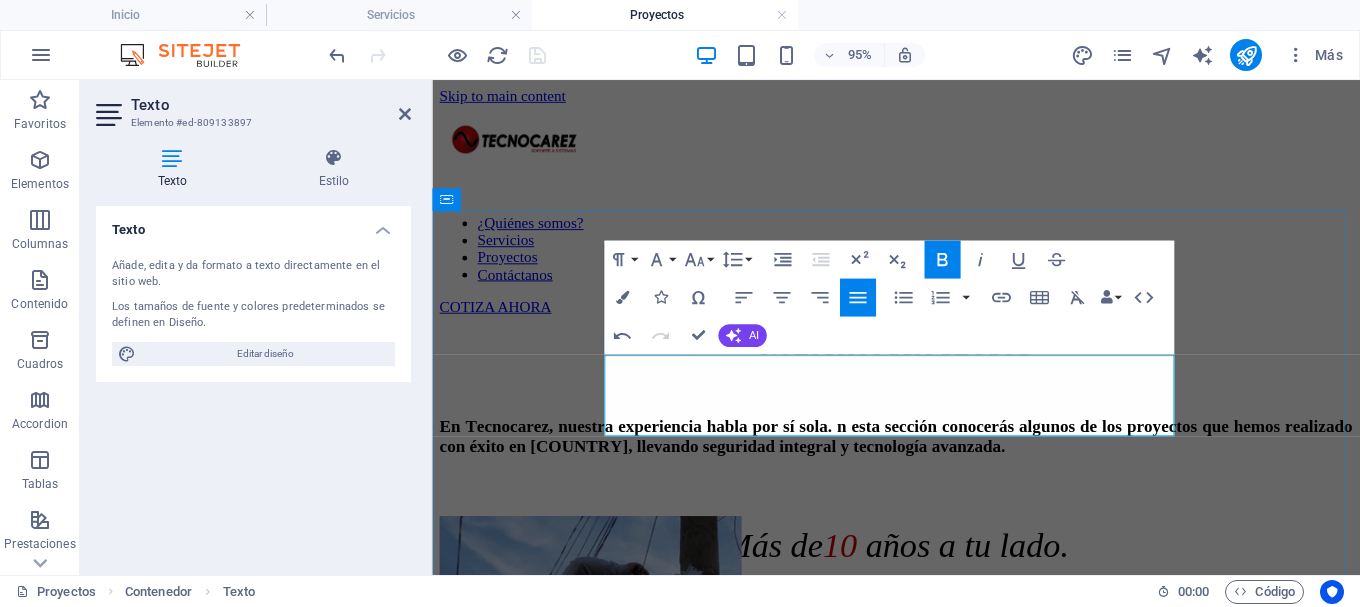 type 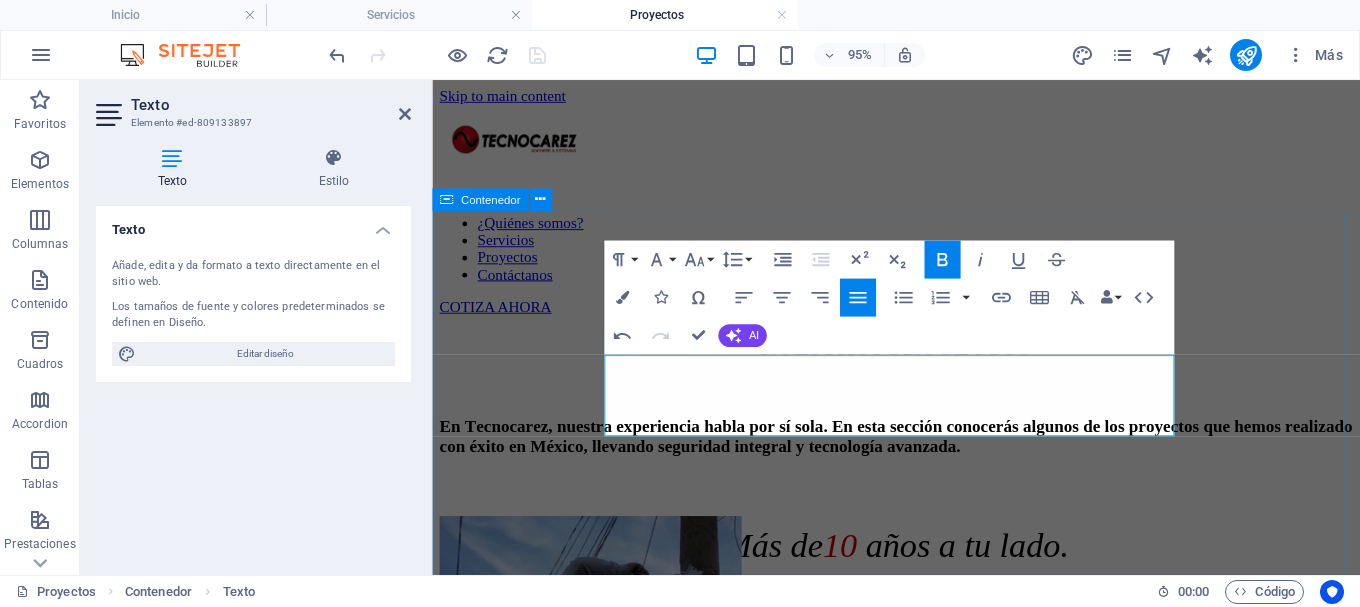 click on "NUESTROS PROYECTOS En Tecnocarez, nuestra experiencia habla por sí sola. En esta sección conocerás algunos de los proyectos que hemos realizado con éxito en [COUNTRY], llevando seguridad integral y tecnología avanzada. Más de [NUMBER] años a tu lado." at bounding box center [920, 2053] 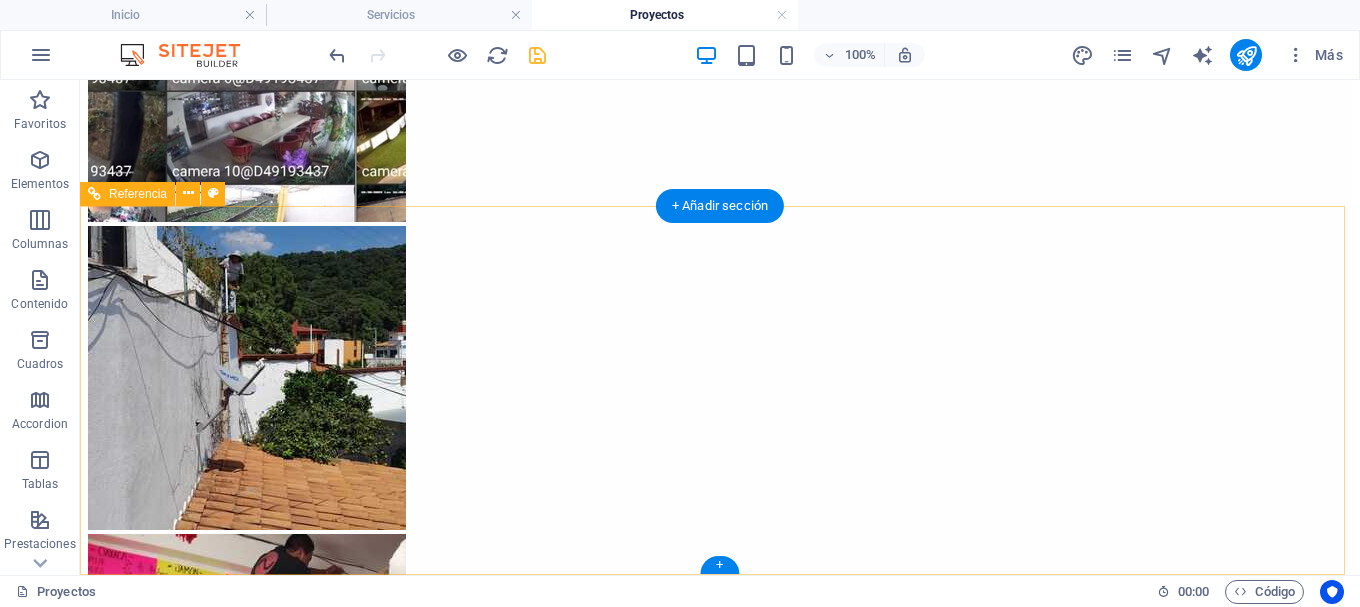 scroll, scrollTop: 1606, scrollLeft: 0, axis: vertical 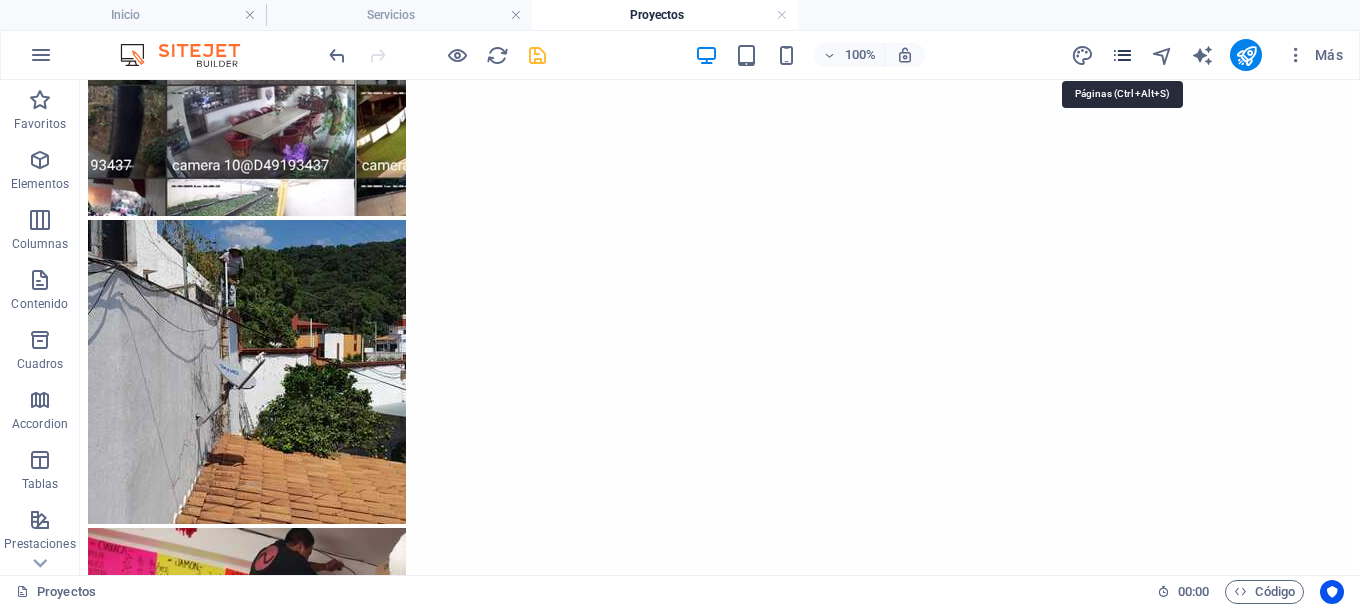 click at bounding box center [1122, 55] 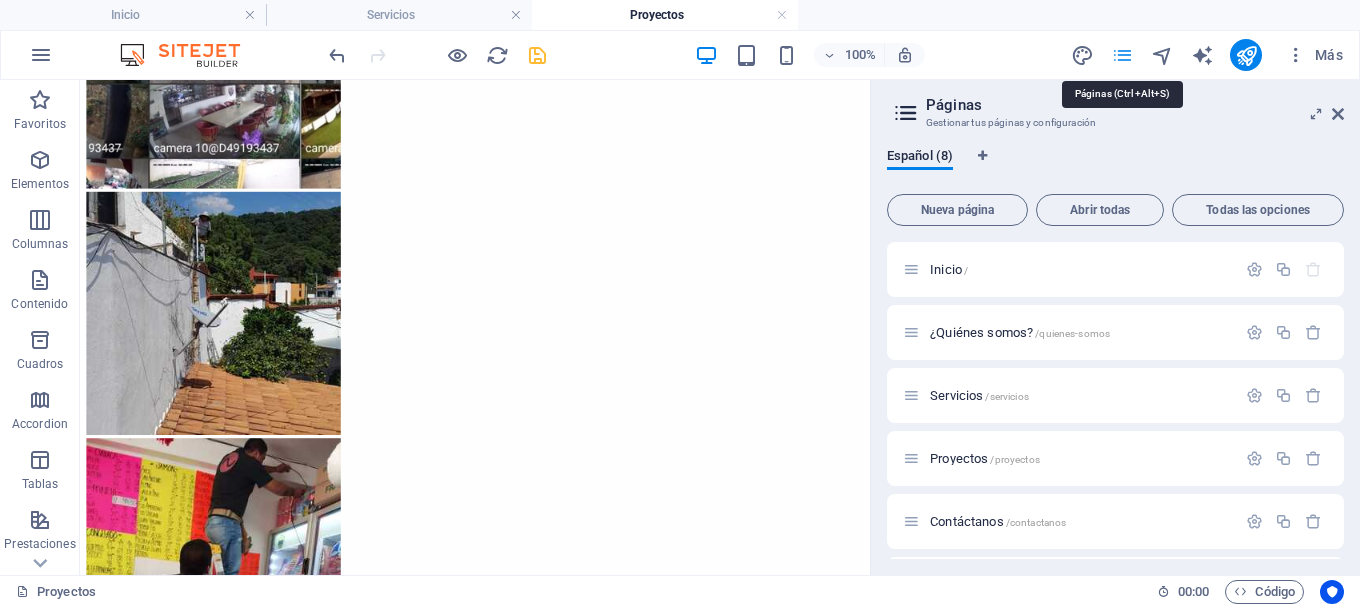 scroll, scrollTop: 1398, scrollLeft: 0, axis: vertical 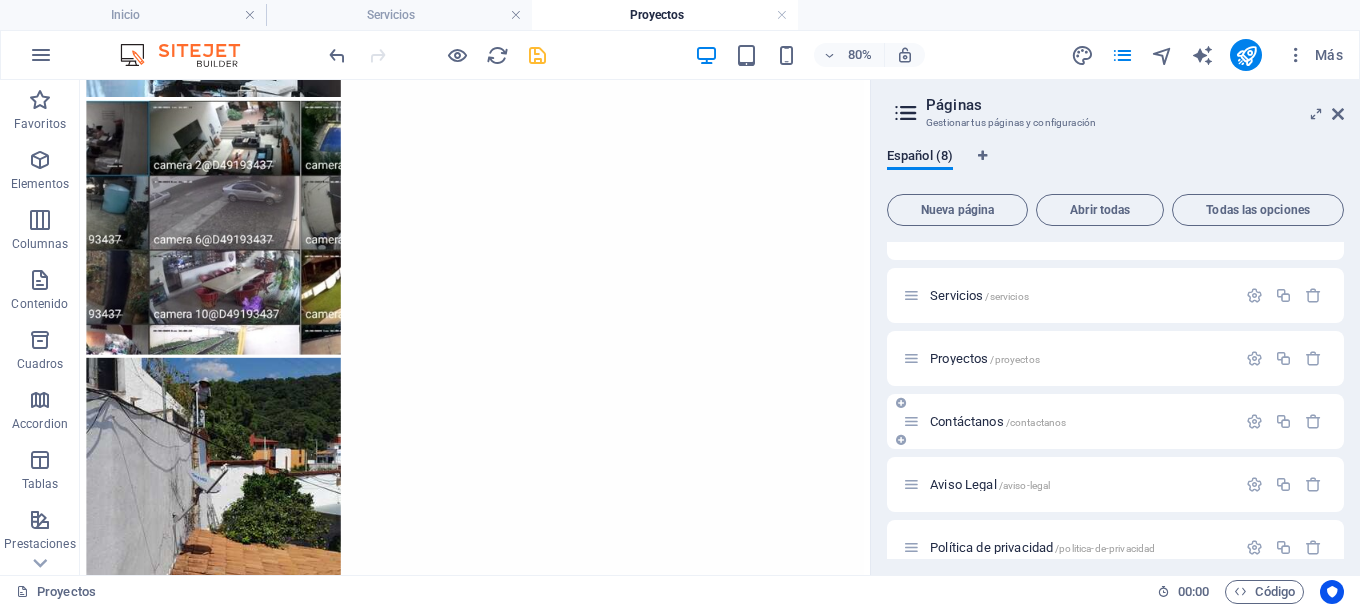 click on "Contáctanos /contactanos" at bounding box center (998, 421) 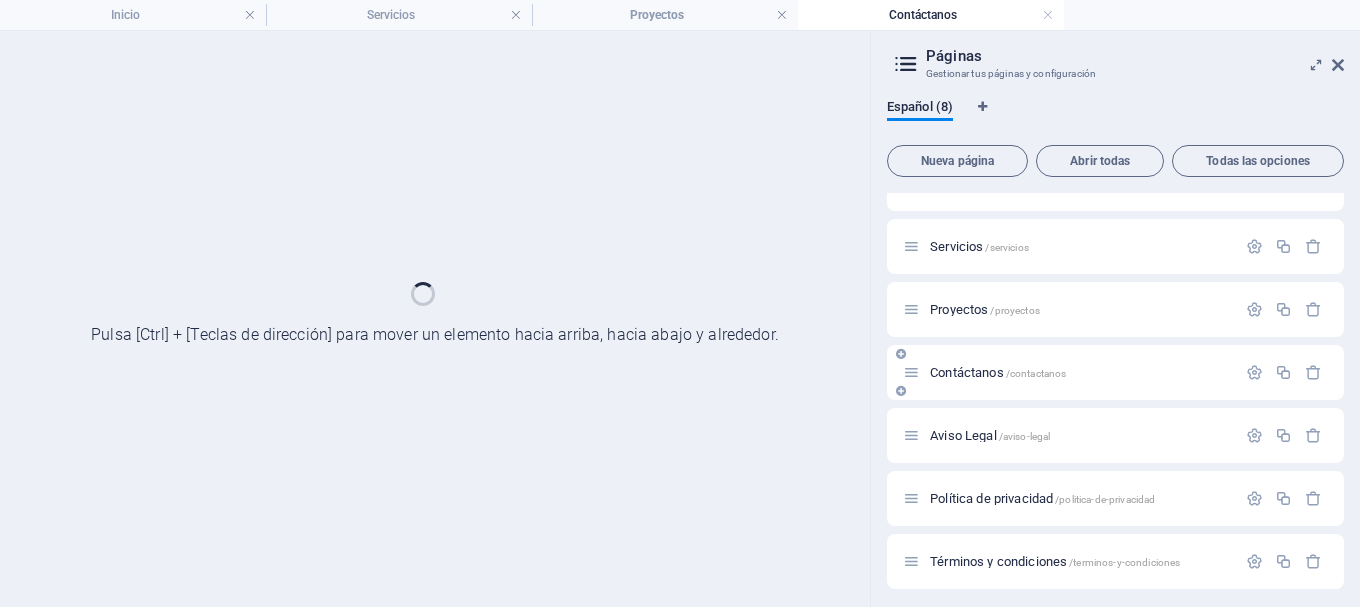 scroll, scrollTop: 0, scrollLeft: 0, axis: both 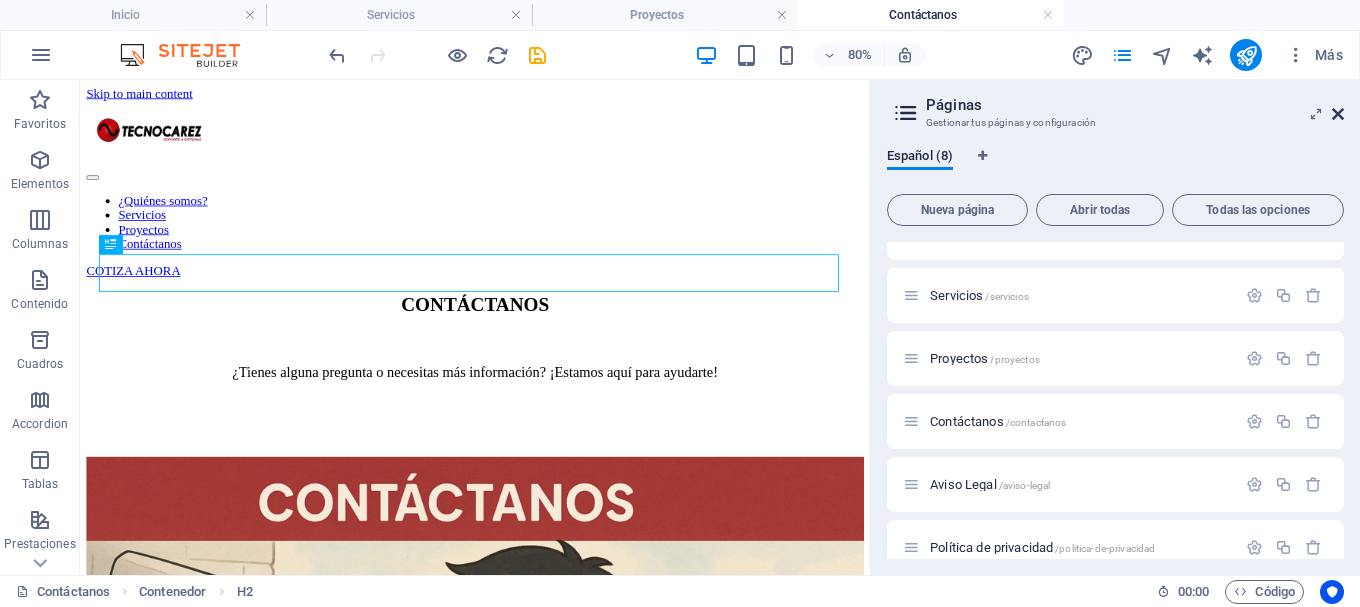 click at bounding box center (1338, 114) 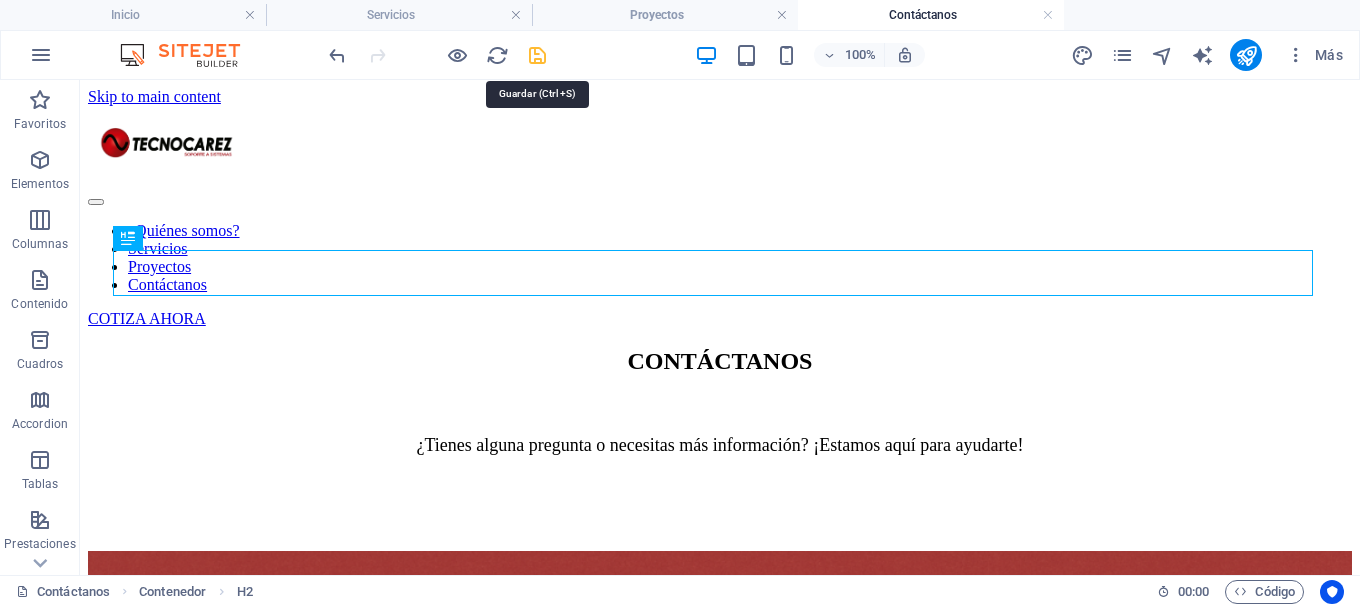click at bounding box center (537, 55) 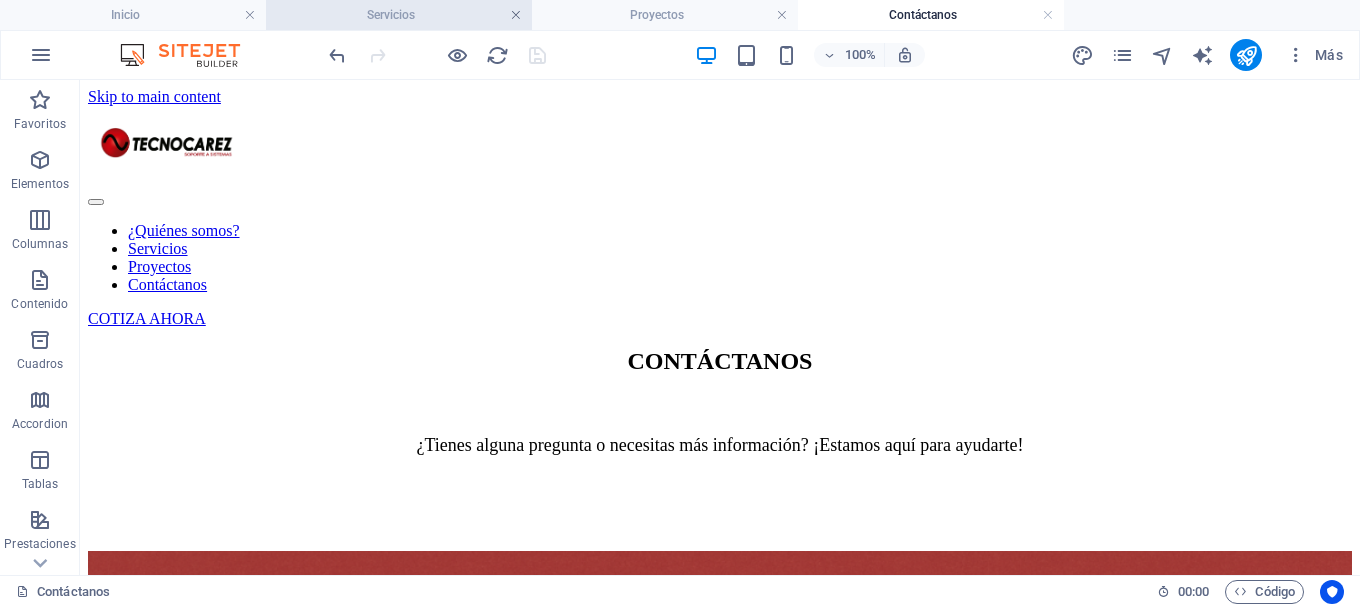 click at bounding box center (516, 15) 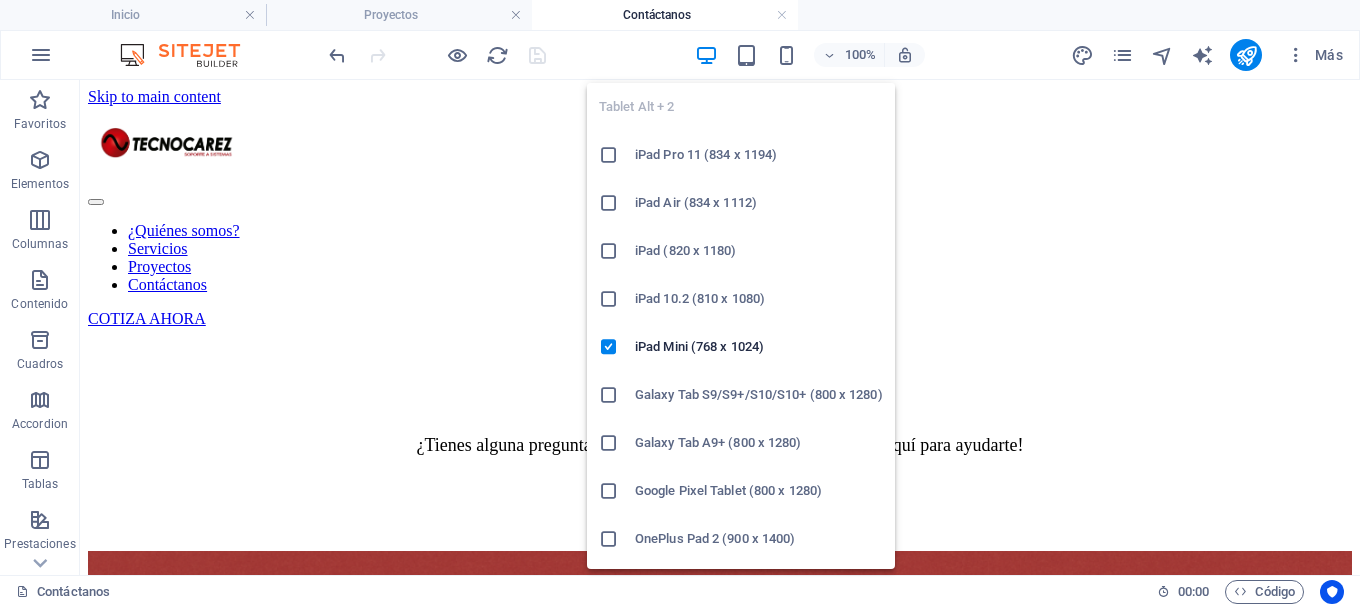 scroll, scrollTop: 100, scrollLeft: 0, axis: vertical 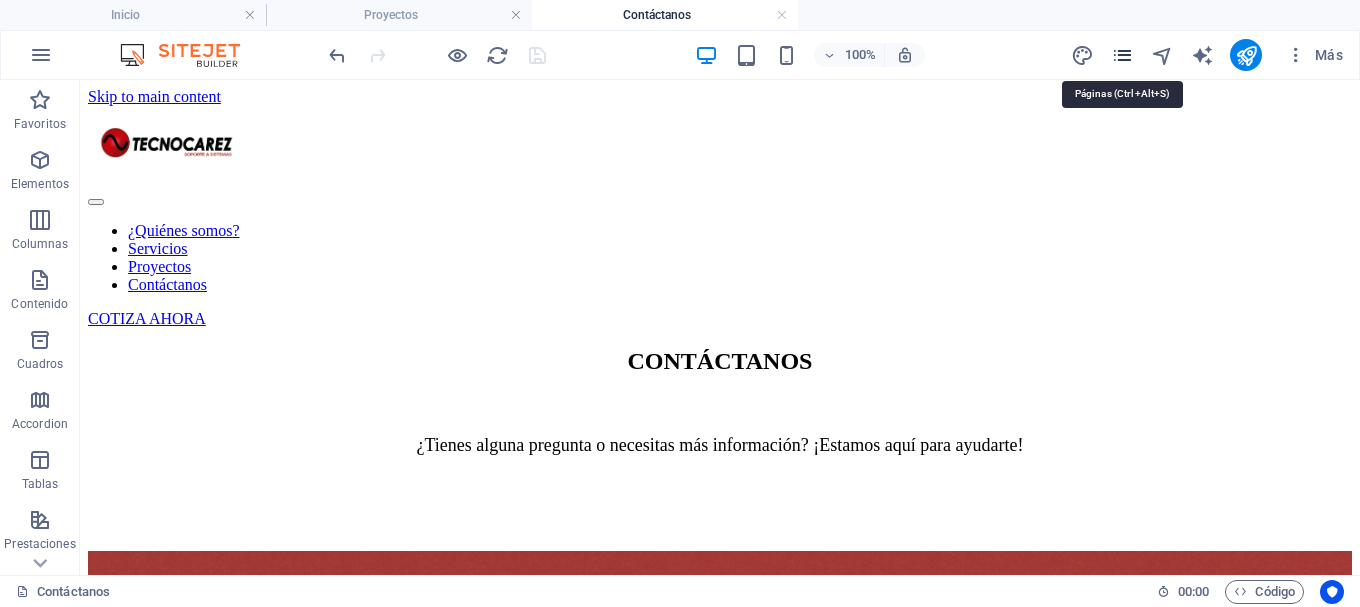 click at bounding box center (1122, 55) 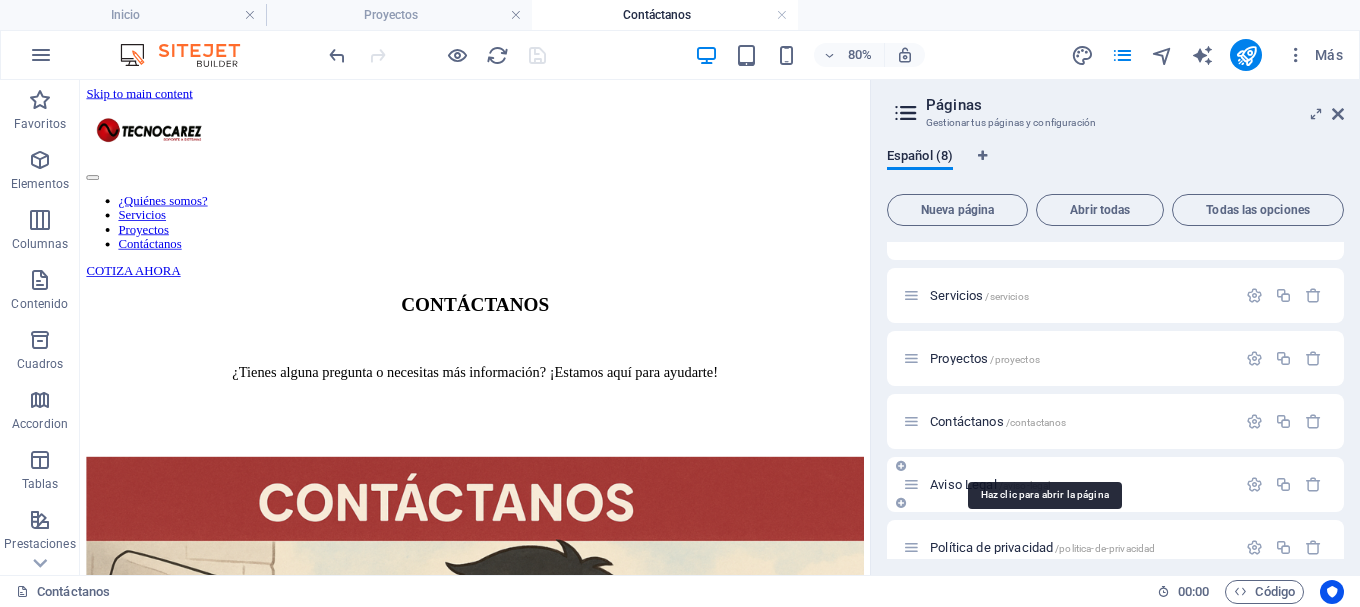 scroll, scrollTop: 187, scrollLeft: 0, axis: vertical 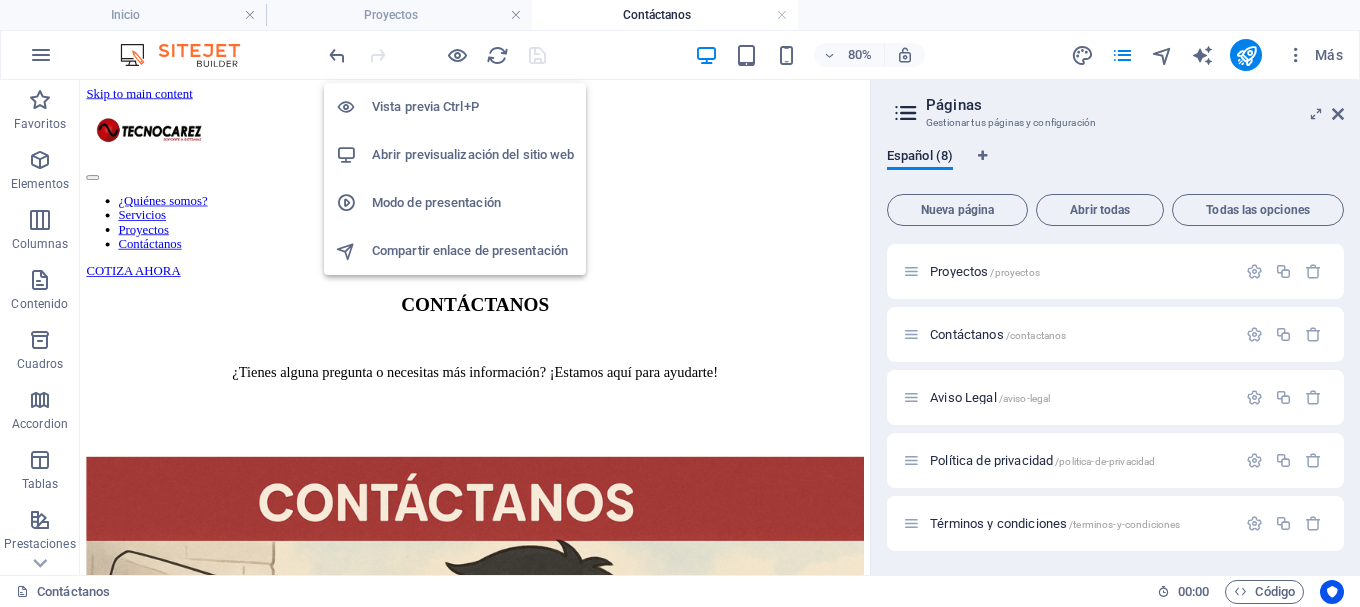 click on "Abrir previsualización del sitio web" at bounding box center (473, 155) 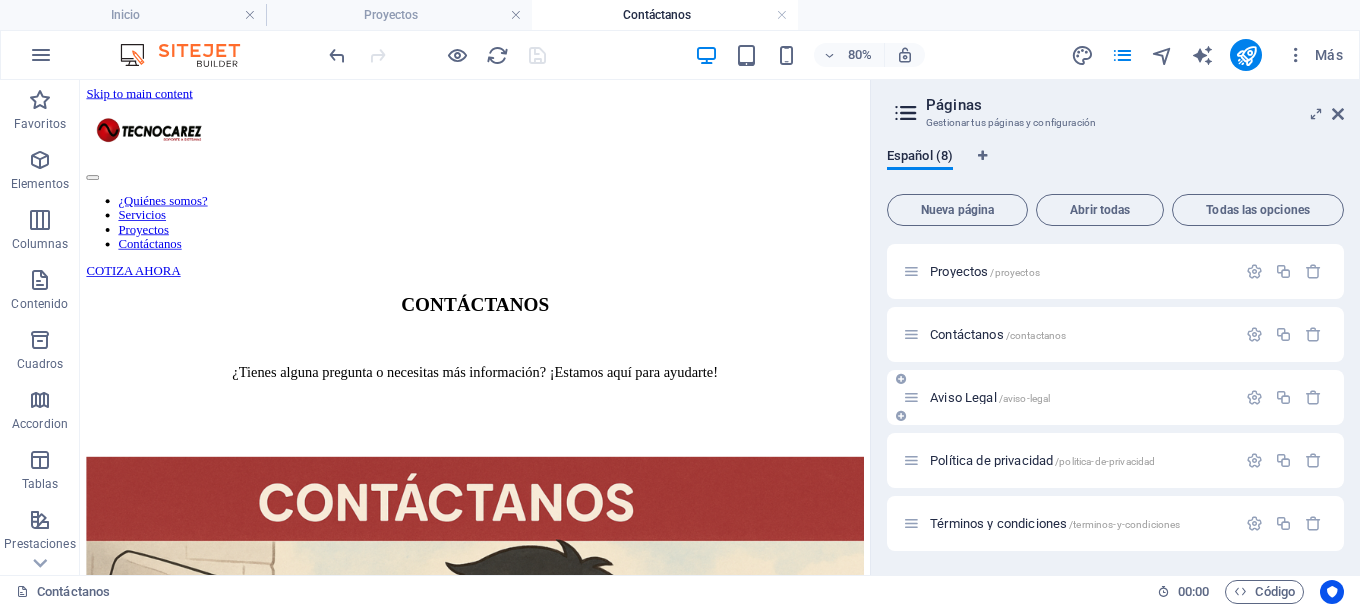 scroll, scrollTop: 0, scrollLeft: 0, axis: both 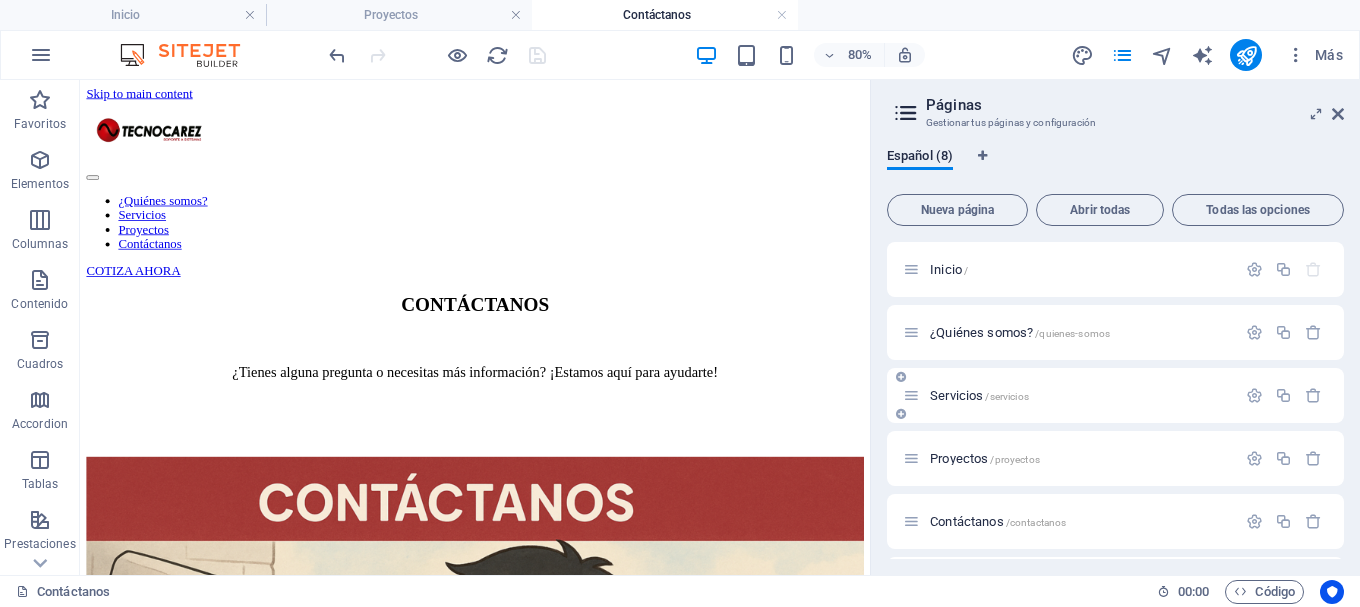 click on "Servicios /servicios" at bounding box center [979, 395] 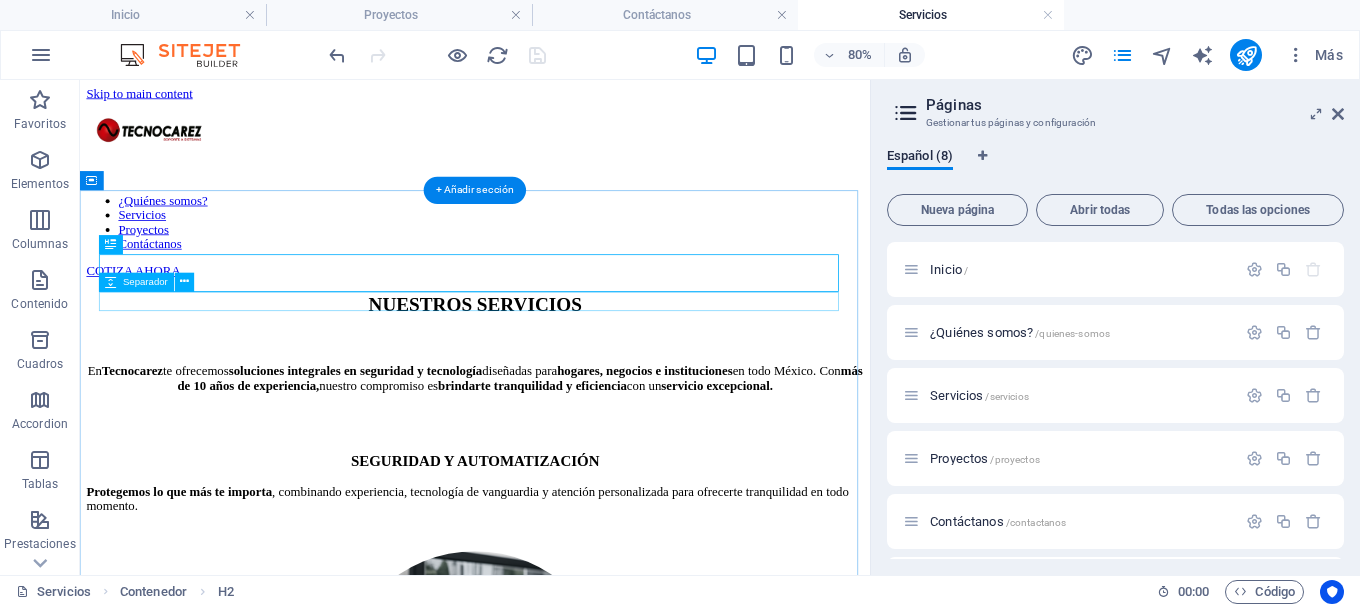 scroll, scrollTop: 0, scrollLeft: 0, axis: both 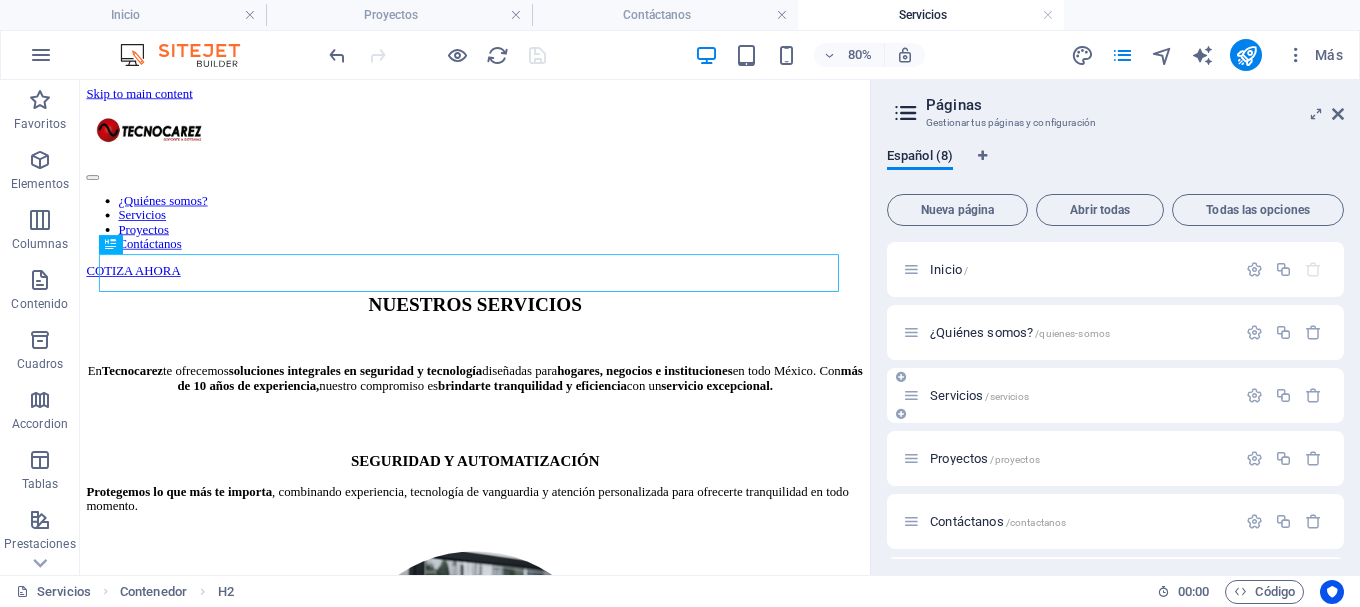 click at bounding box center (1284, 396) 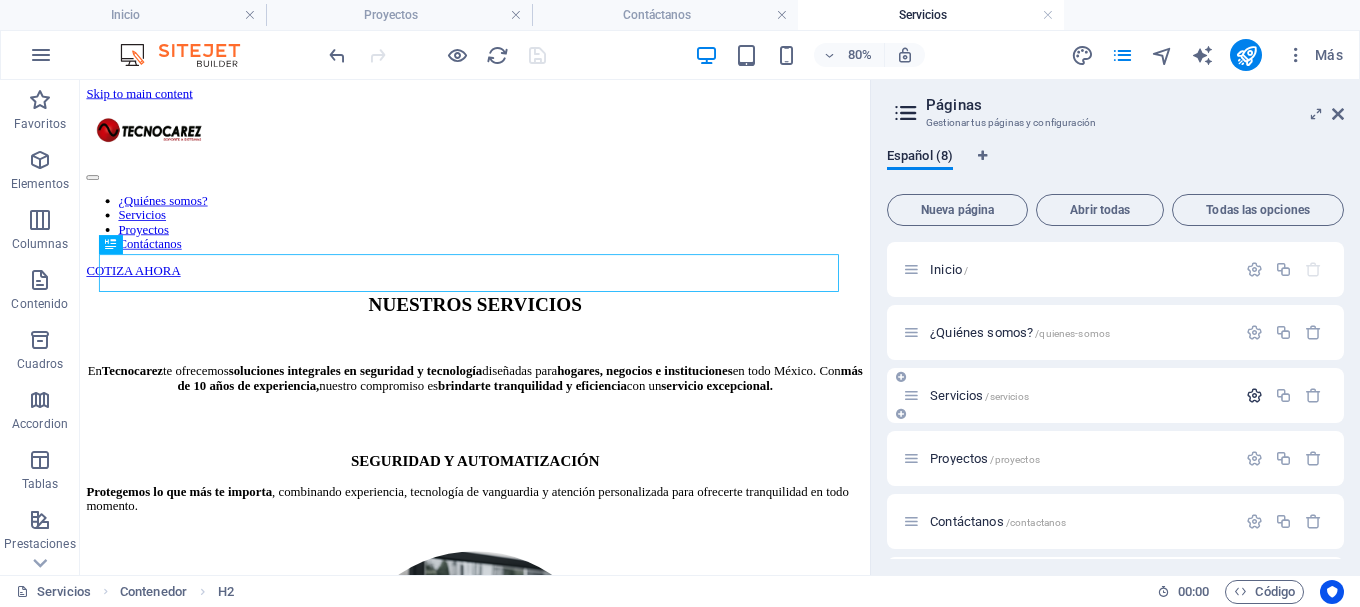 click at bounding box center (1254, 395) 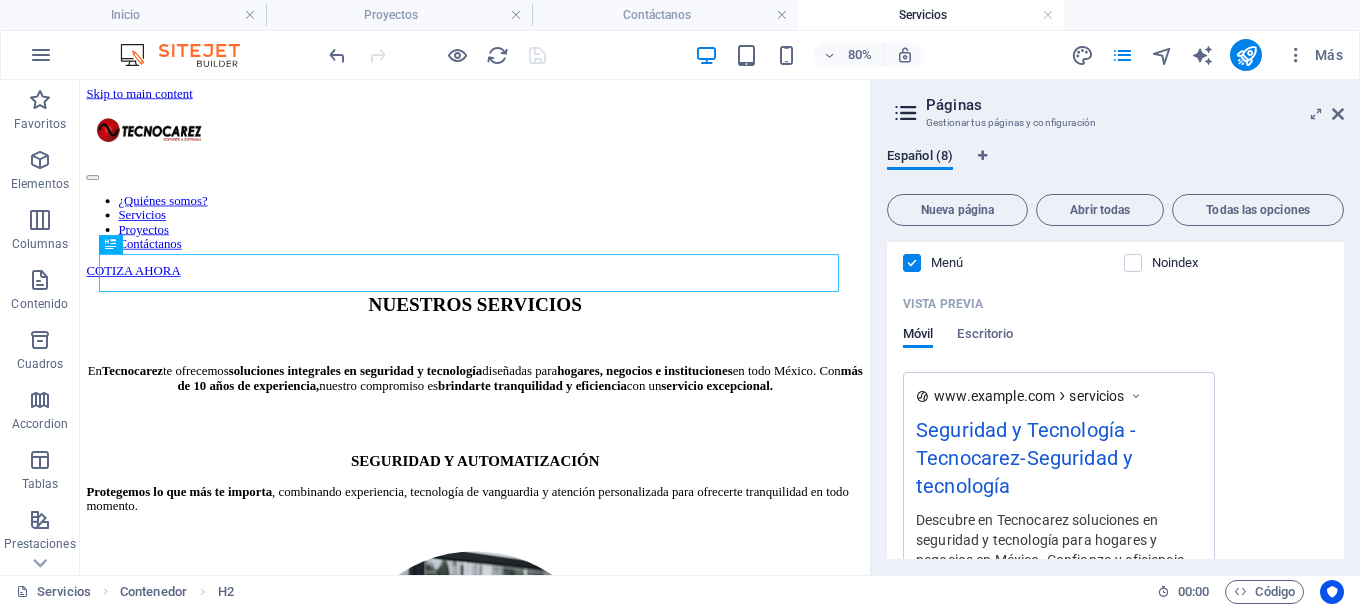 scroll, scrollTop: 700, scrollLeft: 0, axis: vertical 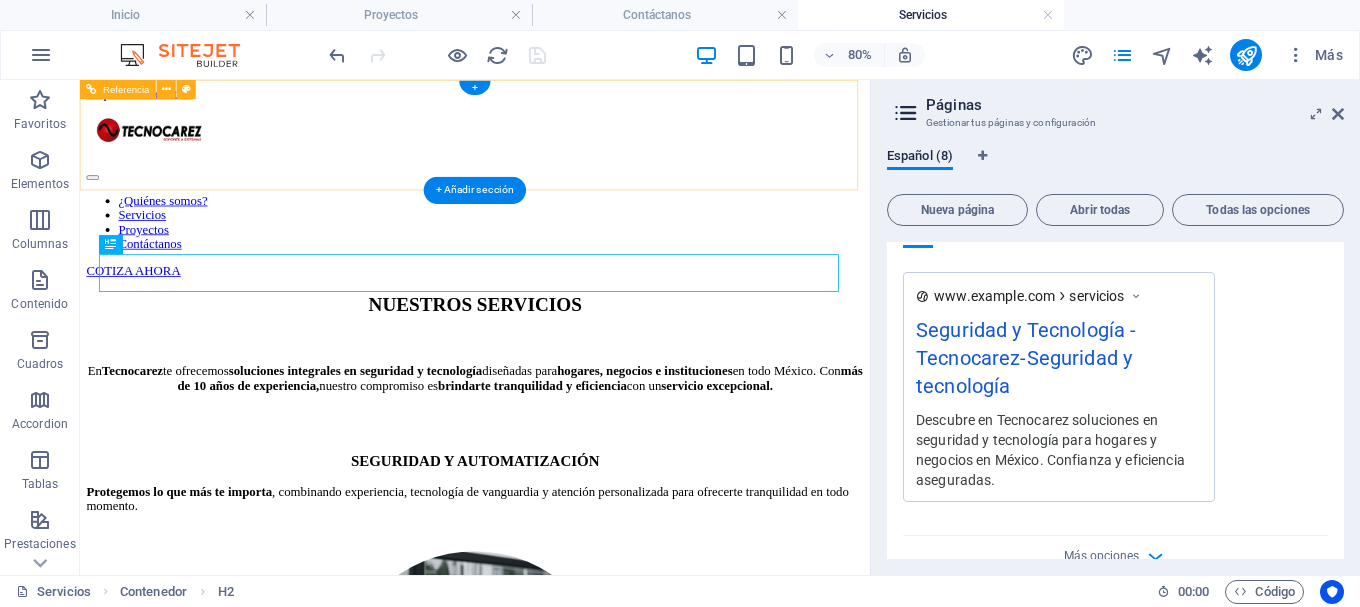 click on "¿Quiénes somos? Servicios Proyectos Contáctanos COTIZA AHORA" at bounding box center (574, 227) 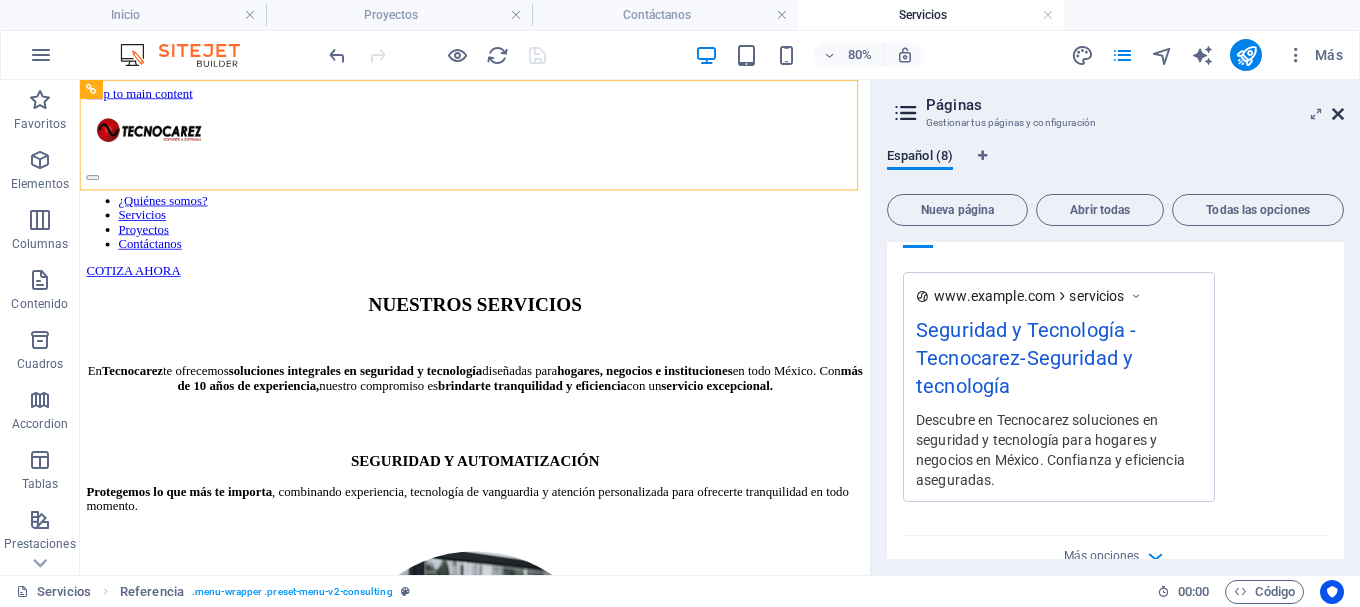 click at bounding box center [1338, 114] 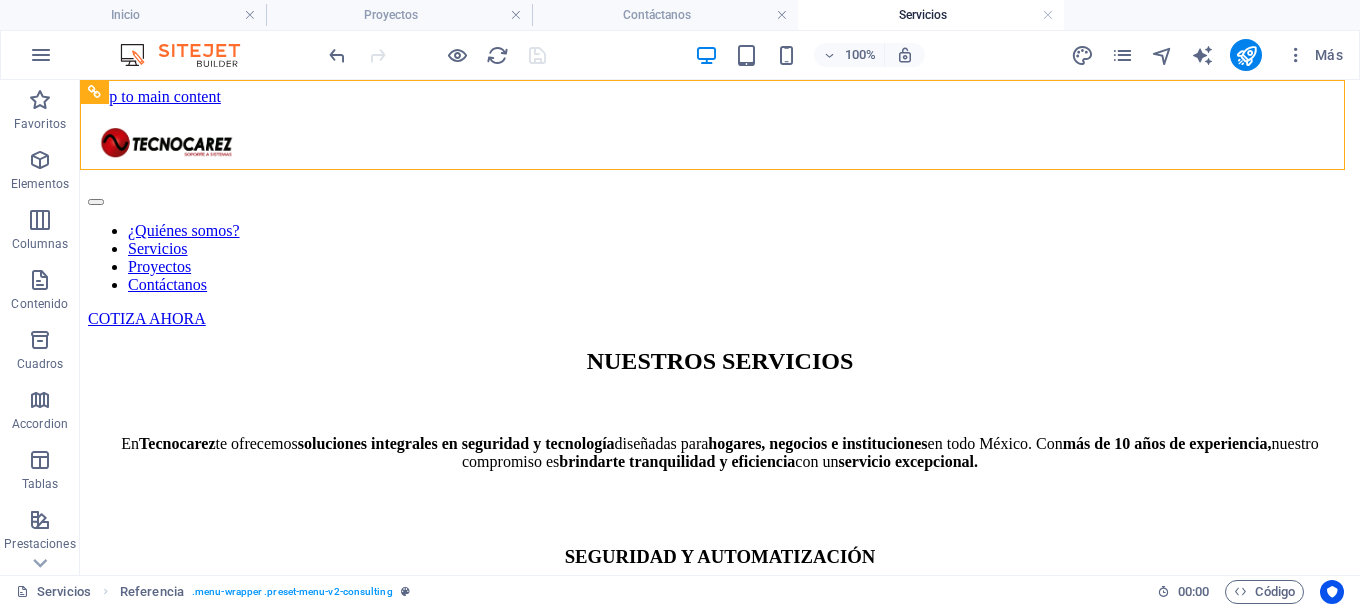 click at bounding box center (437, 55) 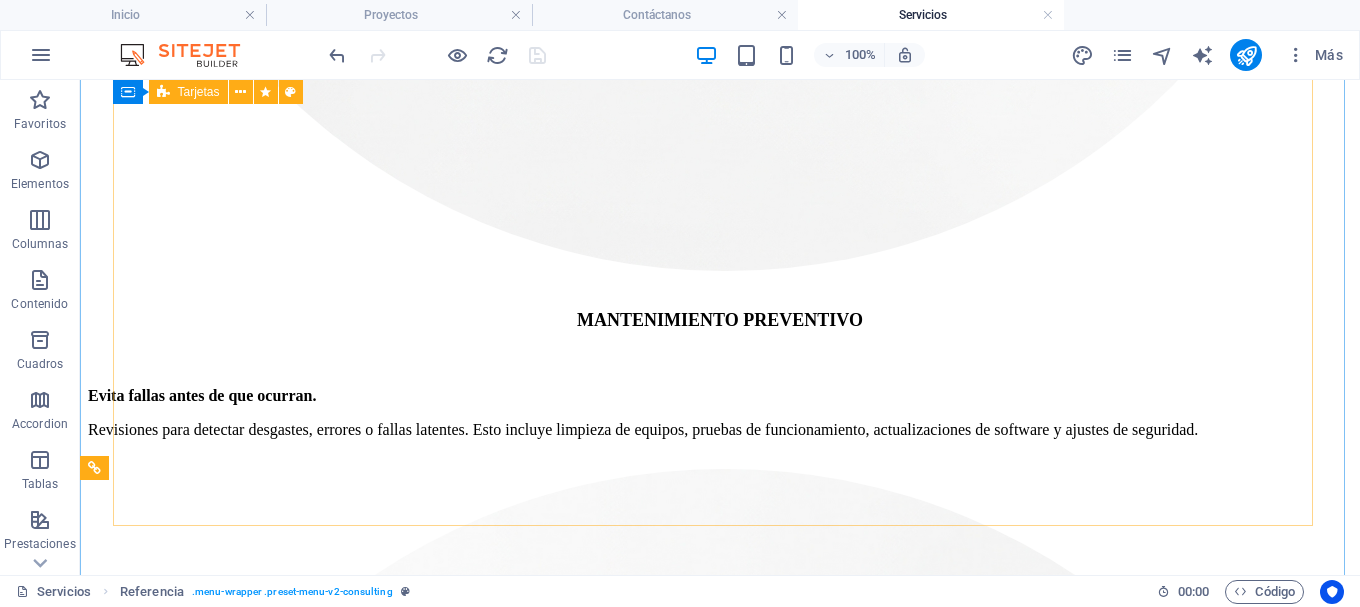 scroll, scrollTop: 6843, scrollLeft: 0, axis: vertical 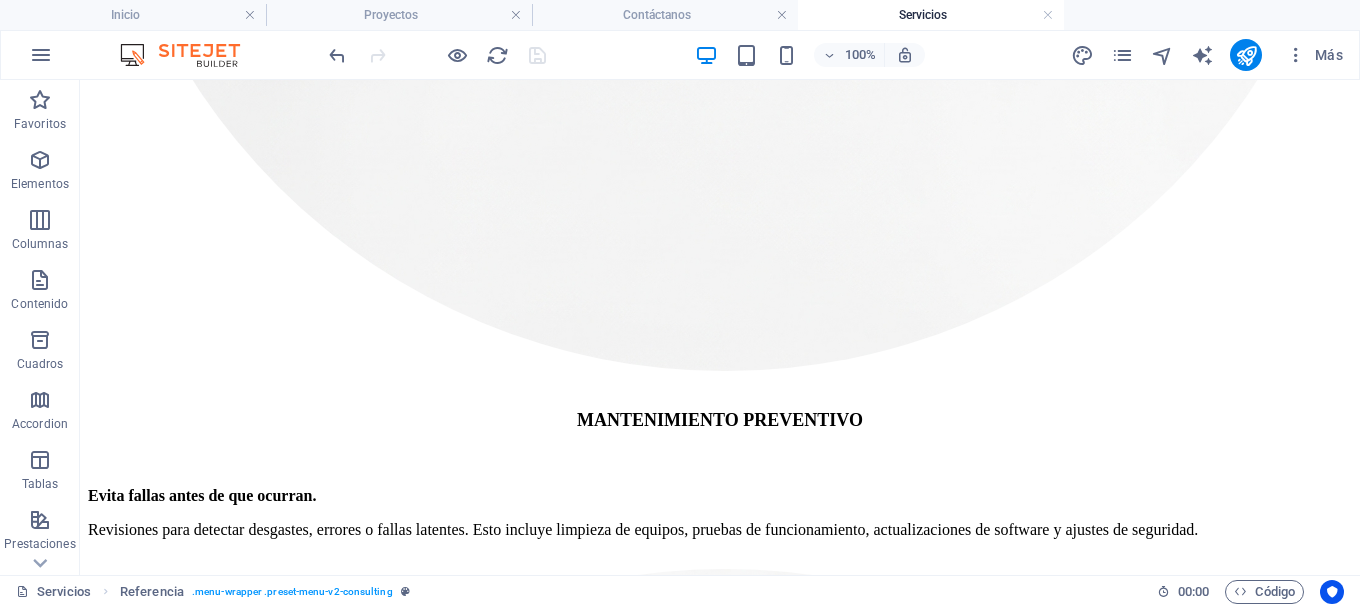 click at bounding box center [437, 55] 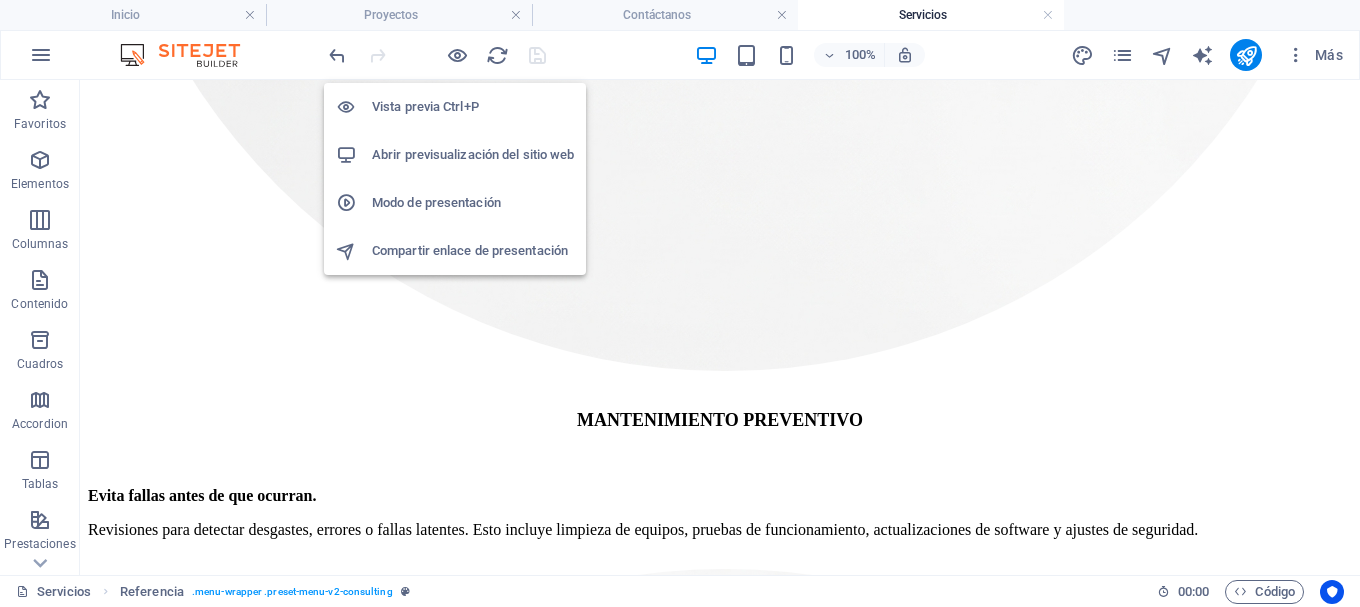click on "Abrir previsualización del sitio web" at bounding box center (473, 155) 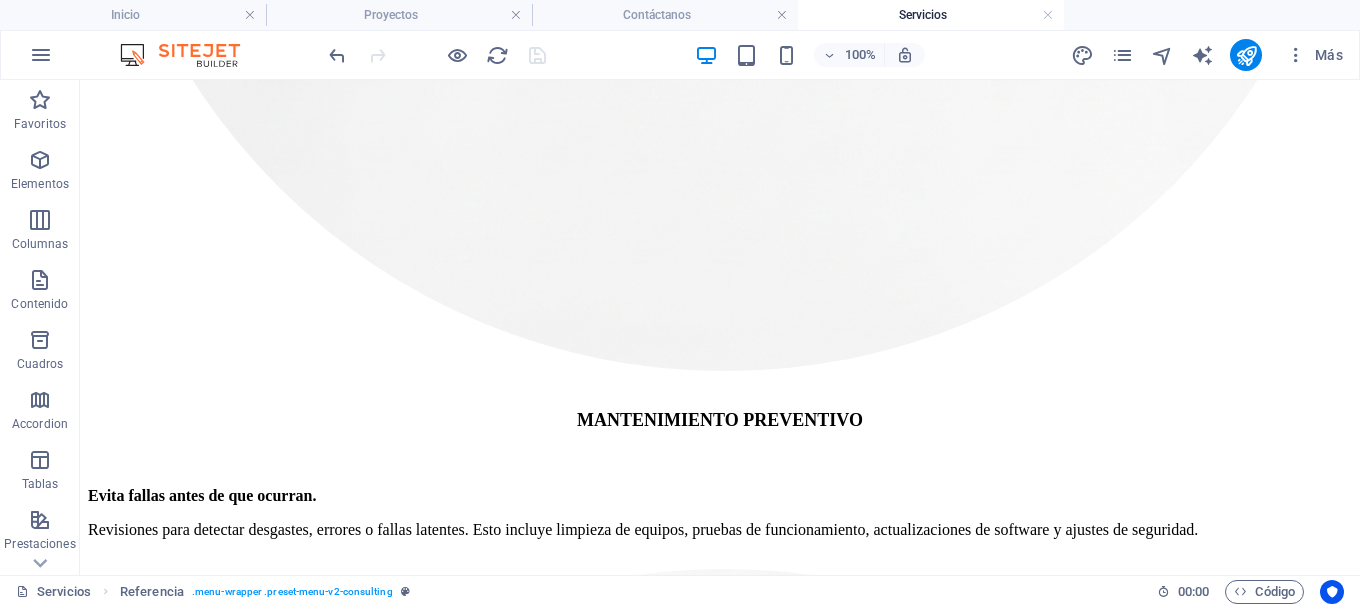 click at bounding box center (720, -6697) 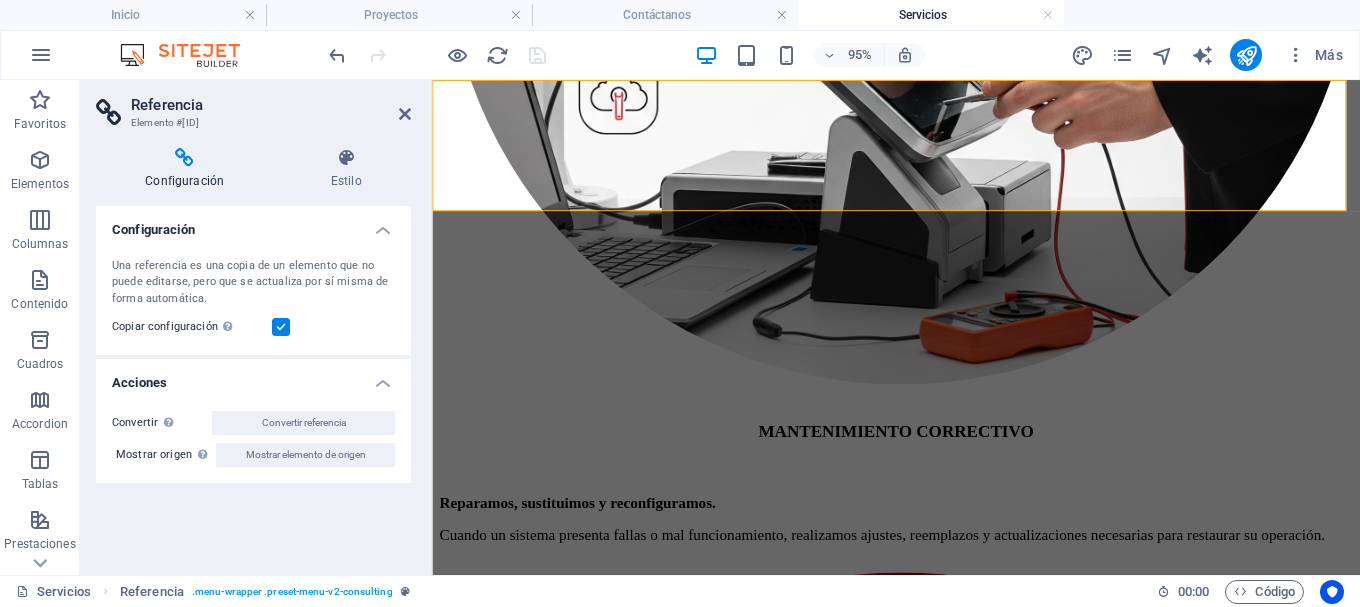 click at bounding box center (920, -6687) 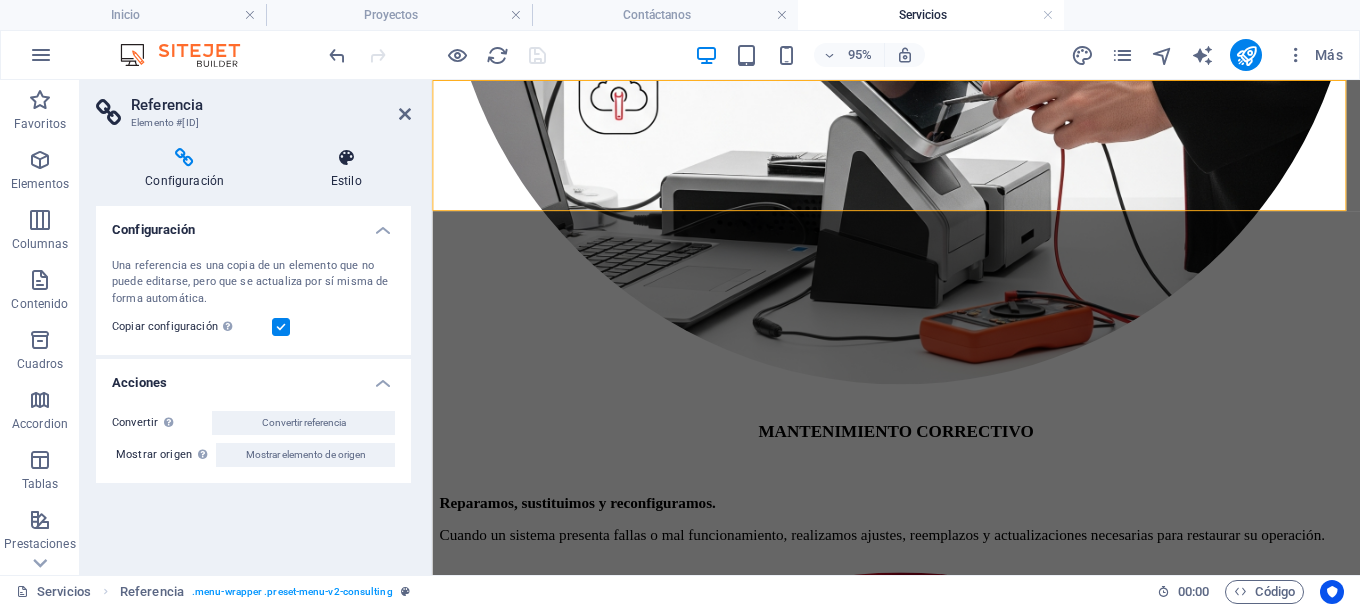 click on "Estilo" at bounding box center [346, 169] 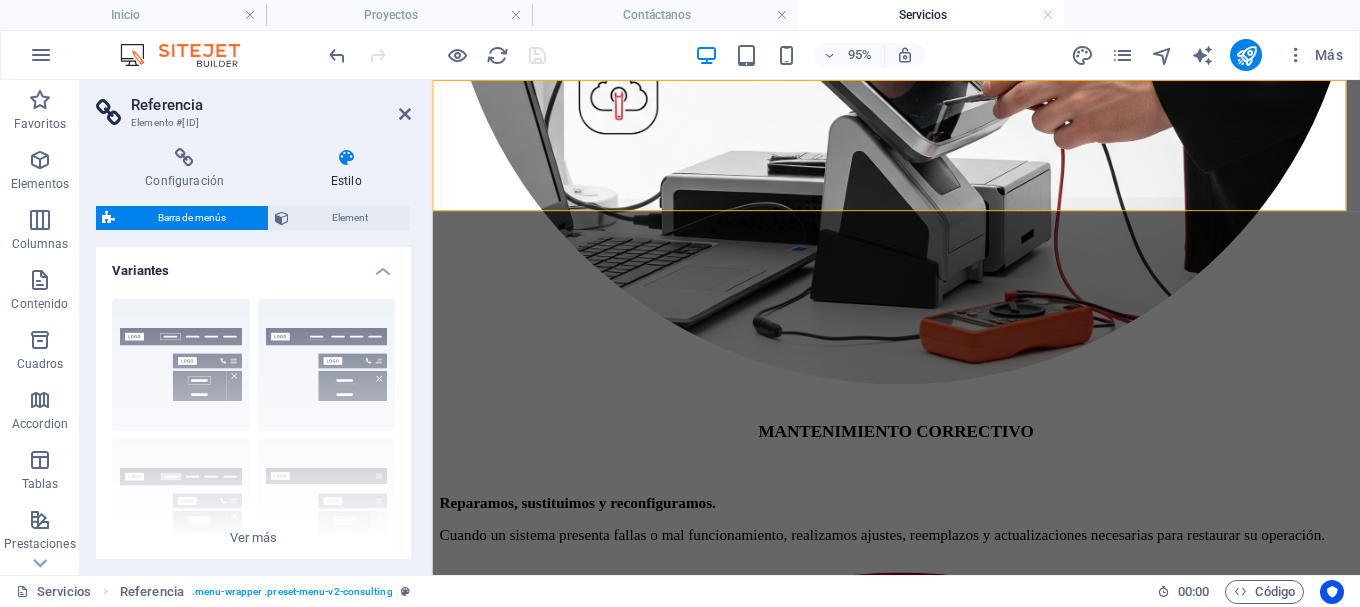click at bounding box center [920, -6687] 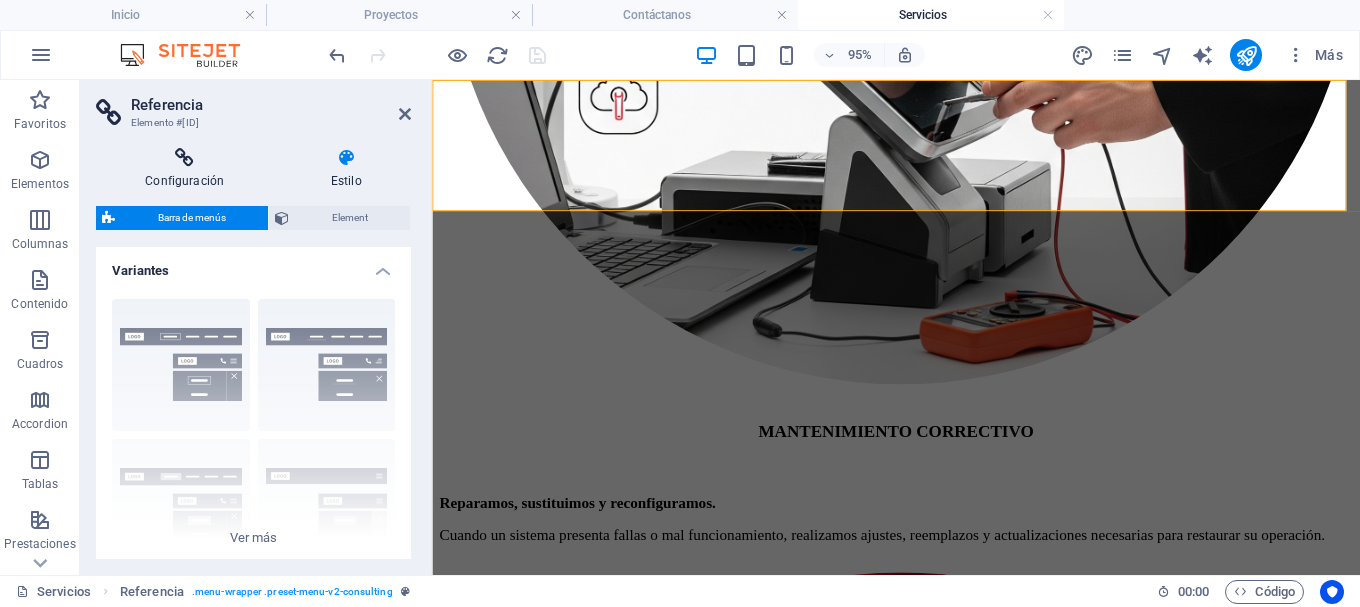 click at bounding box center [184, 158] 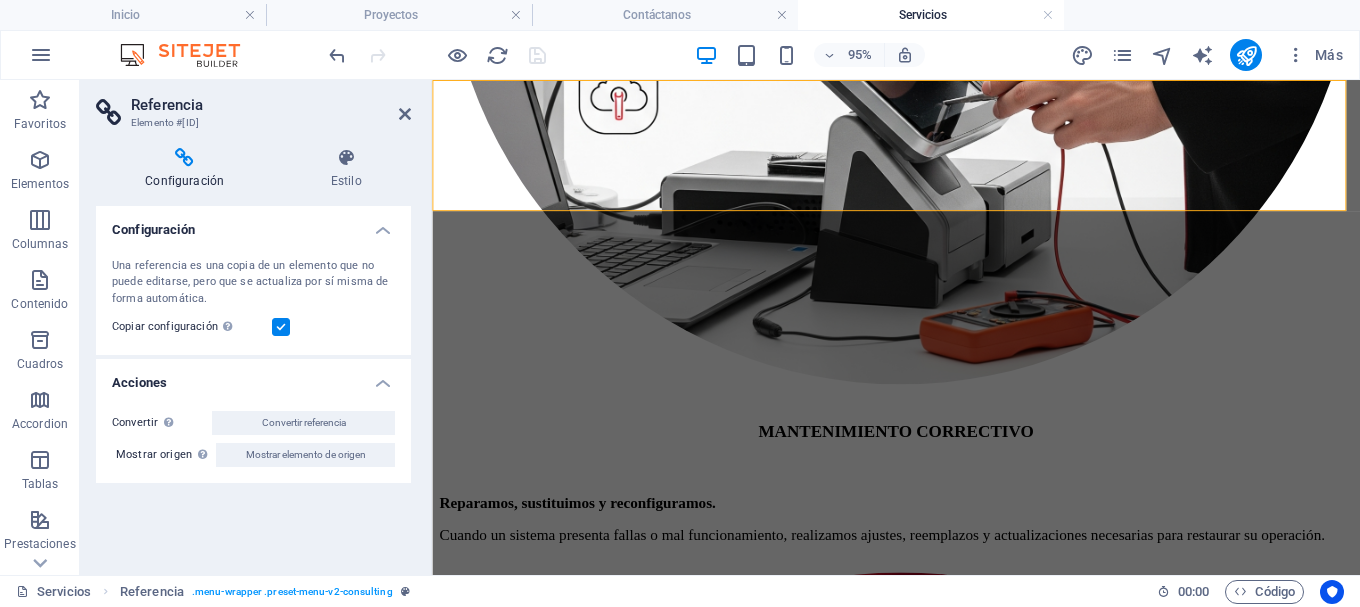 click on "¿Quiénes somos? Servicios Proyectos Contáctanos" at bounding box center (920, -6575) 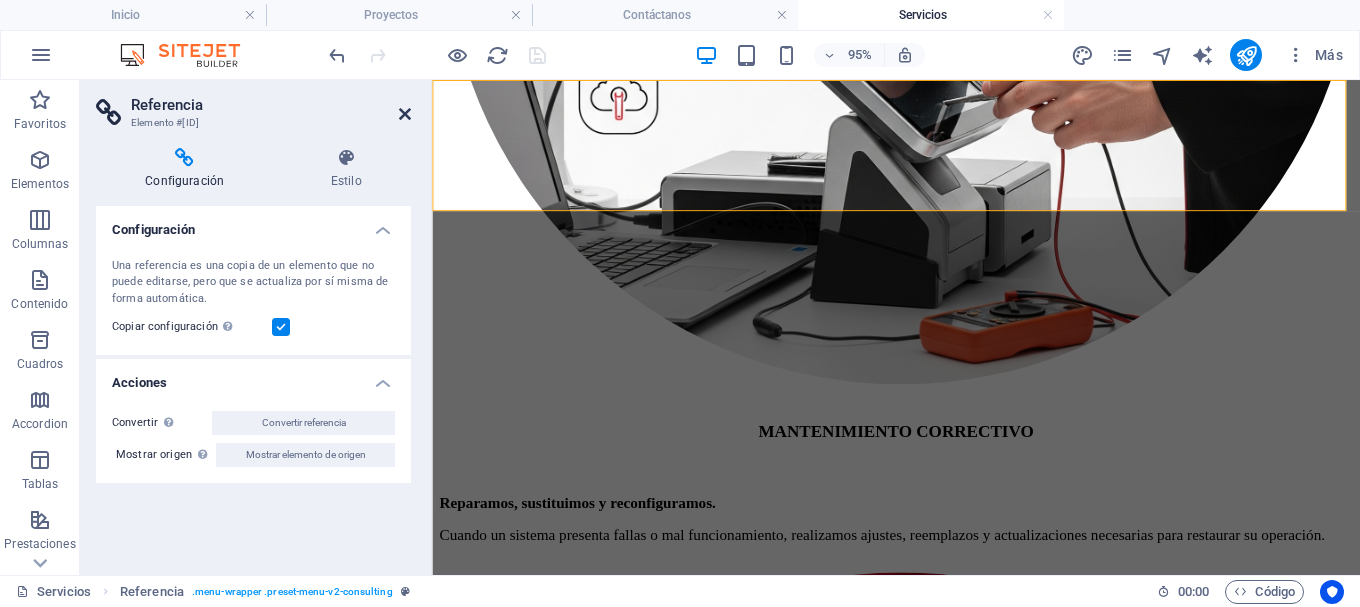 click at bounding box center (405, 114) 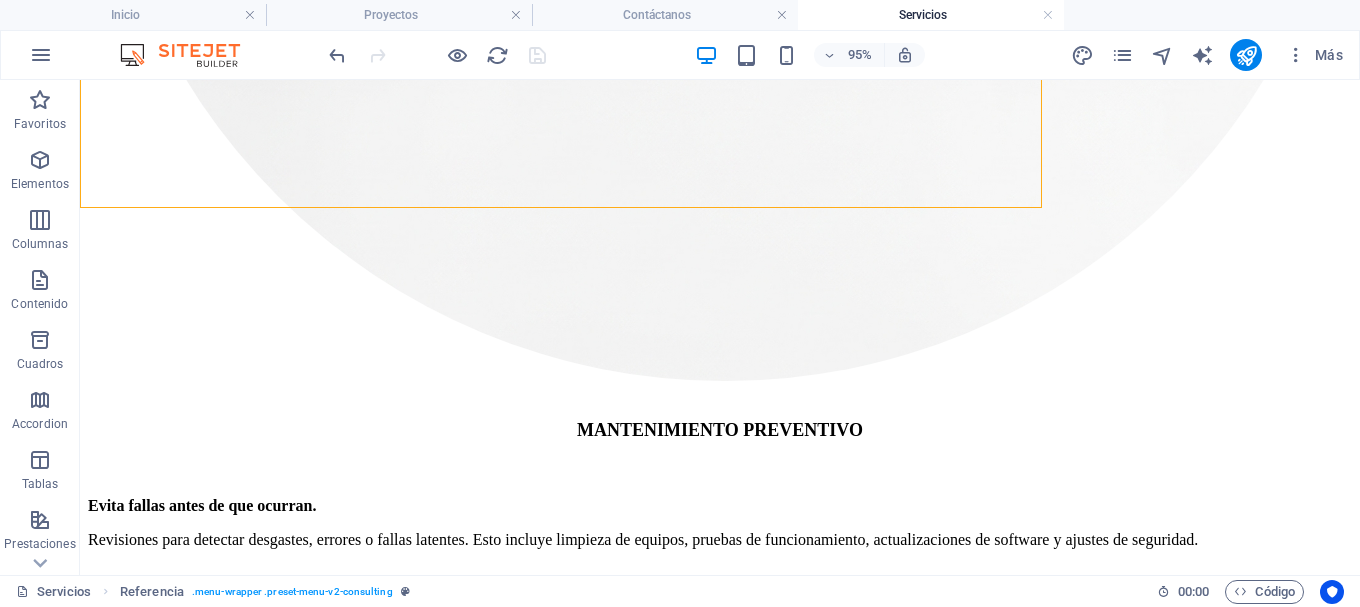 scroll, scrollTop: 6843, scrollLeft: 0, axis: vertical 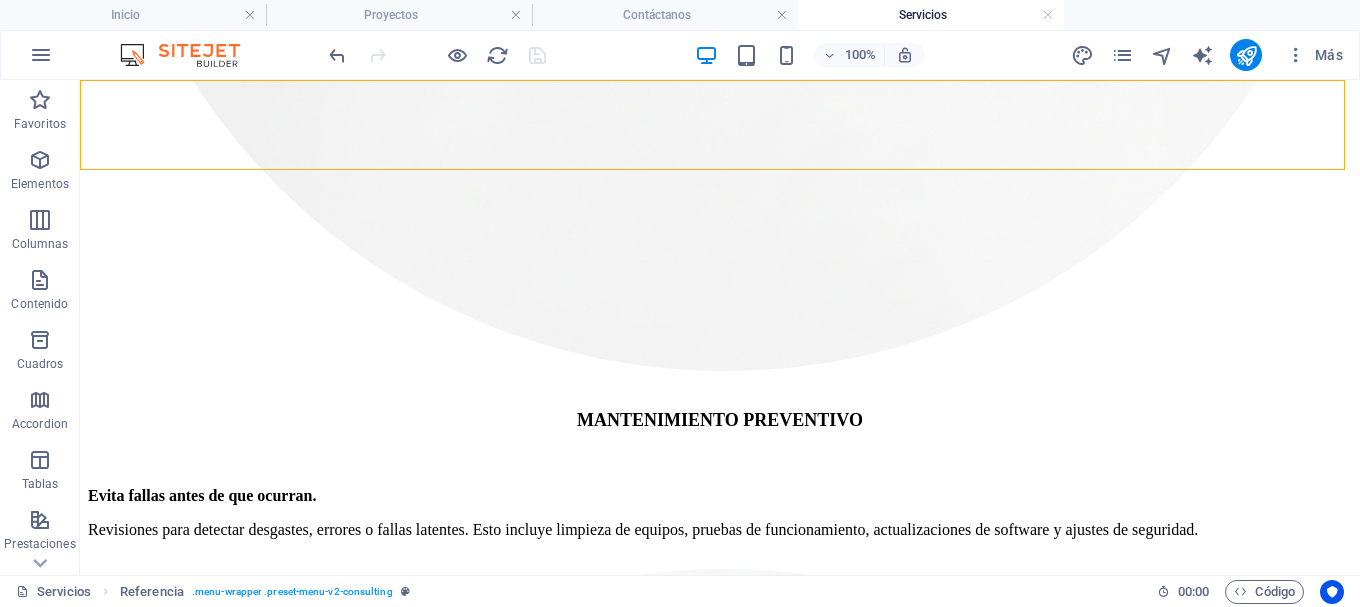 click on "¿Quiénes somos? Servicios Proyectos Contáctanos" at bounding box center [720, -6585] 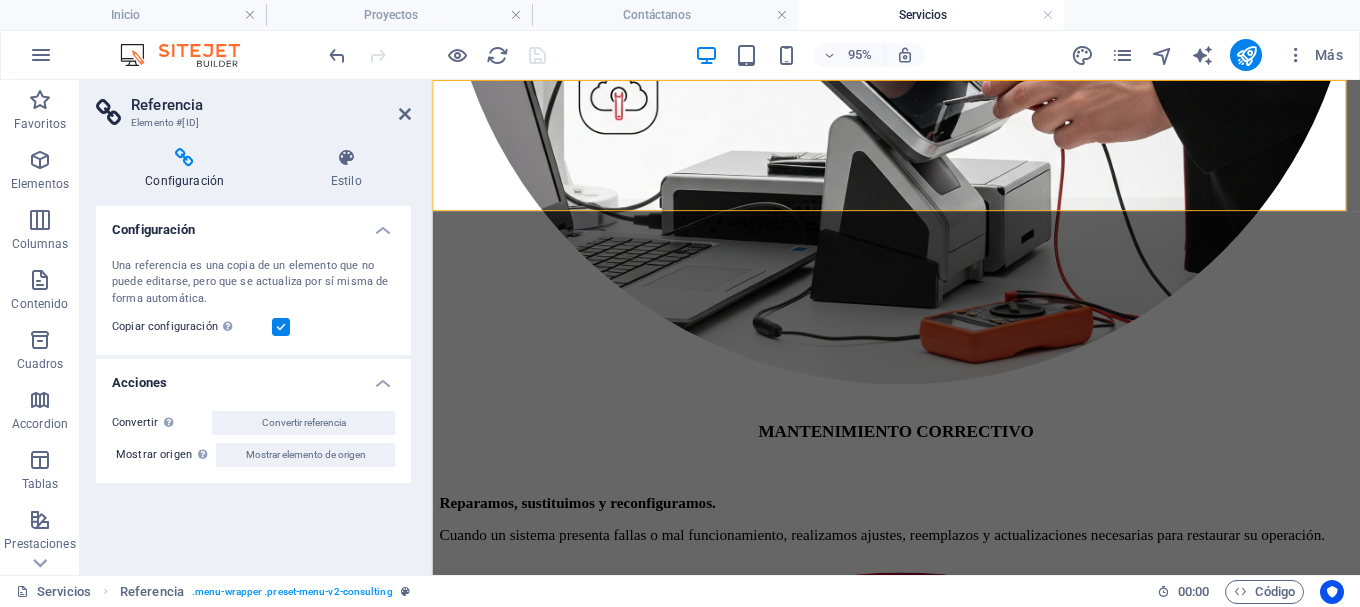 click on "¿Quiénes somos? Servicios Proyectos Contáctanos" at bounding box center [920, -6575] 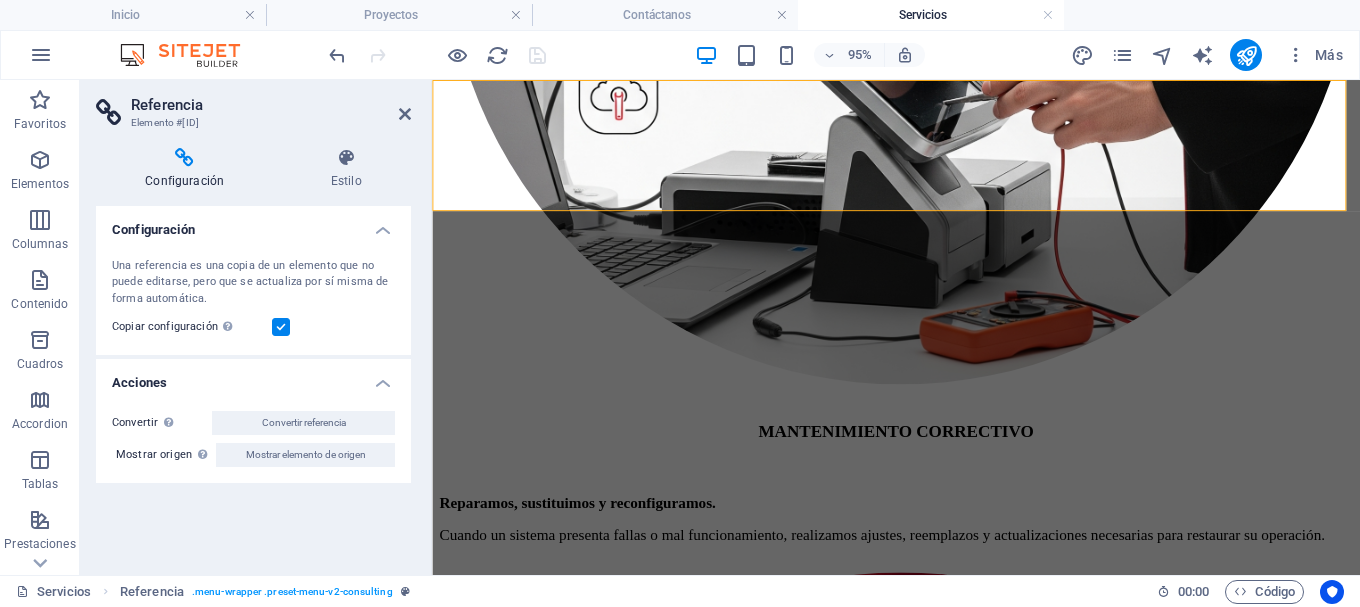 drag, startPoint x: 840, startPoint y: 122, endPoint x: 1203, endPoint y: 130, distance: 363.08813 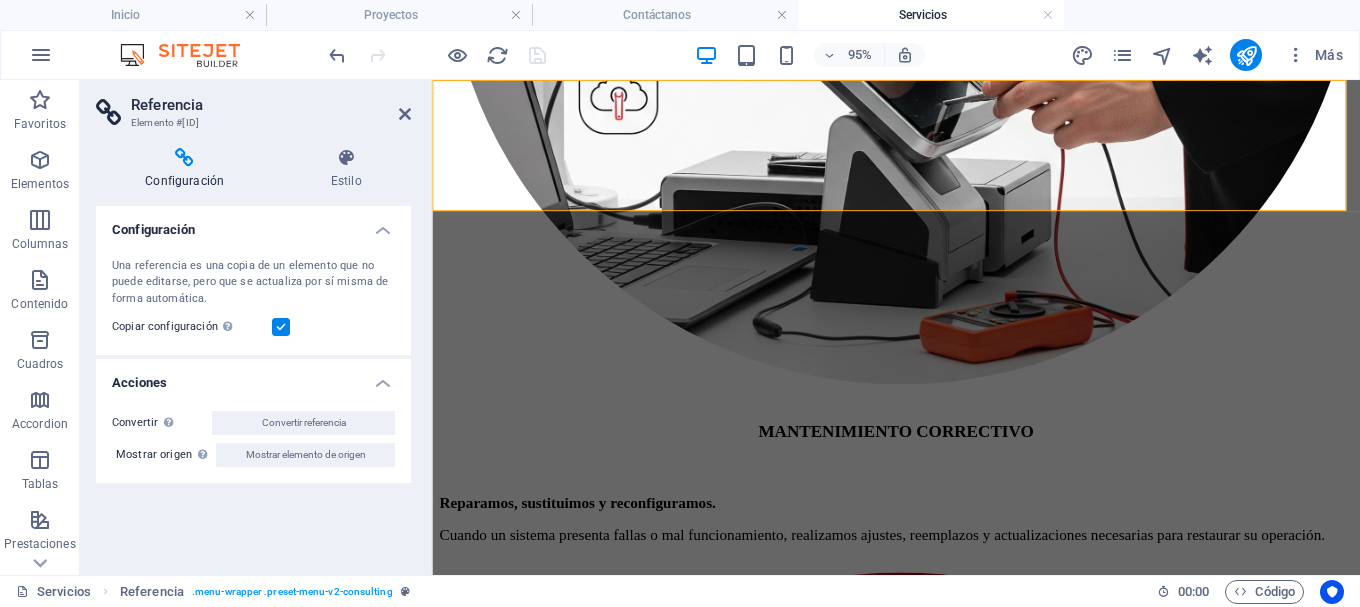 click on "¿Quiénes somos? Servicios Proyectos Contáctanos" at bounding box center (920, -6575) 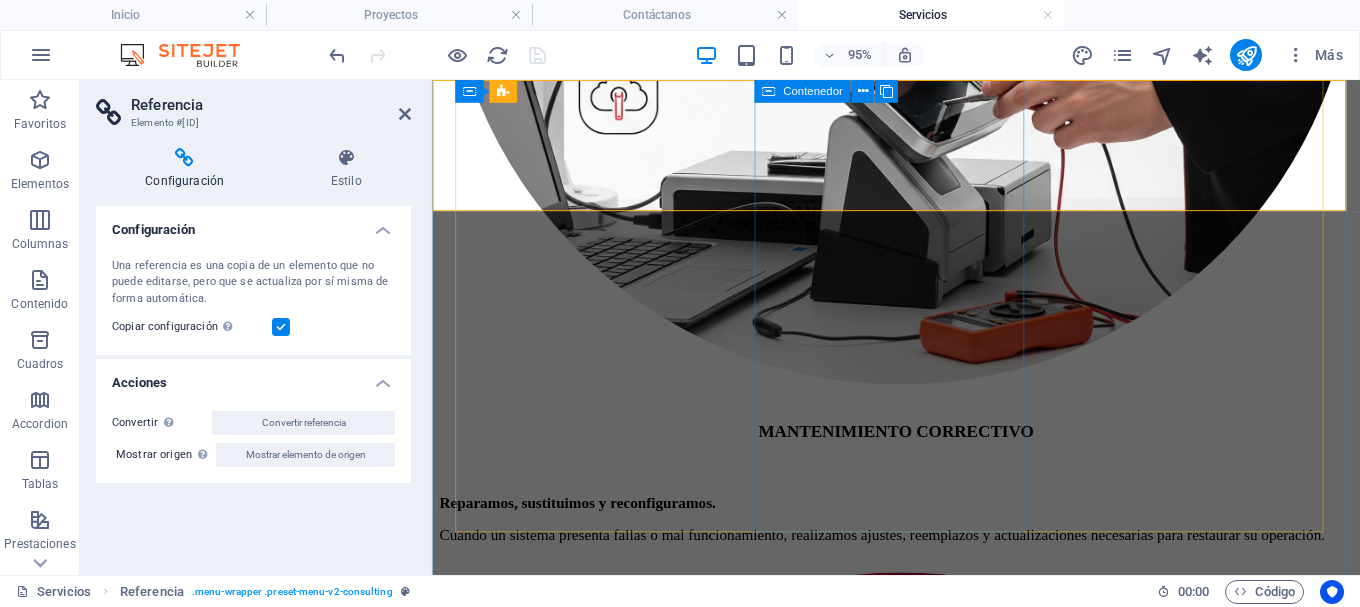 click on "SISTEMA DE ASISTENCIA Y PUNTUALIDAD Instalamos relojes checadores con huella, reconocimiento facial o tarjetas RFID, integrados a plataformas de control de horarios, asistencia y generación de reportes para nómina." at bounding box center [920, 14839] 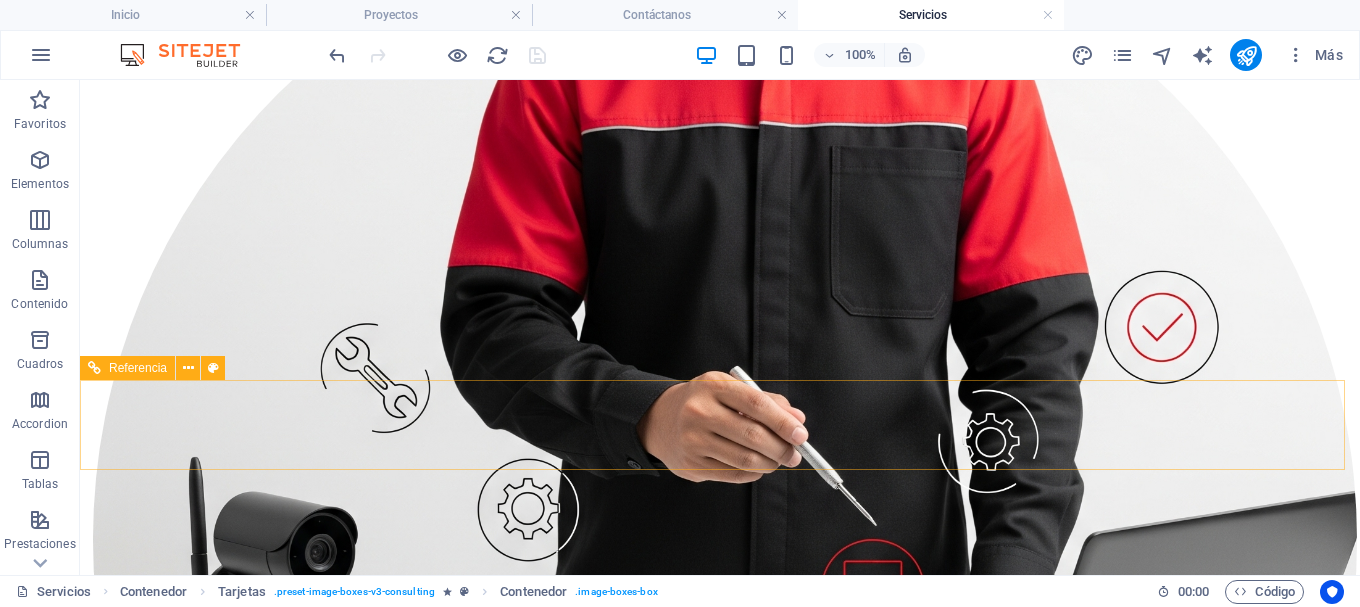 scroll, scrollTop: 5943, scrollLeft: 0, axis: vertical 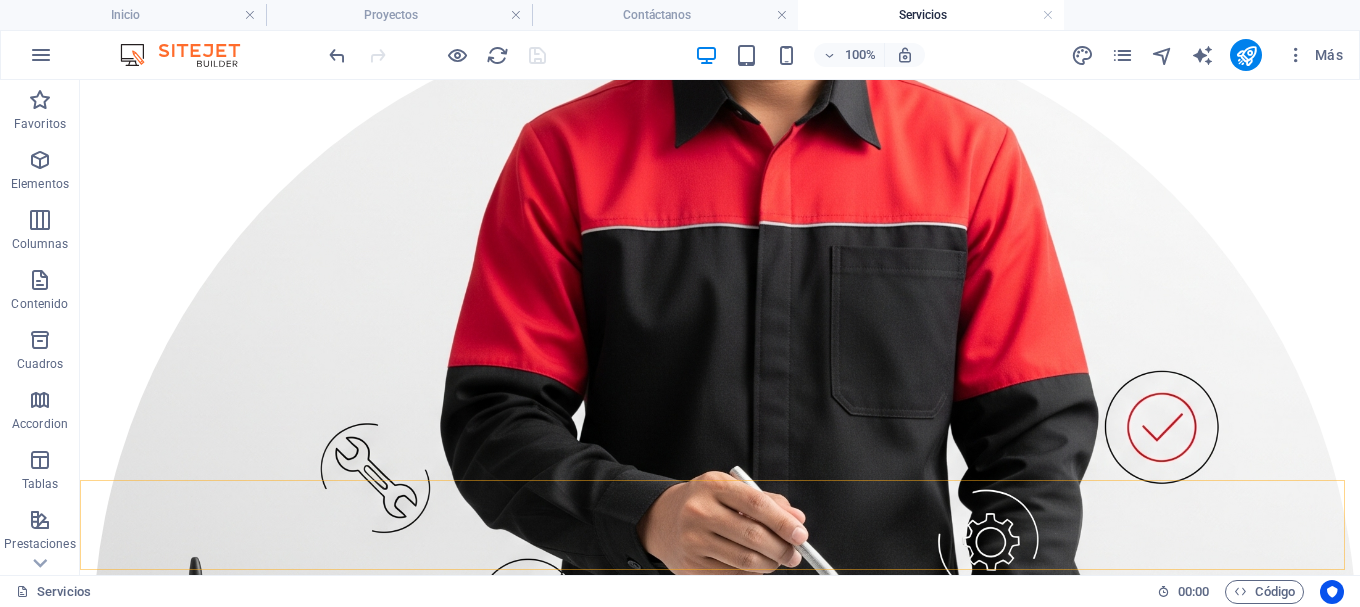 click on "¿Quiénes somos? Servicios Proyectos Contáctanos" at bounding box center [720, -5685] 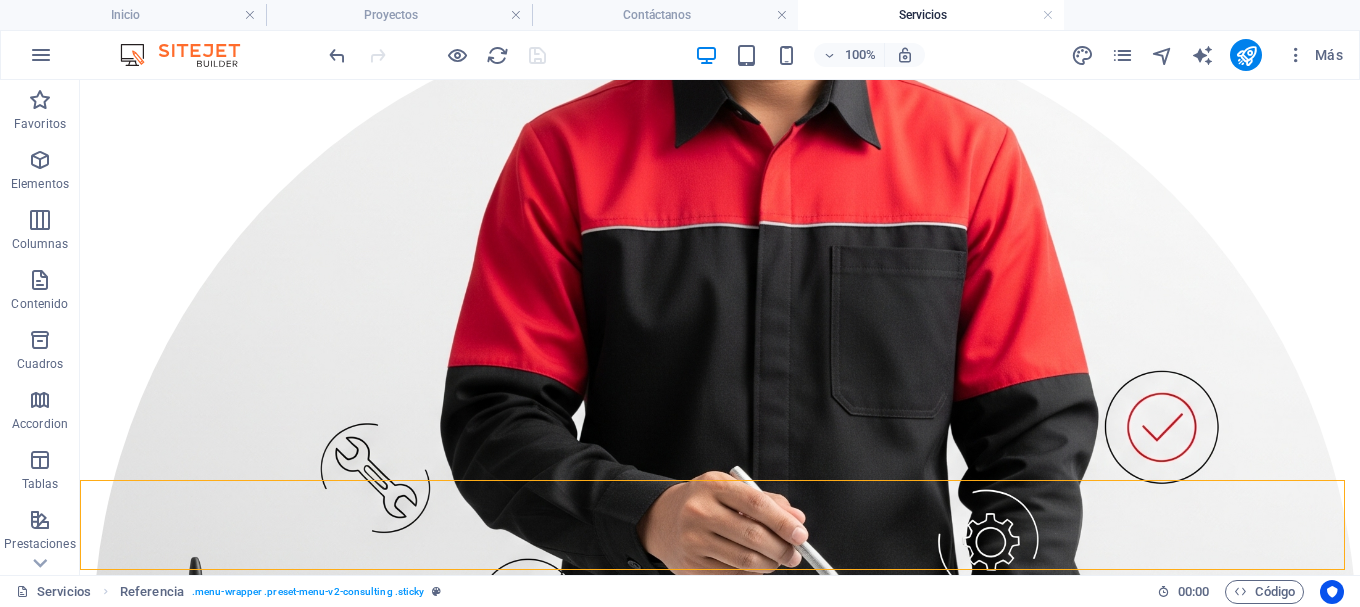 click on "¿Quiénes somos? Servicios Proyectos Contáctanos" at bounding box center (720, -5685) 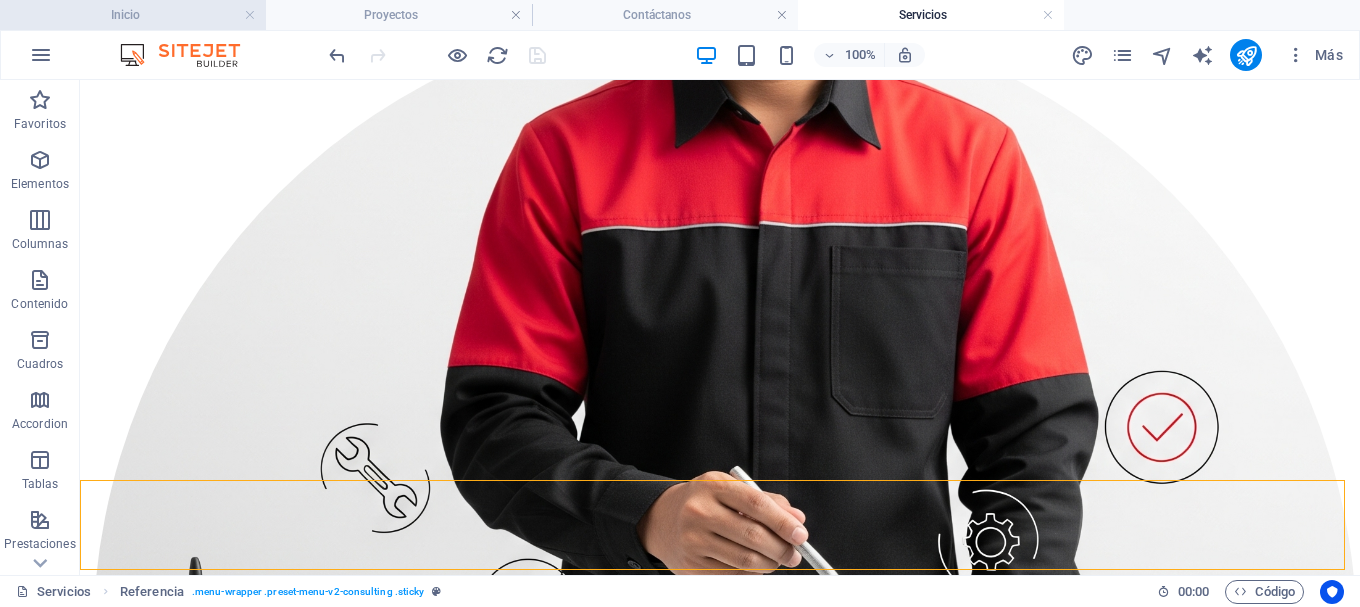 click on "Inicio" at bounding box center (133, 15) 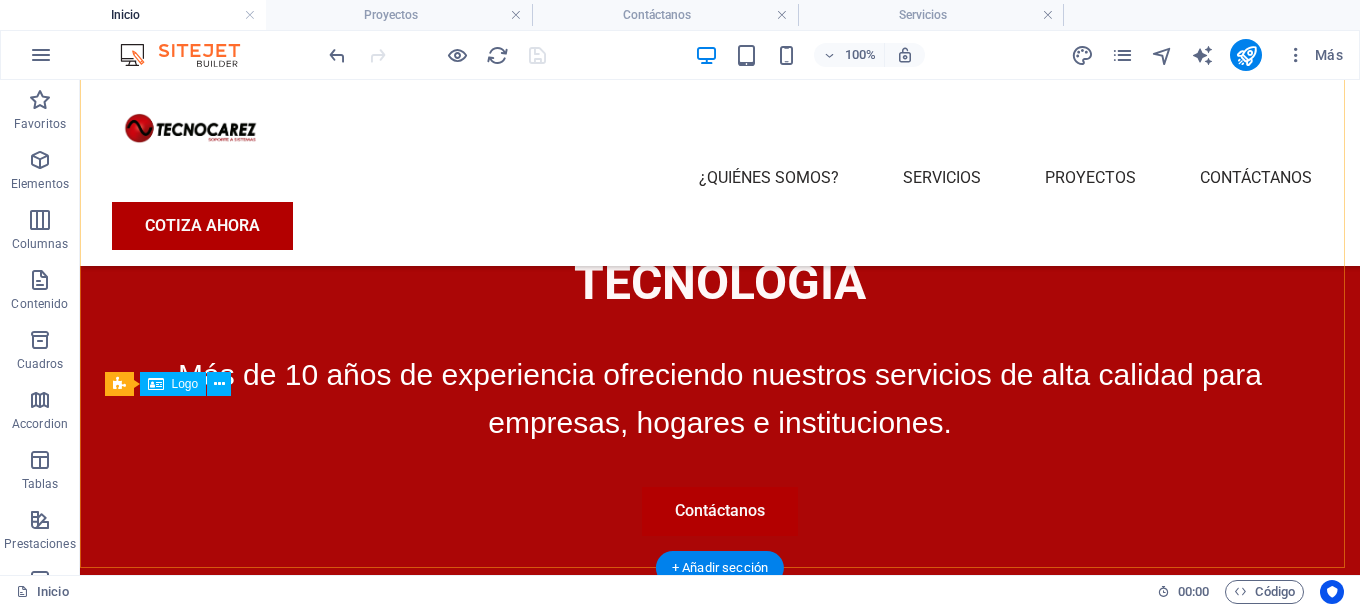 scroll, scrollTop: 412, scrollLeft: 0, axis: vertical 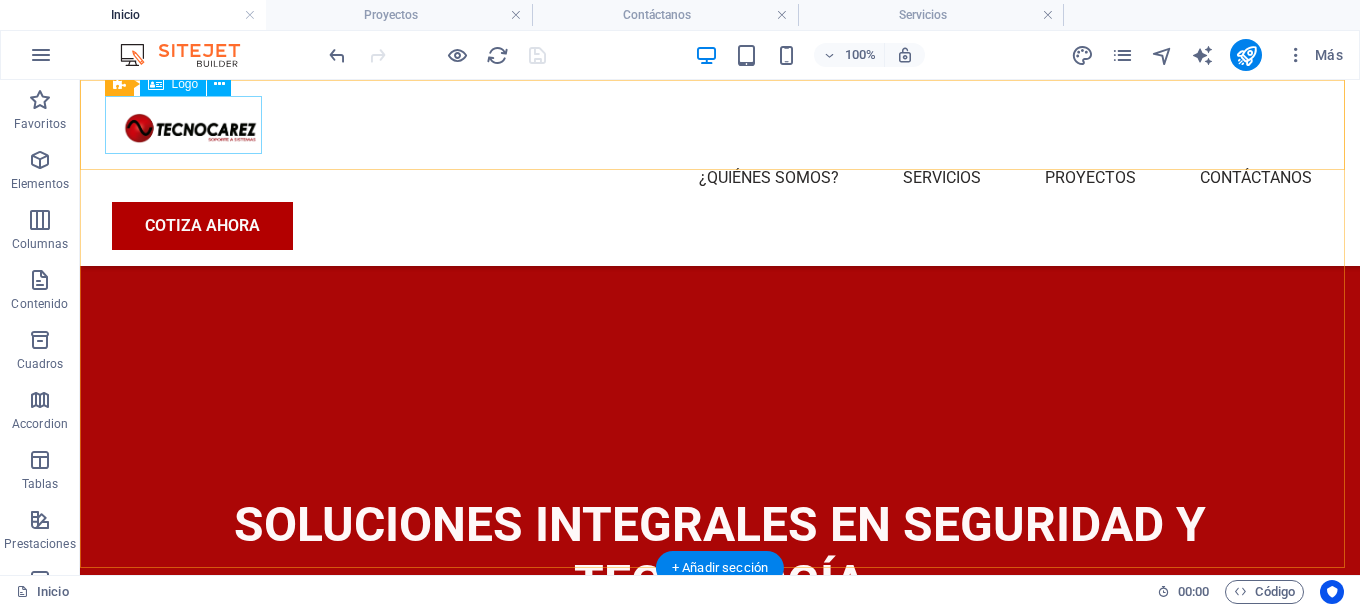 click at bounding box center (720, 125) 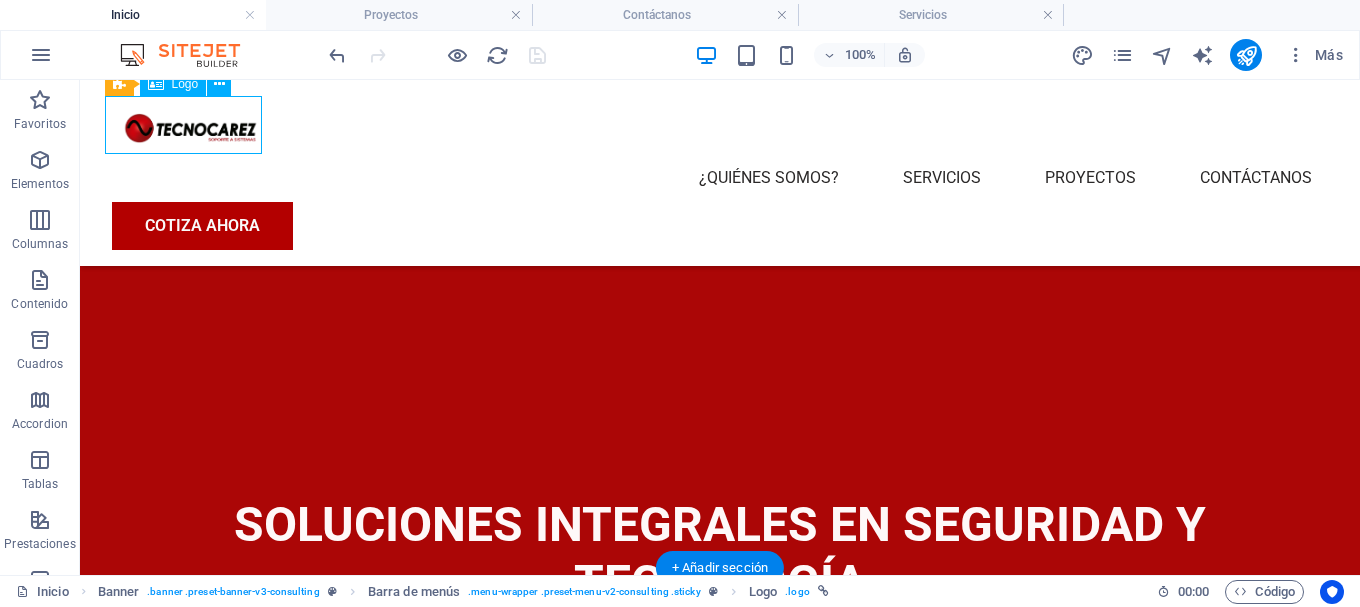 click at bounding box center [720, 125] 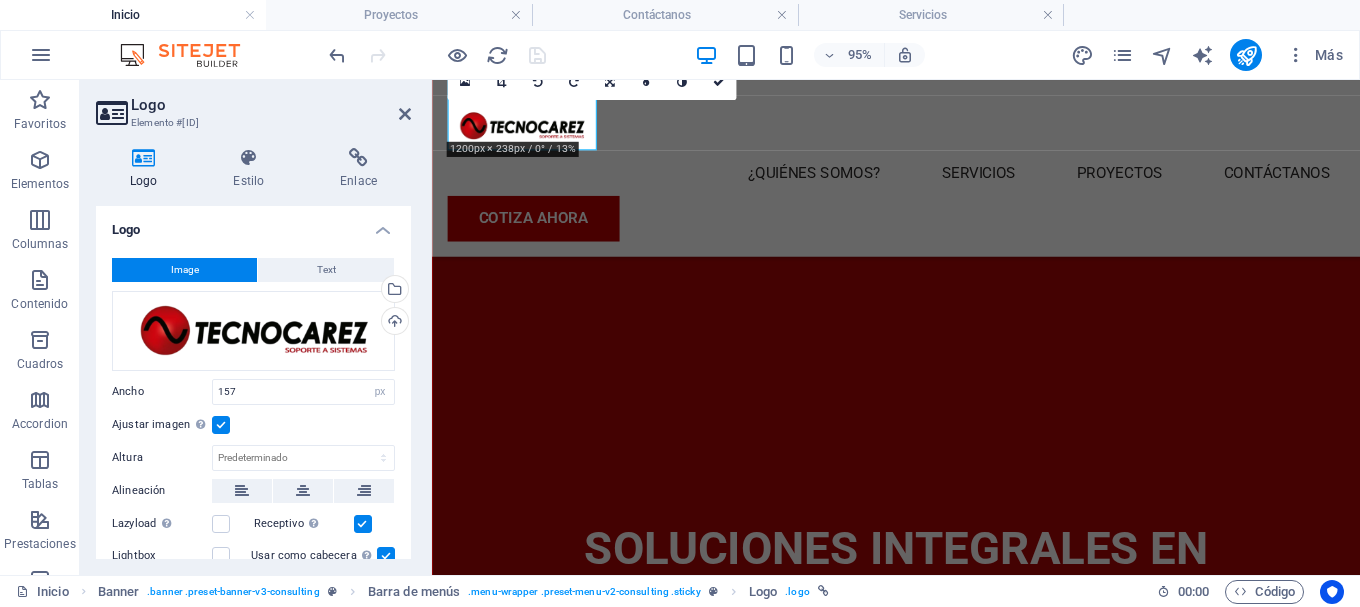 click on "Logo Estilo Enlace Logo Image Text Arrastra archivos aquí, haz clic para escoger archivos o  selecciona archivos de Archivos o de nuestra galería gratuita de fotos y vídeos Selecciona archivos del administrador de archivos, de la galería de fotos o carga archivo(s) Cargar Ancho 157 Predeterminado automático px rem % em vh vw Ajustar imagen Ajustar imagen automáticamente a un ancho y alto fijo Altura Predeterminado automático px Alineación Lazyload La carga de imágenes tras la carga de la página mejora la velocidad de la página. Receptivo Automáticamente cargar tamaños optimizados de smartphone e imagen retina. Lightbox Usar como cabecera La imagen se ajustará en una etiqueta de cabecera H1. Resulta útil para dar al texto alternativo el peso de una cabecera H1, por ejemplo, para el logo. En caso de duda, dejar deseleccionado. Optimizado Las imágenes se comprimen para así mejorar la velocidad de las páginas. Posición Dirección Personalizado X offset 50 px rem % vh vw Y offset 50 px rem % vh" at bounding box center [253, 353] 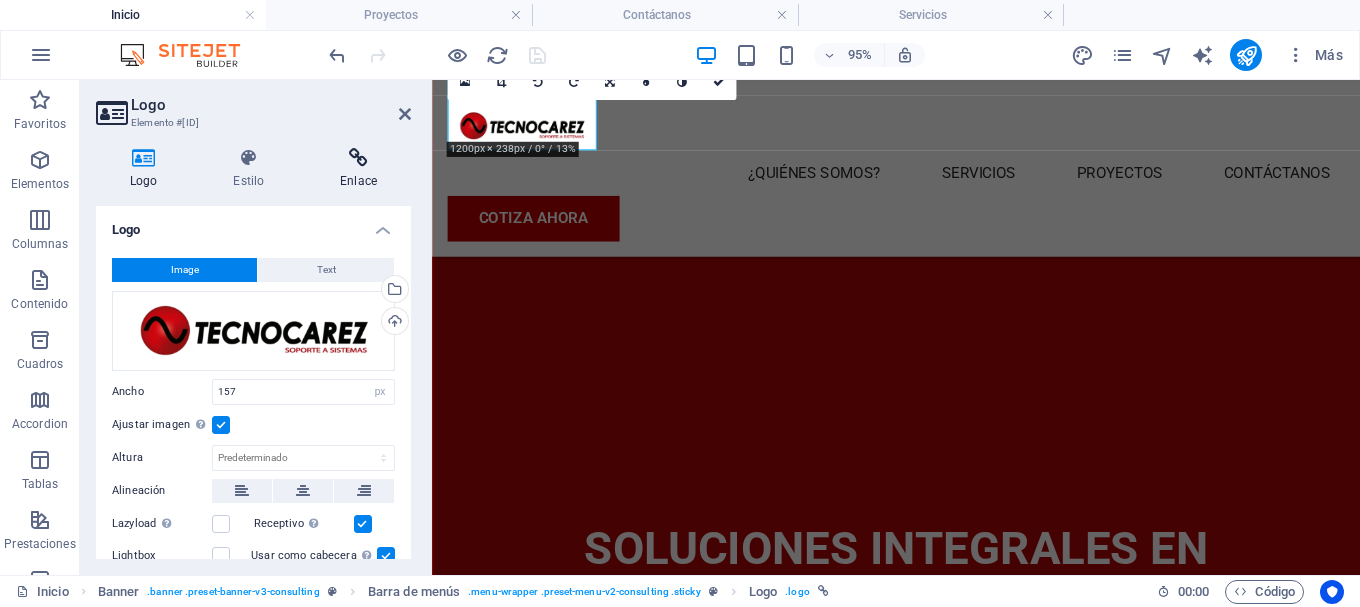 click at bounding box center [358, 158] 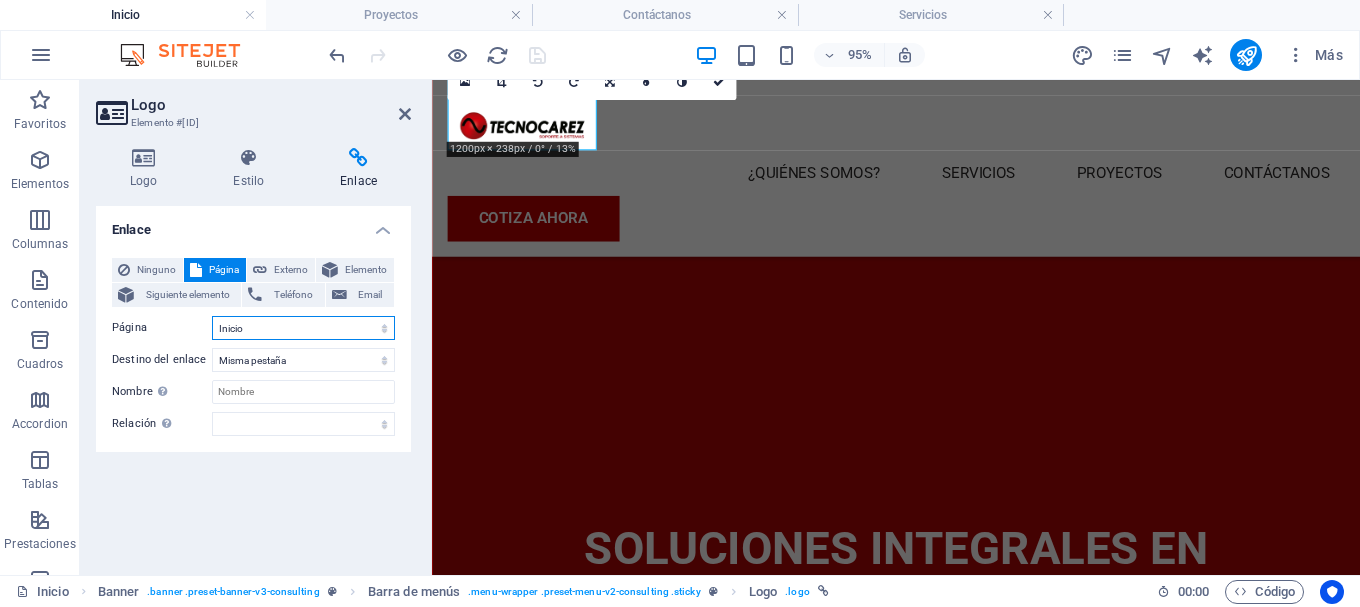 click on "Inicio ¿Quiénes somos? Servicios Proyectos Contáctanos Aviso Legal  Política de privacidad Términos y condiciones" at bounding box center [303, 328] 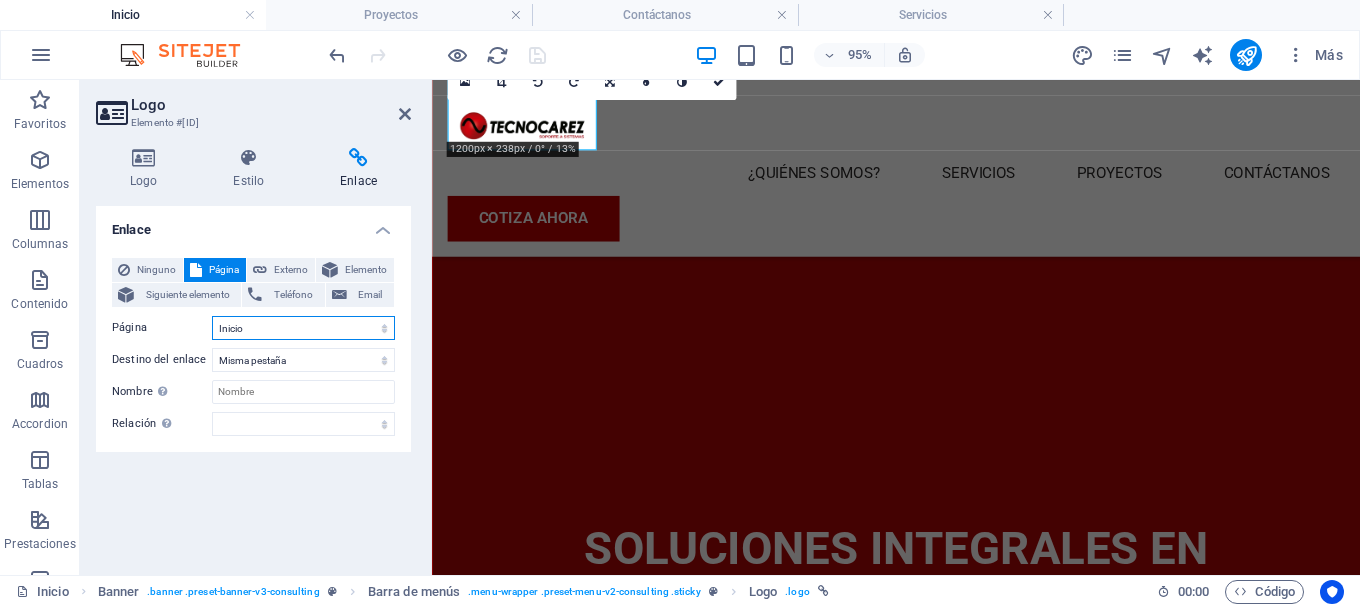 click on "Inicio ¿Quiénes somos? Servicios Proyectos Contáctanos Aviso Legal  Política de privacidad Términos y condiciones" at bounding box center (303, 328) 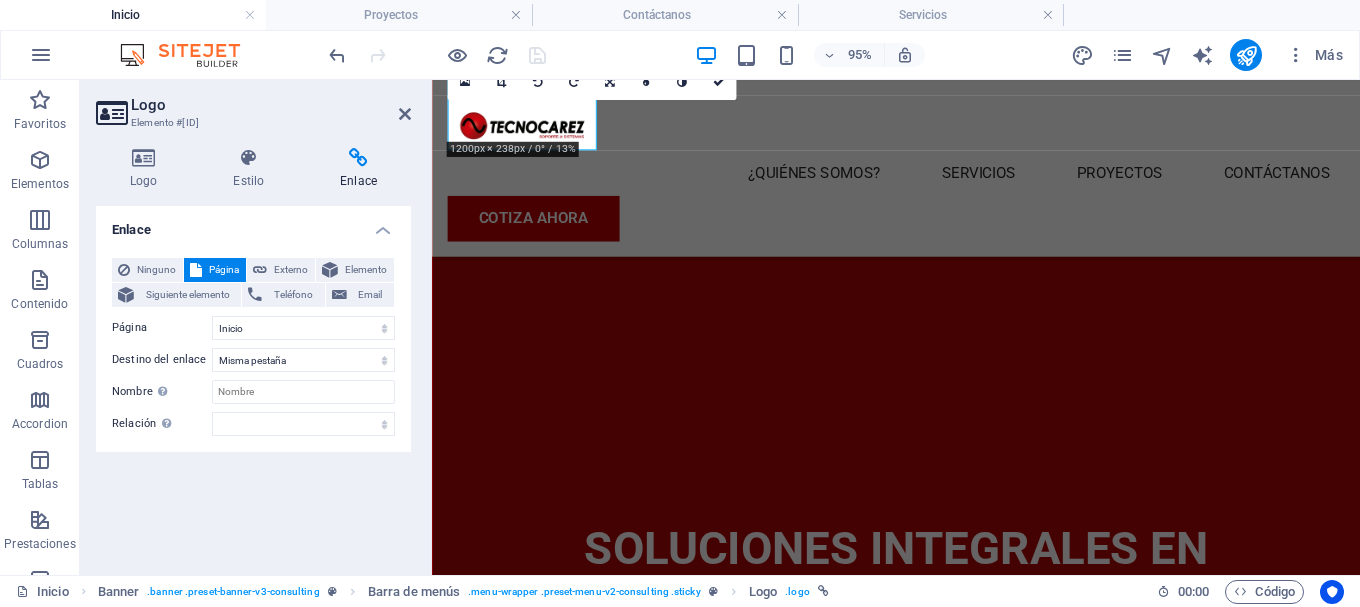 click at bounding box center (920, 340) 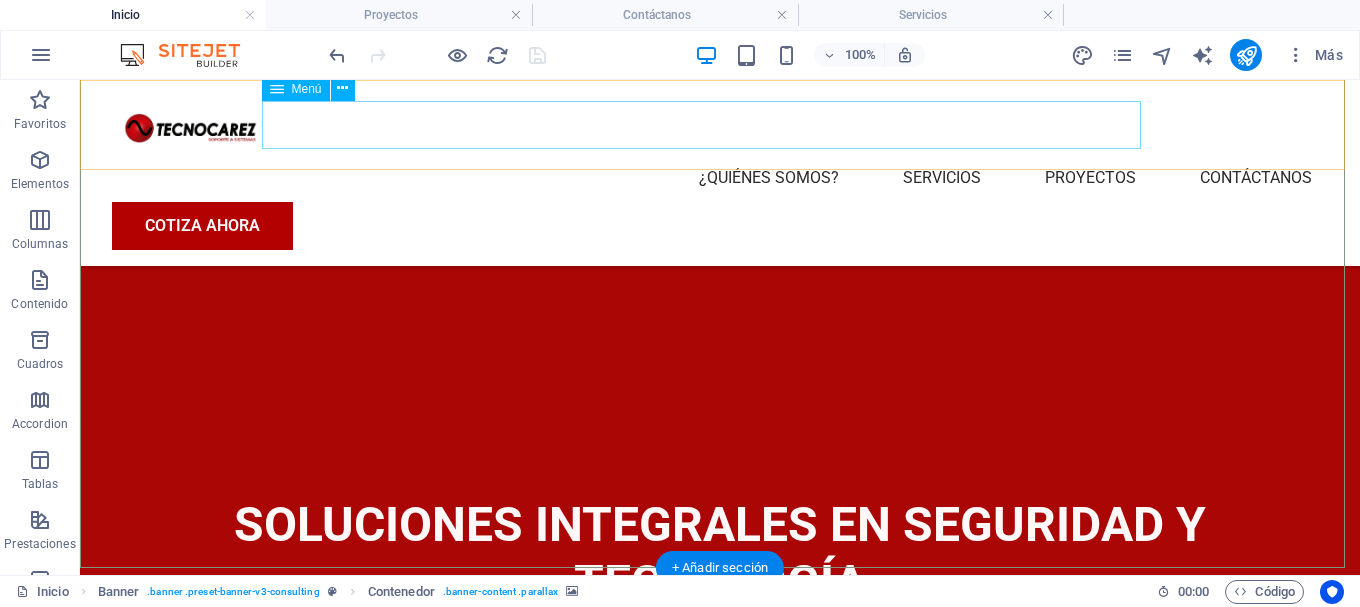 click on "¿Quiénes somos? Servicios Proyectos Contáctanos" at bounding box center (720, 178) 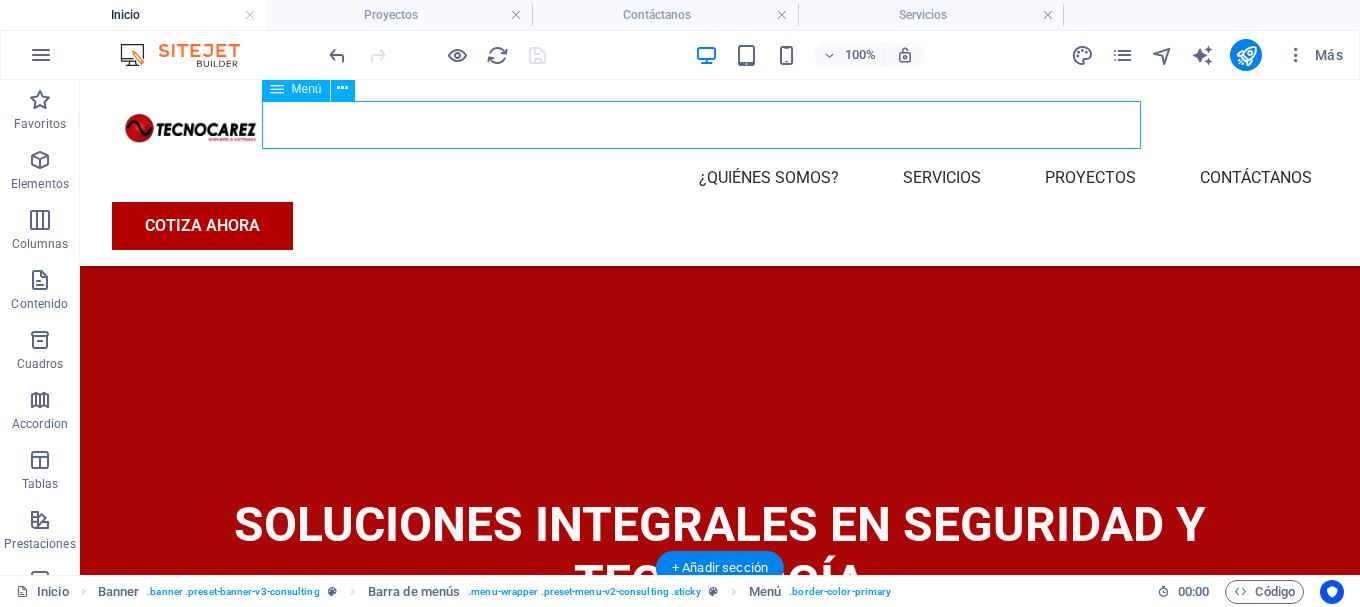 click on "¿Quiénes somos? Servicios Proyectos Contáctanos" at bounding box center [720, 178] 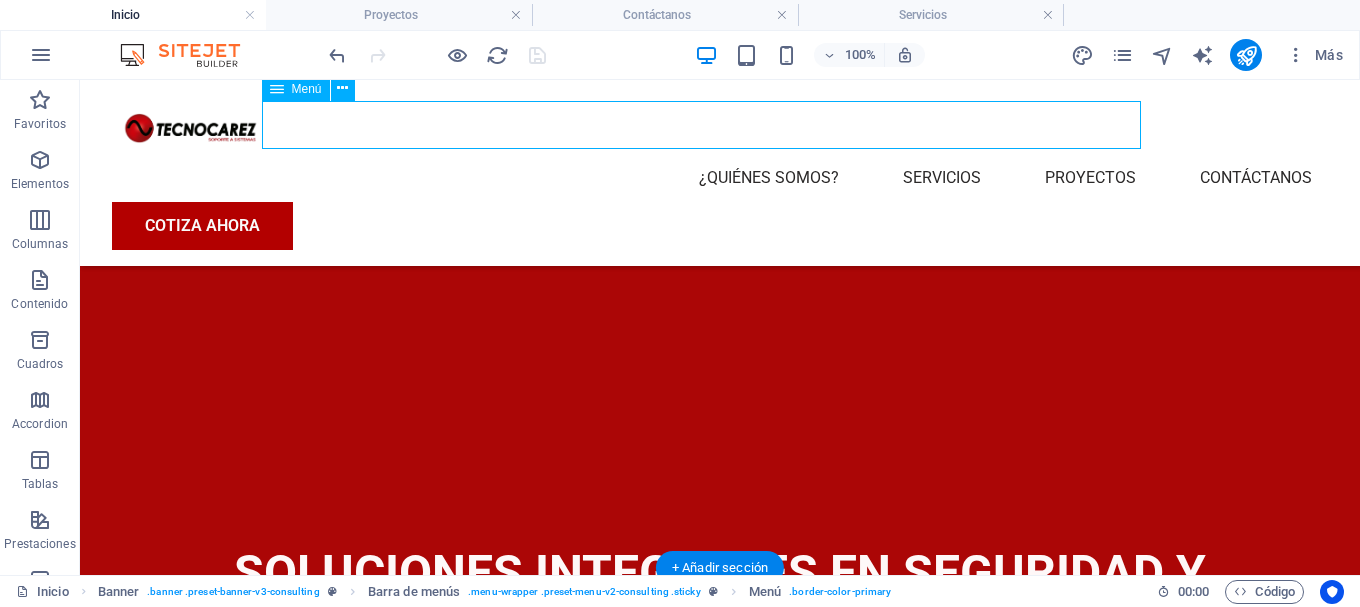 select on "1" 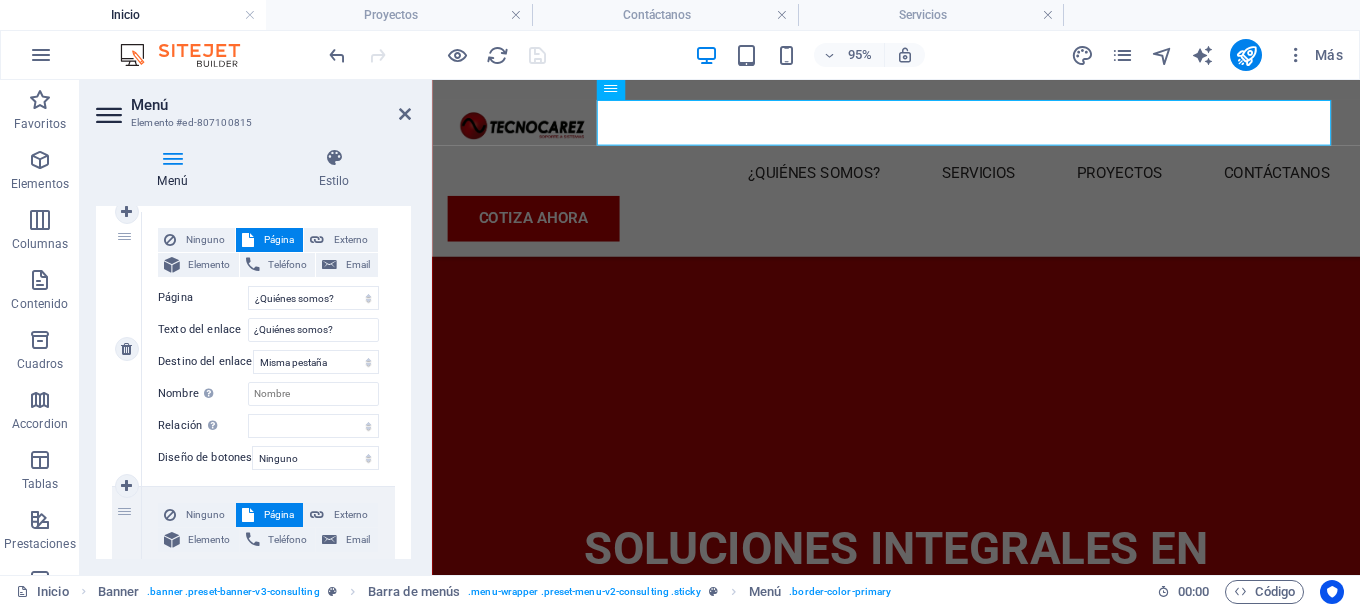 scroll, scrollTop: 300, scrollLeft: 0, axis: vertical 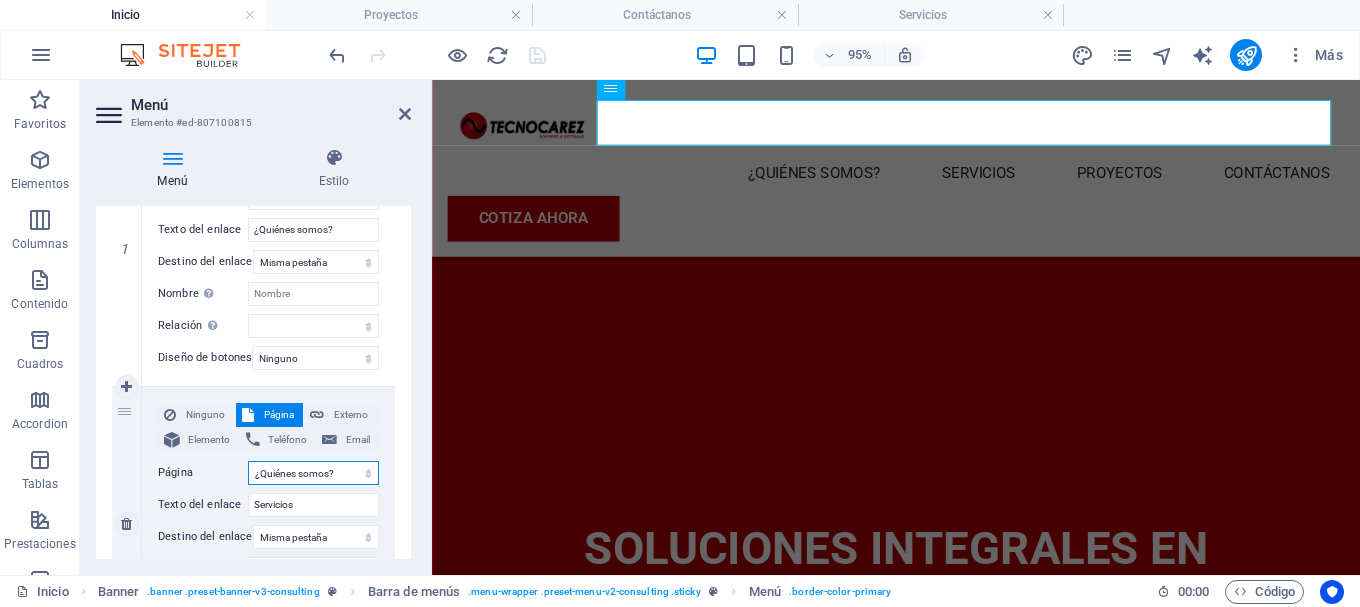 click on "Inicio ¿Quiénes somos? Servicios Proyectos Contáctanos Aviso Legal  Política de privacidad Términos y condiciones" at bounding box center [313, 473] 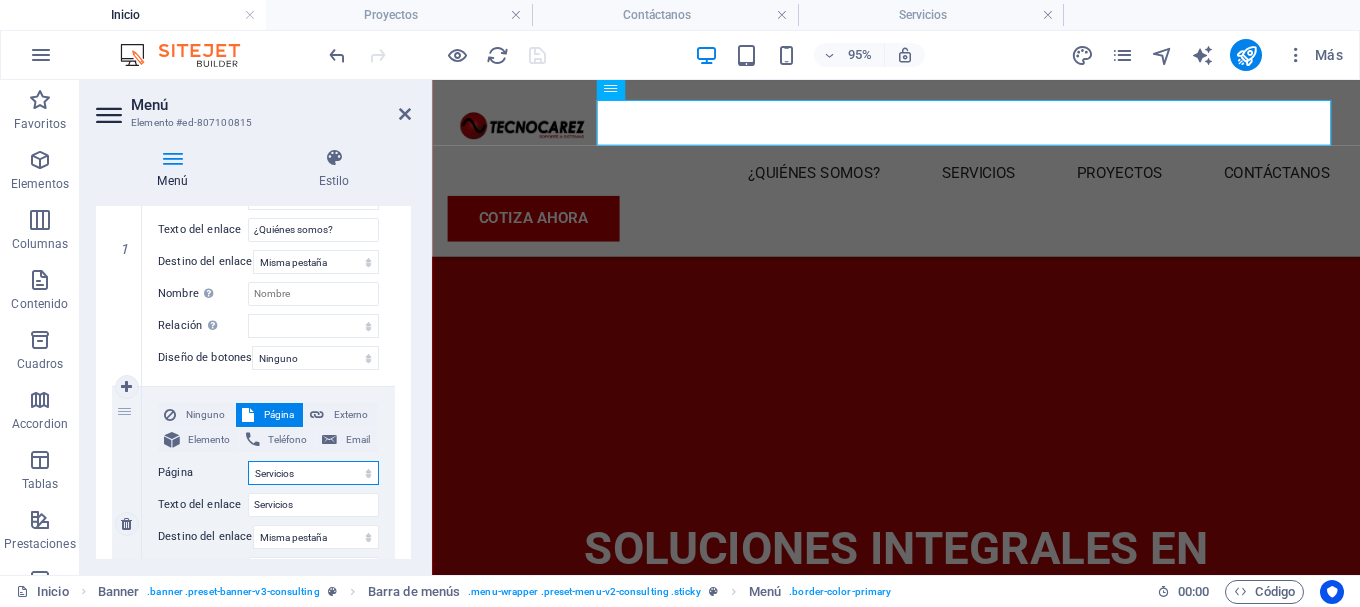 click on "Inicio ¿Quiénes somos? Servicios Proyectos Contáctanos Aviso Legal  Política de privacidad Términos y condiciones" at bounding box center (313, 473) 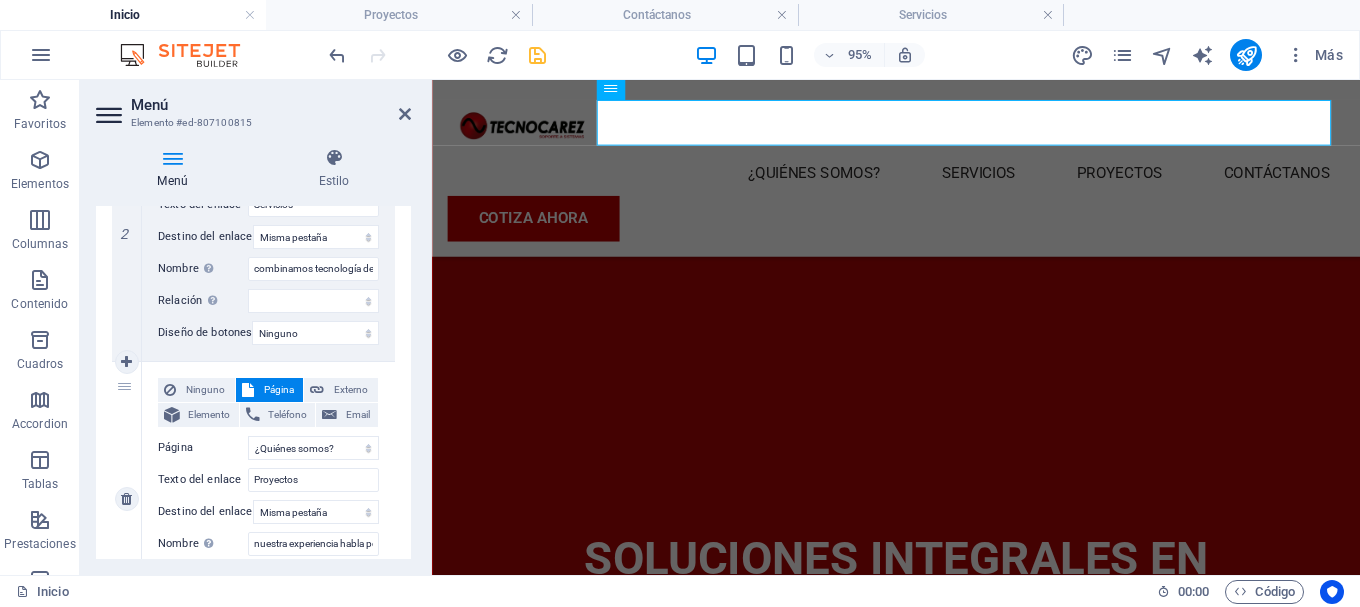 scroll, scrollTop: 700, scrollLeft: 0, axis: vertical 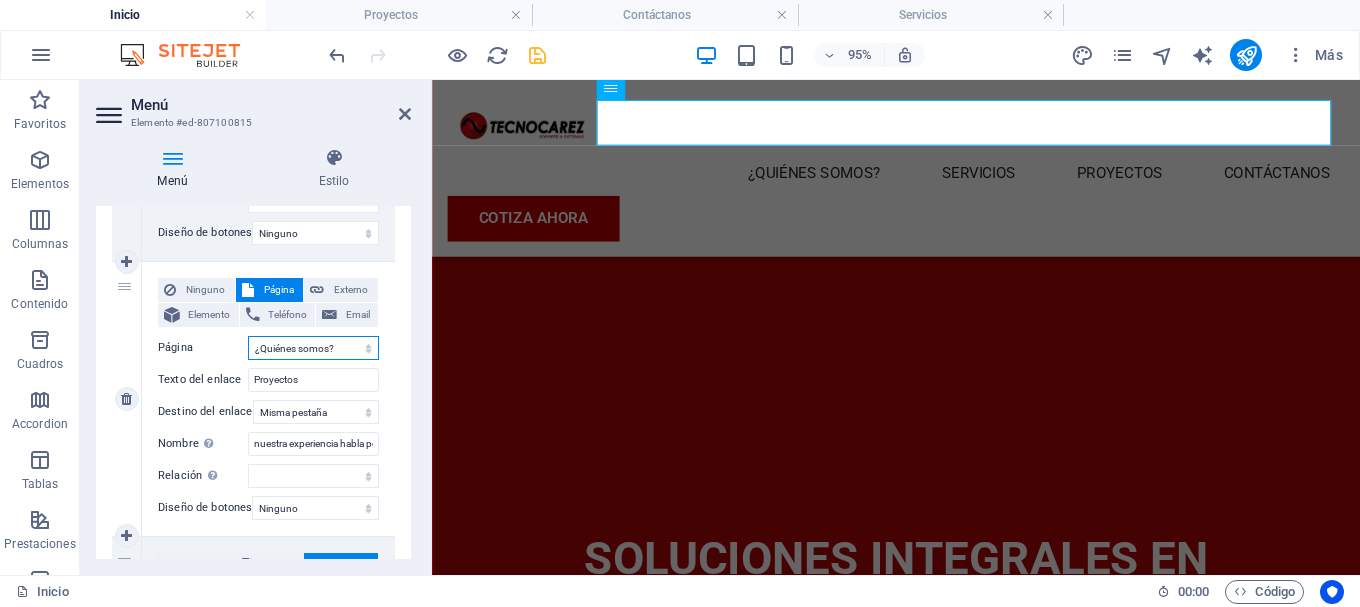 click on "Inicio ¿Quiénes somos? Servicios Proyectos Contáctanos Aviso Legal  Política de privacidad Términos y condiciones" at bounding box center [313, 348] 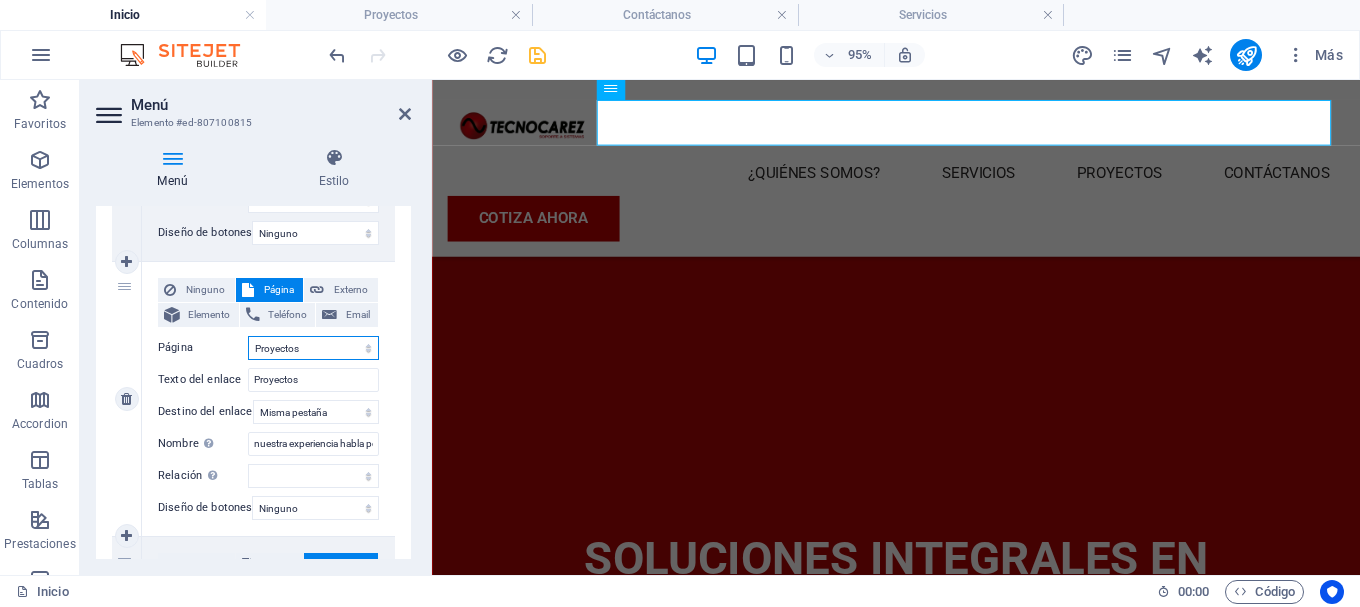 click on "Inicio ¿Quiénes somos? Servicios Proyectos Contáctanos Aviso Legal  Política de privacidad Términos y condiciones" at bounding box center (313, 348) 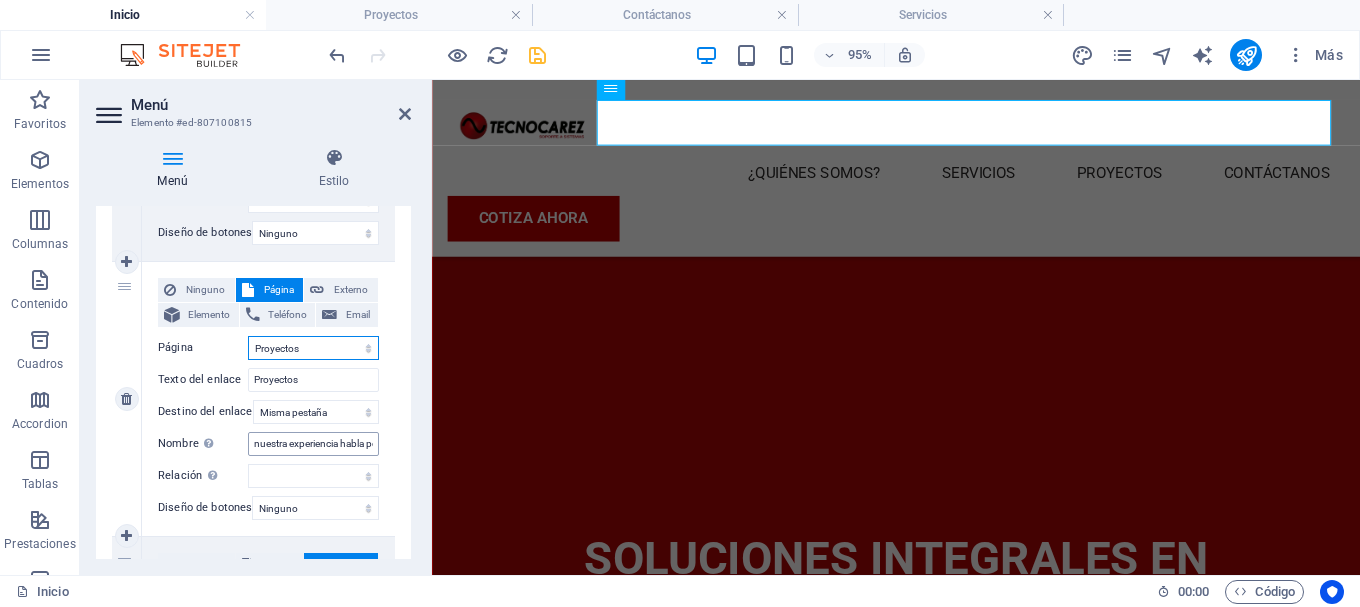 select 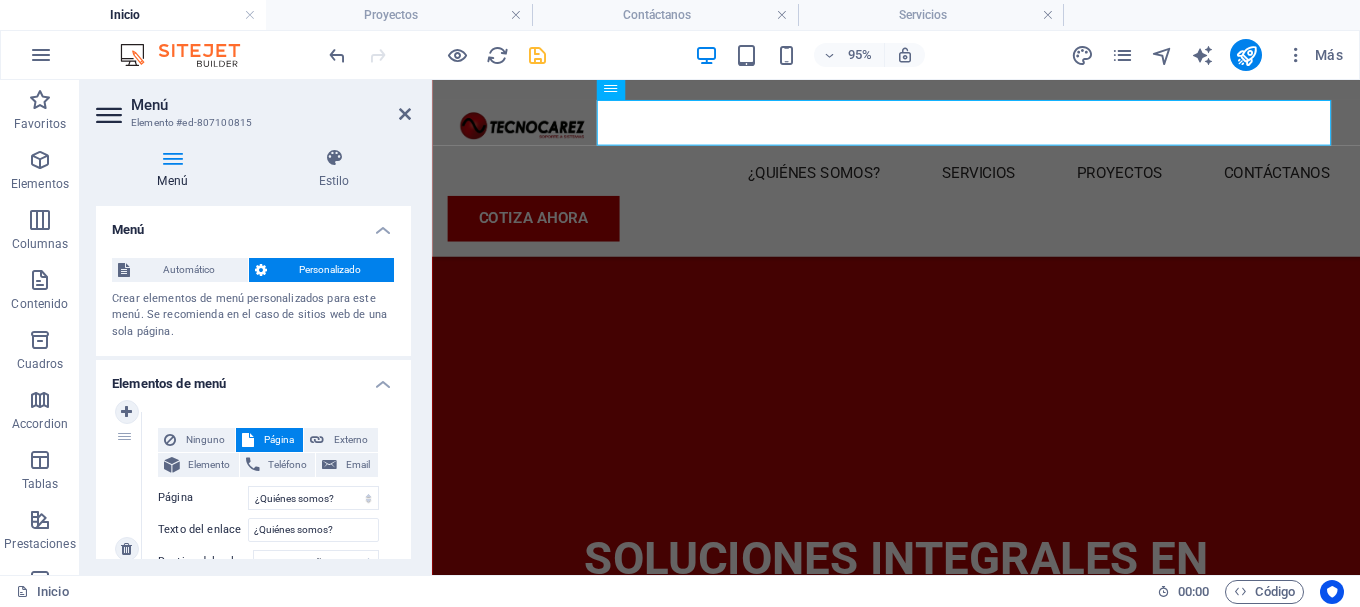 scroll, scrollTop: 100, scrollLeft: 0, axis: vertical 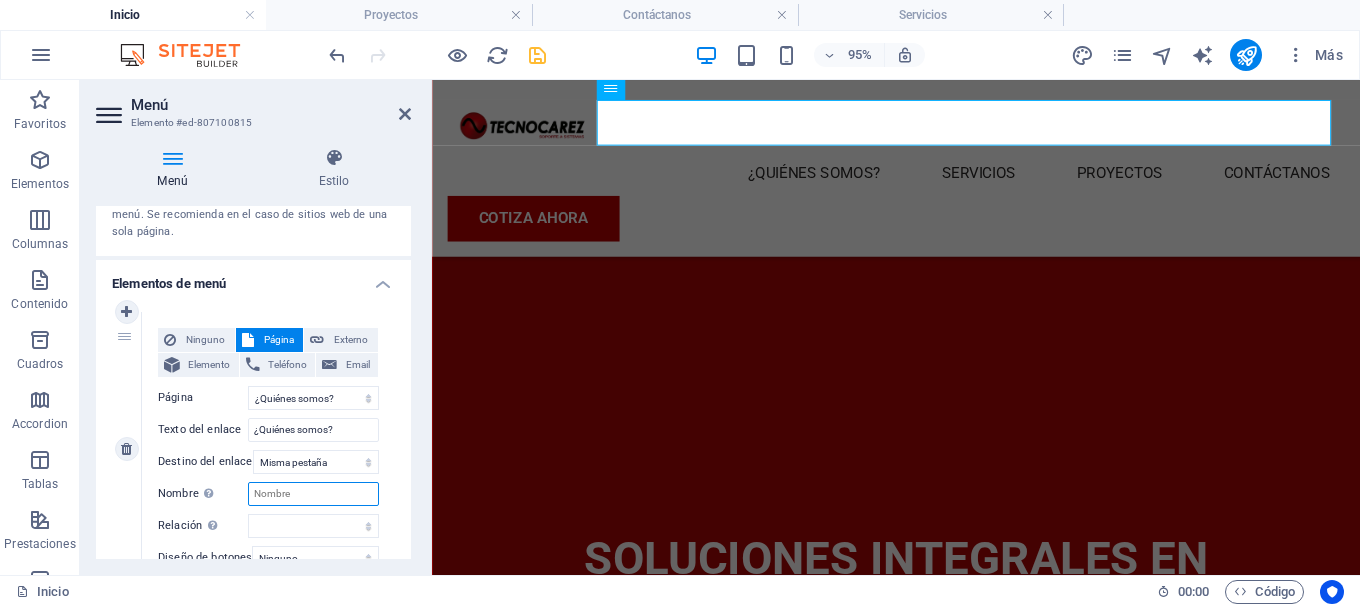 click on "Nombre Una descripción adicional del enlace no debería ser igual al texto del enlace. El título suele mostrarse como un texto de información cuando se mueve el ratón por encima del elemento. Déjalo en blanco en caso de dudas." at bounding box center (313, 494) 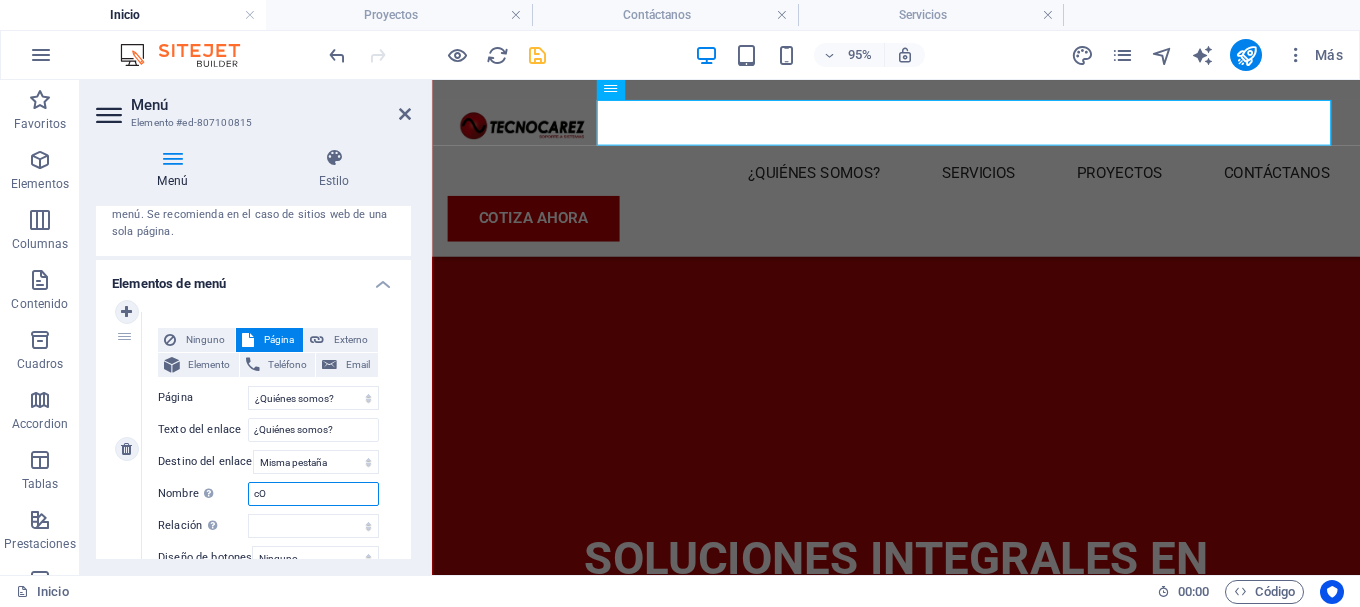 type on "c" 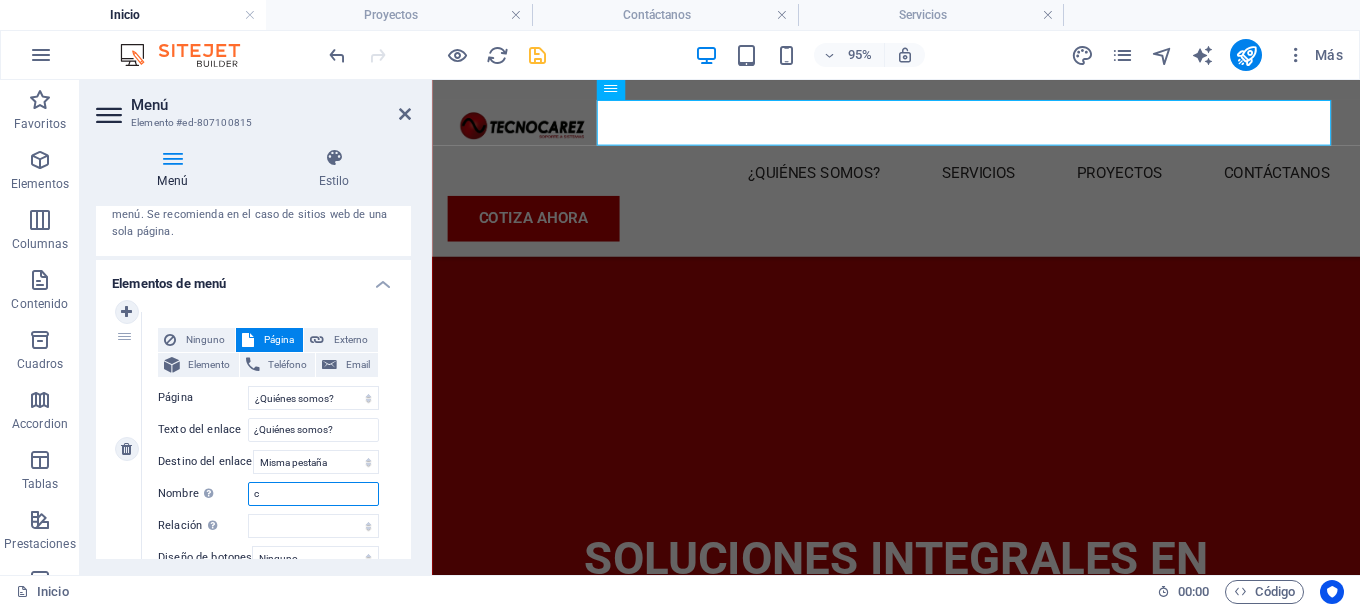 type 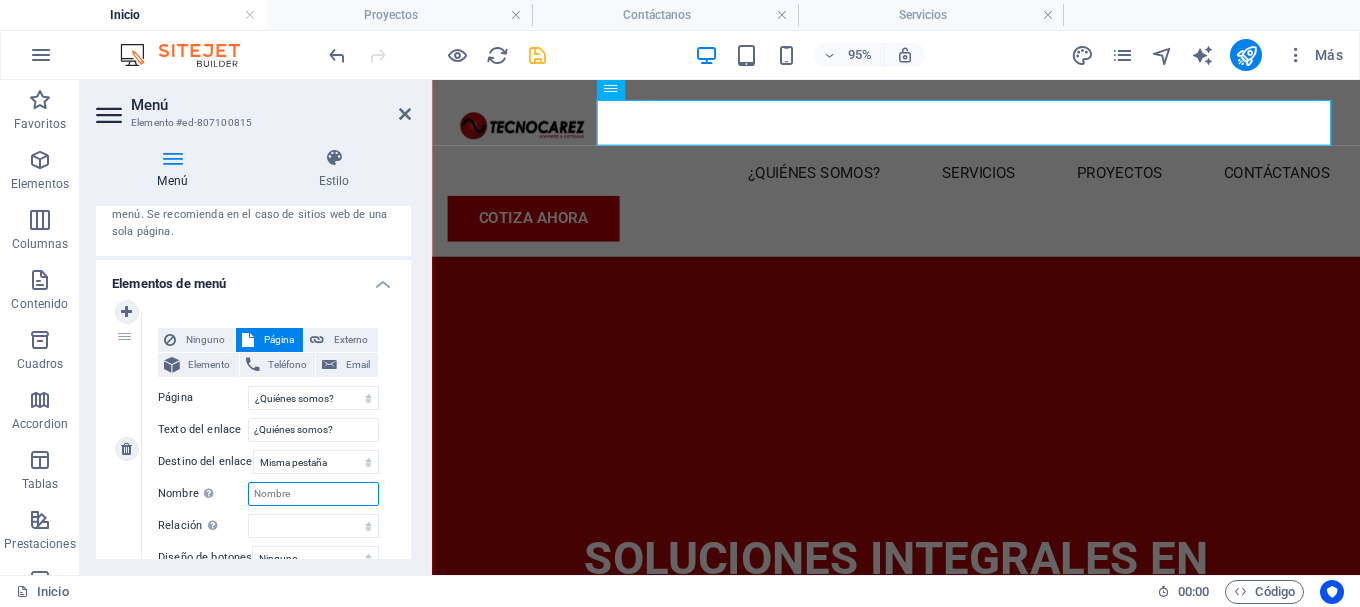 select 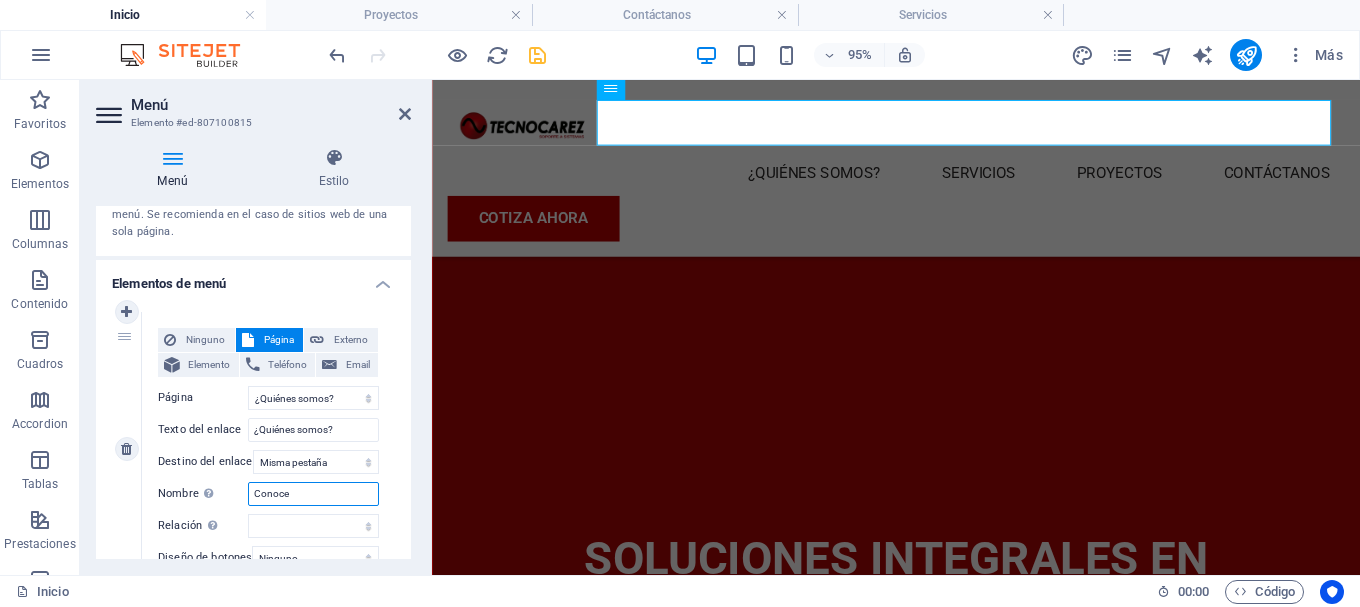 type on "Conoce" 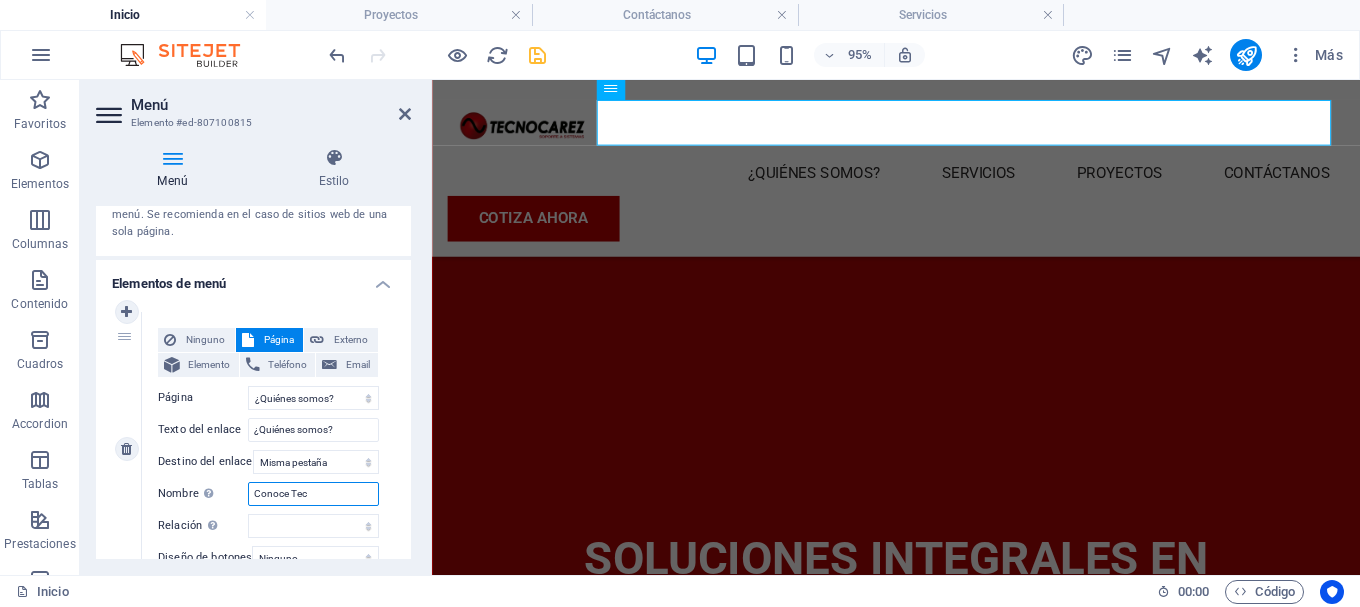 type on "Conoce Tecn" 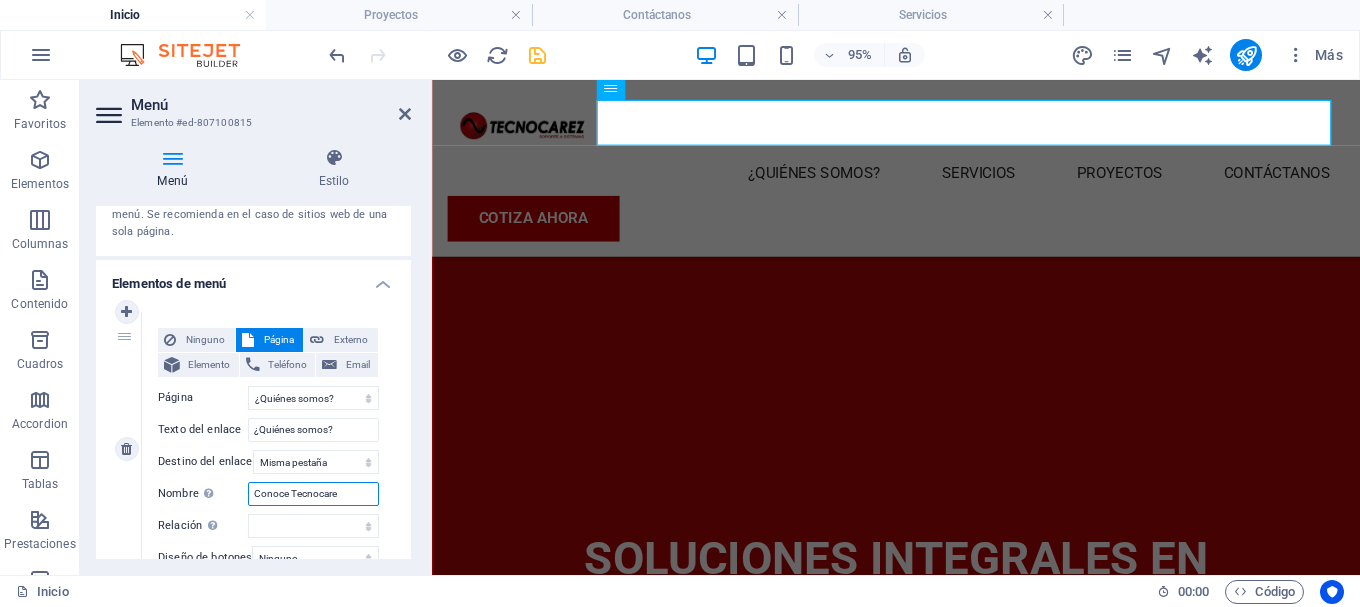 type on "Conoce Tecnocarez" 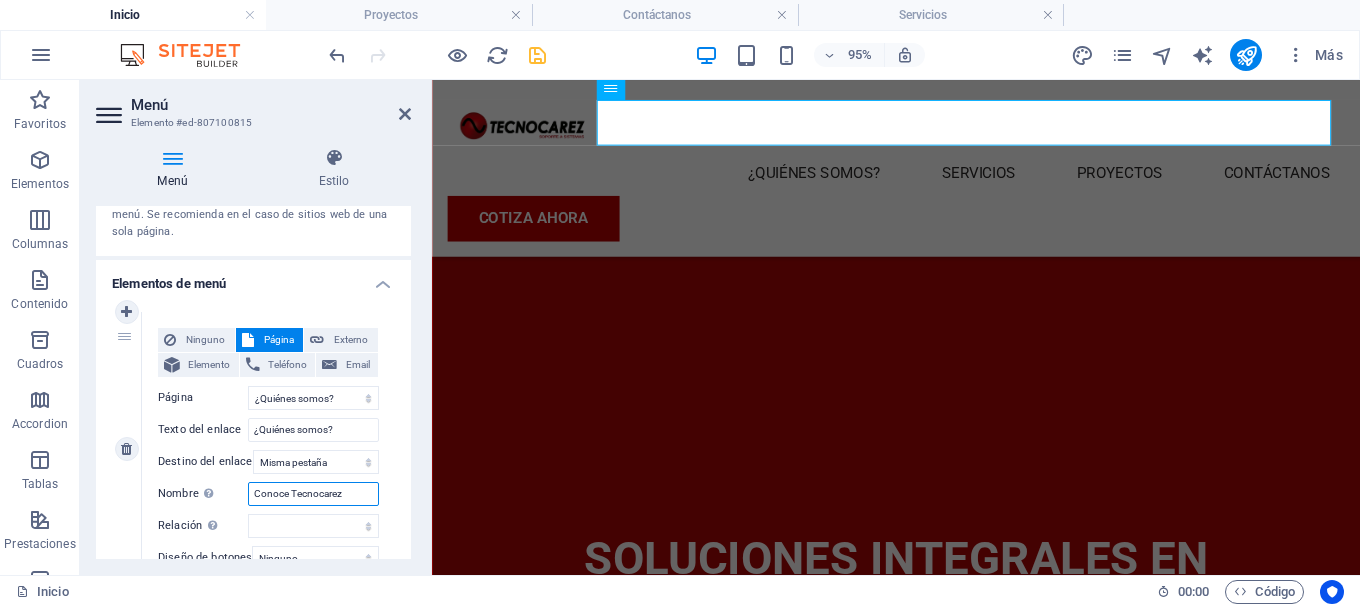 select 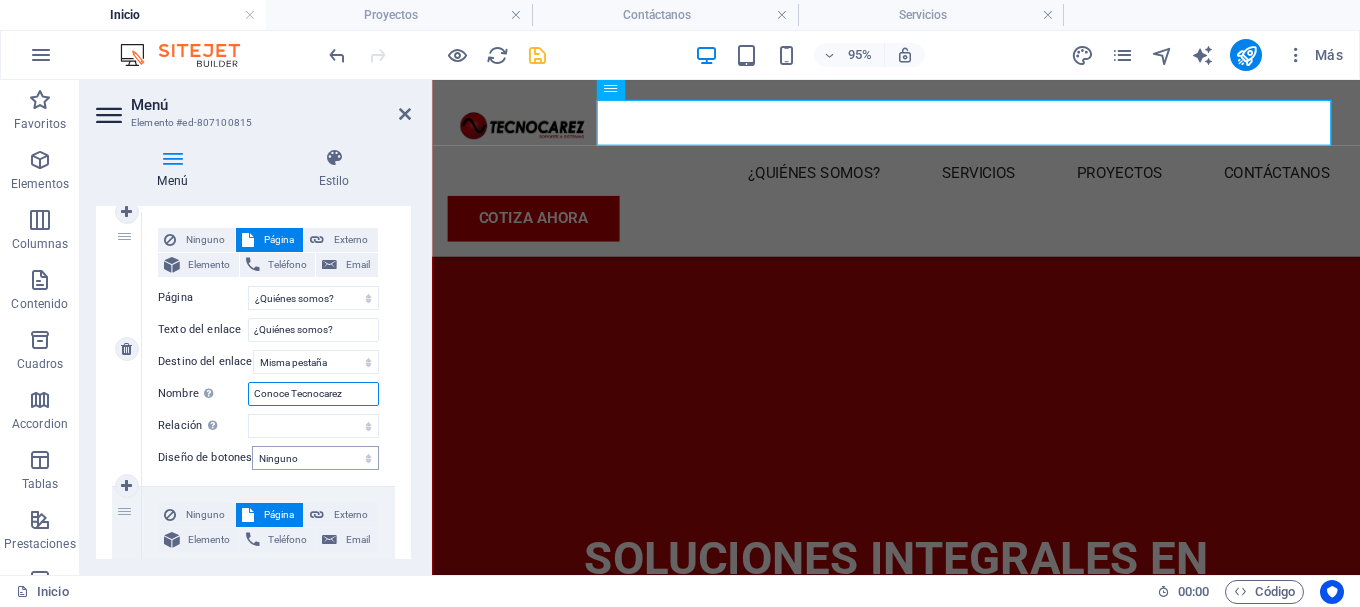 scroll, scrollTop: 400, scrollLeft: 0, axis: vertical 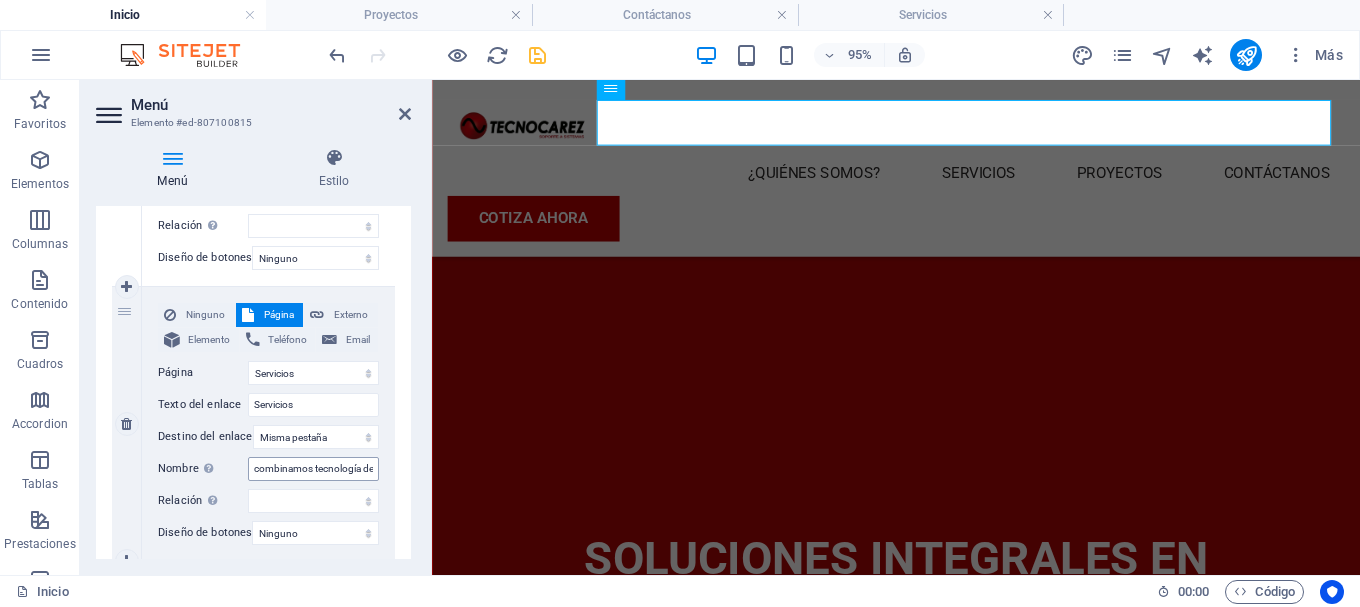 type on "Conoce Tecnocarez" 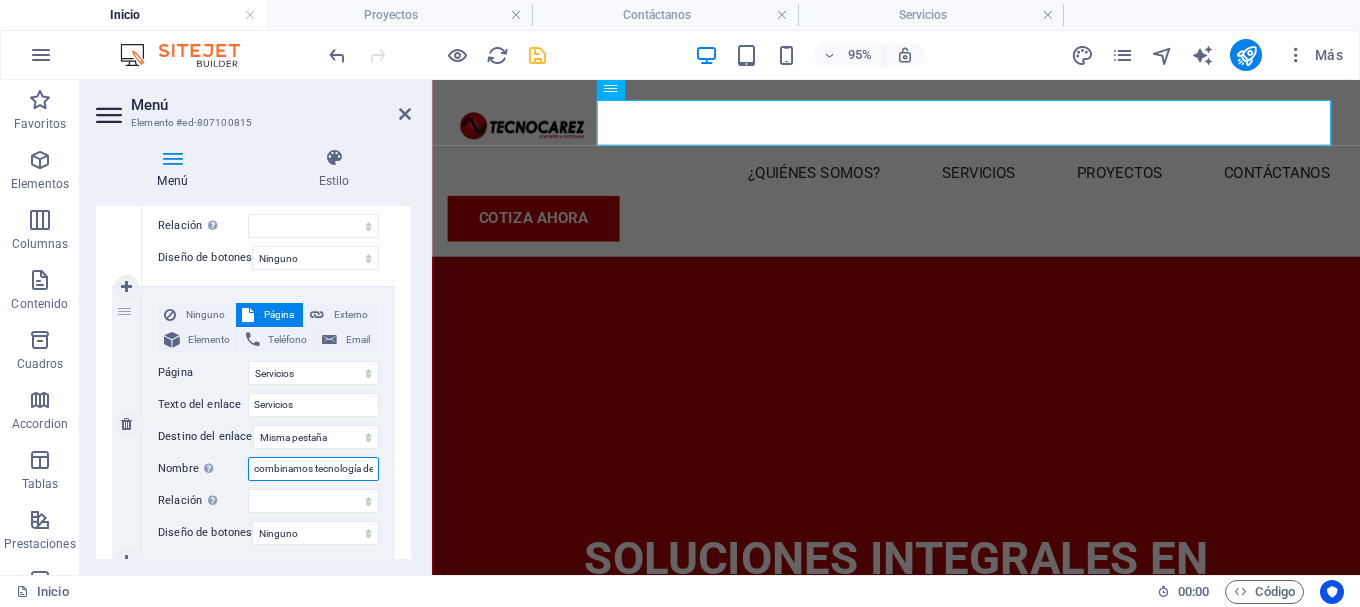 click on "combinamos tecnología de punta con atención personalizada para ofrecerte soluciones integrales en seguridad y eficiencia." at bounding box center (313, 469) 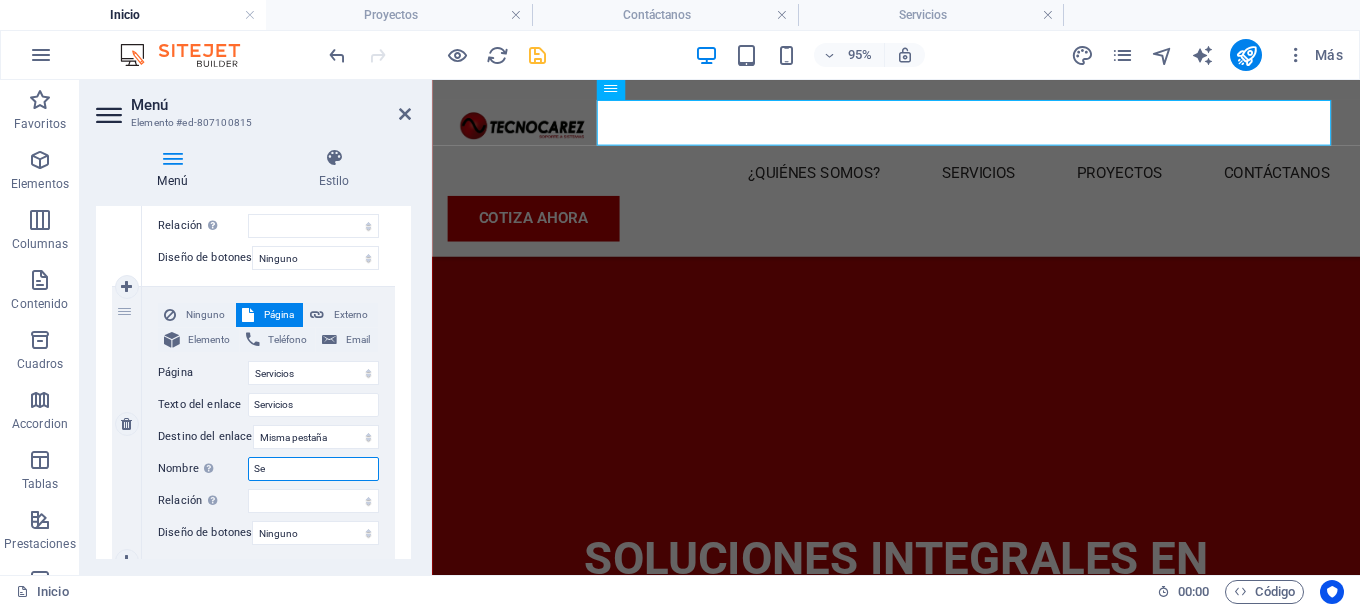 type on "Ser" 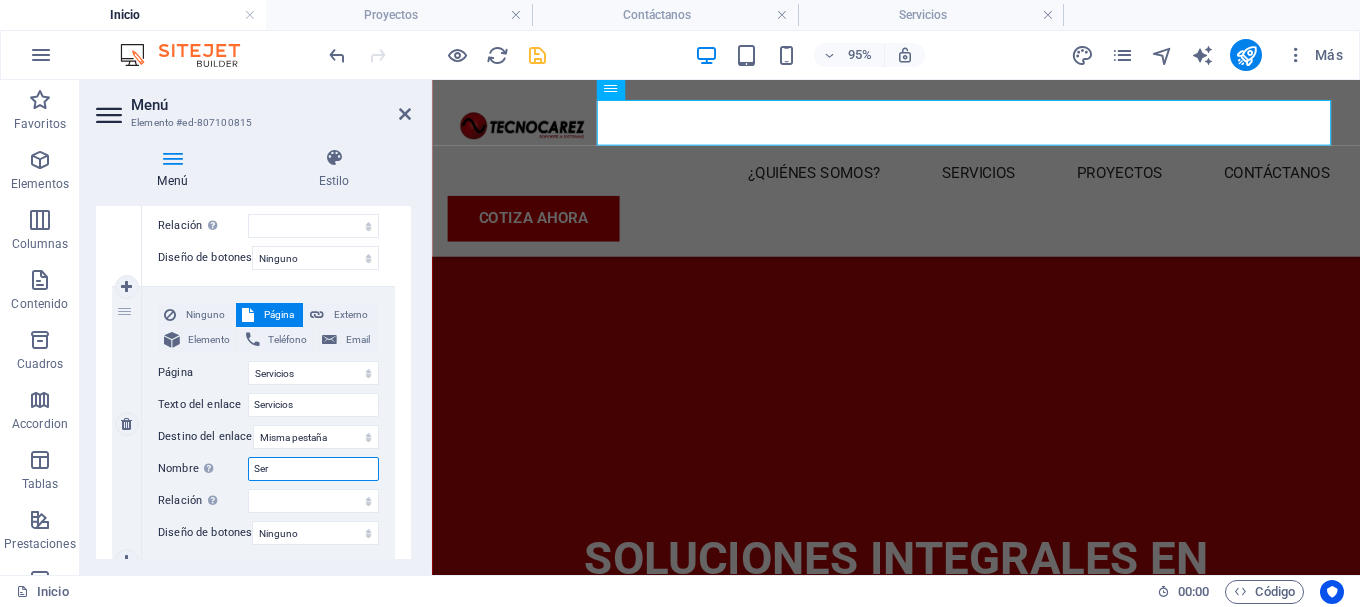 select 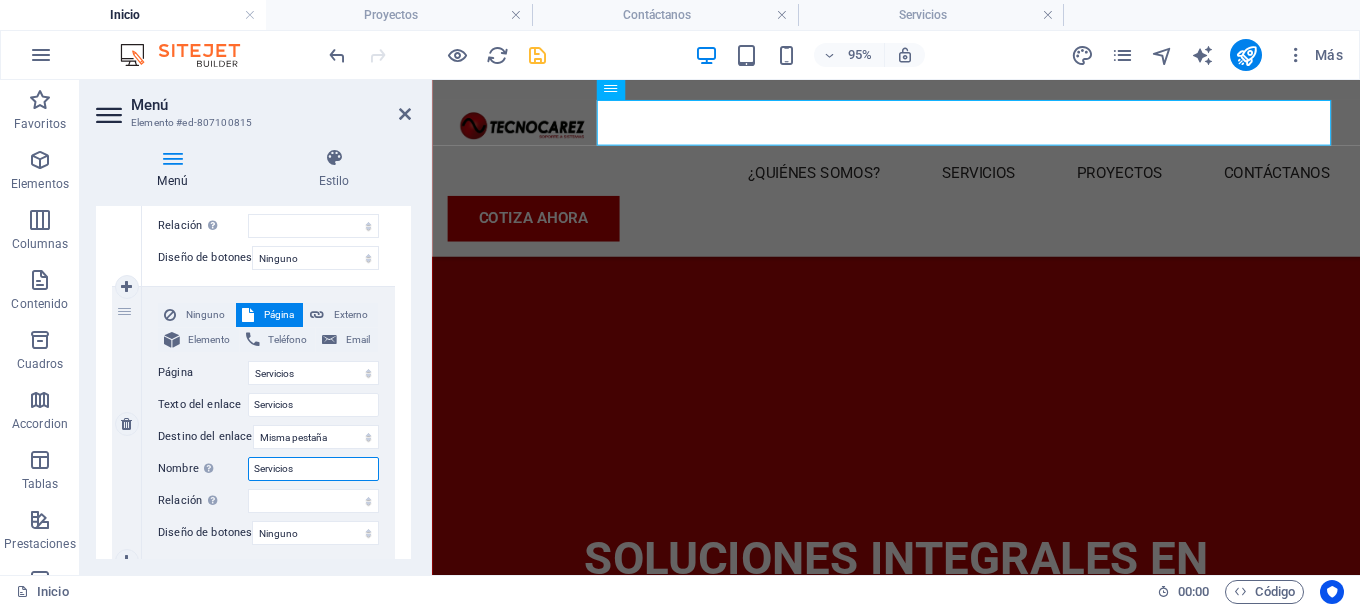 type on "Servicios" 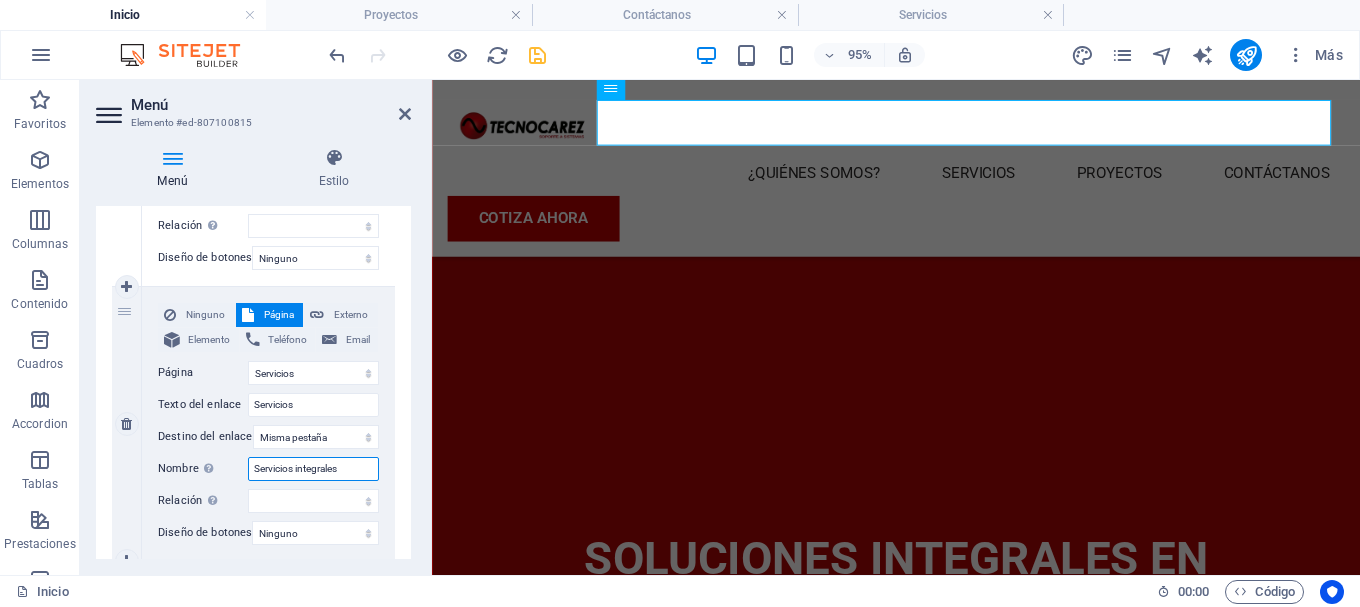 type on "Servicios integrales" 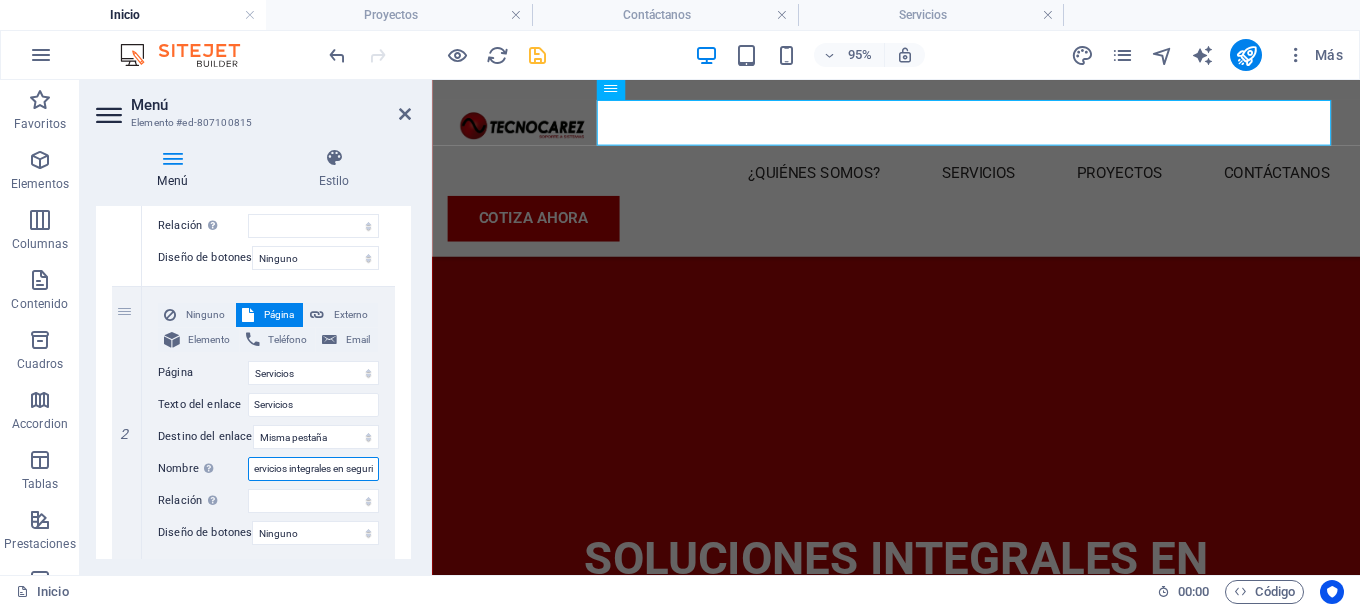 type on "Servicios integrales en segurid" 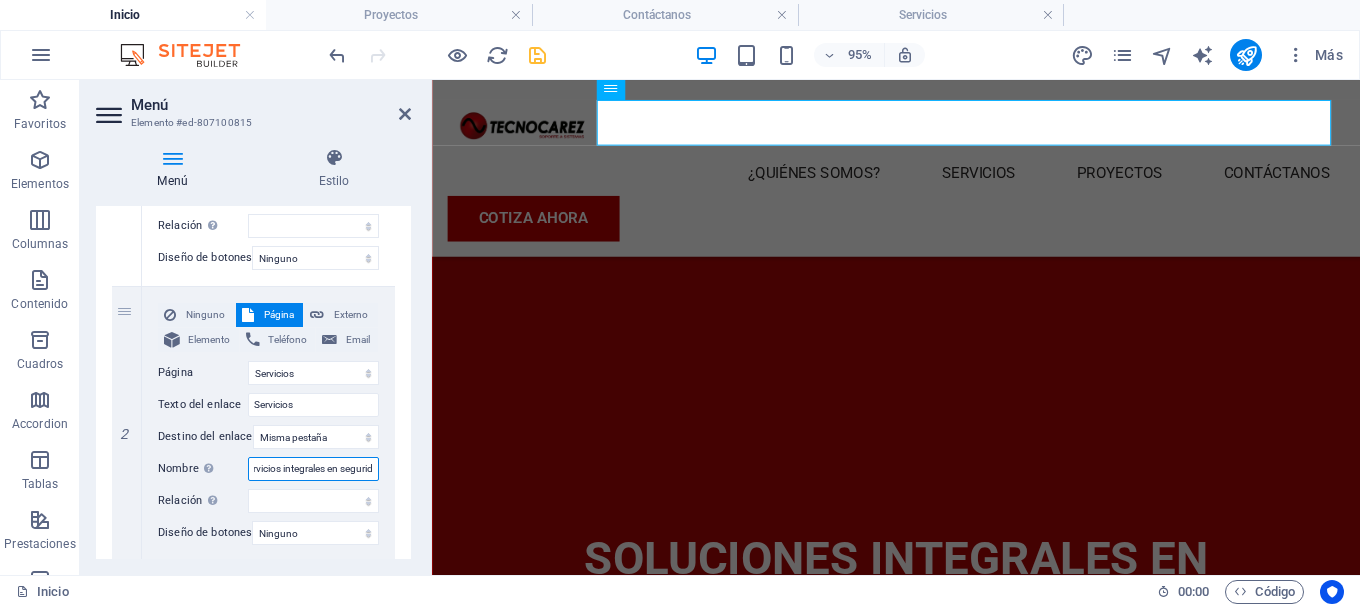 select 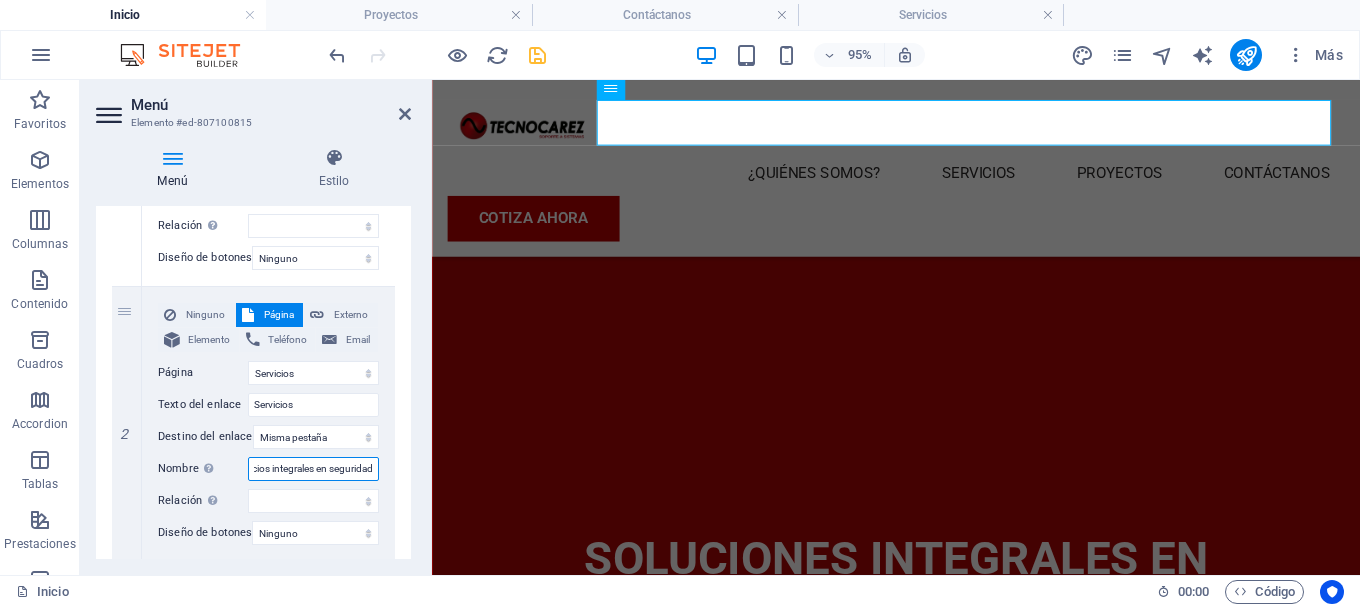 type on "Servicios integrales en seguridad y" 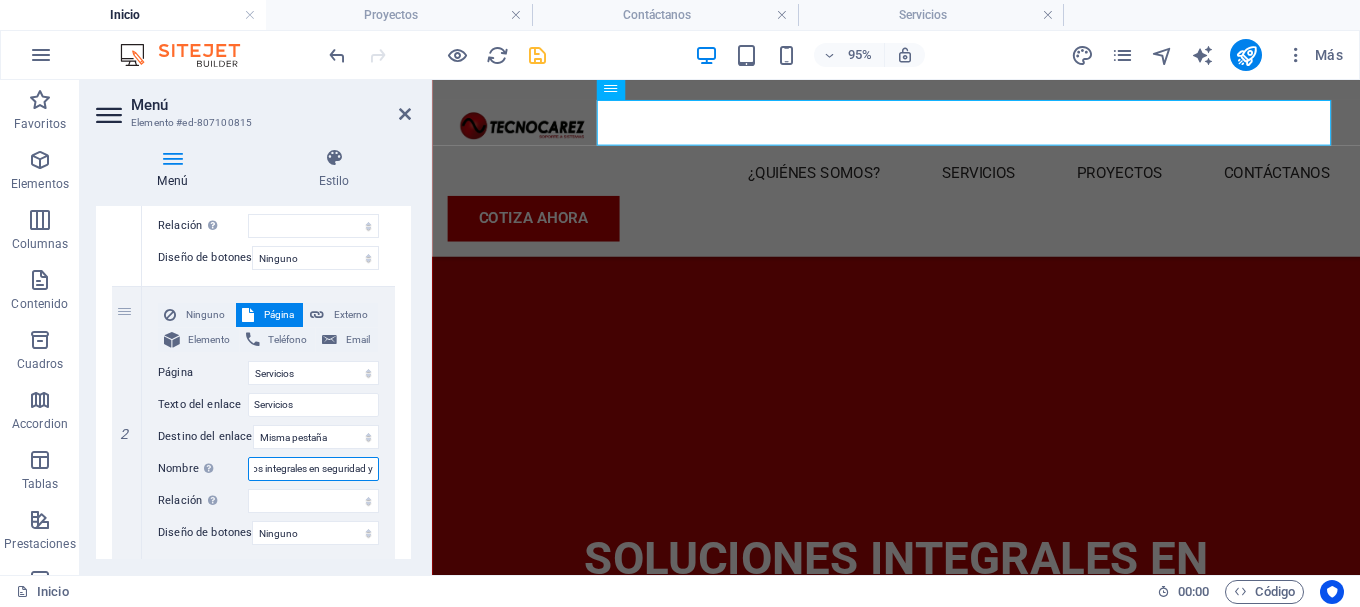 select 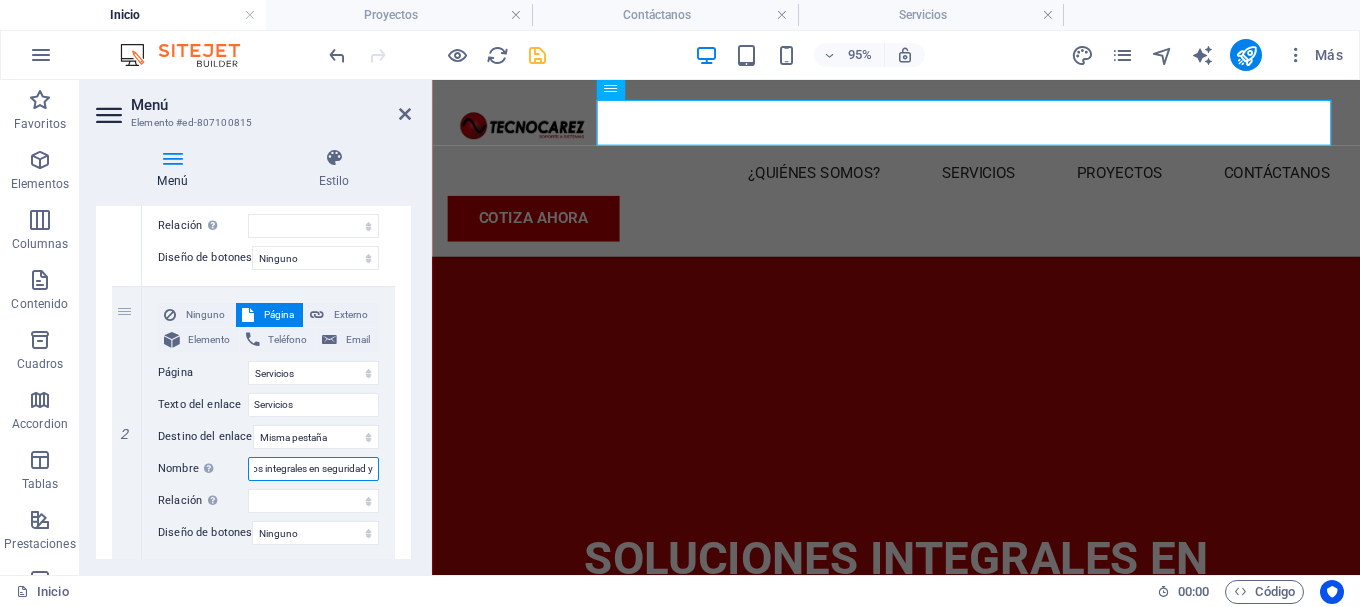 type on "Servicios integrales en seguridad y t" 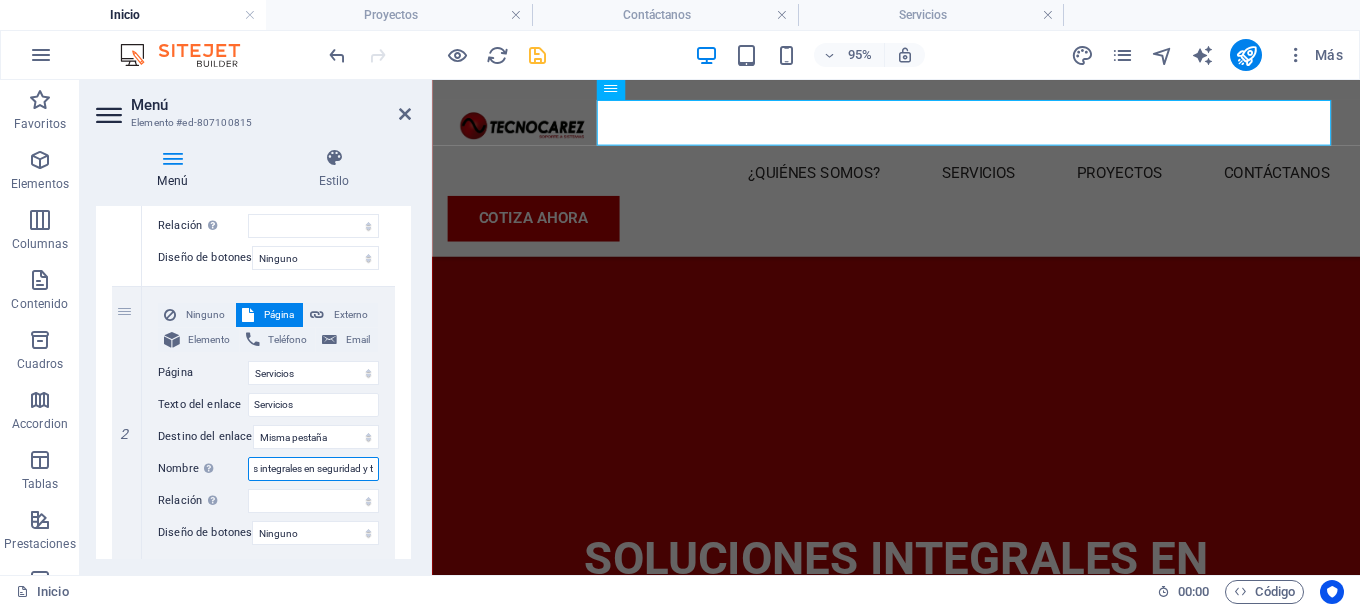 select 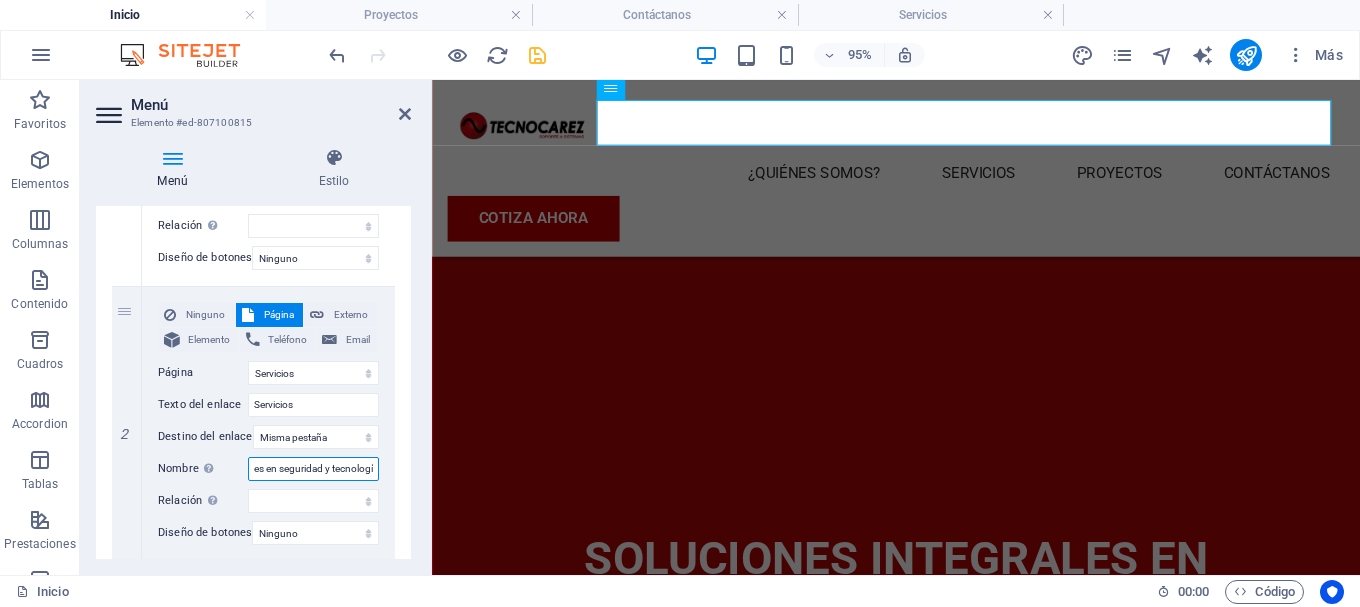 type on "Servicios integrales en seguridad y tecnología" 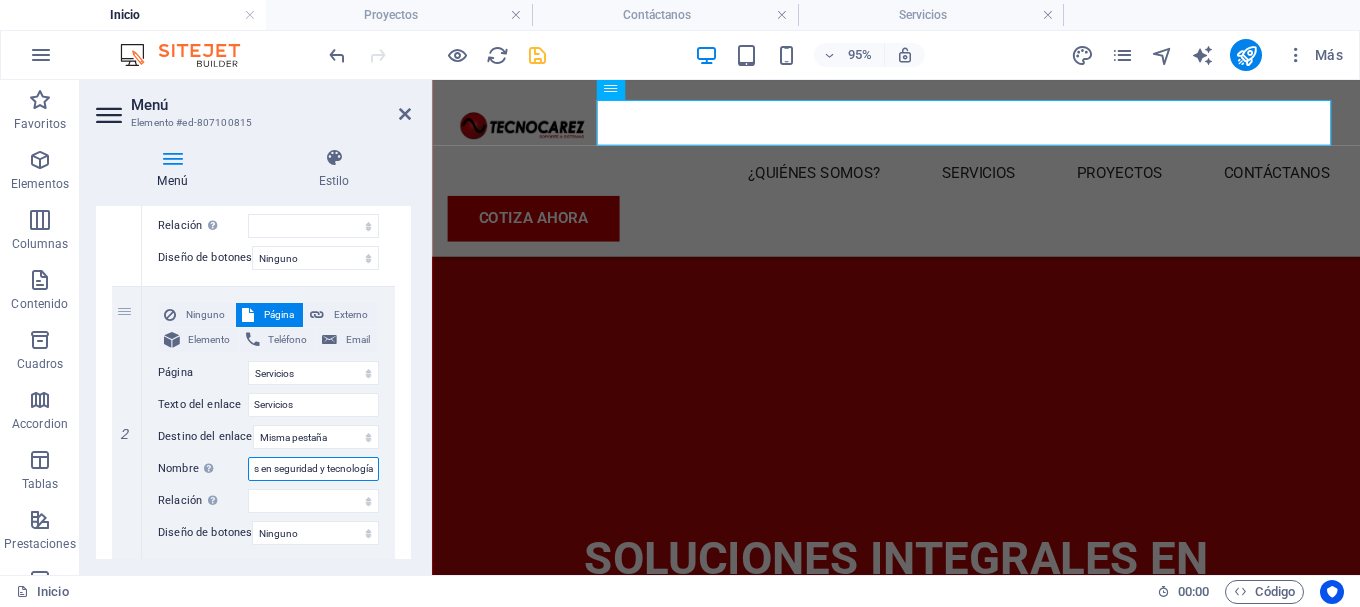 scroll, scrollTop: 0, scrollLeft: 87, axis: horizontal 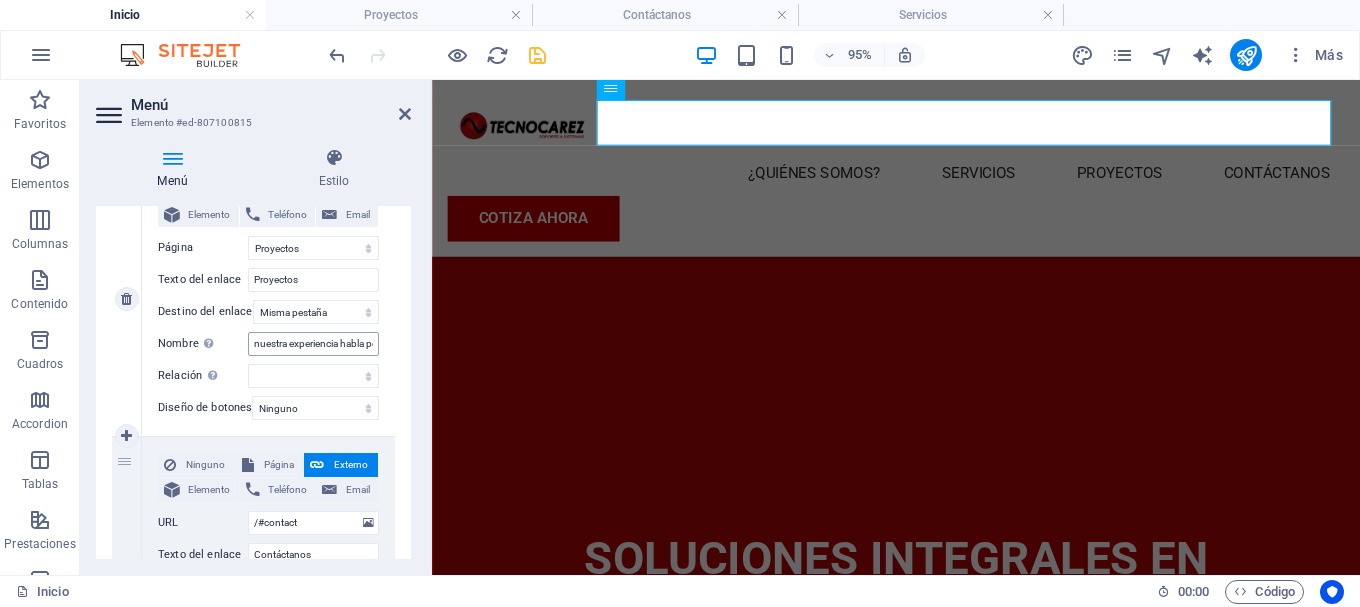 type on "Servicios integrales en seguridad y tecnología" 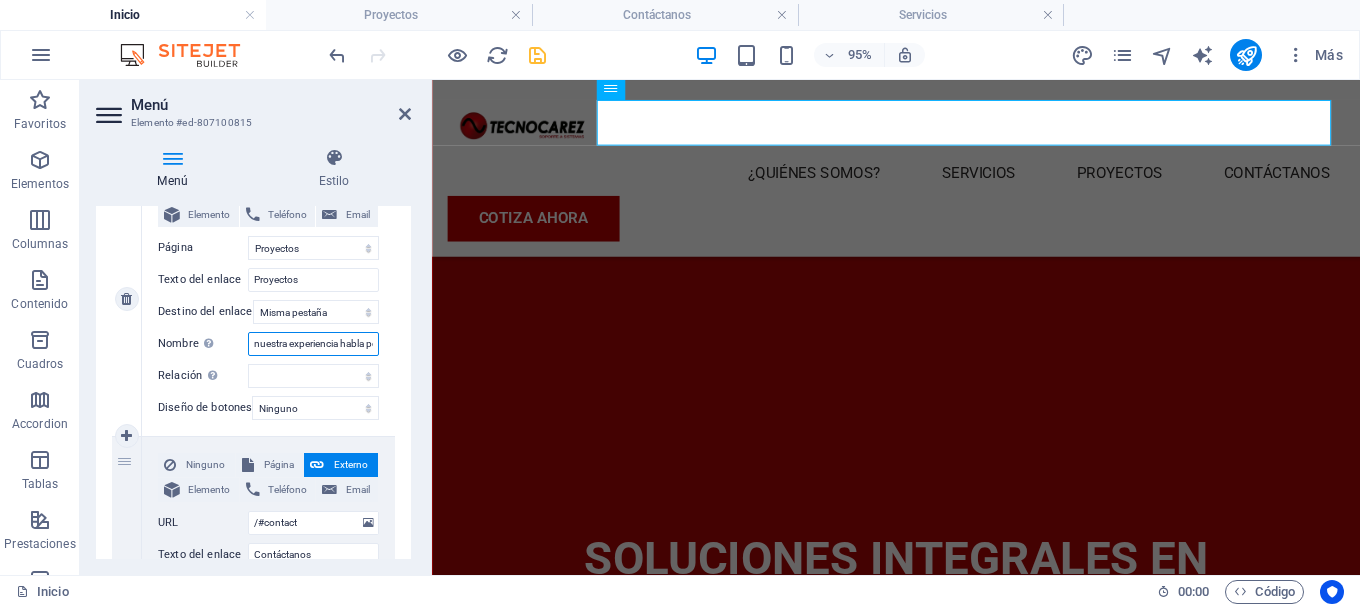 scroll, scrollTop: 0, scrollLeft: 0, axis: both 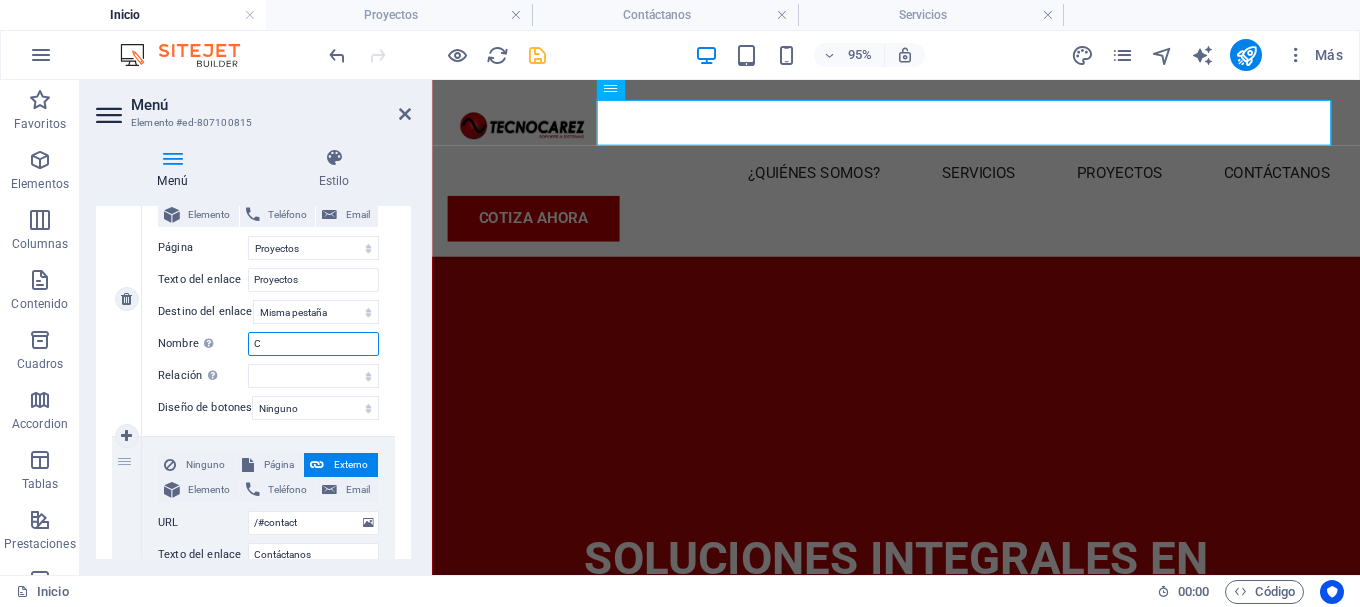 select 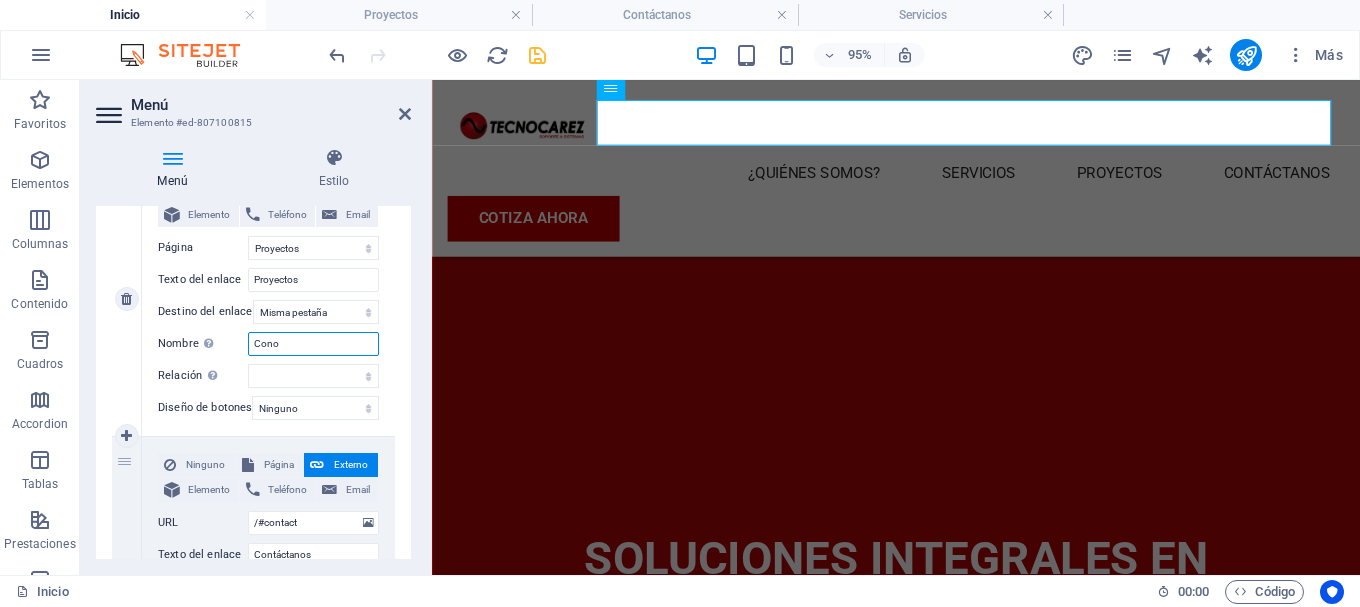type on "Conoc" 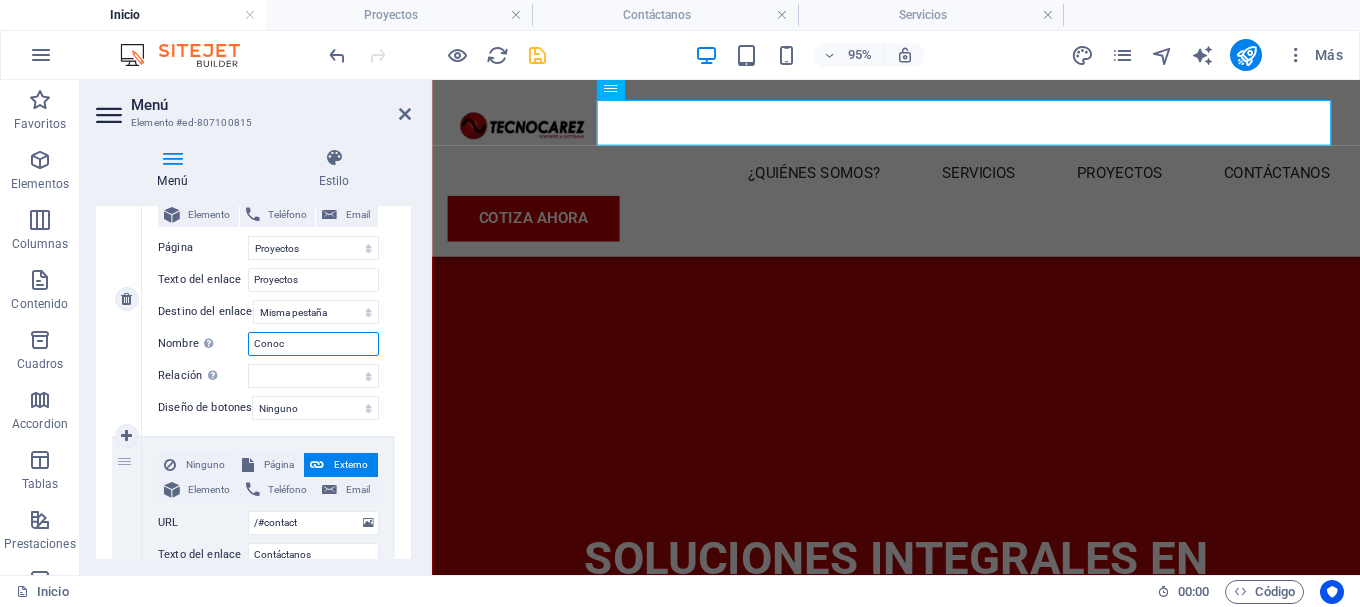 select 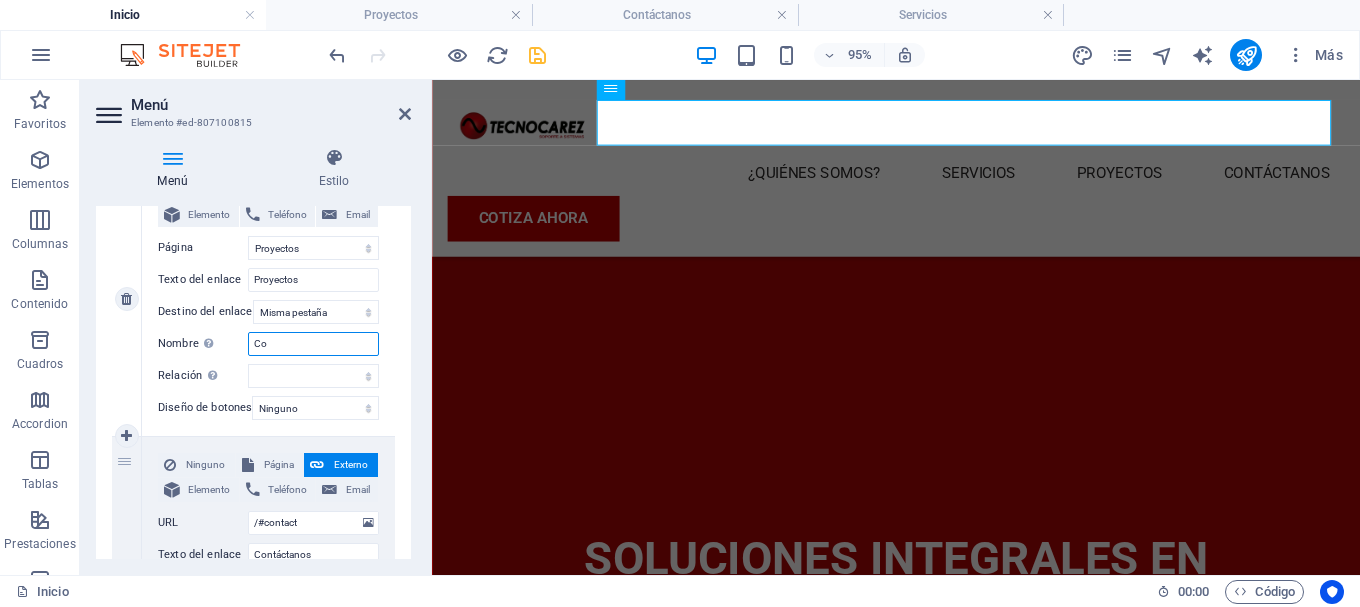type on "C" 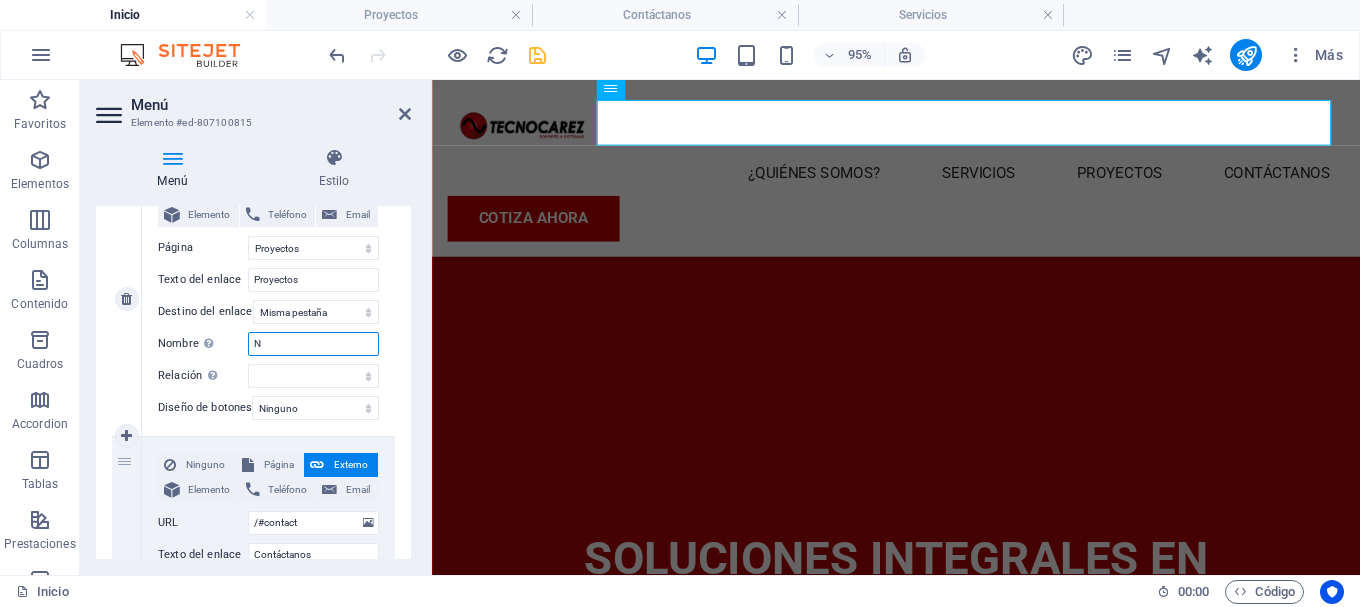 type on "Nu" 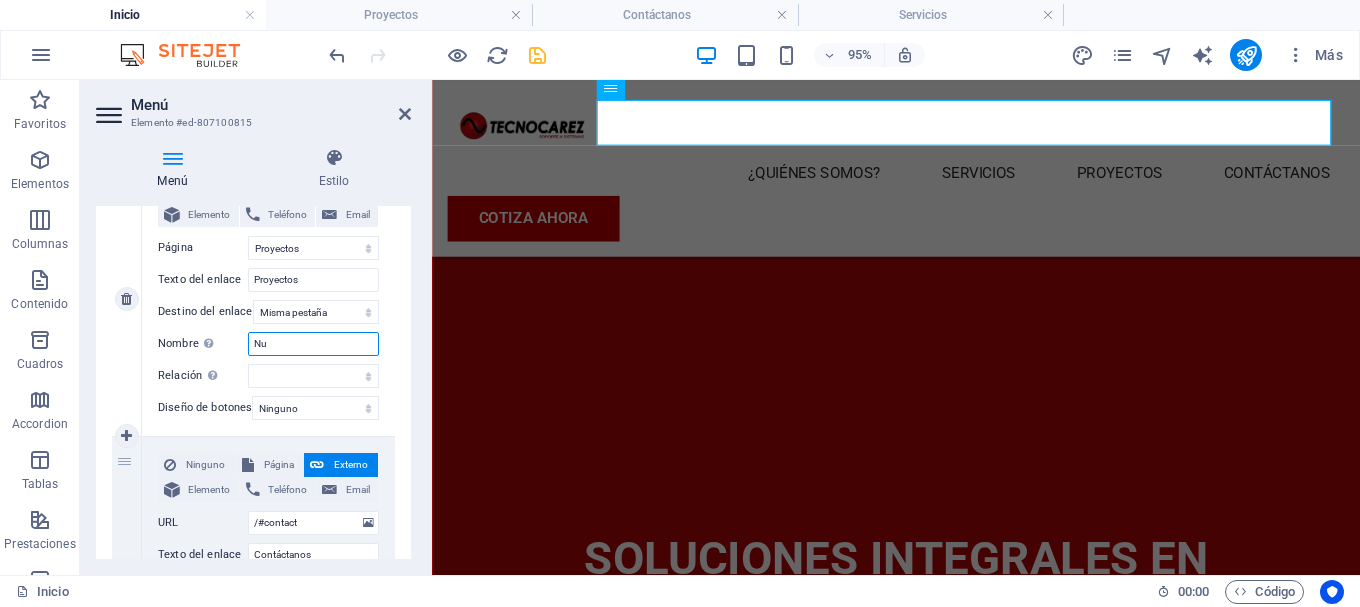select 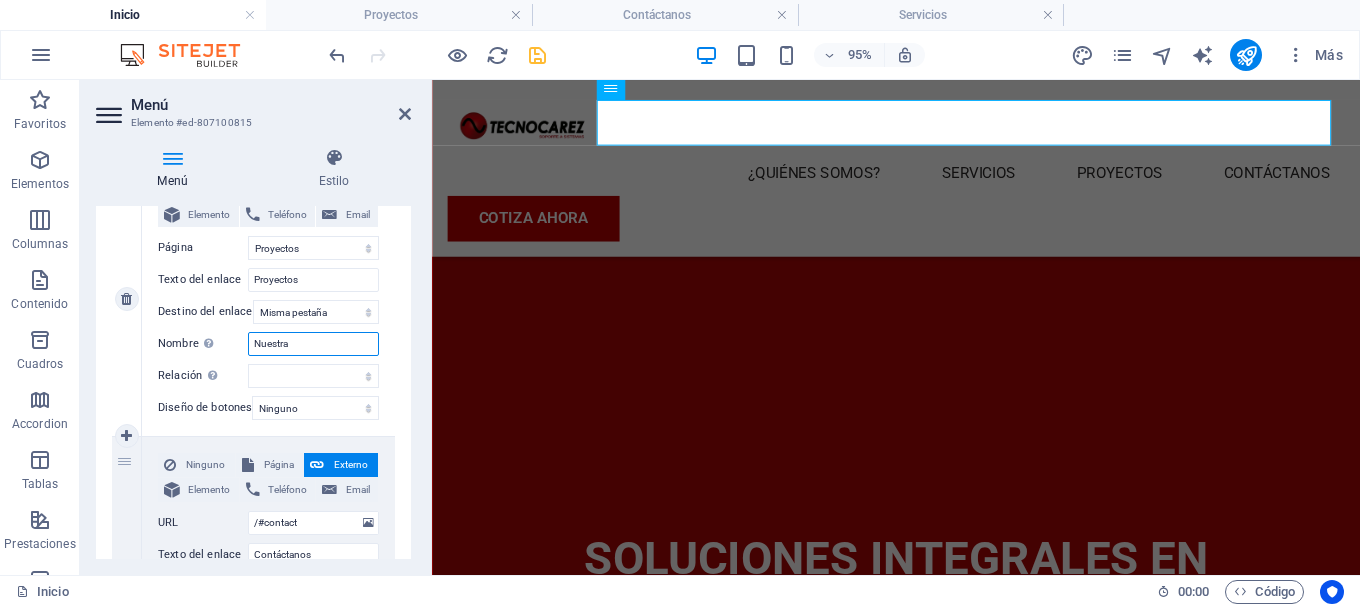 type on "Nuestra e" 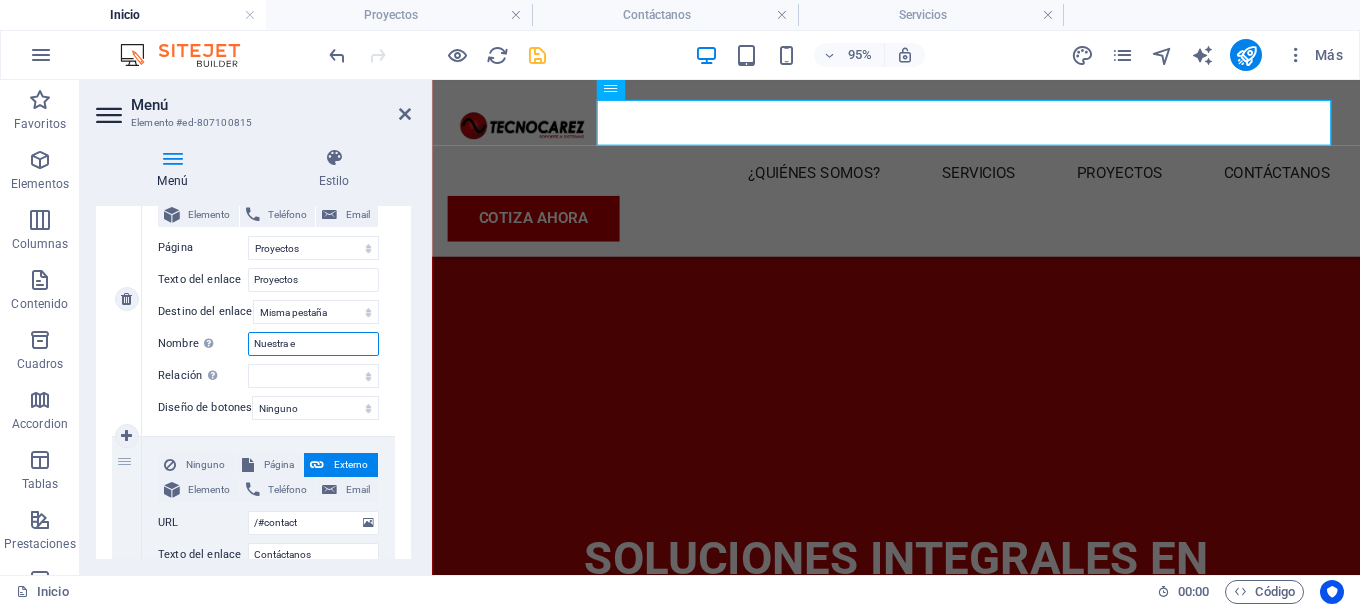 select 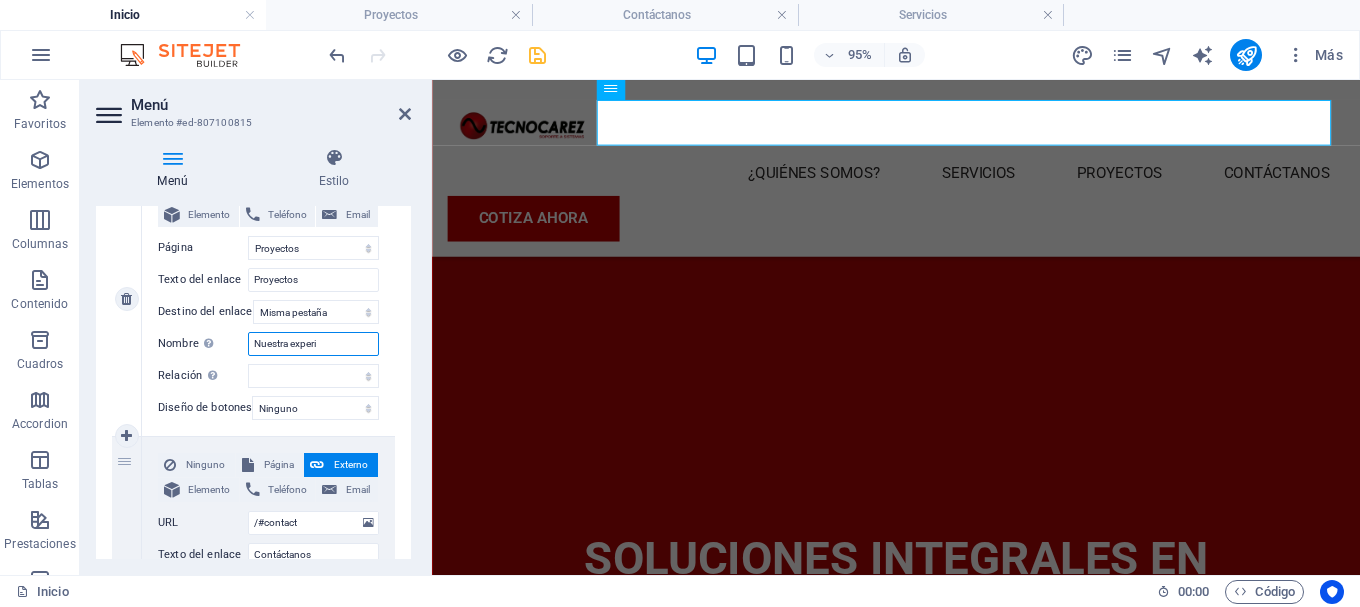 type on "Nuestra experie" 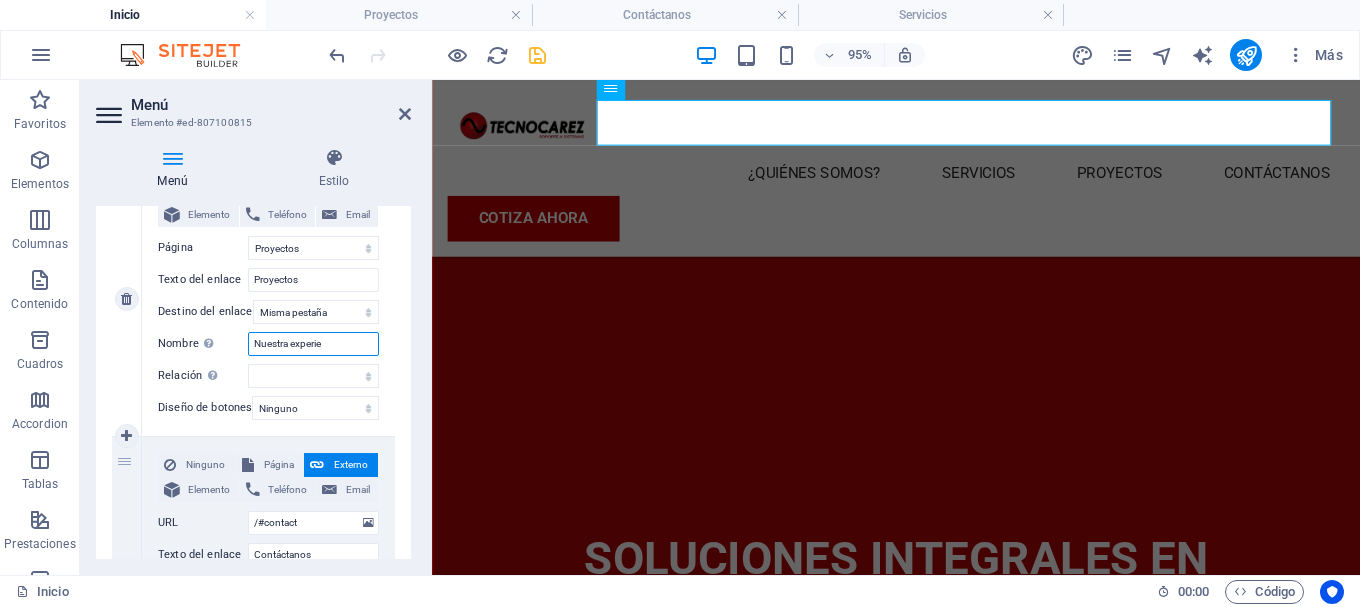 select 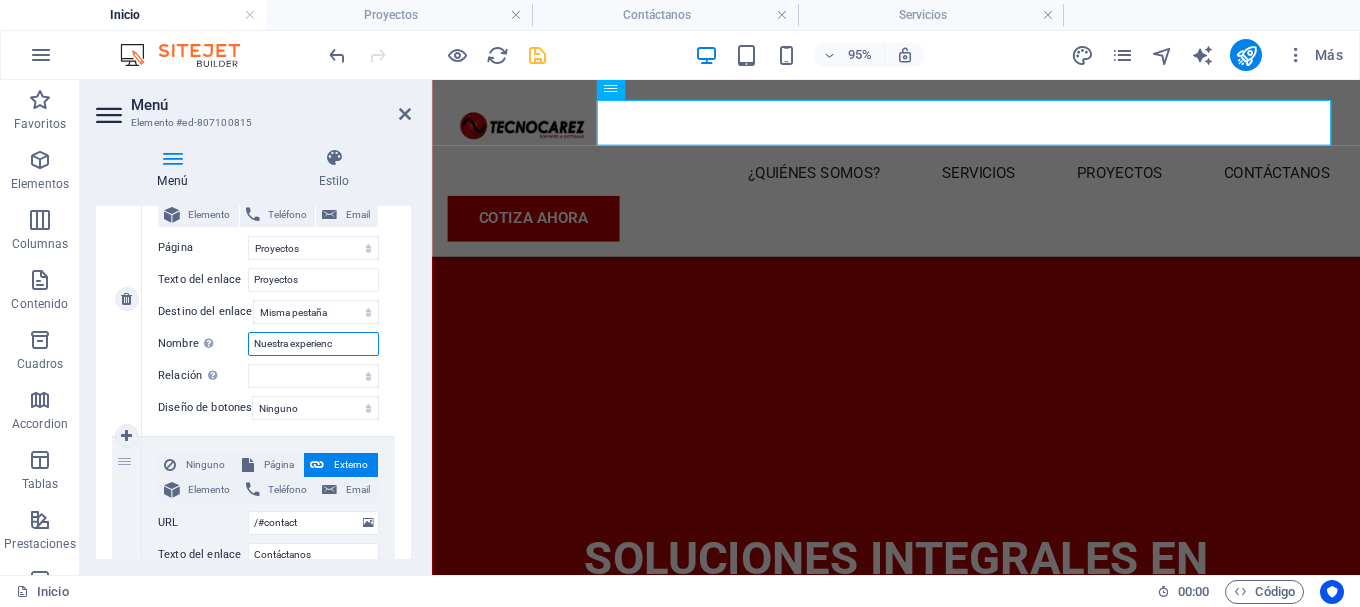 type on "Nuestra experienci" 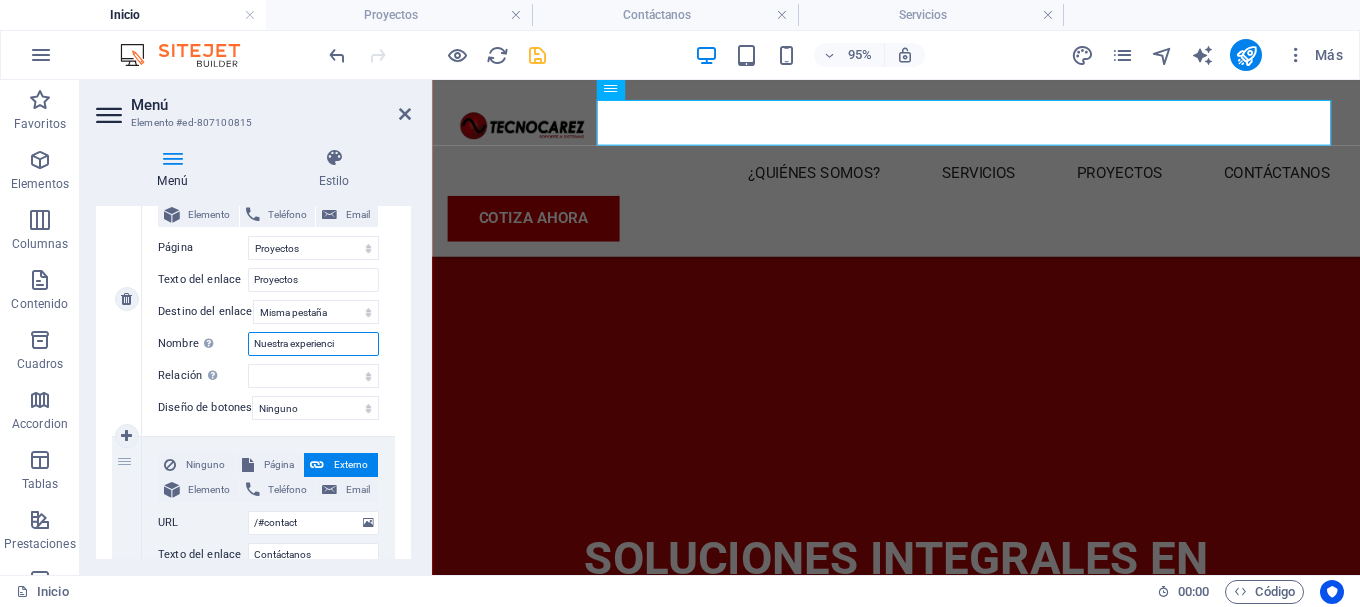 select 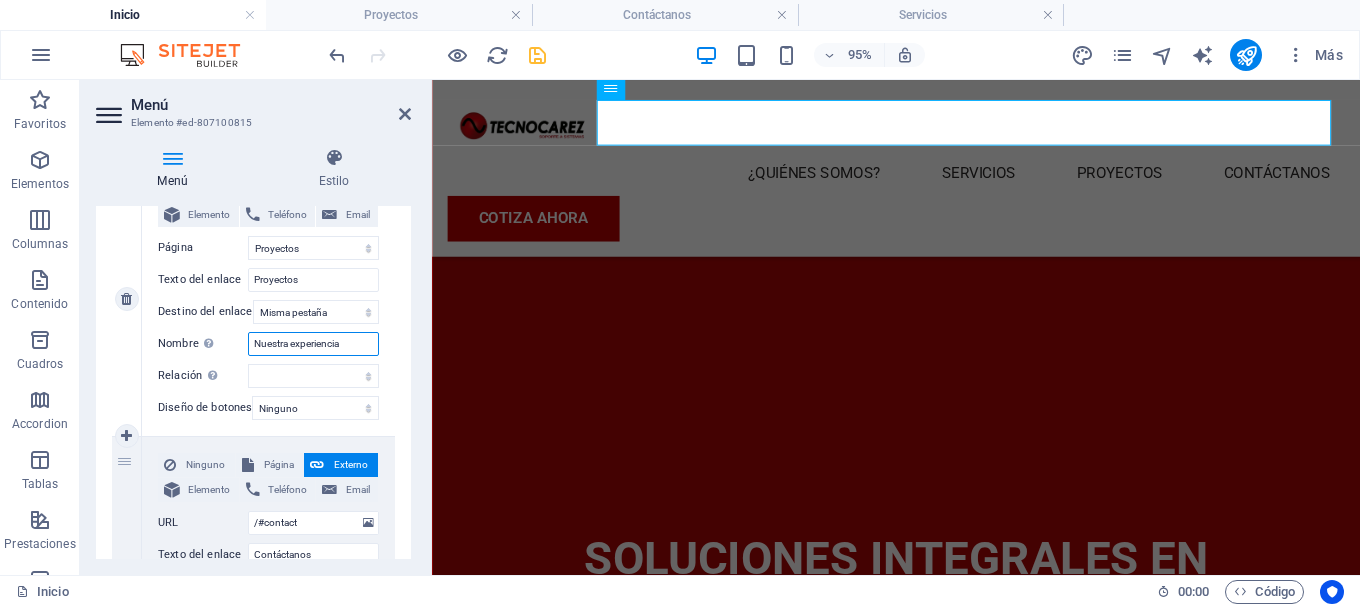 type on "Nuestra experiencia h" 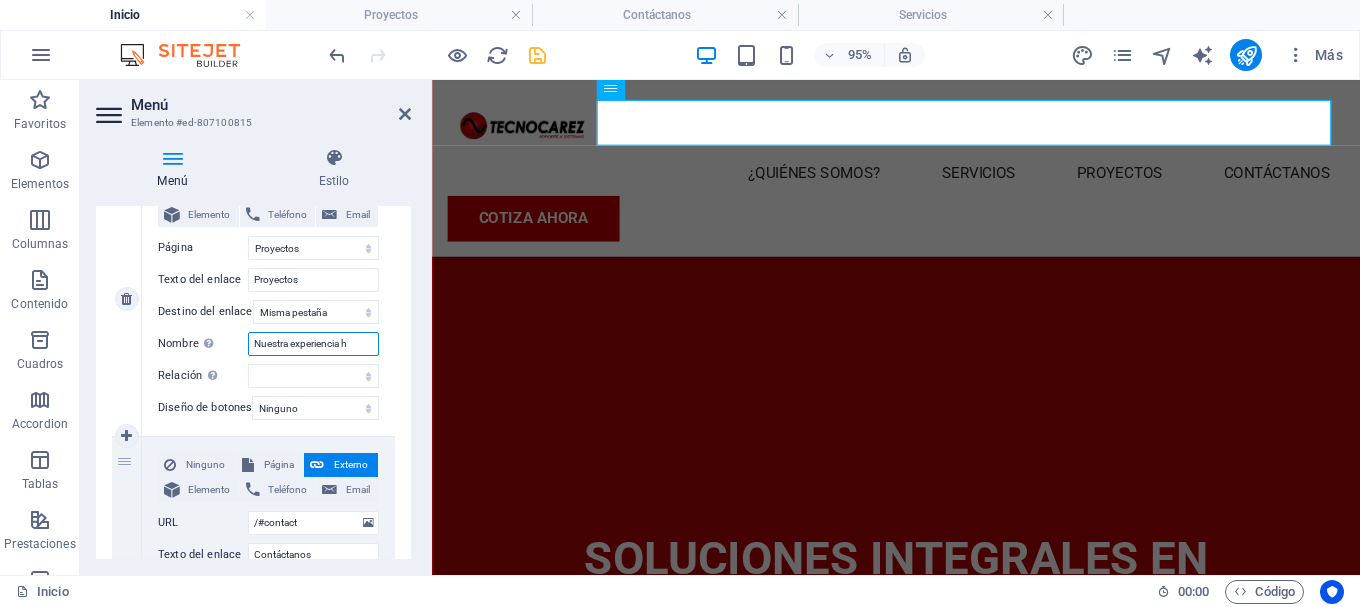 select 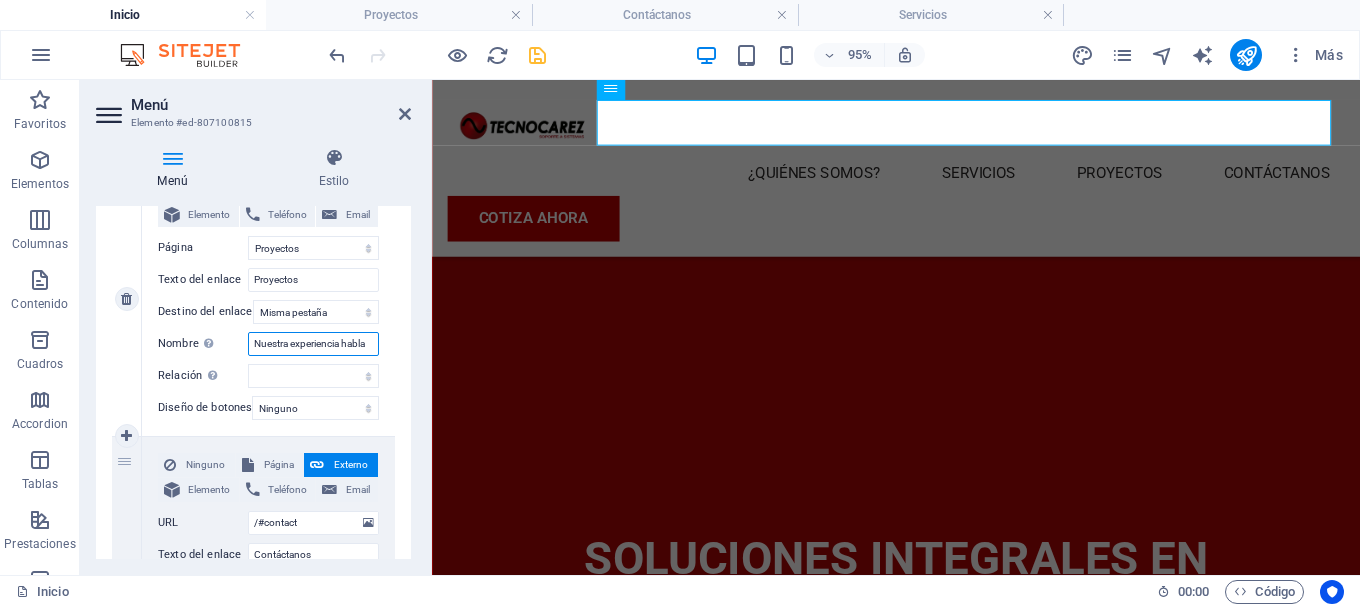type on "Nuestra experiencia habla" 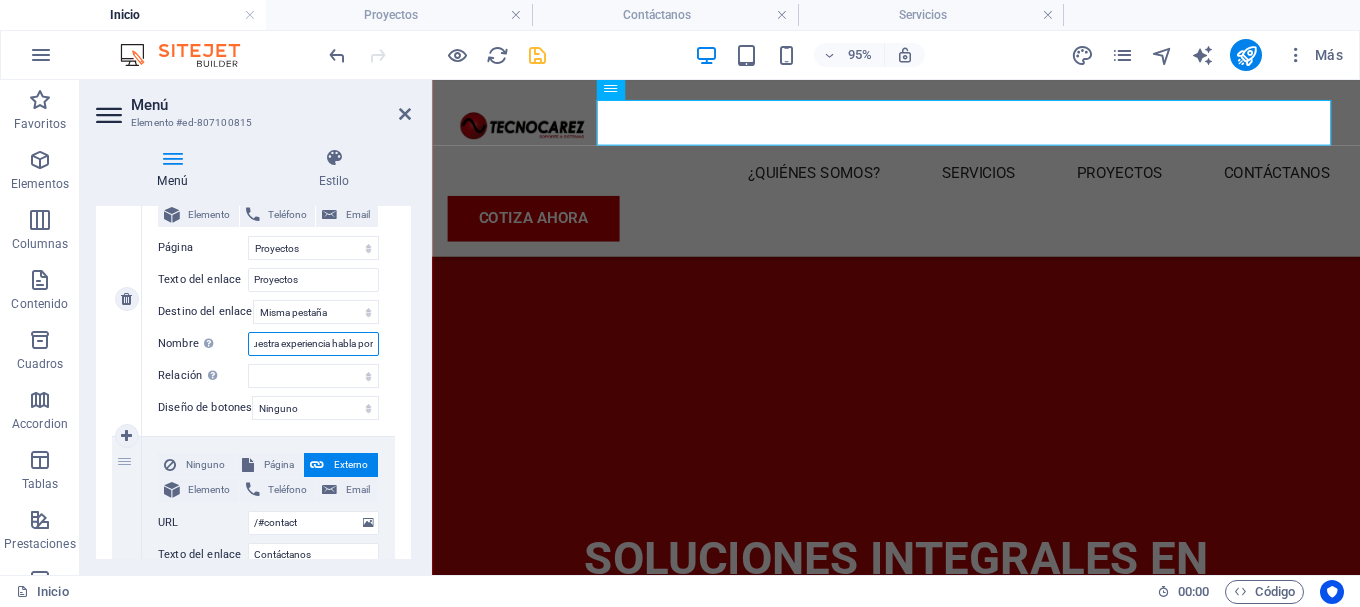 type on "Nuestra experiencia habla por s" 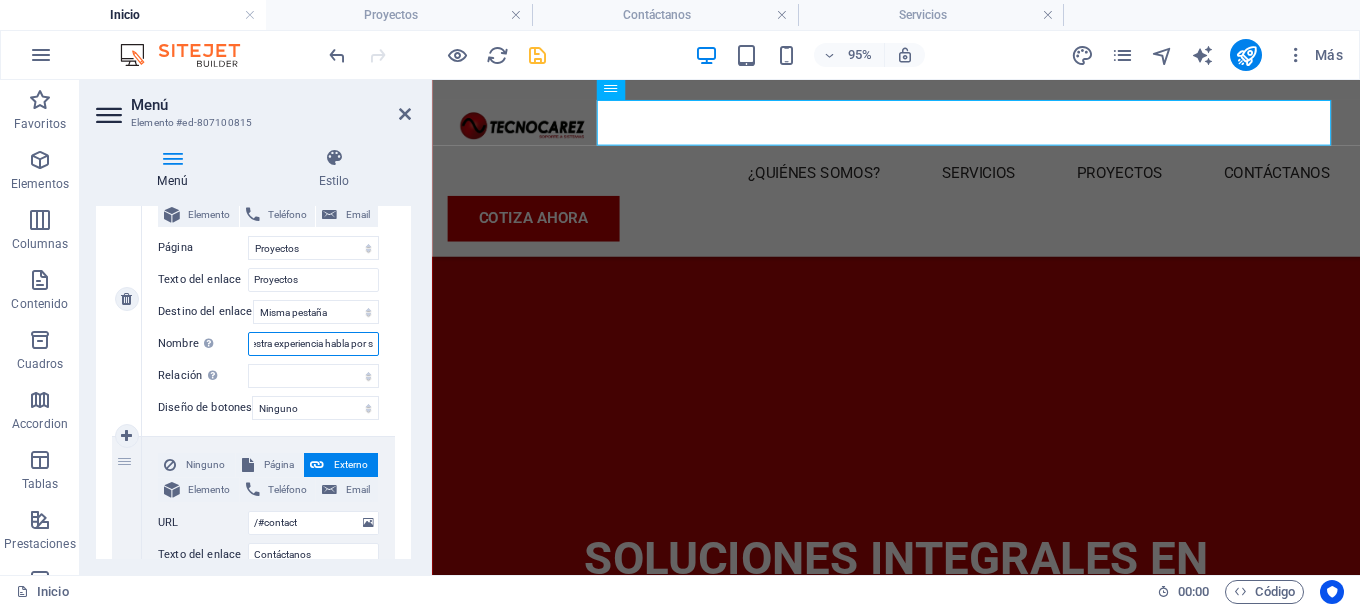 select 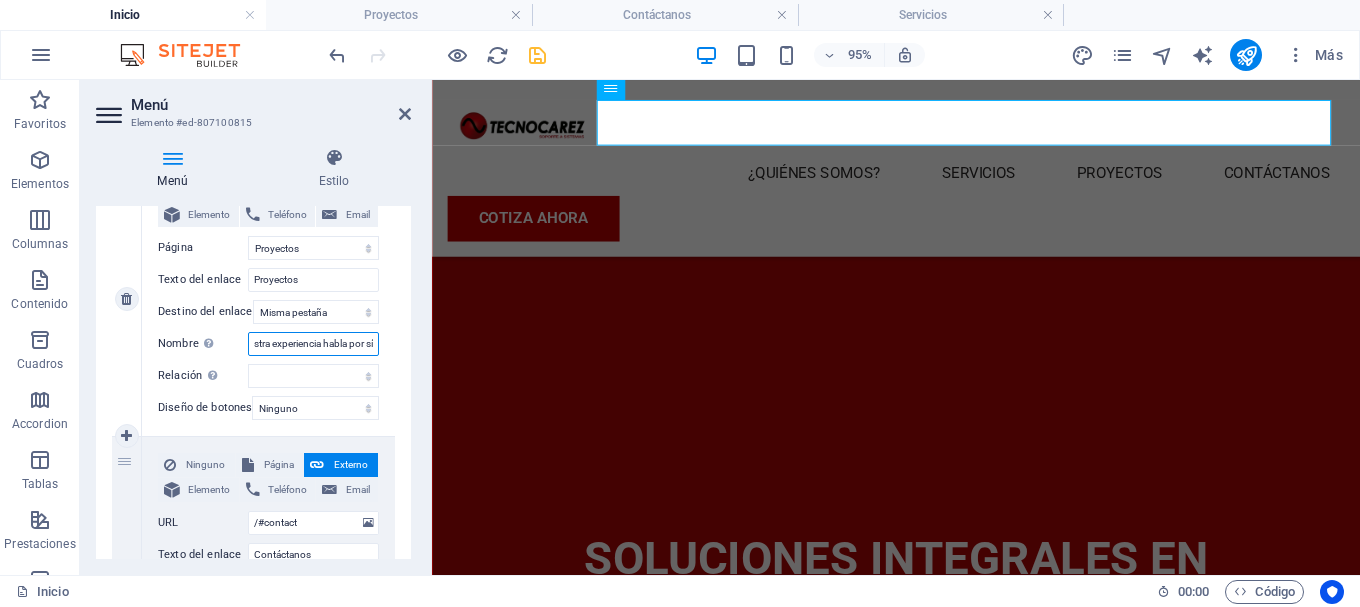 type on "Nuestra experiencia habla por sí s" 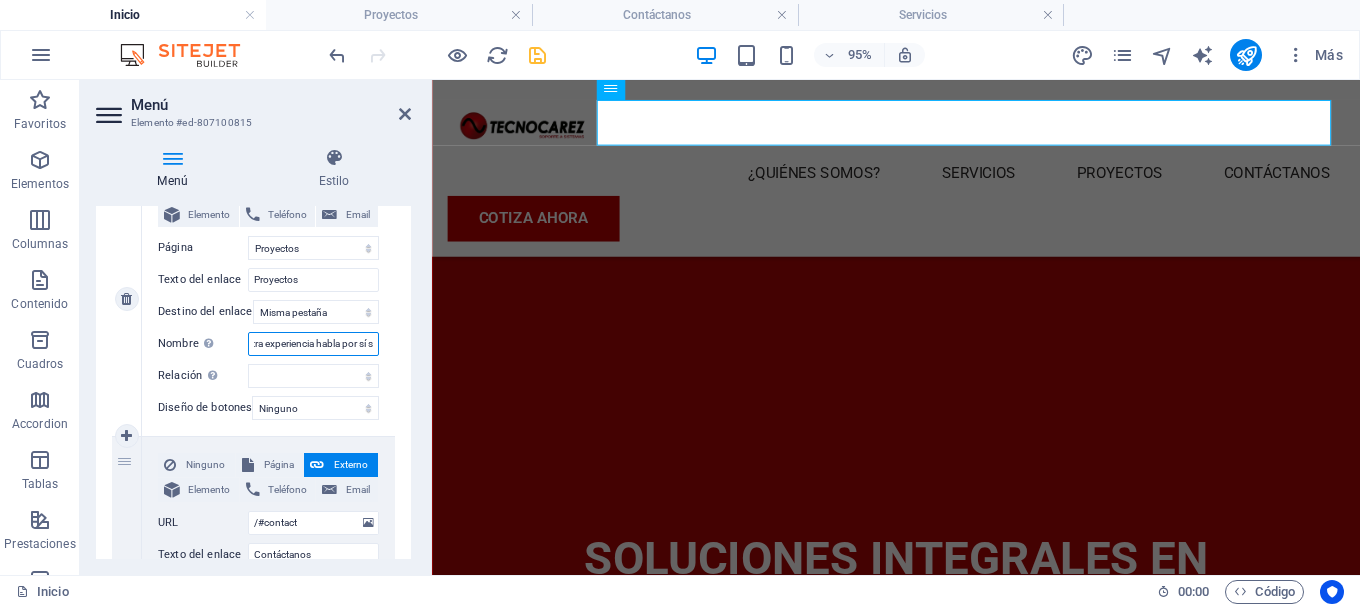 select 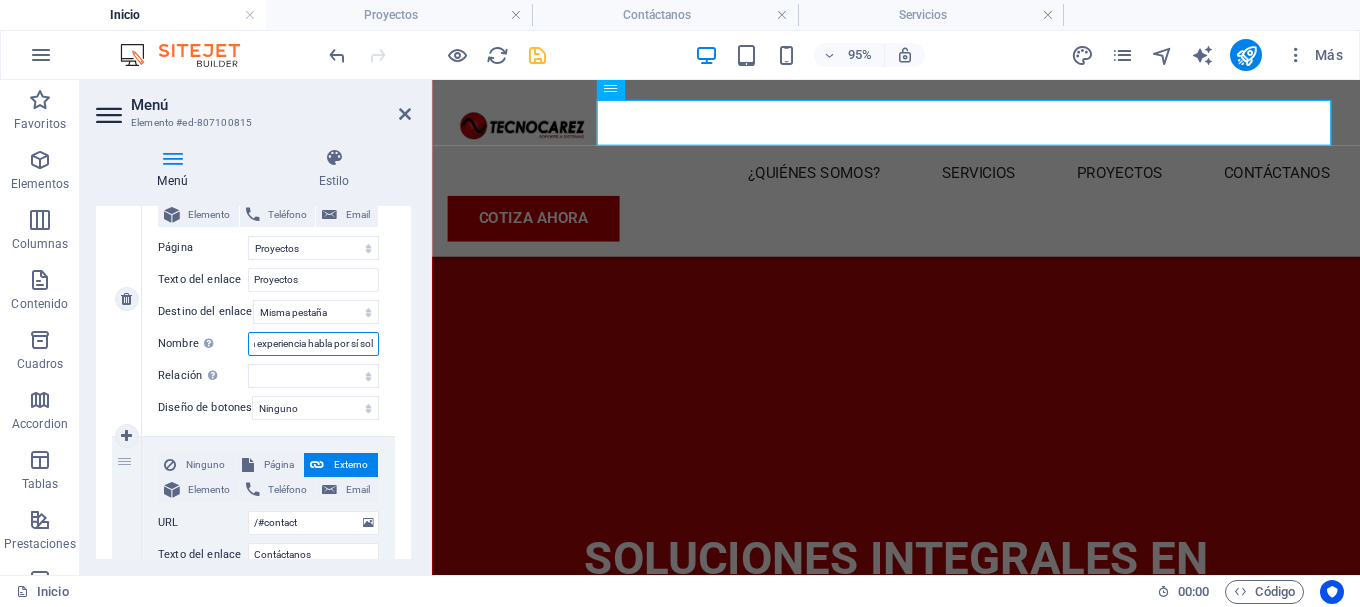 type on "Nuestra experiencia habla por sí sola" 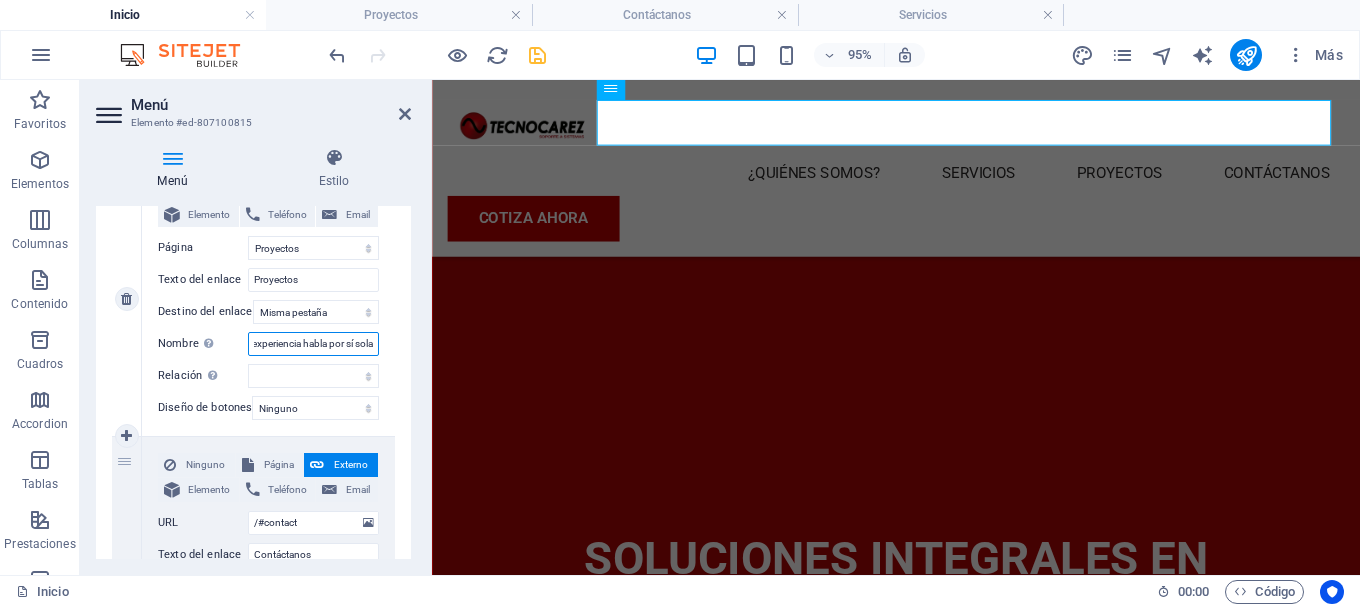 scroll, scrollTop: 0, scrollLeft: 48, axis: horizontal 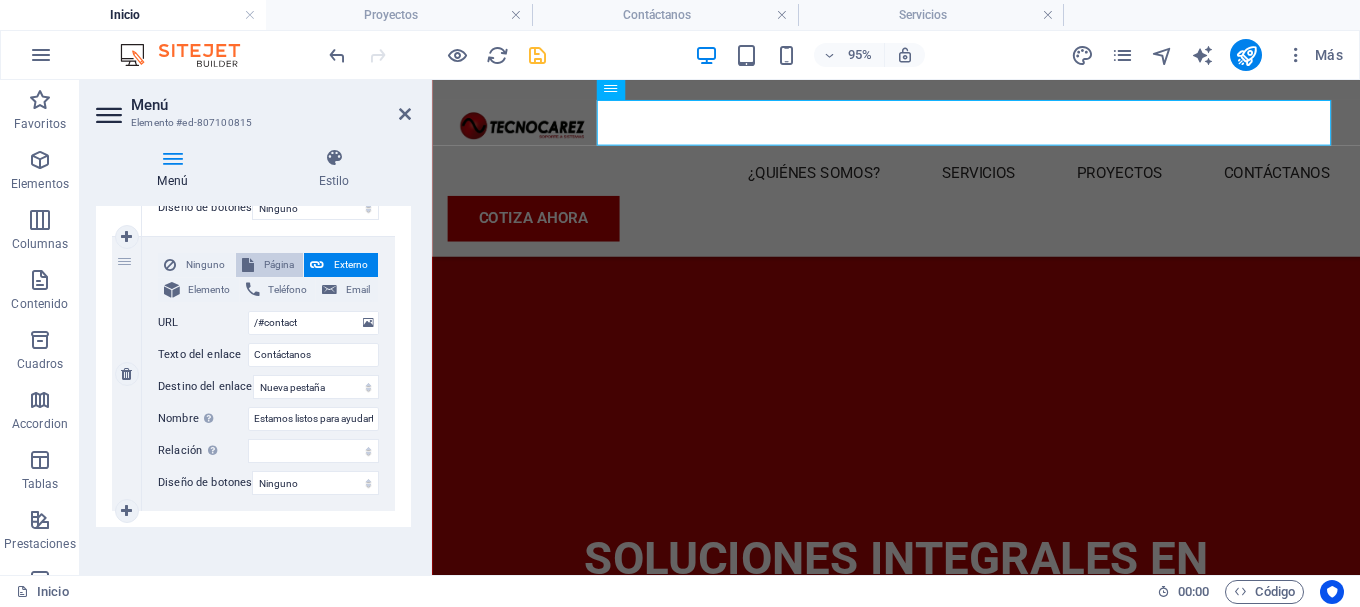 type on "Nuestra experiencia habla por sí sola" 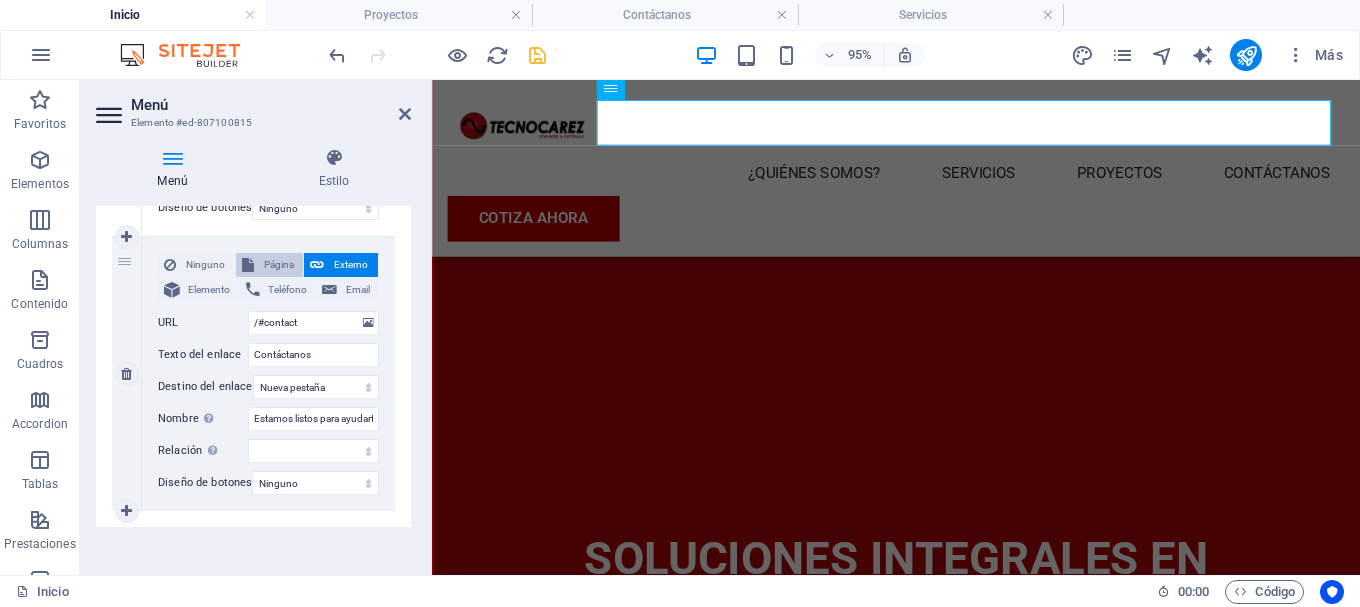 select 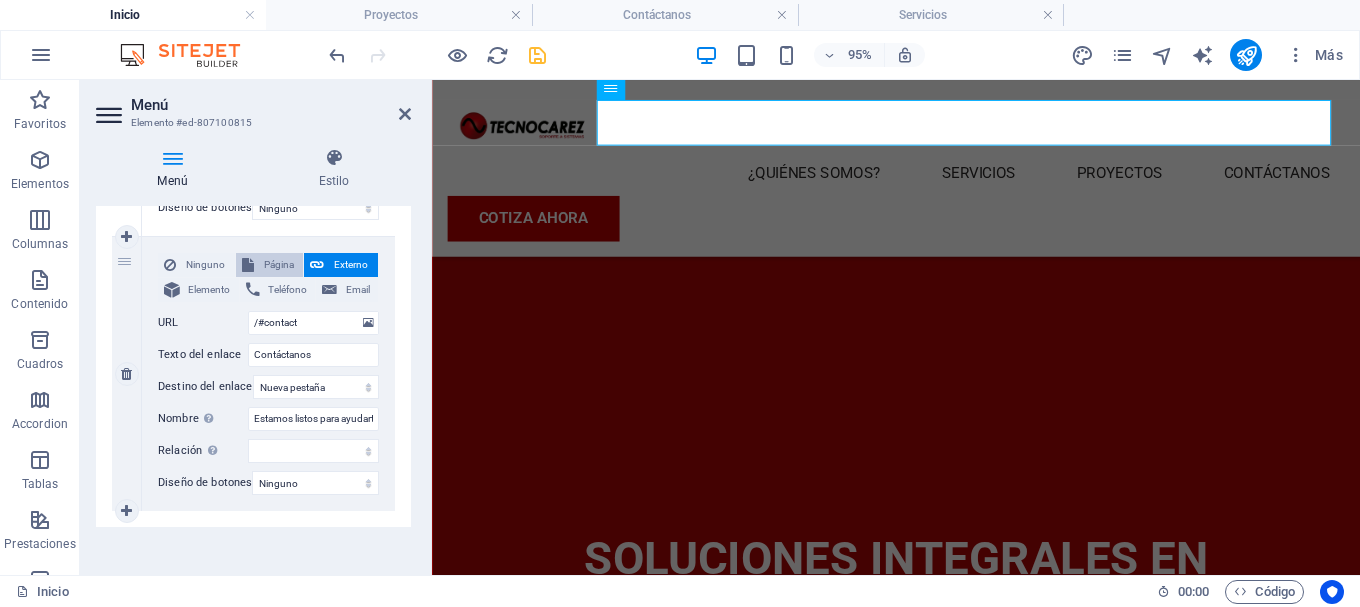select 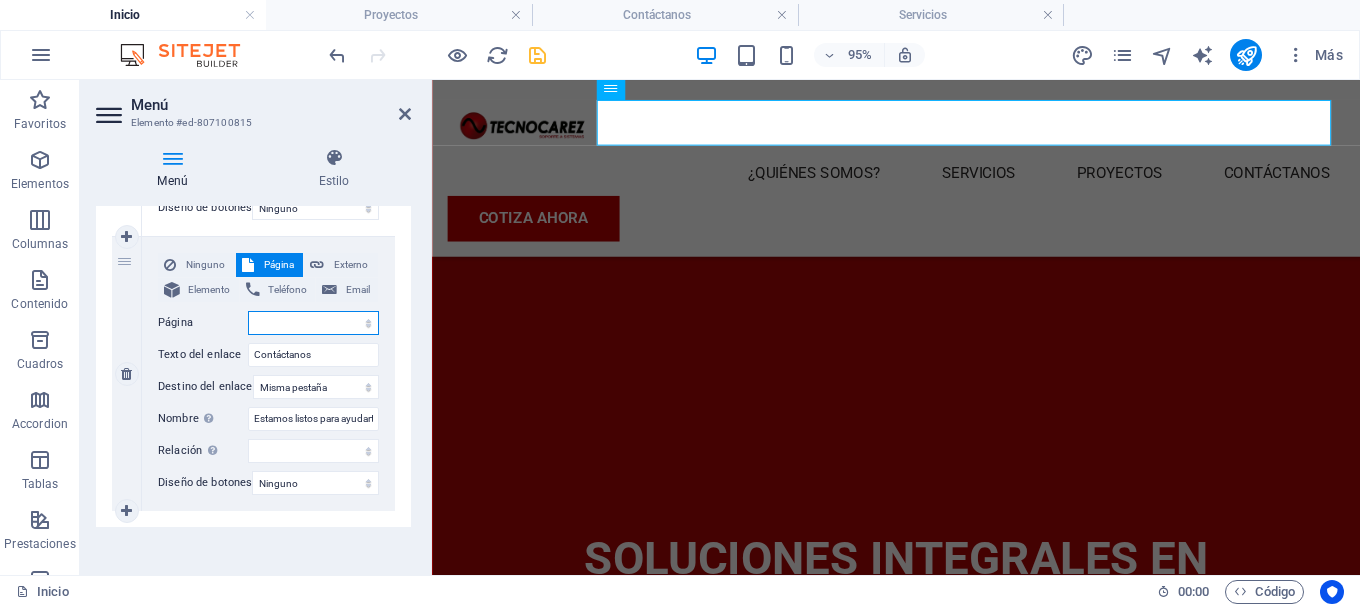 click on "Inicio ¿Quiénes somos? Servicios Proyectos Contáctanos Aviso Legal  Política de privacidad Términos y condiciones" at bounding box center (313, 323) 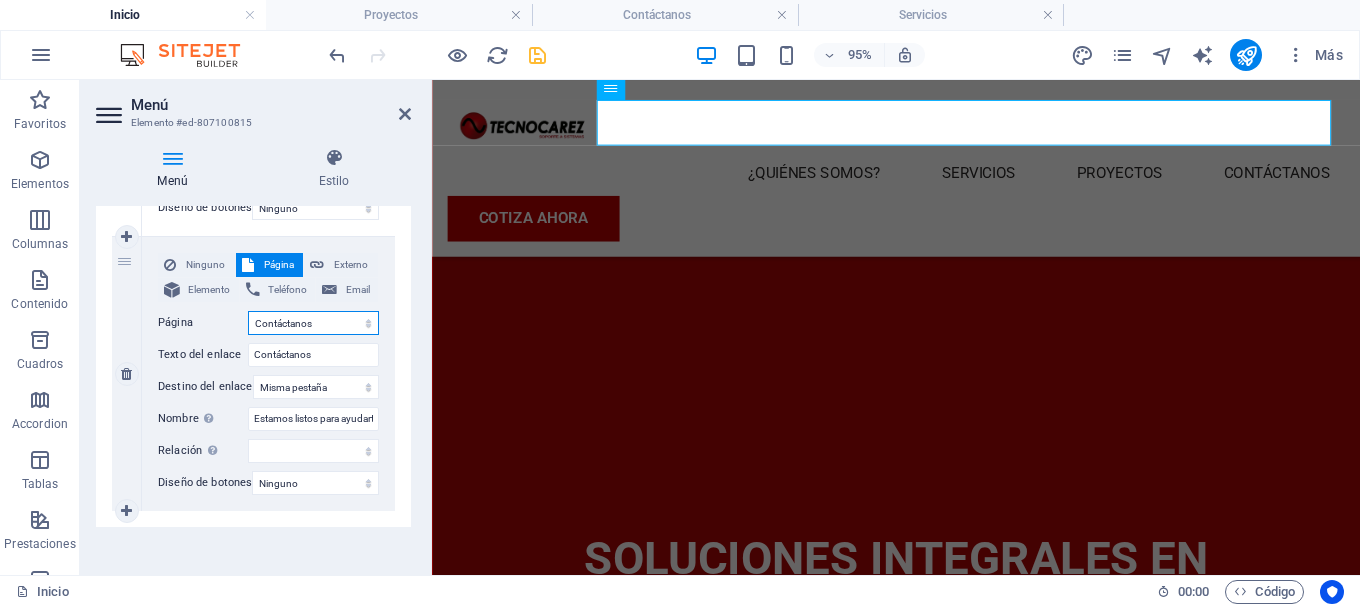 click on "Inicio ¿Quiénes somos? Servicios Proyectos Contáctanos Aviso Legal  Política de privacidad Términos y condiciones" at bounding box center (313, 323) 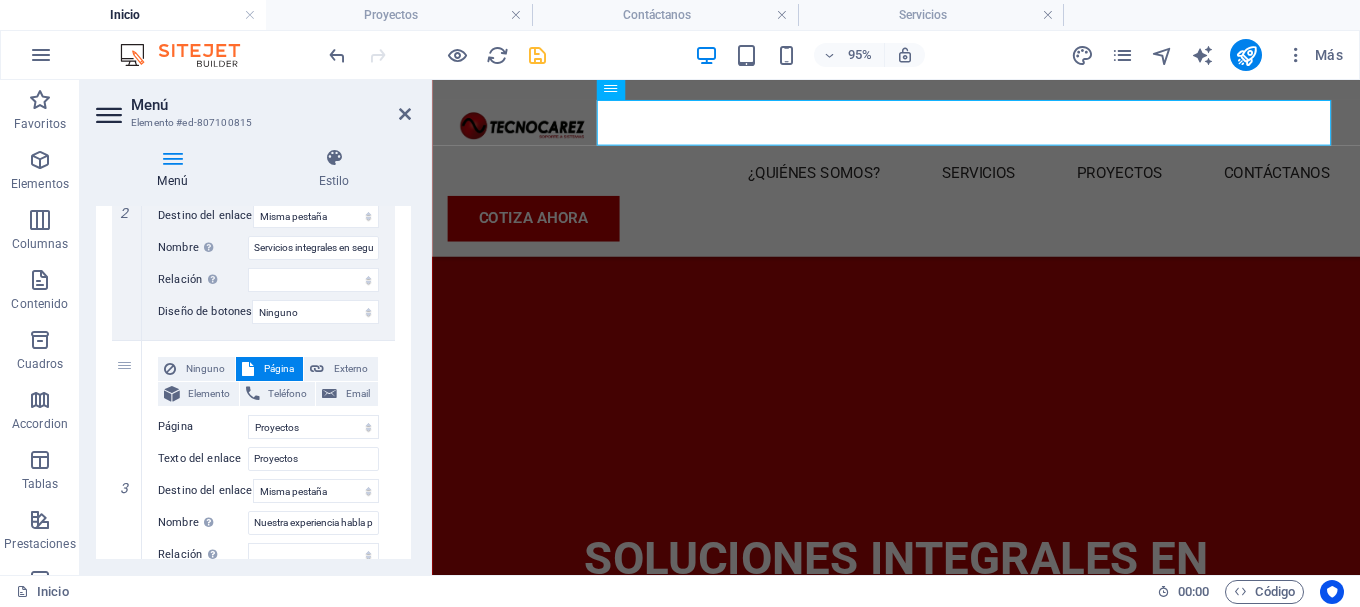 scroll, scrollTop: 421, scrollLeft: 0, axis: vertical 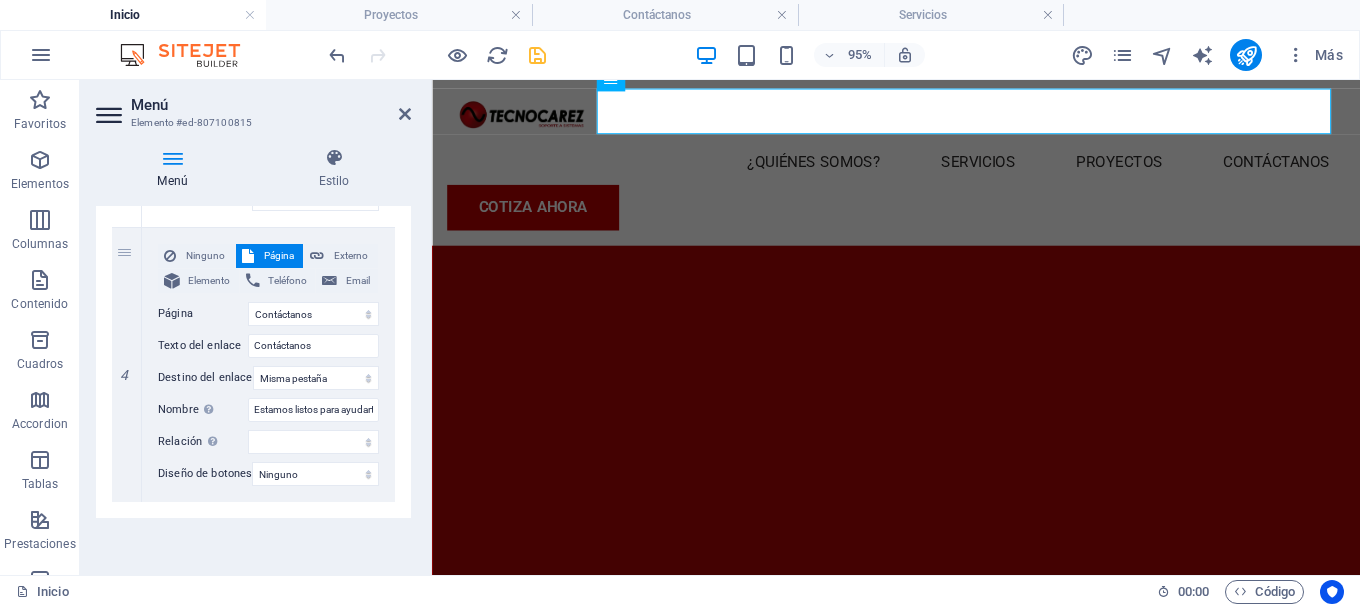 click at bounding box center [920, 633] 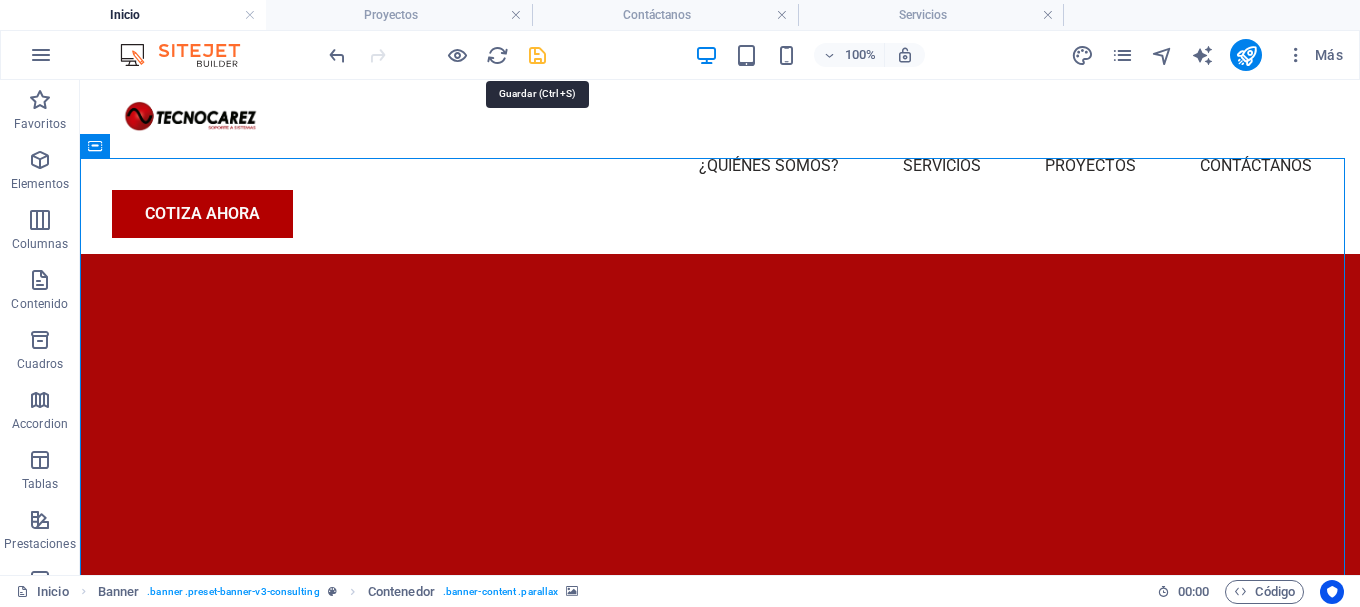 click at bounding box center [537, 55] 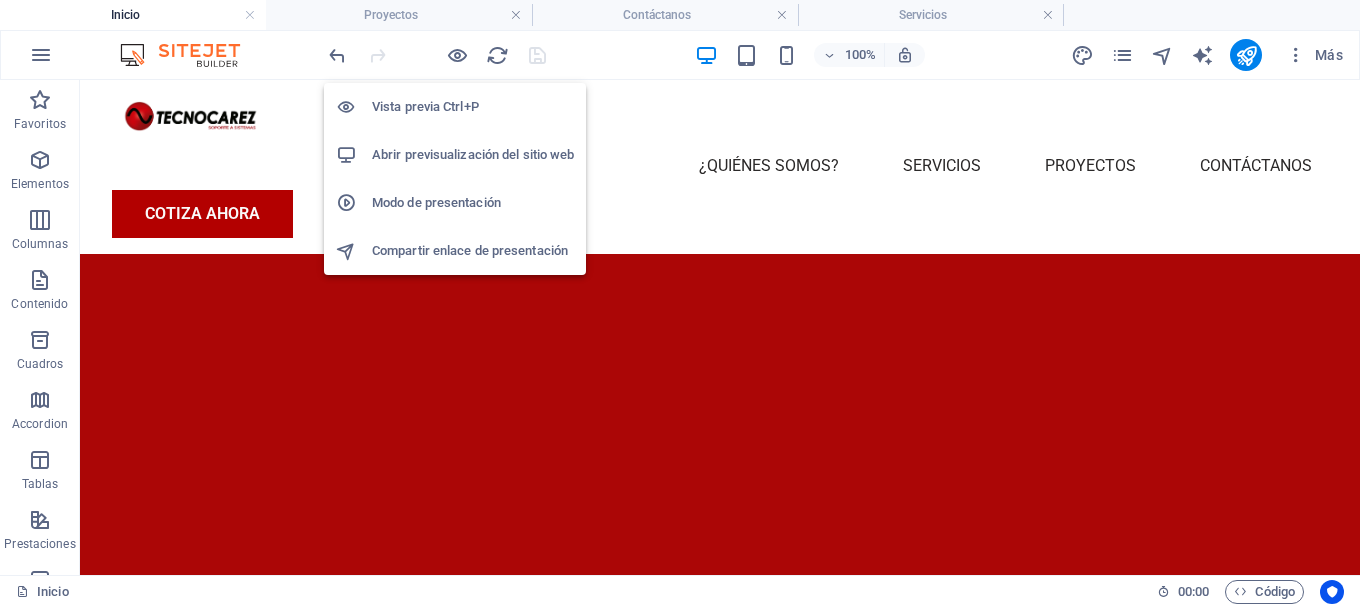 click on "Abrir previsualización del sitio web" at bounding box center (473, 155) 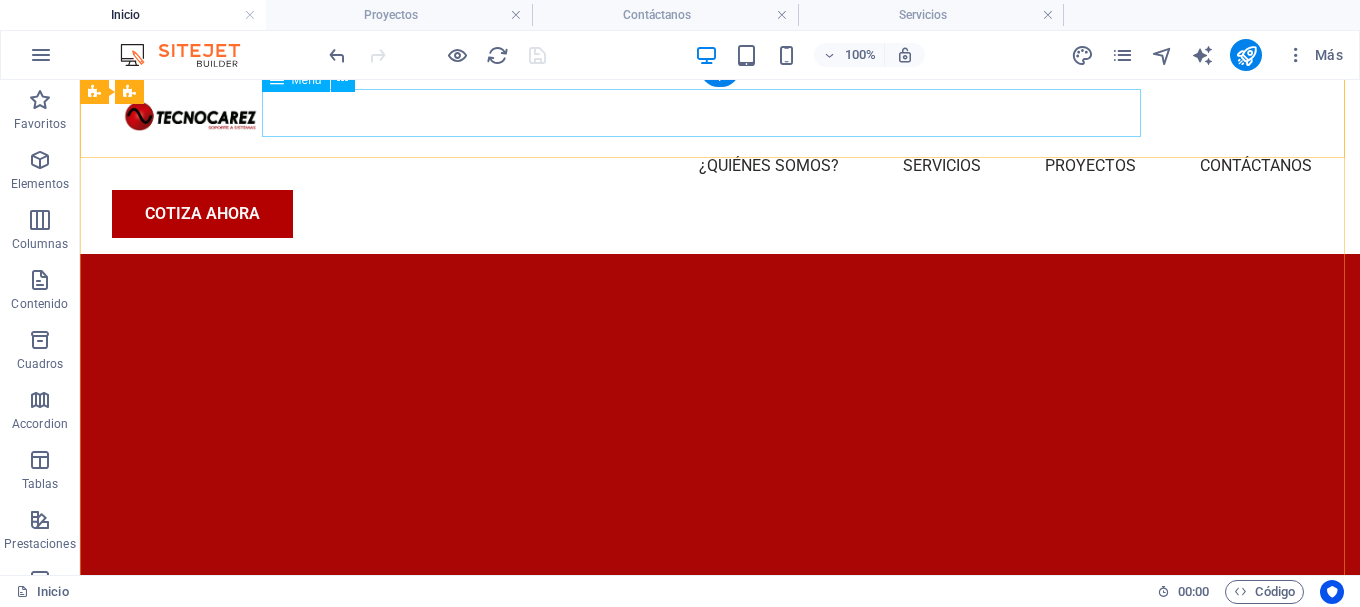 scroll, scrollTop: 0, scrollLeft: 0, axis: both 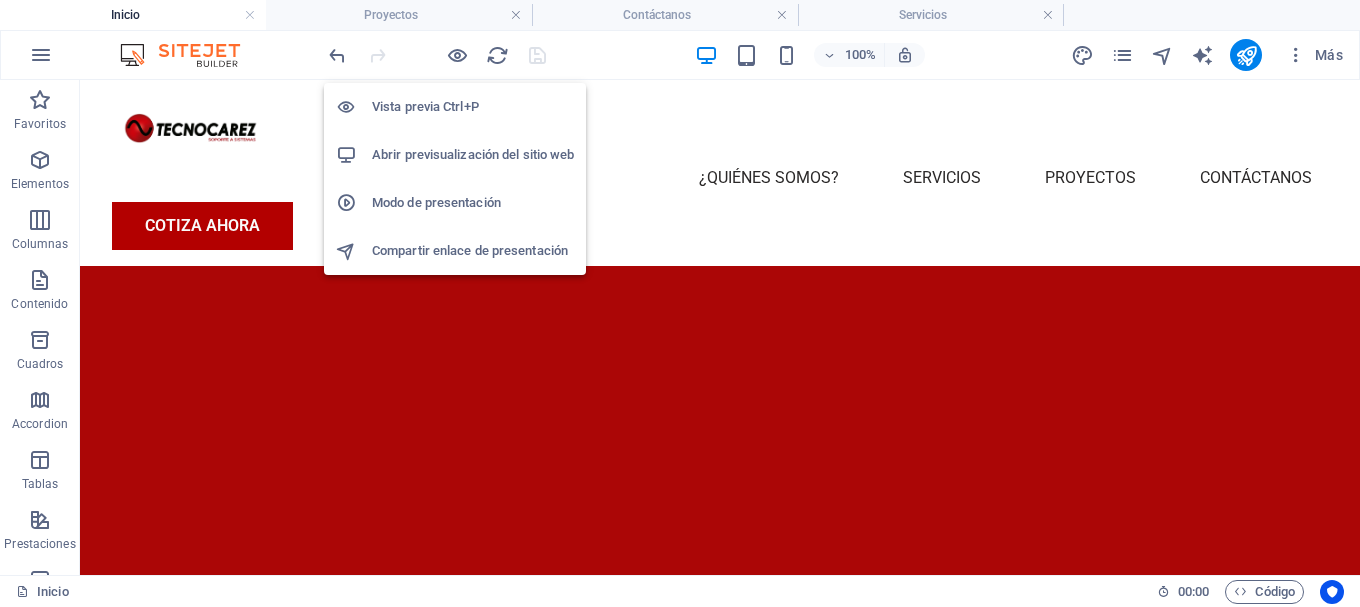click on "Abrir previsualización del sitio web" at bounding box center [473, 155] 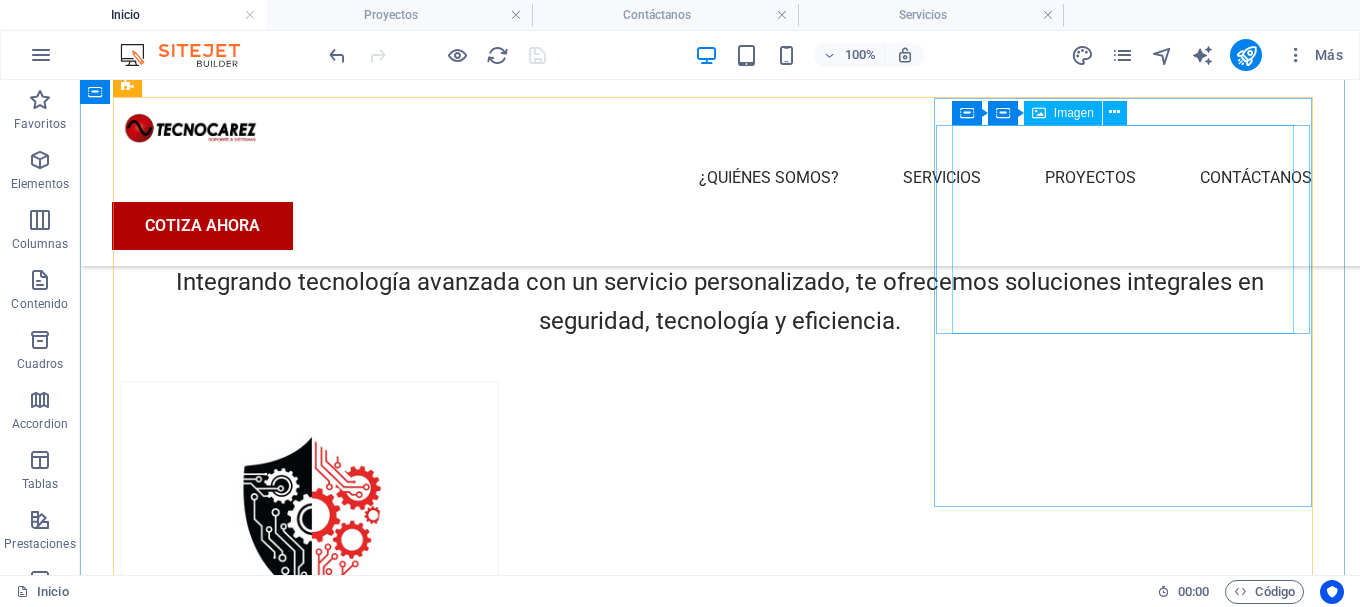 scroll, scrollTop: 1600, scrollLeft: 0, axis: vertical 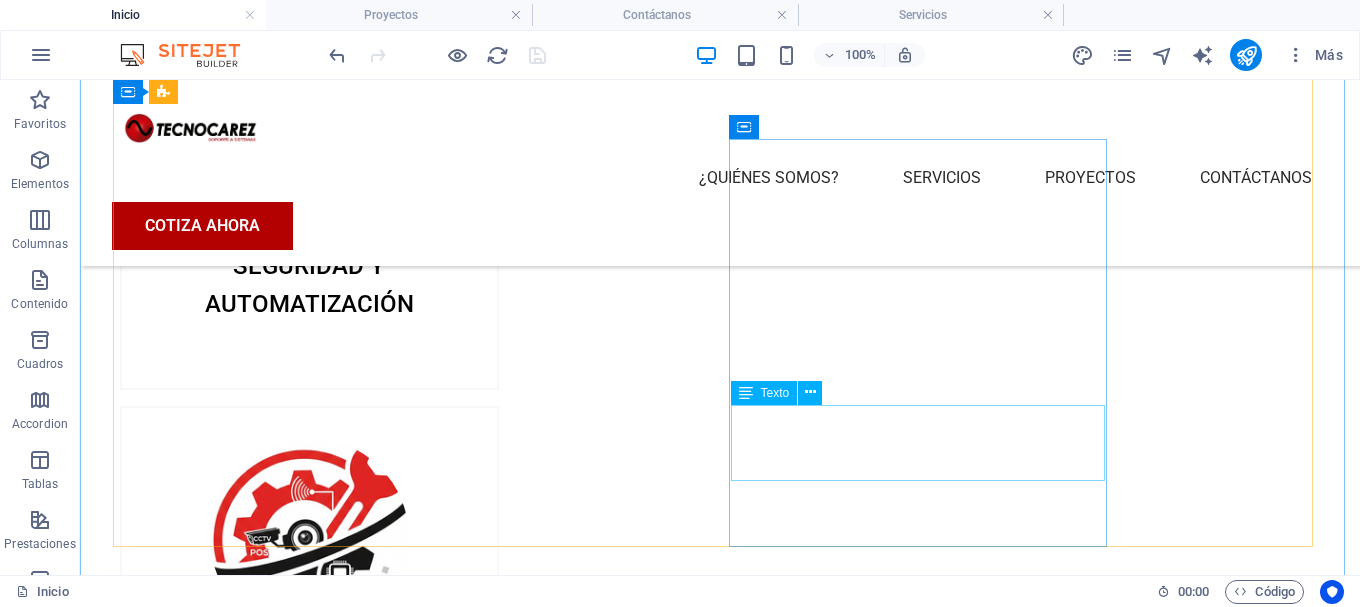 click on "SISTEMAS DE GESTIÓN ADMINISTRATIVA" at bounding box center [309, 1907] 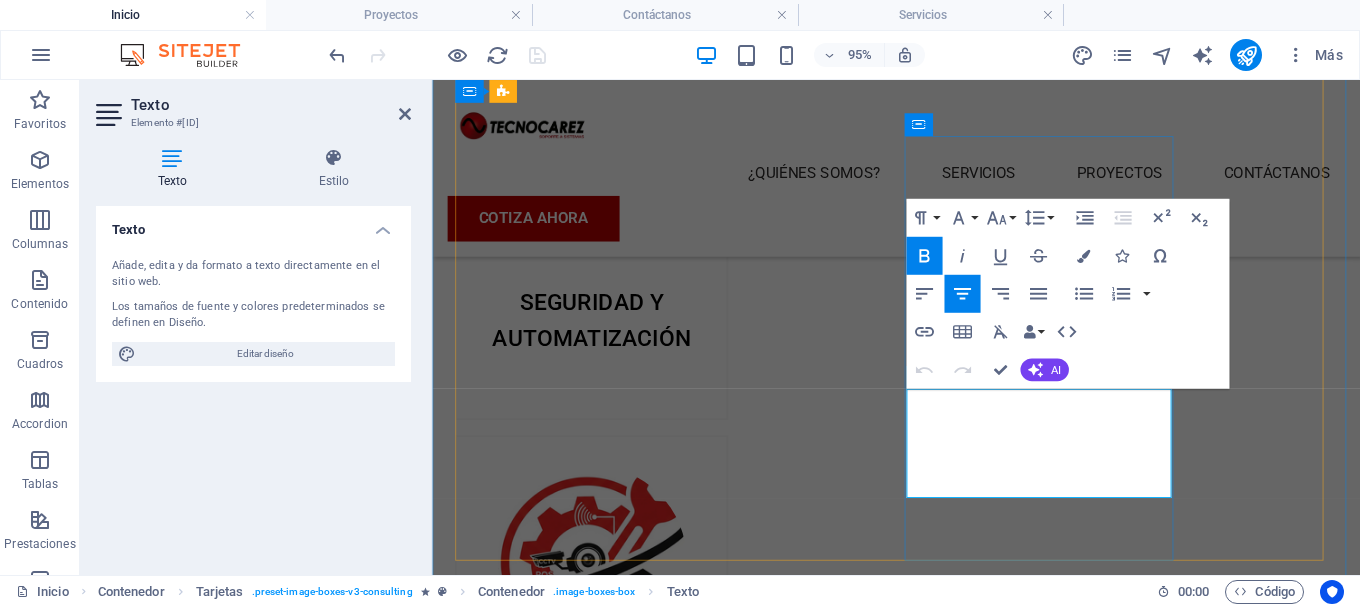 click on "SISTEMAS DE GESTIÓN ADMINISTRATIVA" at bounding box center (600, 2089) 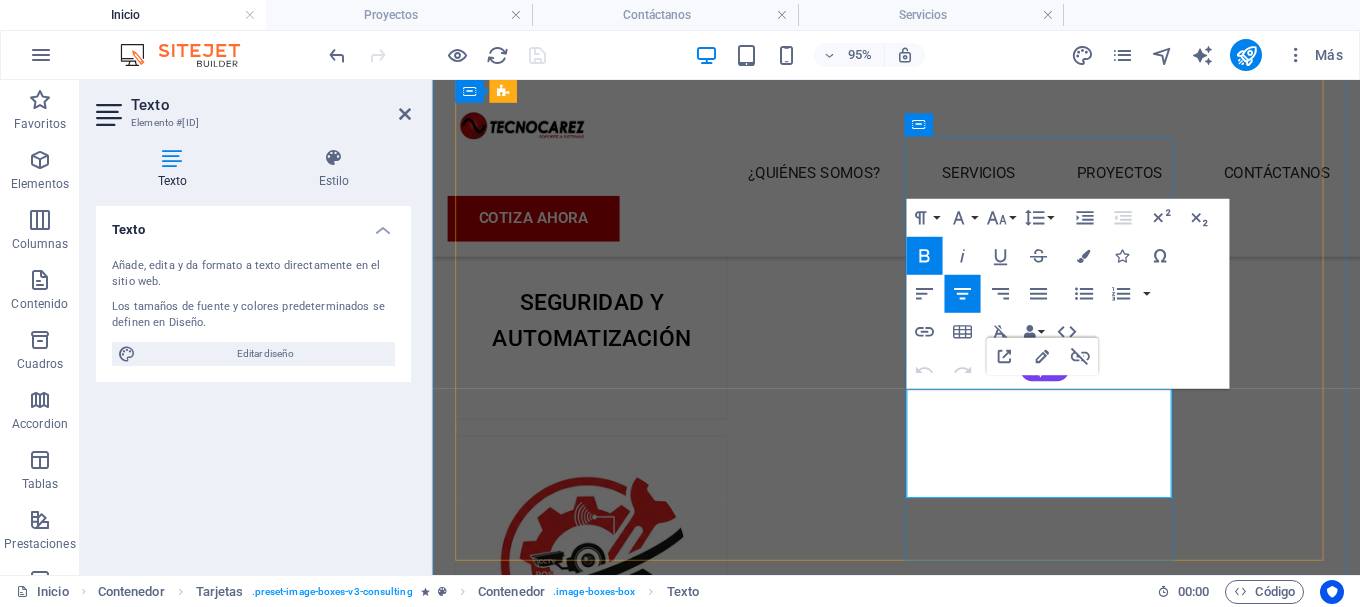 type 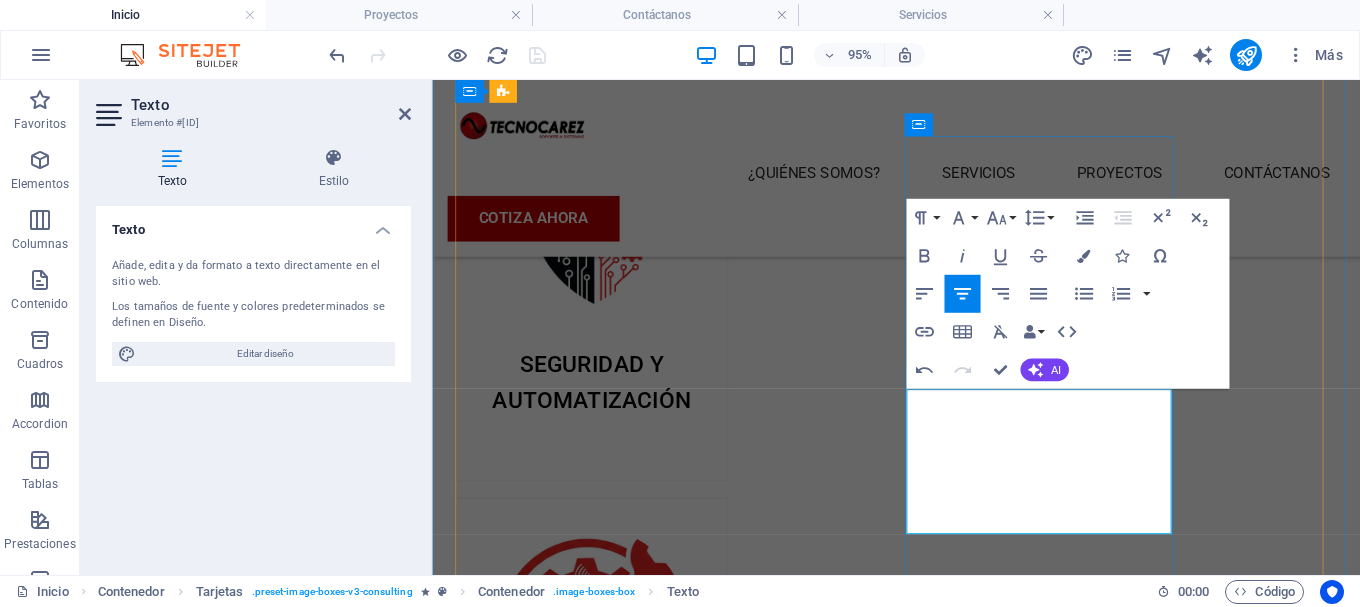 drag, startPoint x: 1149, startPoint y: 491, endPoint x: 1175, endPoint y: 531, distance: 47.707443 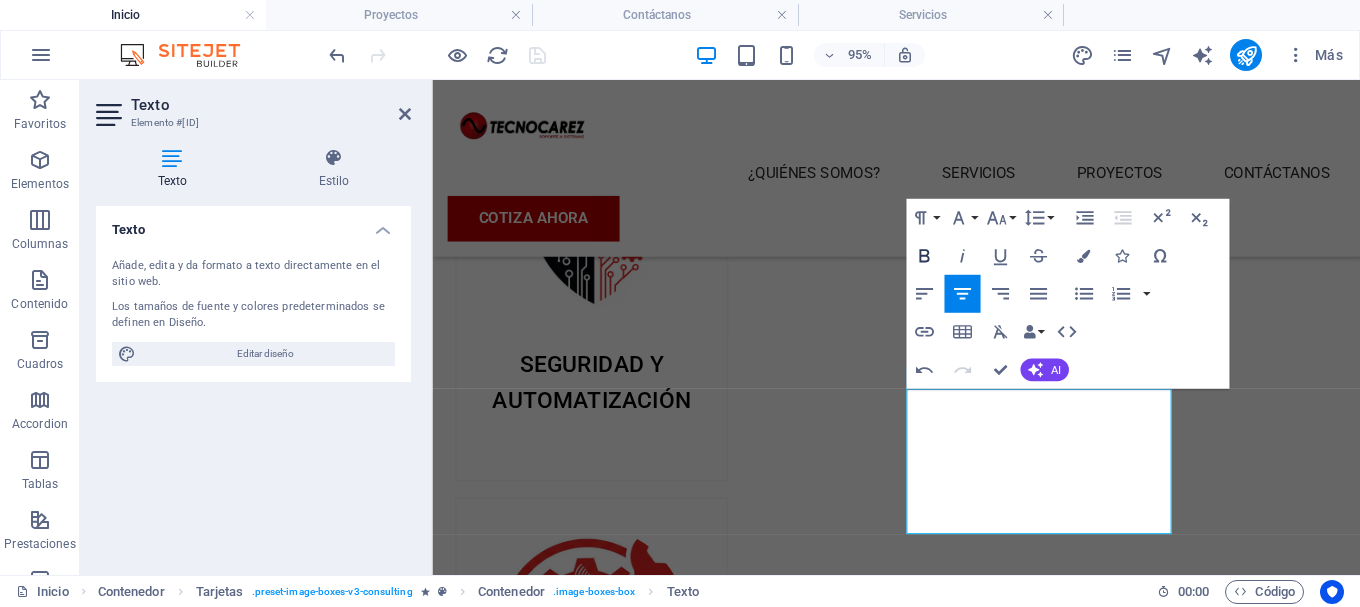 click 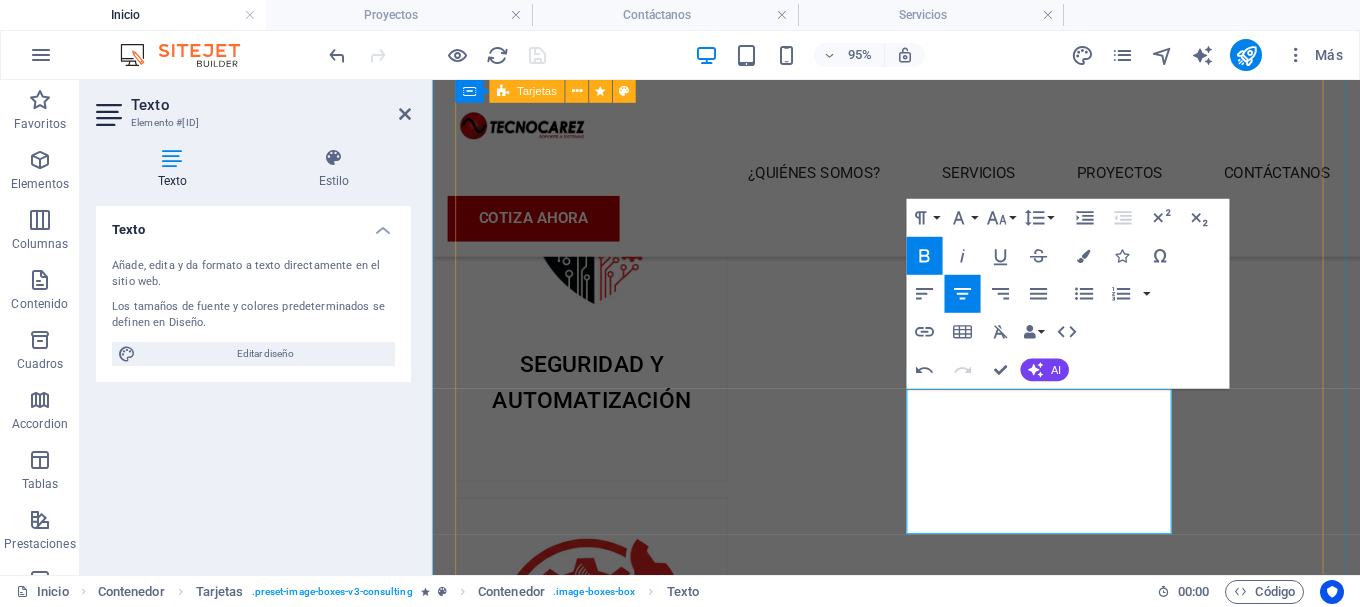 click on "SEGURIDAD Y AUTOMATIZACIÓN SOPORTE Y MANTENIMIENTO REDES Y TELECOMUNICACIÓN EQUIPOS DE CÓMPUTO Y HARDWARE SISTEMAS DE GESTIÓN ADMINISTRATIVA   (POS)" at bounding box center (920, 1205) 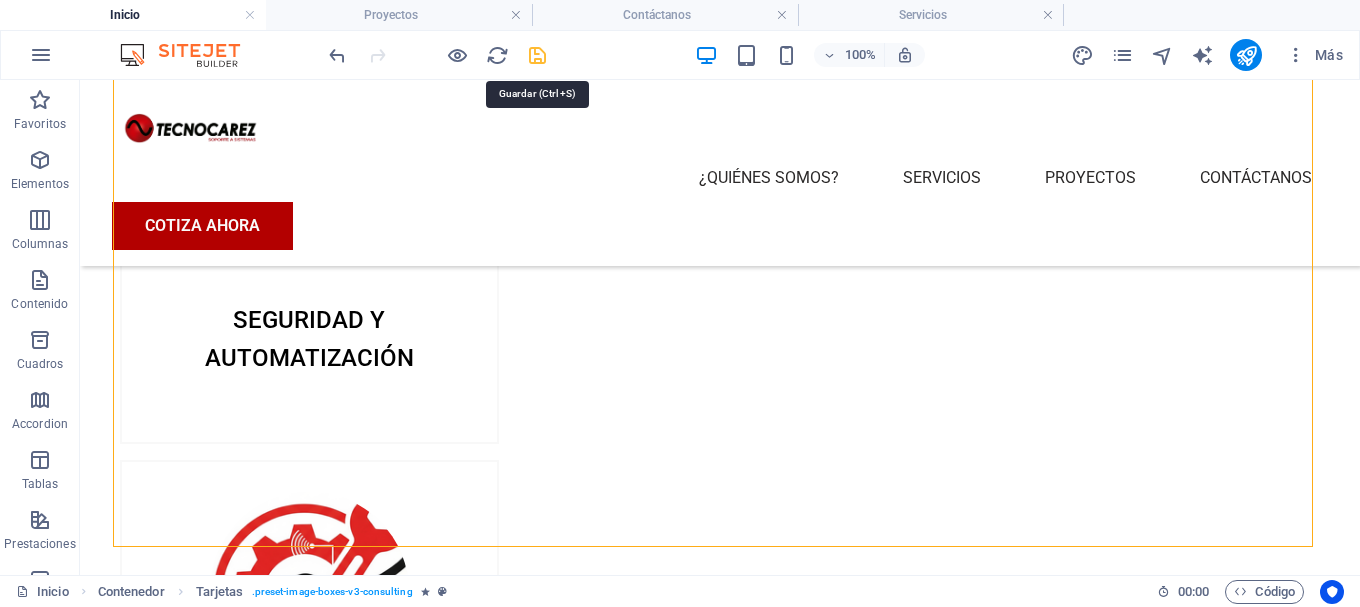 click at bounding box center [537, 55] 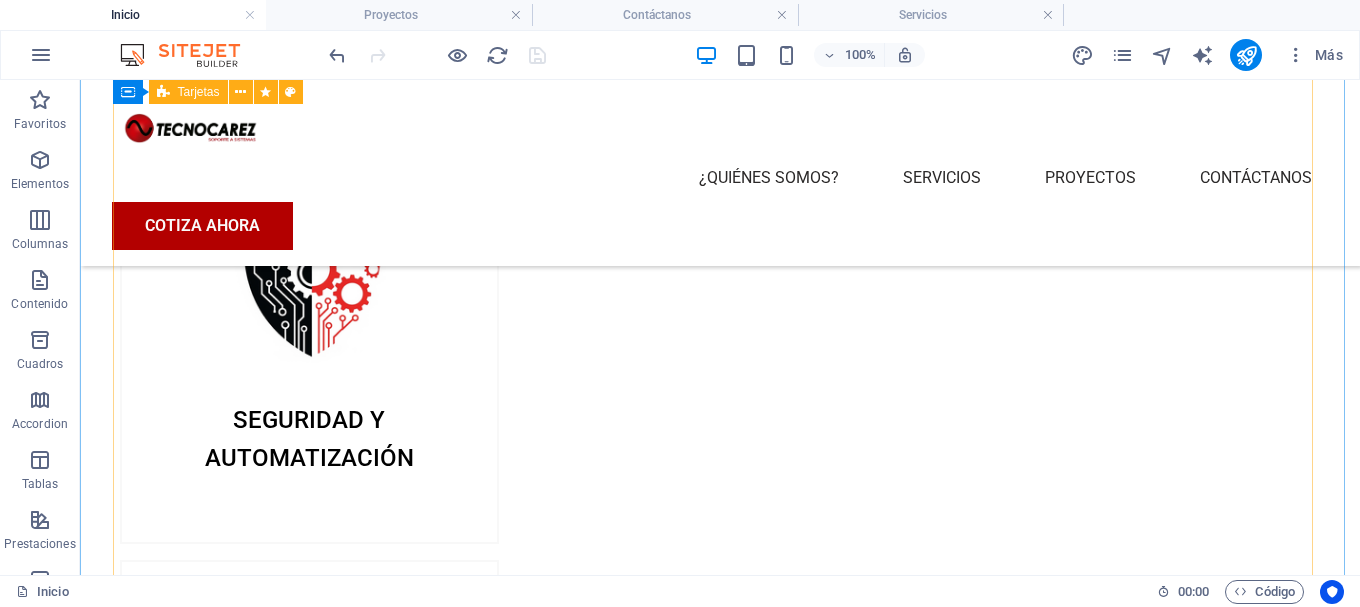 scroll, scrollTop: 1100, scrollLeft: 0, axis: vertical 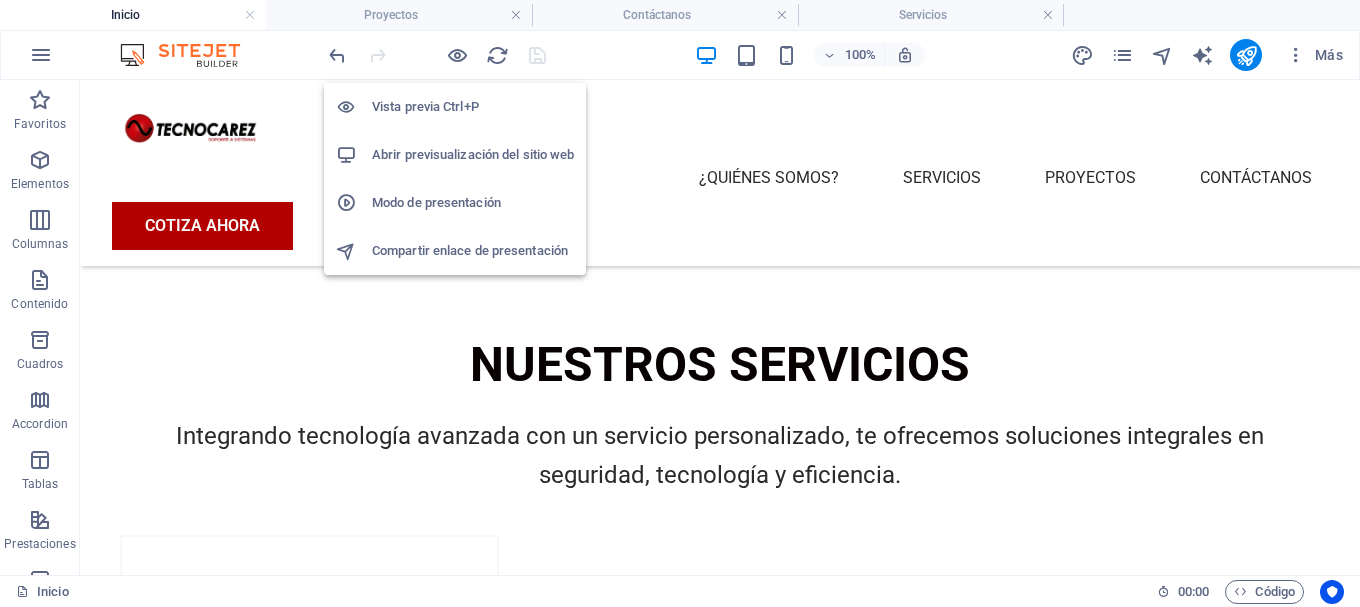 click on "Abrir previsualización del sitio web" at bounding box center (473, 155) 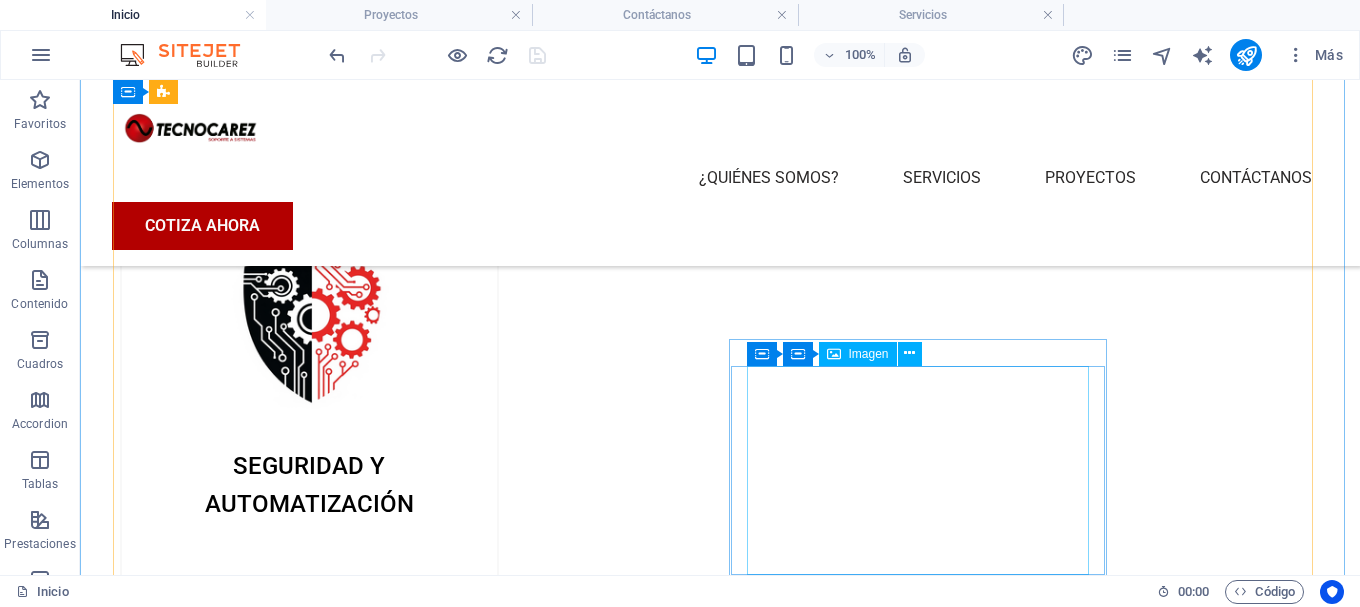 scroll, scrollTop: 1600, scrollLeft: 0, axis: vertical 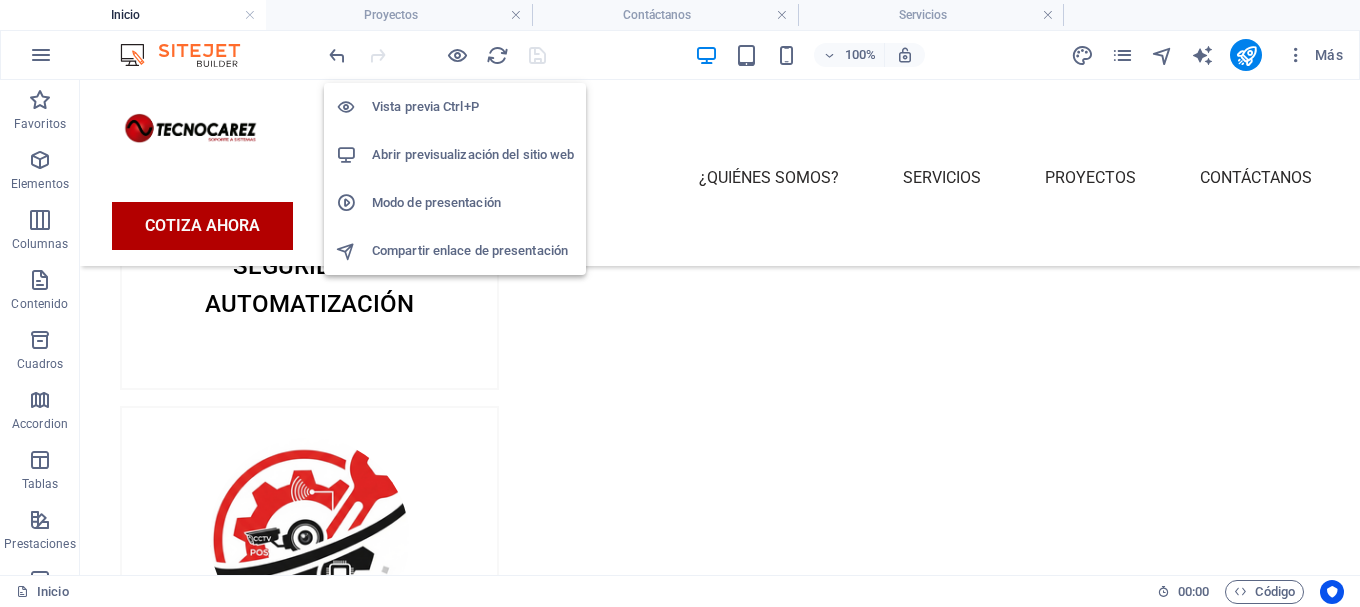 click on "Abrir previsualización del sitio web" at bounding box center [473, 155] 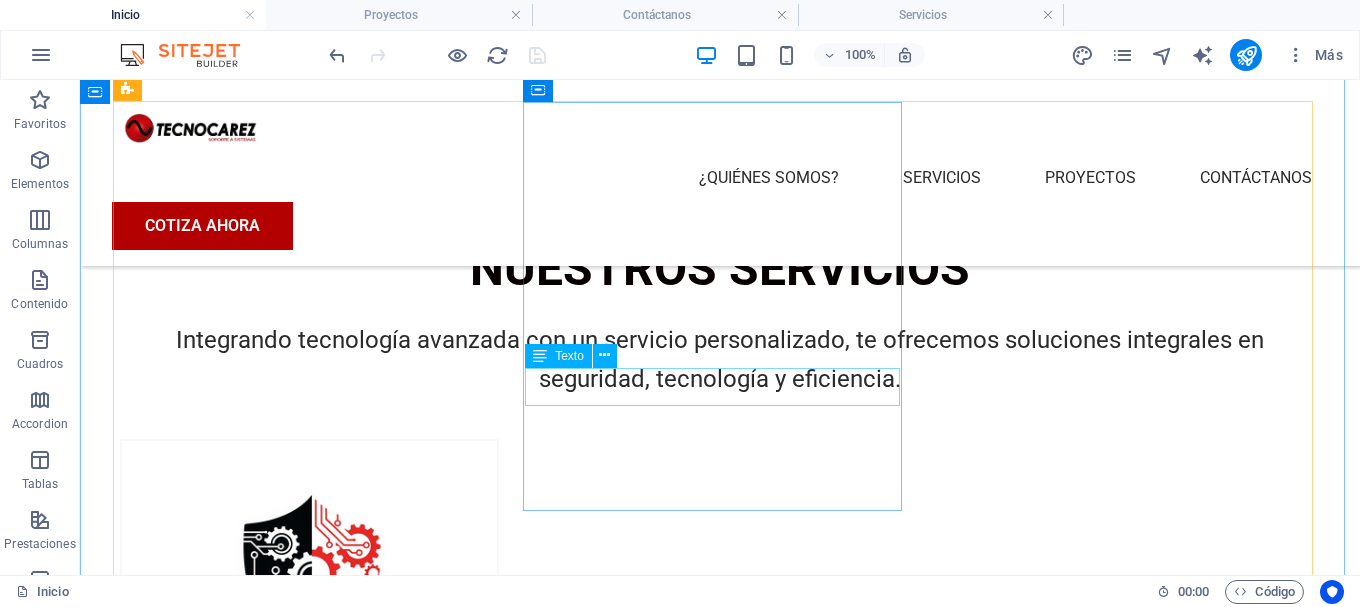 scroll, scrollTop: 1596, scrollLeft: 0, axis: vertical 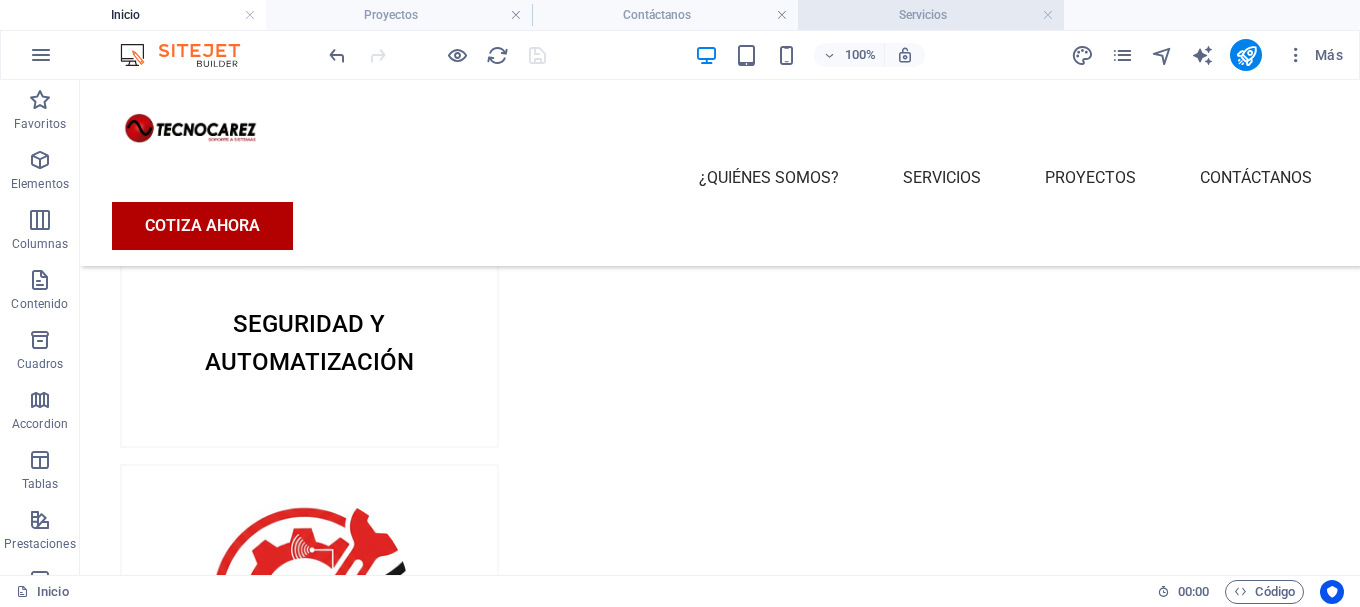 click on "Servicios" at bounding box center (931, 15) 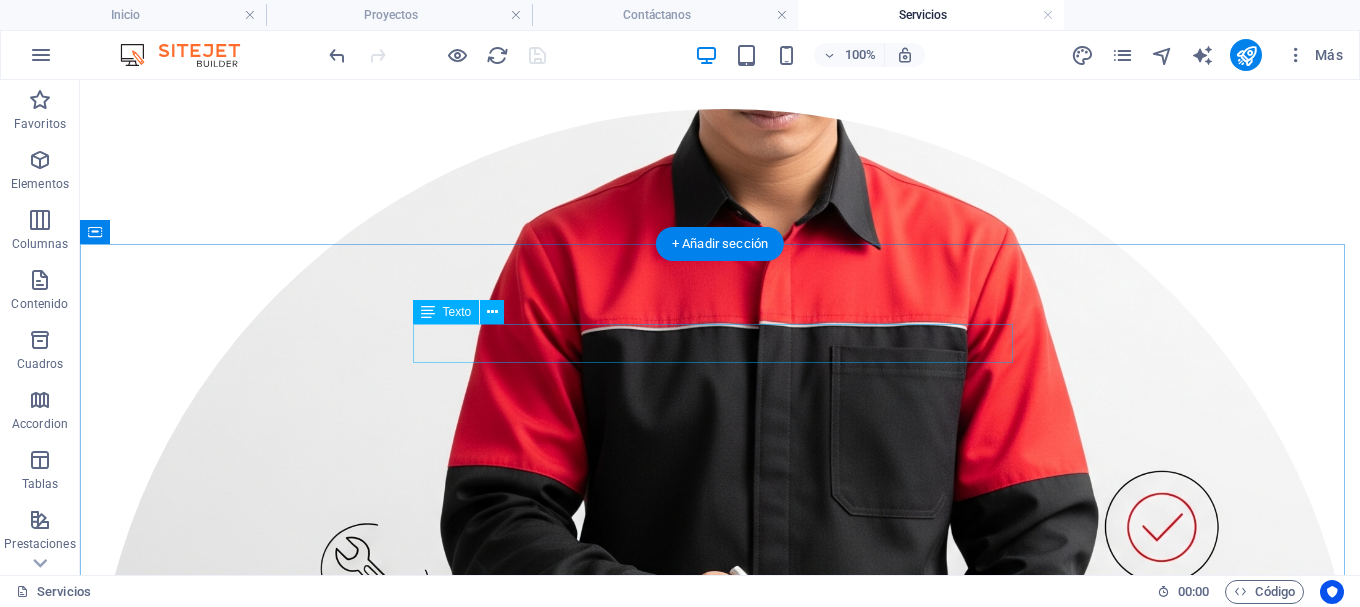 scroll, scrollTop: 5743, scrollLeft: 0, axis: vertical 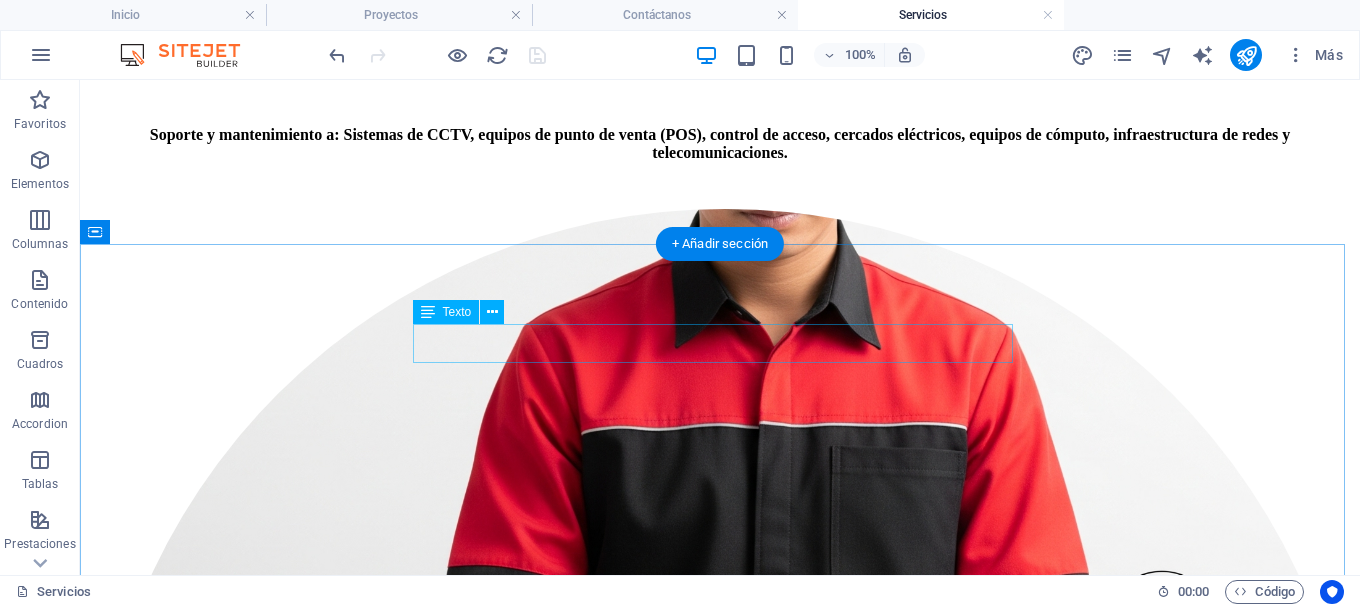 click on "SISTEMAS DE GESTIÓN ADMINISTRATIVA" at bounding box center (720, 16506) 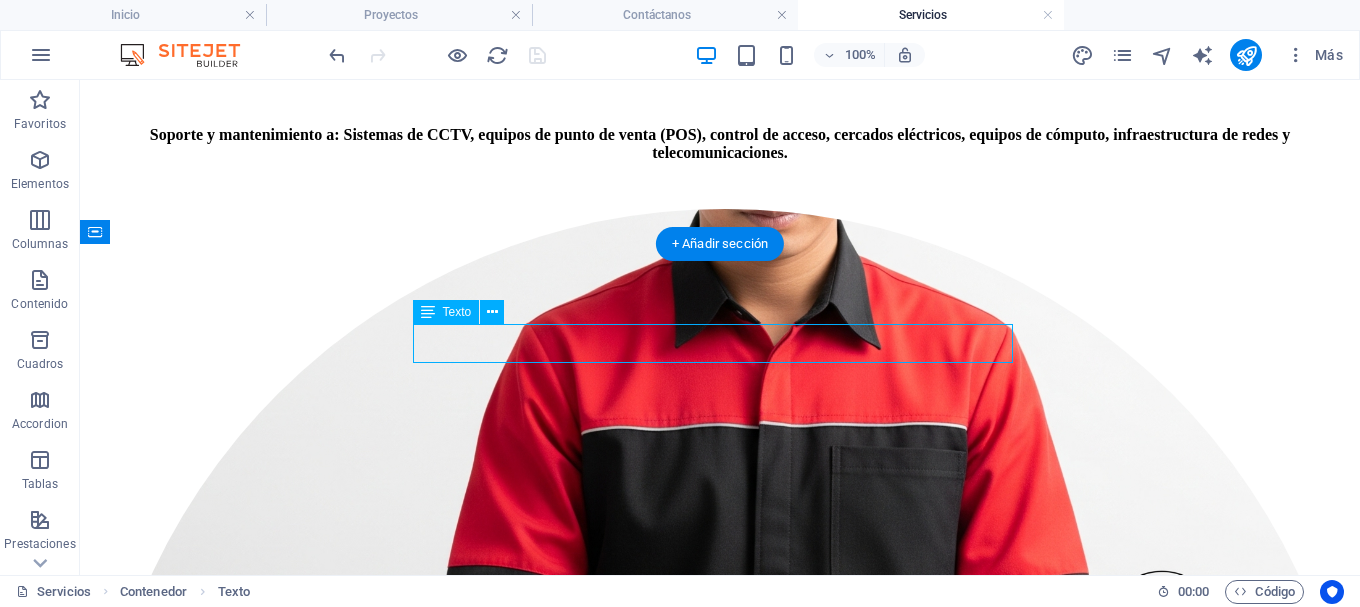 click on "SISTEMAS DE GESTIÓN ADMINISTRATIVA" at bounding box center [720, 16506] 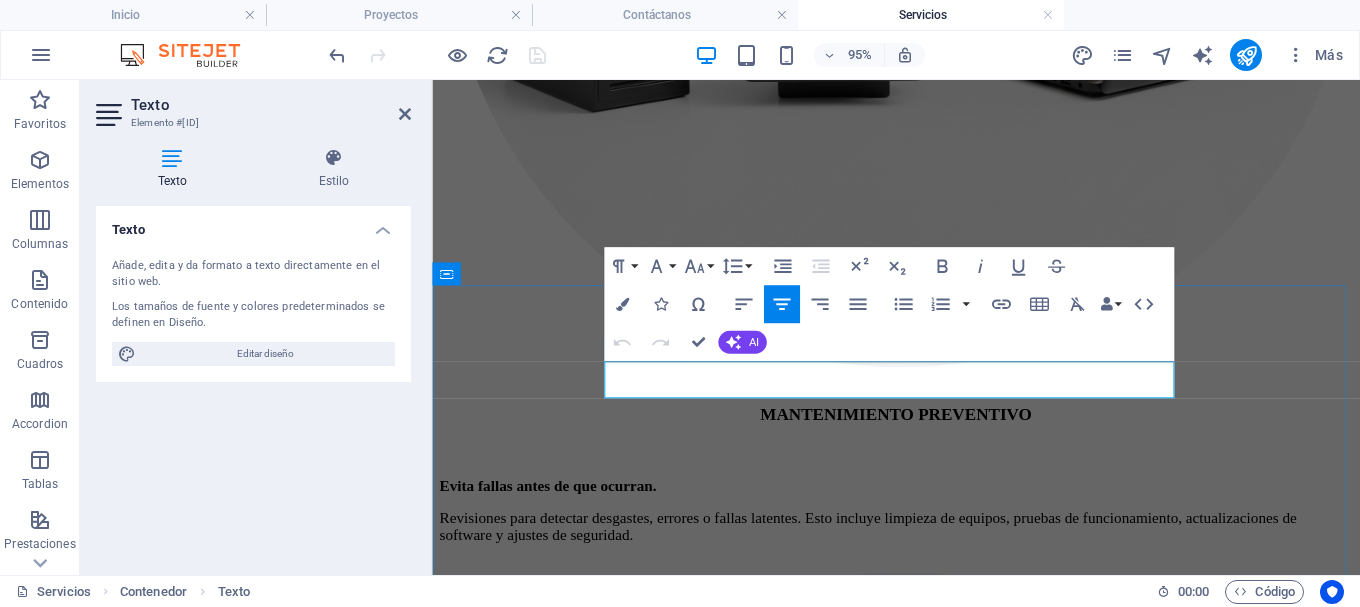 click on "SISTEMAS DE GESTIÓN ADMINISTRATIVA" at bounding box center (920, 12527) 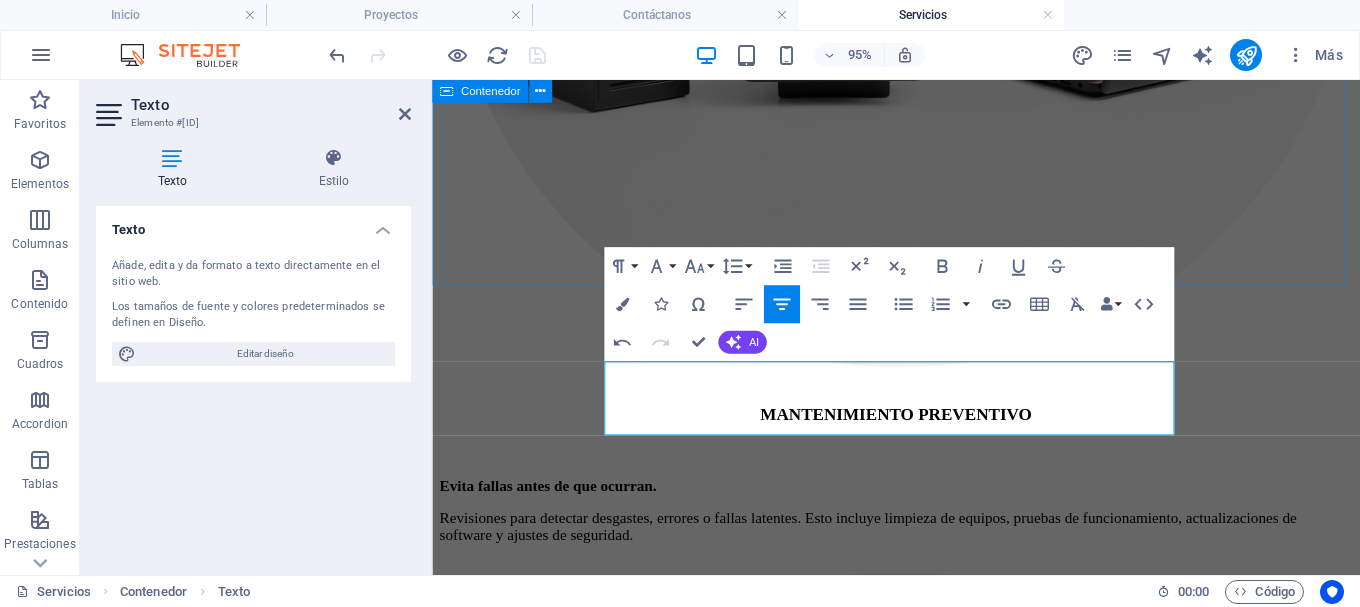 click on "EQUIPOS DE CÓMPUTO Y HARDWARE Tecnología confiable para tu productividad diaria Te ofrecemos soluciones en equipos de cómputo adaptadas a tus necesidades, para el hogar, la oficina o tu empresa. Contamos con equipos de marcas reconocidas y también sistemas ensamblados a la medida, además de refacciones y periféricos de calidad. PC'S DE MARCA Y ENSAMBLADAS Potencia, rendimiento y garantía. Distribuimos computadoras de marcas líderes en el mercado y también armamos equipos personalizados según tus requerimientos: desde tareas básicas hasta alto rendimiento para diseño, gaming o servidores. REFACCIONES Sustituye y actualiza, sin complicaciones. Tenemos piezas originales y compatibles para mantener tus equipos funcionando: discos duros, memorias RAM, fuentes de poder, tarjetas madre, procesadores y más. PERIFÉRICOS Todo lo que necesitas para una estación de trabajo completa. Ofrecemos teclados, mouse, monitores, impresoras, reguladores, bocinas, webcams, accesorios de conectividad y más." at bounding box center (920, 10700) 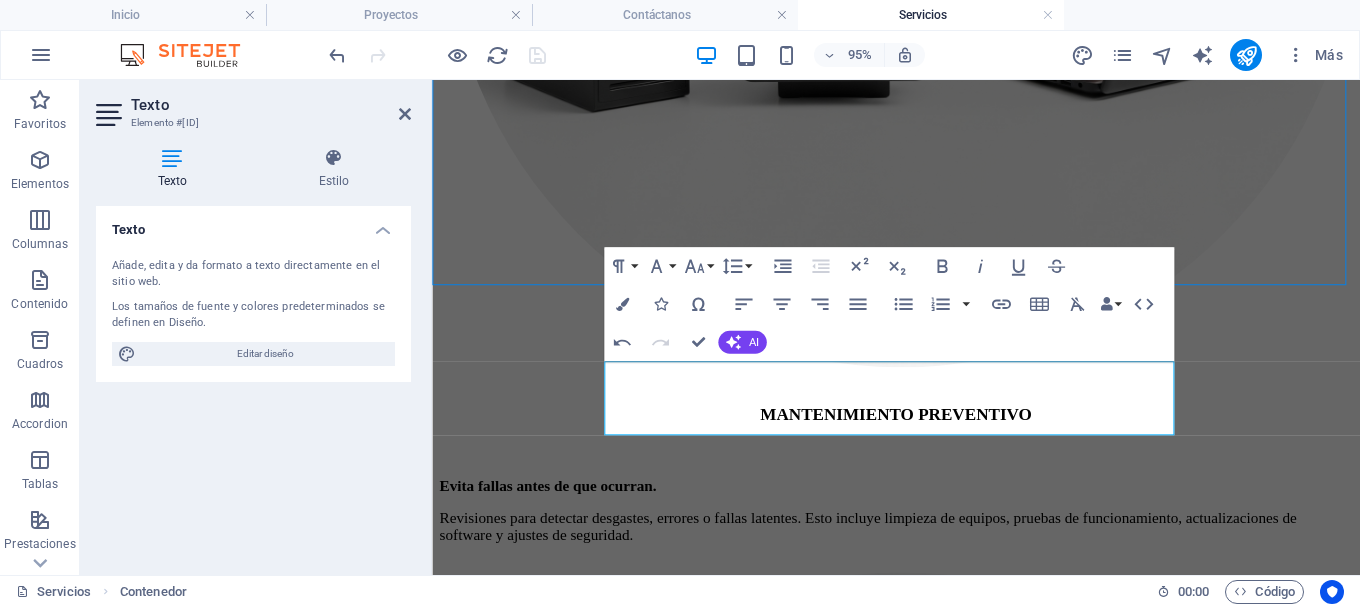 scroll, scrollTop: 5743, scrollLeft: 0, axis: vertical 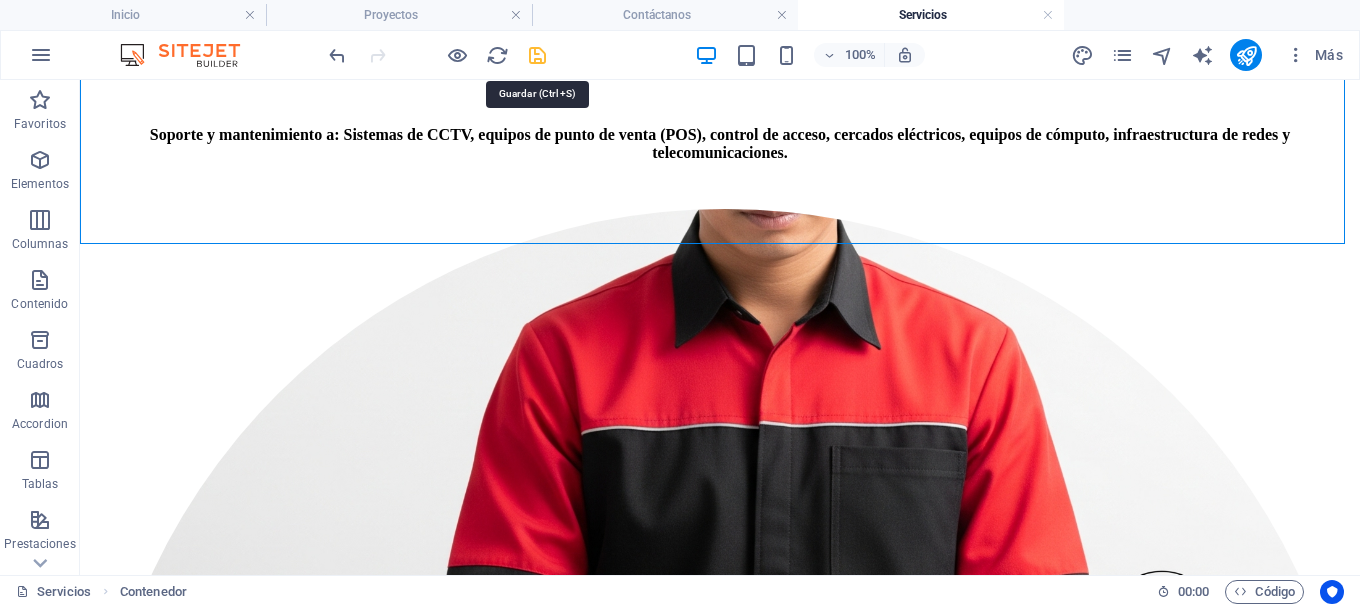 click at bounding box center (537, 55) 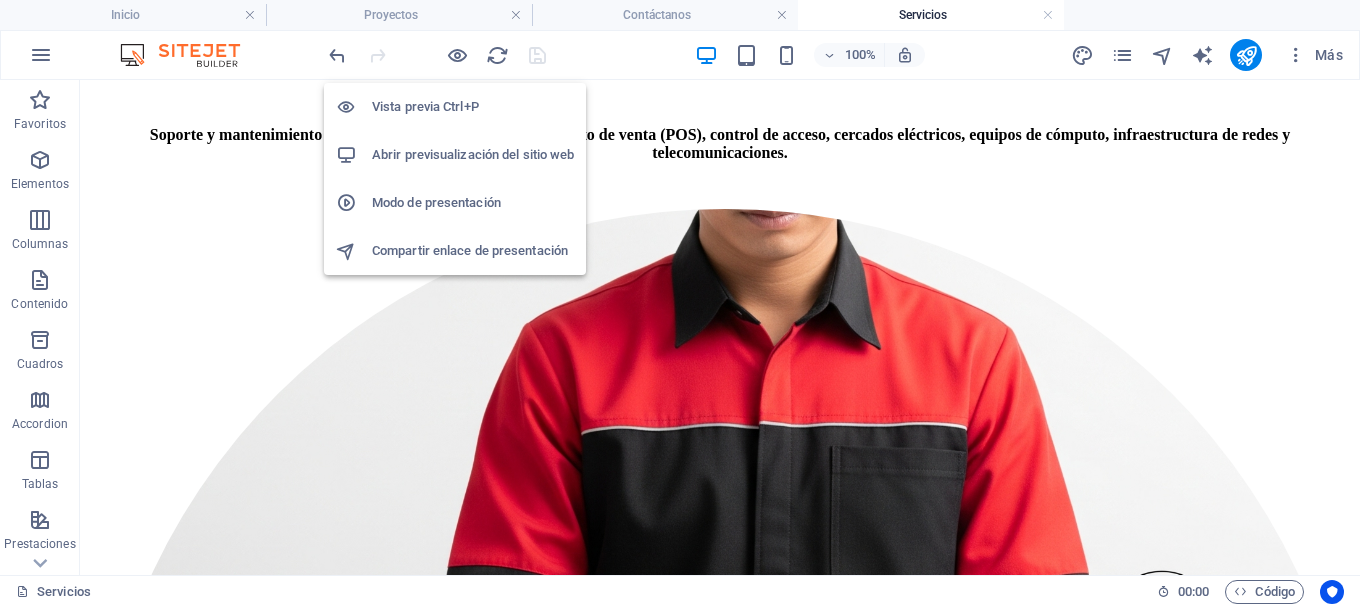 click on "Abrir previsualización del sitio web" at bounding box center [473, 155] 